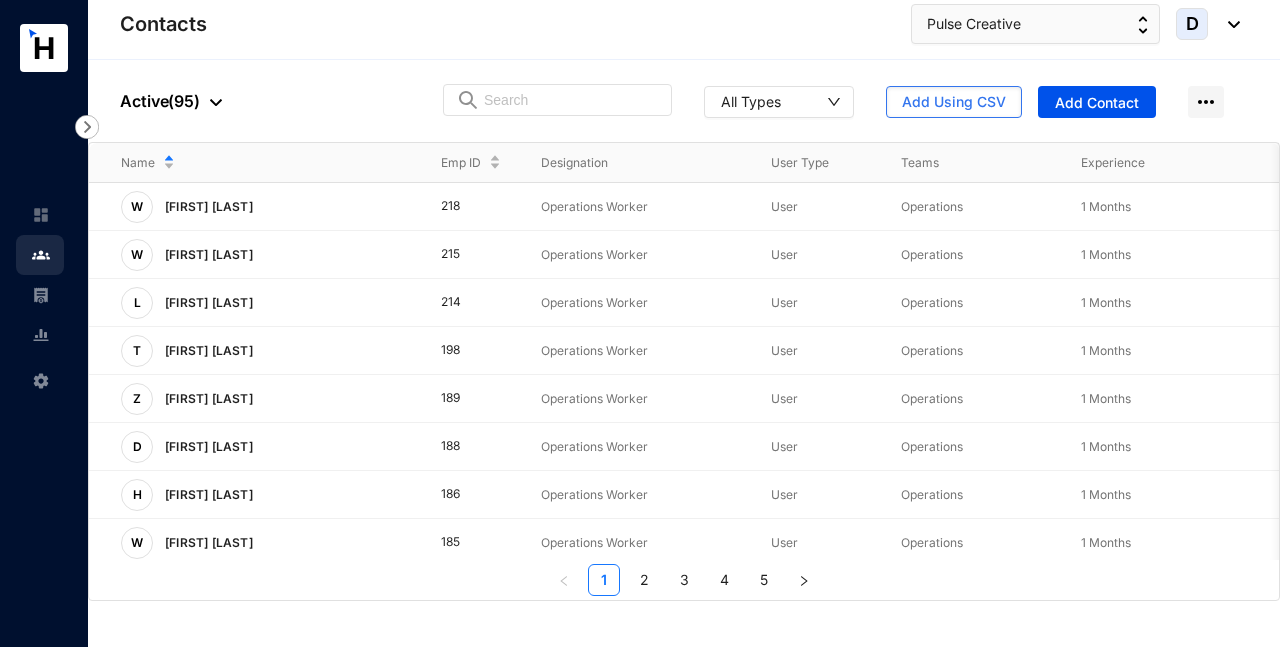 scroll, scrollTop: 0, scrollLeft: 0, axis: both 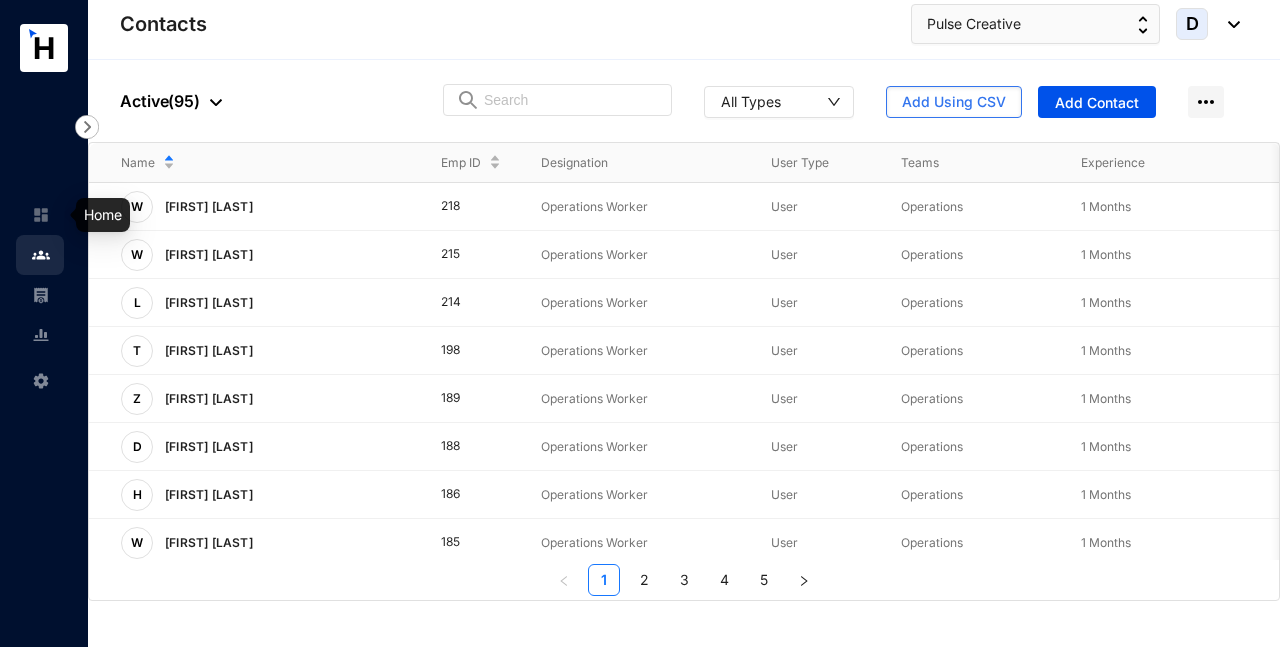 click at bounding box center (41, 215) 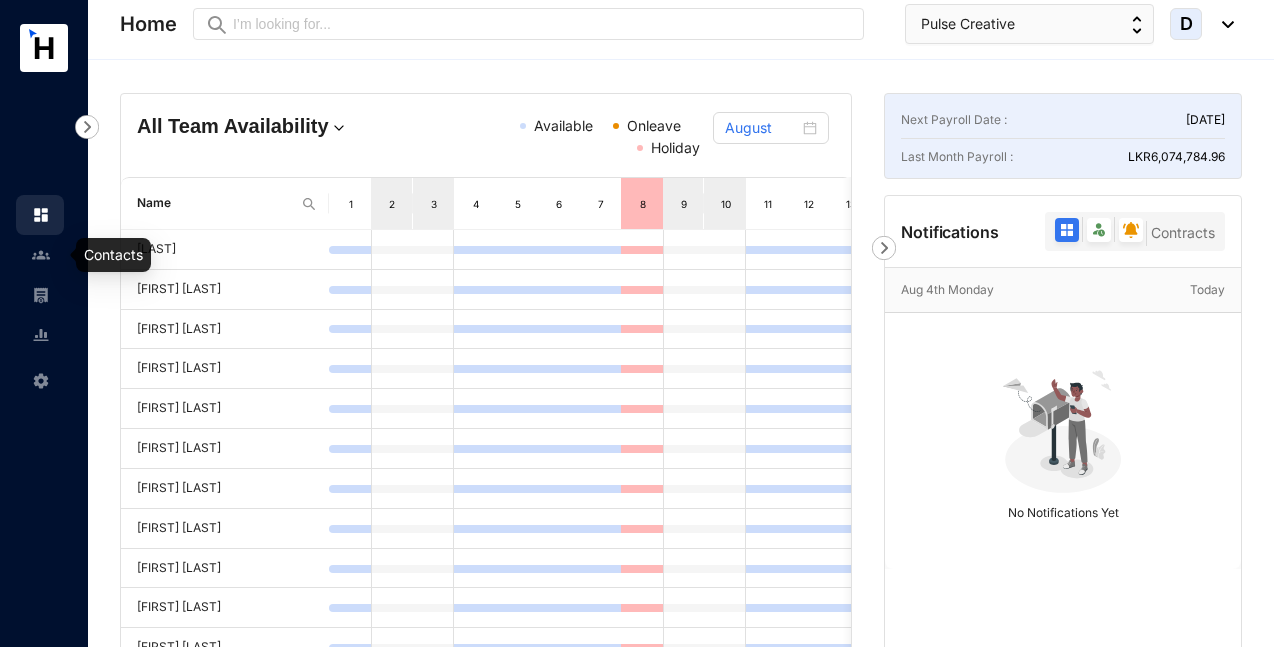 click at bounding box center [41, 255] 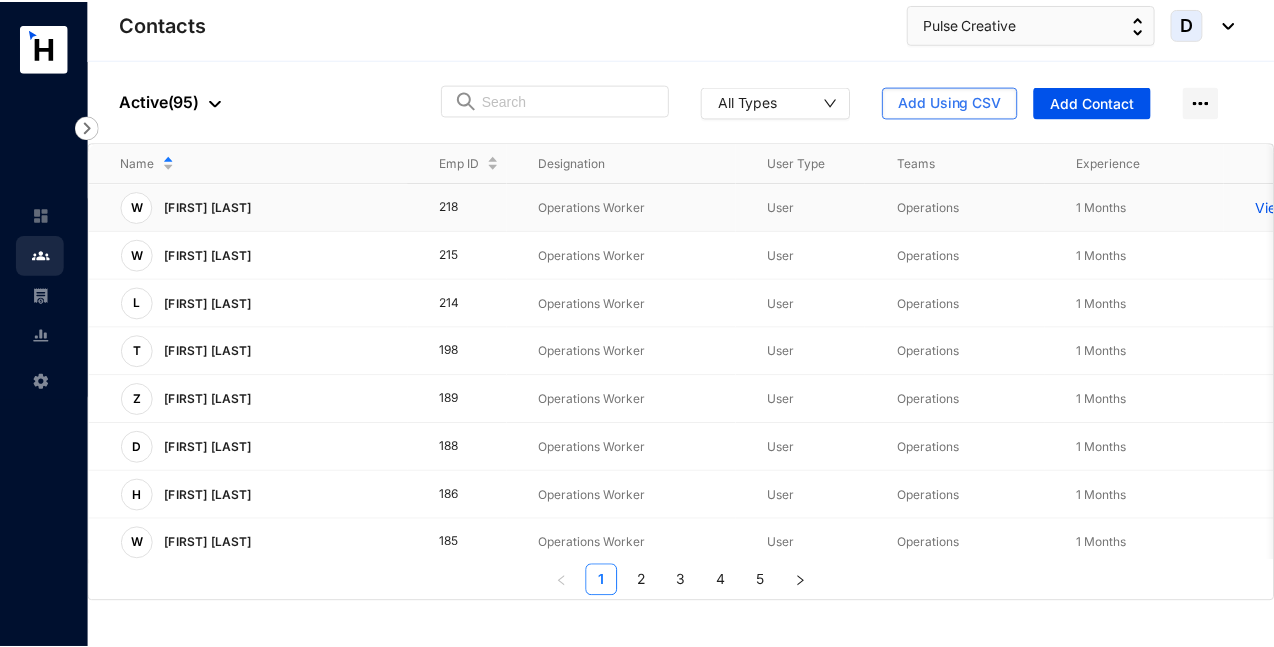 scroll, scrollTop: 0, scrollLeft: 0, axis: both 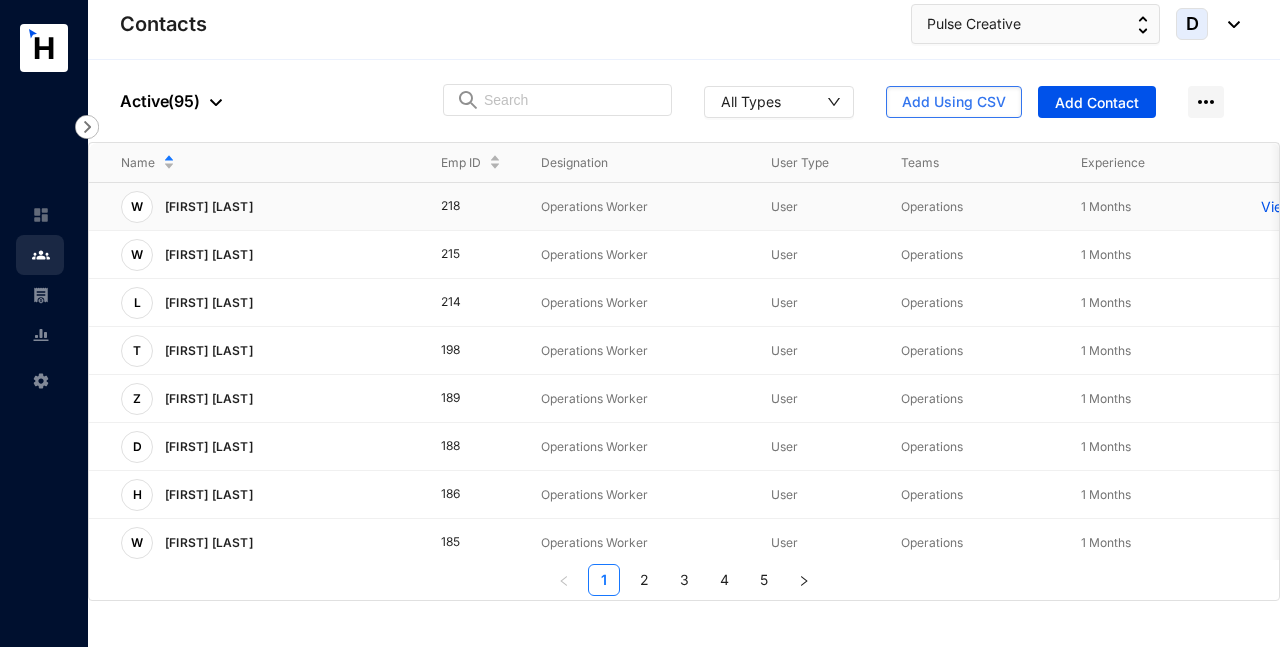 click on "View More" at bounding box center [1301, 207] 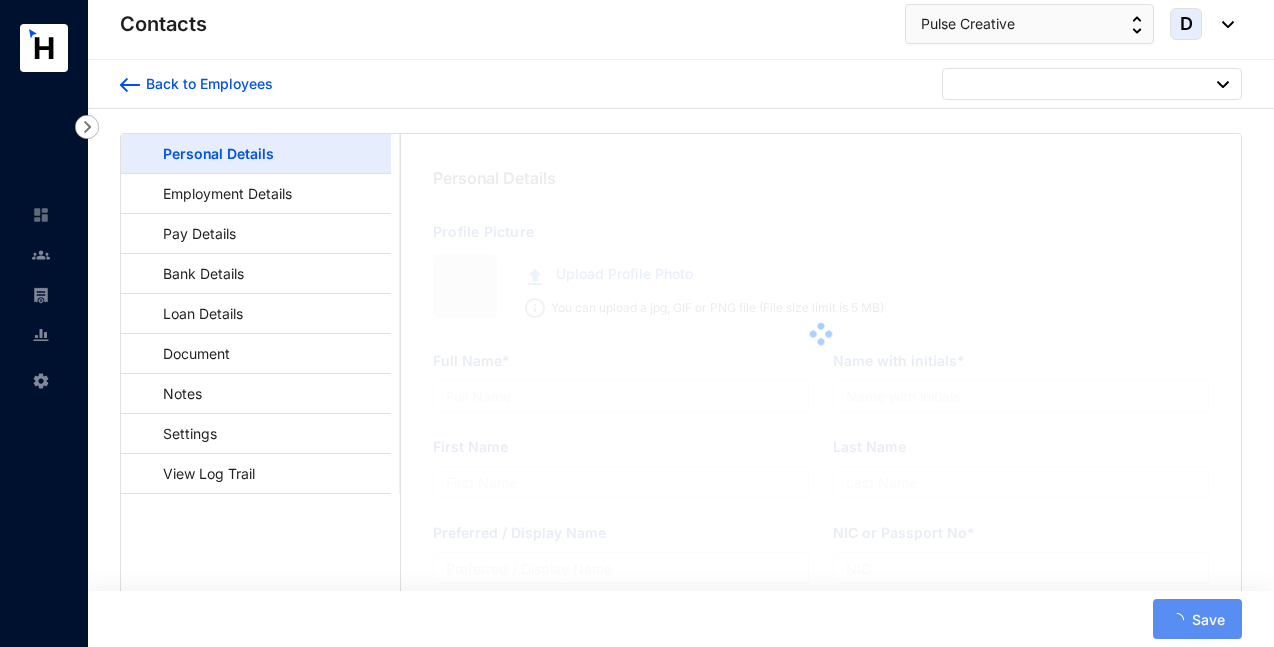 type on "[FIRST] [LAST]" 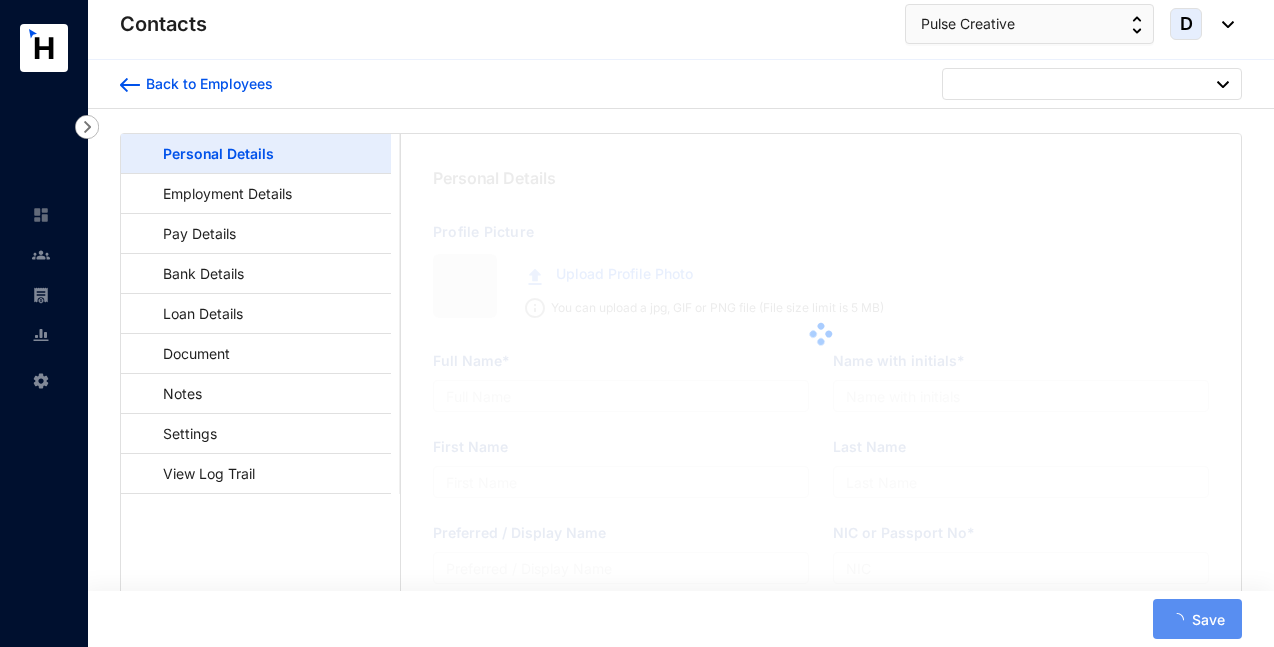 type on "[FIRST] [LAST]" 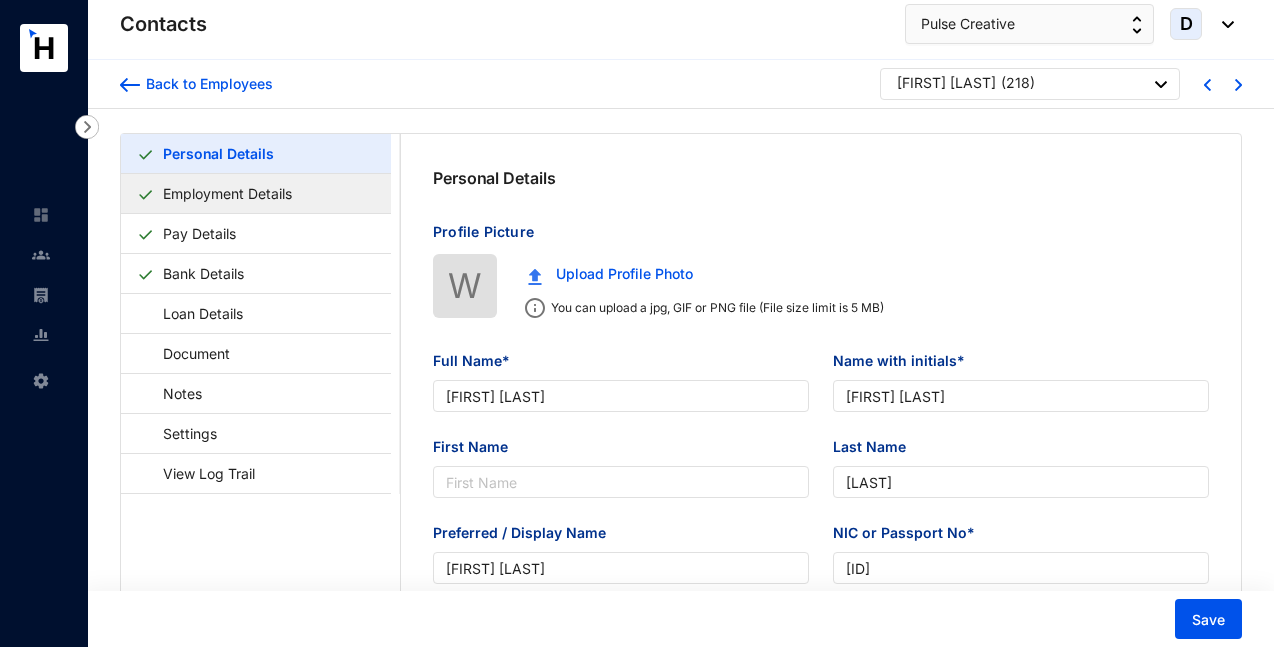 scroll, scrollTop: 0, scrollLeft: 0, axis: both 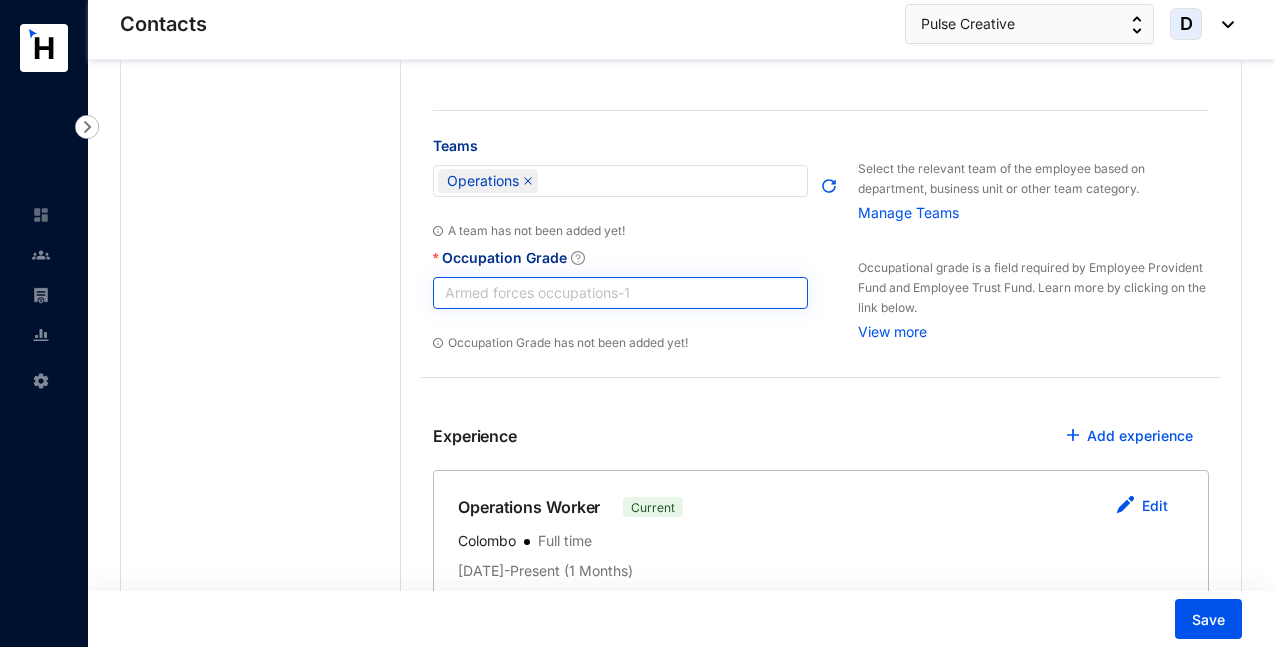 click on "Armed forces occupations  -  1" at bounding box center (620, 293) 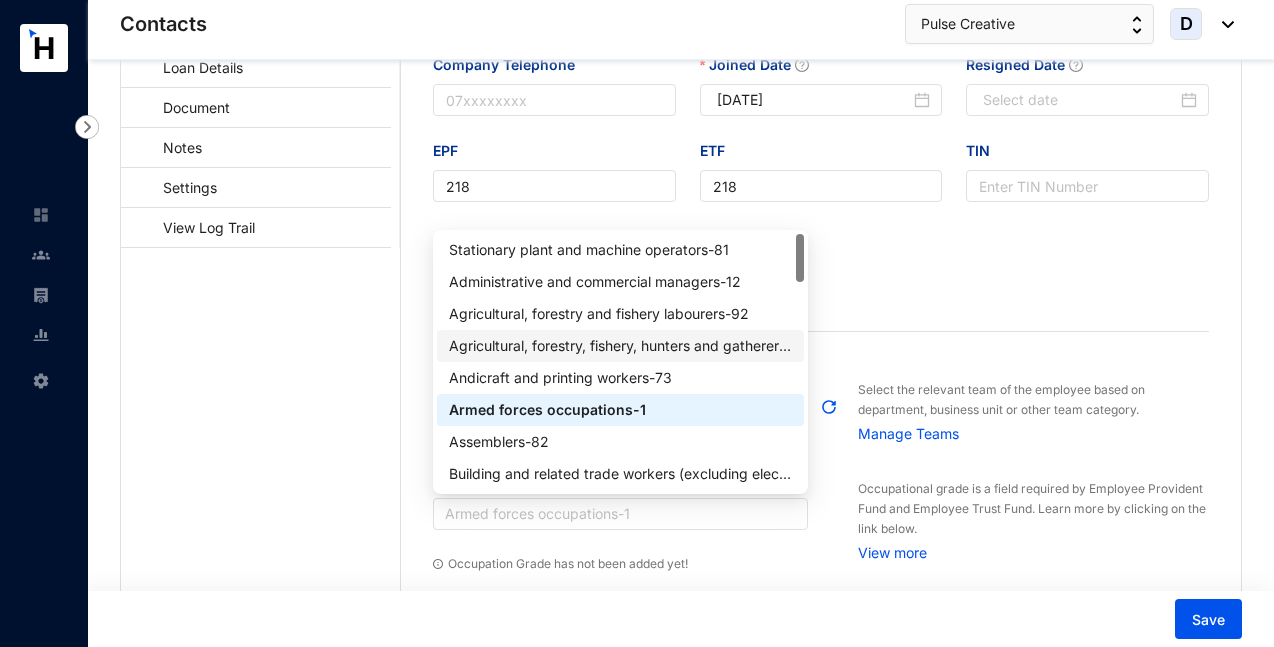 scroll, scrollTop: 261, scrollLeft: 0, axis: vertical 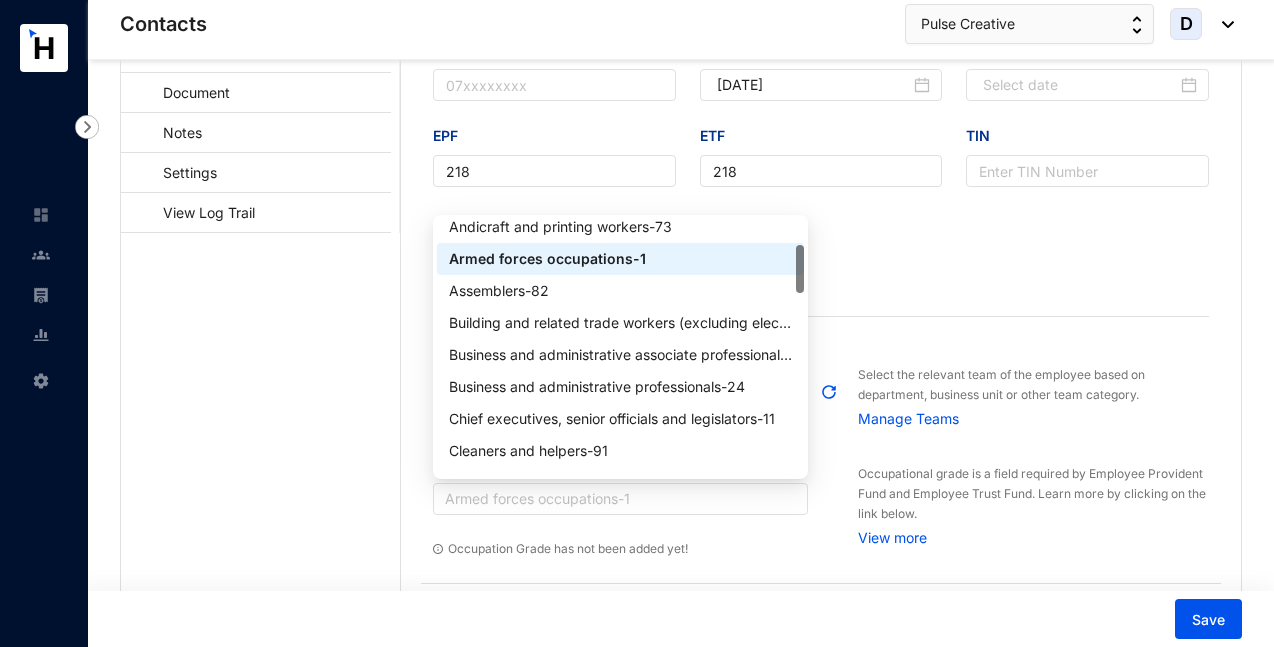 drag, startPoint x: 801, startPoint y: 247, endPoint x: 801, endPoint y: 277, distance: 30 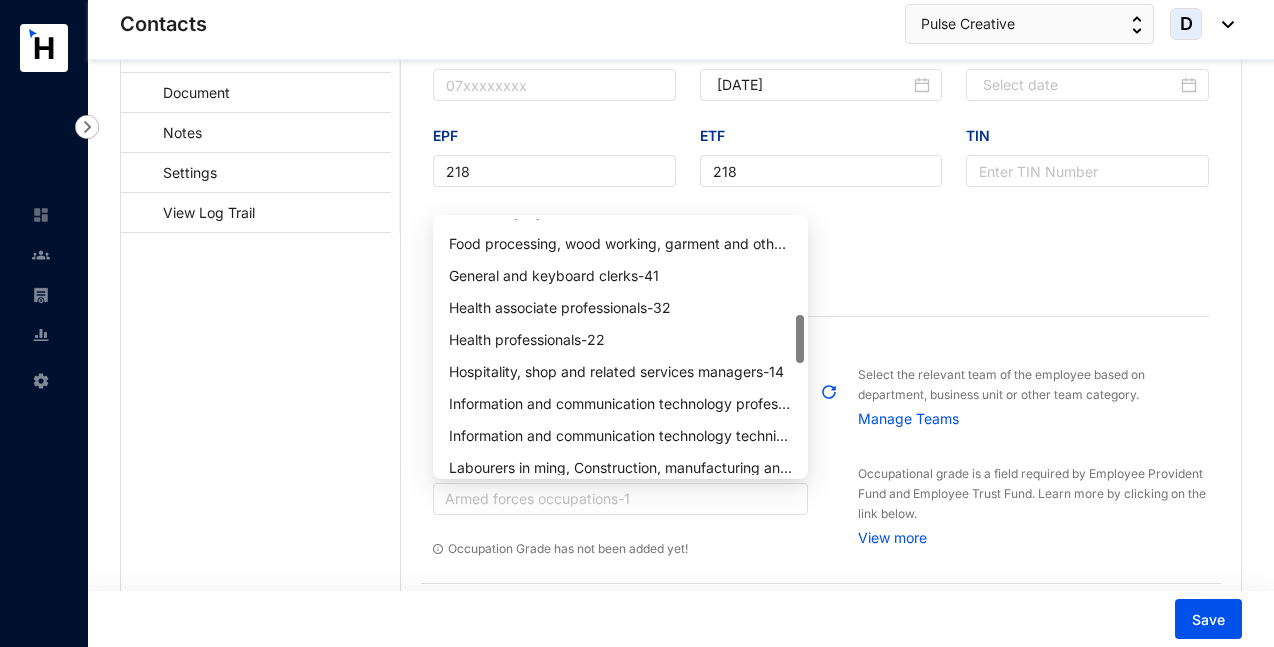 scroll, scrollTop: 519, scrollLeft: 0, axis: vertical 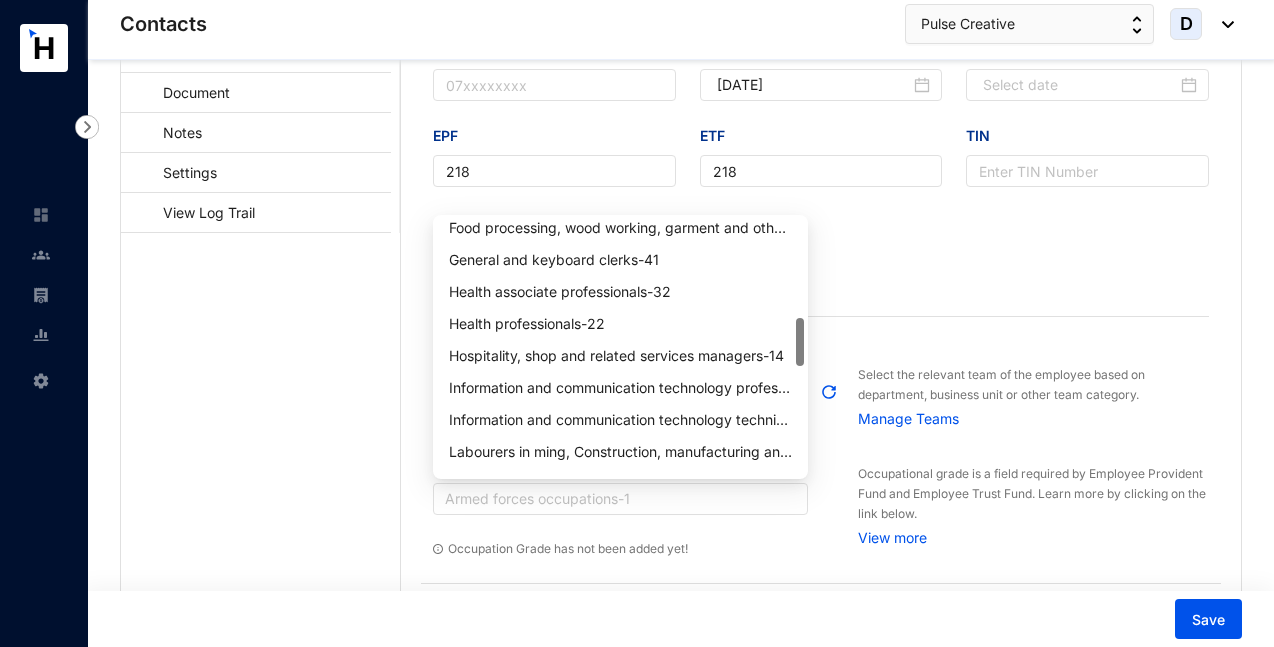 drag, startPoint x: 802, startPoint y: 284, endPoint x: 802, endPoint y: 354, distance: 70 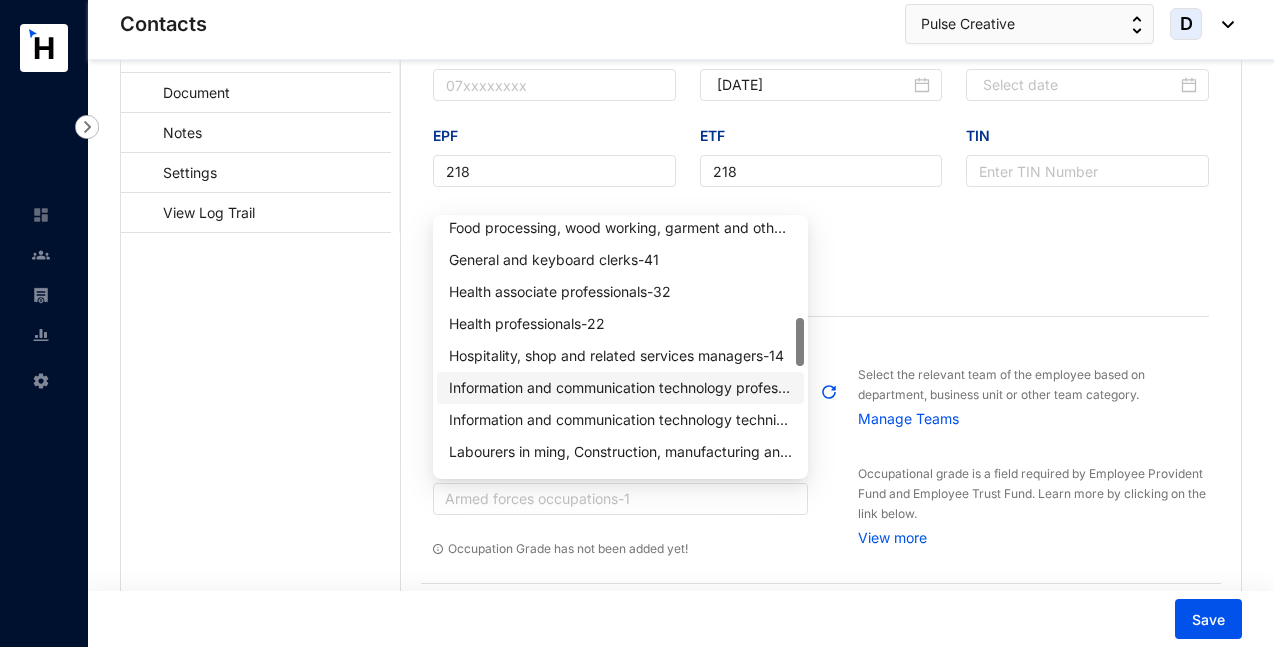 click on "Information and communication technology professionals  -  25" at bounding box center [620, 388] 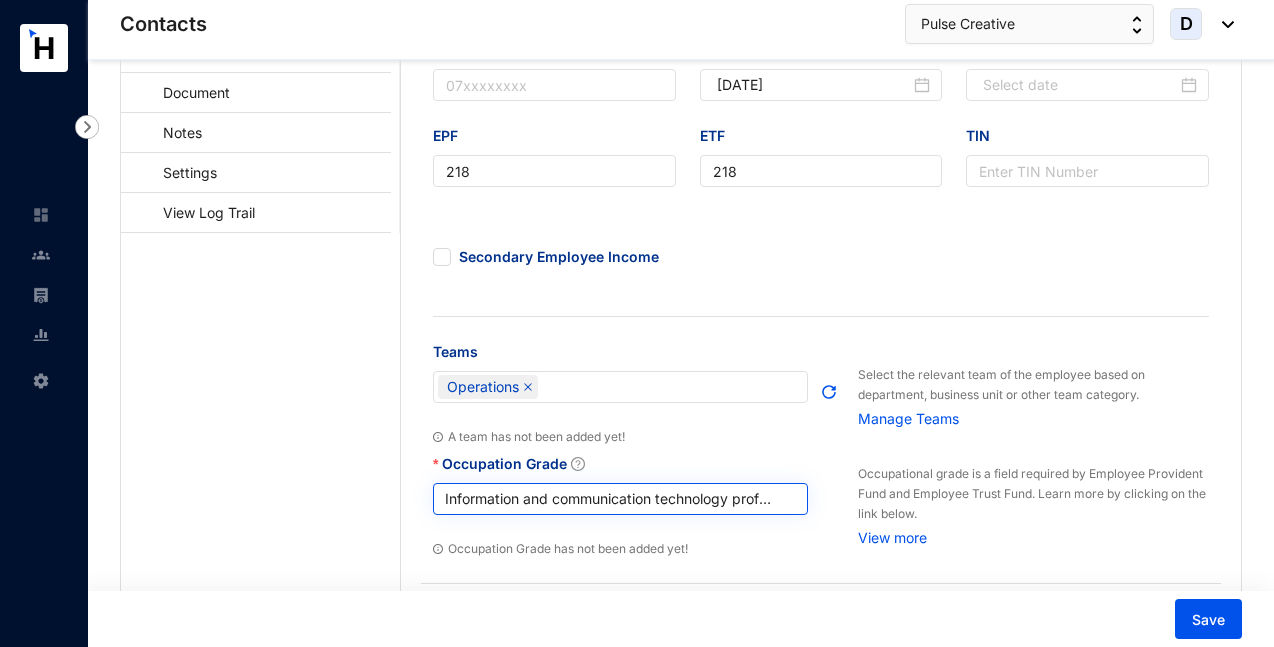 click on "Information and communication technology professionals  -  25" at bounding box center (620, 499) 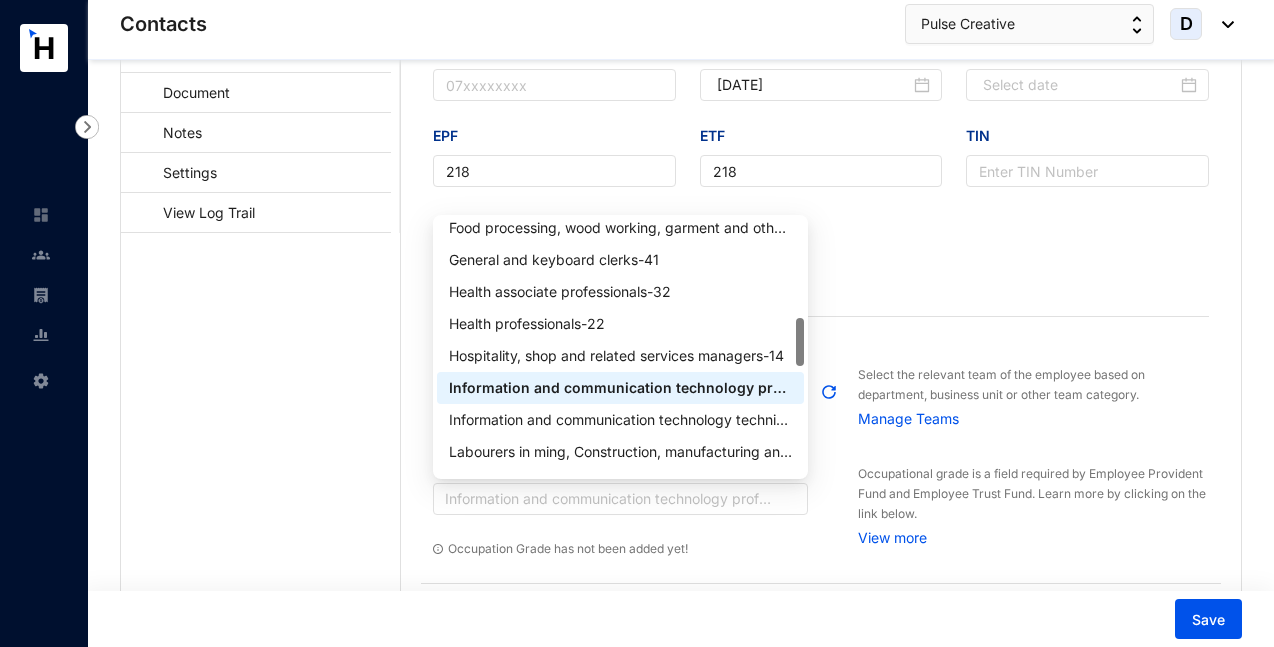 drag, startPoint x: 804, startPoint y: 472, endPoint x: 931, endPoint y: 493, distance: 128.72452 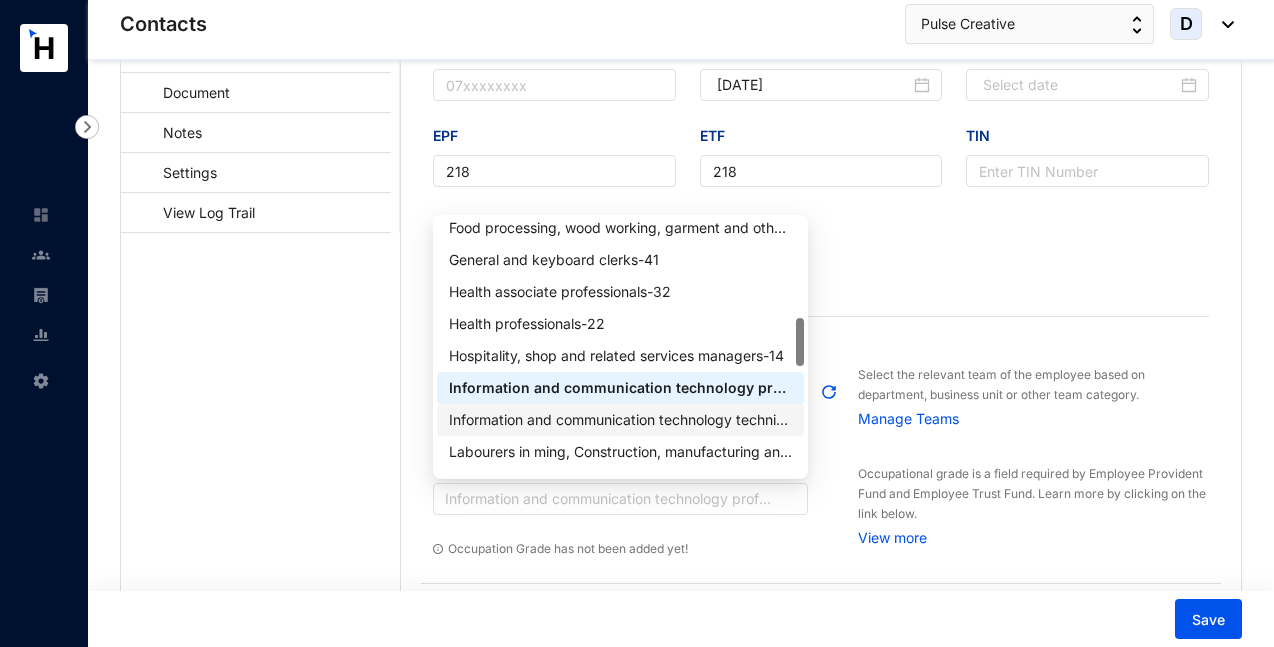 click on "Information and communication technology technicians  -  35" at bounding box center (620, 420) 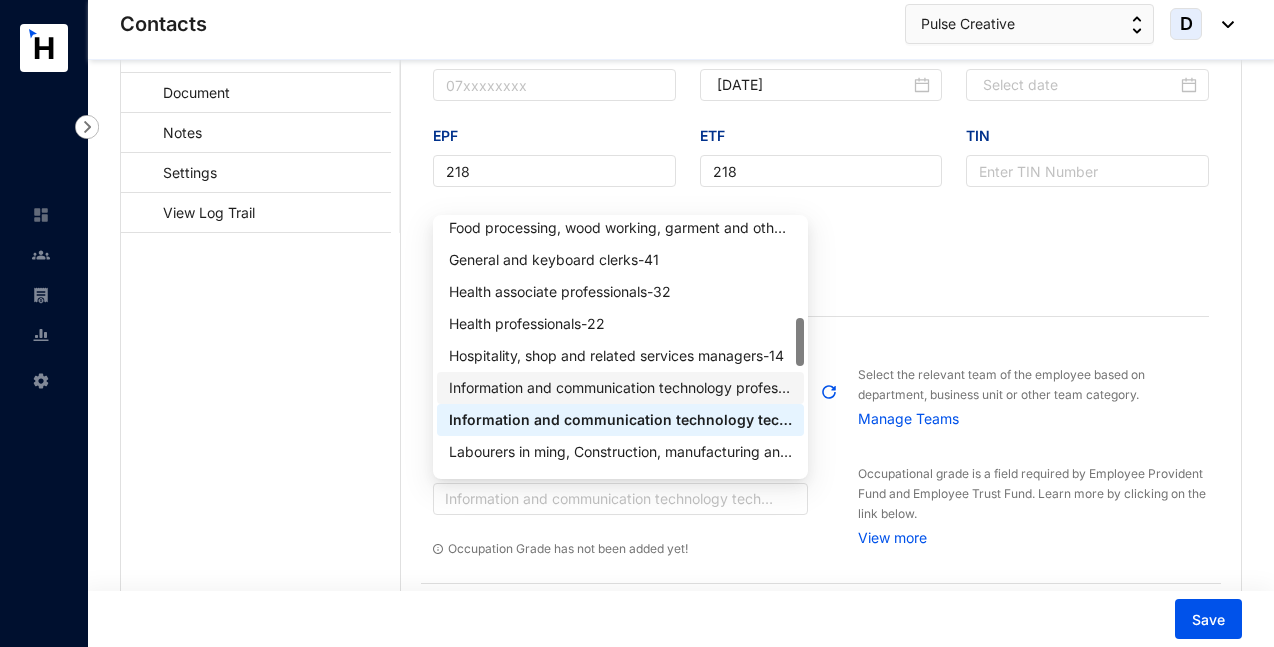 click on "Information and communication technology professionals  -  25" at bounding box center [620, 388] 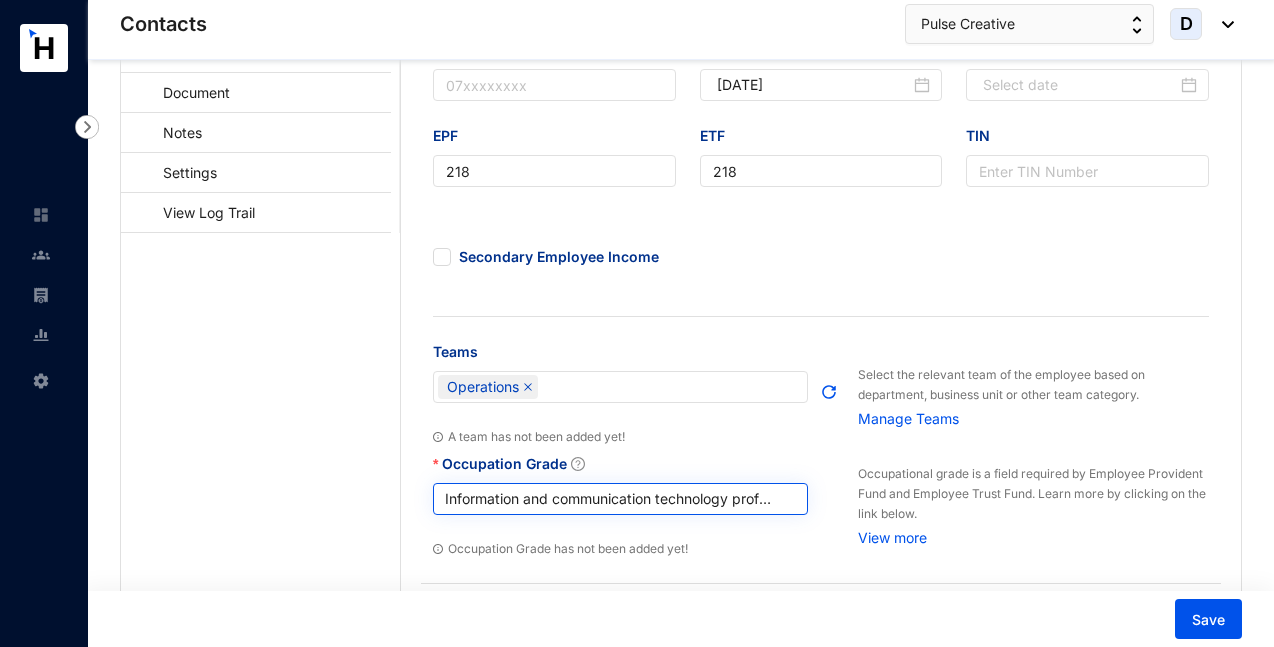 click on "Information and communication technology professionals  -  25" at bounding box center [620, 499] 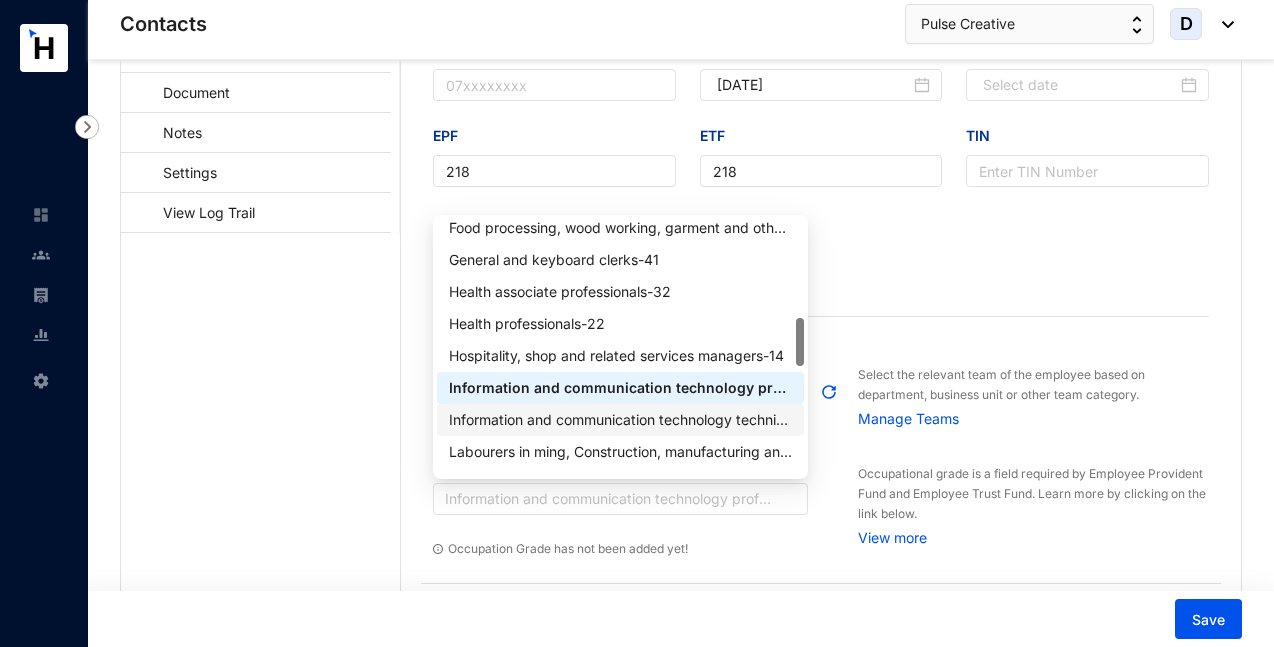 click on "Information and communication technology technicians  -  35" at bounding box center (620, 420) 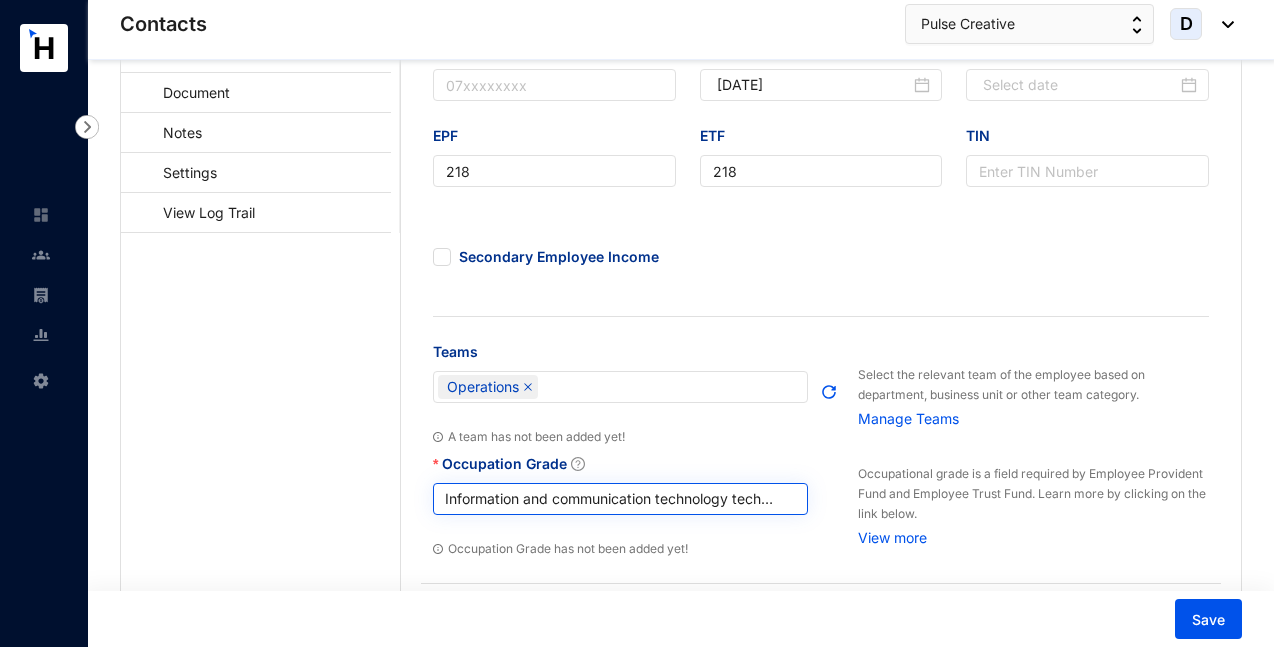 click on "Information and communication technology technicians  -  35" at bounding box center [620, 499] 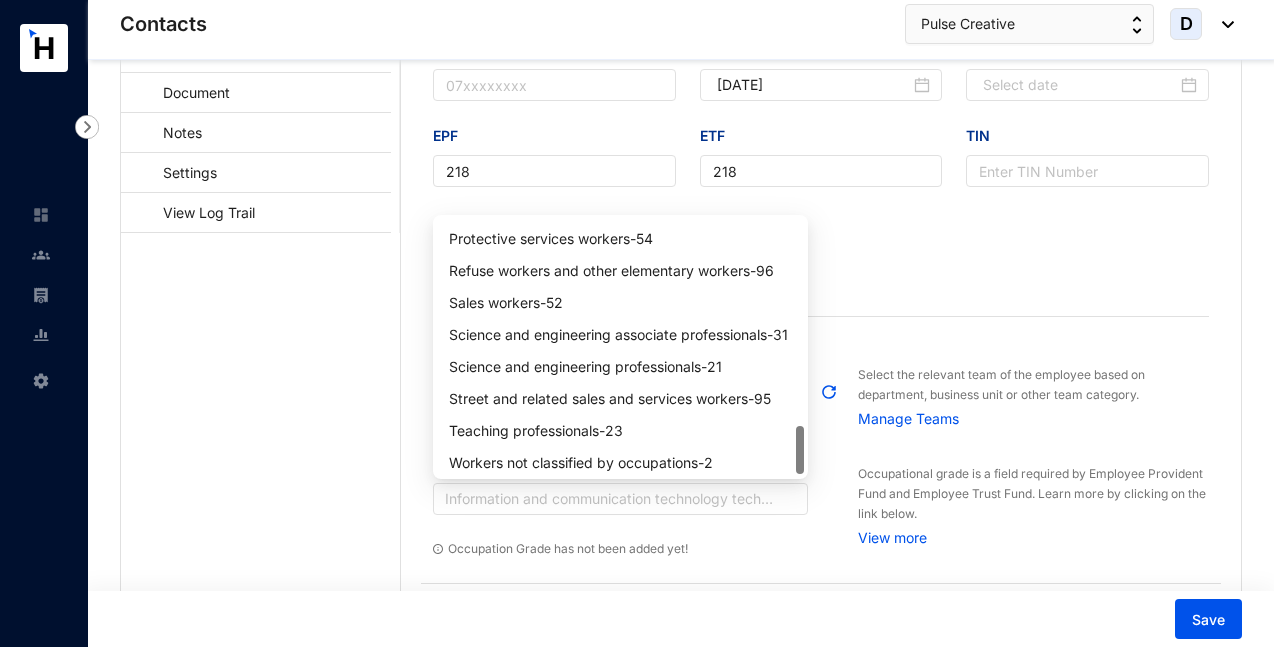 scroll, scrollTop: 1088, scrollLeft: 0, axis: vertical 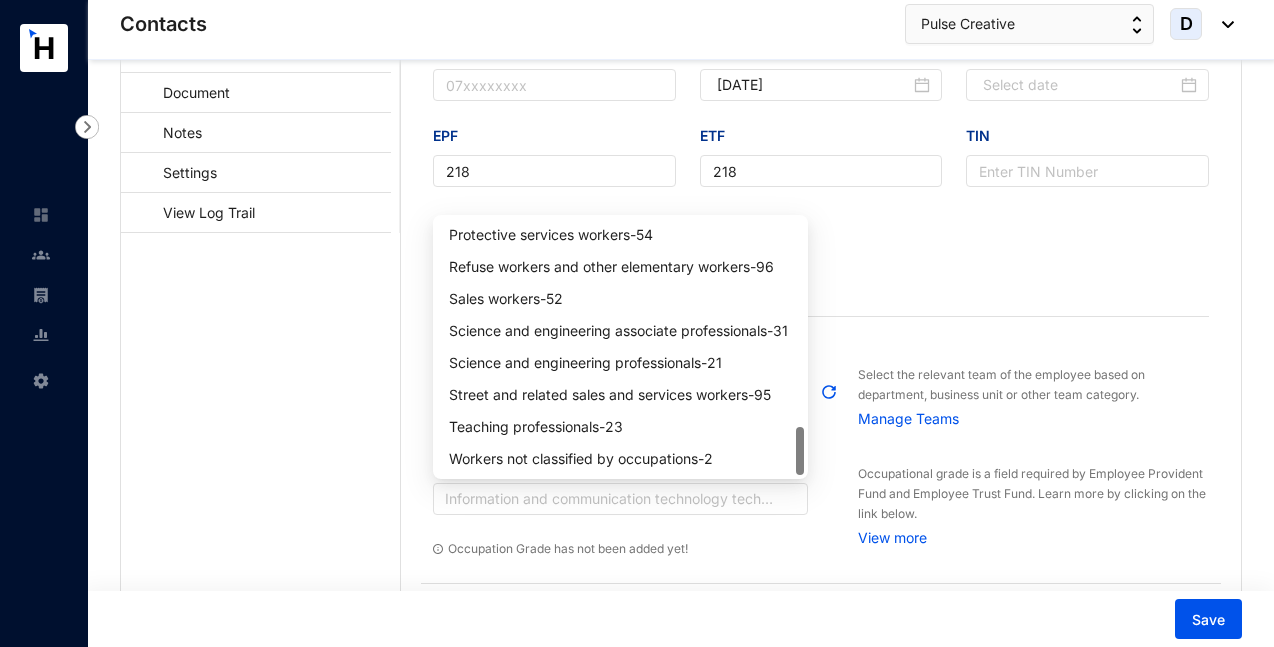 drag, startPoint x: 798, startPoint y: 335, endPoint x: 804, endPoint y: 464, distance: 129.13947 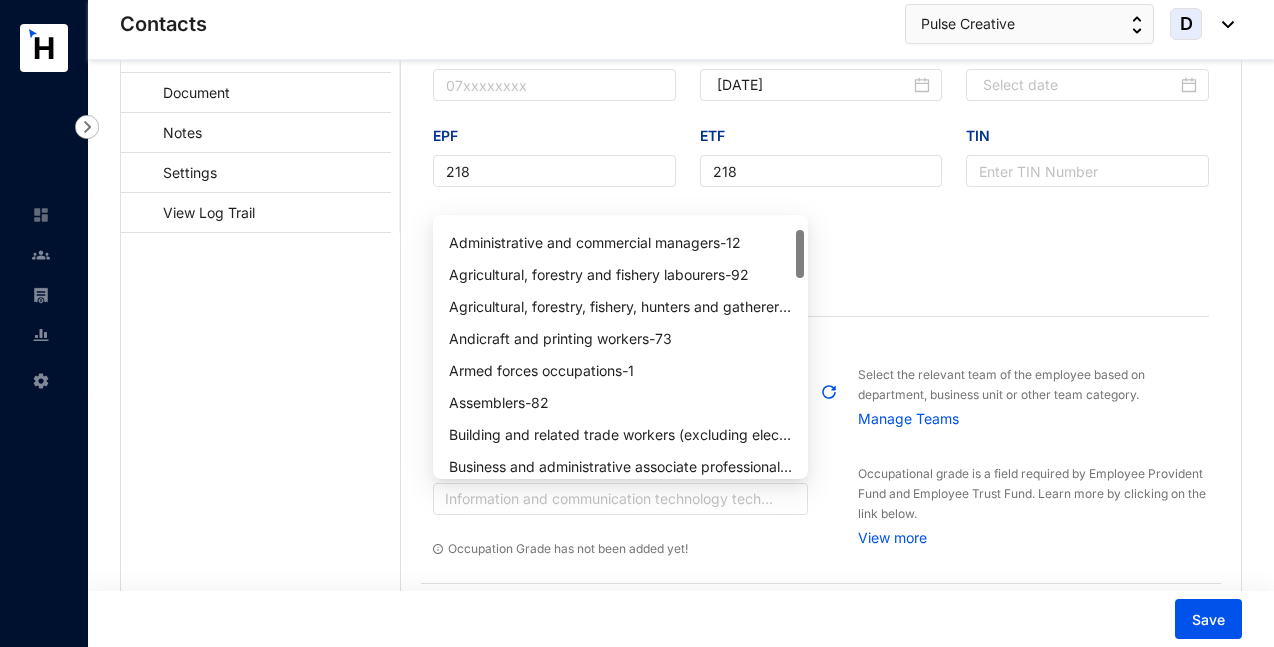 scroll, scrollTop: 0, scrollLeft: 0, axis: both 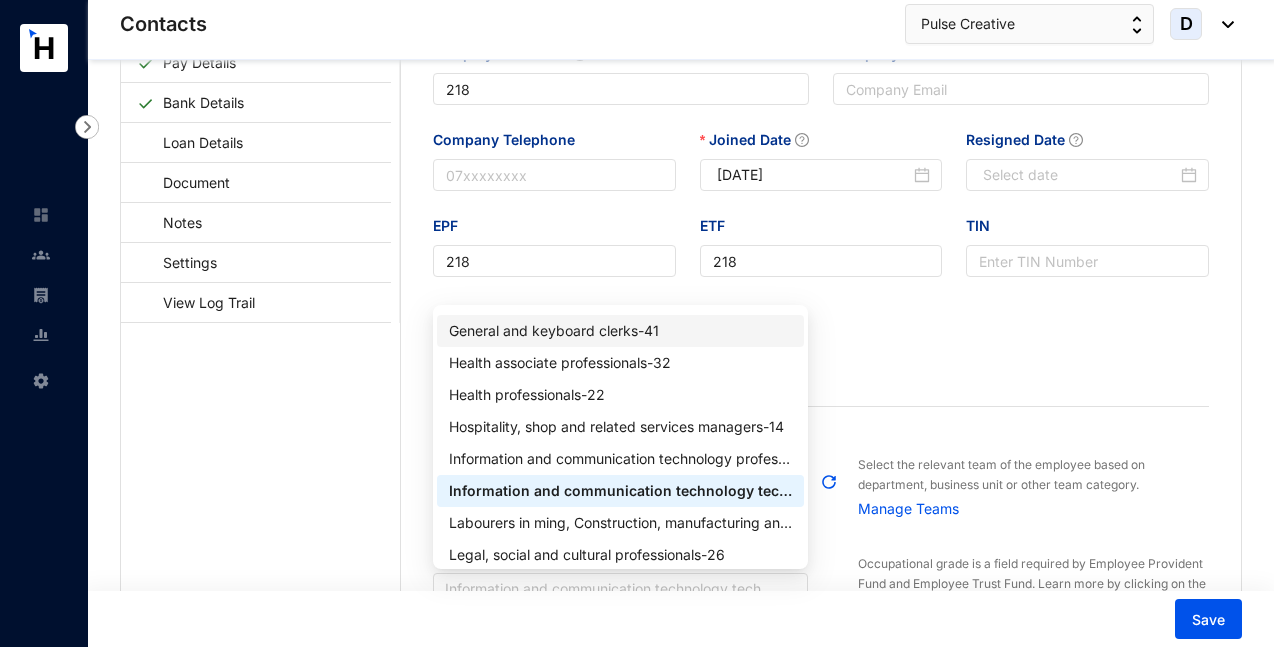 click on "General and keyboard clerks  -  41" at bounding box center [620, 331] 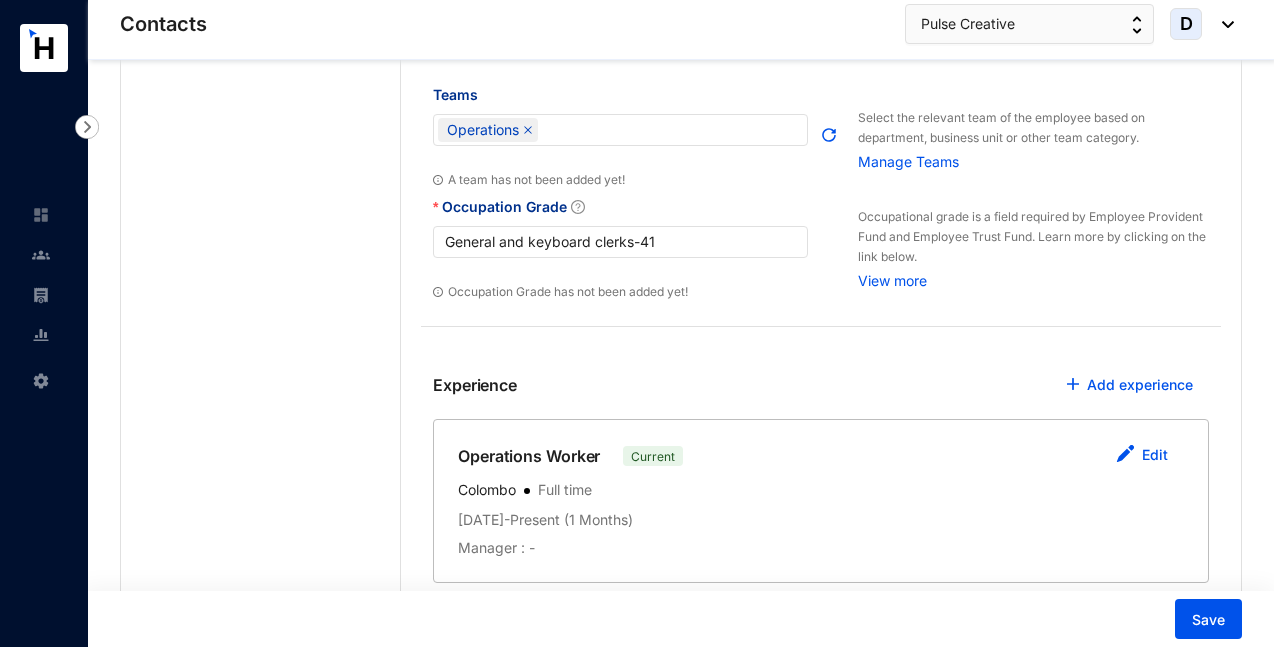 scroll, scrollTop: 520, scrollLeft: 0, axis: vertical 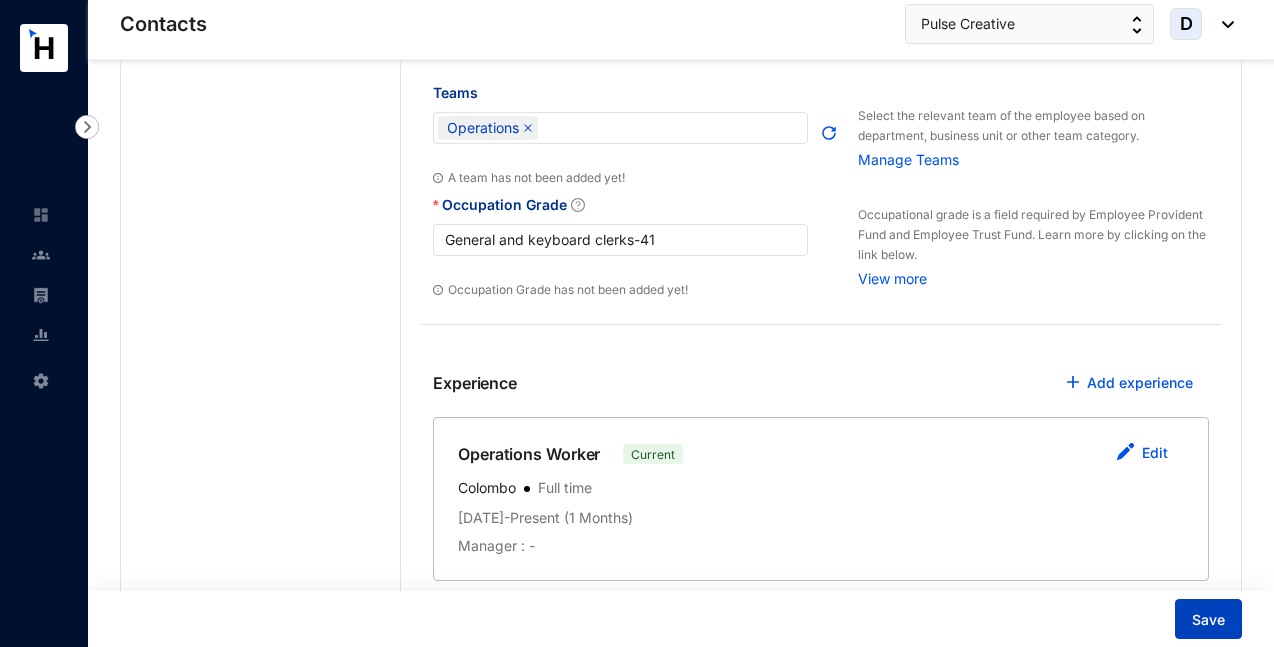 click on "Save" at bounding box center (1208, 619) 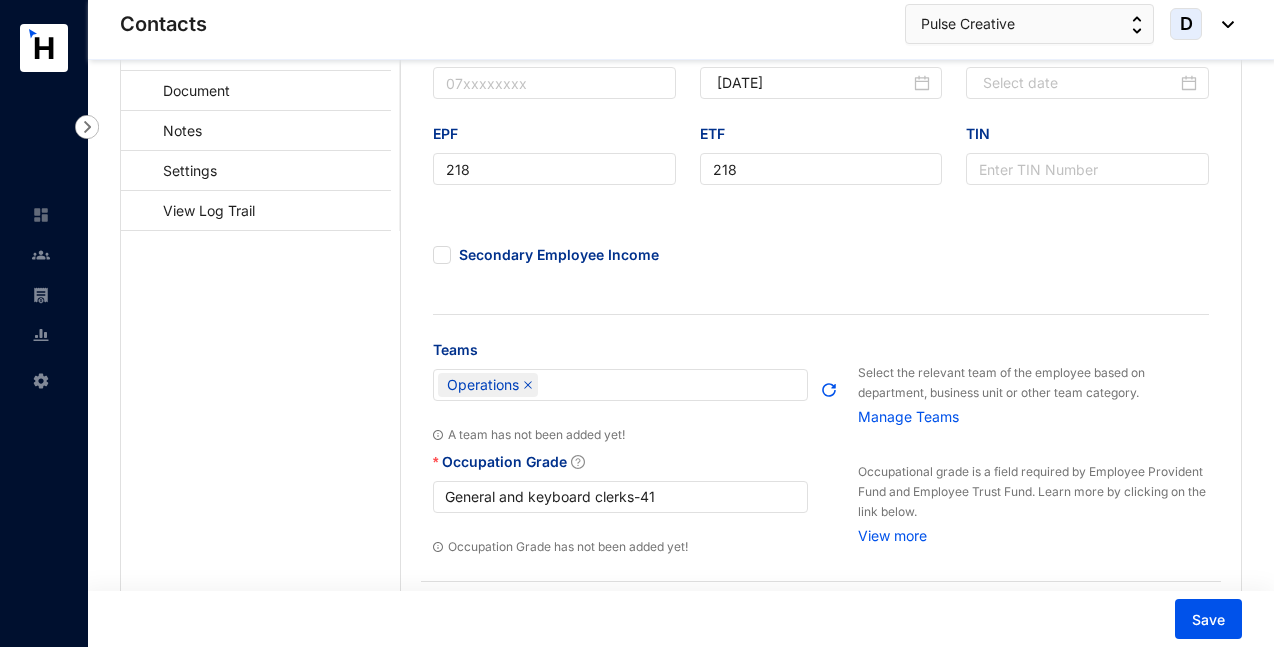 scroll, scrollTop: 267, scrollLeft: 0, axis: vertical 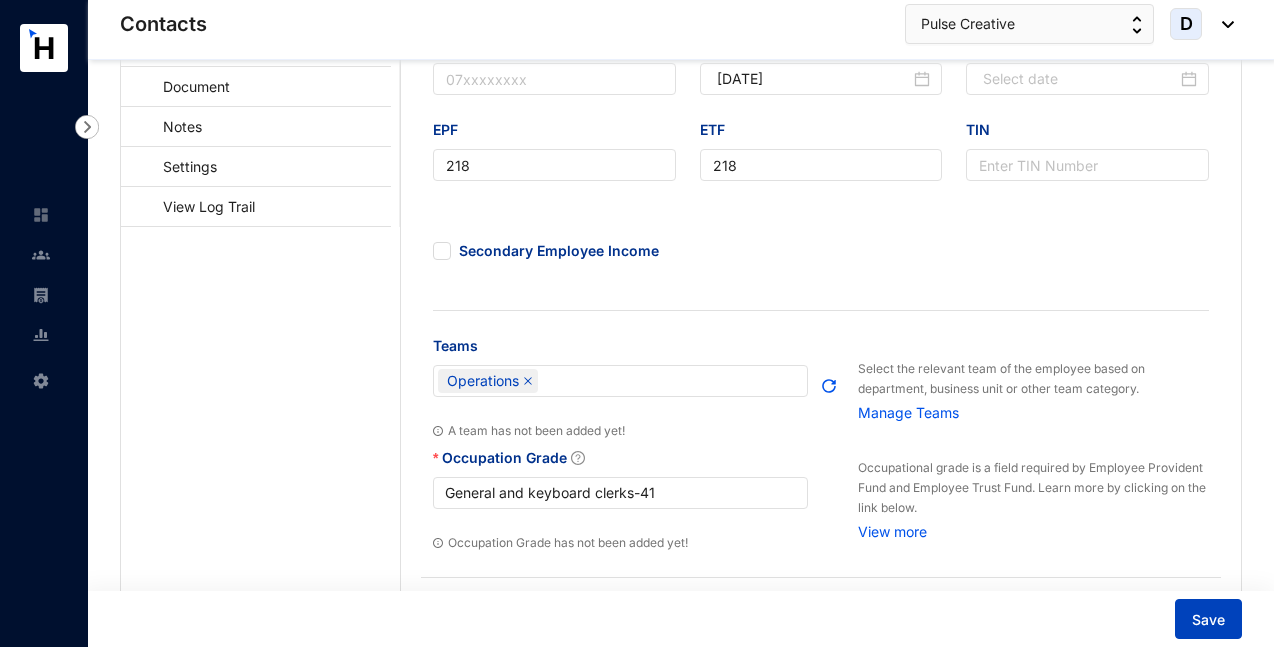 click on "Save" at bounding box center (1208, 620) 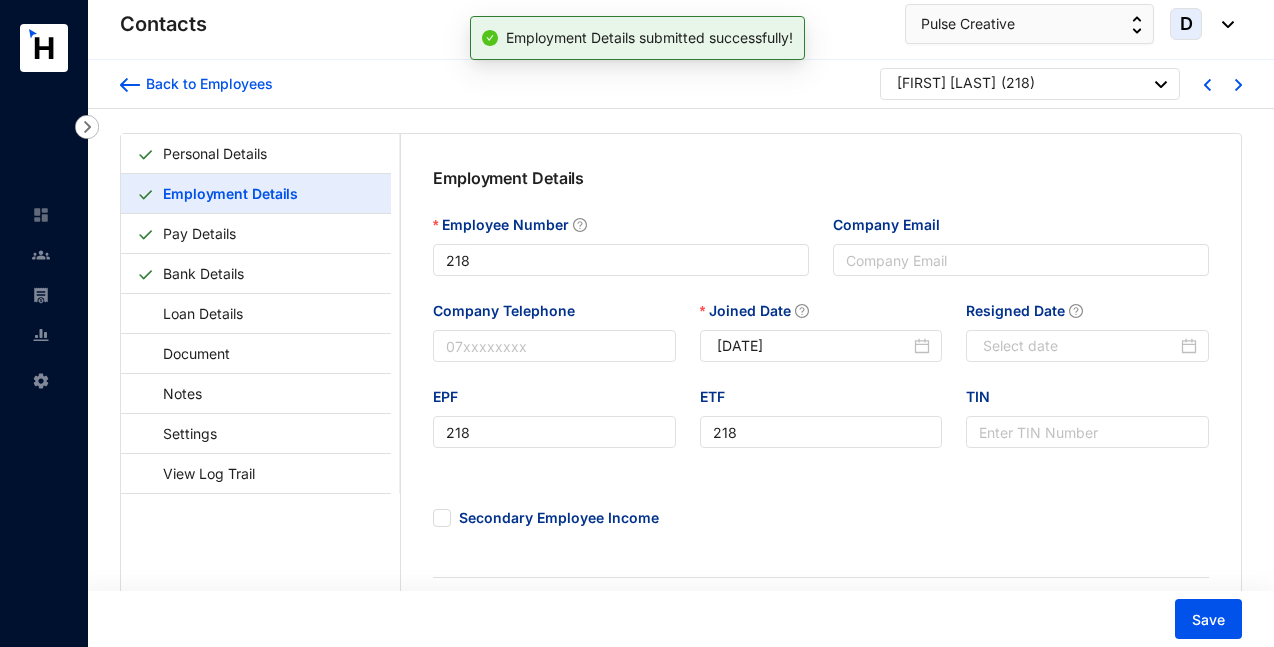 scroll, scrollTop: 0, scrollLeft: 0, axis: both 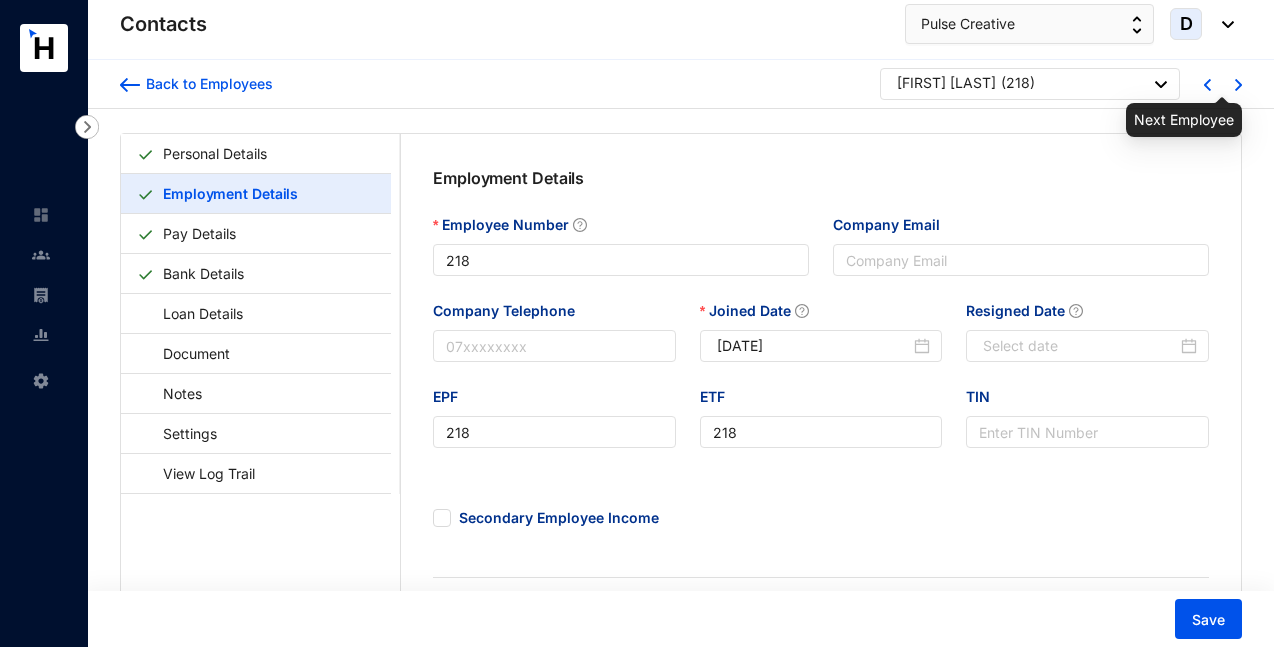 click at bounding box center (1238, 85) 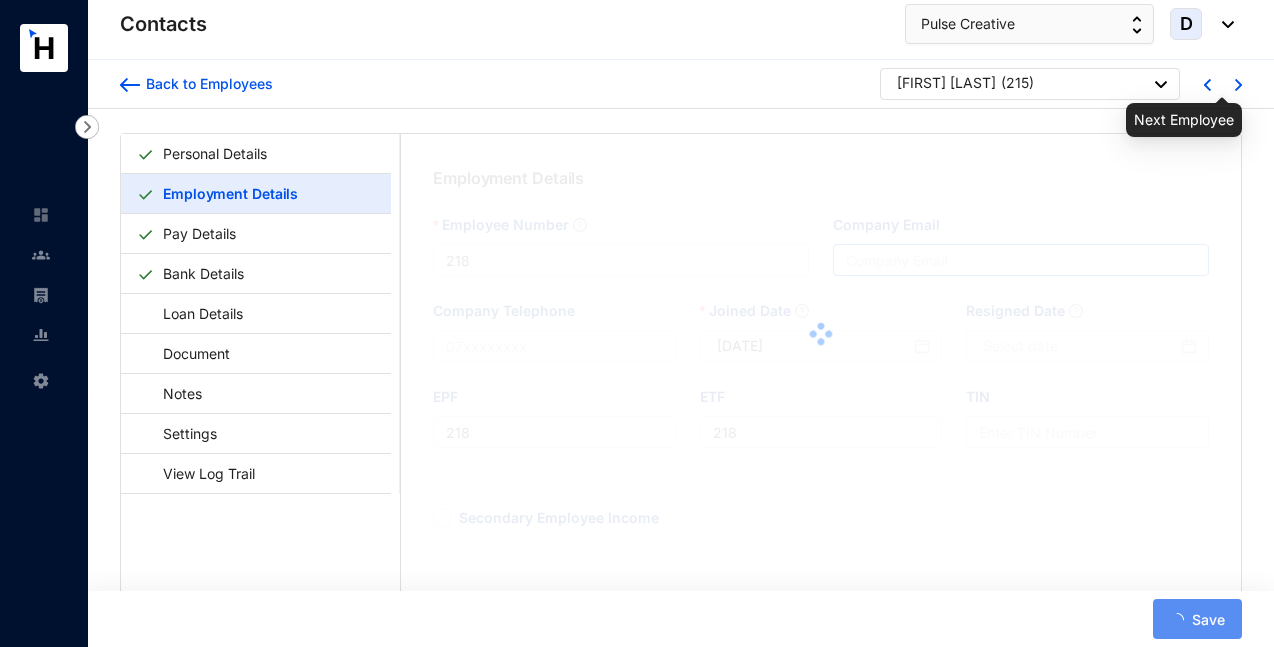 type on "215" 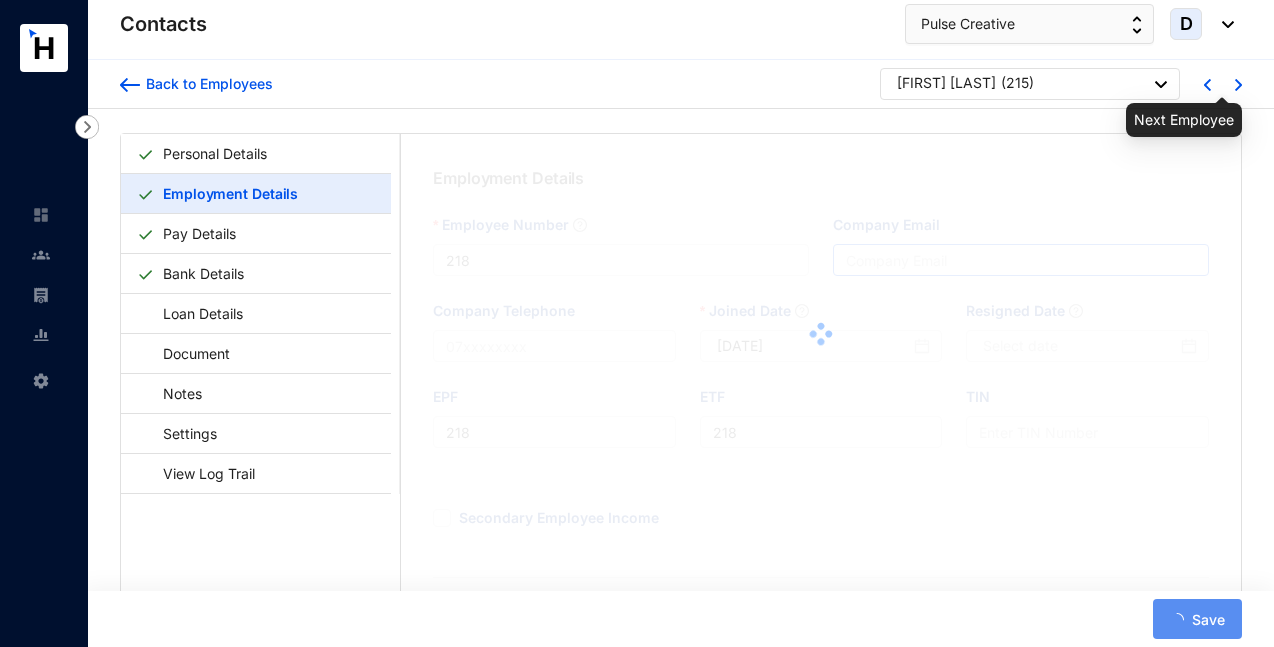type on "215" 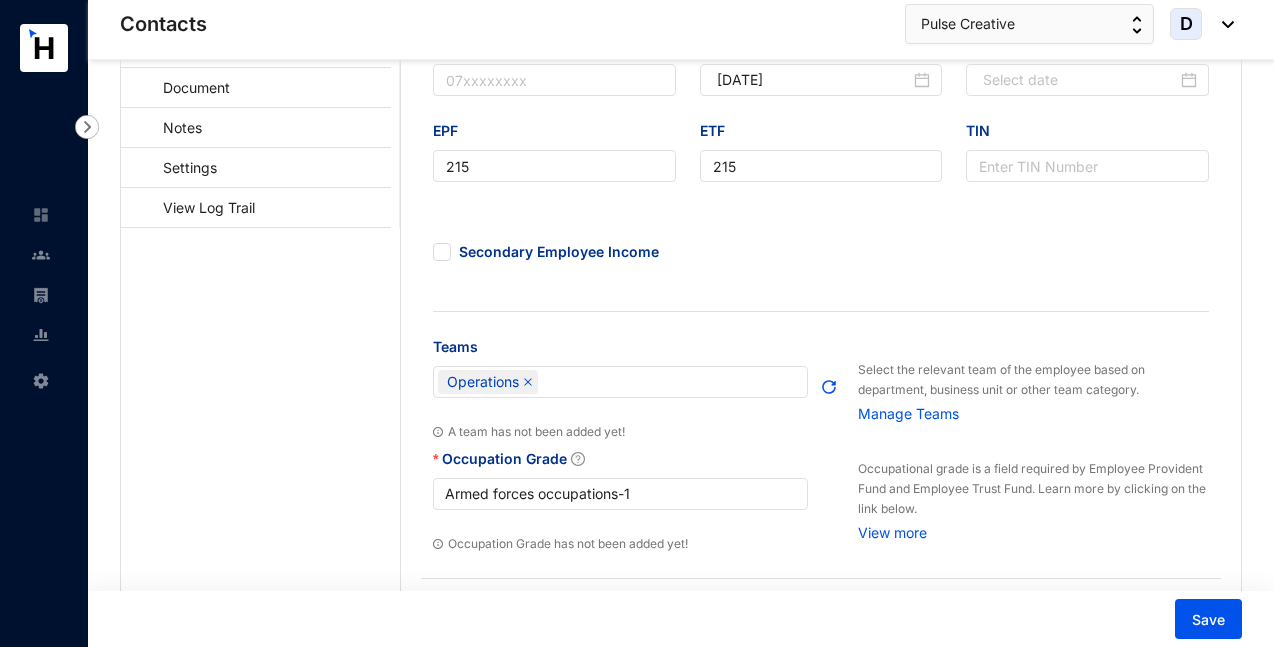 scroll, scrollTop: 334, scrollLeft: 0, axis: vertical 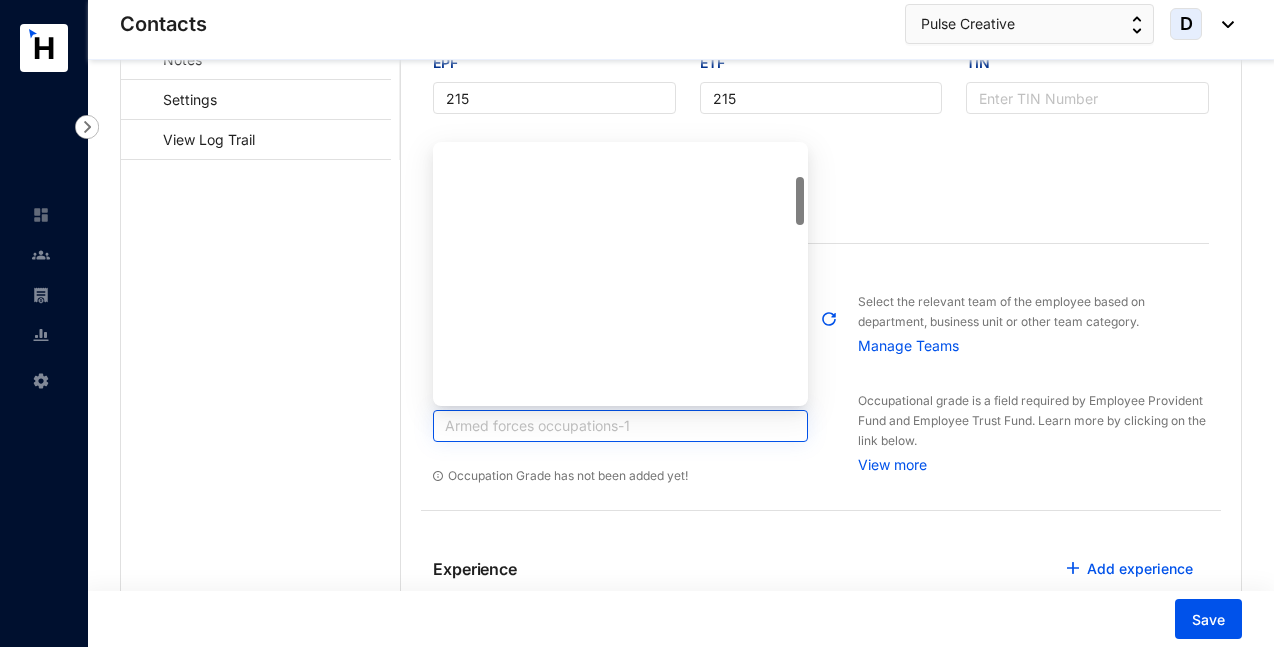 click on "Armed forces occupations  -  1" at bounding box center [620, 426] 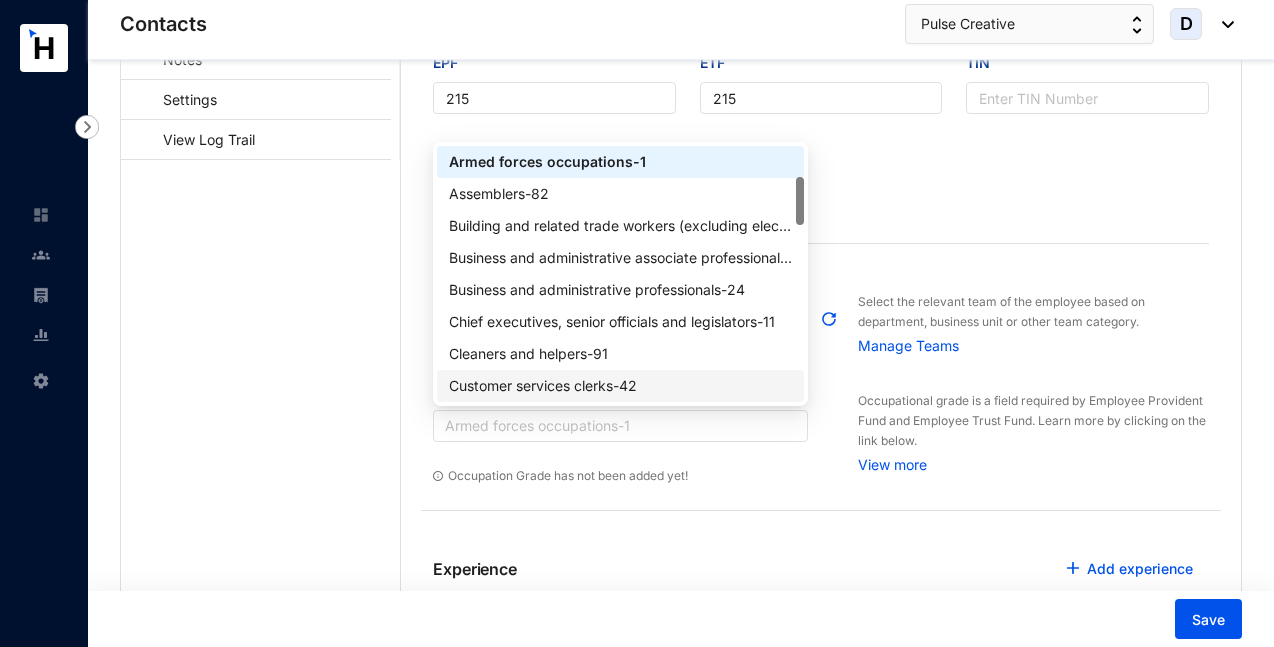 click on "Customer services clerks  -  42" at bounding box center (620, 386) 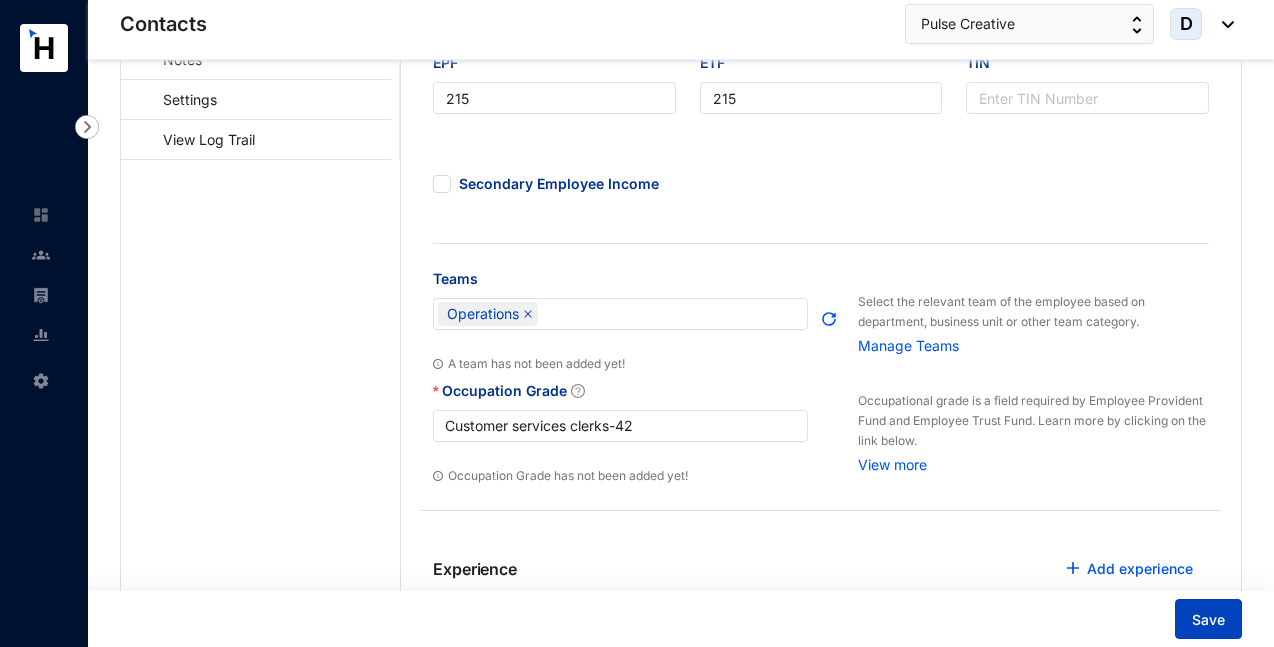 click on "Save" at bounding box center [1208, 620] 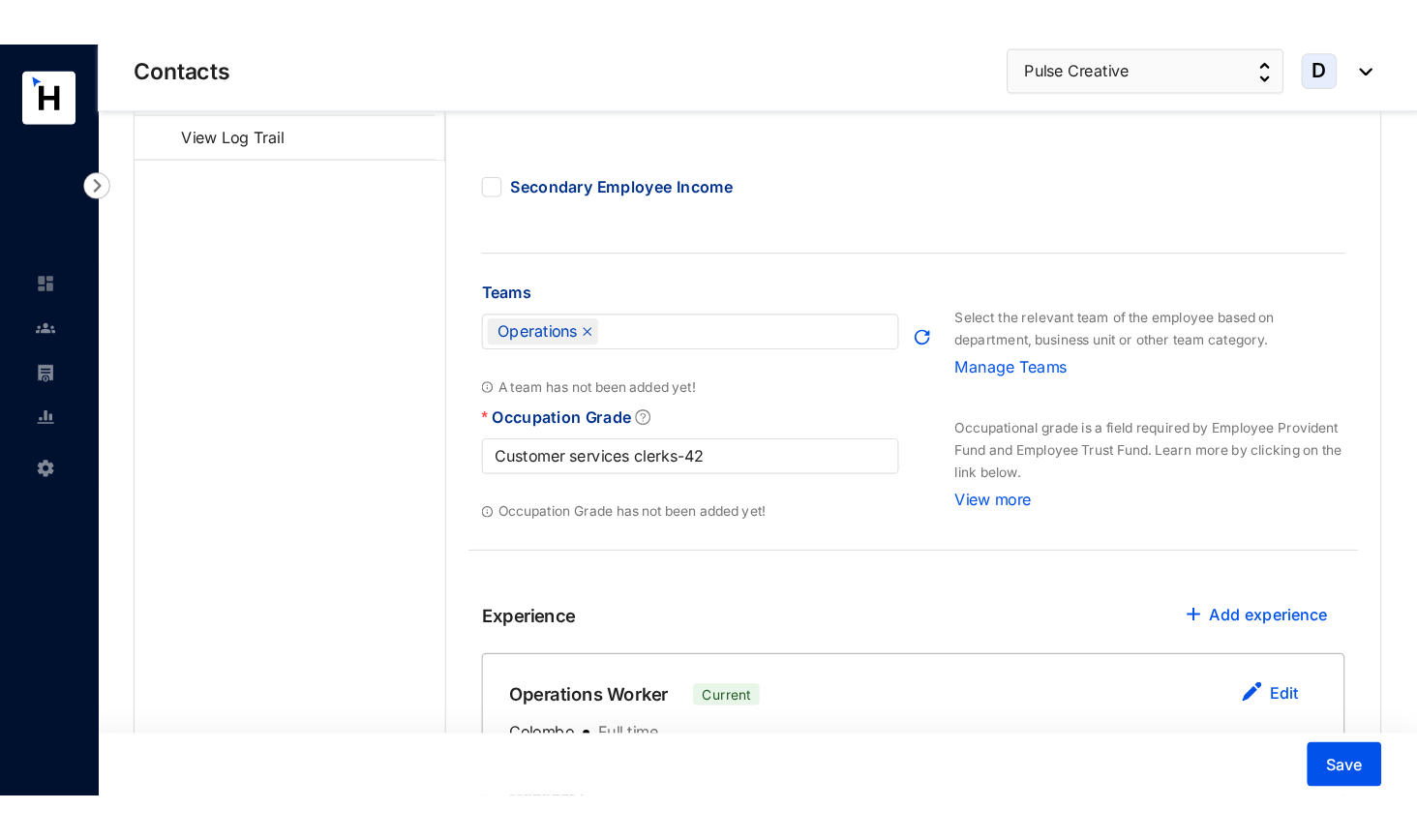 scroll, scrollTop: 375, scrollLeft: 0, axis: vertical 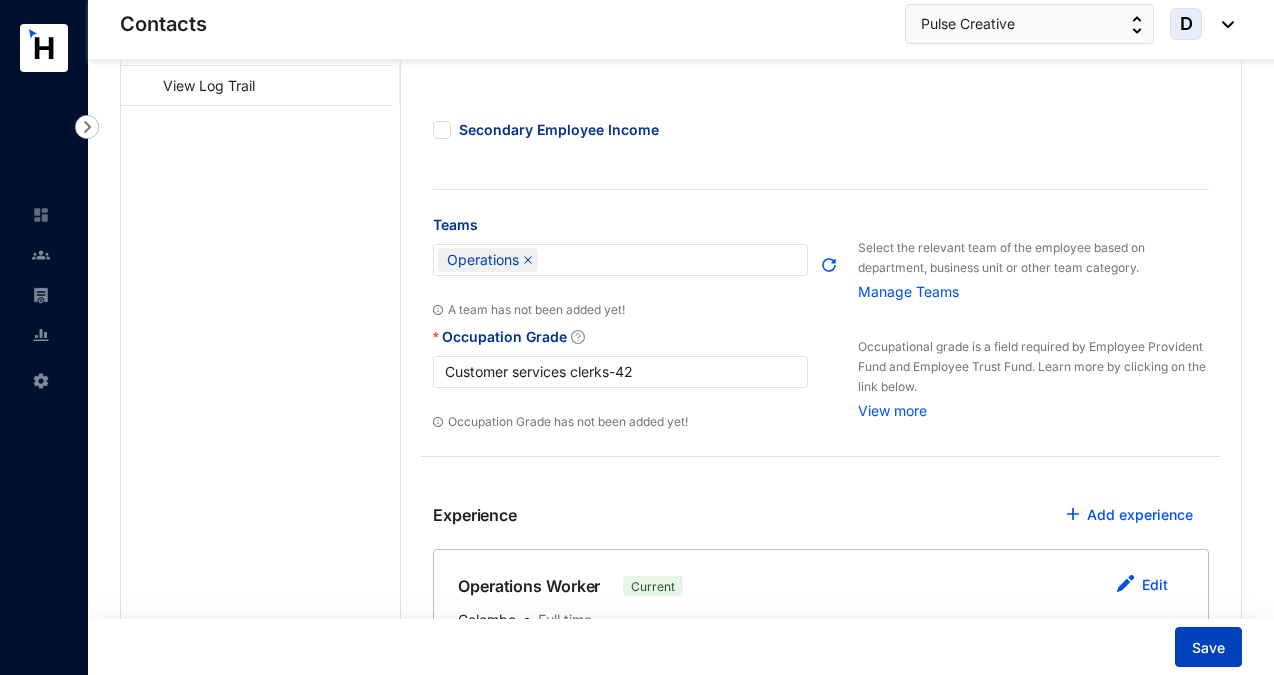 click on "Save" at bounding box center (1208, 648) 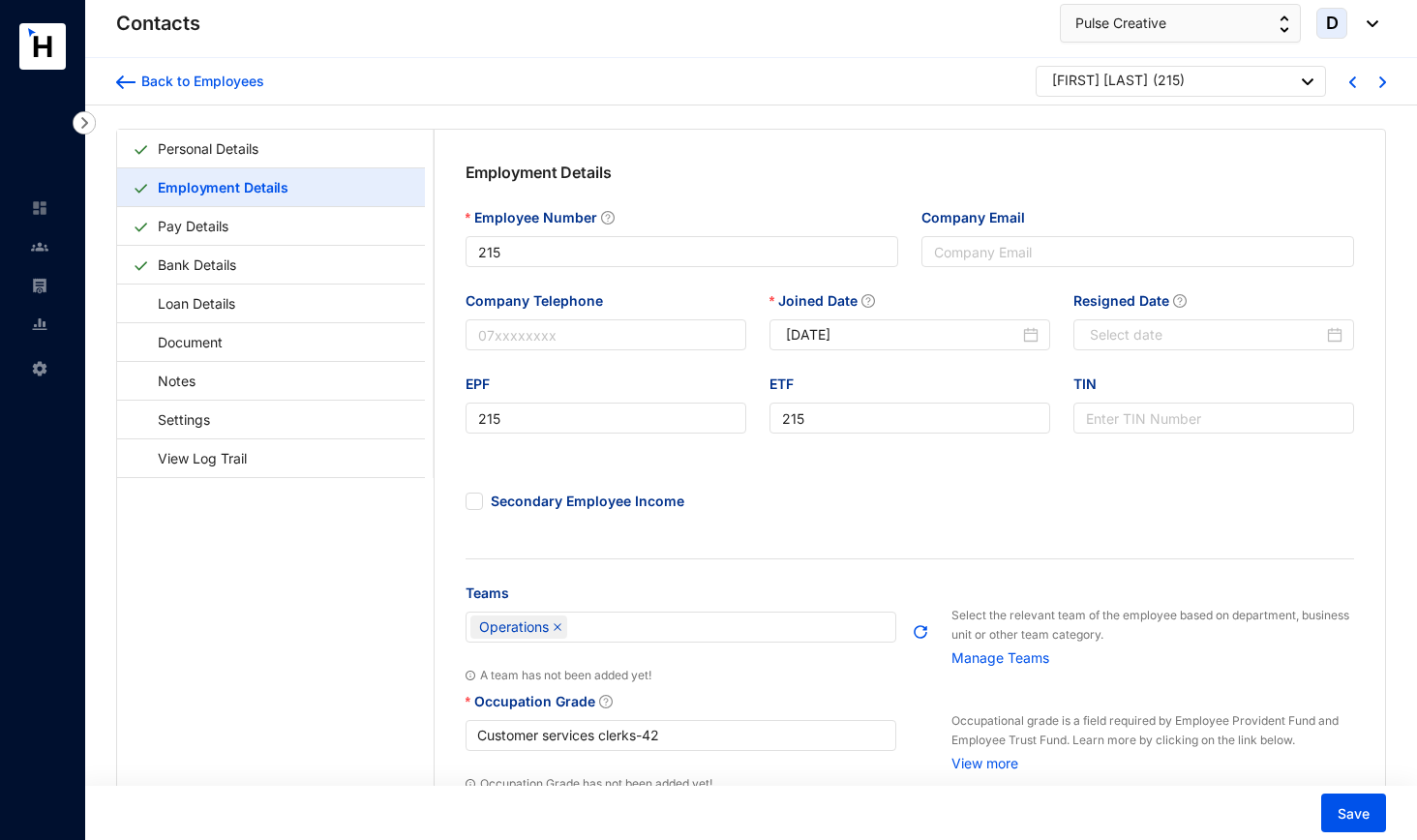 scroll, scrollTop: 0, scrollLeft: 0, axis: both 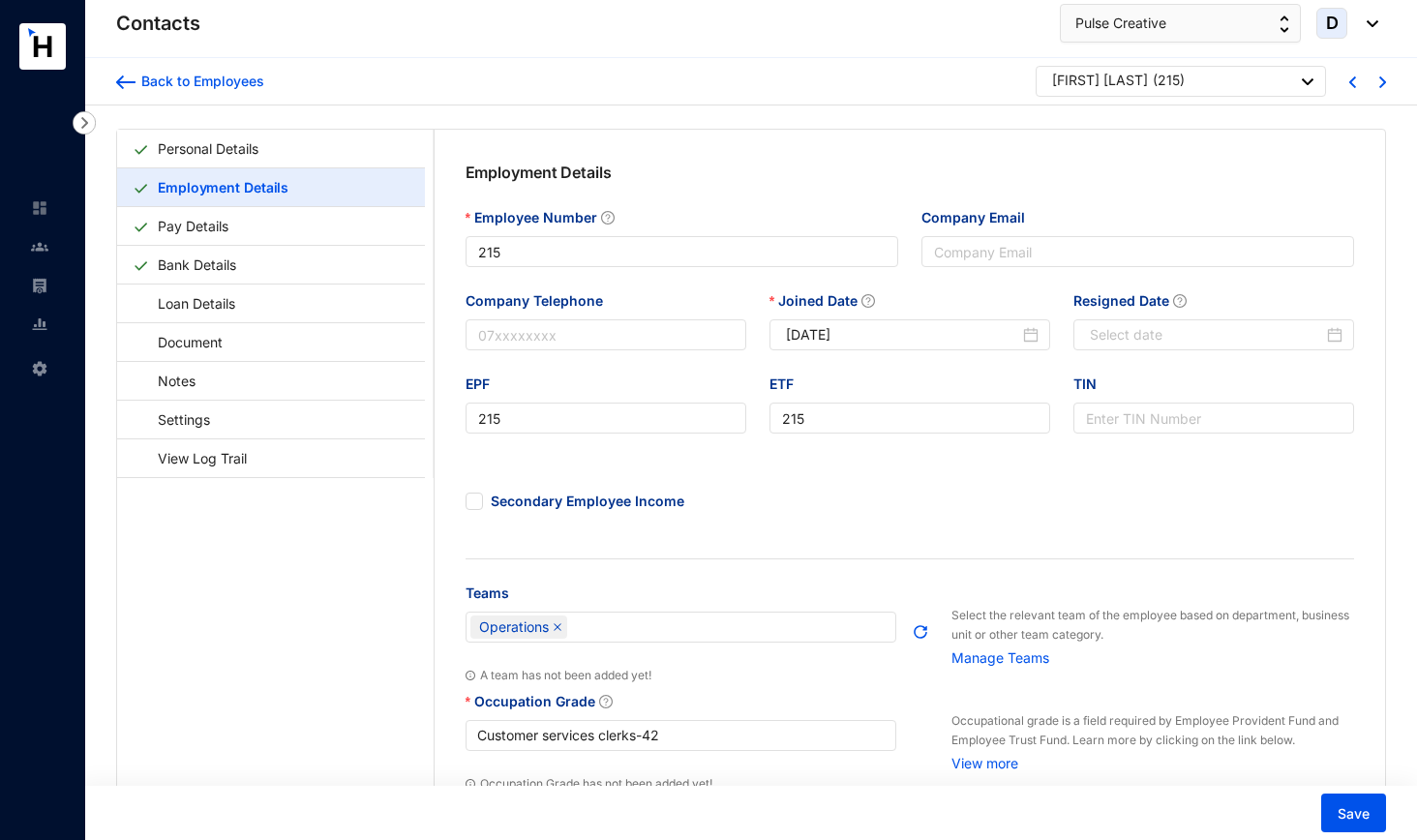 click at bounding box center (1364, 80) 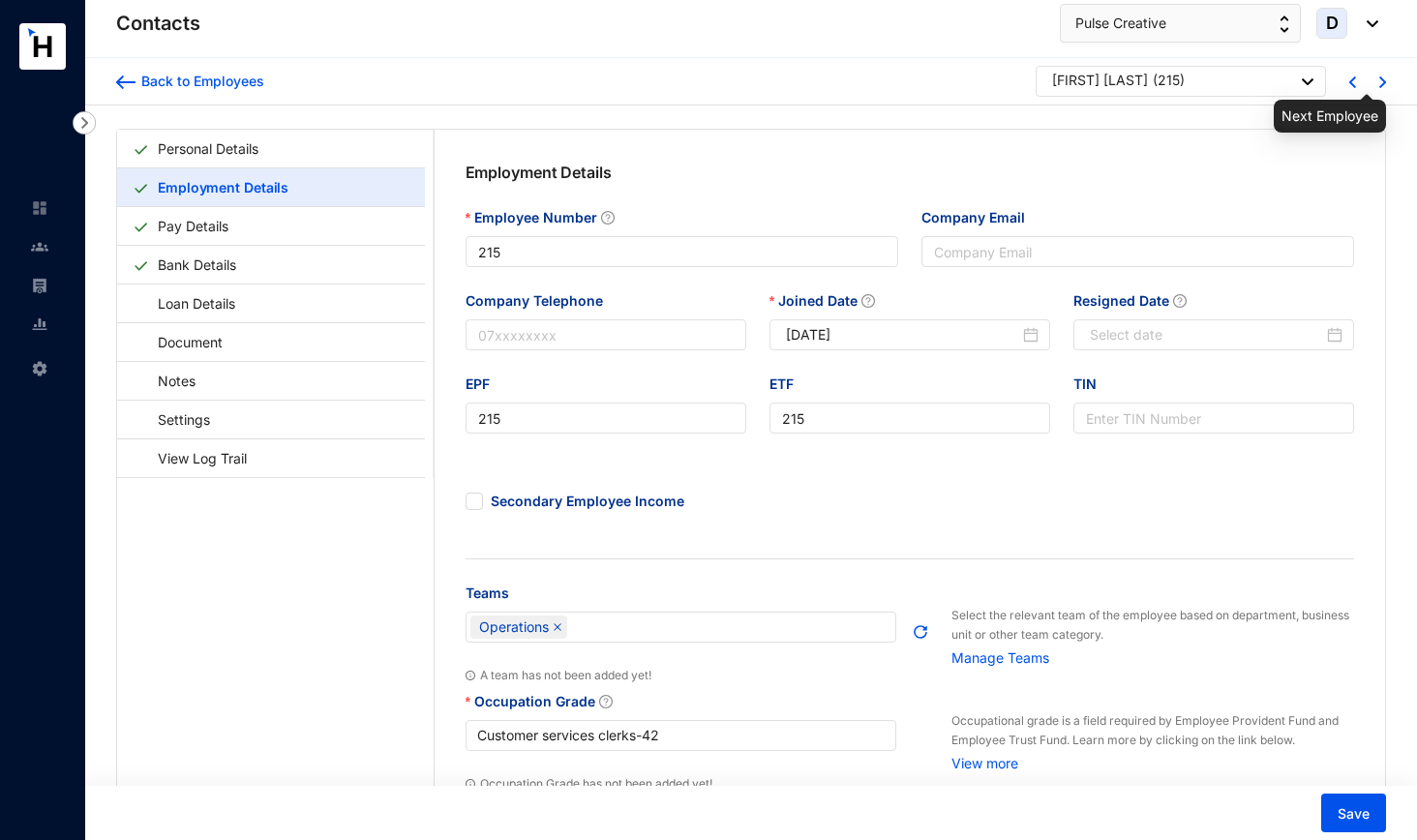 click at bounding box center (1382, 82) 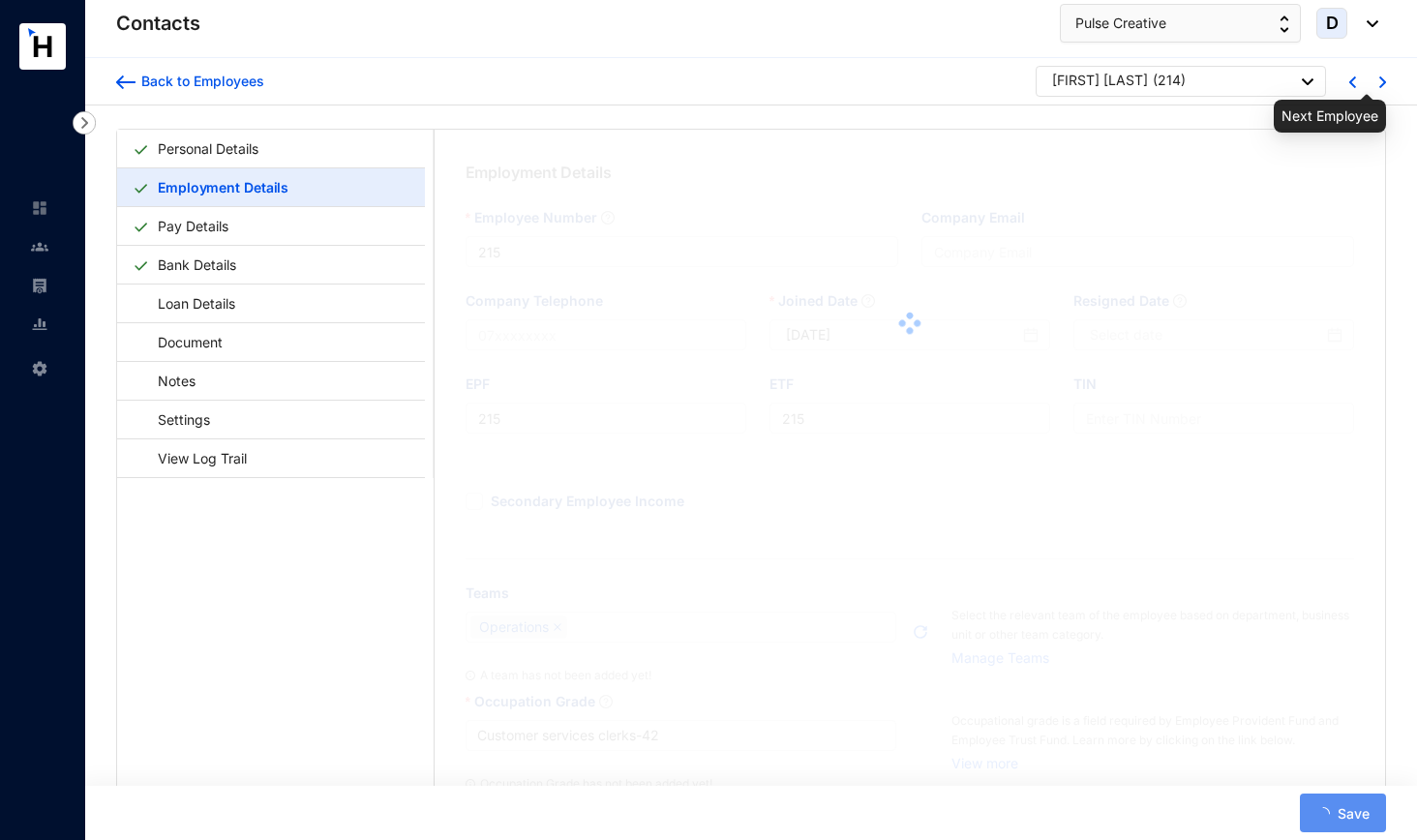 type on "214" 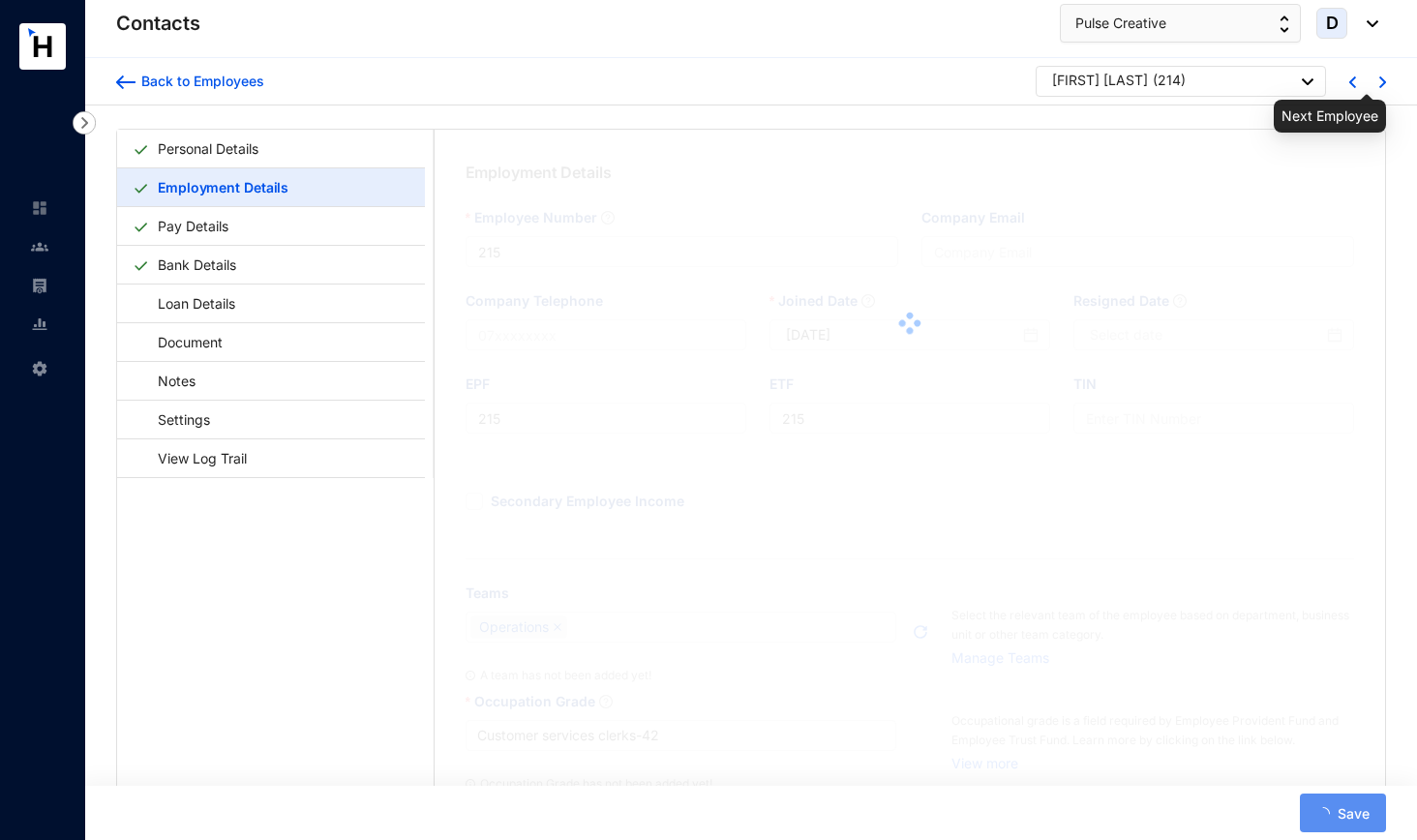type on "214" 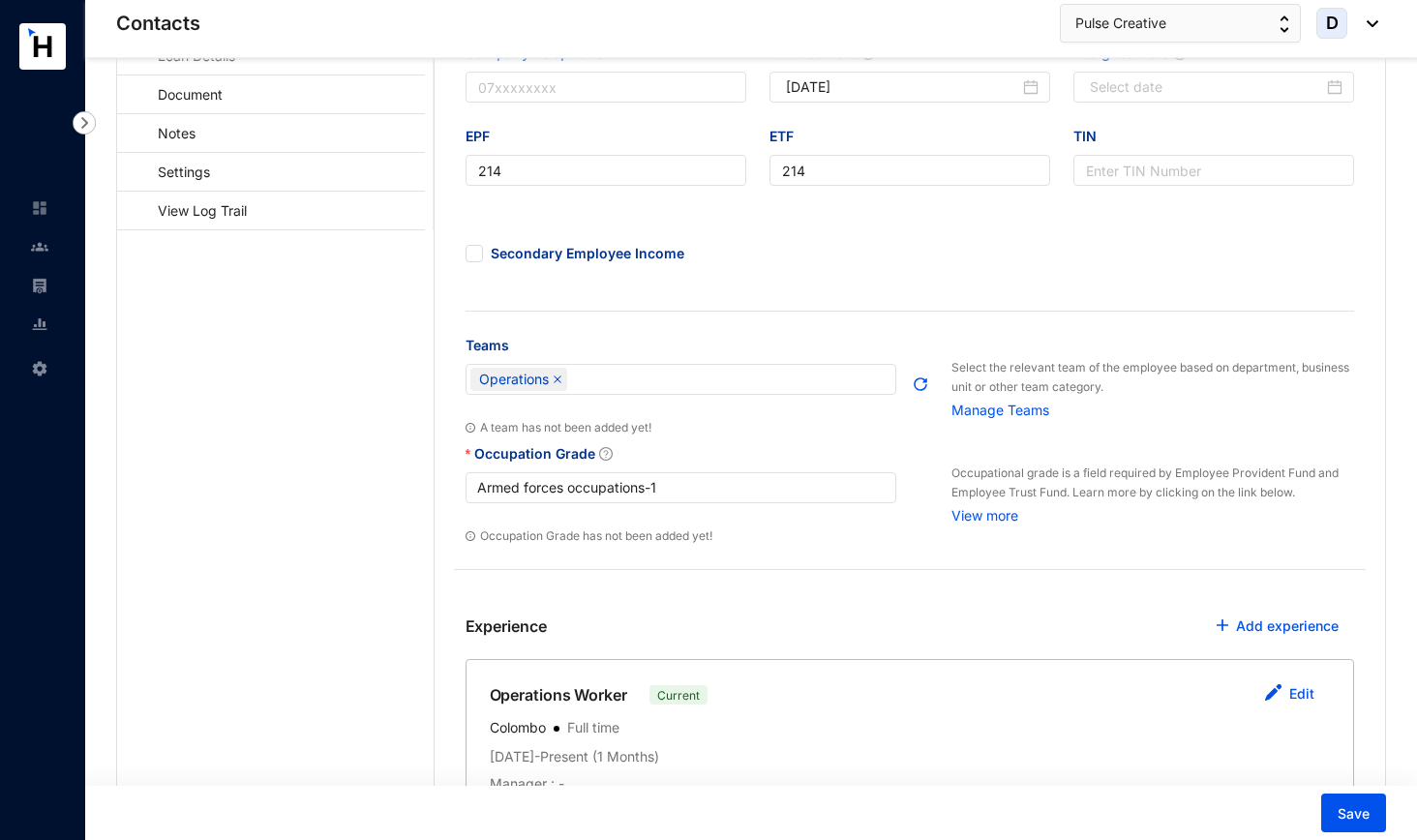 scroll, scrollTop: 250, scrollLeft: 0, axis: vertical 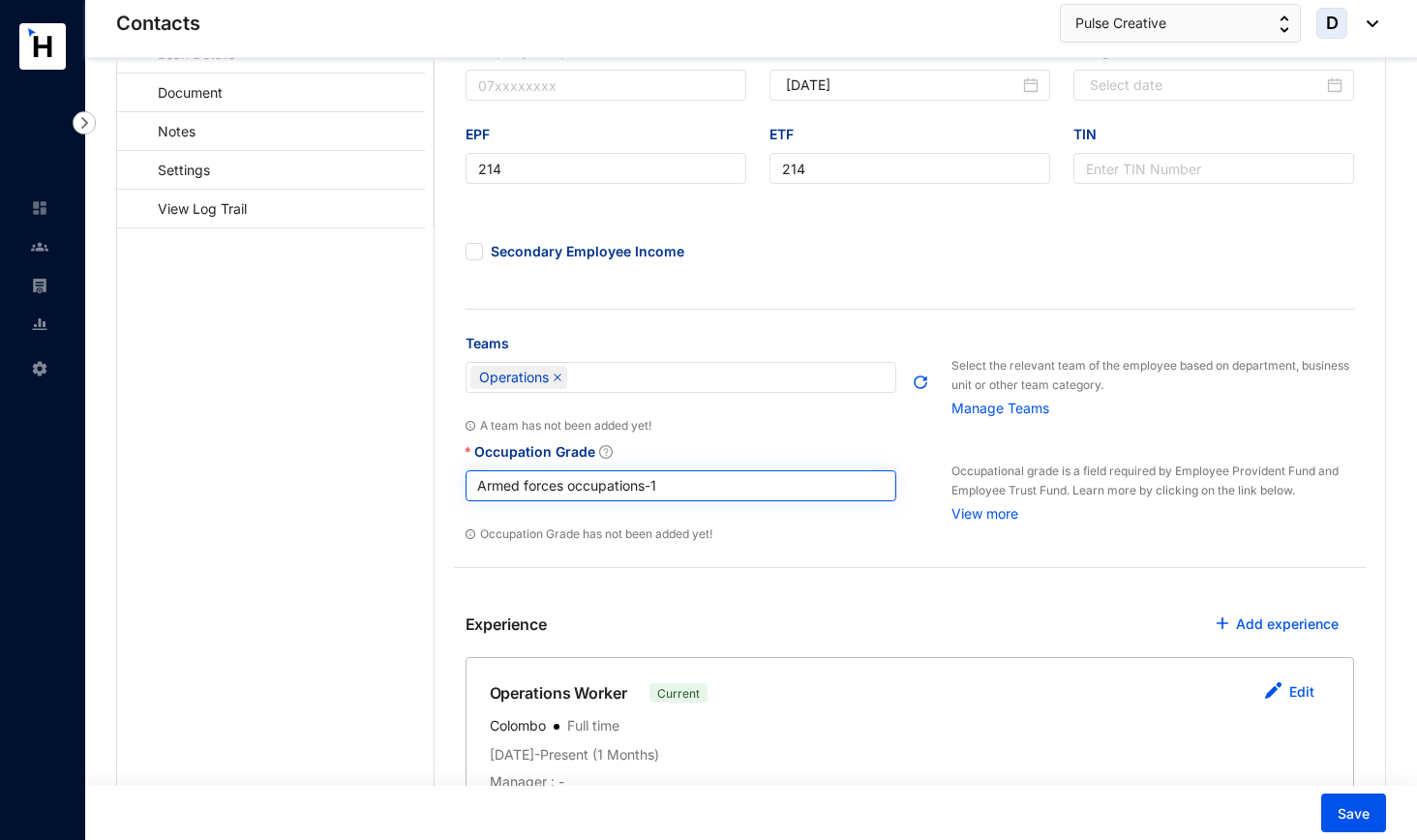 click on "Armed forces occupations  -  1" at bounding box center (681, 486) 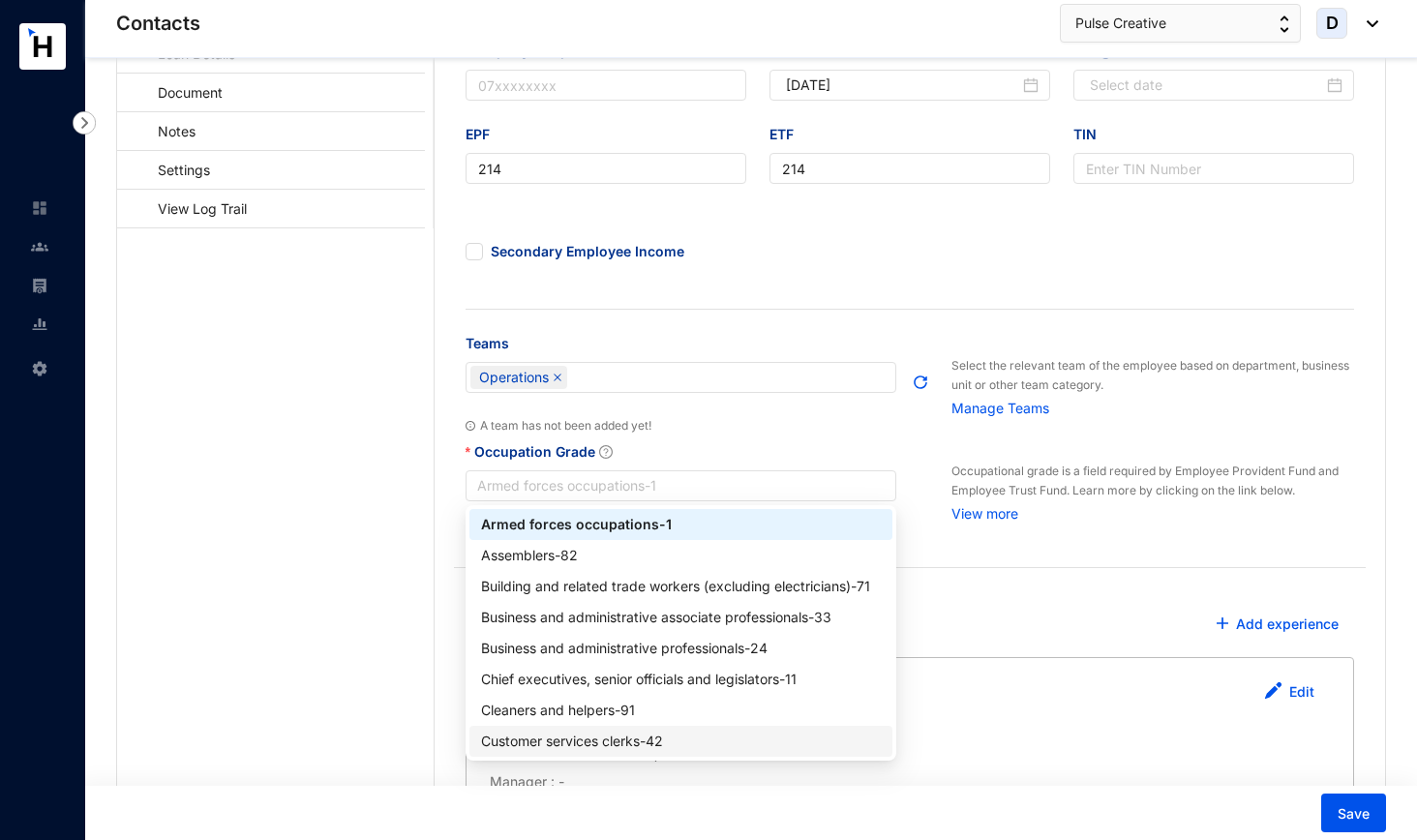 click on "Customer services clerks  -  42" at bounding box center [681, 741] 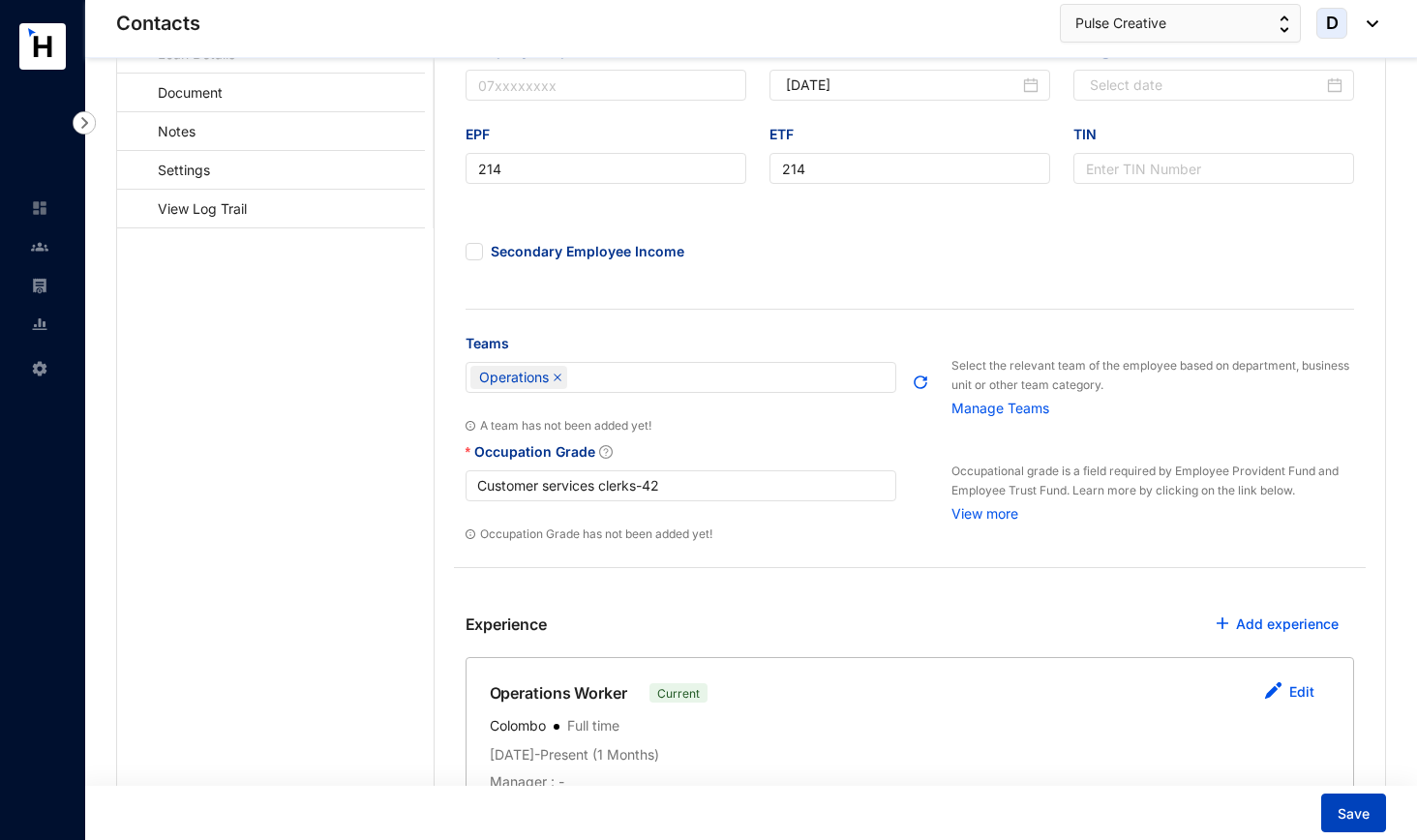 click on "Save" at bounding box center [1353, 814] 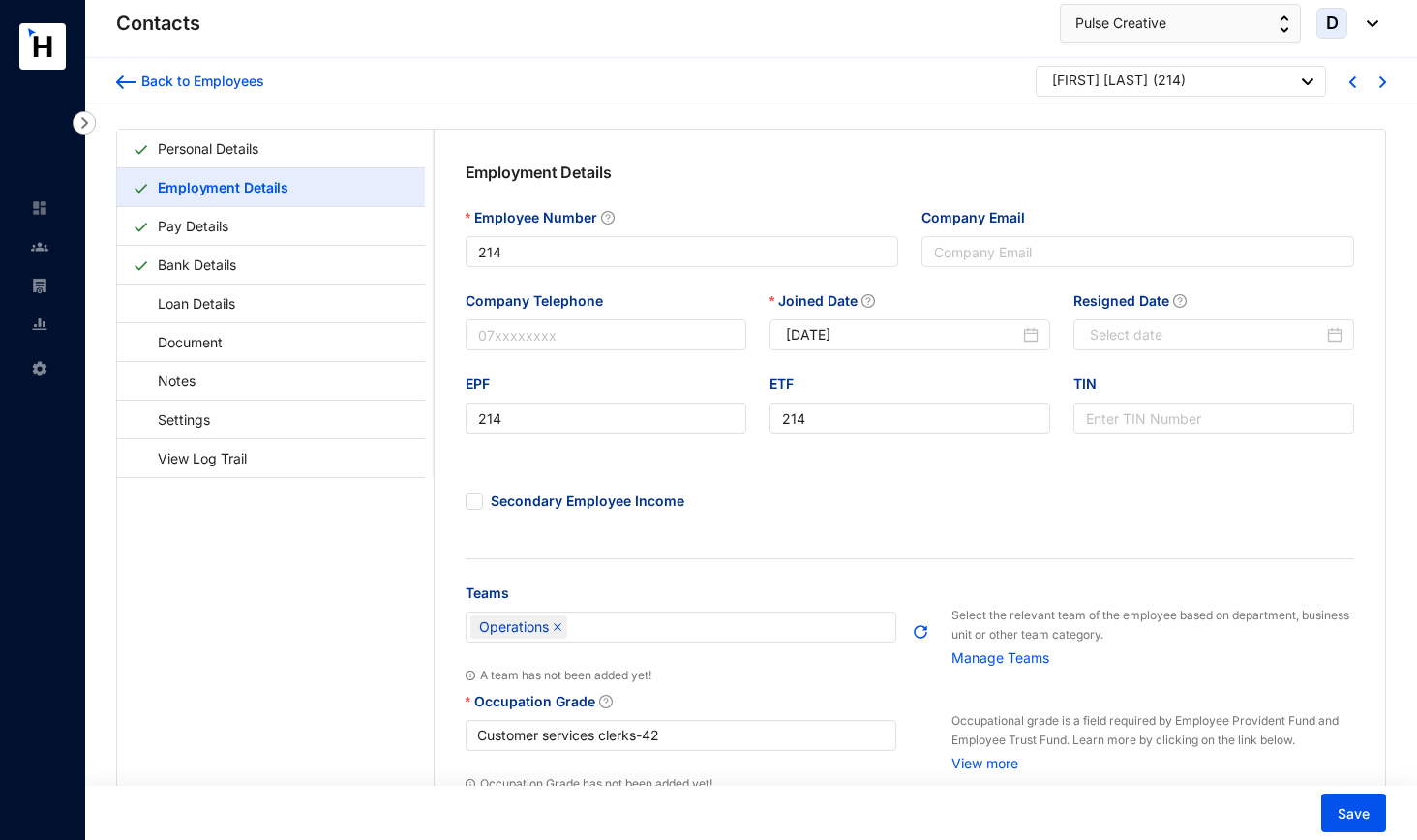 scroll, scrollTop: 0, scrollLeft: 0, axis: both 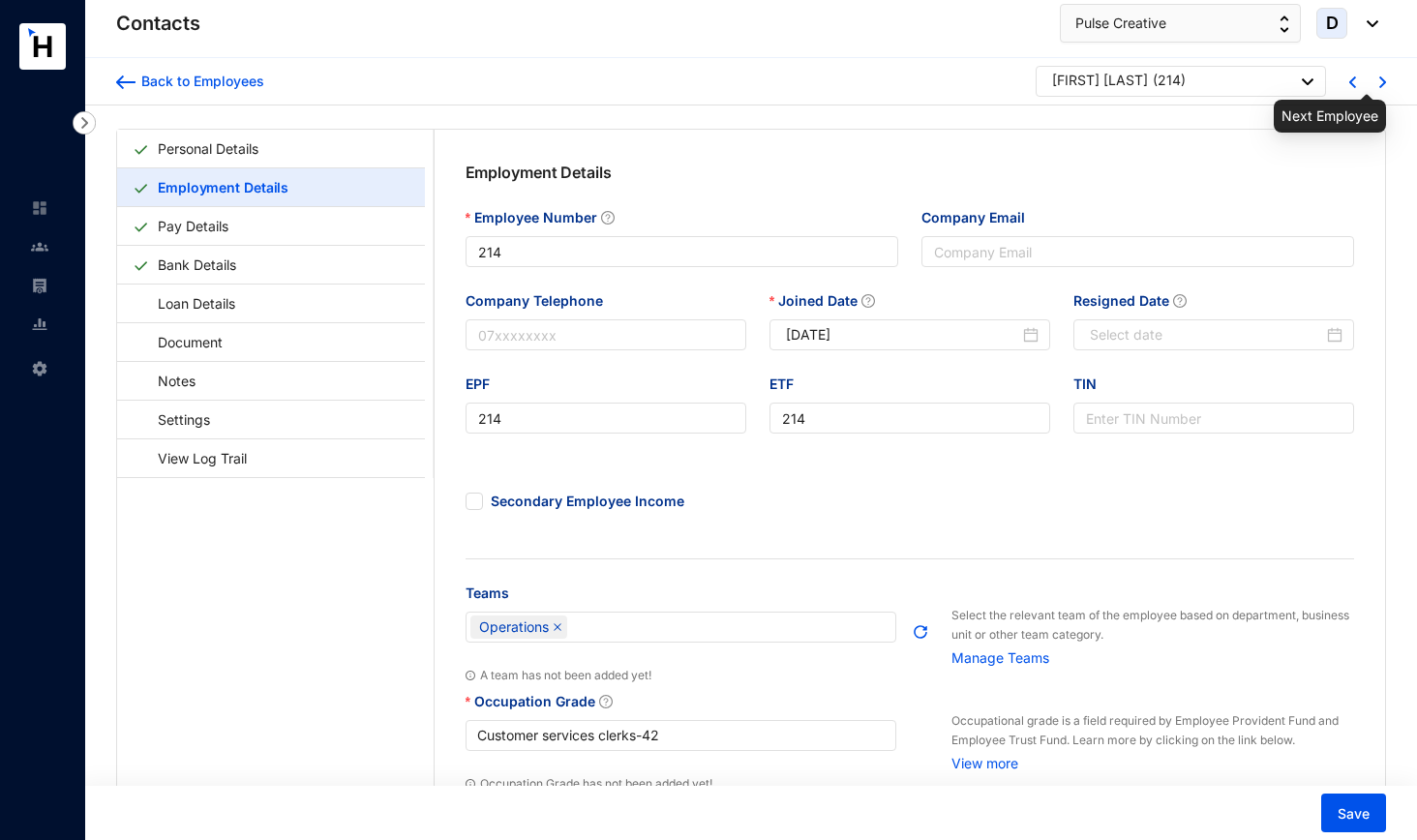 click at bounding box center [1382, 82] 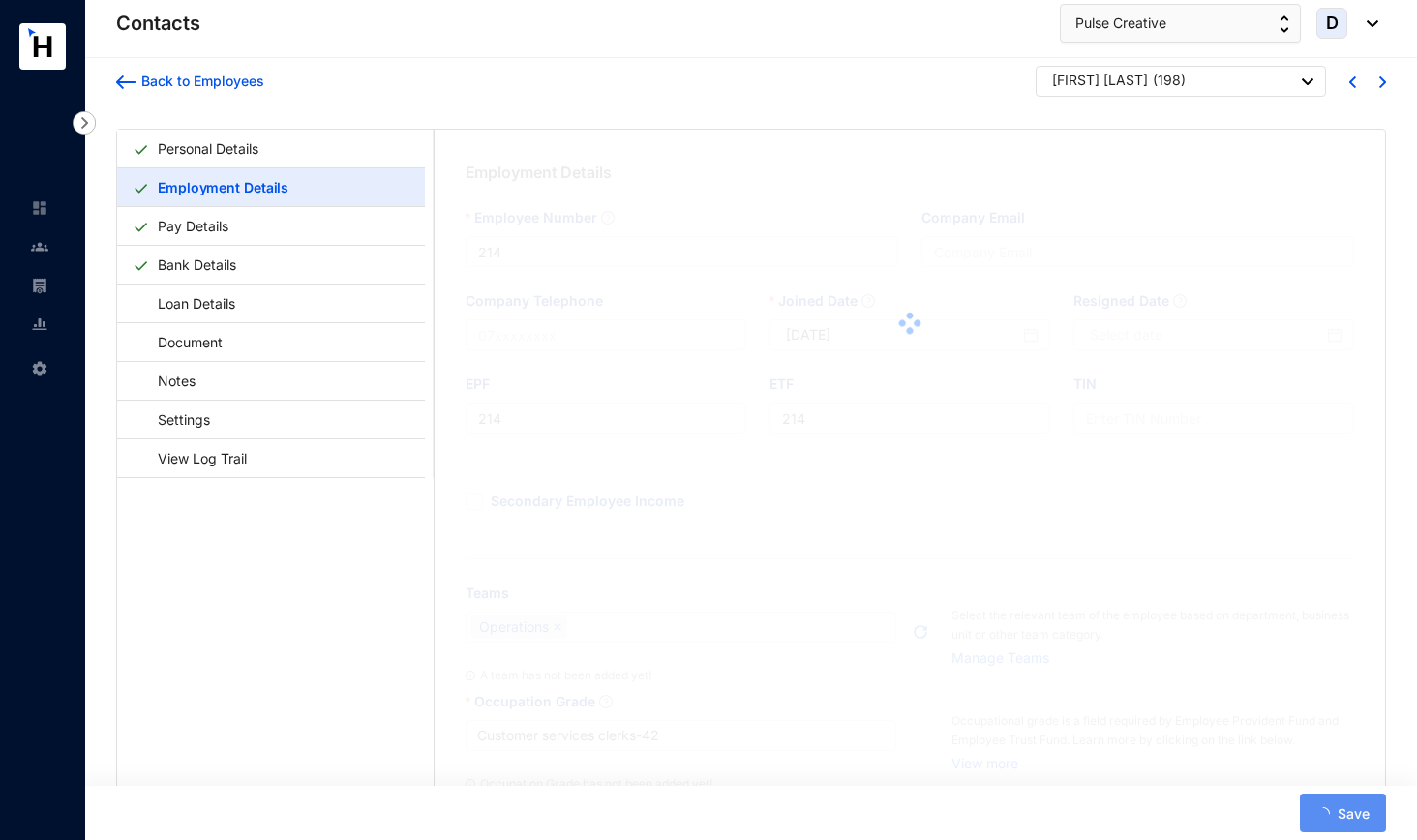 type on "198" 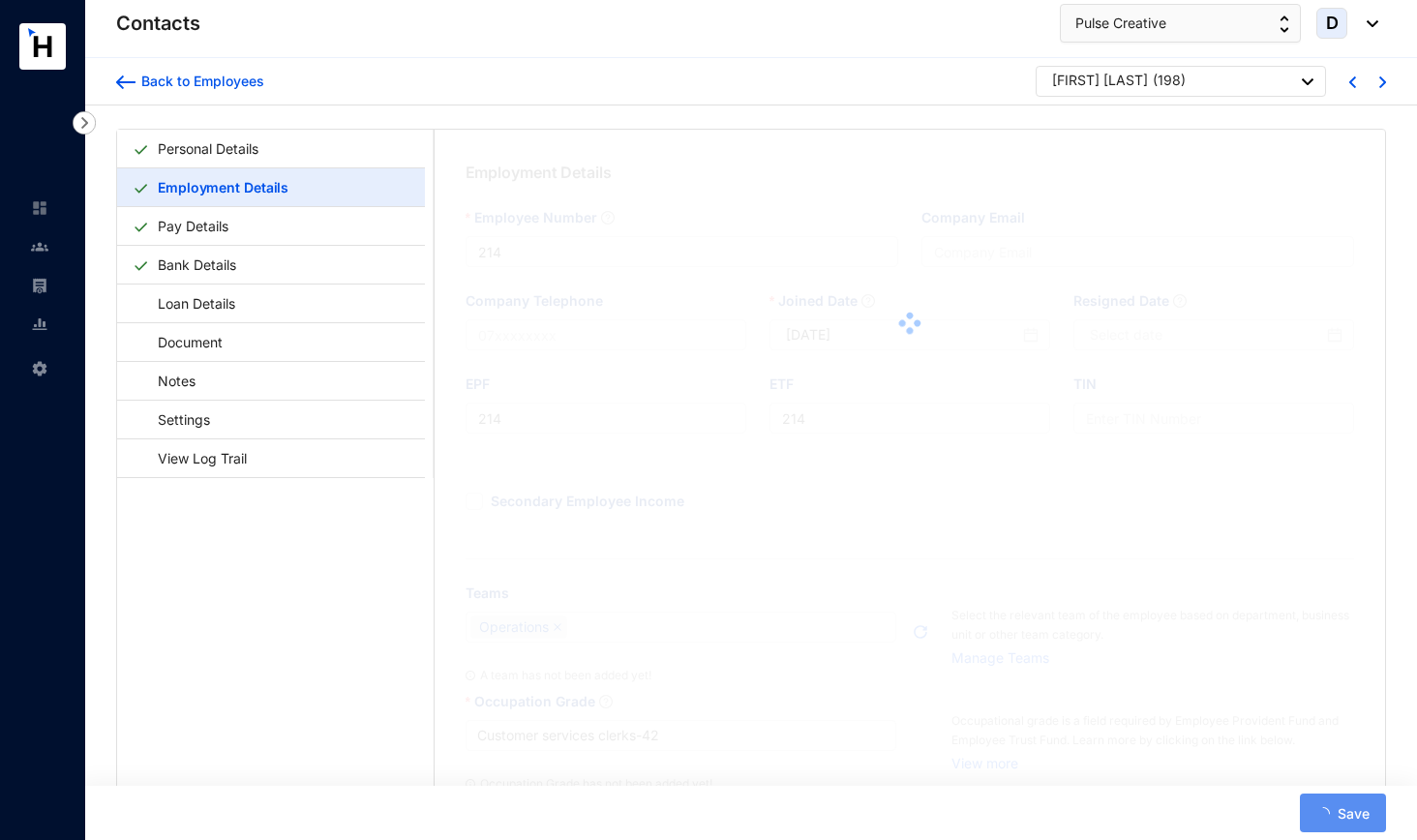 type on "198" 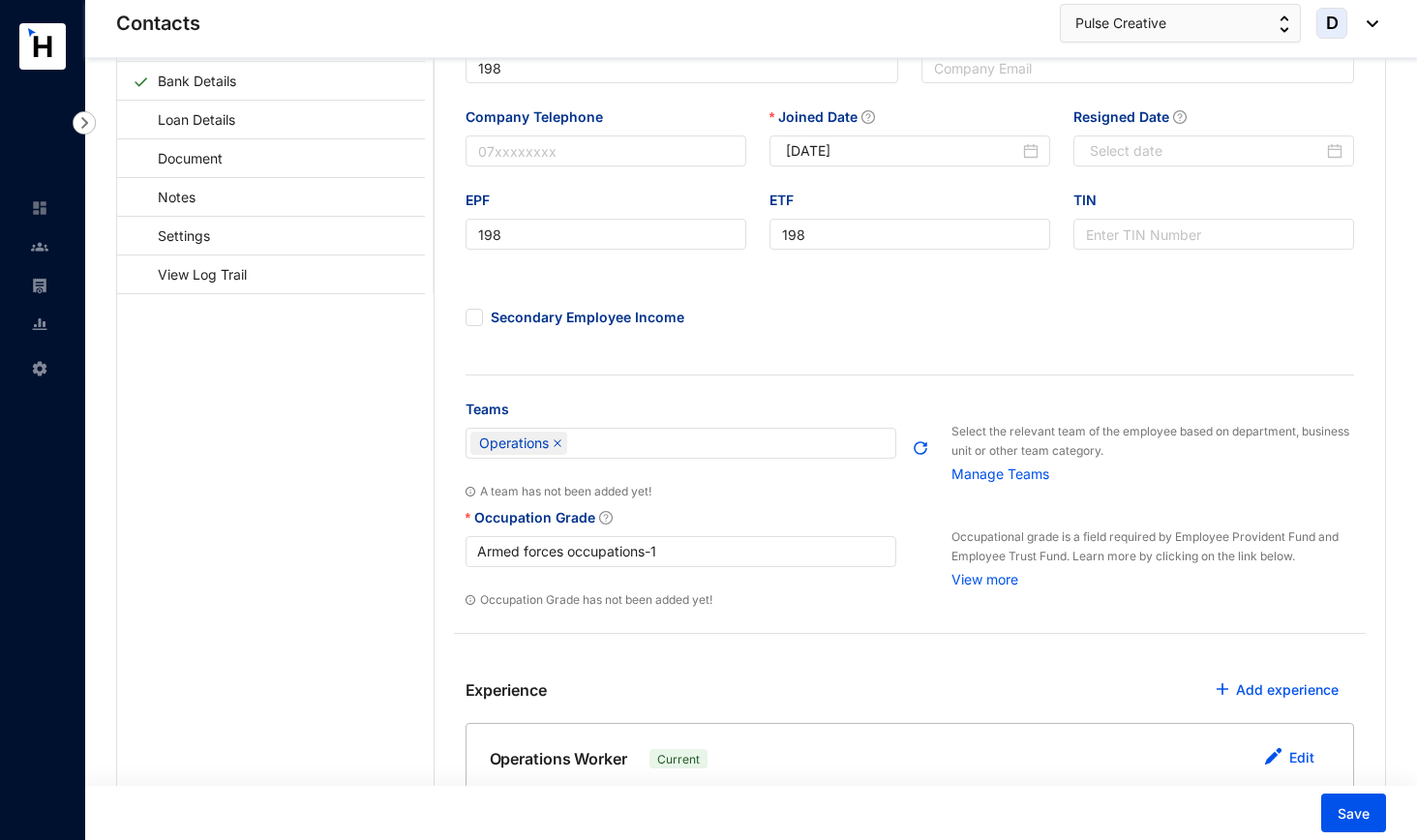 scroll, scrollTop: 186, scrollLeft: 0, axis: vertical 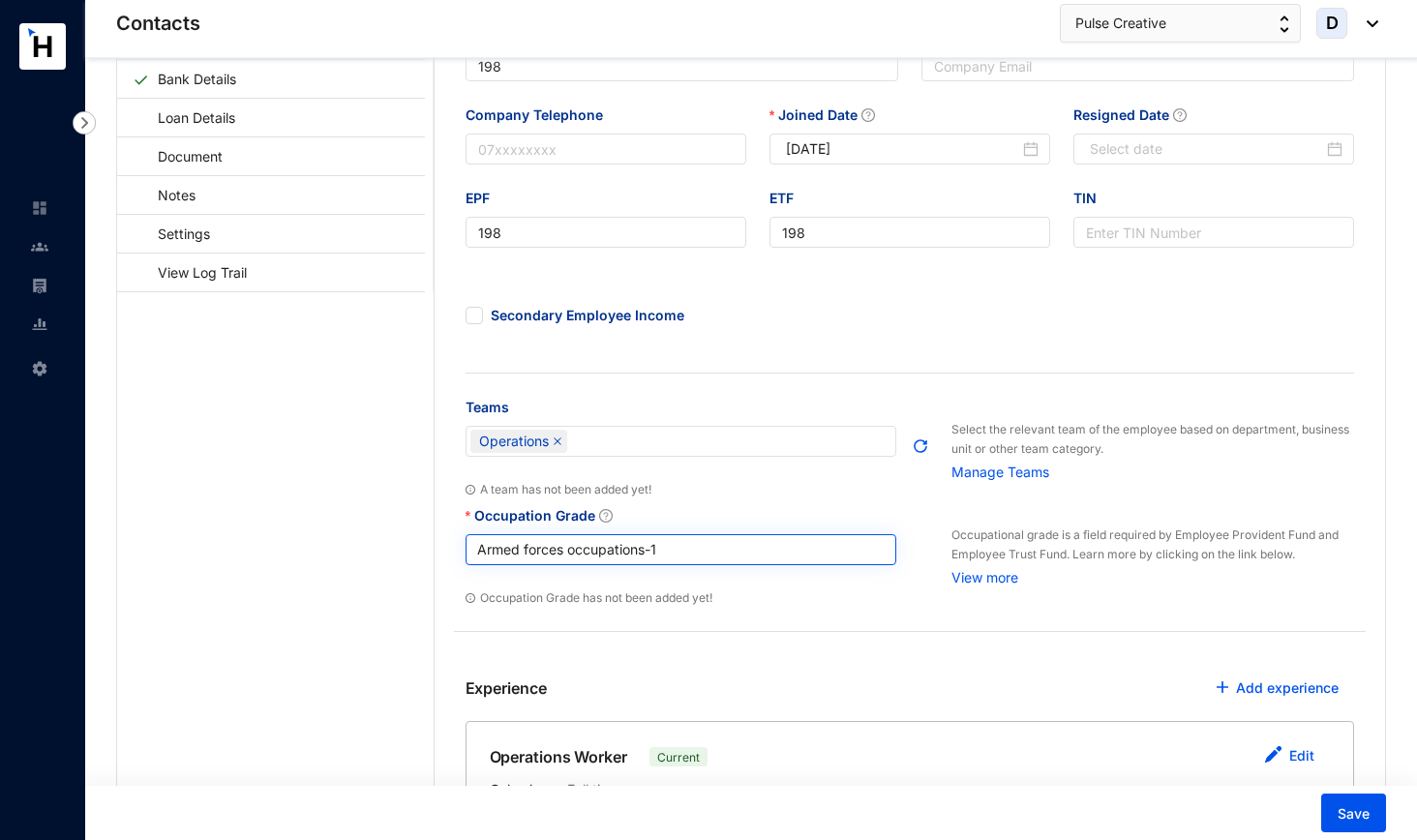 click on "Armed forces occupations  -  1" at bounding box center [681, 550] 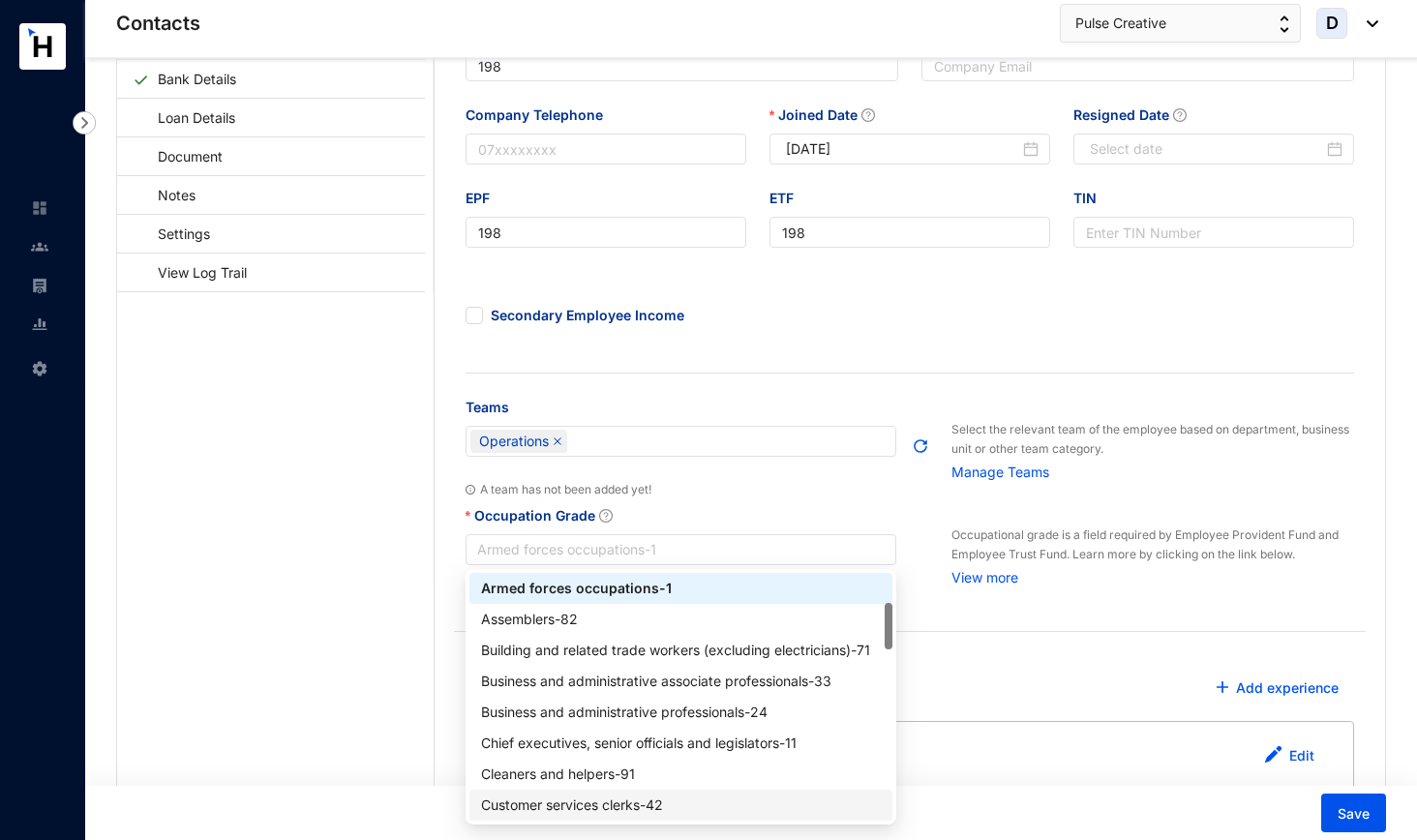 click on "Customer services clerks  -  42" at bounding box center [681, 805] 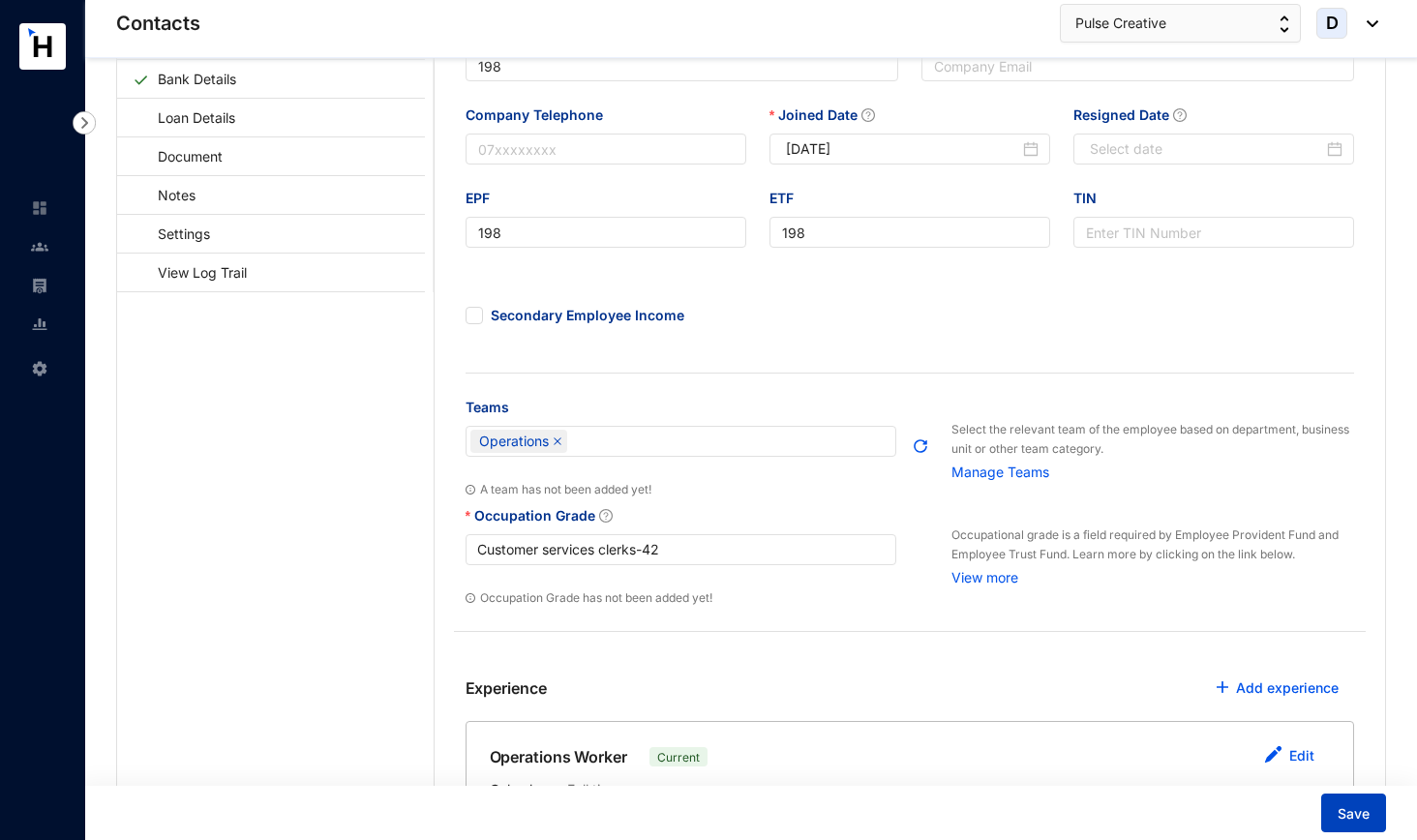 click on "Save" at bounding box center (1353, 813) 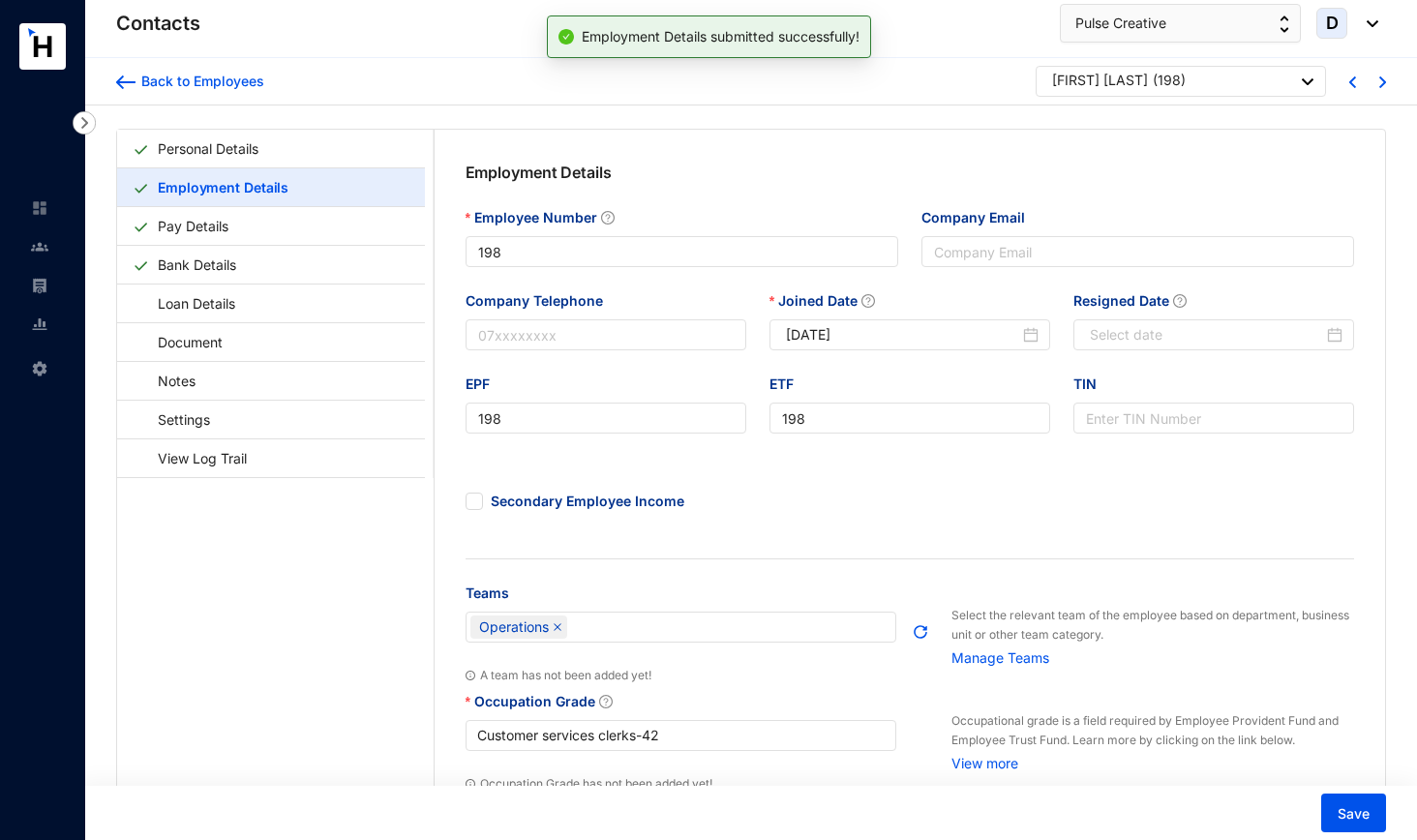 scroll, scrollTop: 0, scrollLeft: 0, axis: both 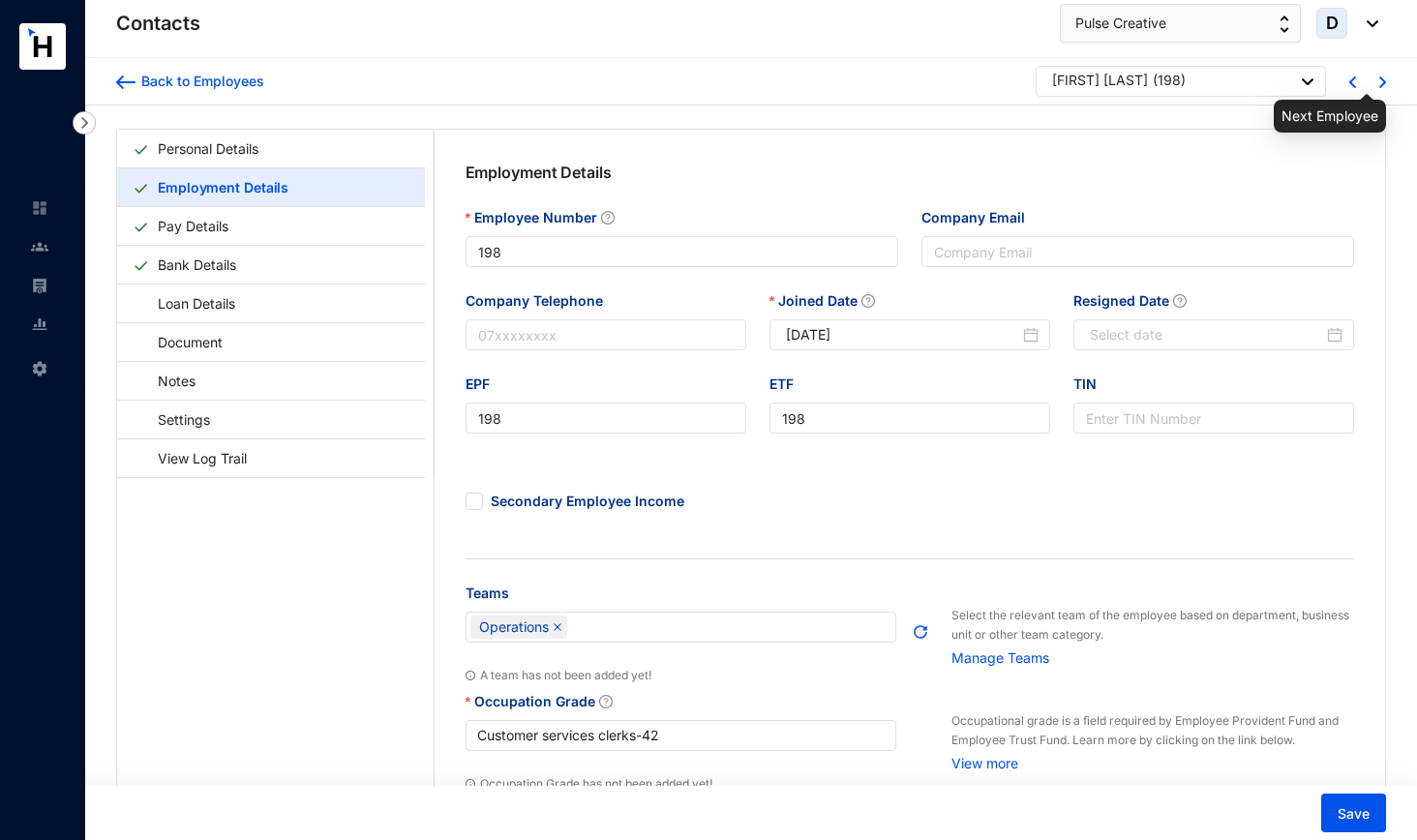 click at bounding box center (1382, 82) 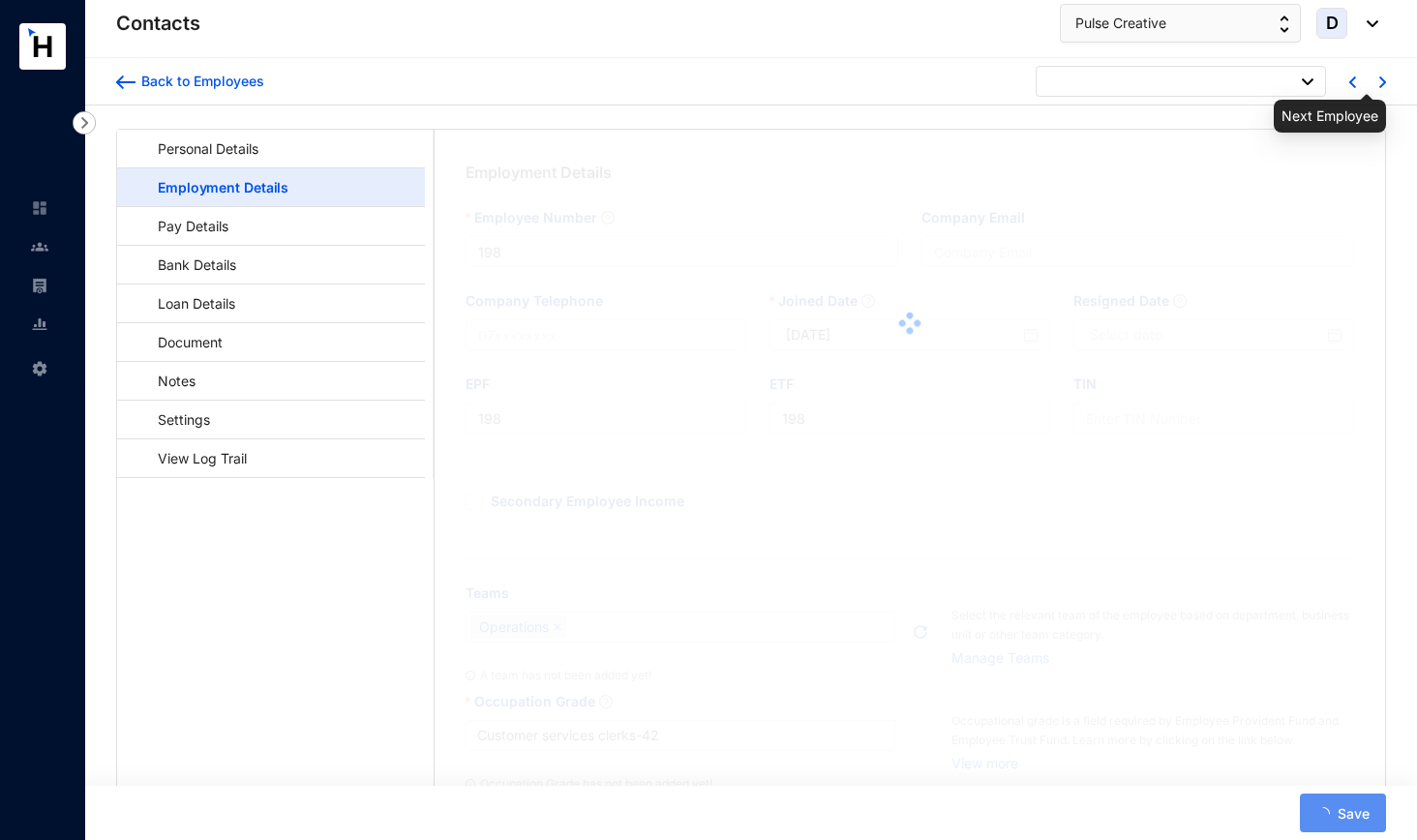 type on "189" 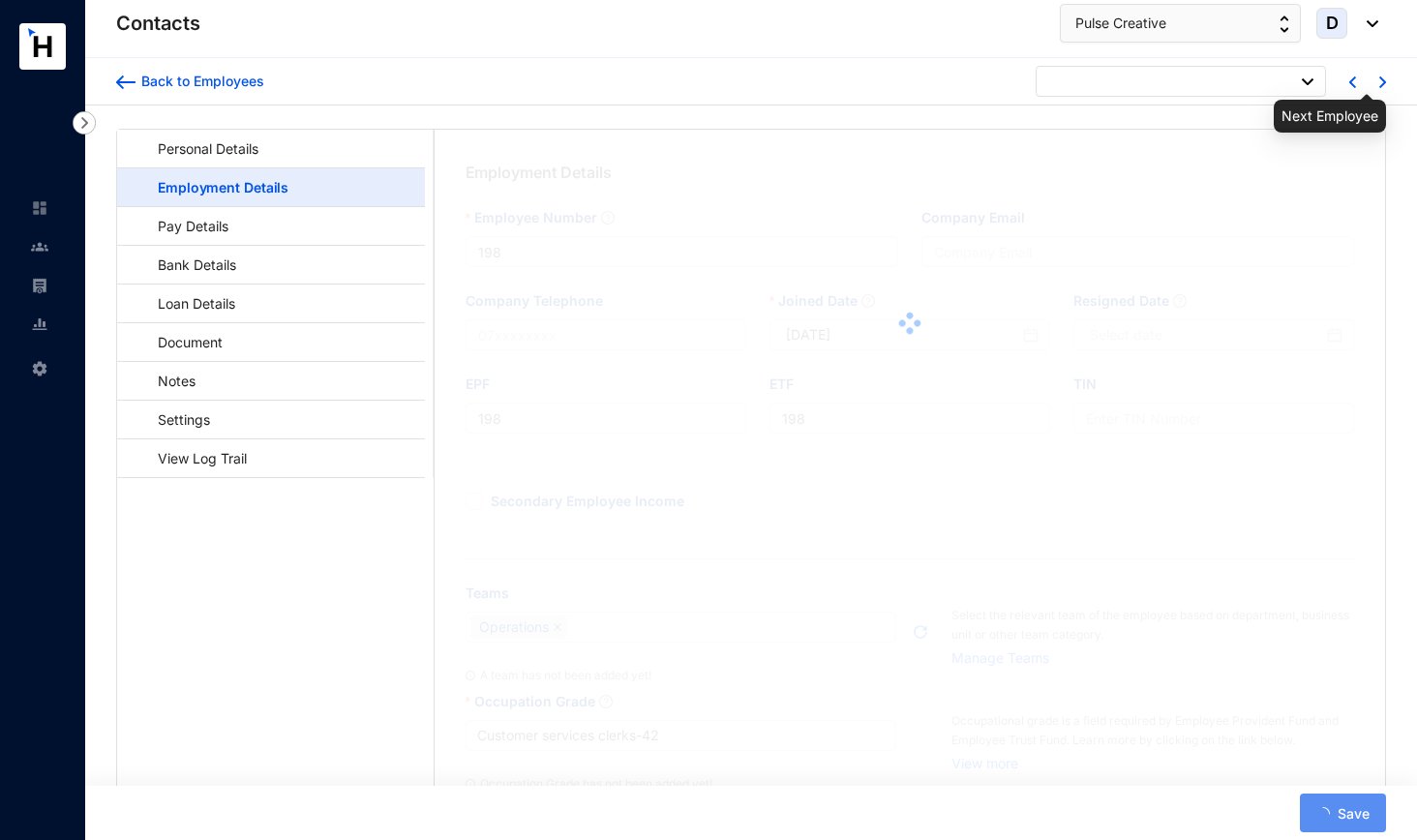 type on "[DATE]" 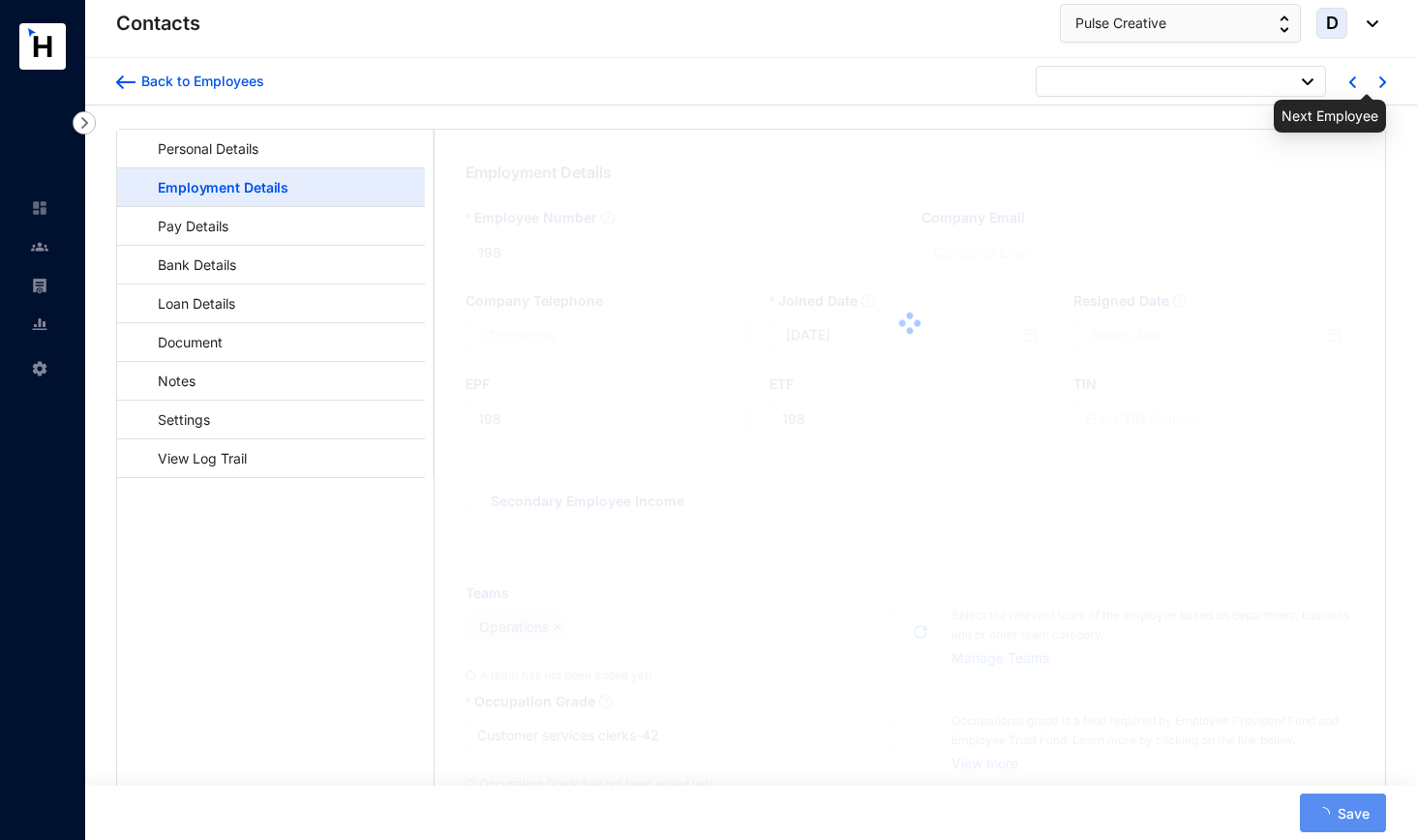 type on "189" 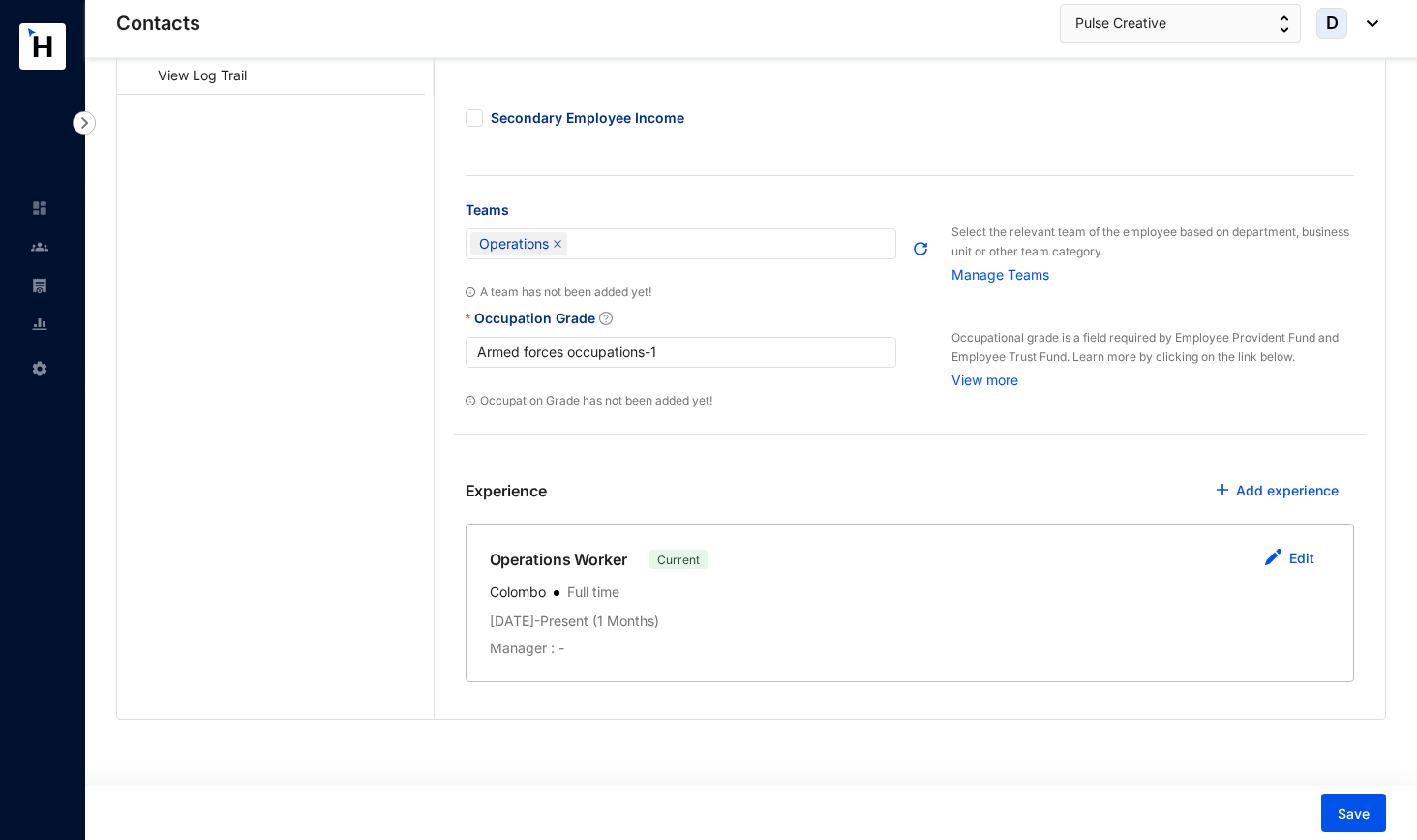 scroll, scrollTop: 382, scrollLeft: 0, axis: vertical 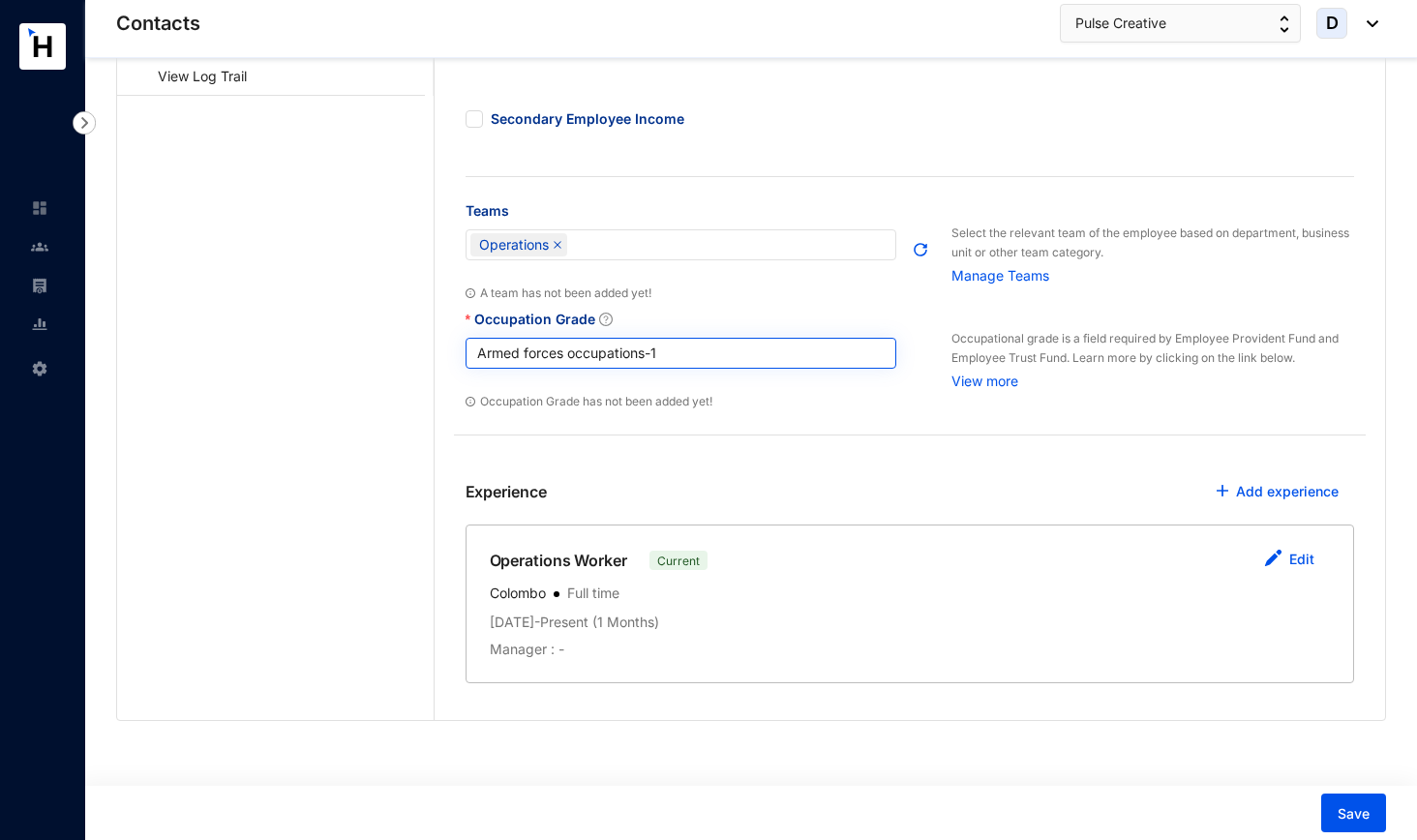 click on "Armed forces occupations  -  1" at bounding box center (681, 353) 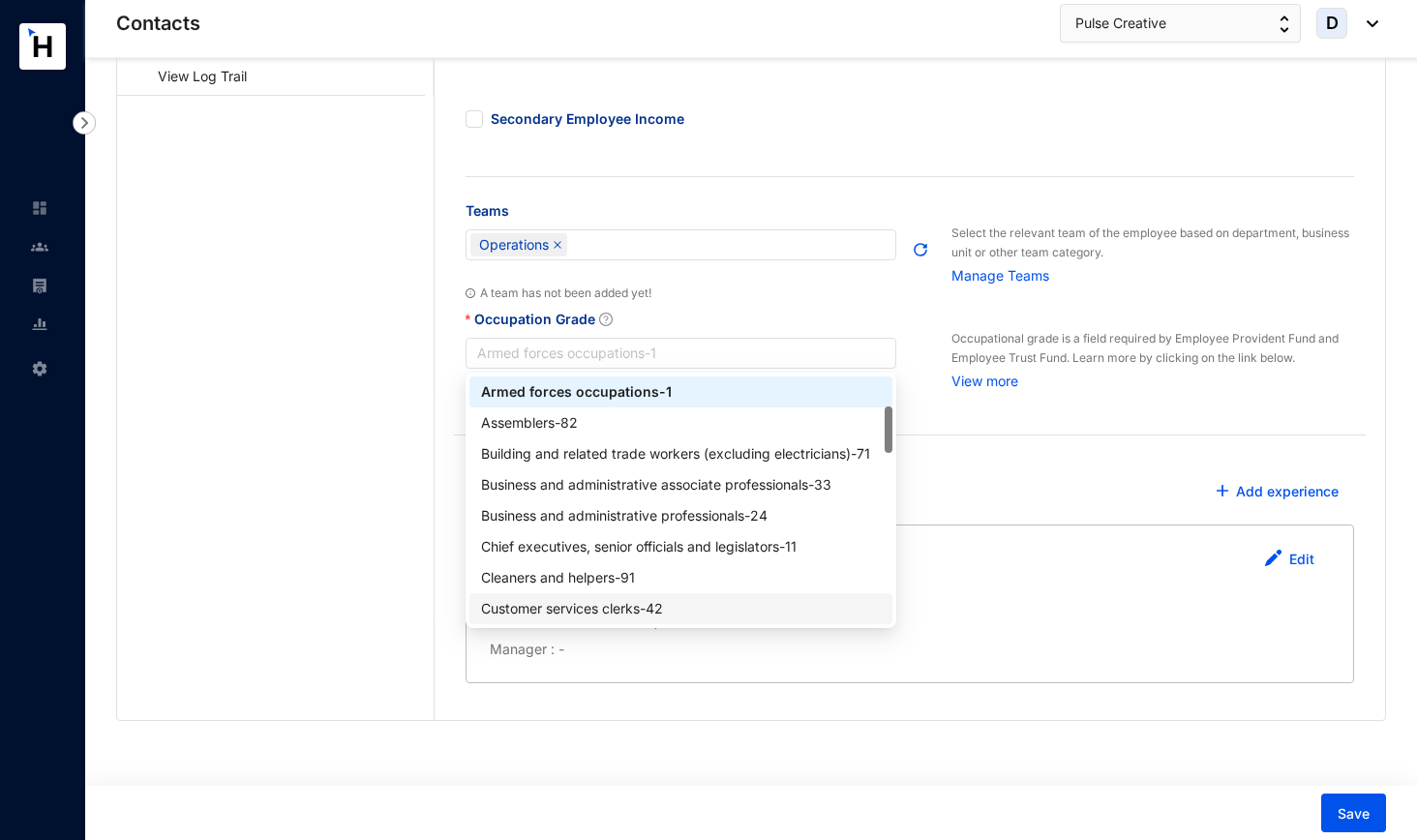 click on "Customer services clerks  -  42" at bounding box center (681, 609) 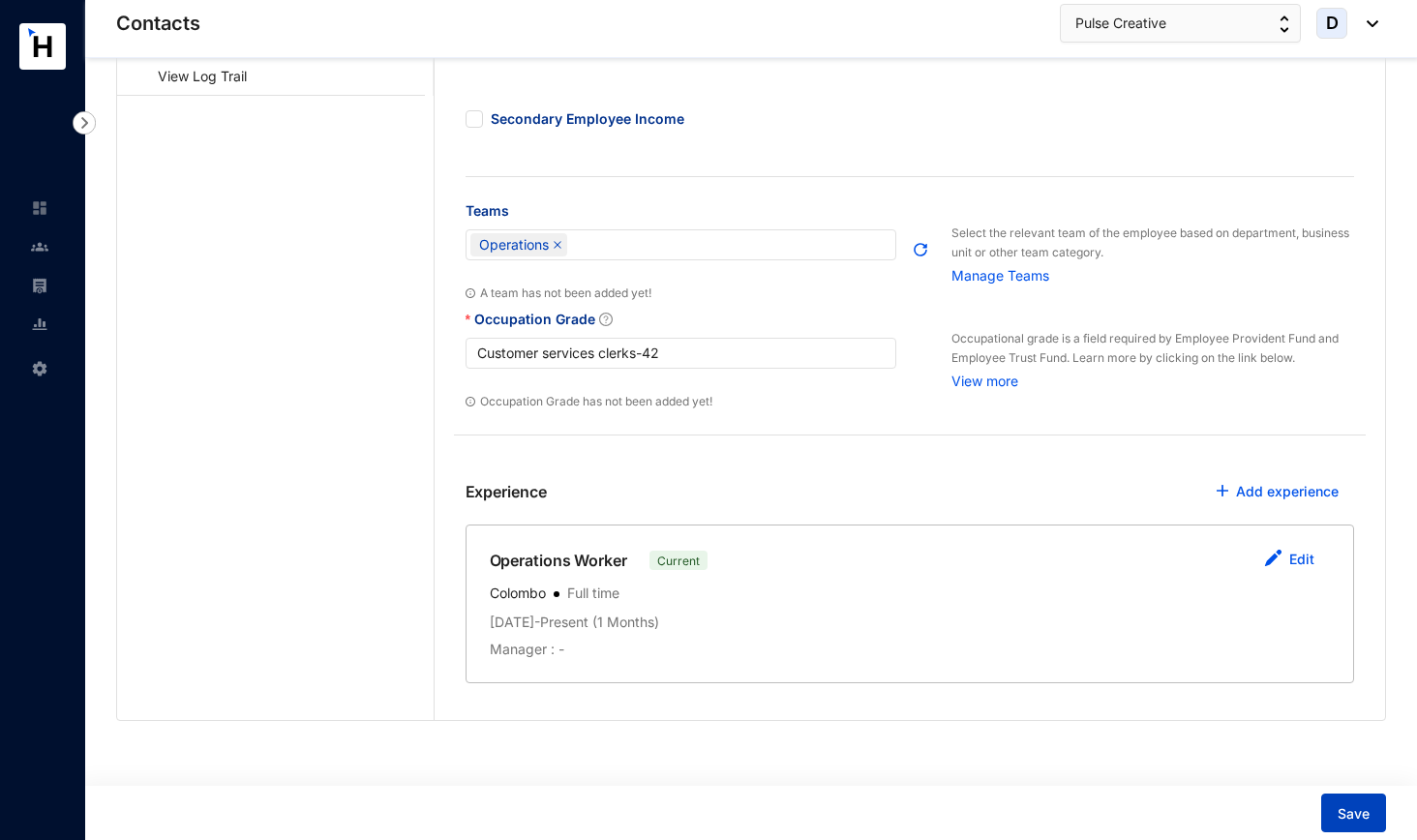 click on "Save" at bounding box center [1353, 813] 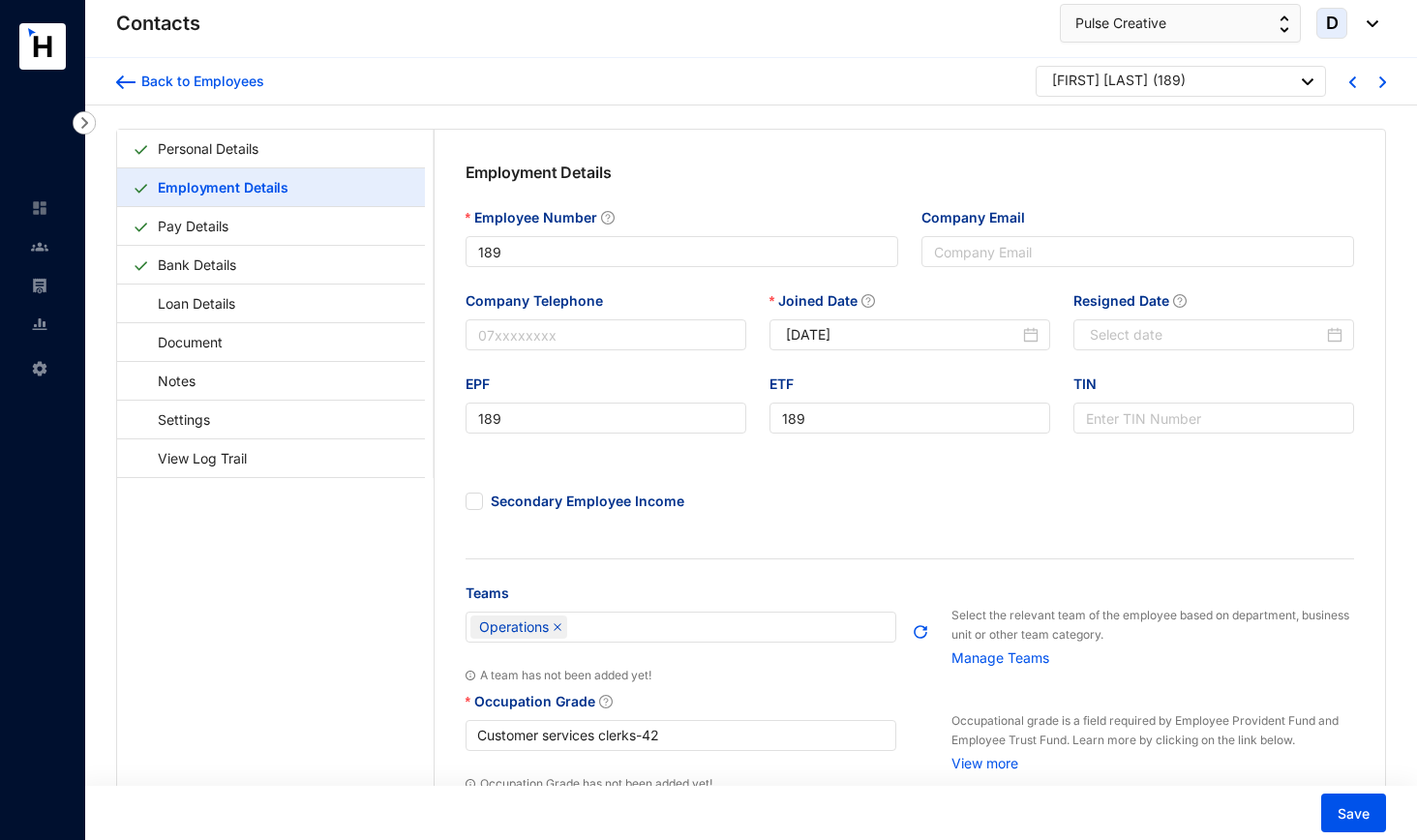 scroll, scrollTop: 0, scrollLeft: 0, axis: both 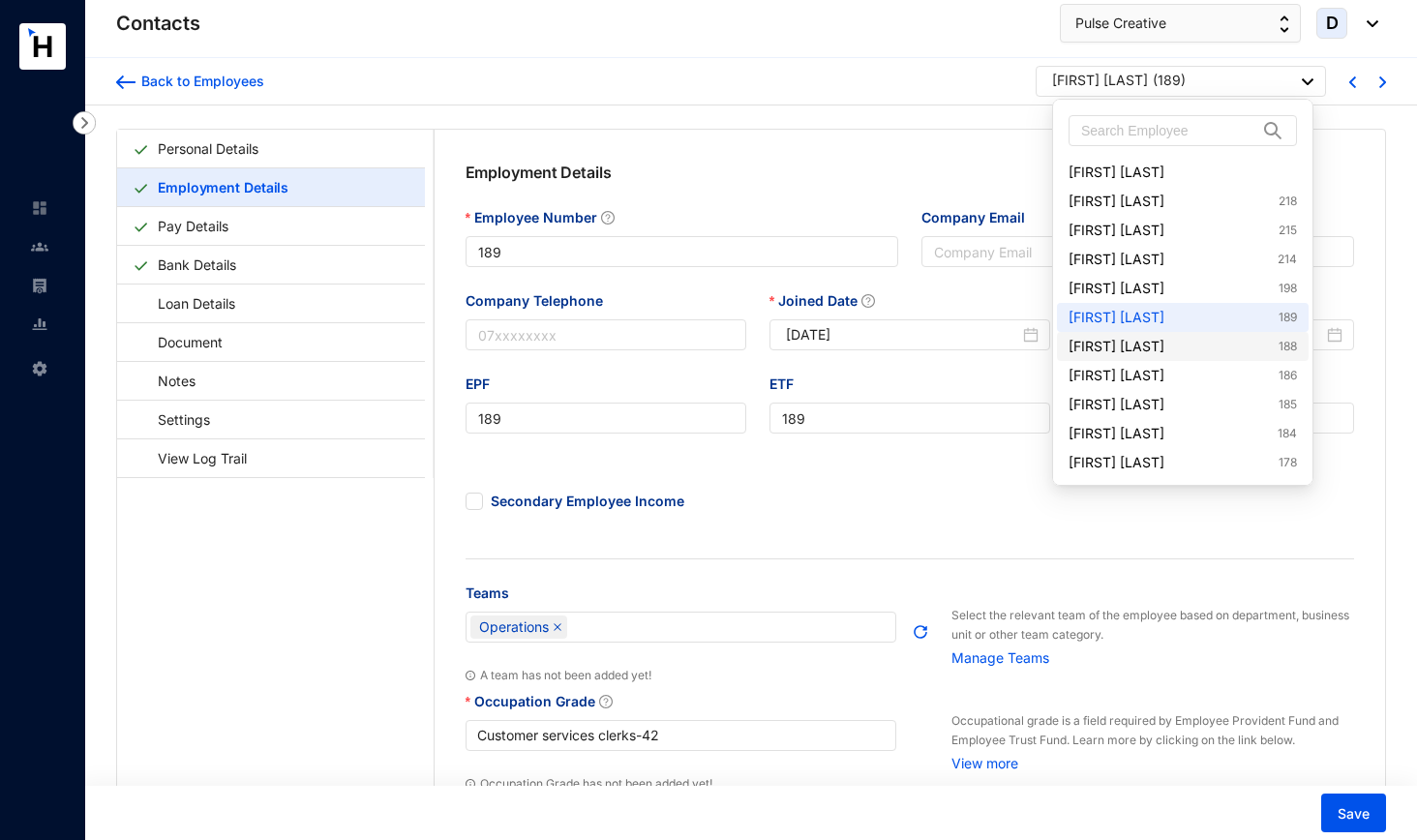 click on "[FIRST] [LAST] [NUMBER]" at bounding box center (1183, 346) 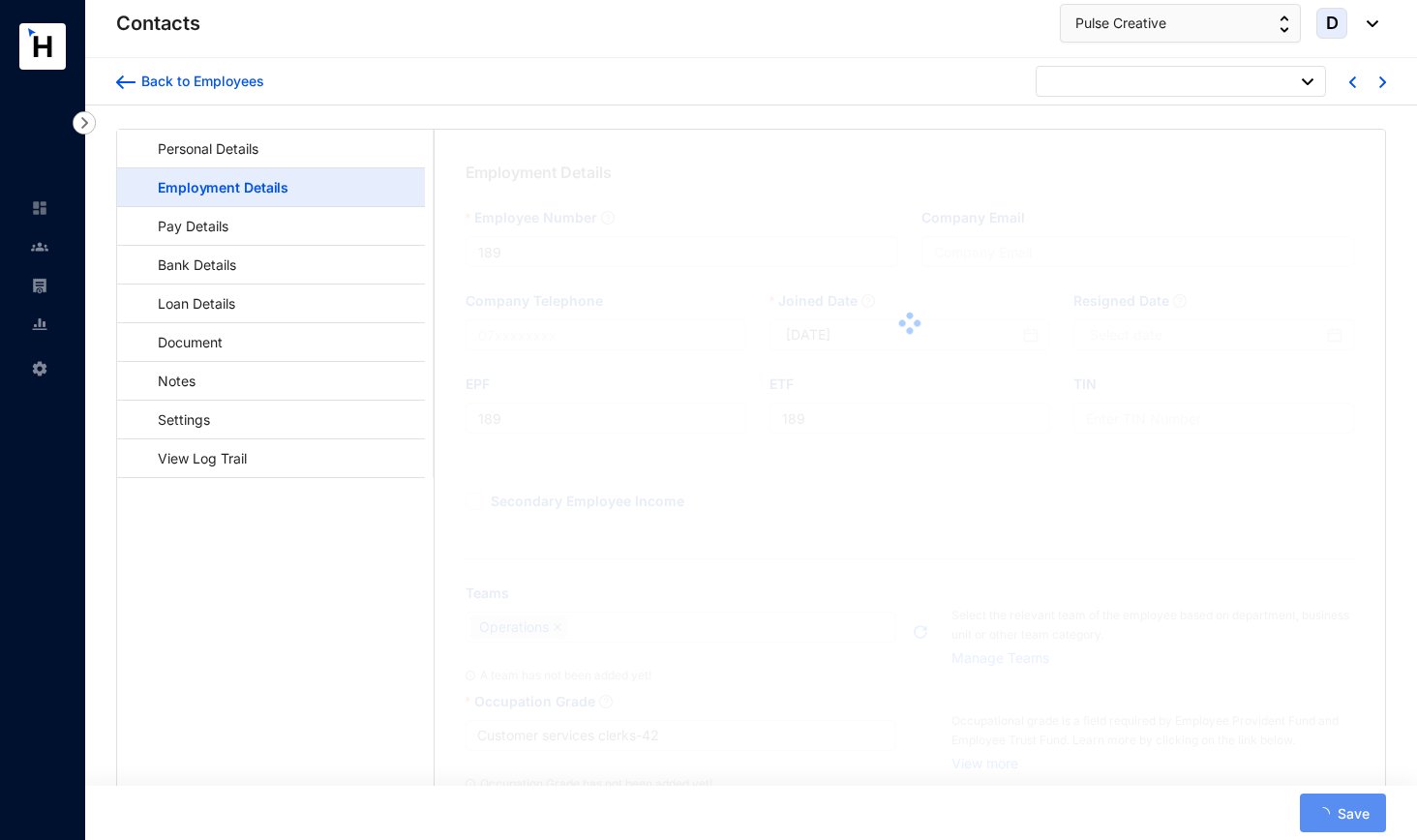 type on "188" 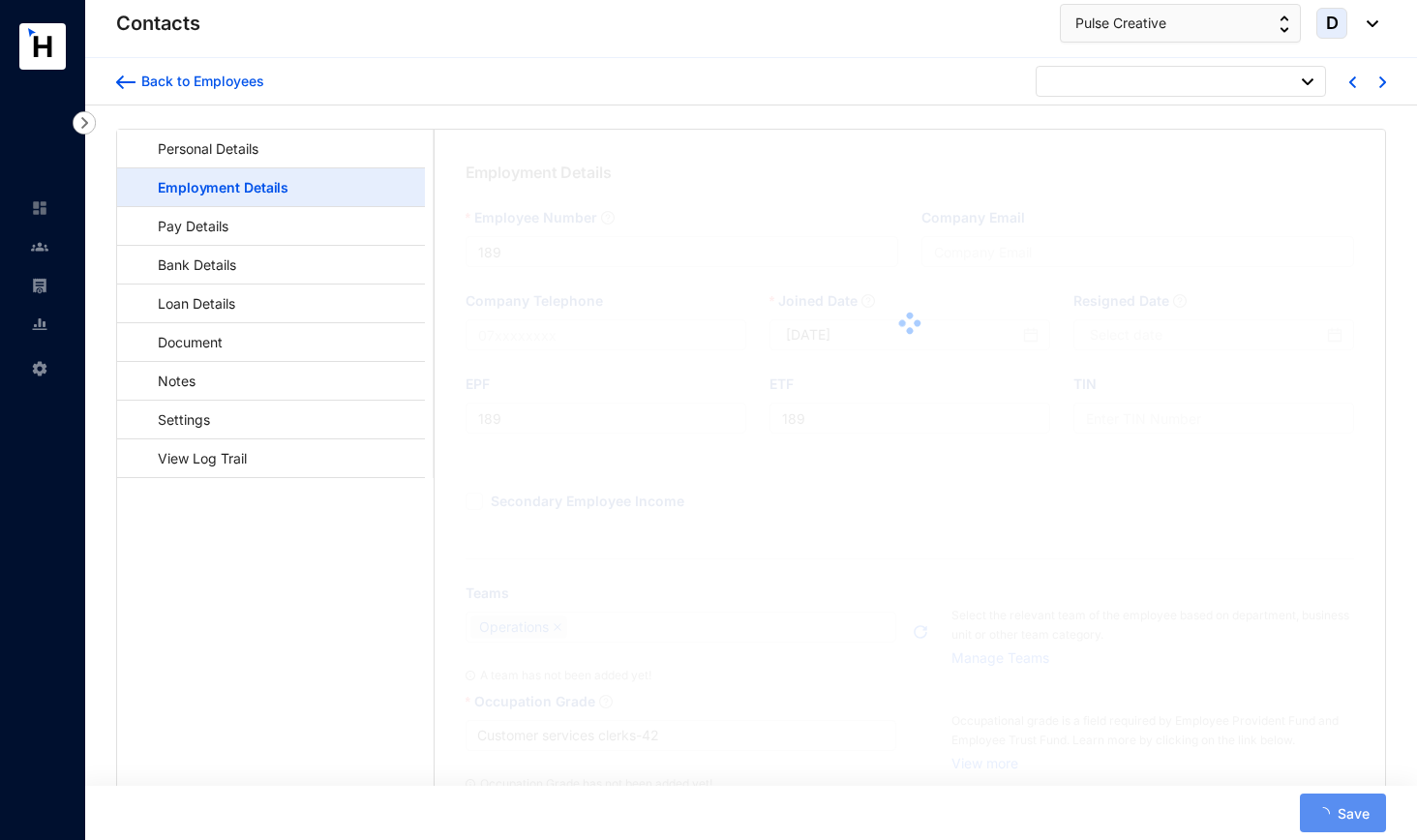 type on "188" 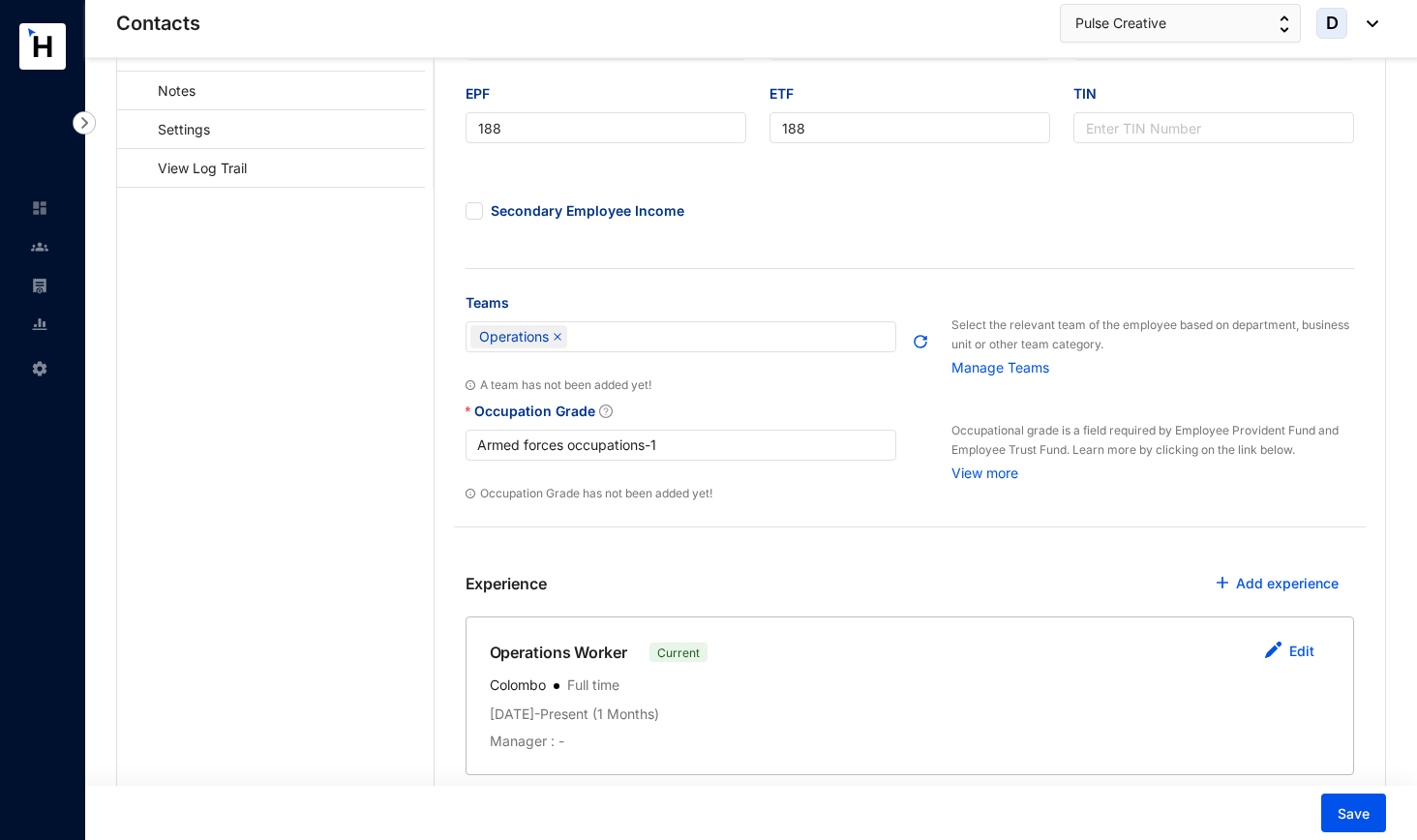 scroll, scrollTop: 337, scrollLeft: 0, axis: vertical 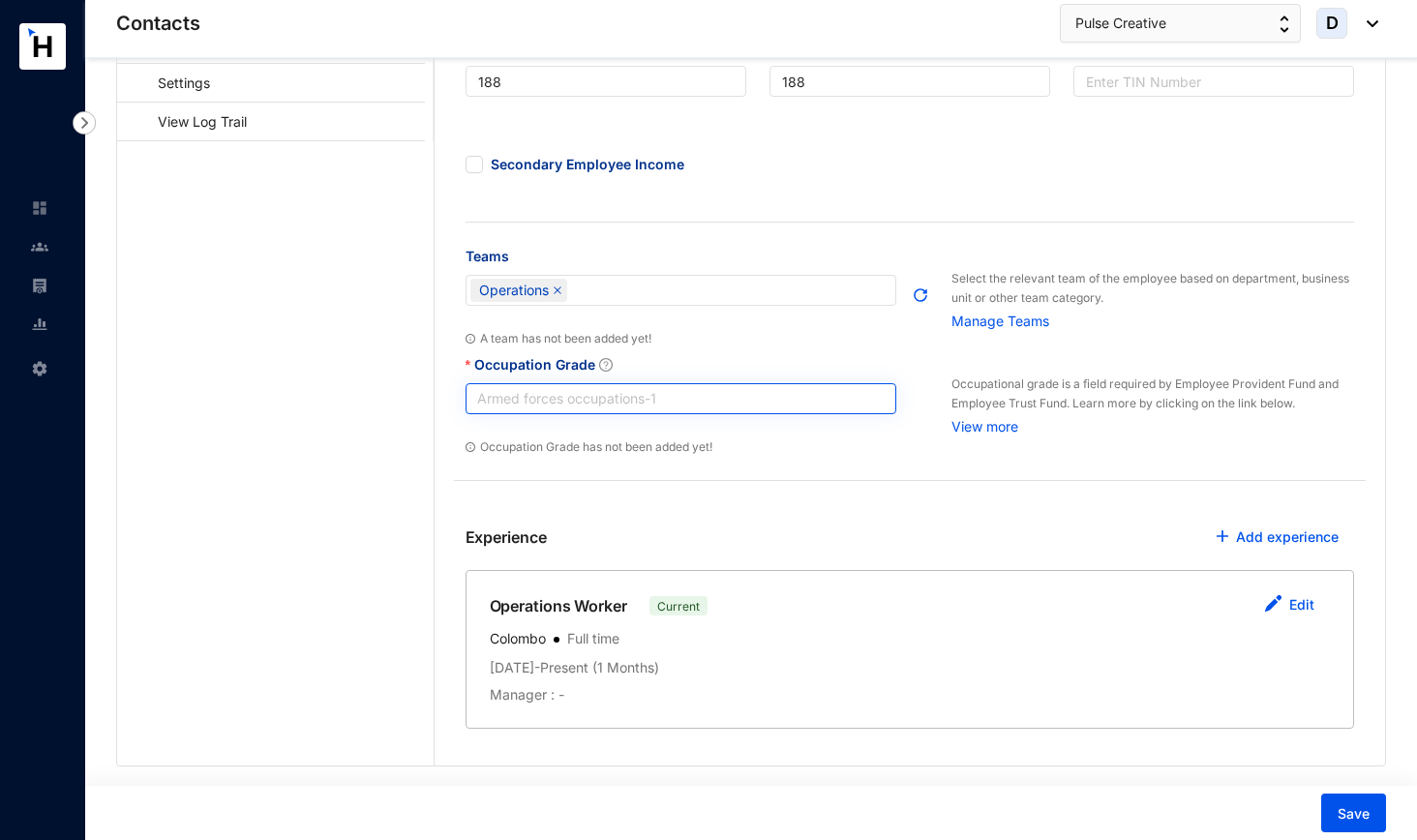 click on "Armed forces occupations  -  1" at bounding box center (681, 399) 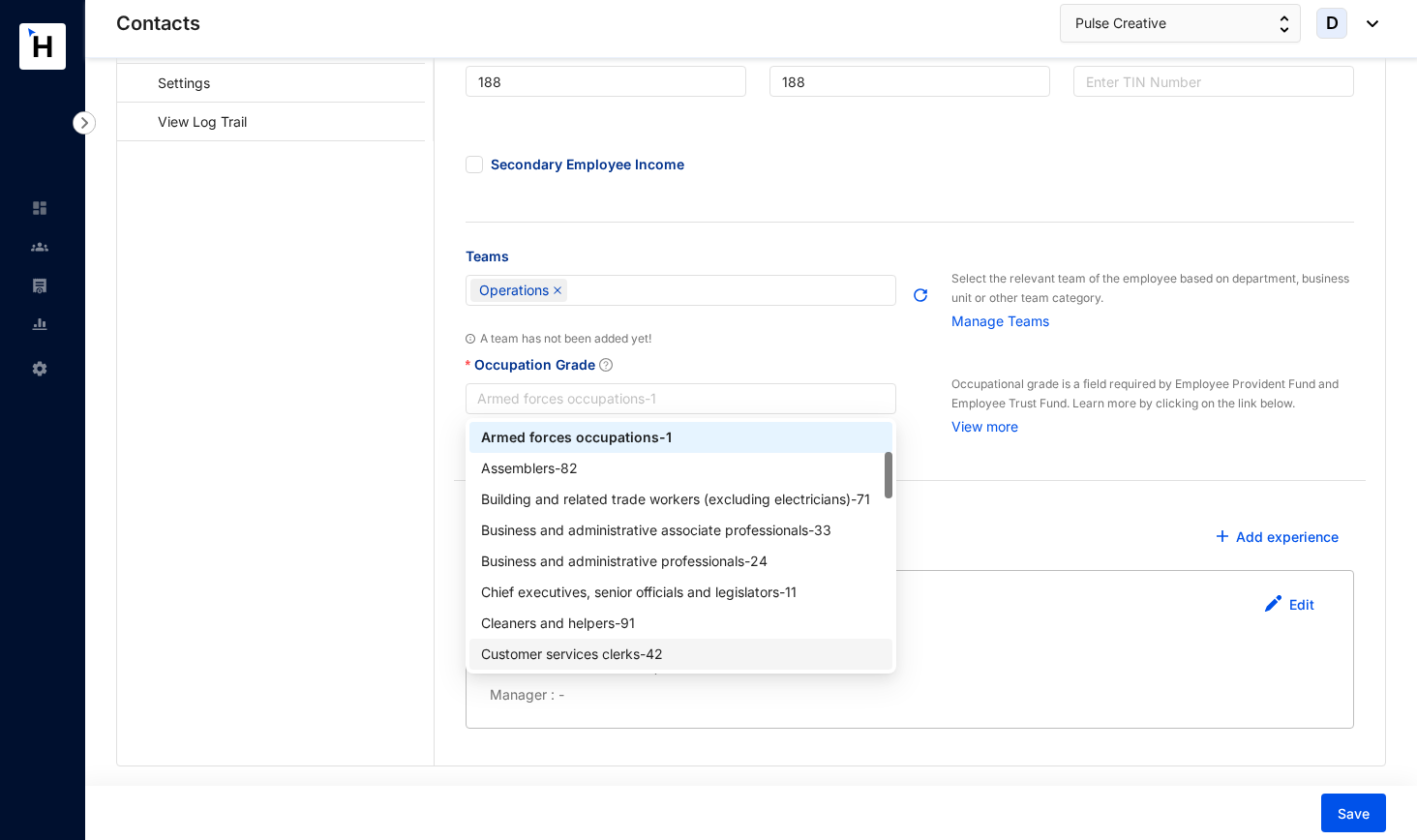 click on "Customer services clerks  -  42" at bounding box center [681, 654] 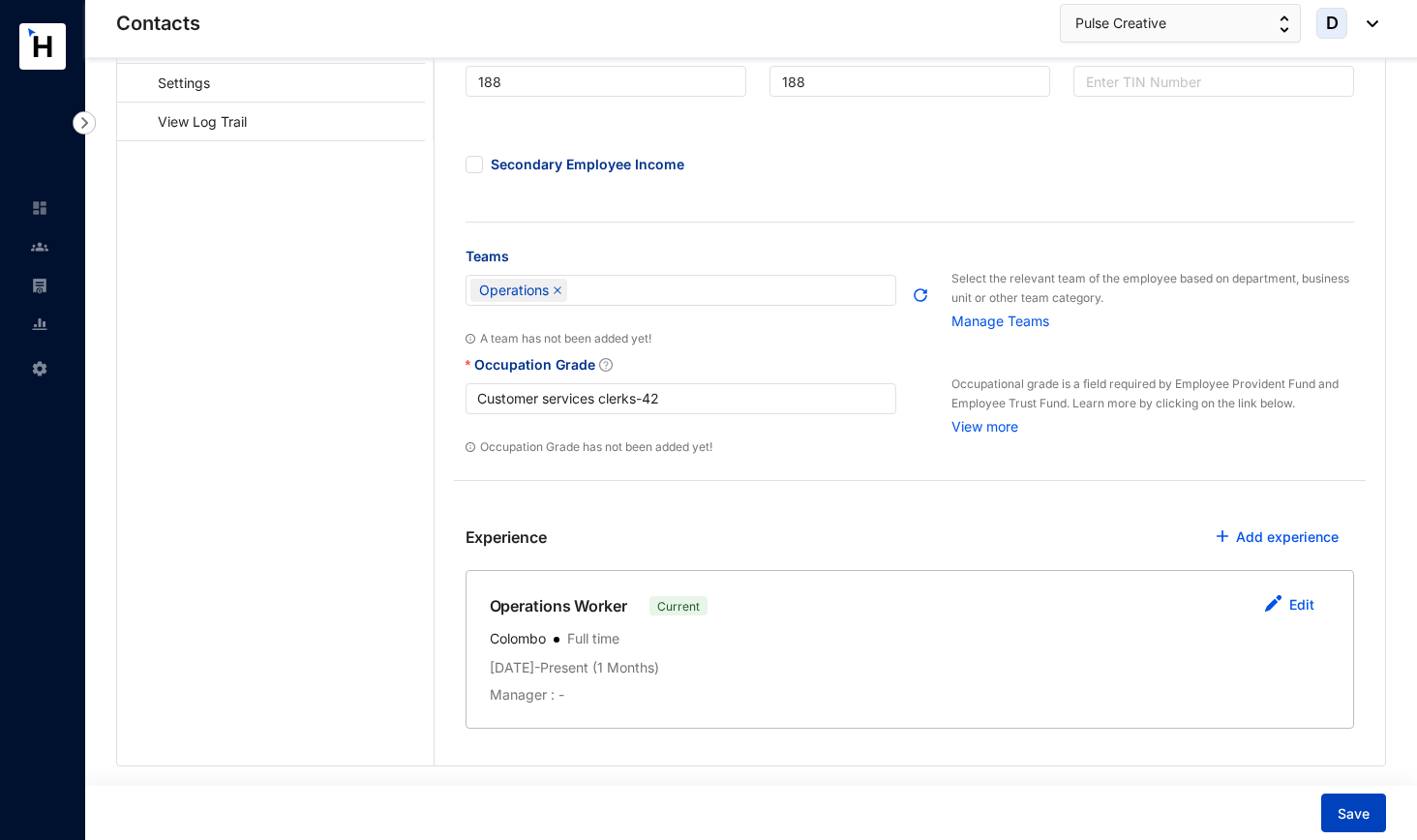 click on "Save" at bounding box center (1353, 814) 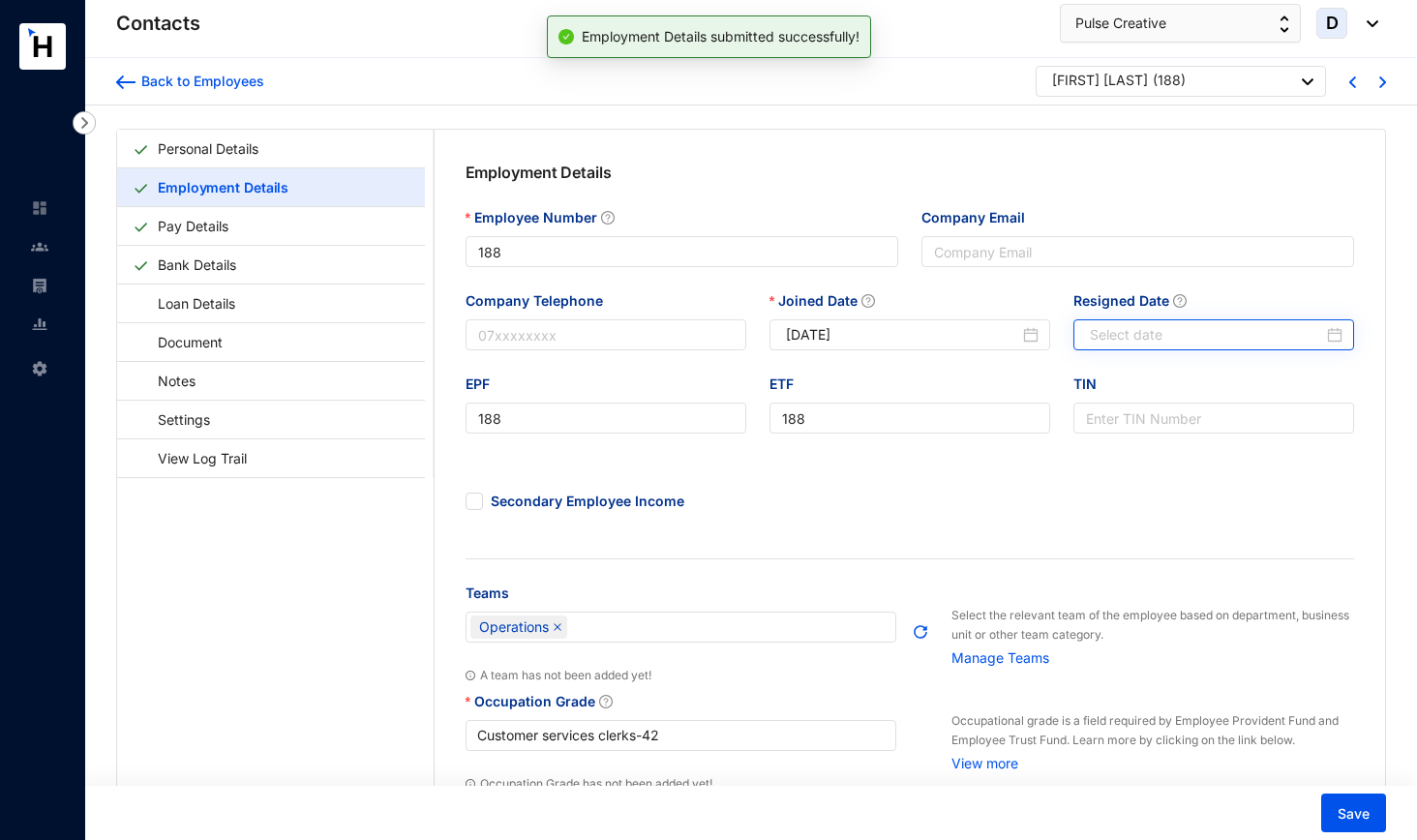 scroll, scrollTop: 0, scrollLeft: 0, axis: both 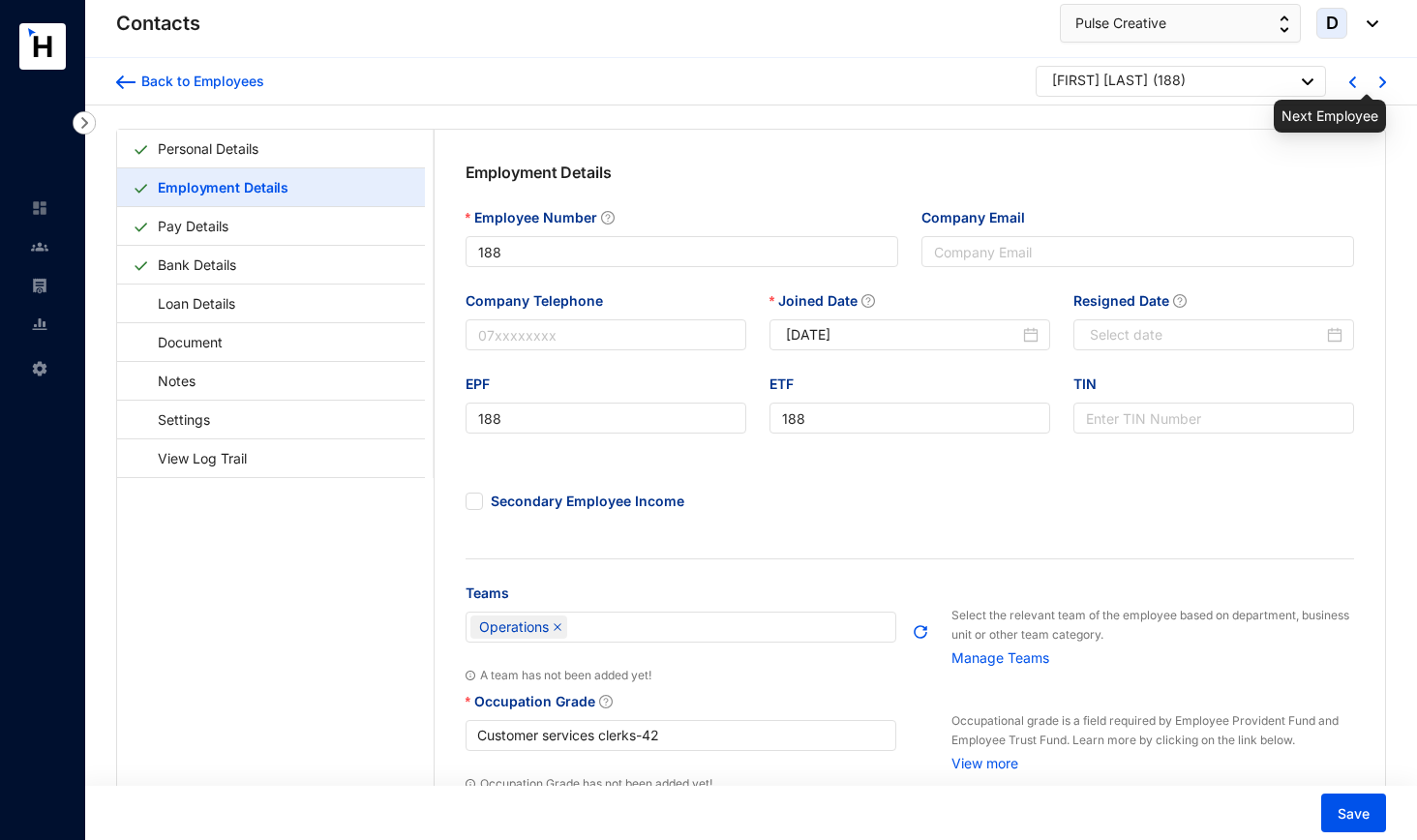 click at bounding box center [1382, 82] 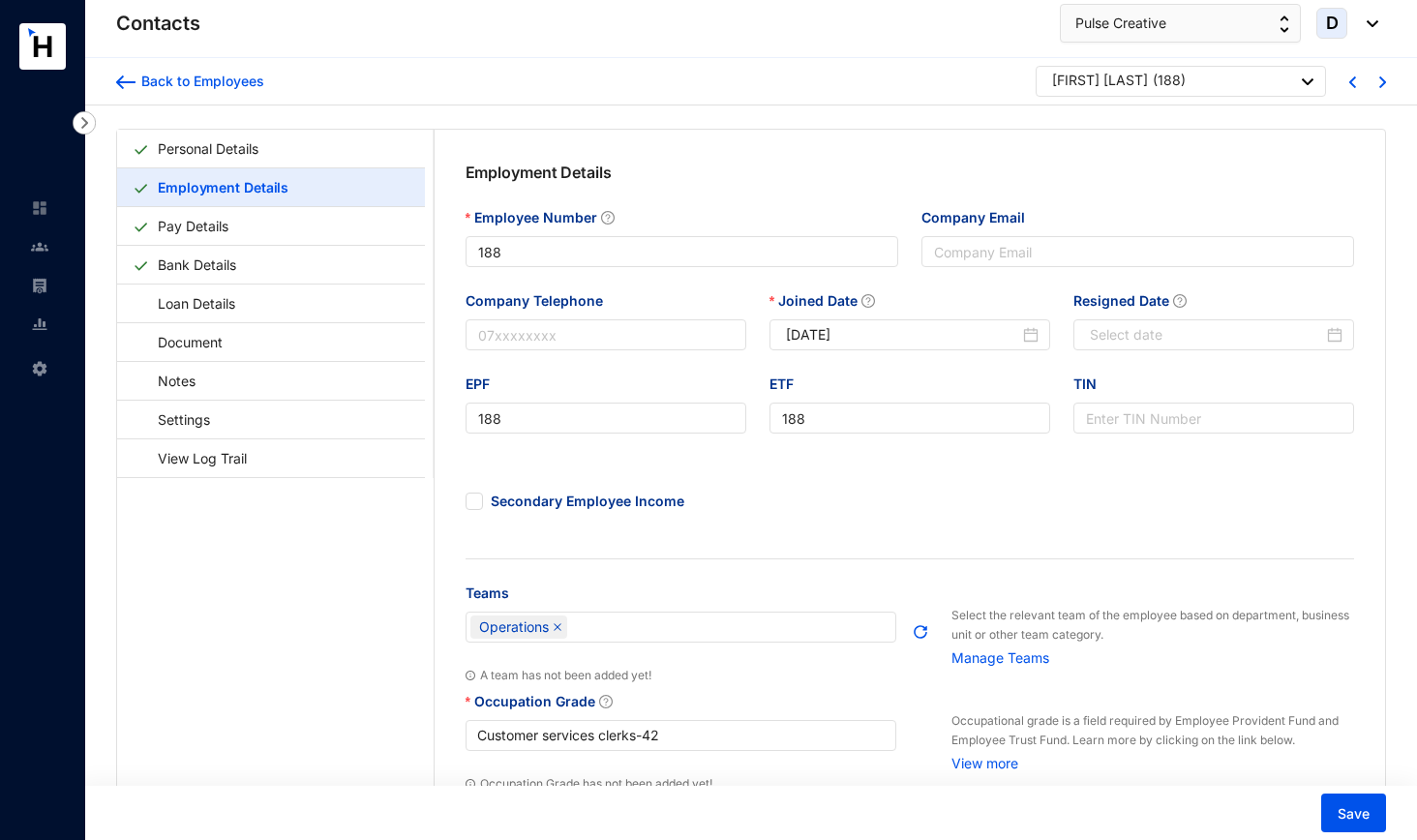 click on "Back to Employees [LAST]   ( [NUMBER] )" at bounding box center (751, 81) 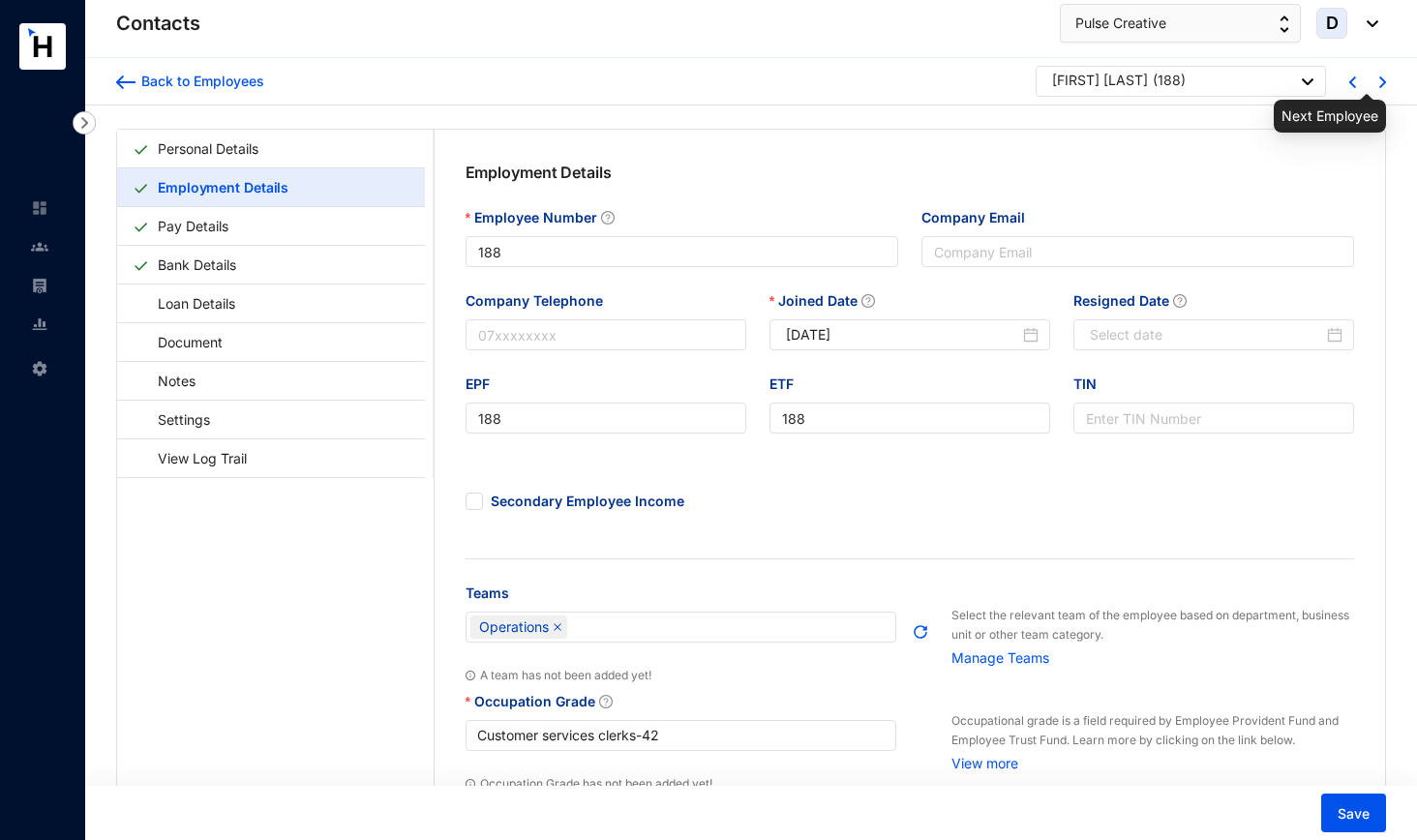 click at bounding box center [1382, 82] 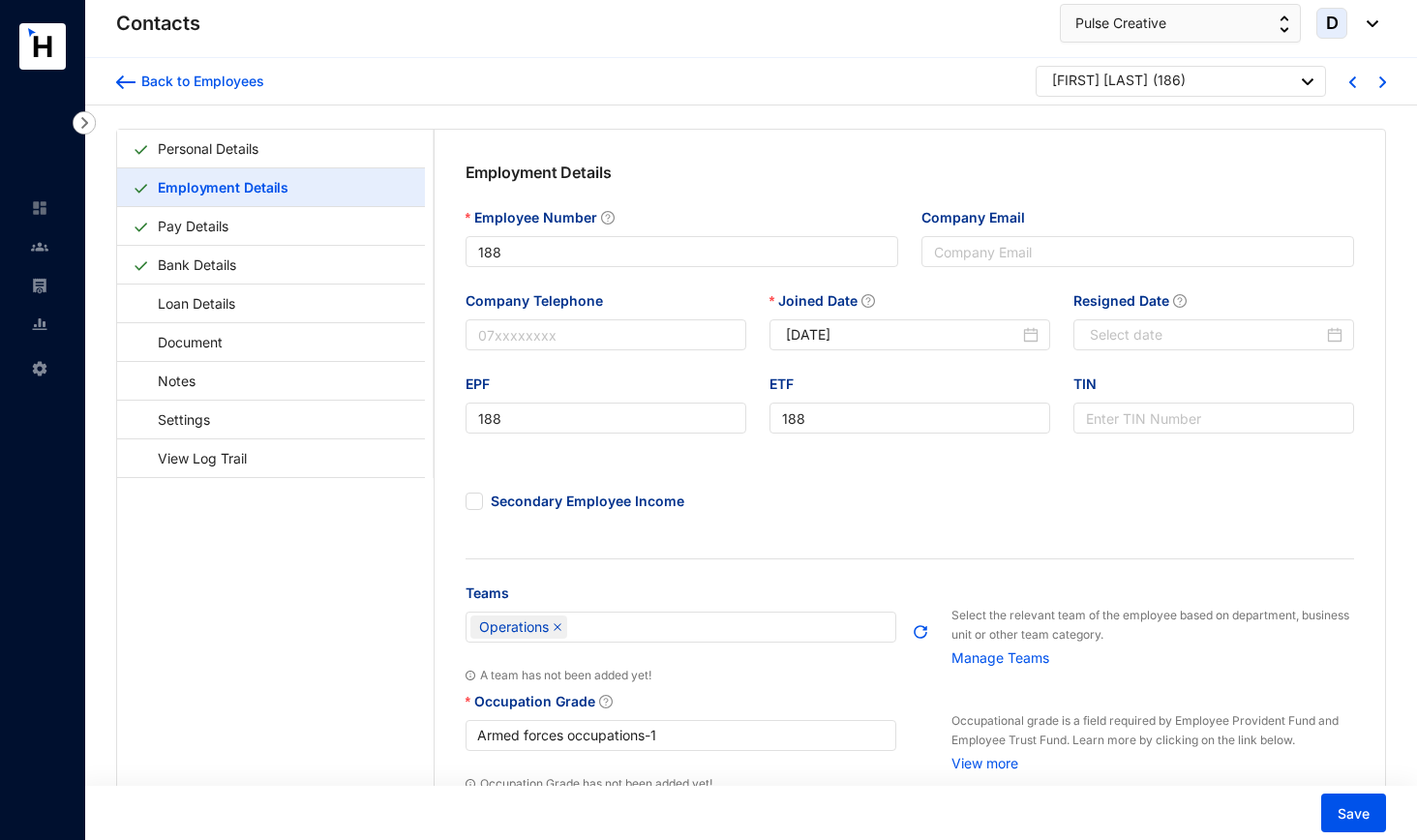type on "186" 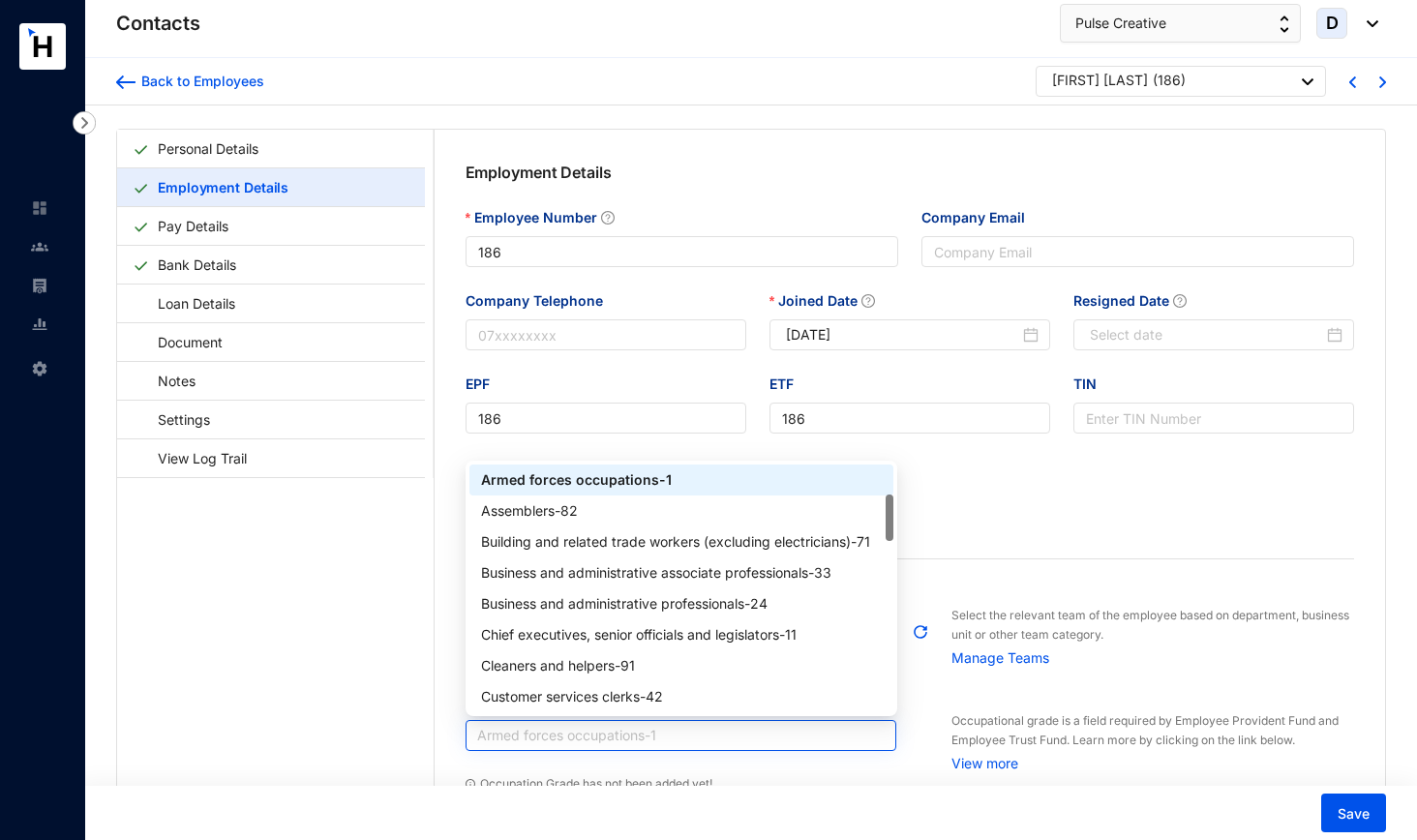 click on "Armed forces occupations  -  1" at bounding box center (681, 735) 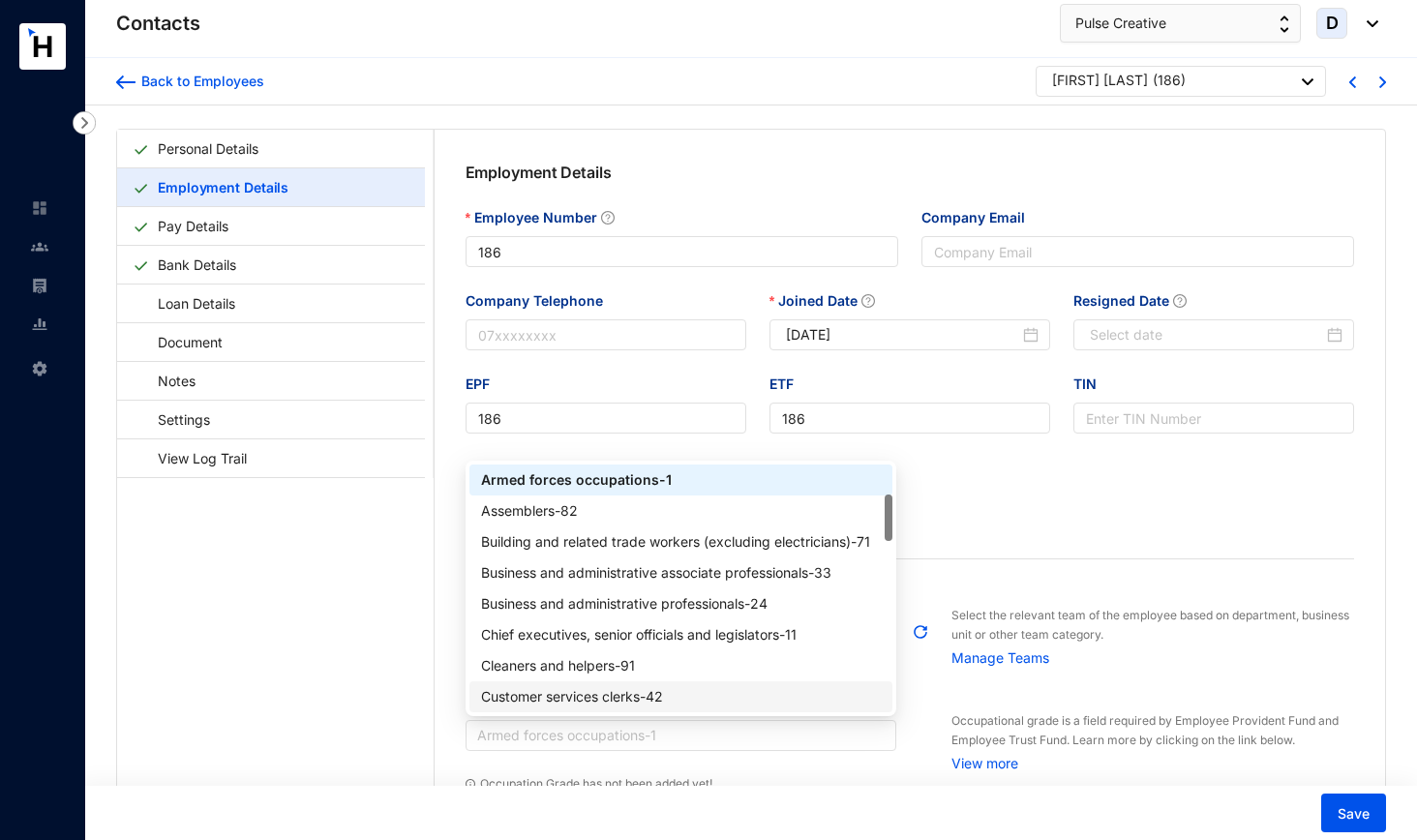 click on "Customer services clerks  -  42" at bounding box center [681, 697] 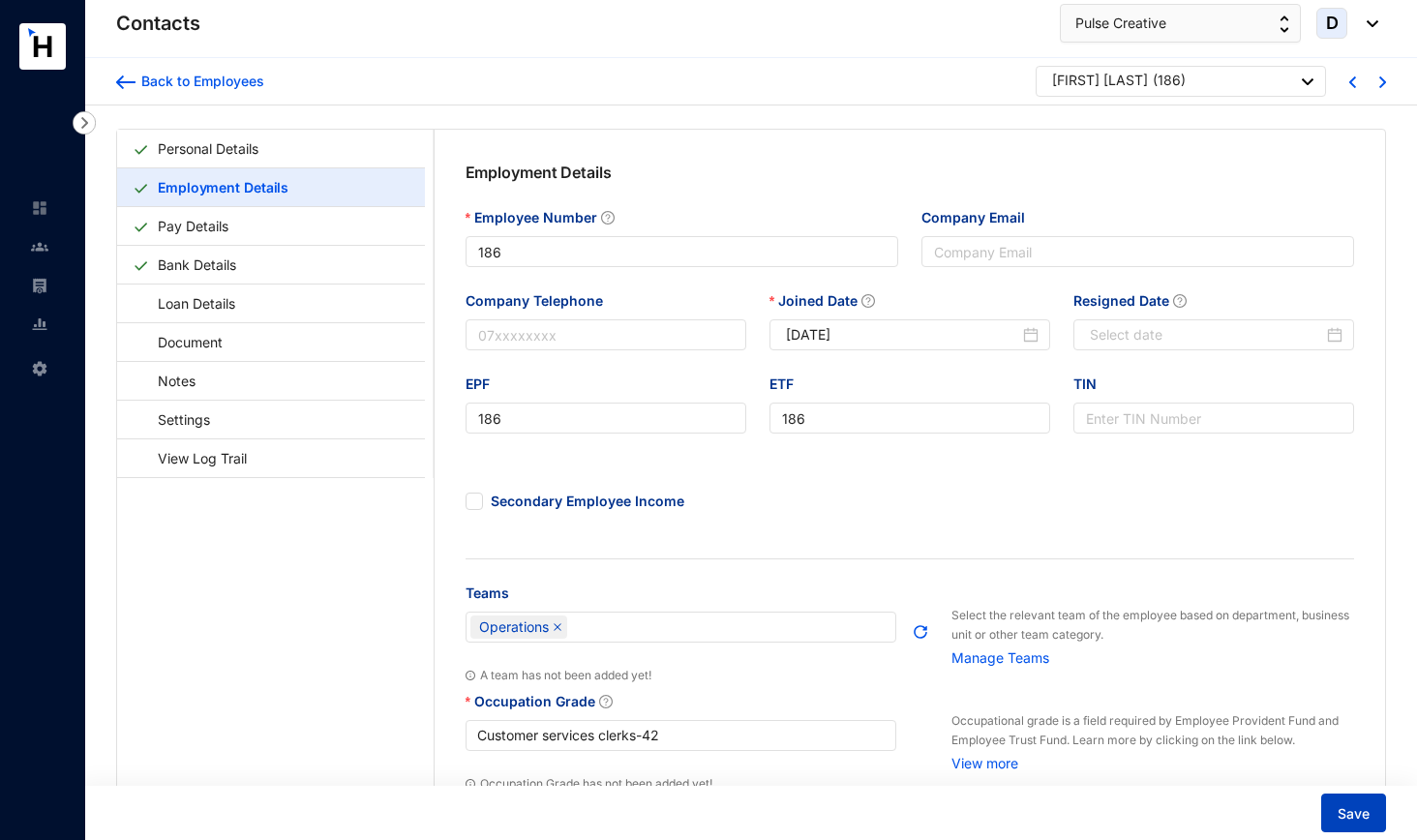 click on "Save" at bounding box center [1353, 813] 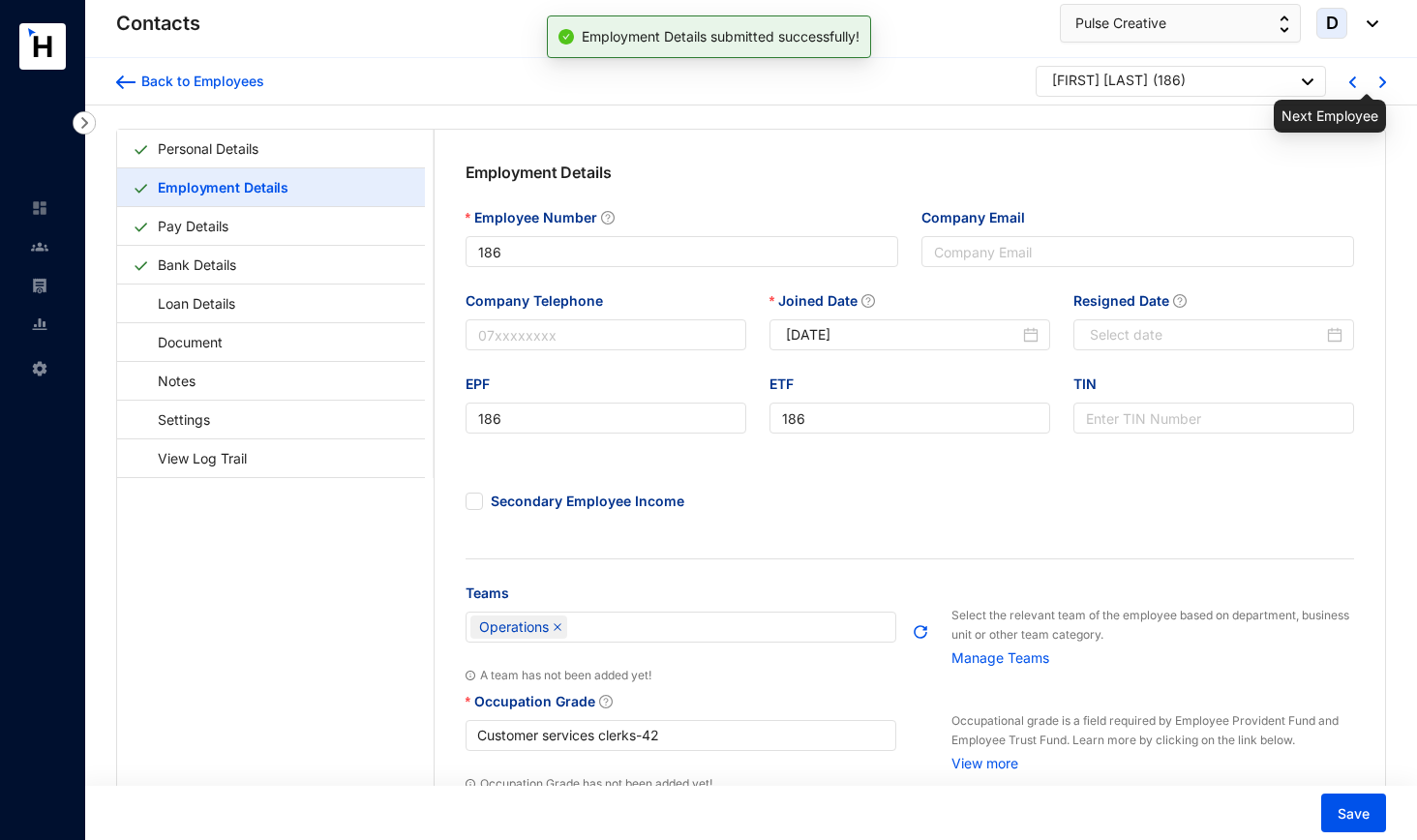 click at bounding box center (1382, 82) 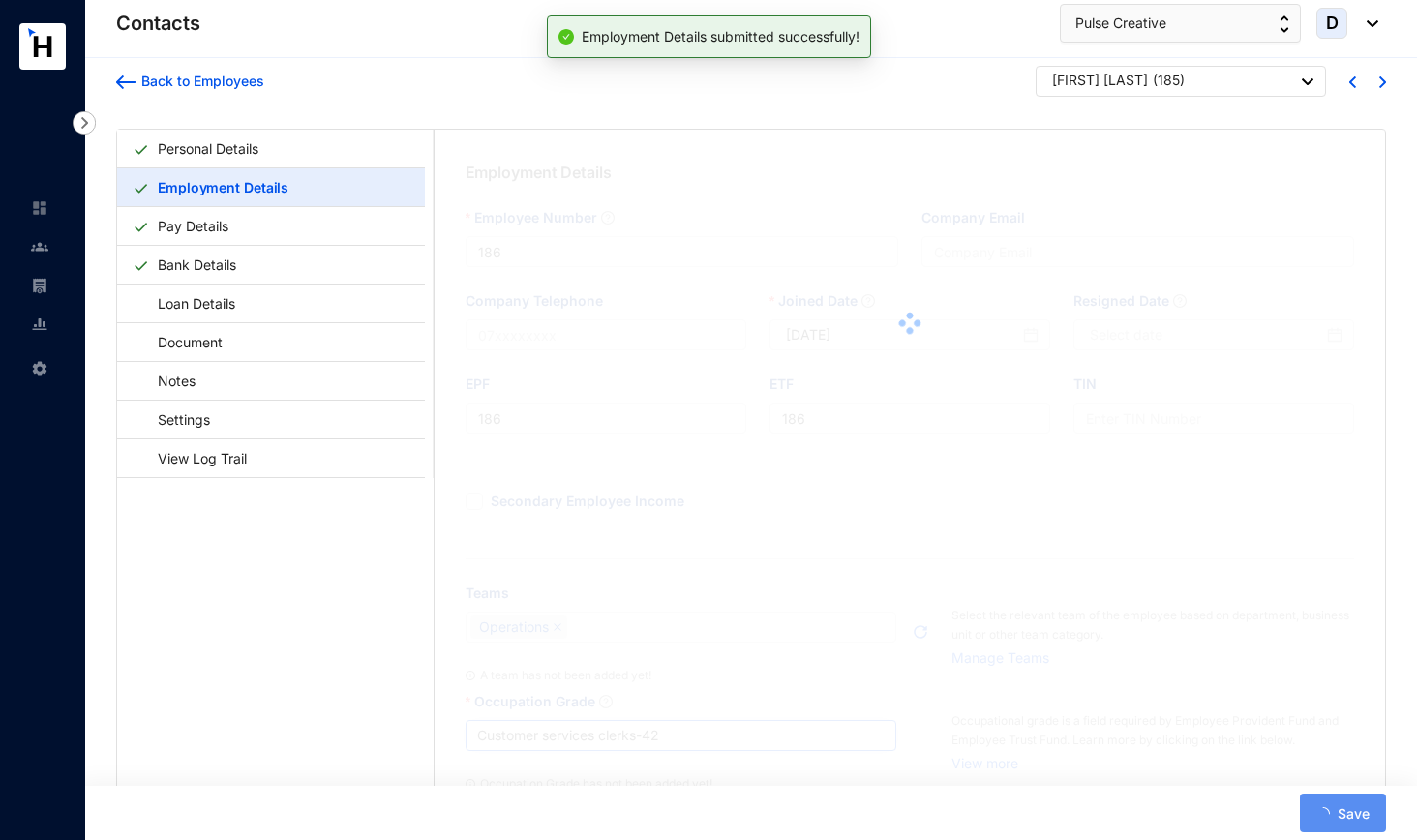 type on "185" 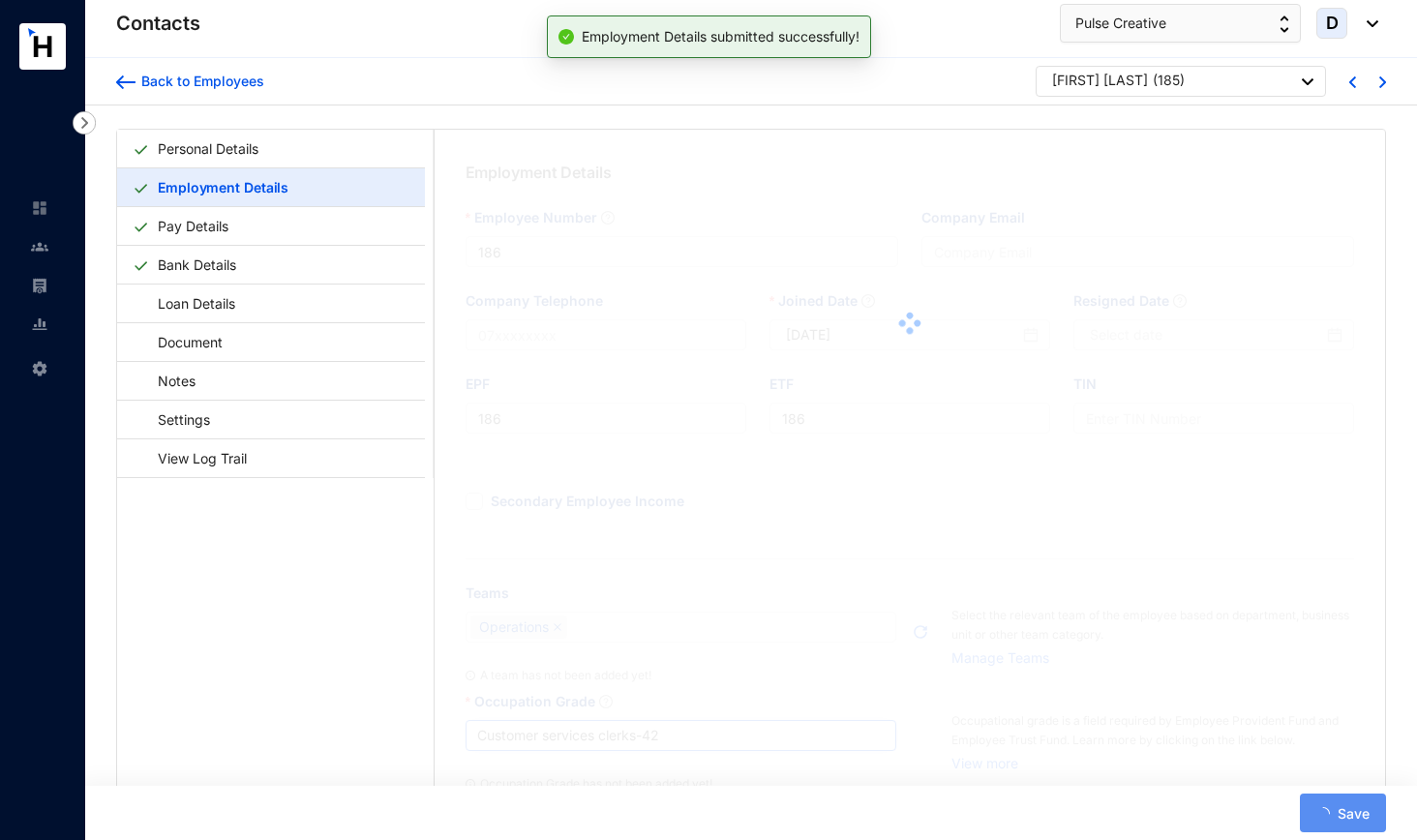 type on "185" 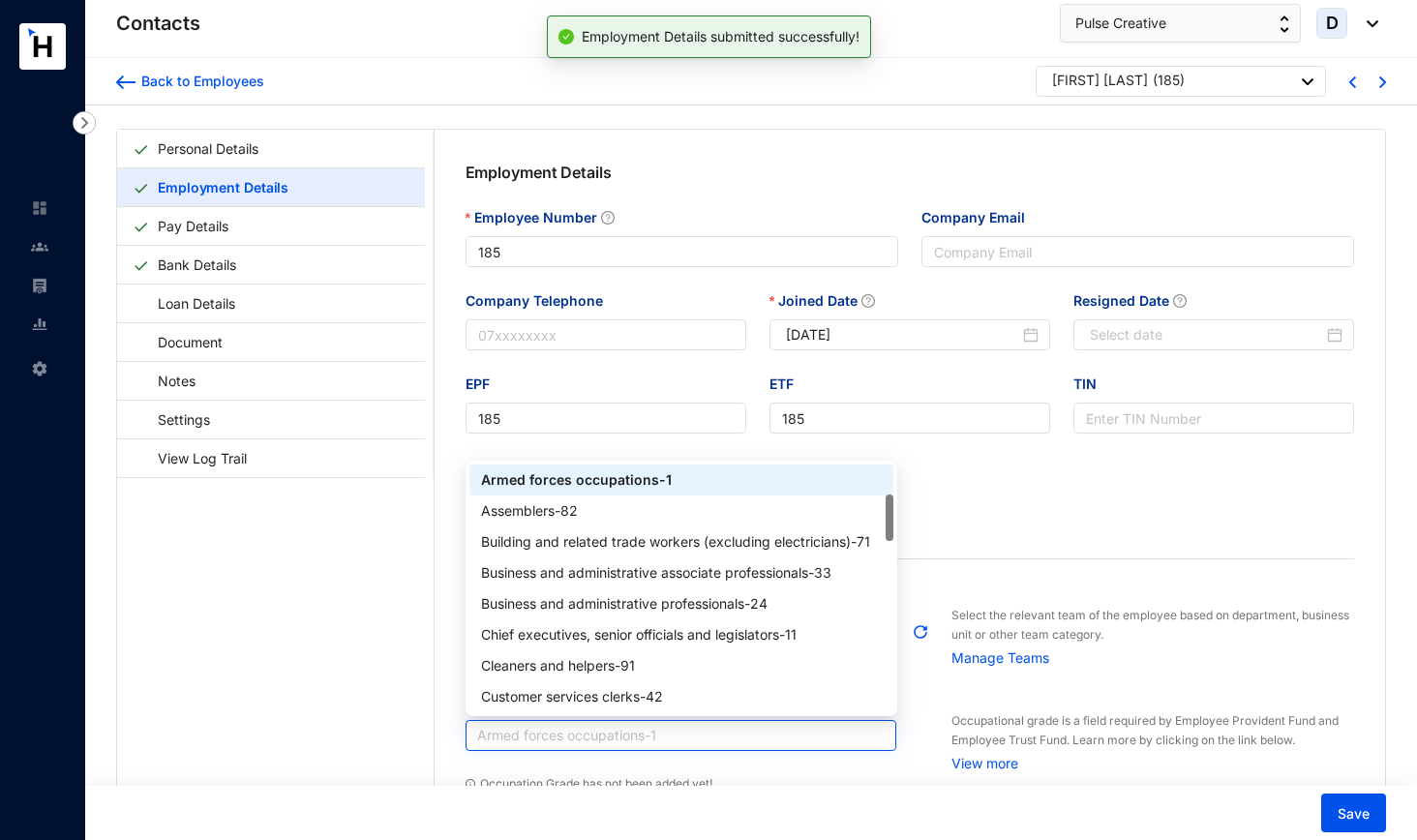 click on "Armed forces occupations  -  1" at bounding box center [681, 735] 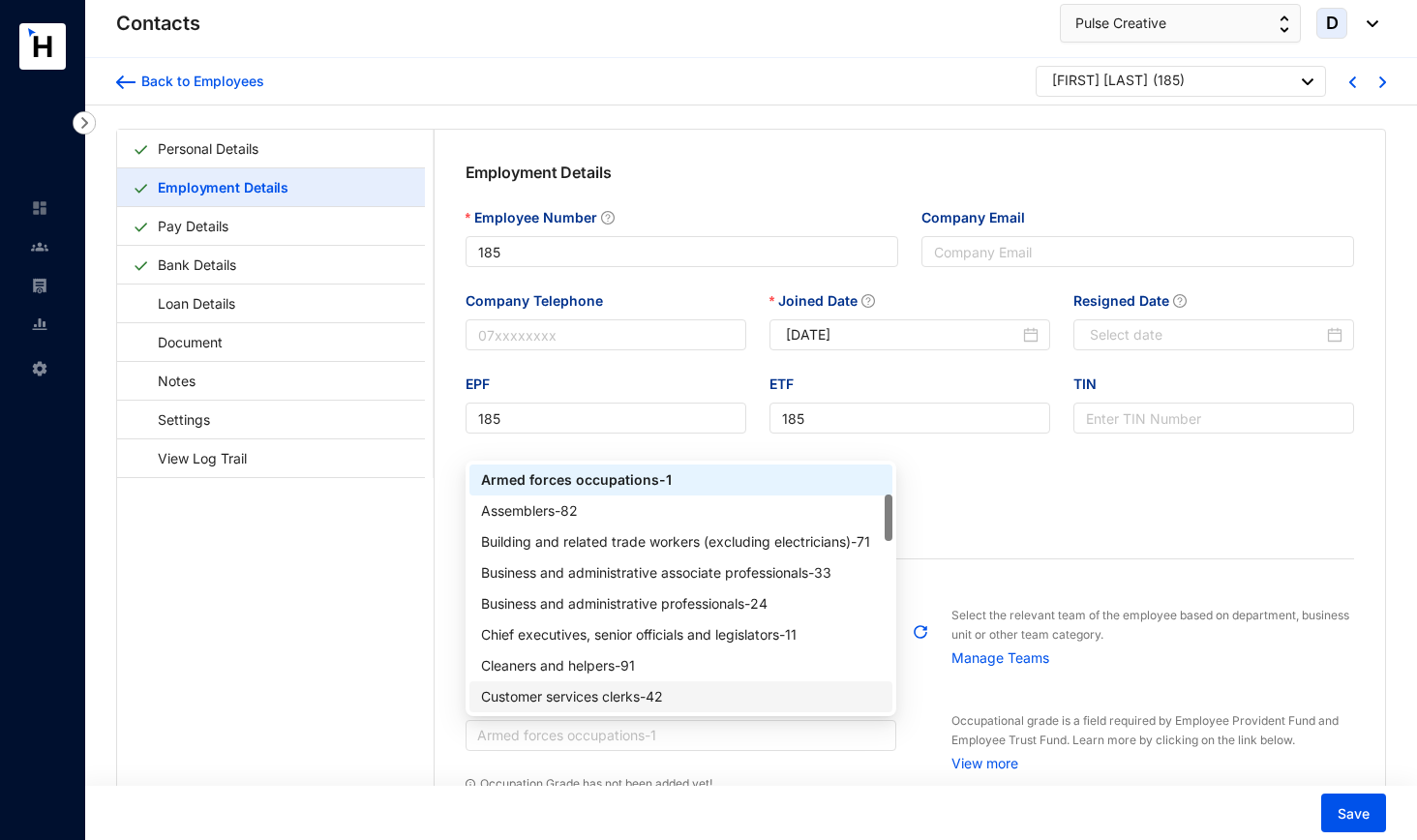 click on "Customer services clerks  -  42" at bounding box center [681, 697] 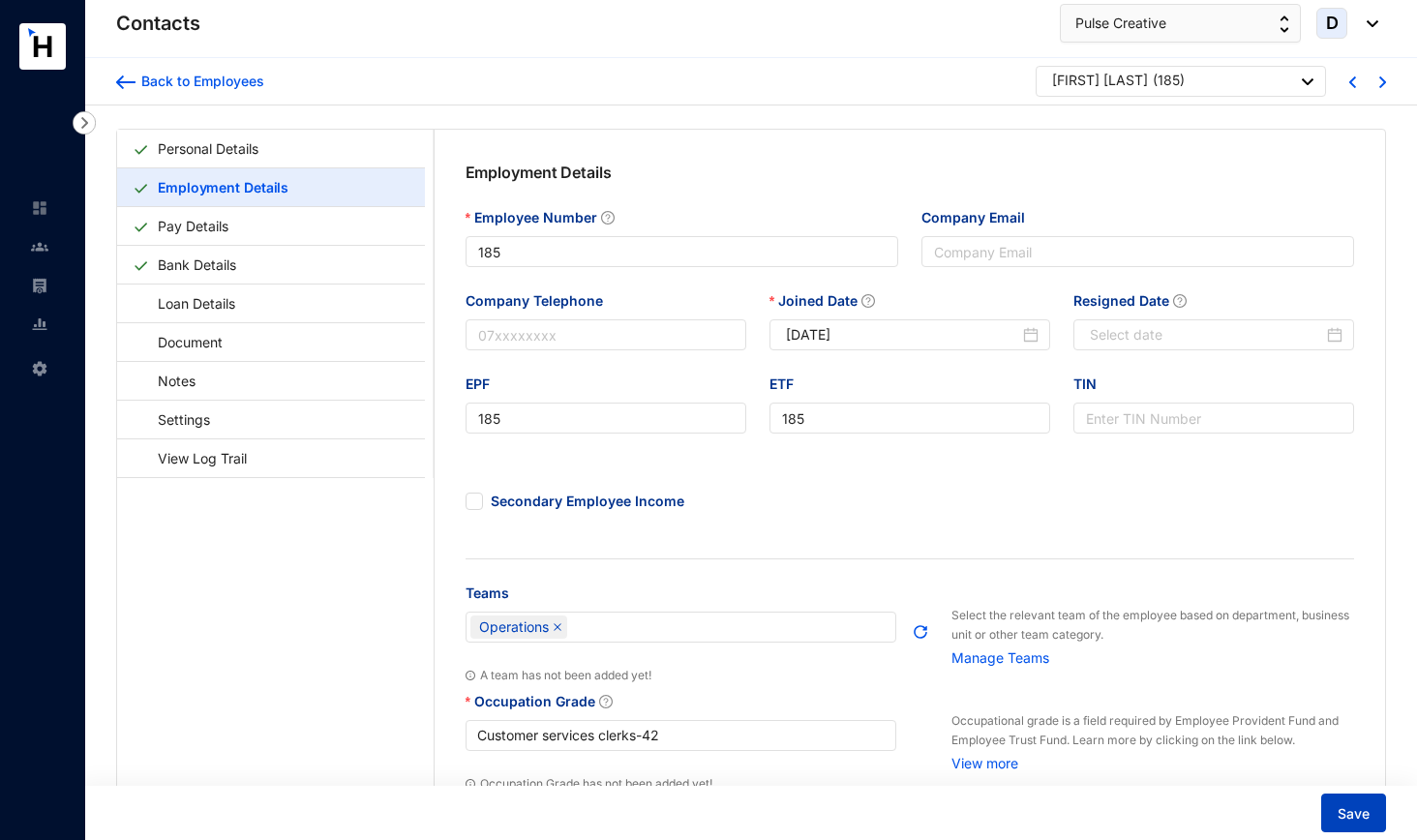 click on "Save" at bounding box center [1353, 814] 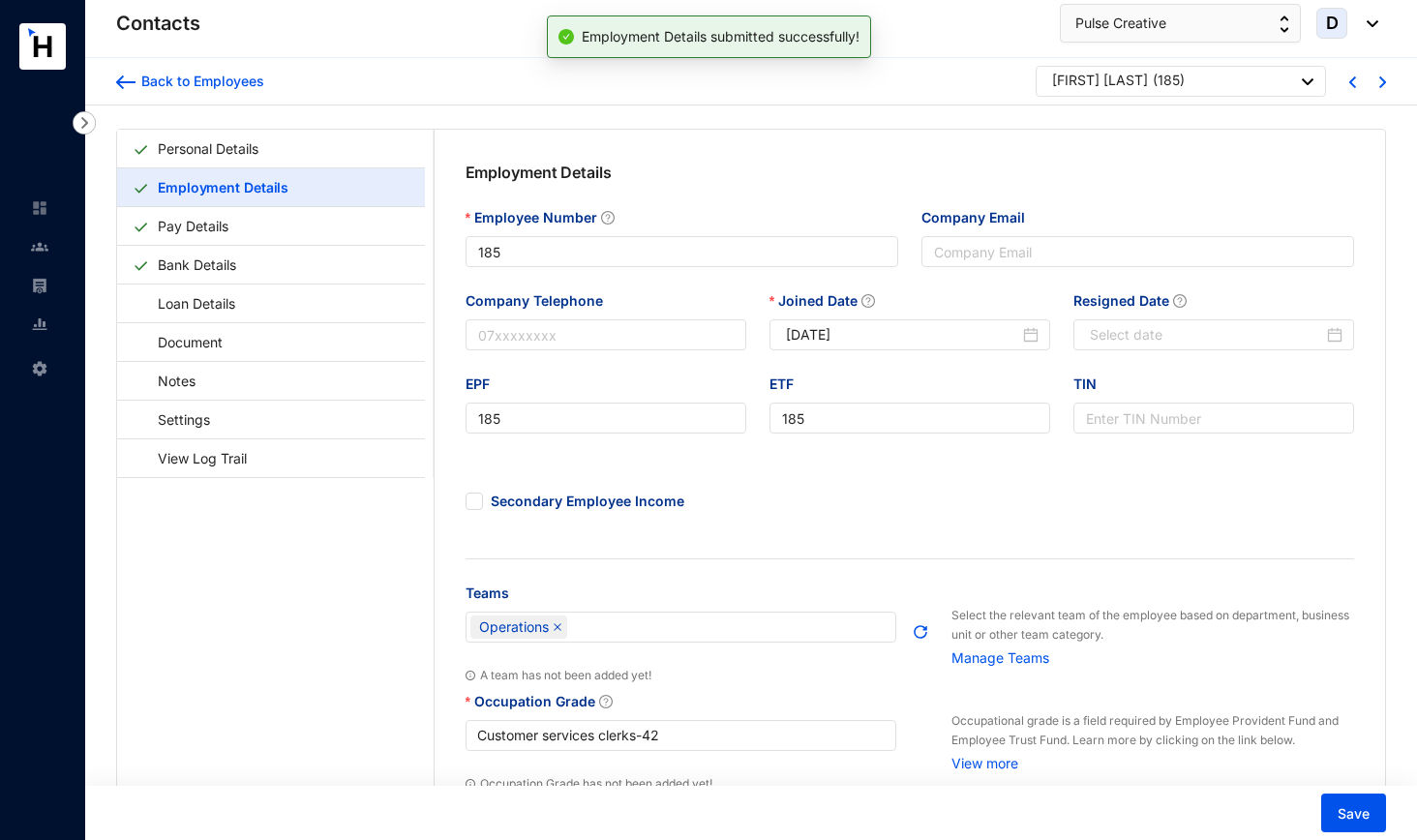 click at bounding box center [1382, 80] 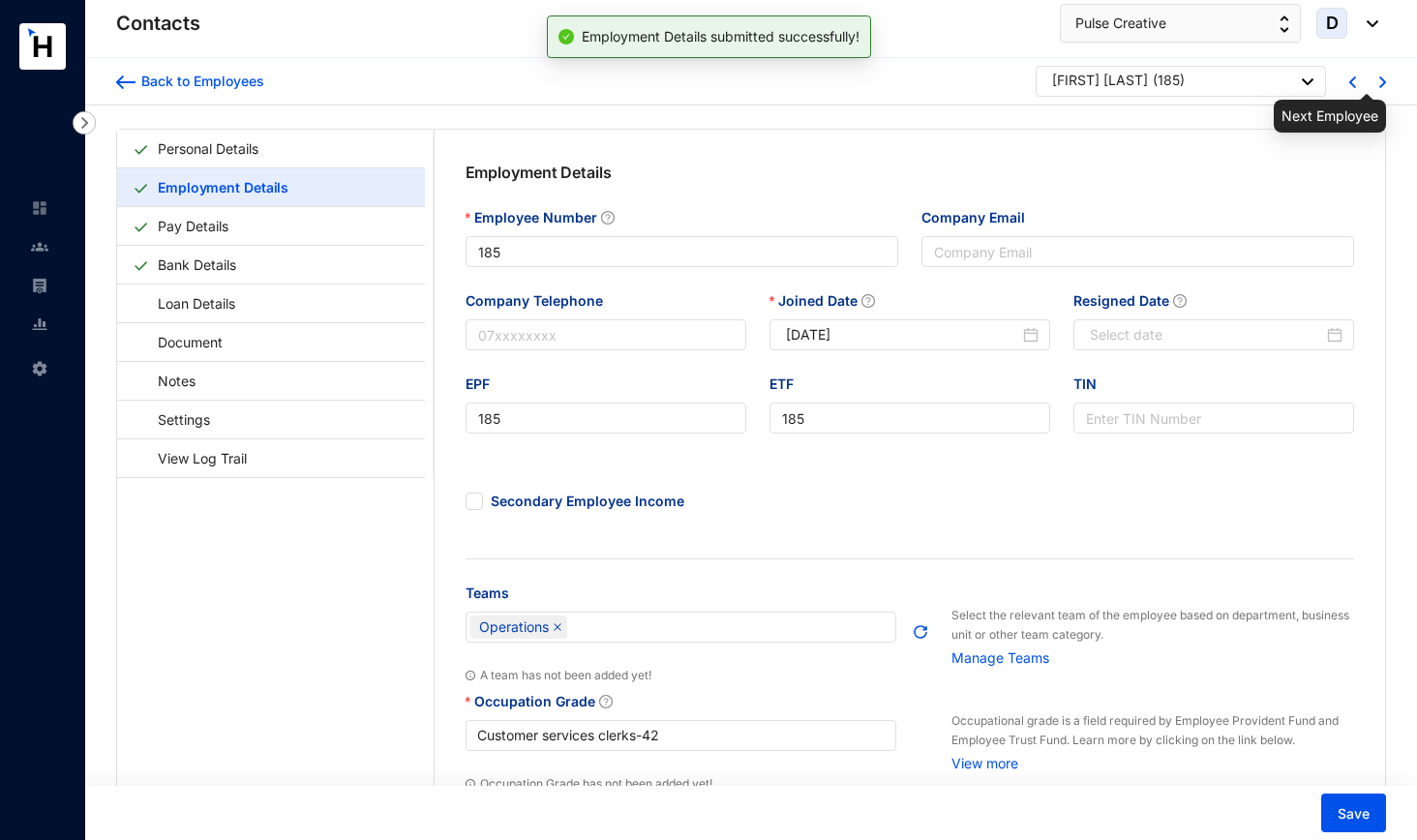 click at bounding box center [1382, 82] 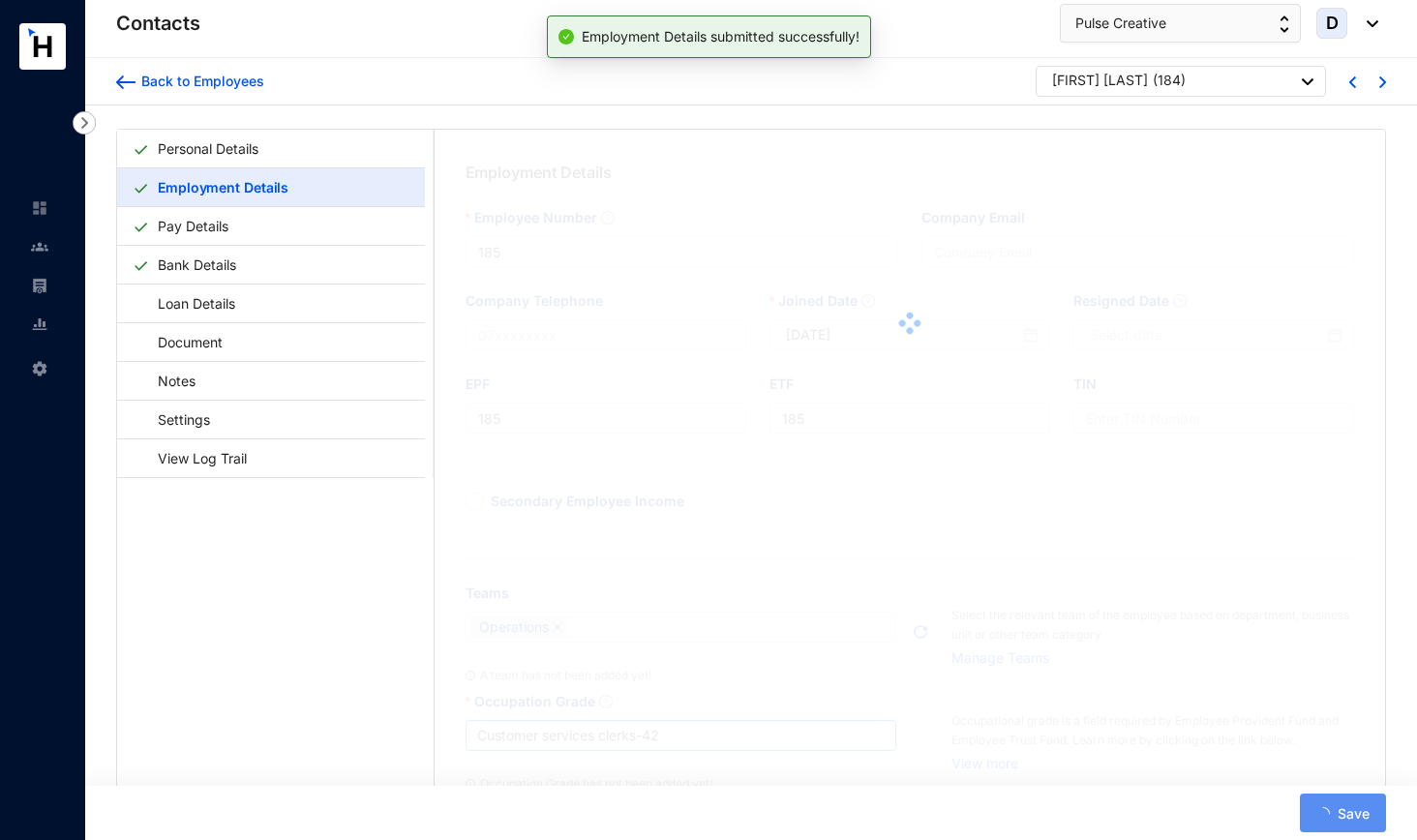 type on "184" 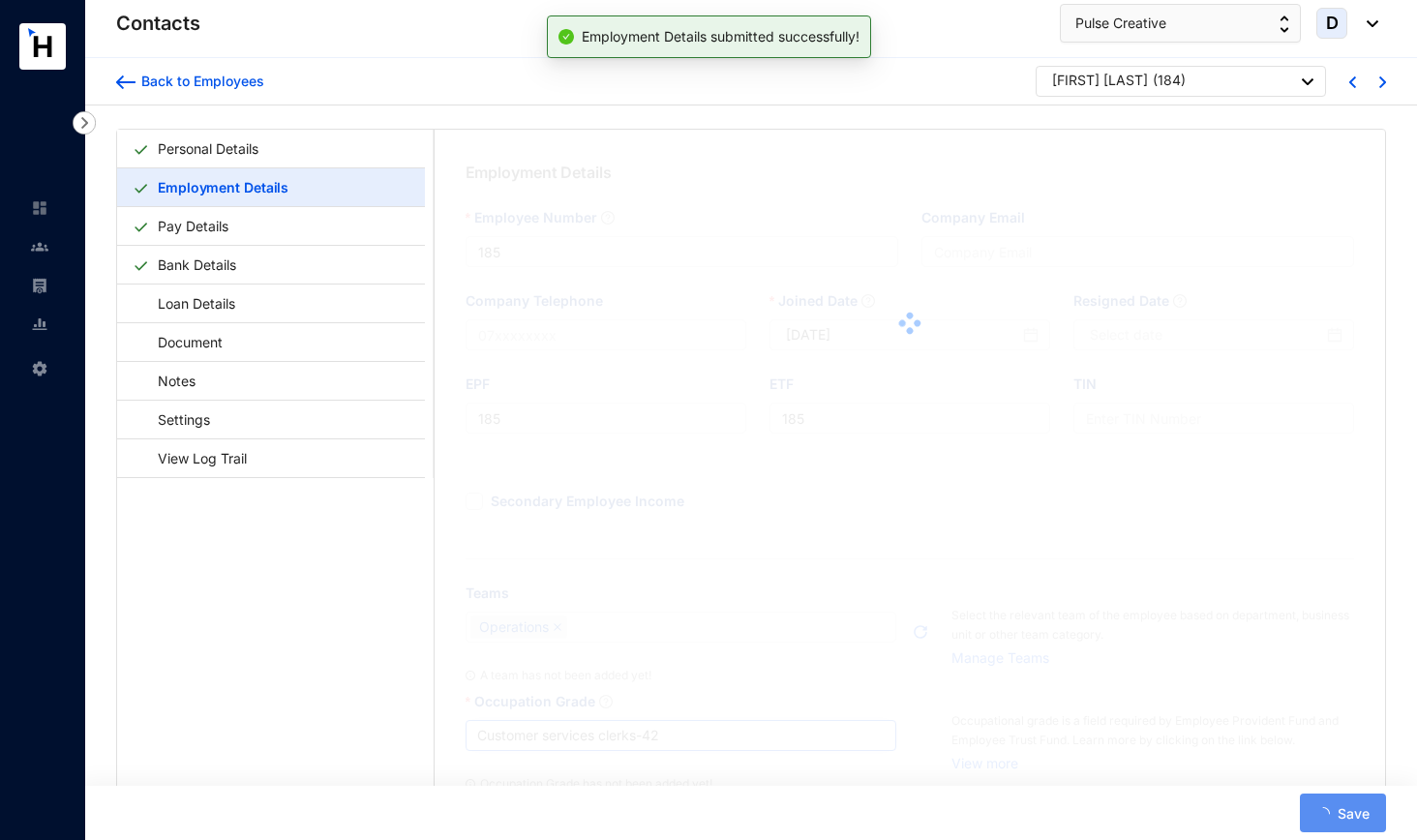 type on "184" 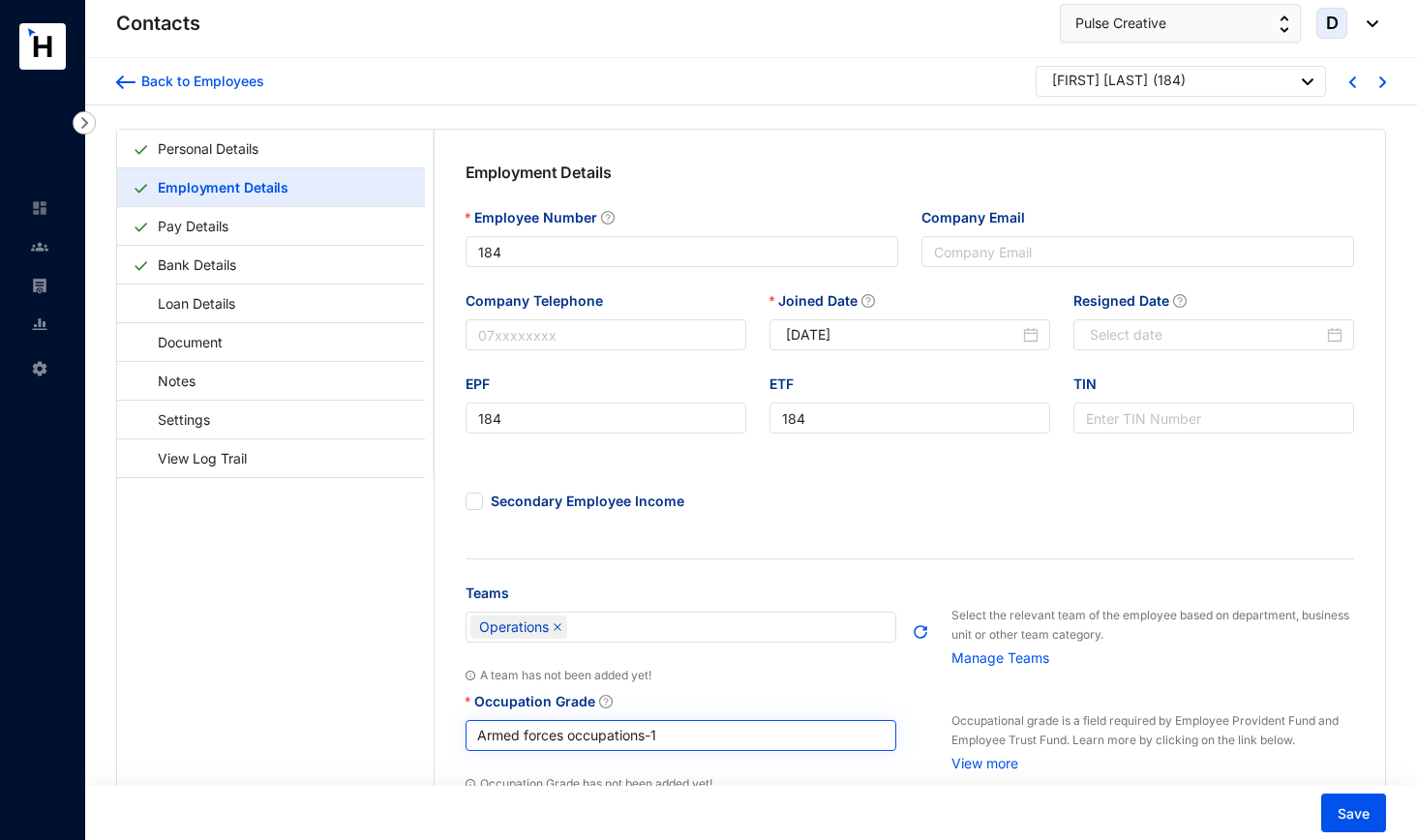click on "Armed forces occupations  -  1" at bounding box center (681, 735) 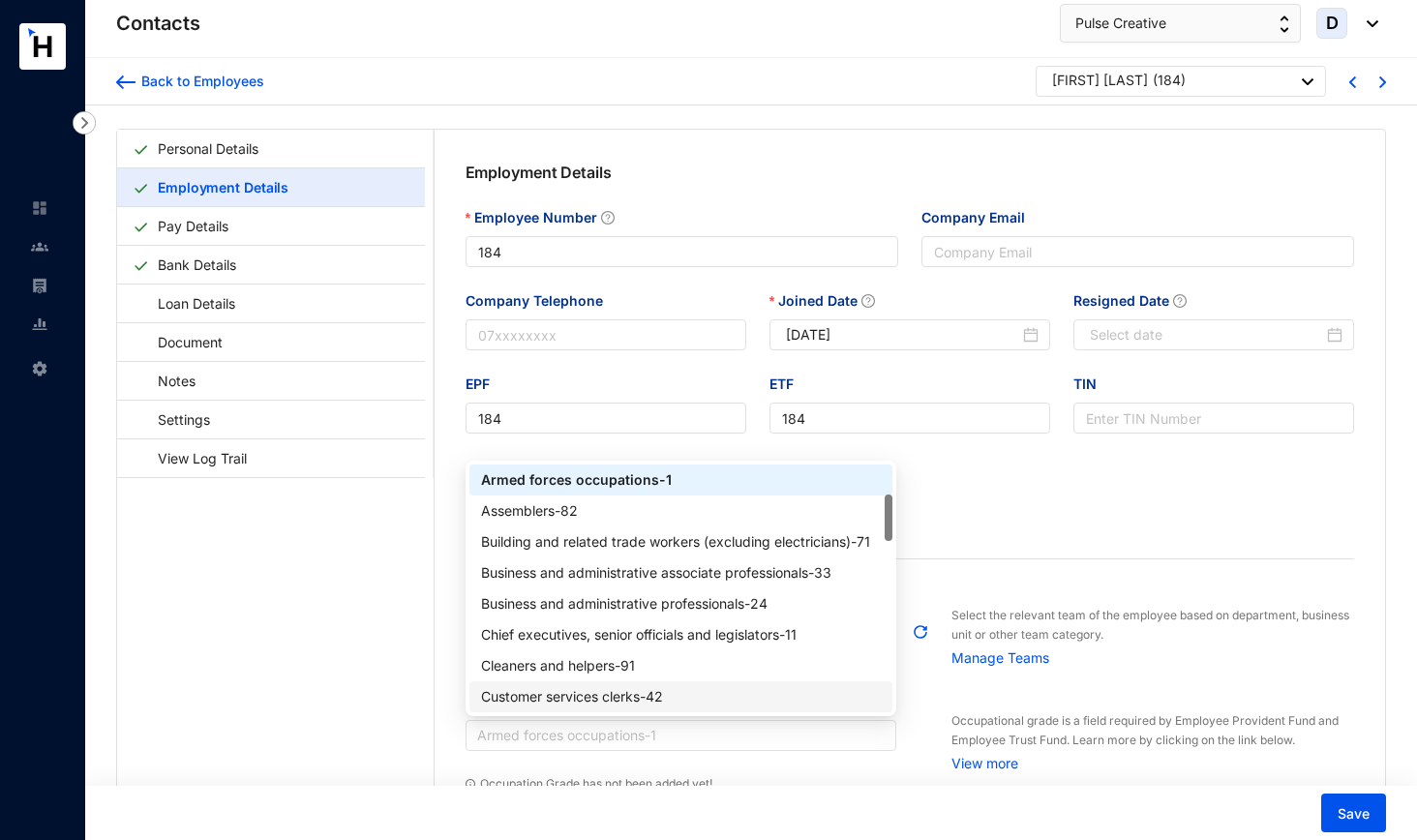 click on "Customer services clerks  -  42" at bounding box center [681, 697] 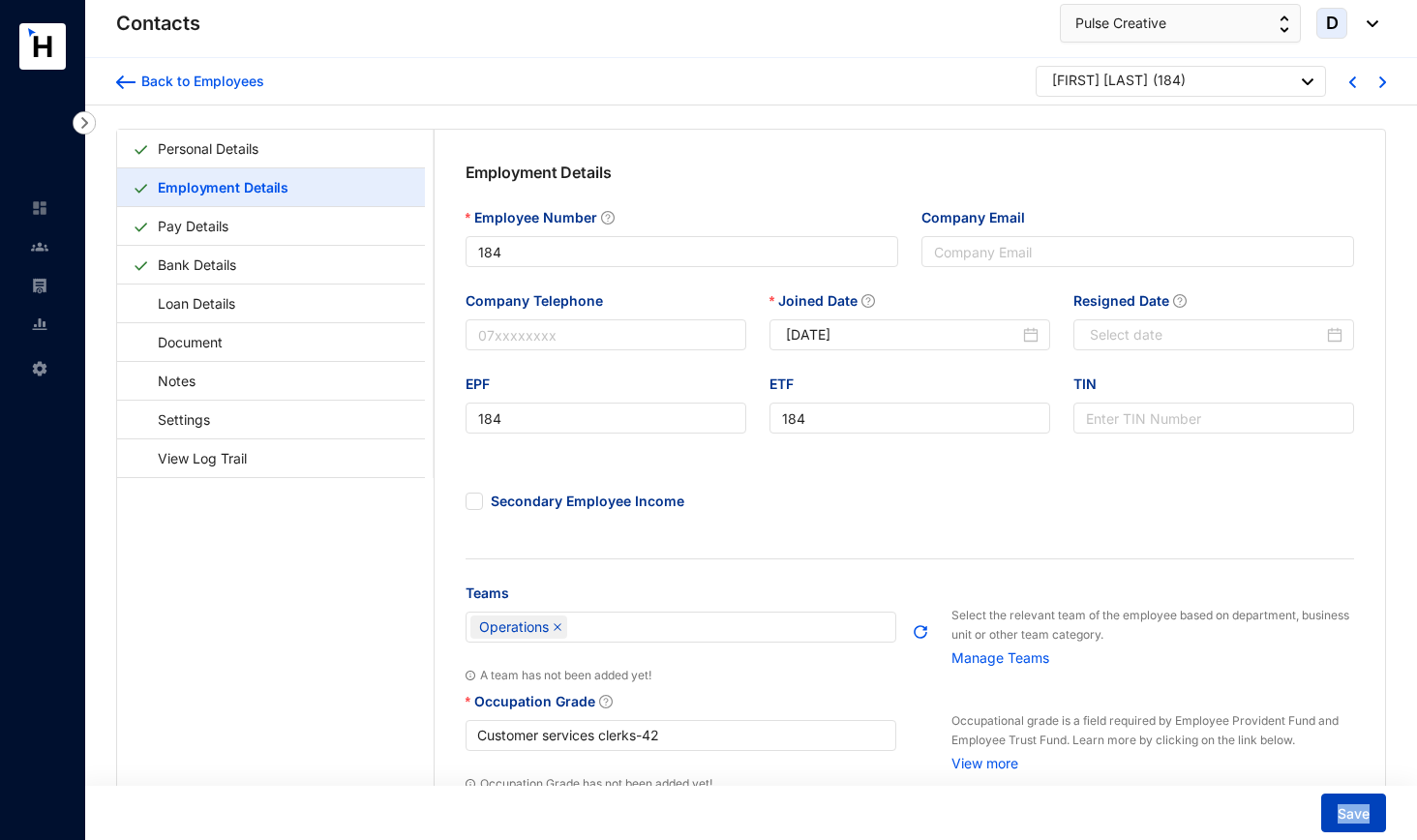 click on "Save" at bounding box center (1353, 814) 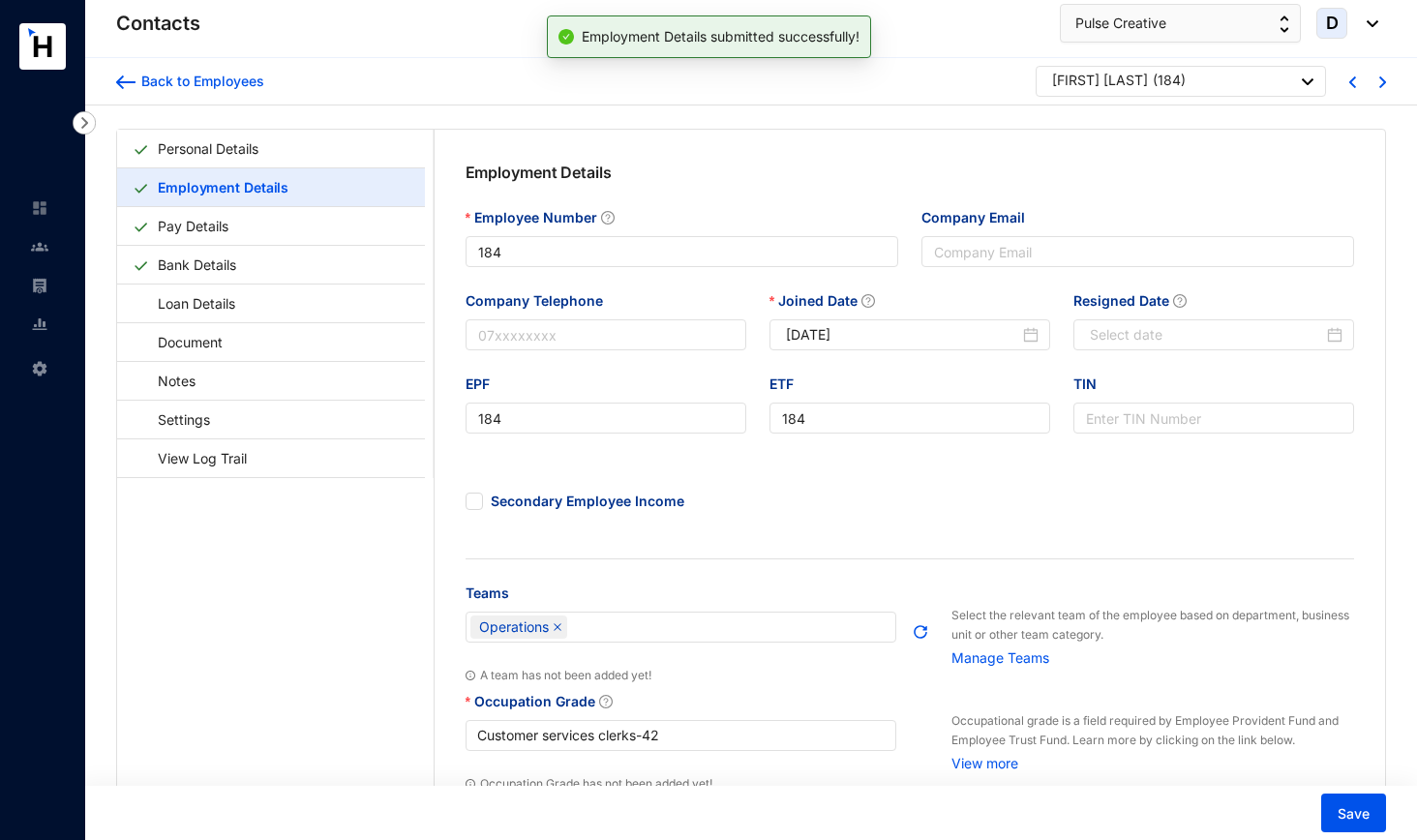 click at bounding box center (1364, 80) 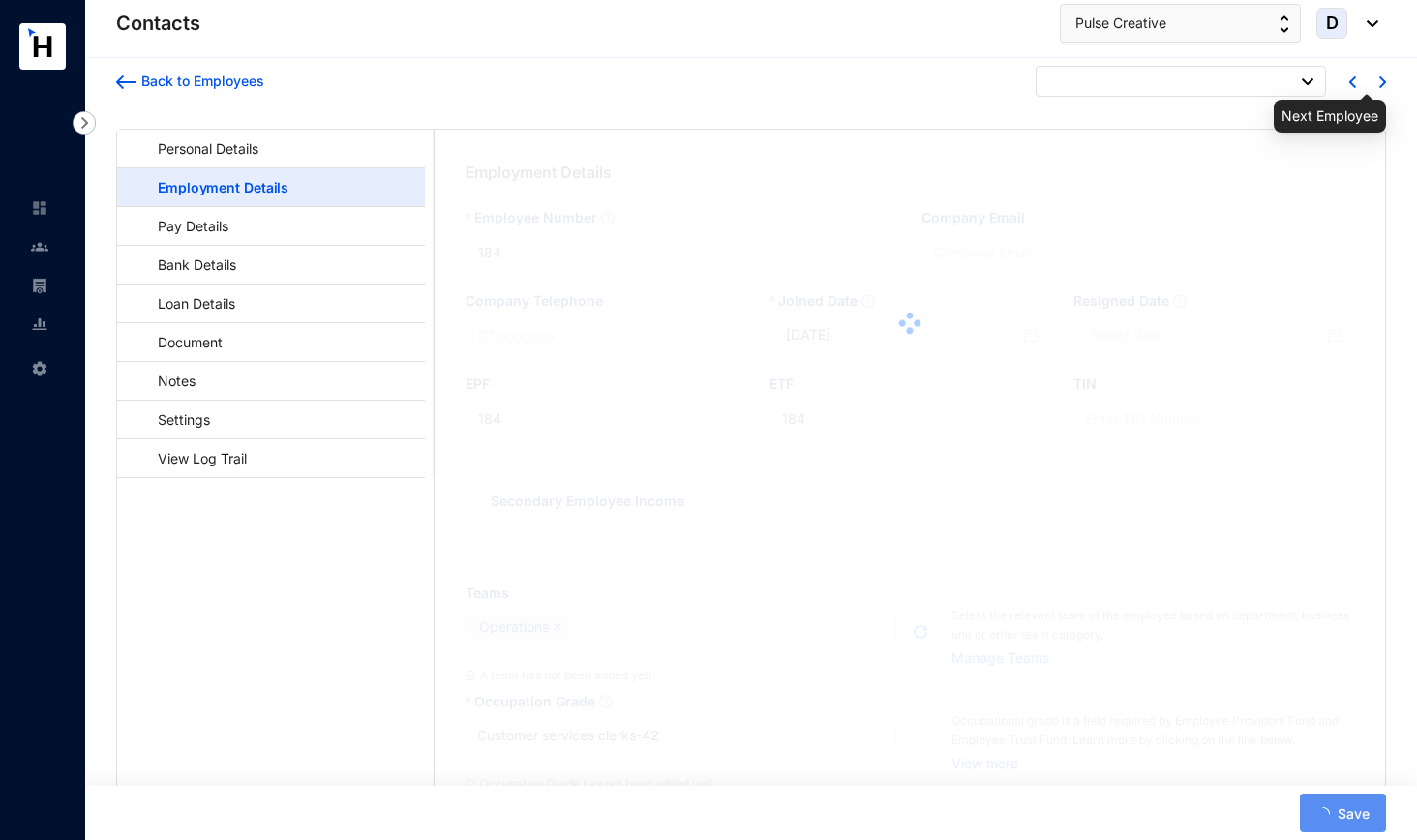 type on "178" 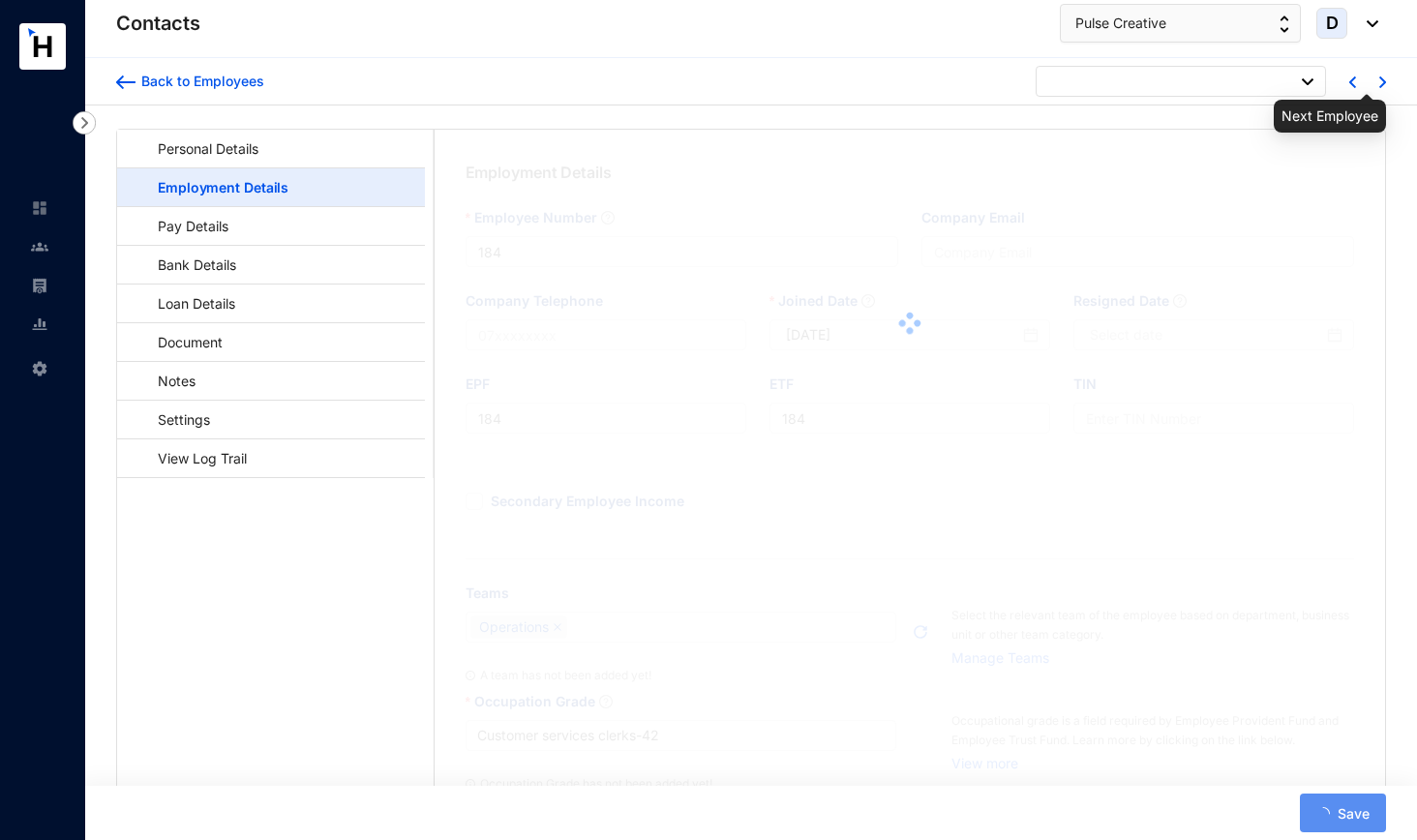 type on "178" 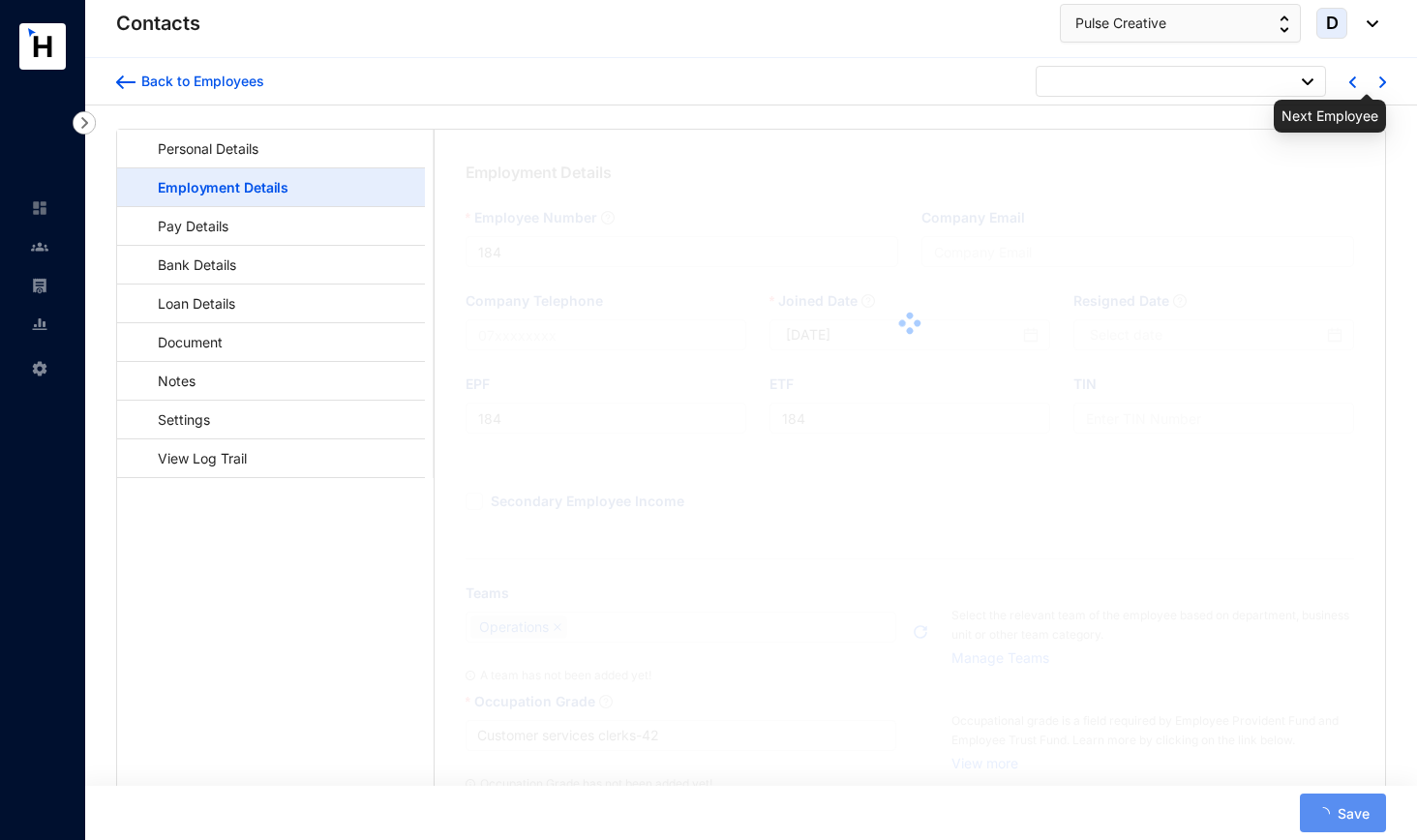 type on "178" 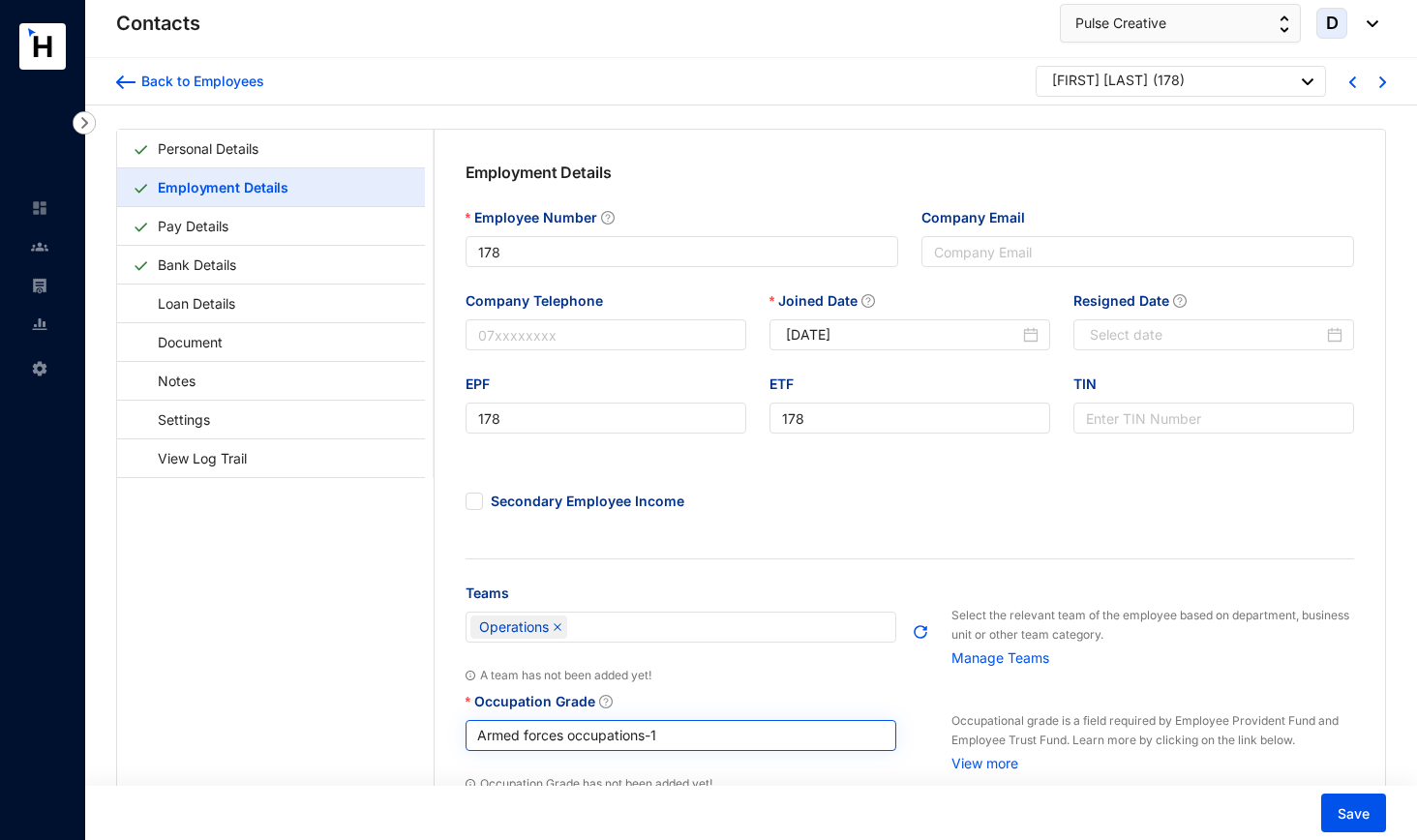 click on "Armed forces occupations  -  1" at bounding box center (681, 735) 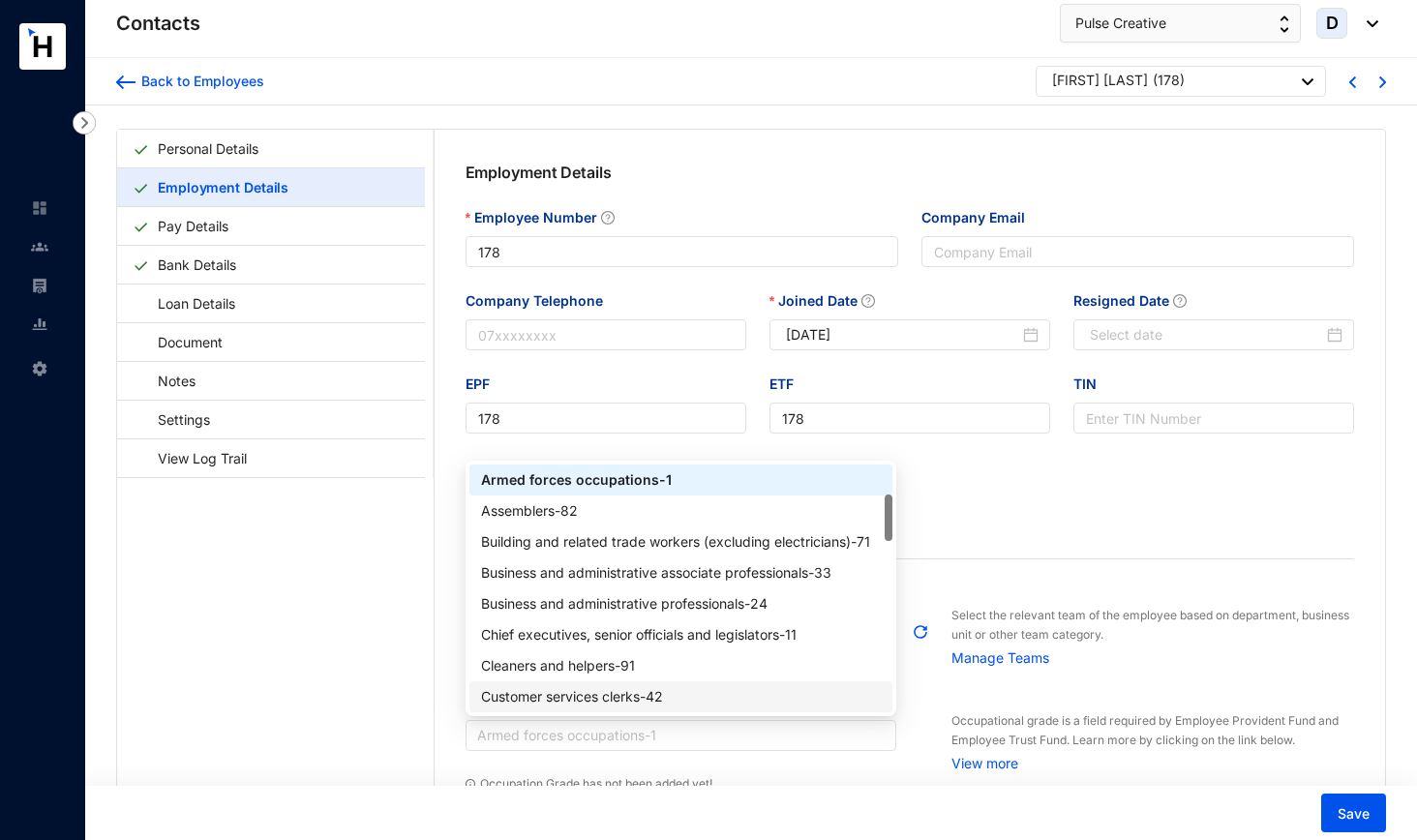 click on "Customer services clerks  -  42" at bounding box center [681, 697] 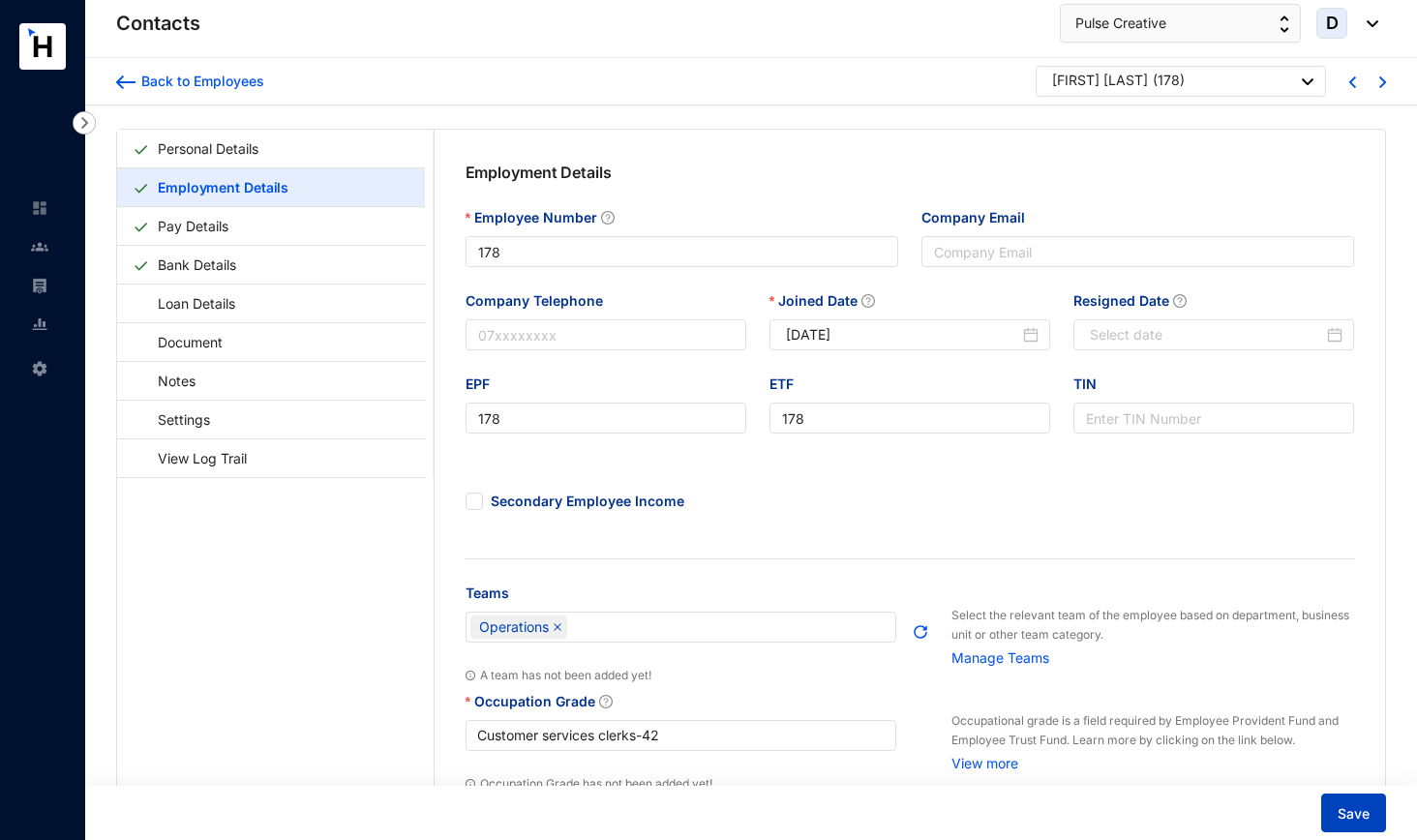 click on "Save" at bounding box center [1353, 814] 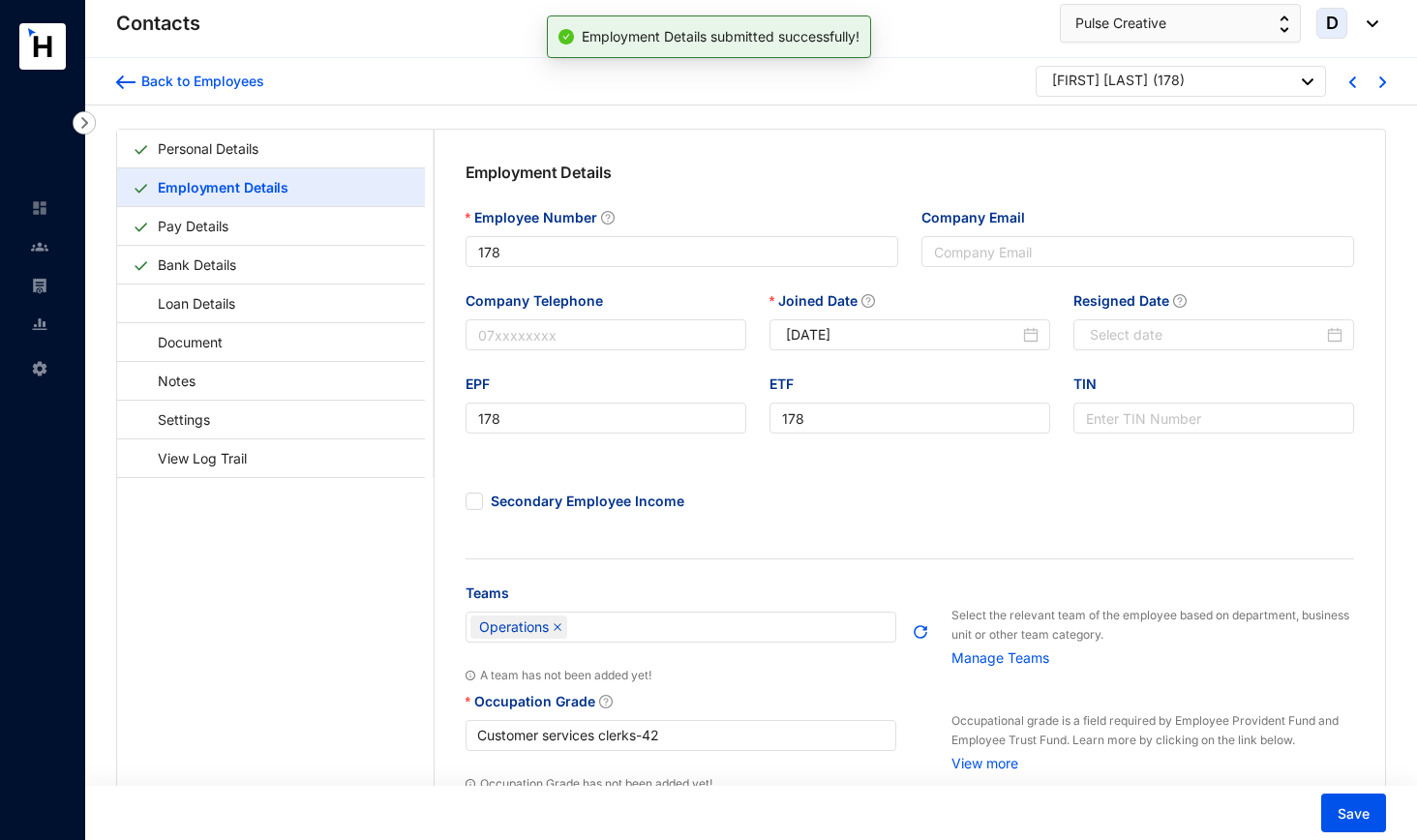 click at bounding box center [1364, 80] 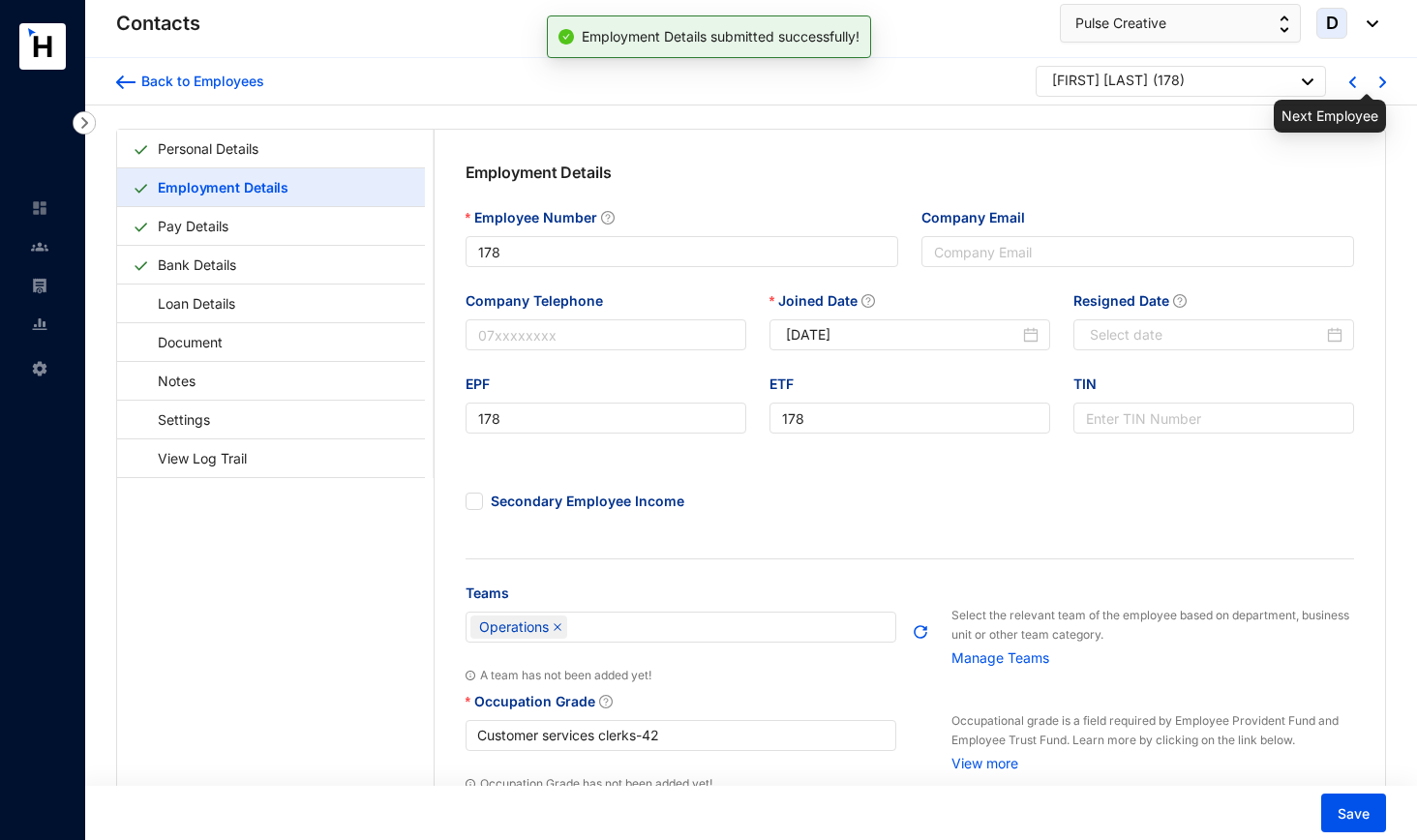 click at bounding box center (1382, 82) 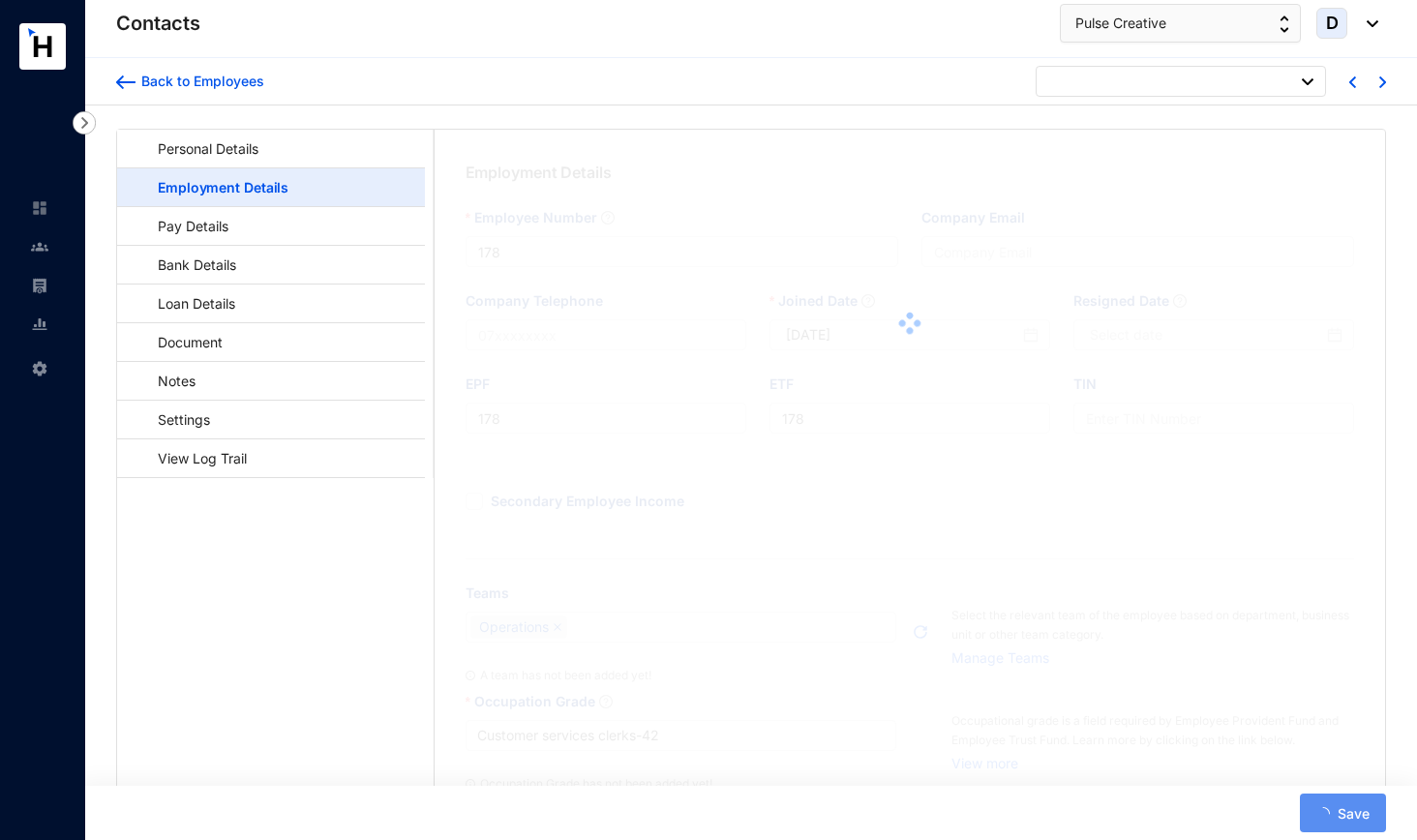 type on "173" 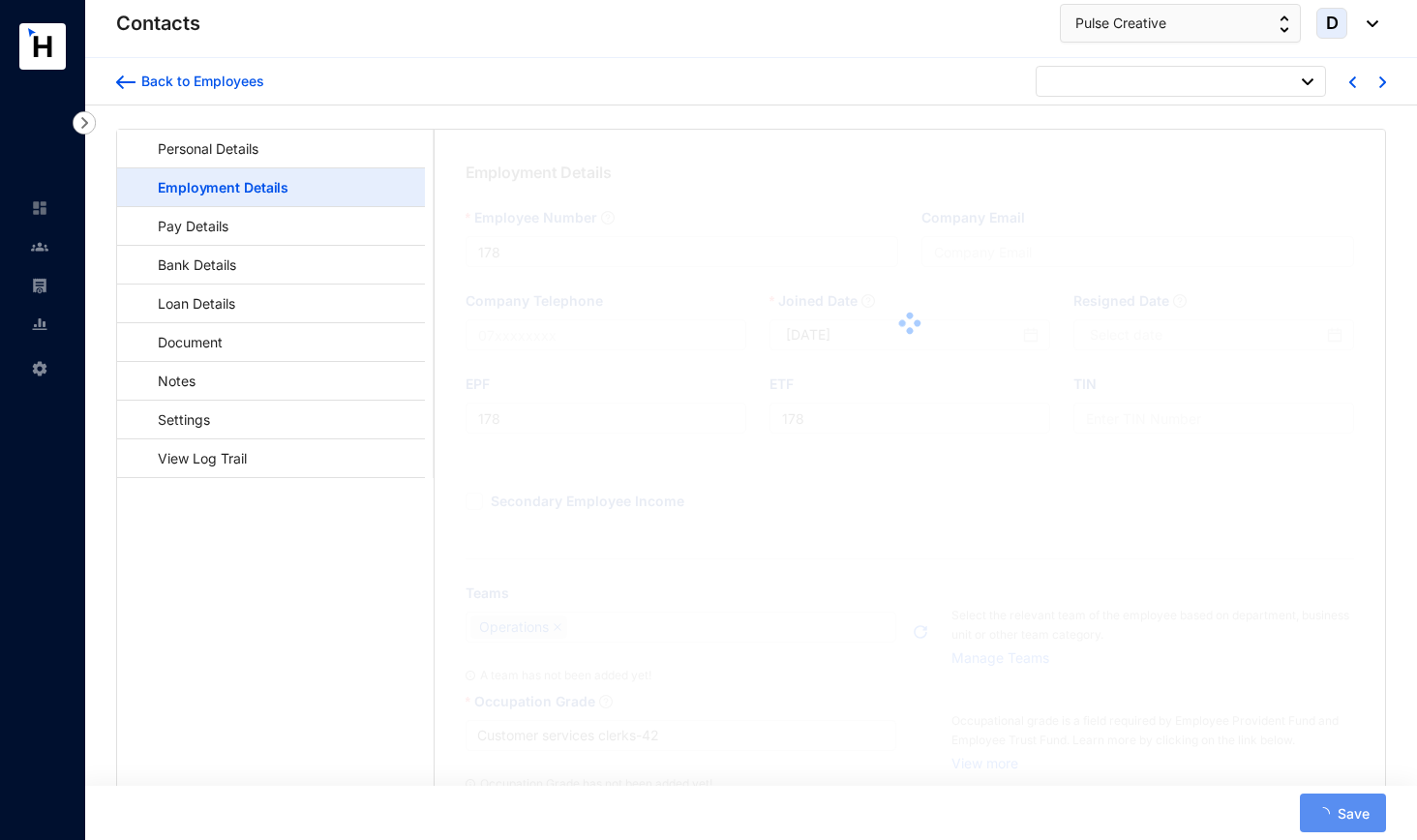type on "173" 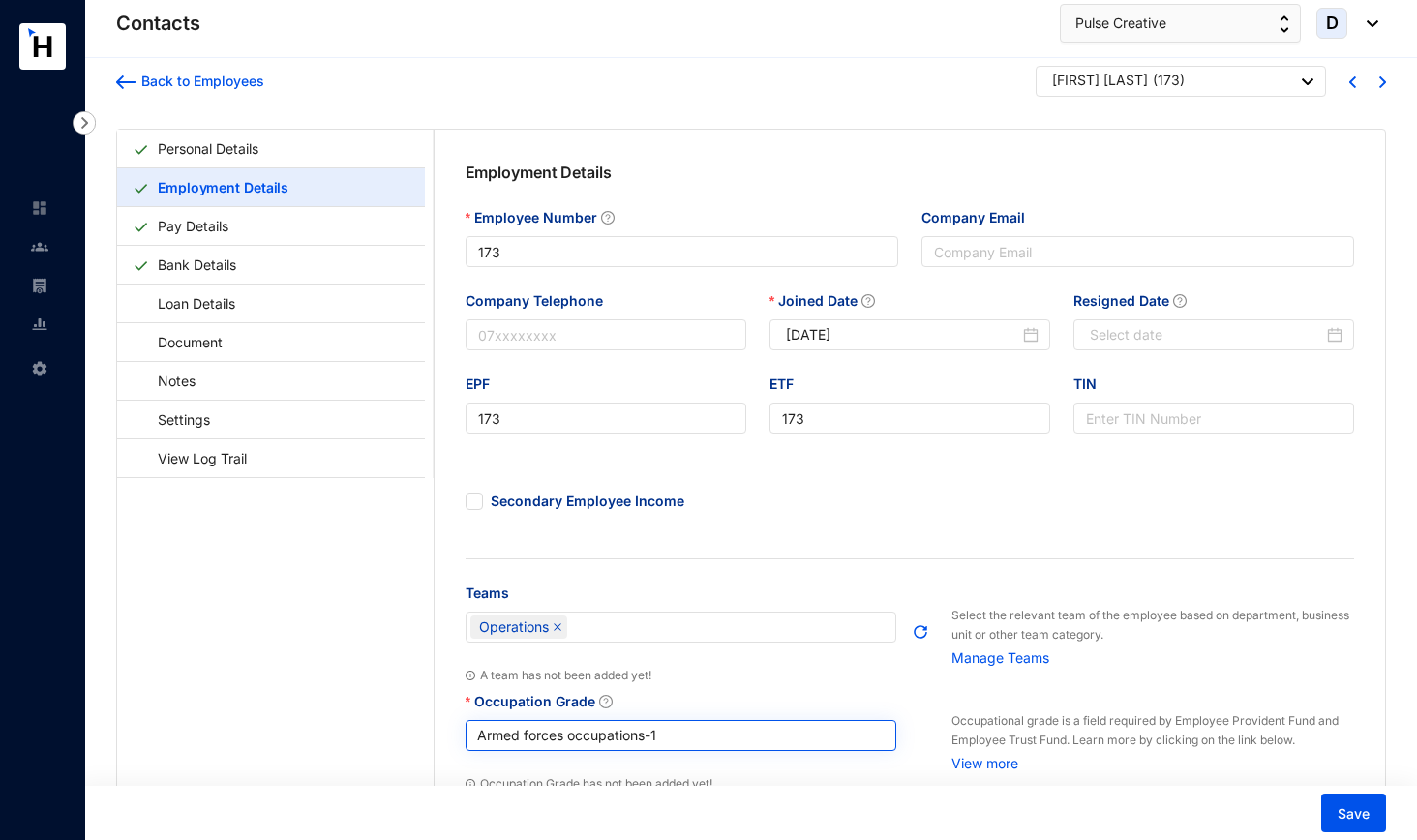 click on "Armed forces occupations  -  1" at bounding box center (681, 735) 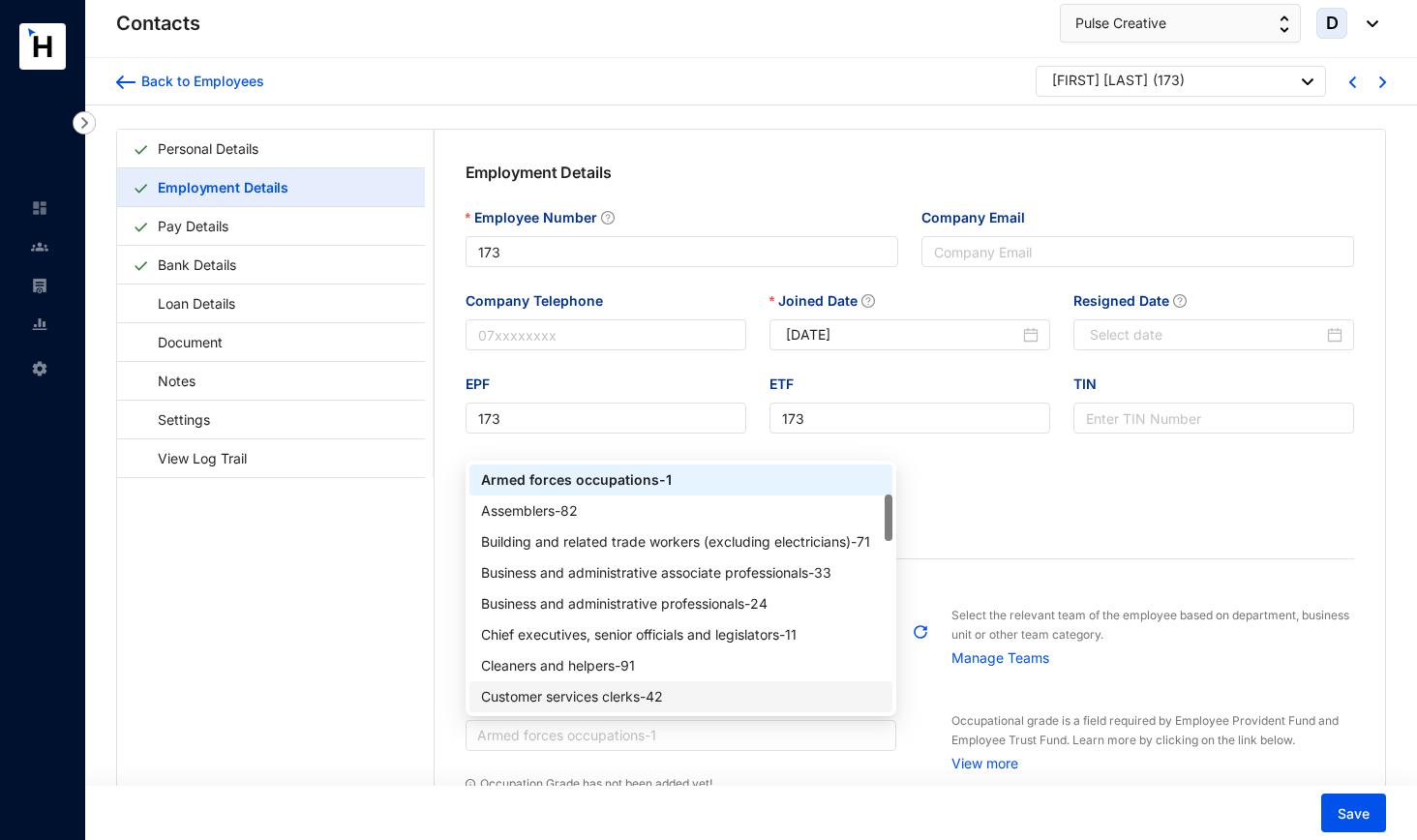 click on "Customer services clerks  -  42" at bounding box center (681, 697) 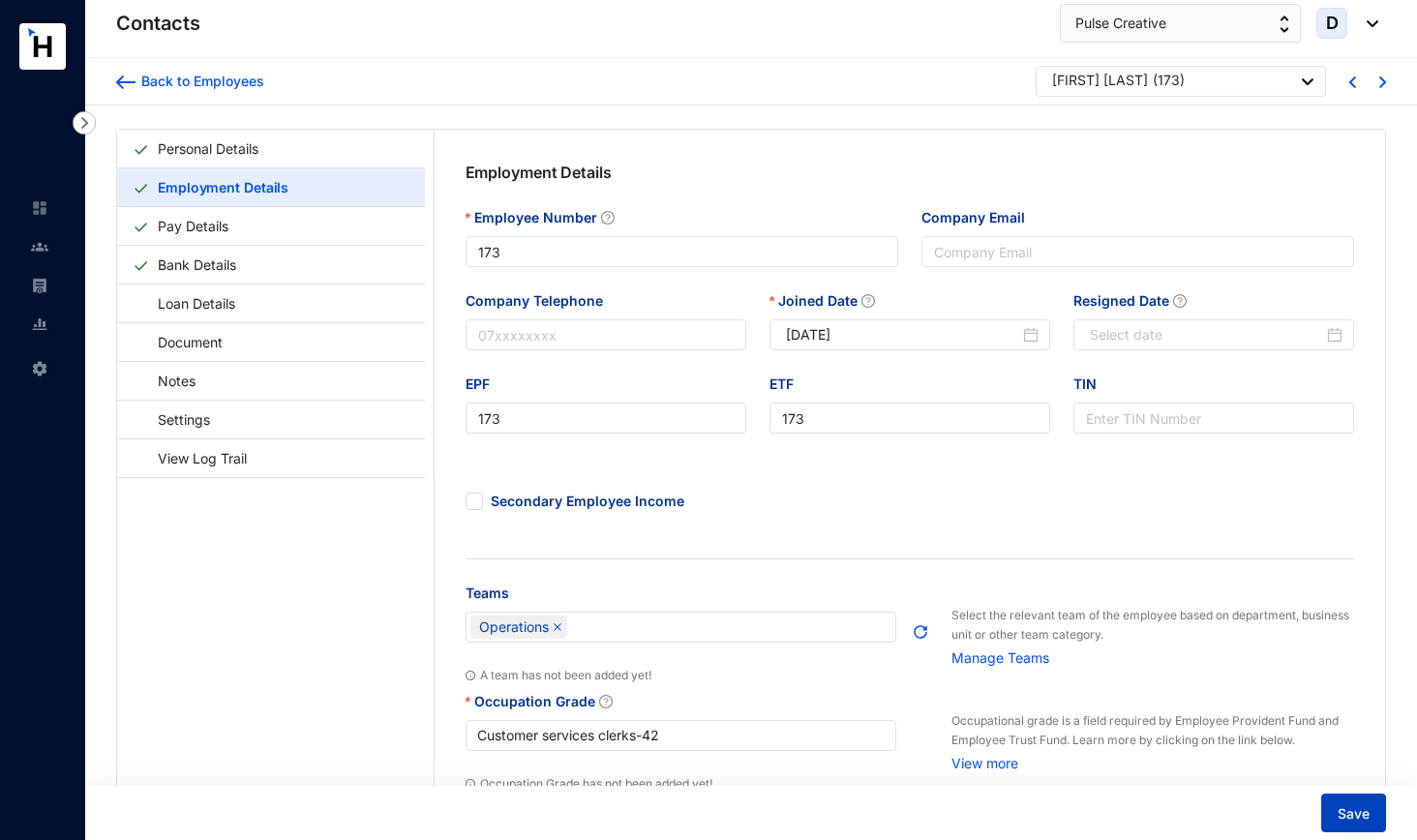 click on "Save" at bounding box center (1353, 813) 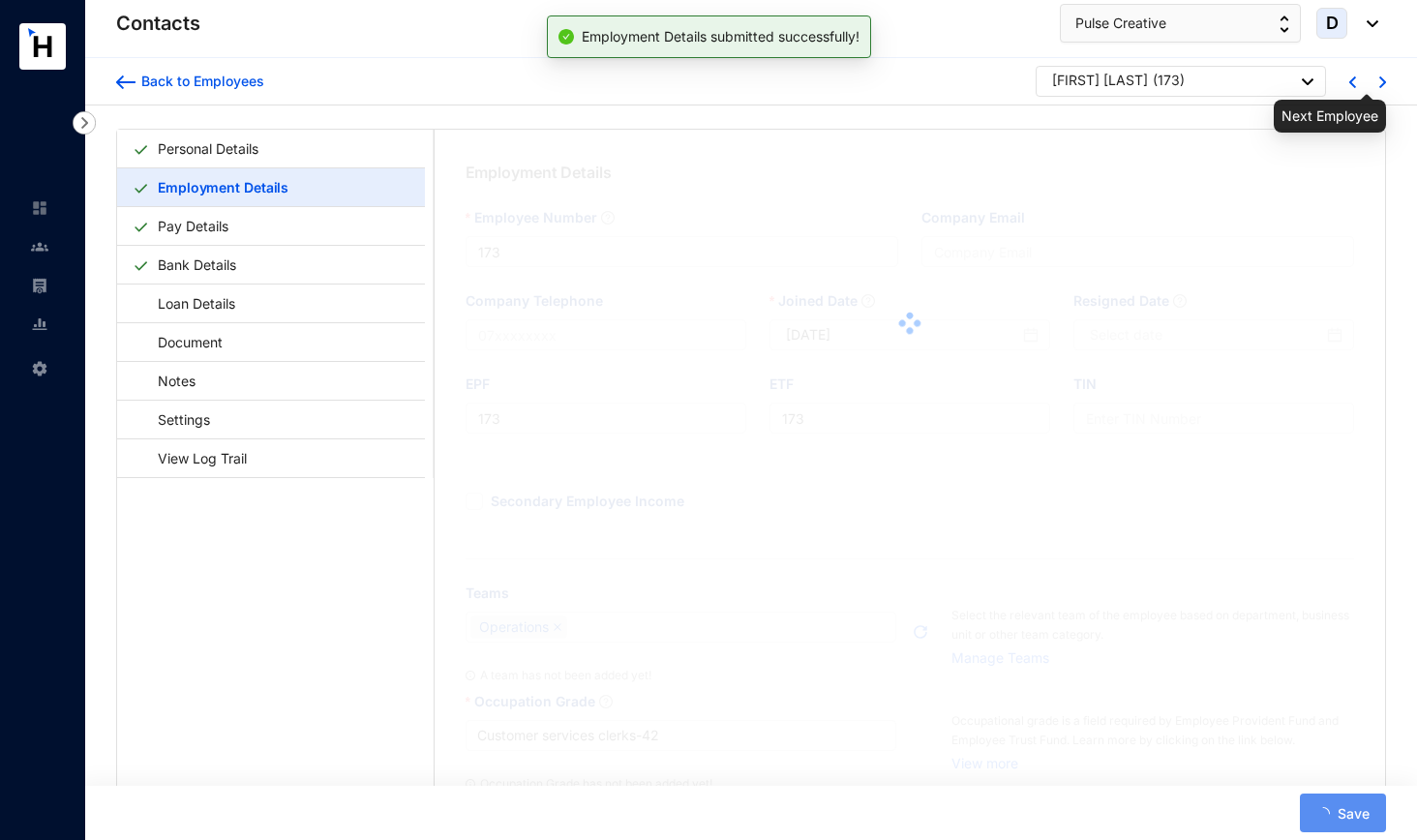 click at bounding box center (1382, 82) 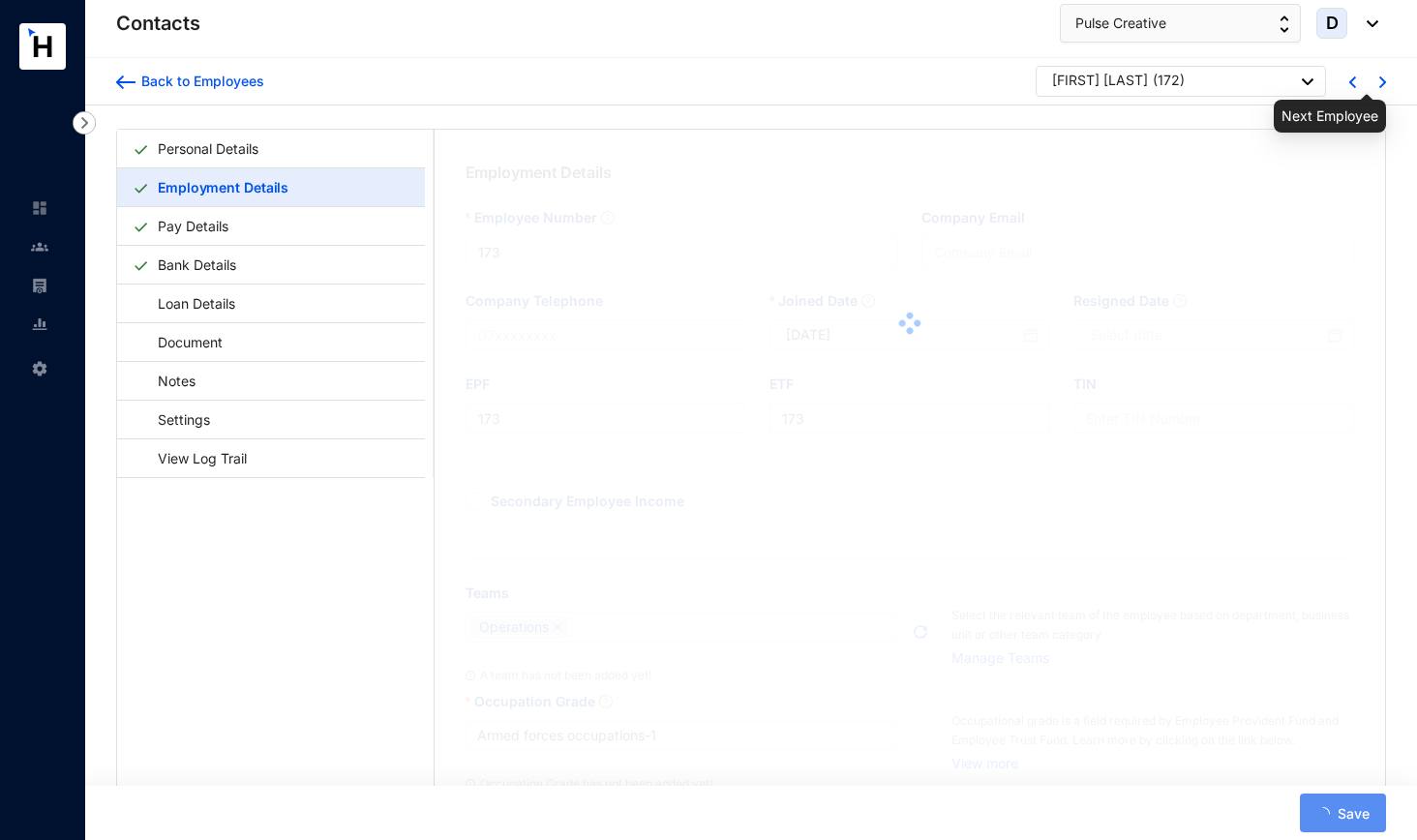 type on "172" 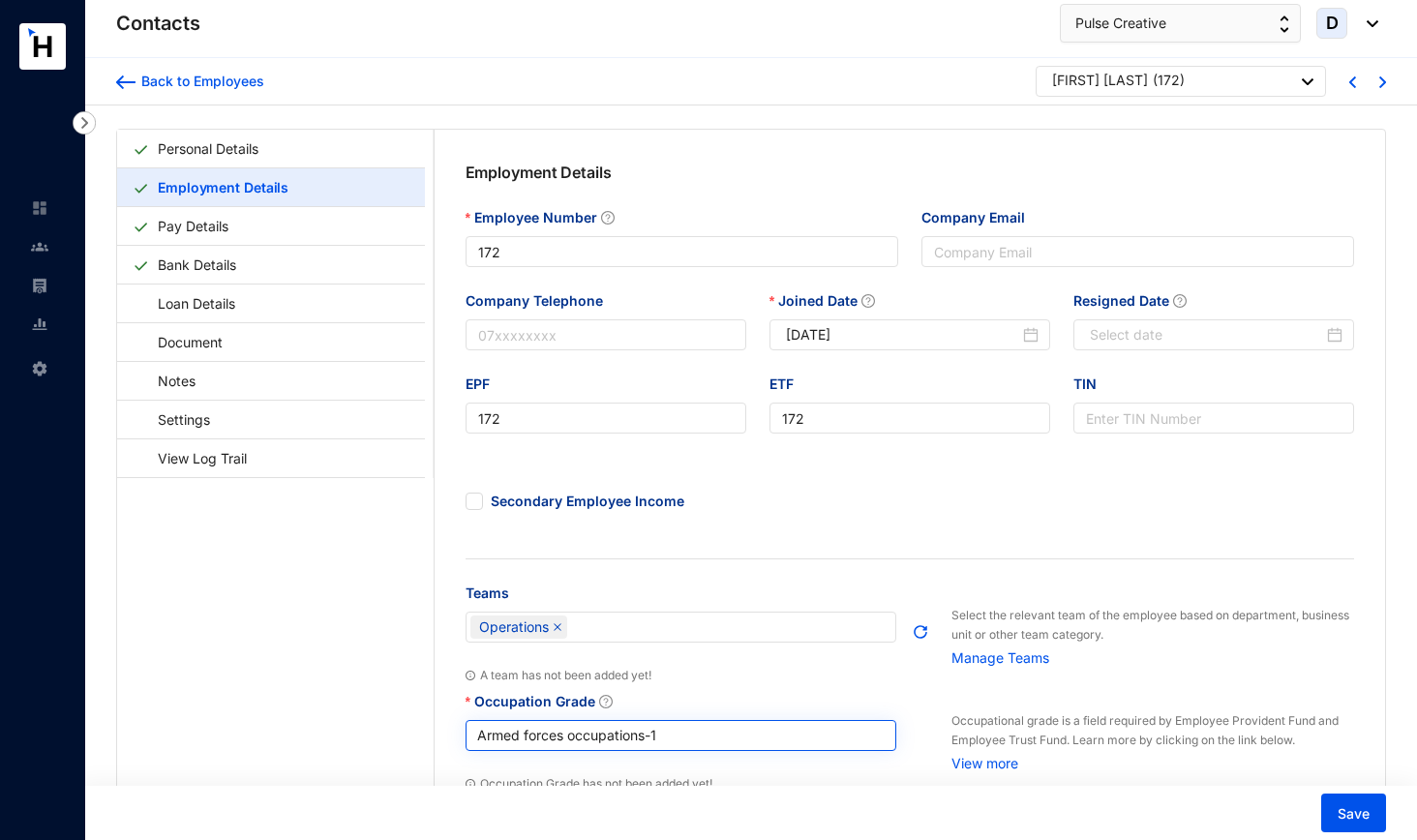 click on "Armed forces occupations  -  1" at bounding box center (681, 735) 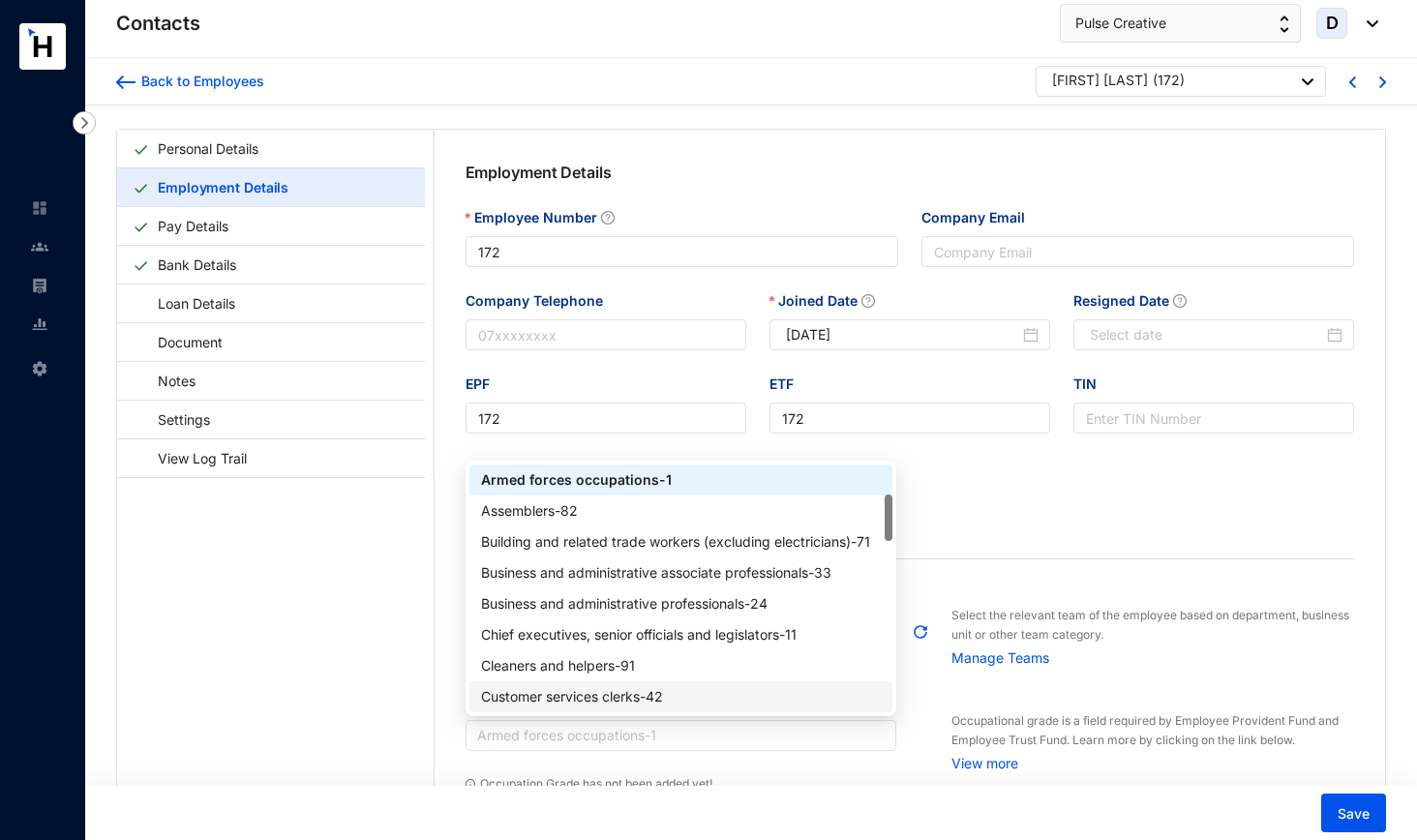 click on "Customer services clerks  -  42" at bounding box center [681, 697] 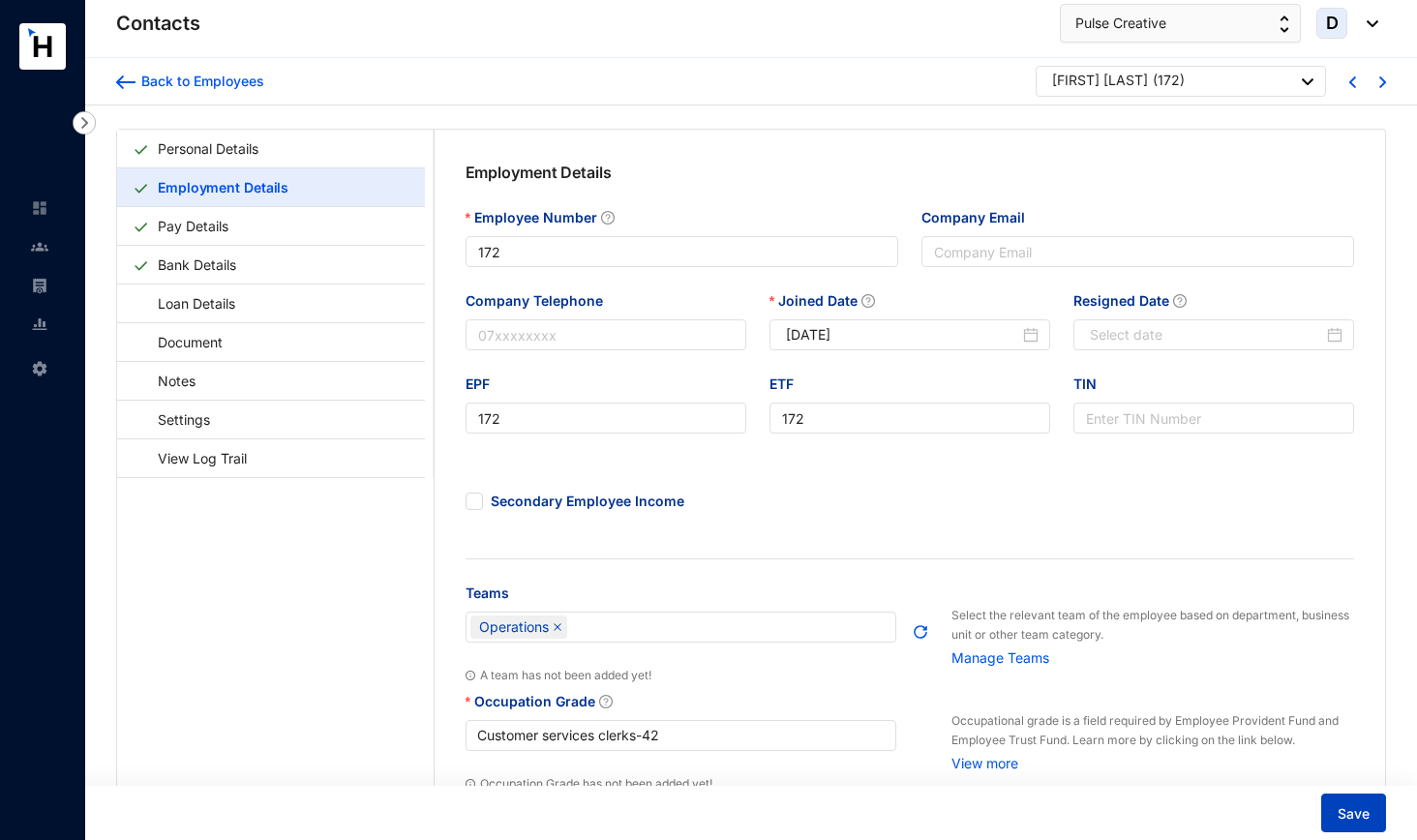 click on "Save" at bounding box center (1353, 813) 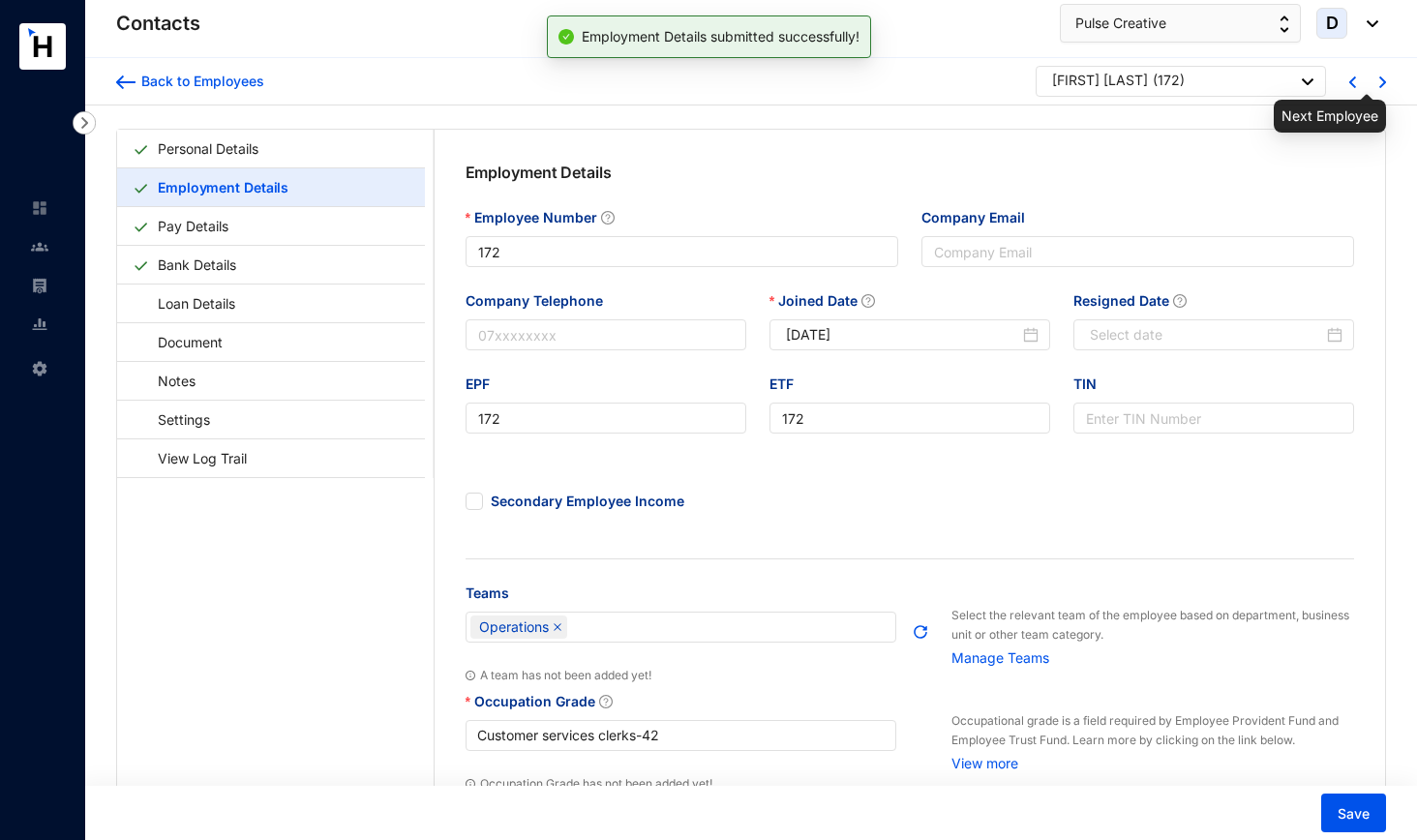 click at bounding box center (1382, 82) 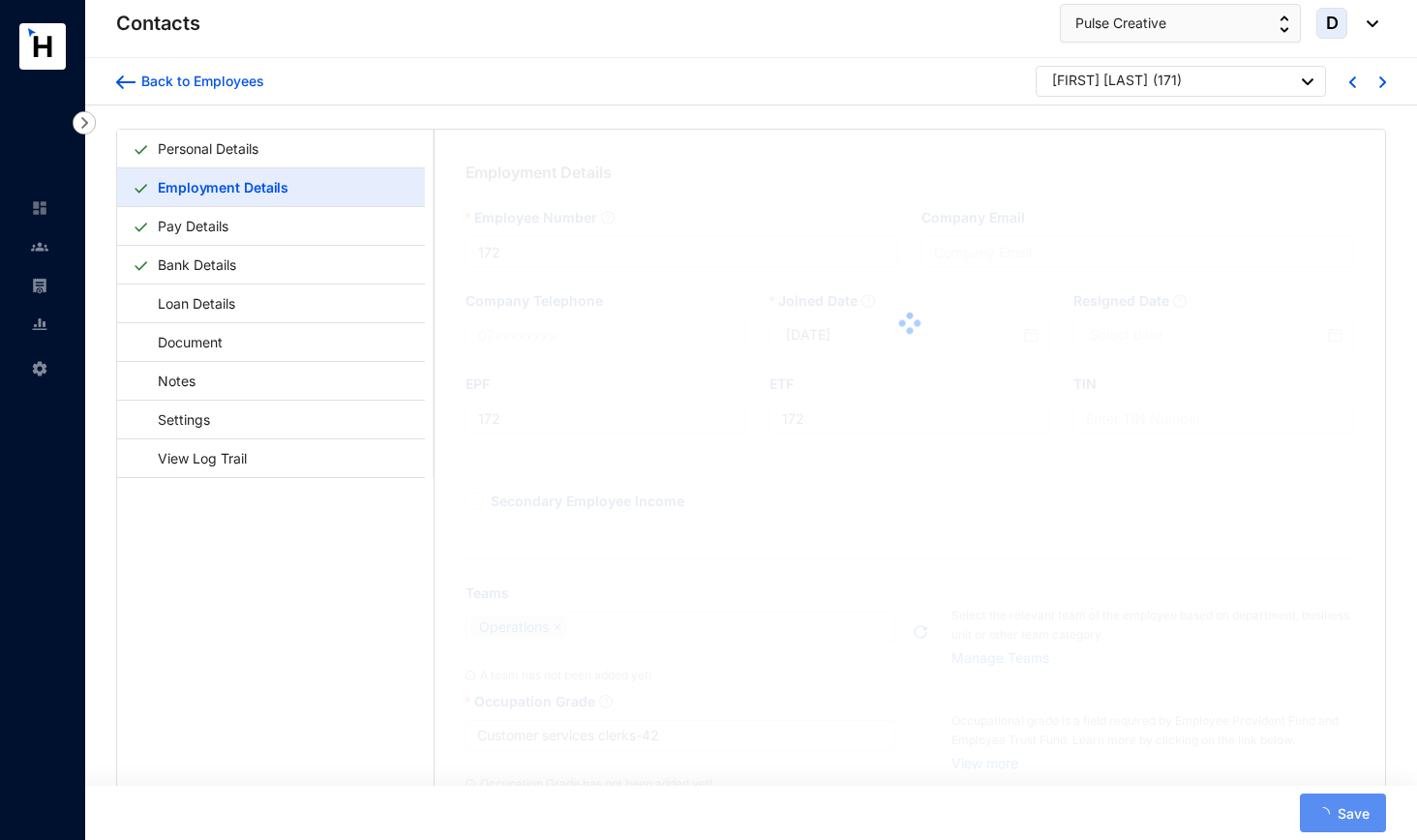 type on "171" 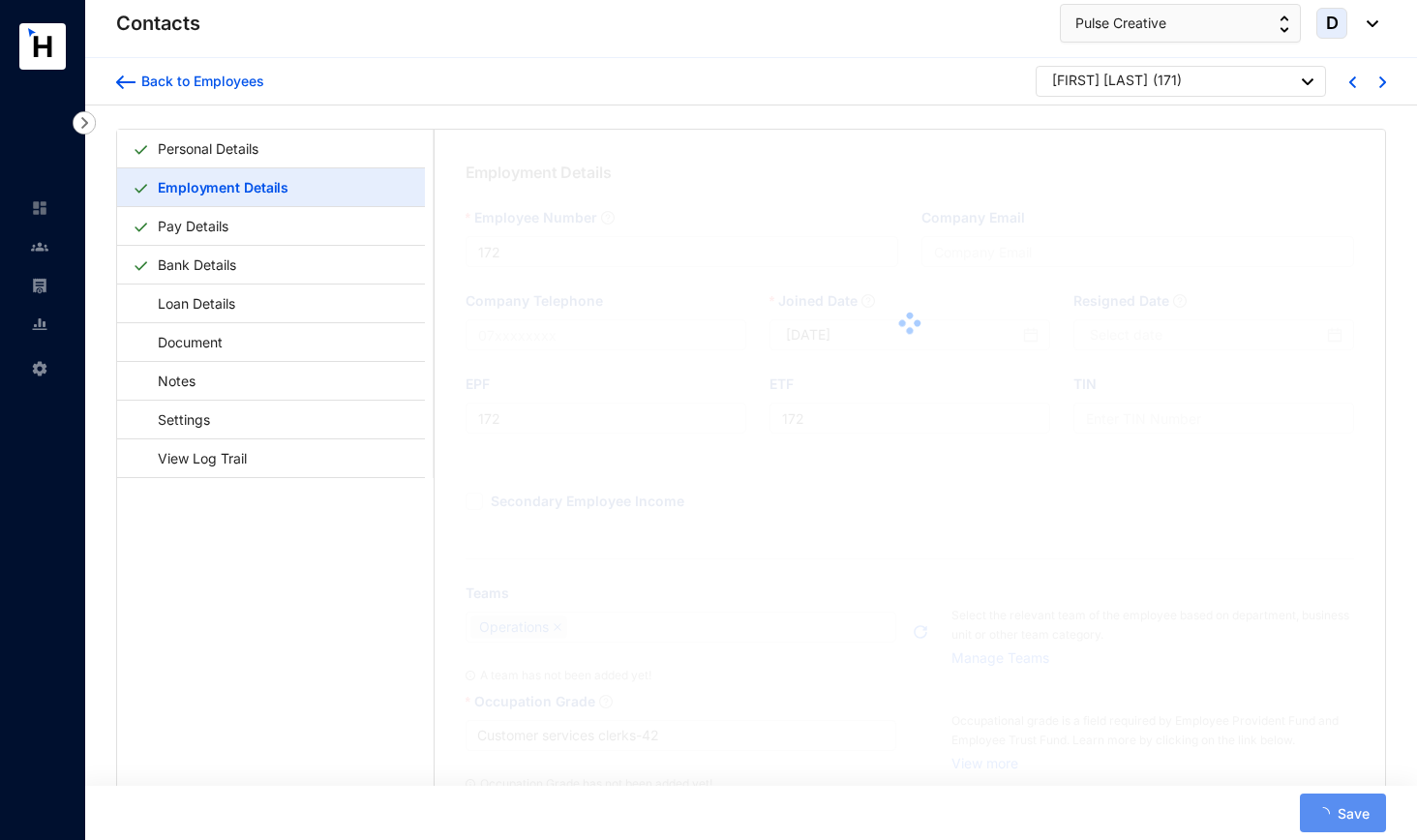 type on "171" 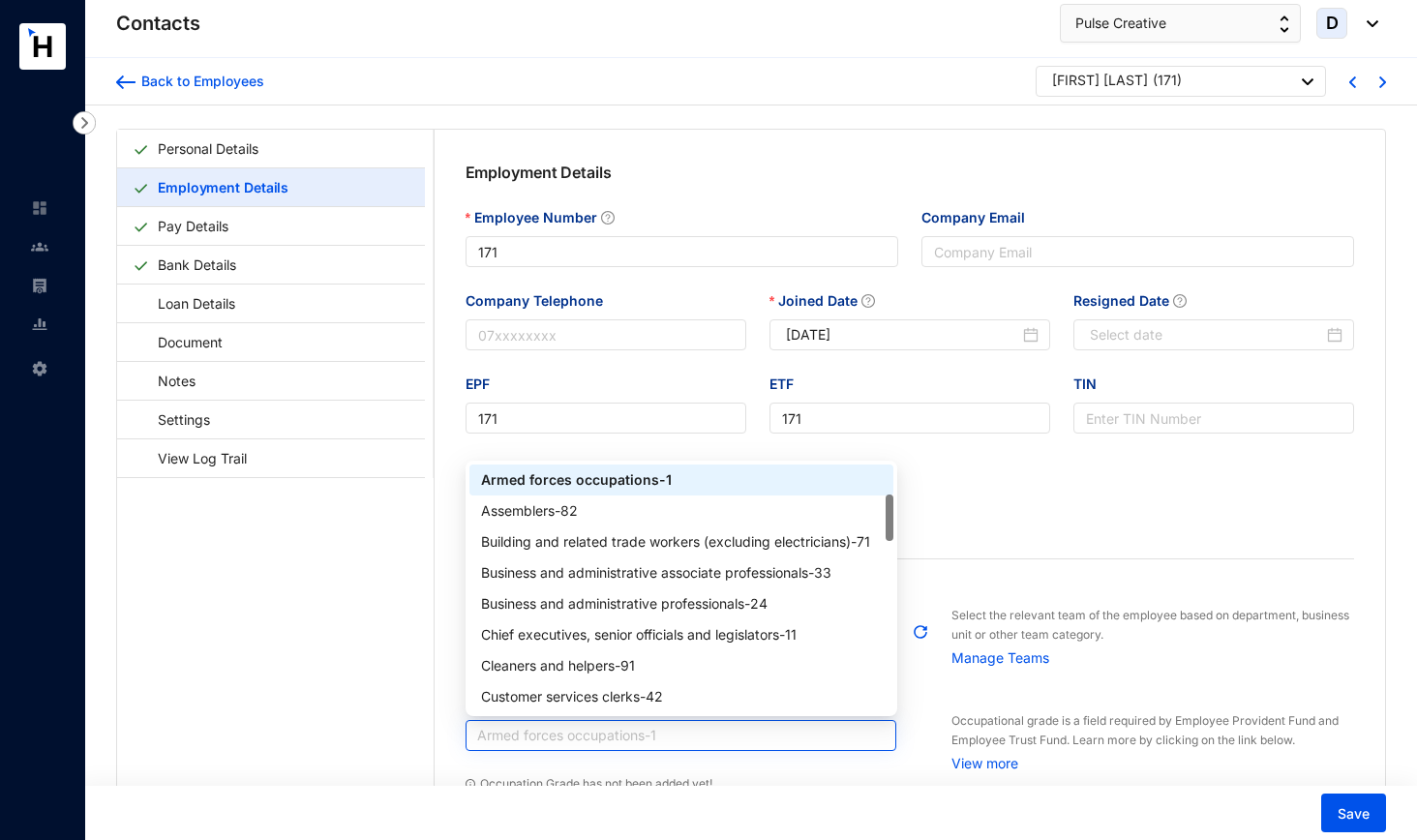 click on "Armed forces occupations  -  1" at bounding box center [681, 735] 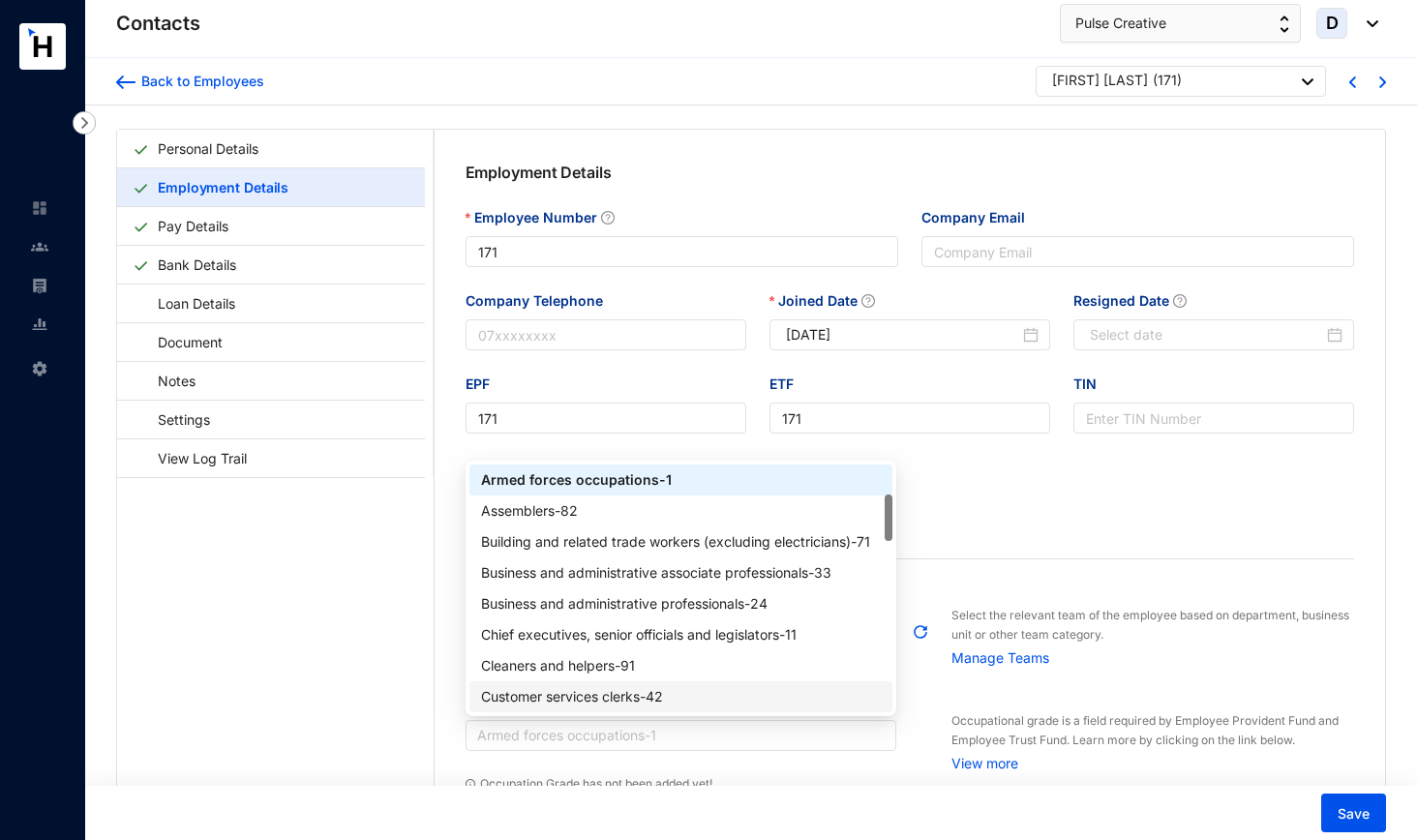 click on "Customer services clerks  -  42" at bounding box center [681, 697] 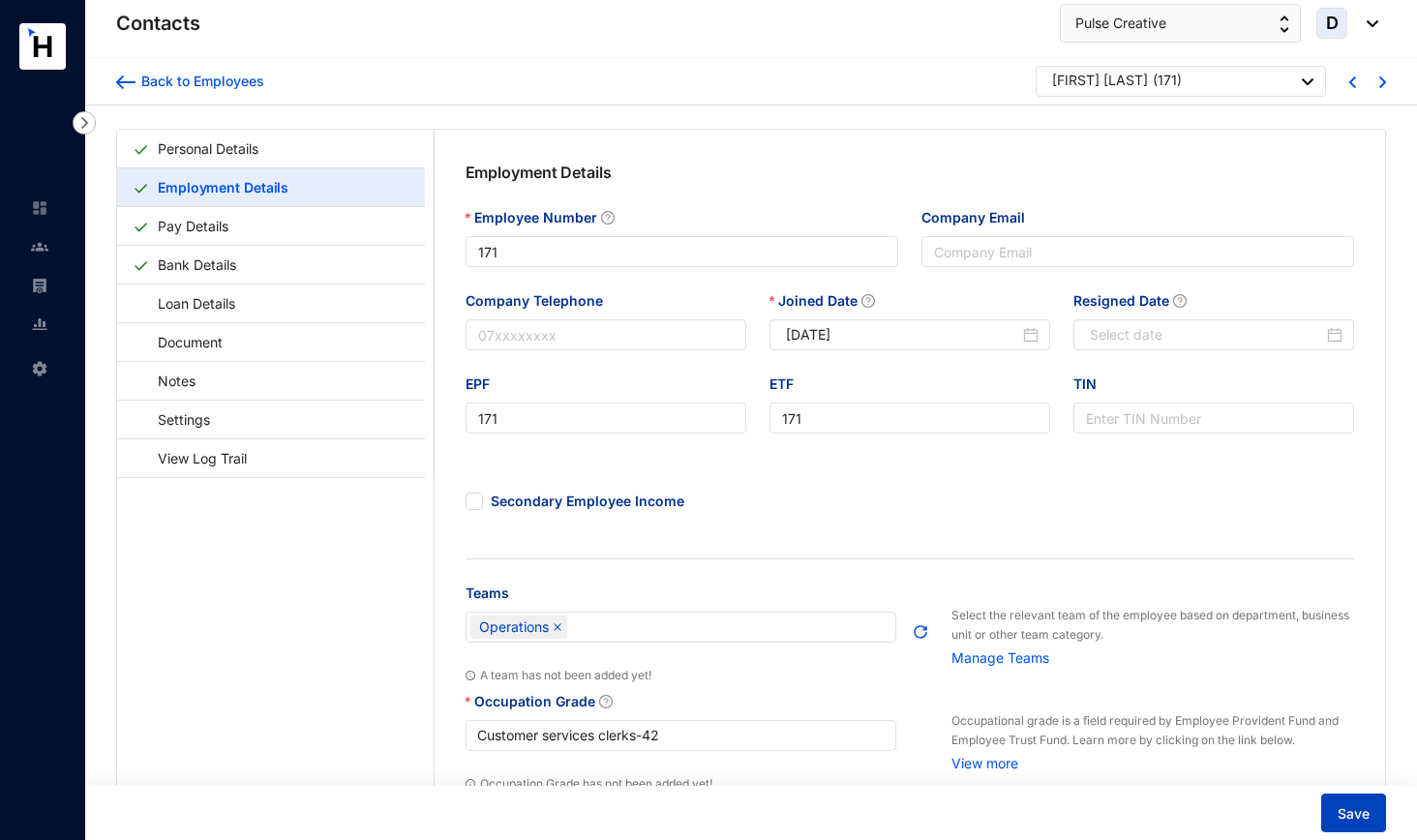 click on "Save" at bounding box center (1353, 813) 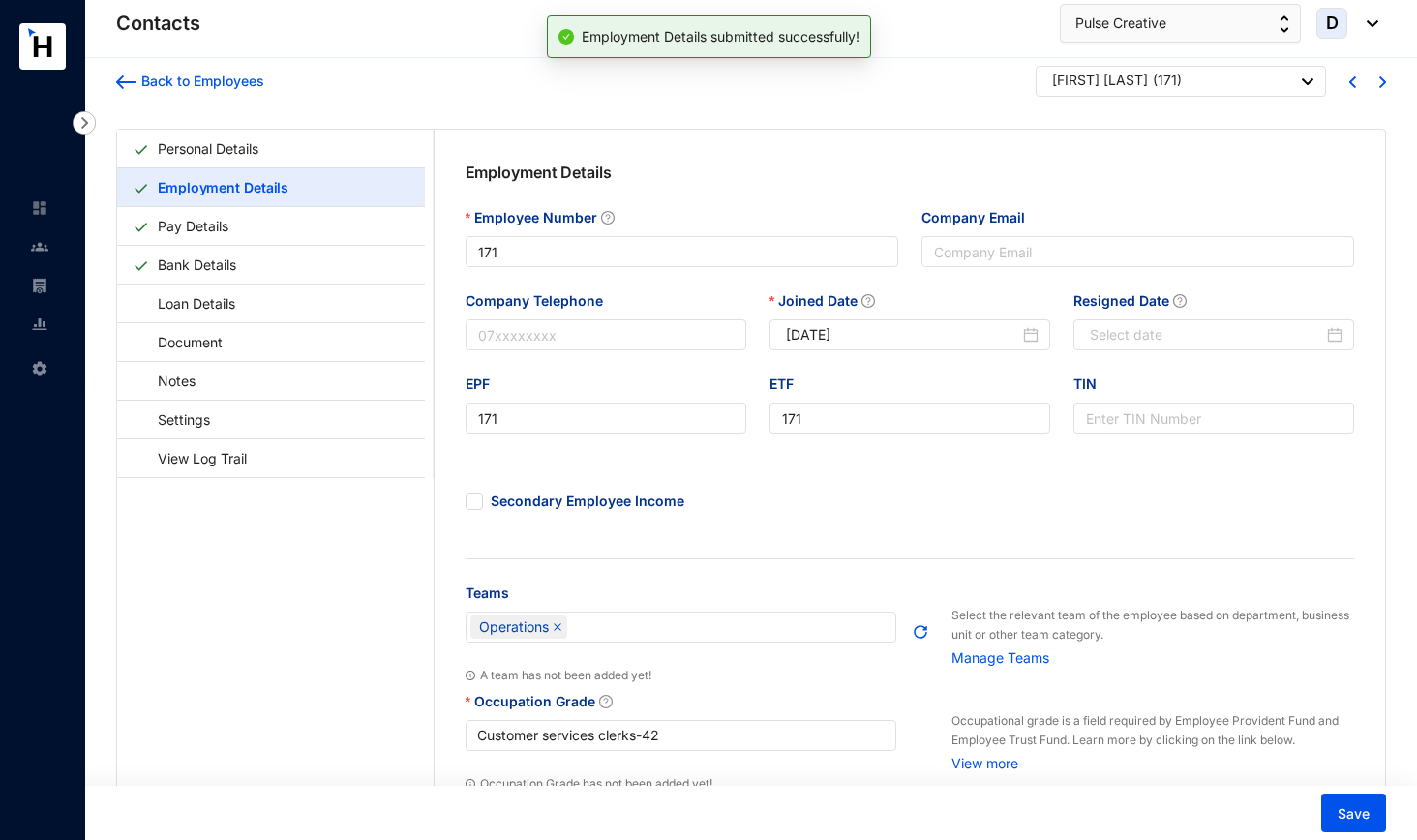 click at bounding box center (1382, 80) 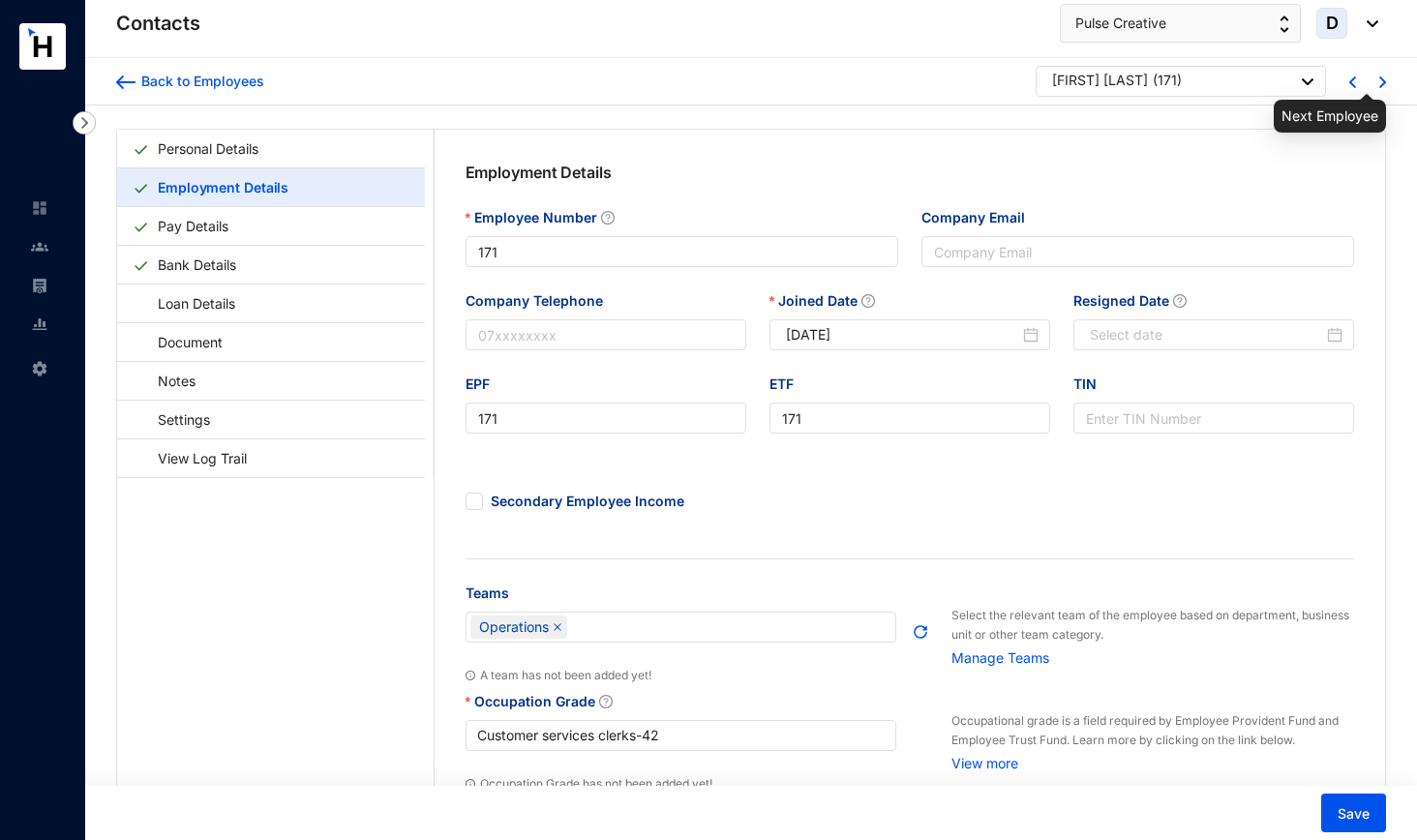 click at bounding box center (1382, 82) 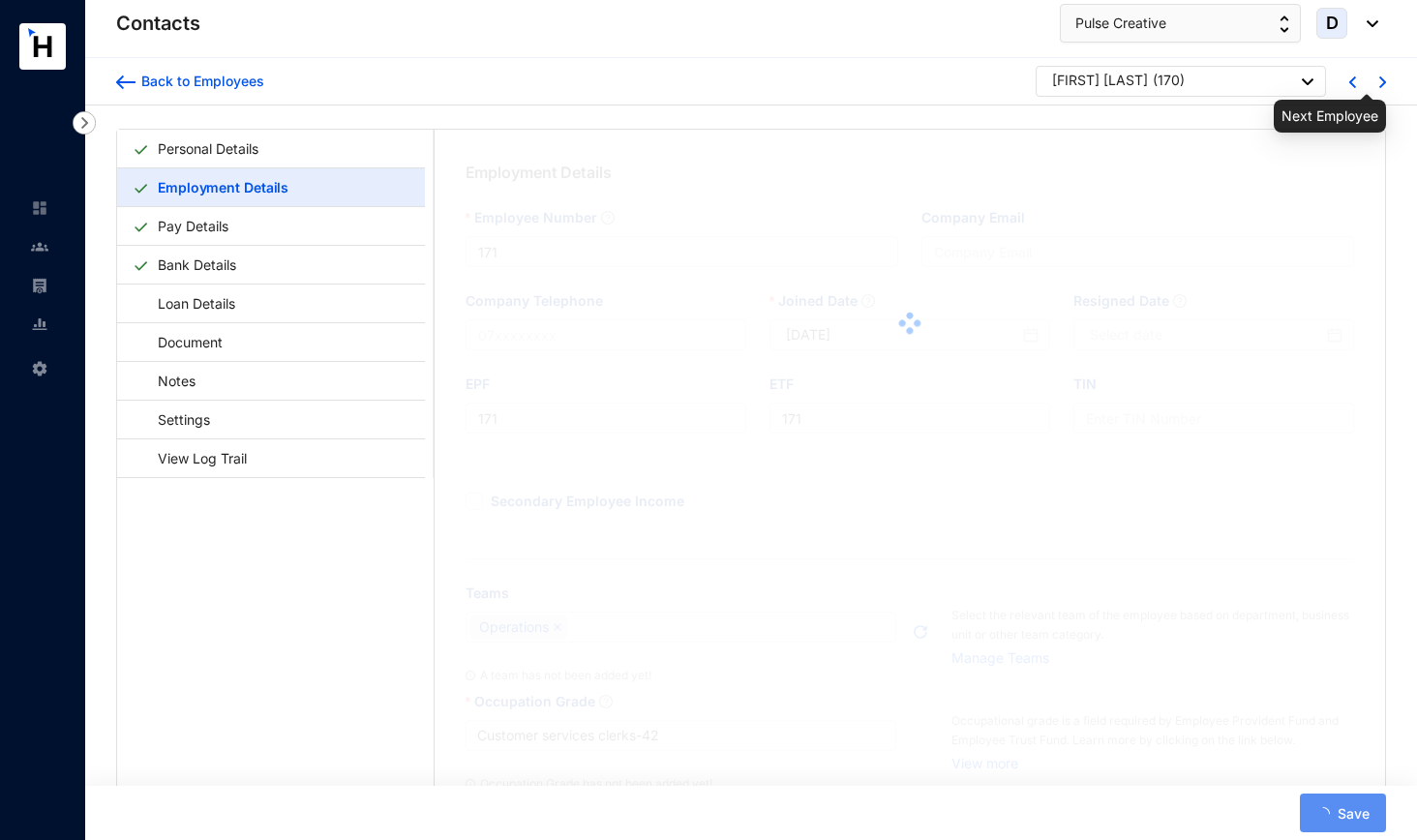 type on "170" 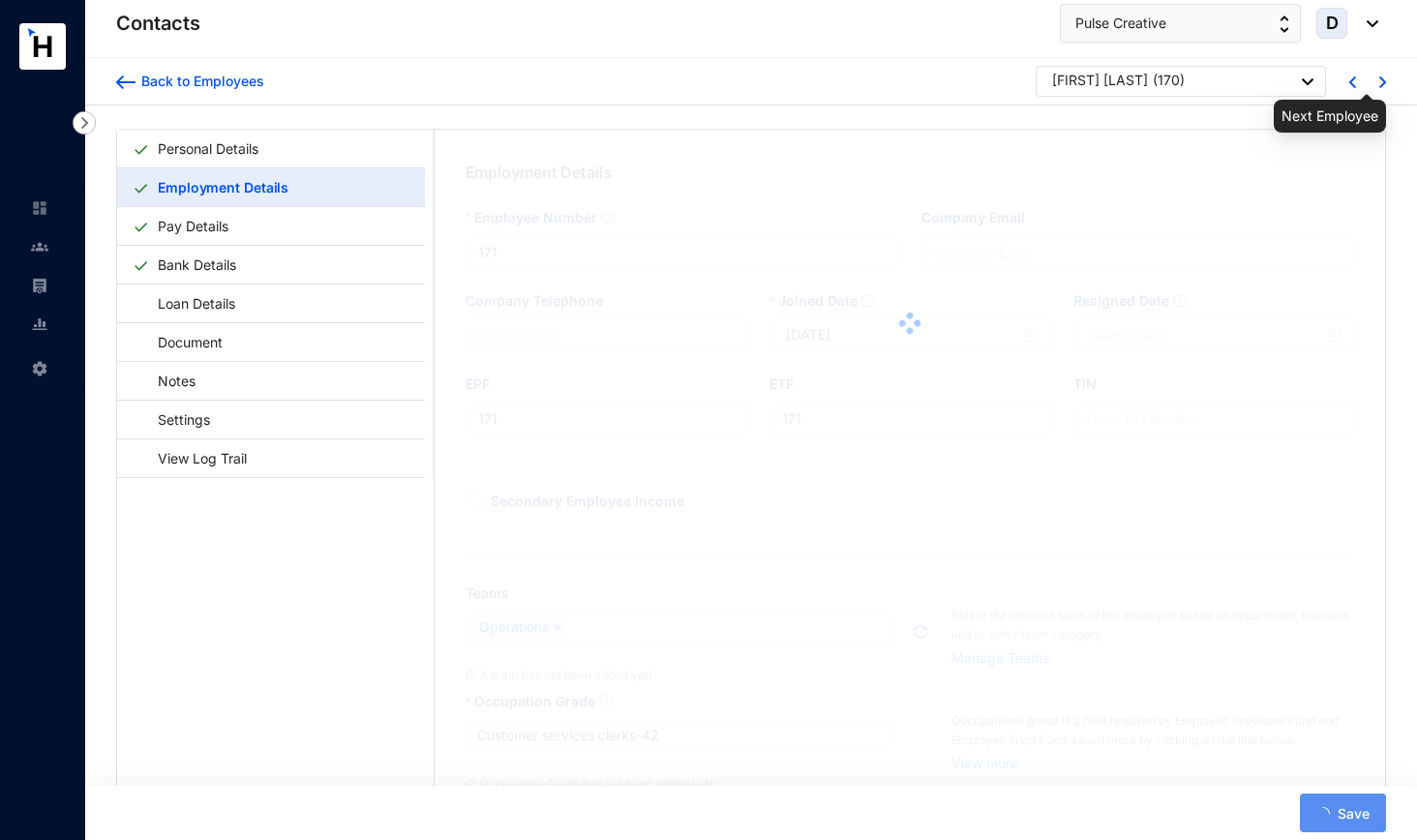 type on "170" 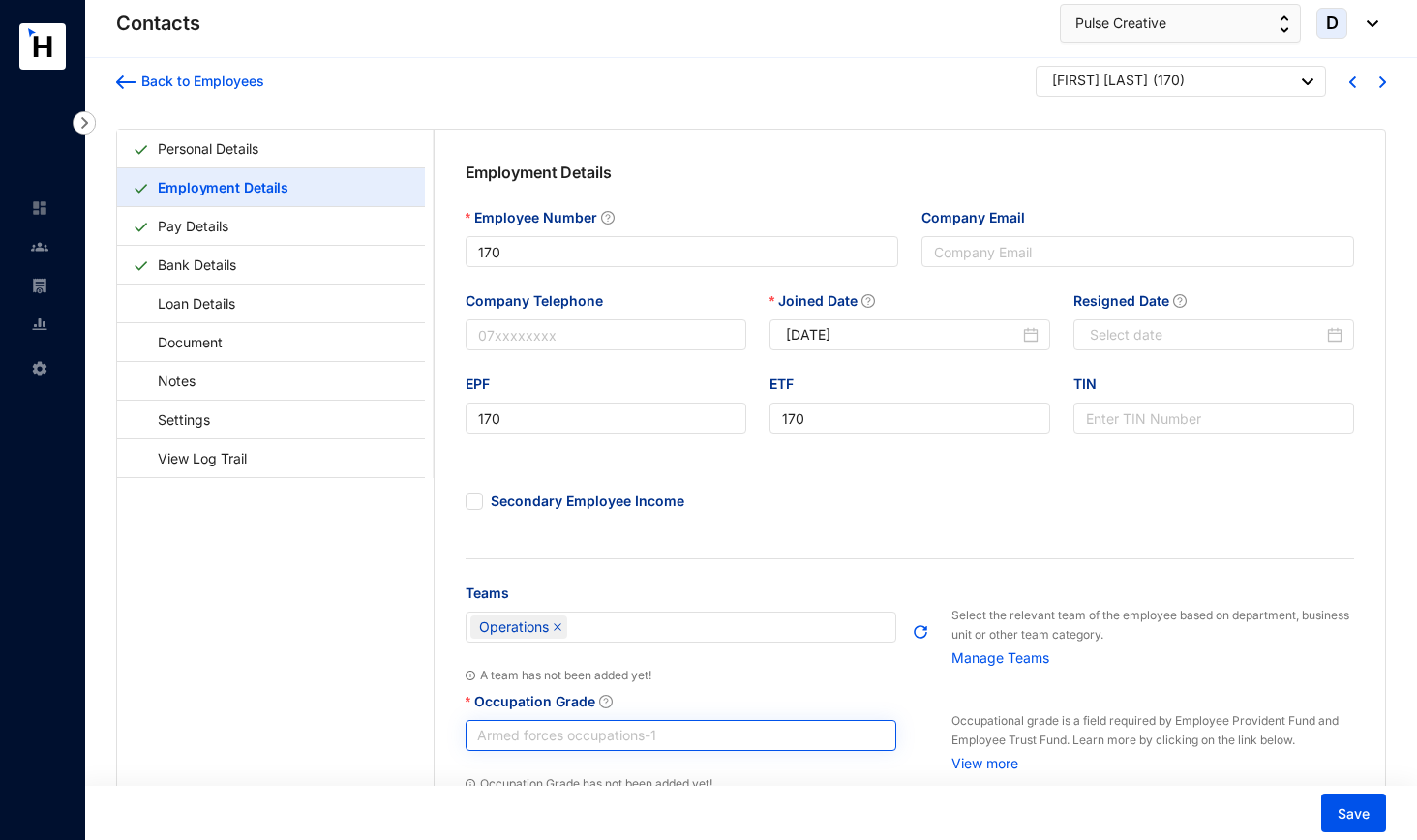 click on "Armed forces occupations  -  1" at bounding box center [681, 735] 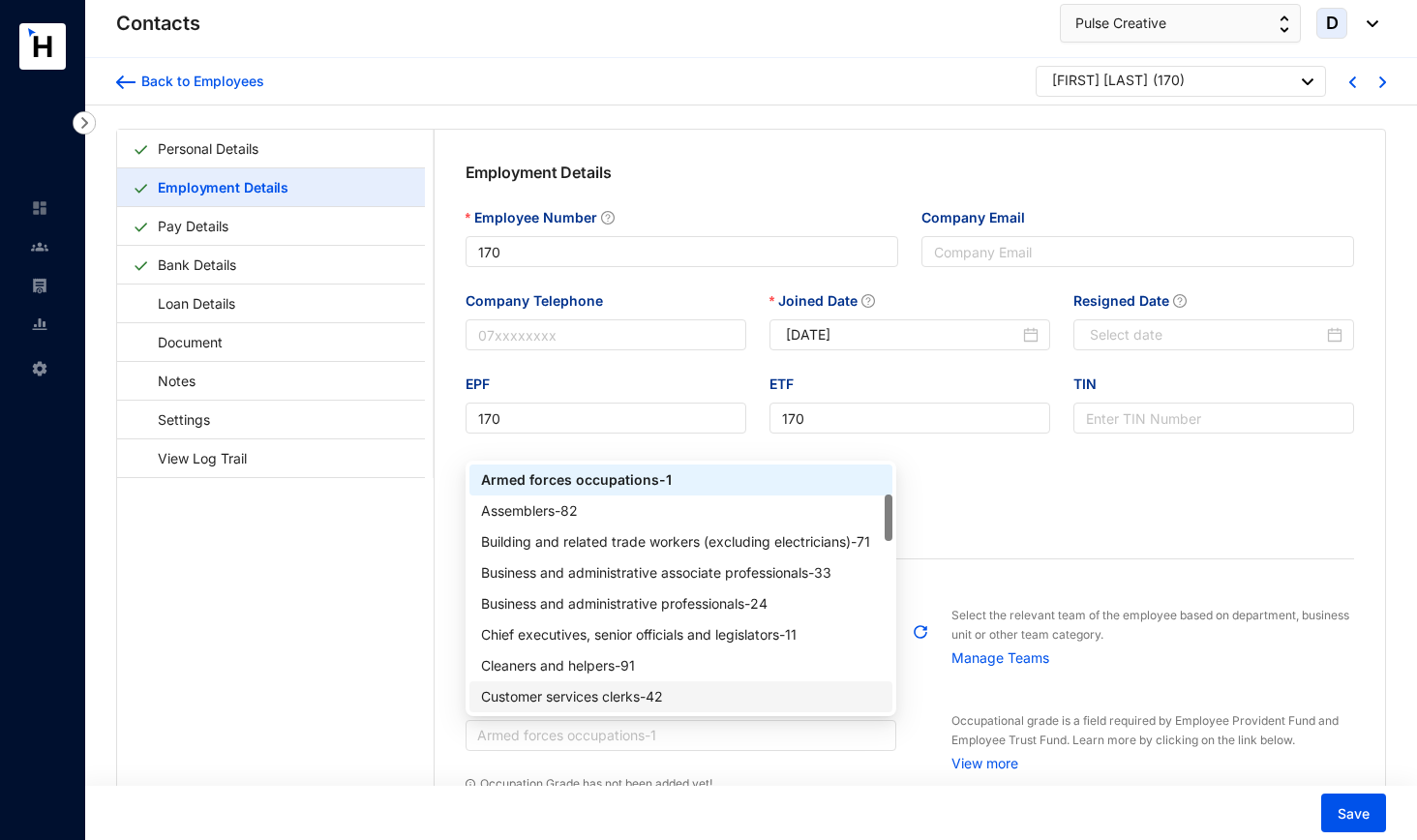 click on "Customer services clerks  -  42" at bounding box center (681, 697) 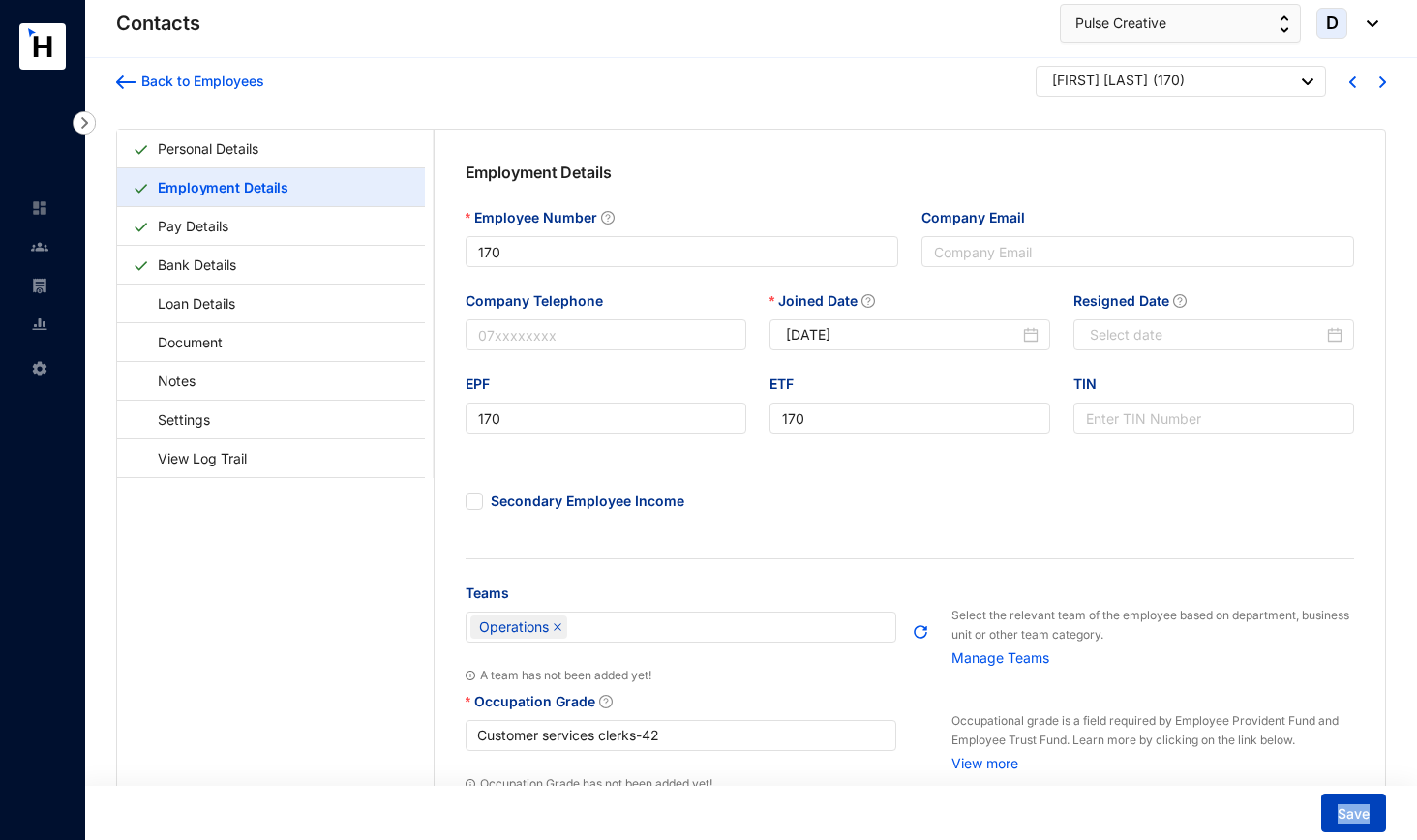 click on "Save" at bounding box center (1353, 814) 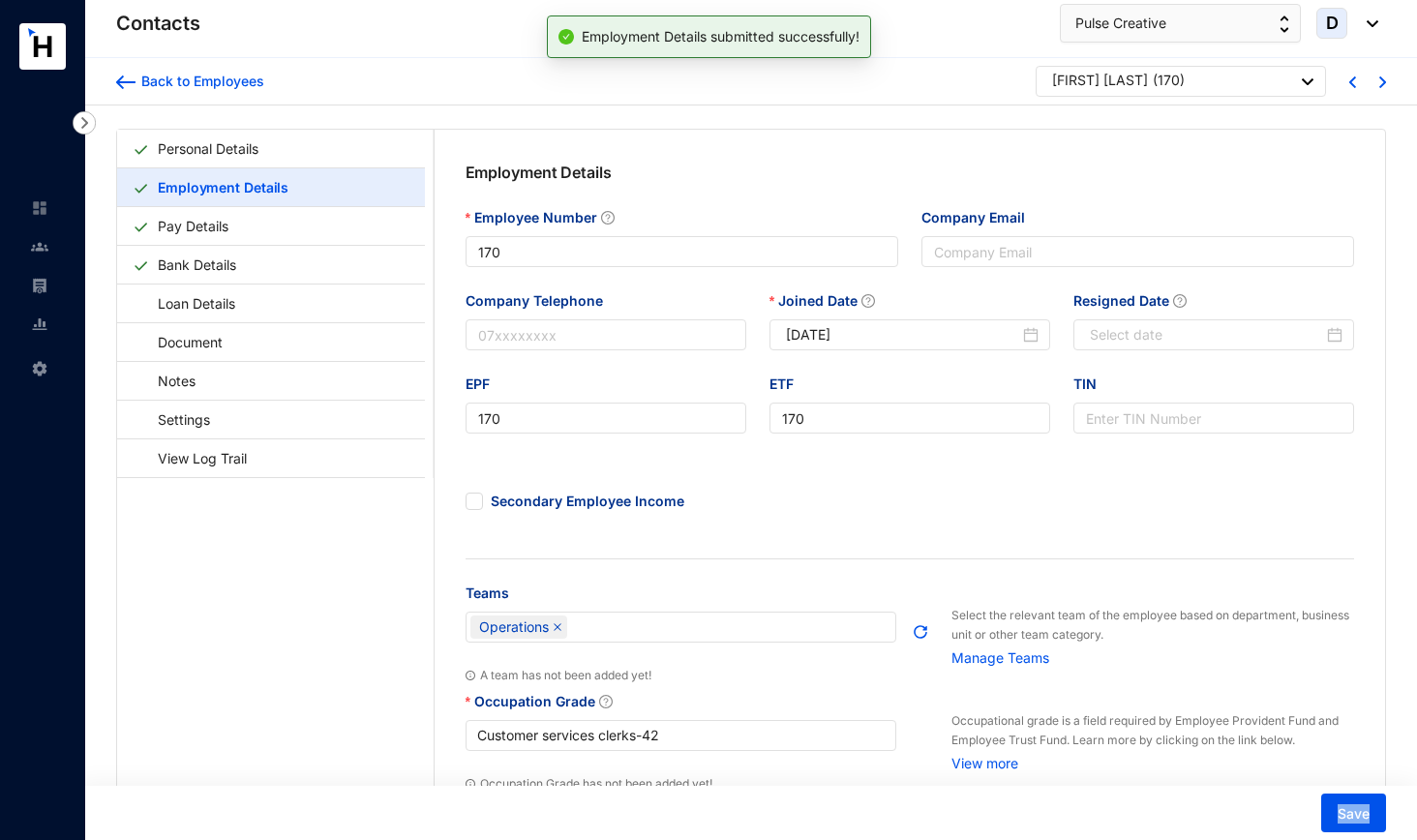 click at bounding box center (1382, 82) 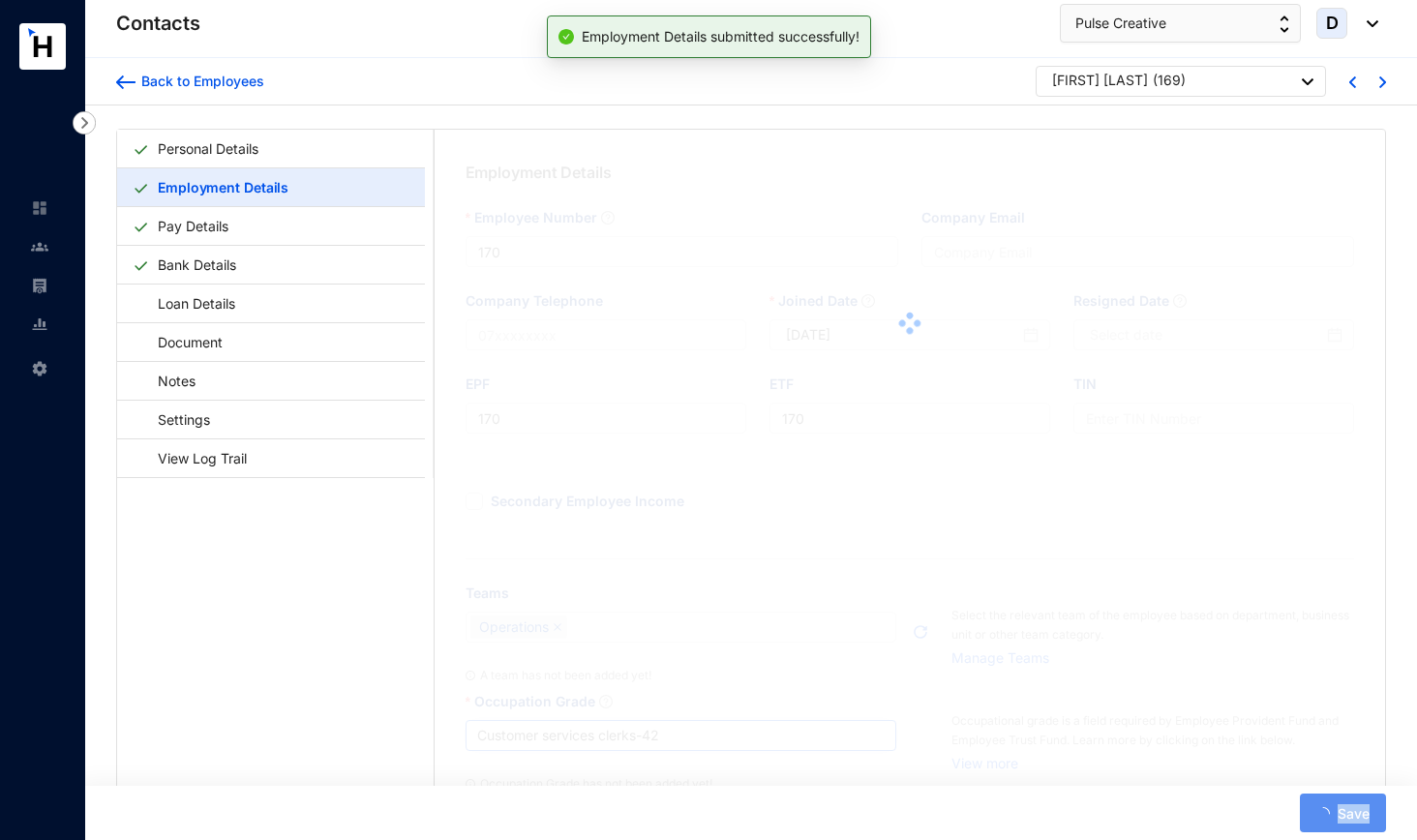 type on "169" 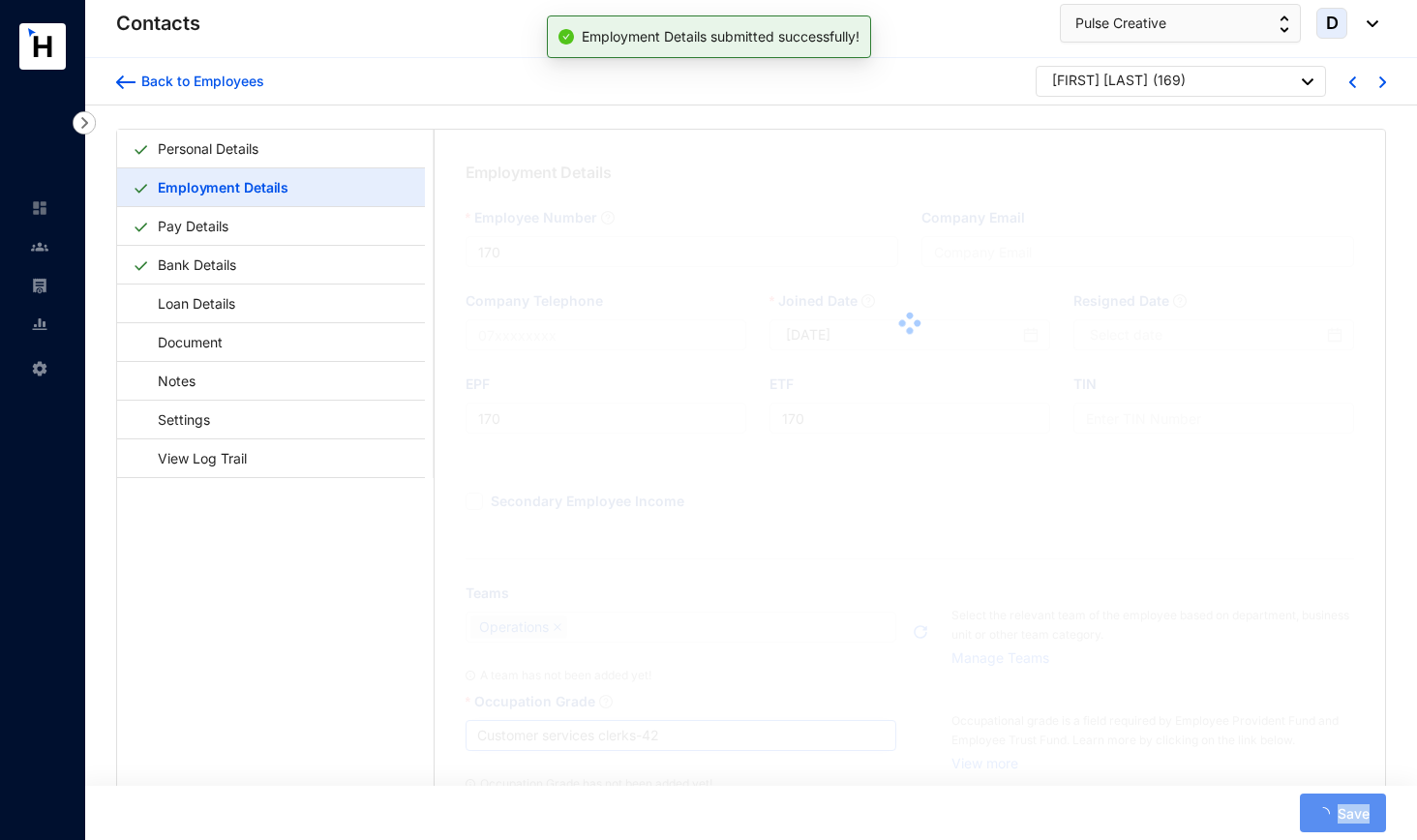 type on "169" 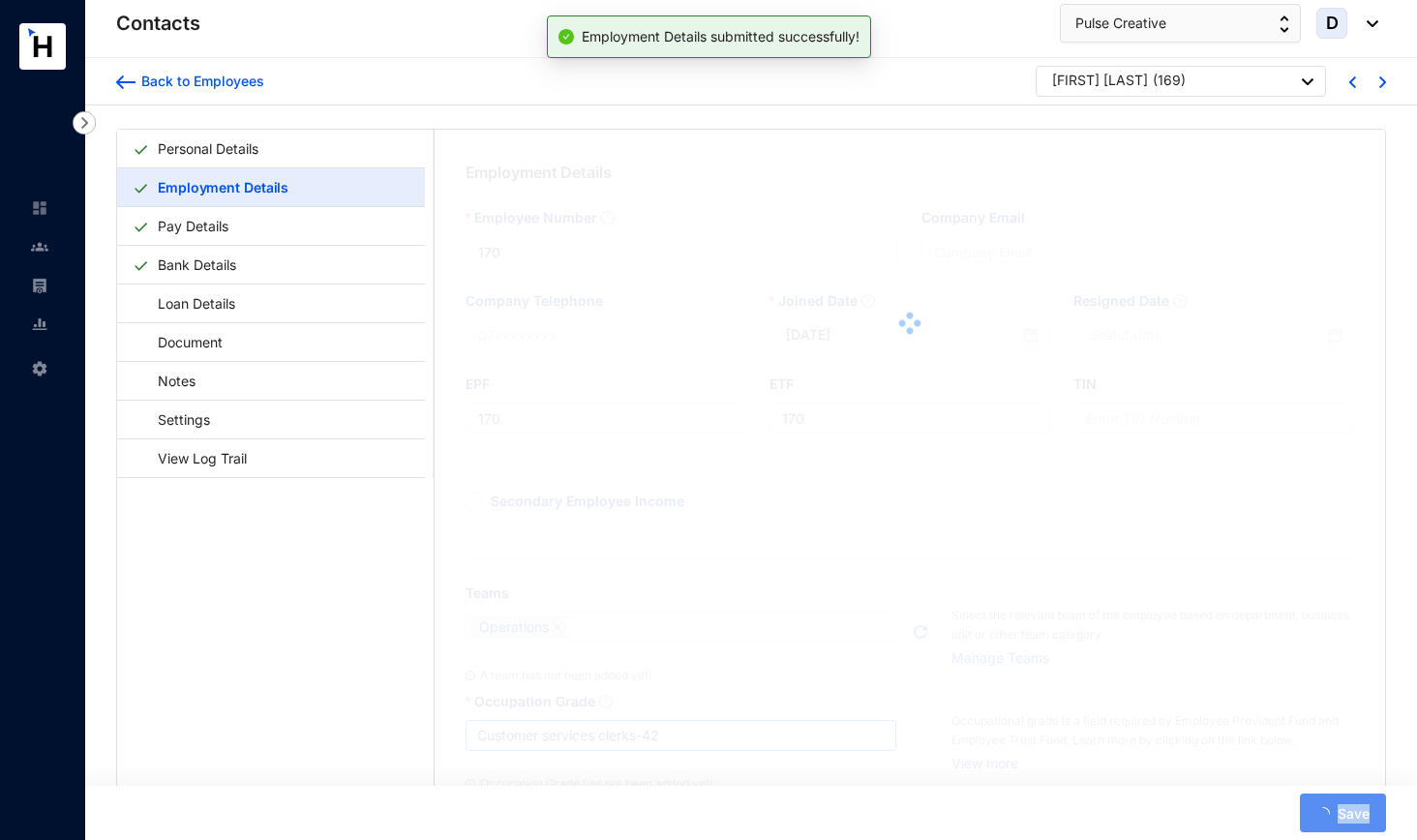 type on "169" 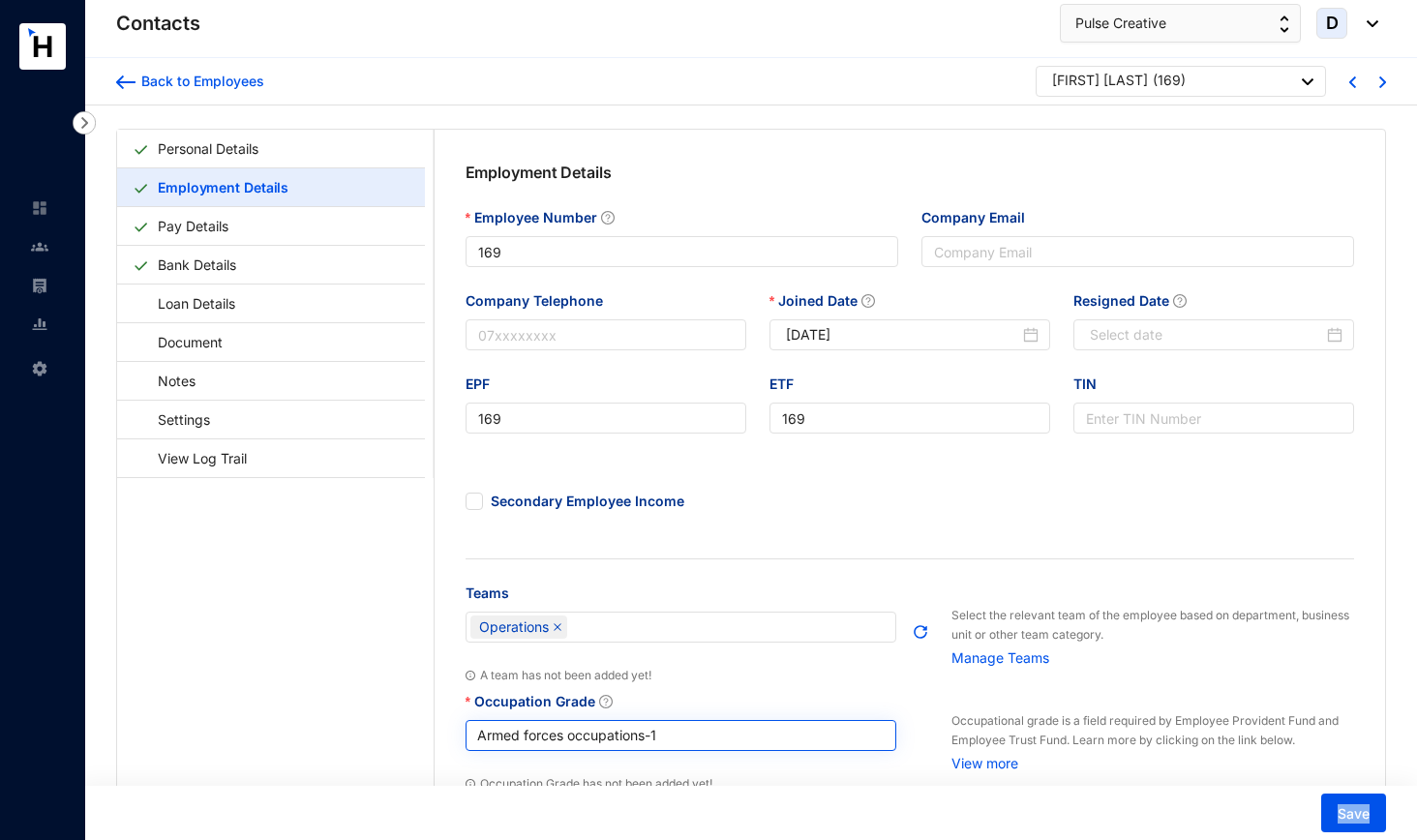 click on "Armed forces occupations  -  1" at bounding box center [681, 735] 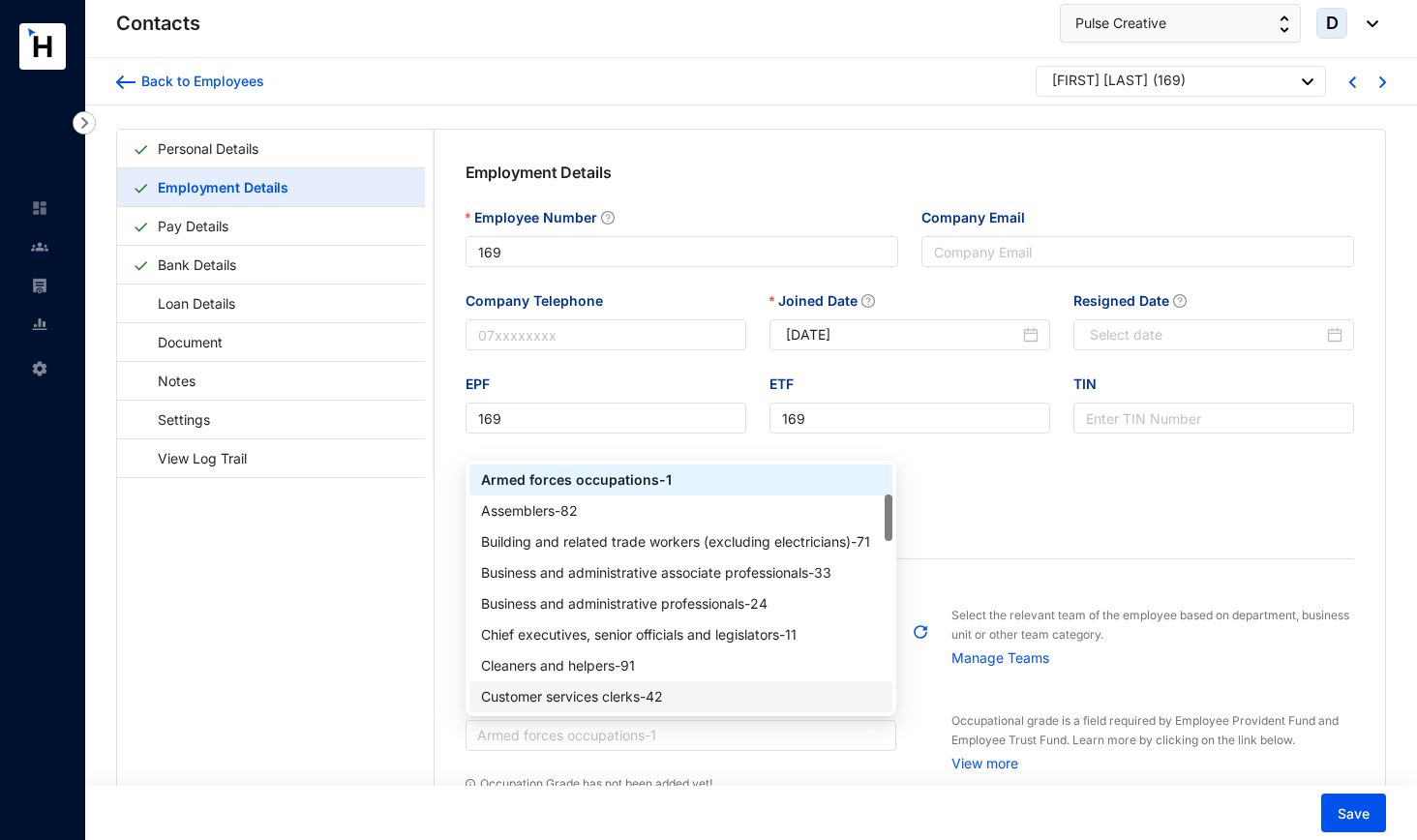 click on "Customer services clerks  -  42" at bounding box center [681, 697] 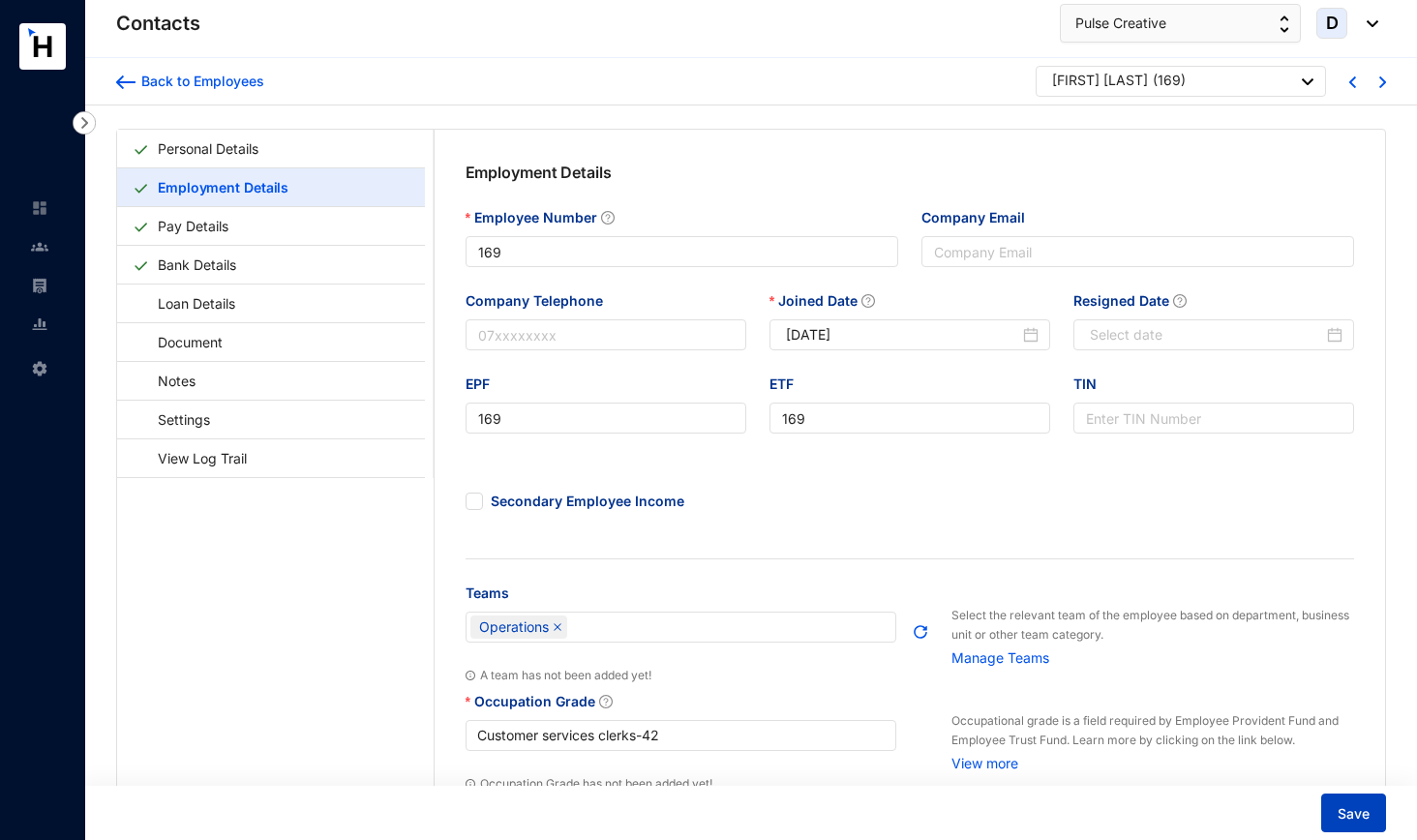 click on "Save" at bounding box center [1353, 813] 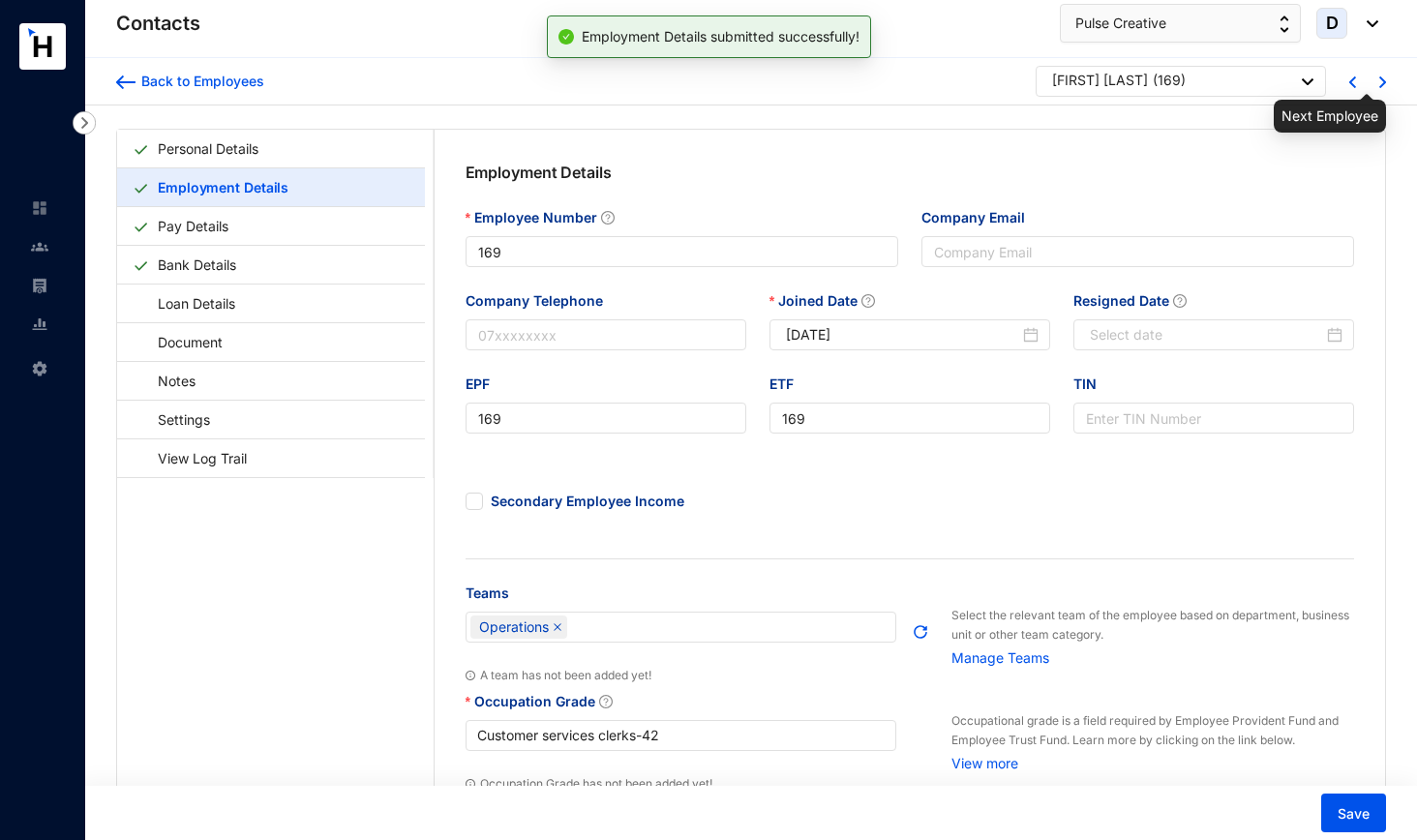 click at bounding box center (1382, 82) 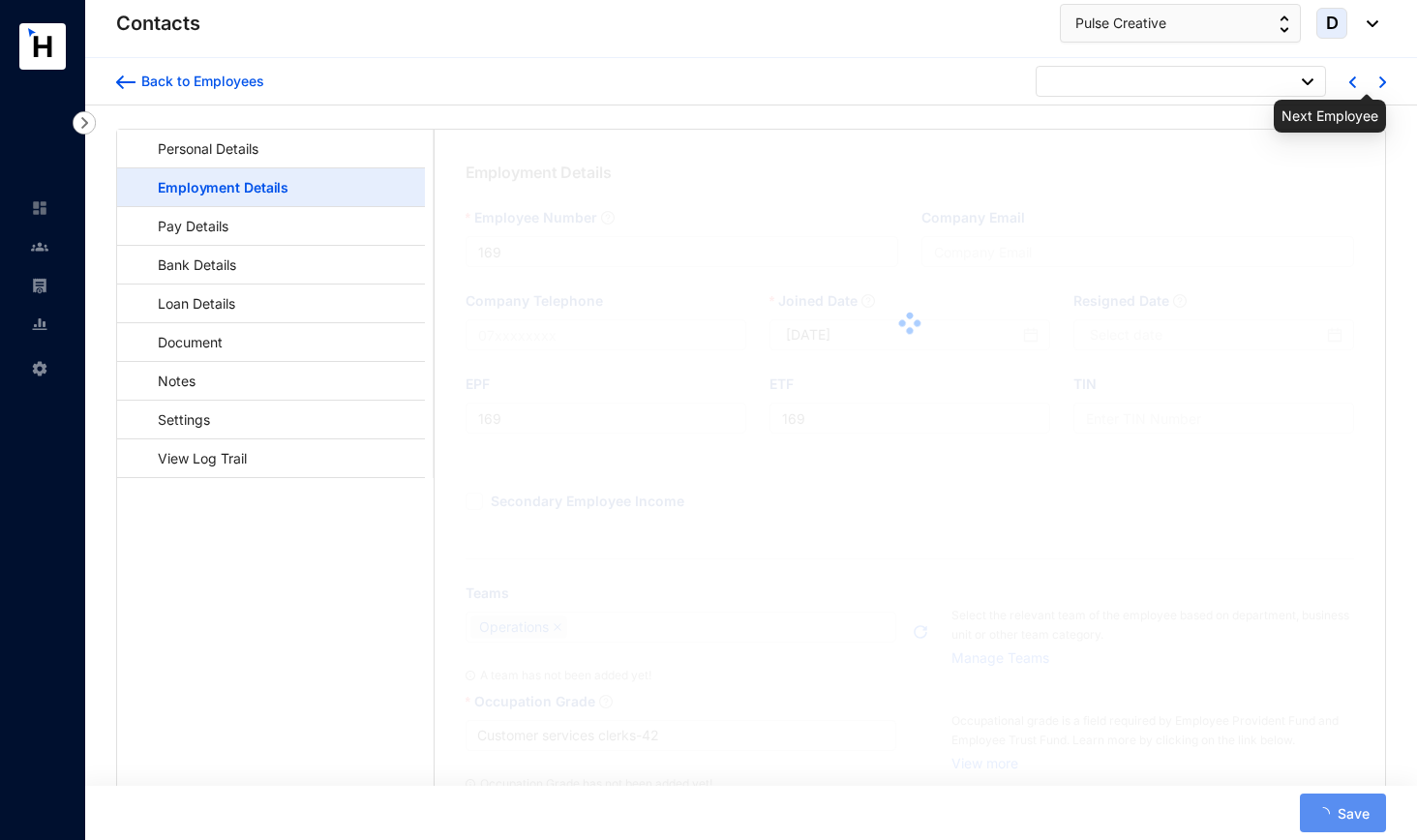 type on "166" 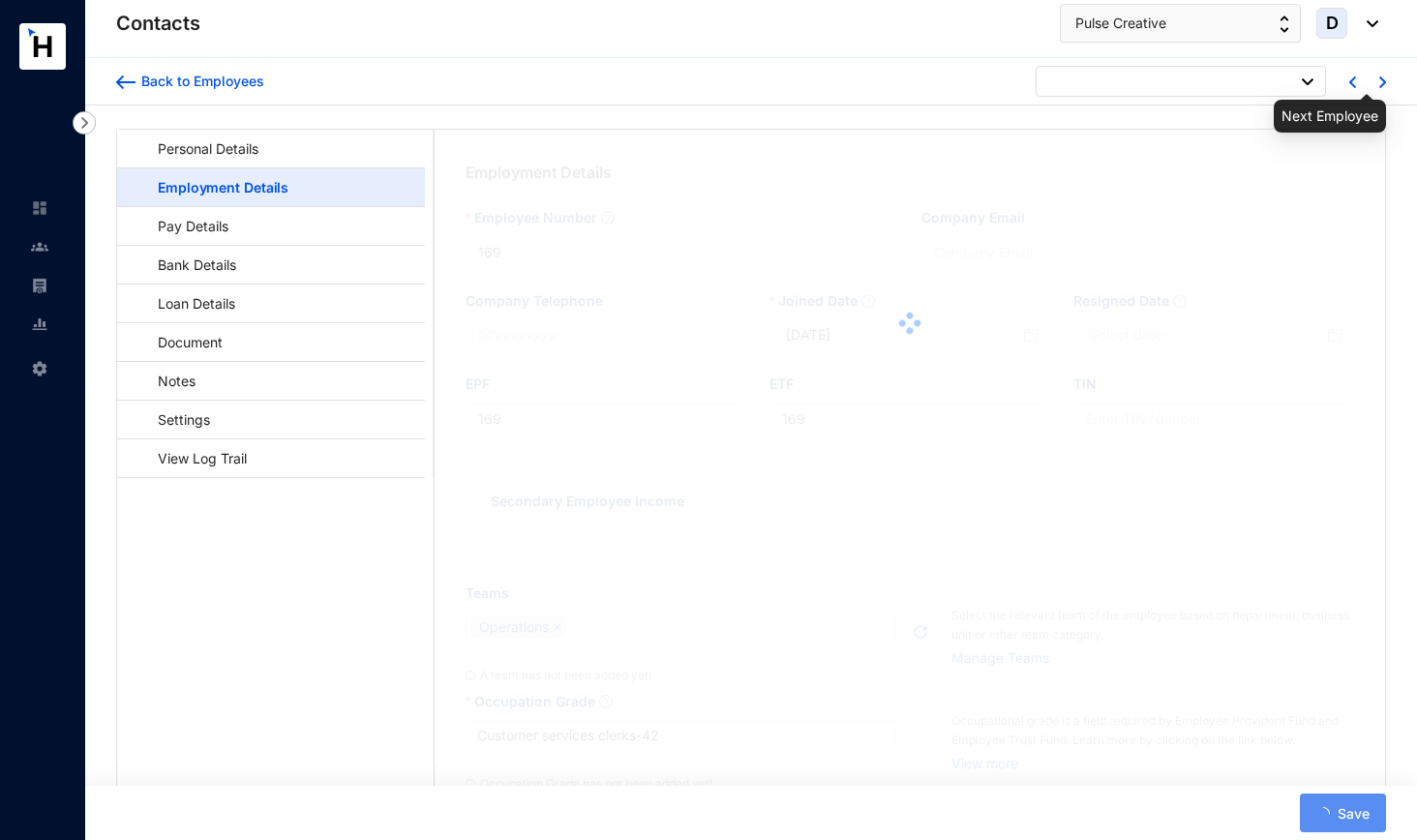 type on "166" 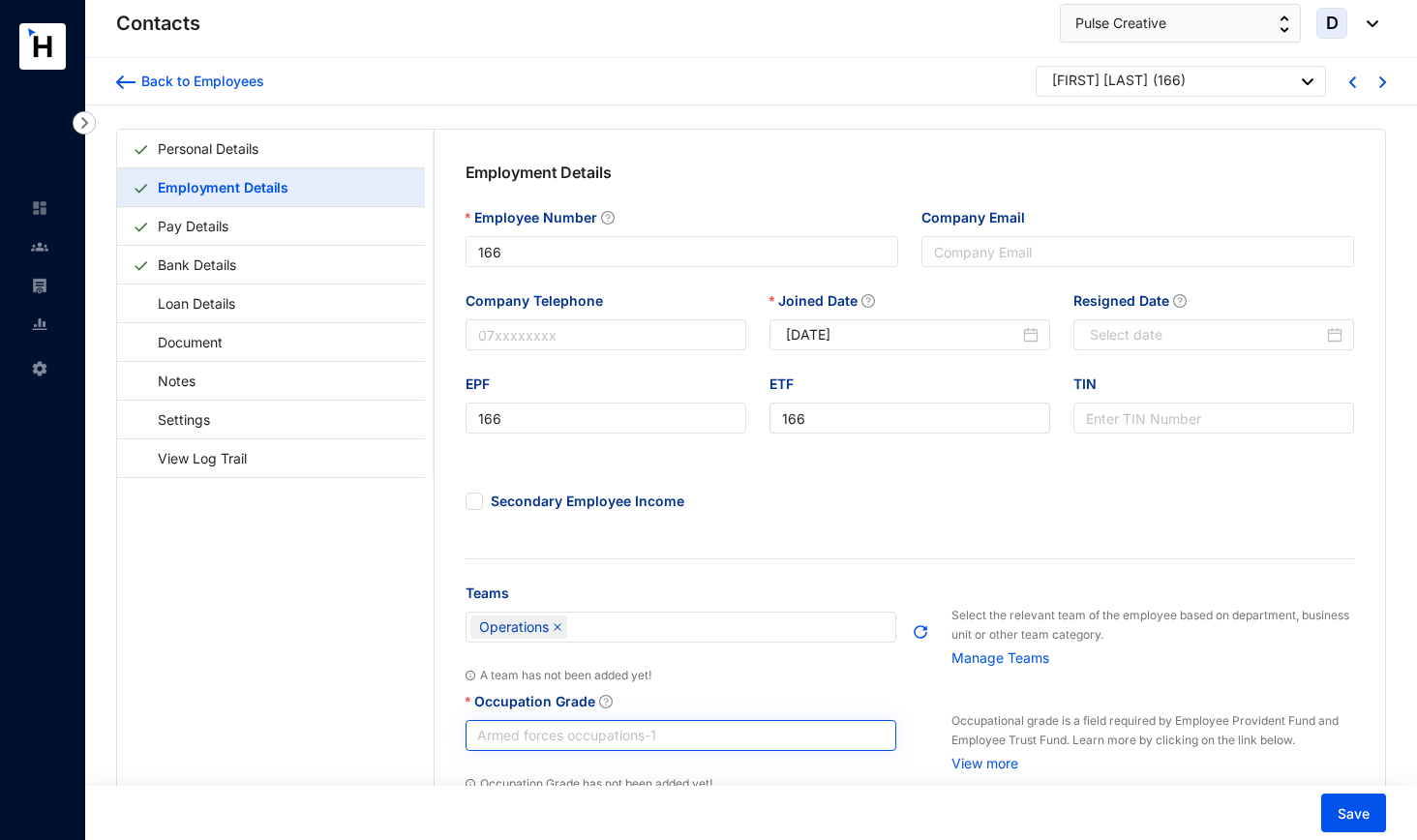 click on "Armed forces occupations  -  1" at bounding box center [681, 735] 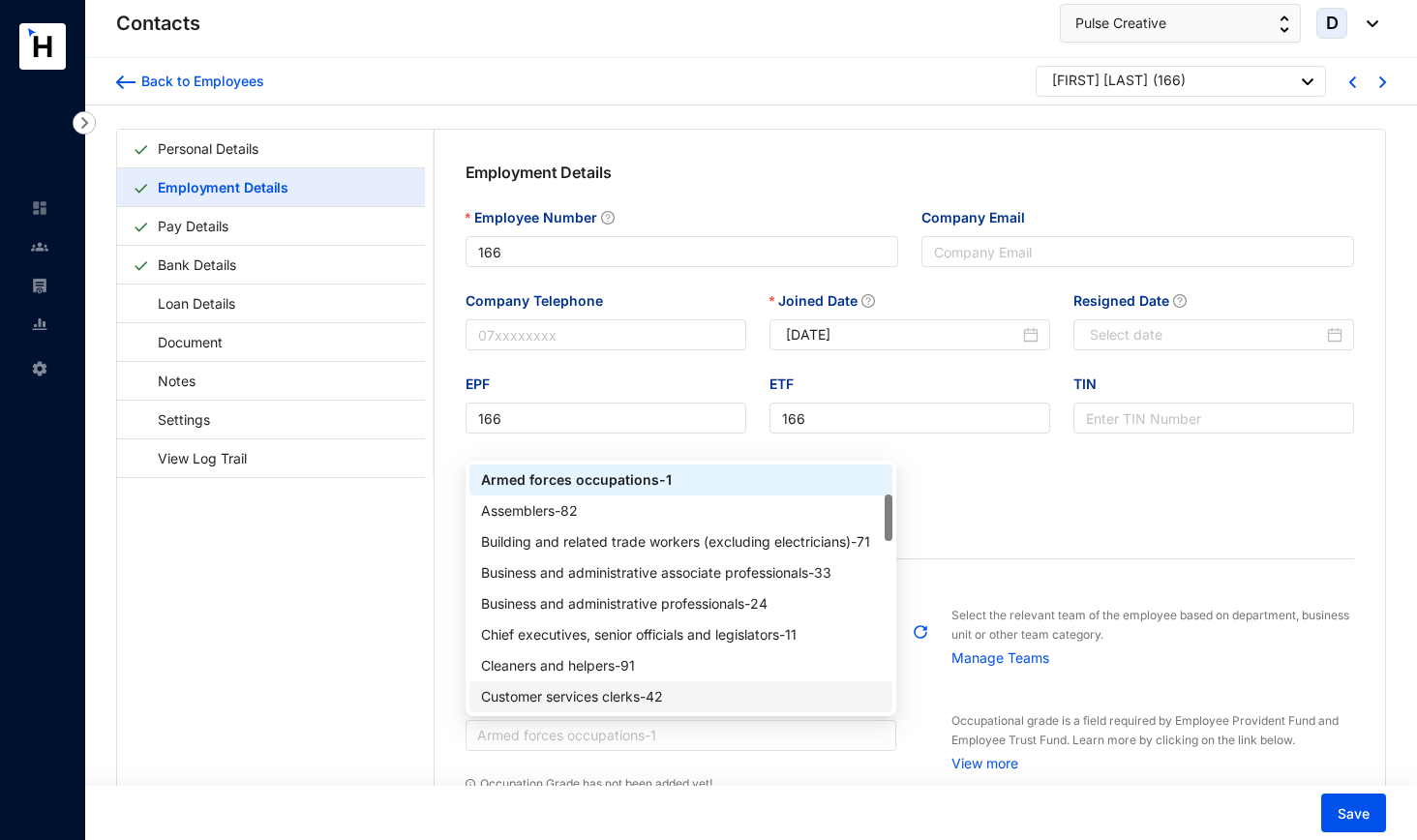 click on "Customer services clerks  -  42" at bounding box center (681, 697) 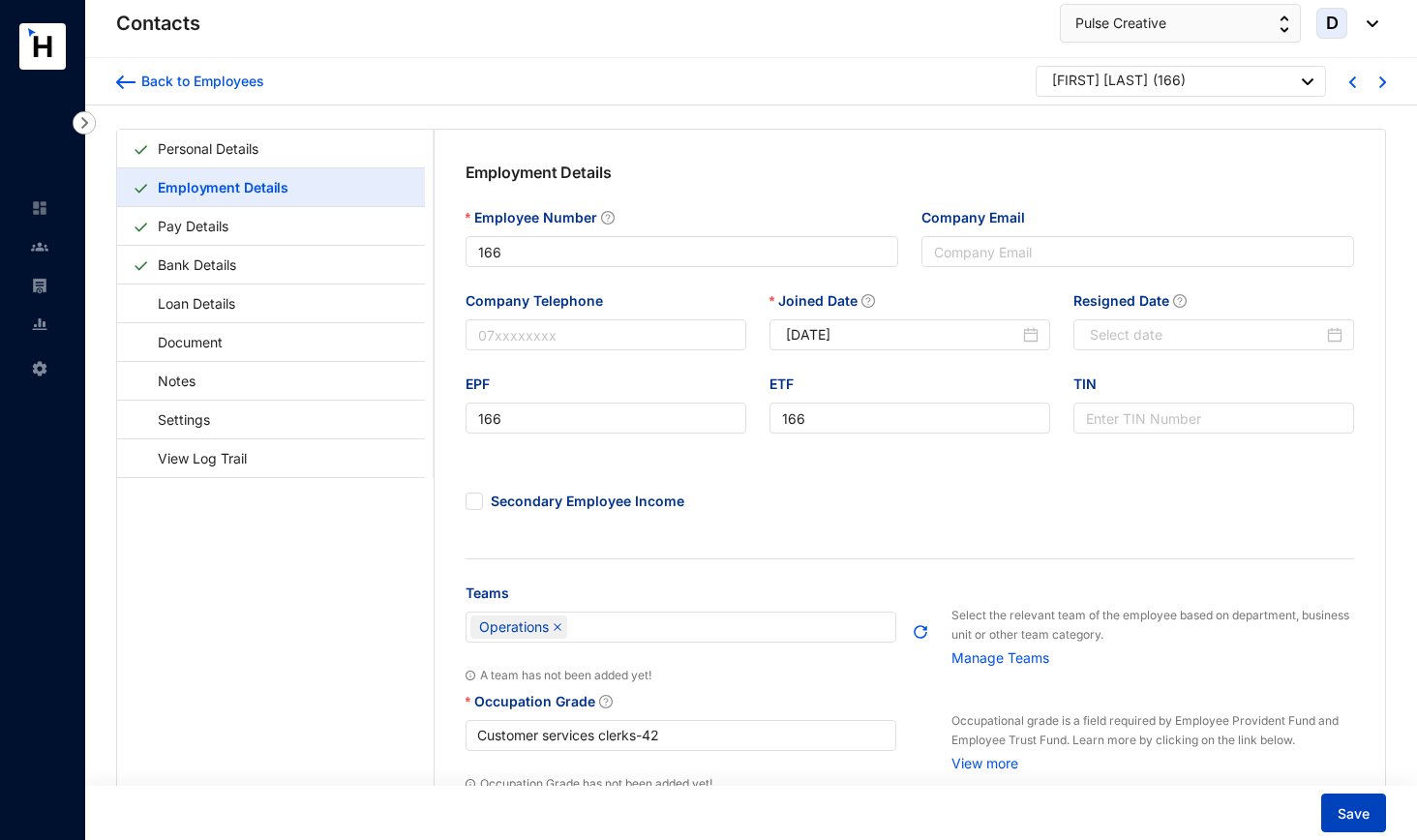 click on "Save" at bounding box center [1353, 814] 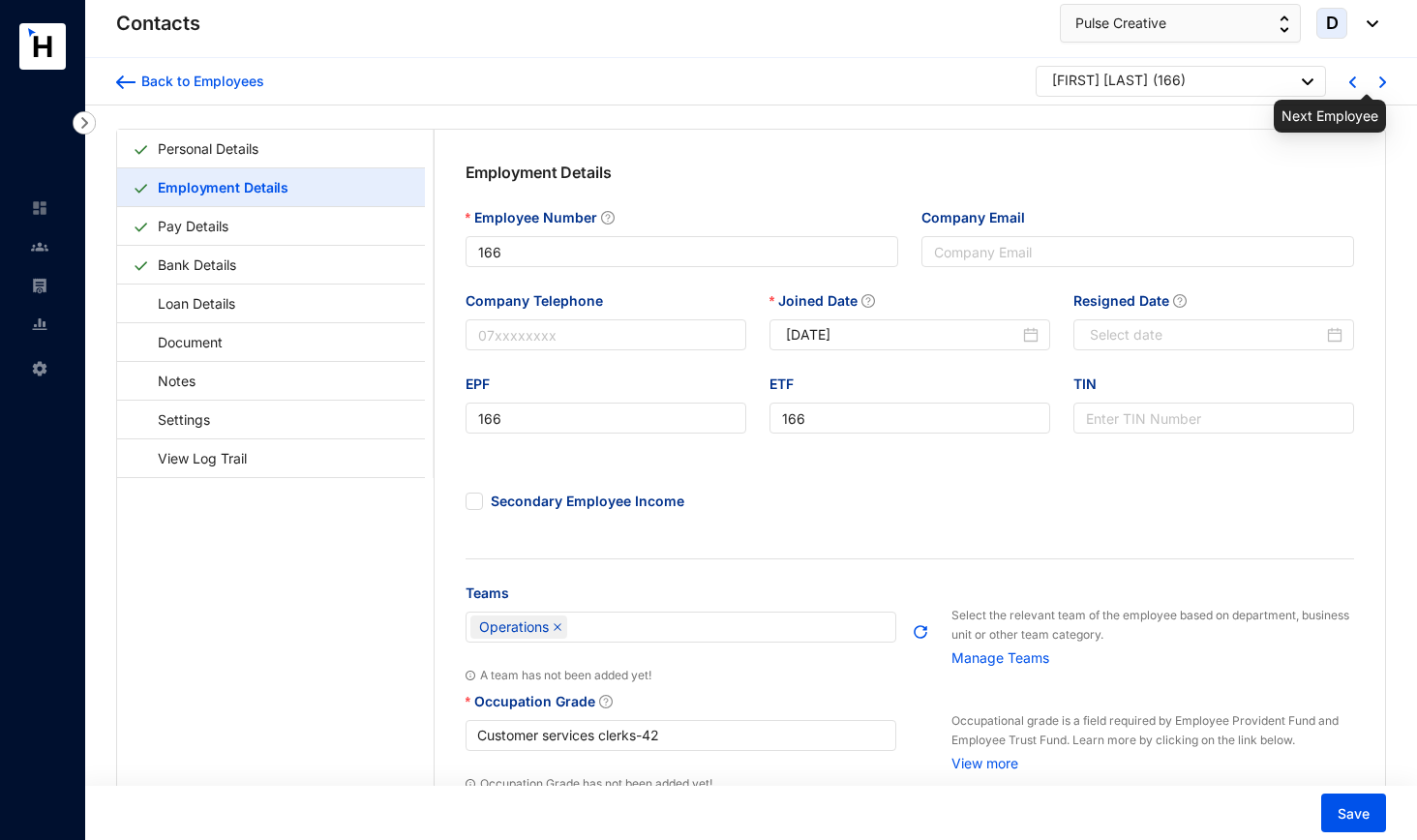 click at bounding box center (1382, 82) 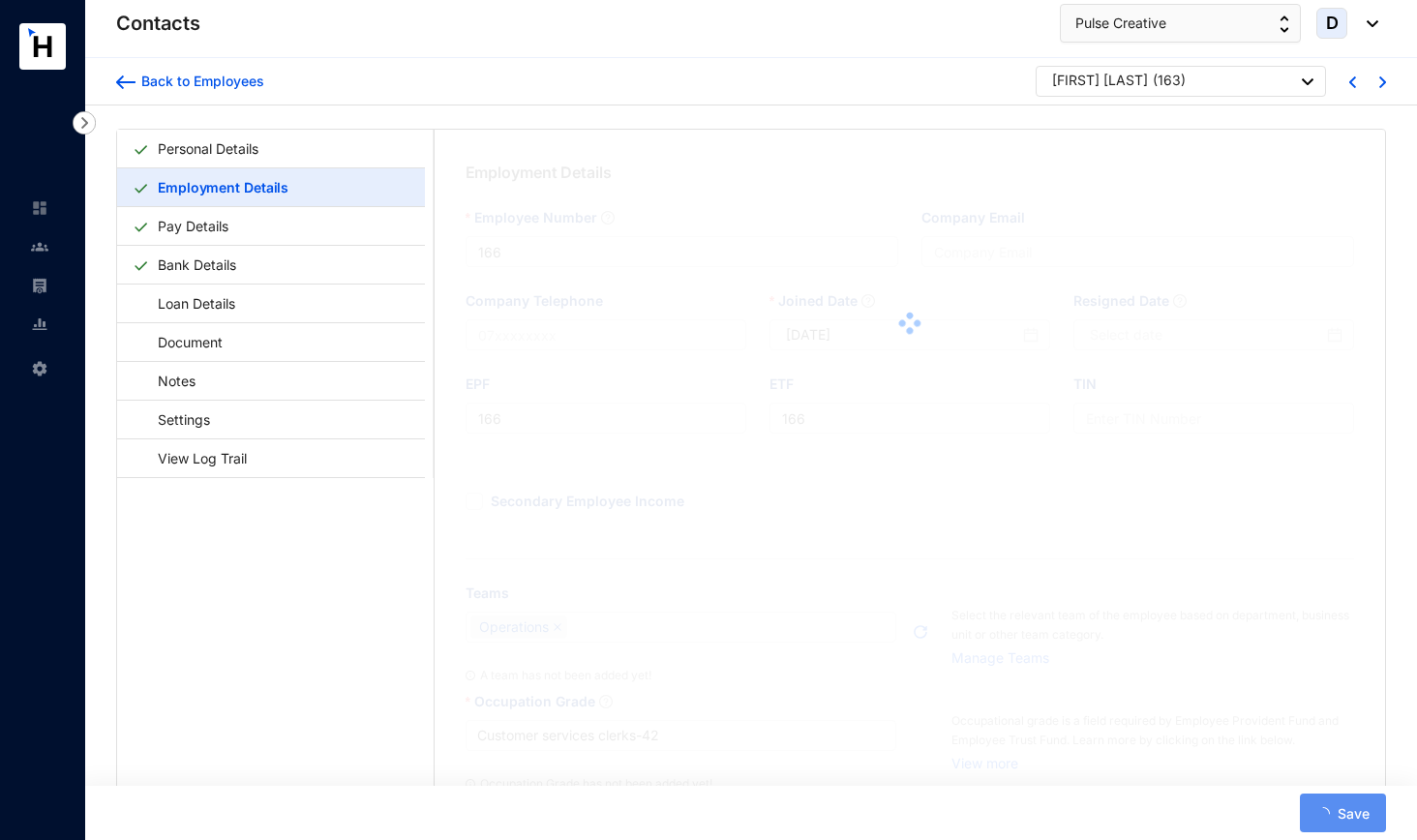 type on "163" 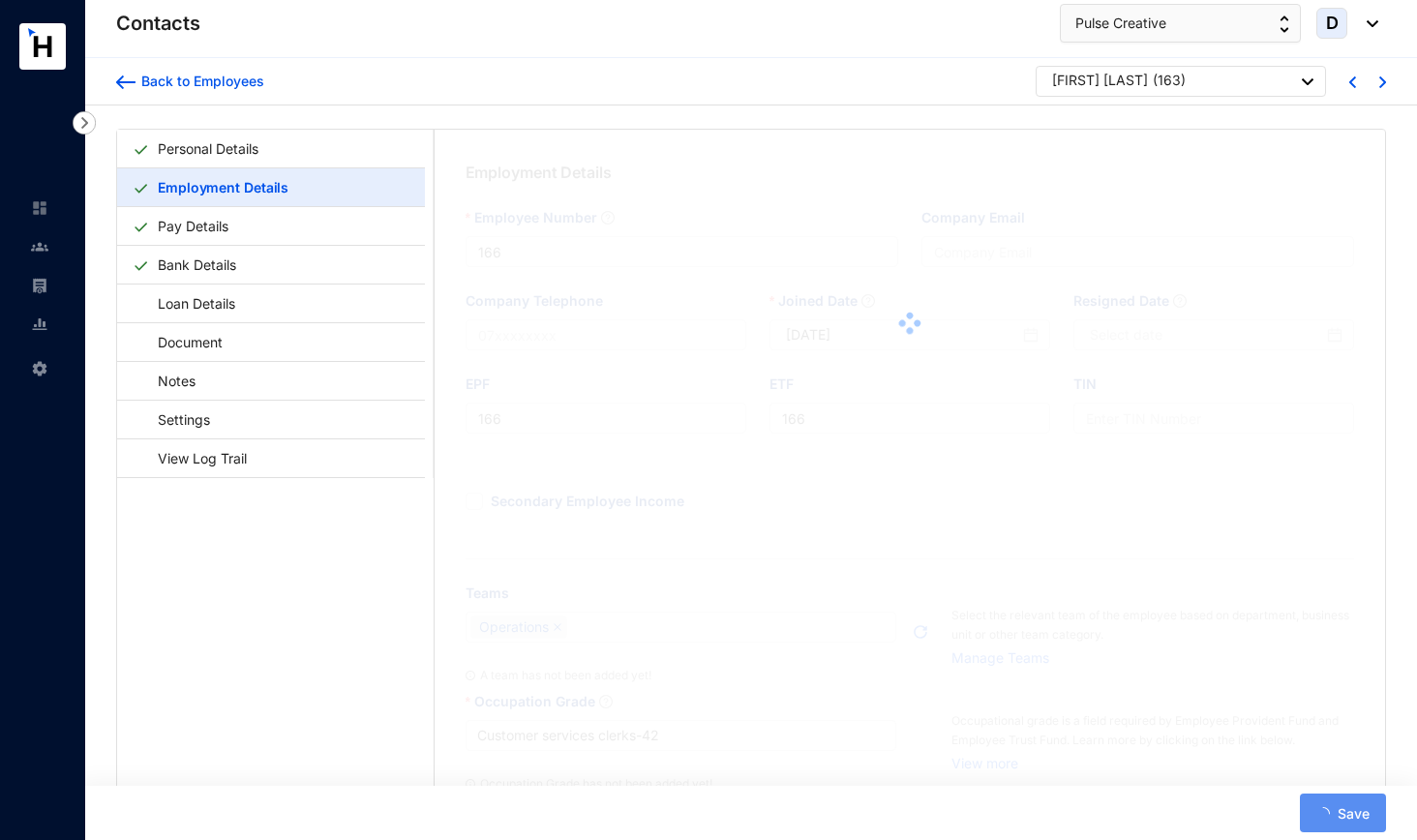 type on "163" 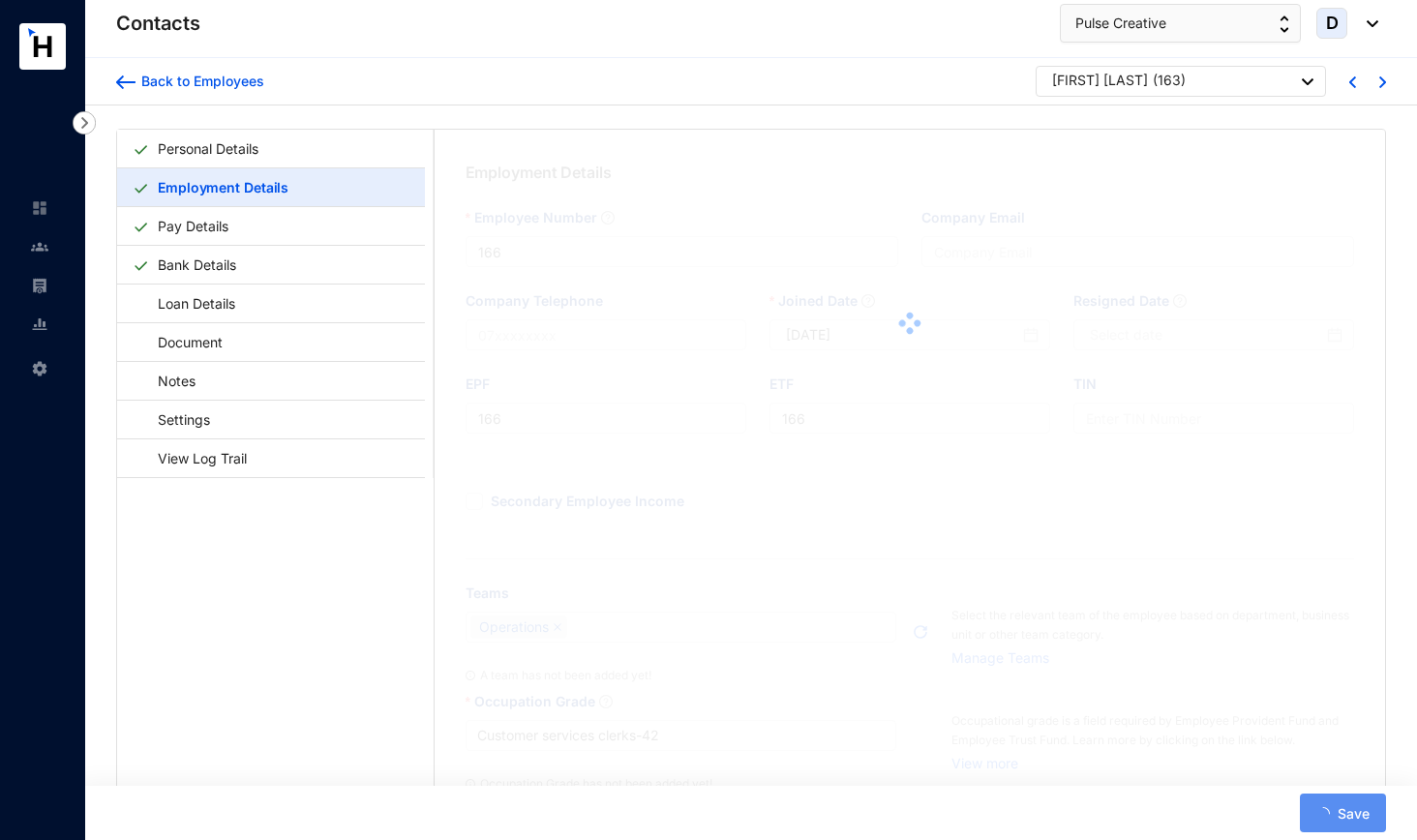 type on "163" 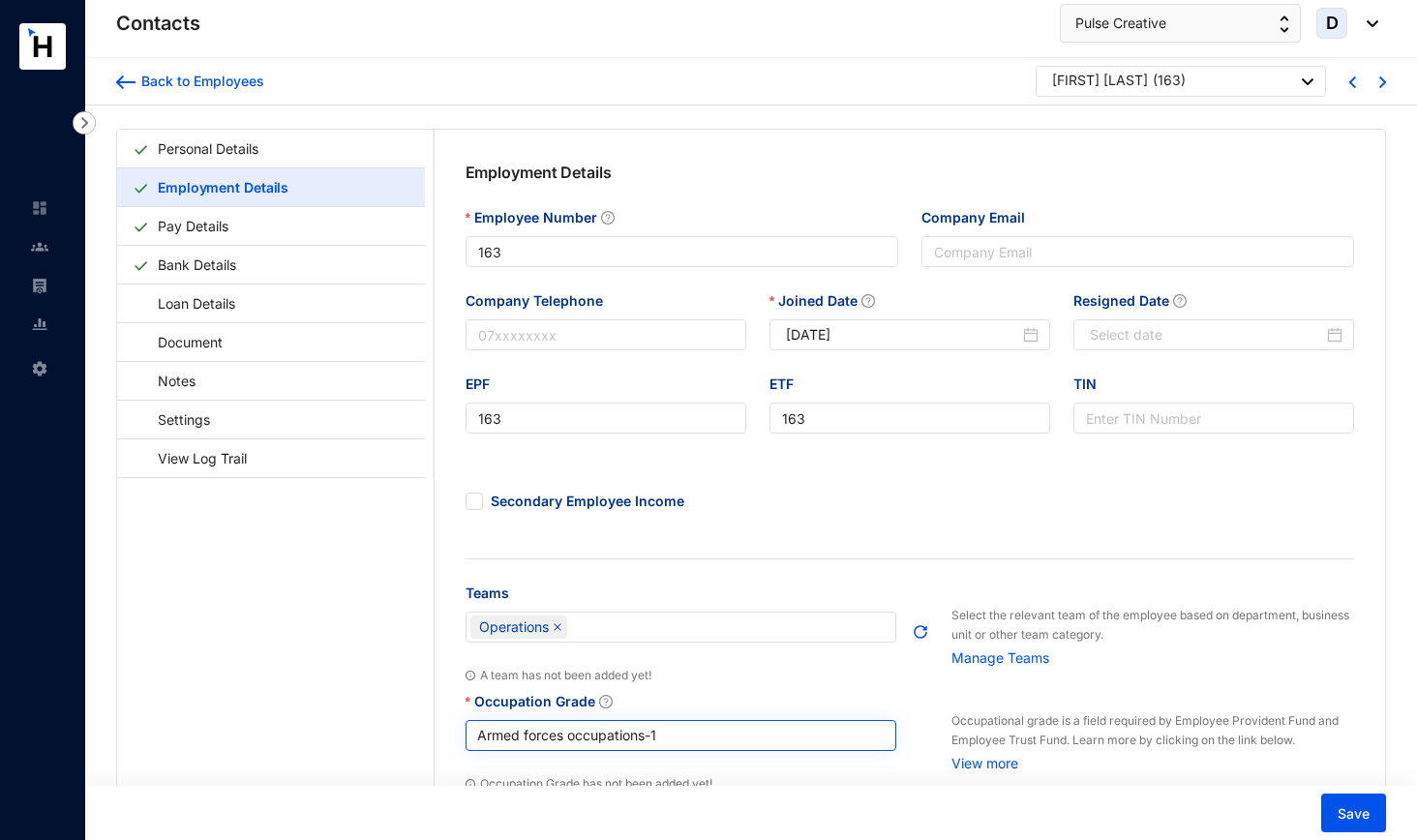 click on "Armed forces occupations  -  1" at bounding box center (681, 735) 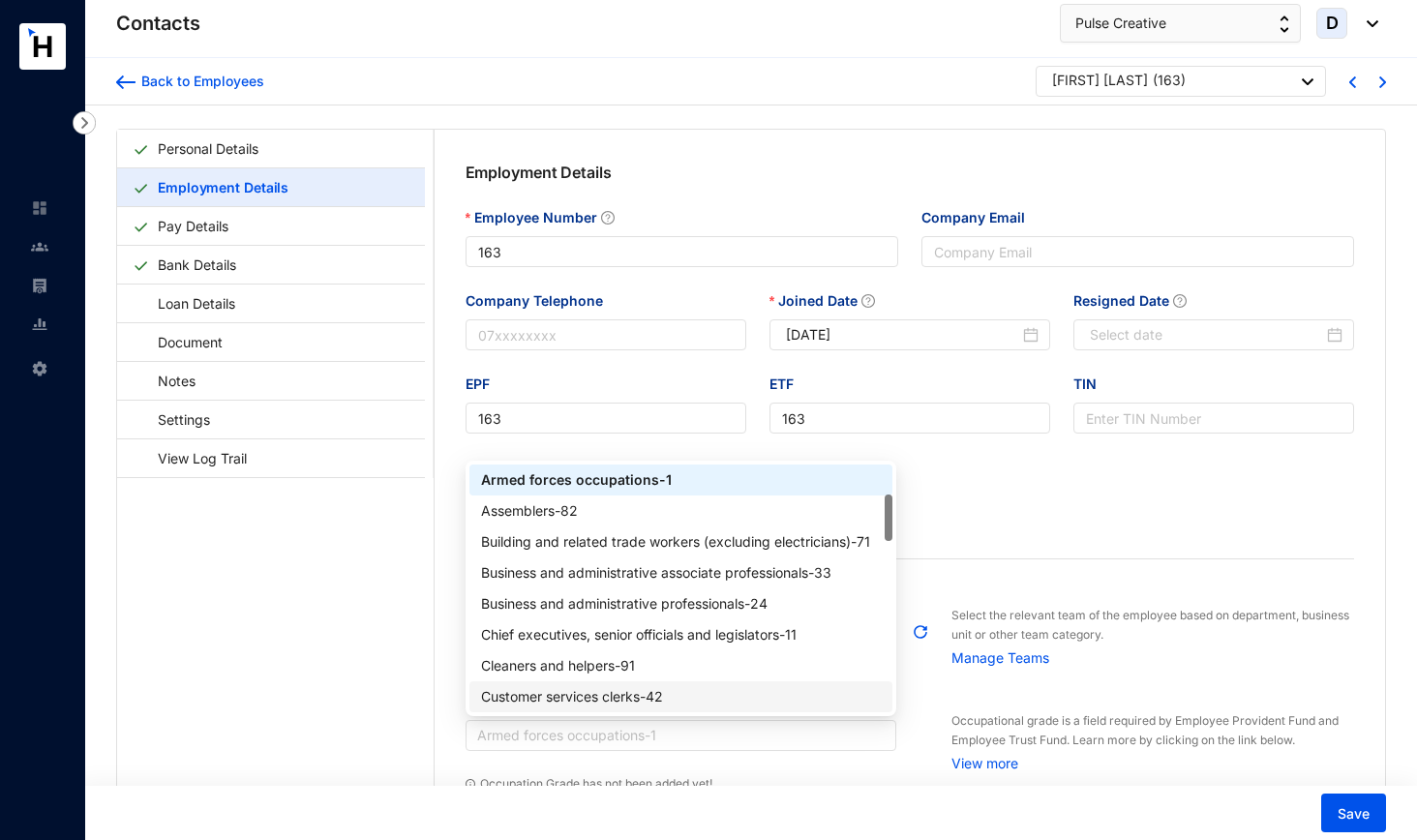 click on "Customer services clerks  -  42" at bounding box center (681, 697) 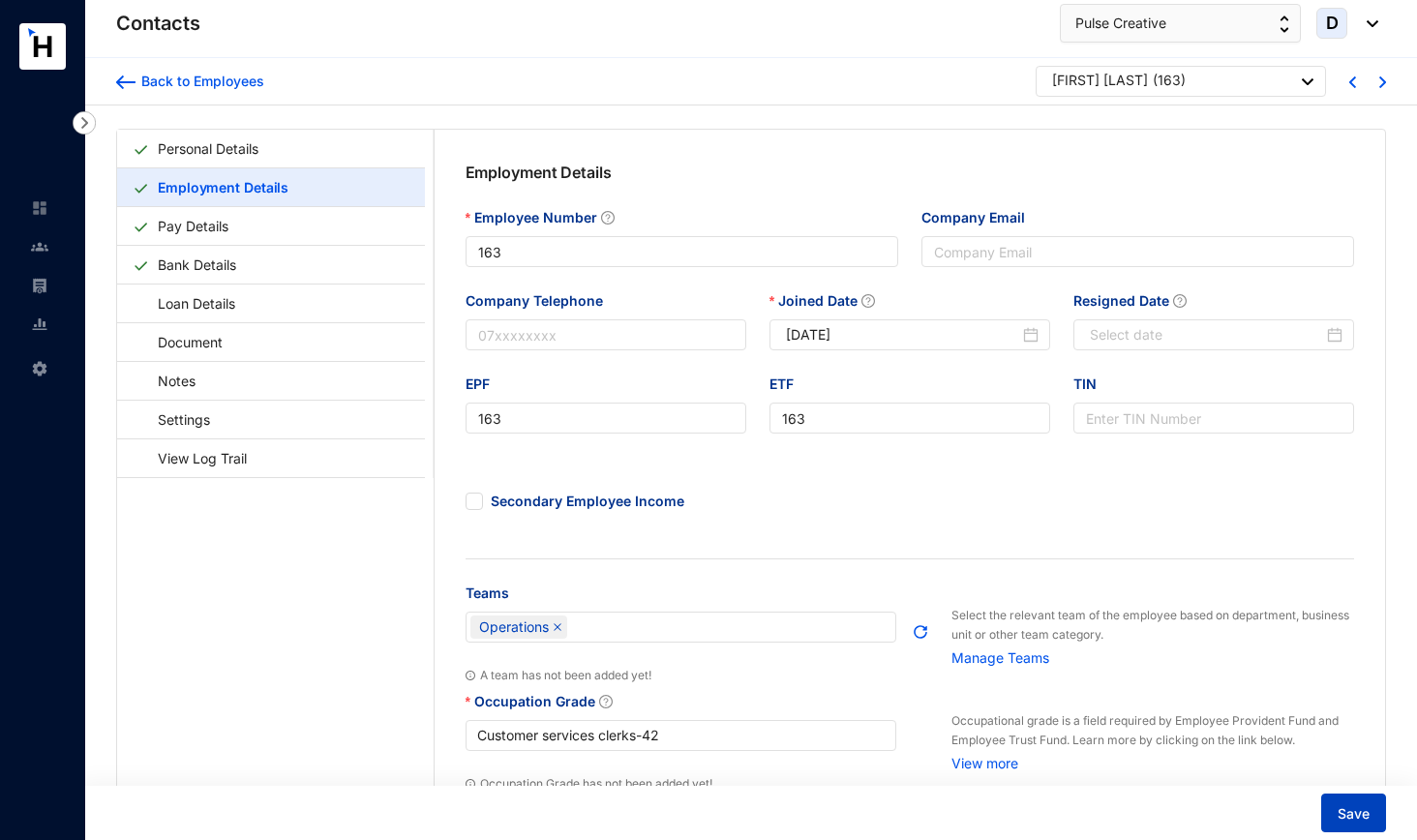 click on "Save" at bounding box center (1353, 813) 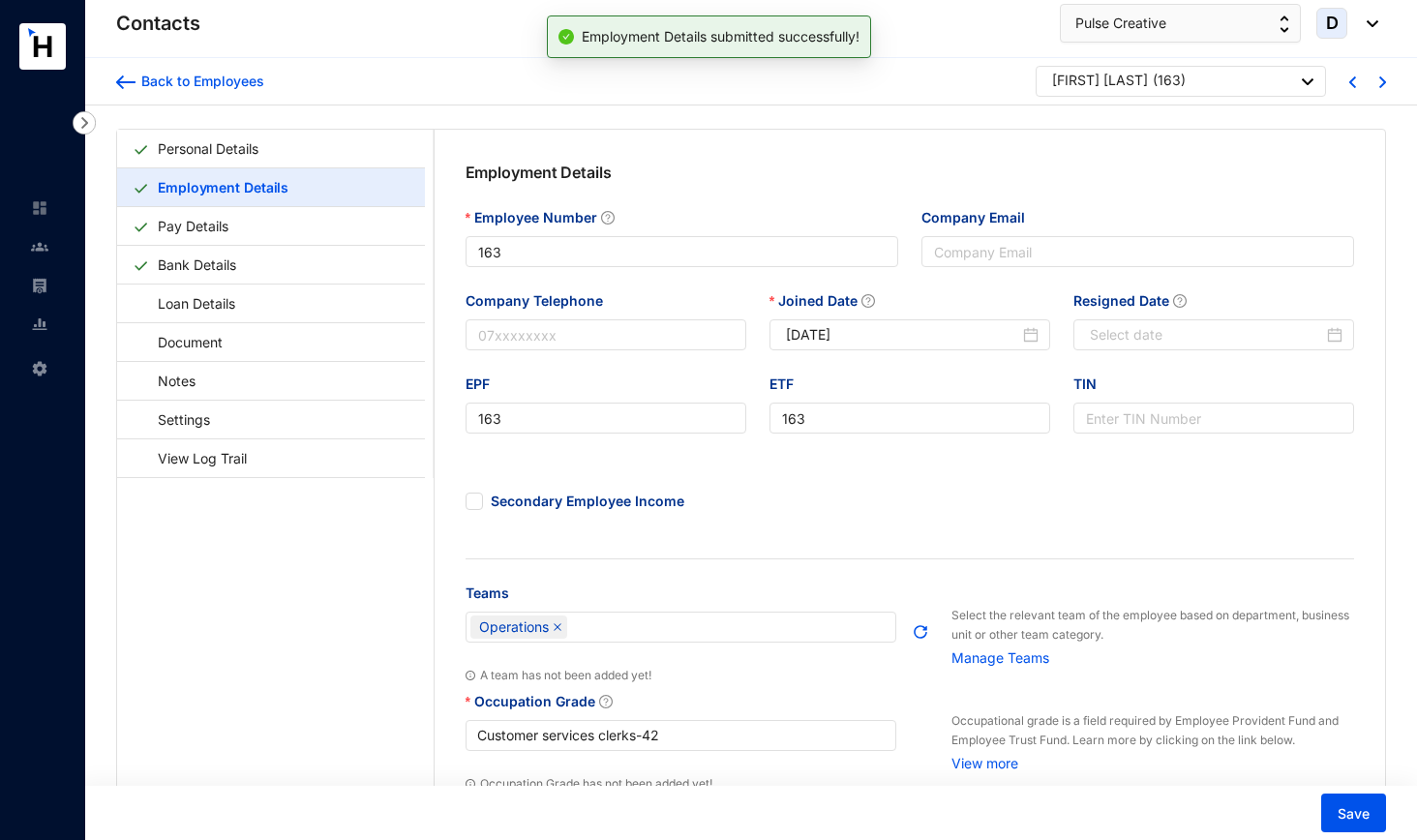 click at bounding box center (1364, 80) 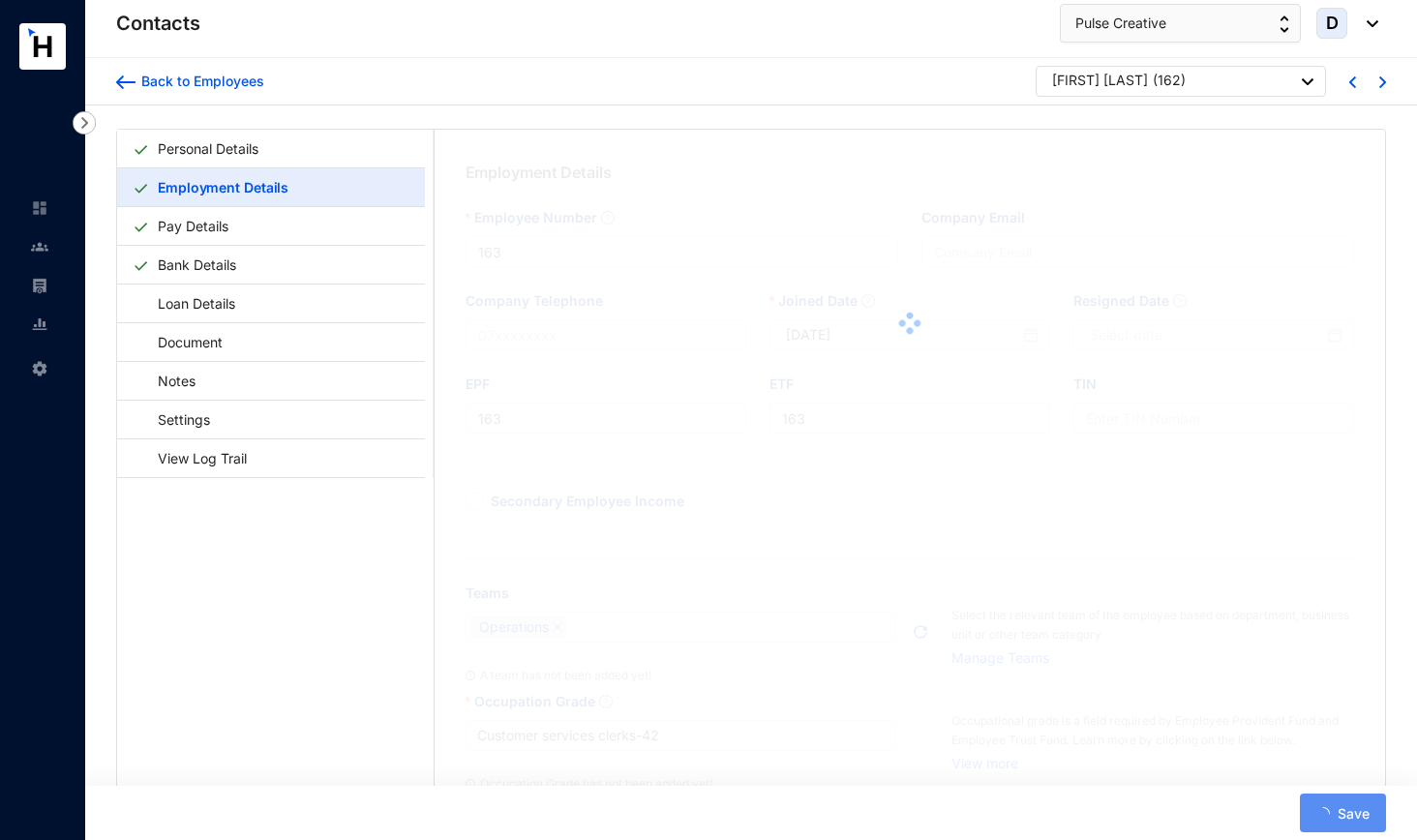 type on "162" 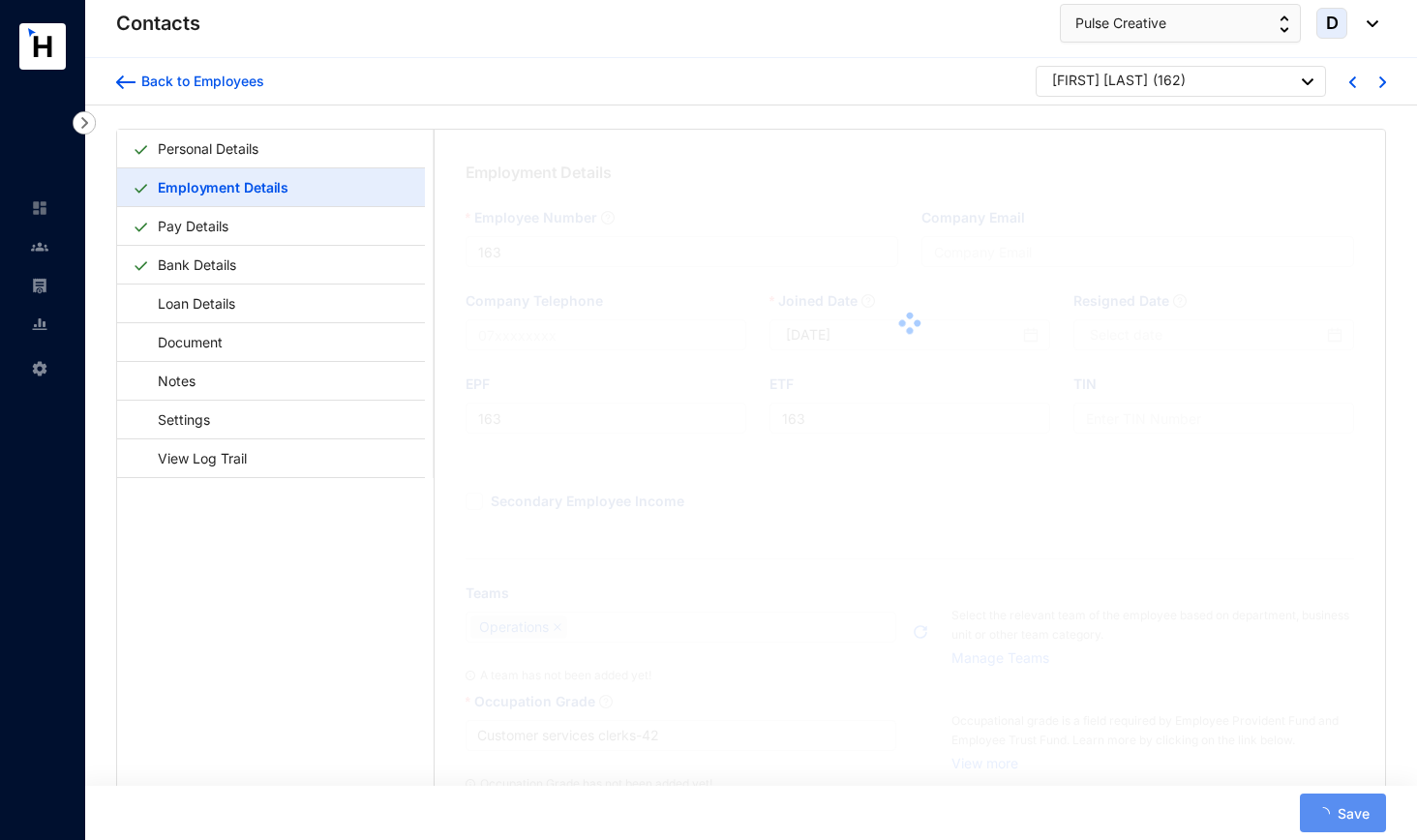 type on "162" 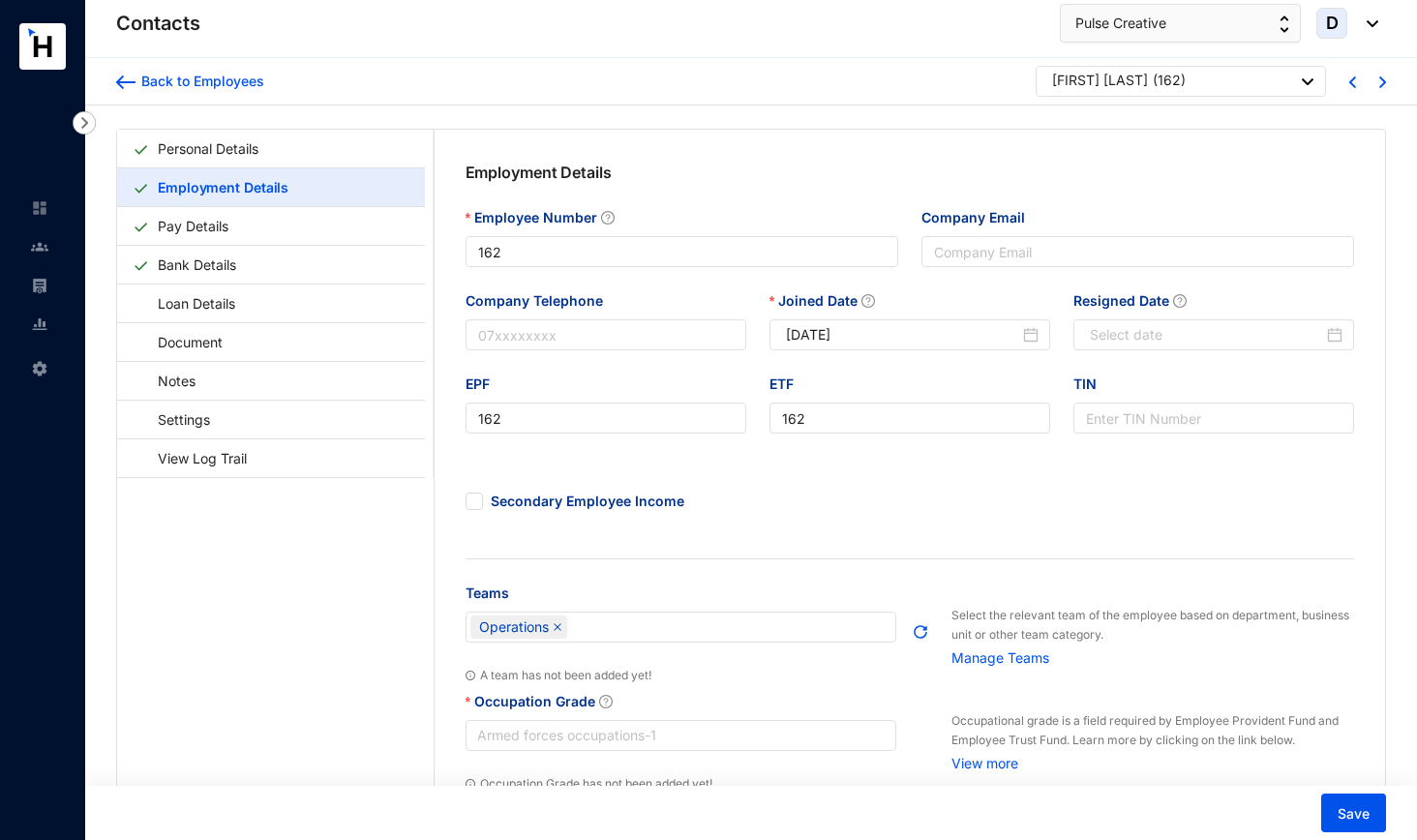 click on "Armed forces occupations  -  1" at bounding box center (681, 735) 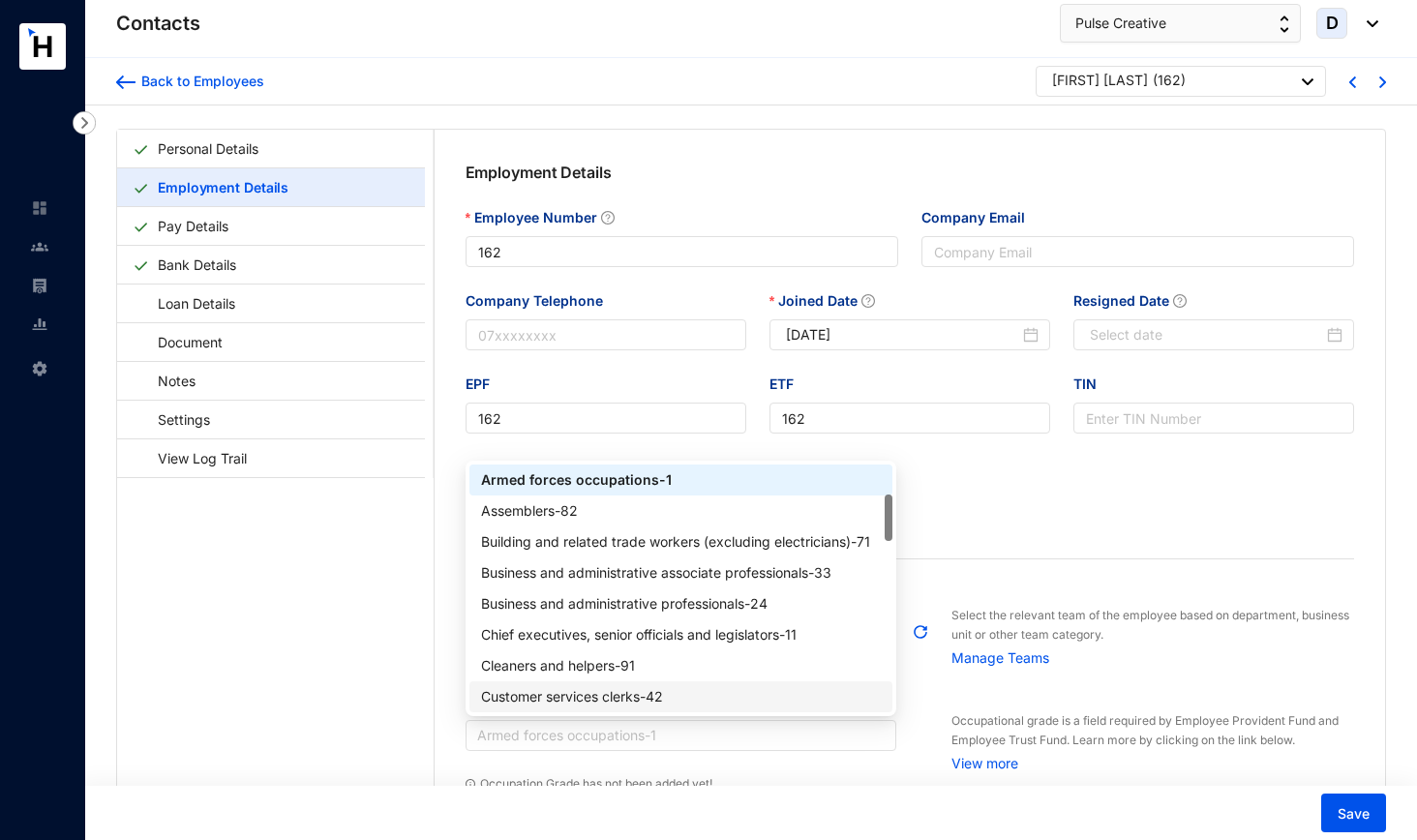 click on "Customer services clerks  -  42" at bounding box center [681, 697] 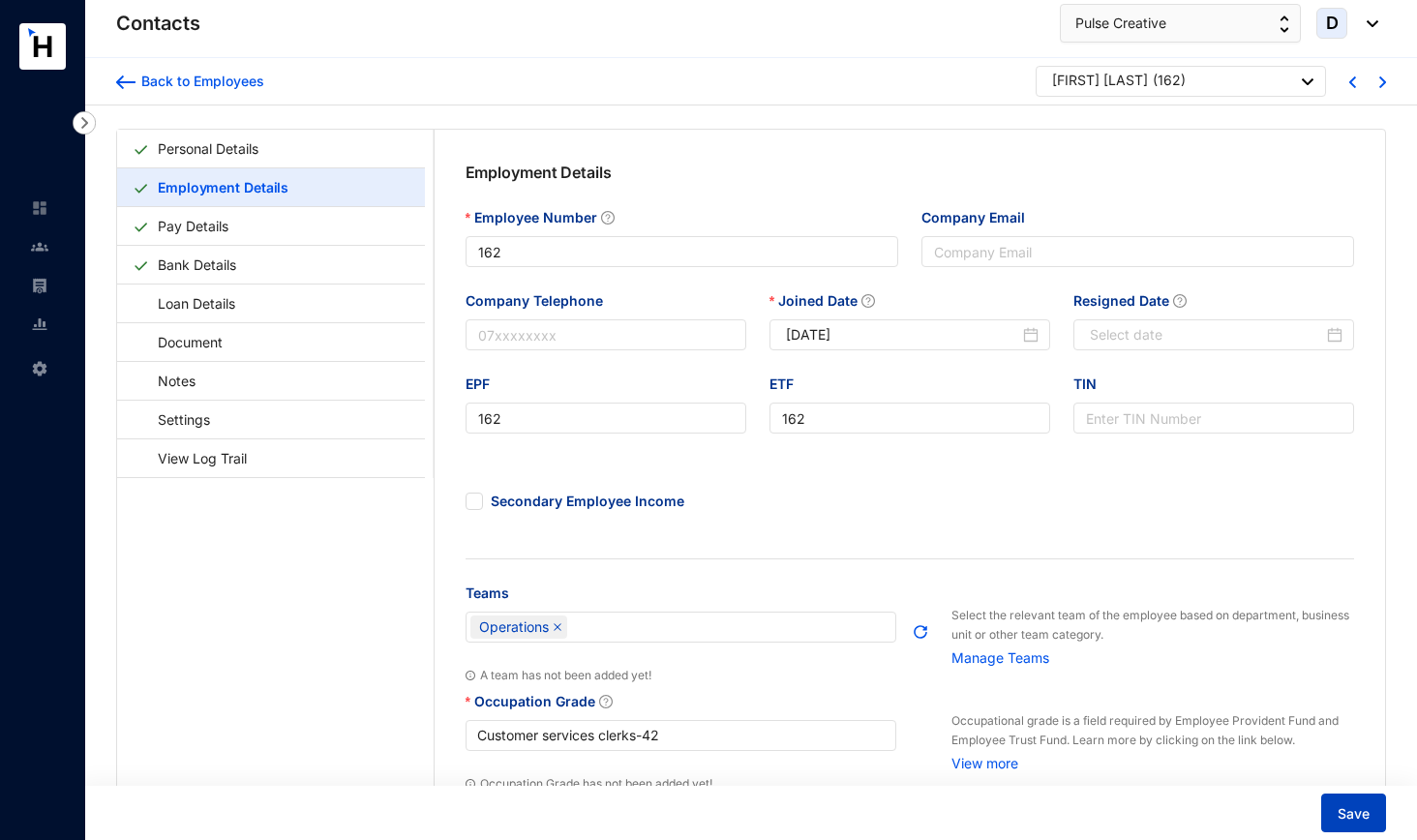 click on "Save" at bounding box center (1353, 814) 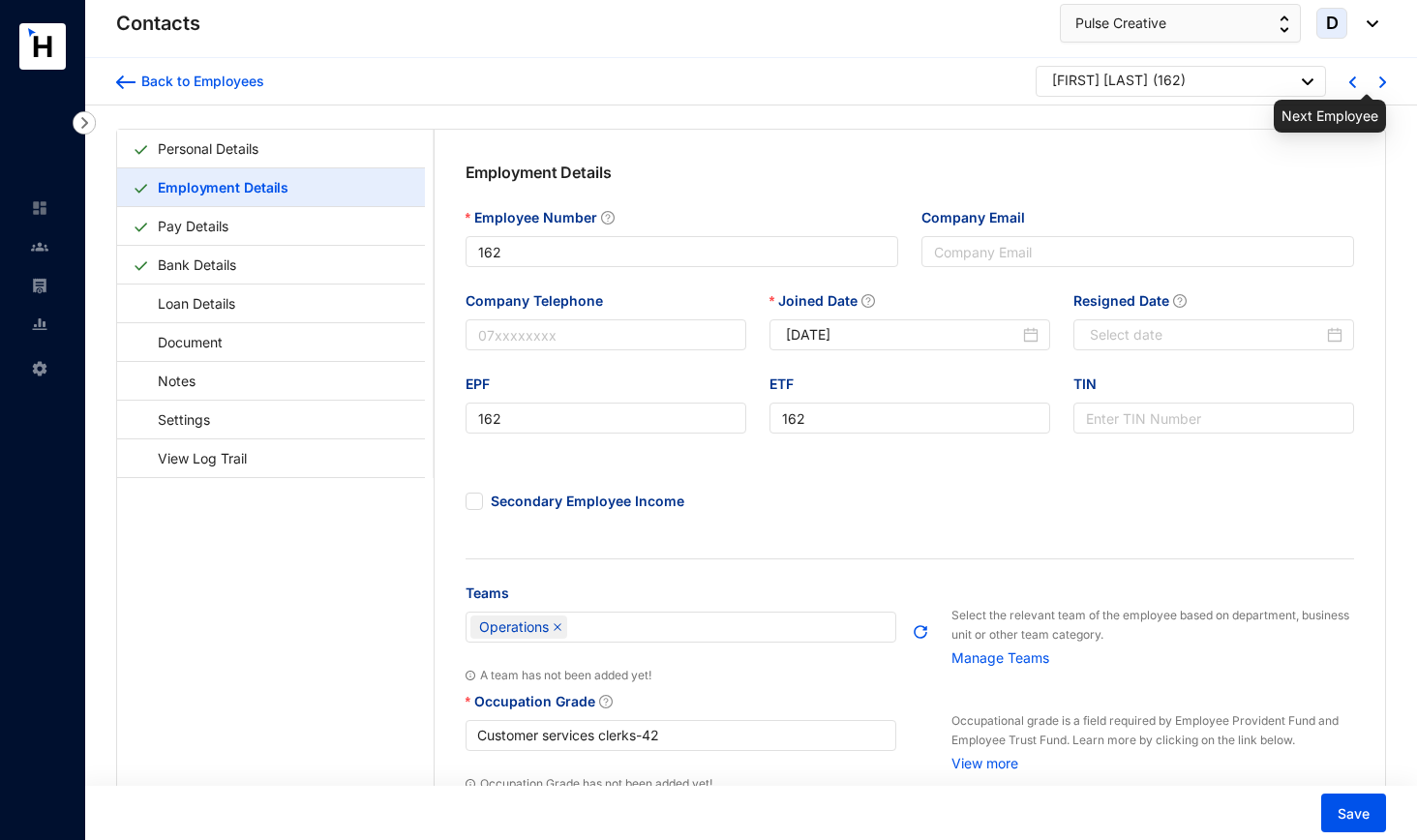 click at bounding box center (1382, 82) 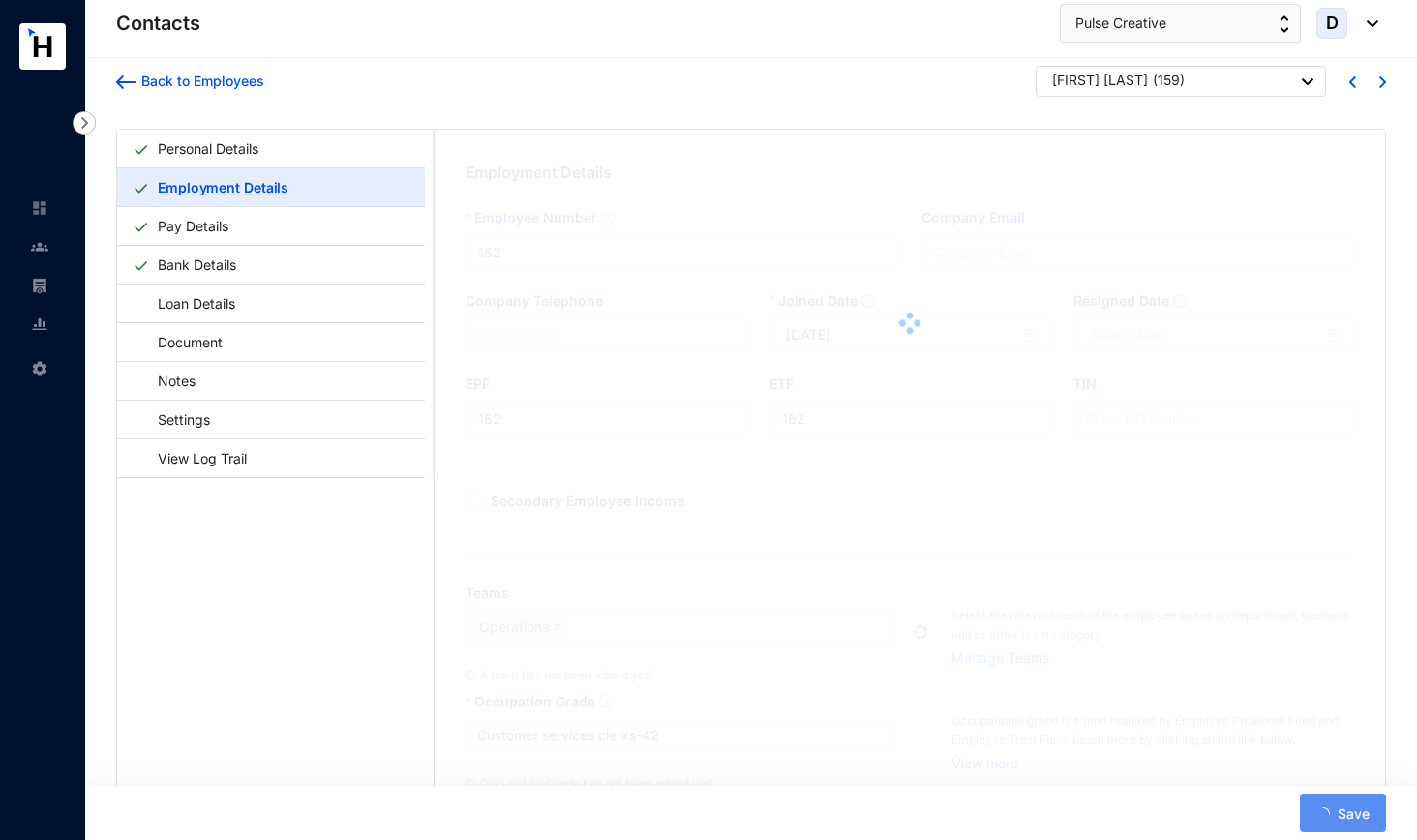 type on "159" 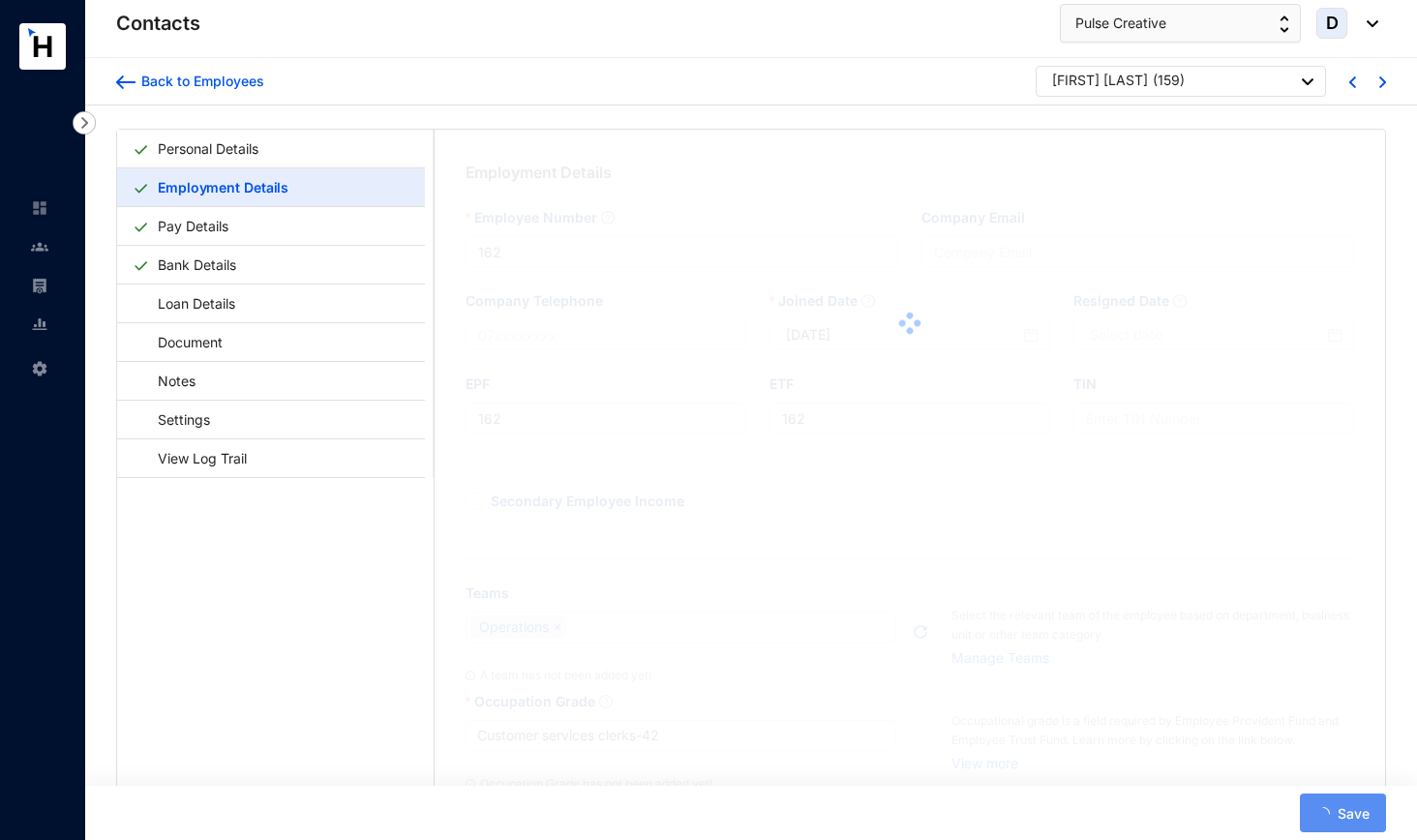 type on "[DATE]" 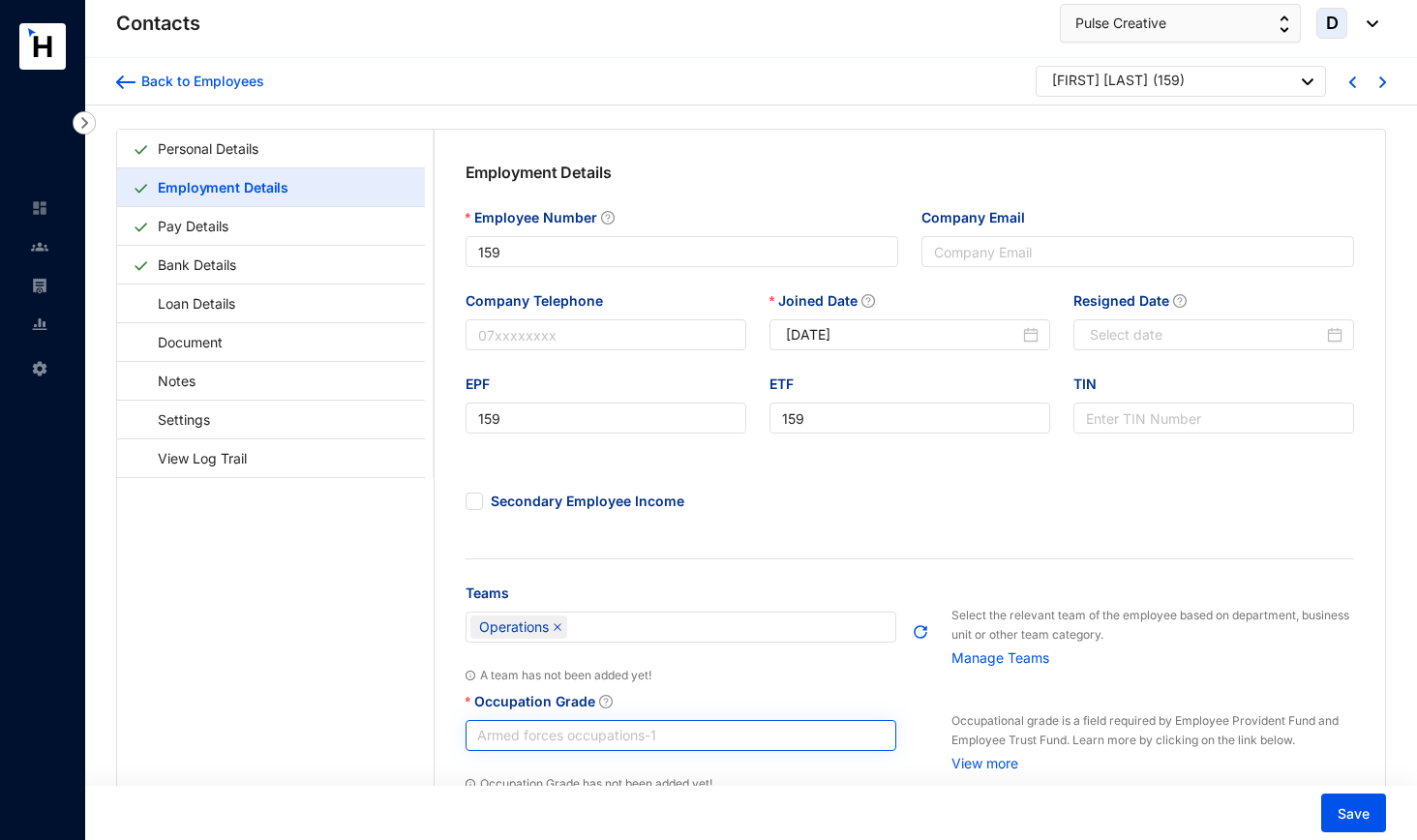 click on "Armed forces occupations  -  1" at bounding box center (681, 735) 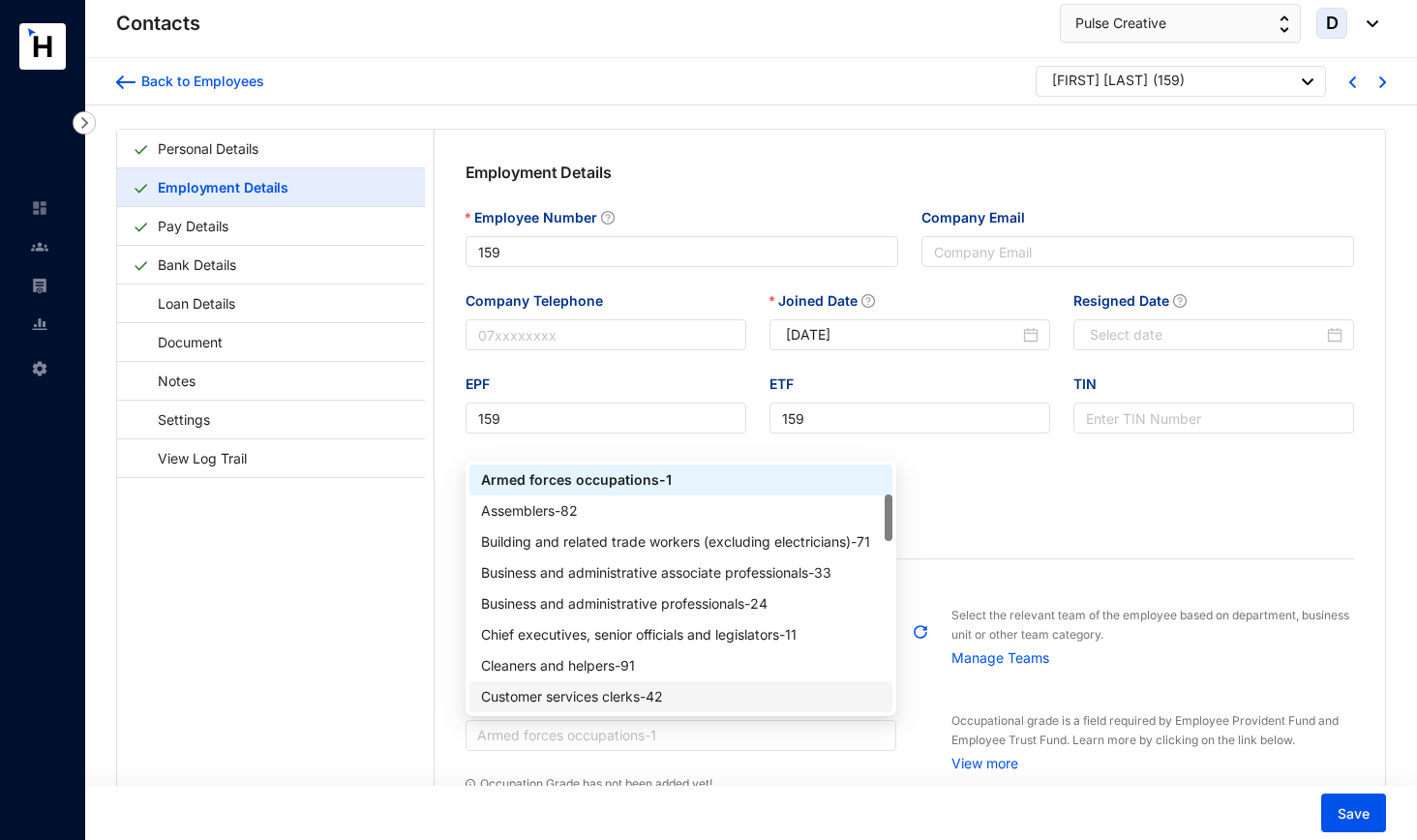 click on "Customer services clerks  -  42" at bounding box center [681, 697] 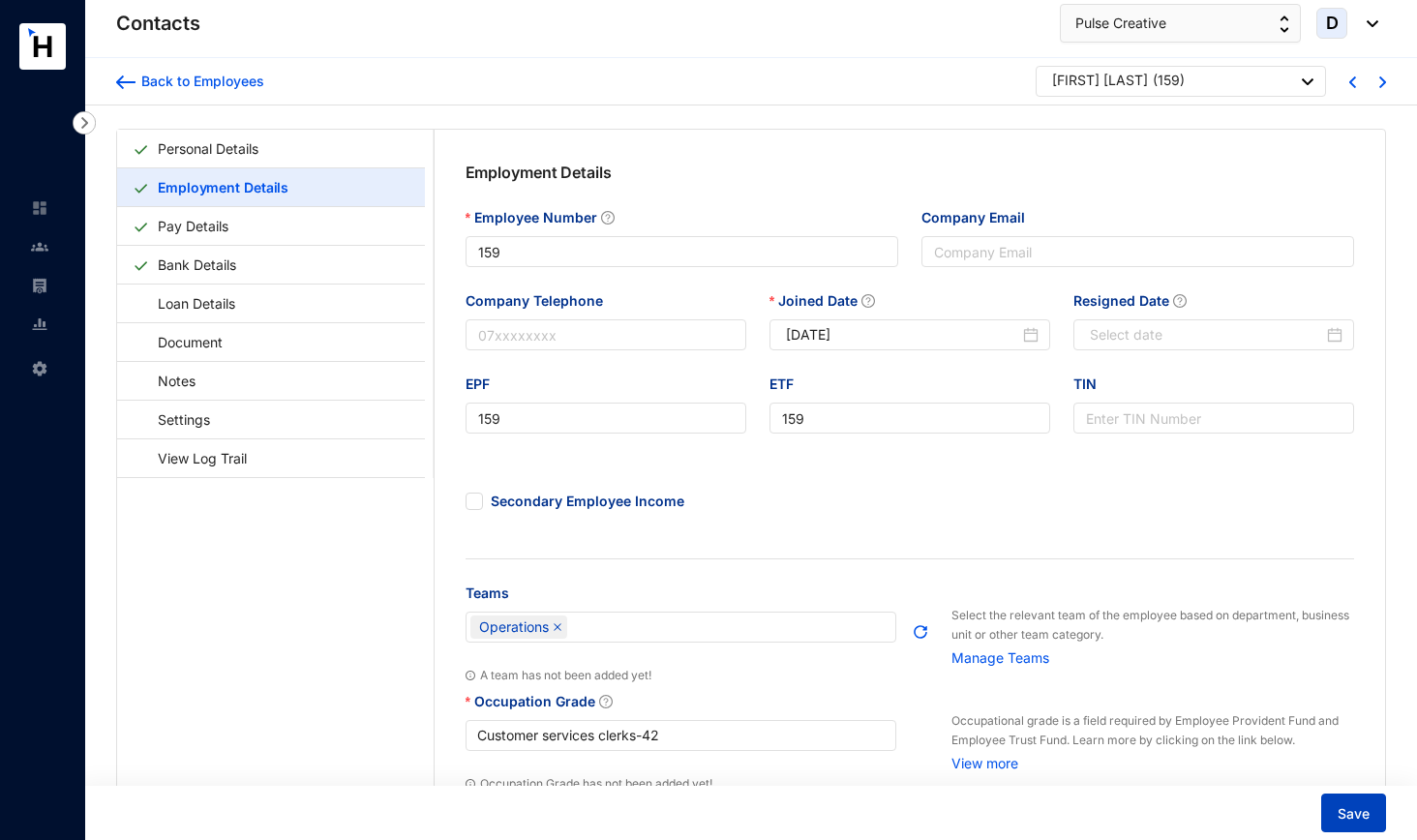 click on "Save" at bounding box center (1353, 813) 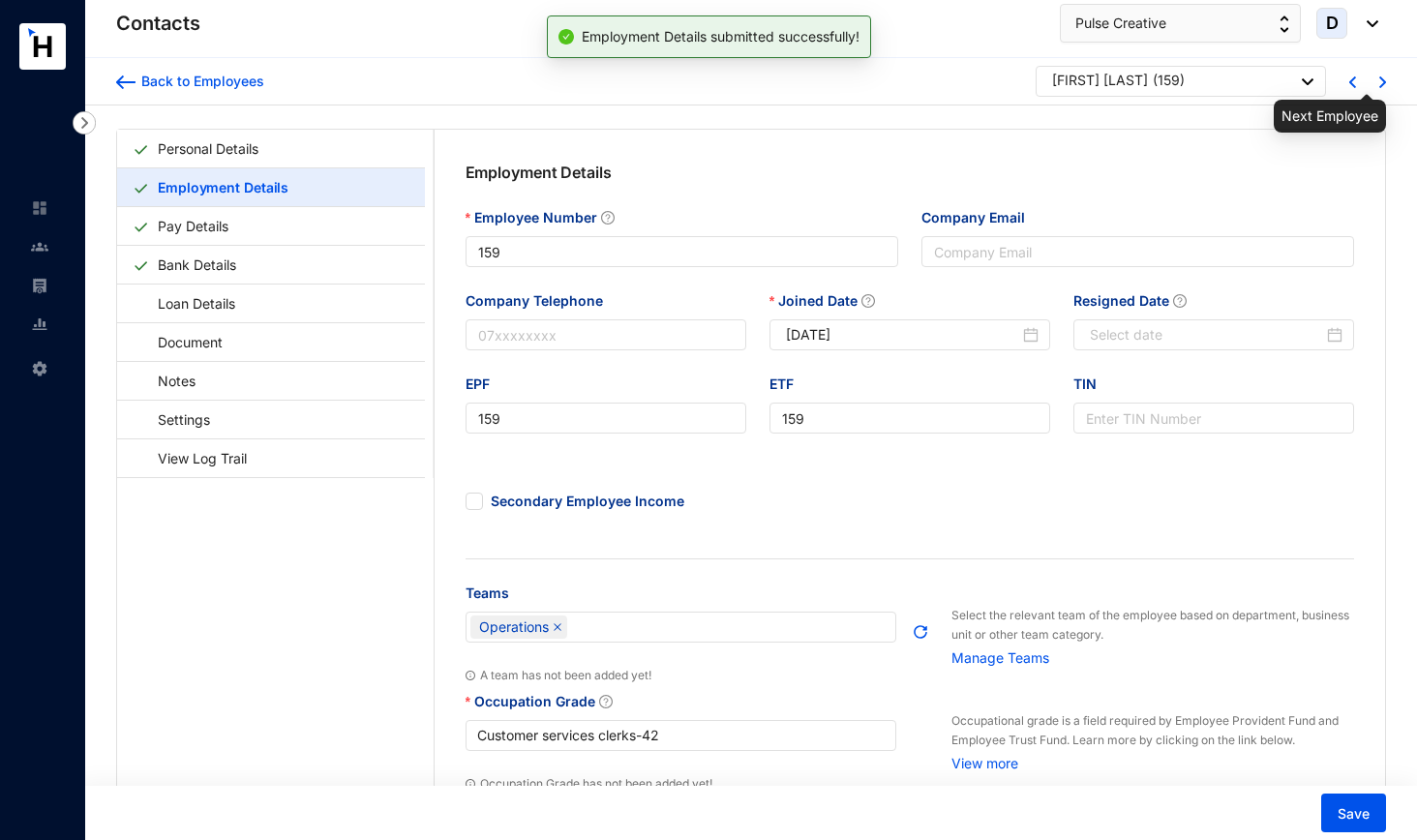 click at bounding box center [1382, 82] 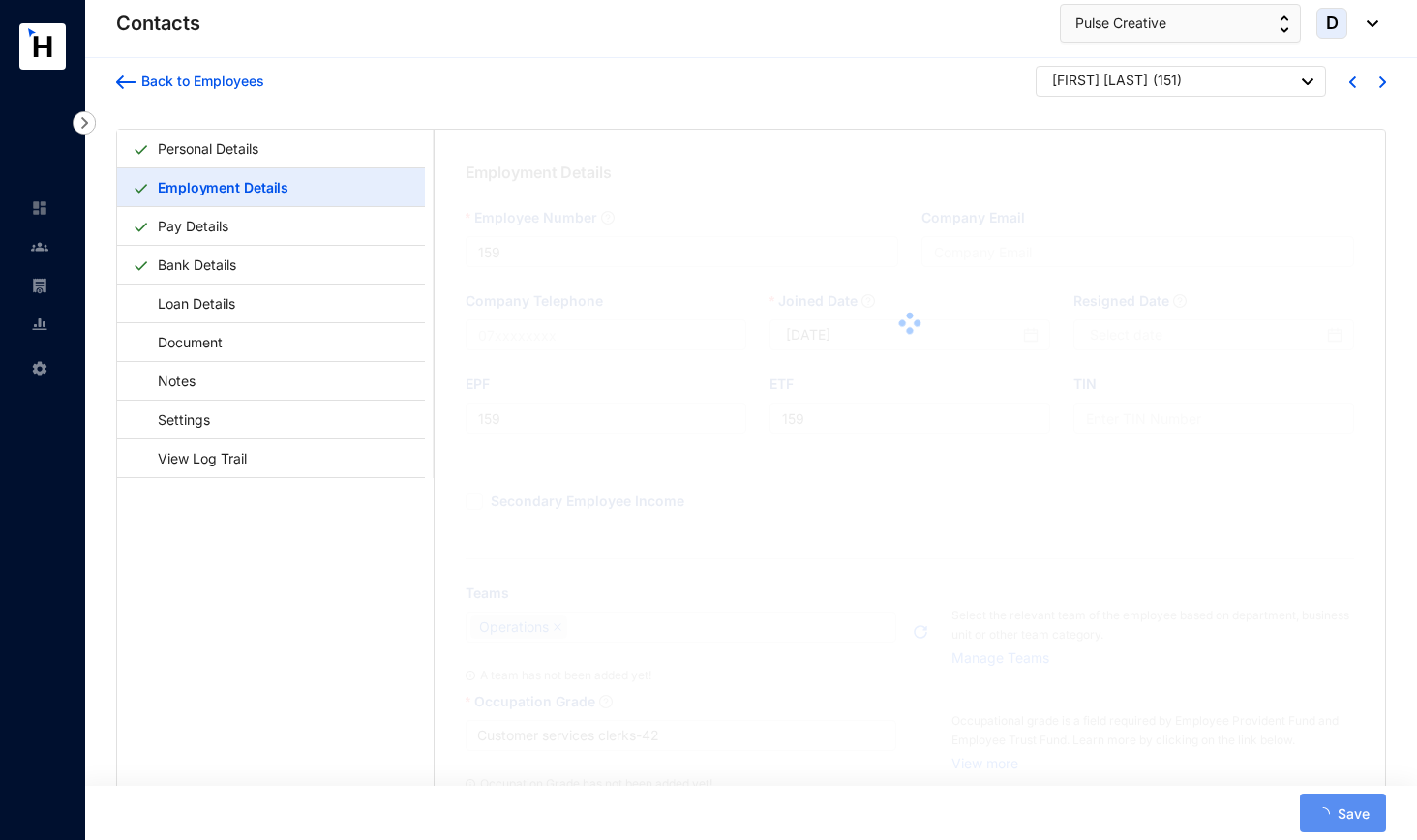 type on "151" 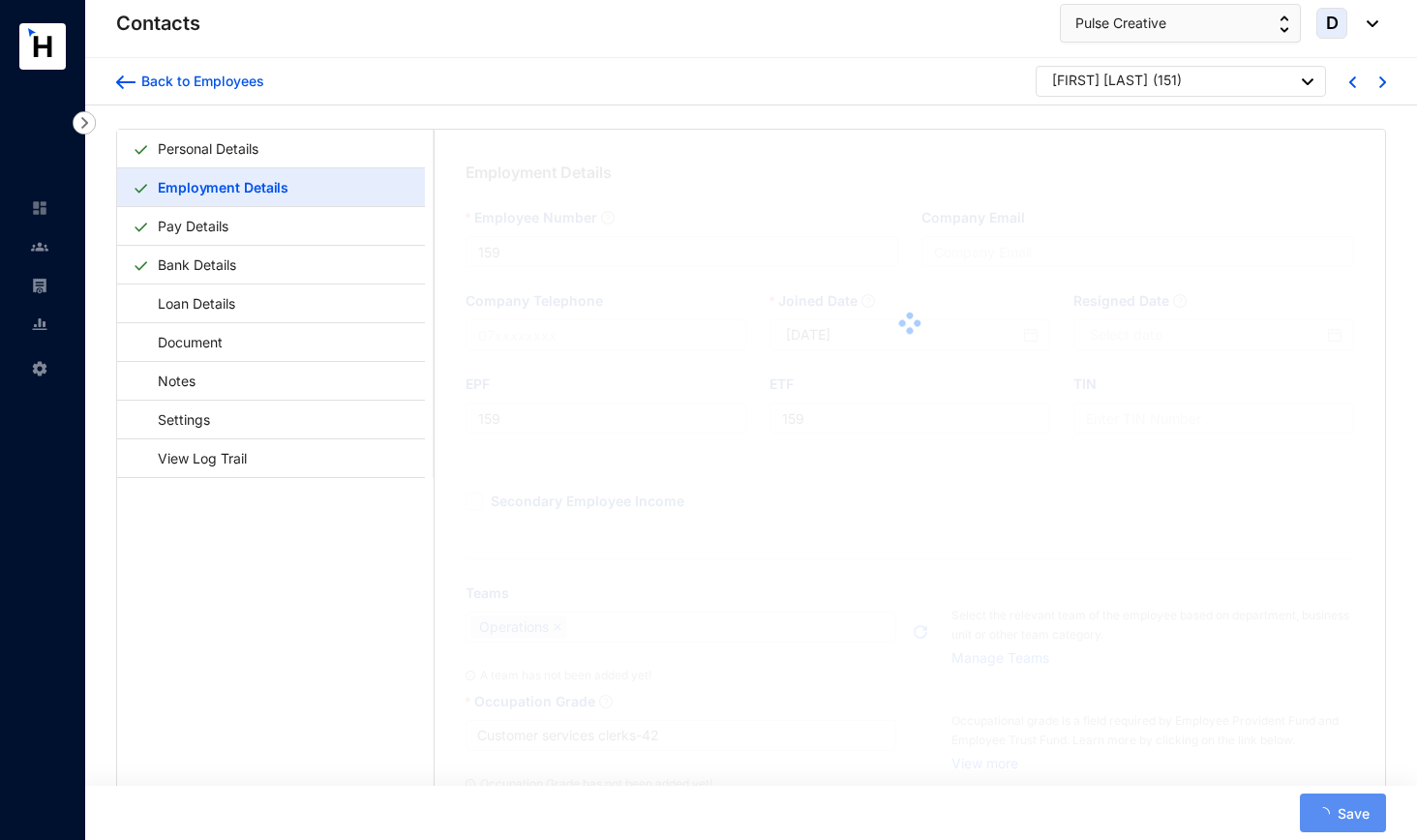type on "151" 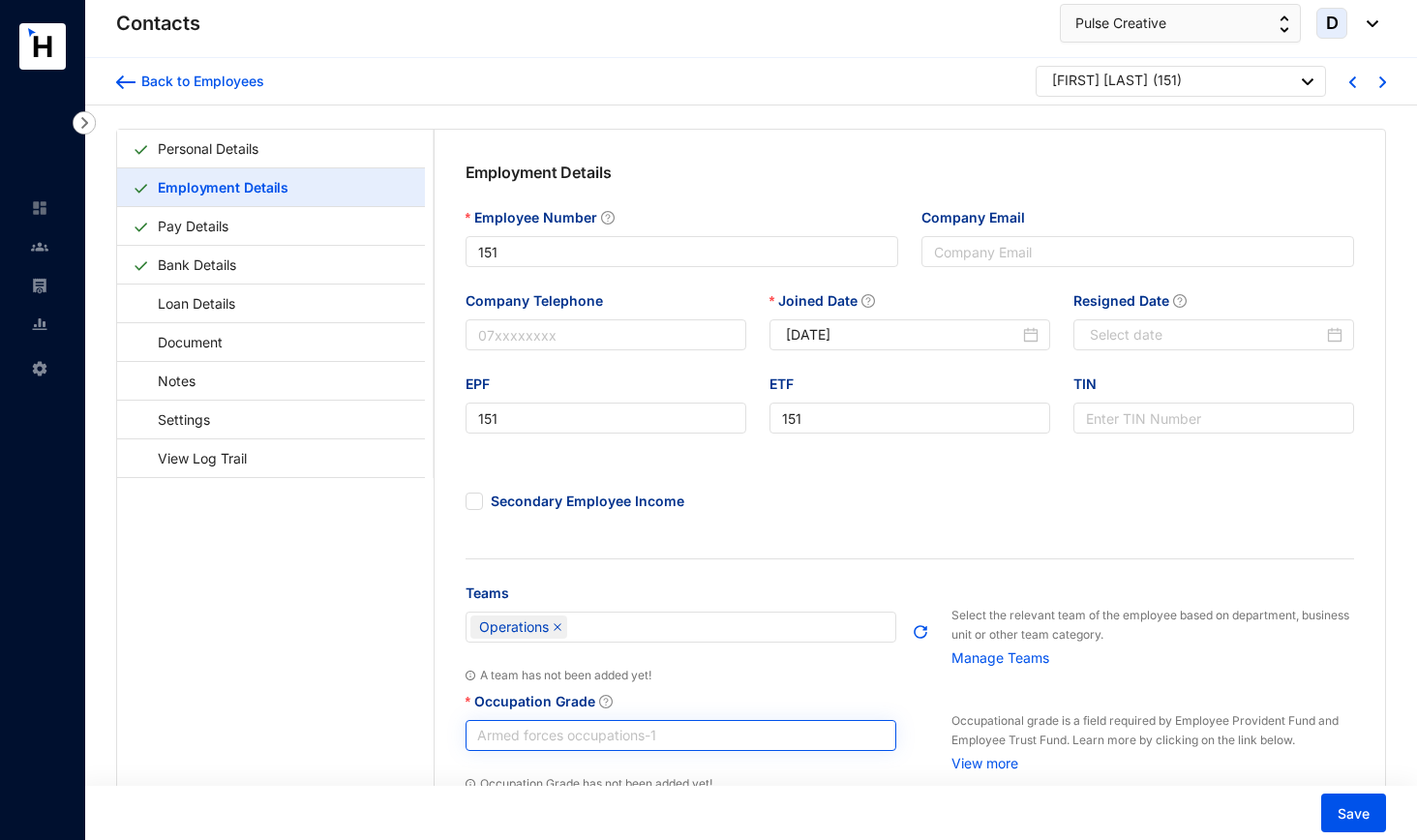 click on "Armed forces occupations  -  1" at bounding box center (681, 735) 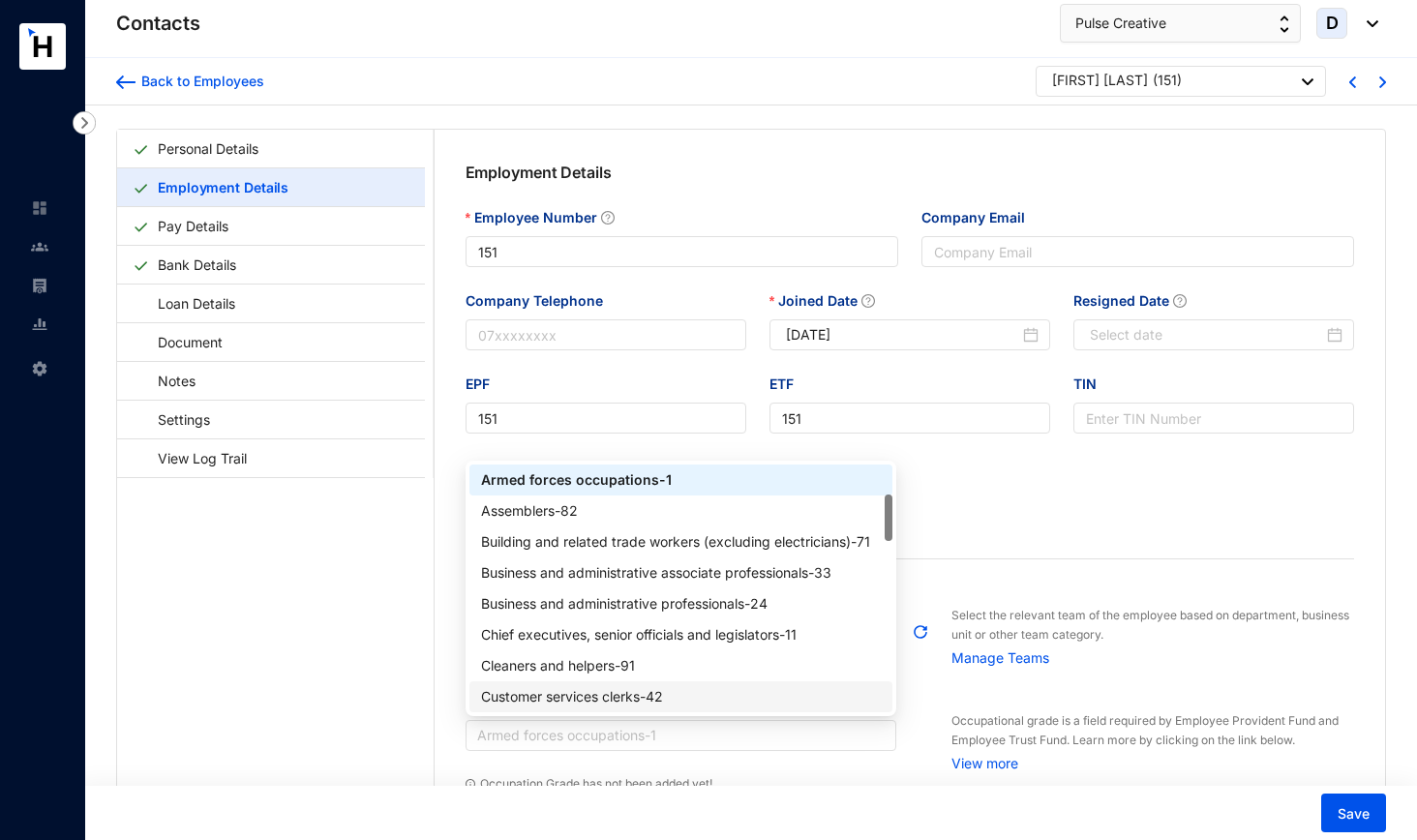 click on "Customer services clerks  -  42" at bounding box center [681, 697] 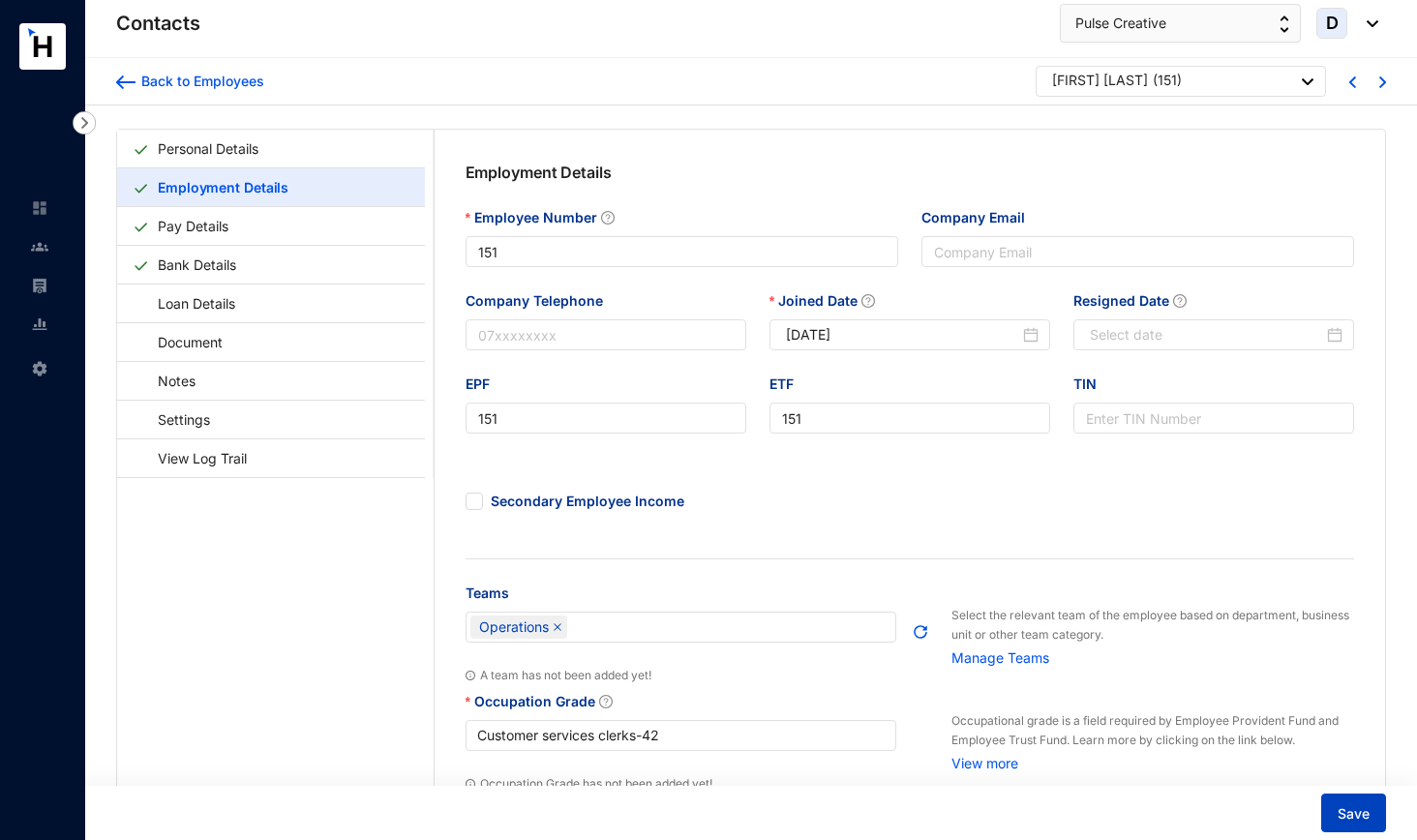 click on "Save" at bounding box center [1353, 813] 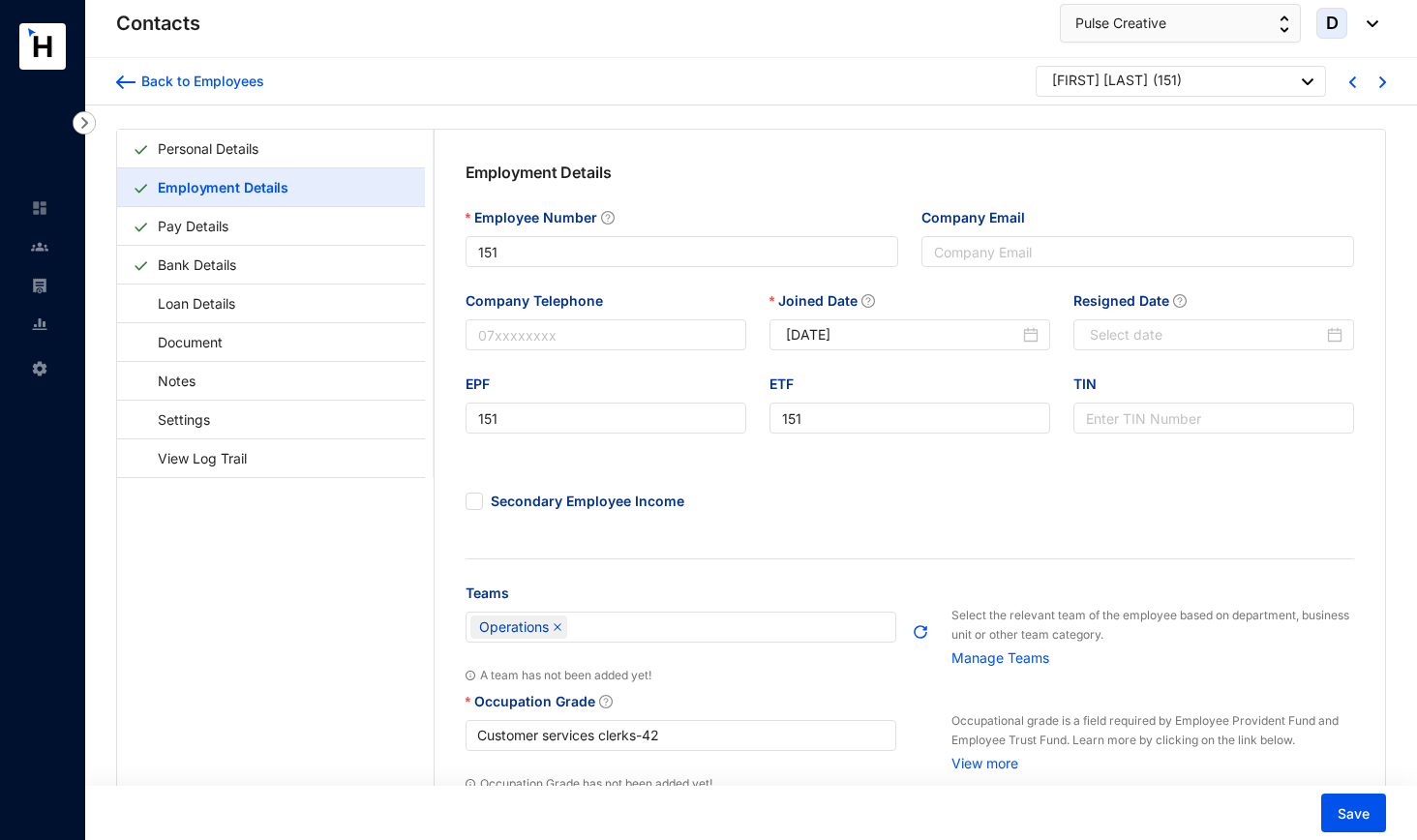 click at bounding box center (1382, 80) 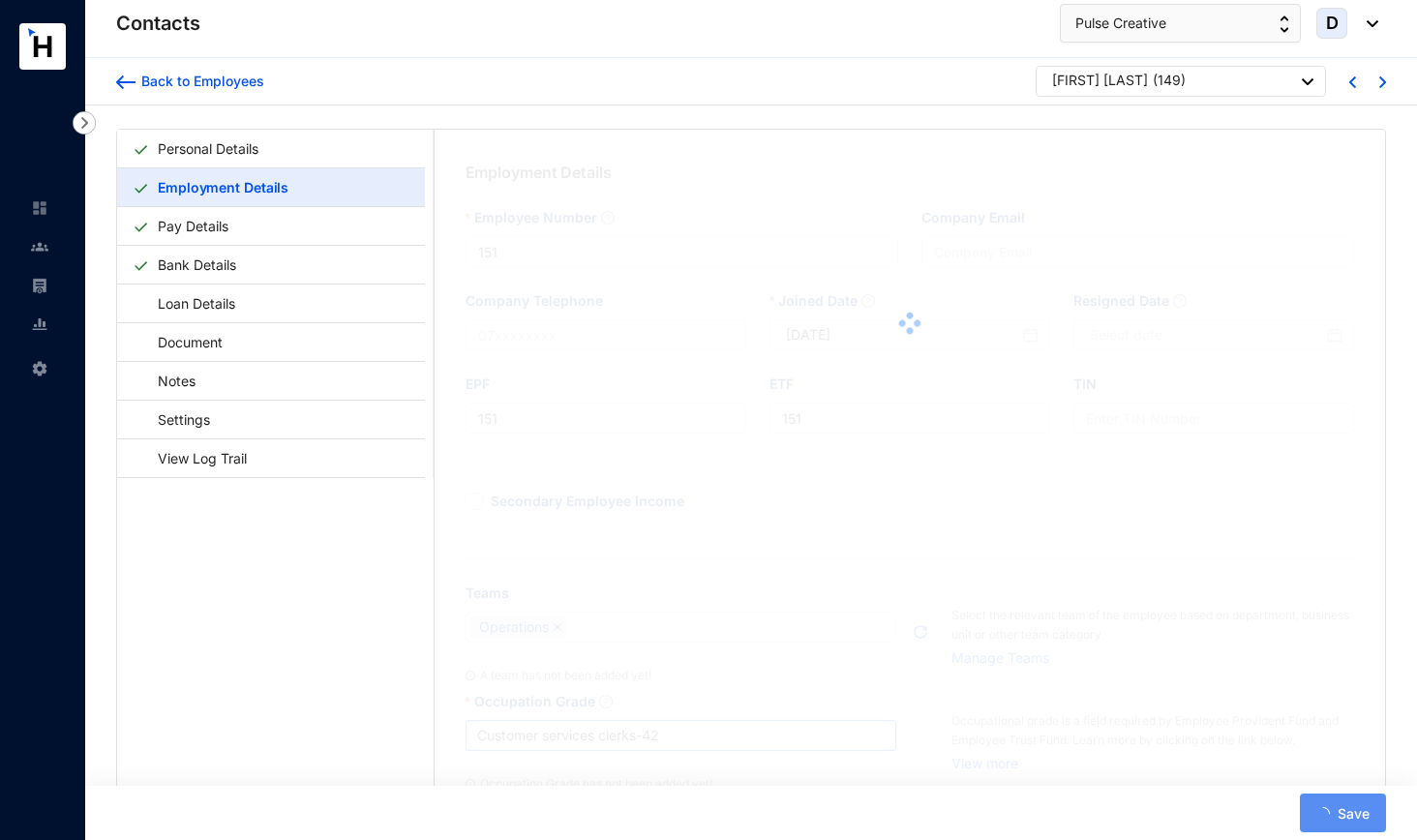 type on "149" 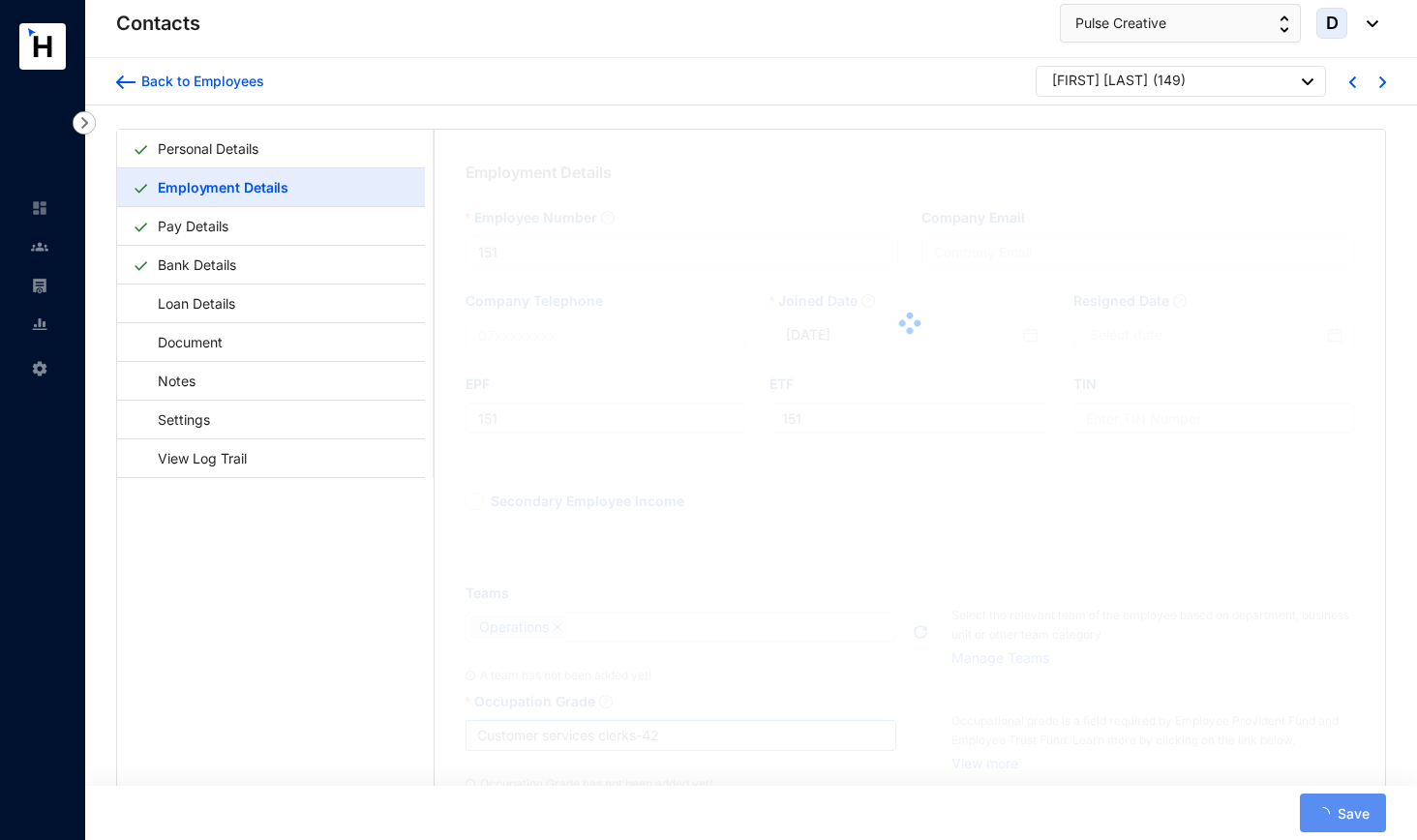type on "[DATE]" 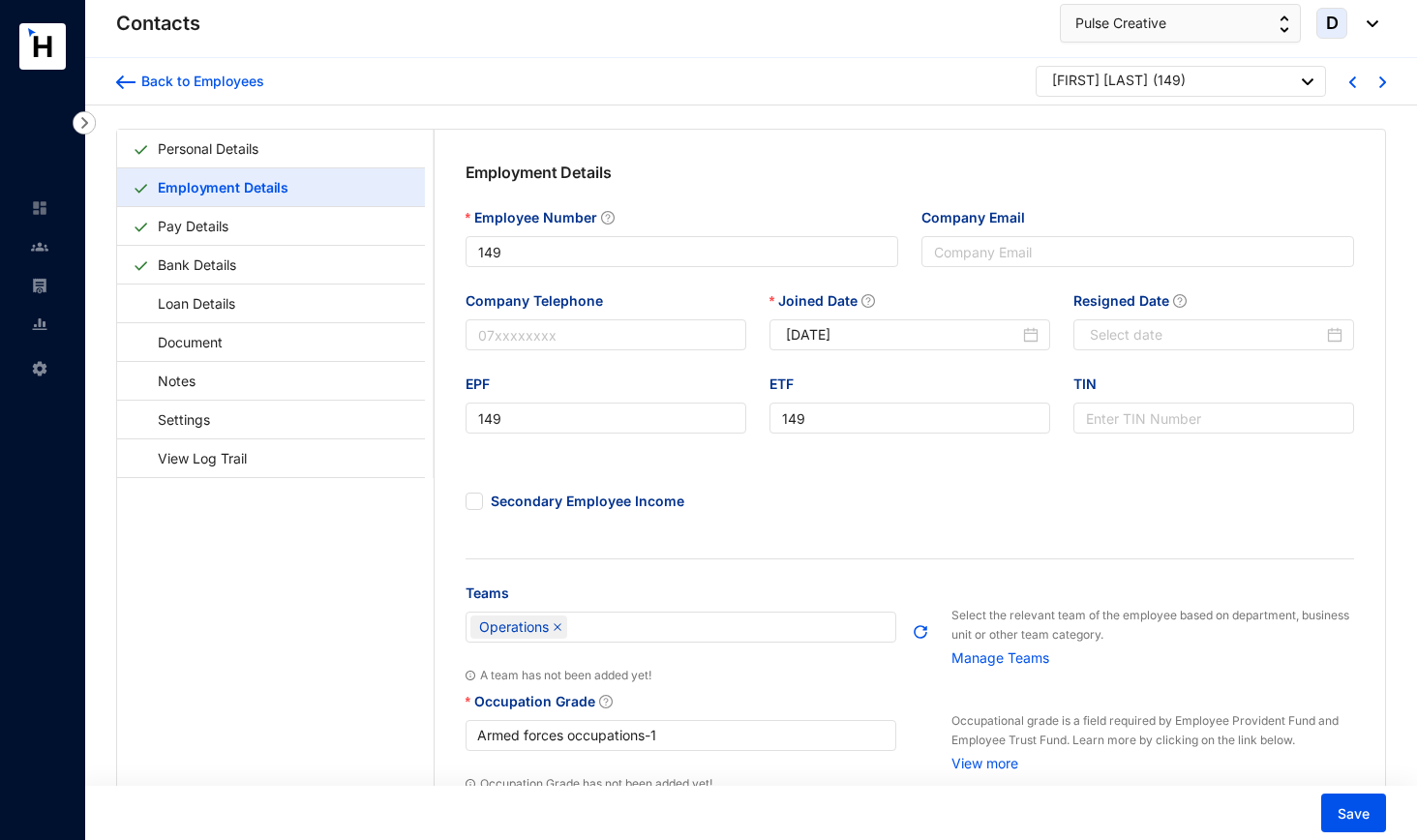 click on "Occupation Grade Armed forces occupations  -  1 Occupation Grade has not been added yet!" at bounding box center [681, 742] 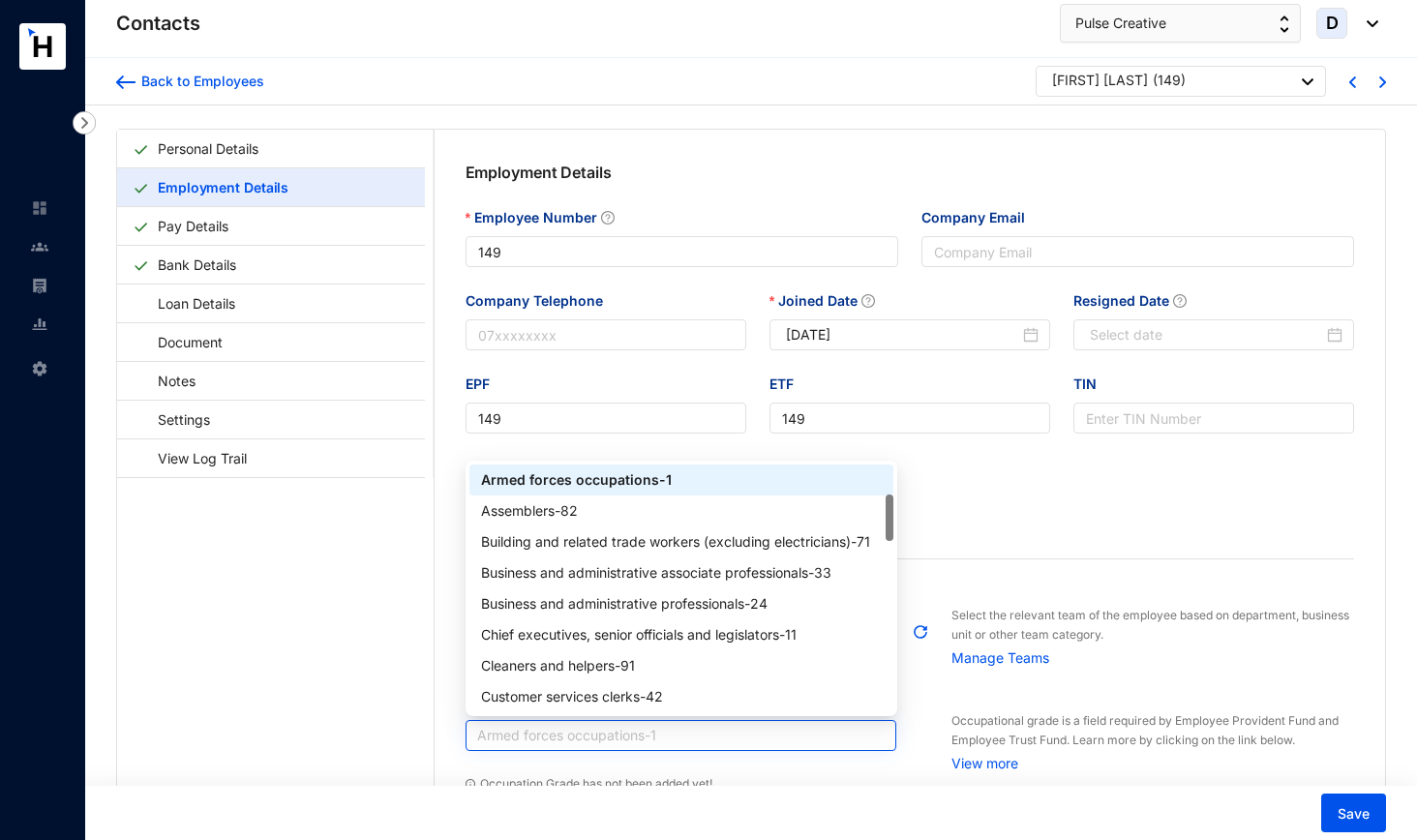 click on "Armed forces occupations  -  1" at bounding box center [681, 735] 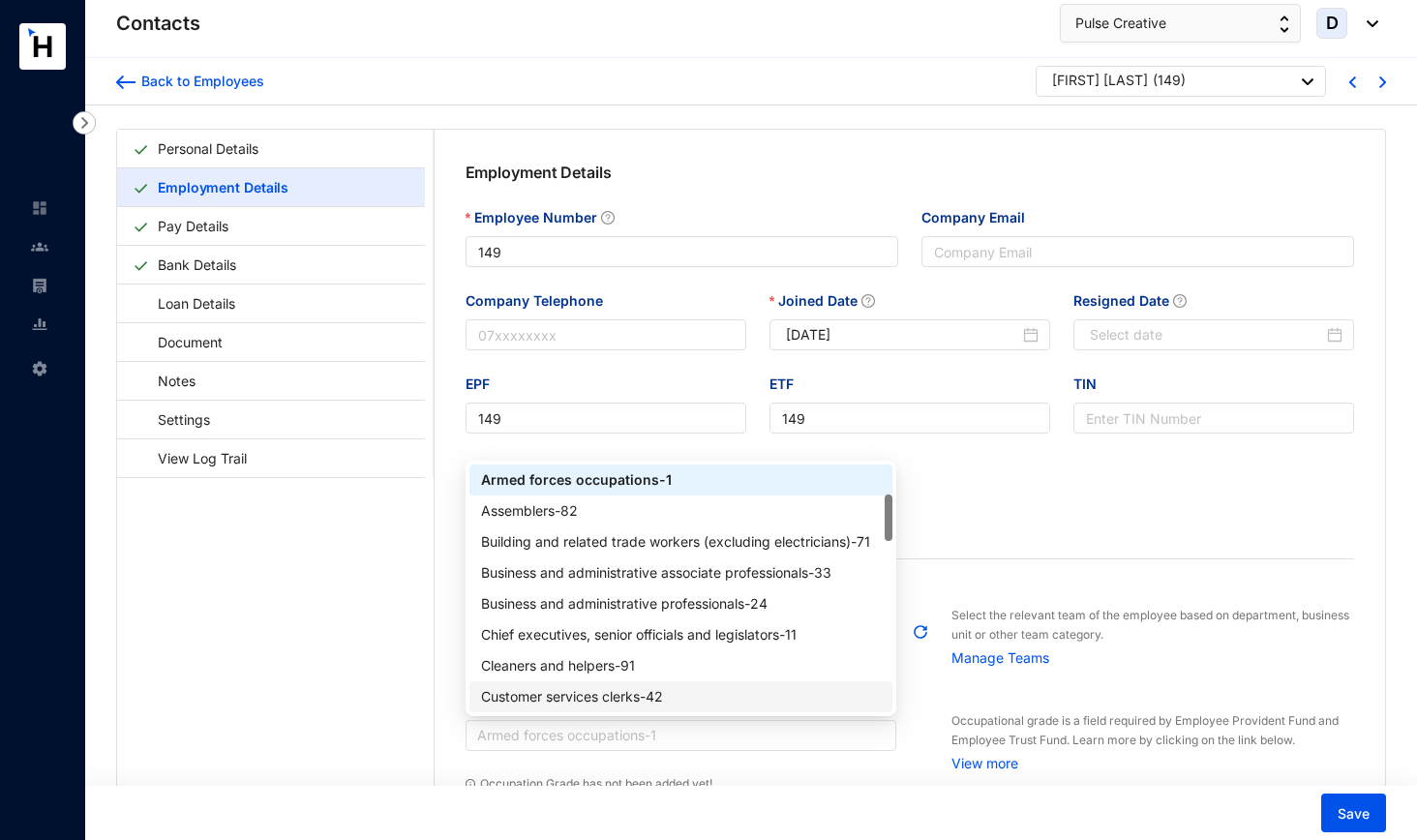 click on "Customer services clerks  -  42" at bounding box center (681, 697) 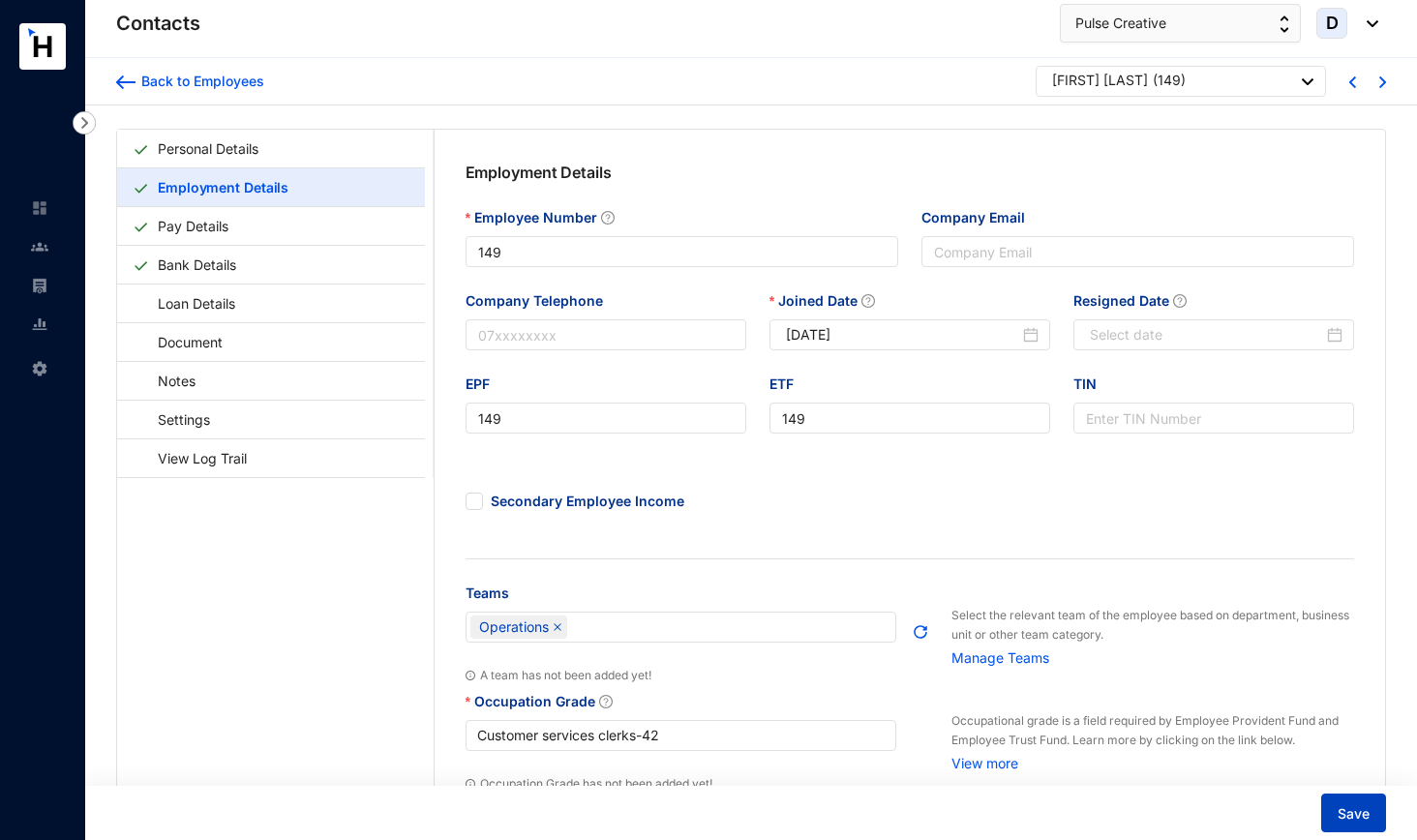 click on "Save" at bounding box center (1353, 814) 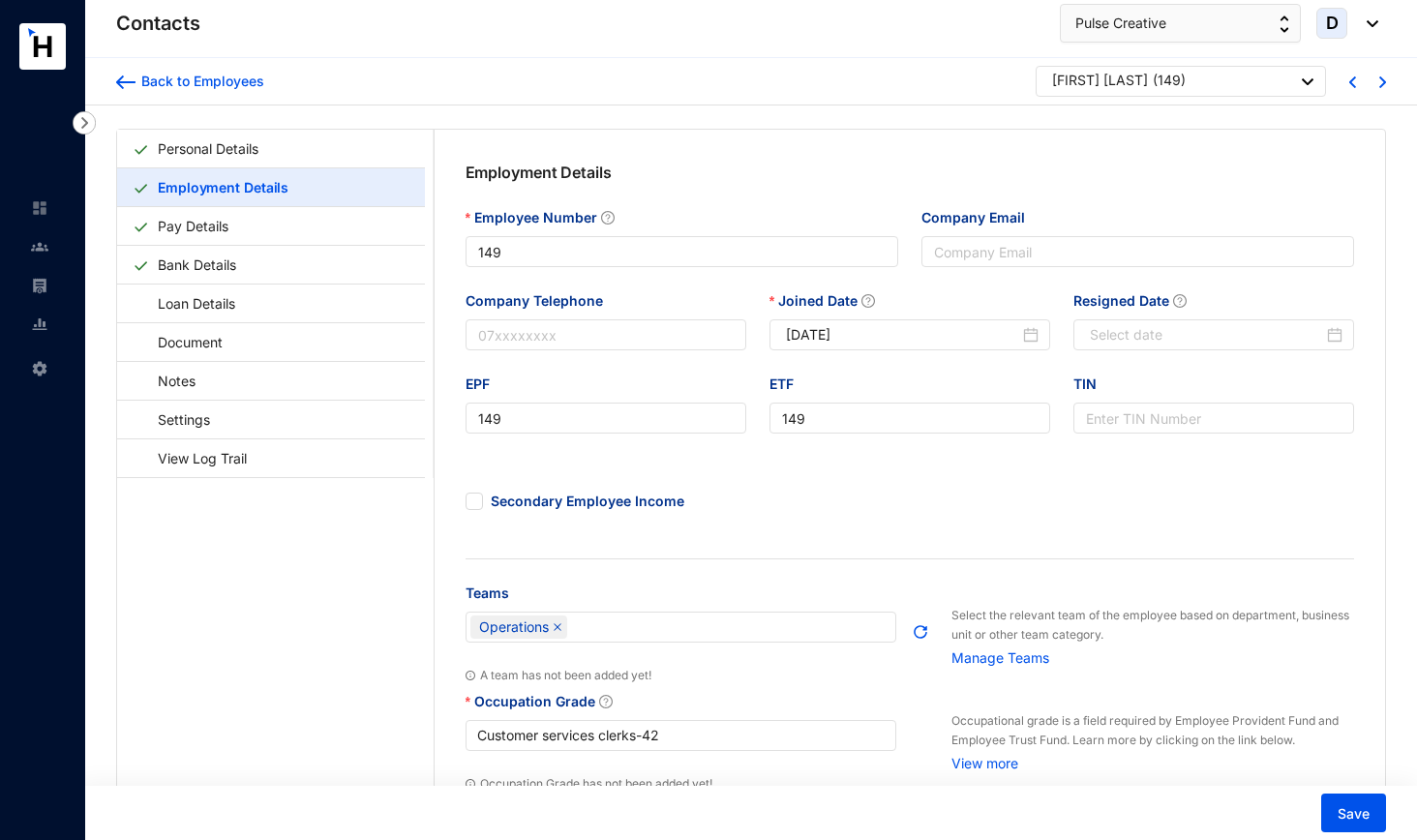 click on "Back to Employees [LAST]   ( [NUMBER] )" at bounding box center (751, 81) 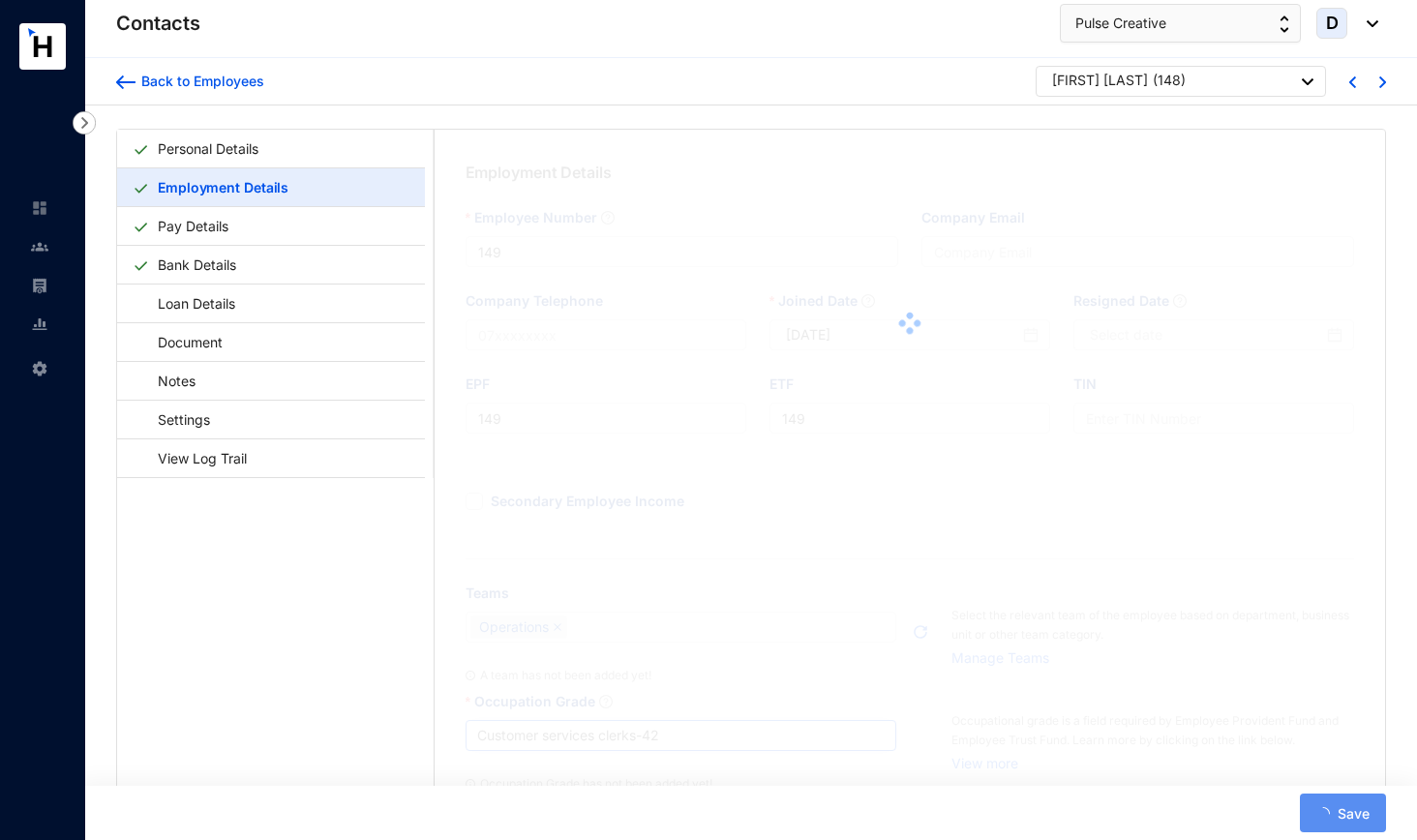 type on "148" 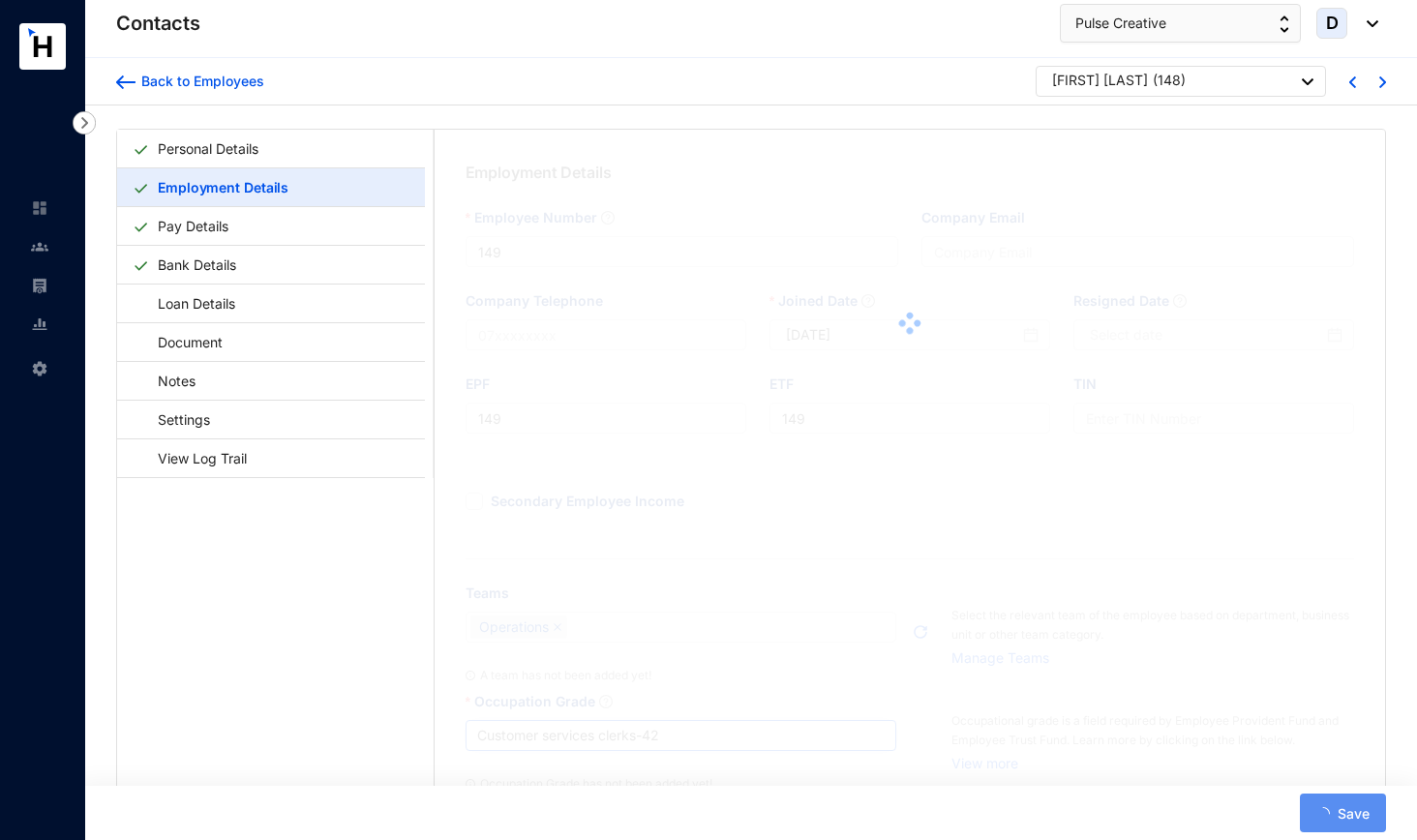 type on "148" 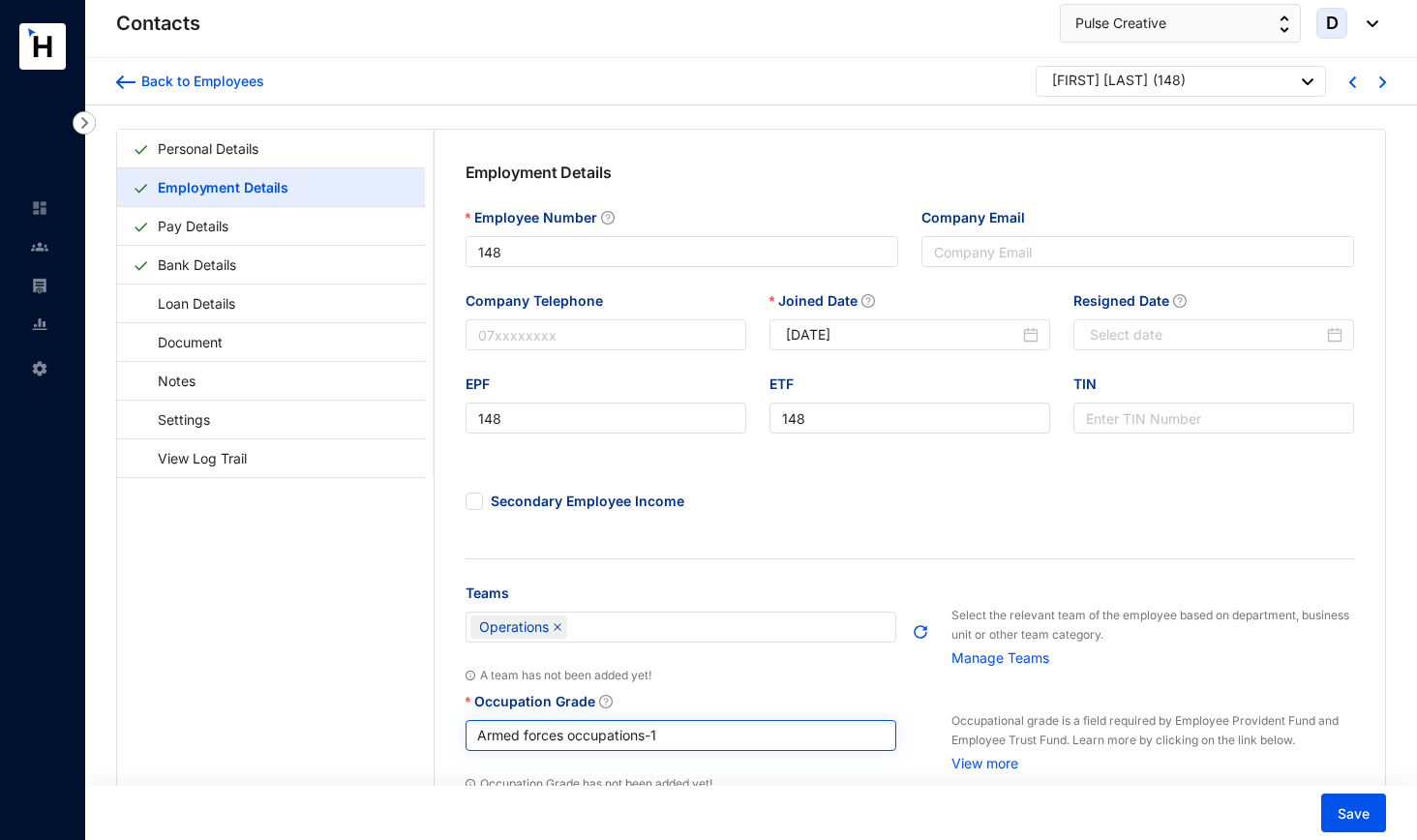 click on "Armed forces occupations  -  1" at bounding box center [681, 735] 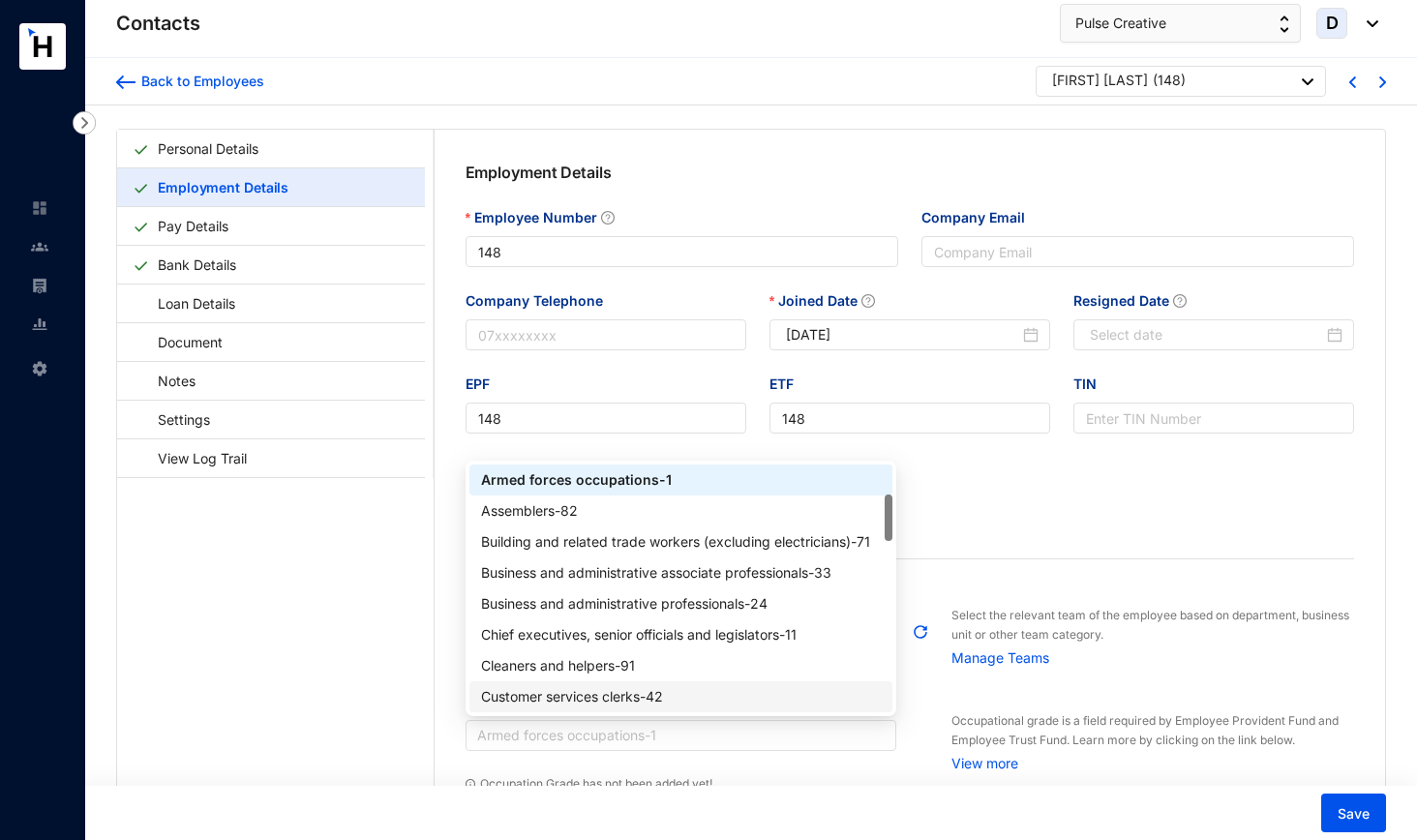 click on "Customer services clerks  -  42" at bounding box center (681, 697) 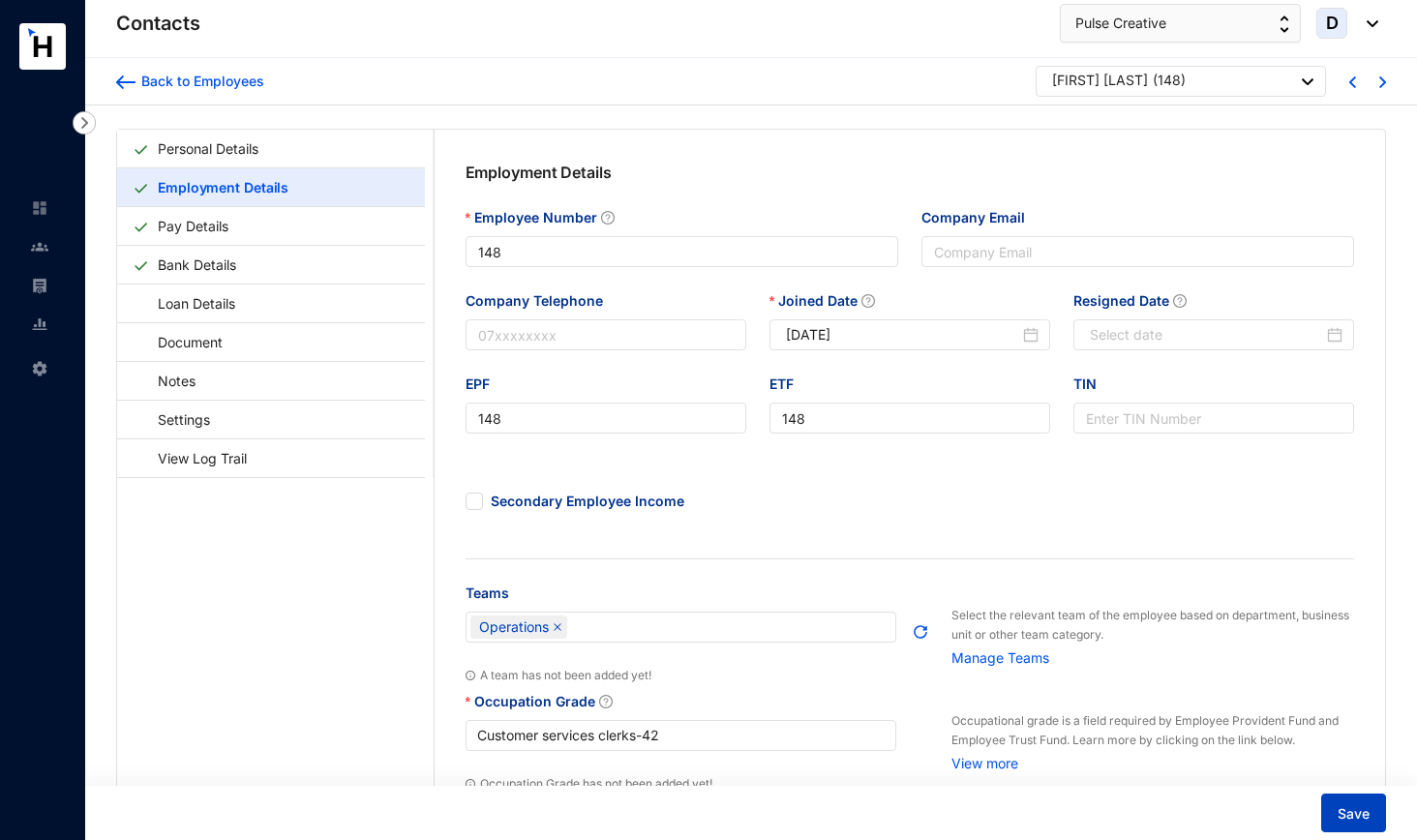 click on "Save" at bounding box center [1353, 813] 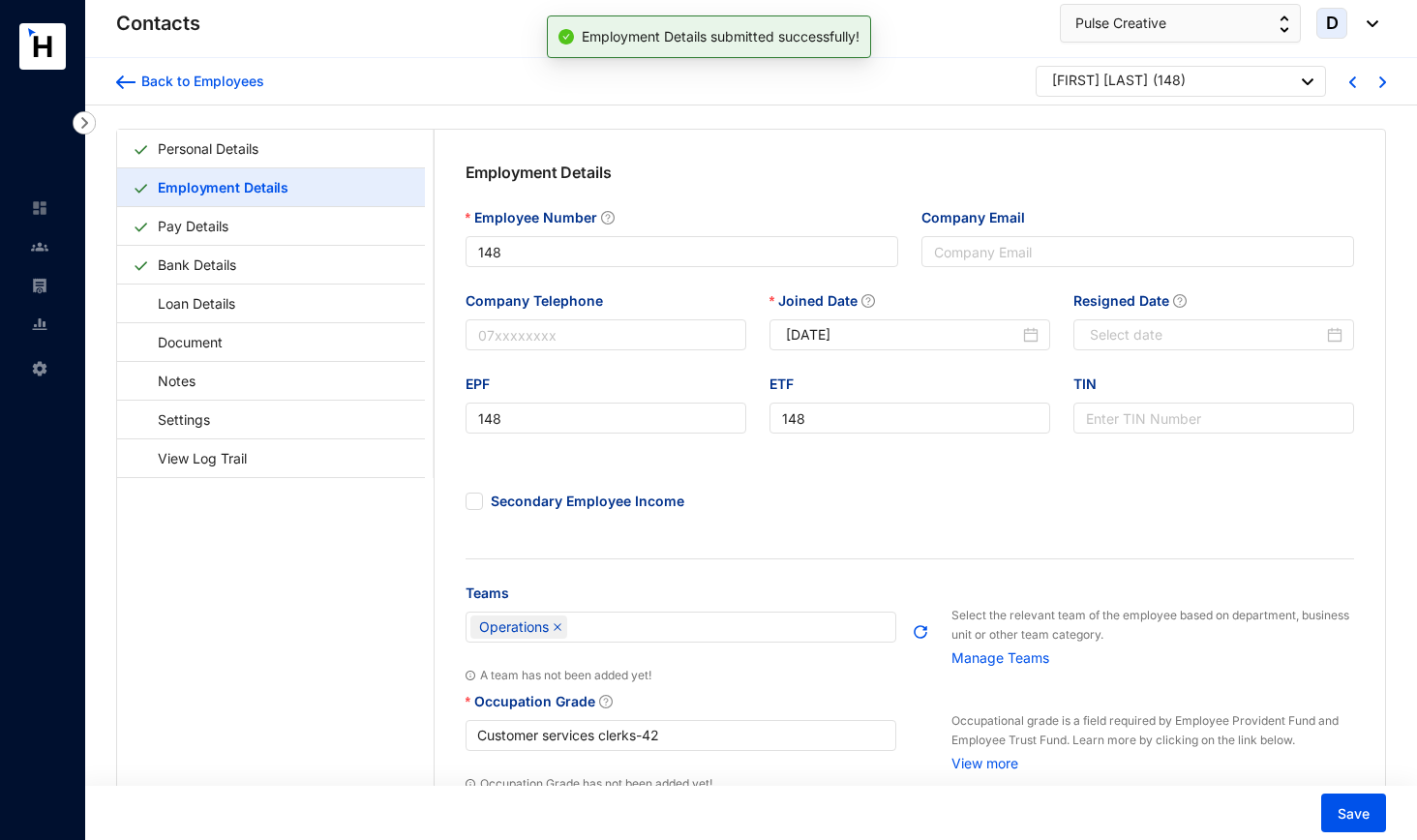 click at bounding box center [1382, 82] 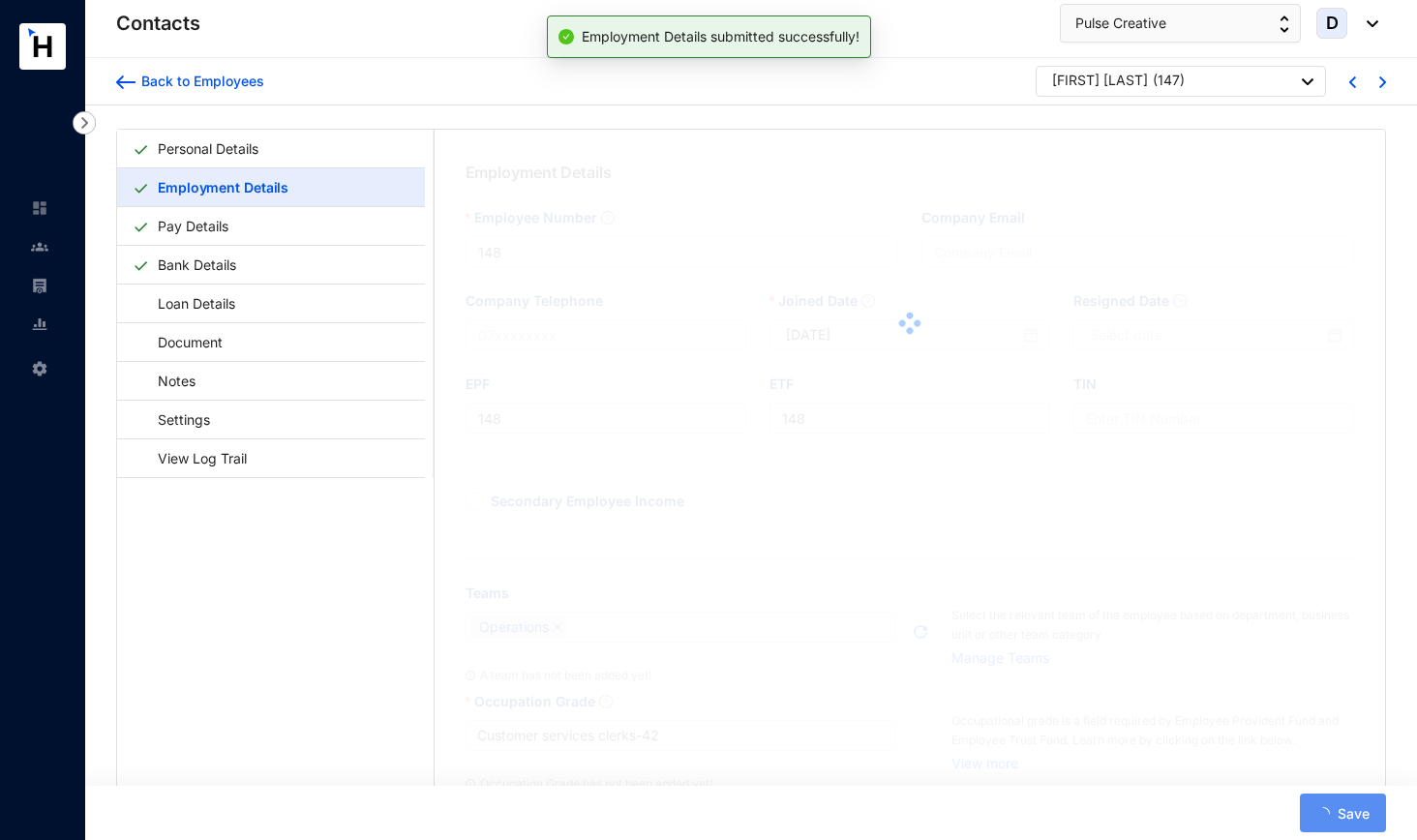 type on "147" 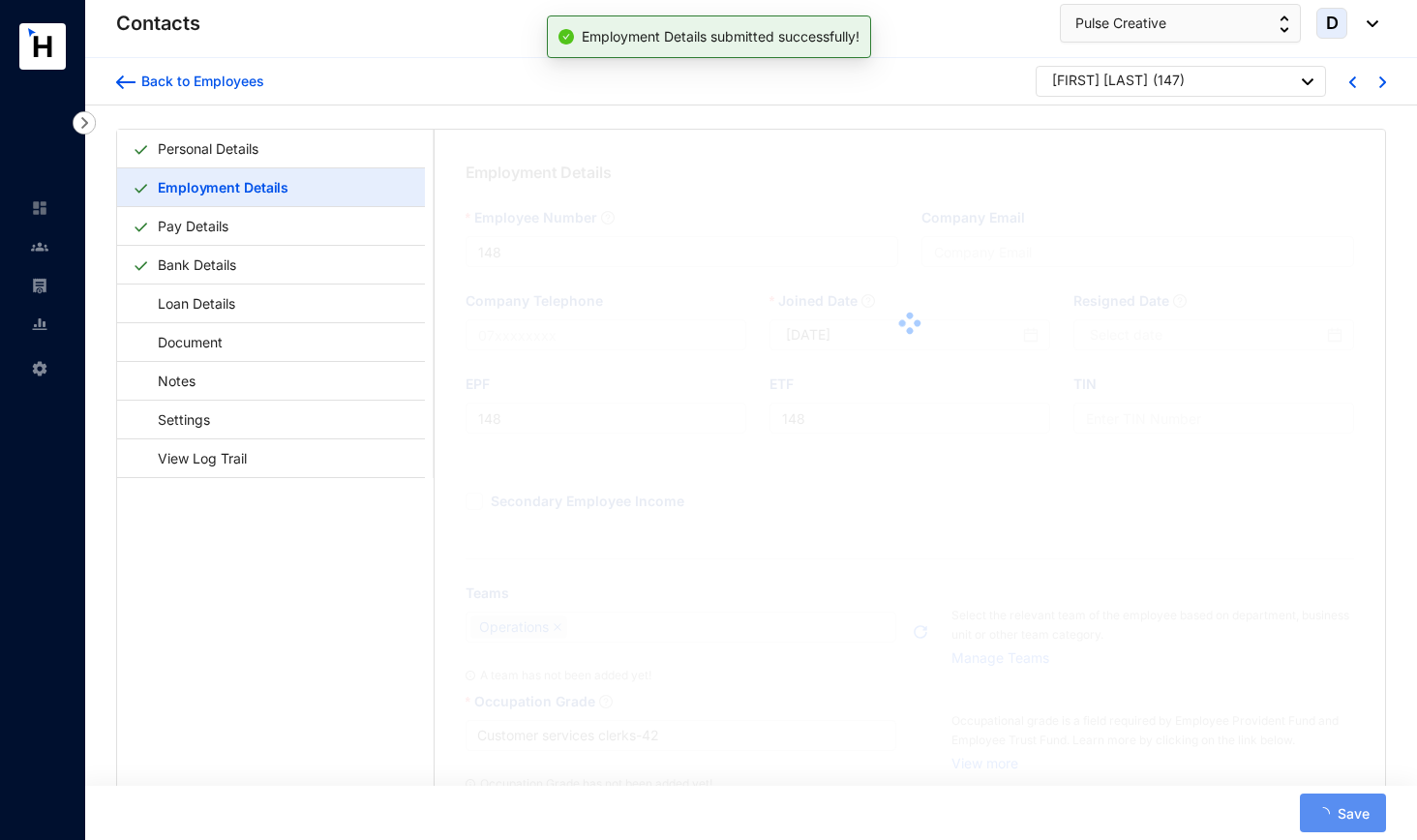 type on "147" 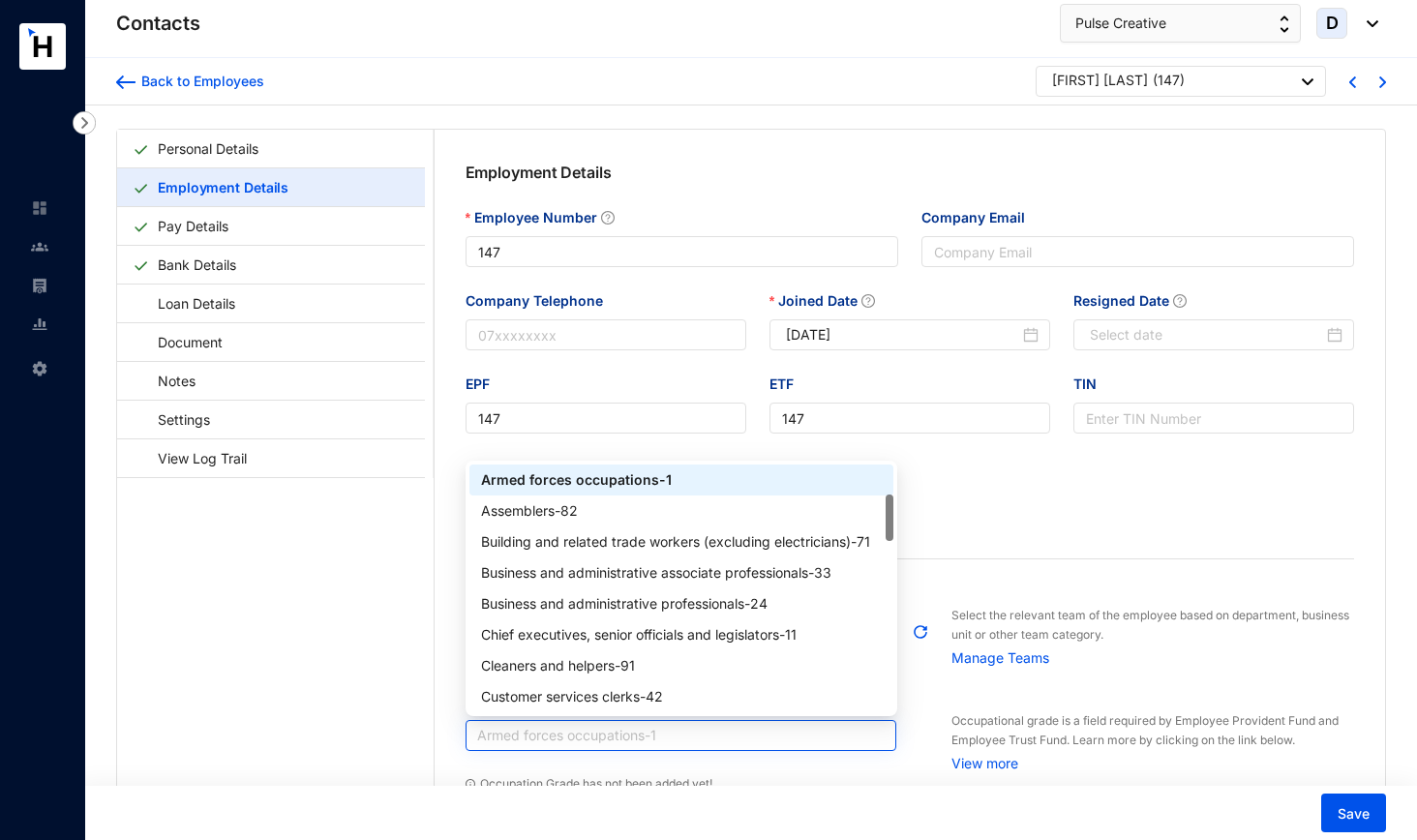 click on "Armed forces occupations  -  1" at bounding box center [681, 735] 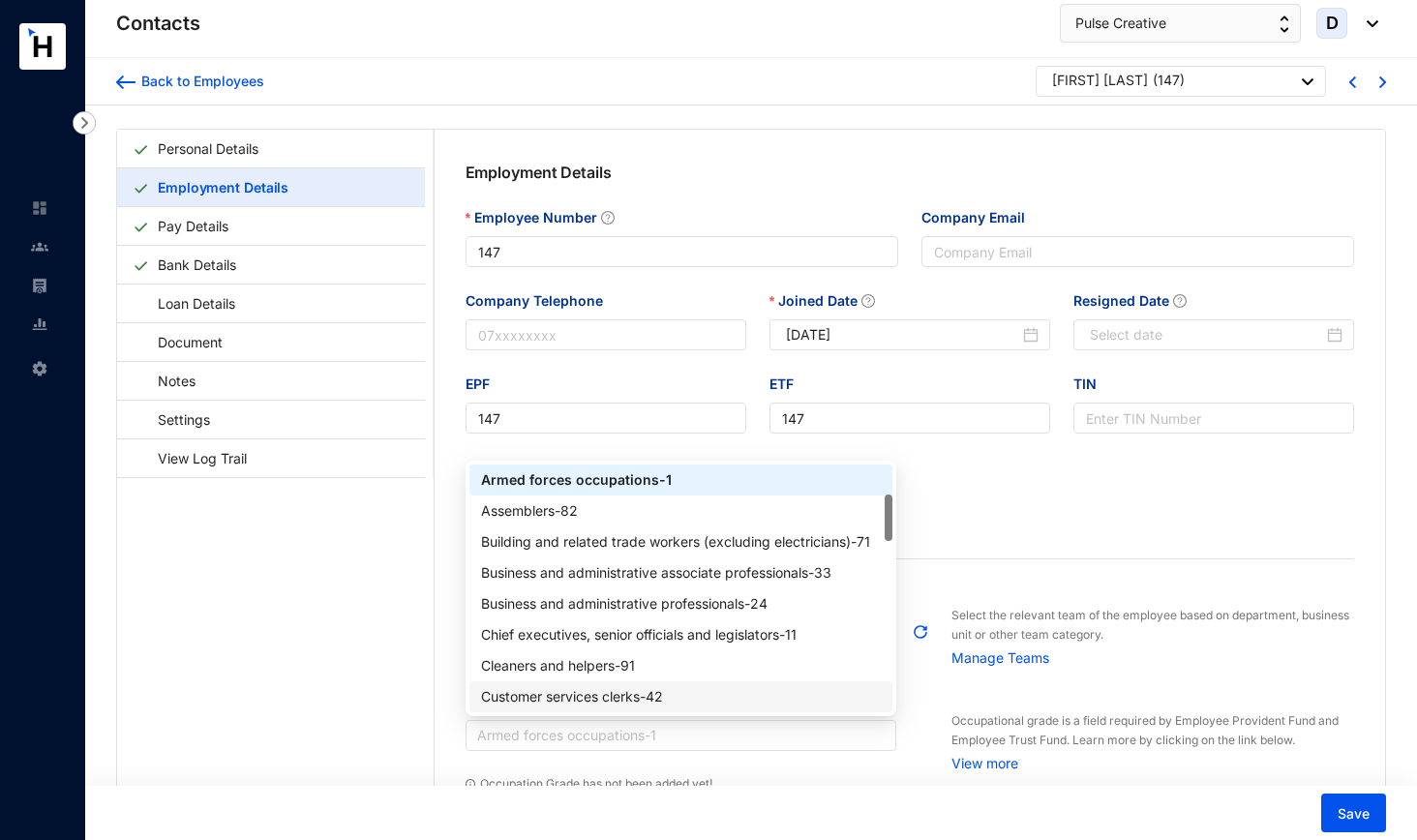 click on "Customer services clerks  -  42" at bounding box center (681, 697) 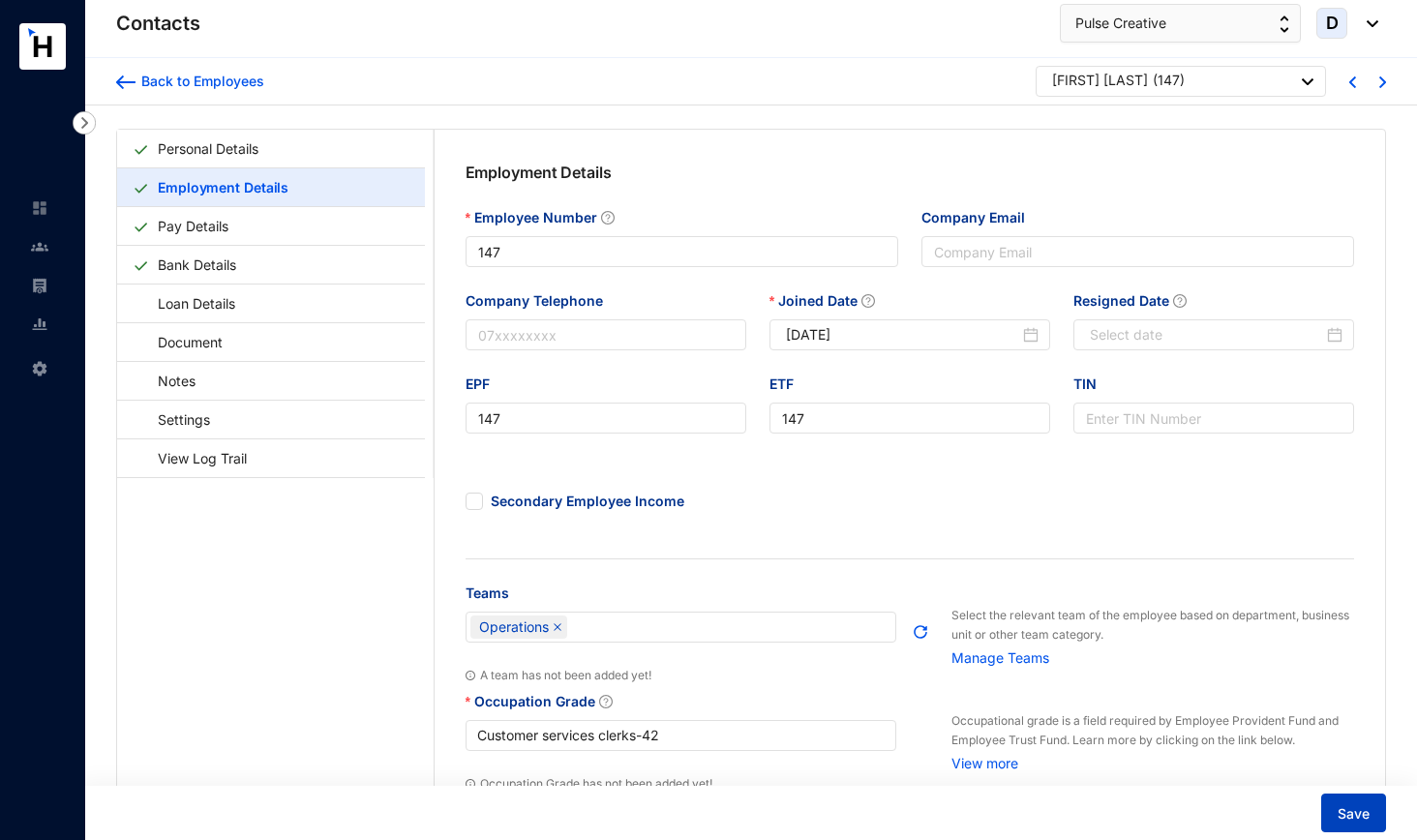 click on "Save" at bounding box center [1353, 814] 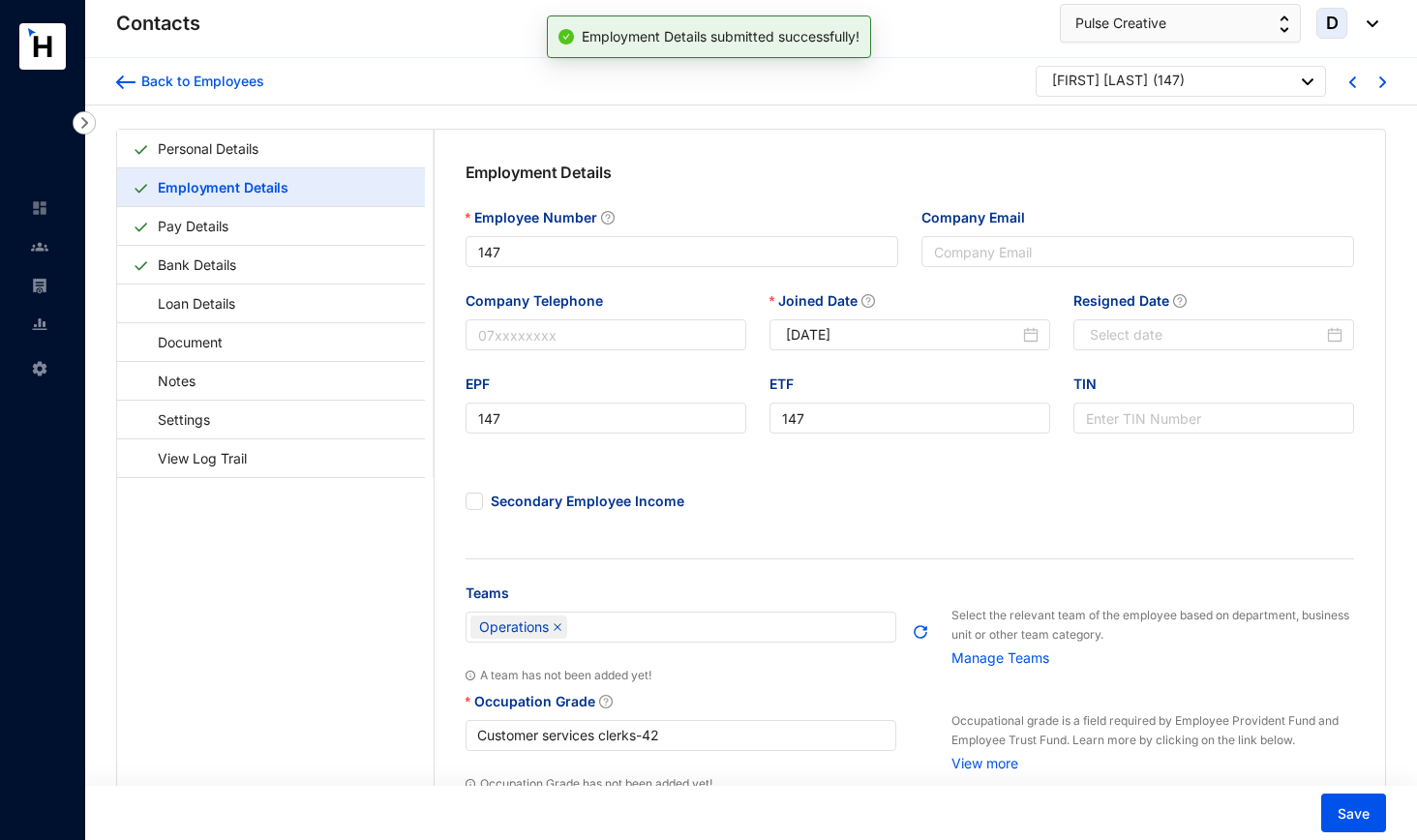 click at bounding box center (1382, 82) 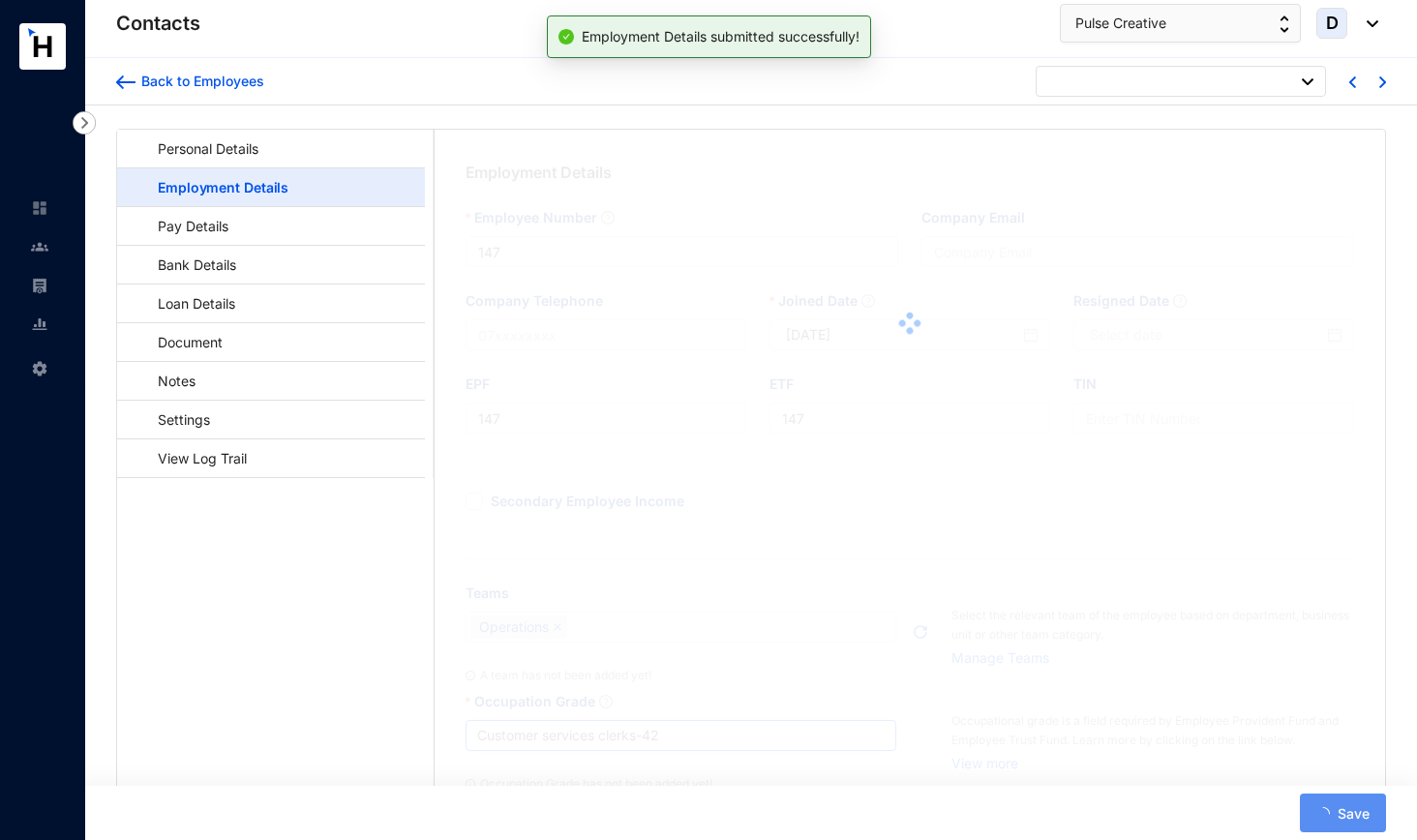 type on "146" 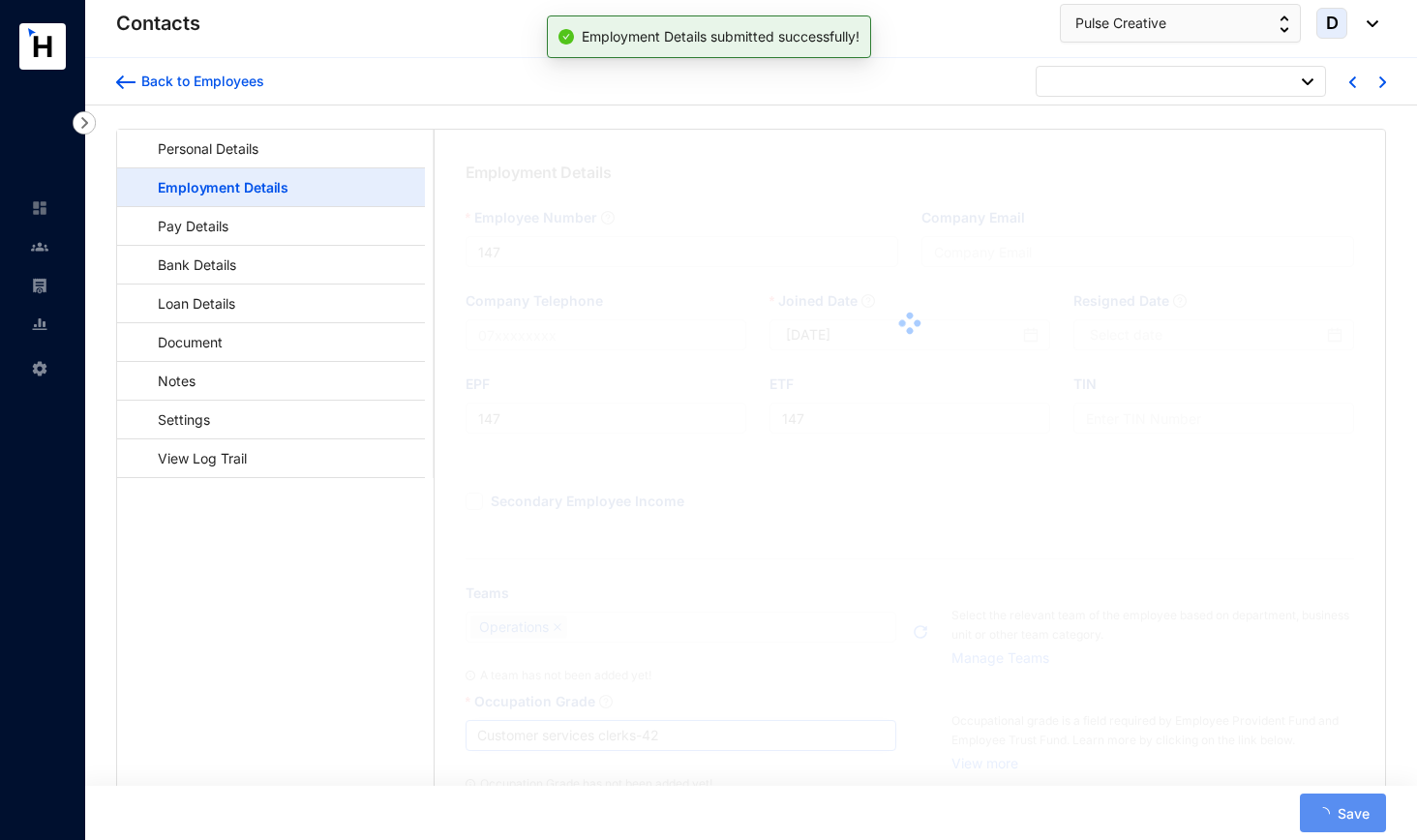 type on "146" 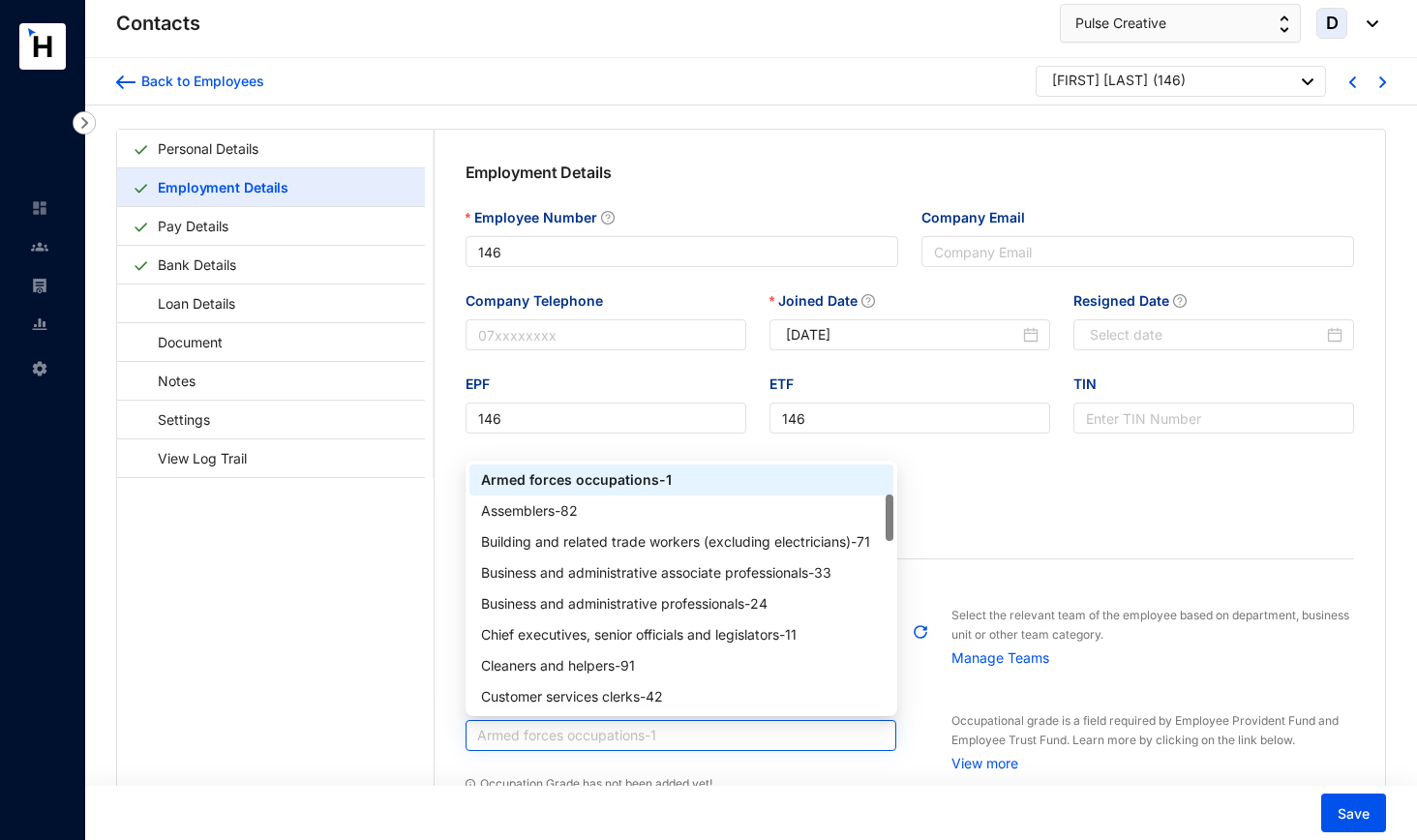 click on "Armed forces occupations  -  1" at bounding box center (681, 735) 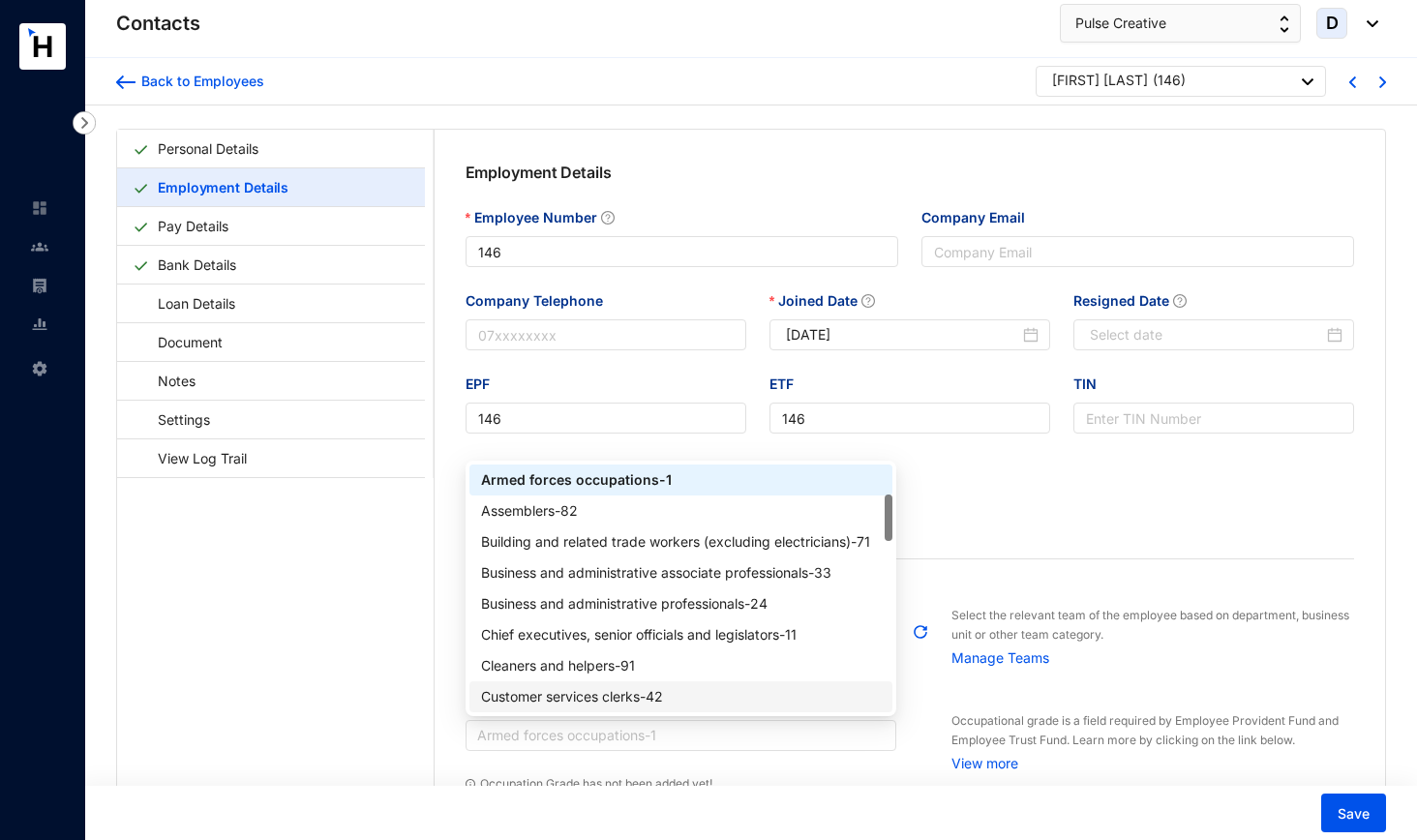 click on "Customer services clerks  -  42" at bounding box center (681, 697) 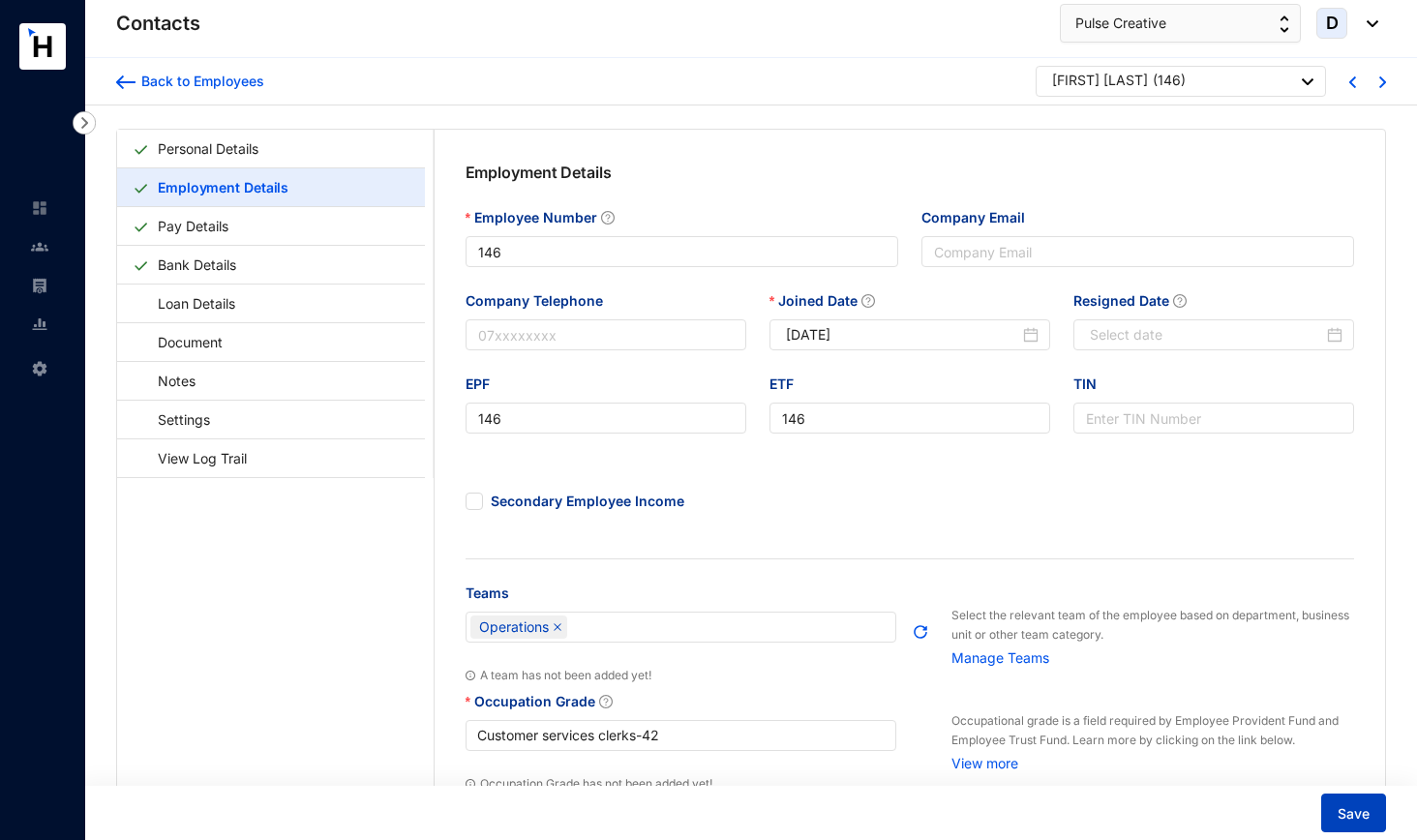 click on "Save" at bounding box center [1353, 813] 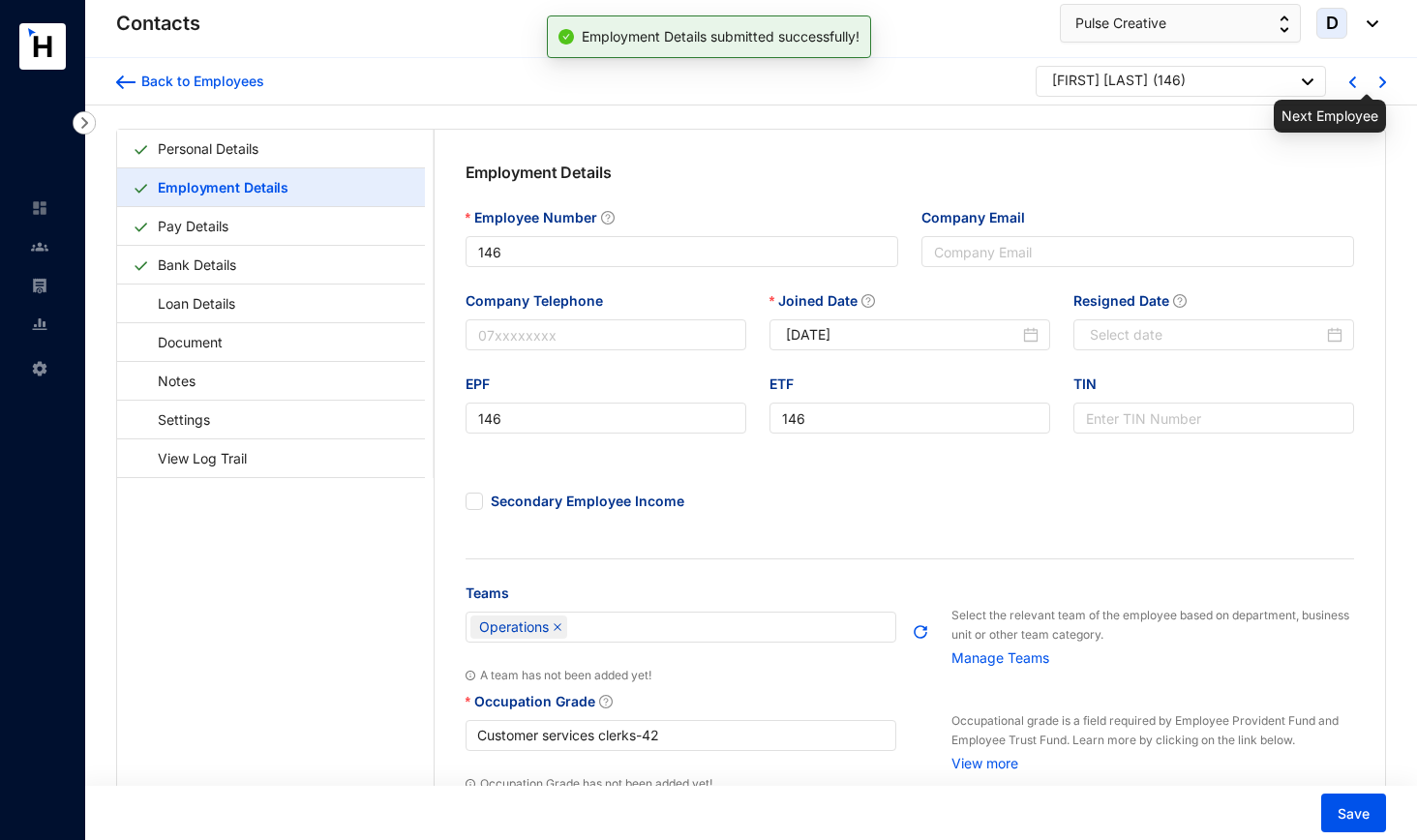 click at bounding box center [1382, 82] 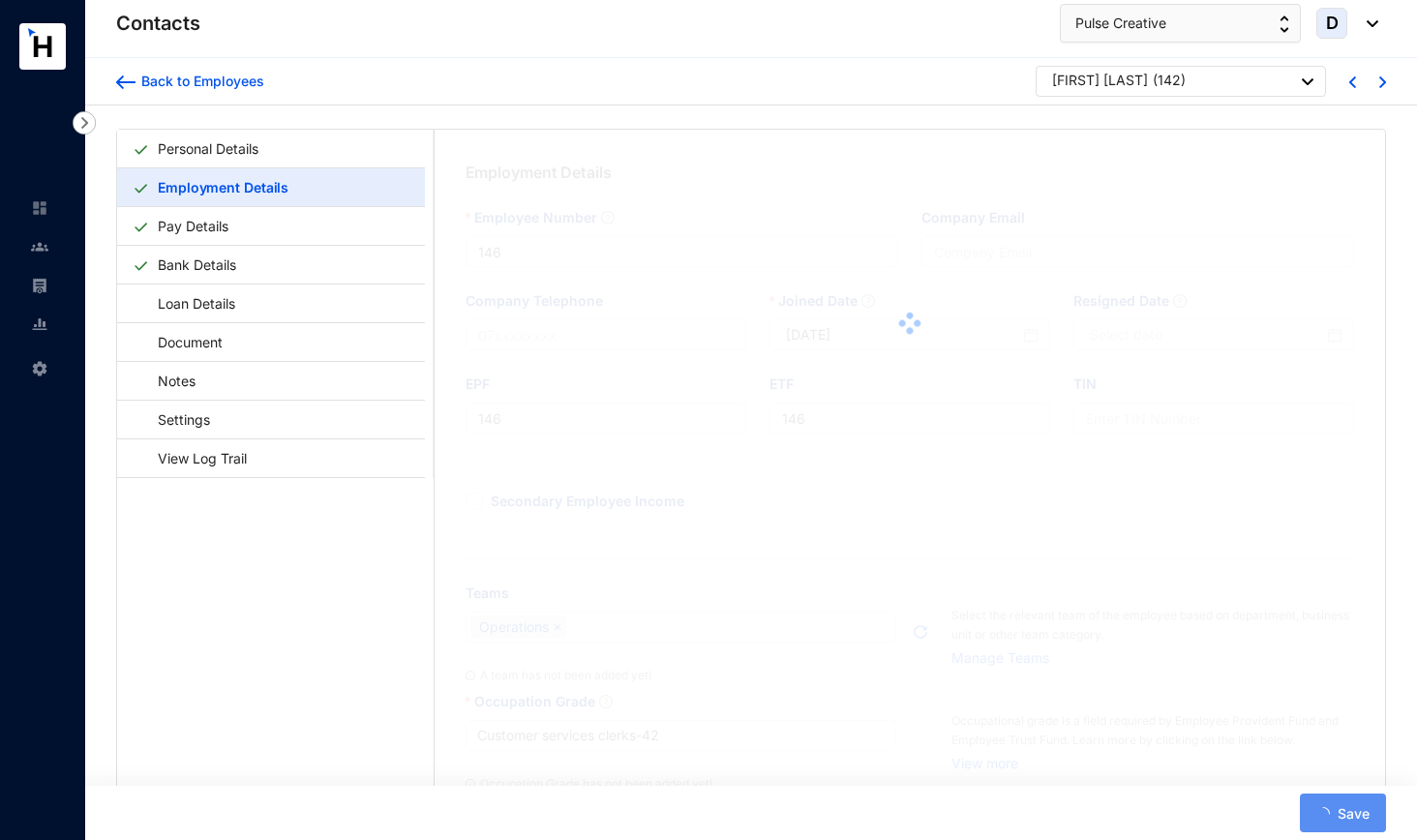 type on "142" 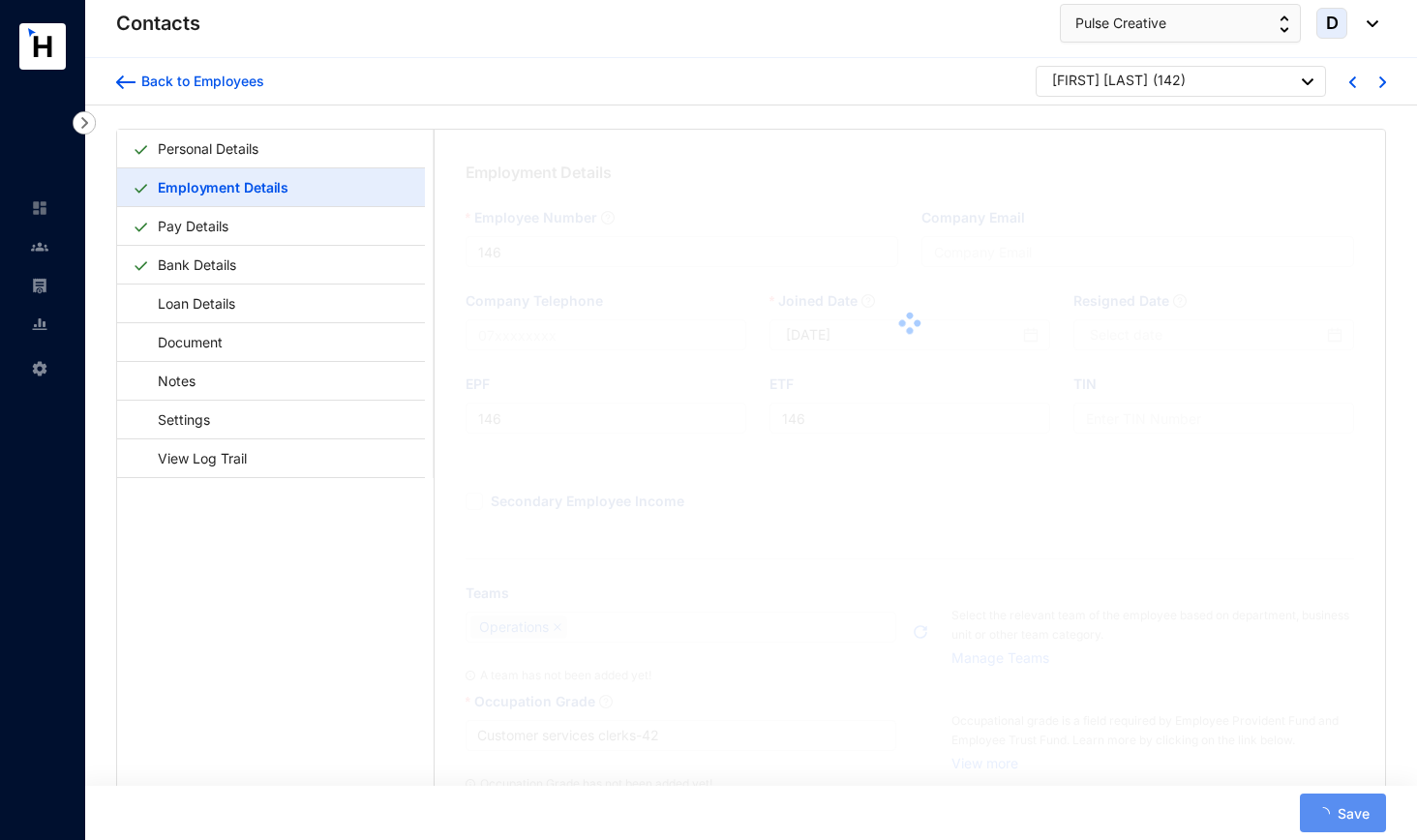 type on "142" 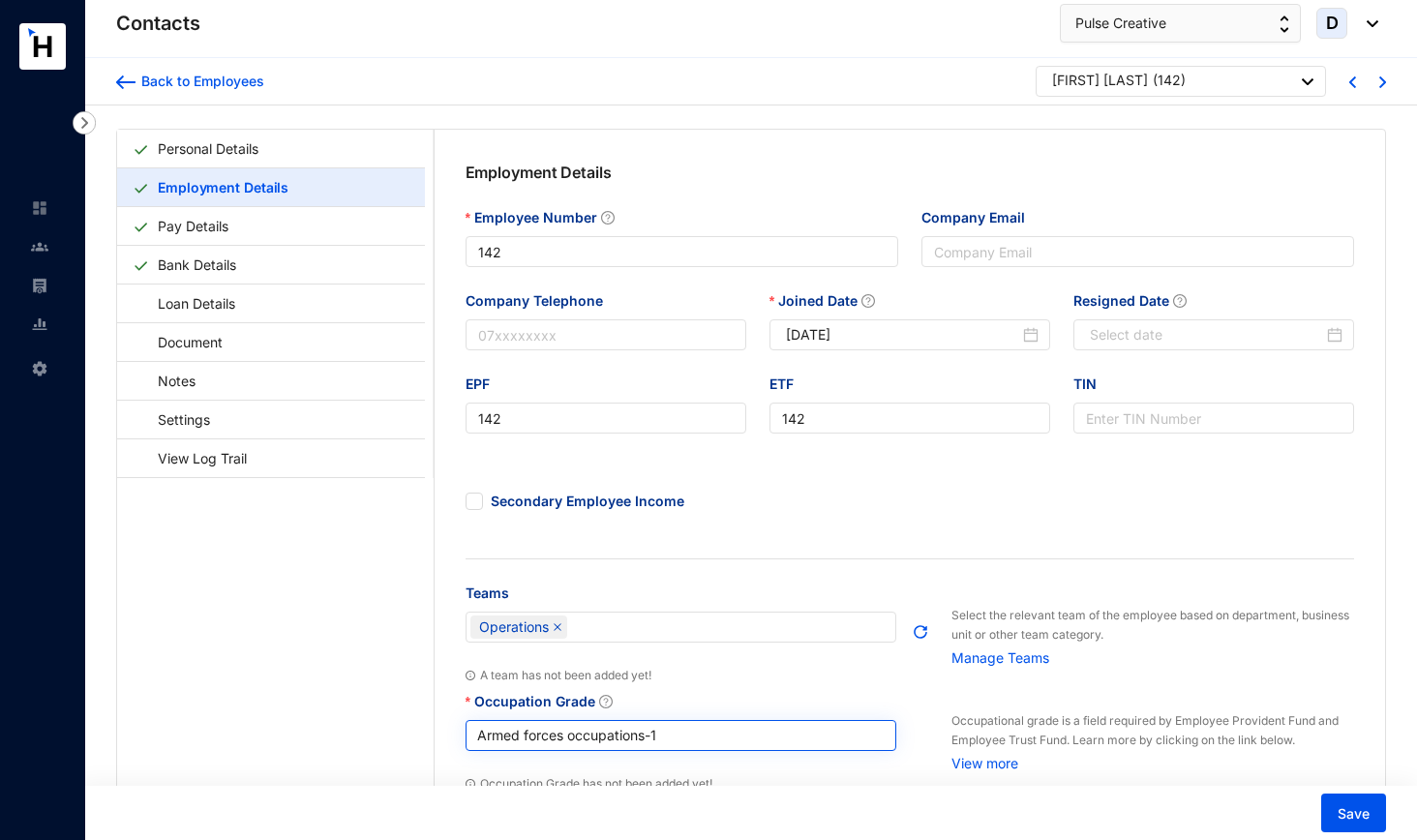 click on "Armed forces occupations  -  1" at bounding box center (681, 735) 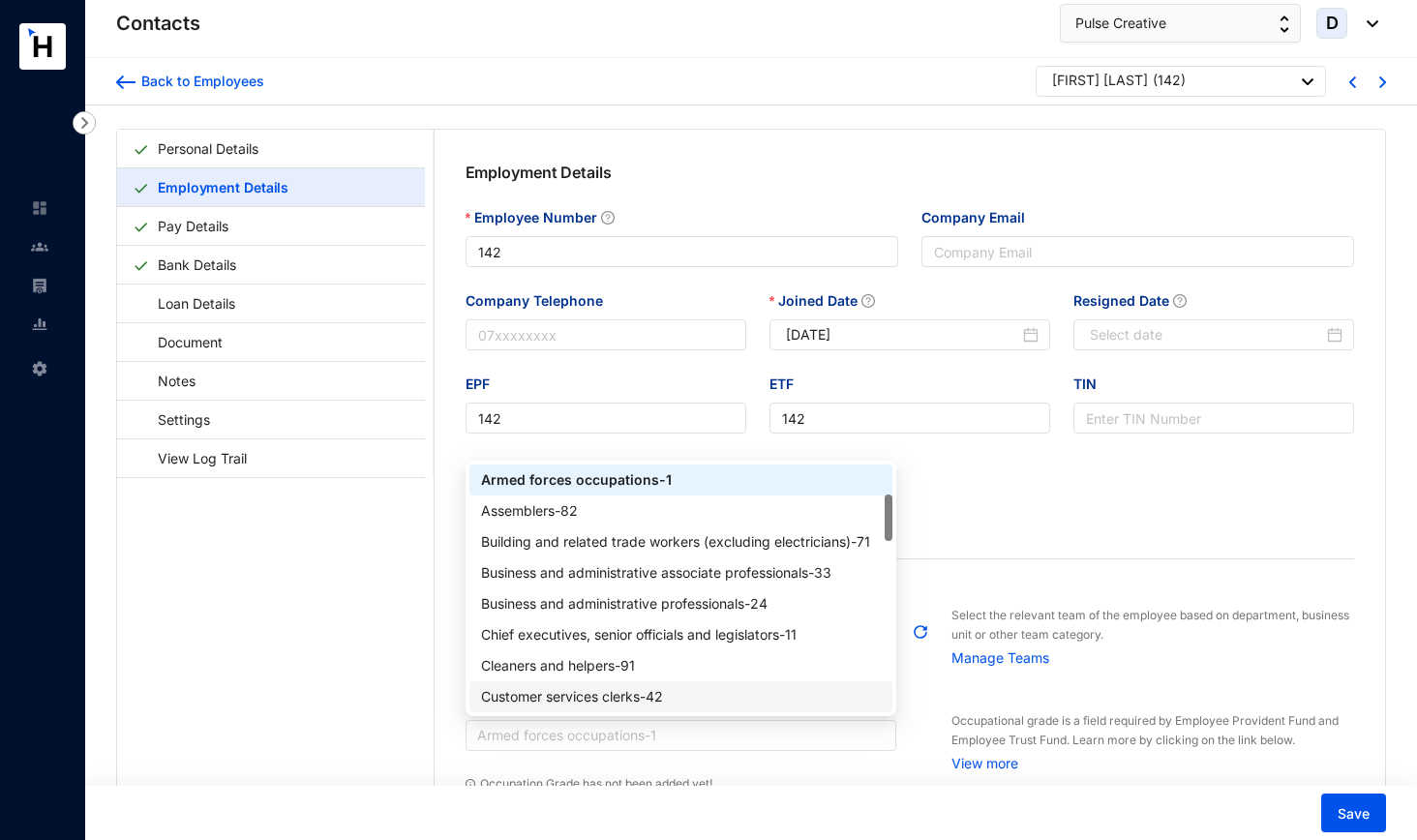 click on "Customer services clerks  -  42" at bounding box center (681, 697) 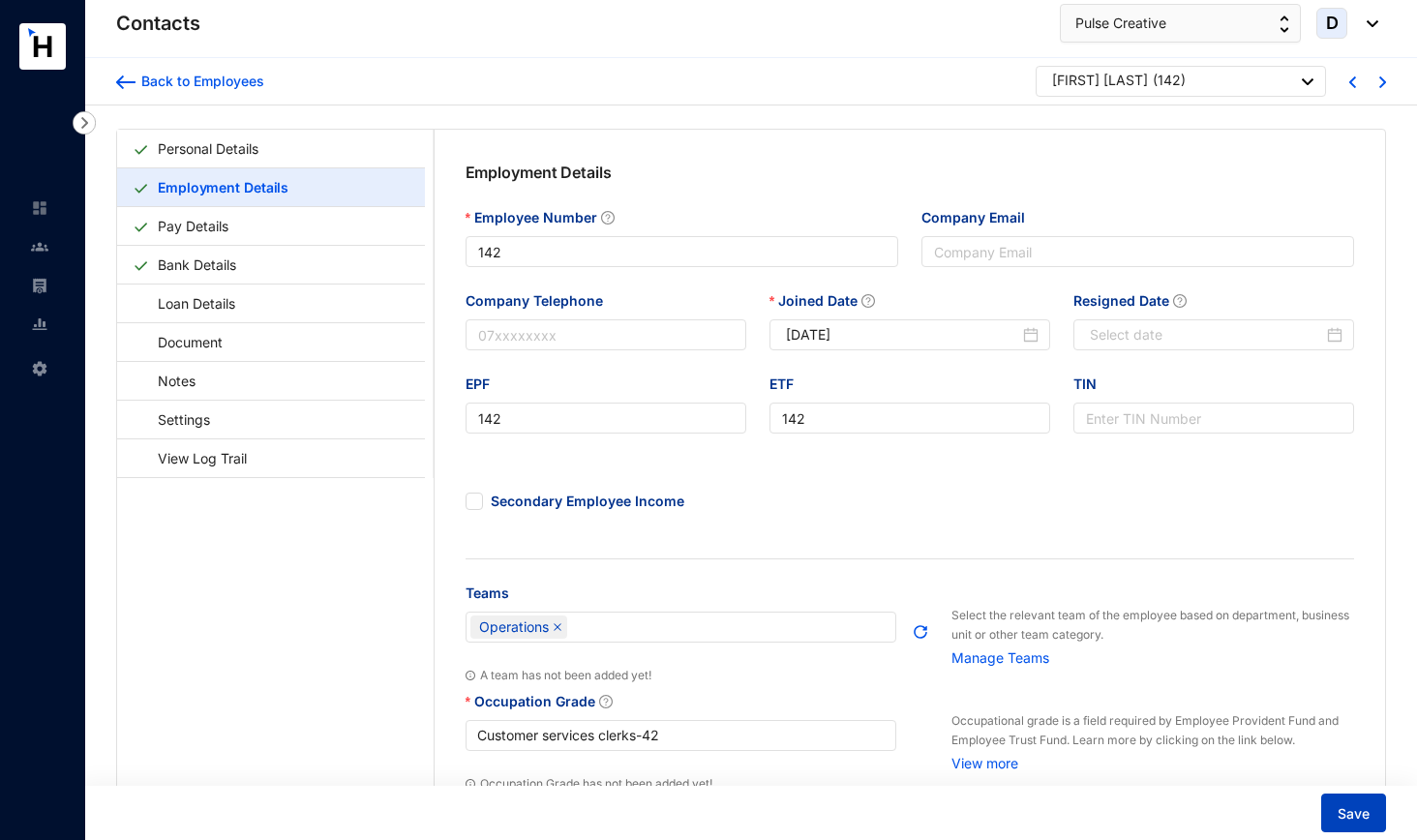 click on "Save" at bounding box center (1353, 813) 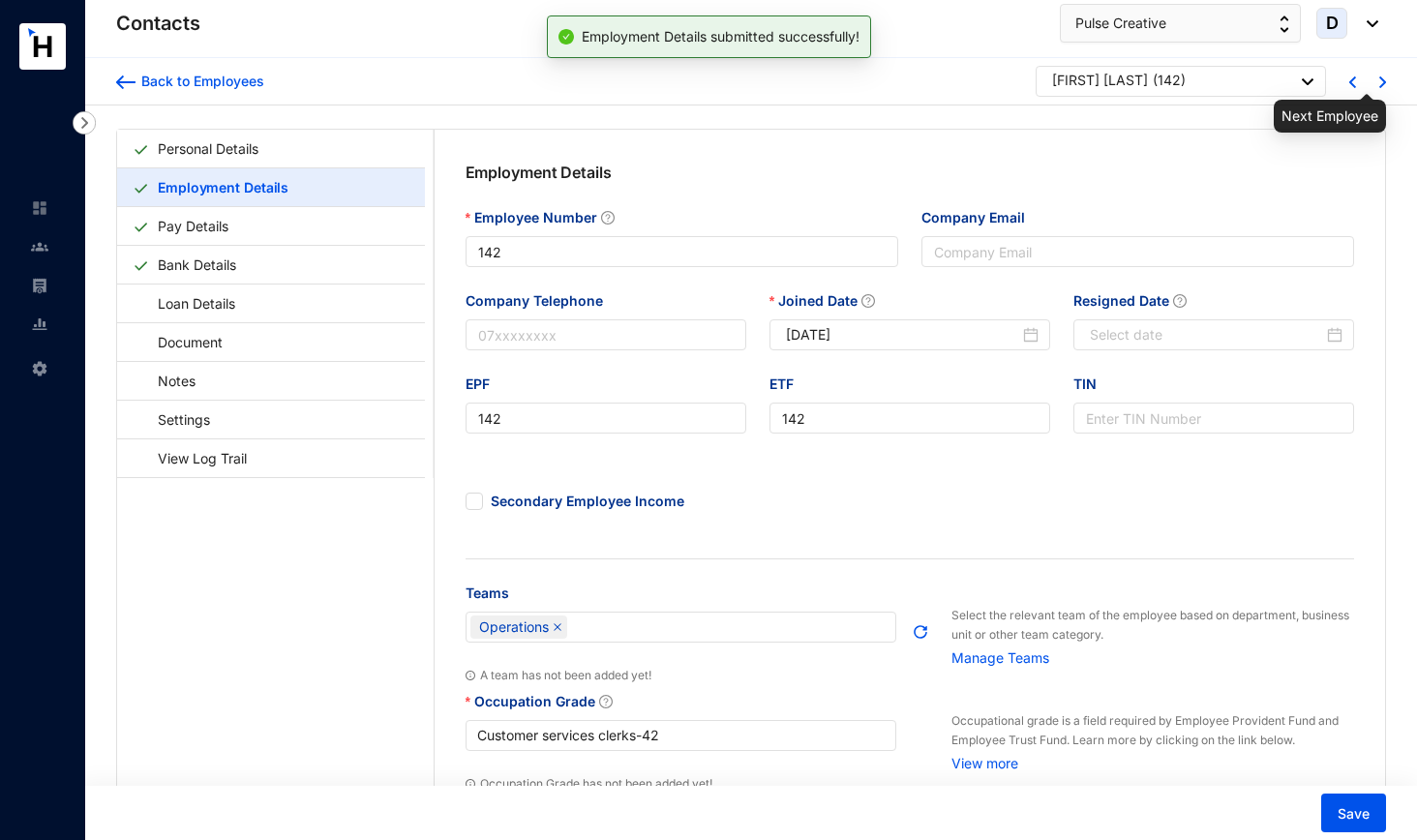 click at bounding box center (1382, 82) 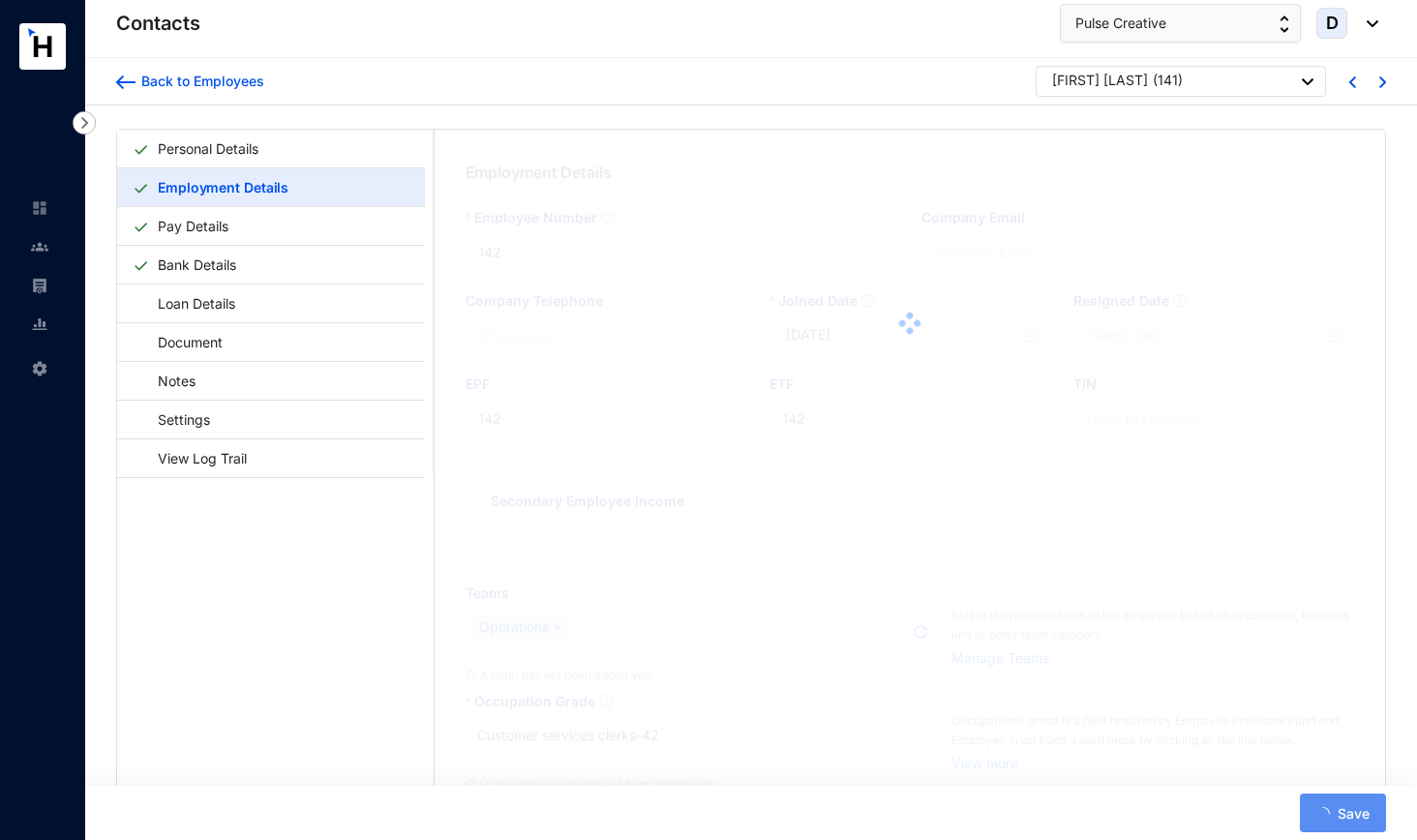 type on "141" 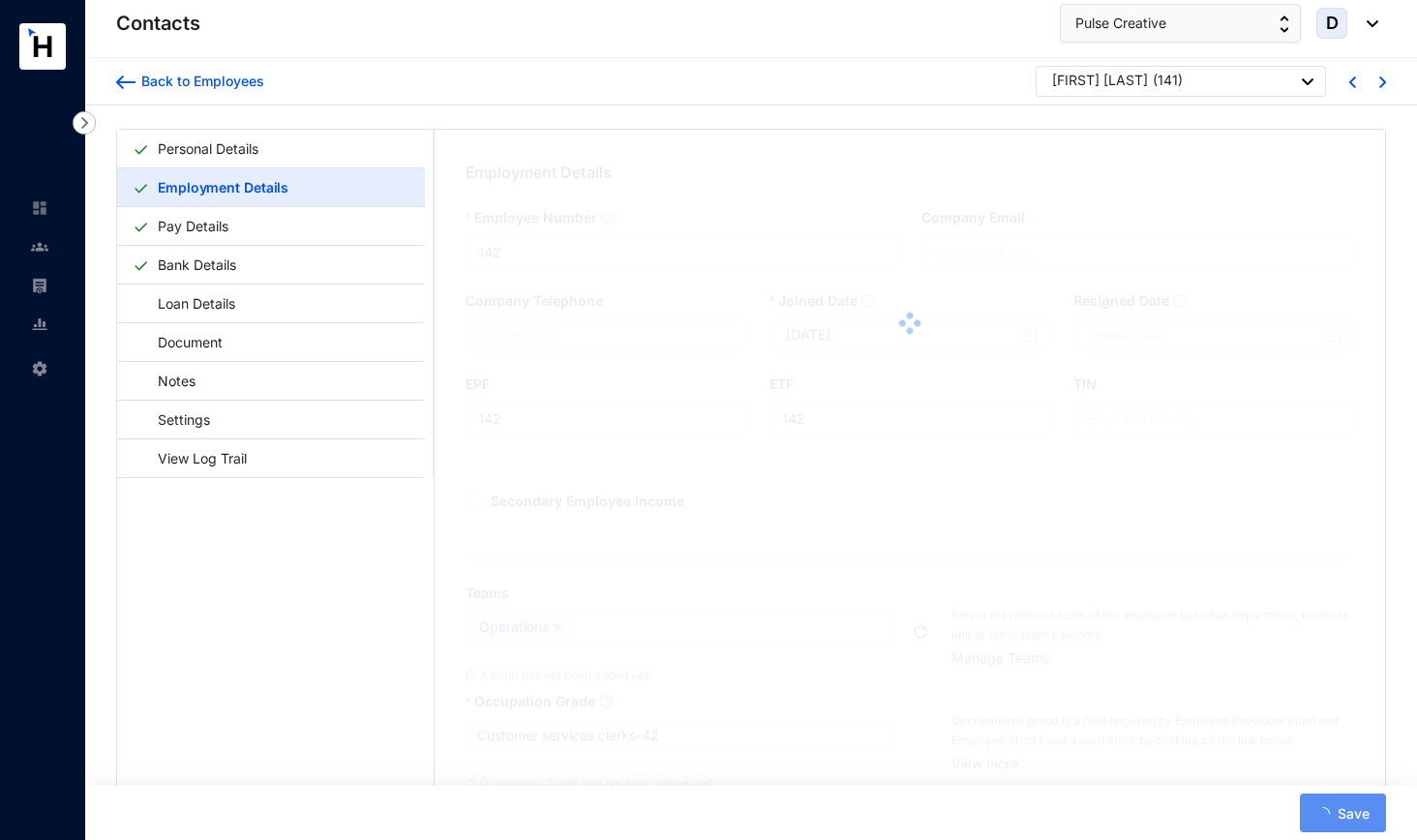 type on "141" 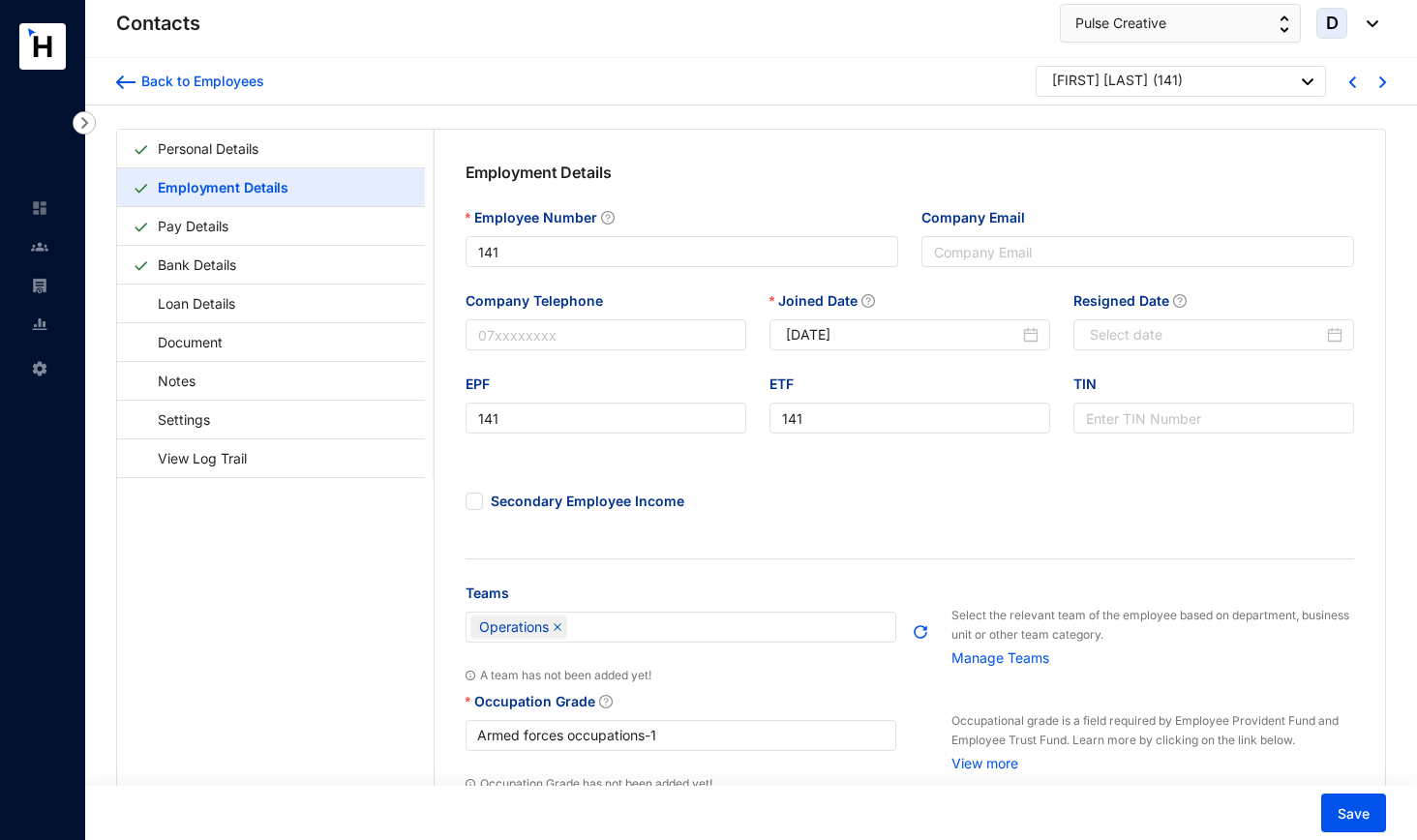 click on "Occupation Grade" at bounding box center [681, 705] 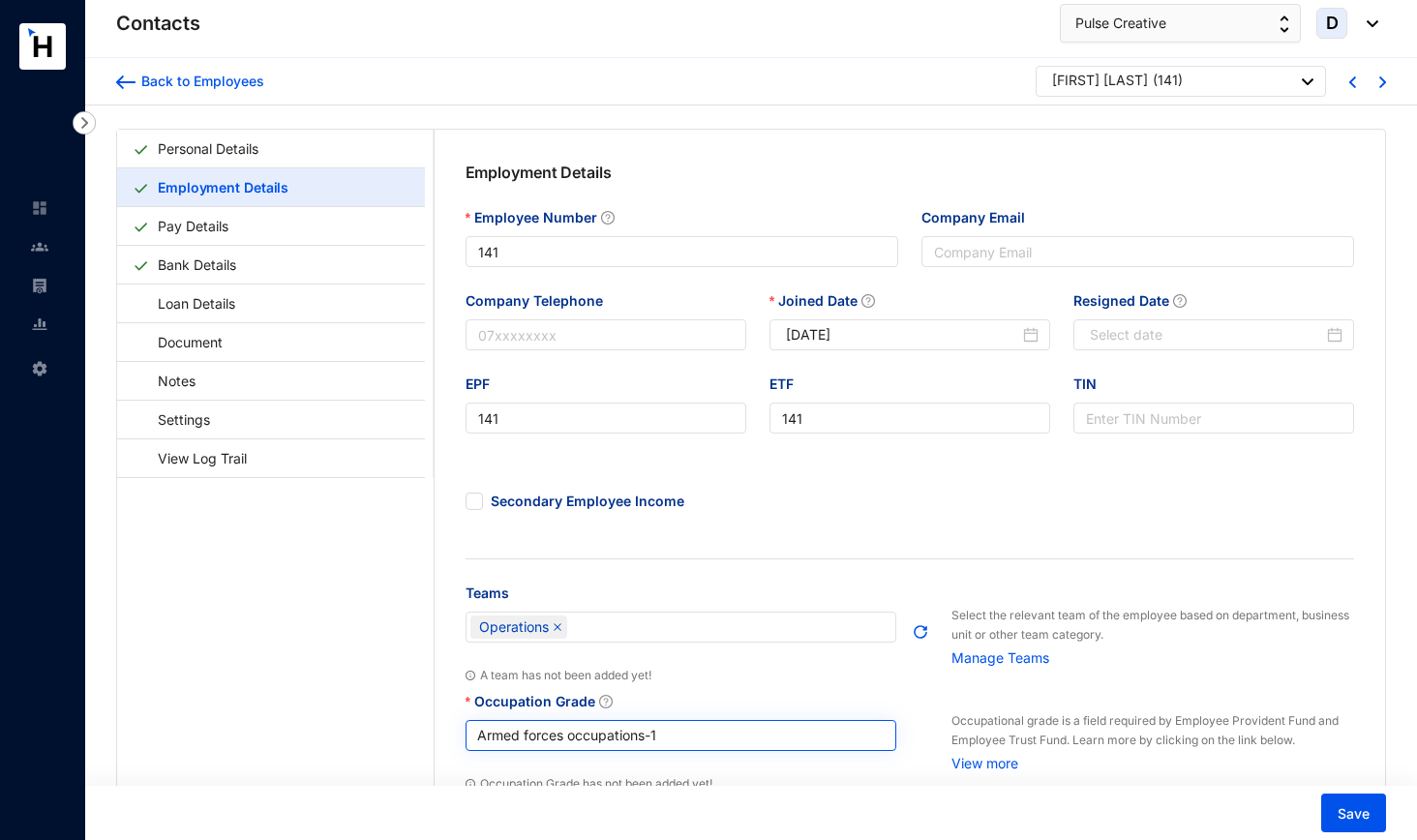 click on "Armed forces occupations  -  1" at bounding box center [681, 735] 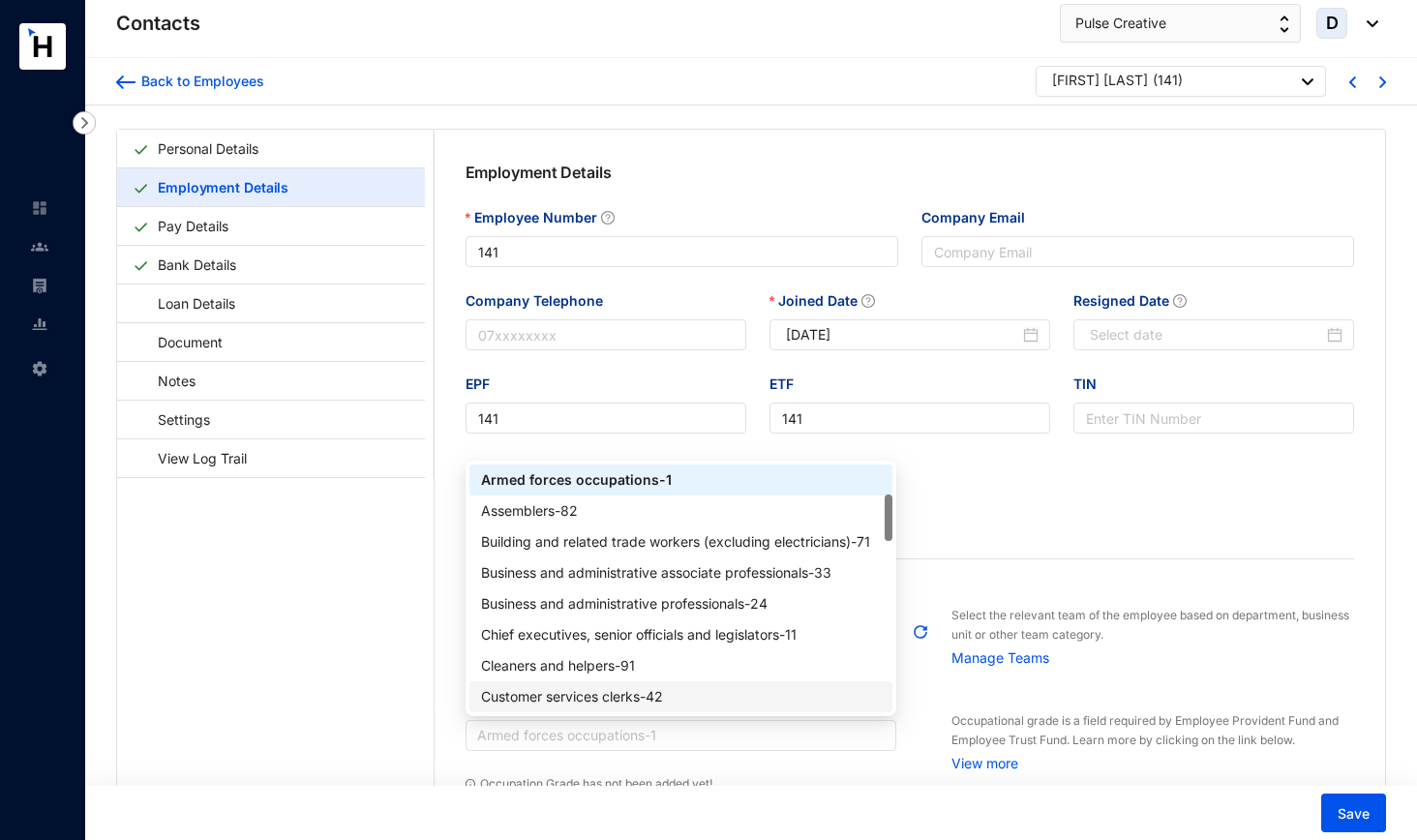 click on "Customer services clerks  -  42" at bounding box center [681, 697] 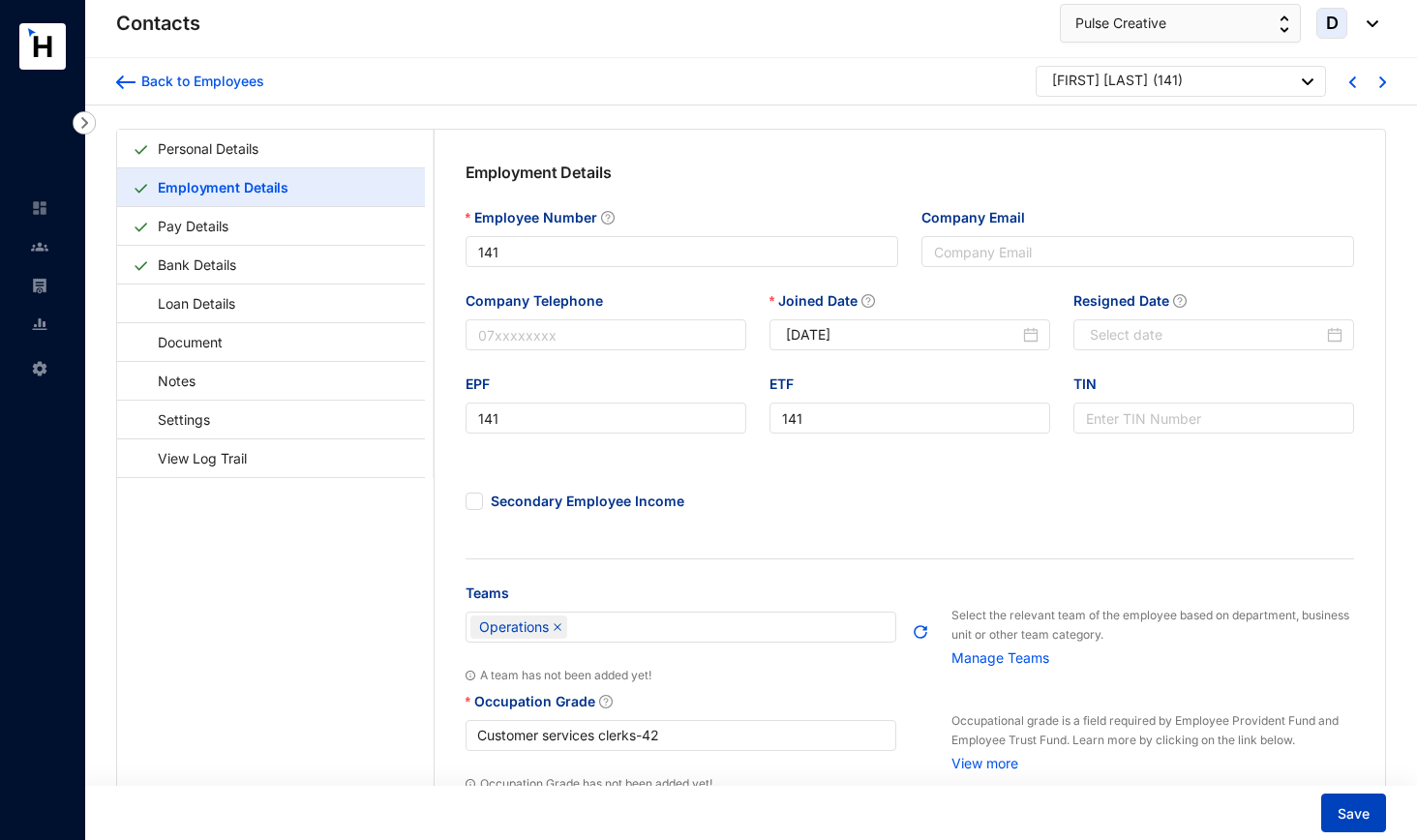 click on "Save" at bounding box center [1353, 813] 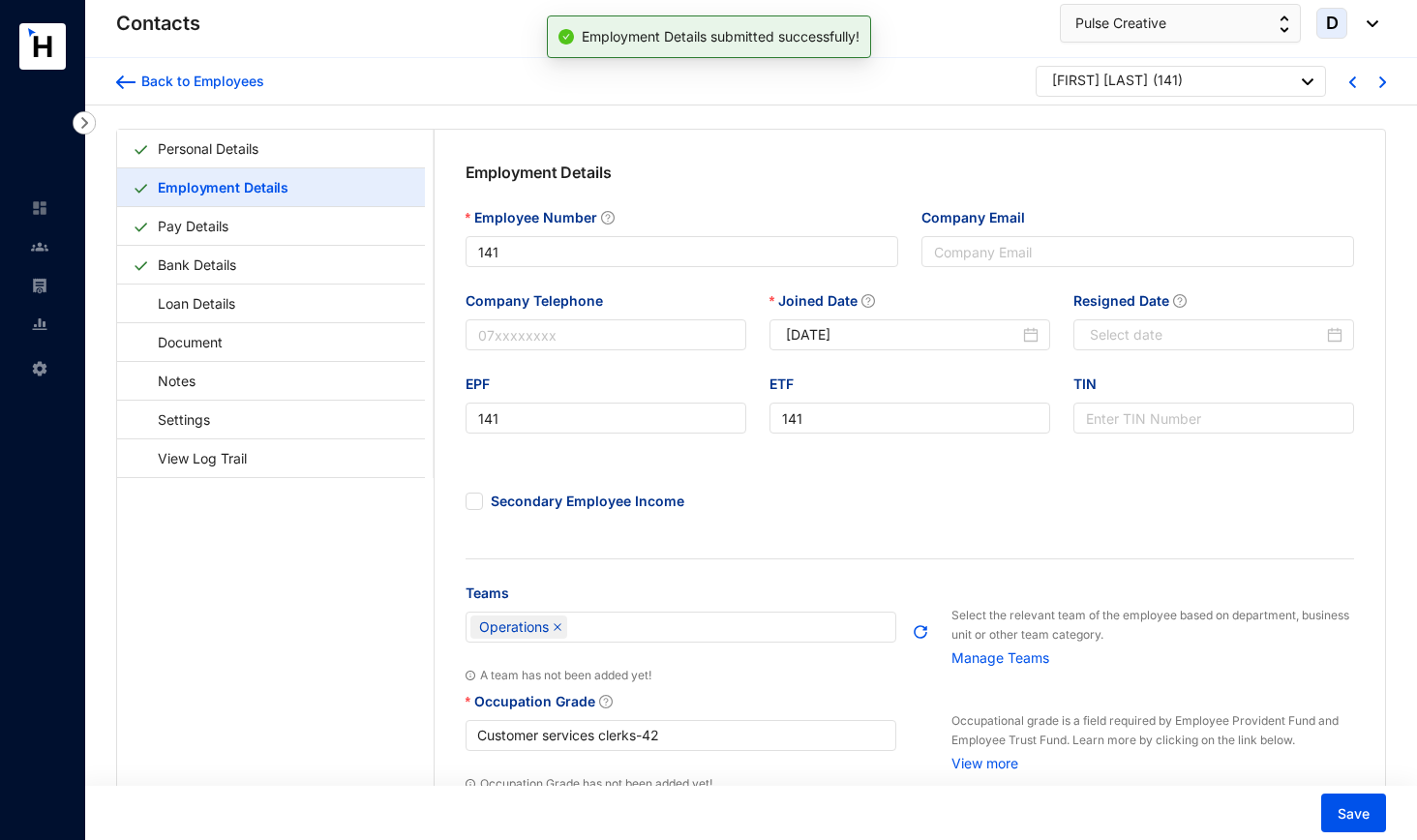click at bounding box center [1382, 82] 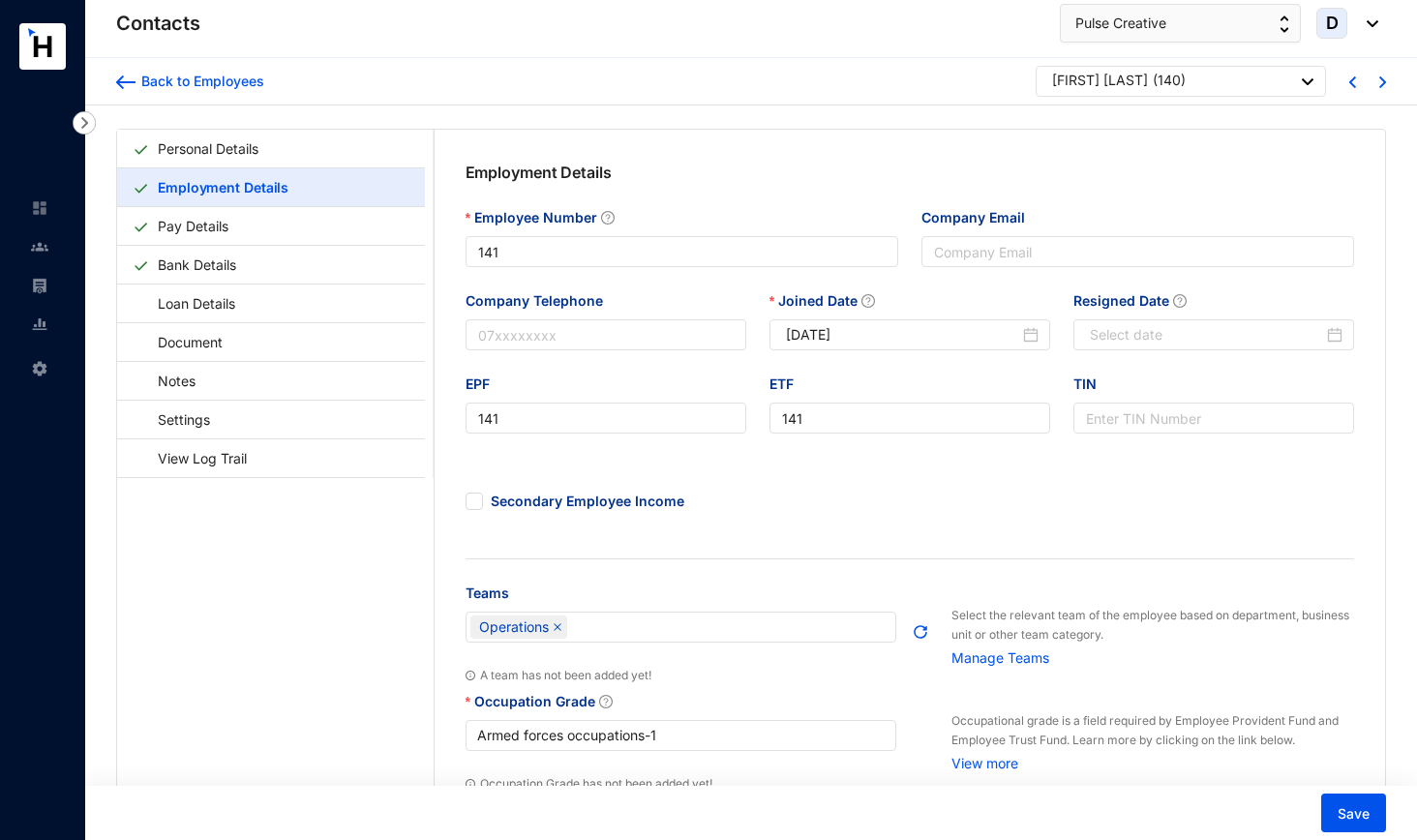type on "140" 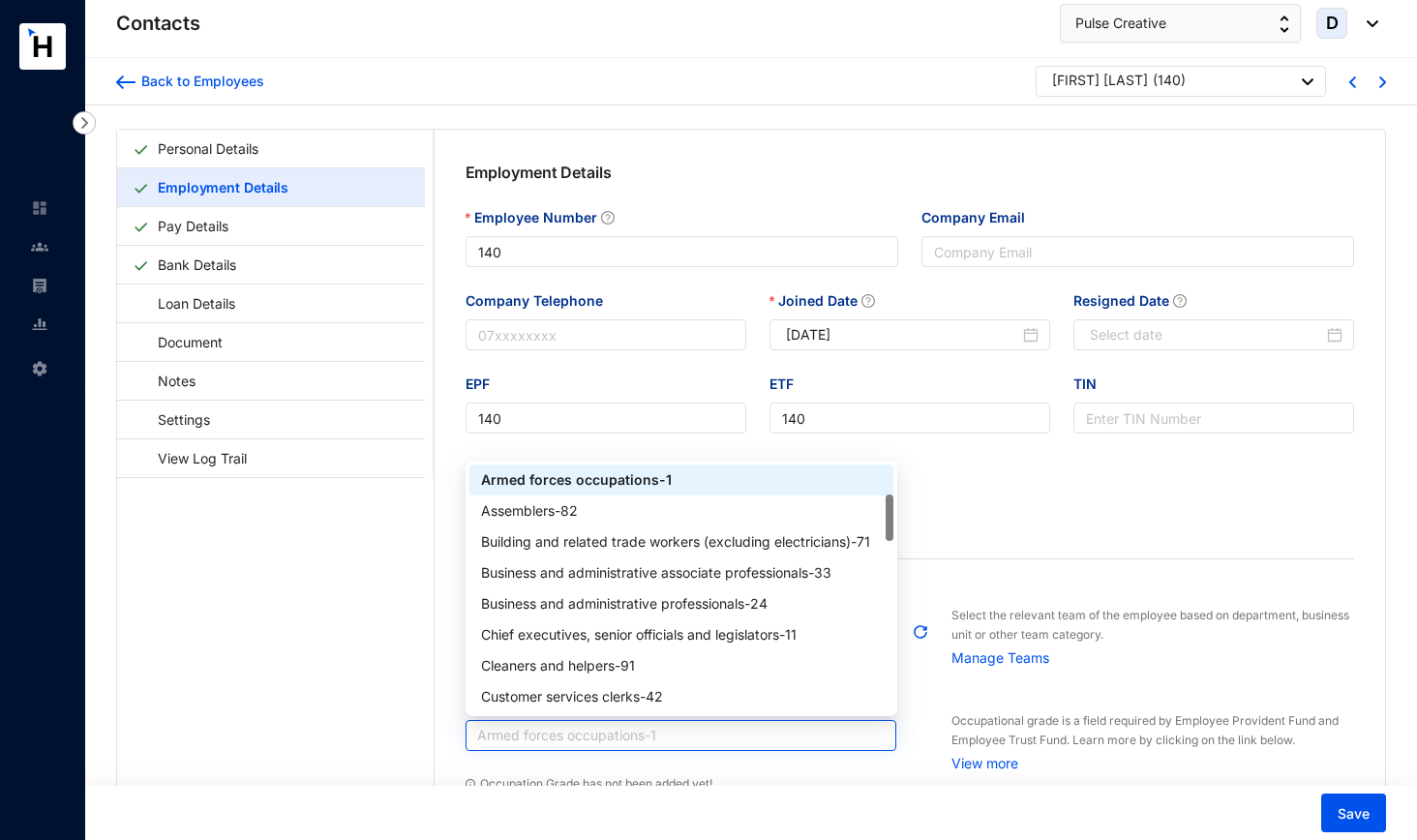 click on "Armed forces occupations  -  1" at bounding box center [681, 735] 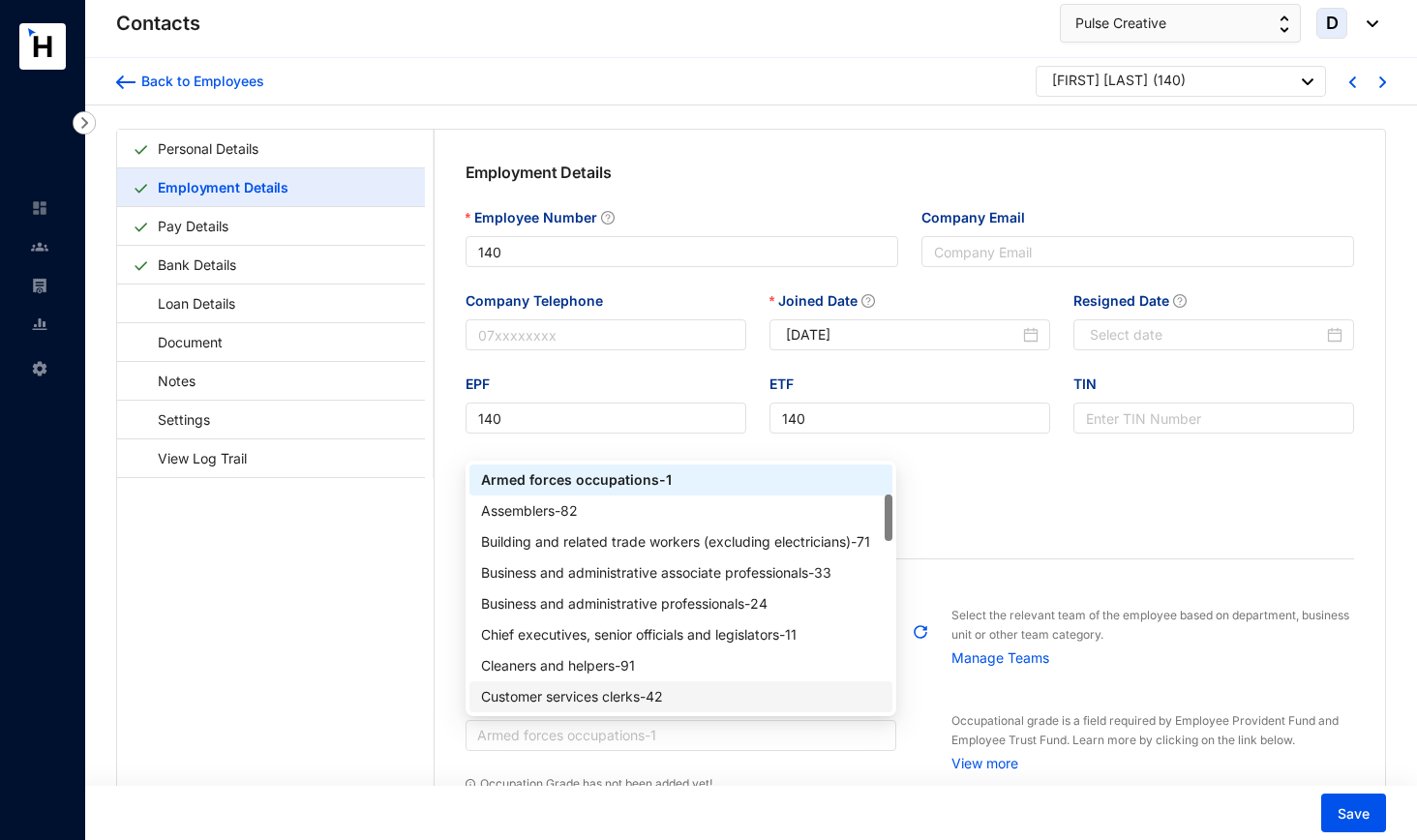 click on "Customer services clerks  -  42" at bounding box center [681, 697] 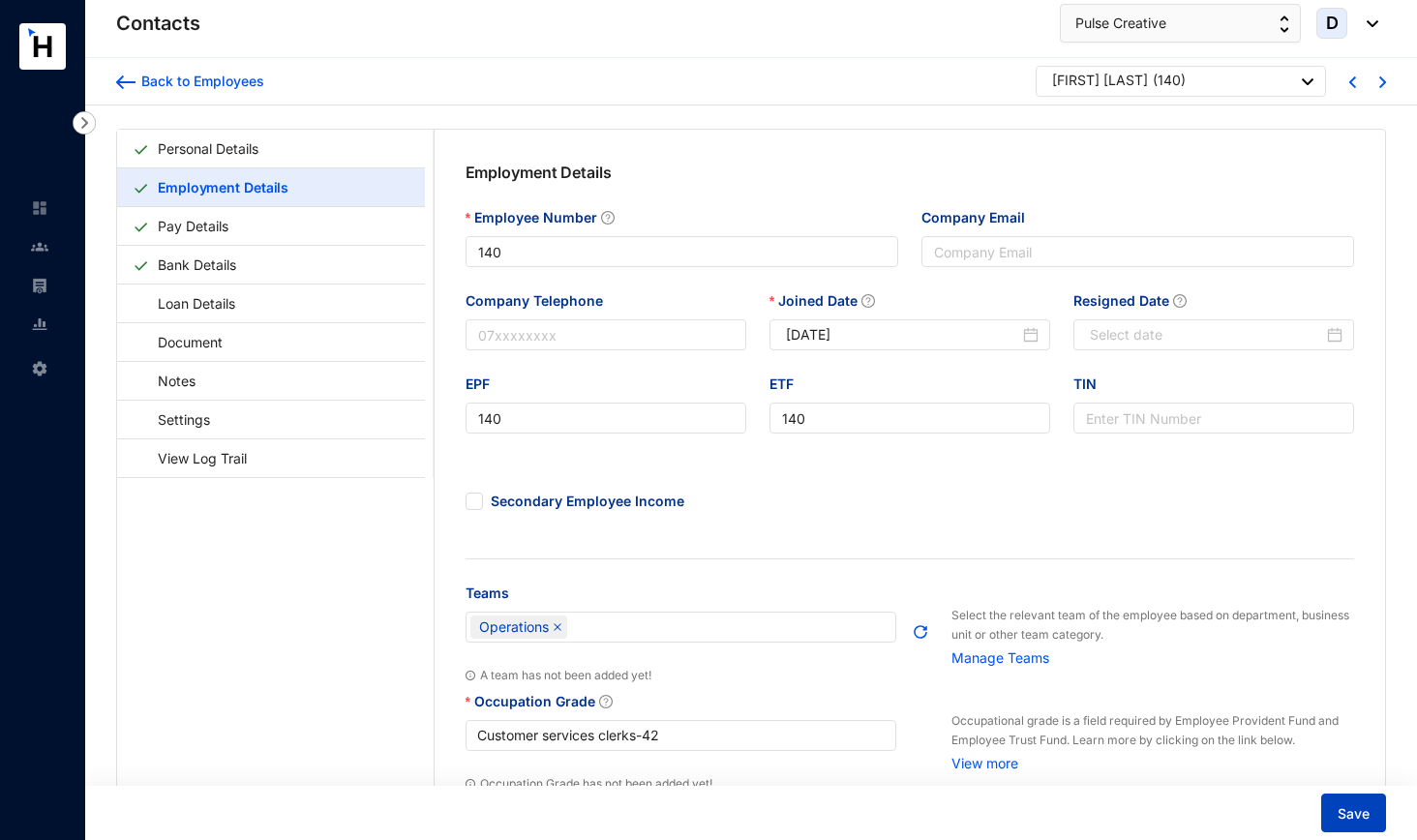 click on "Save" at bounding box center (1353, 813) 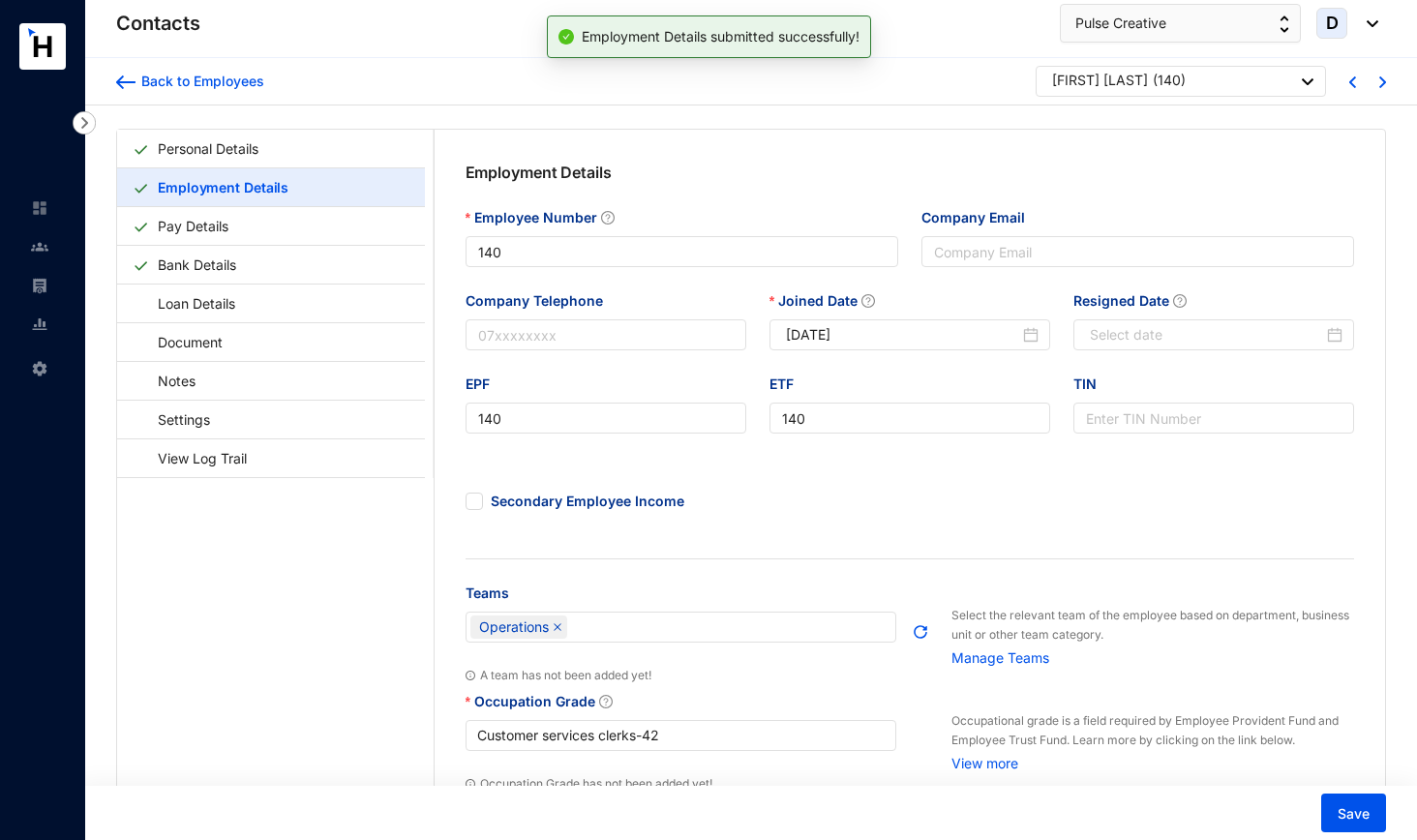 click at bounding box center (1382, 80) 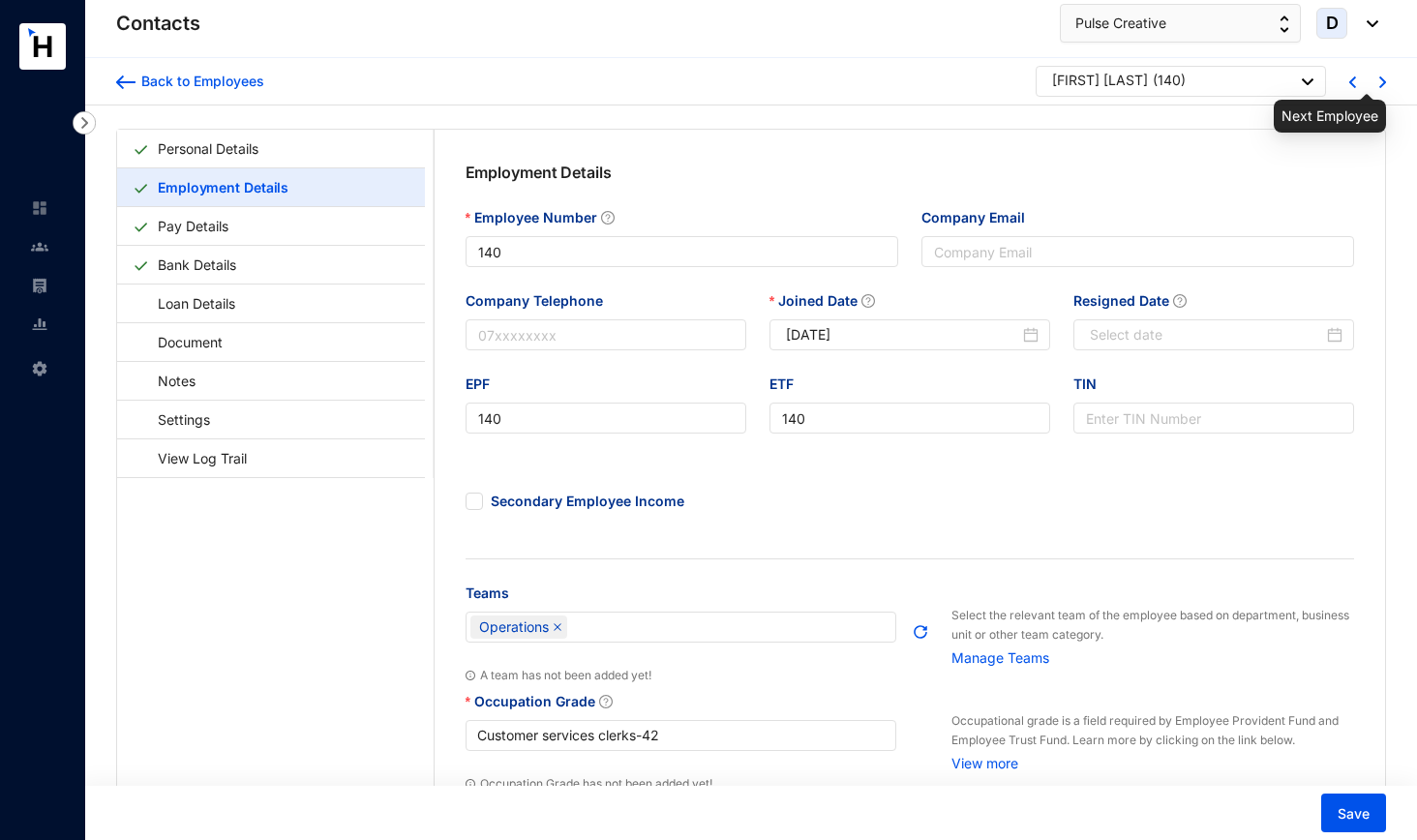 click at bounding box center (1382, 82) 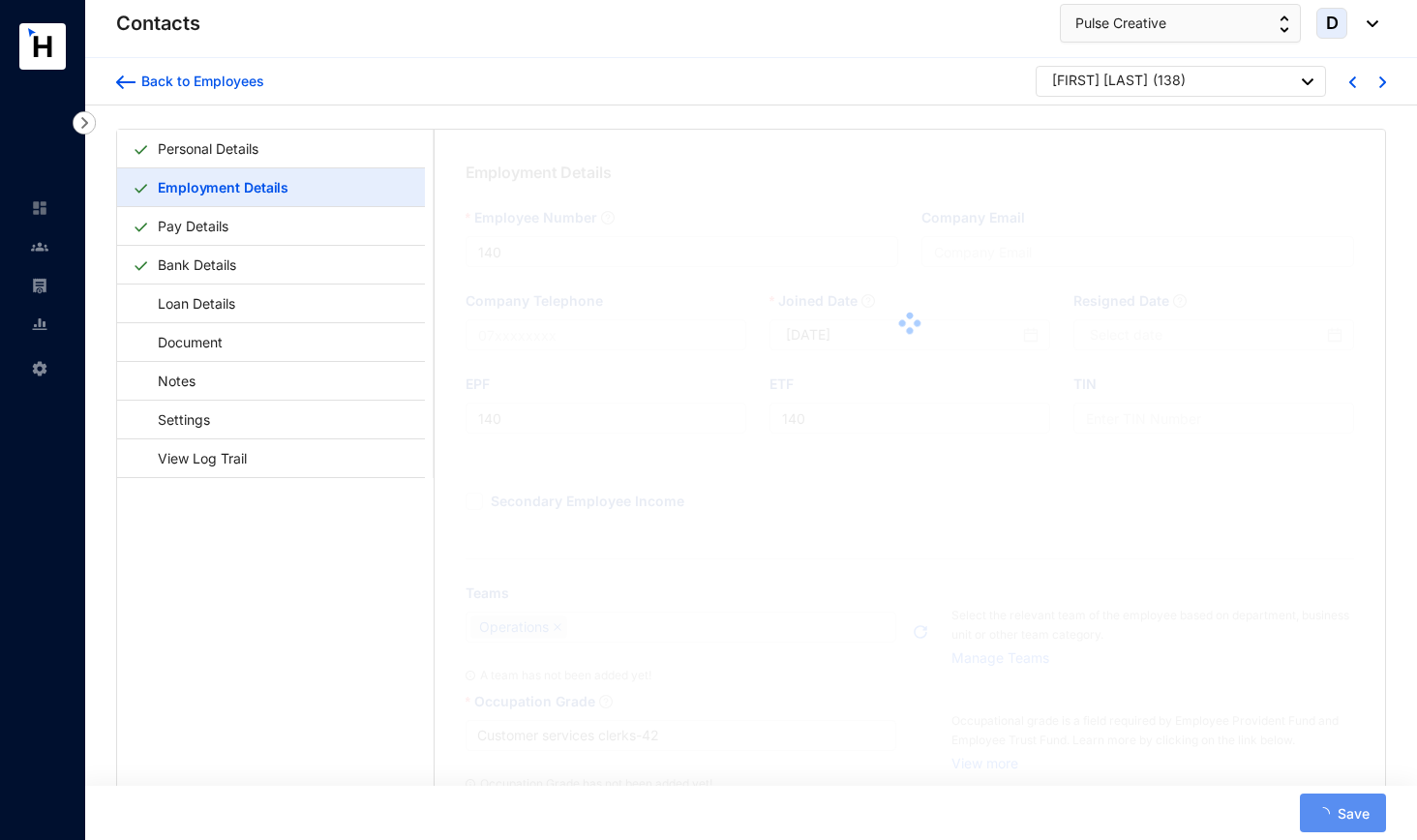 type on "138" 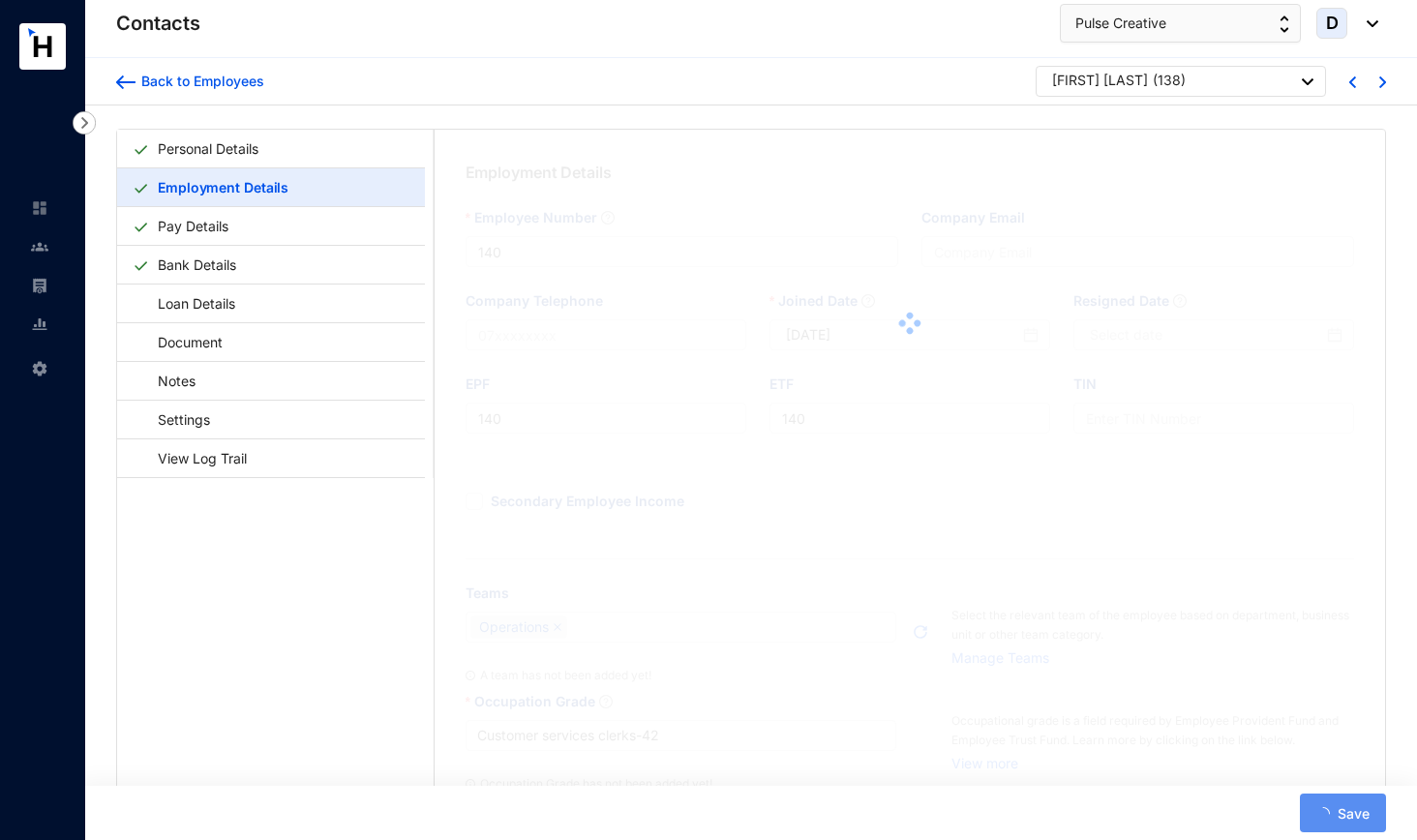 type on "138" 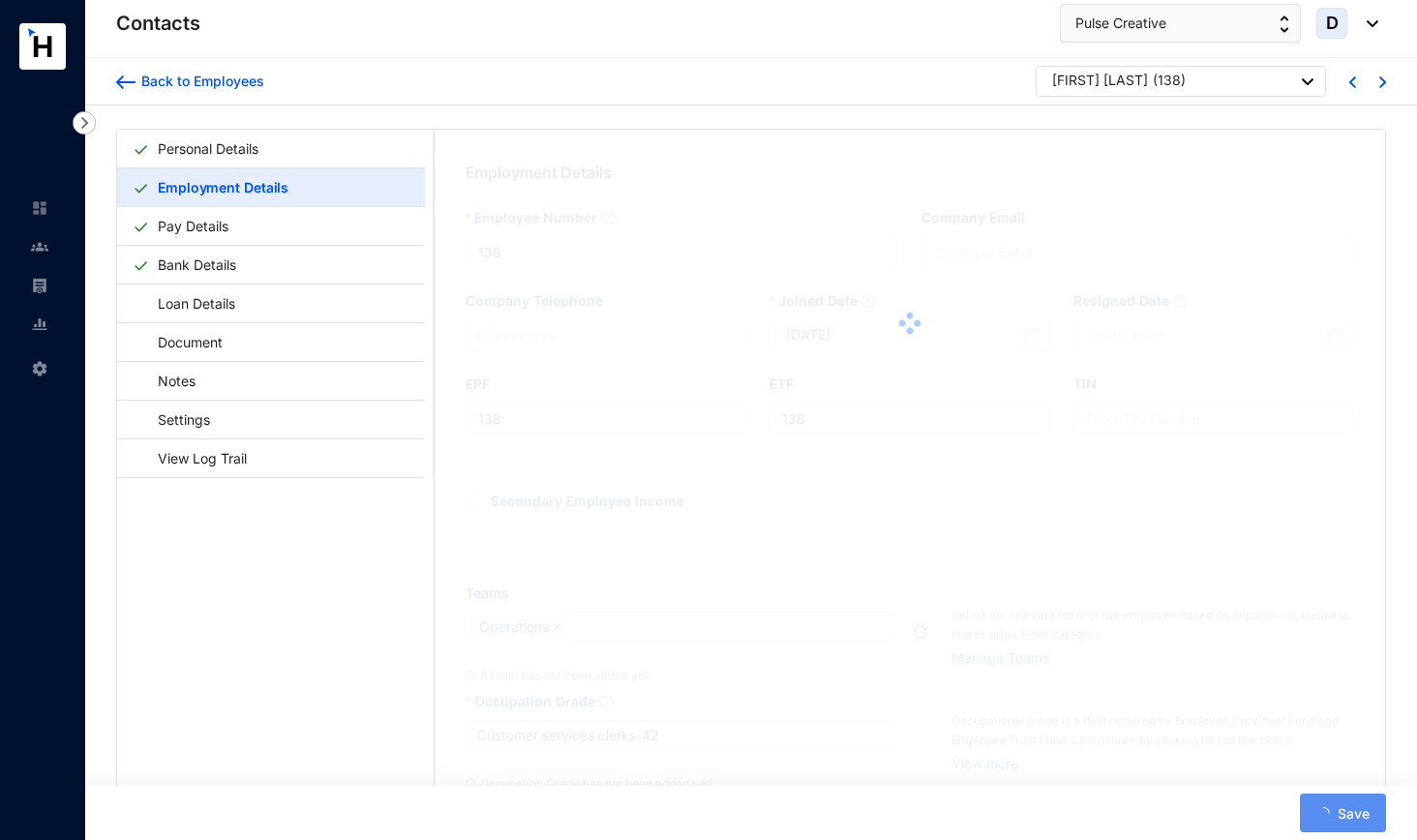 type on "[DATE]" 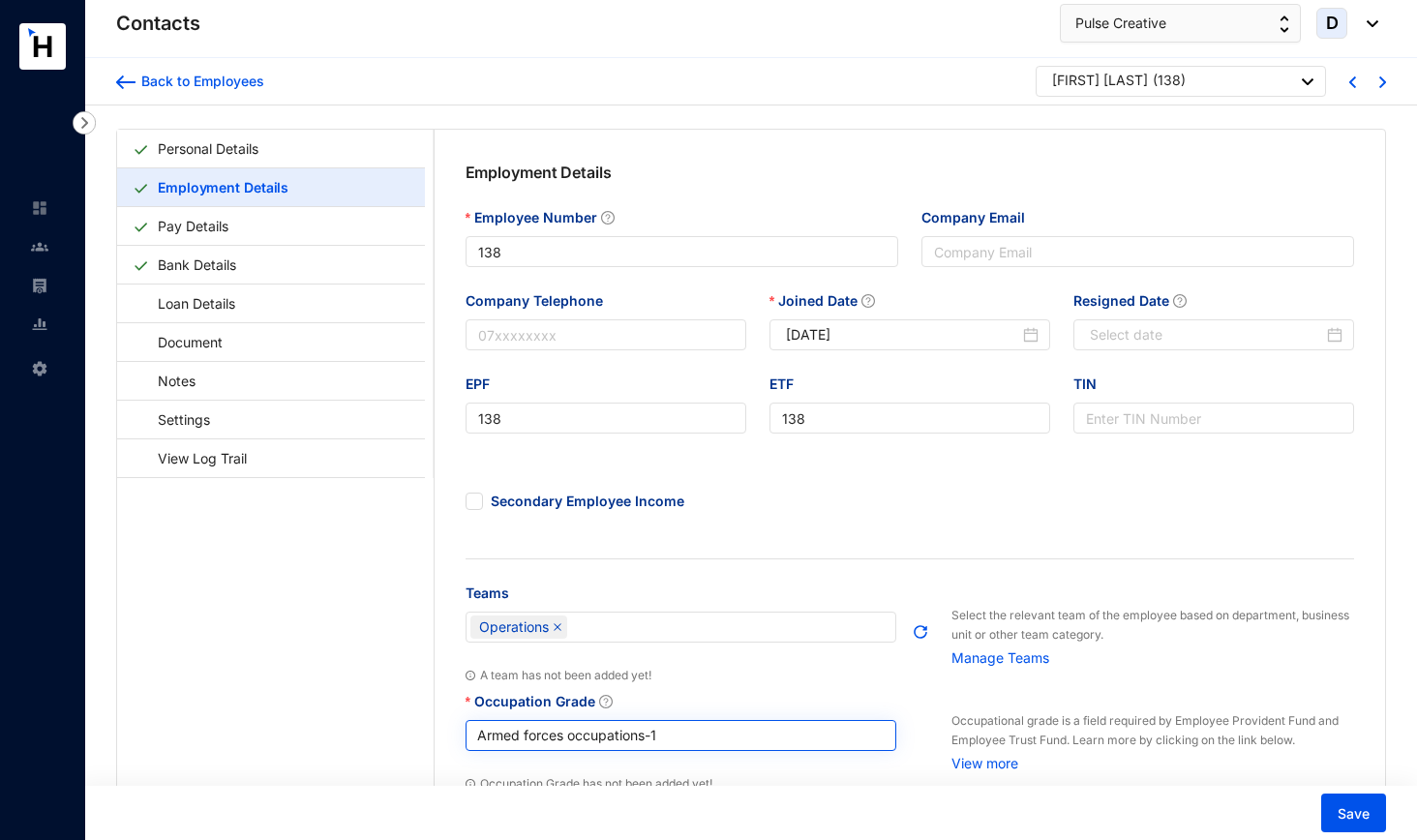 click on "Armed forces occupations  -  1" at bounding box center [681, 735] 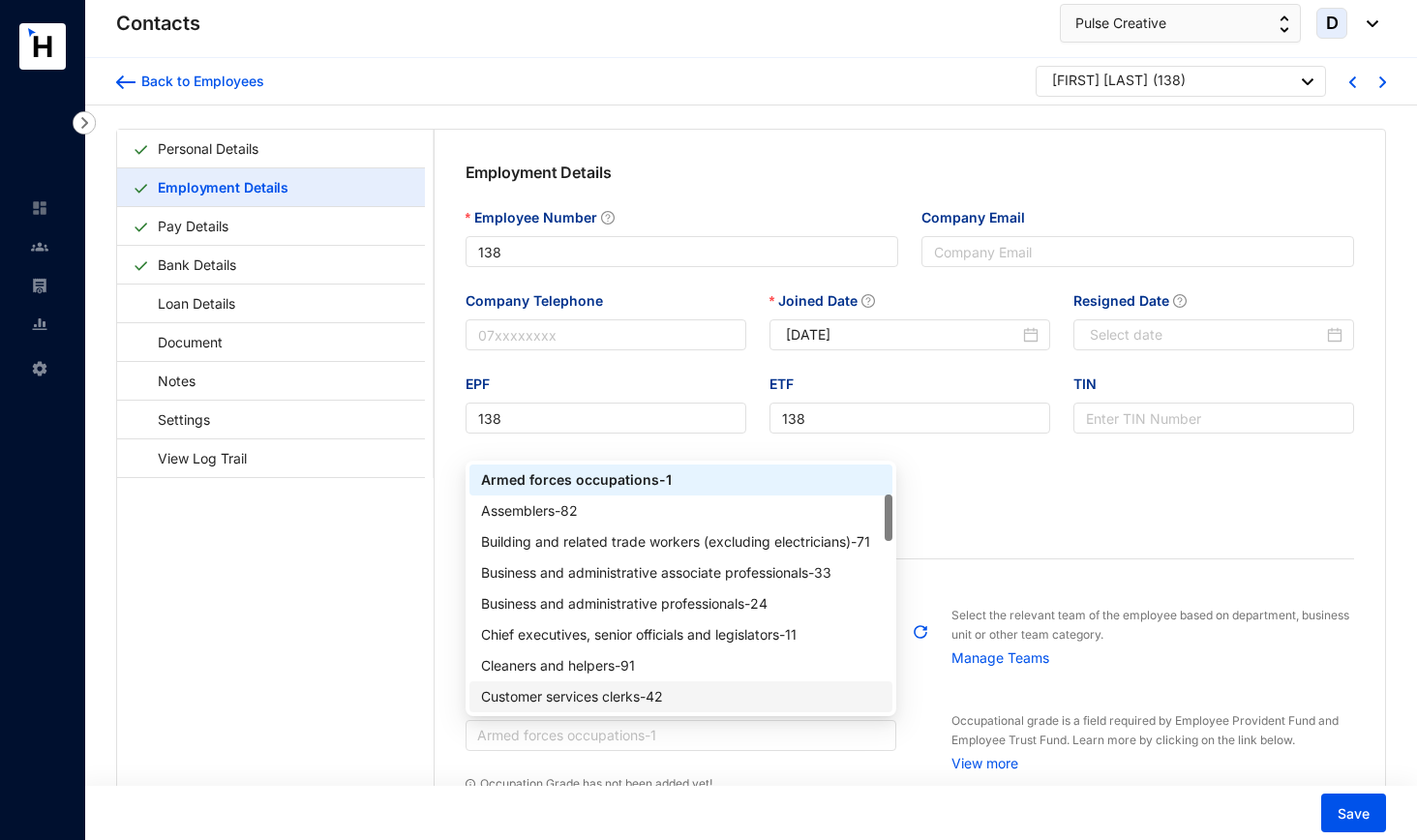 click on "Customer services clerks  -  42" at bounding box center [681, 697] 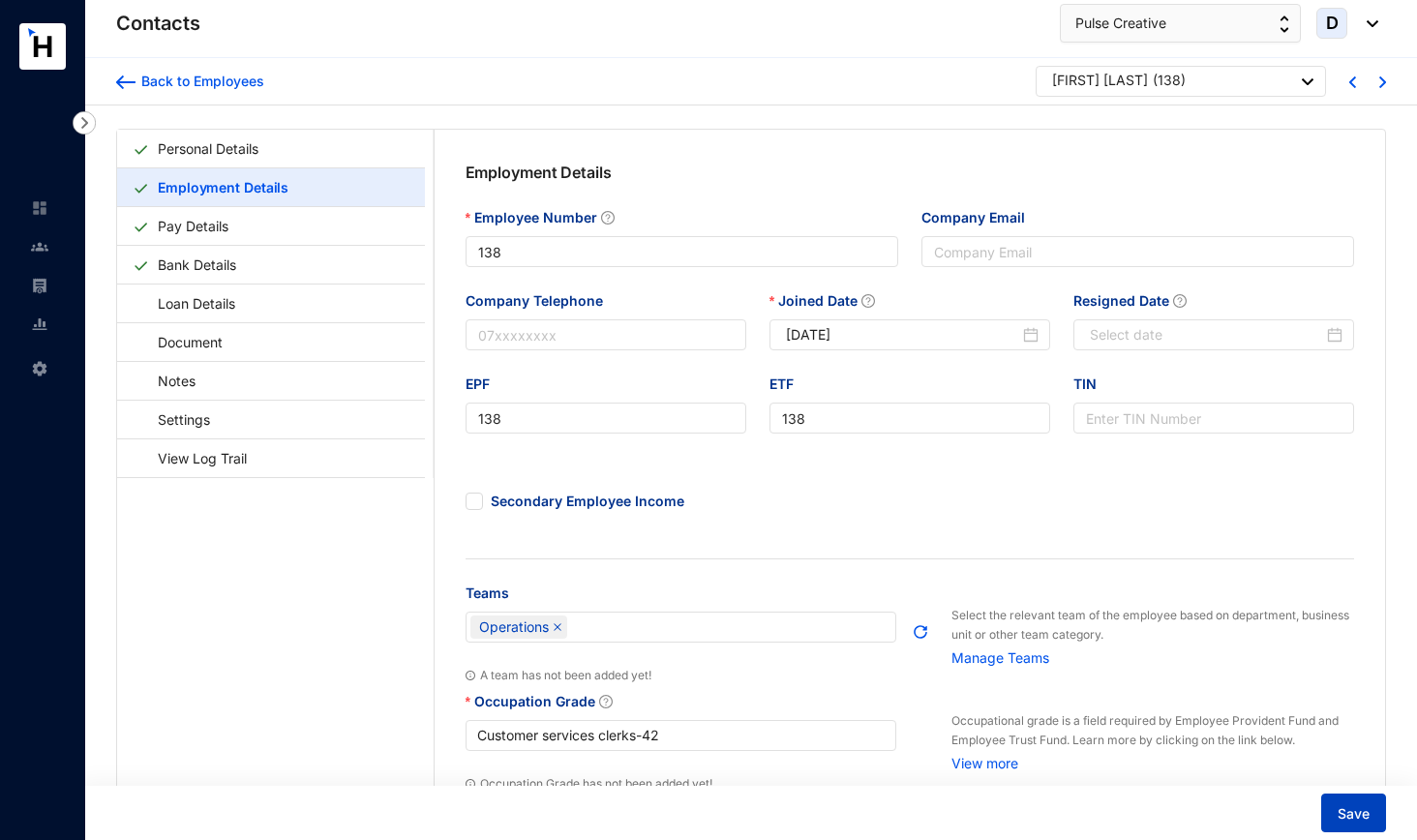 click on "Save" at bounding box center (1353, 813) 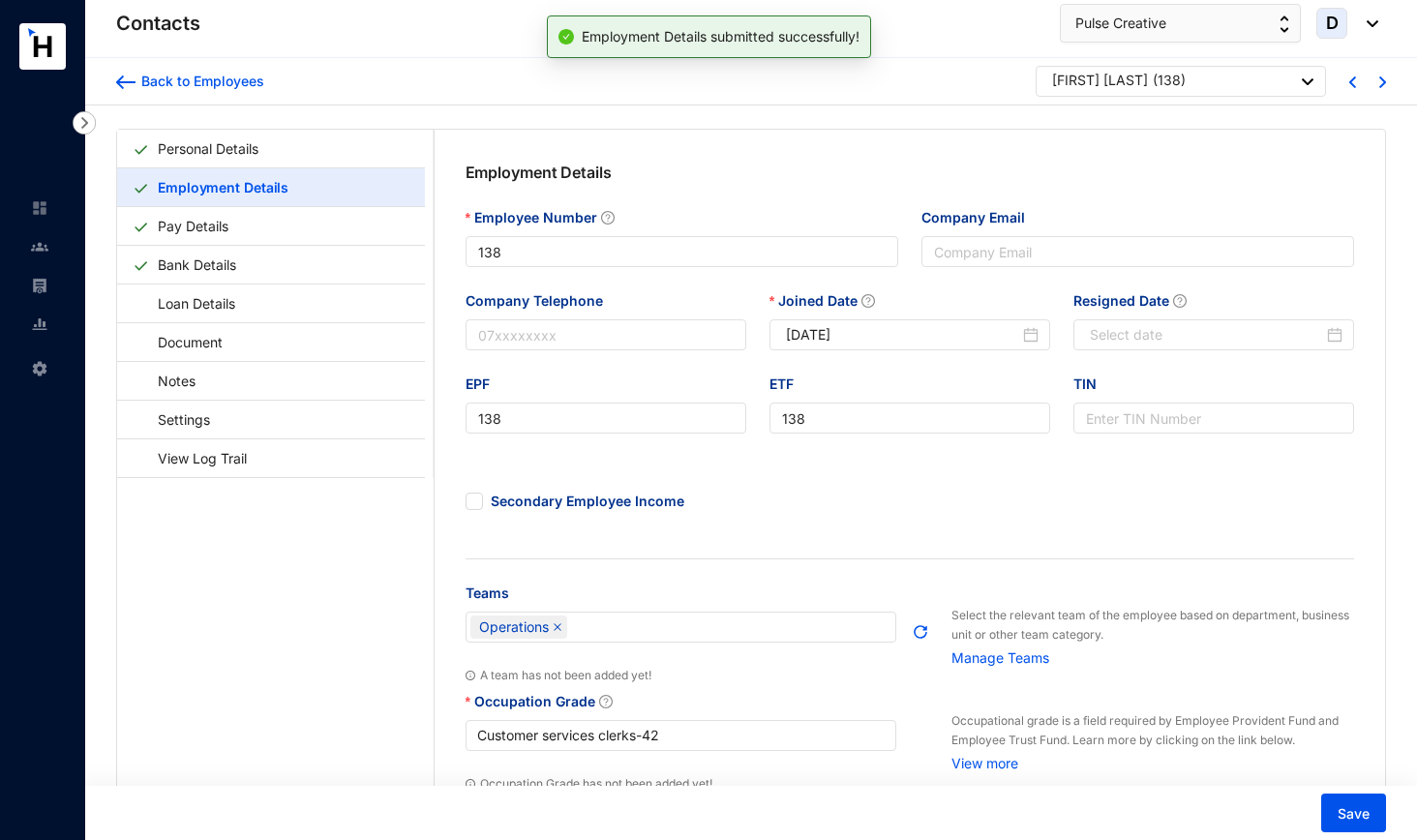 click at bounding box center [1382, 82] 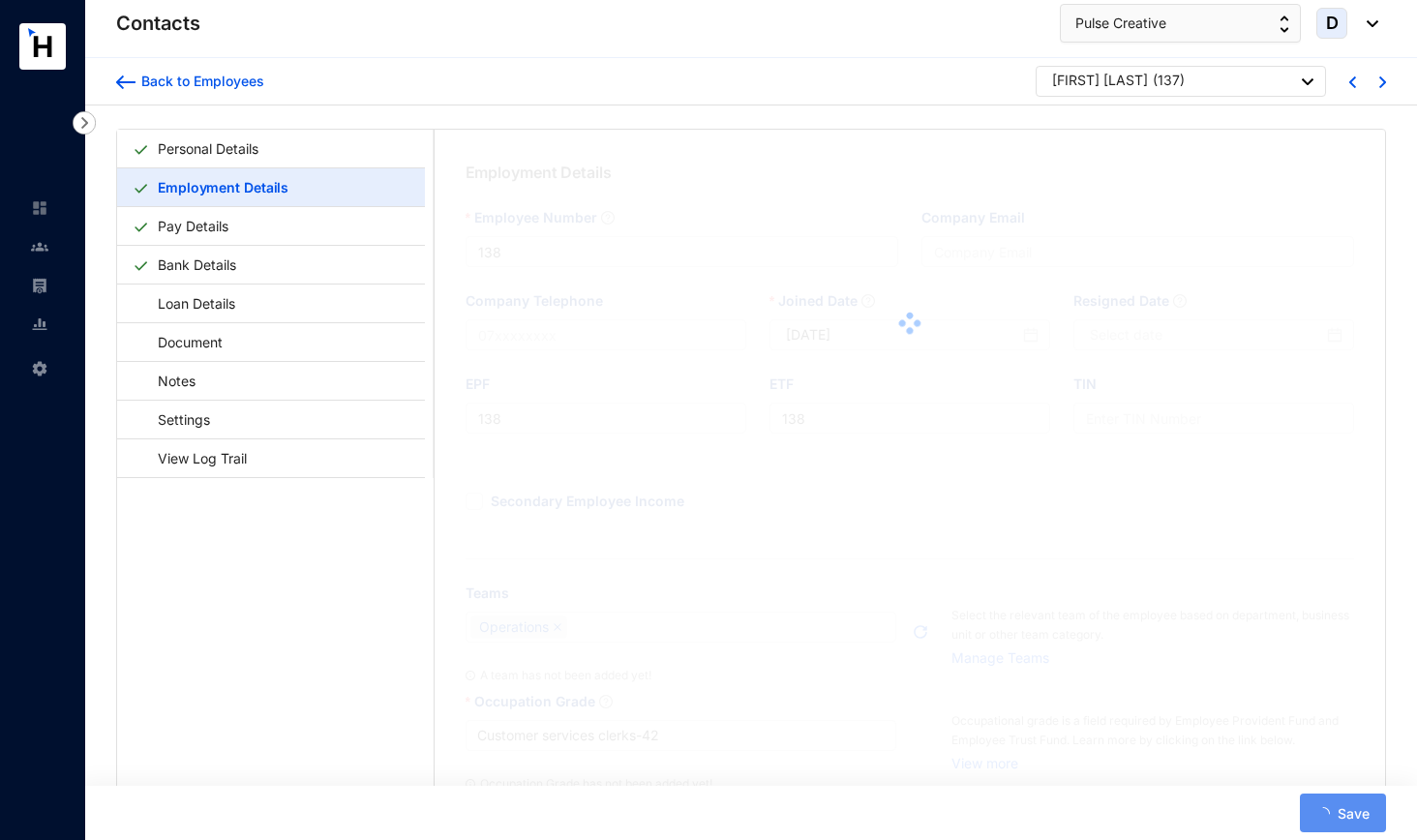type on "137" 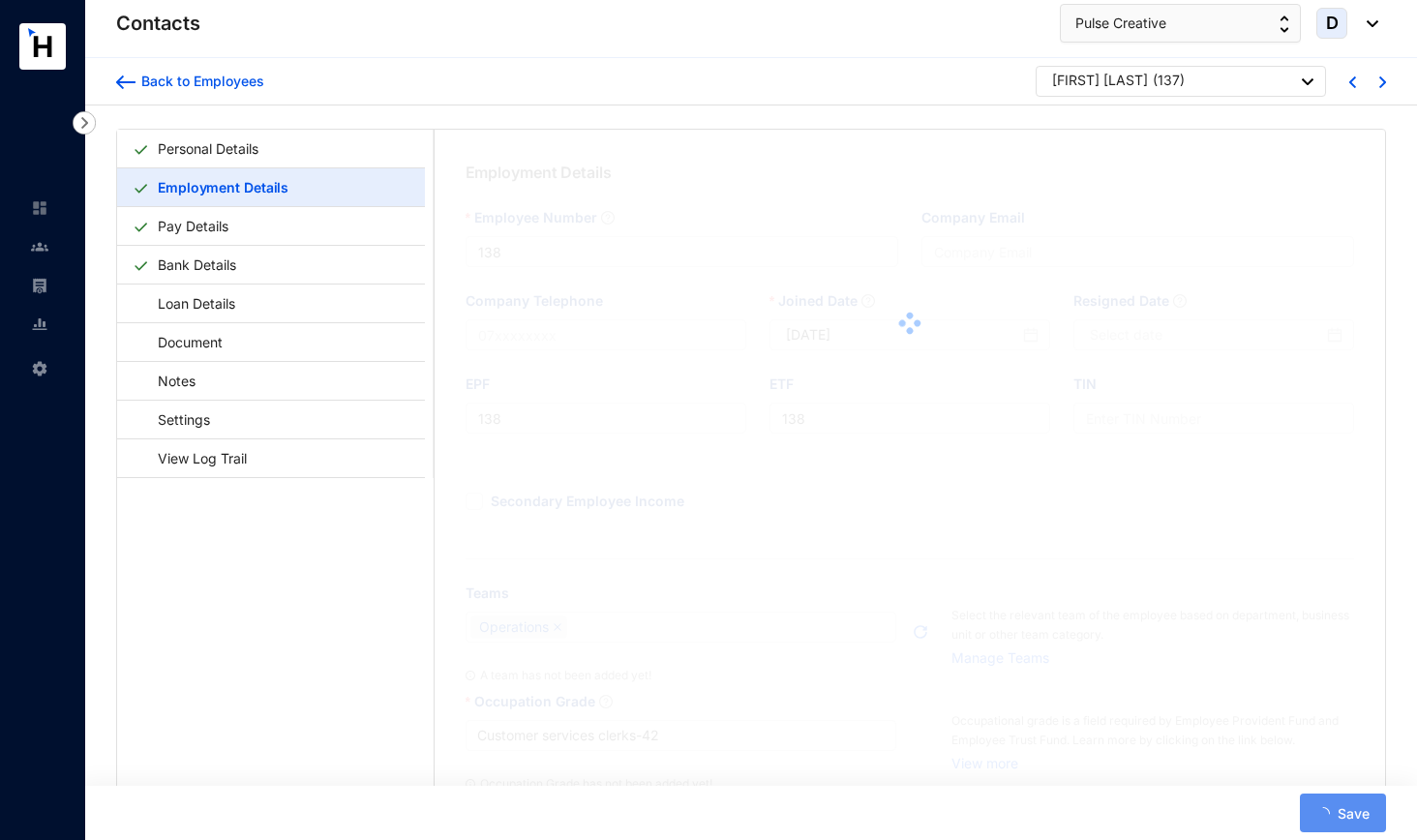 type on "[DATE]" 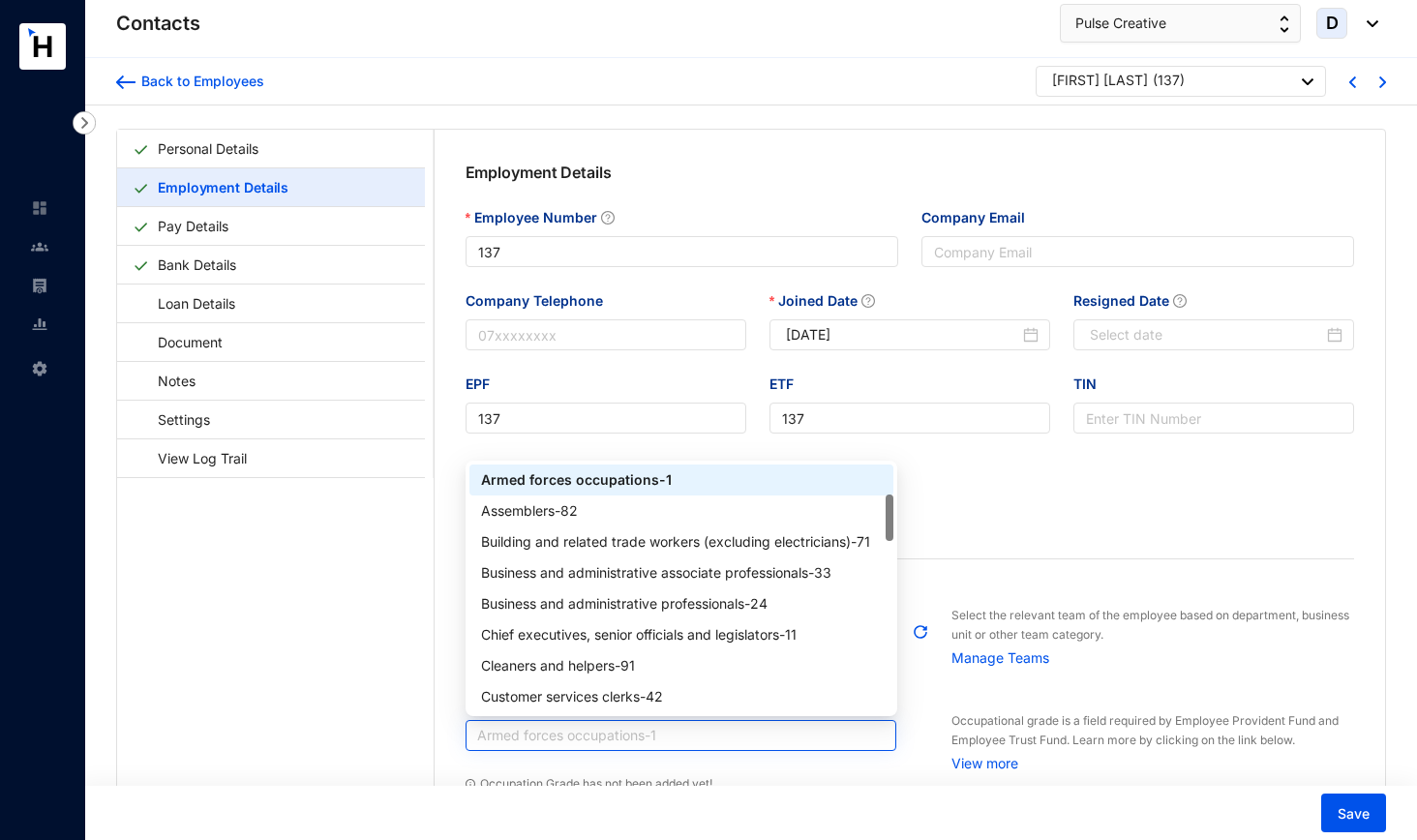 click on "Armed forces occupations  -  1" at bounding box center (681, 735) 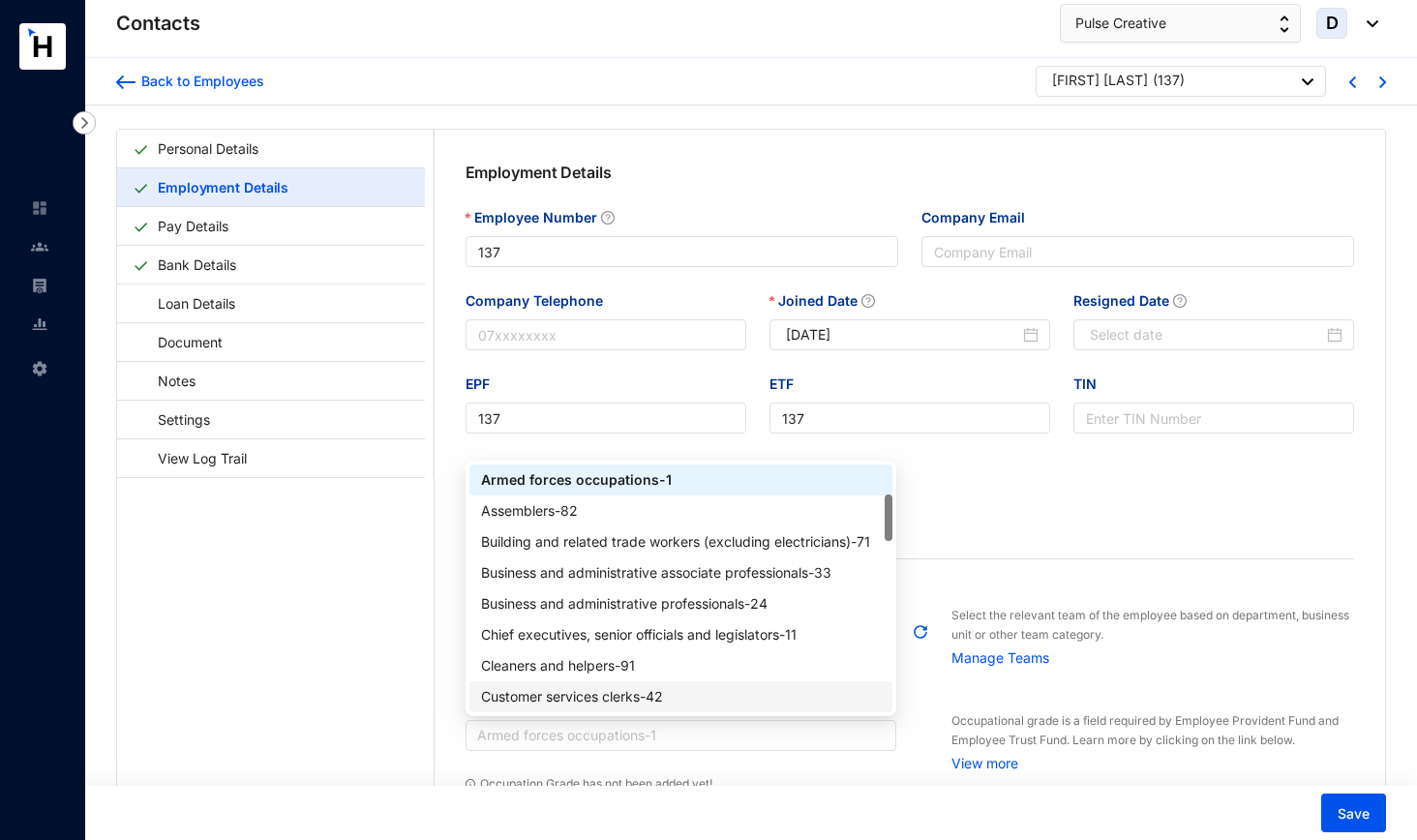 click on "Customer services clerks  -  42" at bounding box center [681, 697] 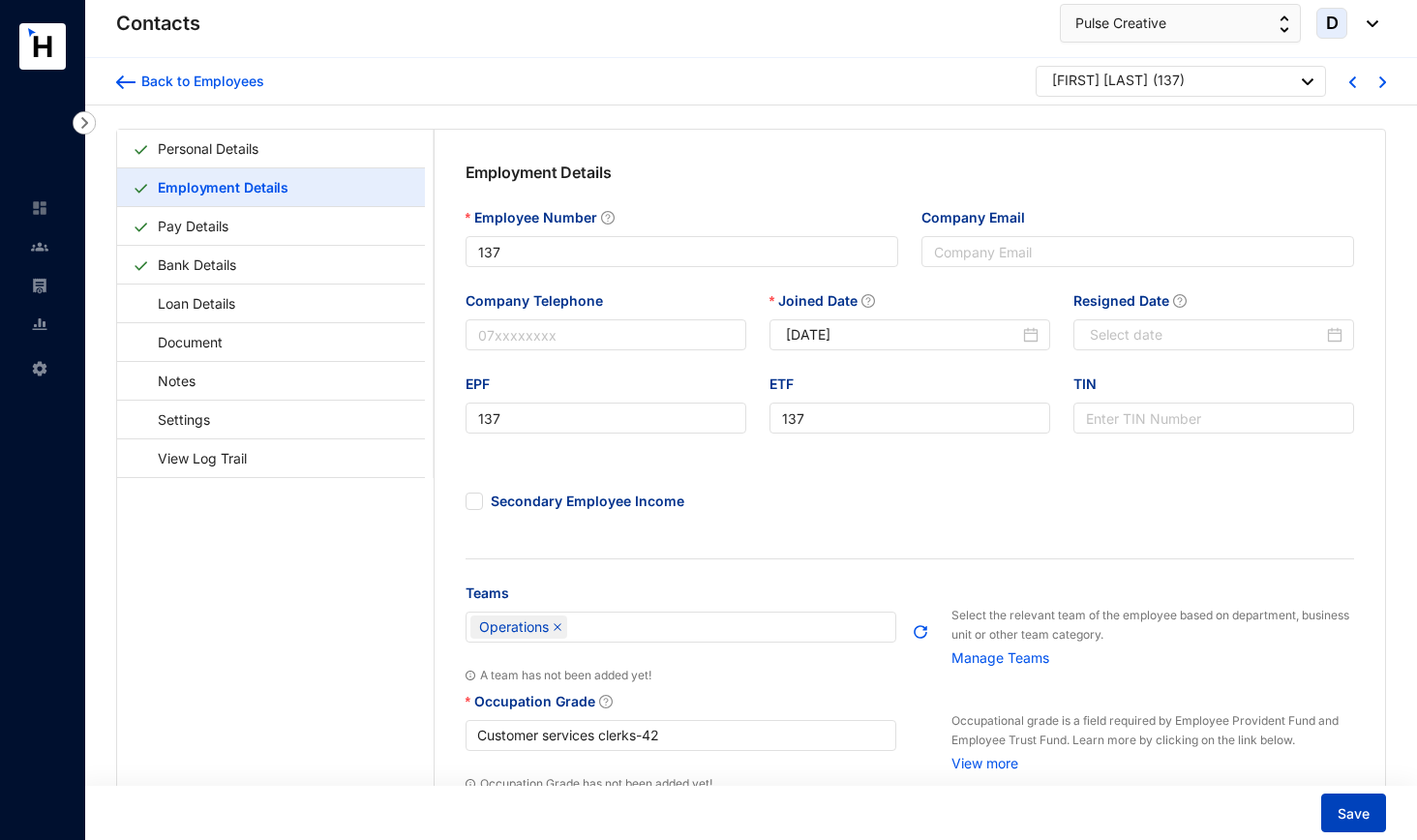 click on "Save" at bounding box center [1353, 814] 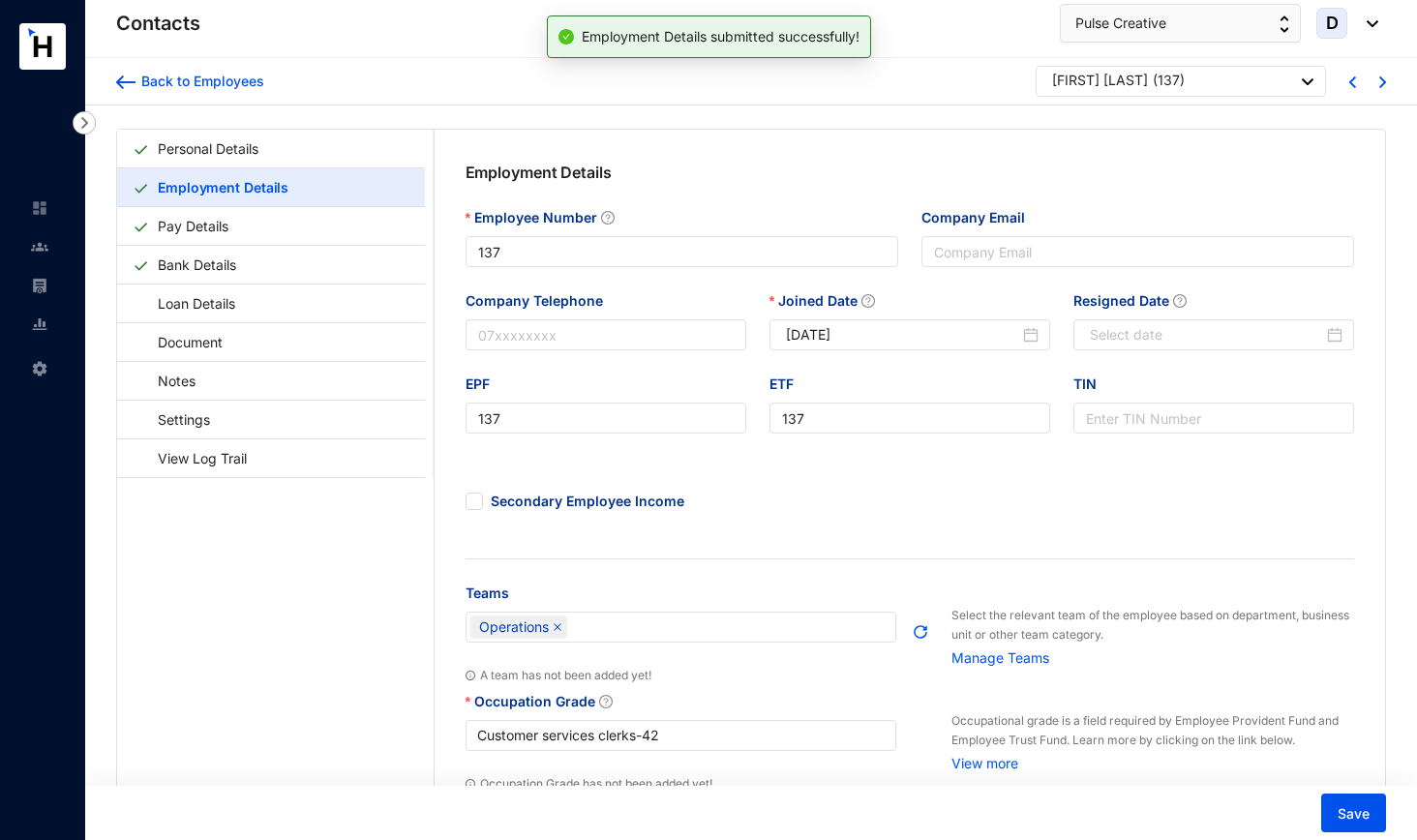click on "Back to Employees [FIRST]   ( [NUMBER] )" at bounding box center [751, 81] 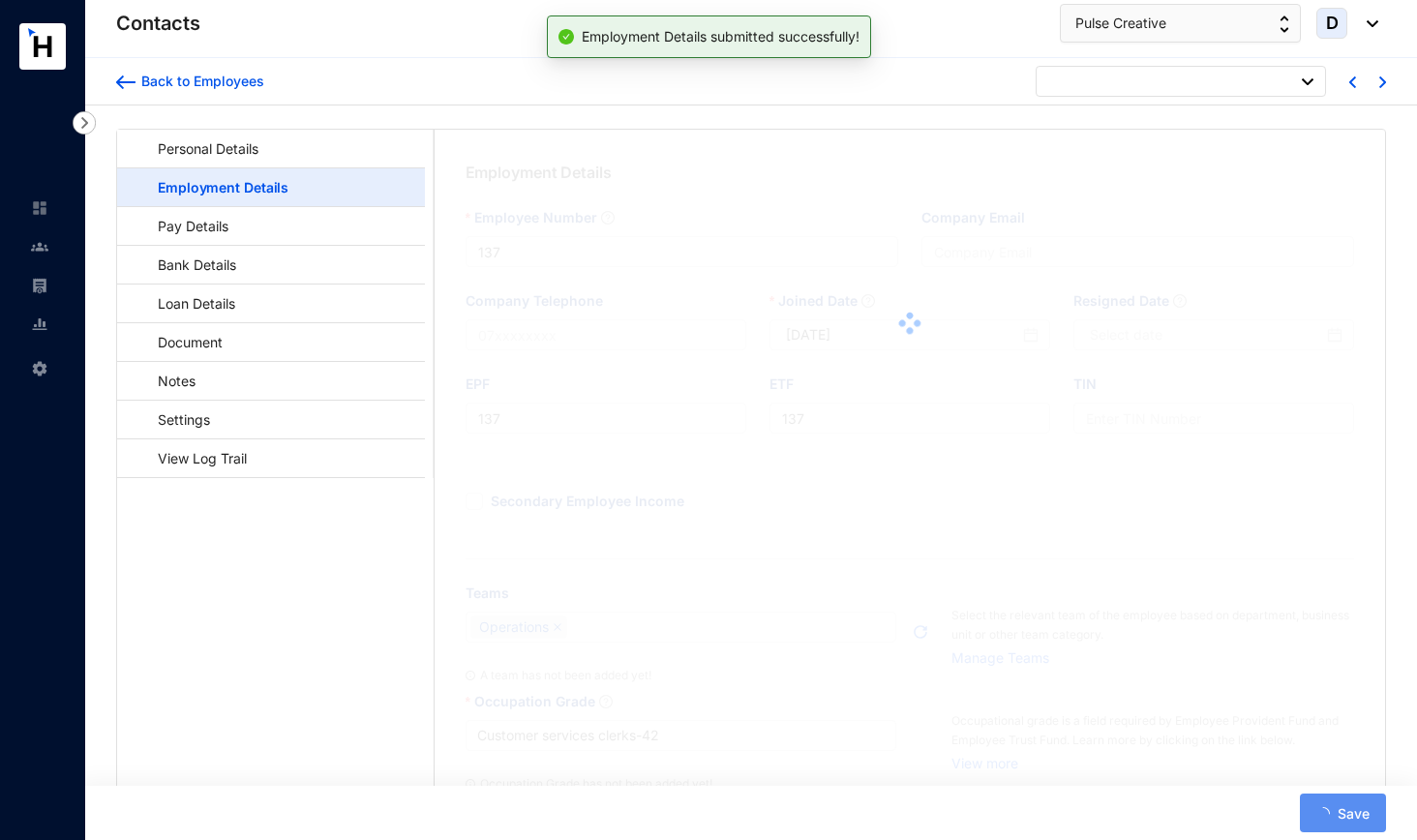 type on "134" 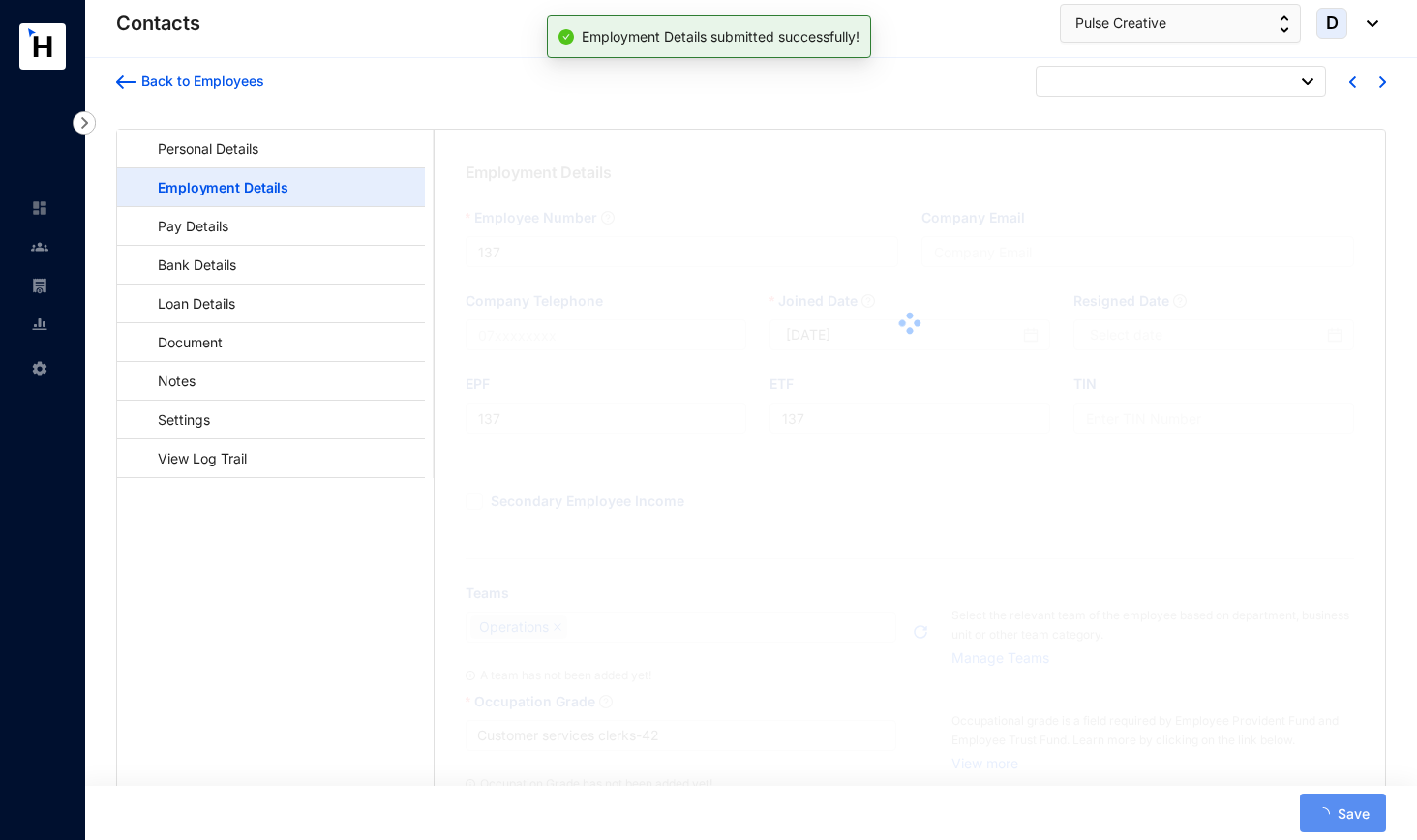 type on "134" 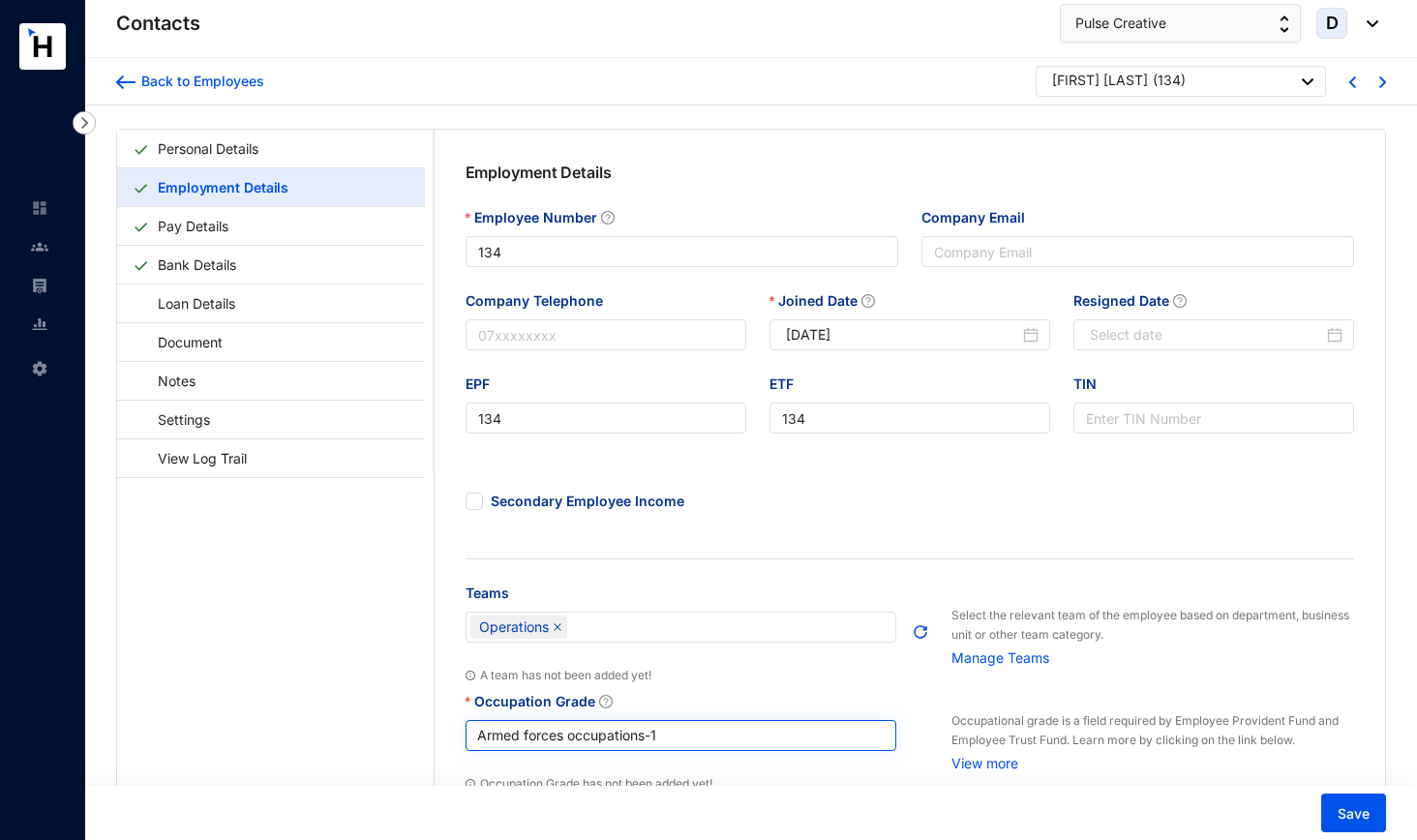 click on "Armed forces occupations  -  1" at bounding box center (681, 735) 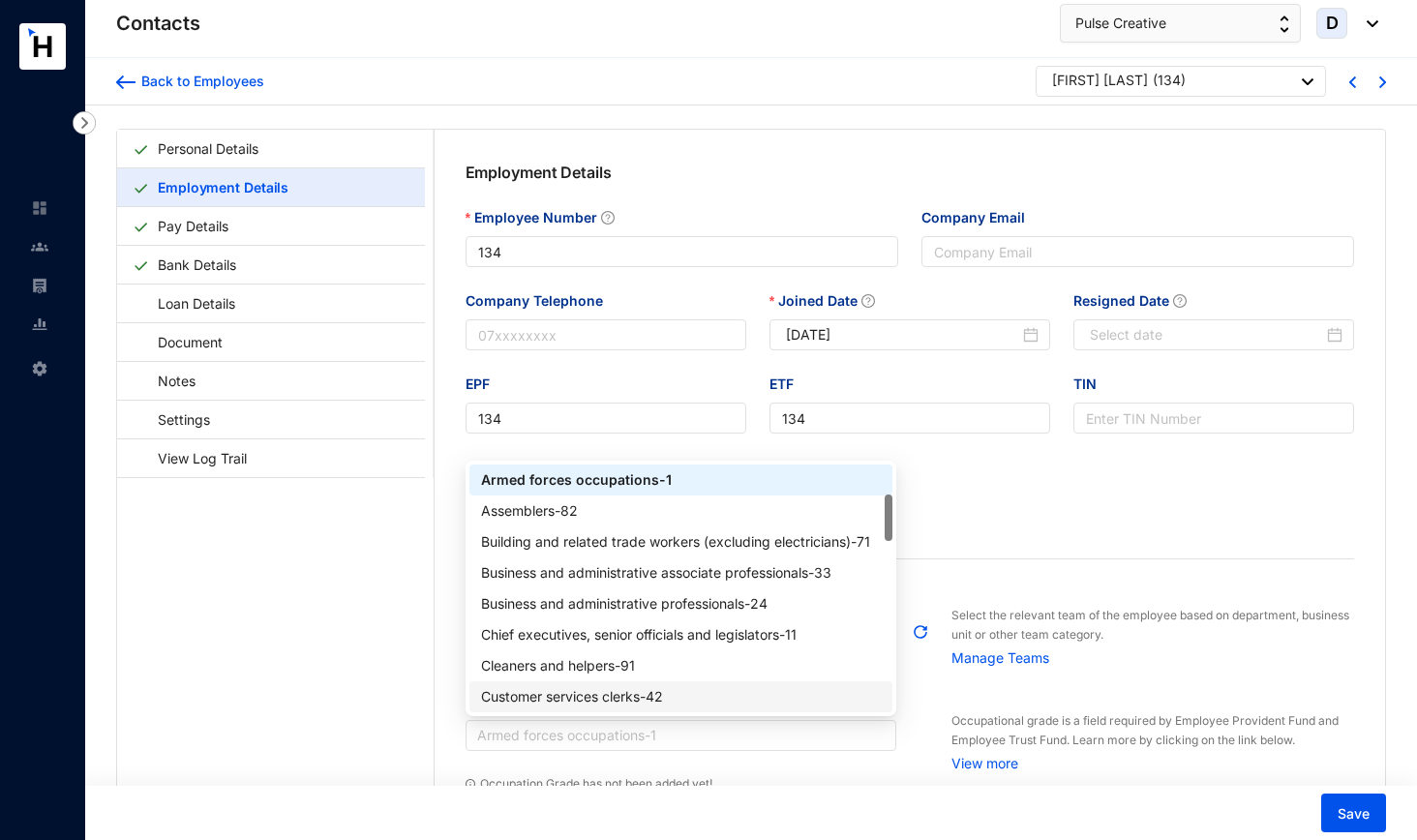 click on "Customer services clerks  -  42" at bounding box center (681, 697) 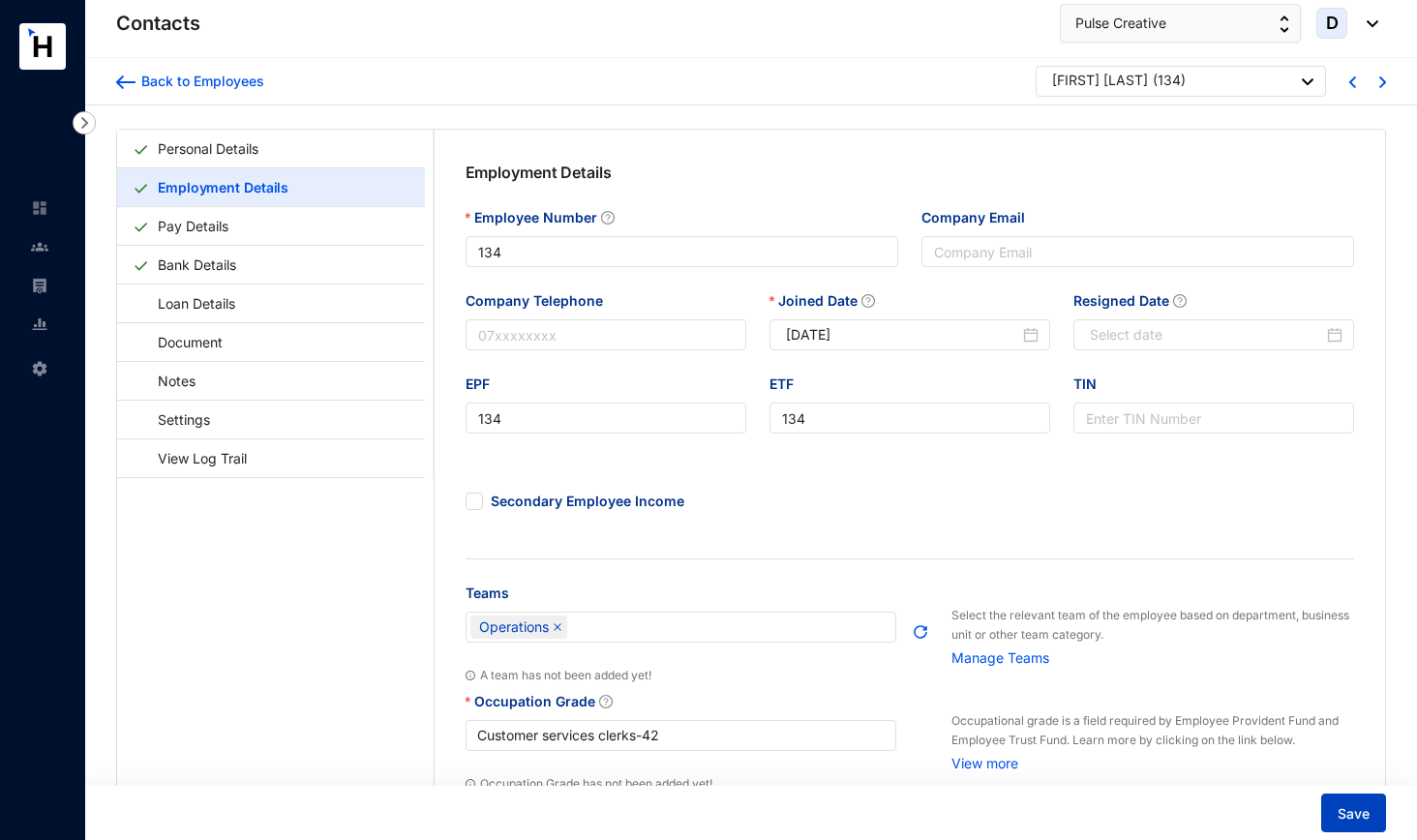 click on "Save" at bounding box center (1353, 814) 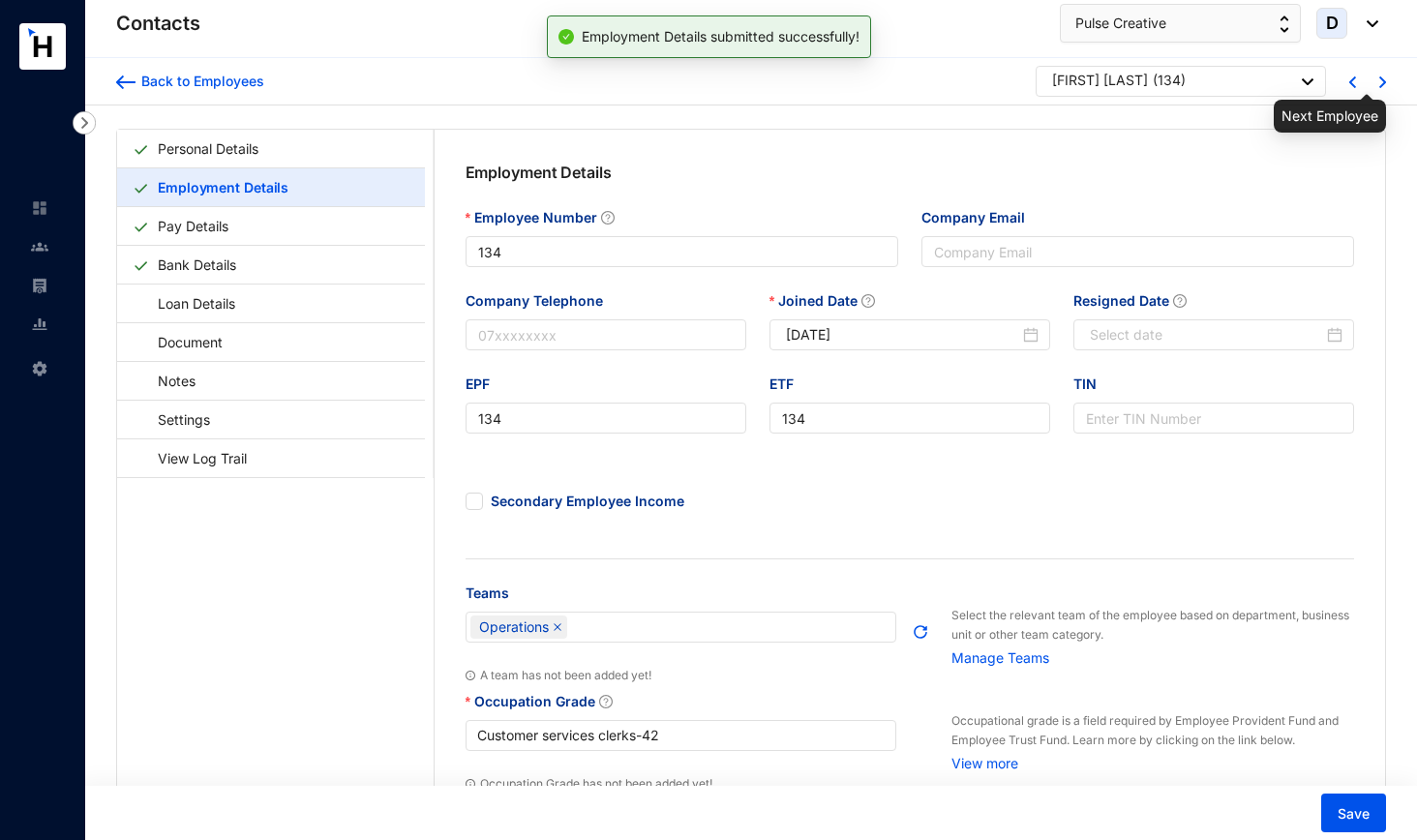 click at bounding box center [1382, 82] 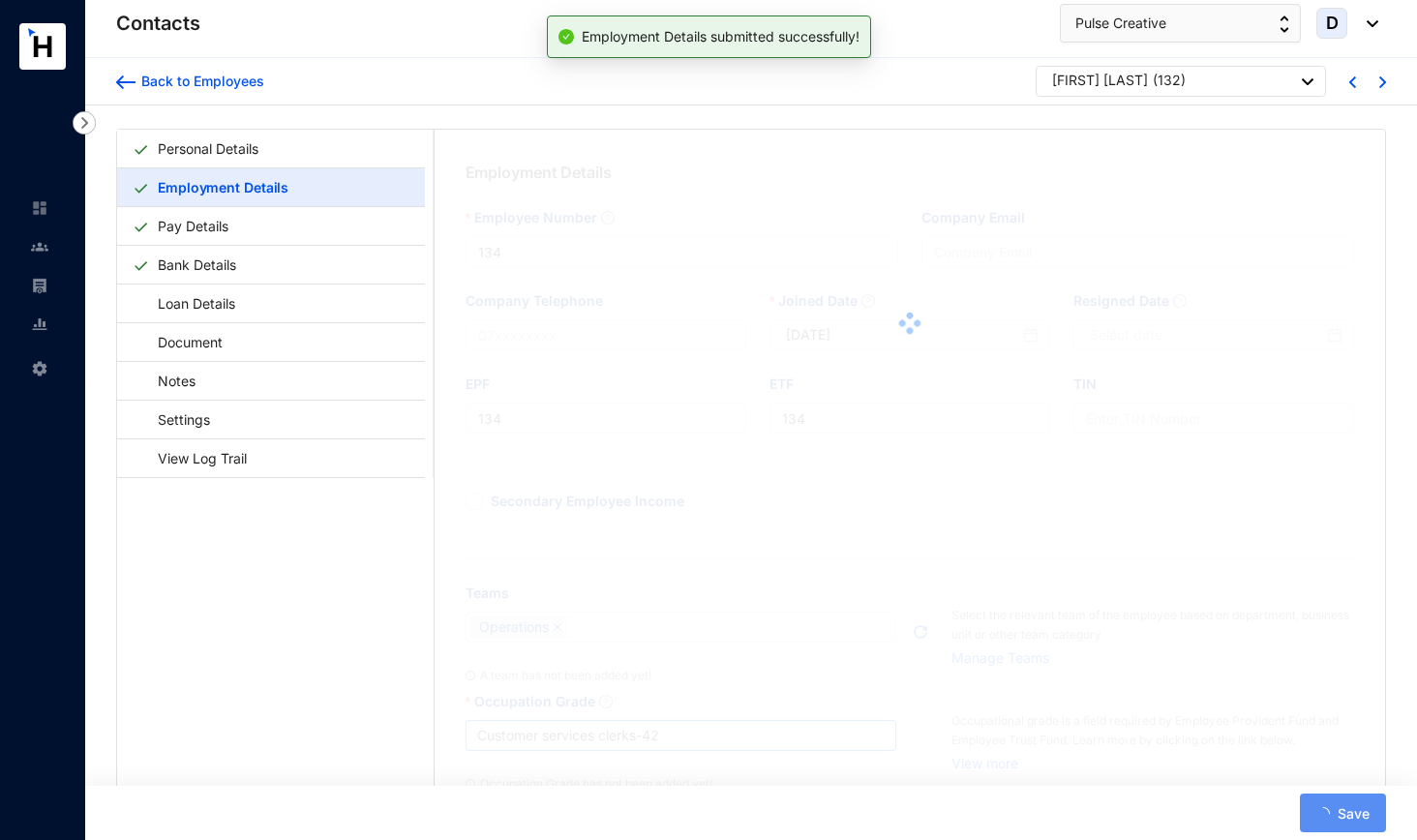 type on "132" 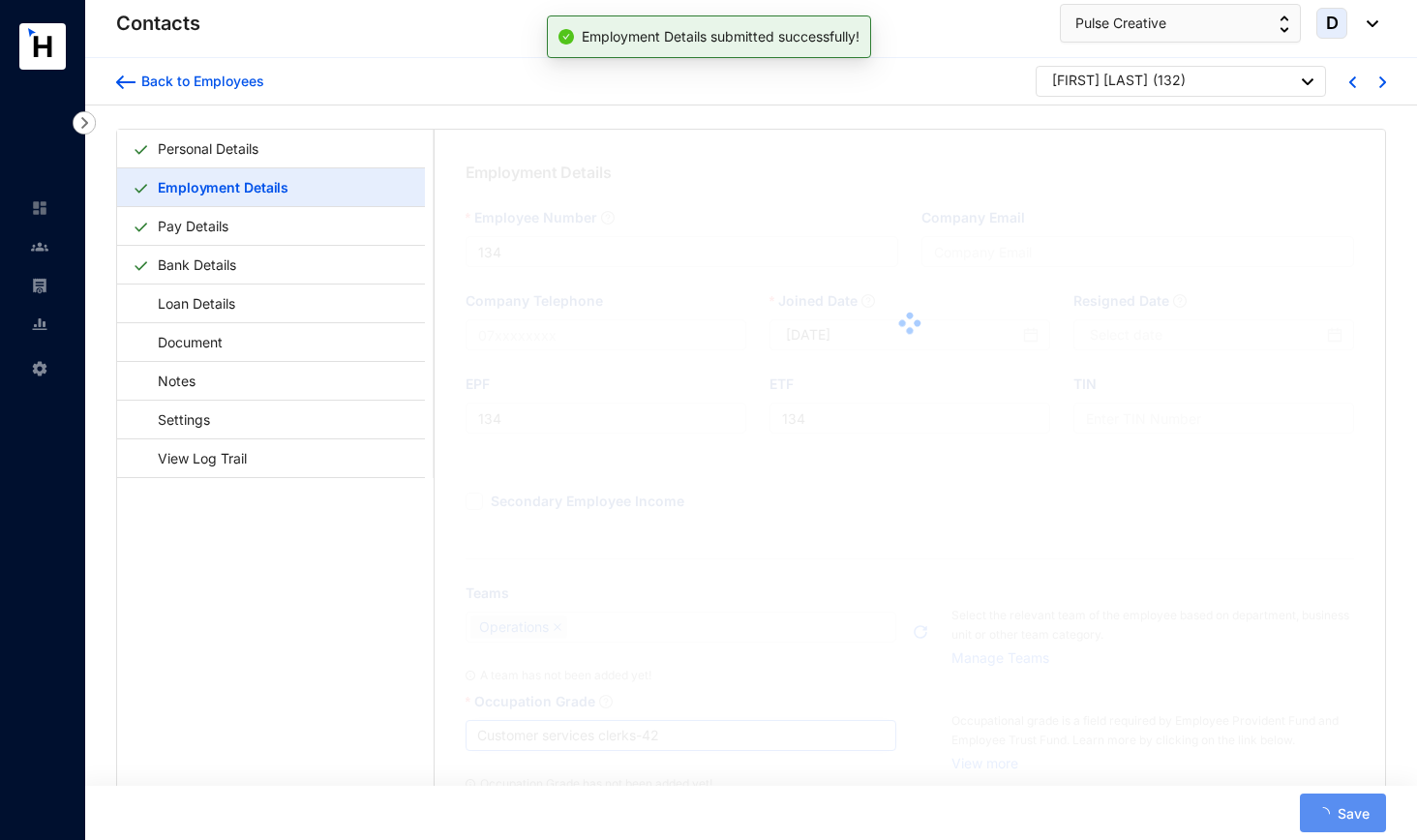 type on "[DATE]" 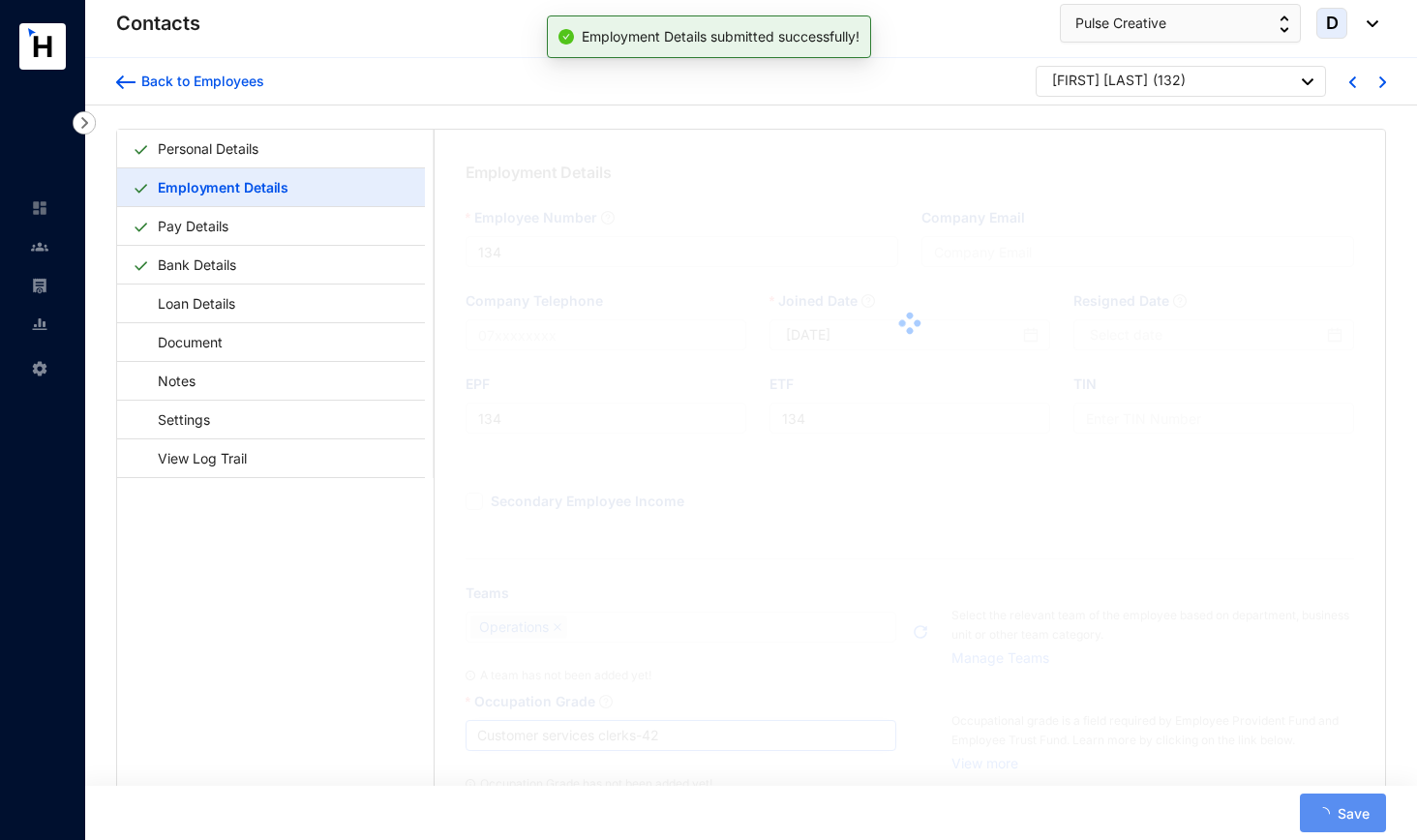 type on "132" 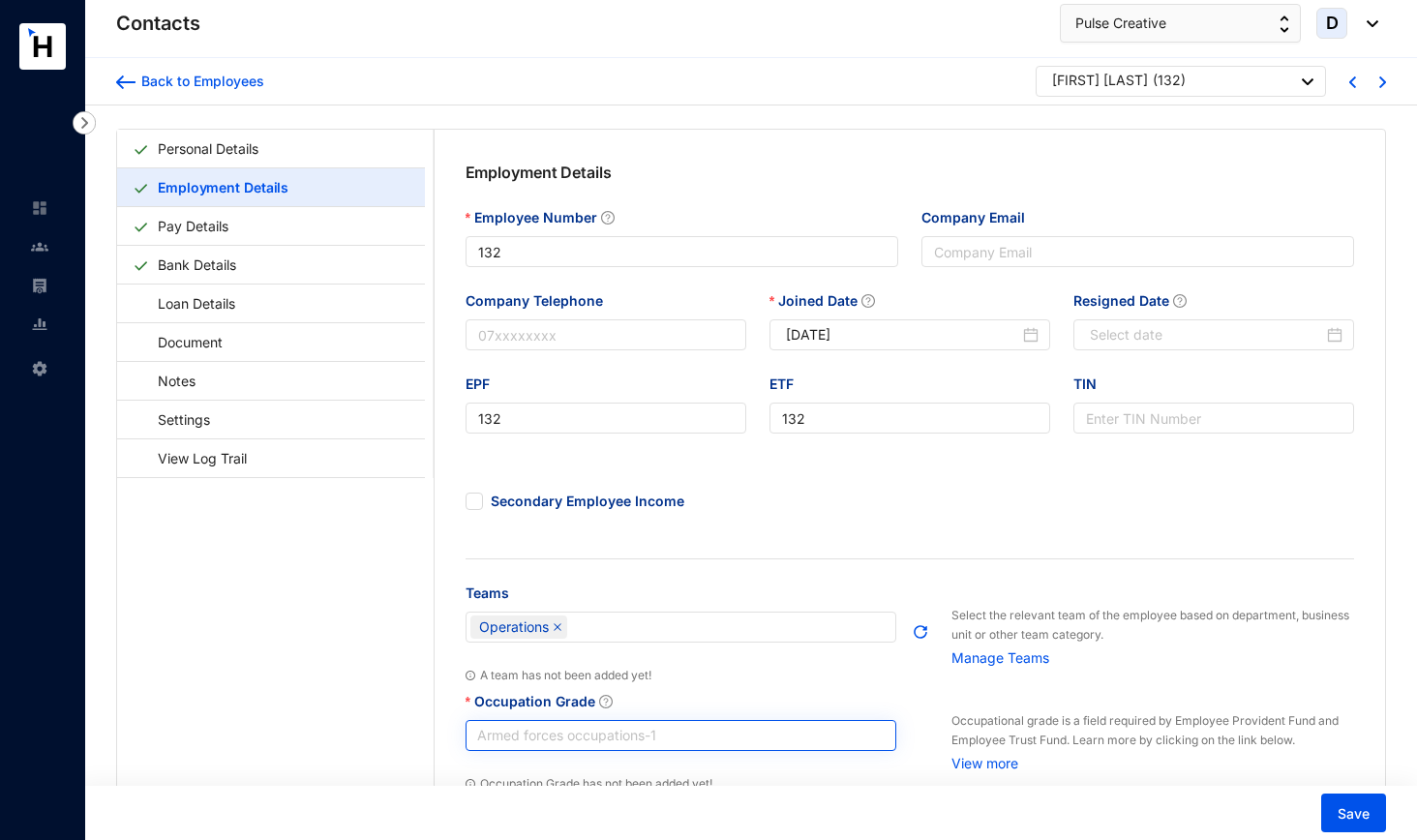 click on "Armed forces occupations  -  1" at bounding box center [681, 735] 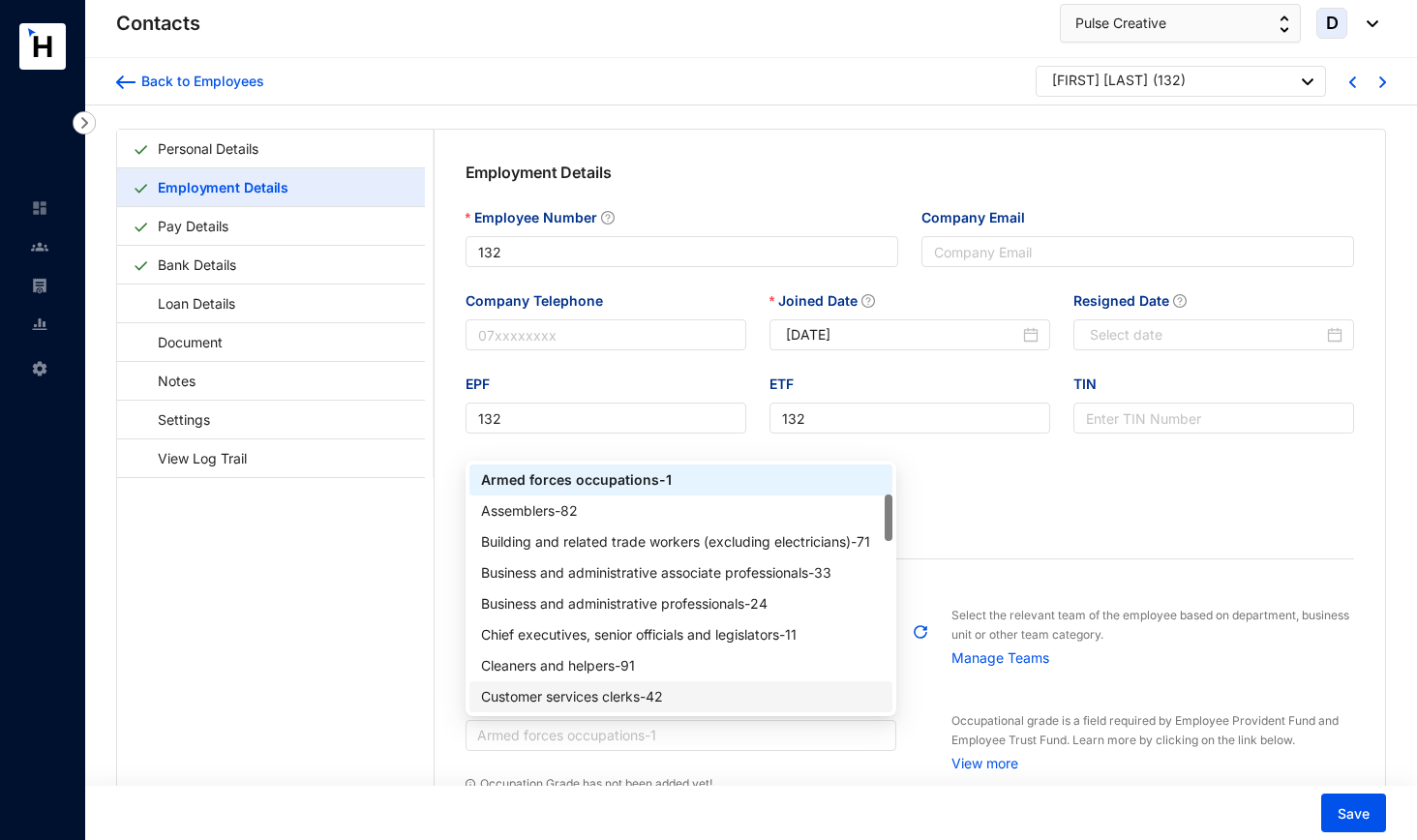 click on "Customer services clerks  -  42" at bounding box center (681, 697) 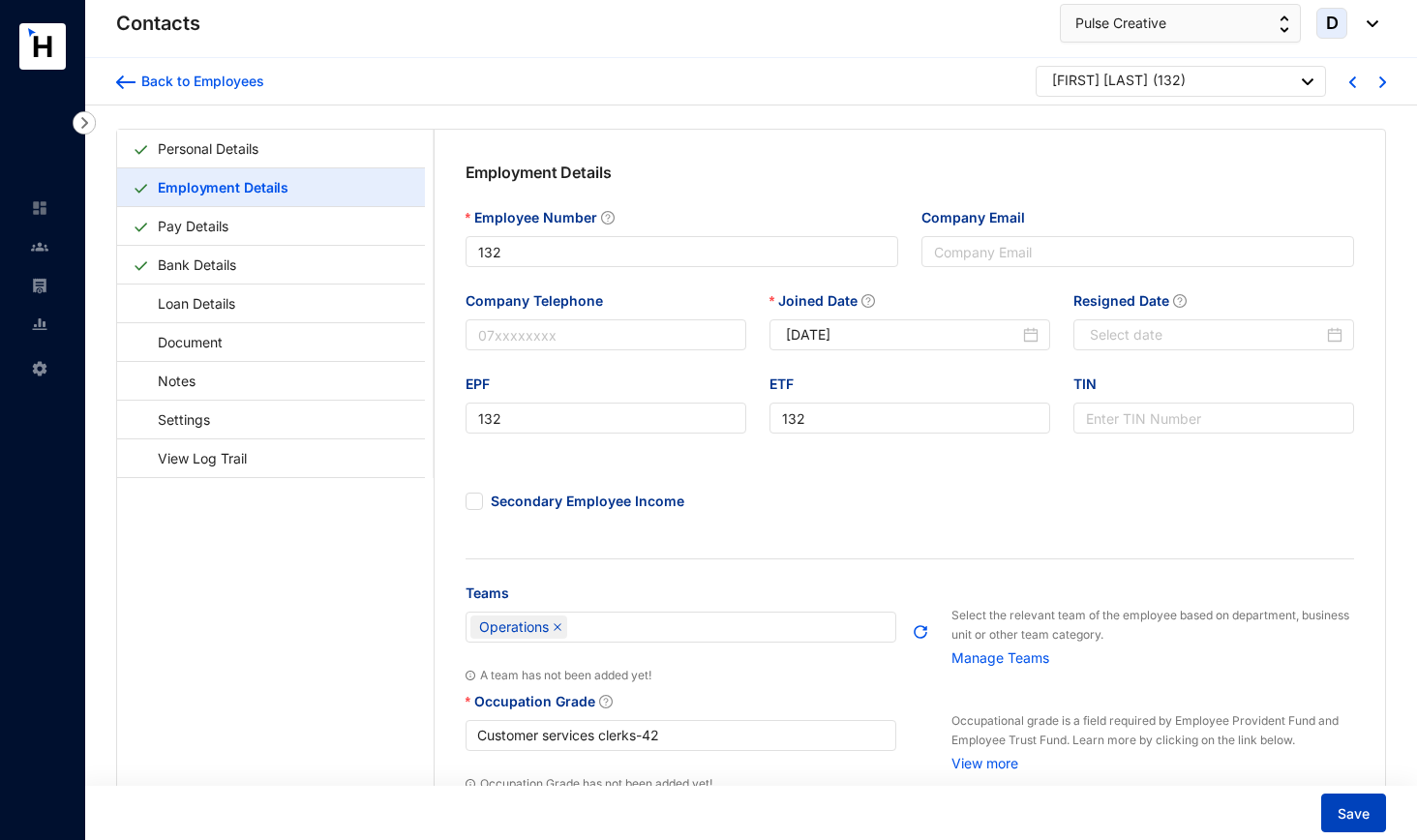 click on "Save" at bounding box center [1353, 813] 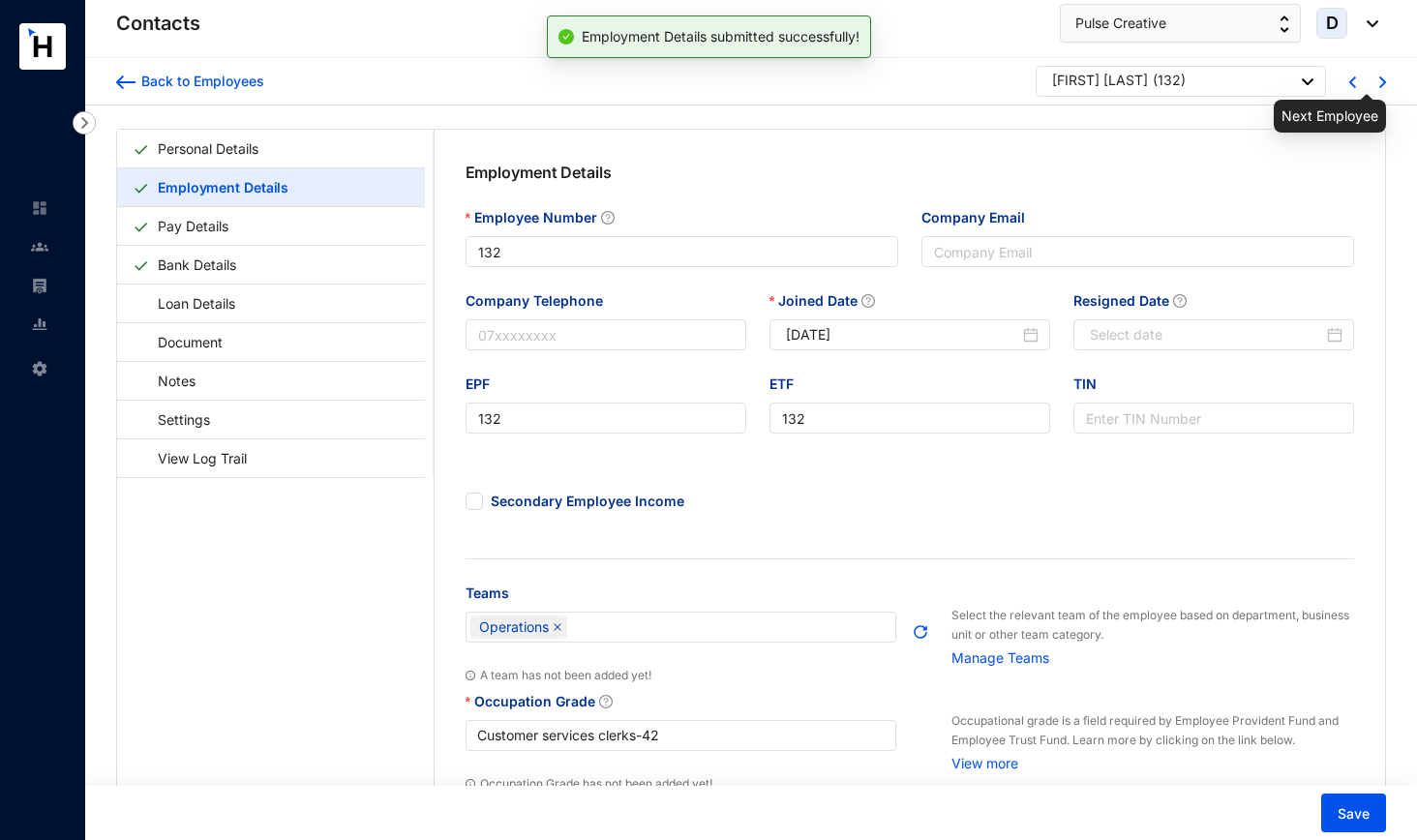 click at bounding box center [1382, 82] 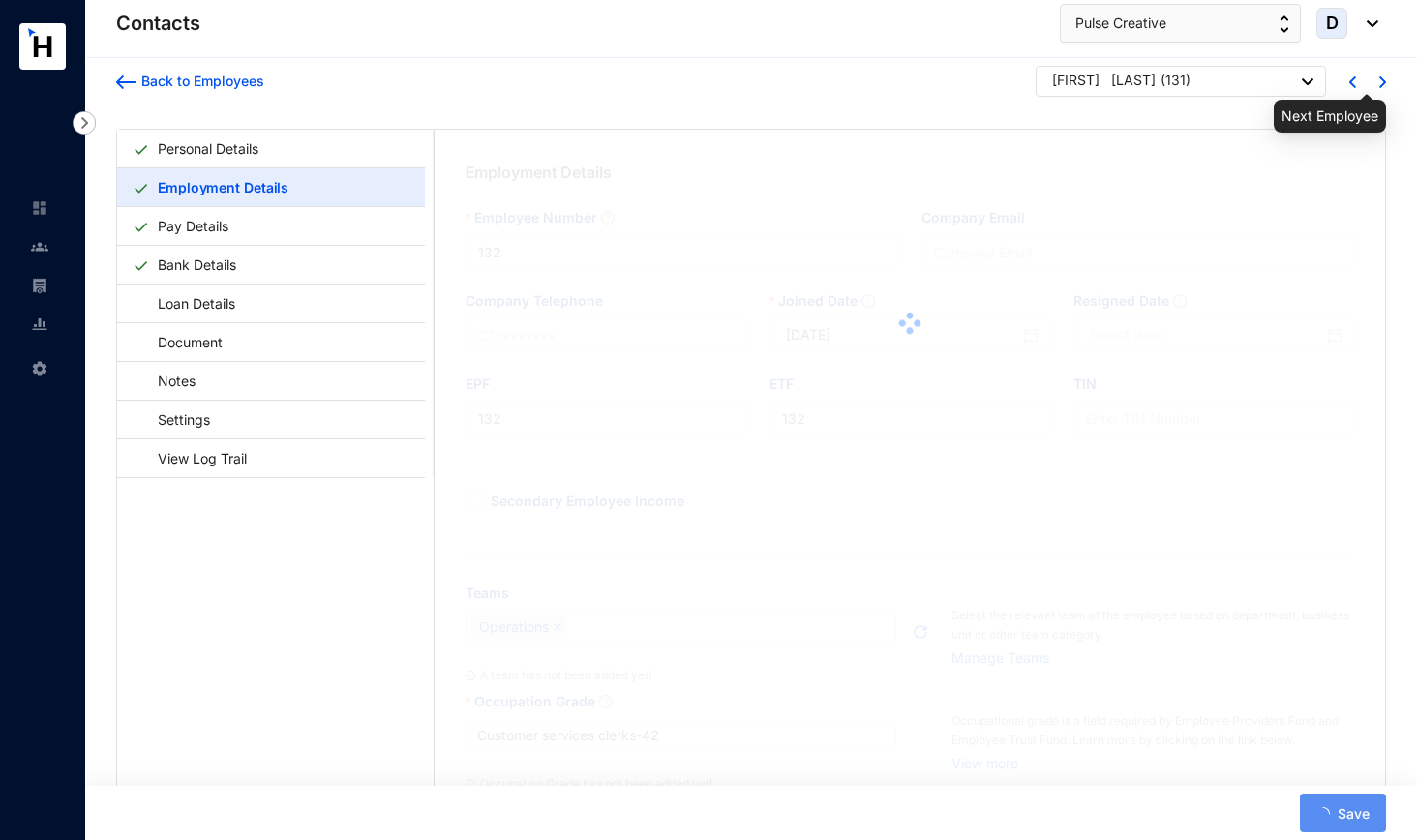 type on "131" 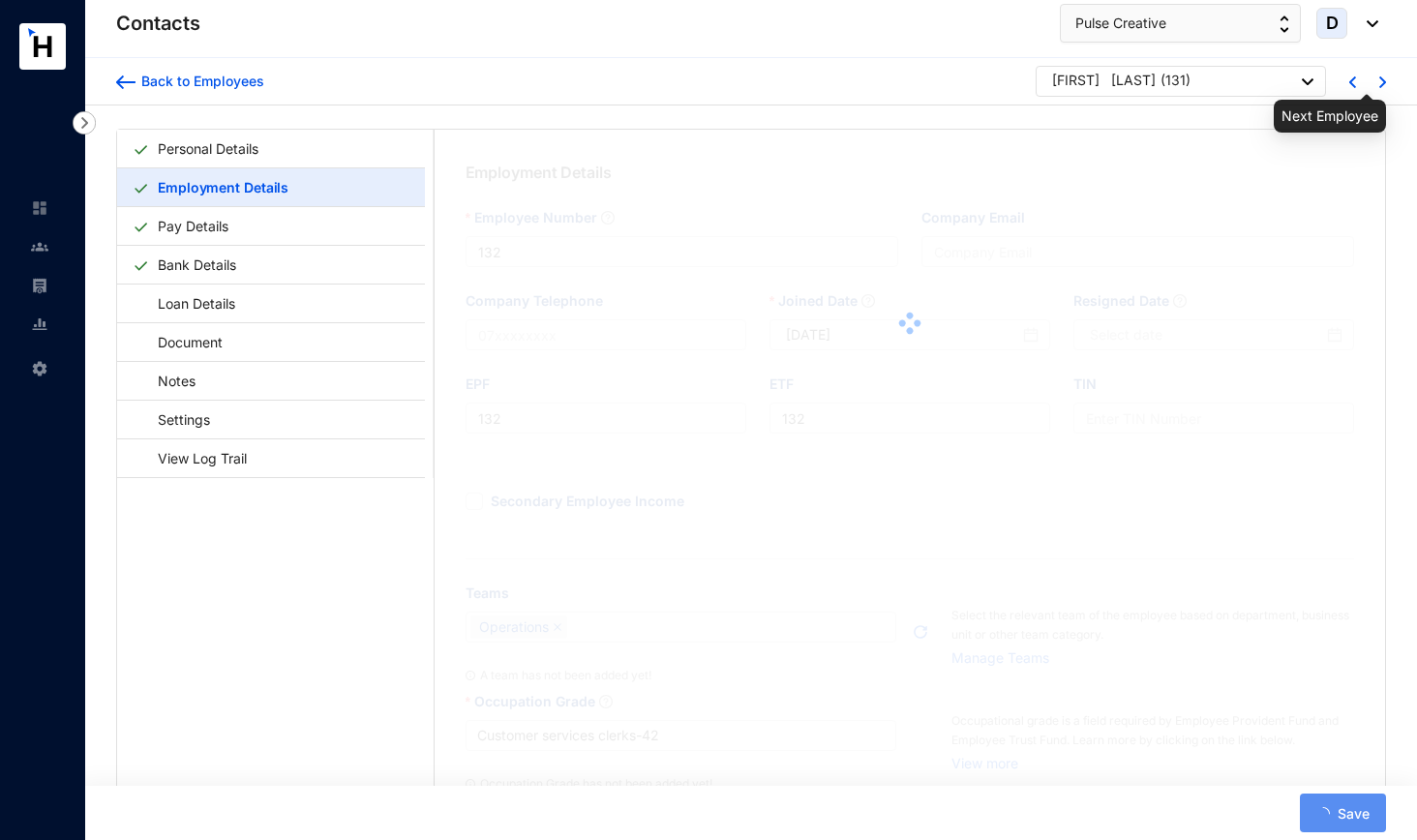type on "131" 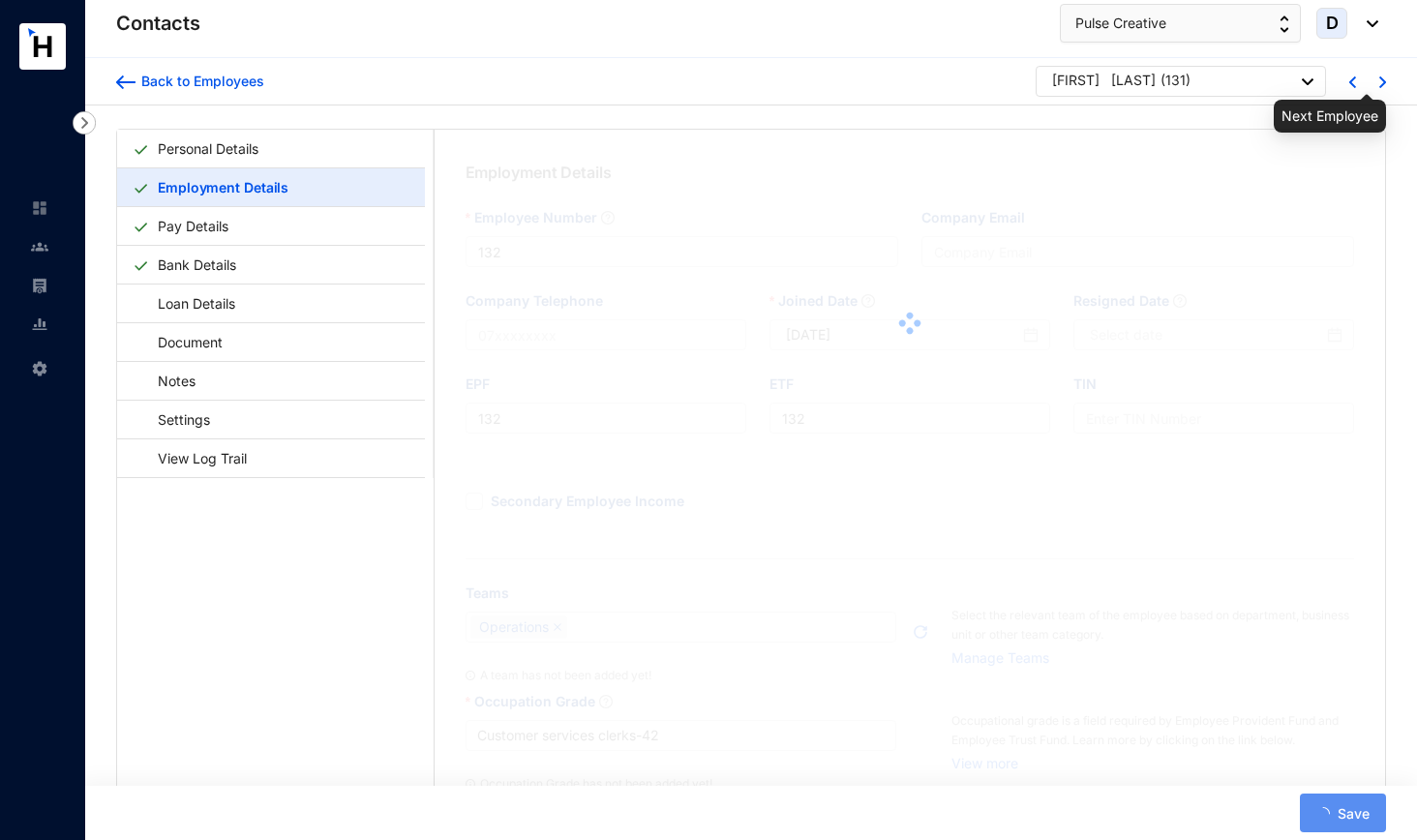type on "131" 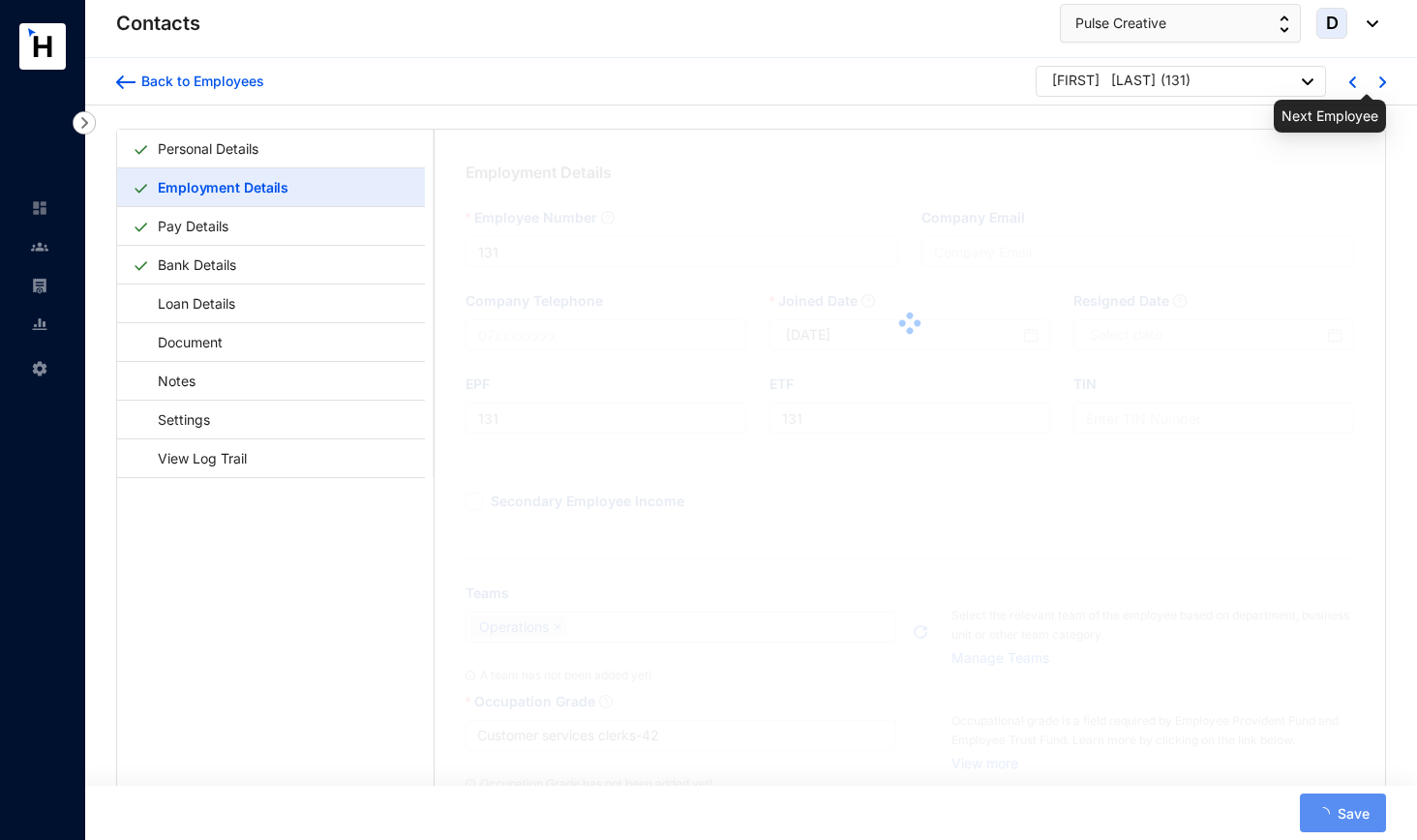 type on "[DATE]" 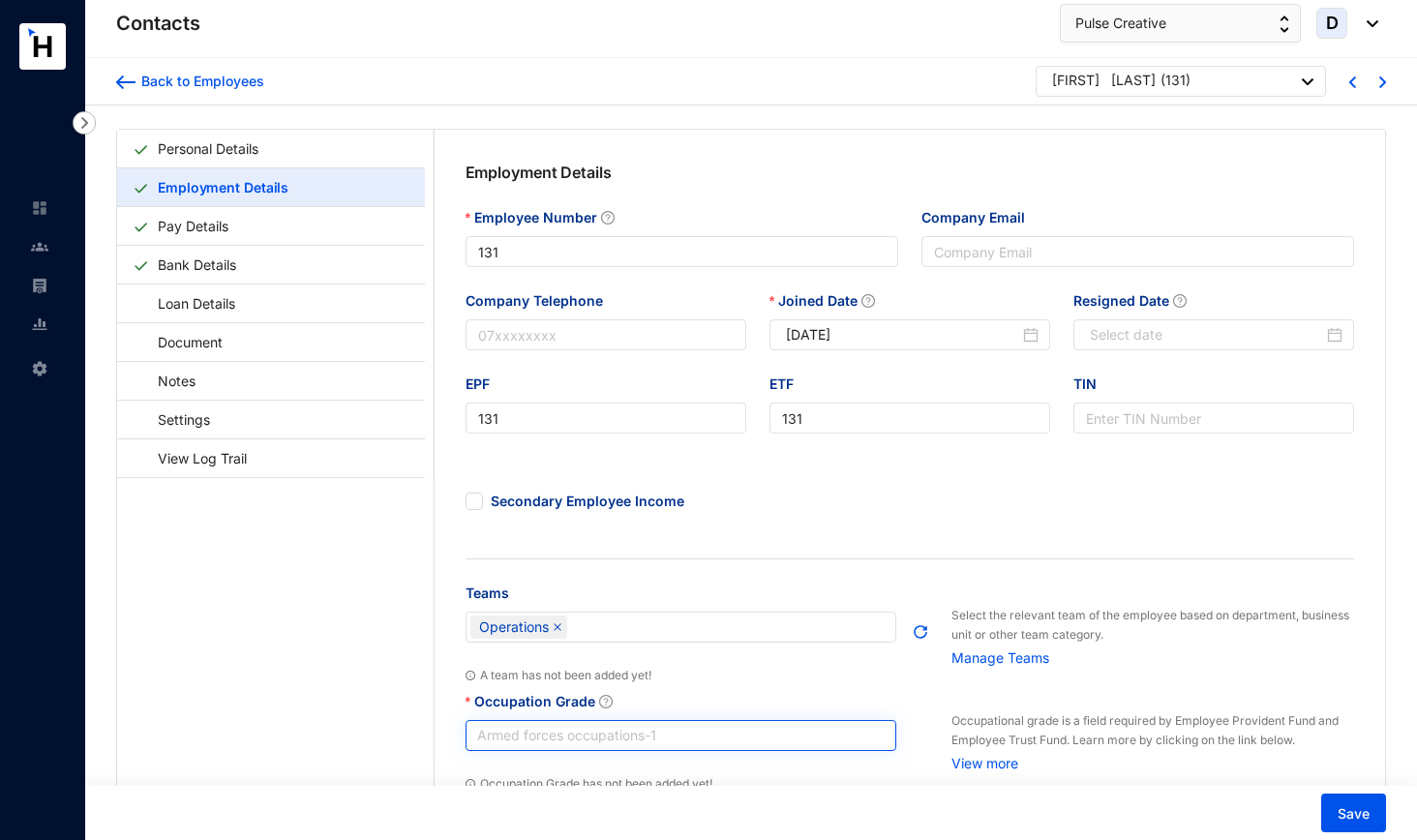 click on "Armed forces occupations  -  1" at bounding box center (681, 735) 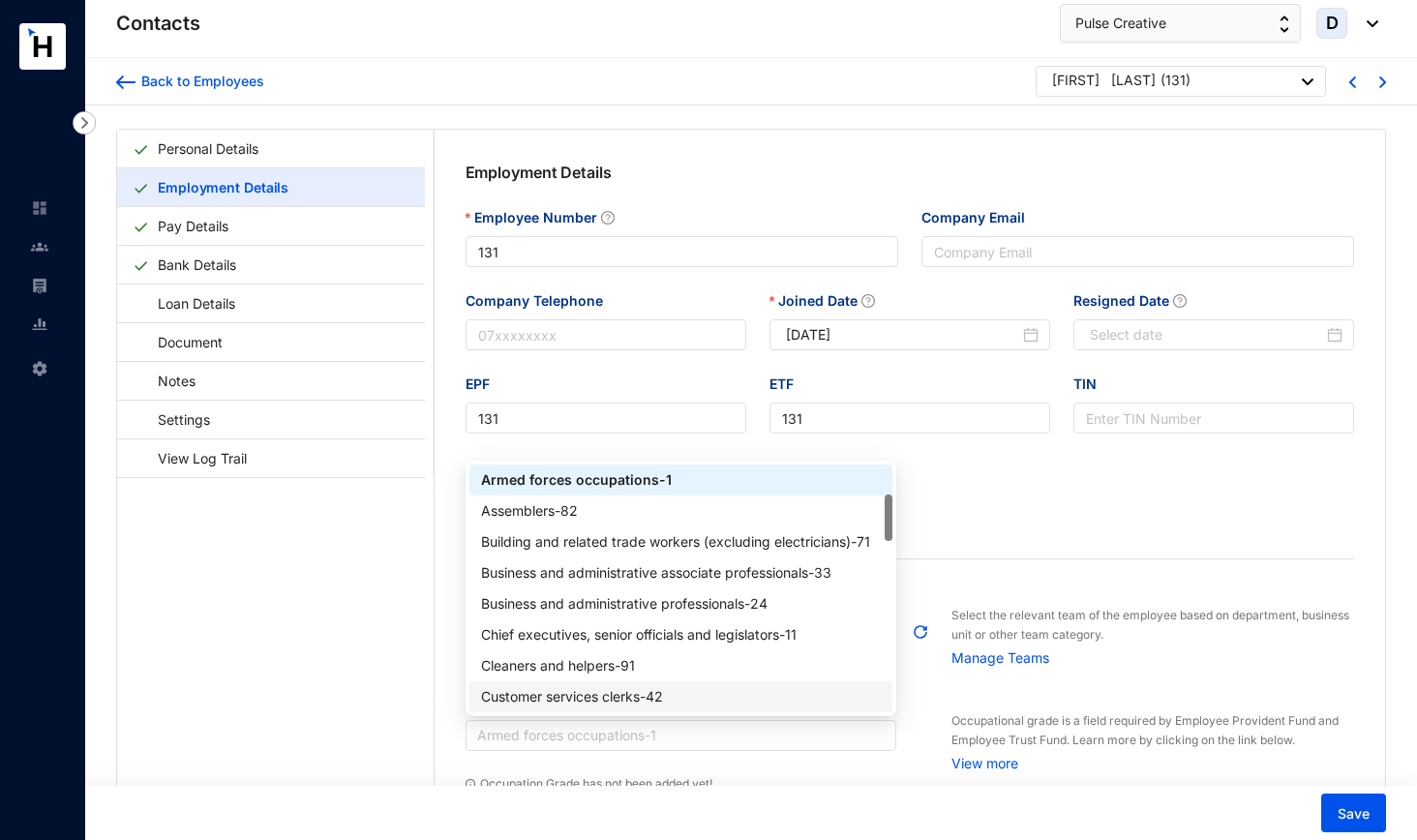 click on "Customer services clerks  -  42" at bounding box center [681, 697] 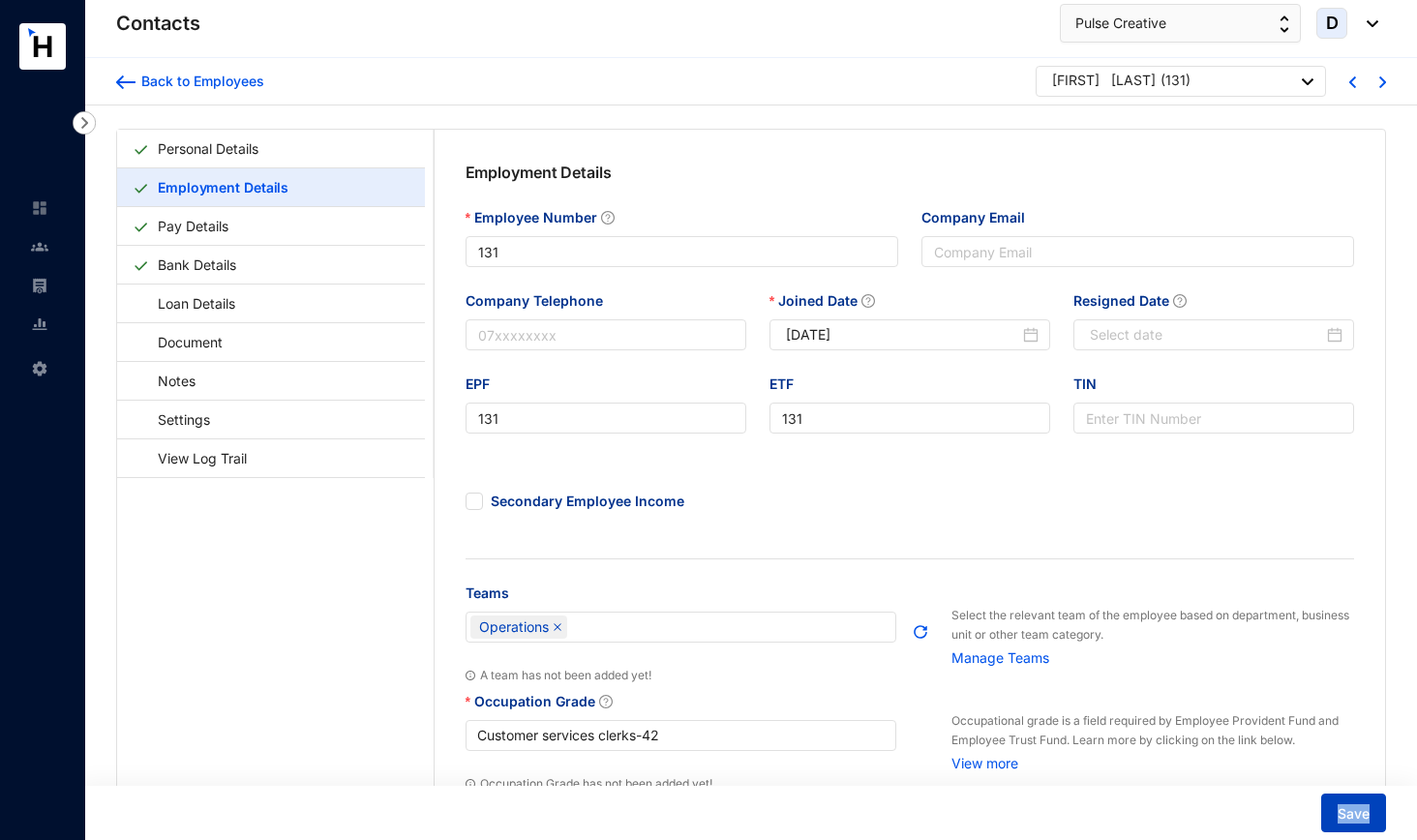 click on "Save" at bounding box center [1353, 813] 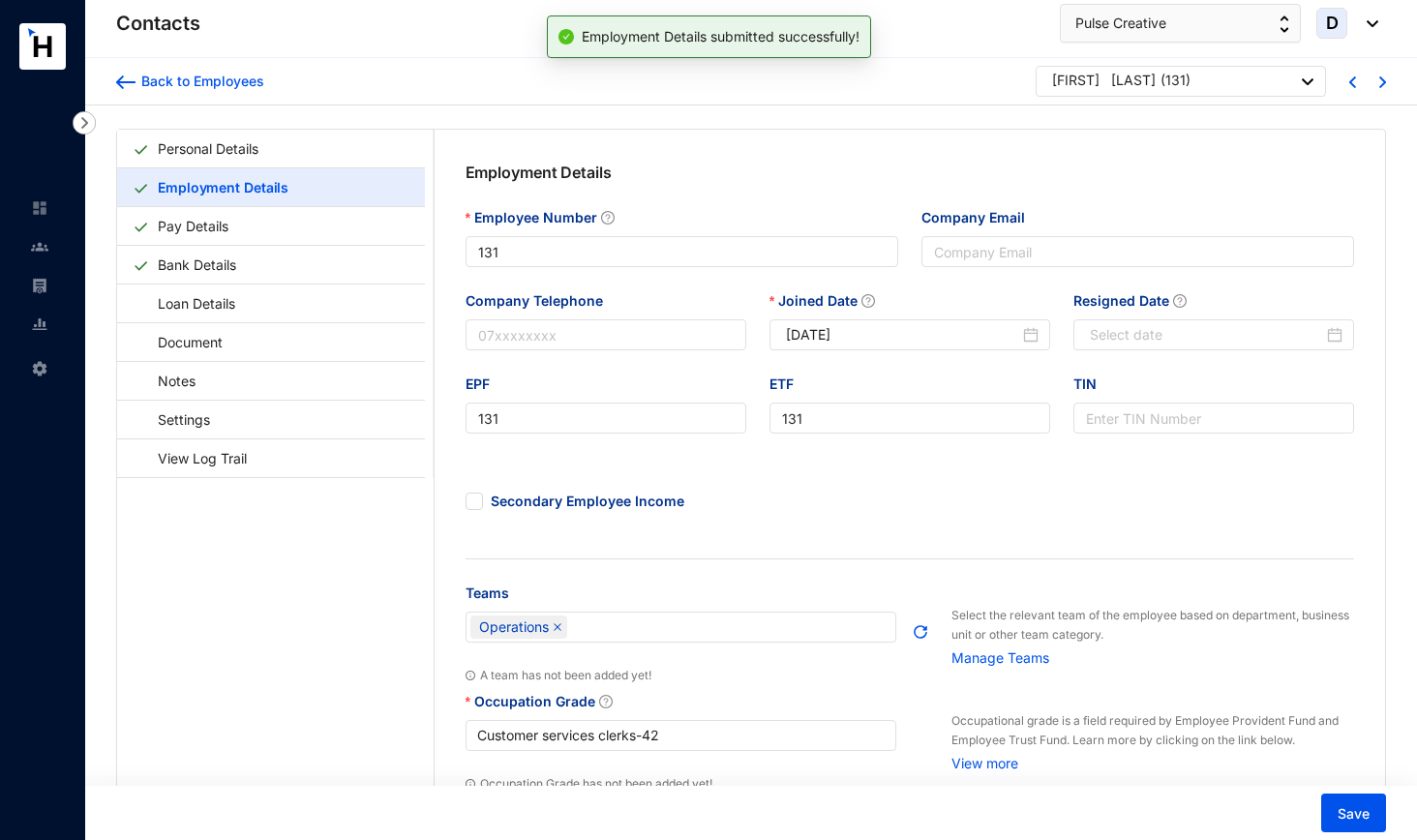 click at bounding box center [1364, 80] 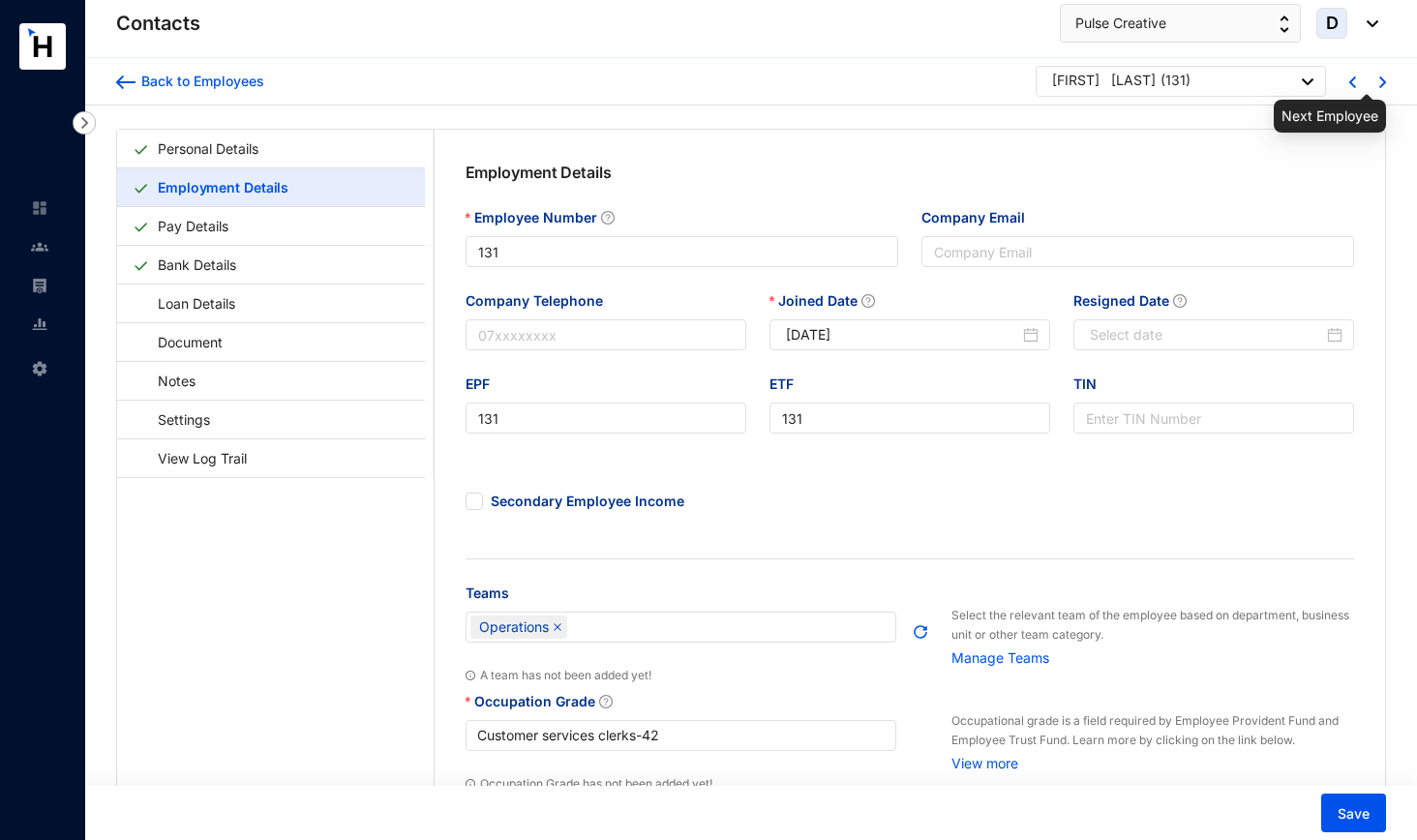 click at bounding box center [1382, 82] 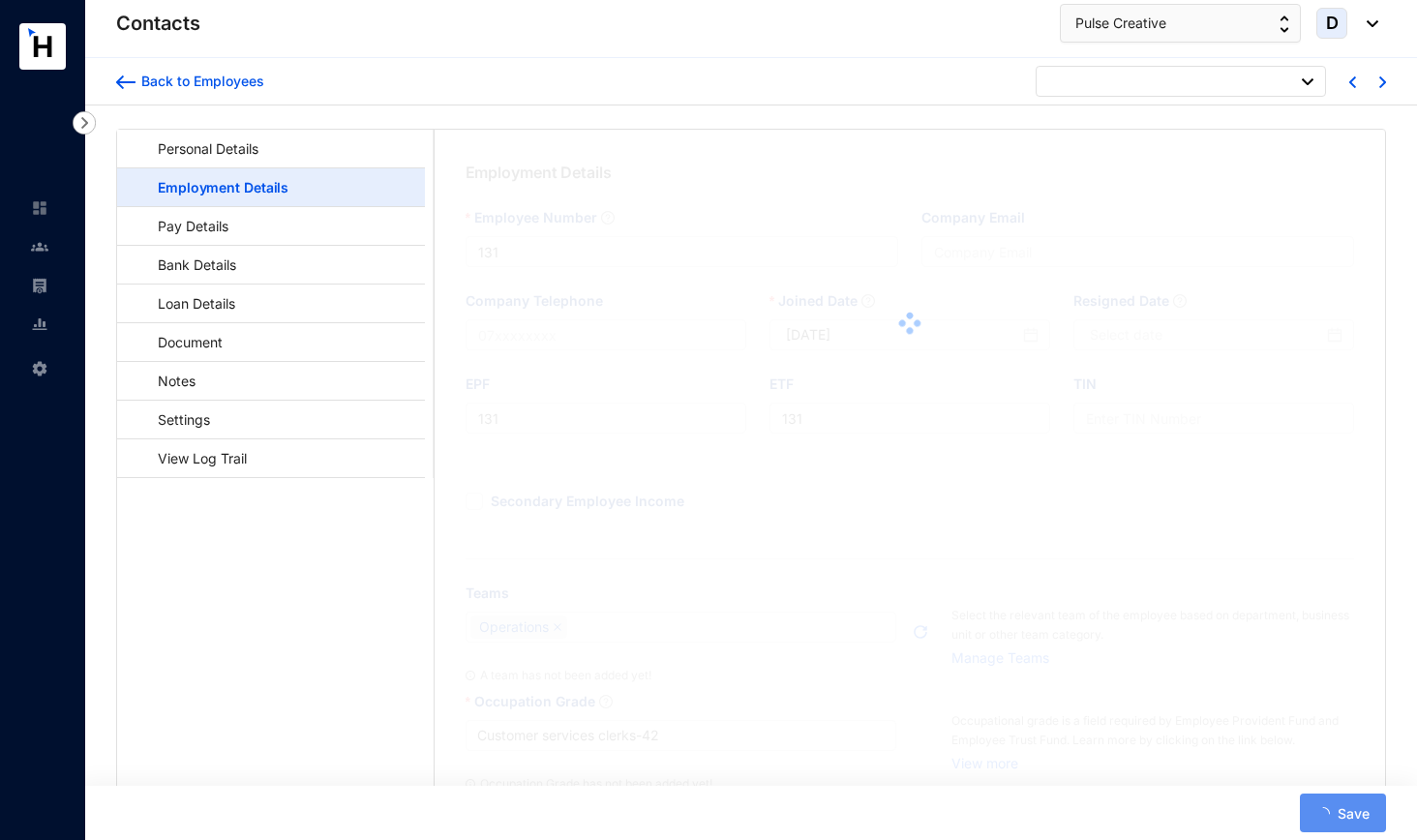 type on "130" 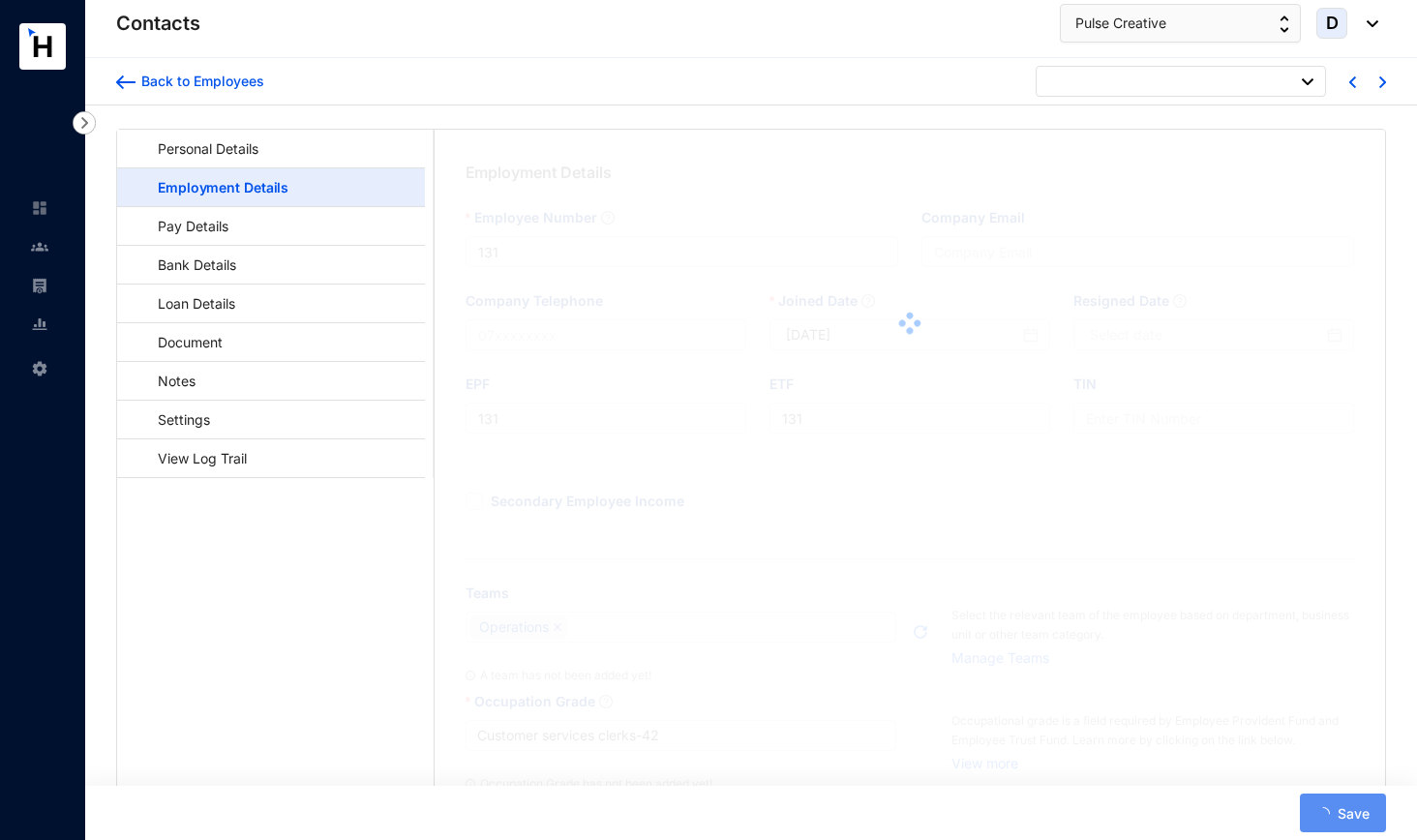 type on "130" 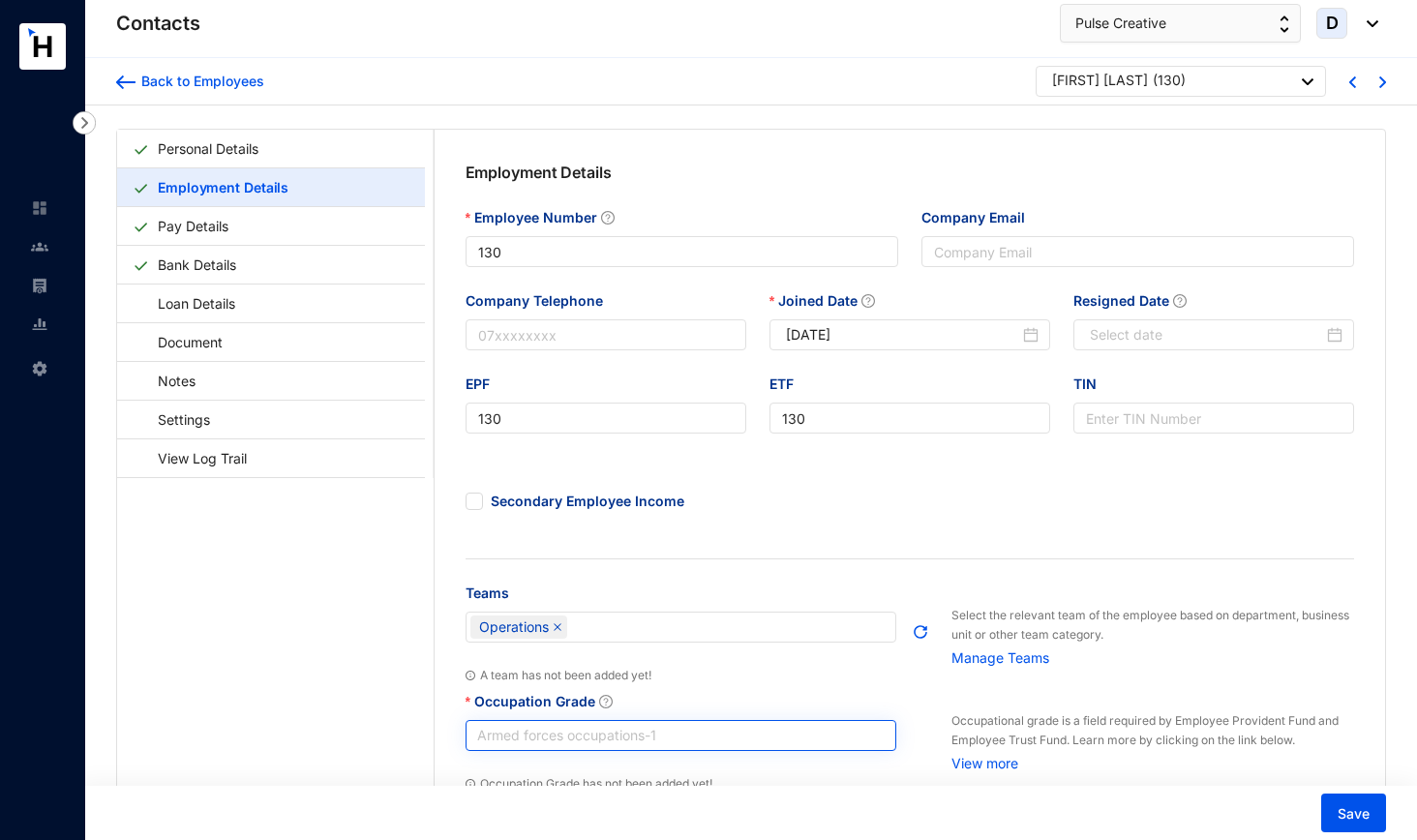 click on "Armed forces occupations  -  1" at bounding box center [681, 735] 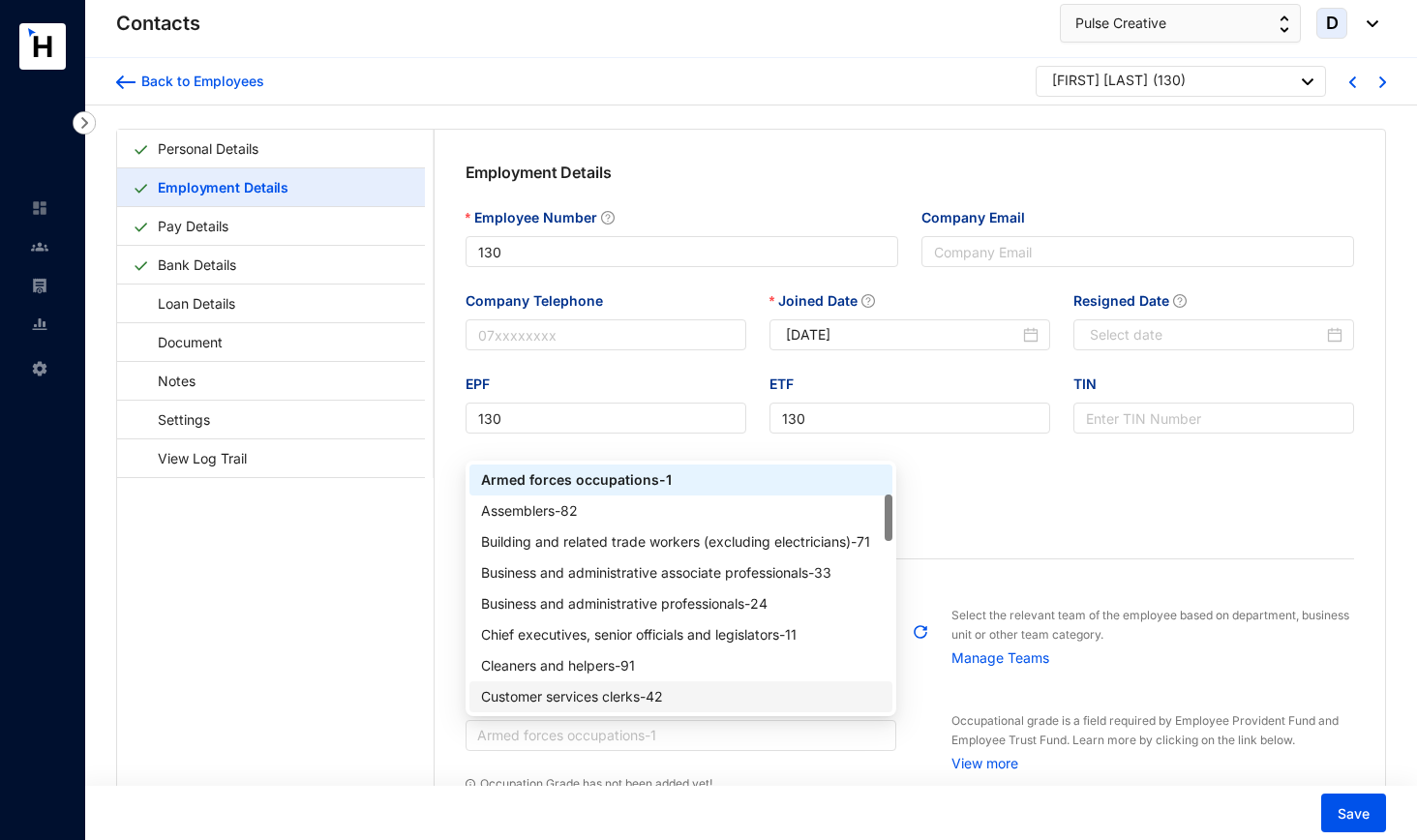 click on "Customer services clerks  -  42" at bounding box center [681, 697] 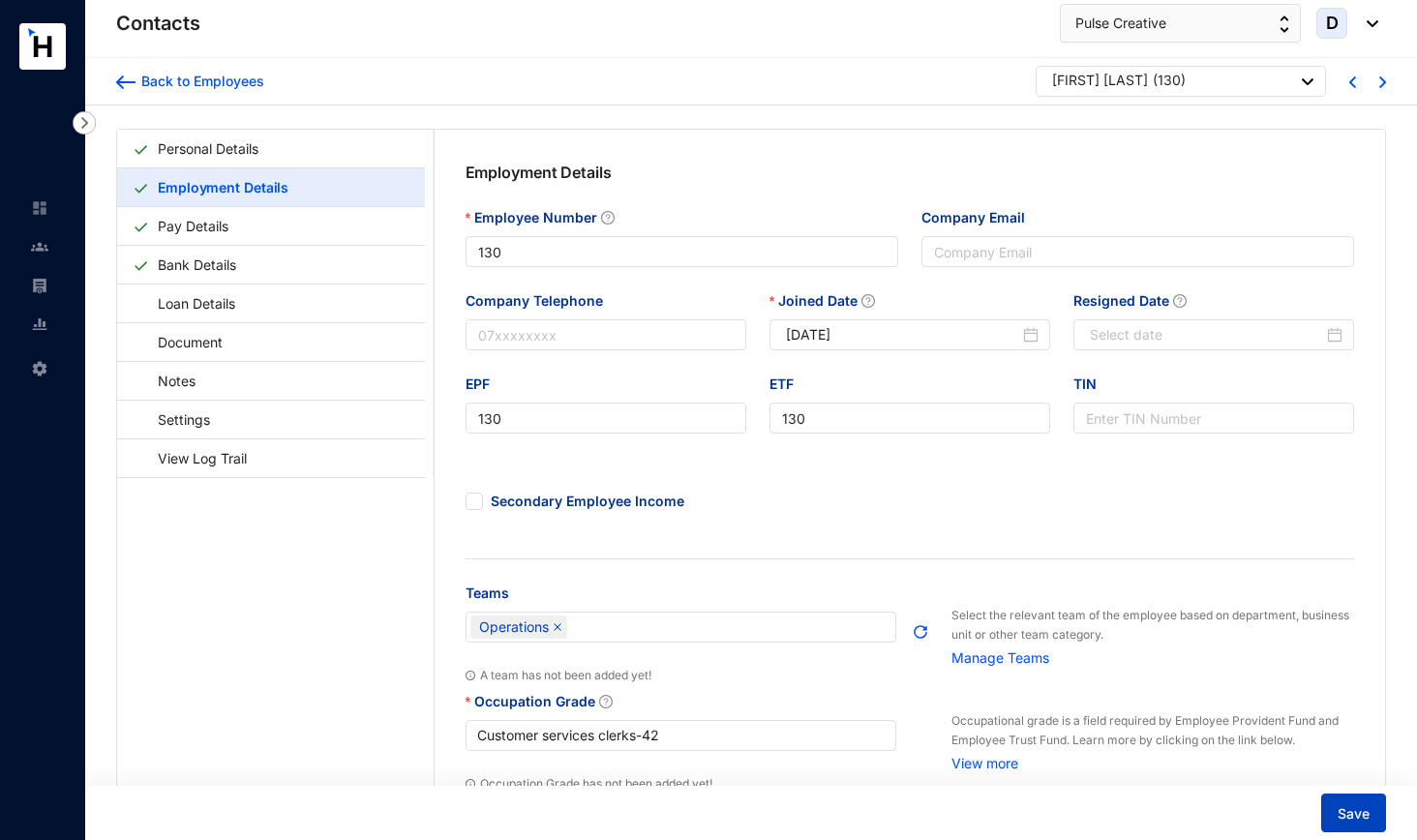 click on "Save" at bounding box center [1353, 813] 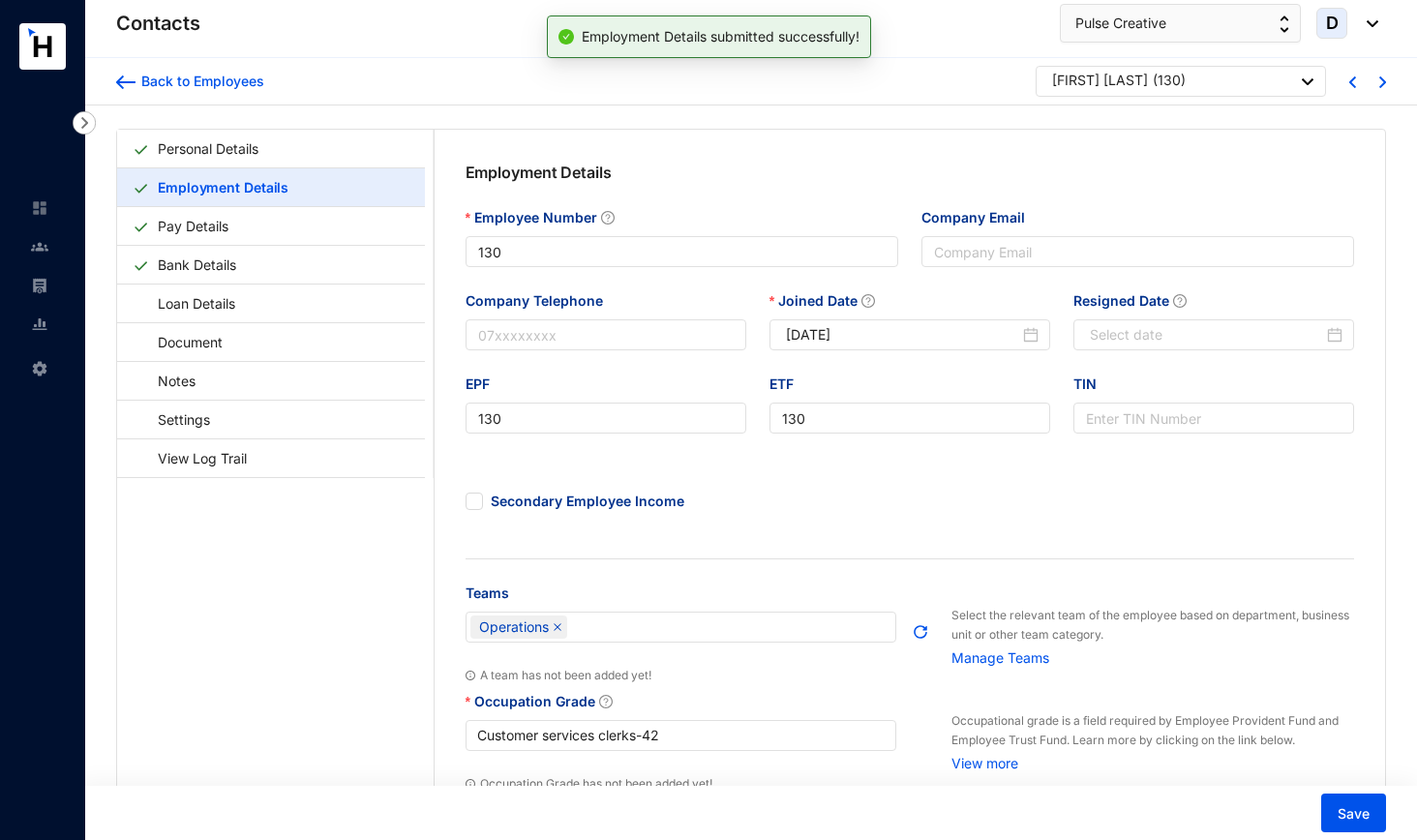 click at bounding box center (1382, 82) 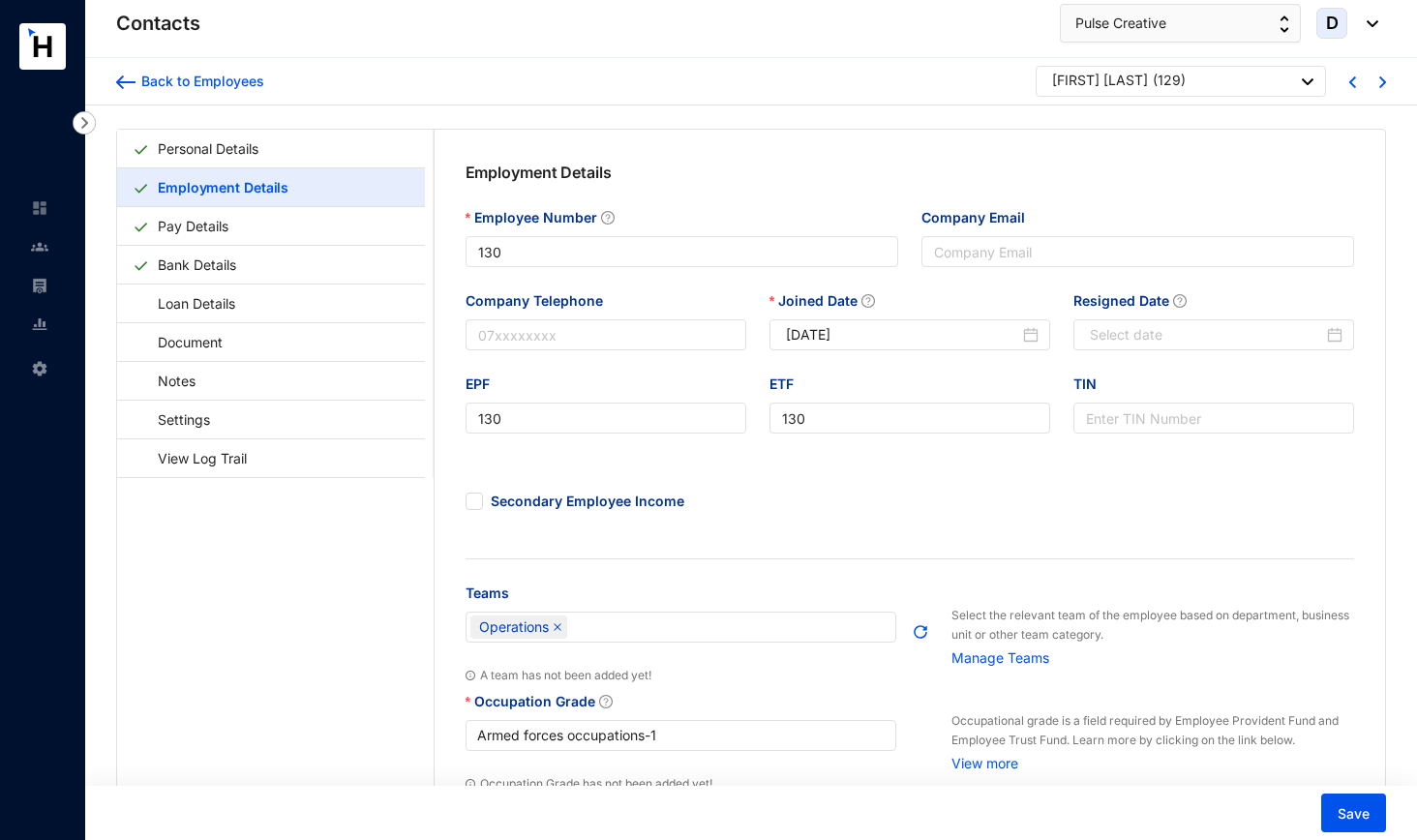 type on "129" 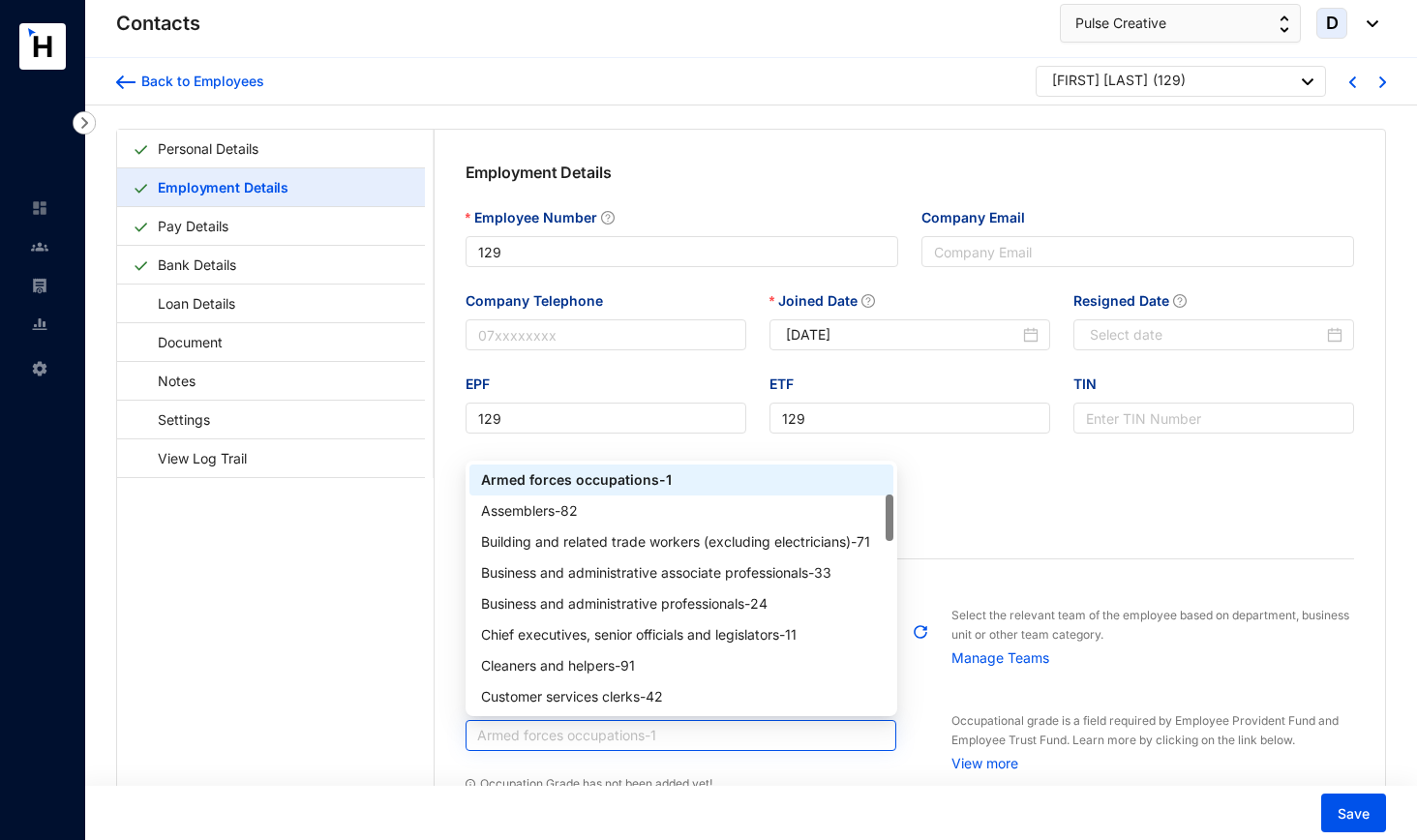 click on "Armed forces occupations  -  1" at bounding box center [681, 735] 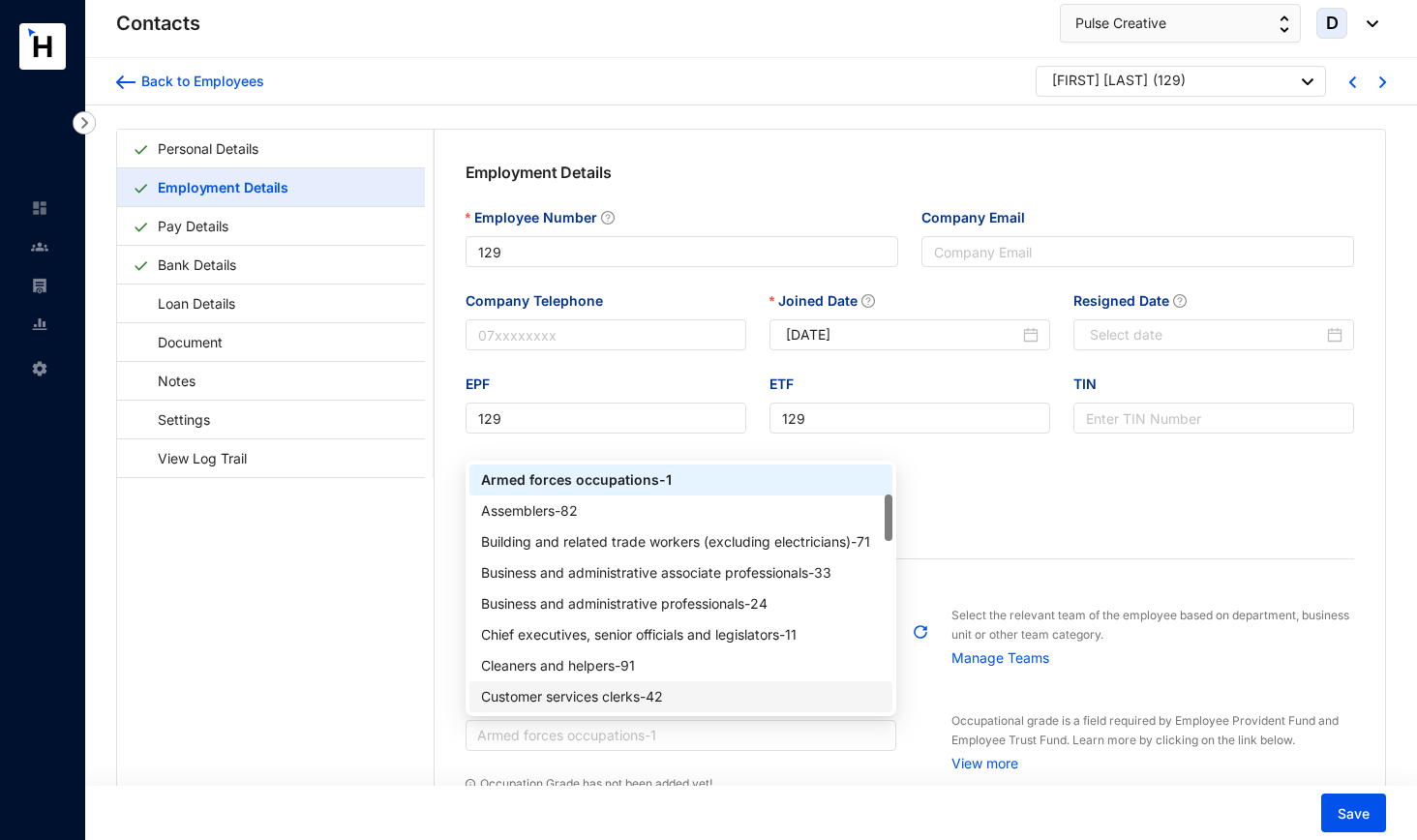 click on "Customer services clerks  -  42" at bounding box center [681, 697] 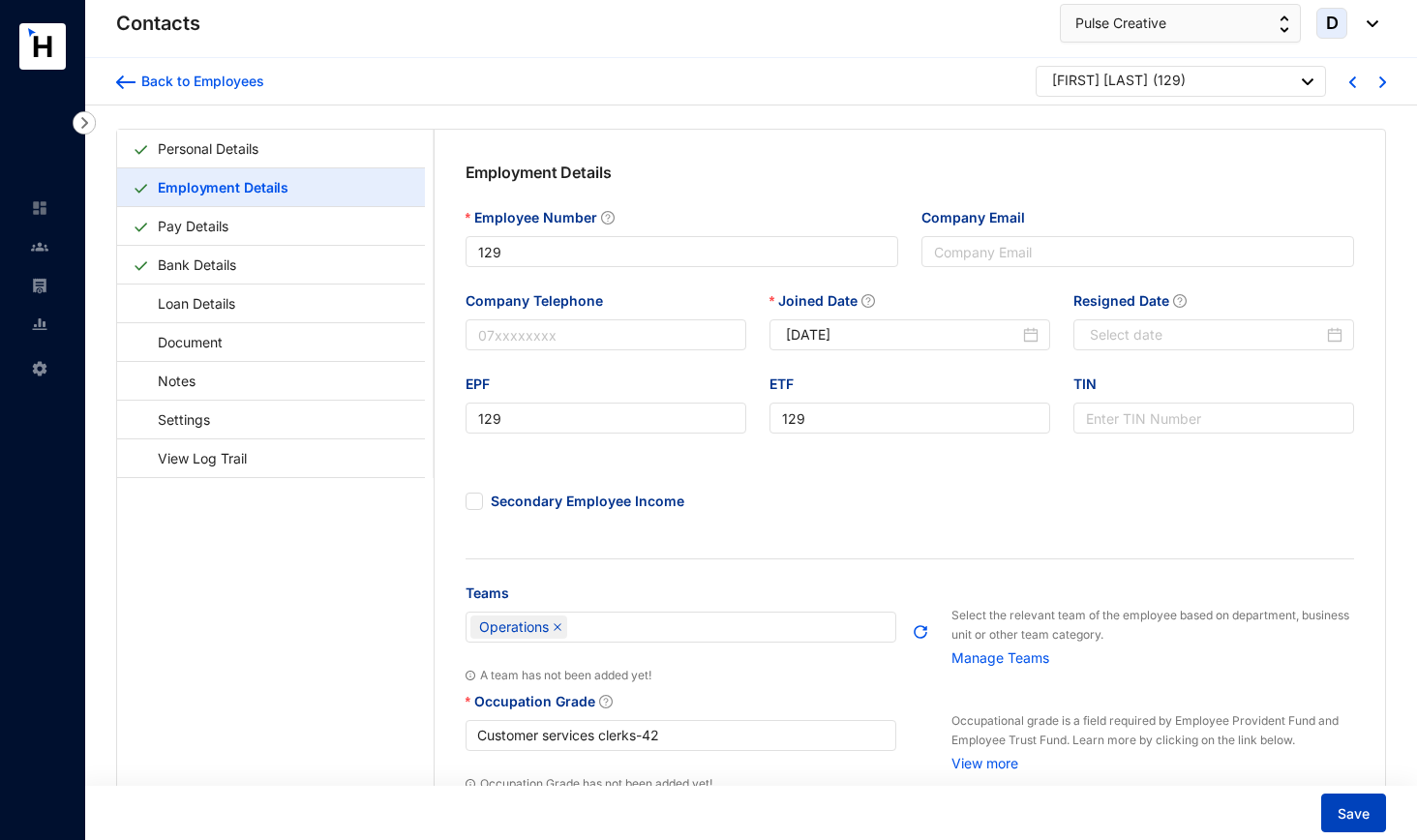 click on "Save" at bounding box center [1353, 814] 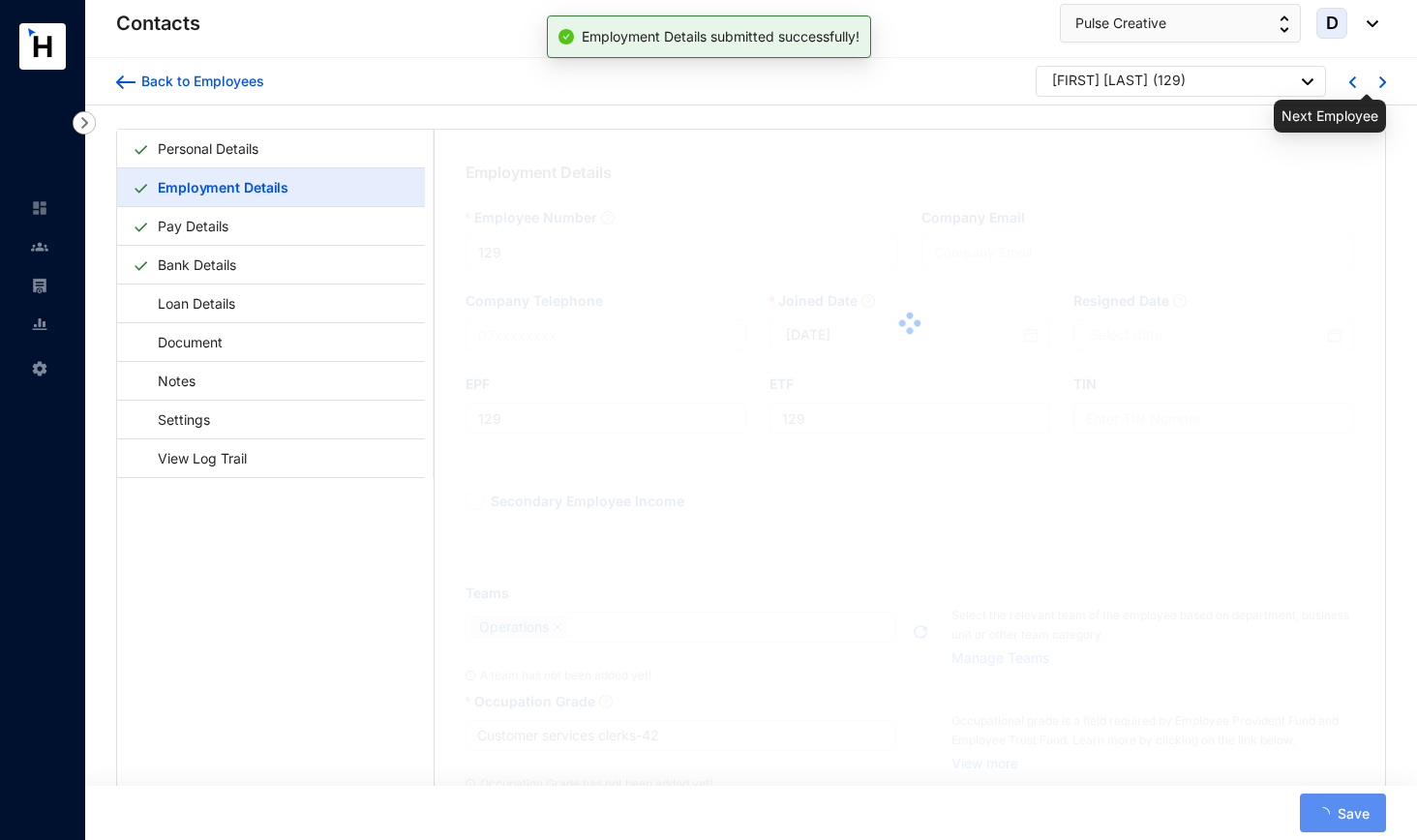 click at bounding box center [1382, 82] 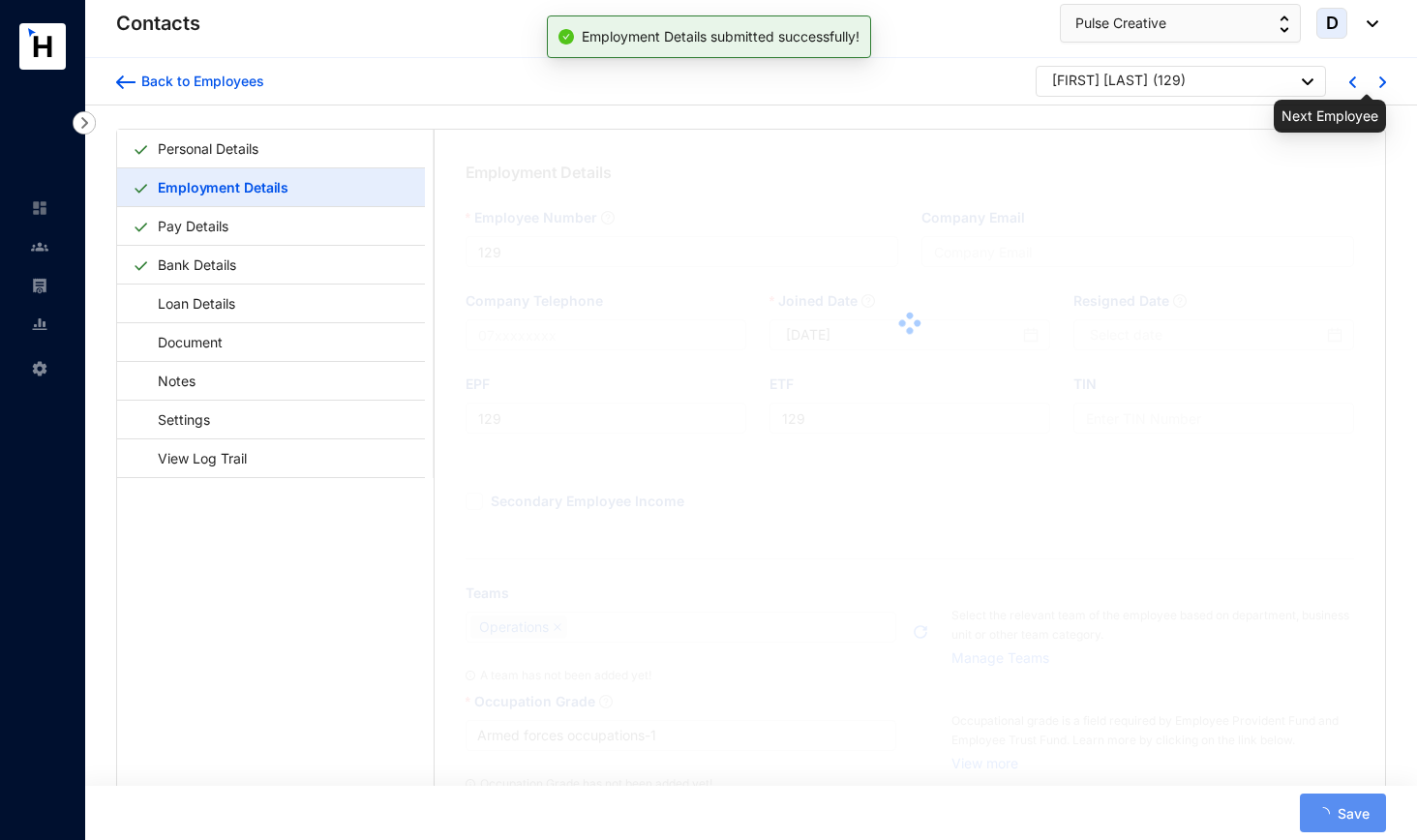 click at bounding box center [1382, 82] 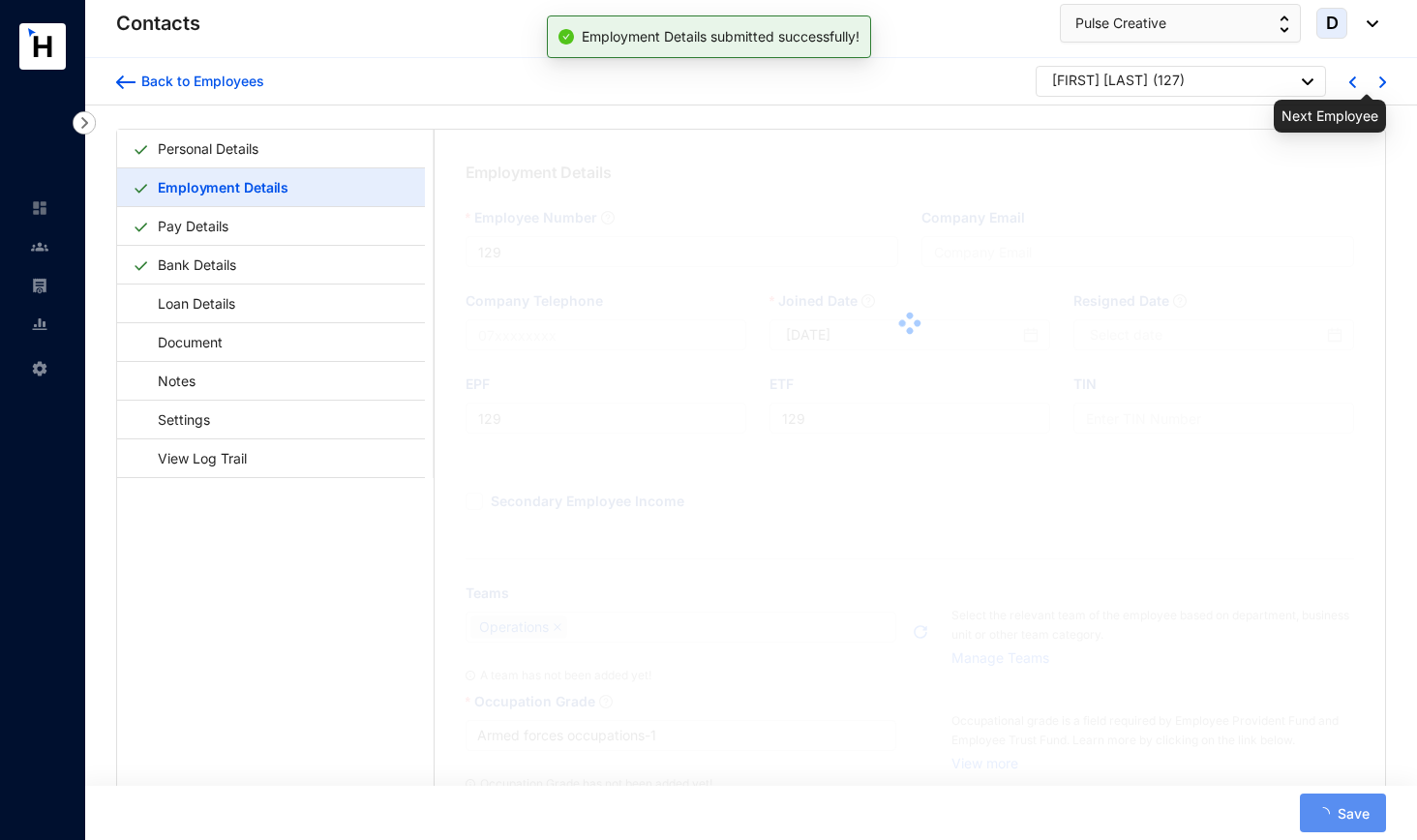 type on "127" 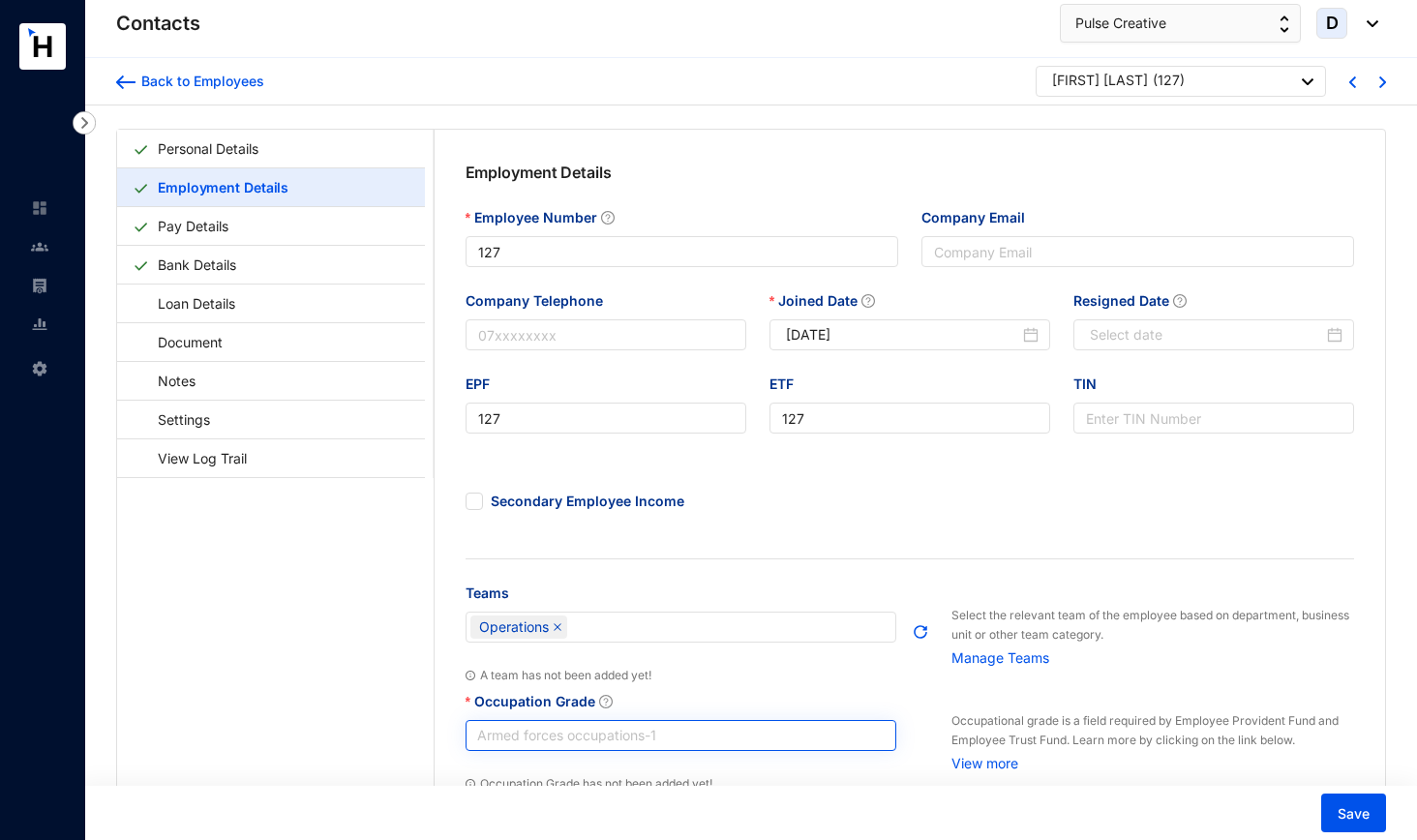 click on "Armed forces occupations  -  1" at bounding box center (681, 735) 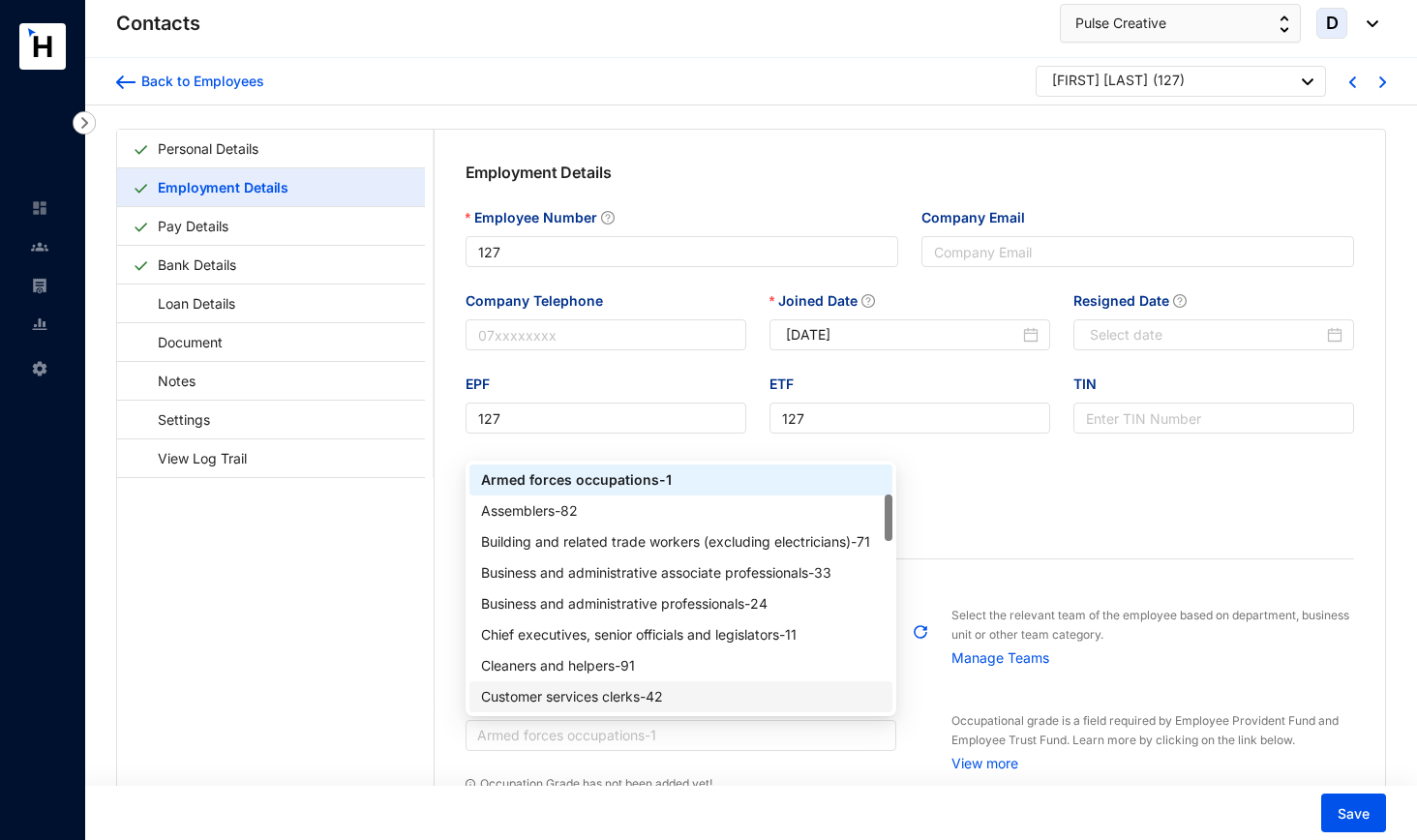 click on "Customer services clerks  -  42" at bounding box center (681, 697) 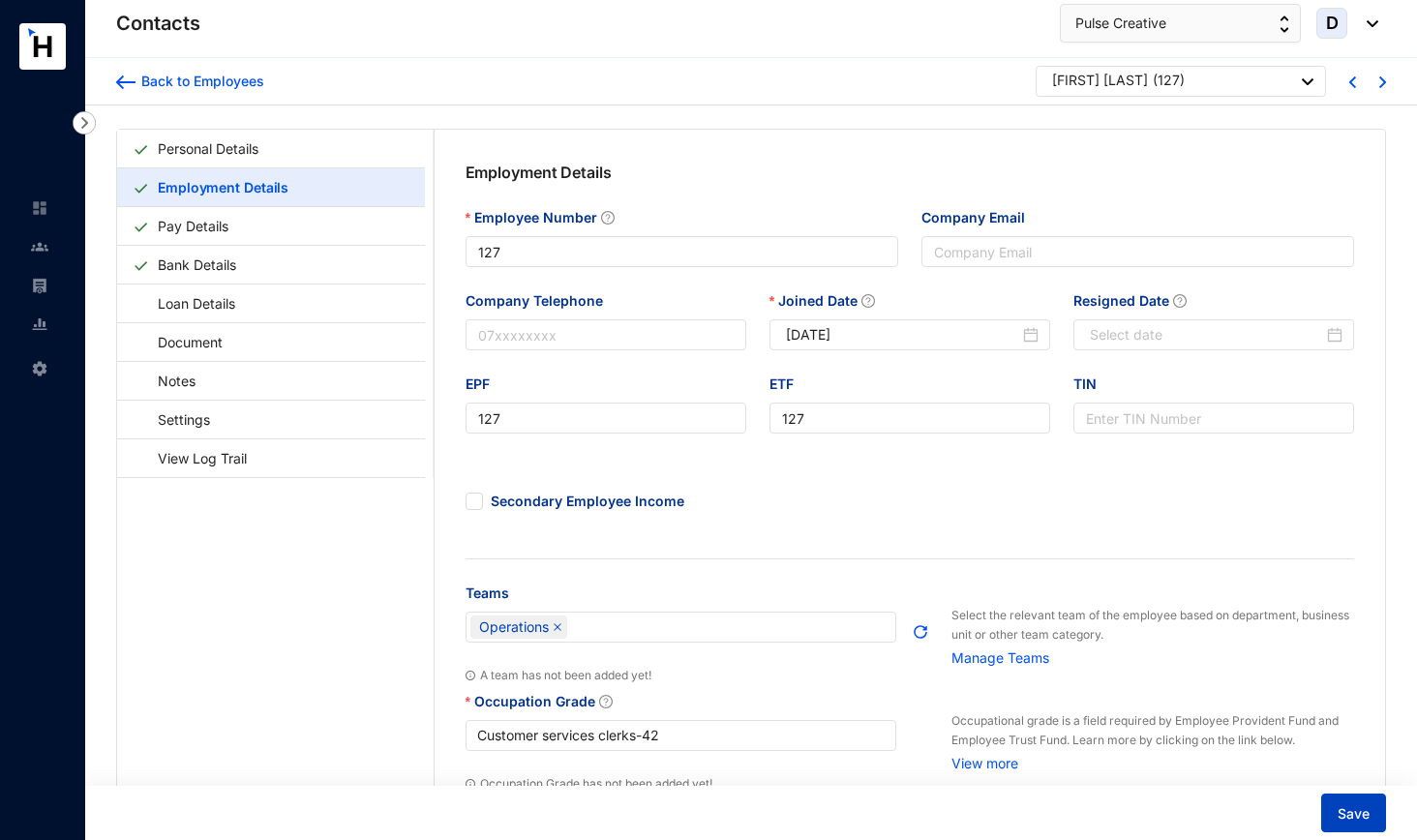 click on "Save" at bounding box center [1353, 813] 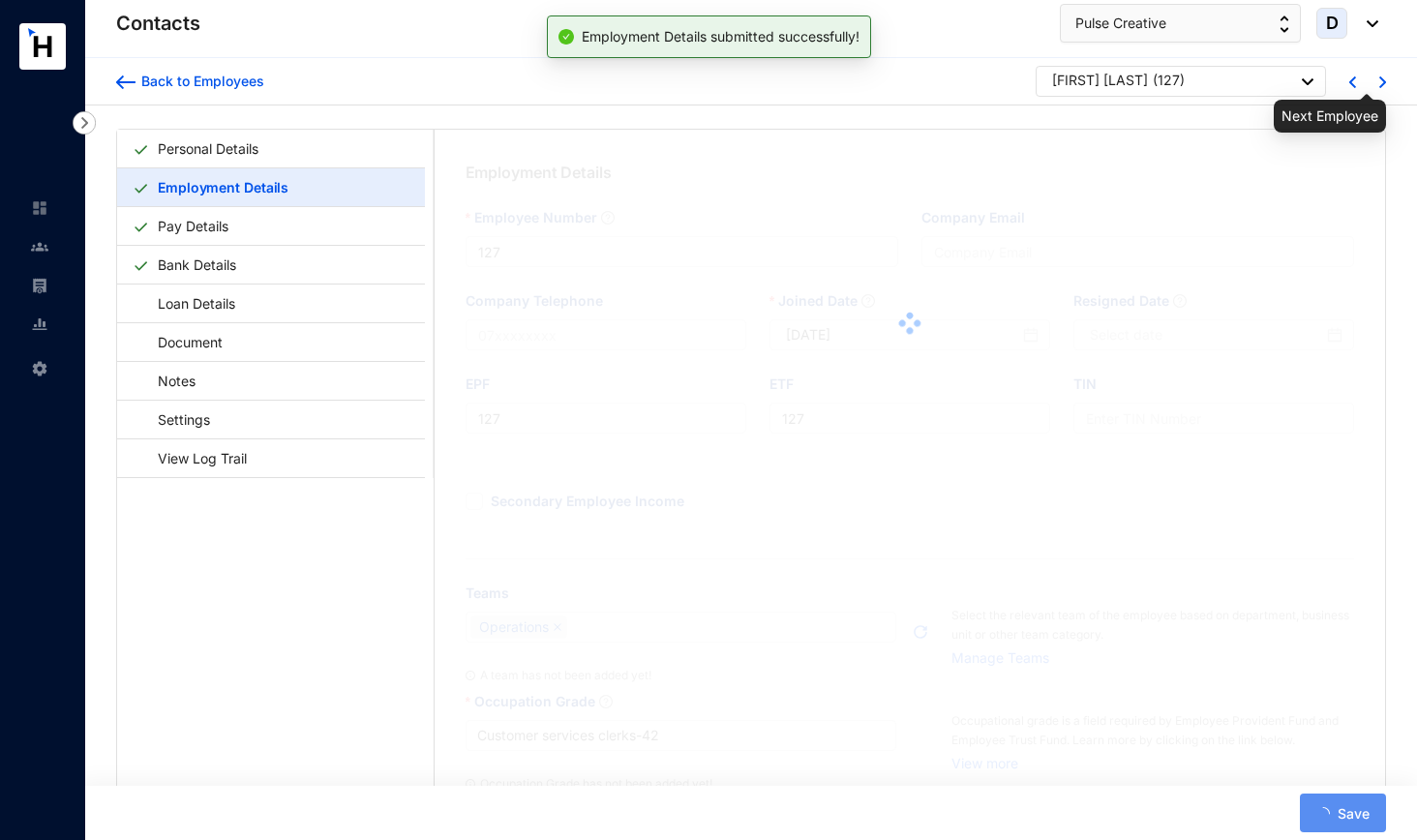 click at bounding box center [1382, 82] 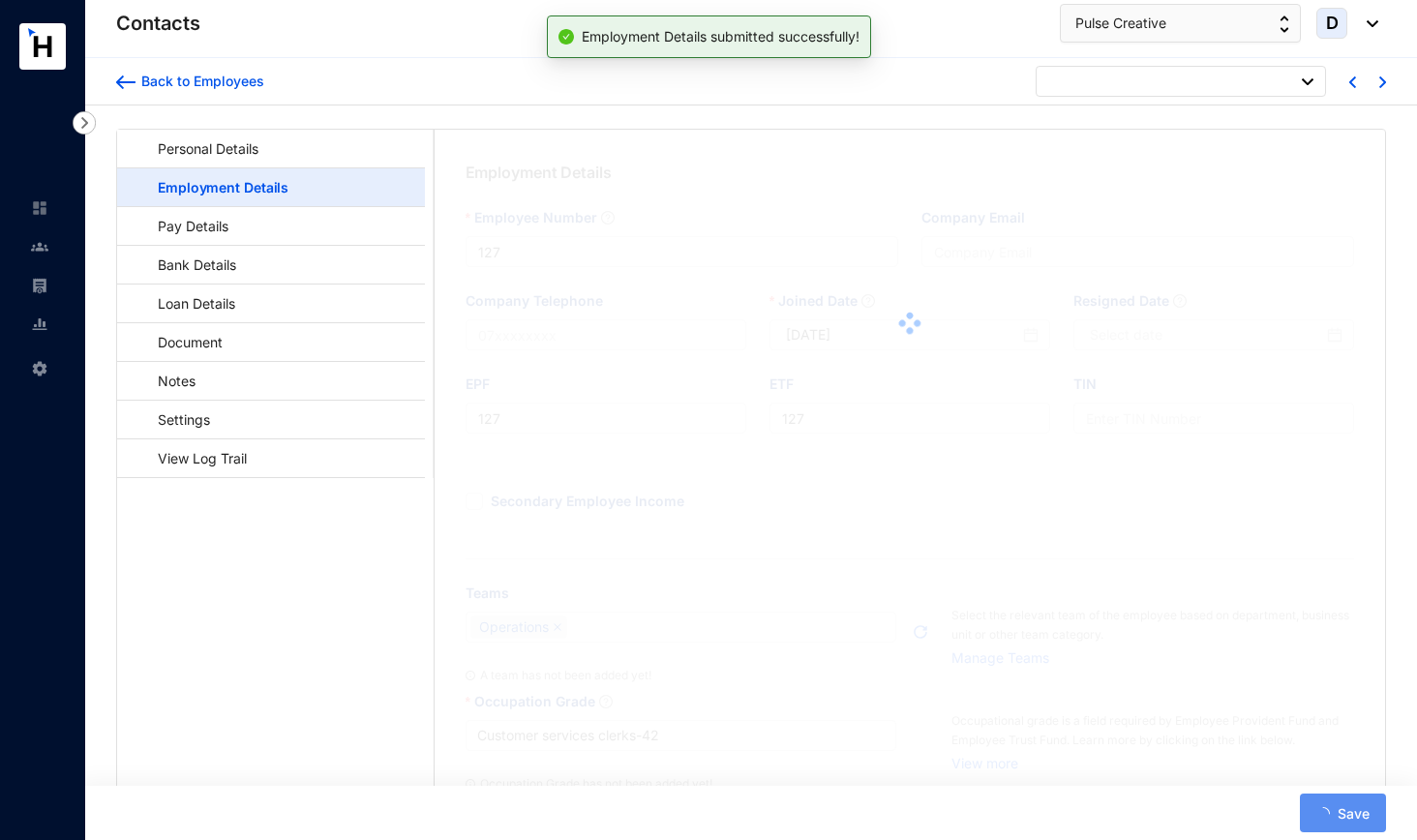 type on "126" 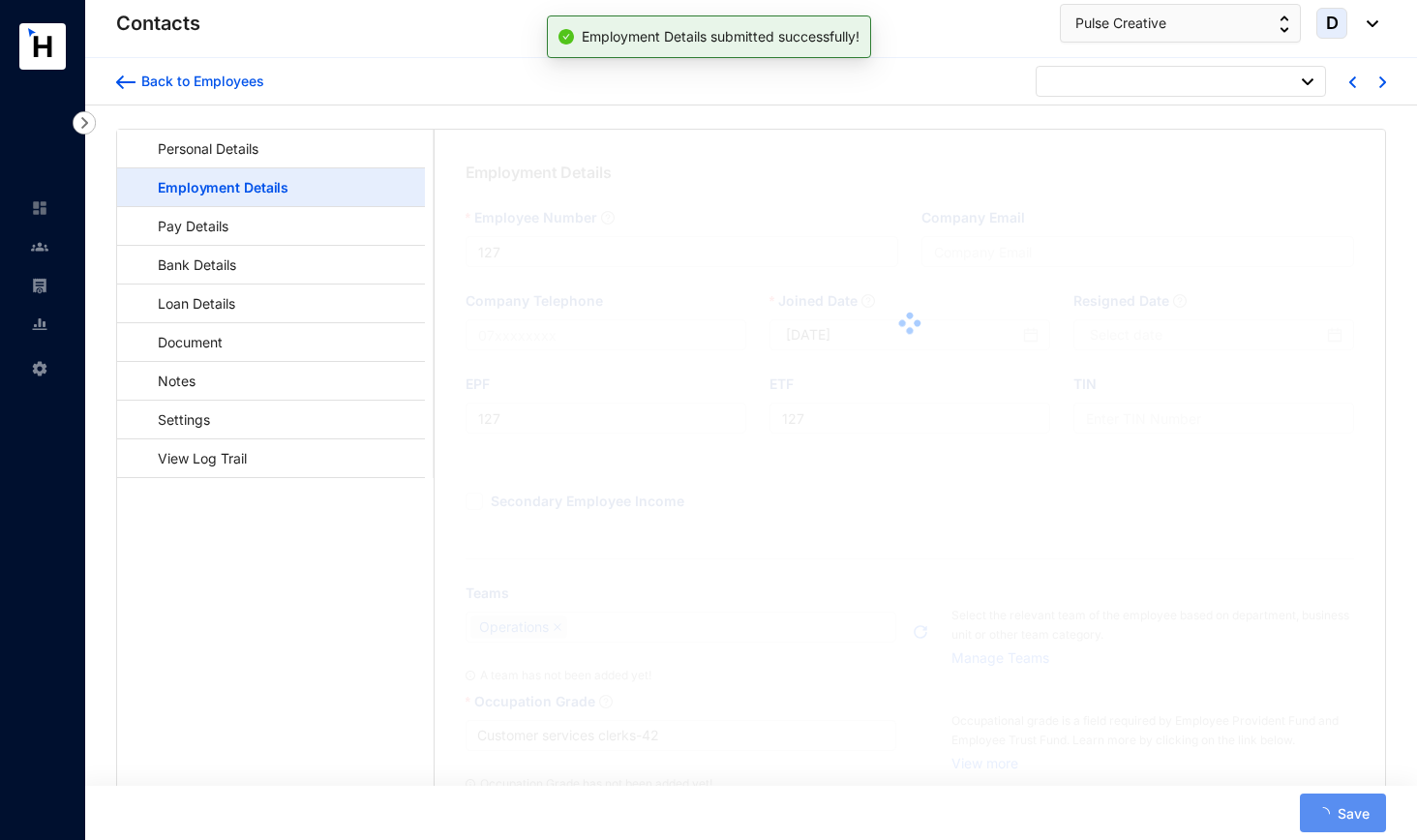 type on "126" 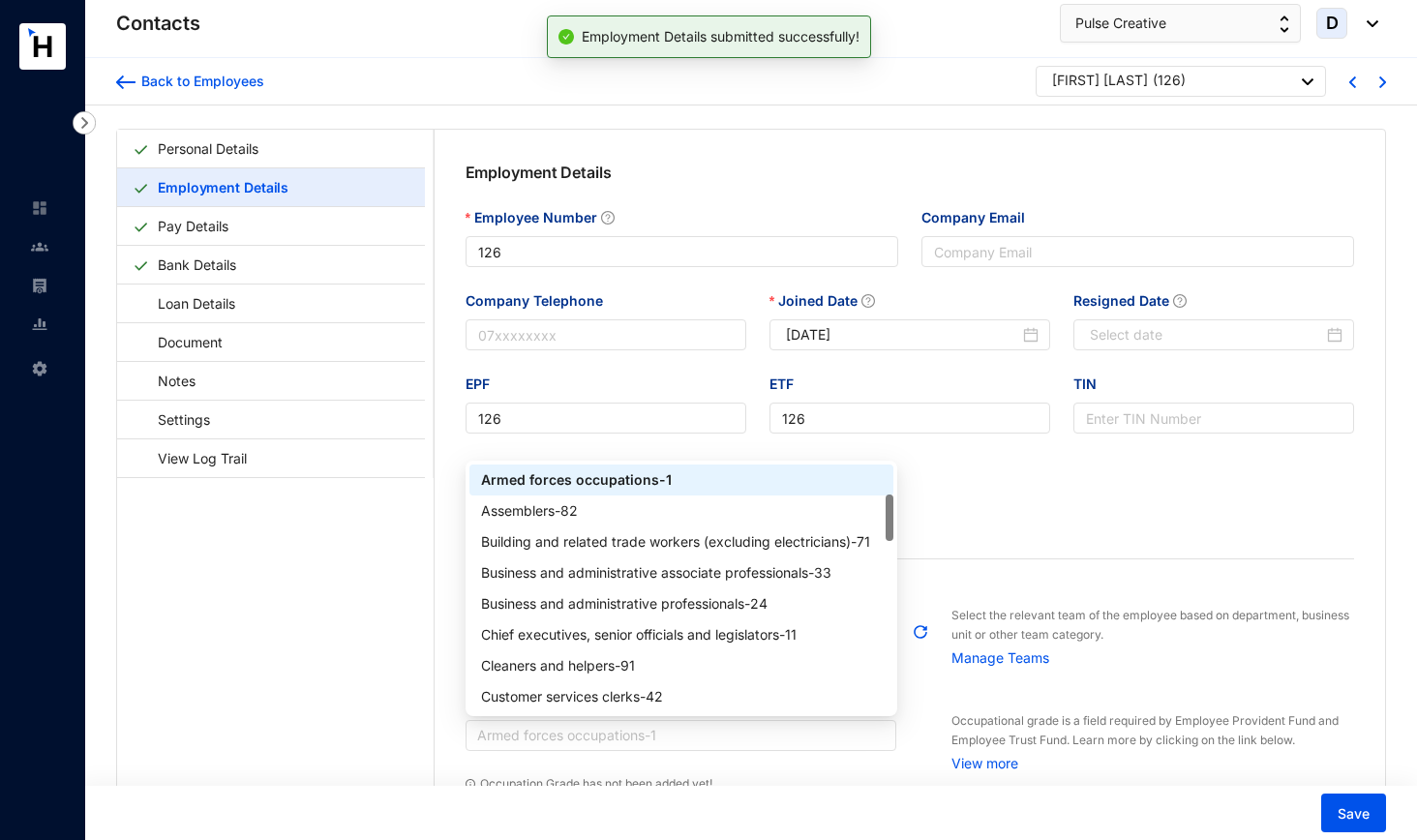 click on "Armed forces occupations  -  1" at bounding box center [681, 735] 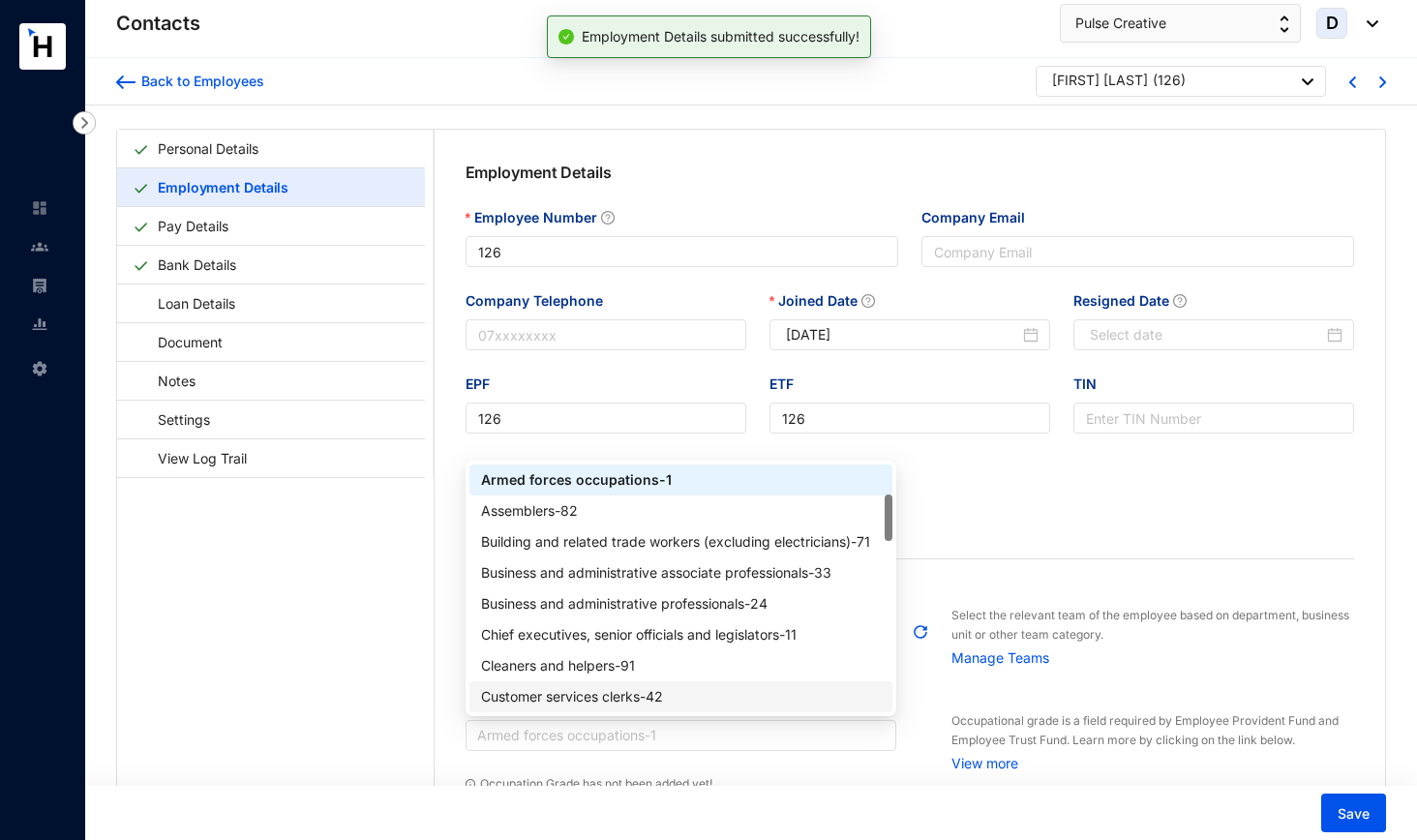 click on "Customer services clerks  -  42" at bounding box center [681, 697] 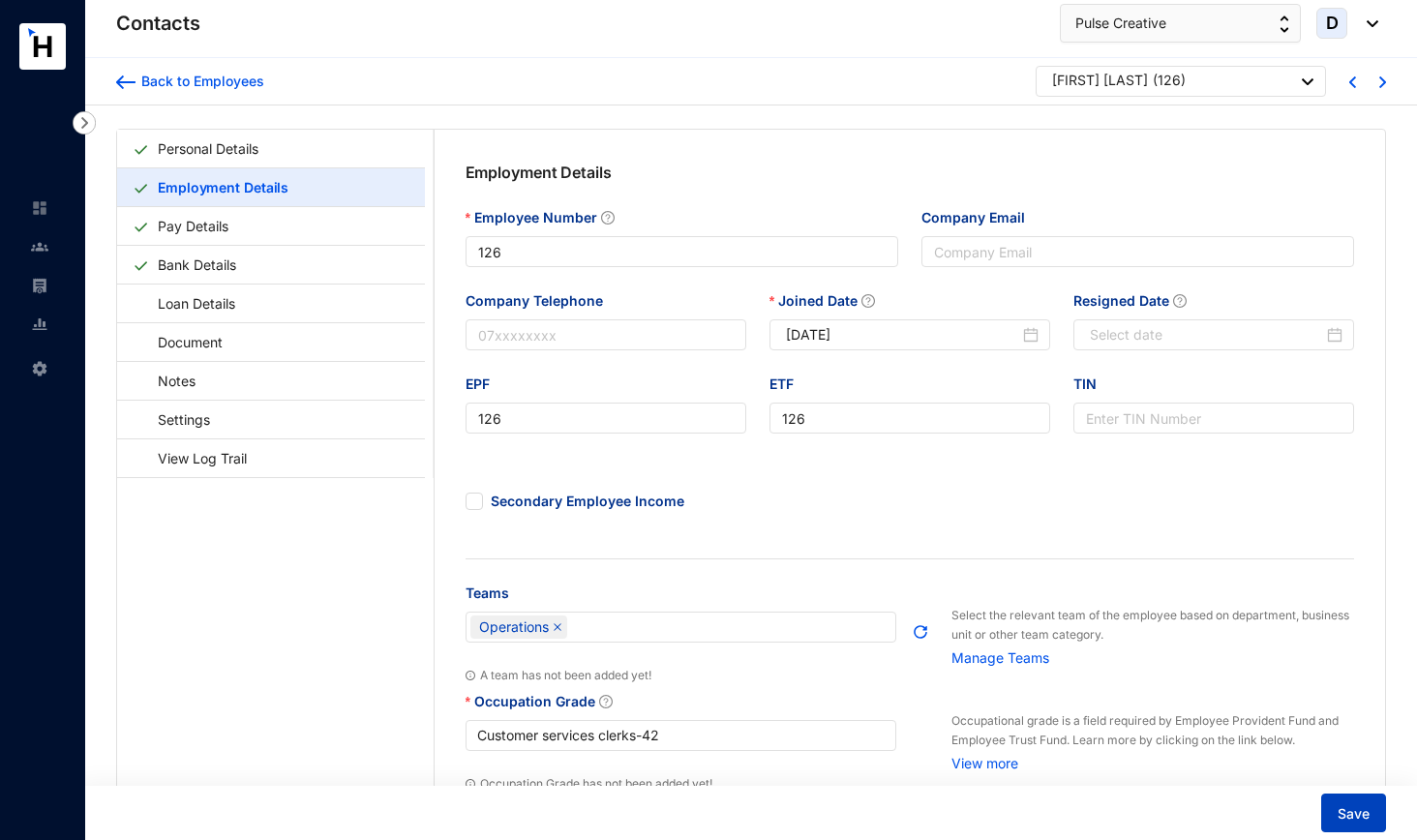 click on "Save" at bounding box center (1353, 814) 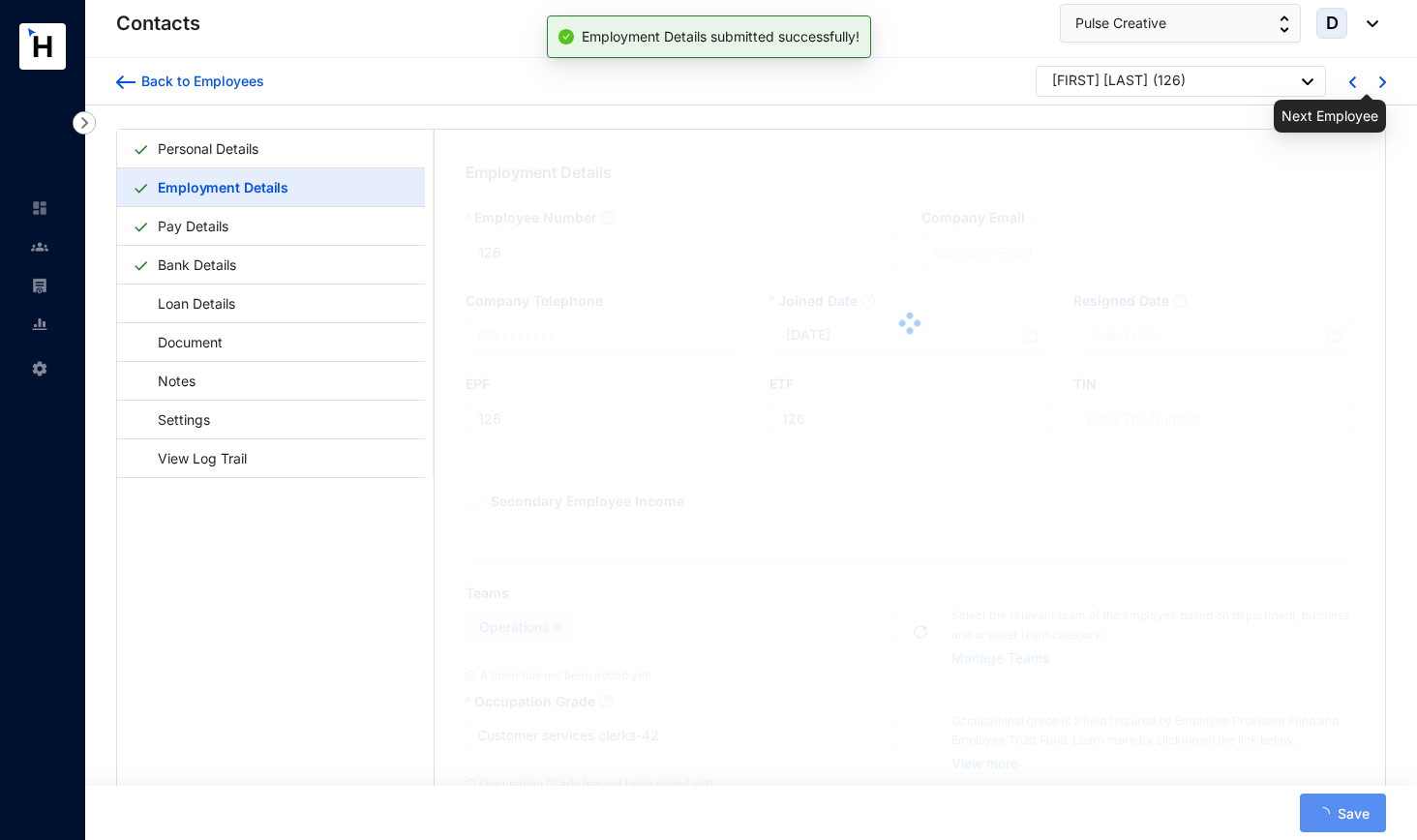 click at bounding box center (1382, 82) 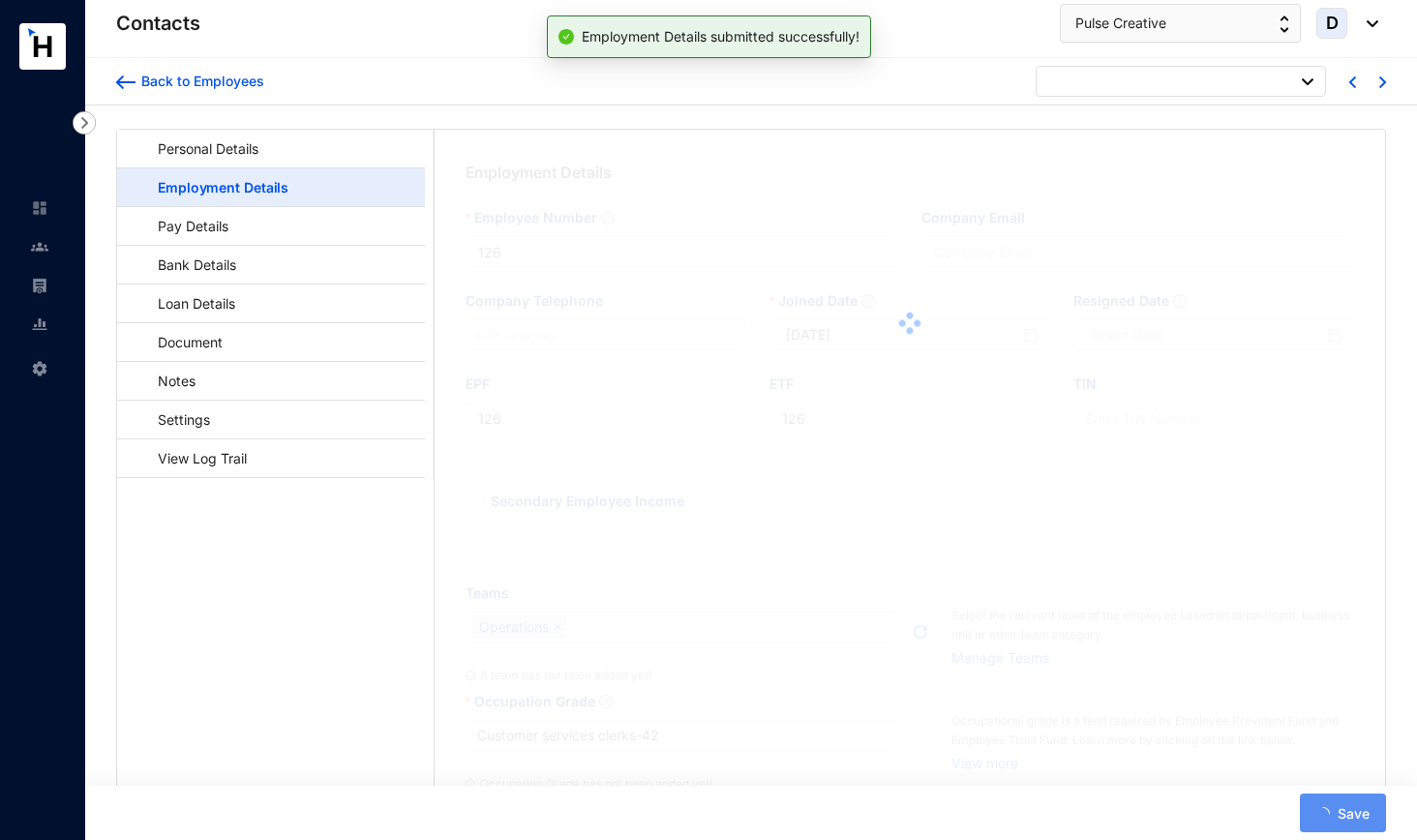 type on "125" 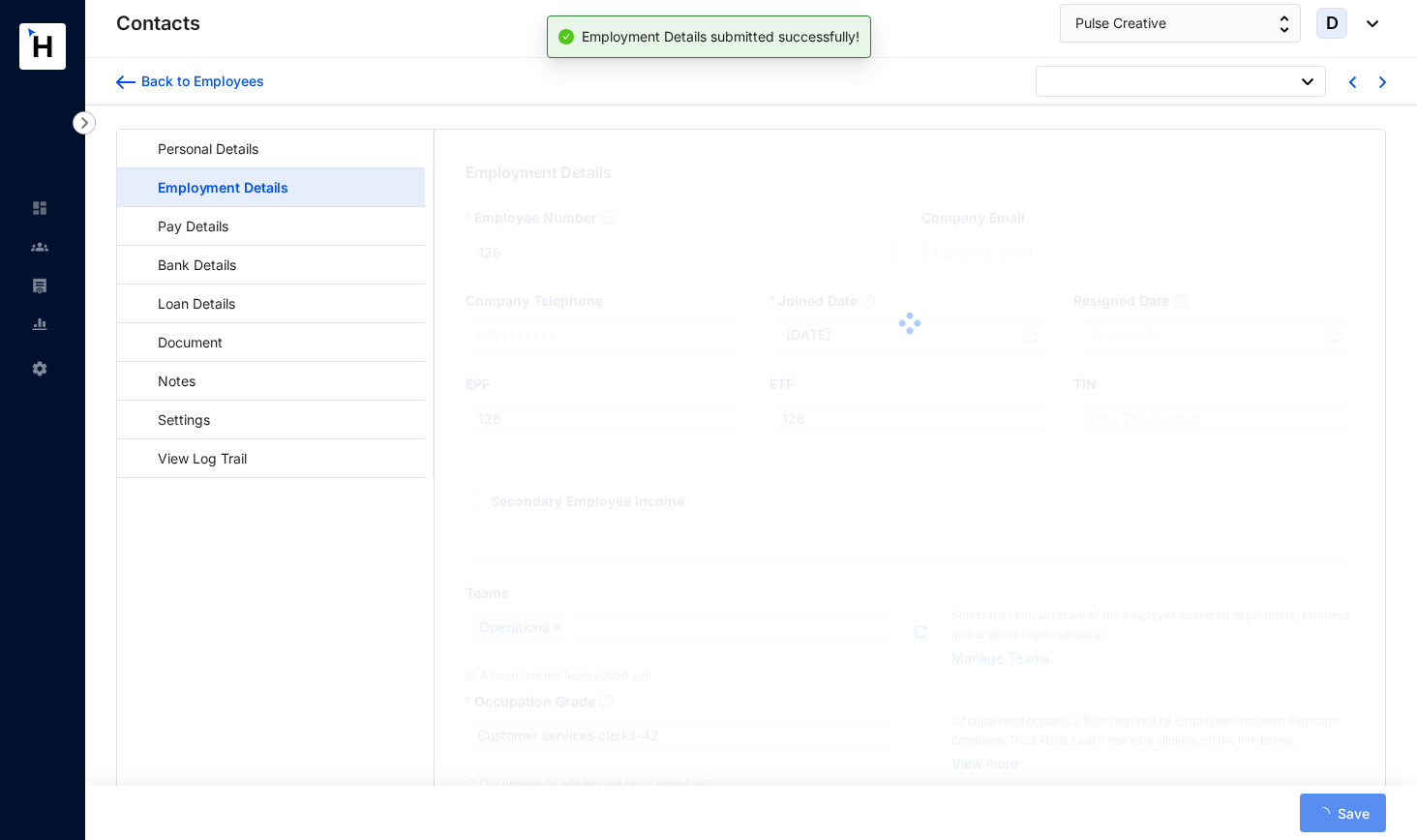 type on "[DATE]" 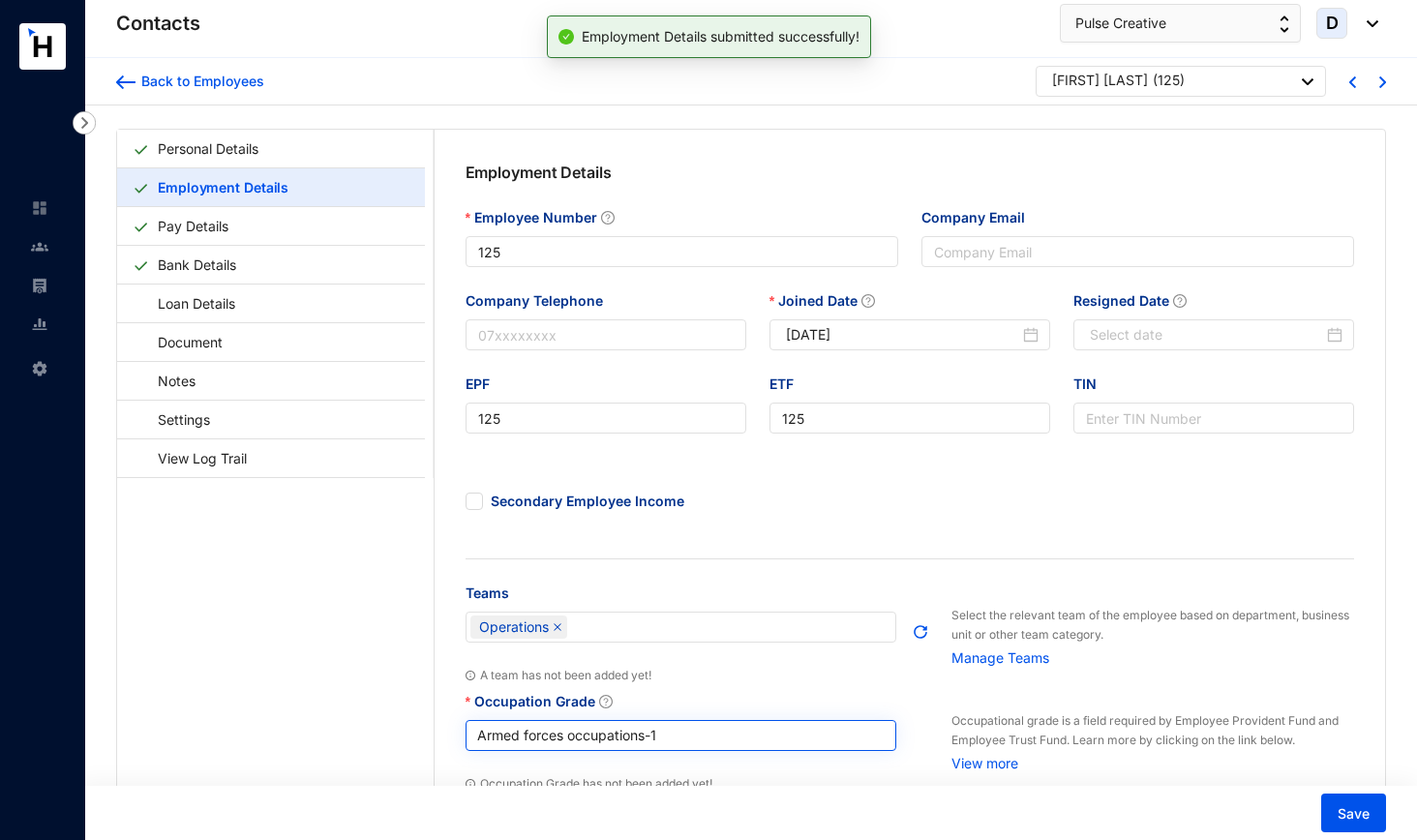 click on "Armed forces occupations  -  1" at bounding box center [681, 735] 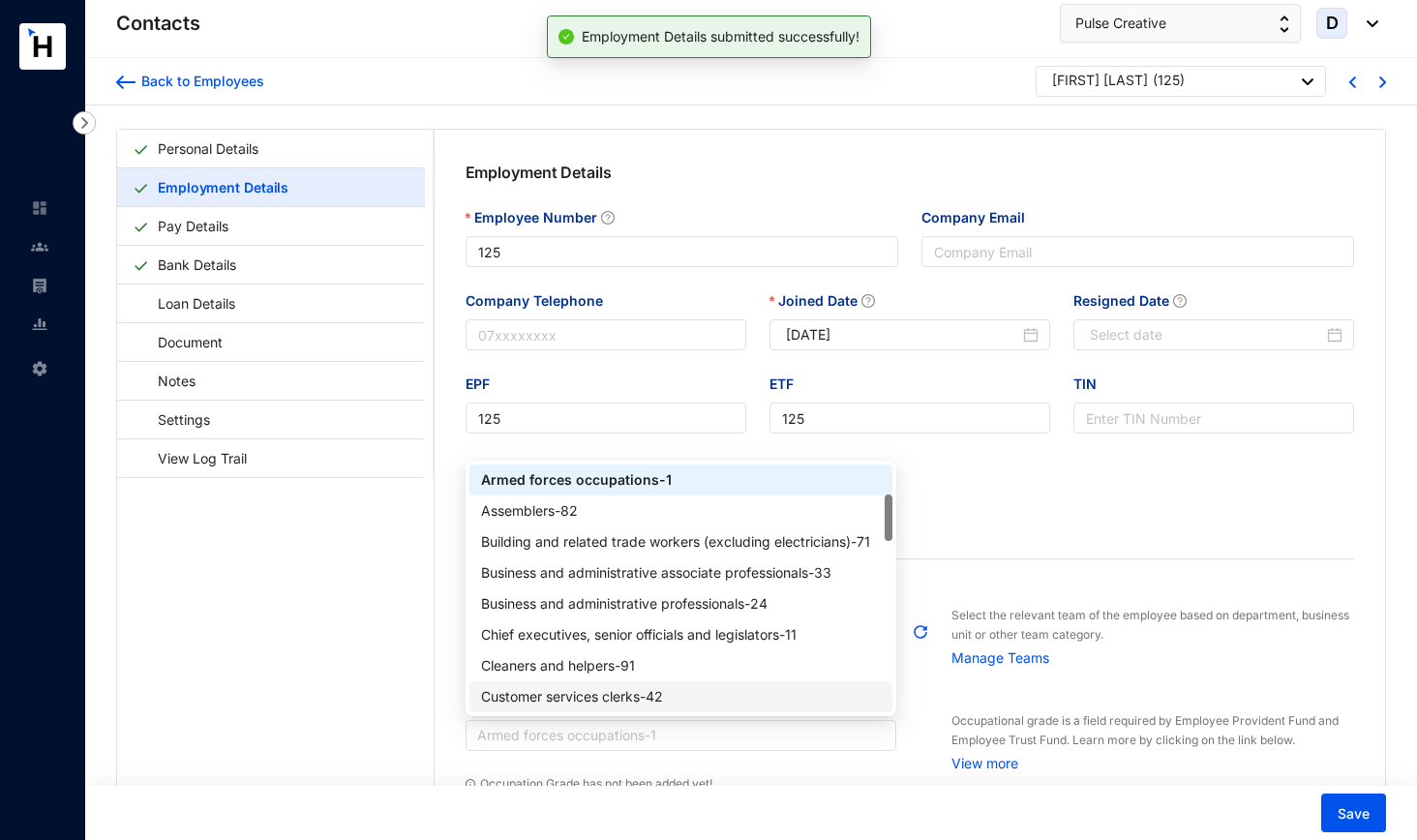 click on "Customer services clerks  -  42" at bounding box center [681, 697] 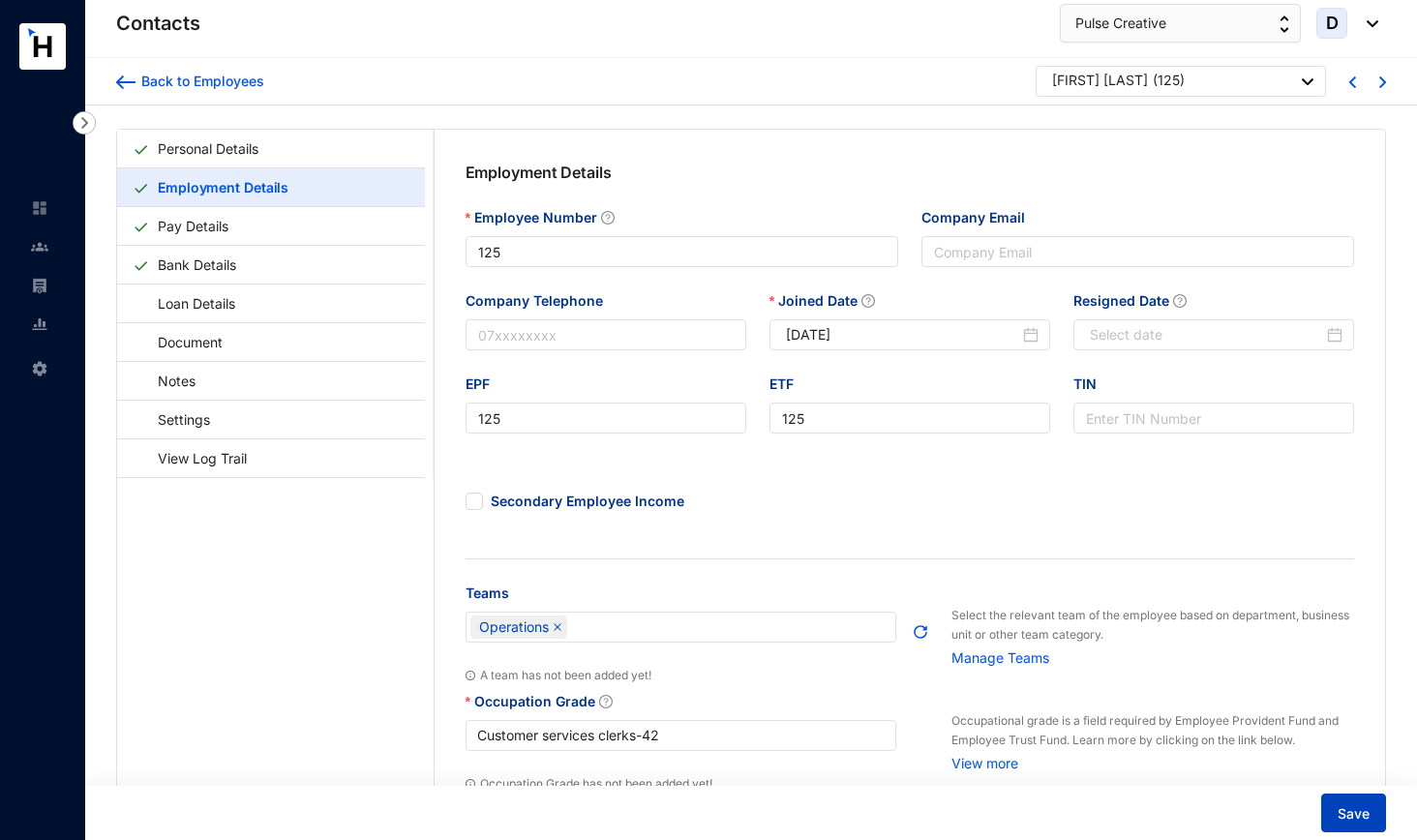 click on "Save" at bounding box center (1353, 814) 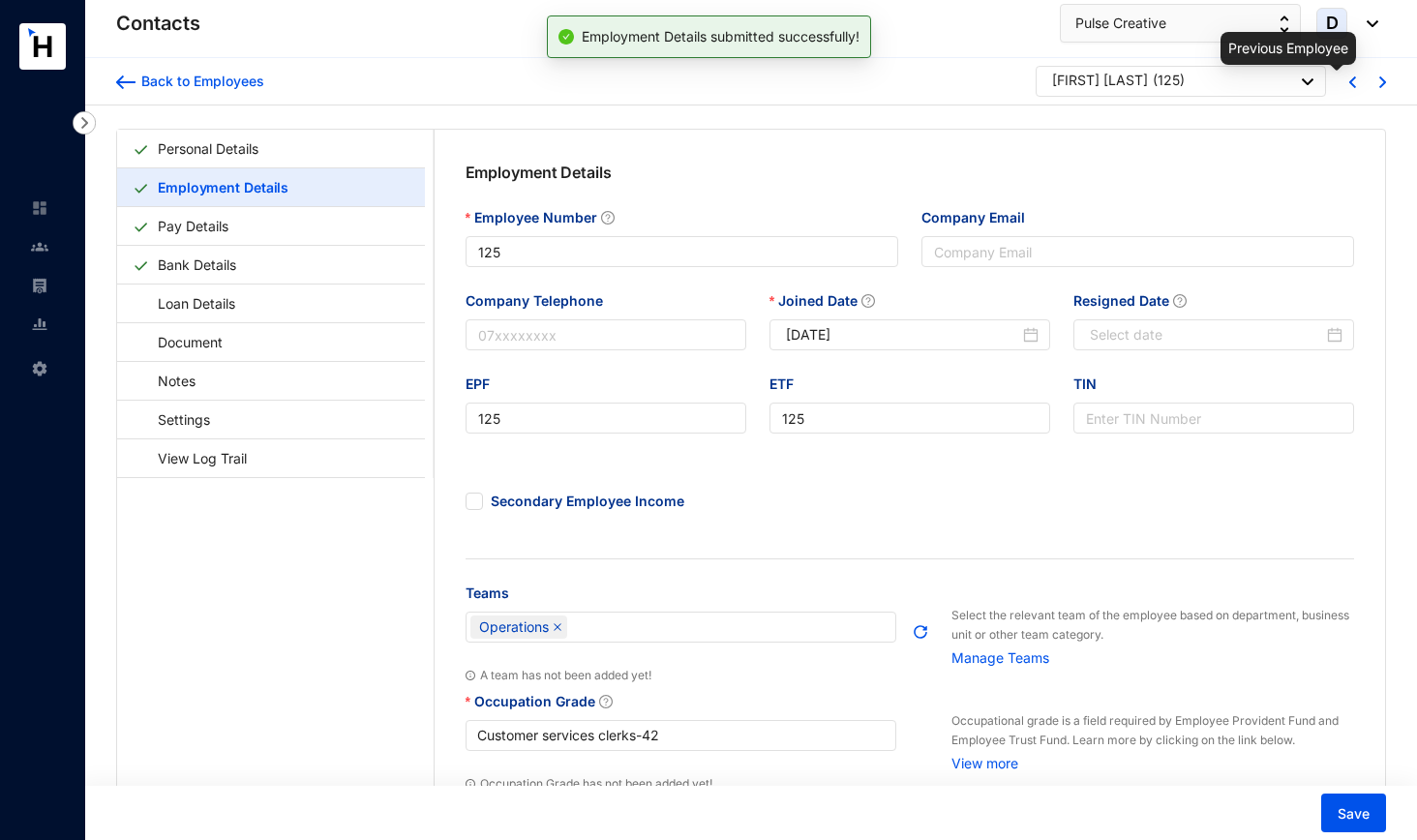 click at bounding box center [1352, 82] 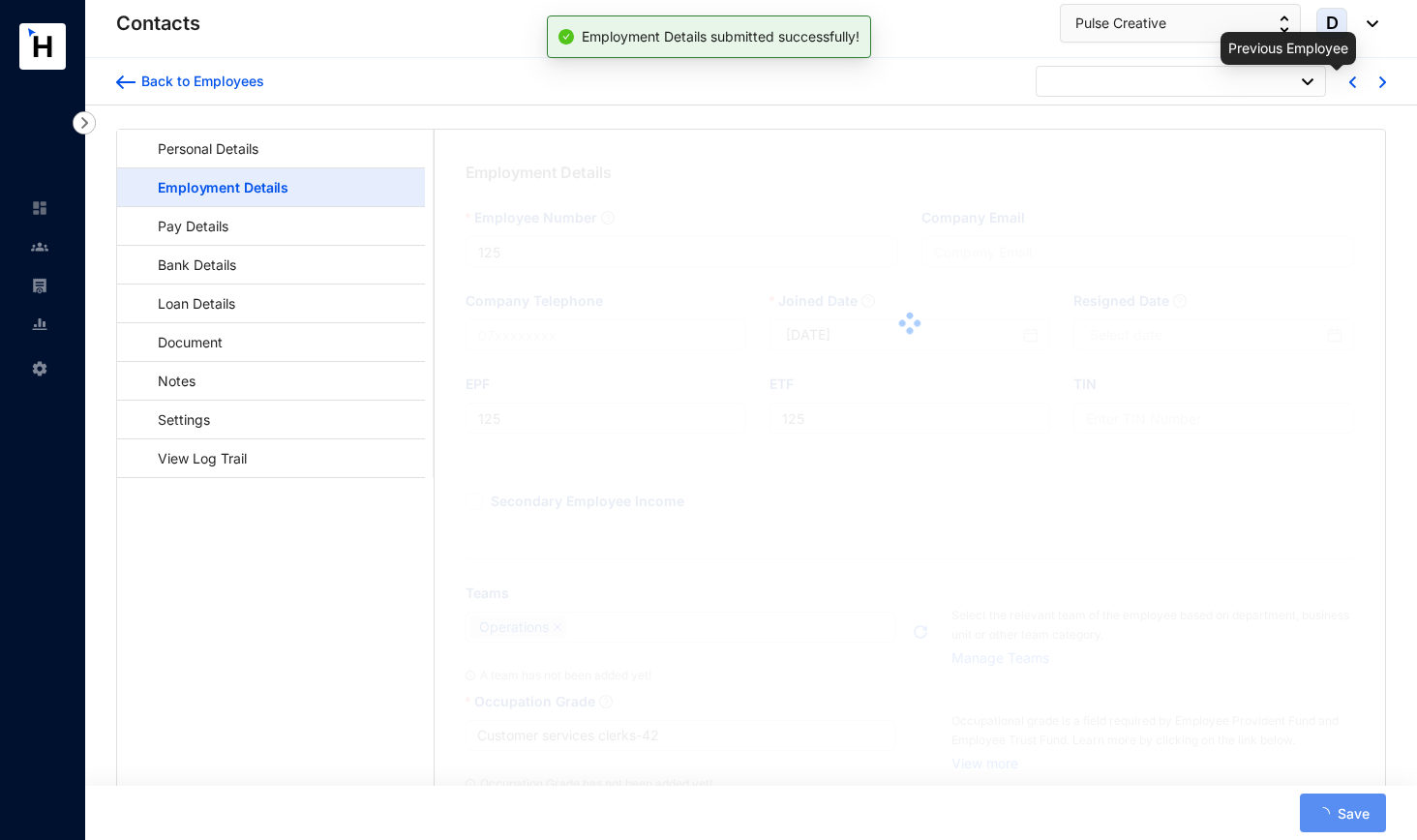 type on "126" 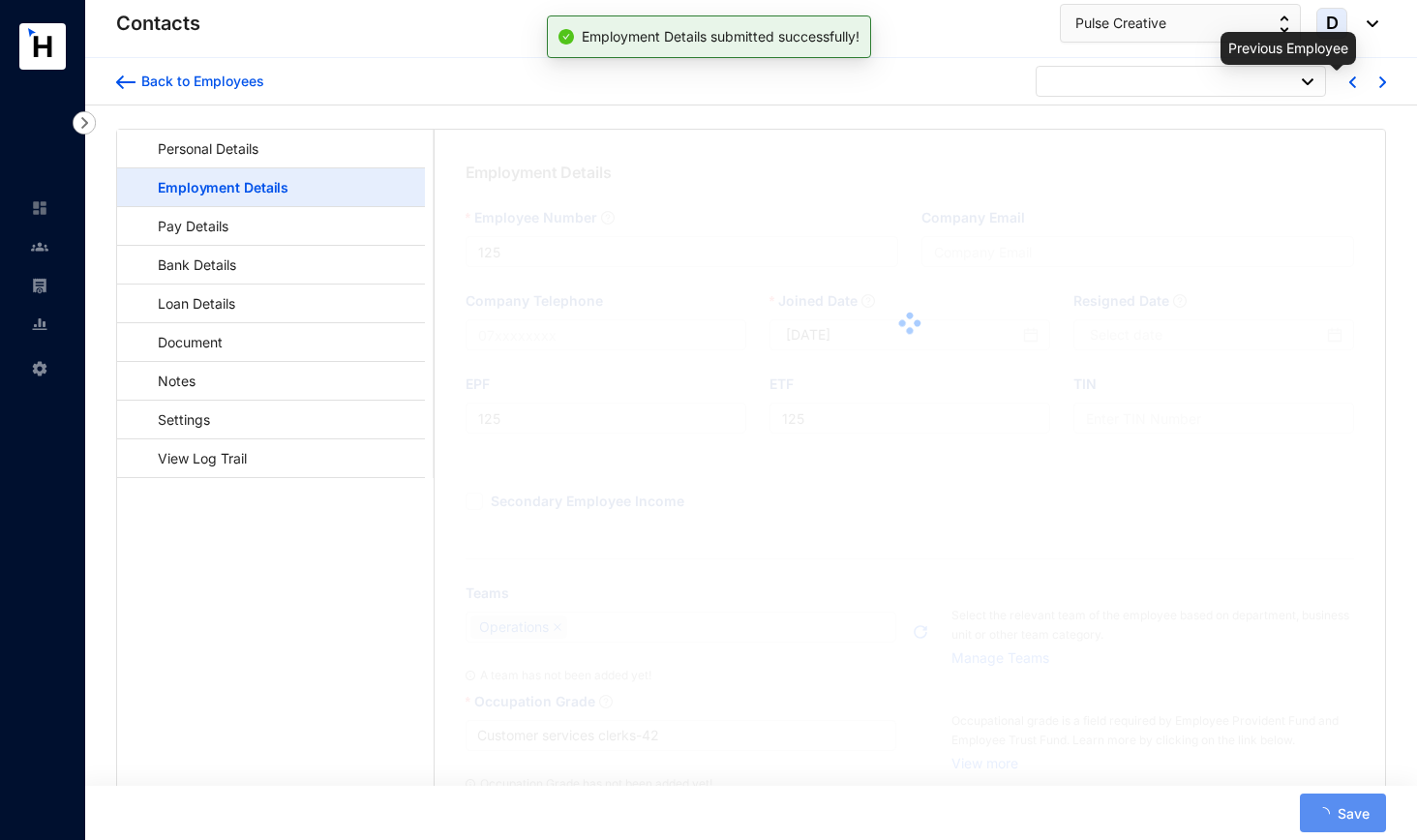 type on "[DATE]" 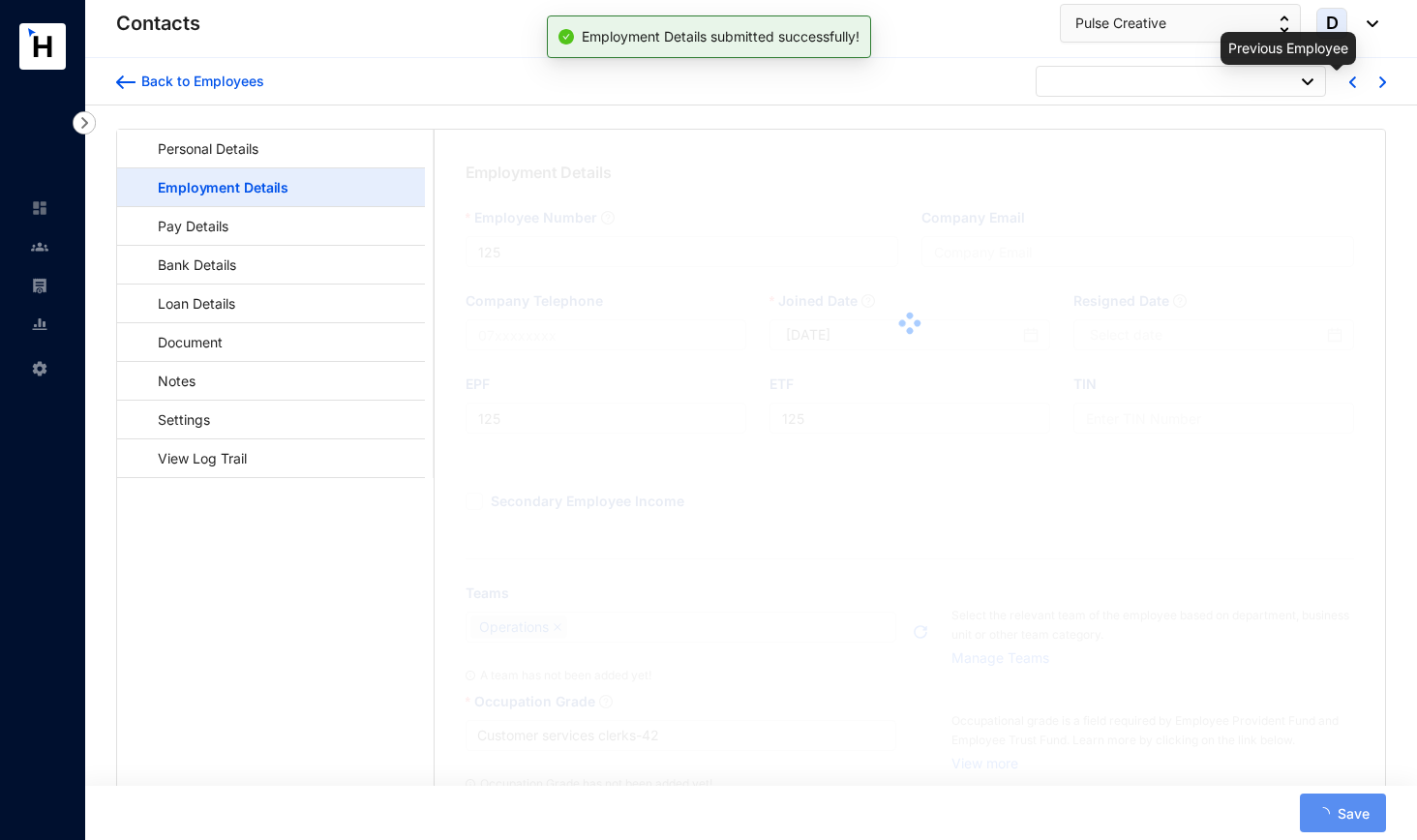 type on "126" 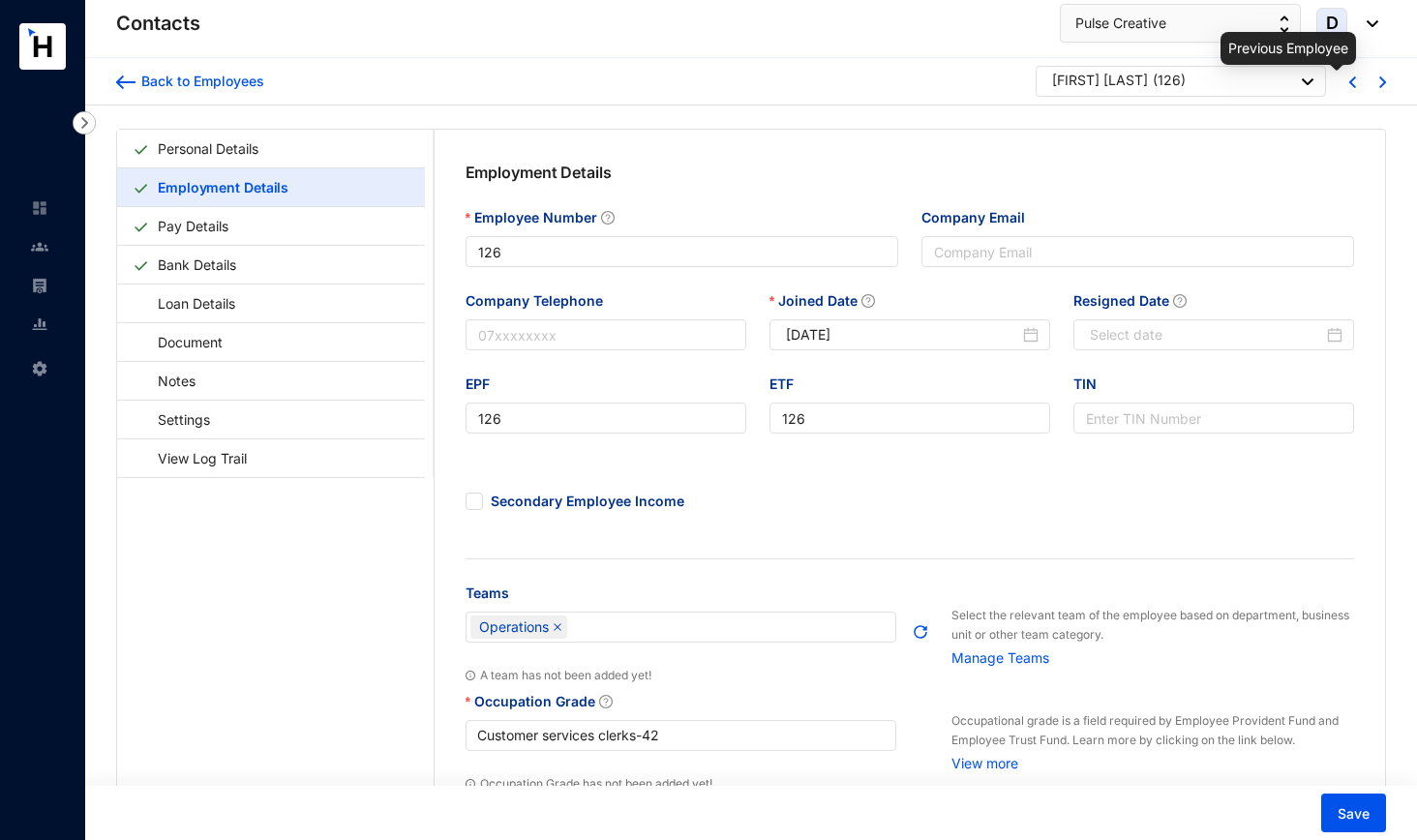 click at bounding box center (1352, 82) 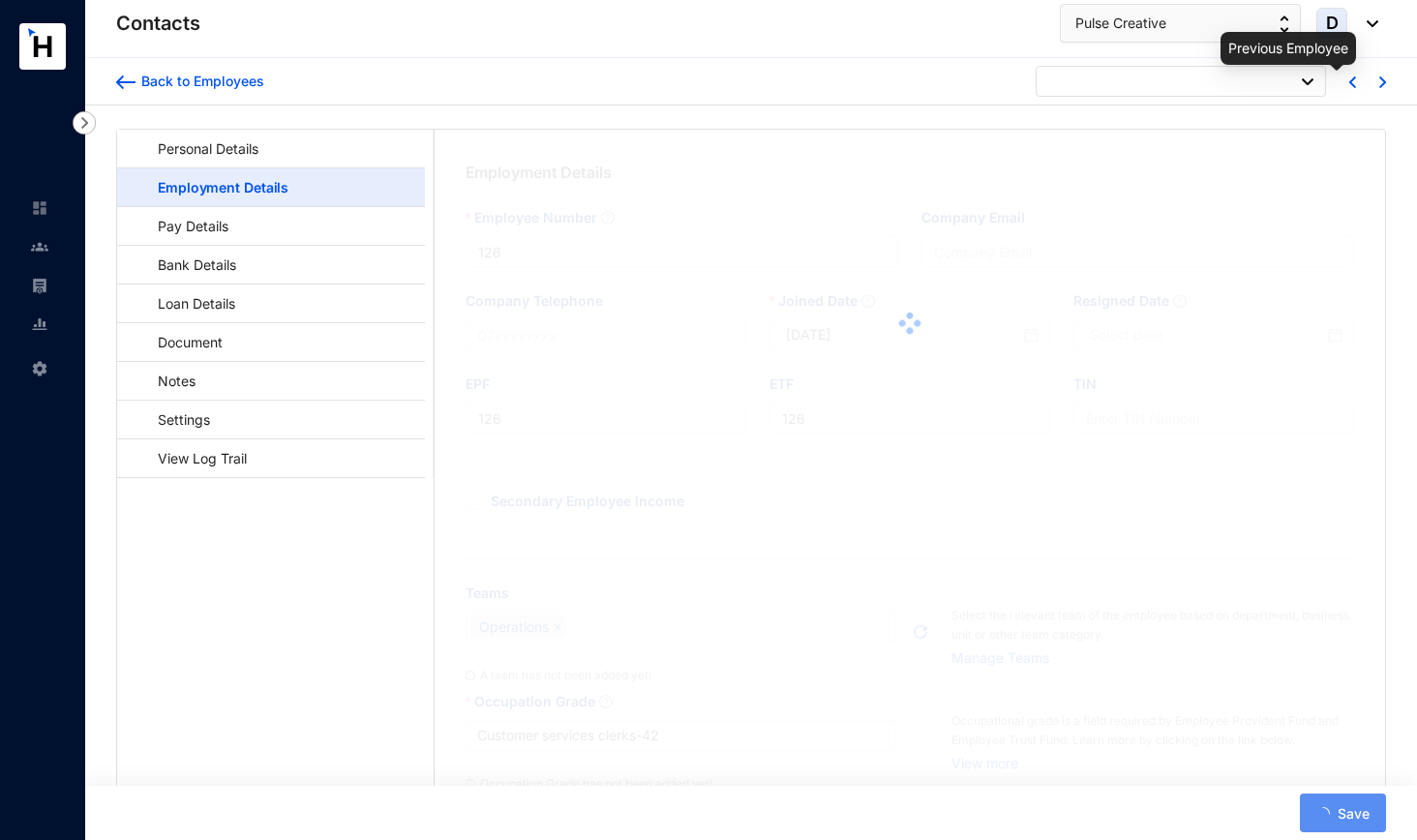 type on "127" 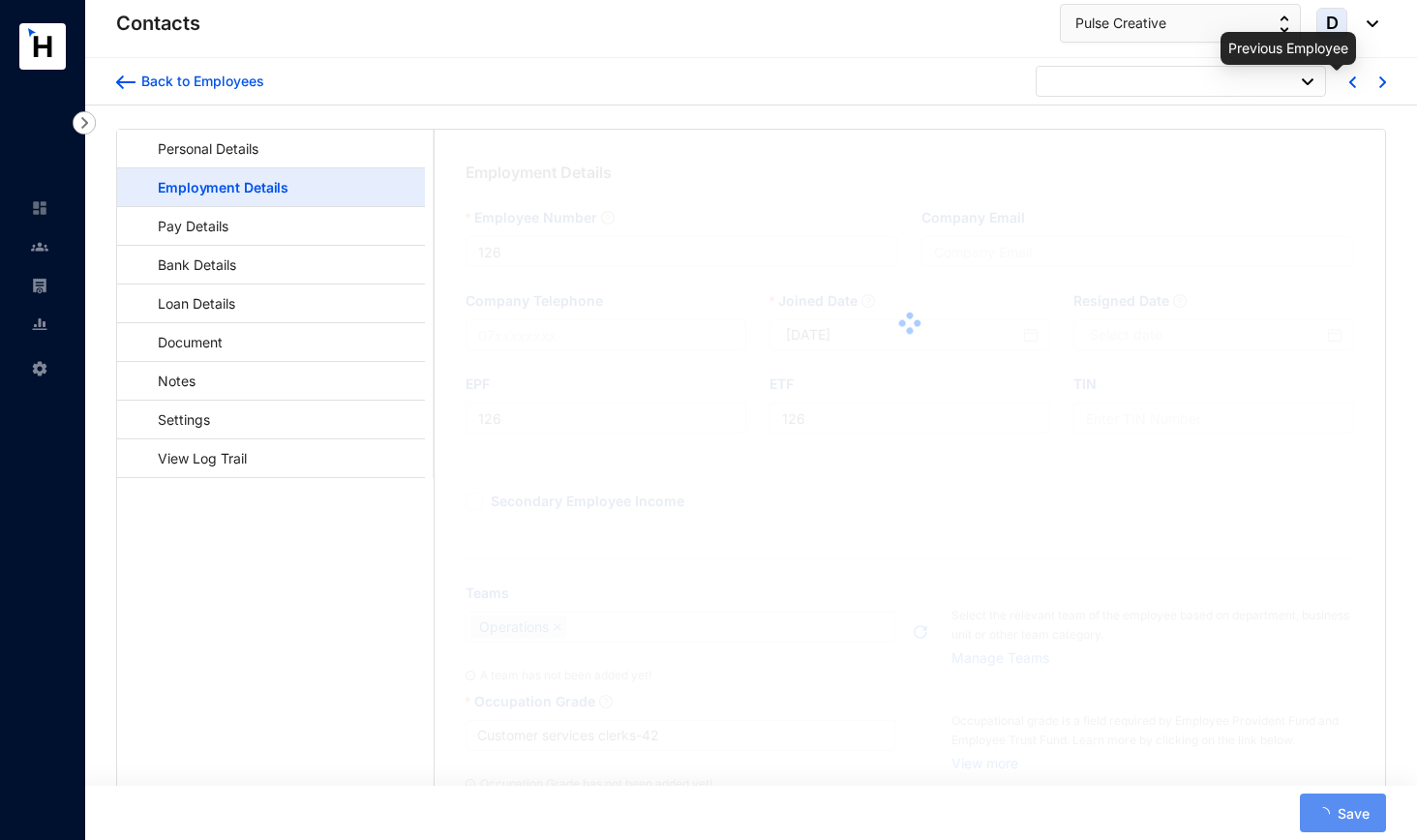 type on "127" 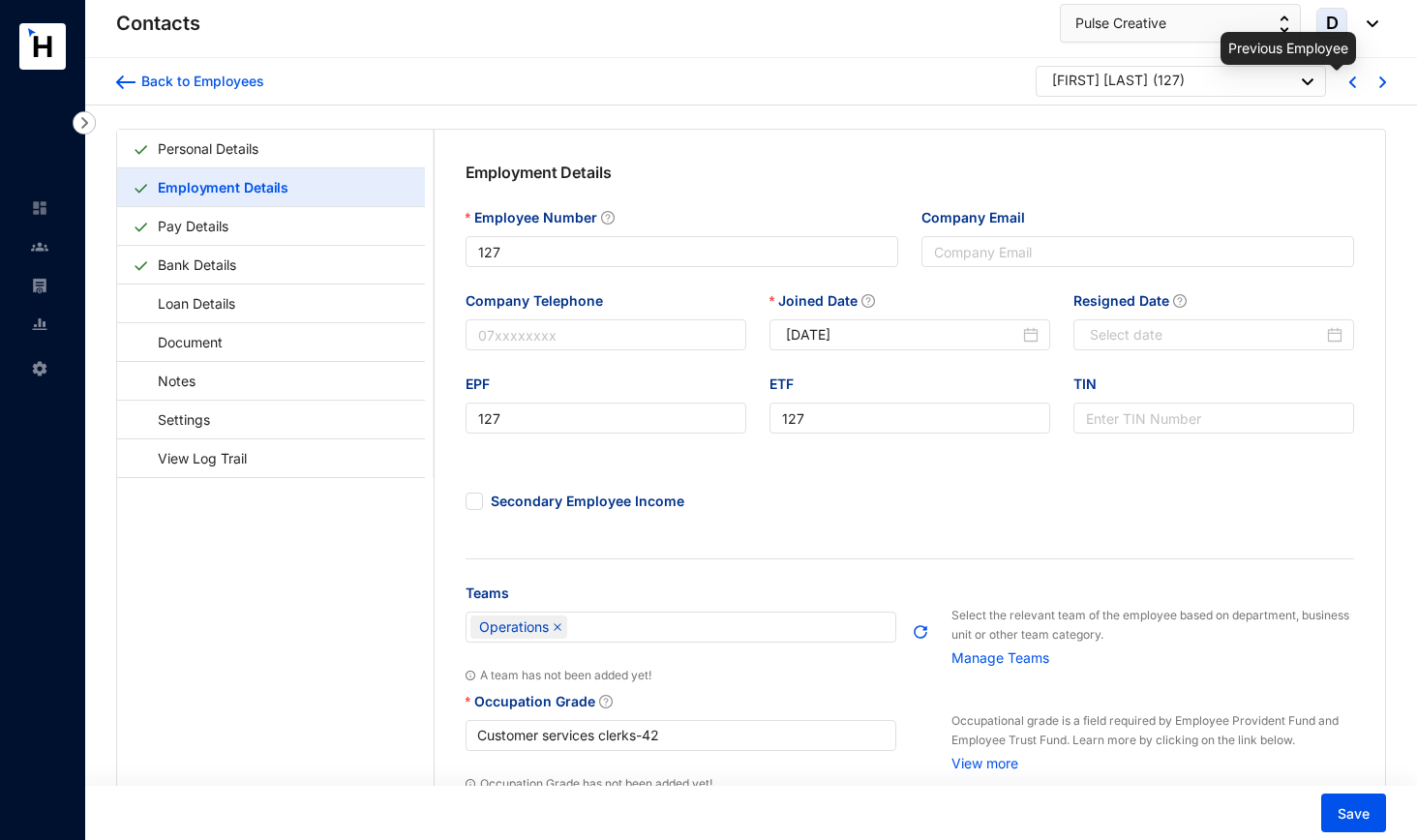 click at bounding box center [1352, 82] 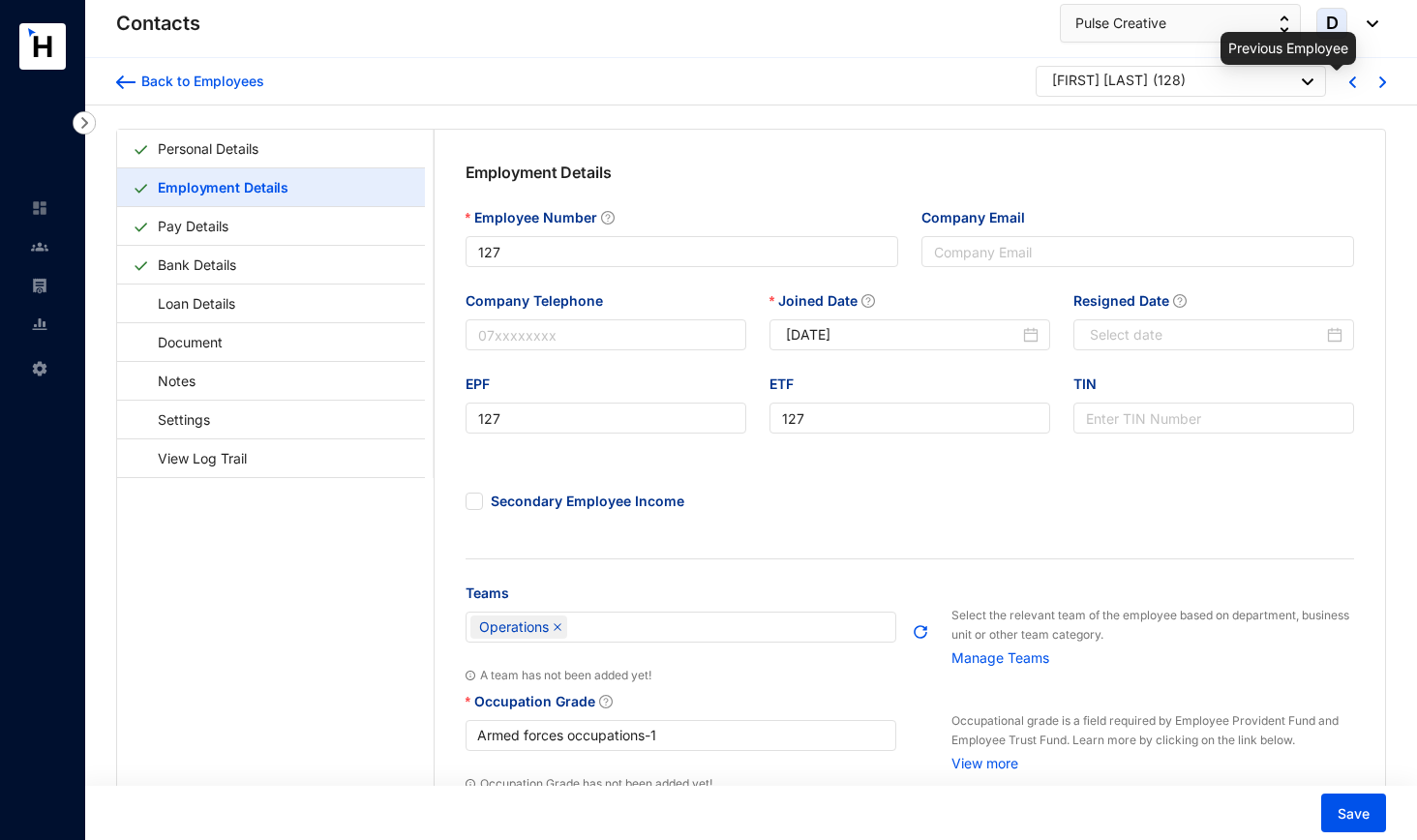 type on "128" 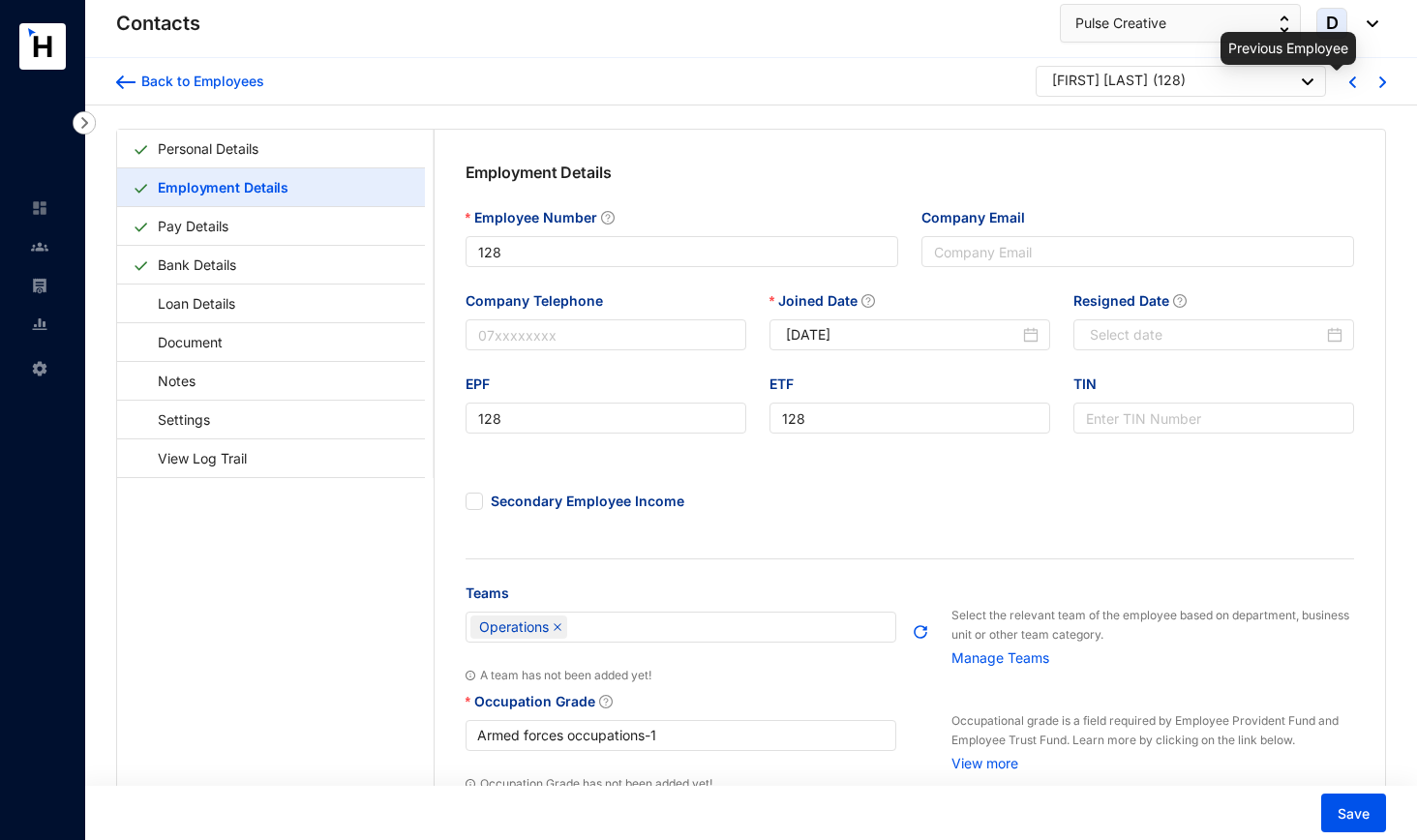 type on "[DATE]" 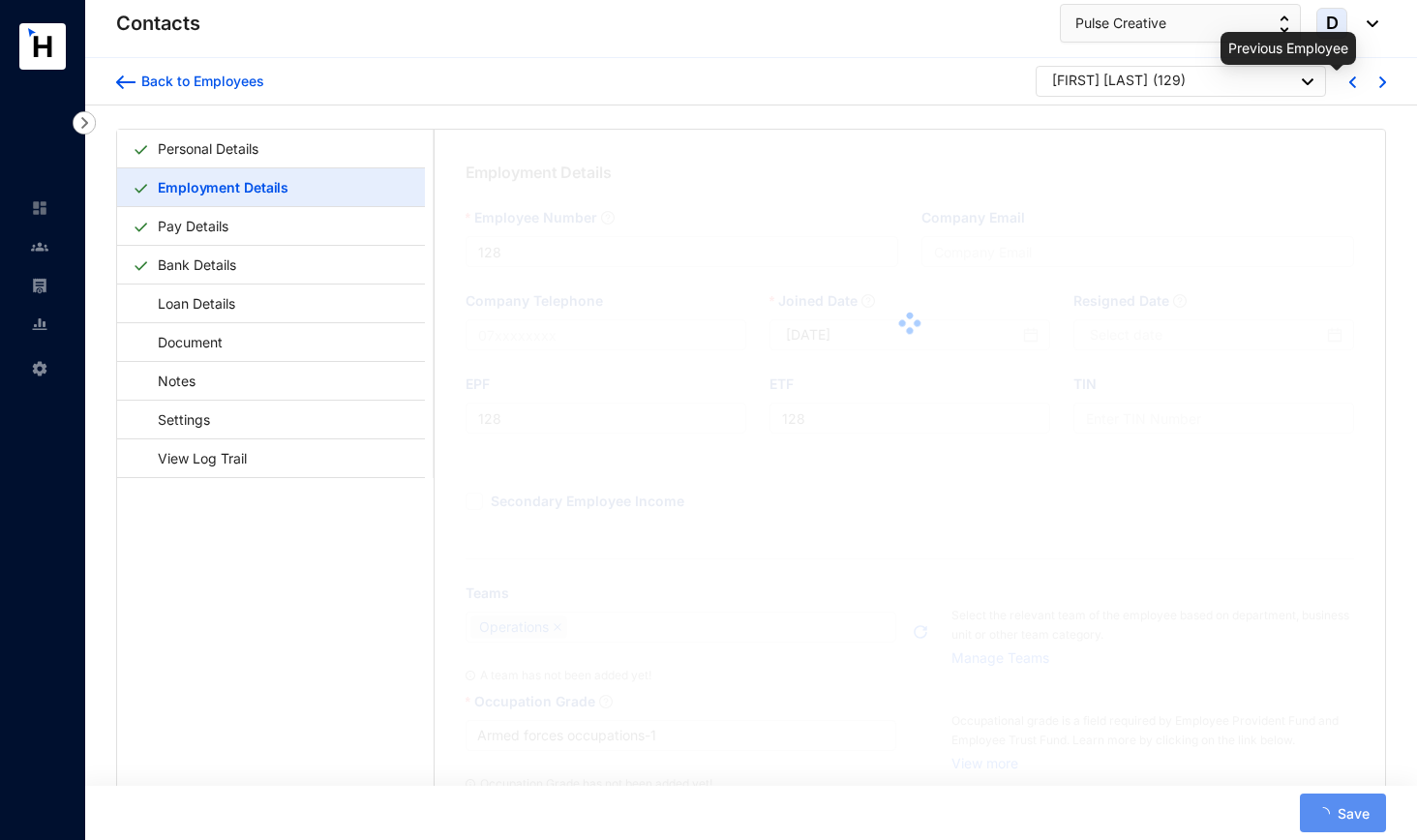 type on "129" 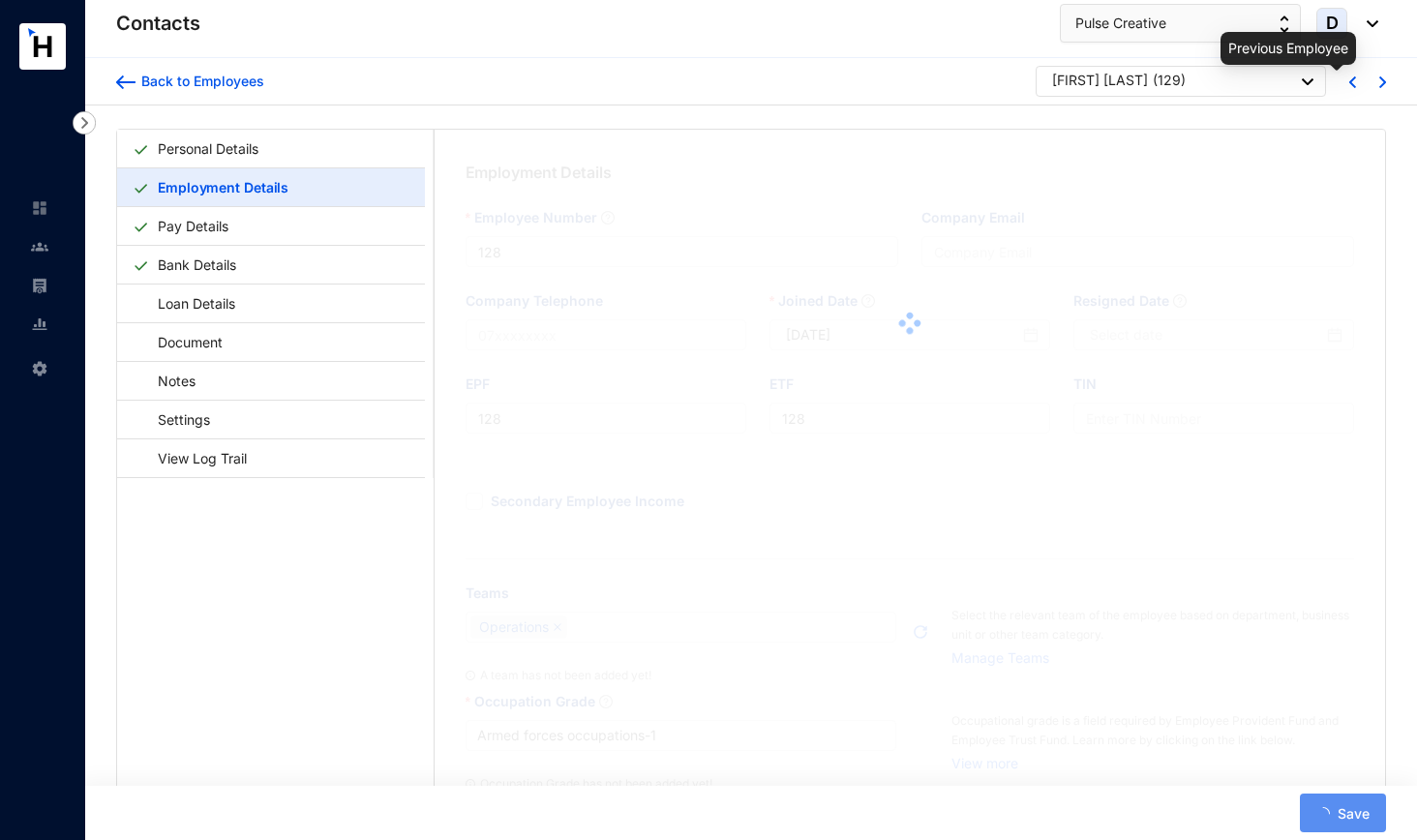 type on "129" 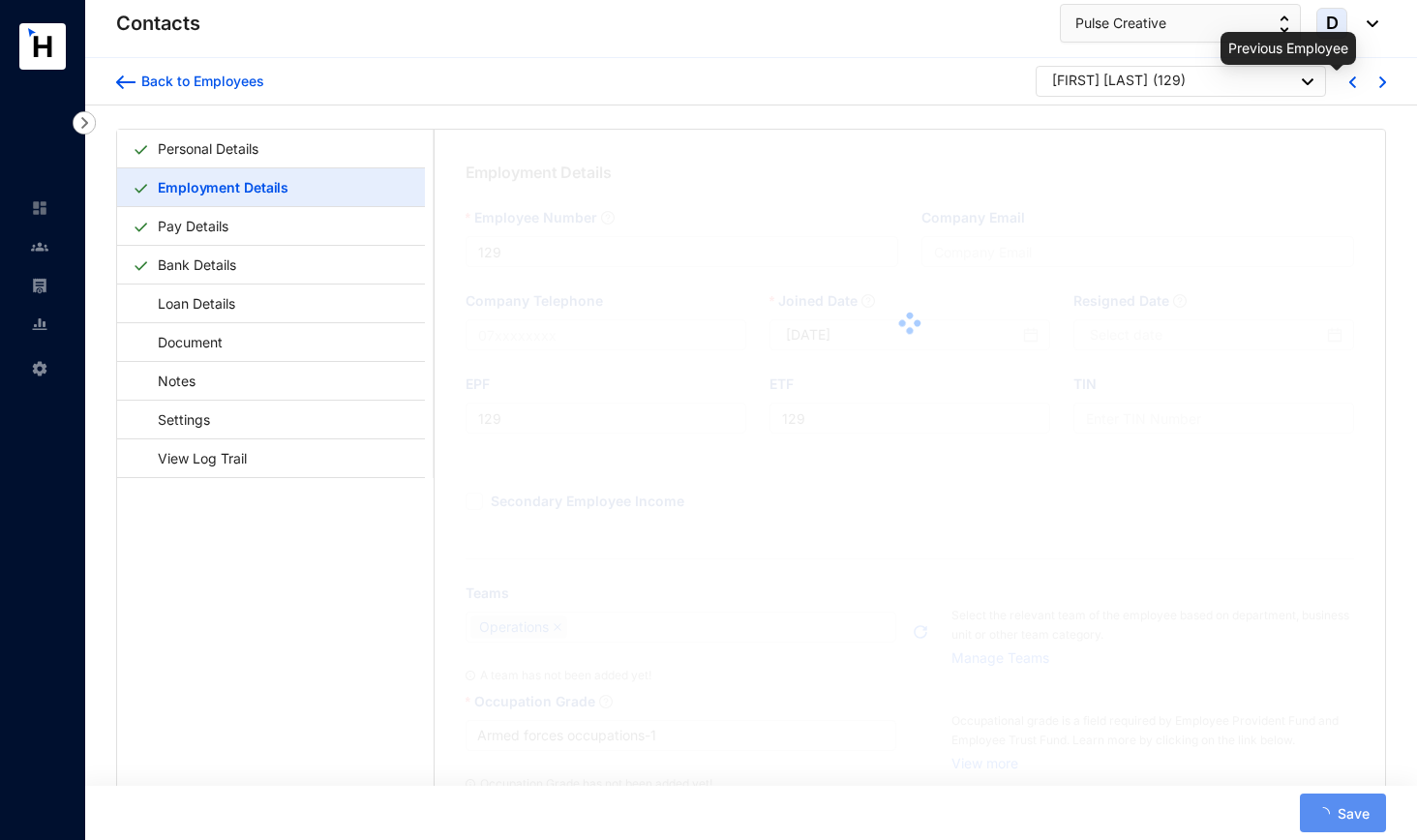 type on "[DATE]" 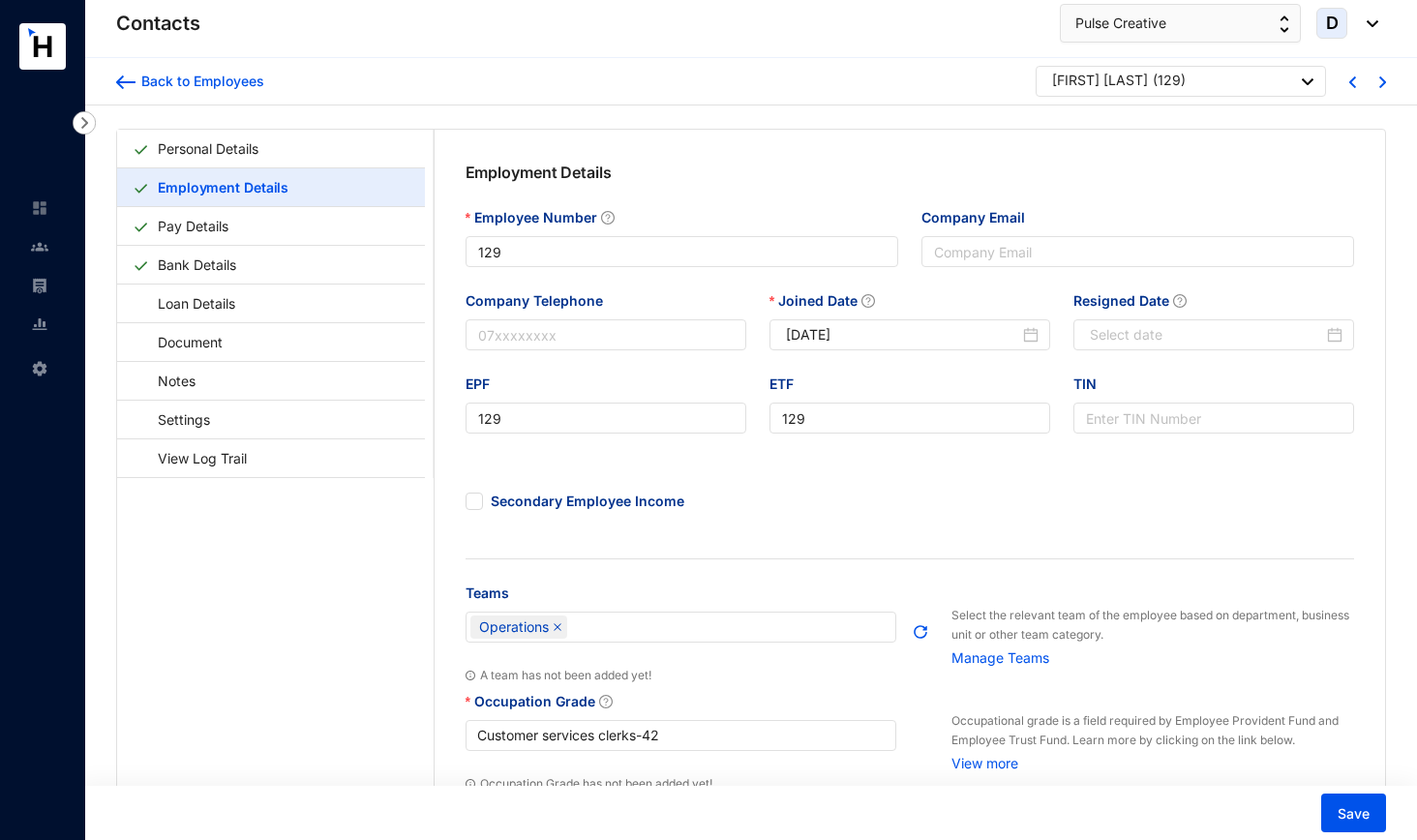 click at bounding box center (1352, 82) 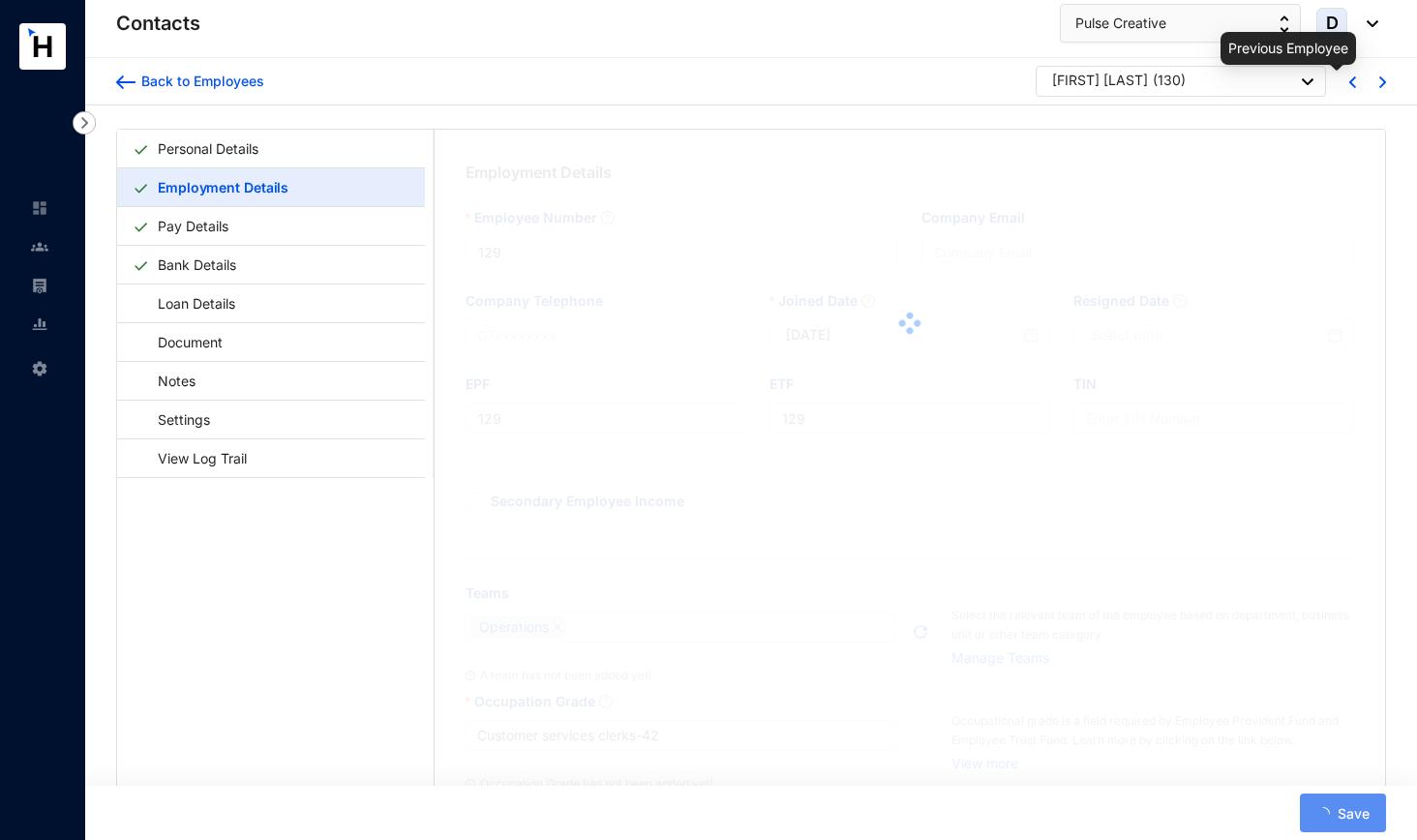 type on "130" 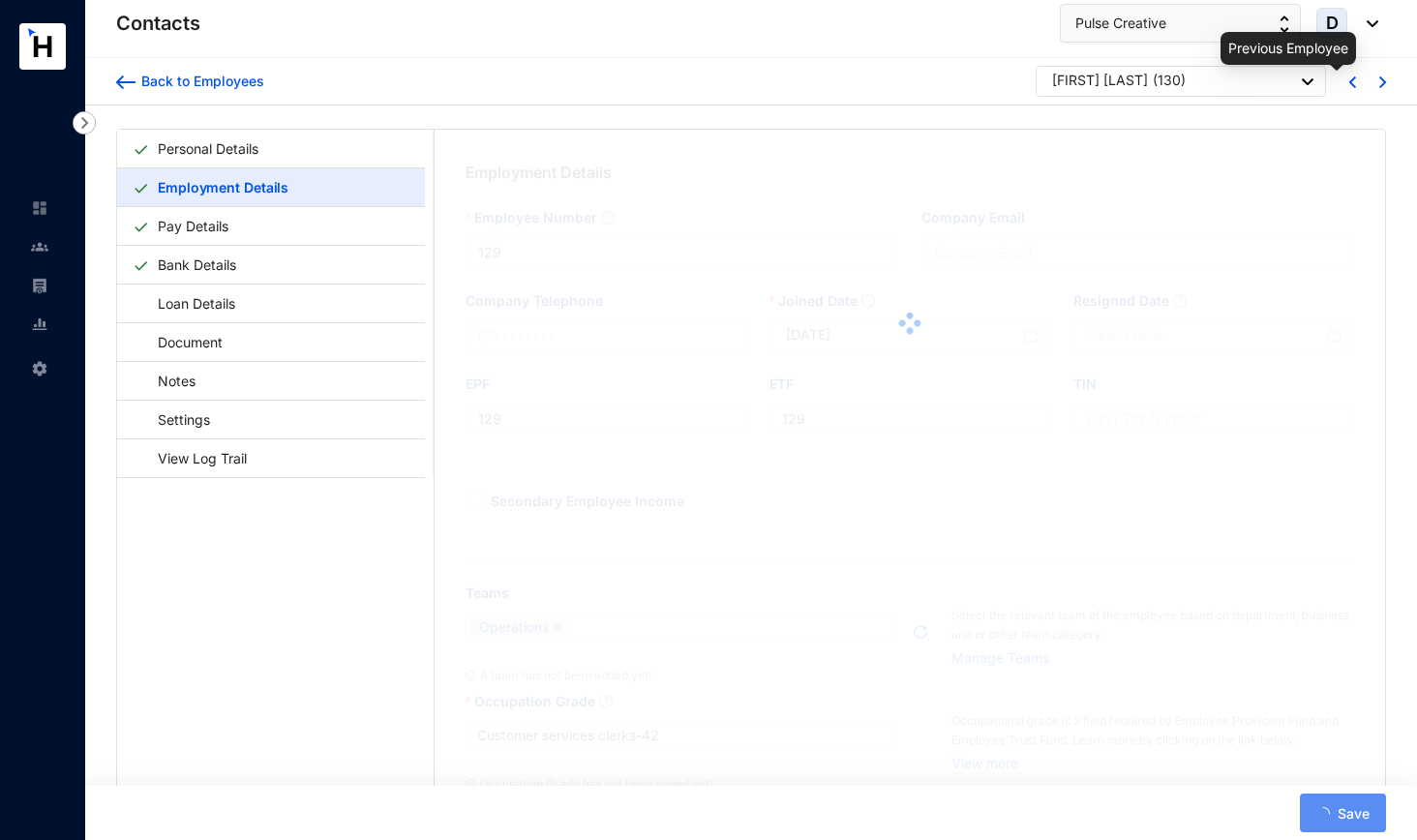 type on "130" 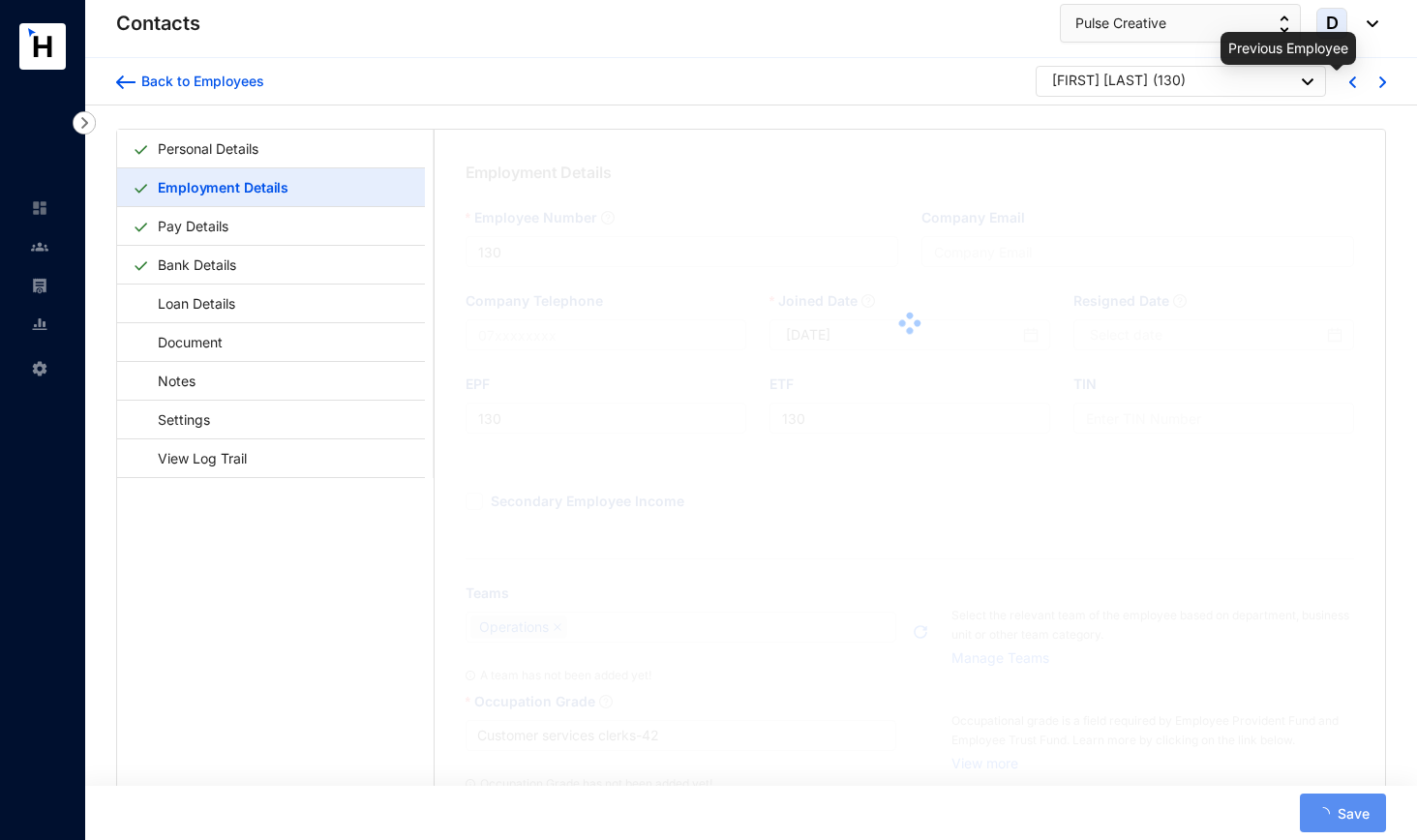 type on "[DATE]" 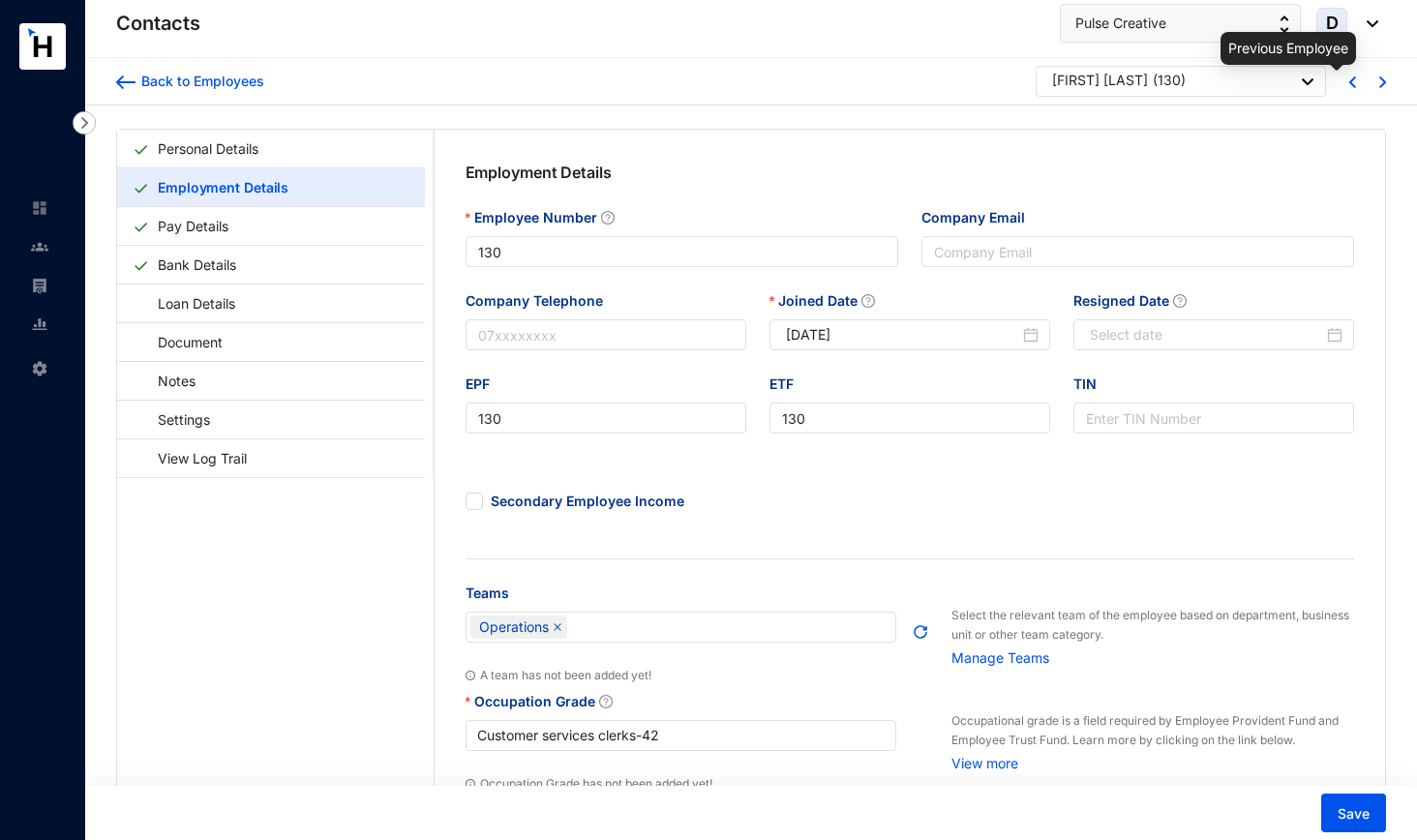click at bounding box center [1352, 82] 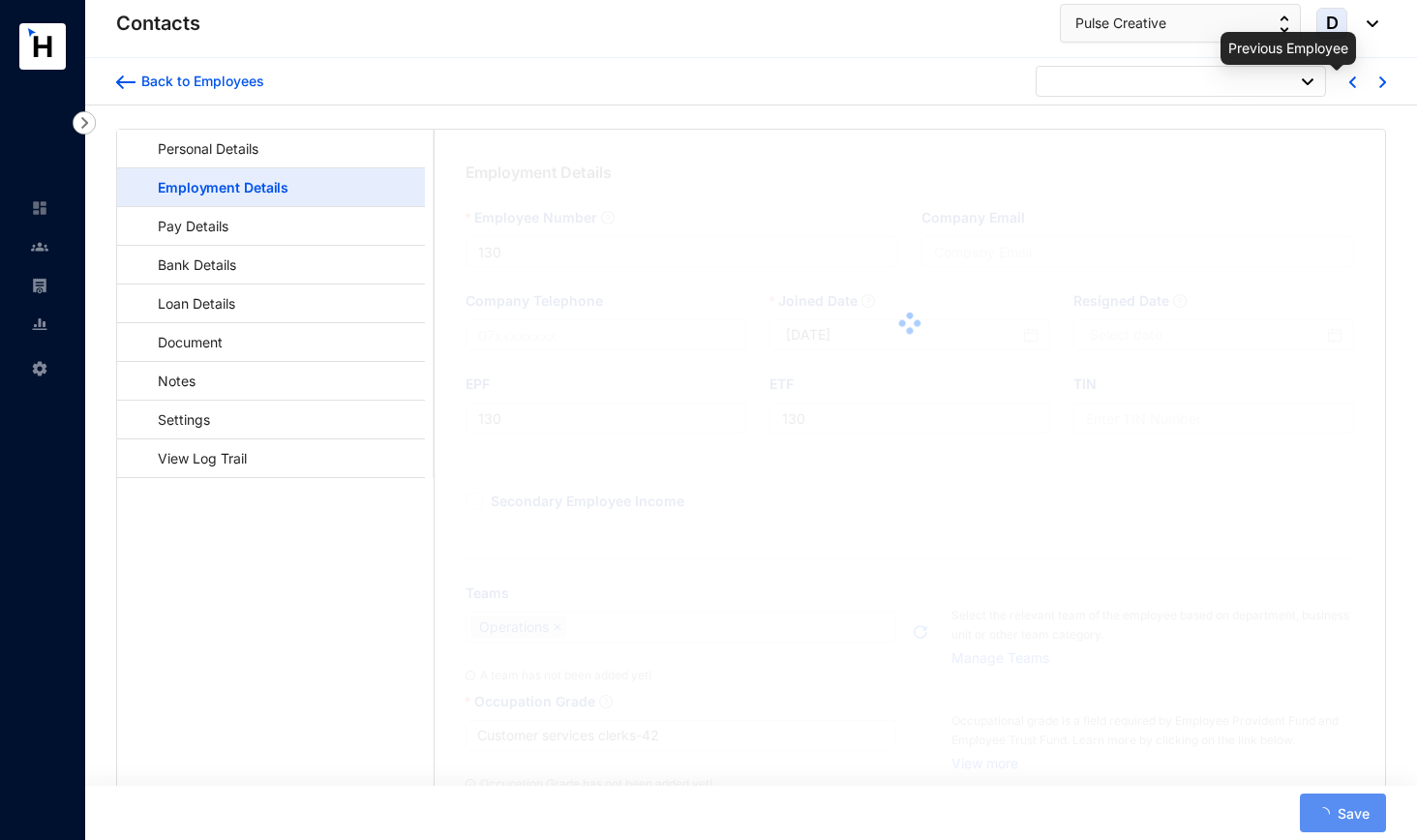 type on "131" 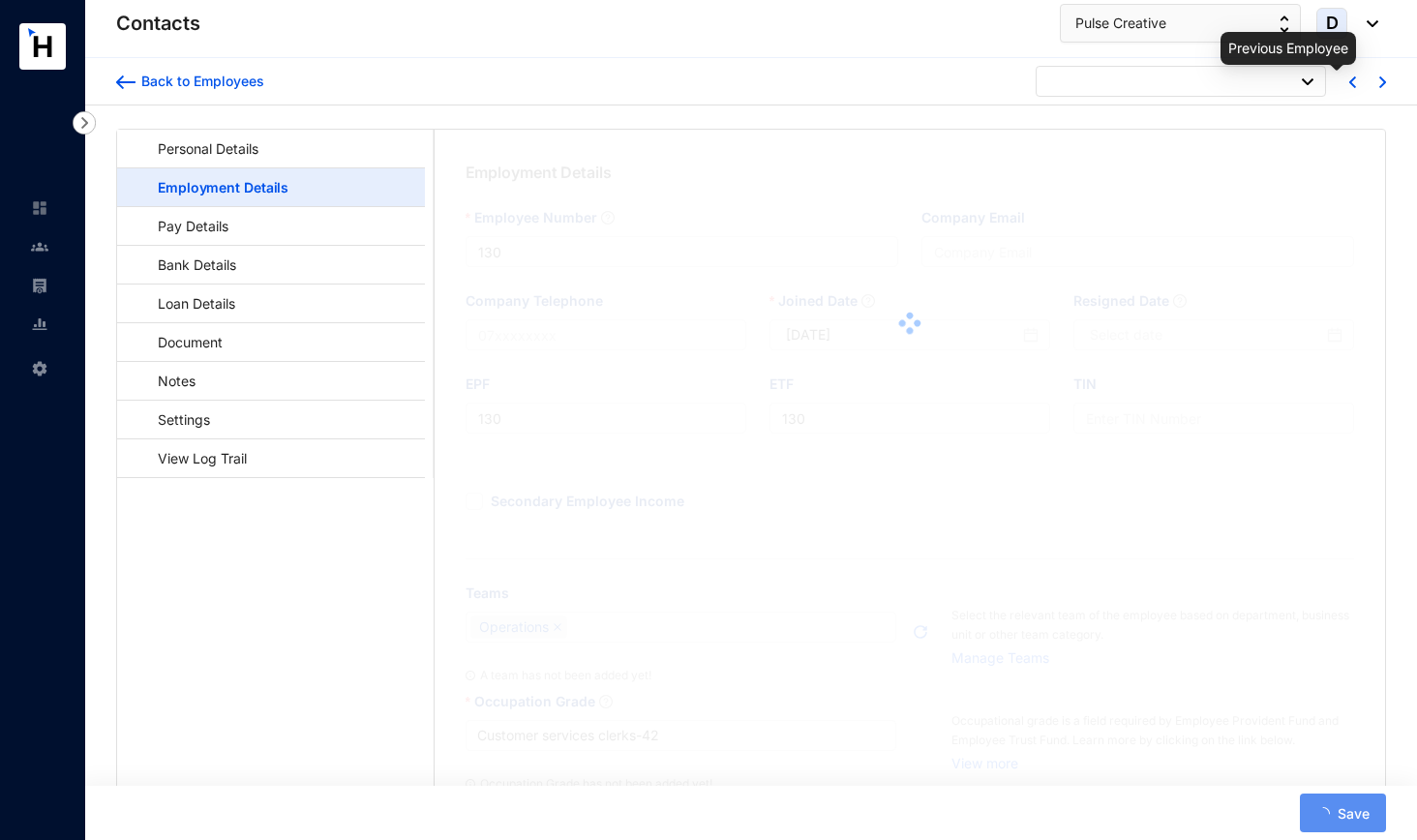 type on "131" 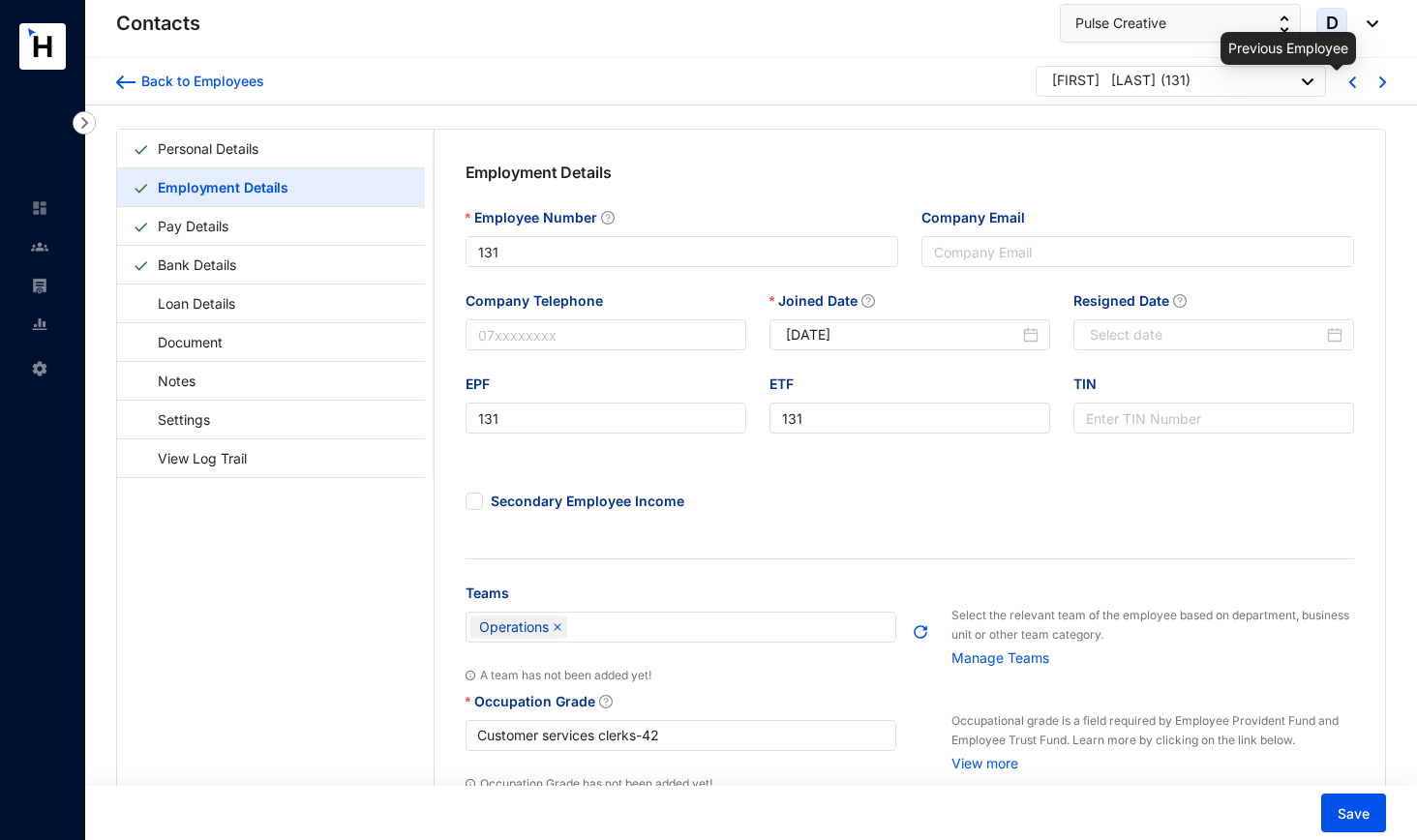 click at bounding box center [1352, 82] 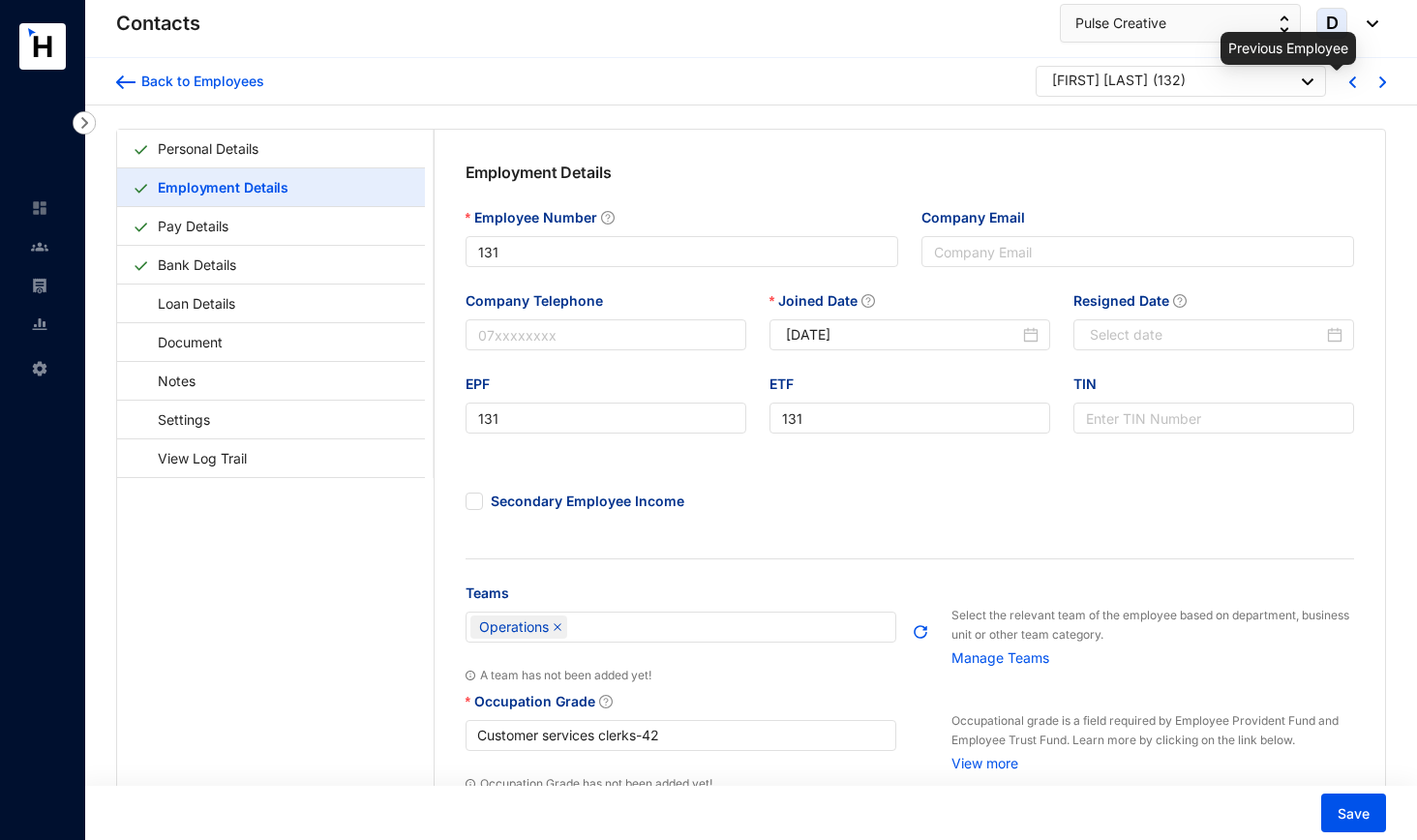 type on "132" 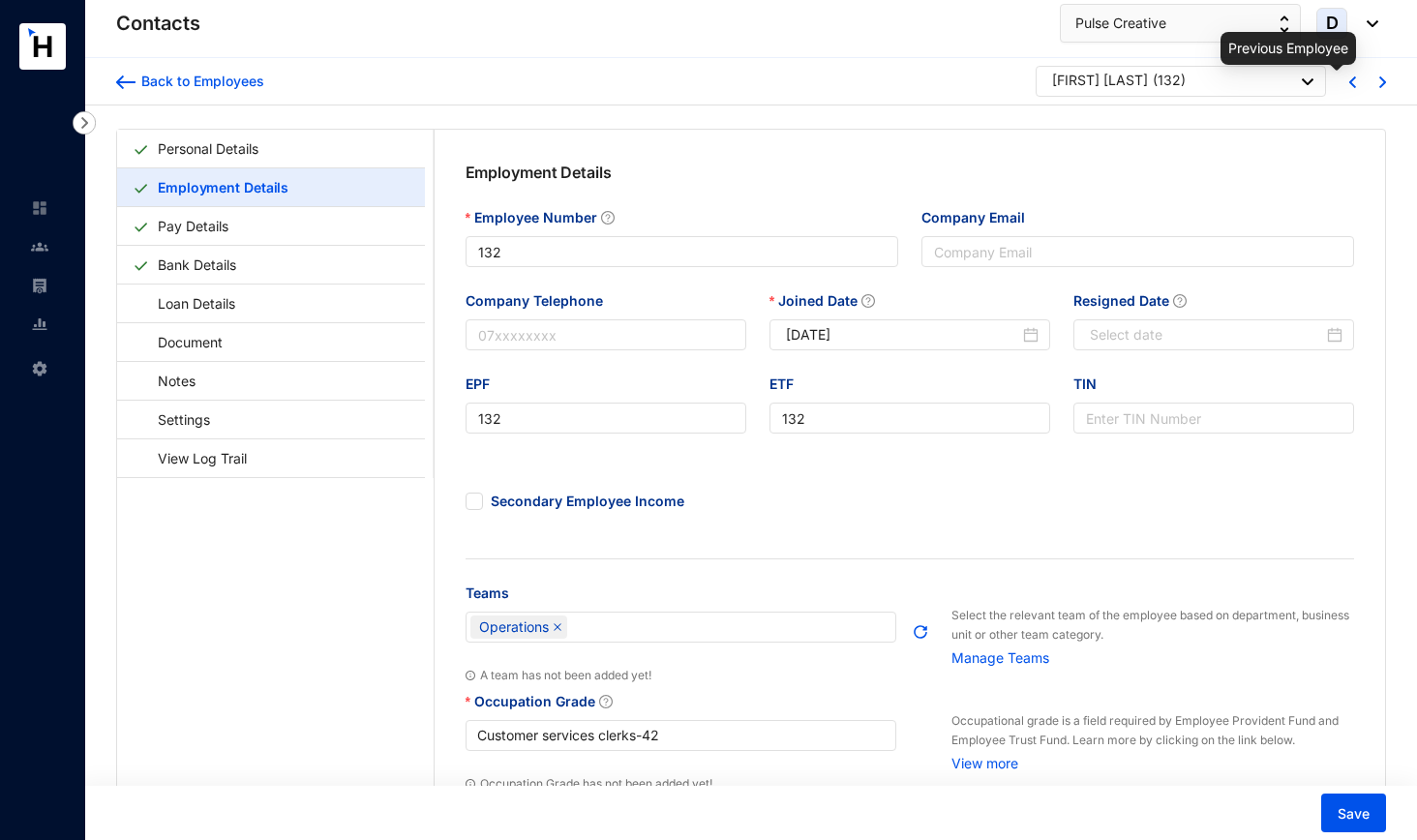 type on "[DATE]" 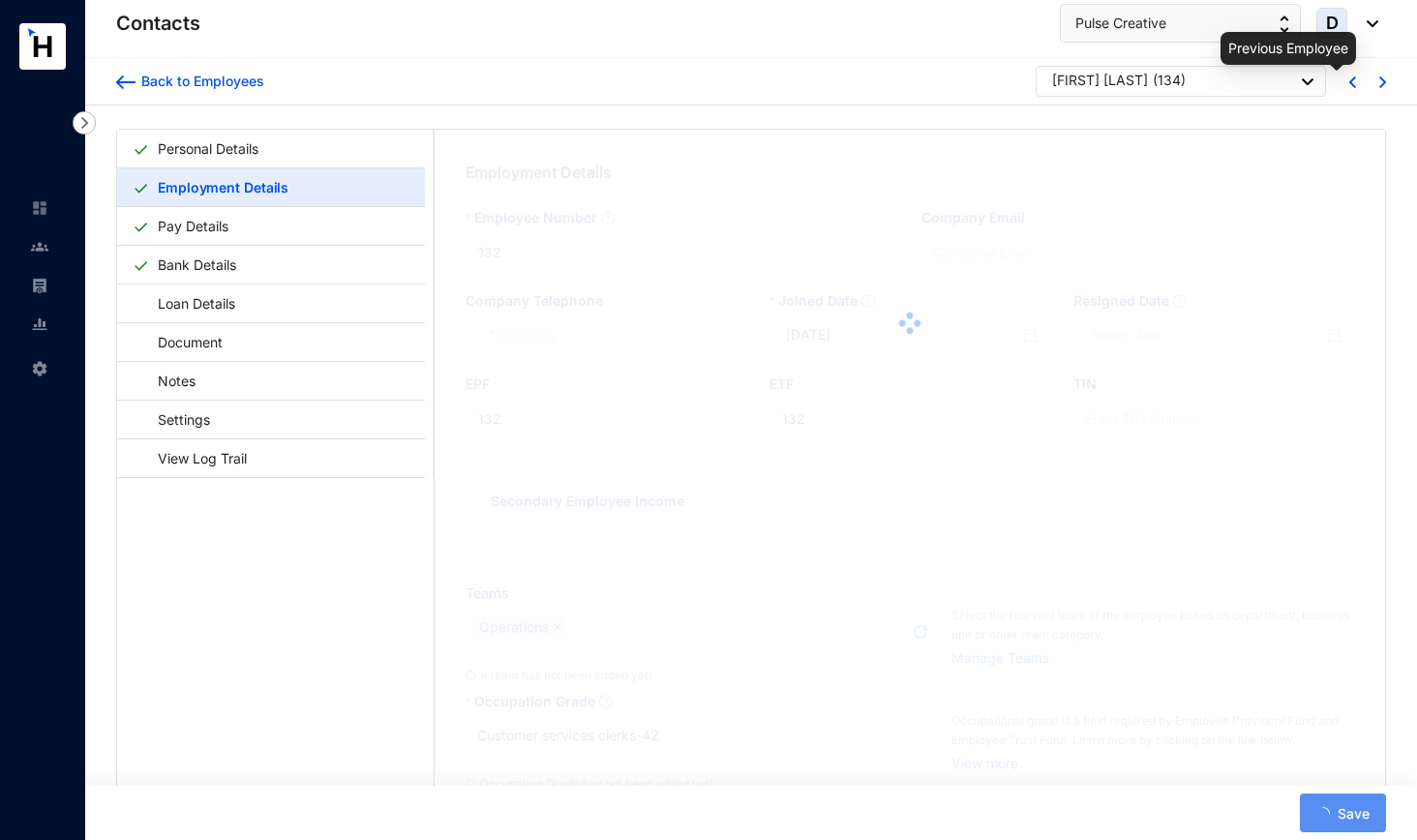 type on "134" 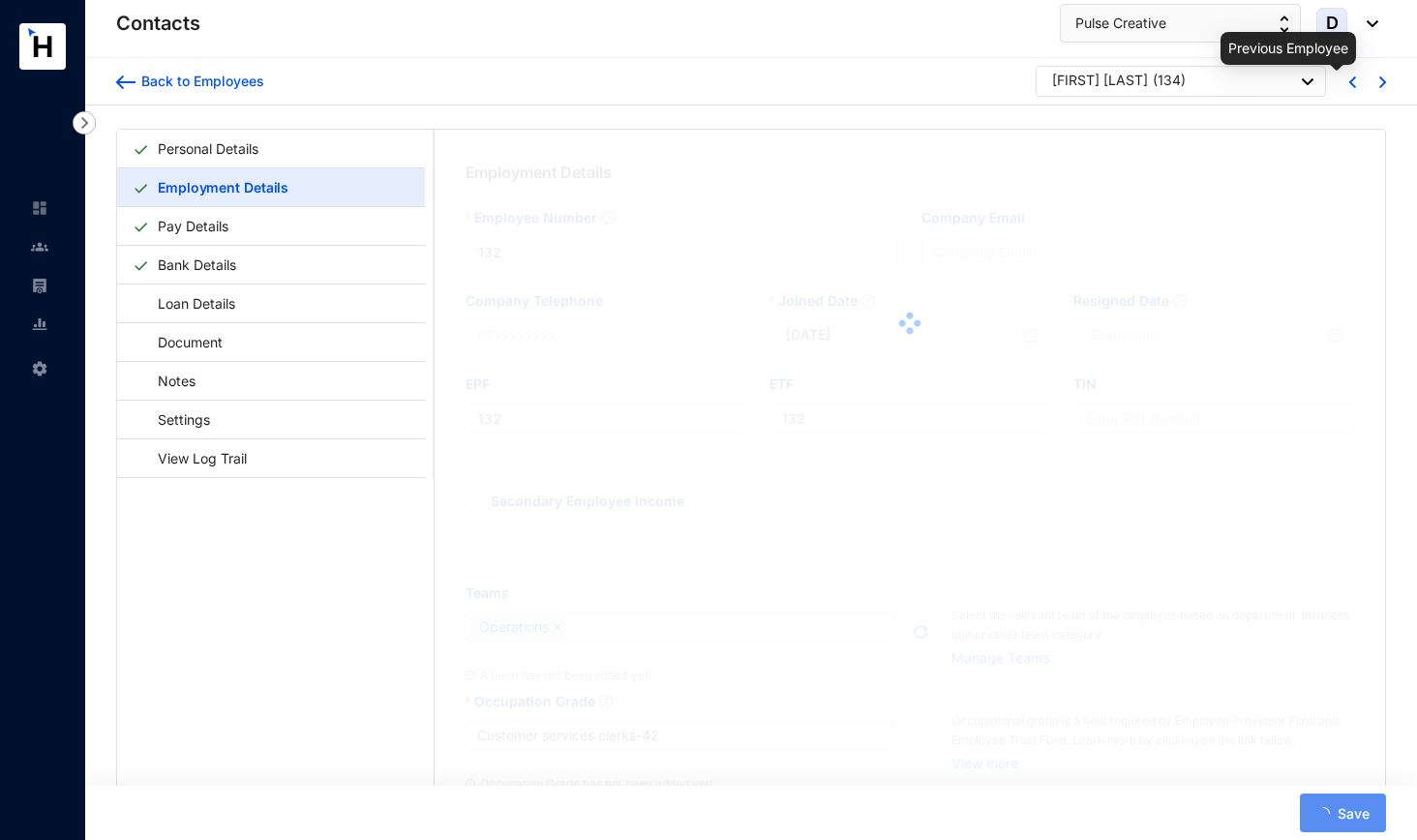 type on "134" 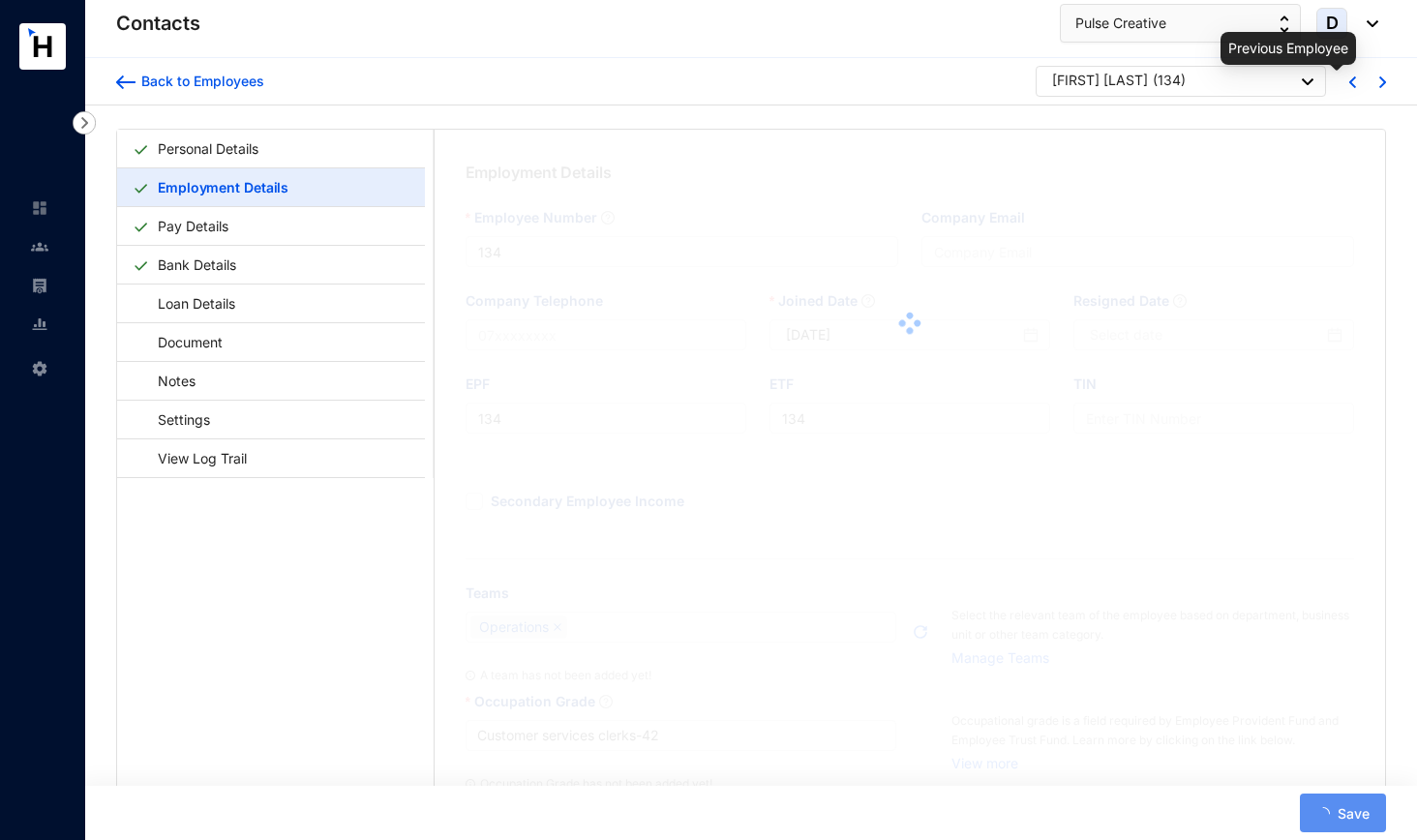 type on "[DATE]" 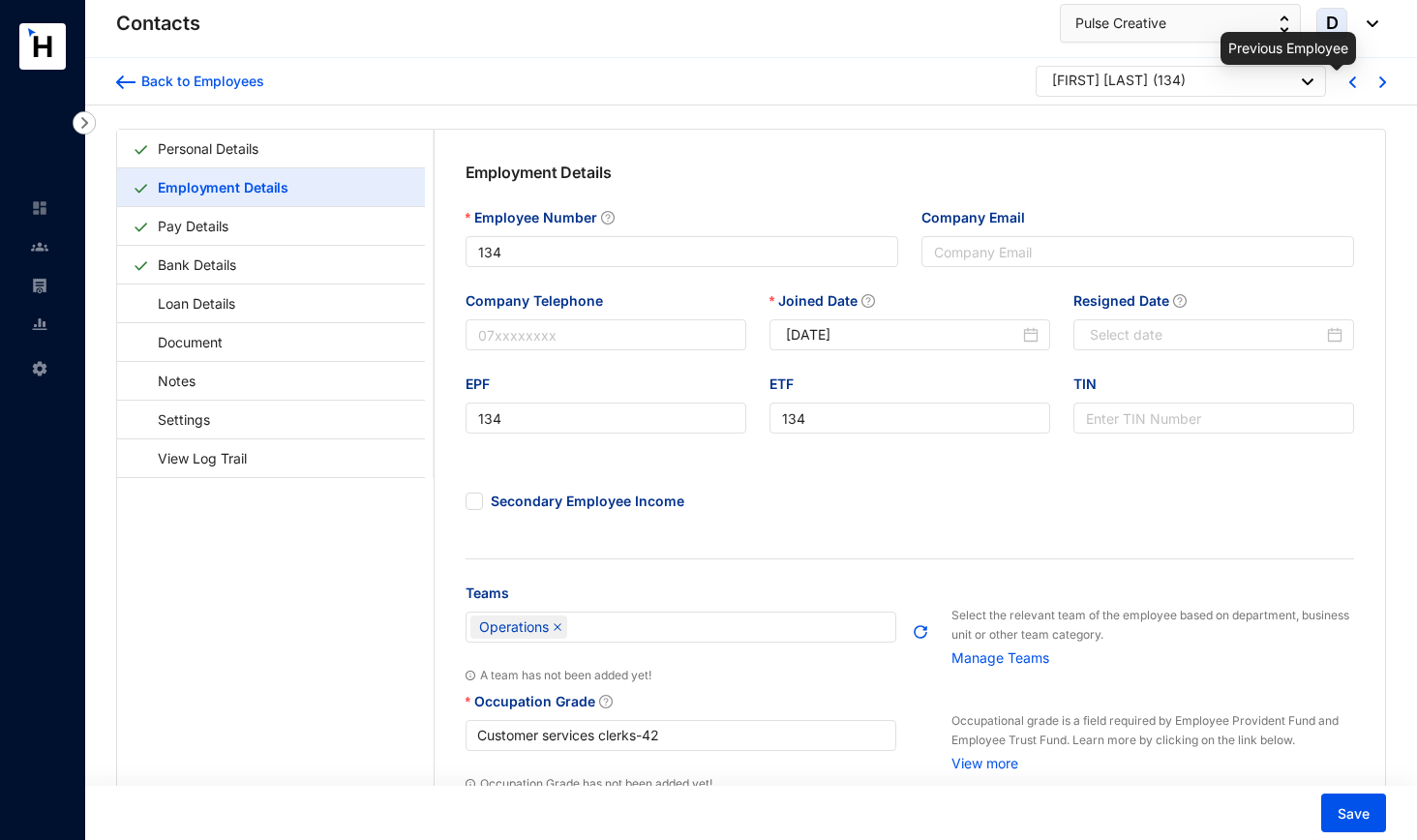 click at bounding box center (1352, 82) 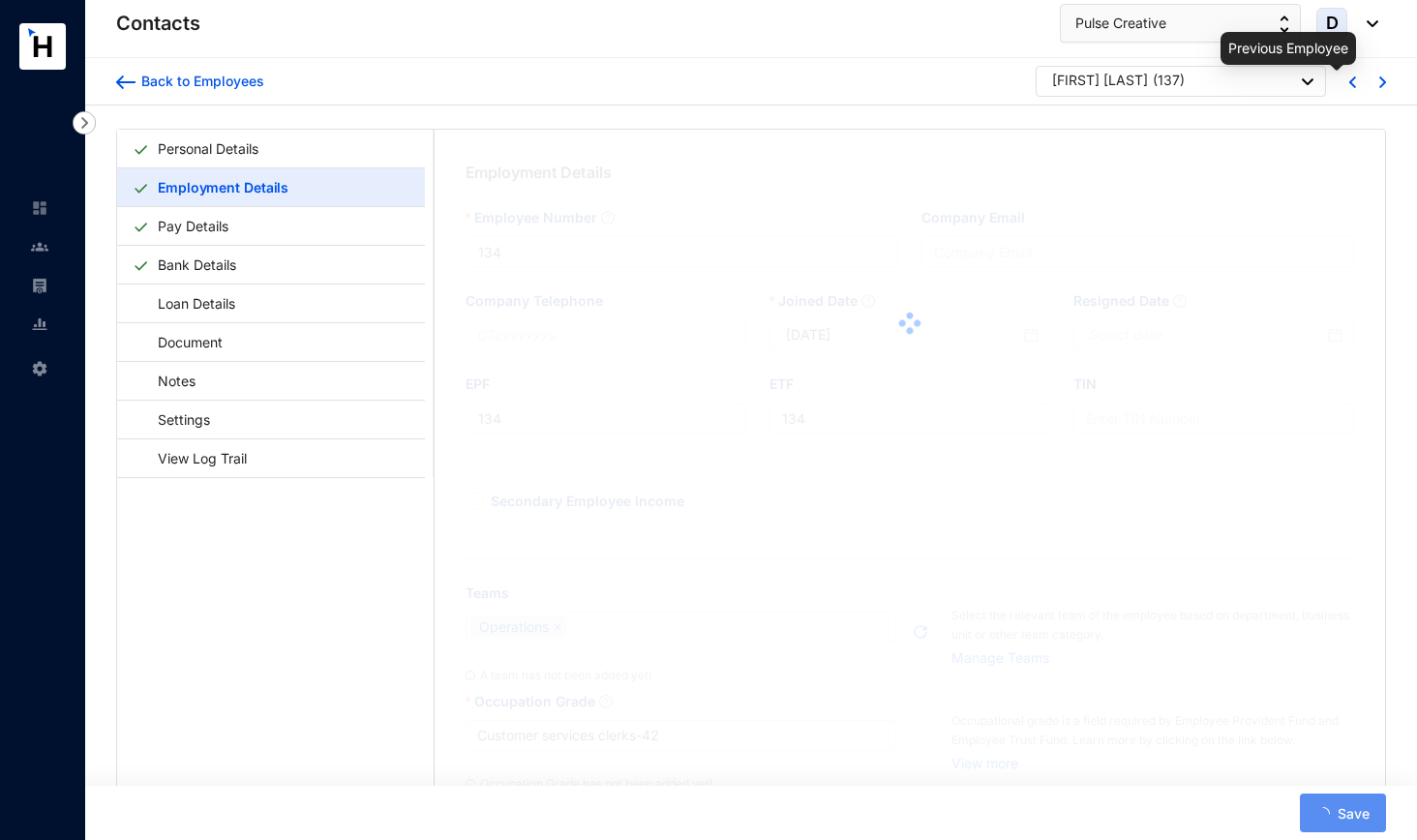 type on "137" 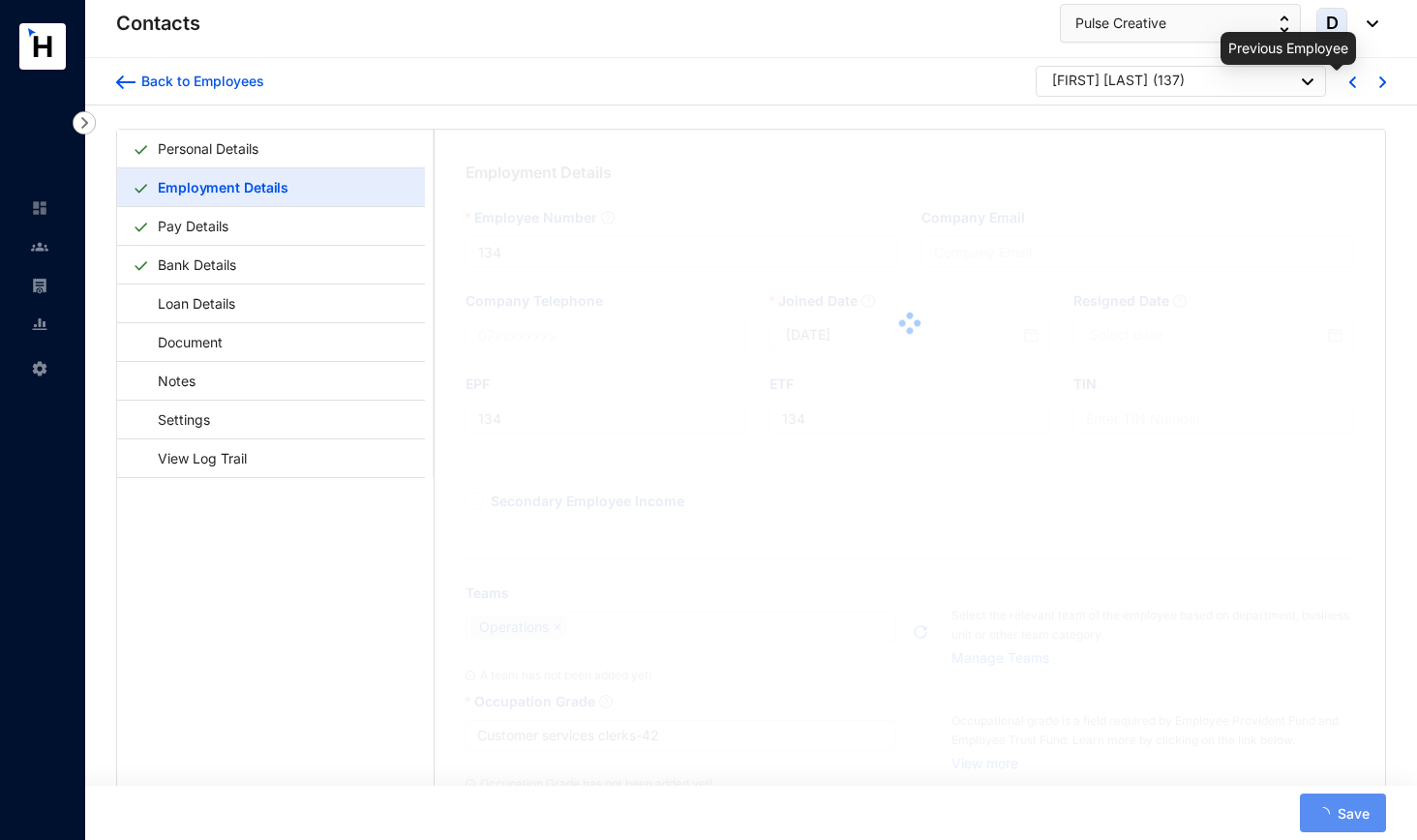 type on "137" 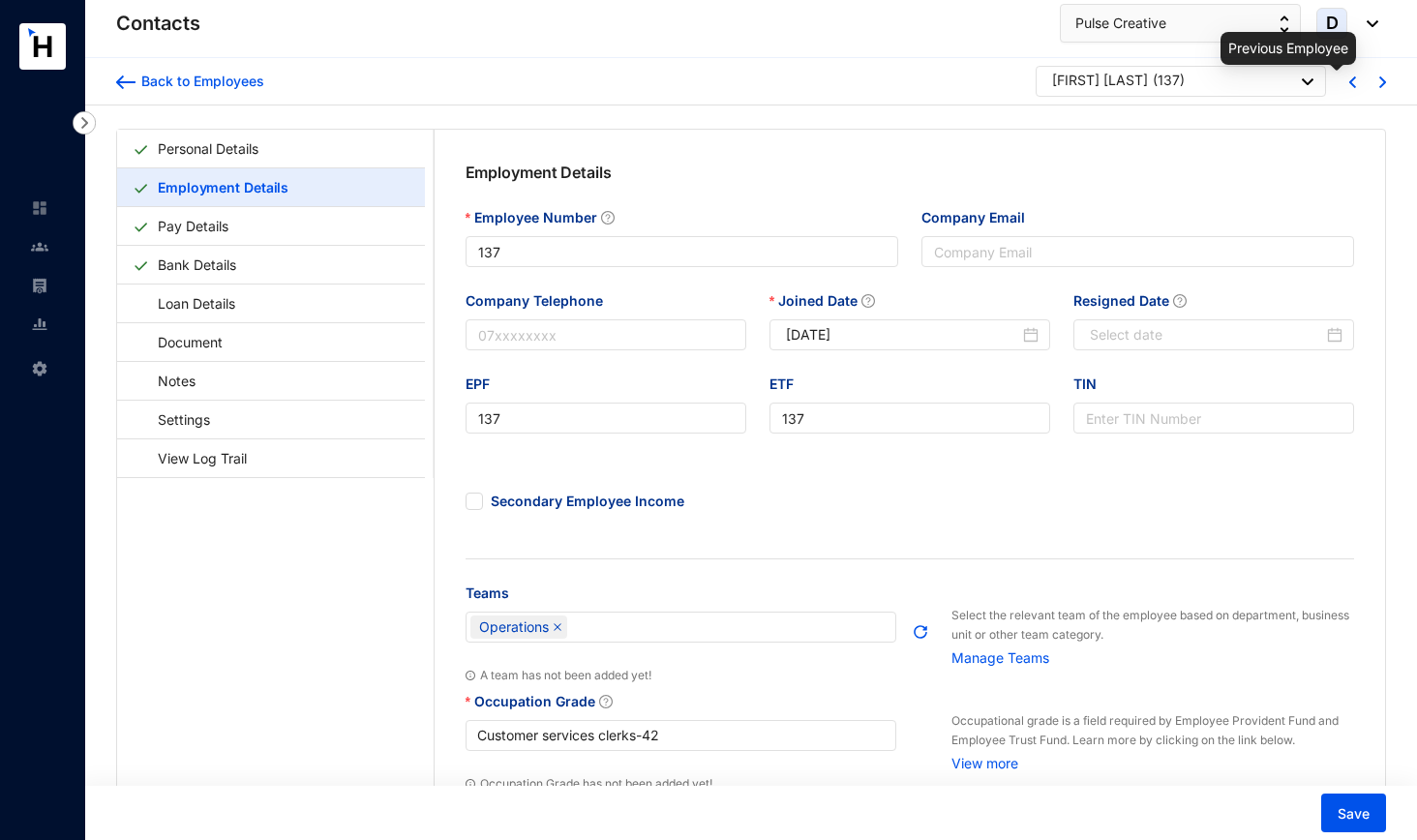 click at bounding box center (1352, 82) 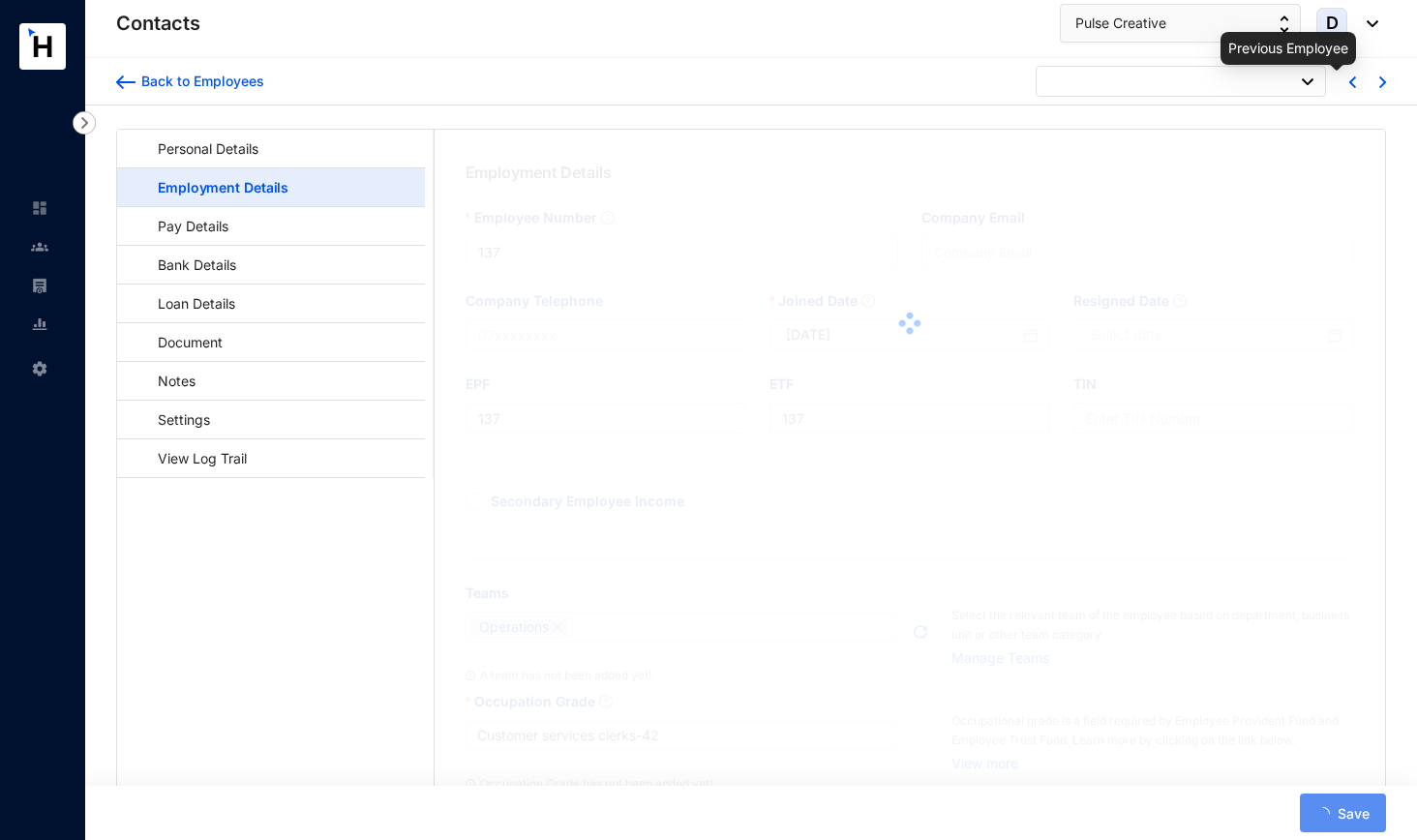type on "138" 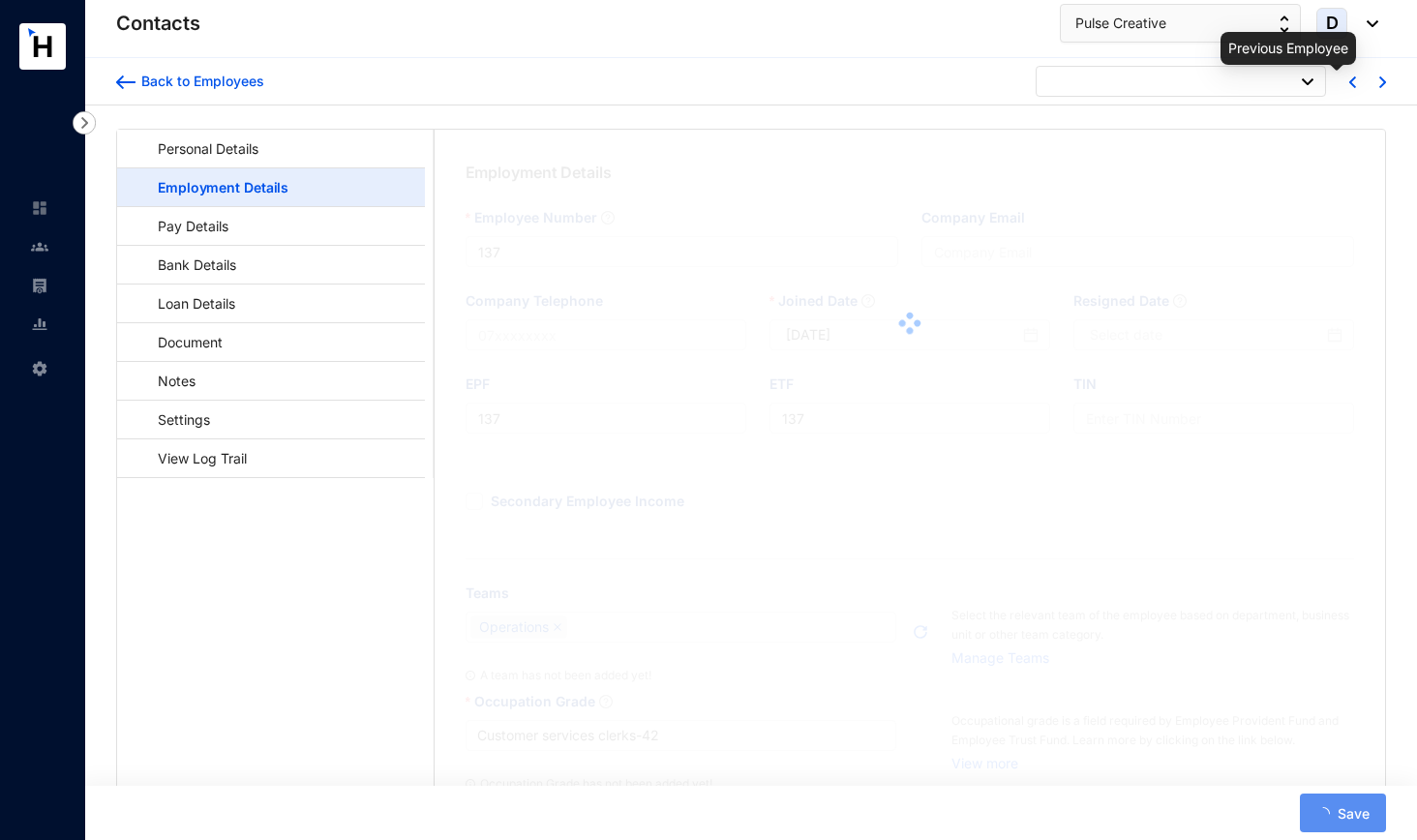 type on "138" 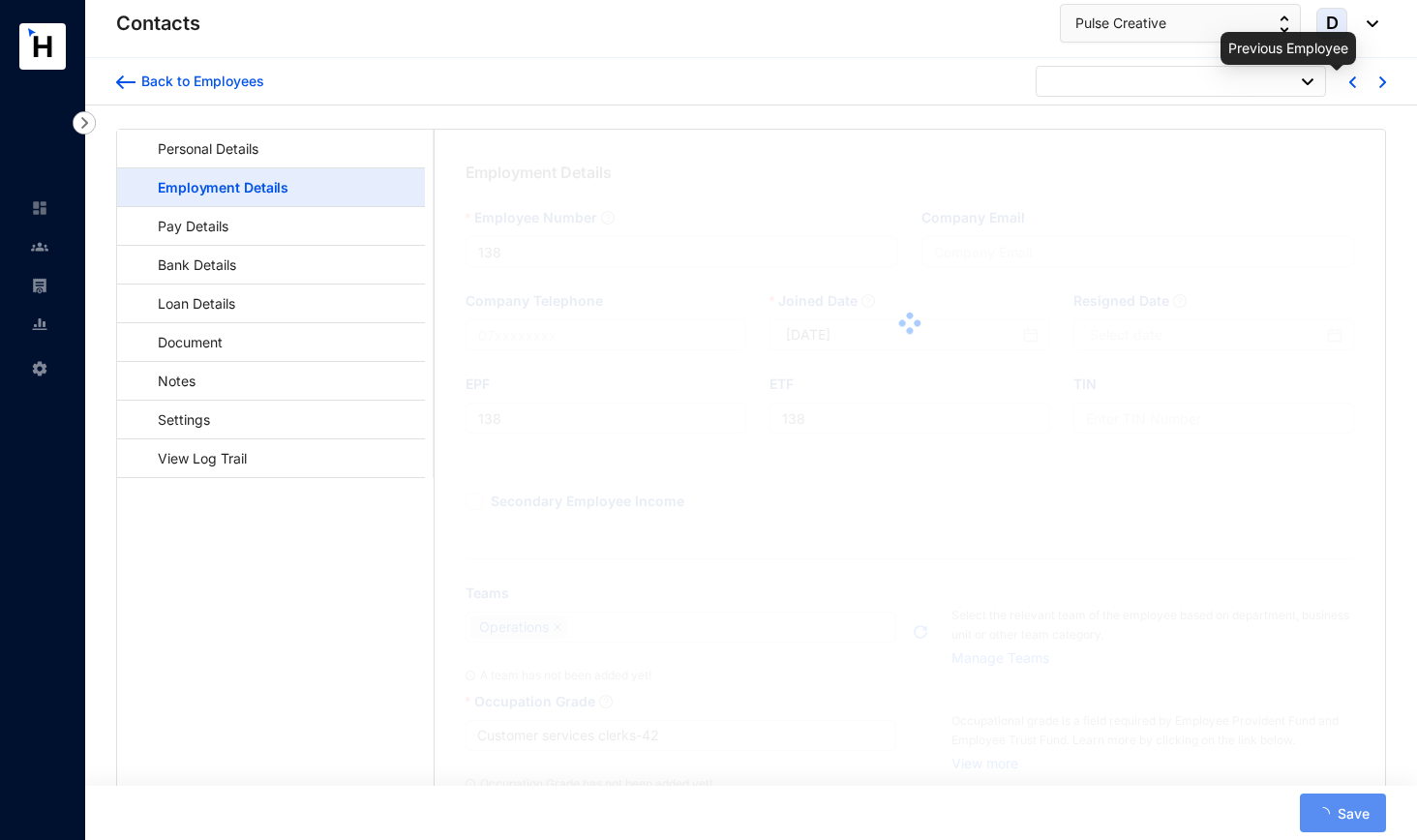 type on "[DATE]" 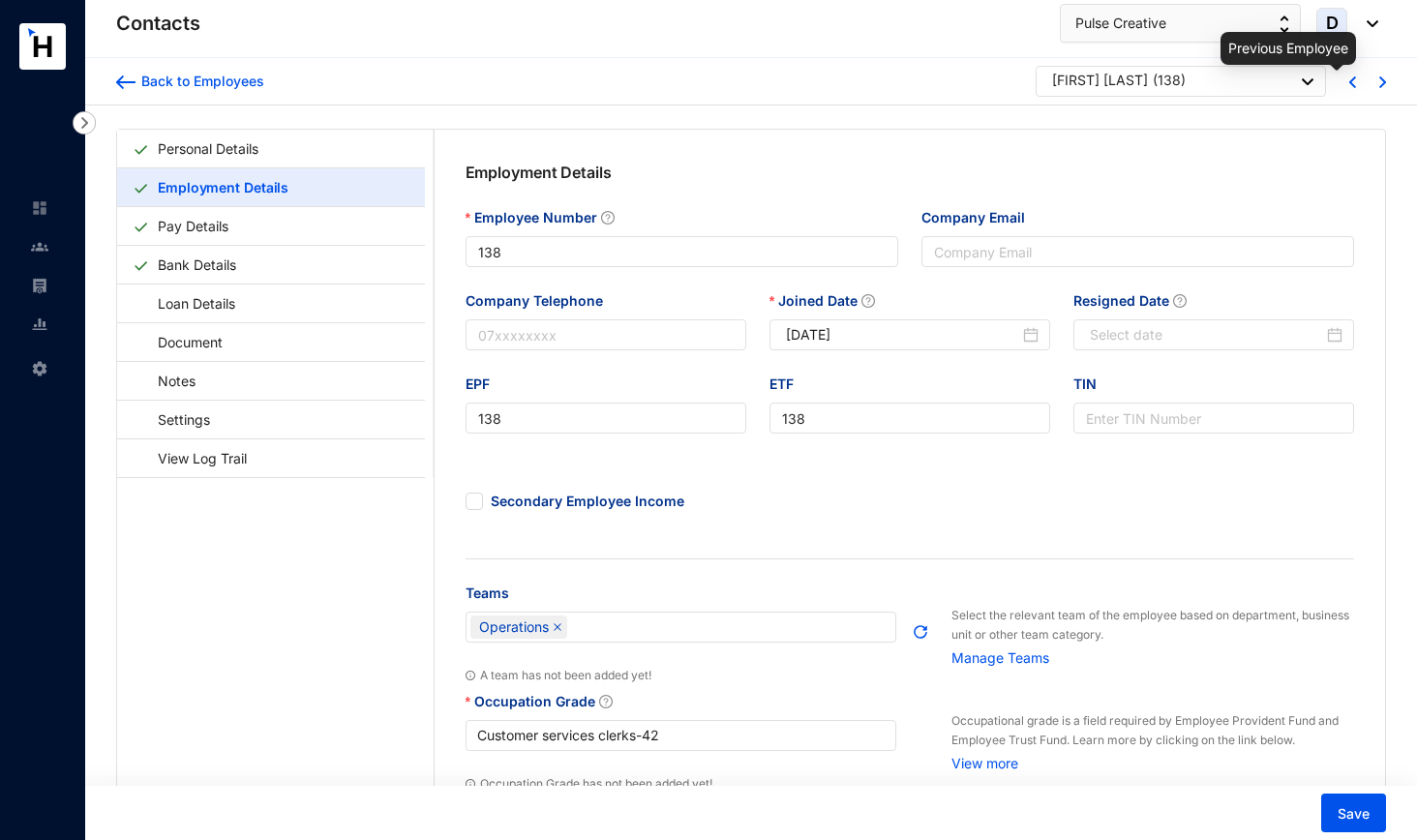 click at bounding box center (1352, 82) 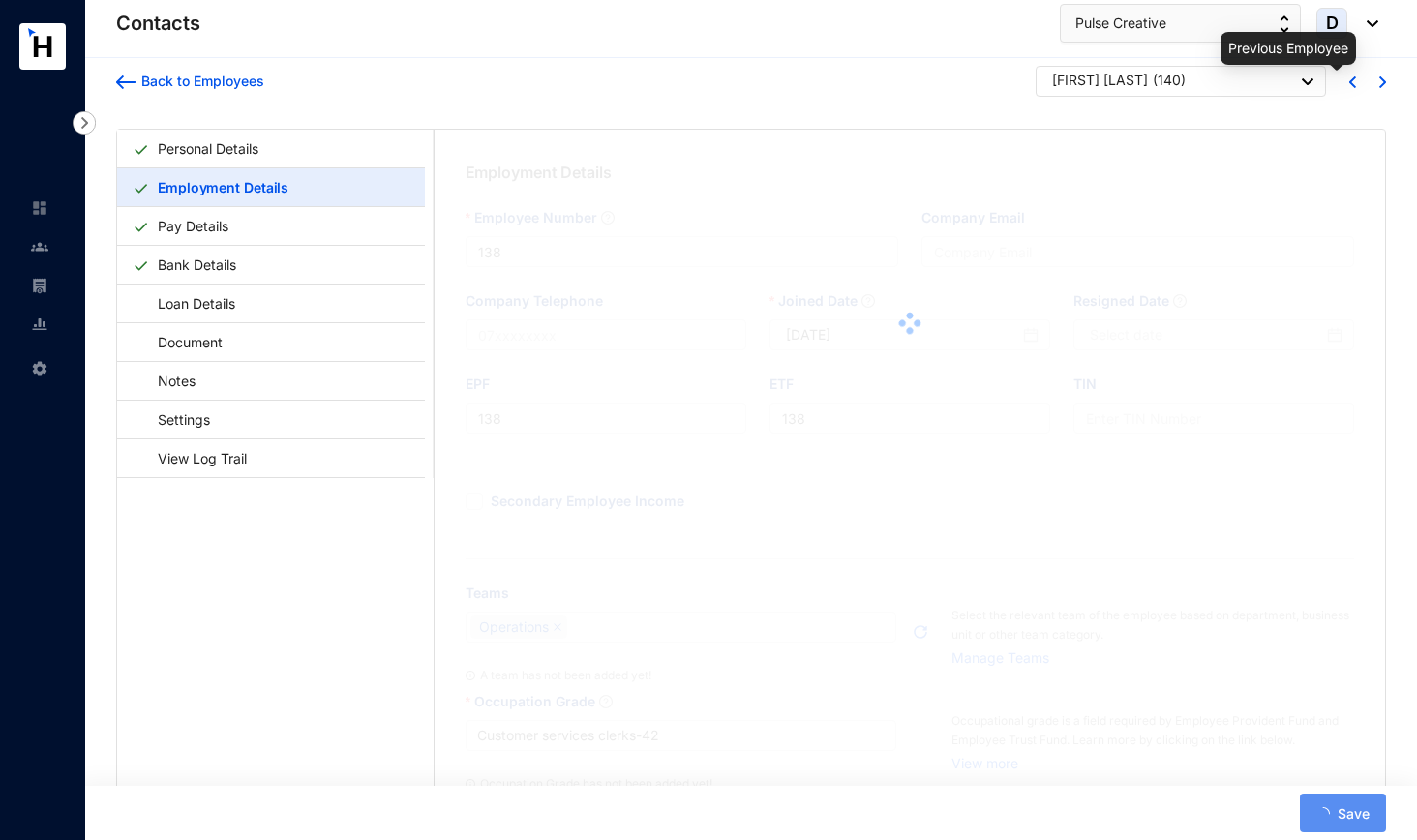 type on "140" 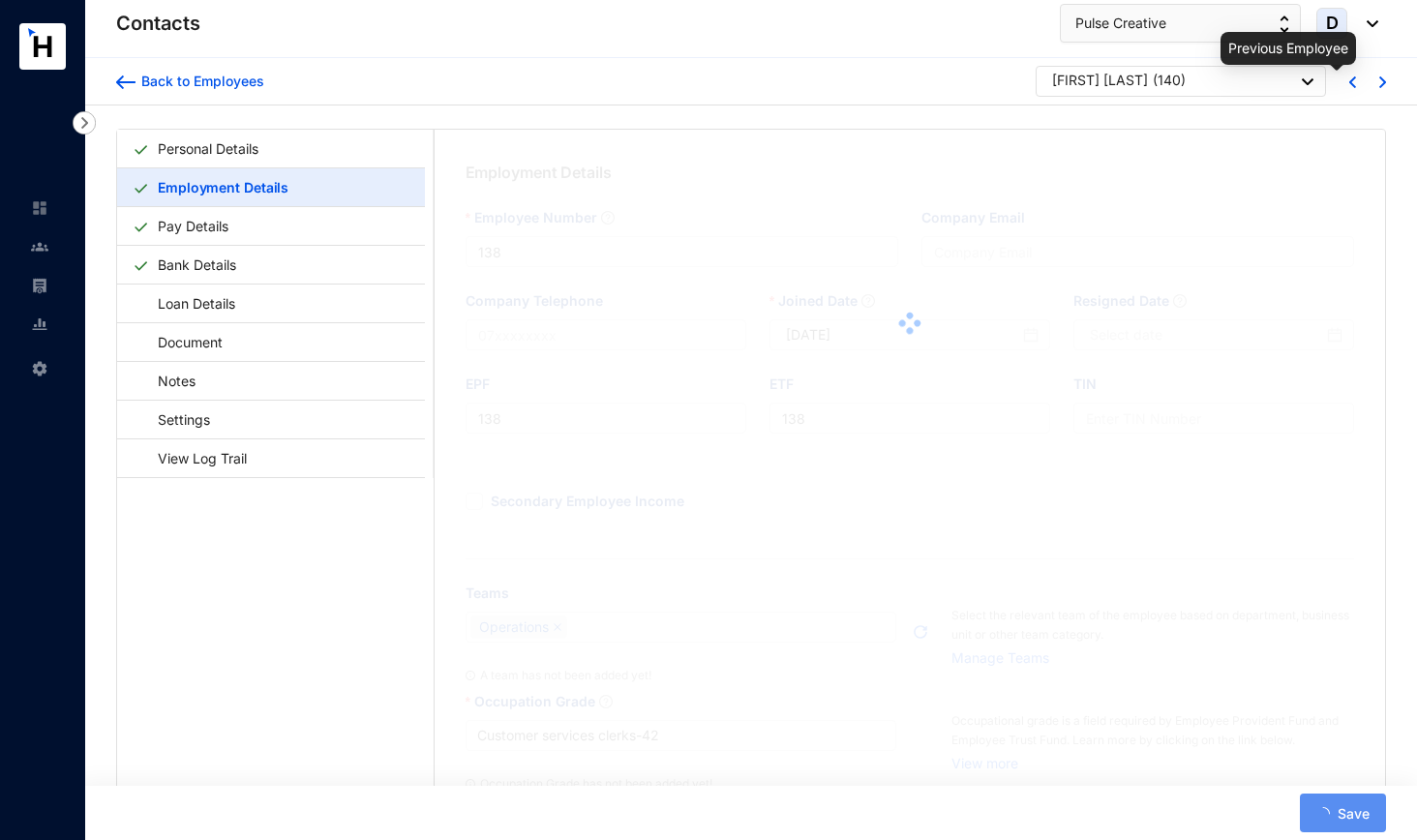 type on "140" 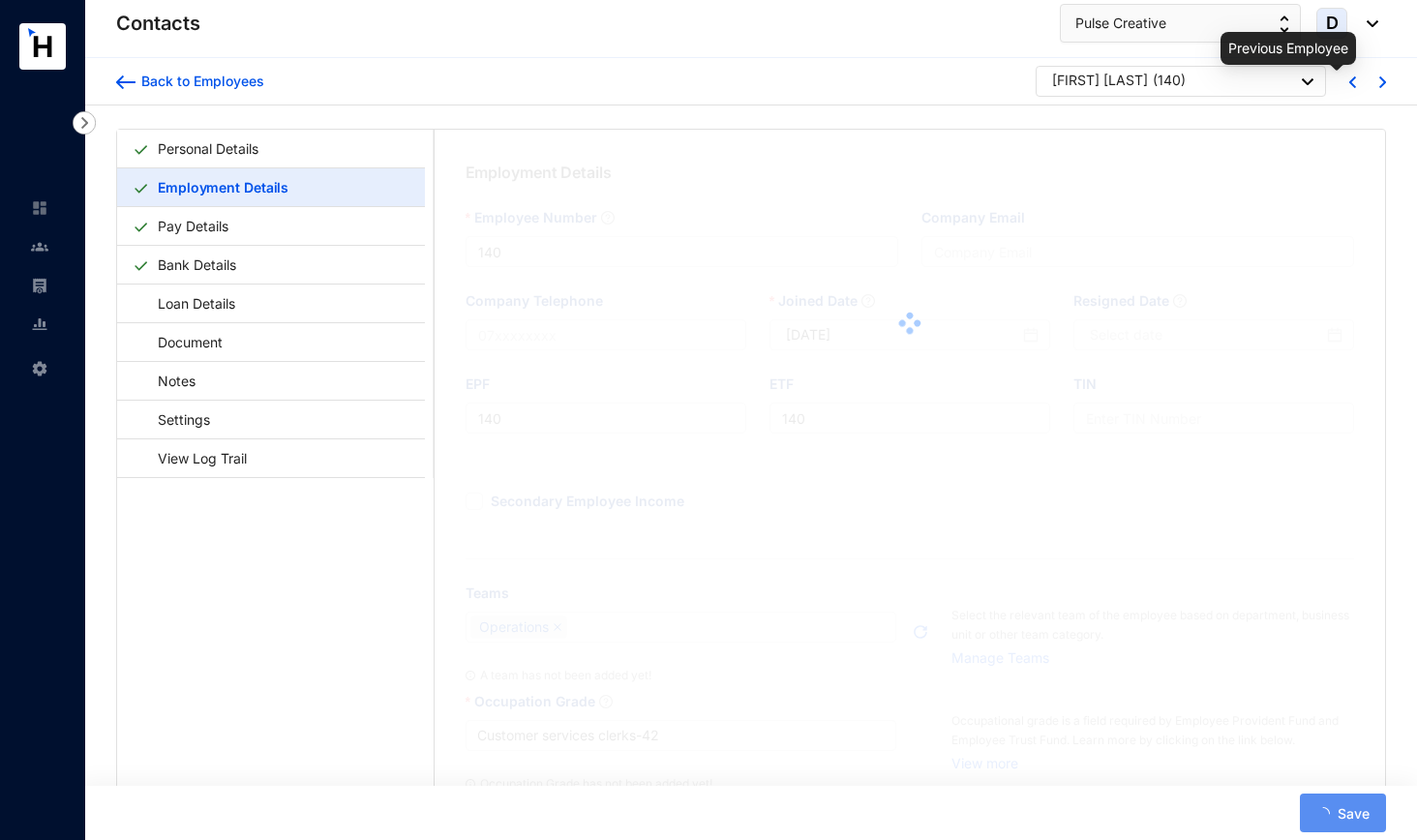 type on "[DATE]" 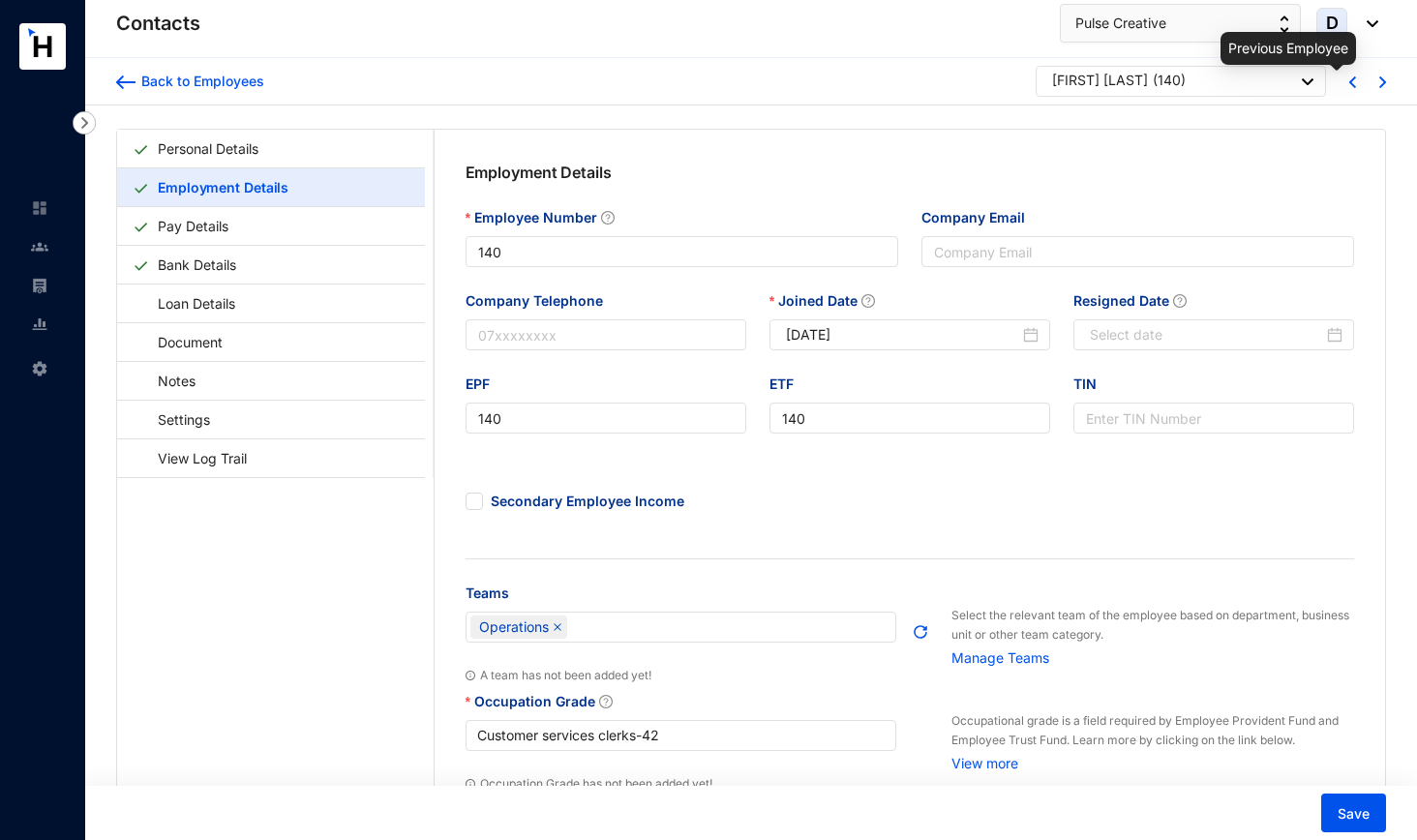 click at bounding box center (1352, 82) 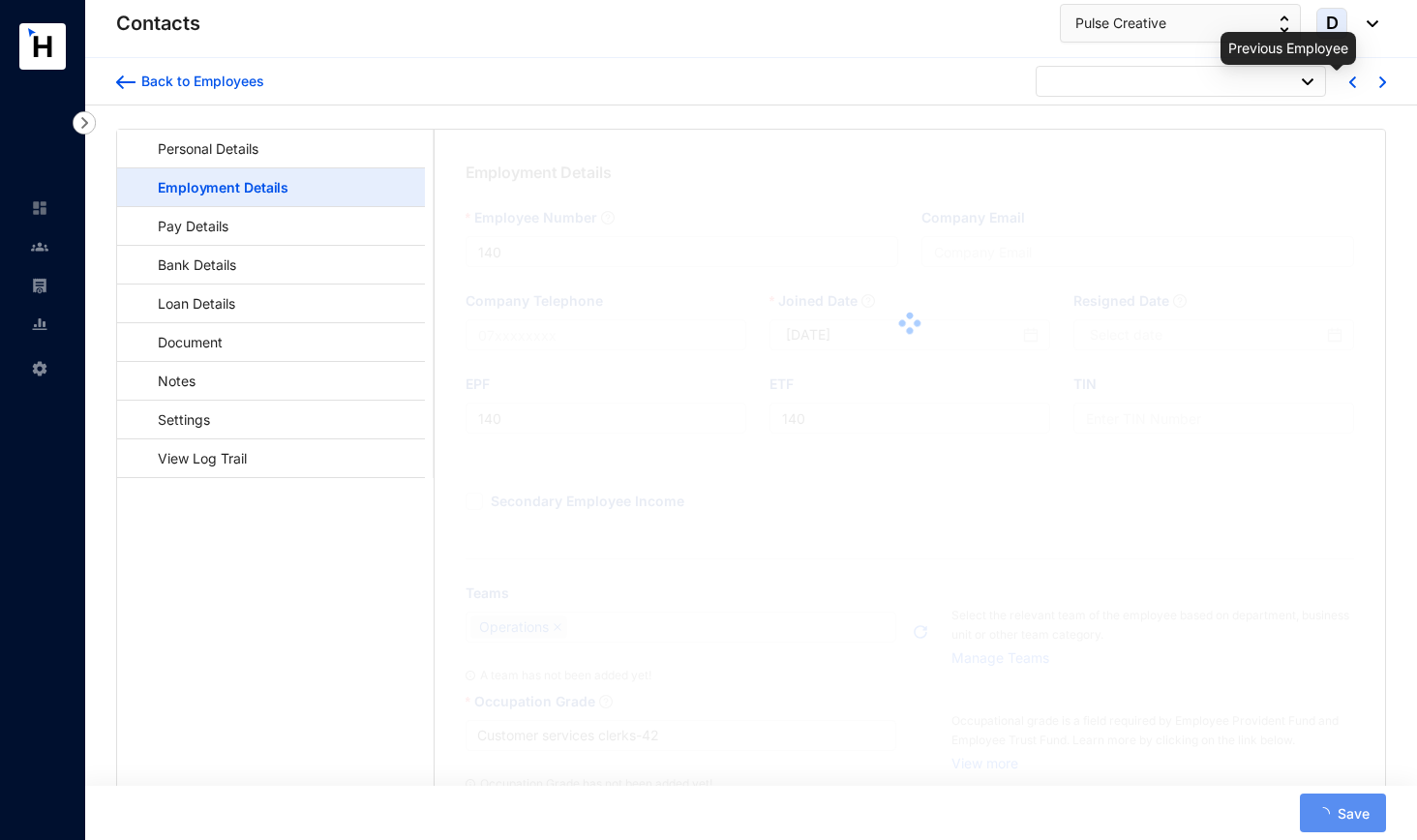 type on "141" 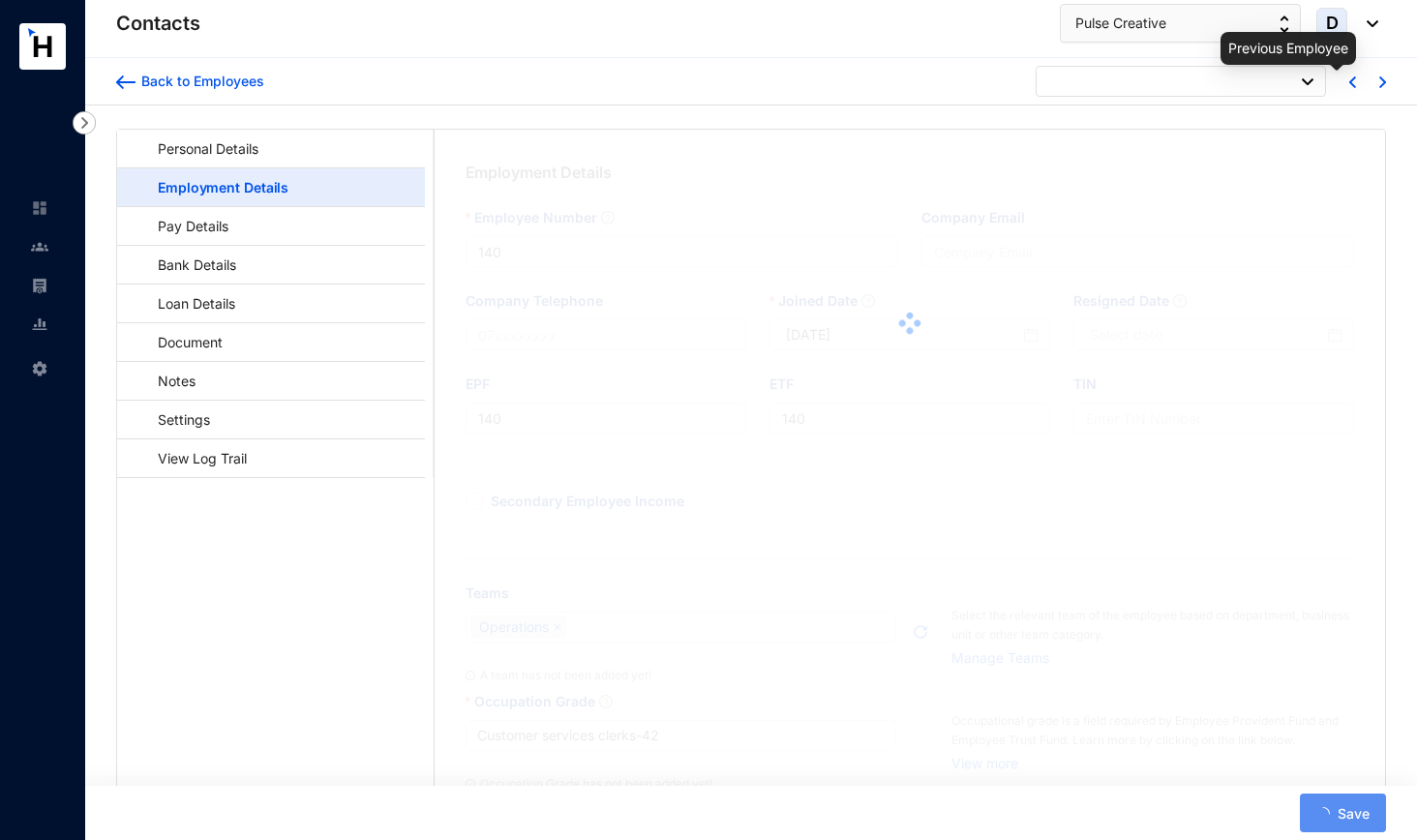 type on "141" 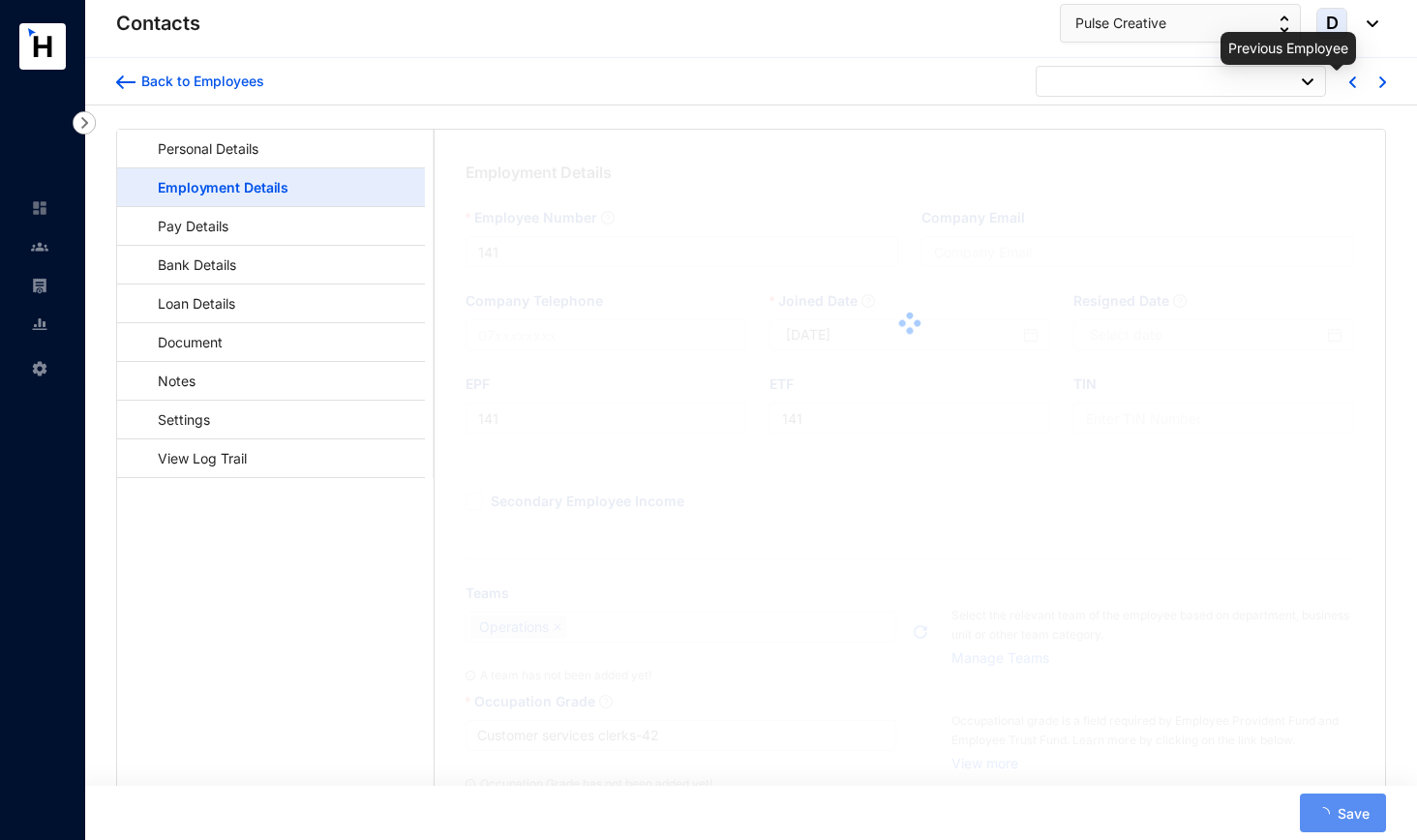 type on "[DATE]" 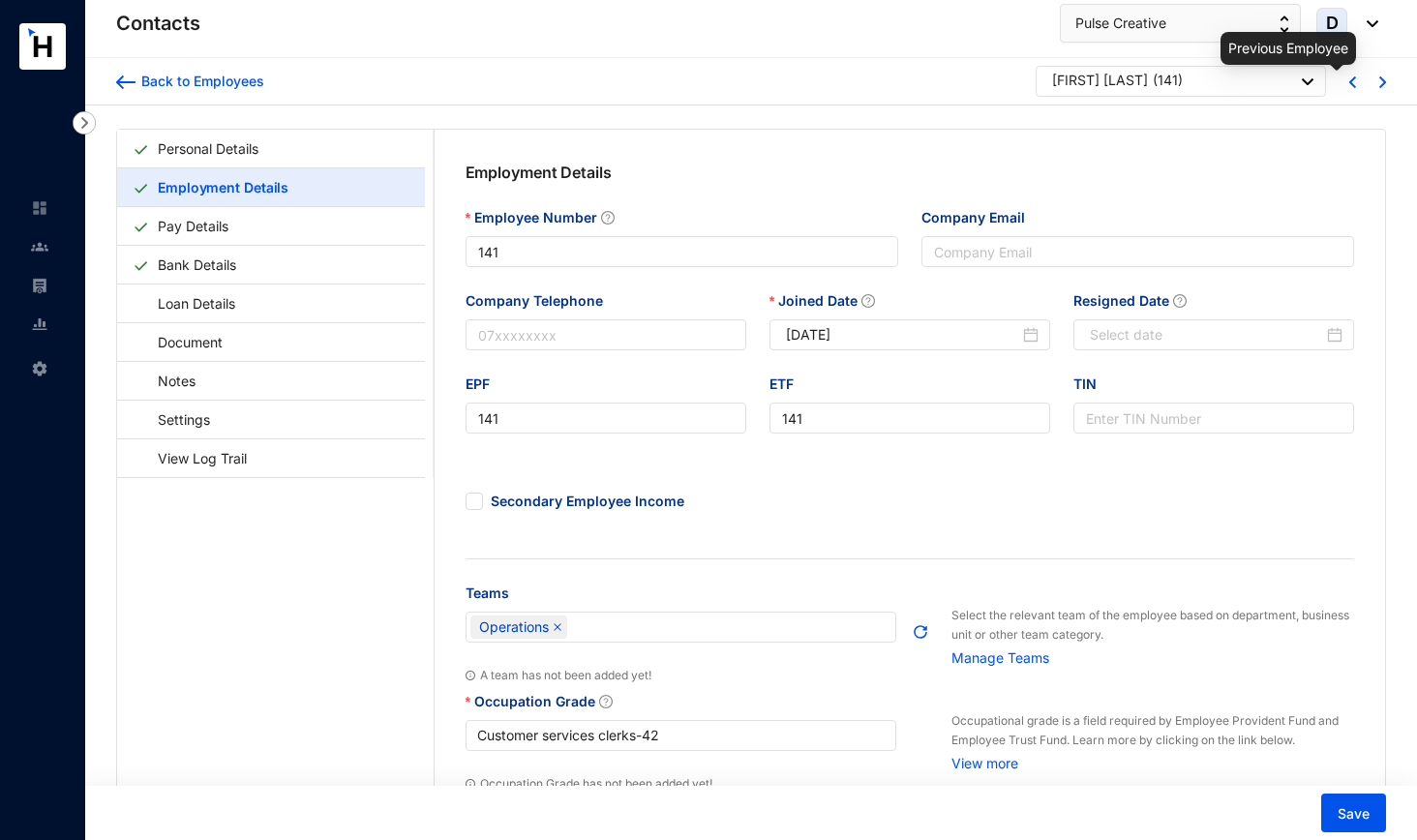 click at bounding box center [1352, 82] 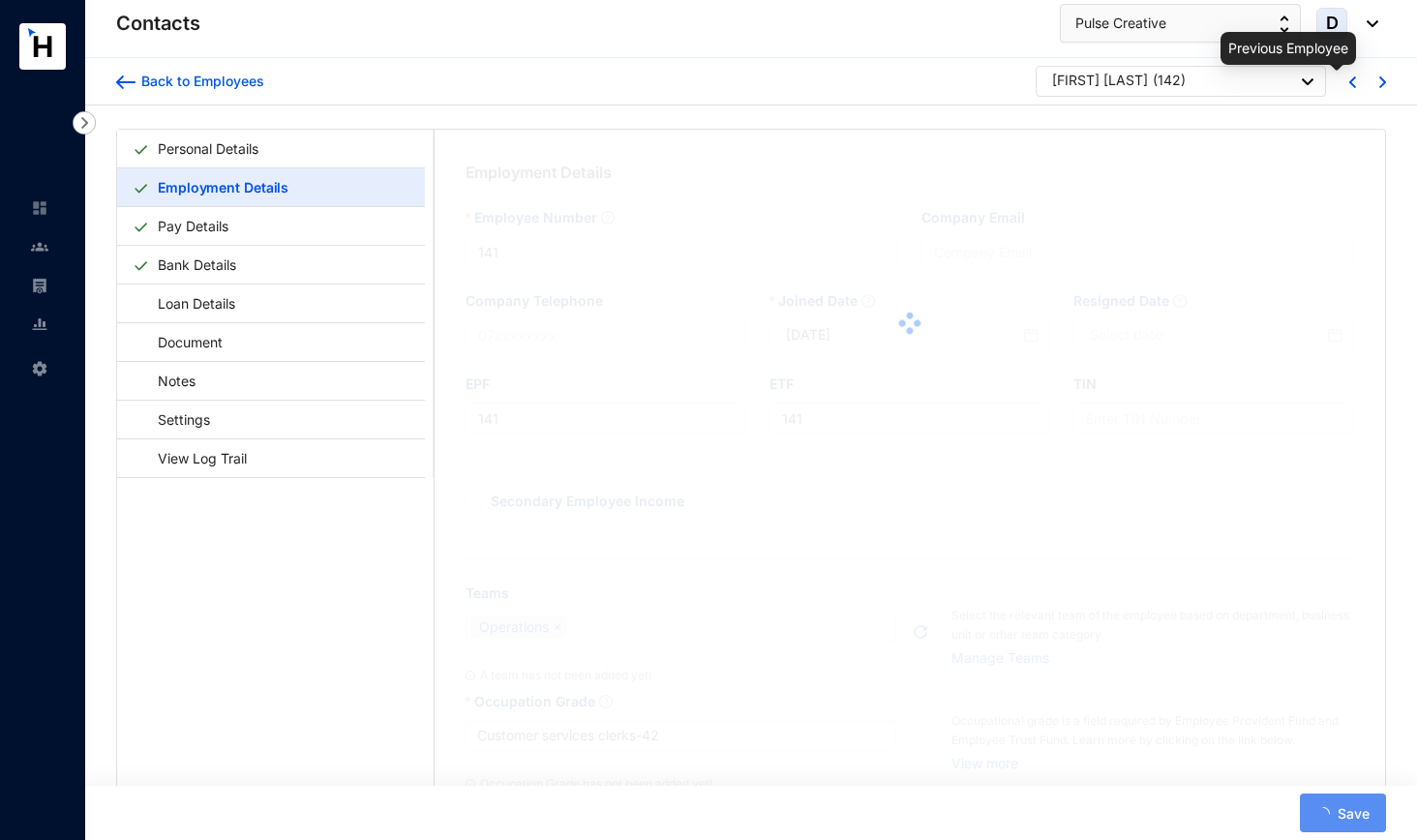 type on "142" 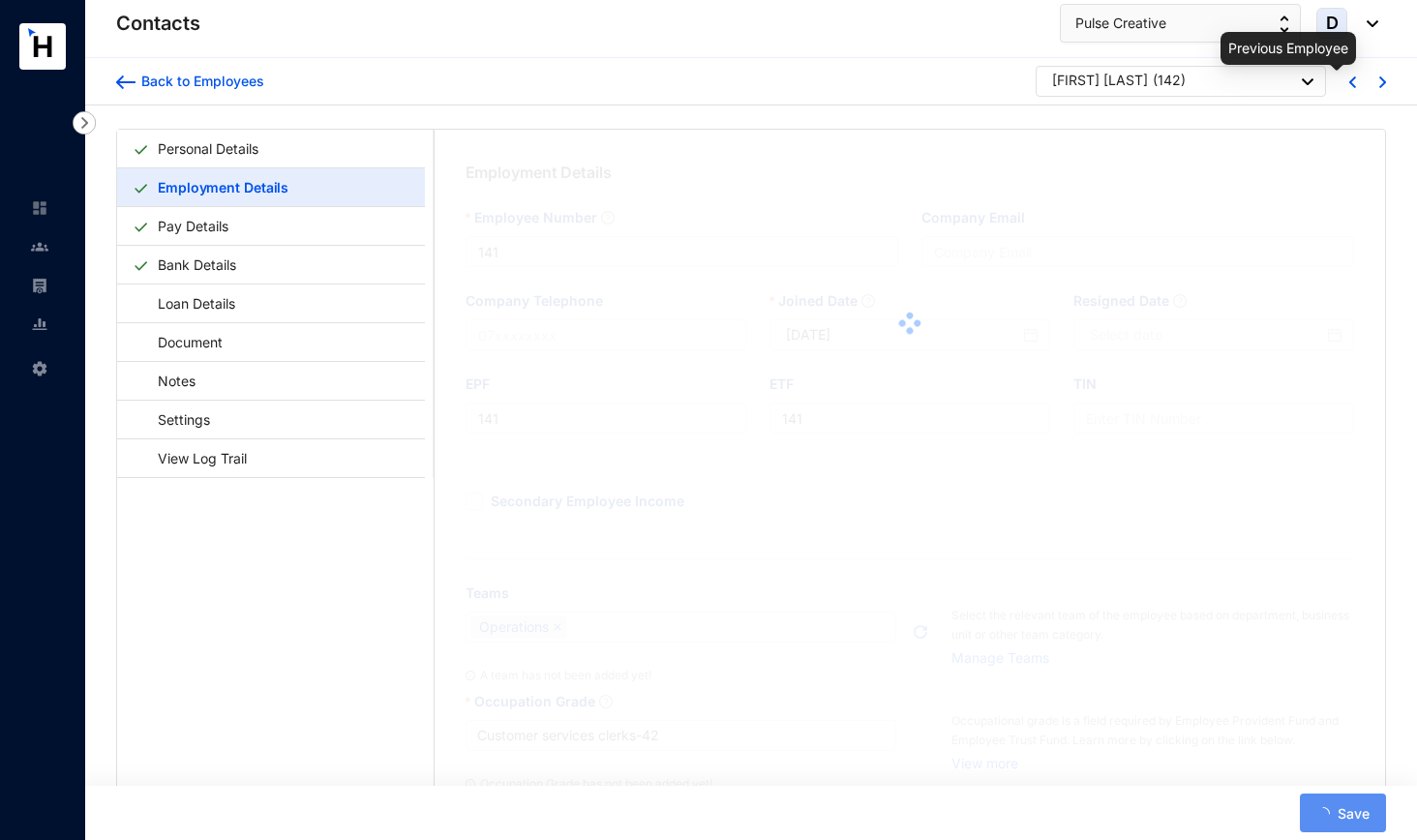 type on "142" 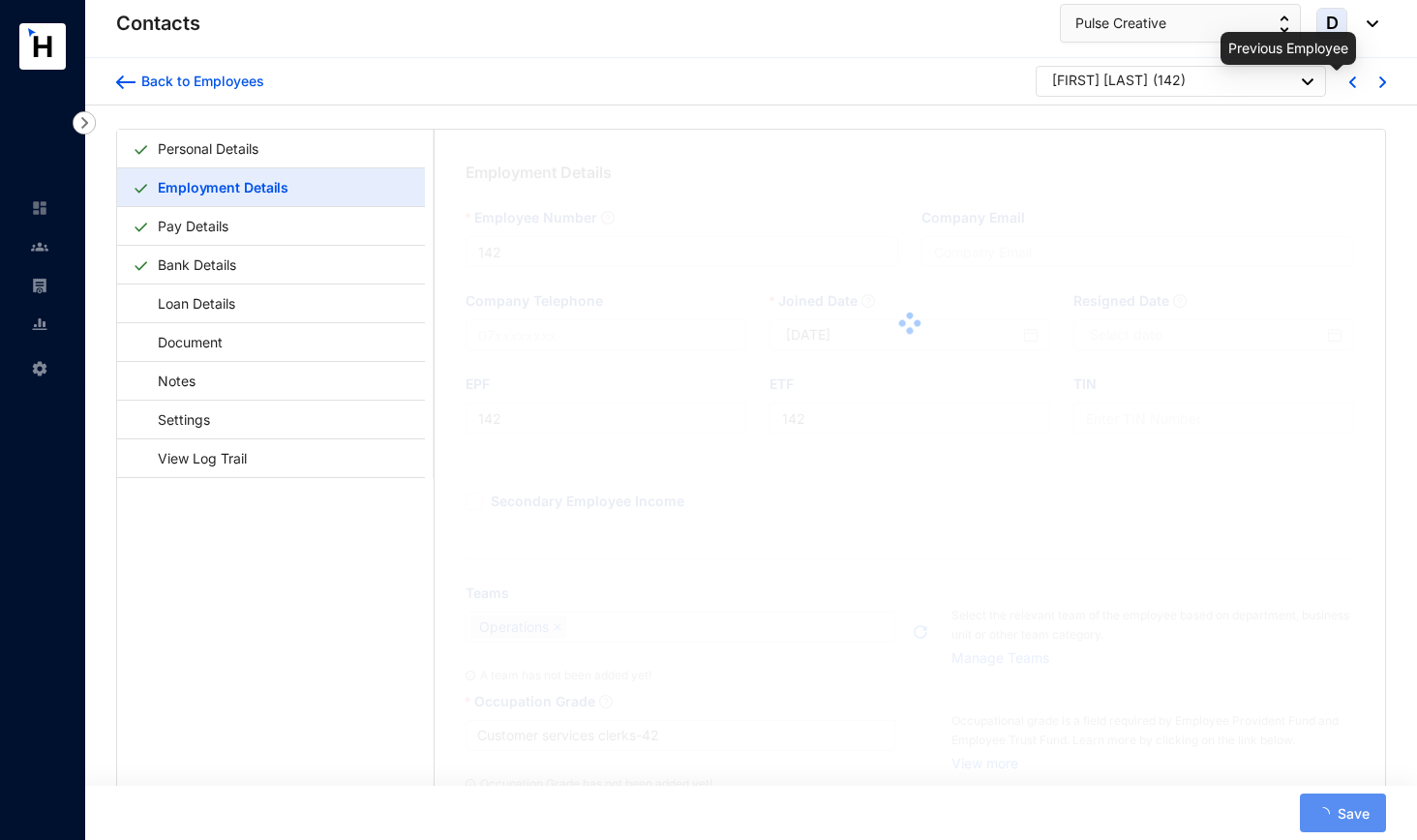 click at bounding box center (1352, 82) 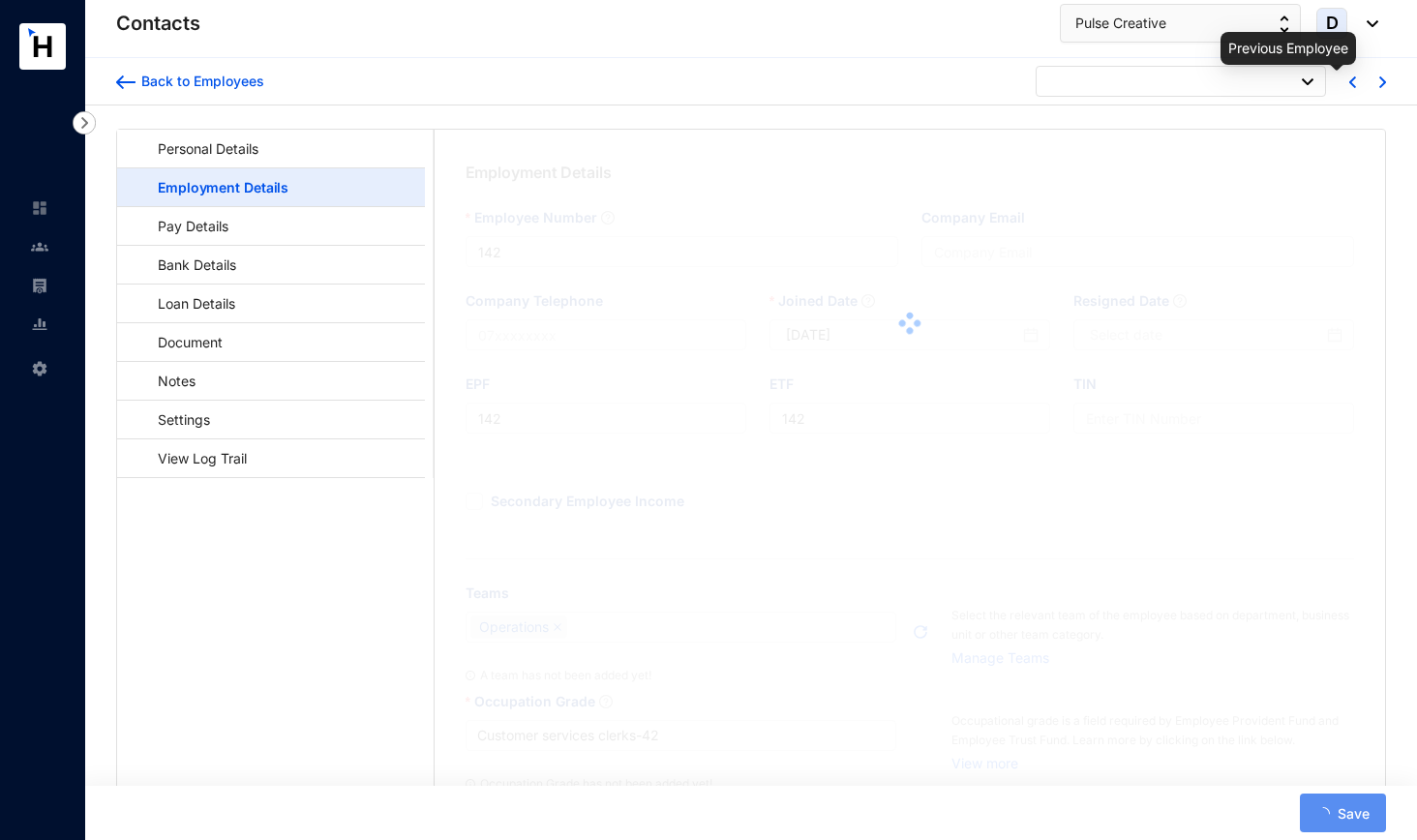 type on "146" 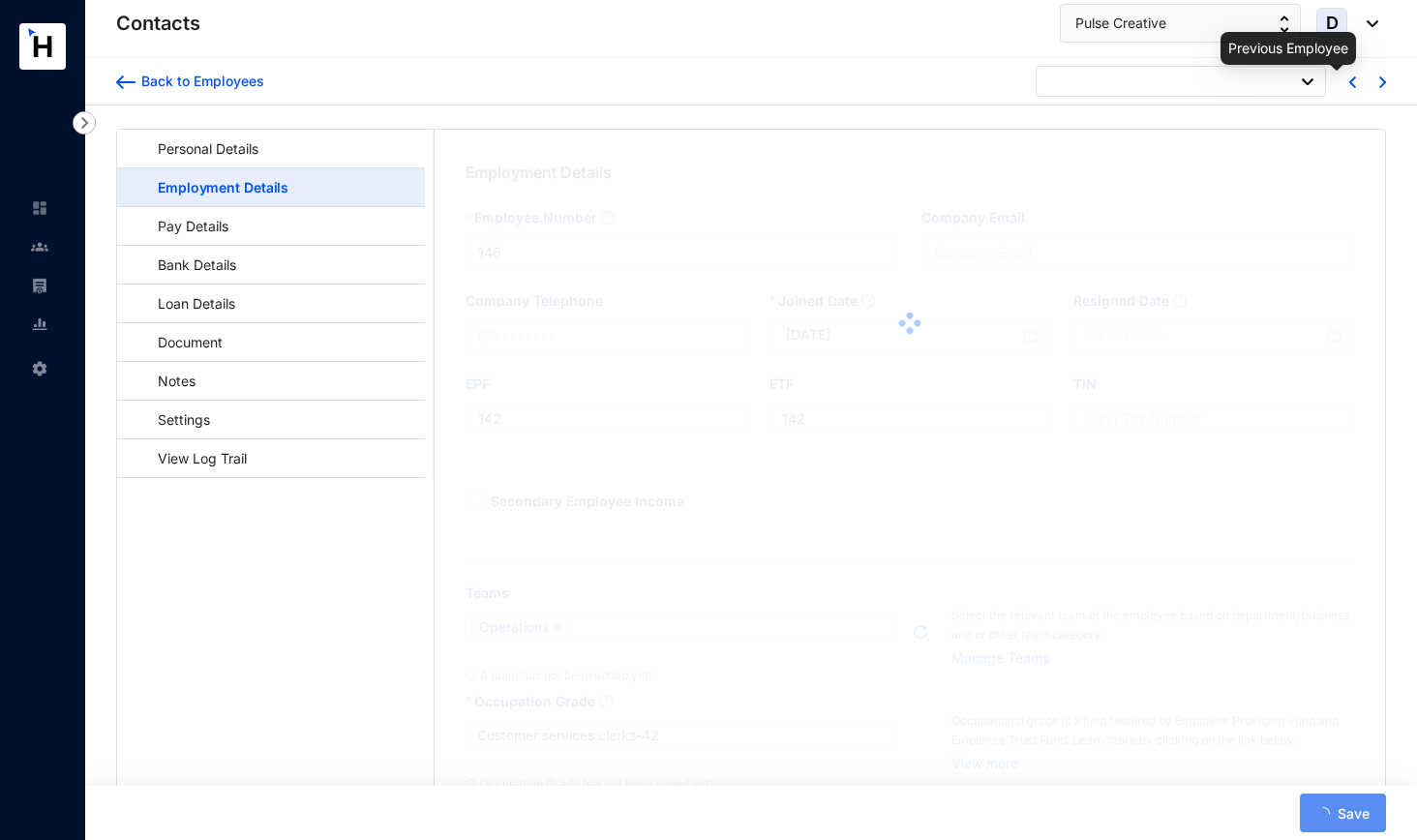 type on "146" 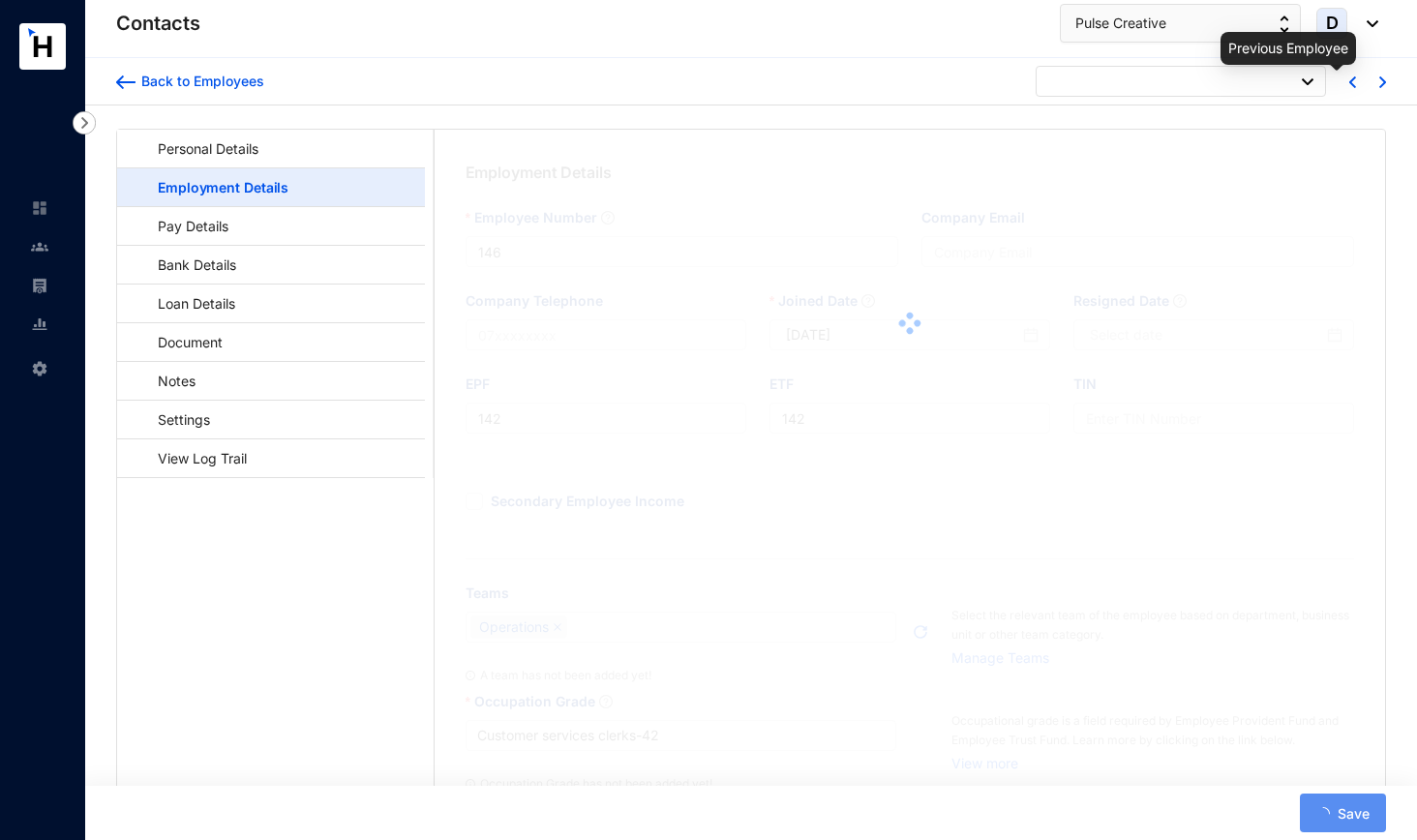 type on "146" 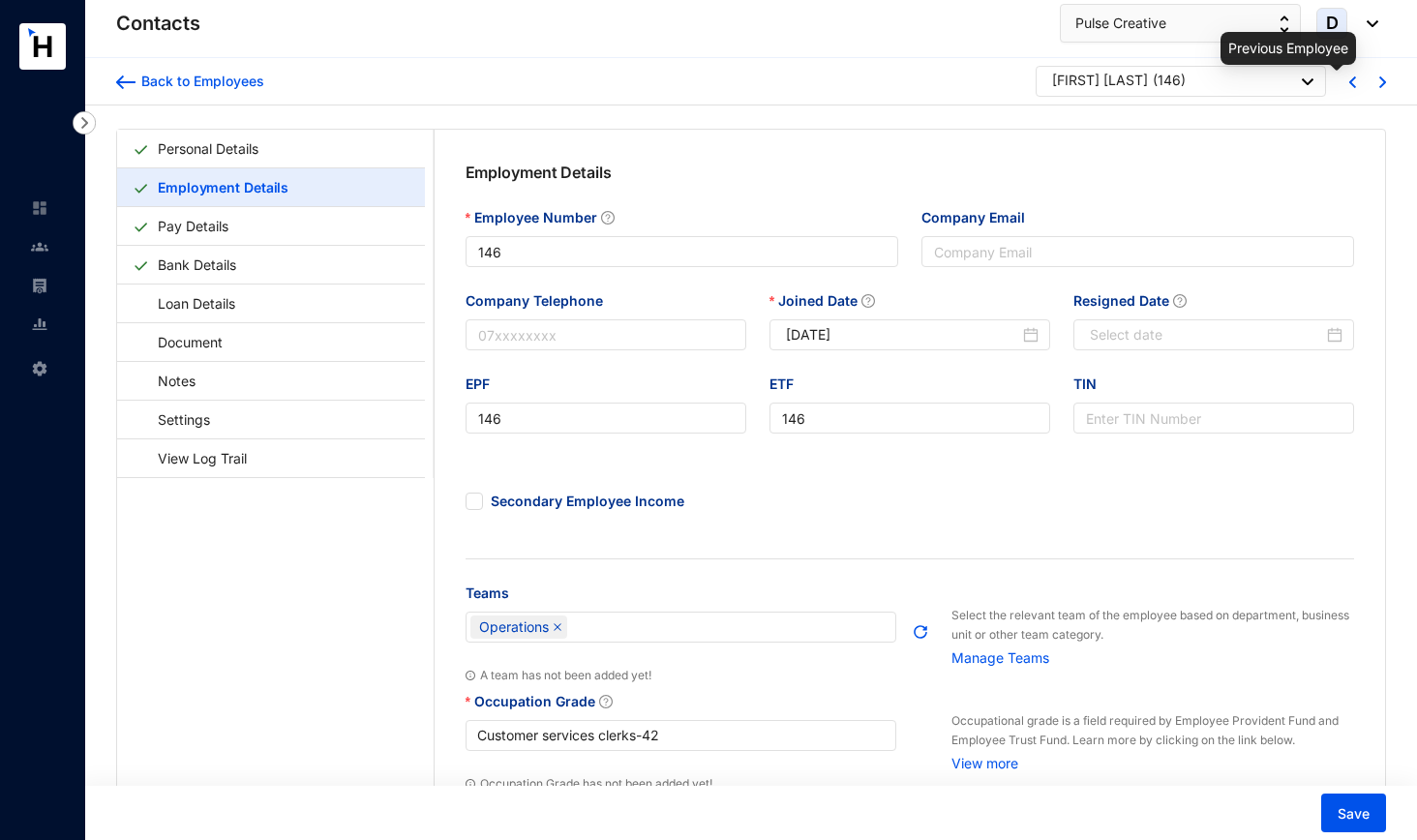 click at bounding box center [1352, 82] 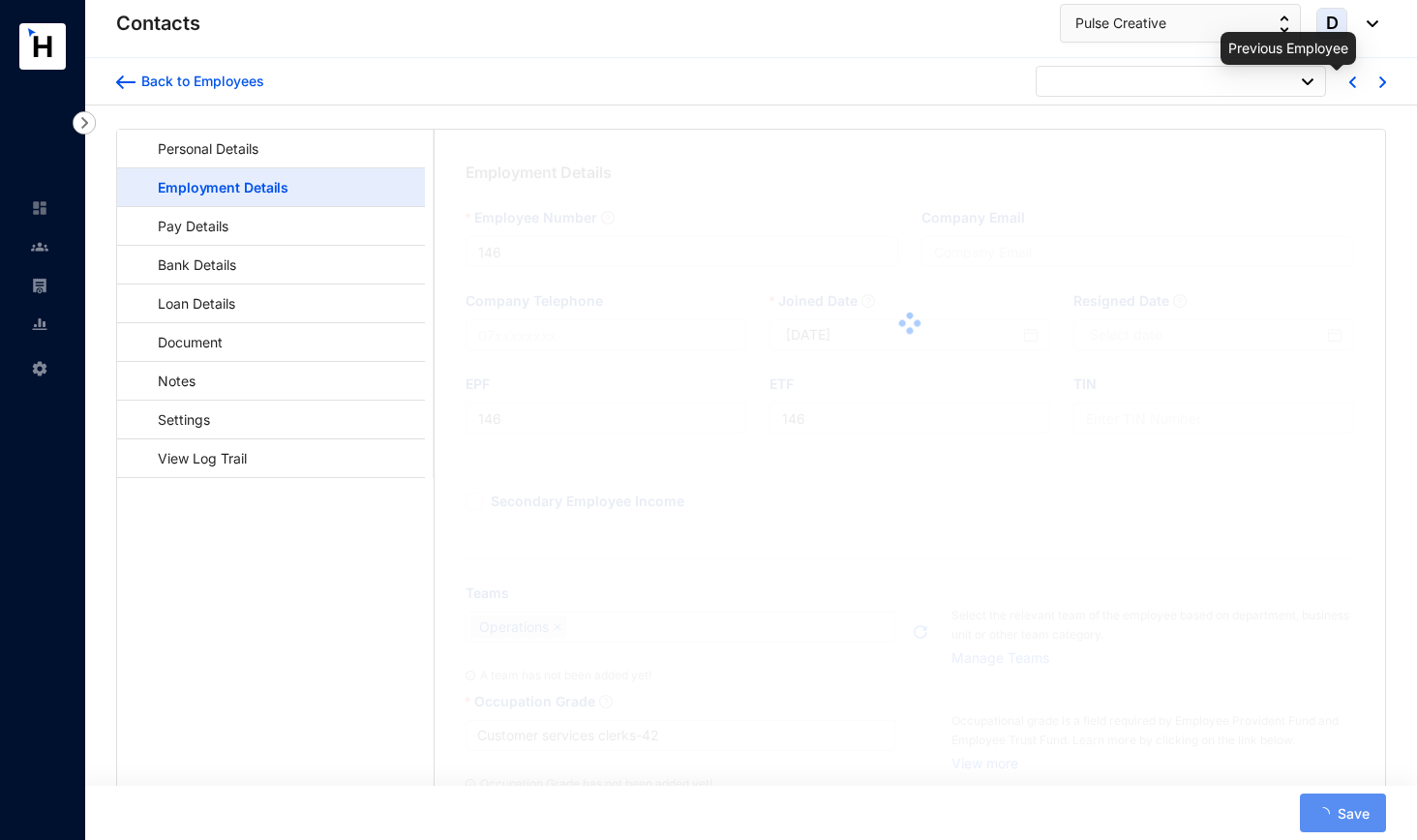 type on "147" 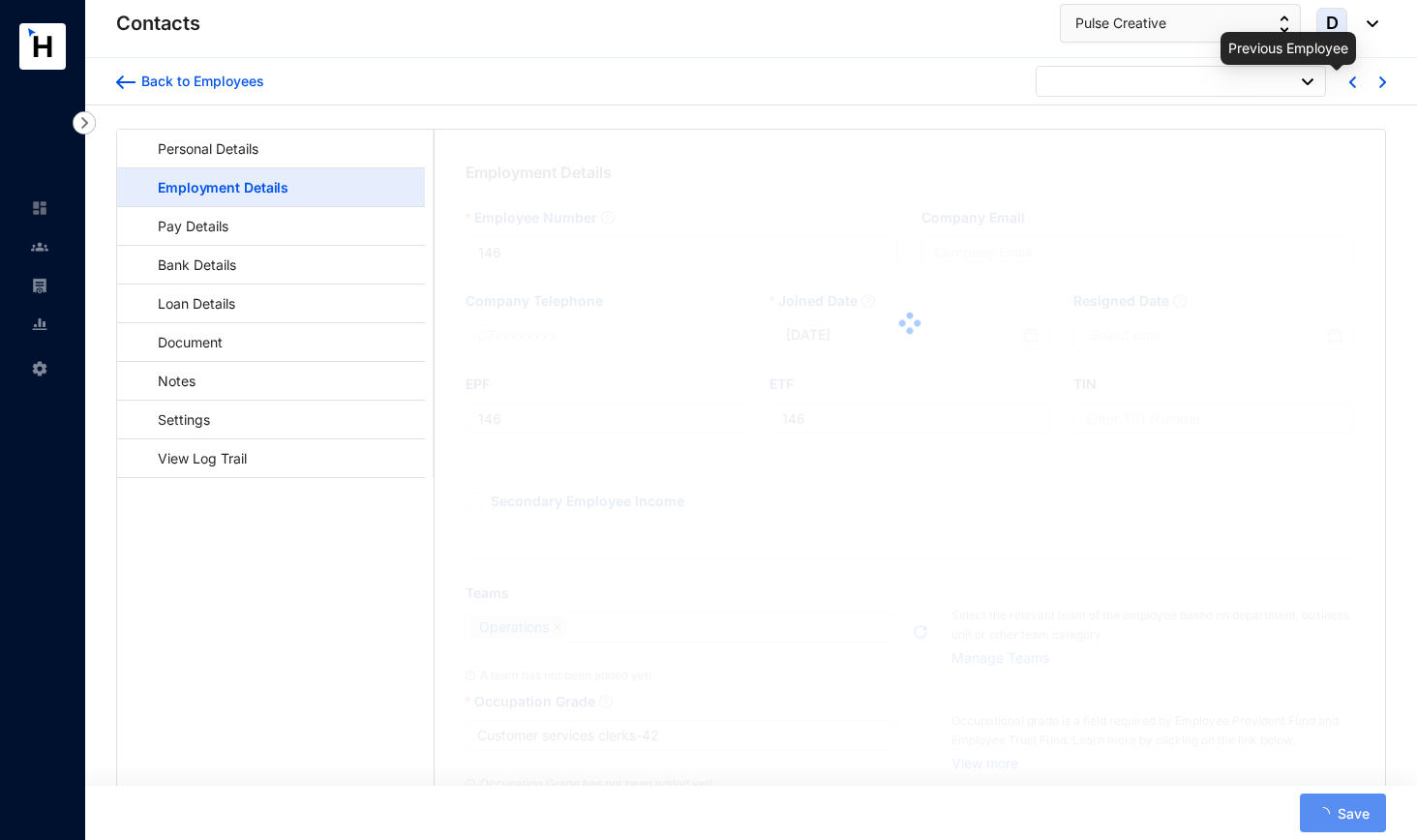 type on "147" 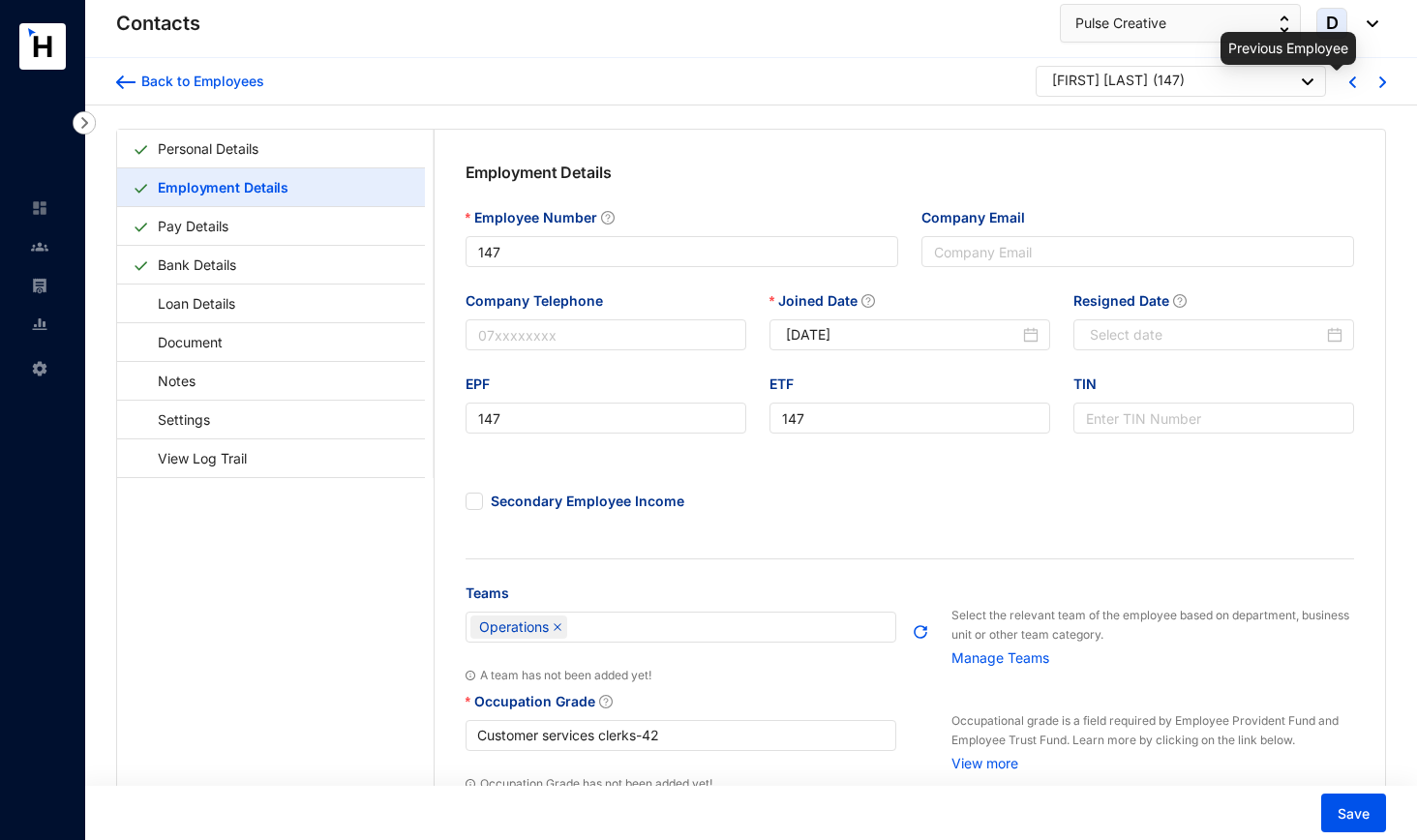 click at bounding box center [1352, 82] 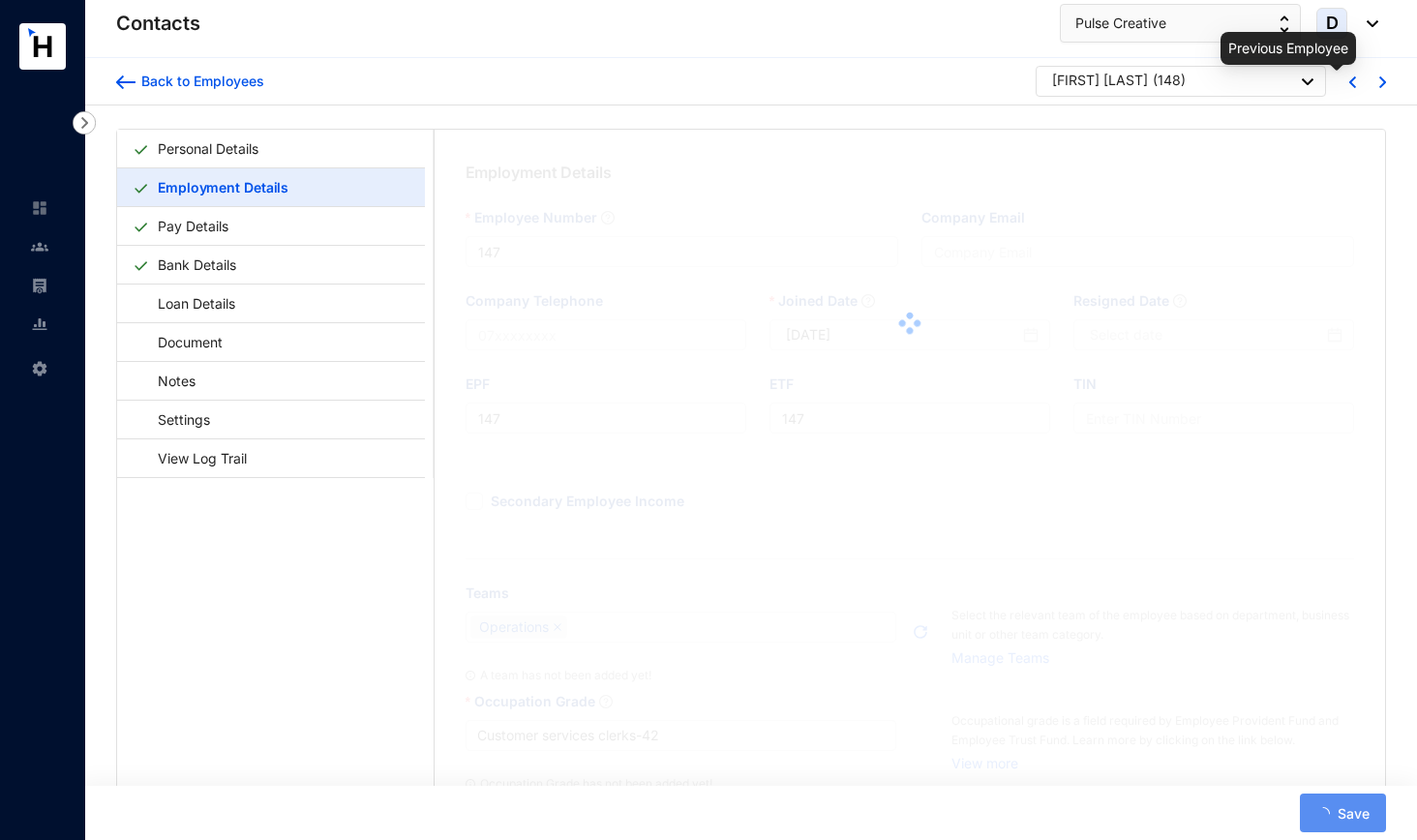 type on "148" 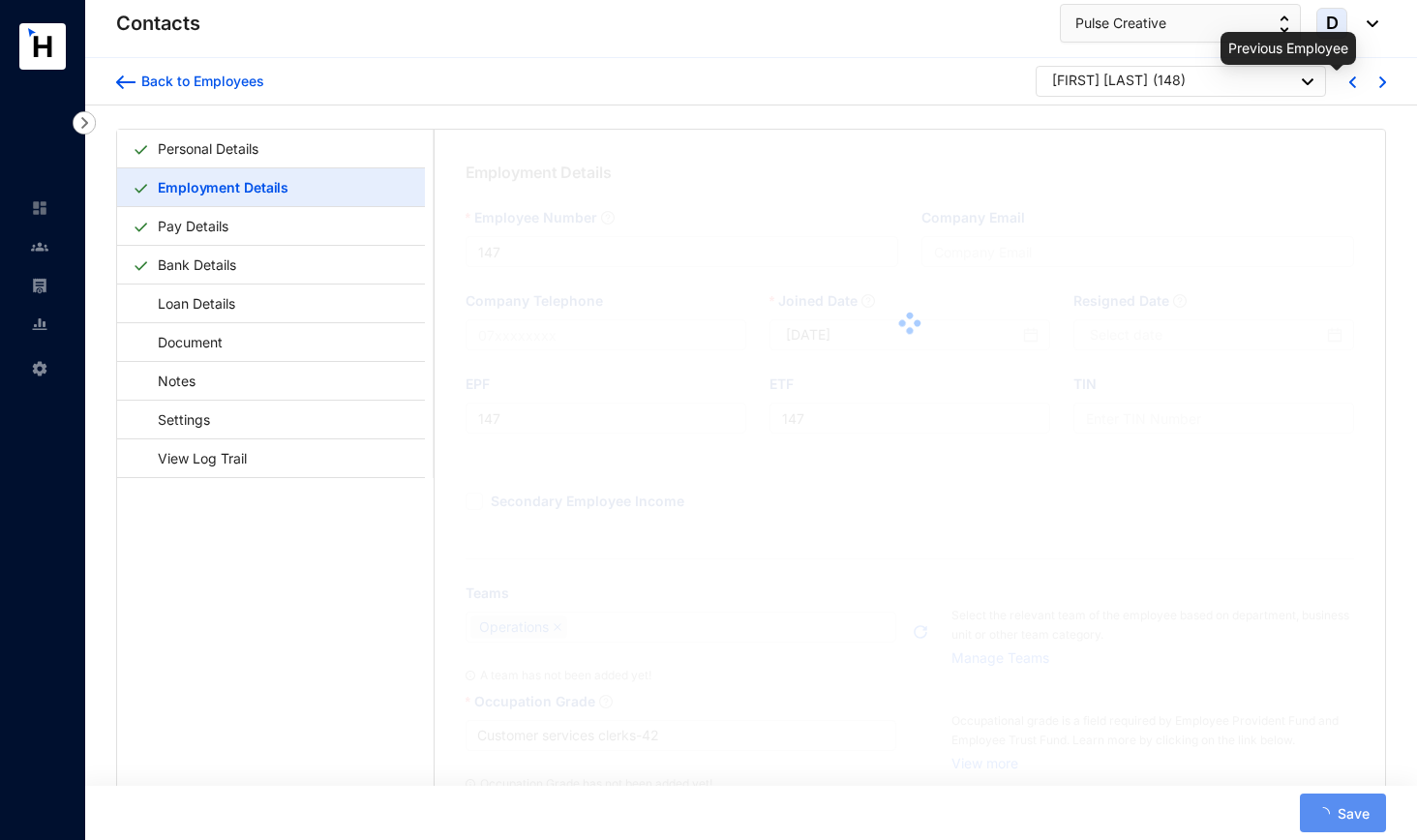type on "148" 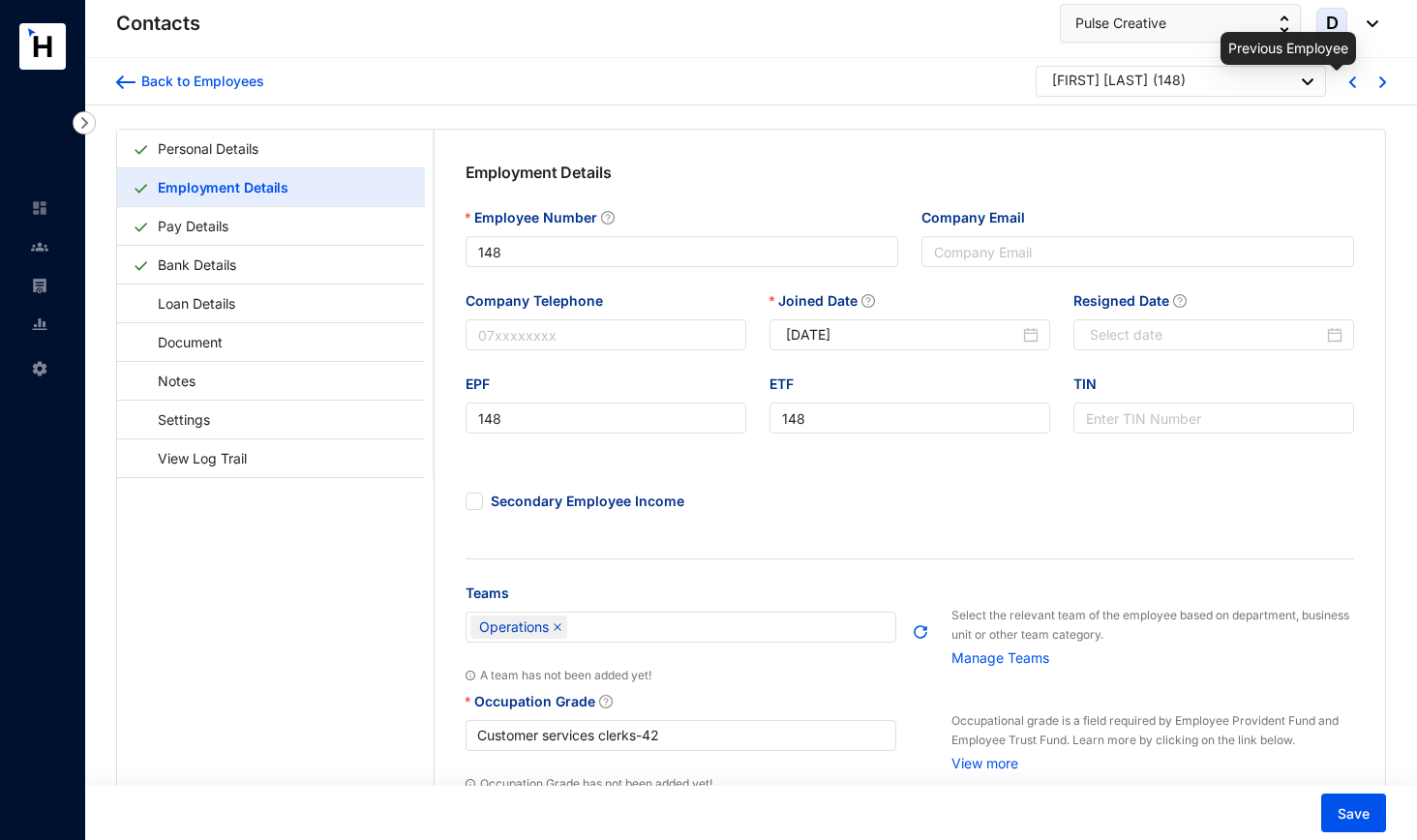 click at bounding box center (1352, 82) 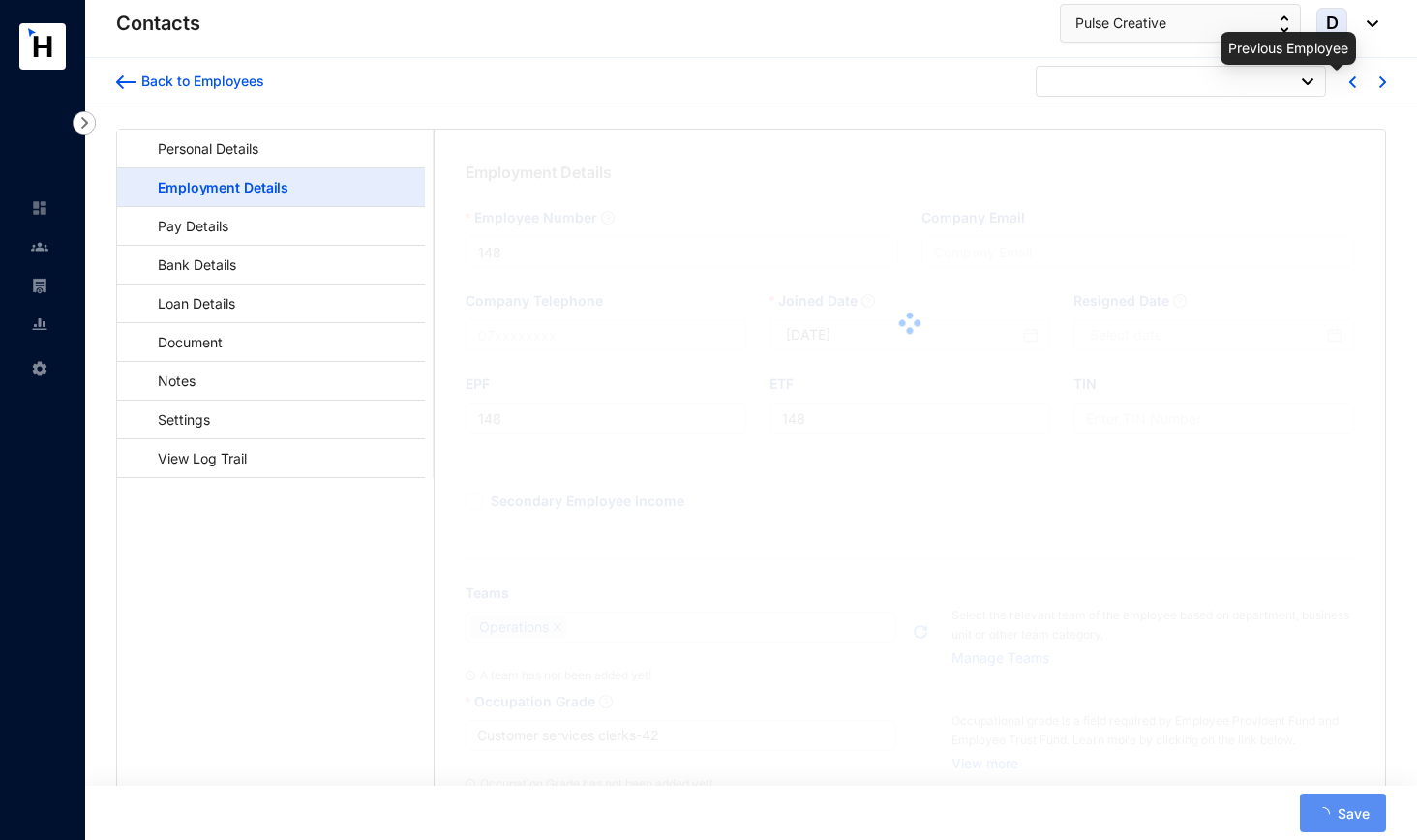 type on "149" 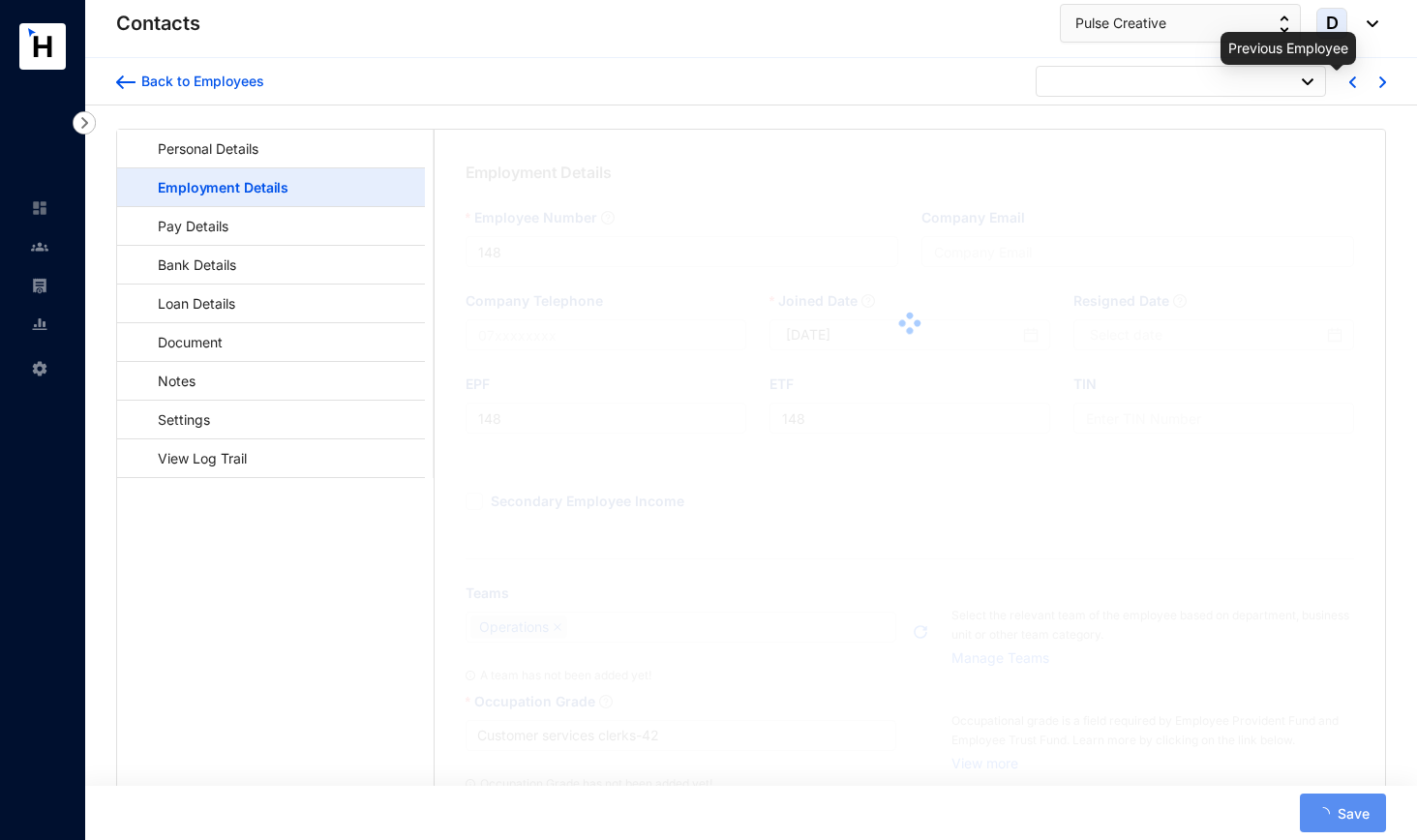 type on "149" 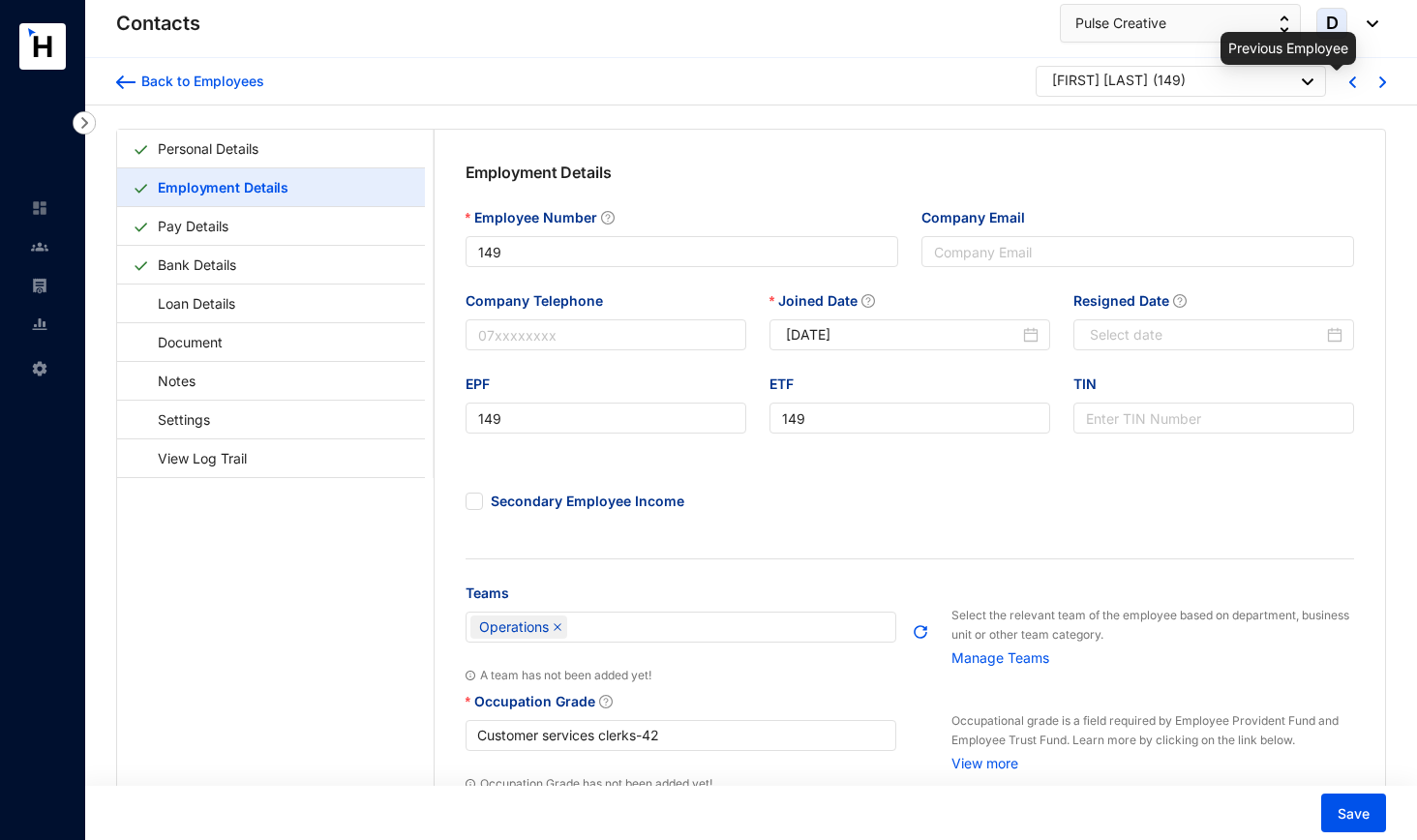 click at bounding box center (1352, 82) 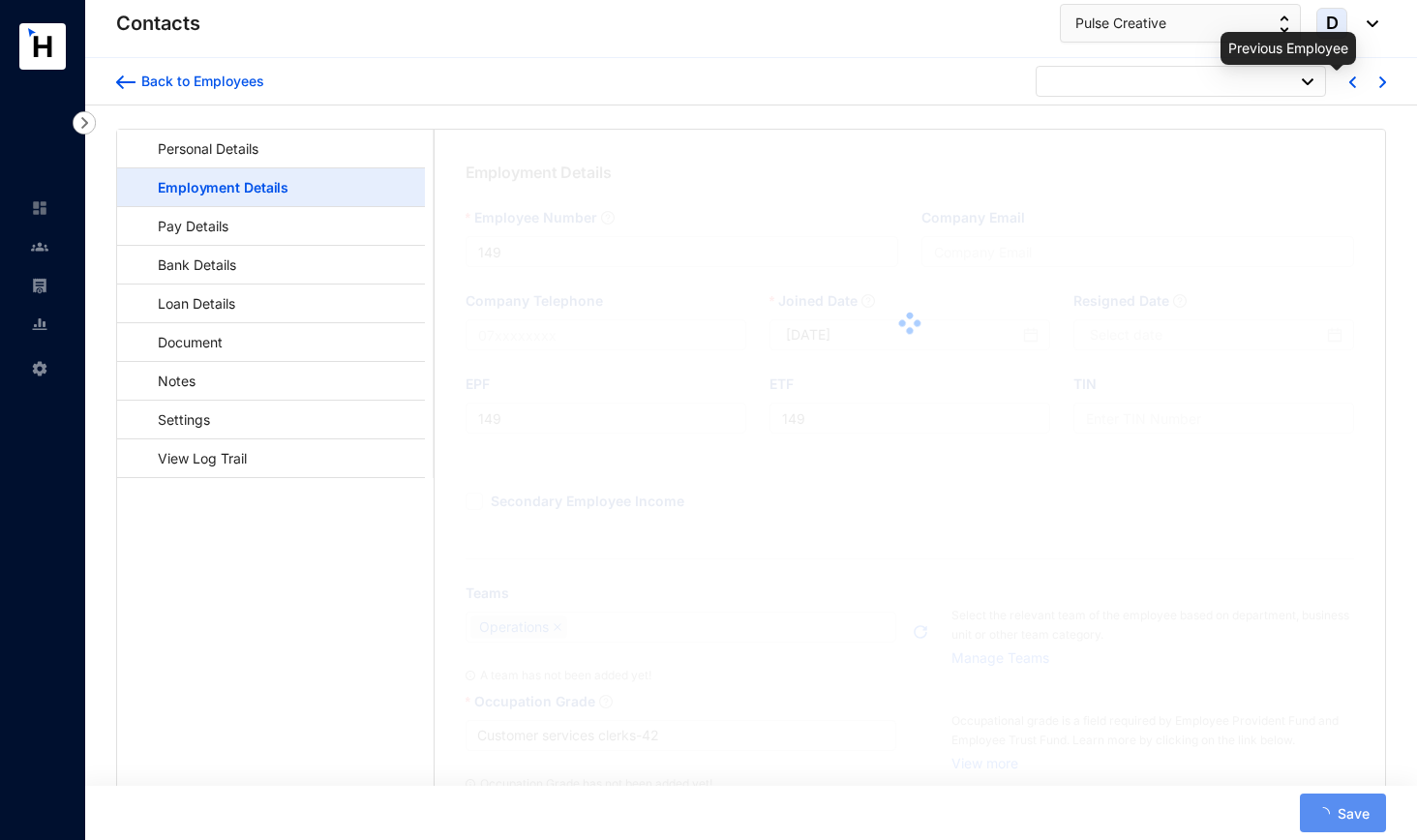 type on "151" 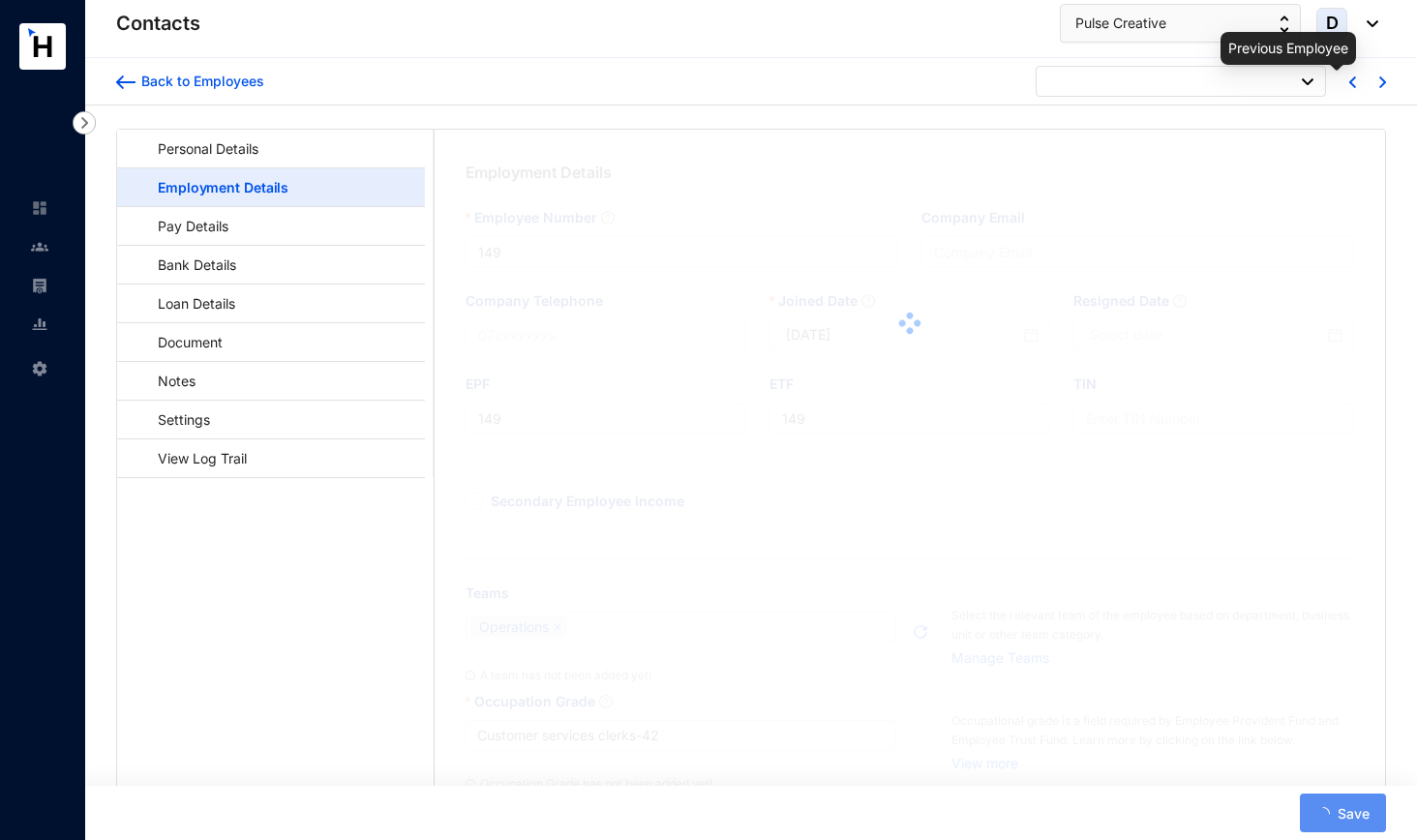 type on "151" 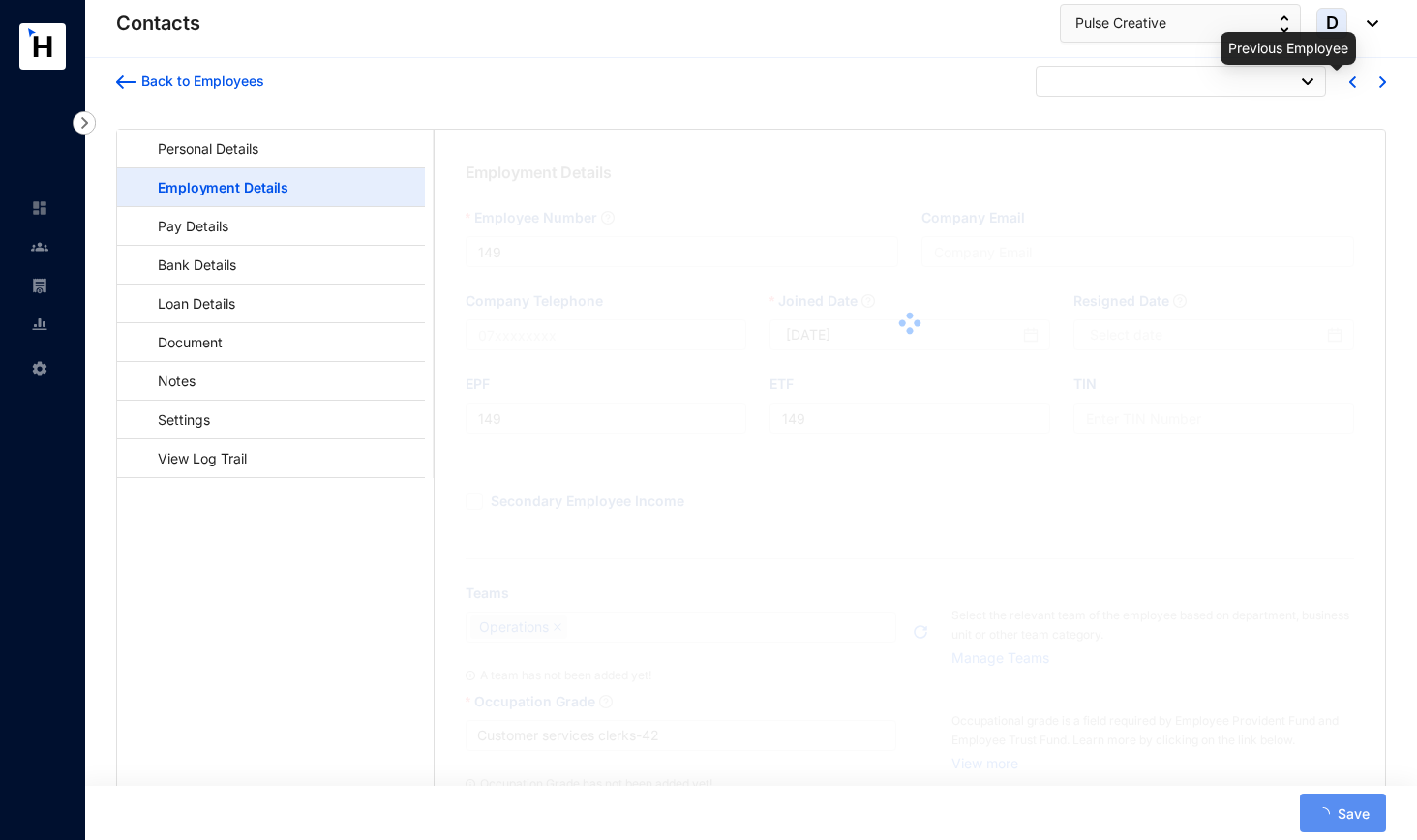 type on "151" 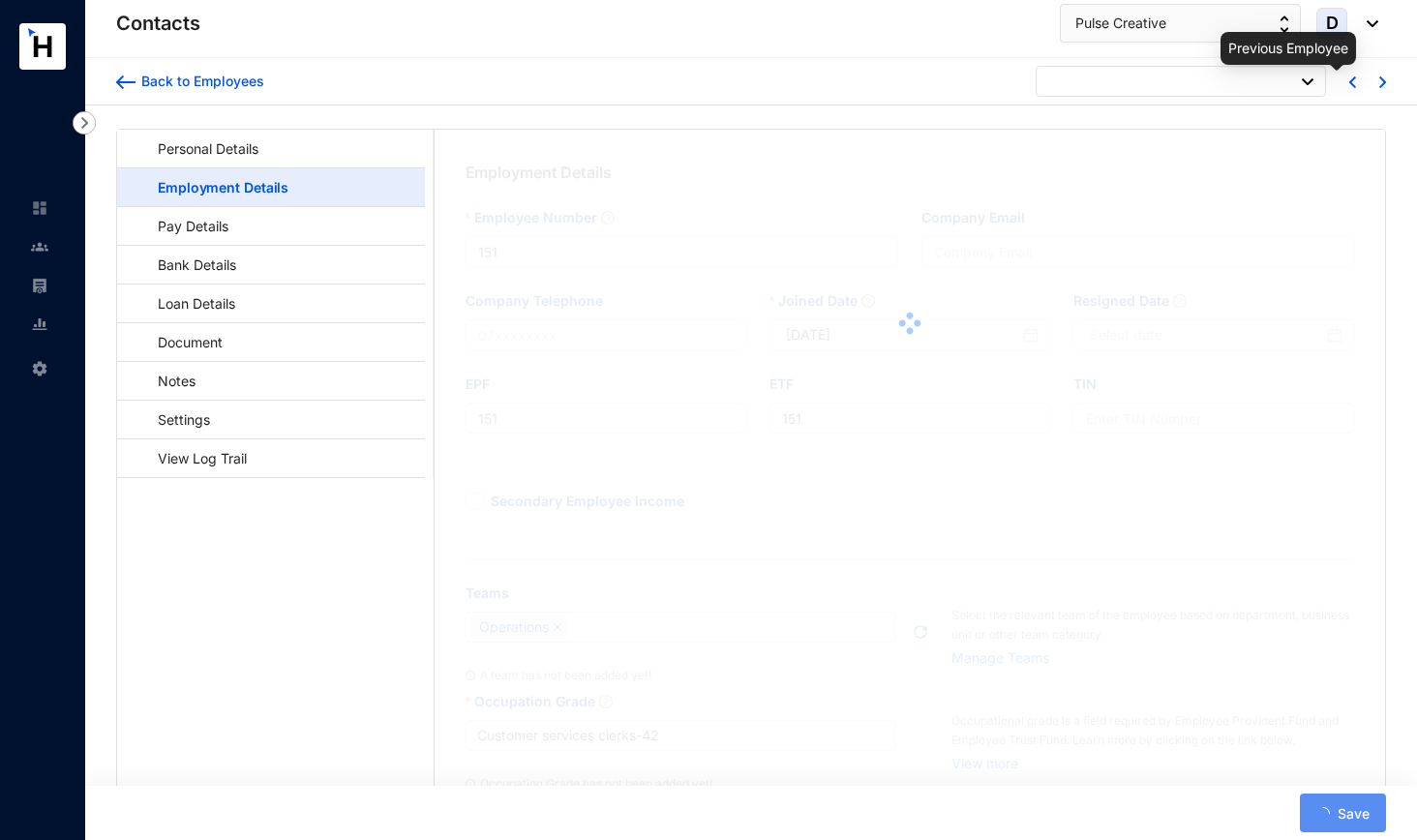 type on "[DATE]" 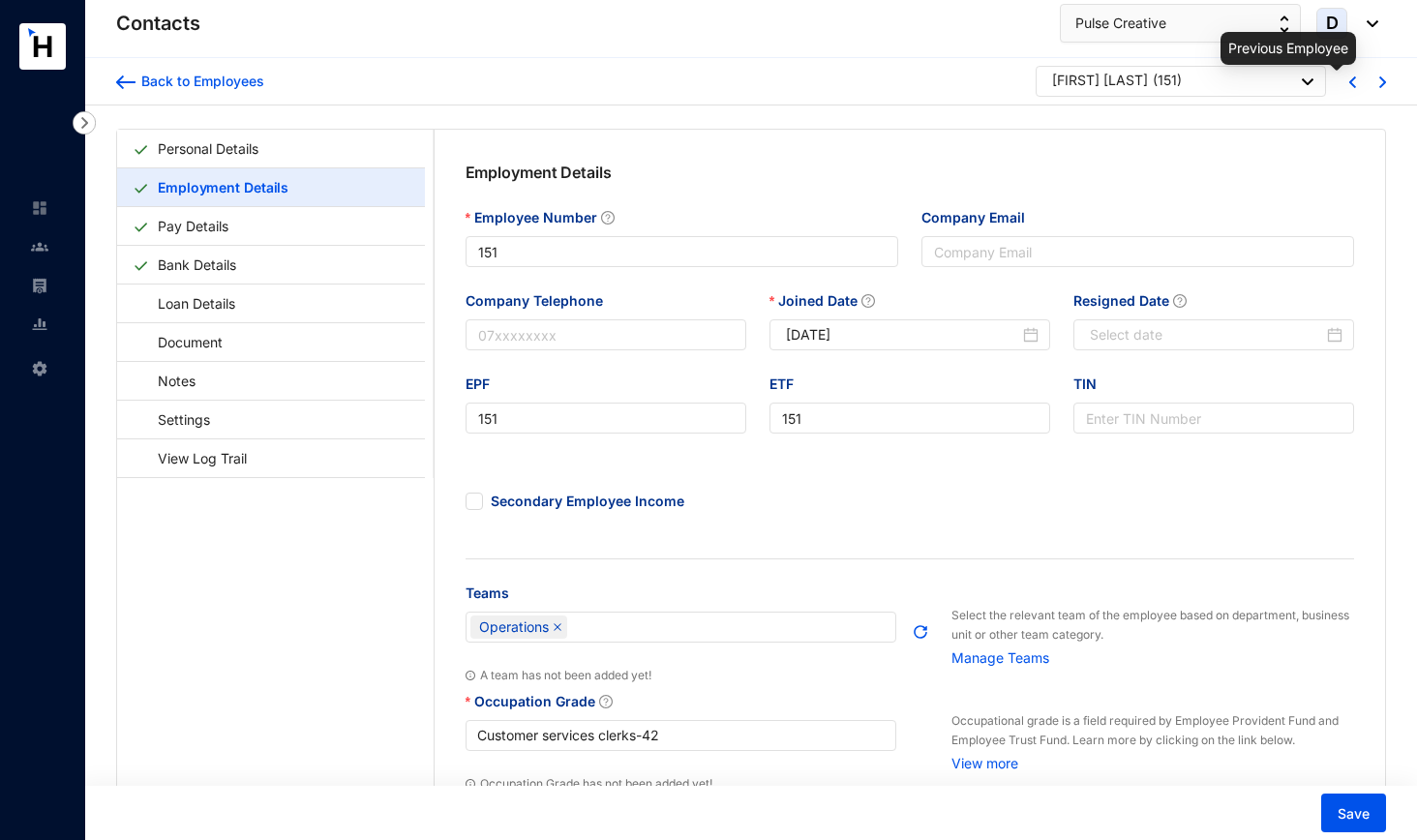 click at bounding box center (1352, 82) 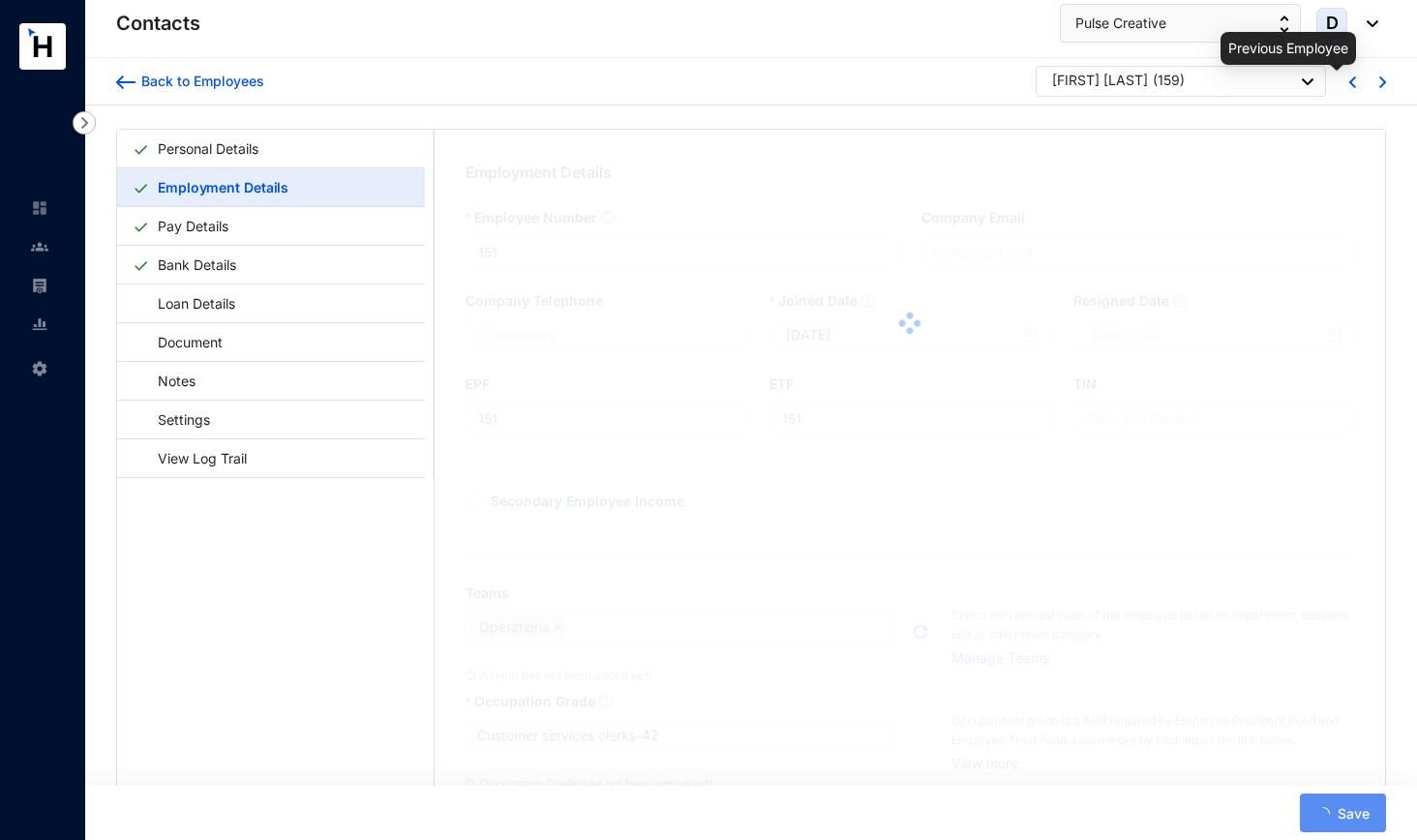 type on "159" 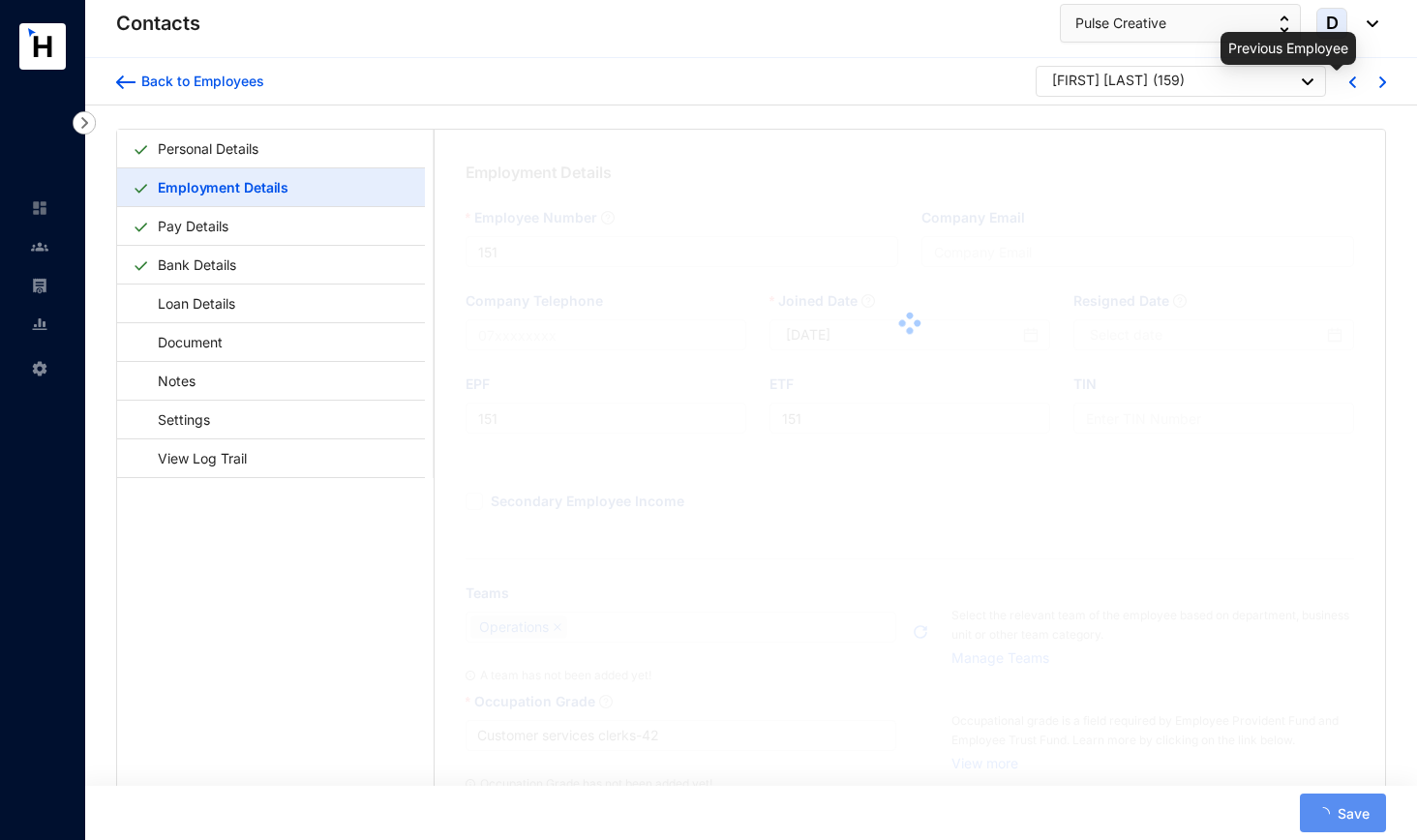 type on "159" 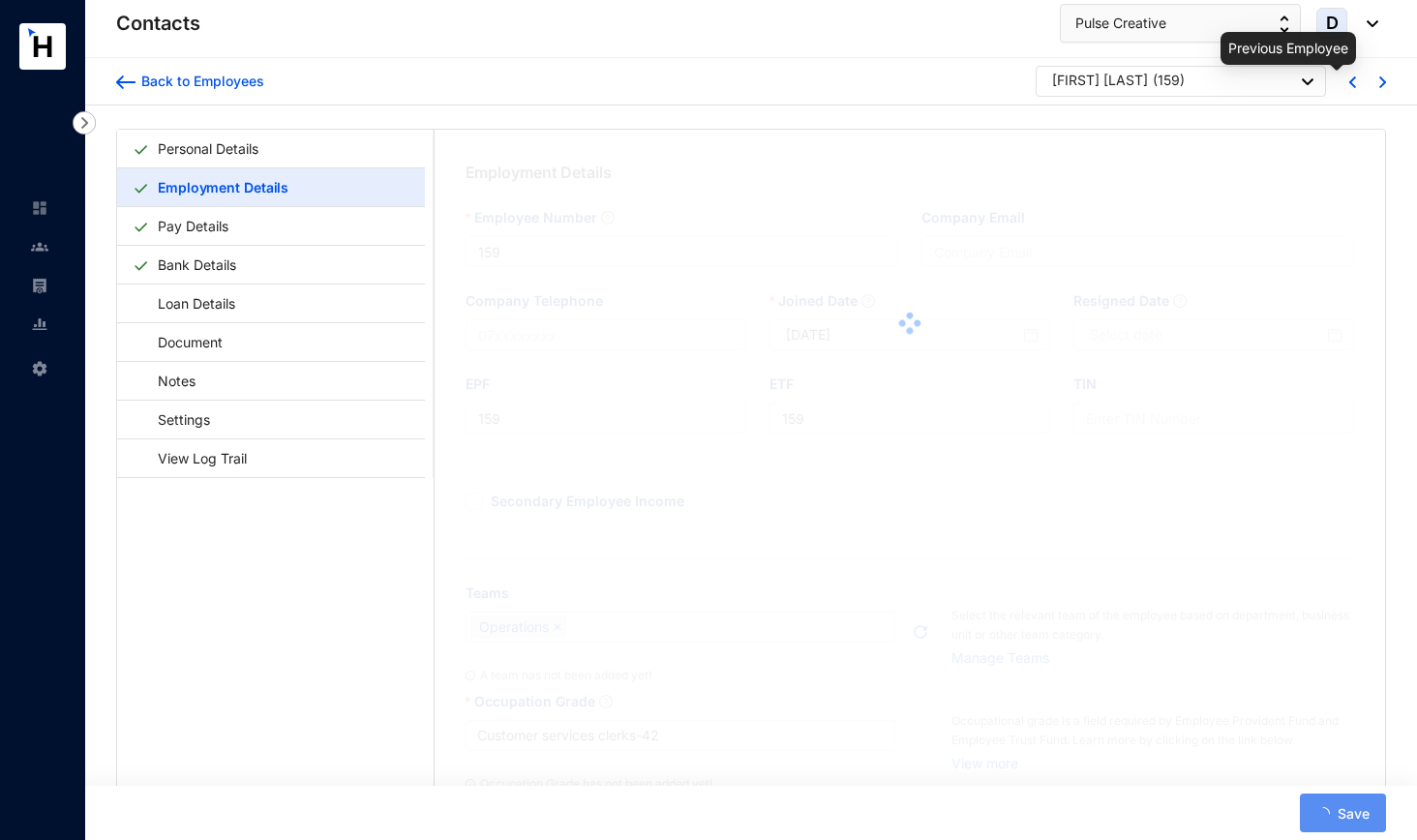 click at bounding box center [1352, 82] 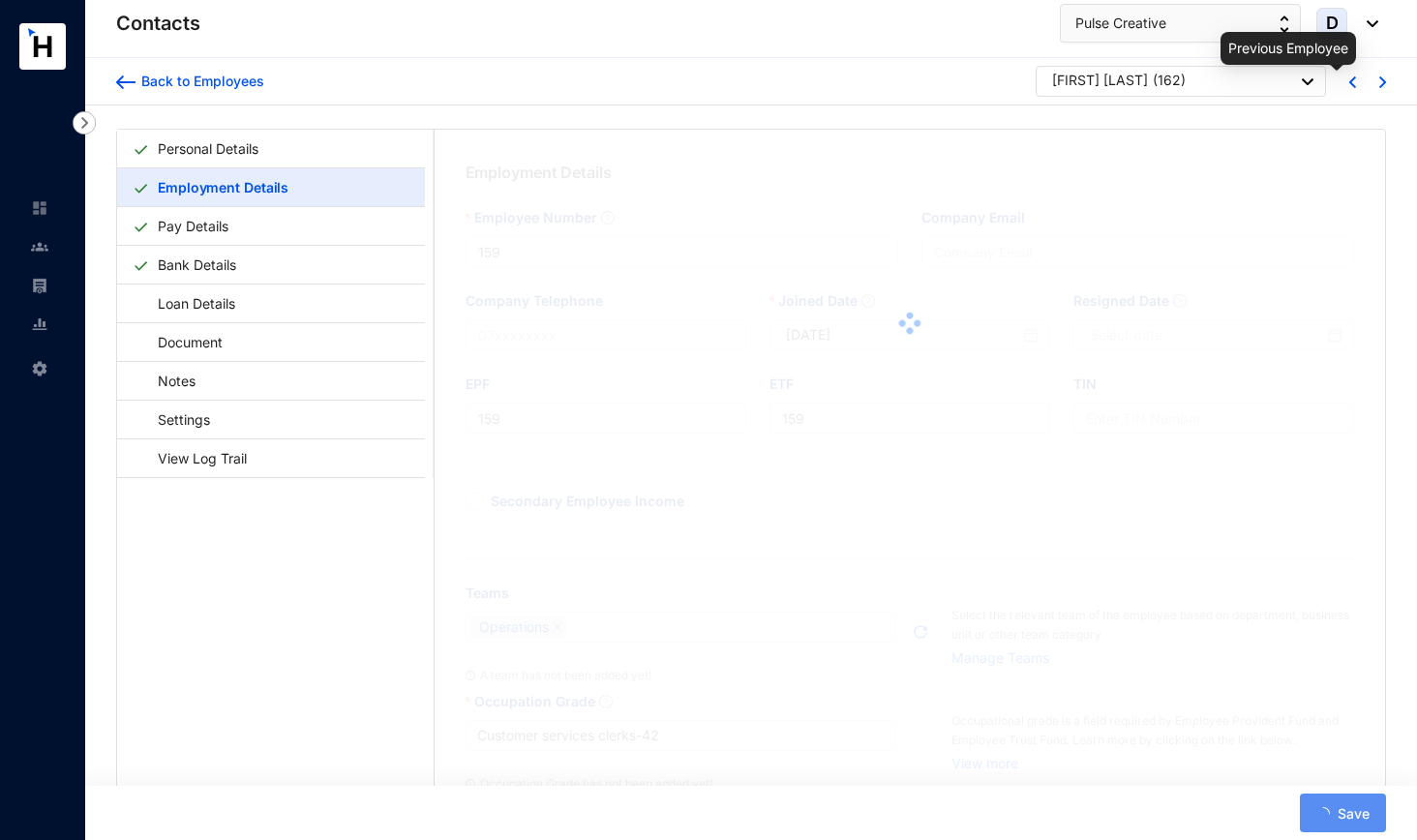 click at bounding box center (1352, 82) 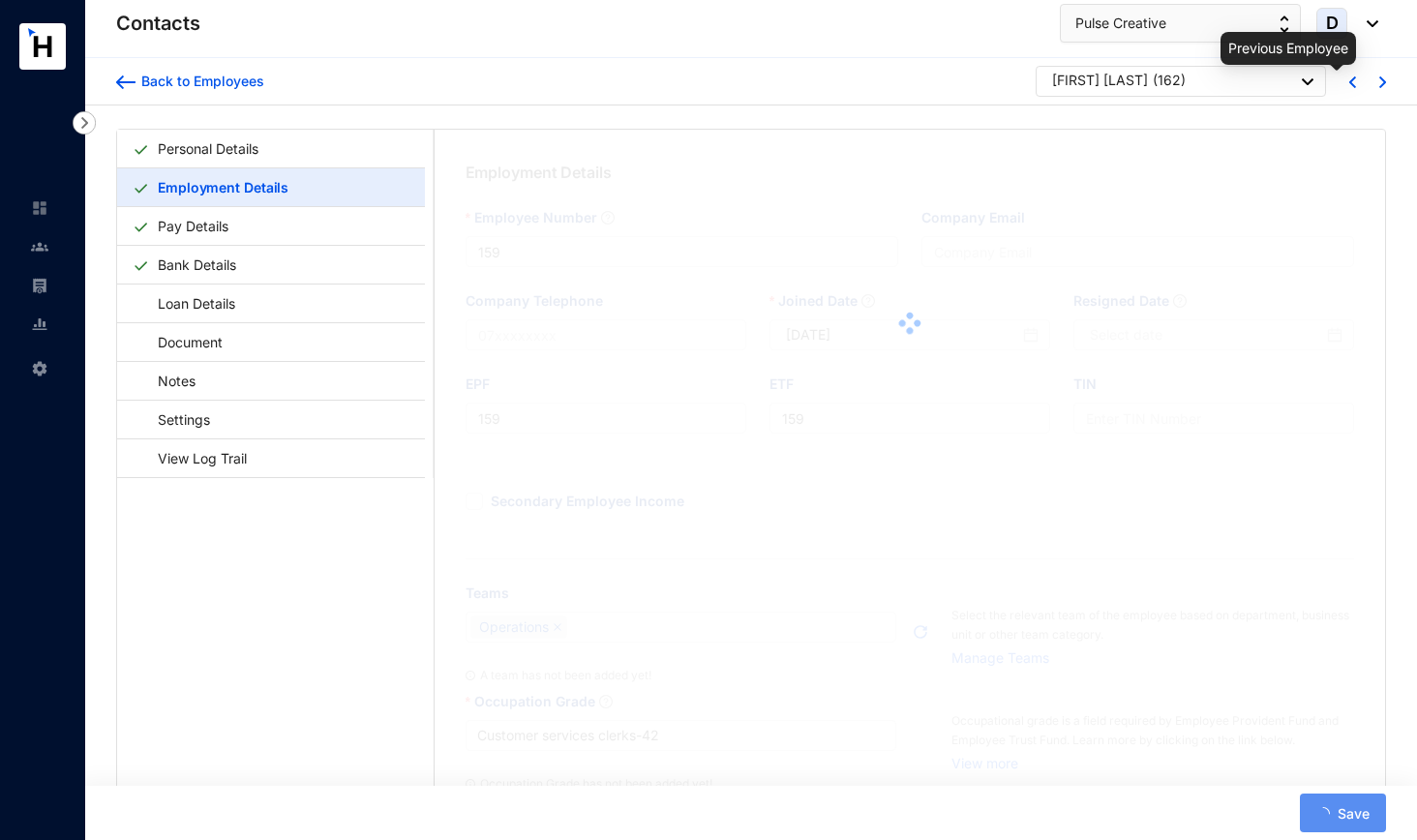 type on "162" 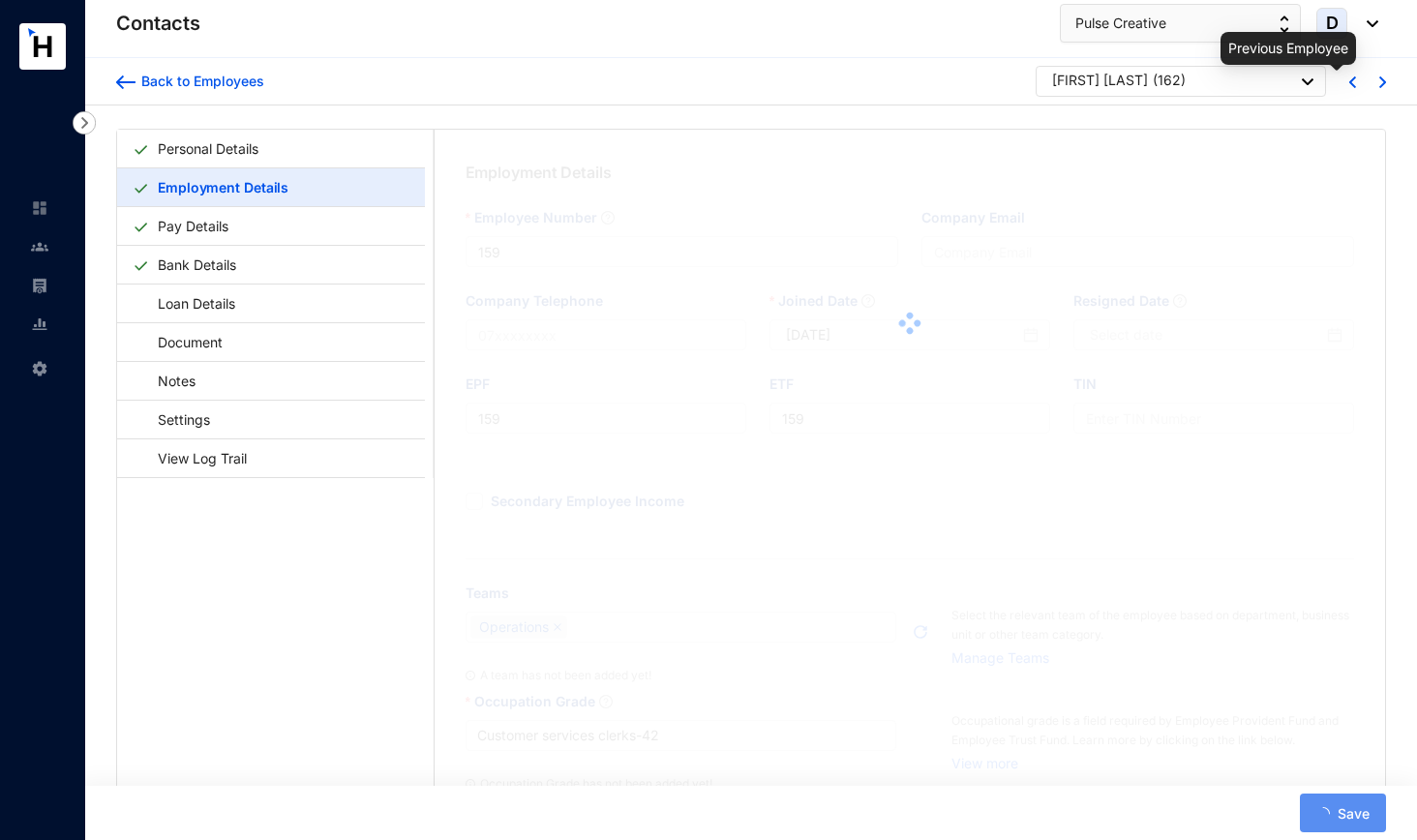 type on "[DATE]" 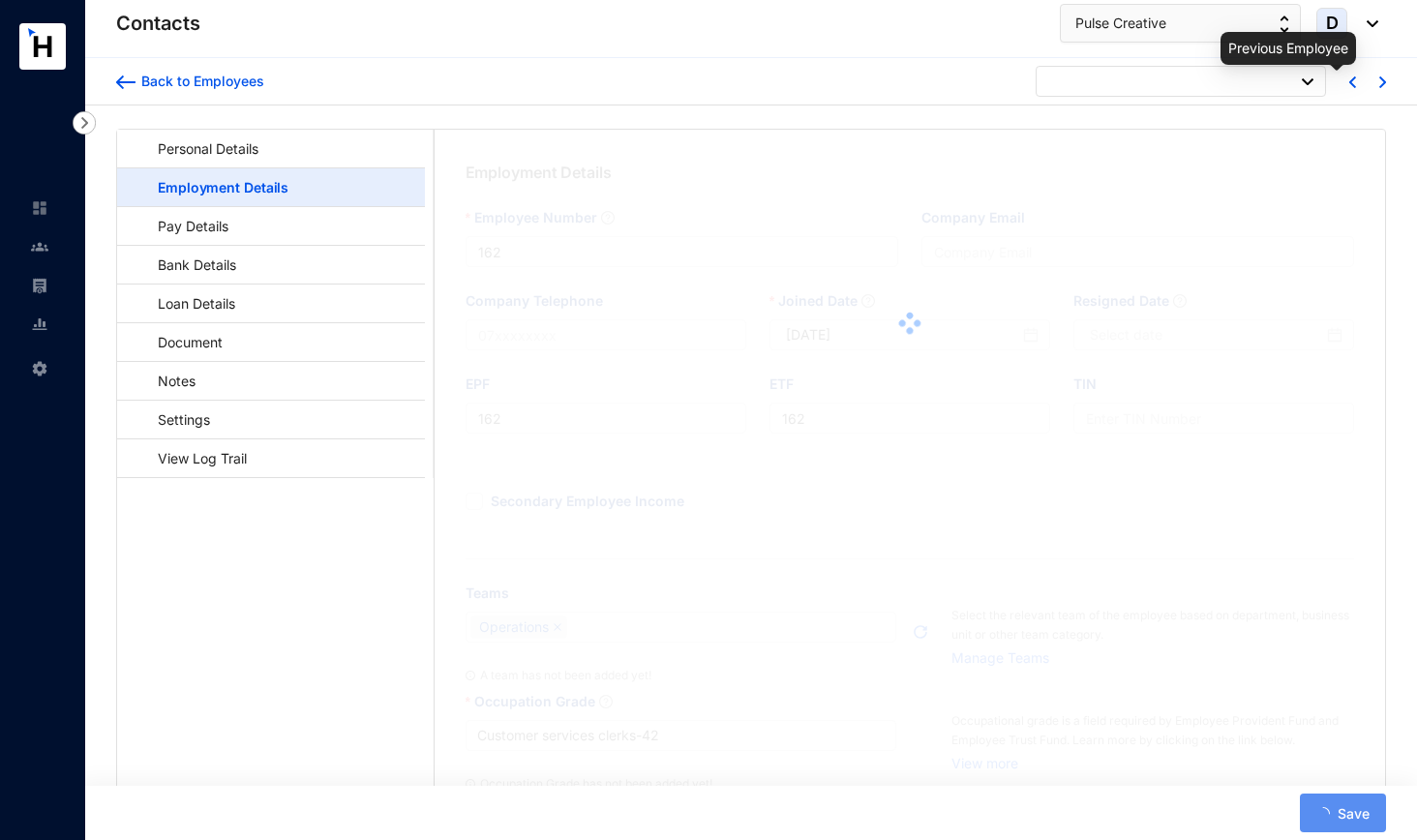 type on "163" 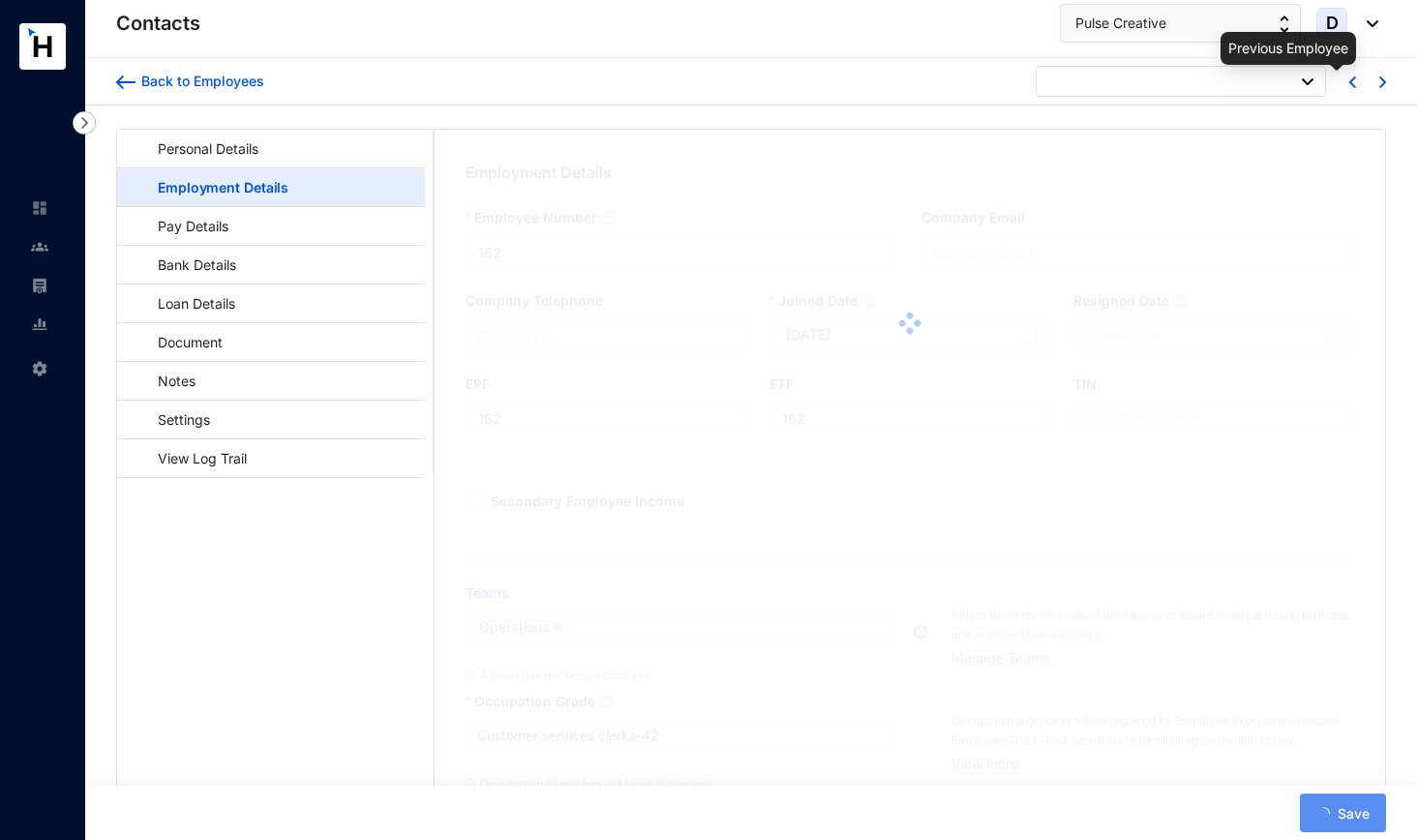 type on "163" 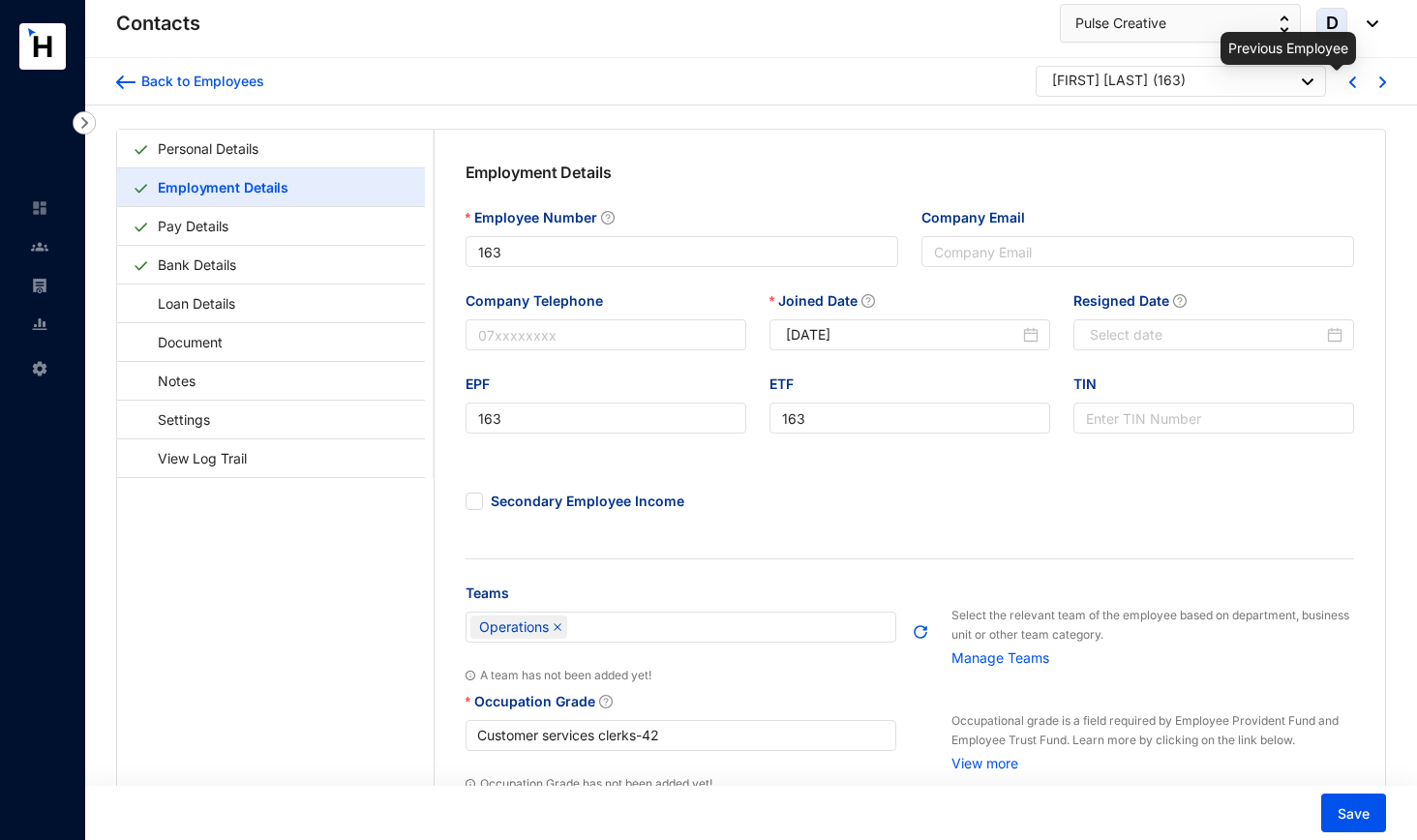 click at bounding box center (1352, 82) 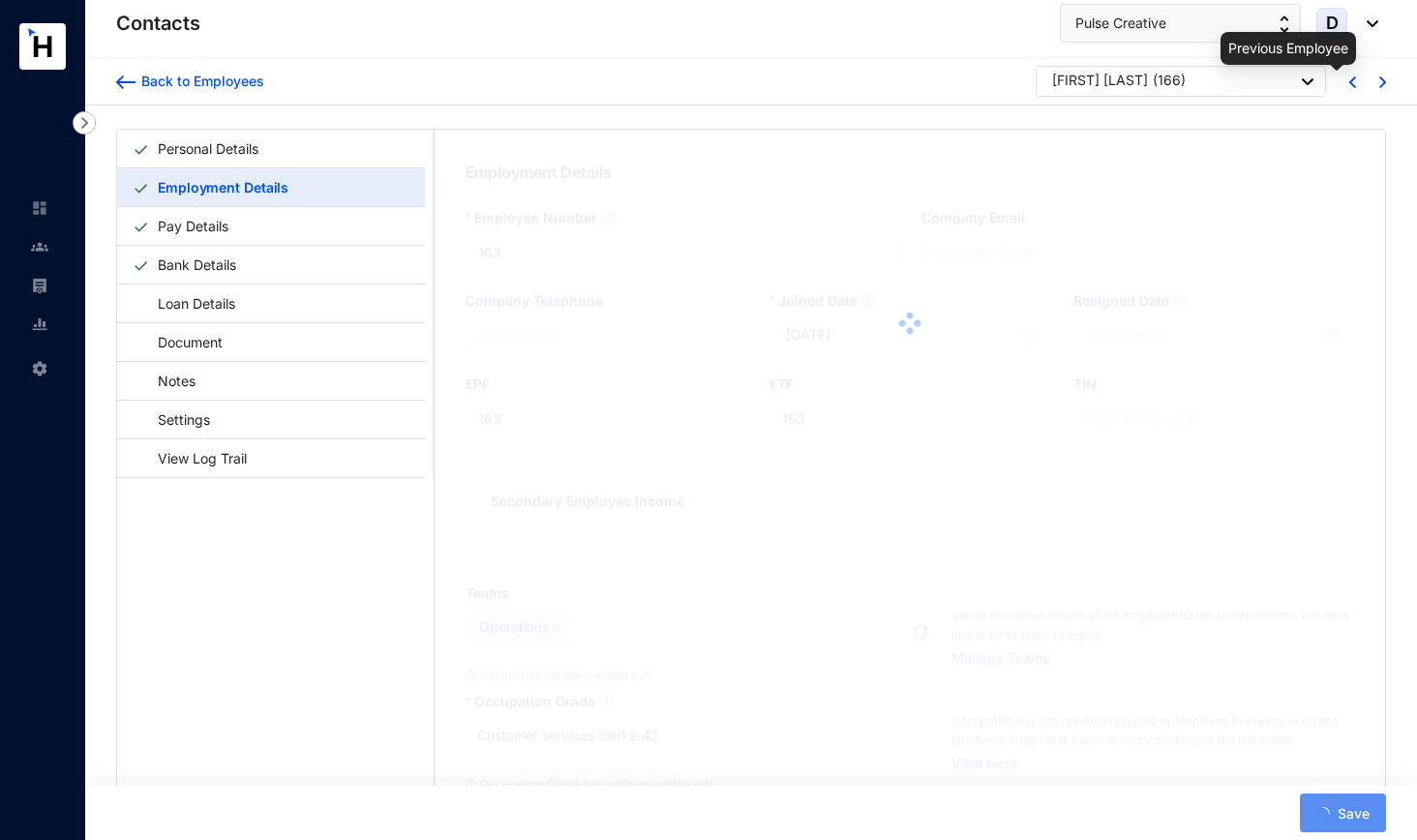 type on "166" 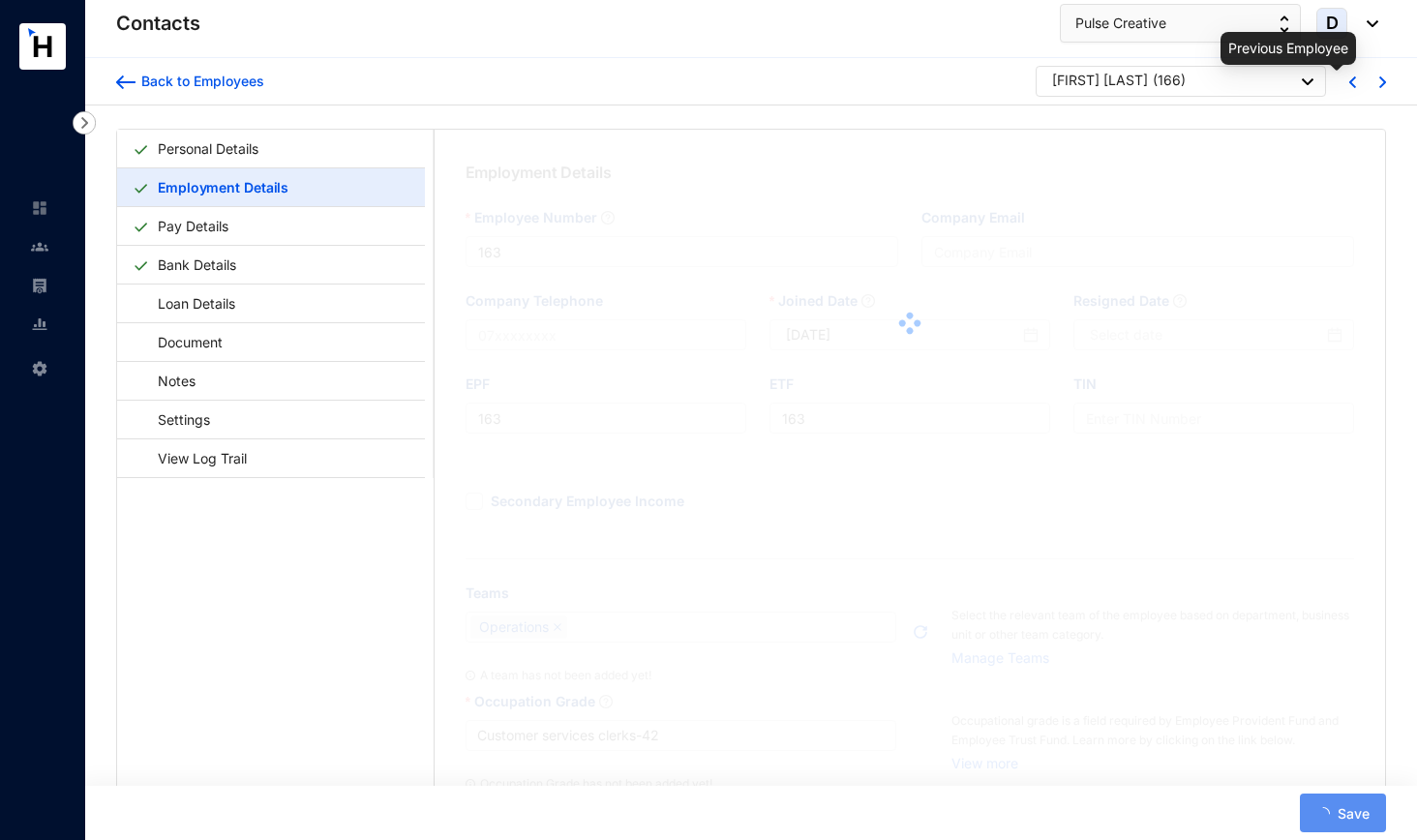 type on "166" 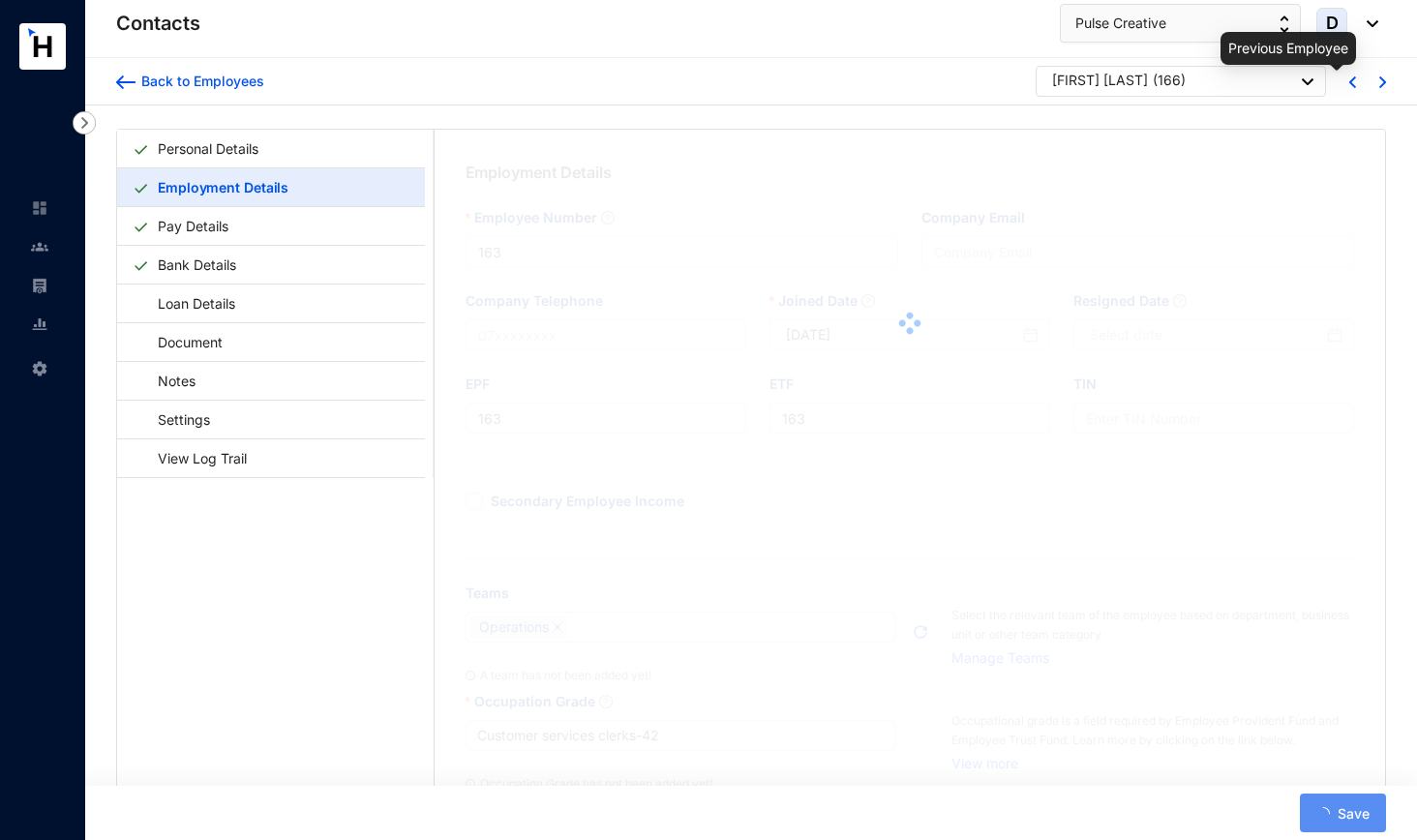type 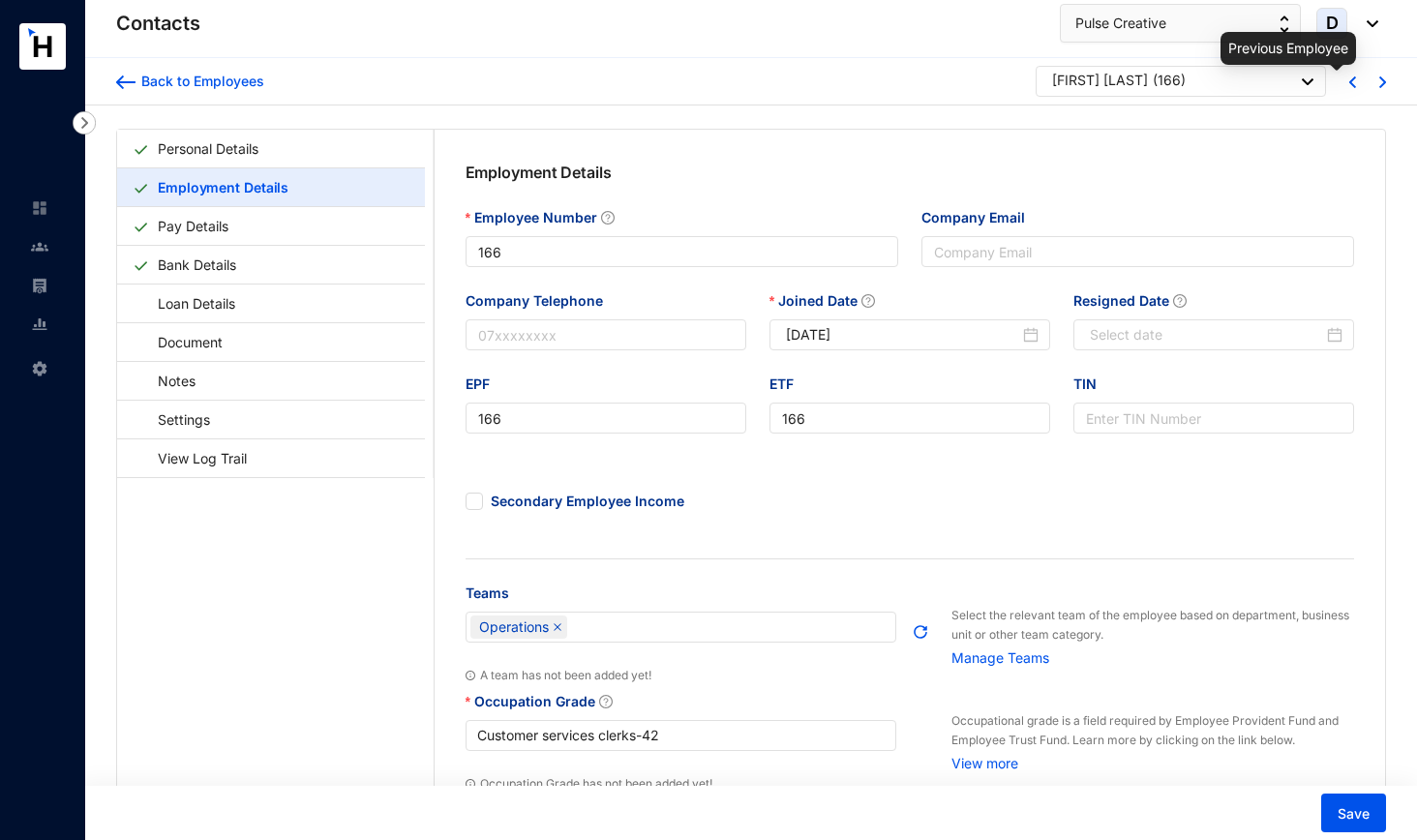 click at bounding box center [1352, 82] 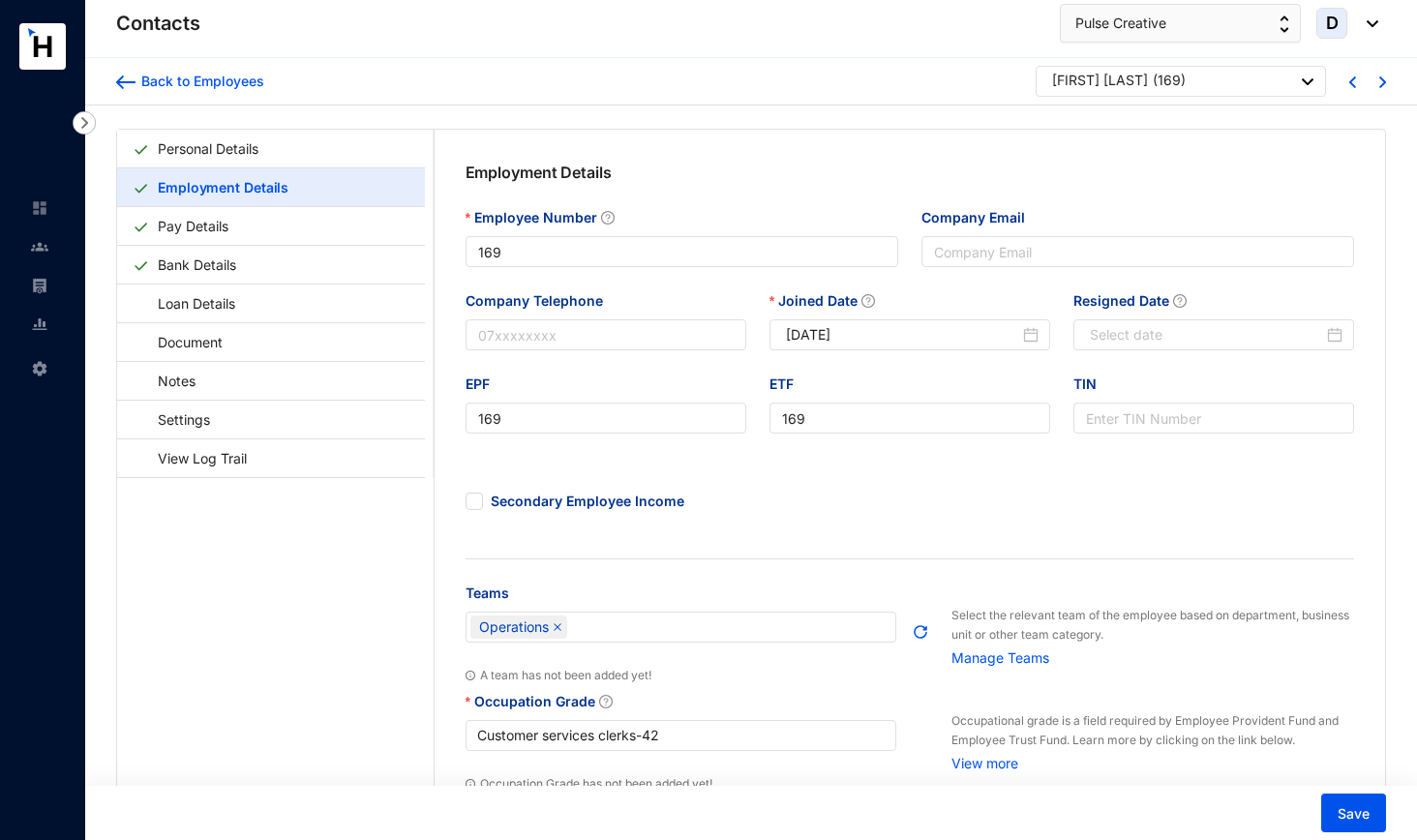 click on "[FIRST]   ( [NUMBER] )" at bounding box center [1181, 81] 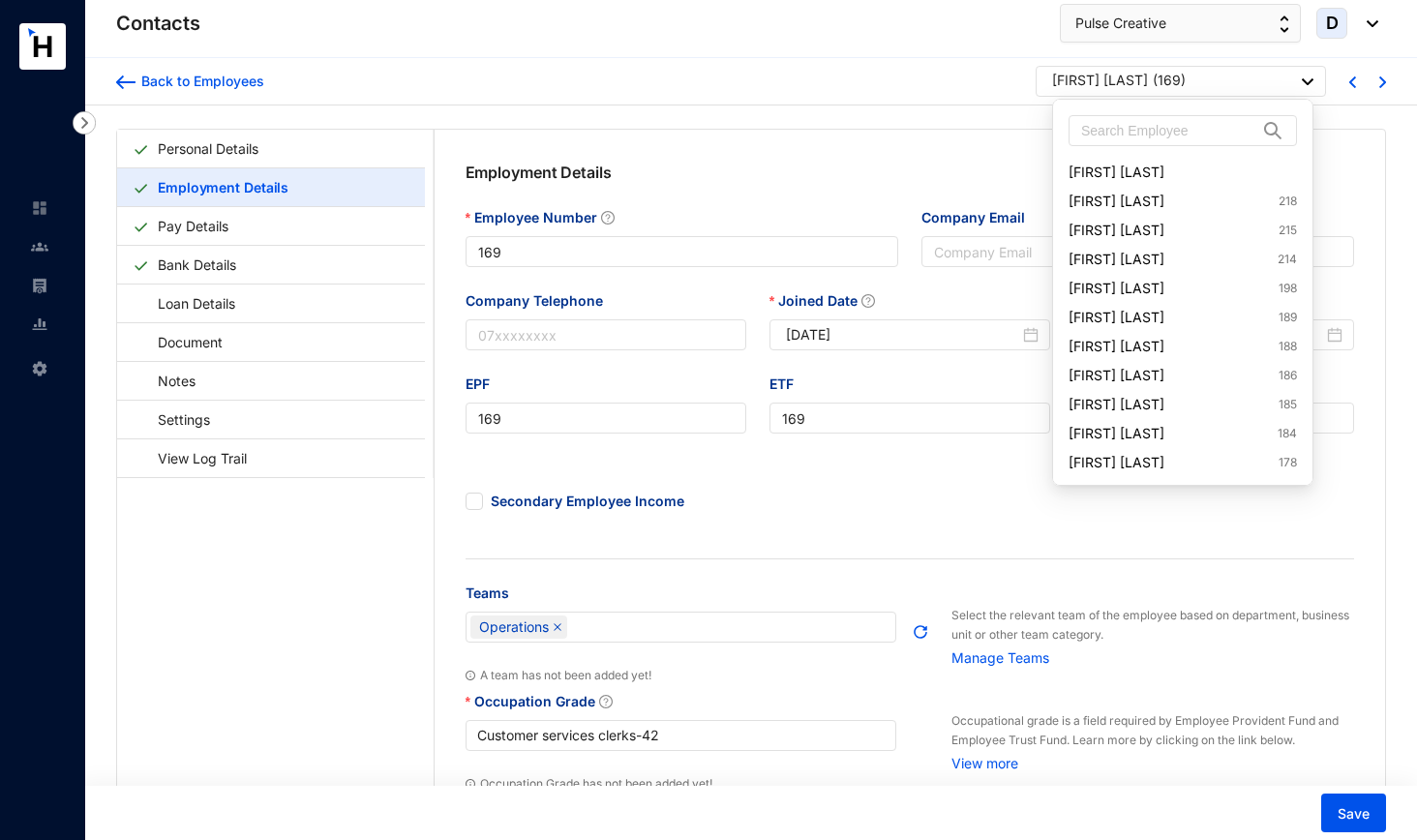 click on "[FIRST]   ( [NUMBER] )" at bounding box center (1183, 82) 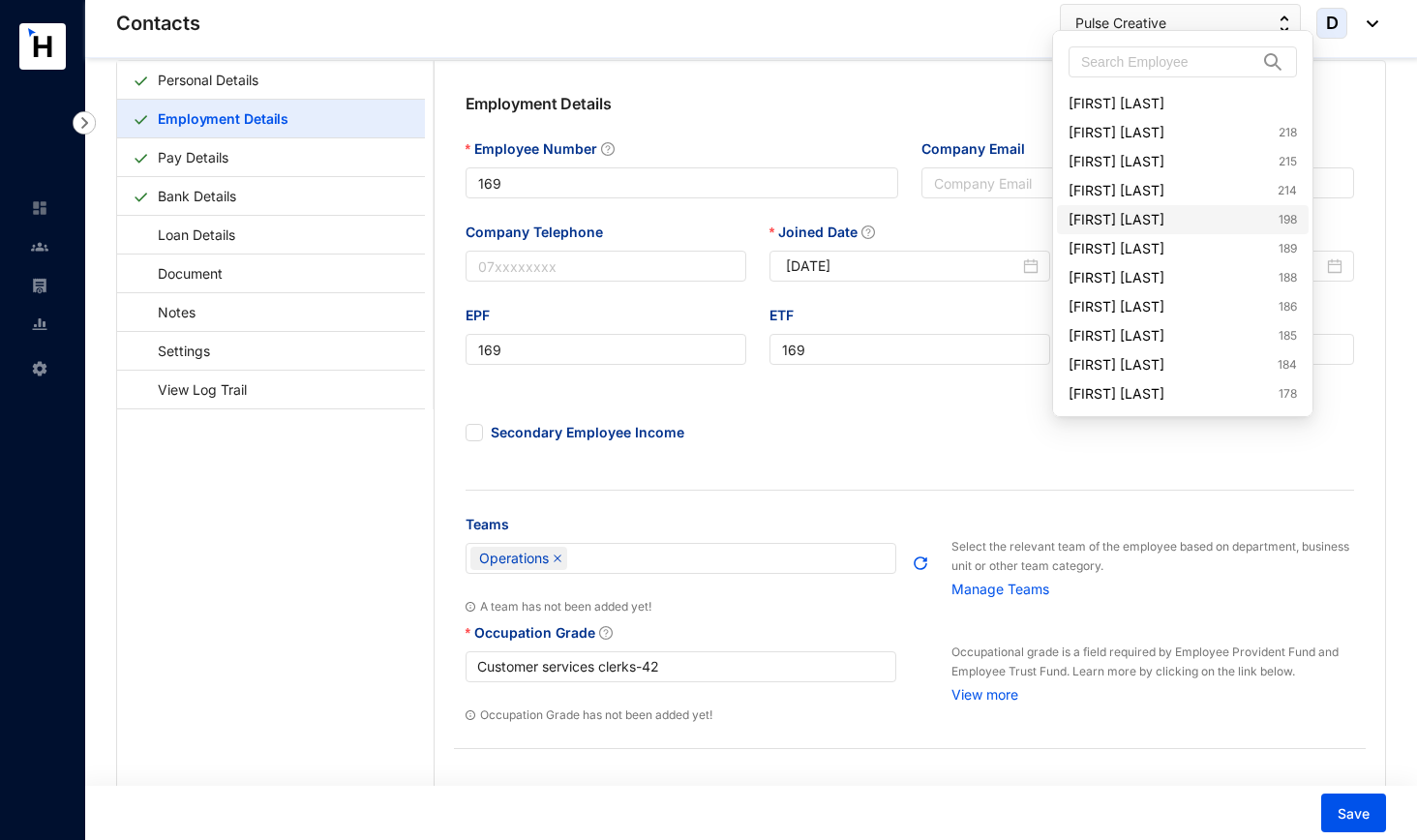 scroll, scrollTop: 72, scrollLeft: 0, axis: vertical 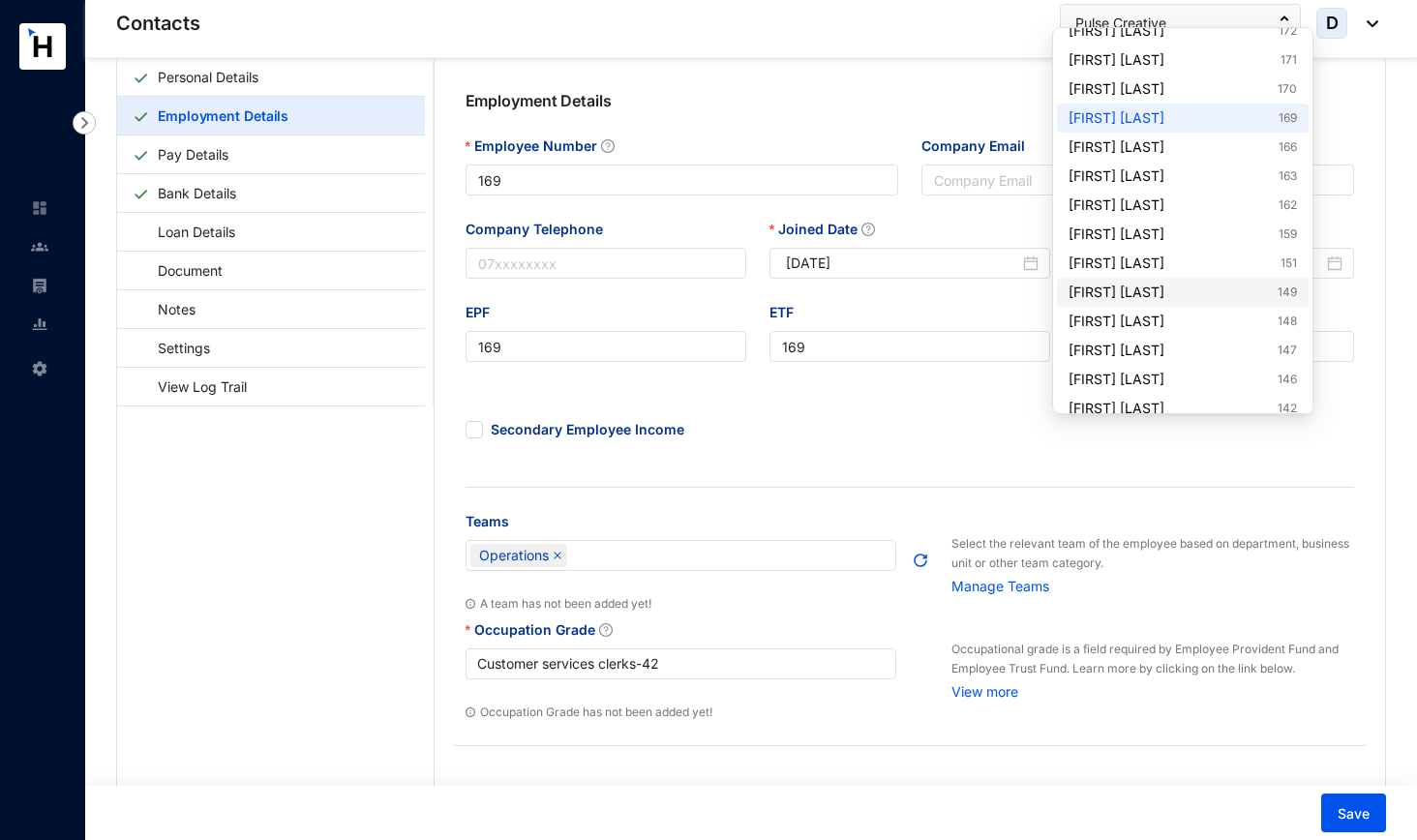 click on "[FIRST] [LAST] [NUMBER]" at bounding box center (1183, 292) 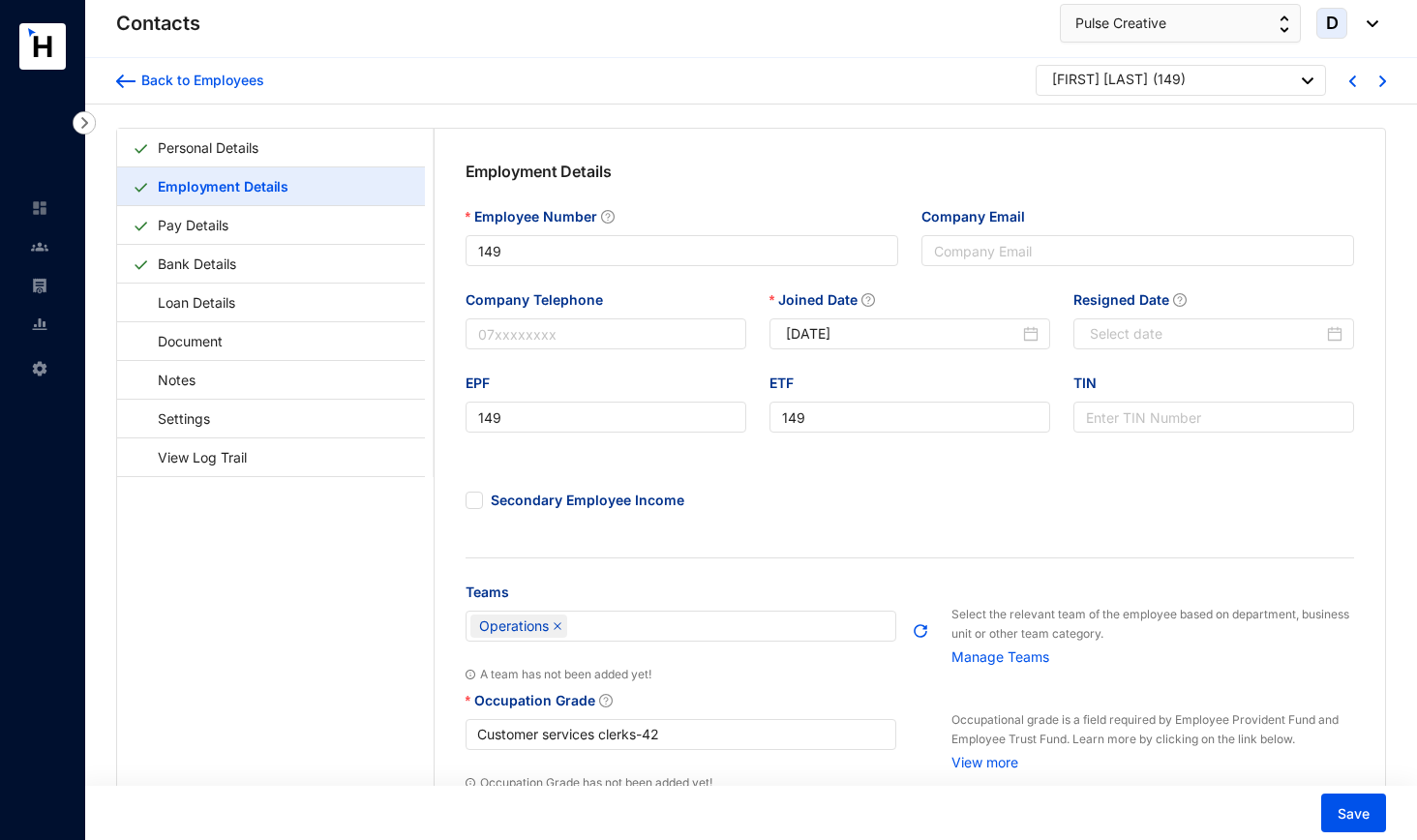 scroll, scrollTop: 0, scrollLeft: 0, axis: both 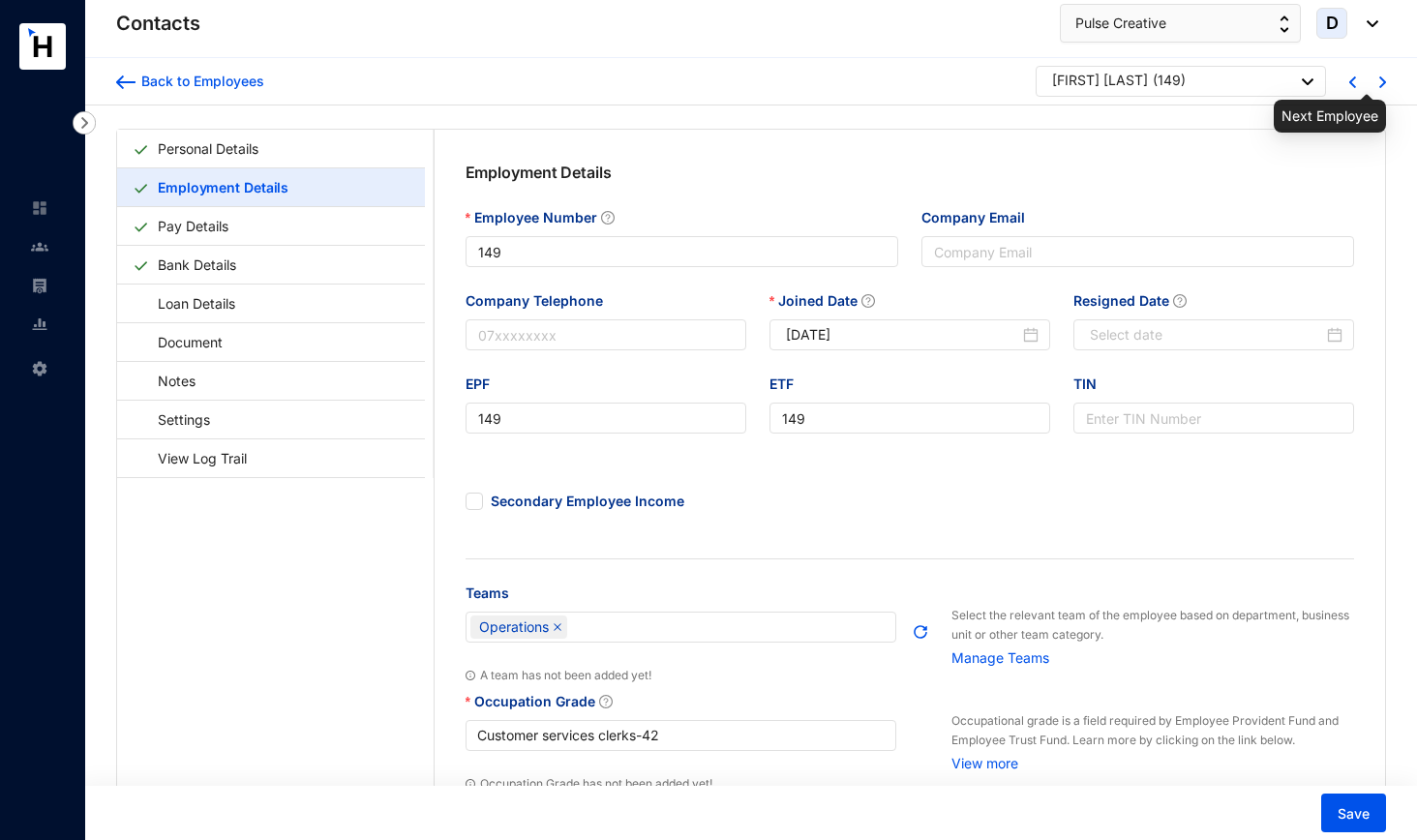 click at bounding box center (1382, 82) 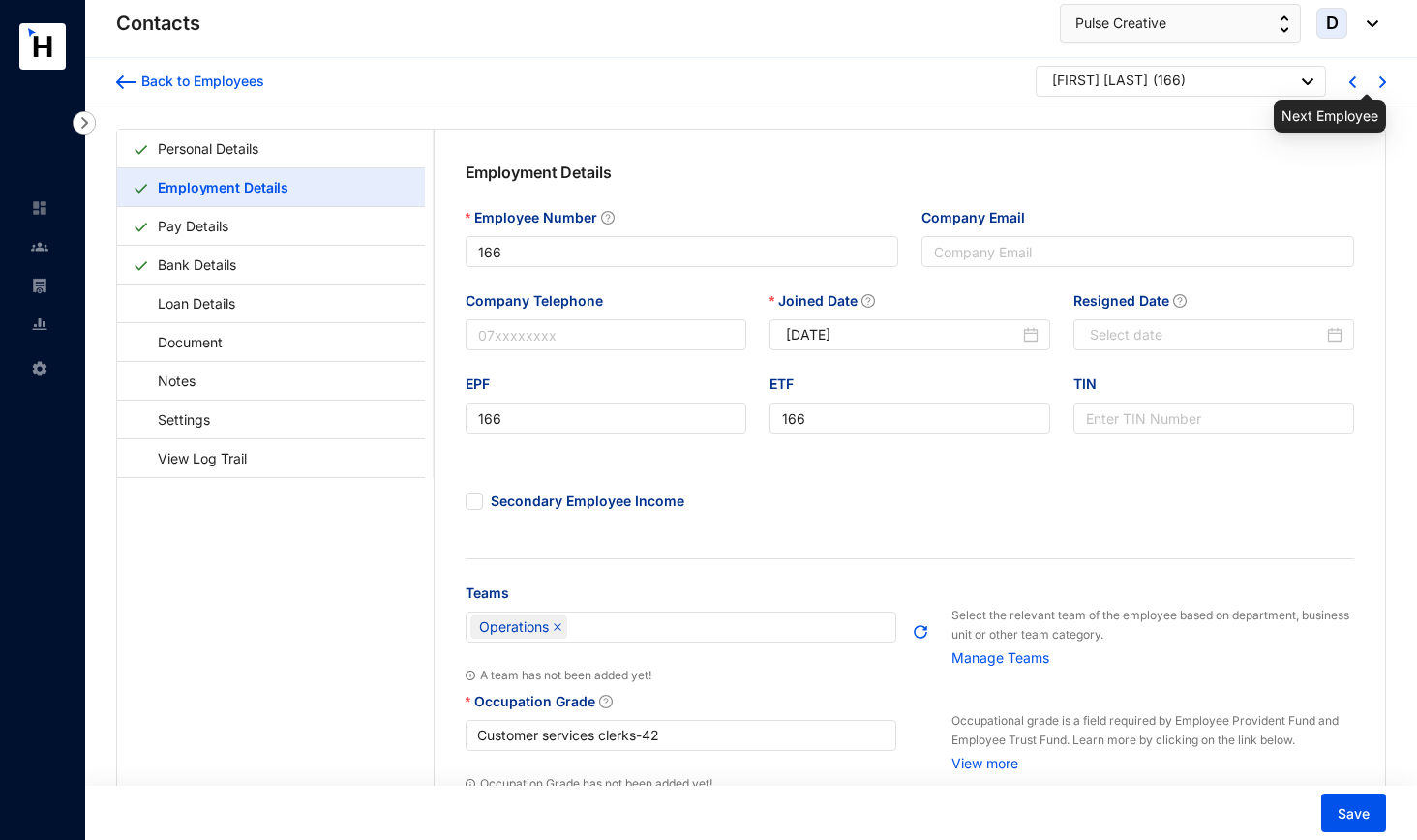 click at bounding box center (1382, 82) 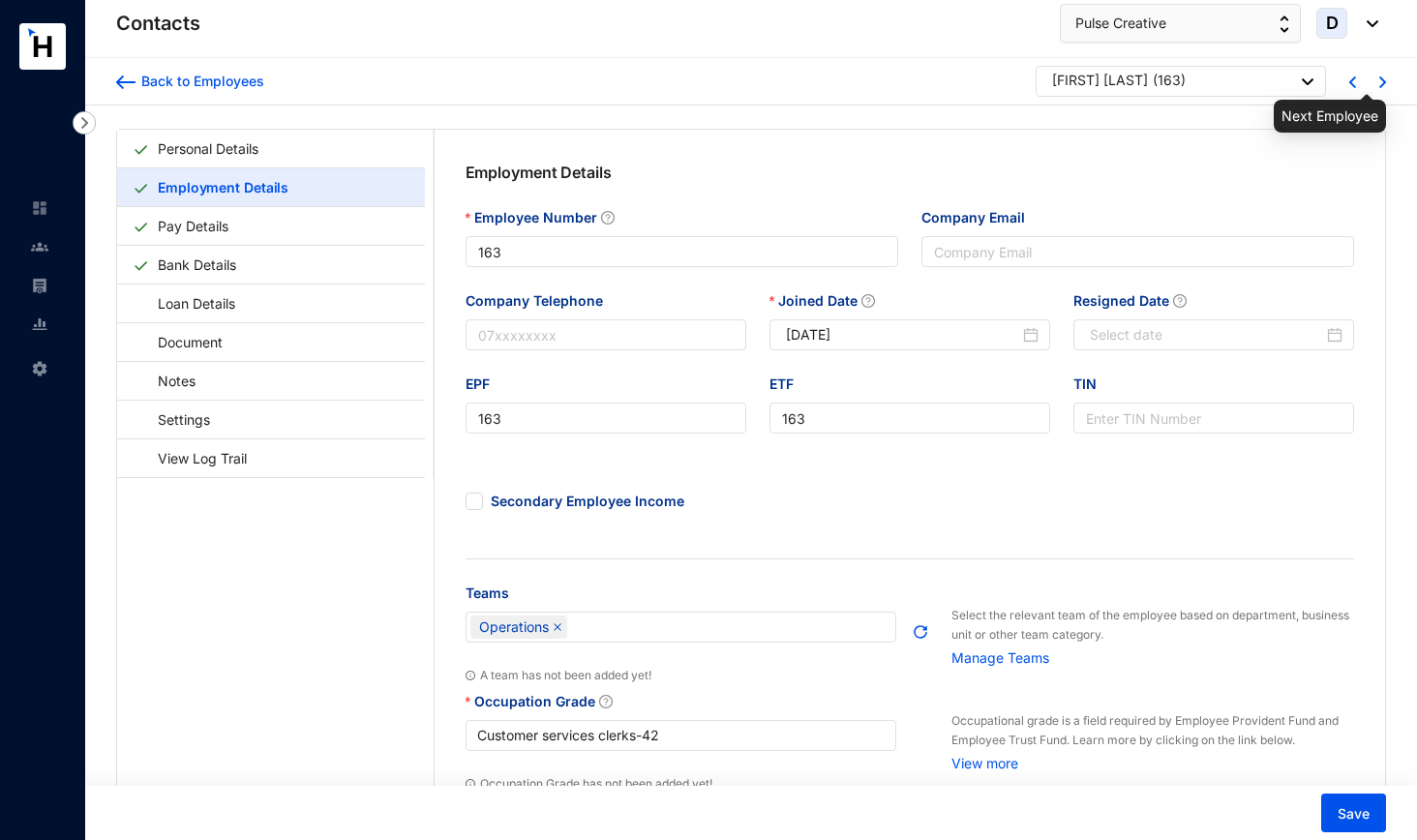click at bounding box center (1382, 82) 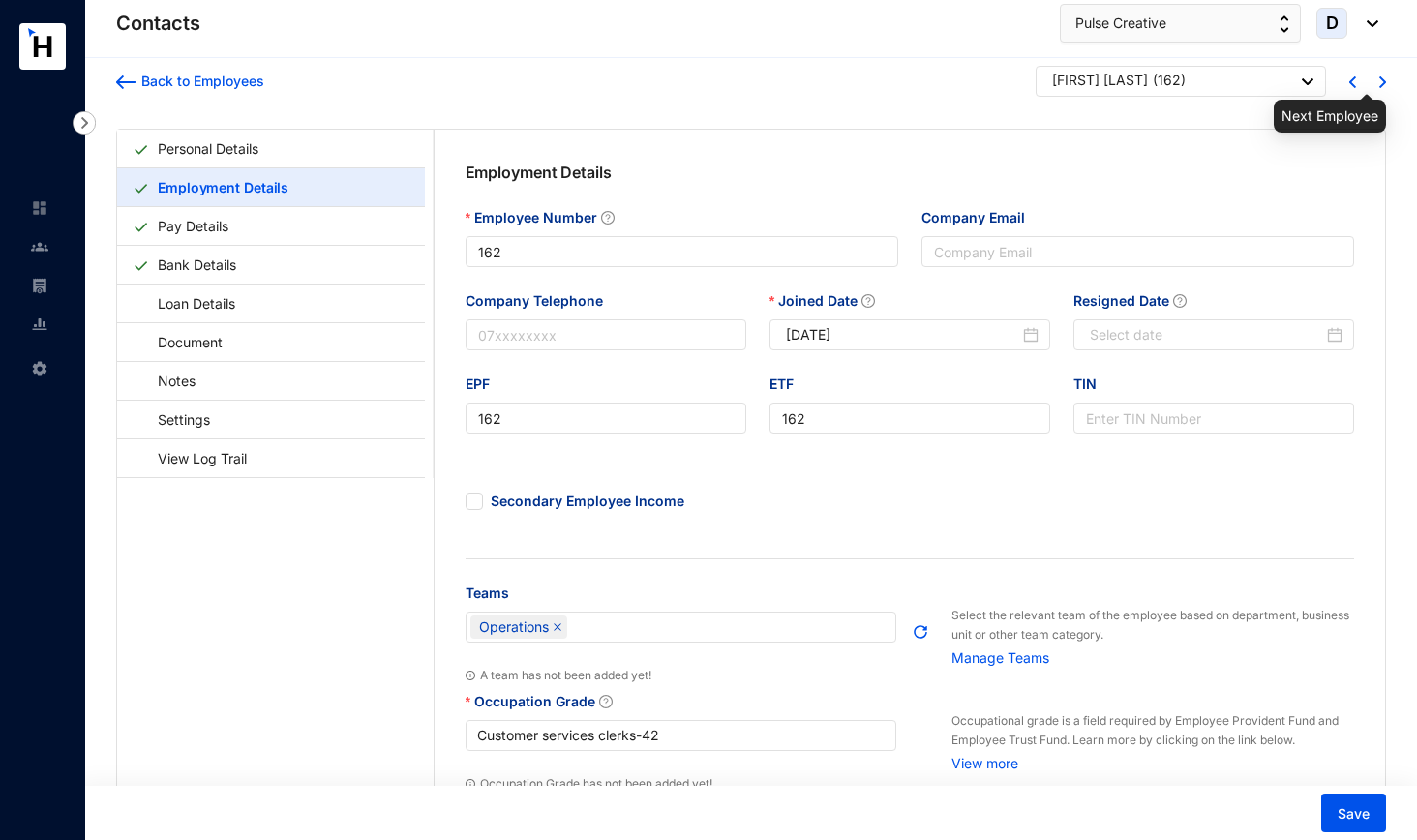 click at bounding box center (1382, 82) 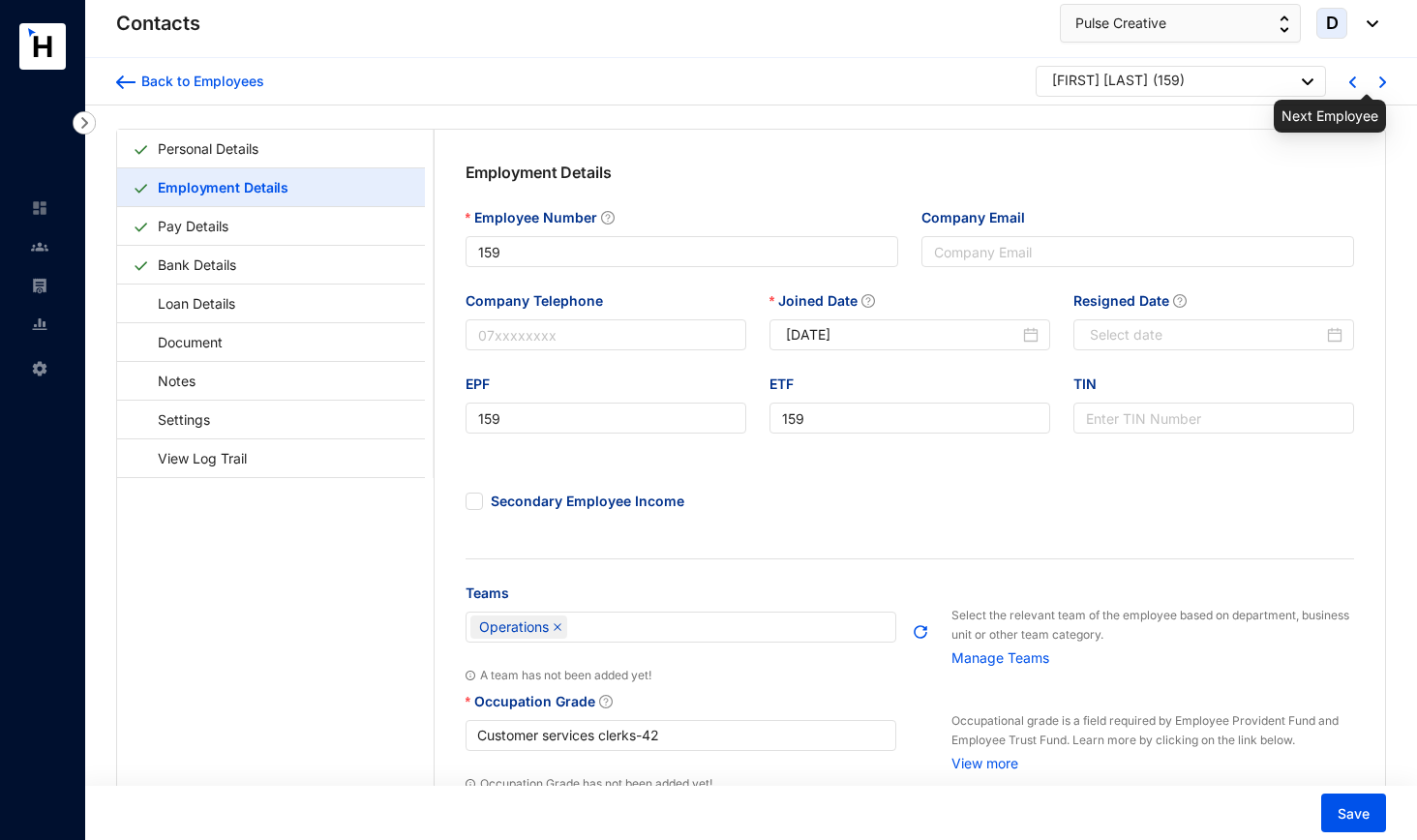 click at bounding box center (1382, 82) 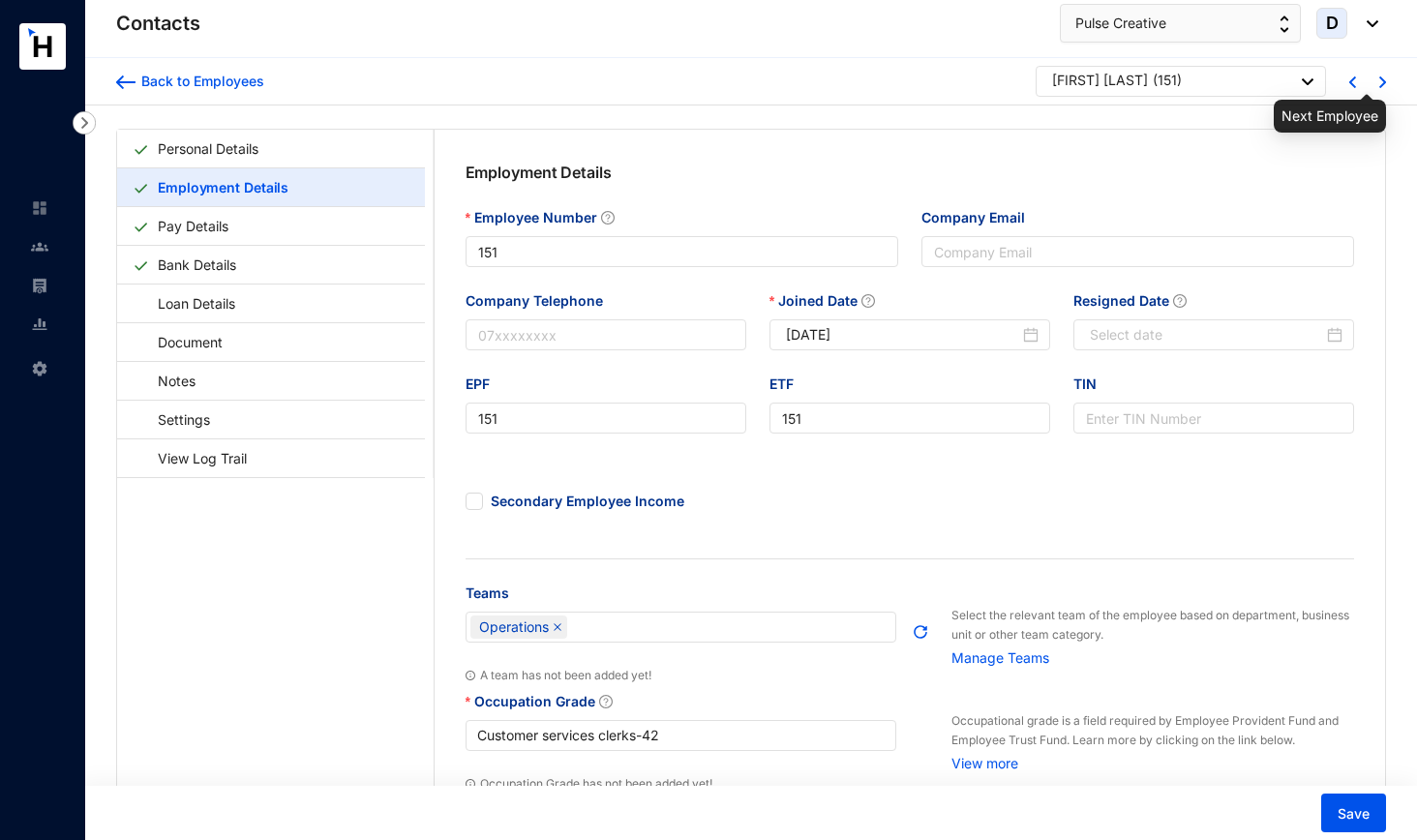 click at bounding box center (1382, 82) 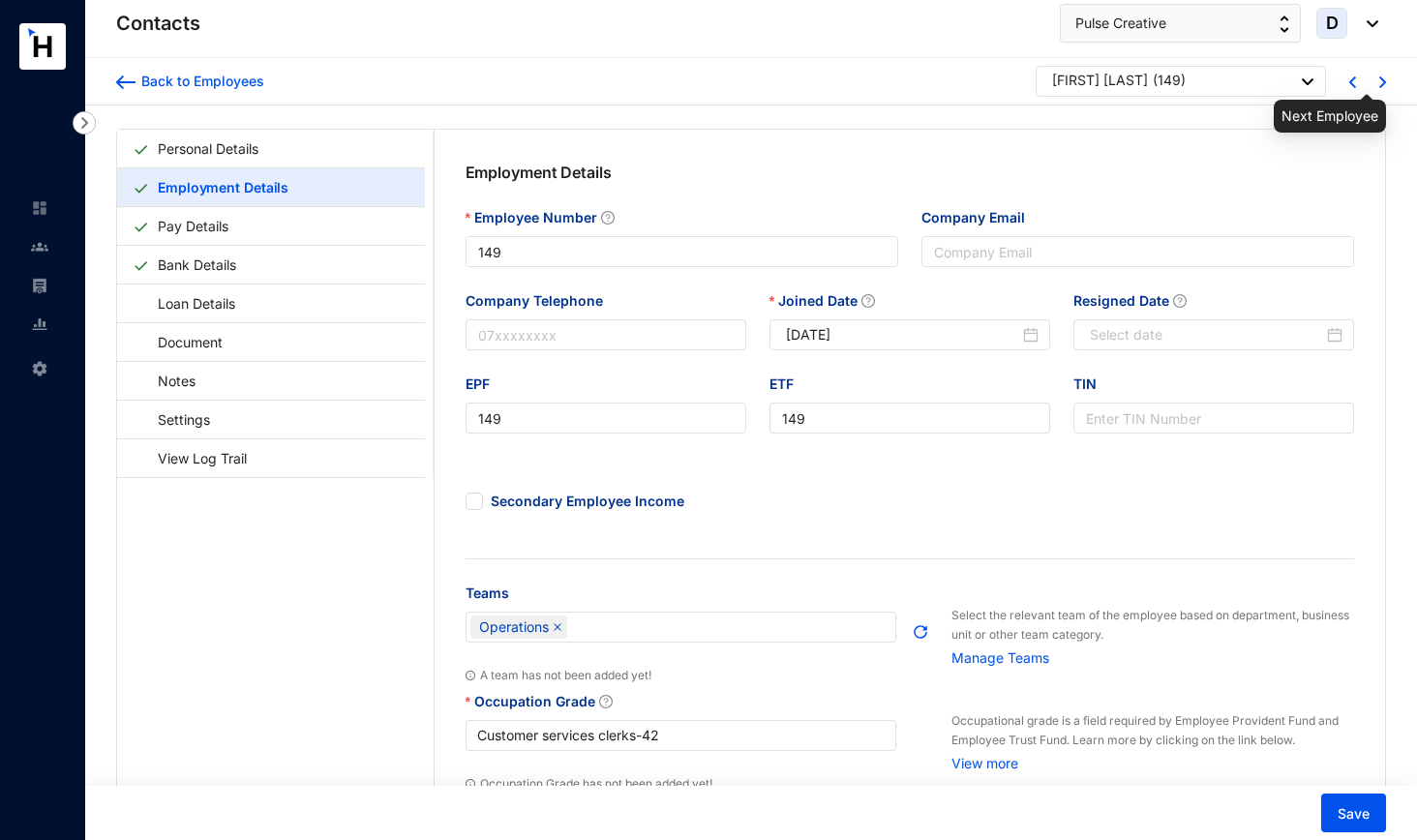 click at bounding box center (1382, 82) 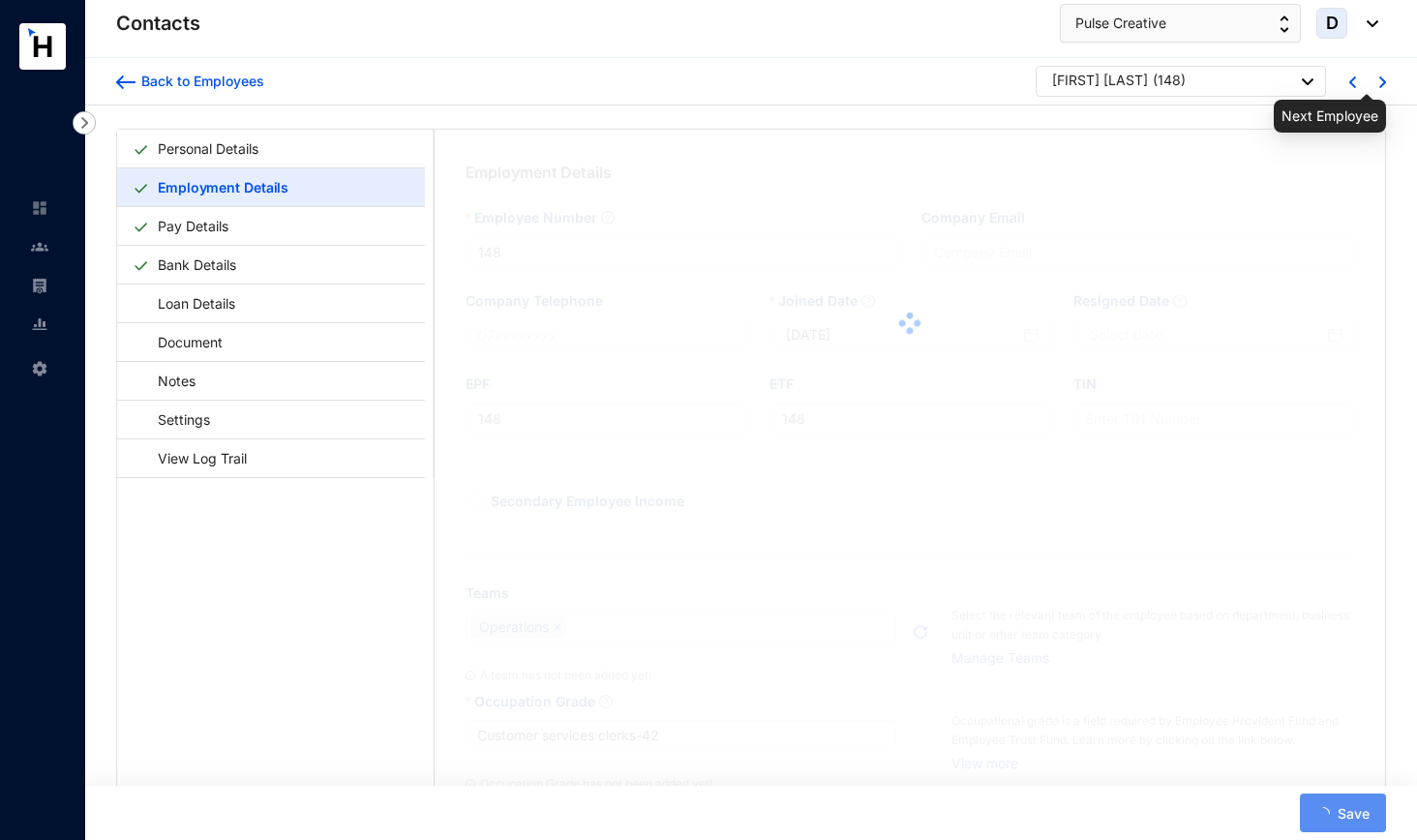 click at bounding box center (1382, 82) 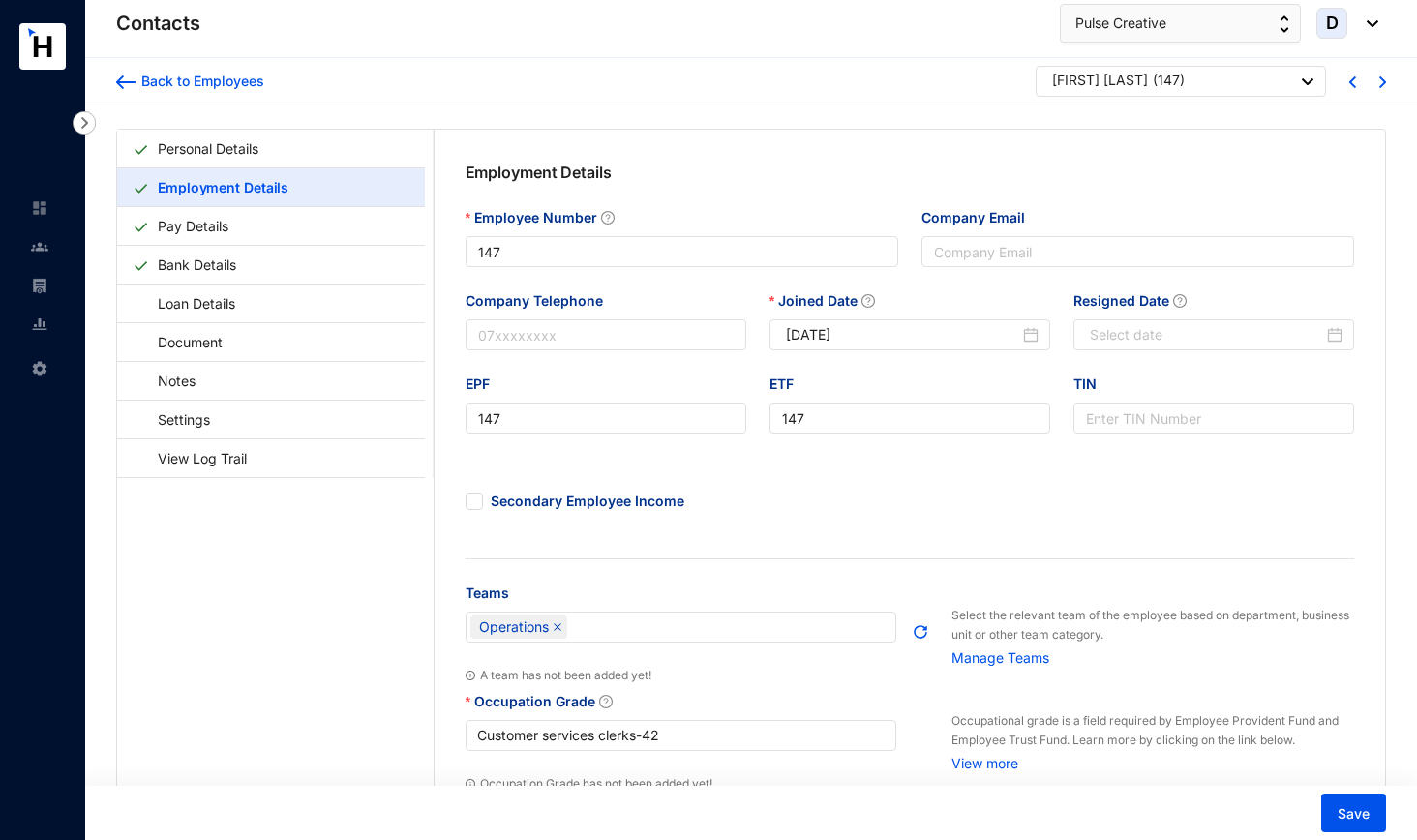 click at bounding box center (1308, 81) 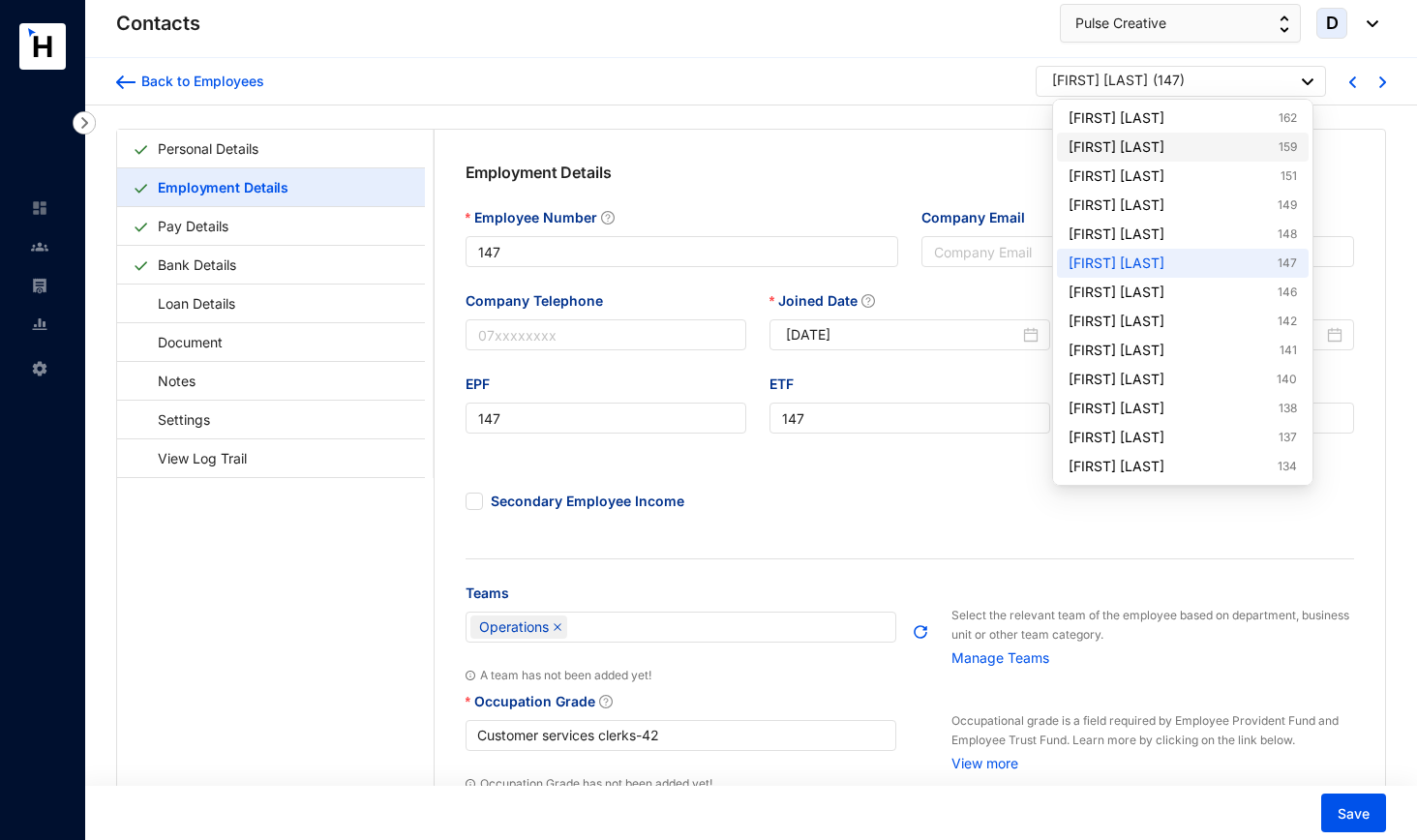 scroll, scrollTop: 579, scrollLeft: 0, axis: vertical 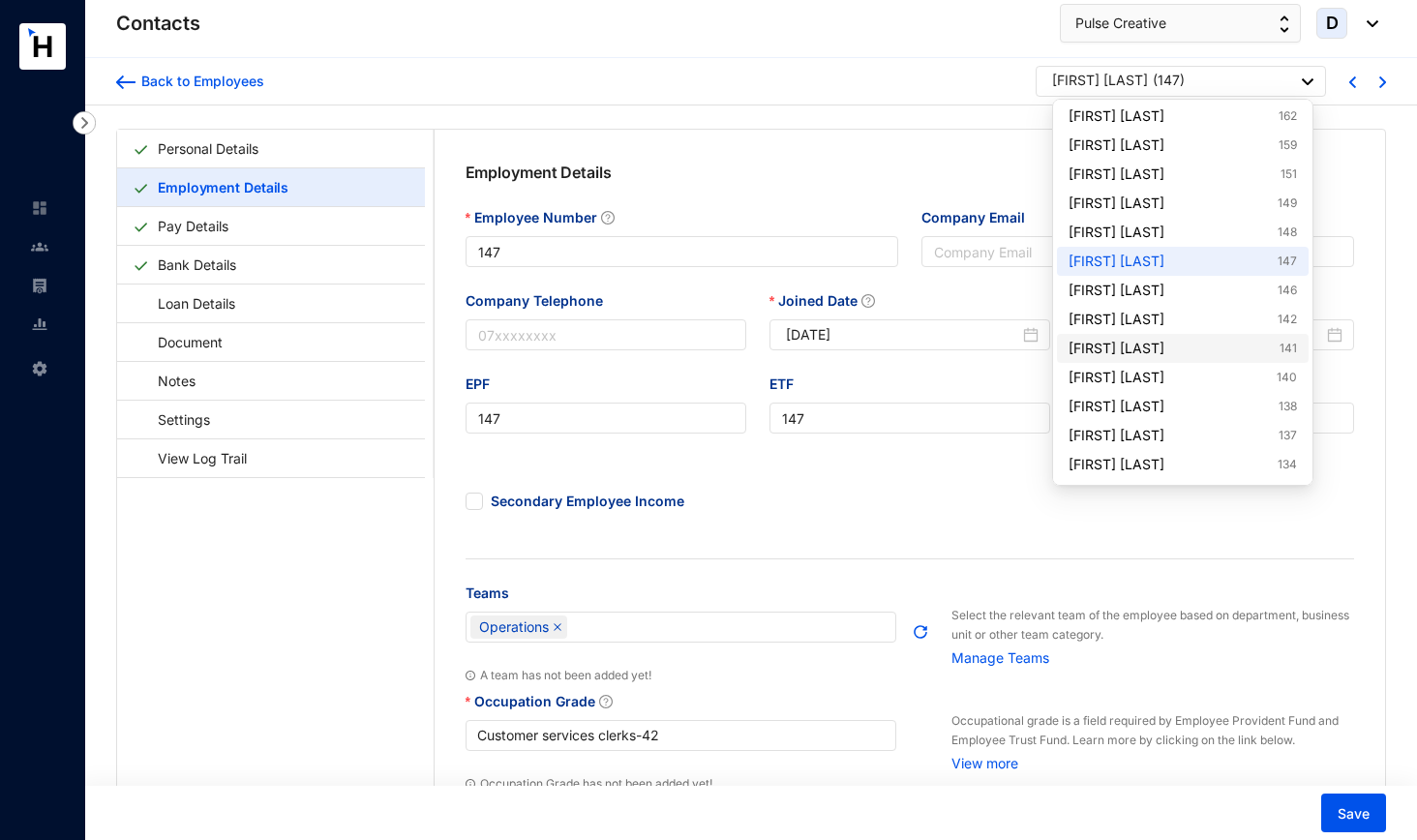 click on "[FIRST] [LAST] [NUMBER]" at bounding box center (1183, 348) 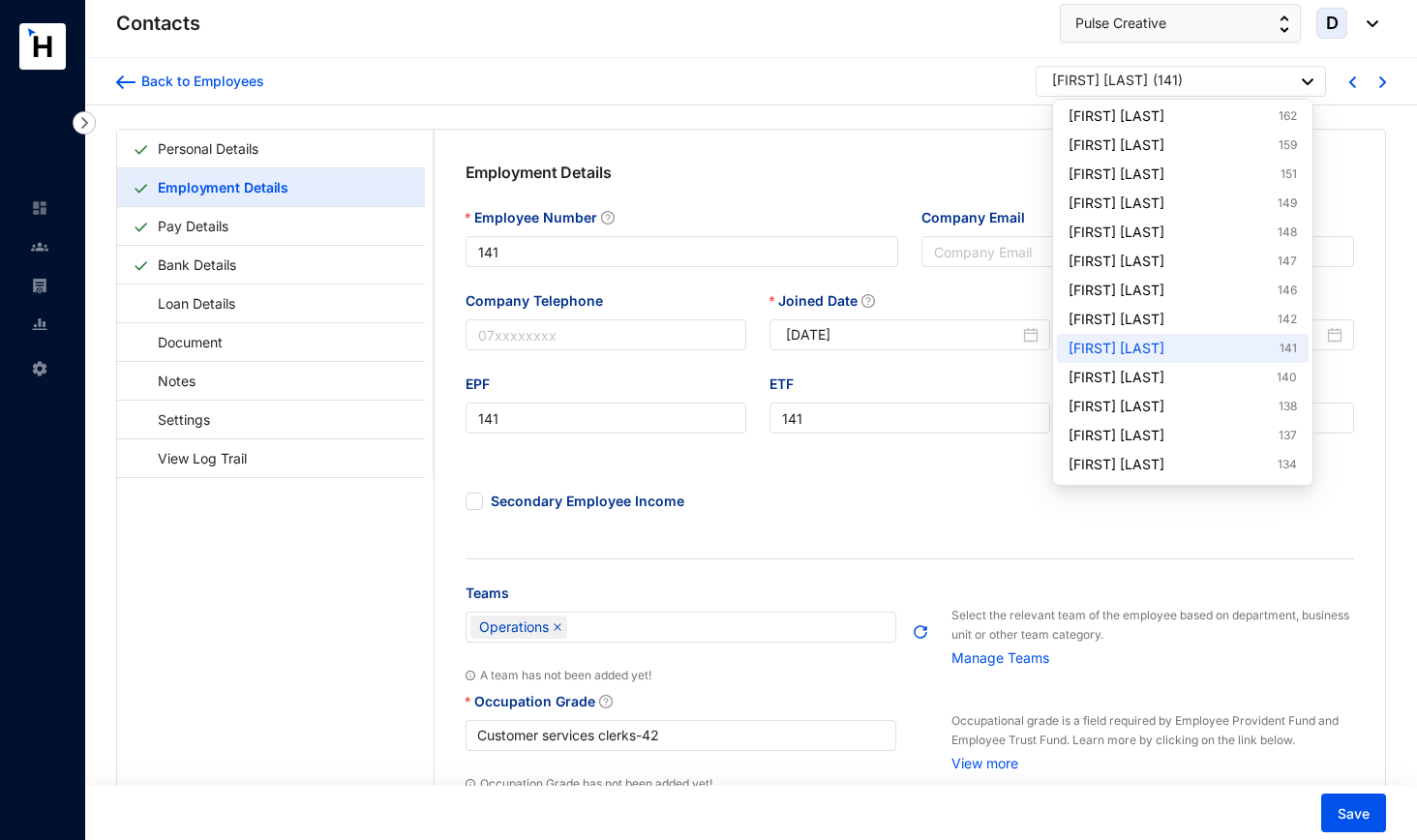 click on "[FIRST]   ( [NUMBER] )" at bounding box center (1183, 82) 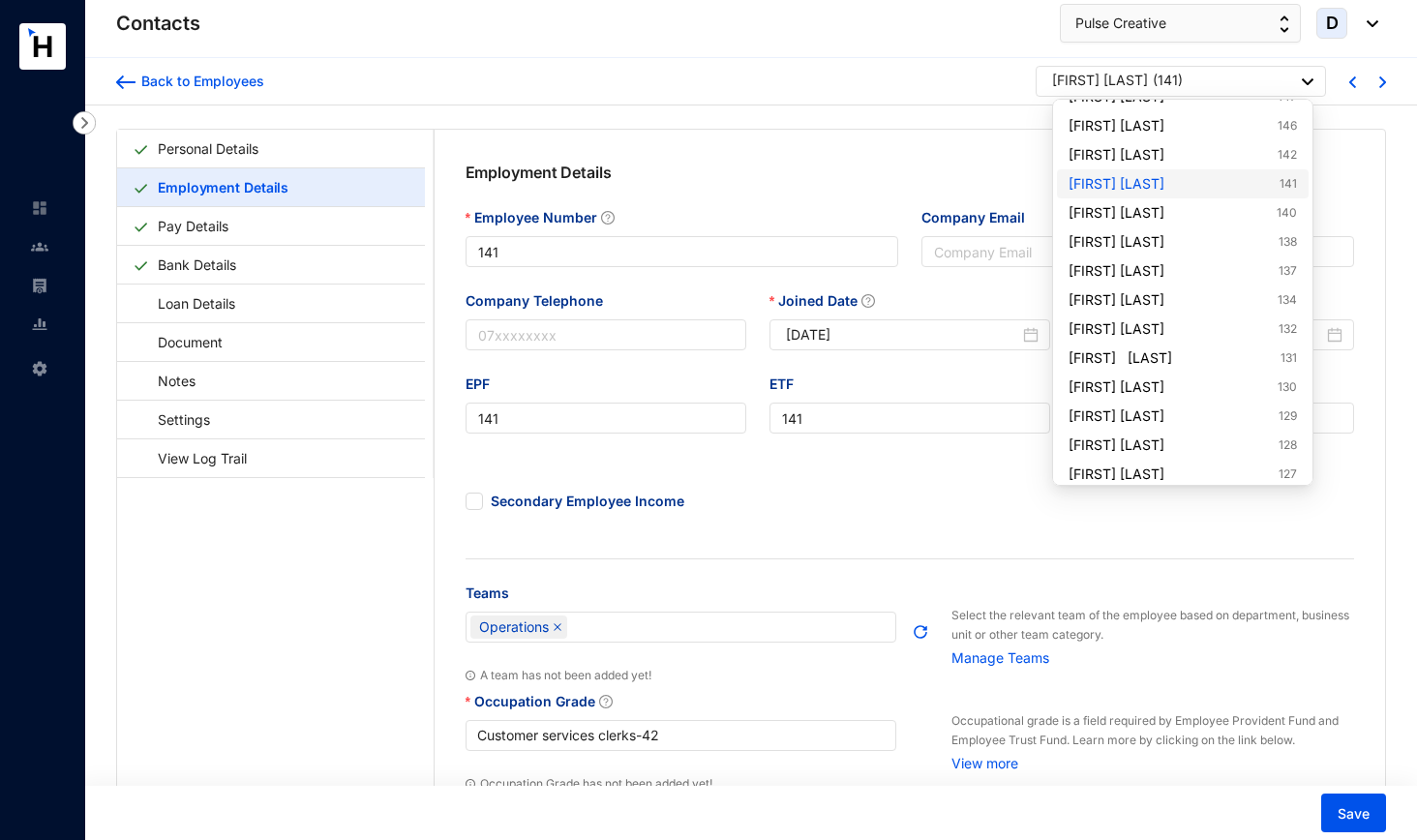 scroll, scrollTop: 793, scrollLeft: 0, axis: vertical 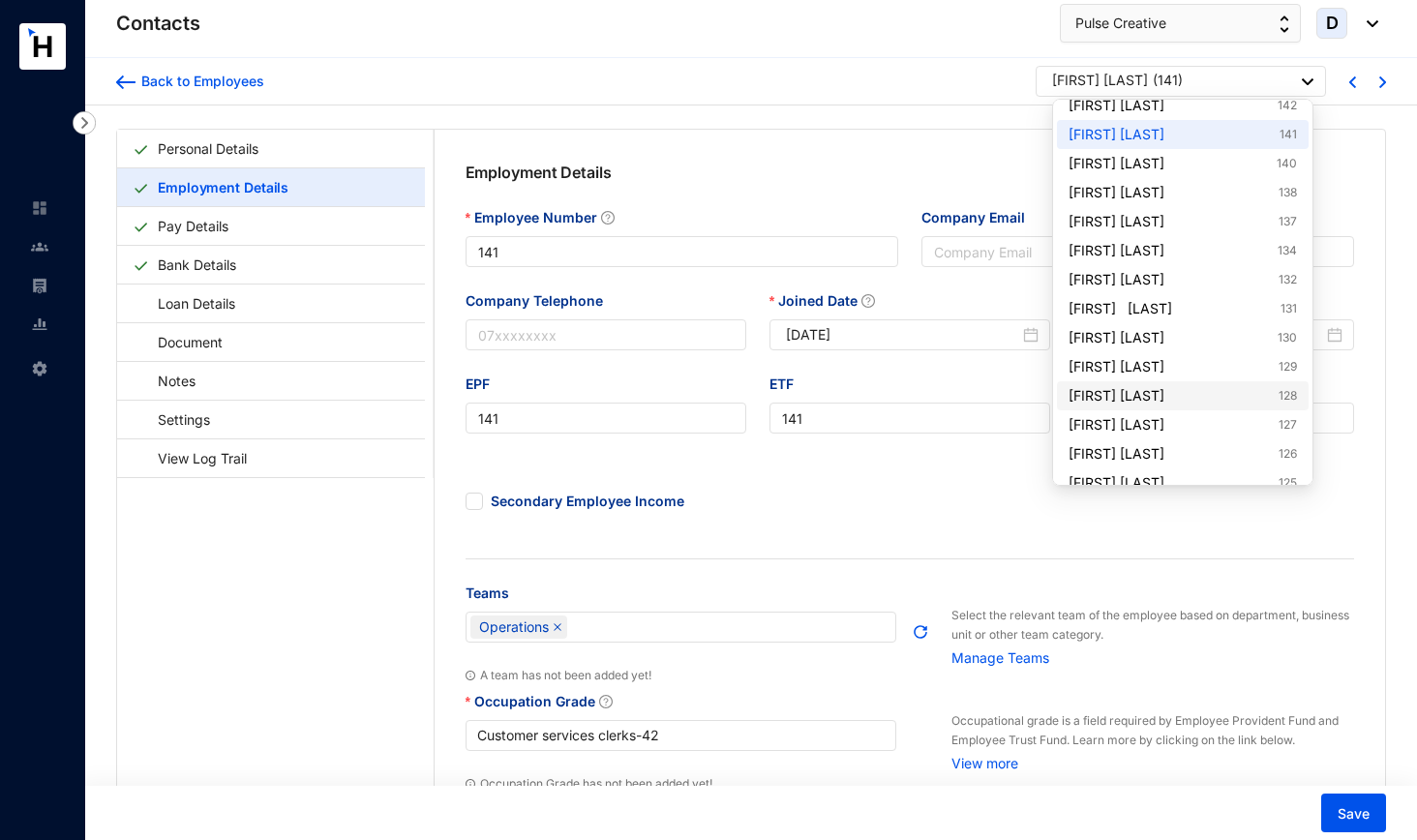 click on "[FIRST] [LAST] [NUMBER]" at bounding box center [1183, 396] 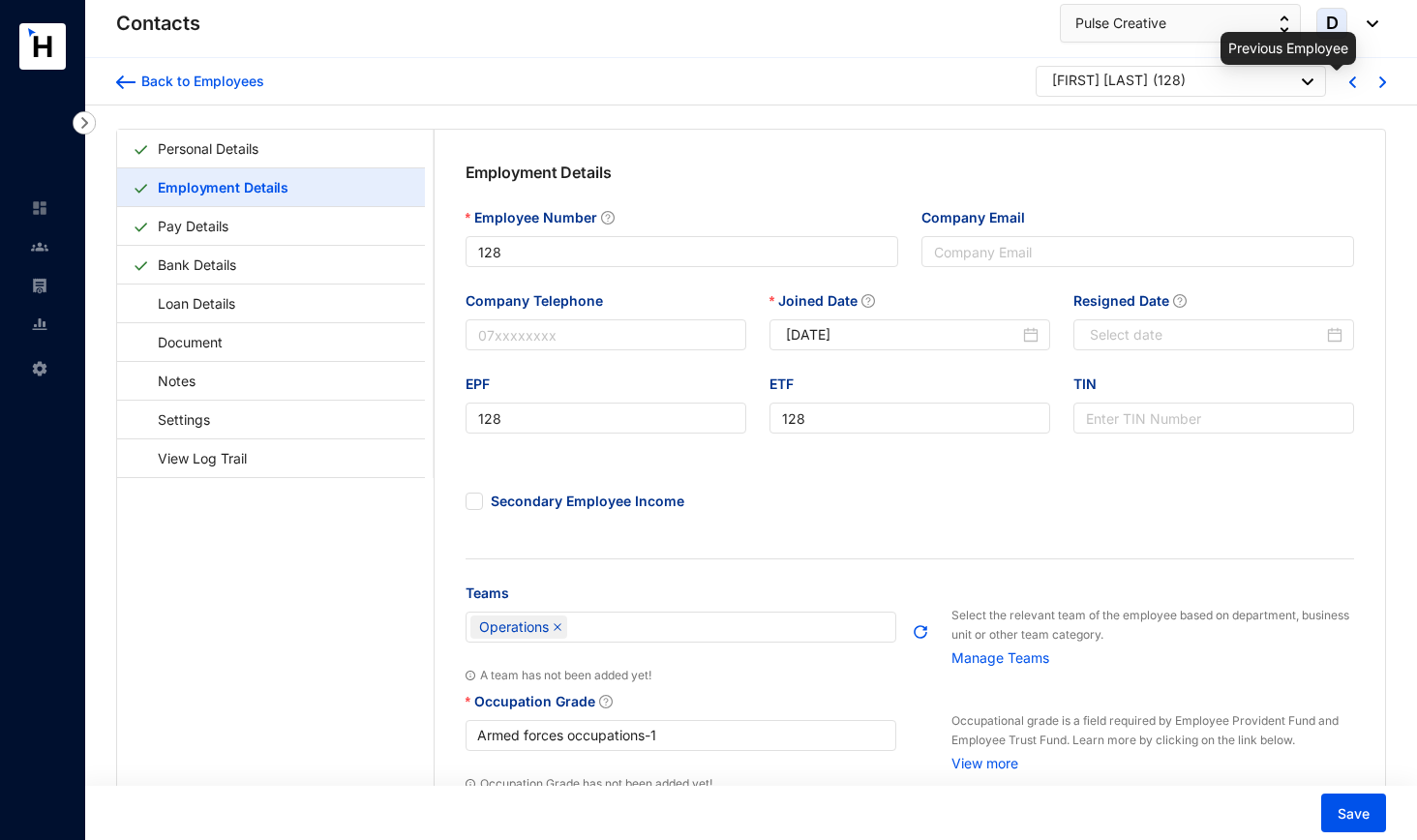 click at bounding box center (1352, 82) 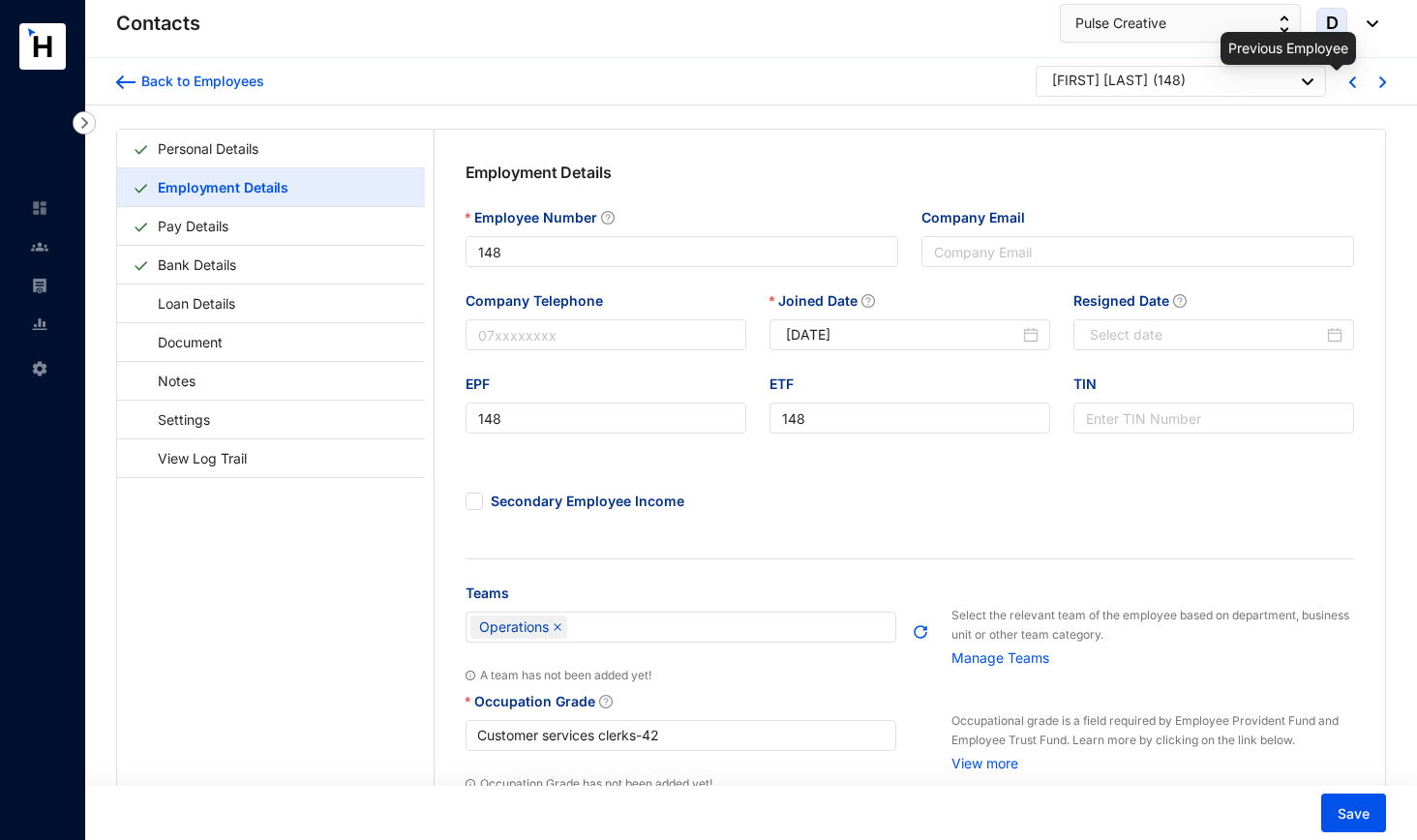 click at bounding box center (1352, 82) 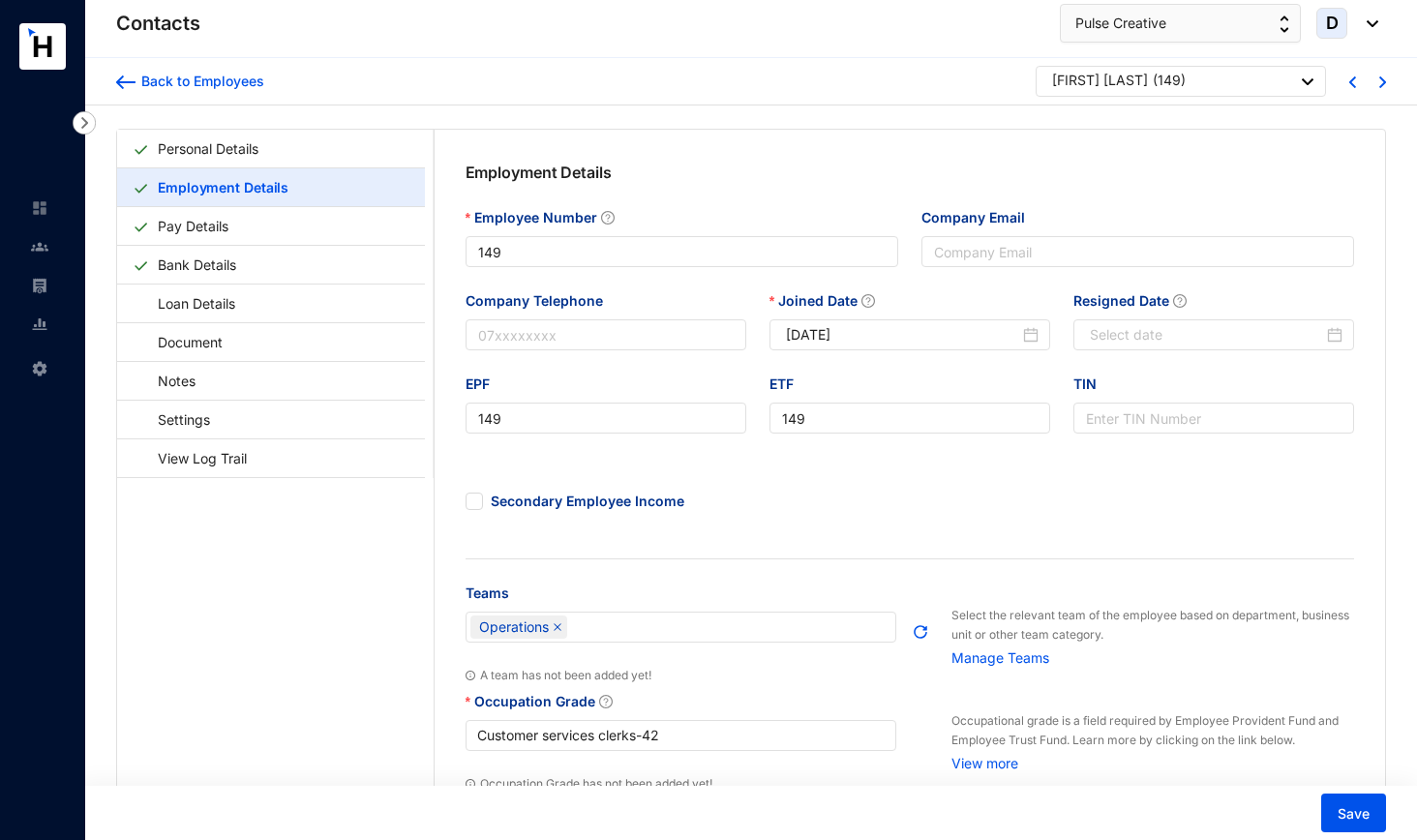 click at bounding box center [1382, 80] 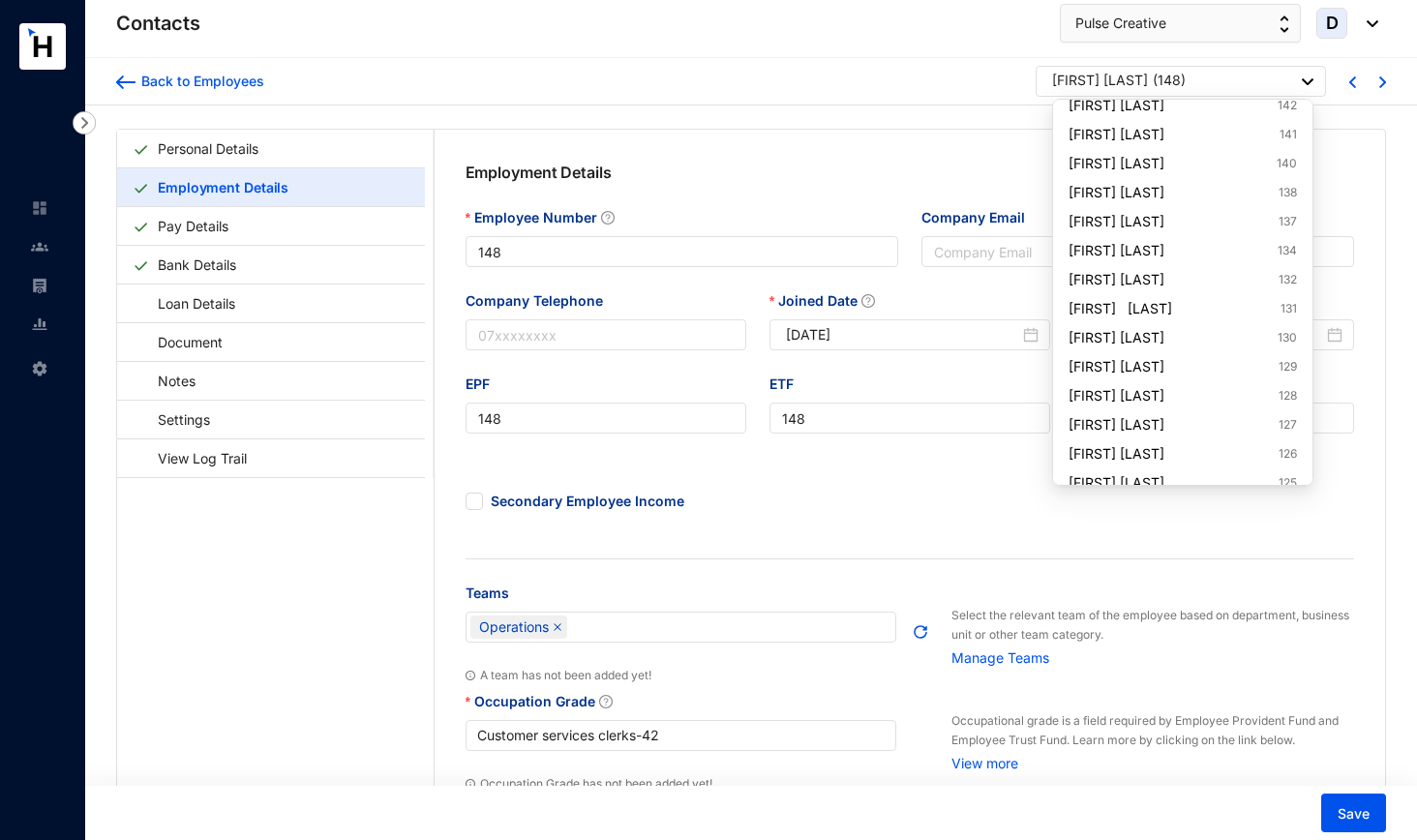 click on "[FIRST]   ( [NUMBER] )" at bounding box center (1183, 82) 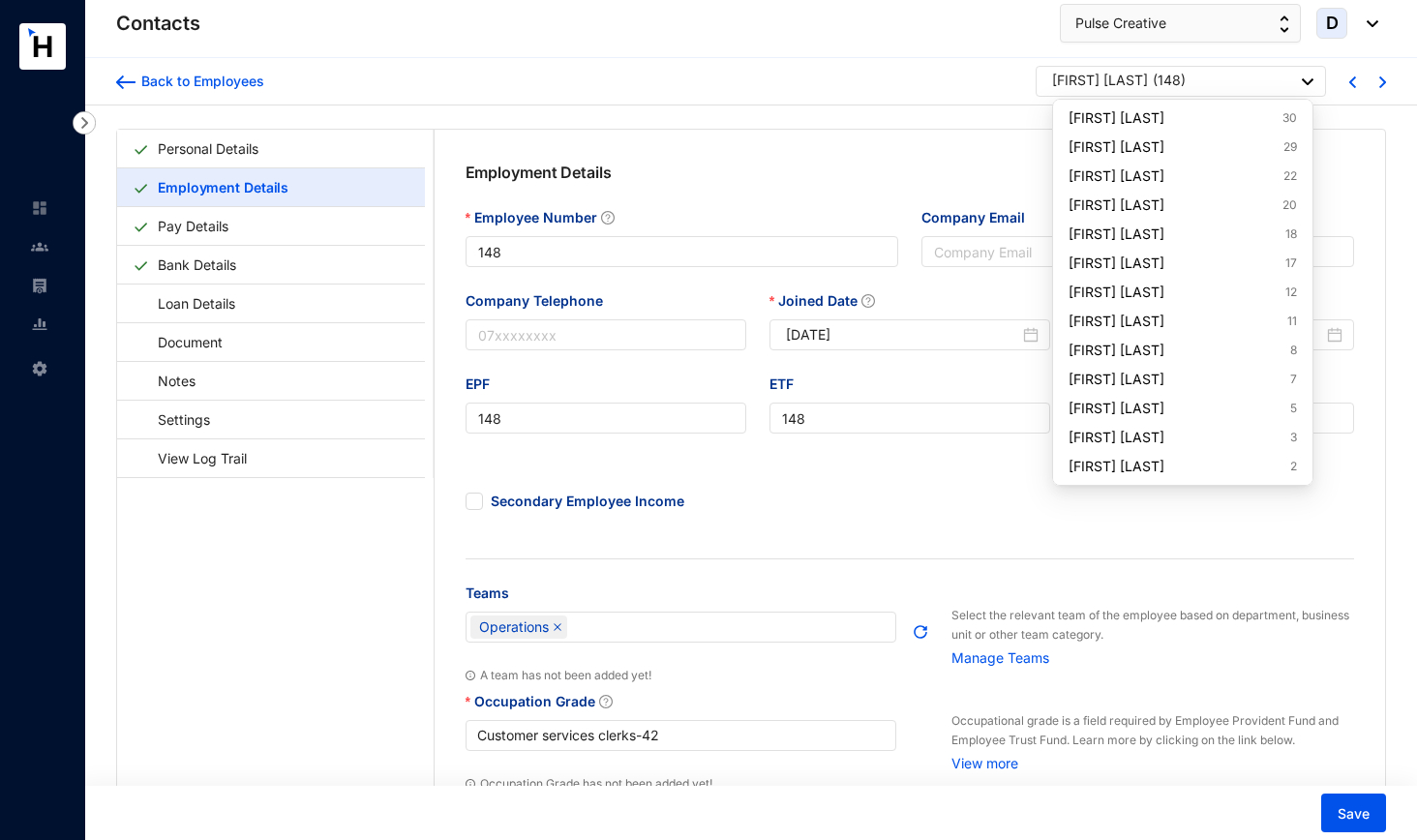 scroll, scrollTop: 2435, scrollLeft: 0, axis: vertical 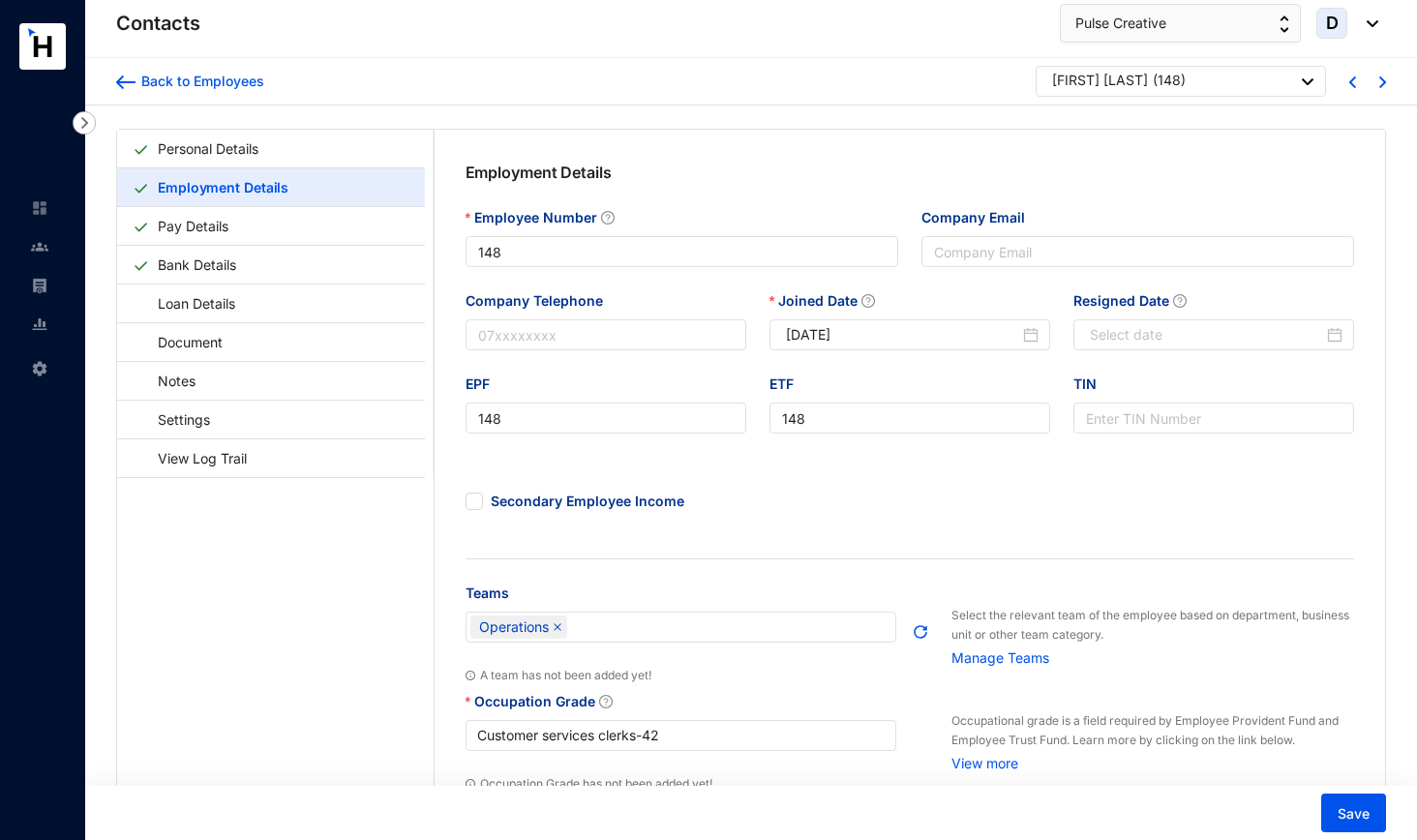 click at bounding box center [1382, 82] 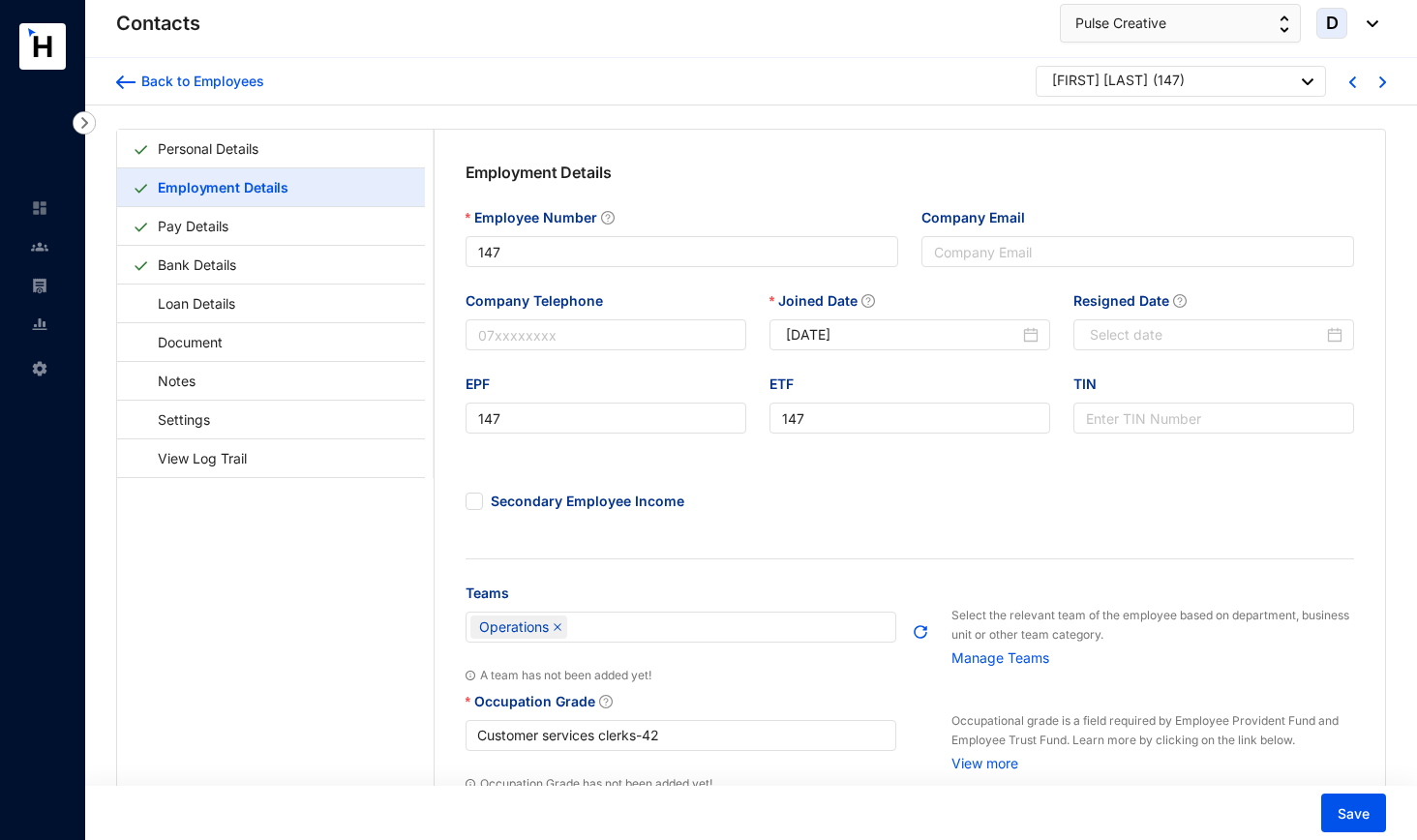 click on "Back to Employees [FIRST]   ( [NUMBER] )" at bounding box center [751, 81] 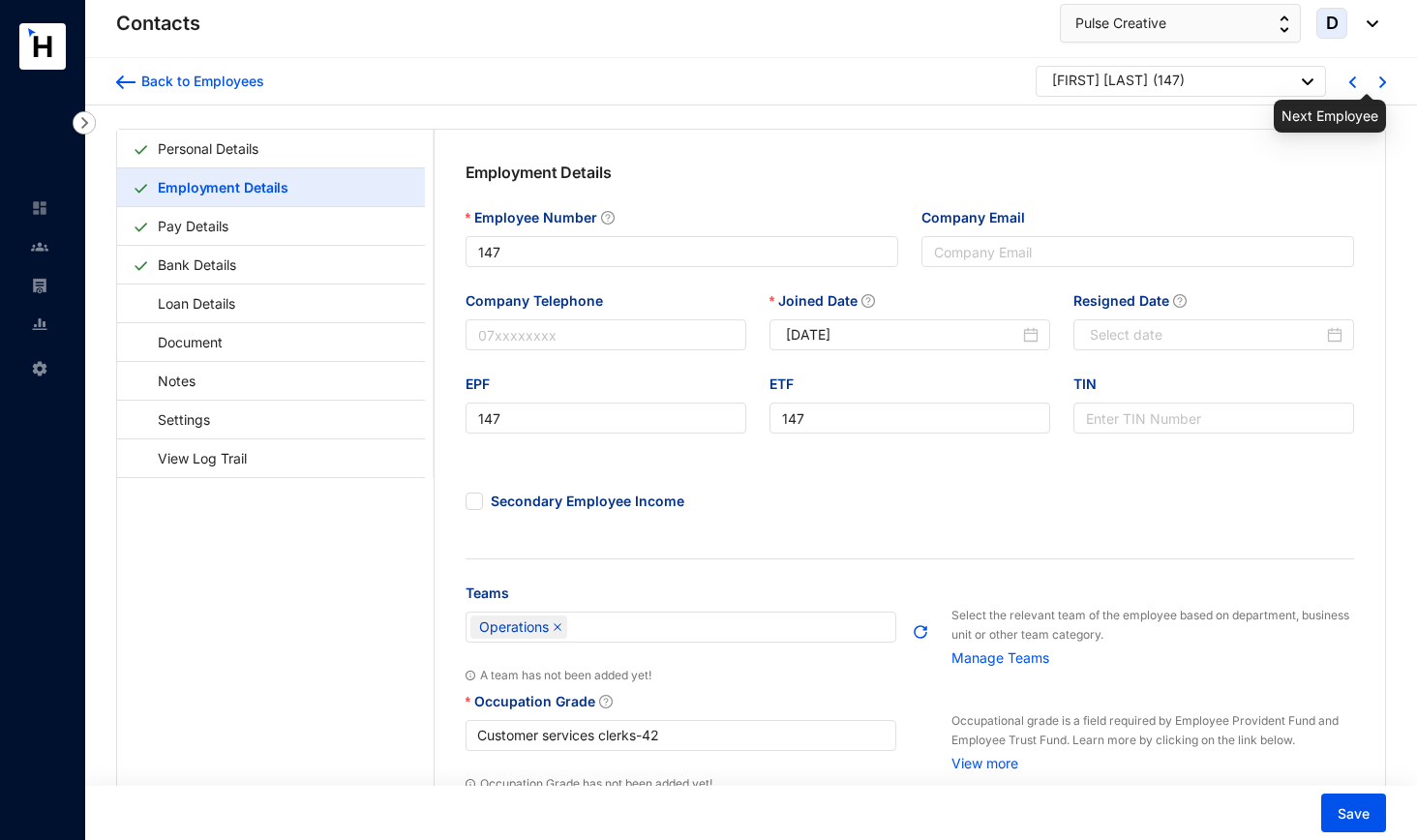 click at bounding box center (1382, 82) 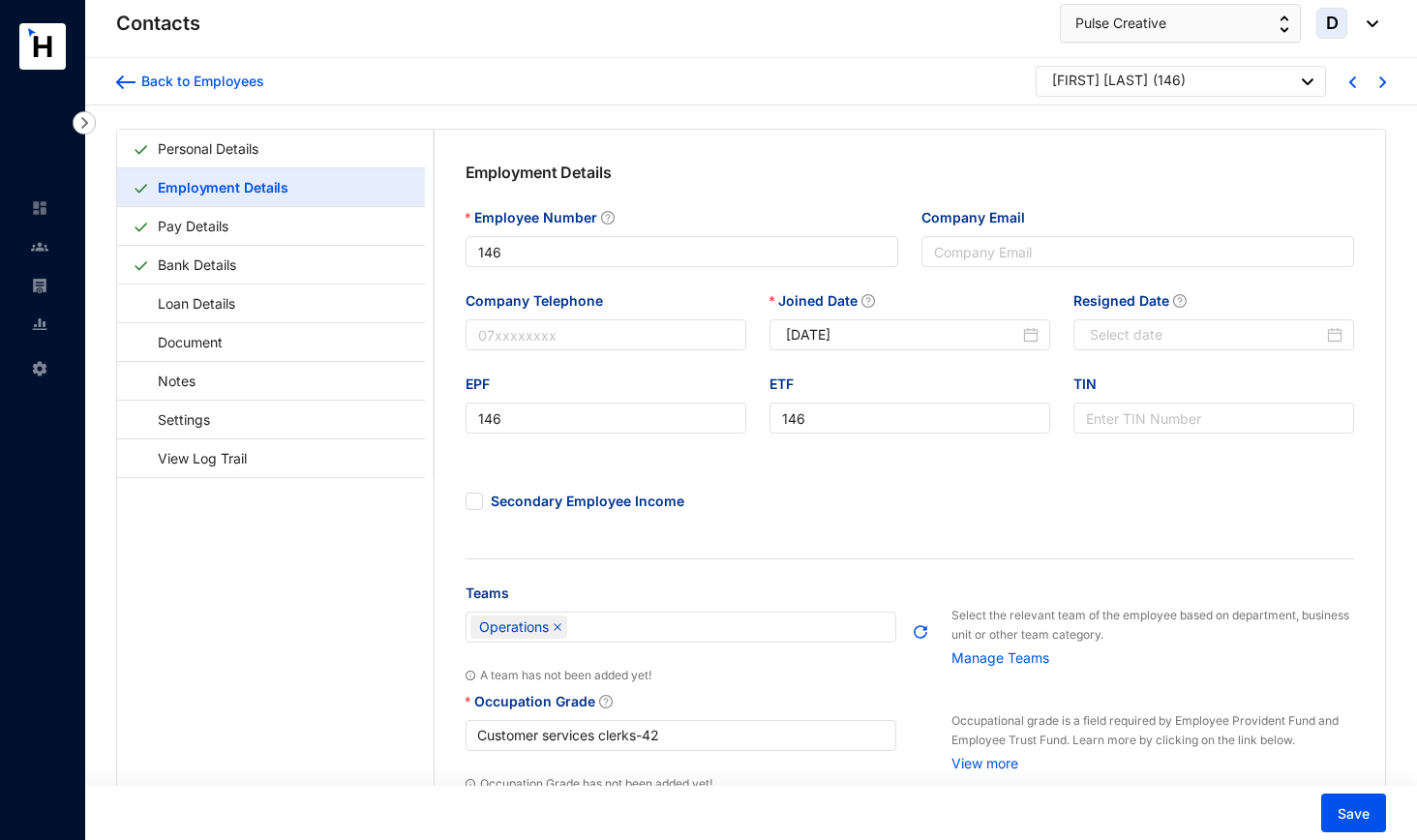 click on "Back to Employees [FIRST]   ( [NUMBER] )" at bounding box center [751, 81] 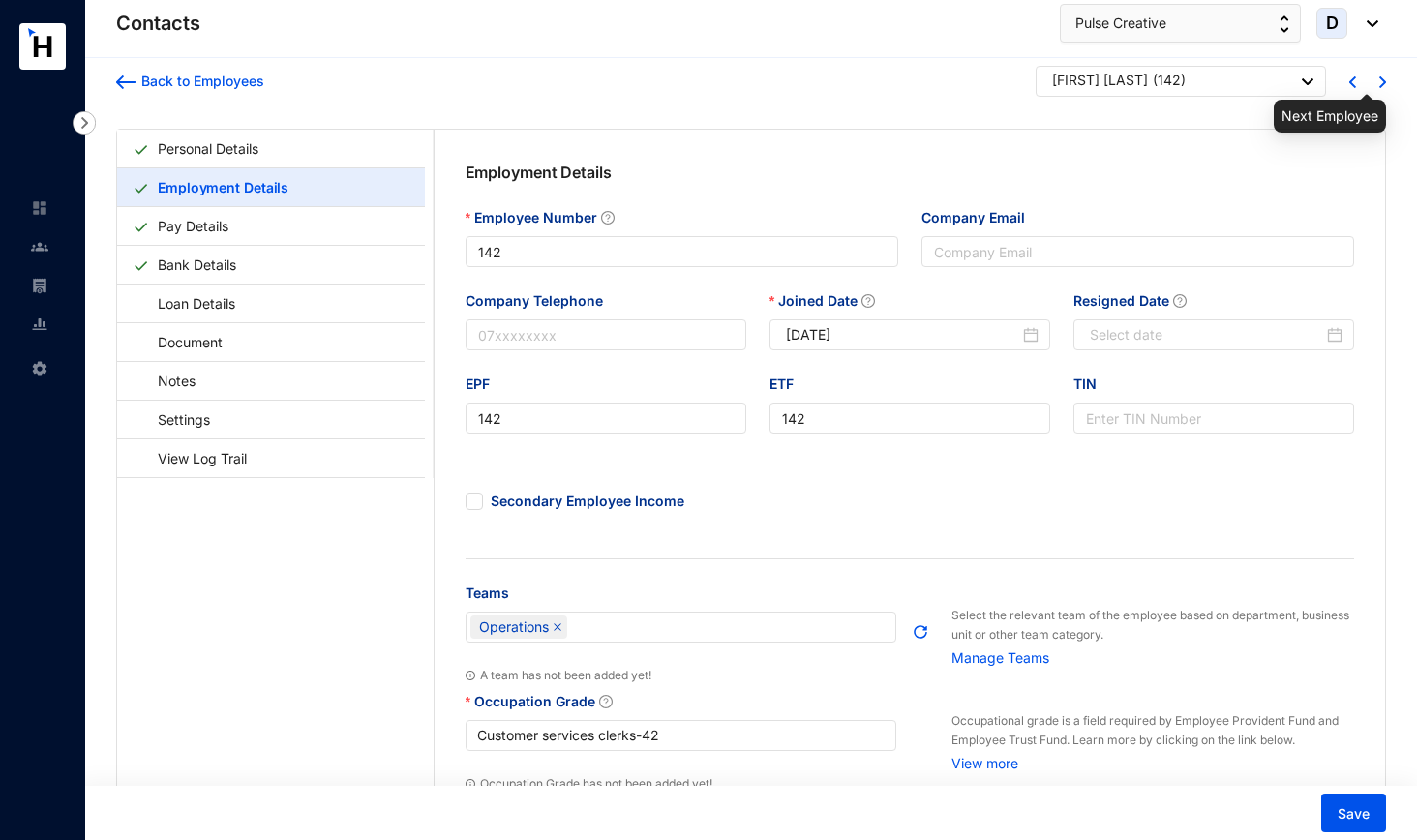 click at bounding box center (1382, 82) 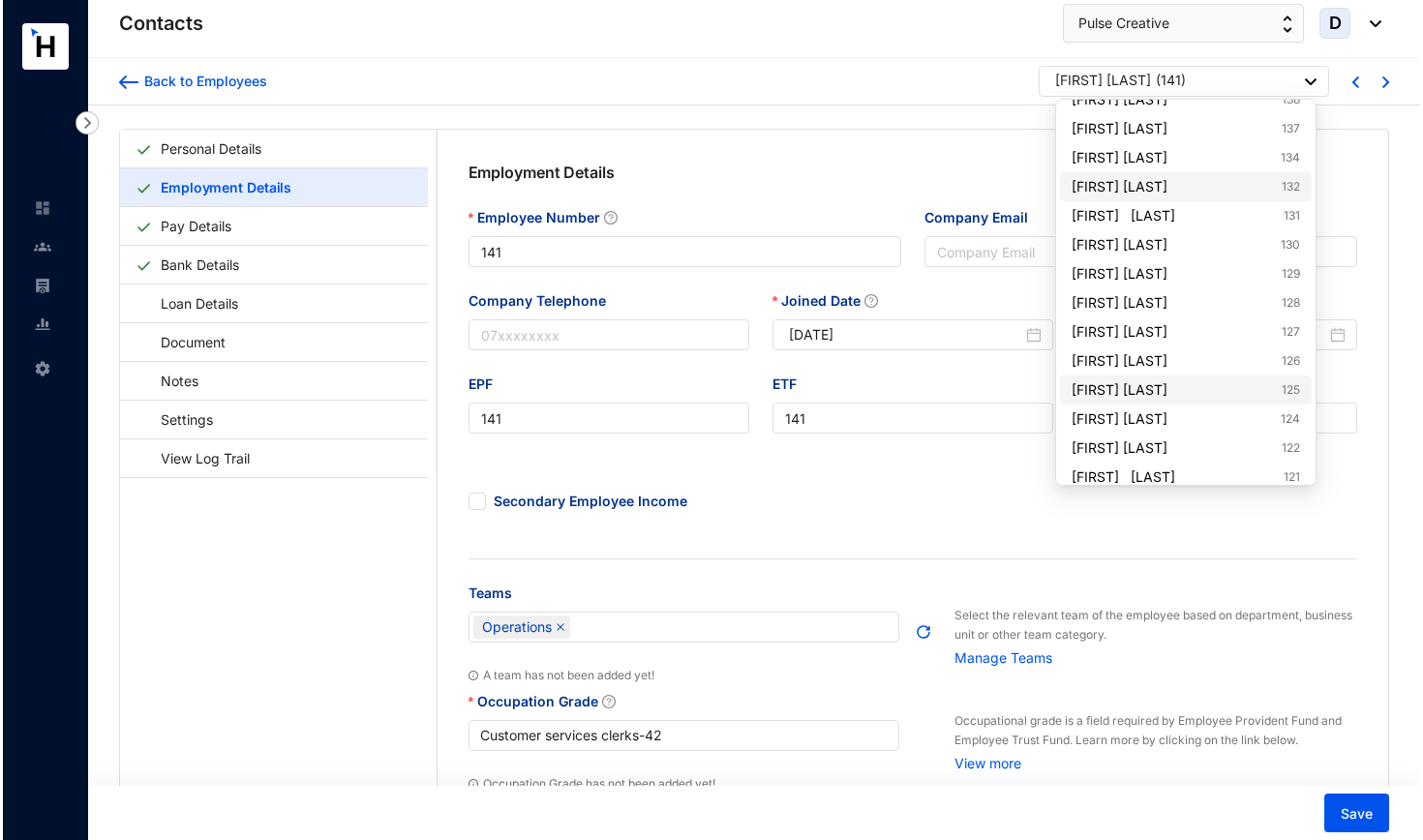 scroll, scrollTop: 882, scrollLeft: 0, axis: vertical 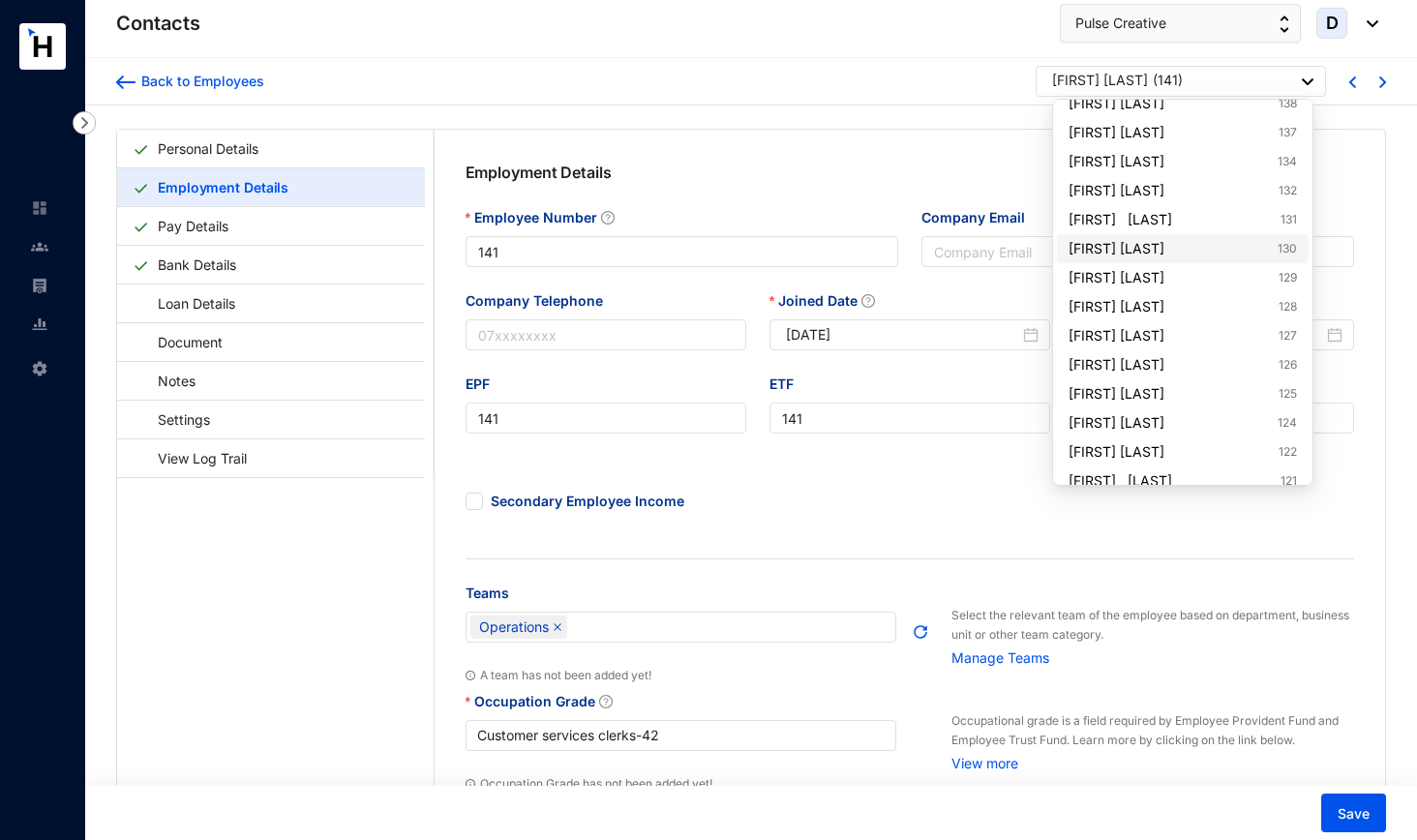 click on "[FIRST] [LAST] [NUMBER]" at bounding box center [1183, 249] 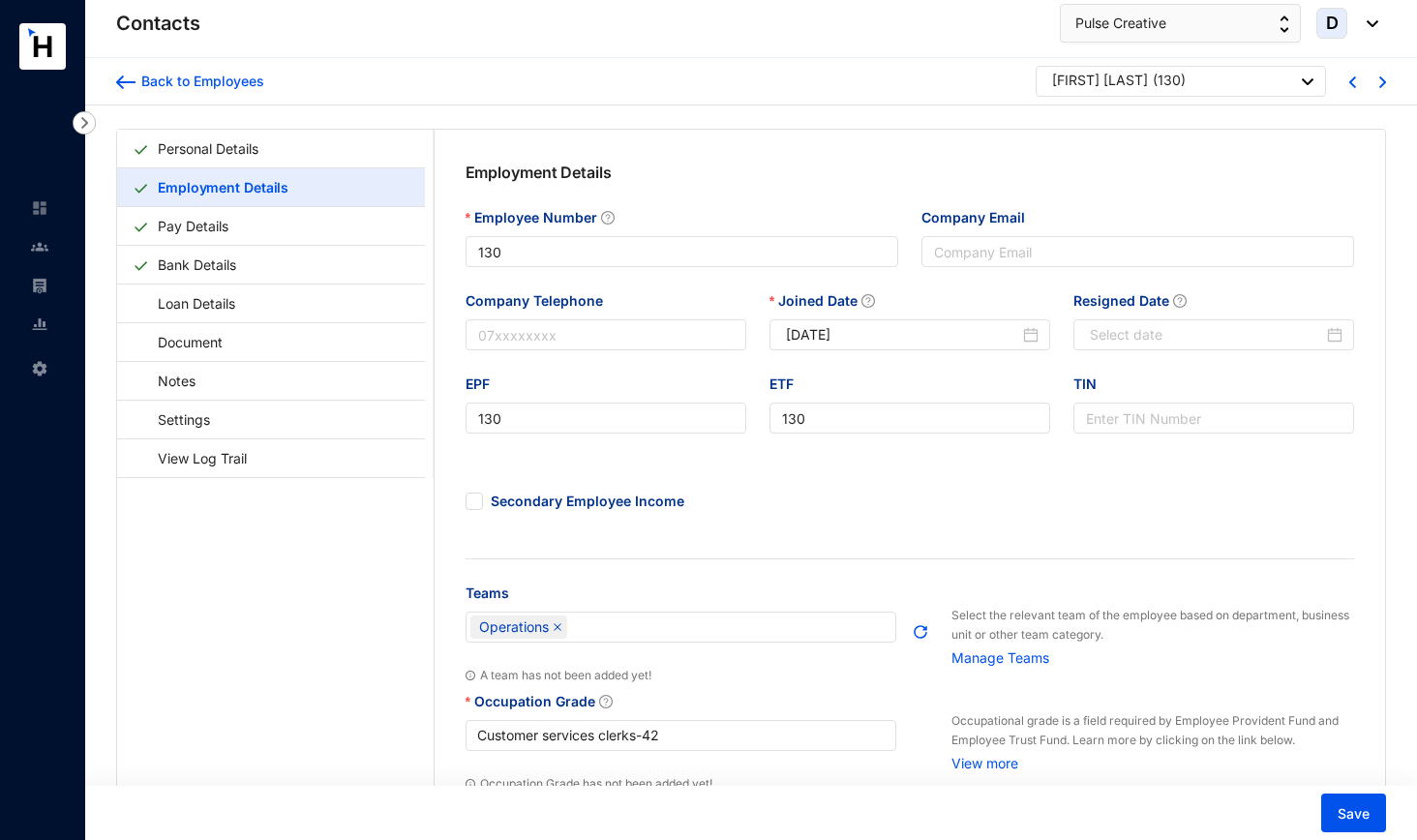 click on "Back to Employees [FIRST]   ( [NUMBER] )" at bounding box center [751, 81] 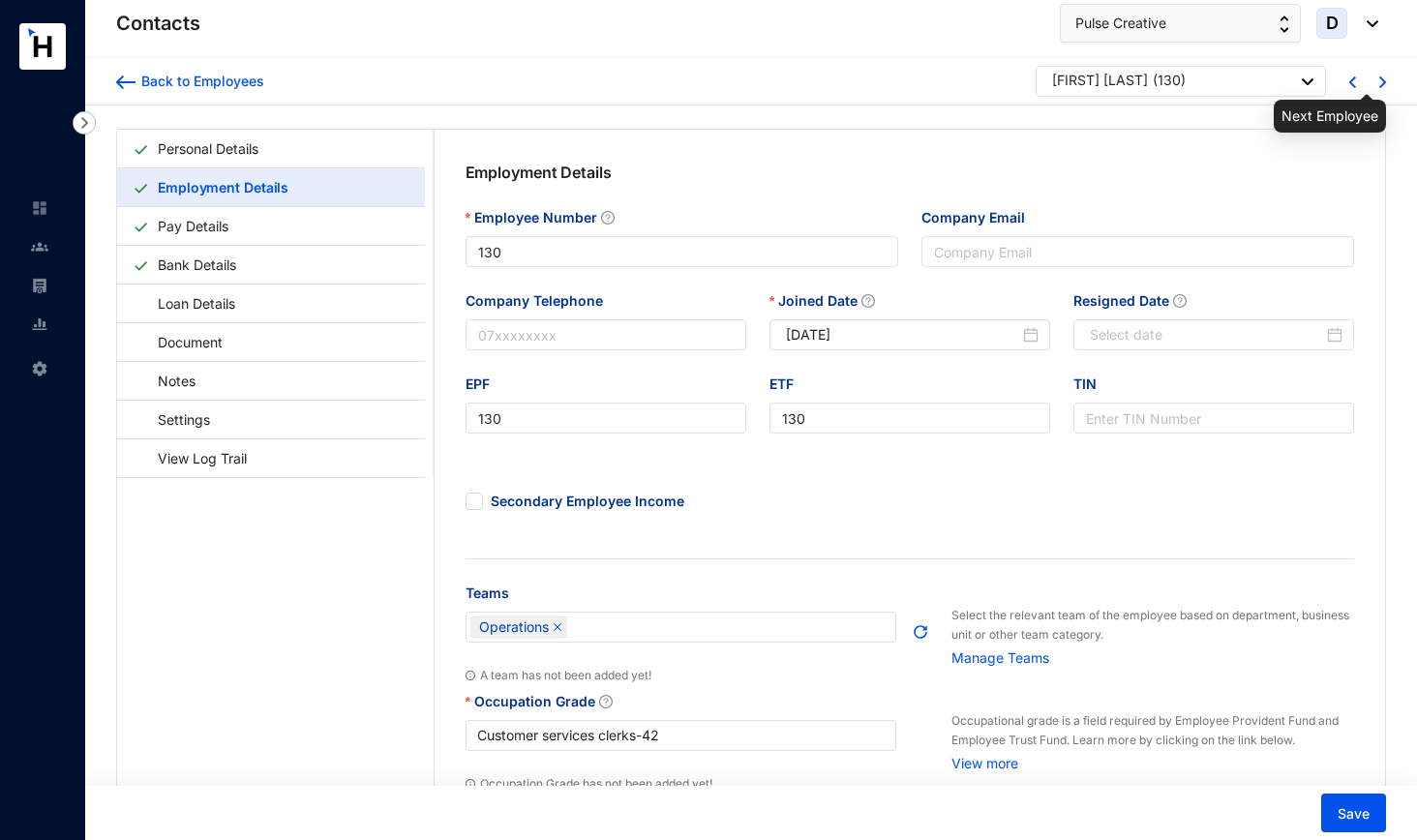 click at bounding box center [1382, 82] 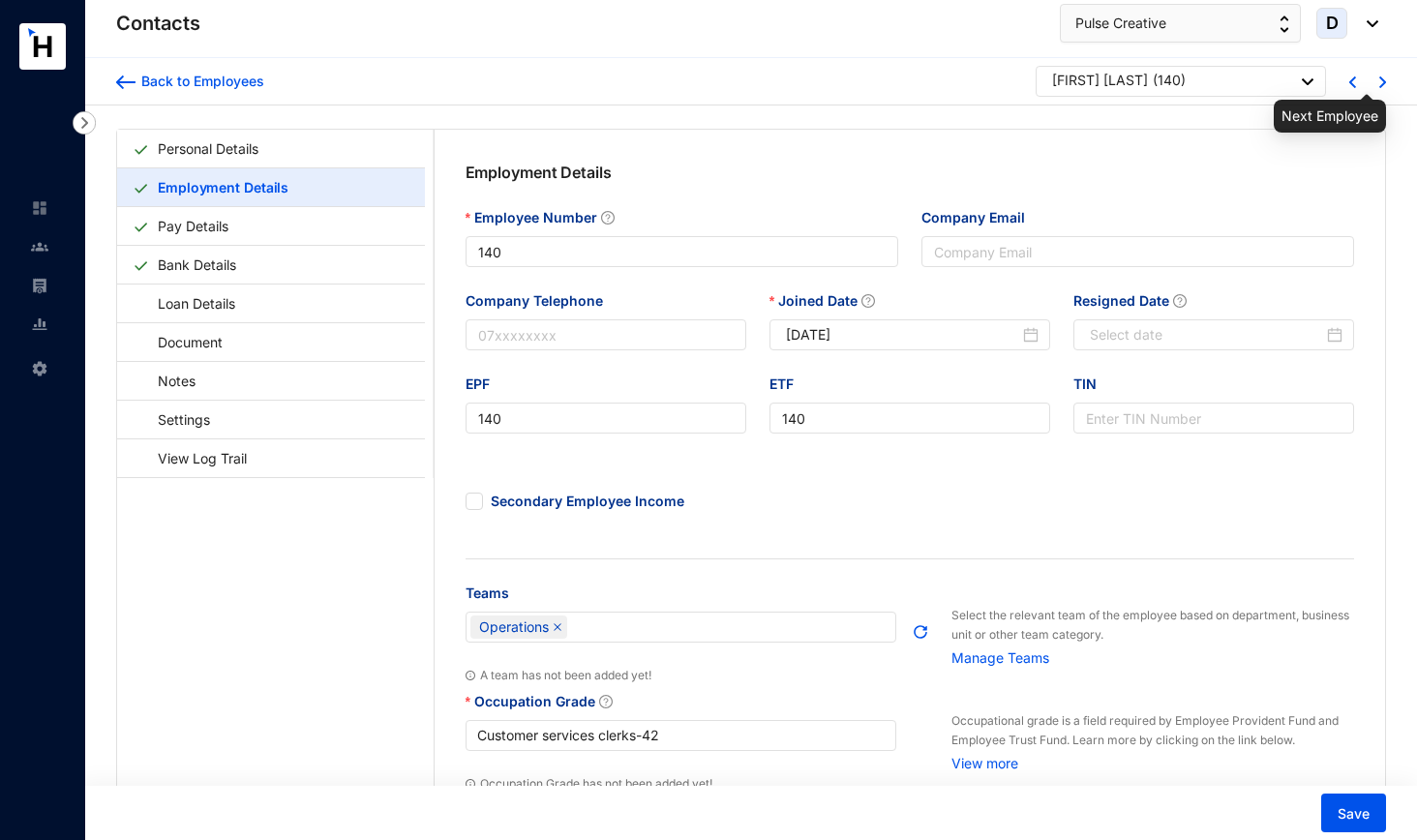click at bounding box center (1382, 82) 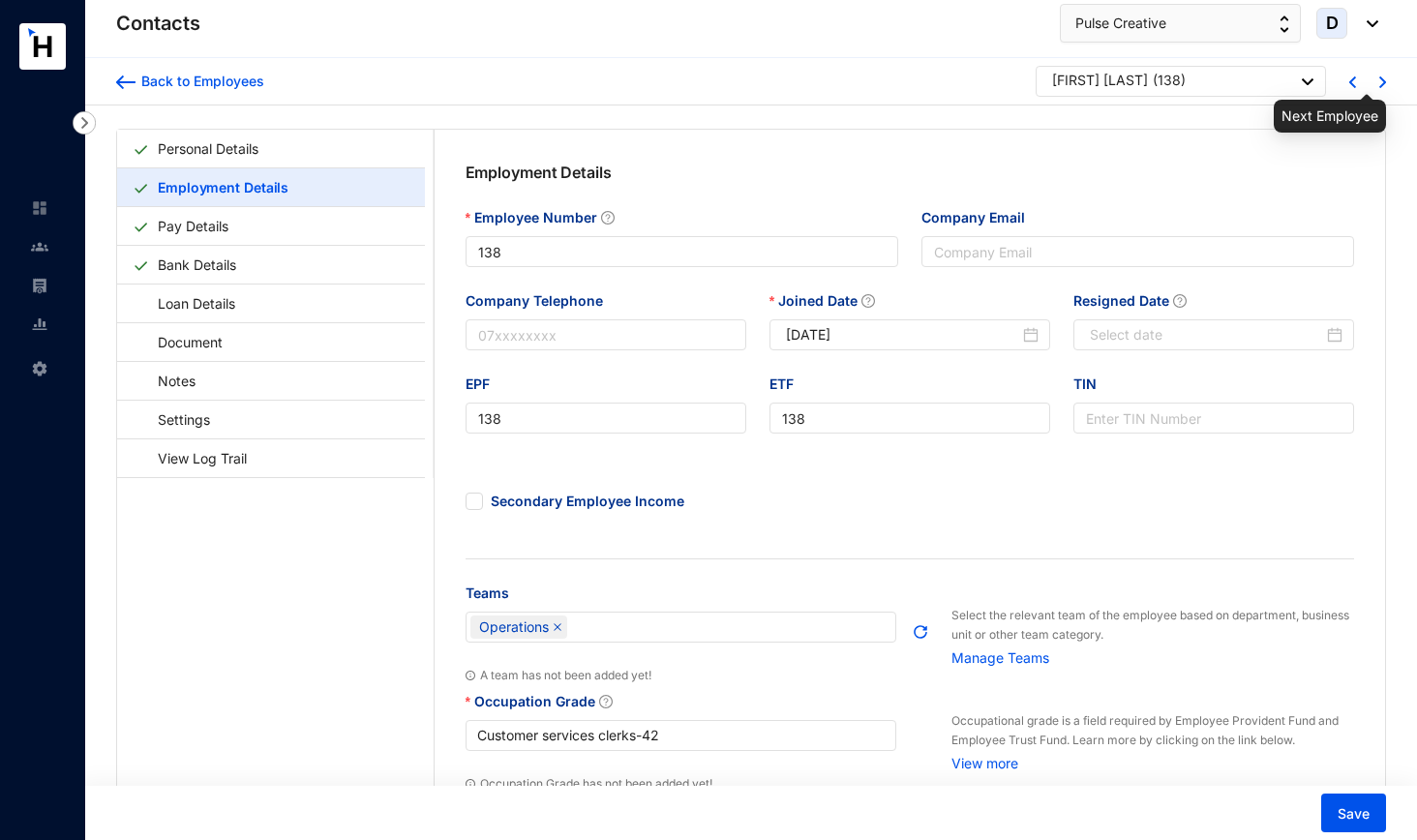 click at bounding box center [1382, 82] 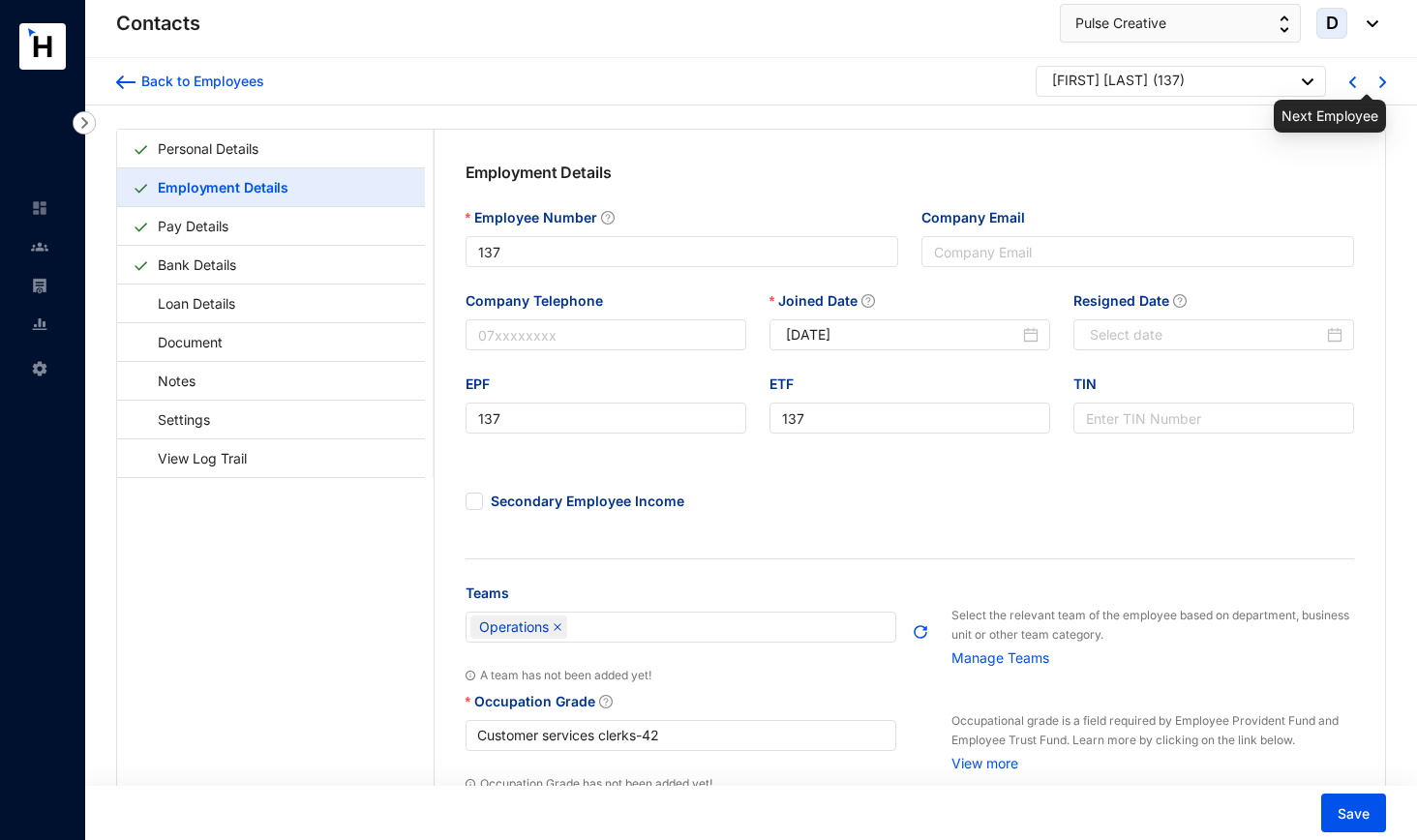 click at bounding box center (1382, 82) 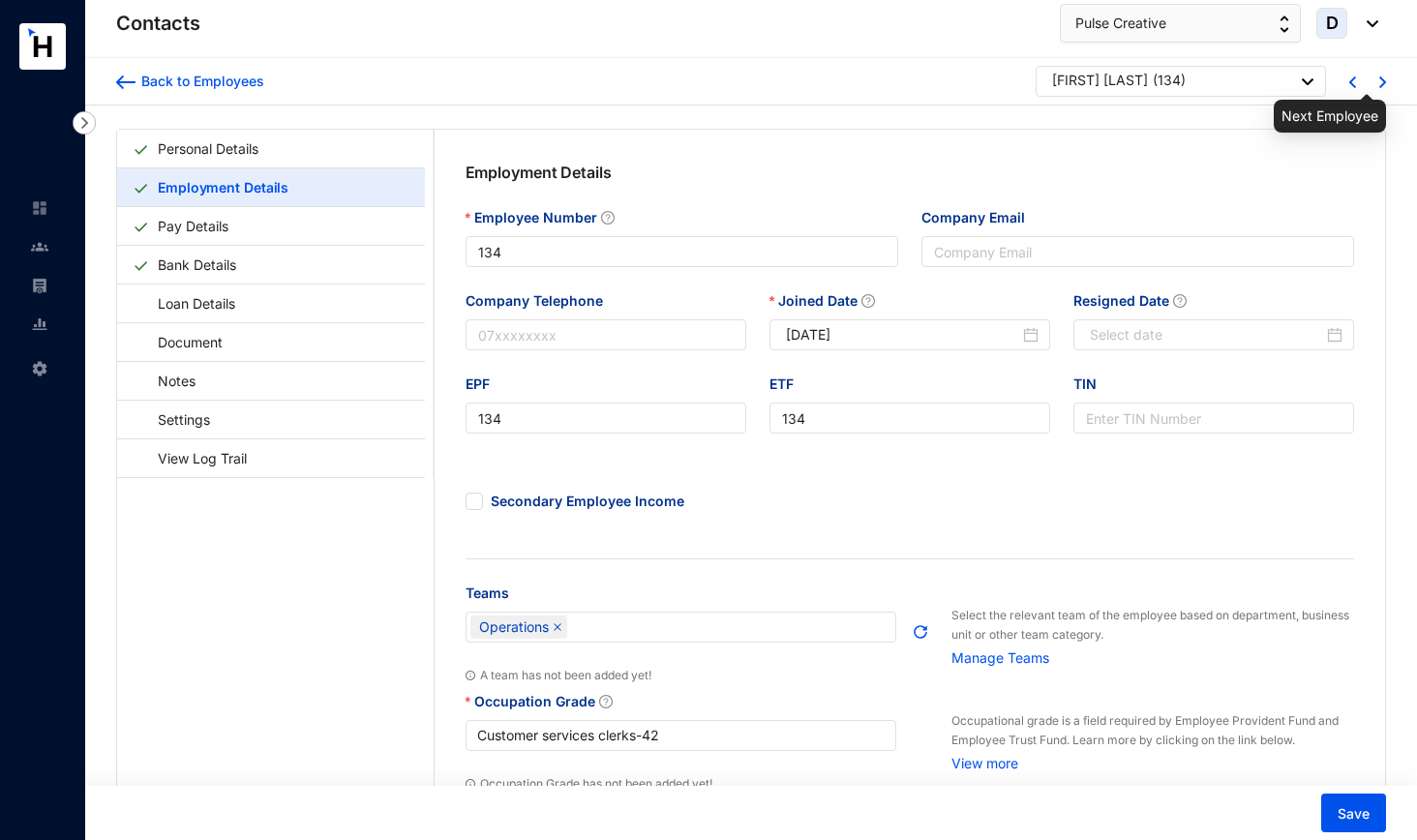click at bounding box center [1382, 82] 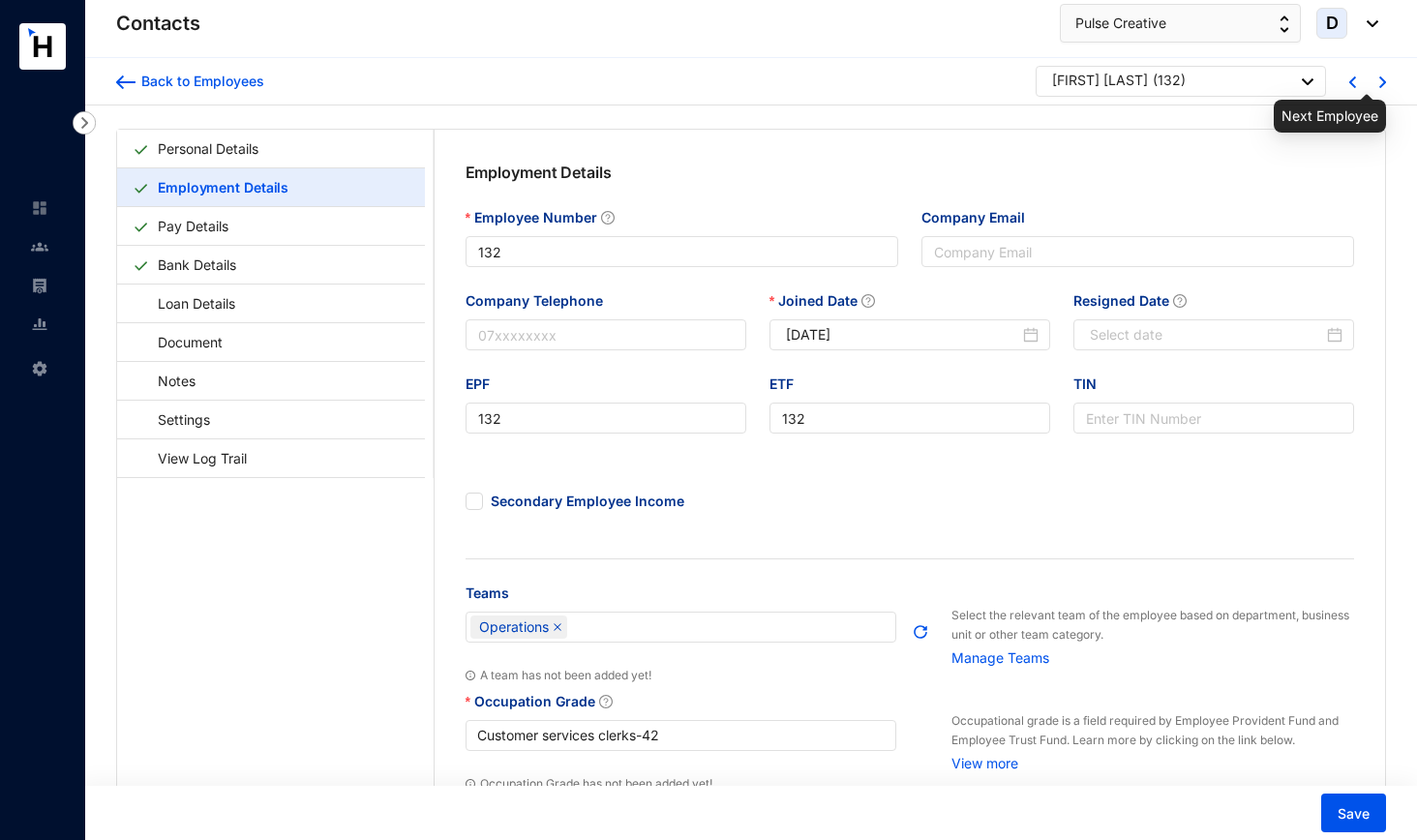 click at bounding box center (1382, 82) 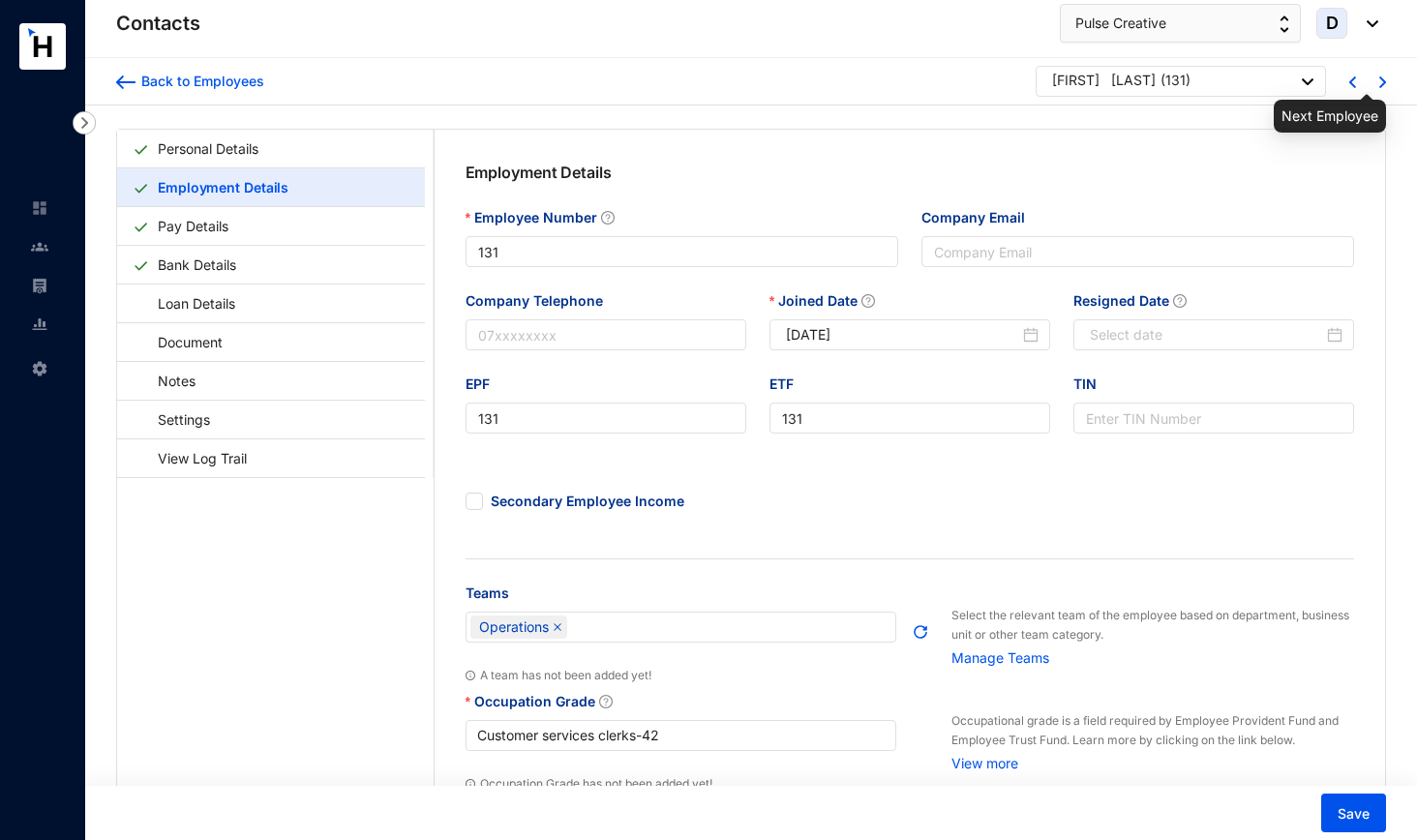 click at bounding box center (1382, 82) 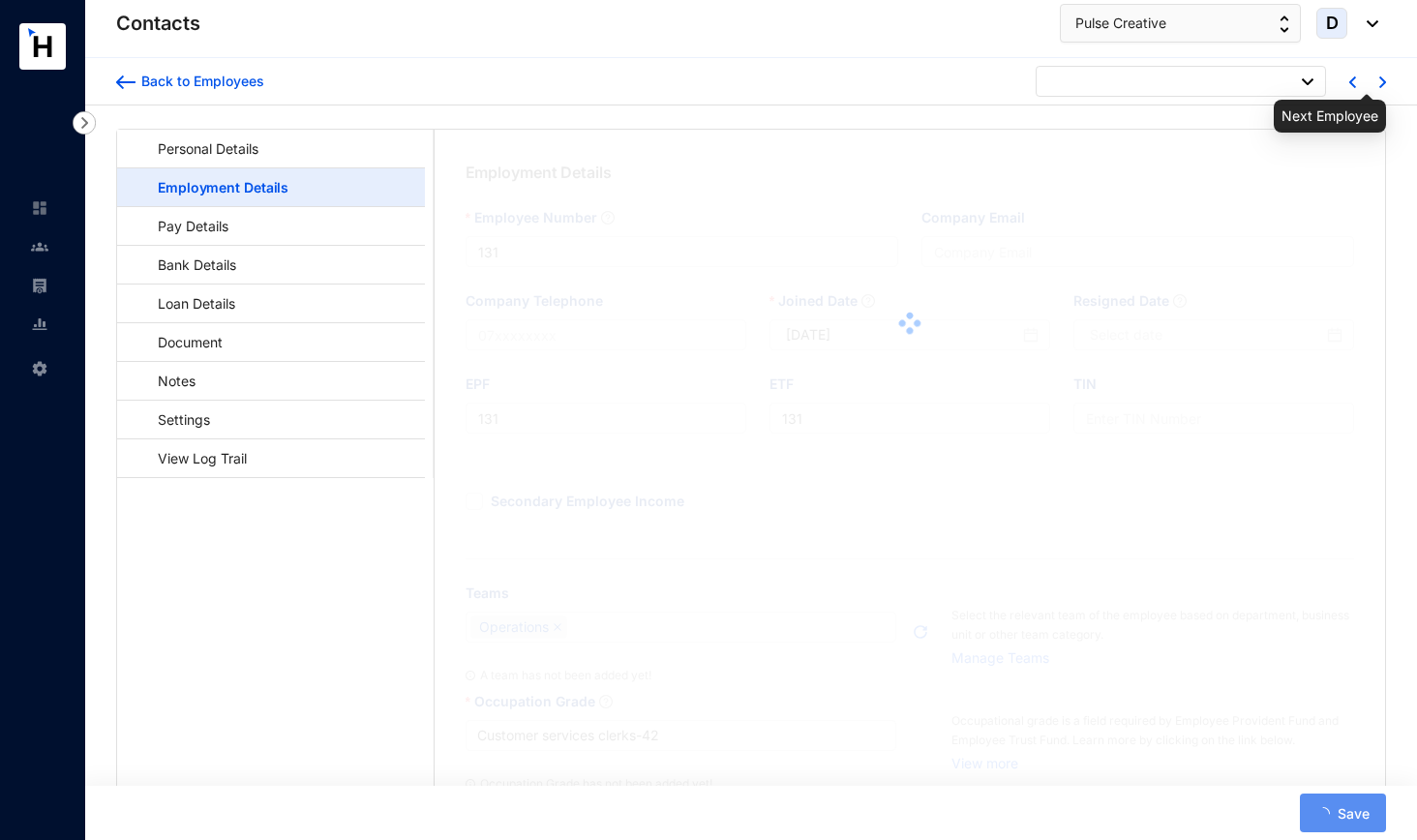 click at bounding box center (1382, 82) 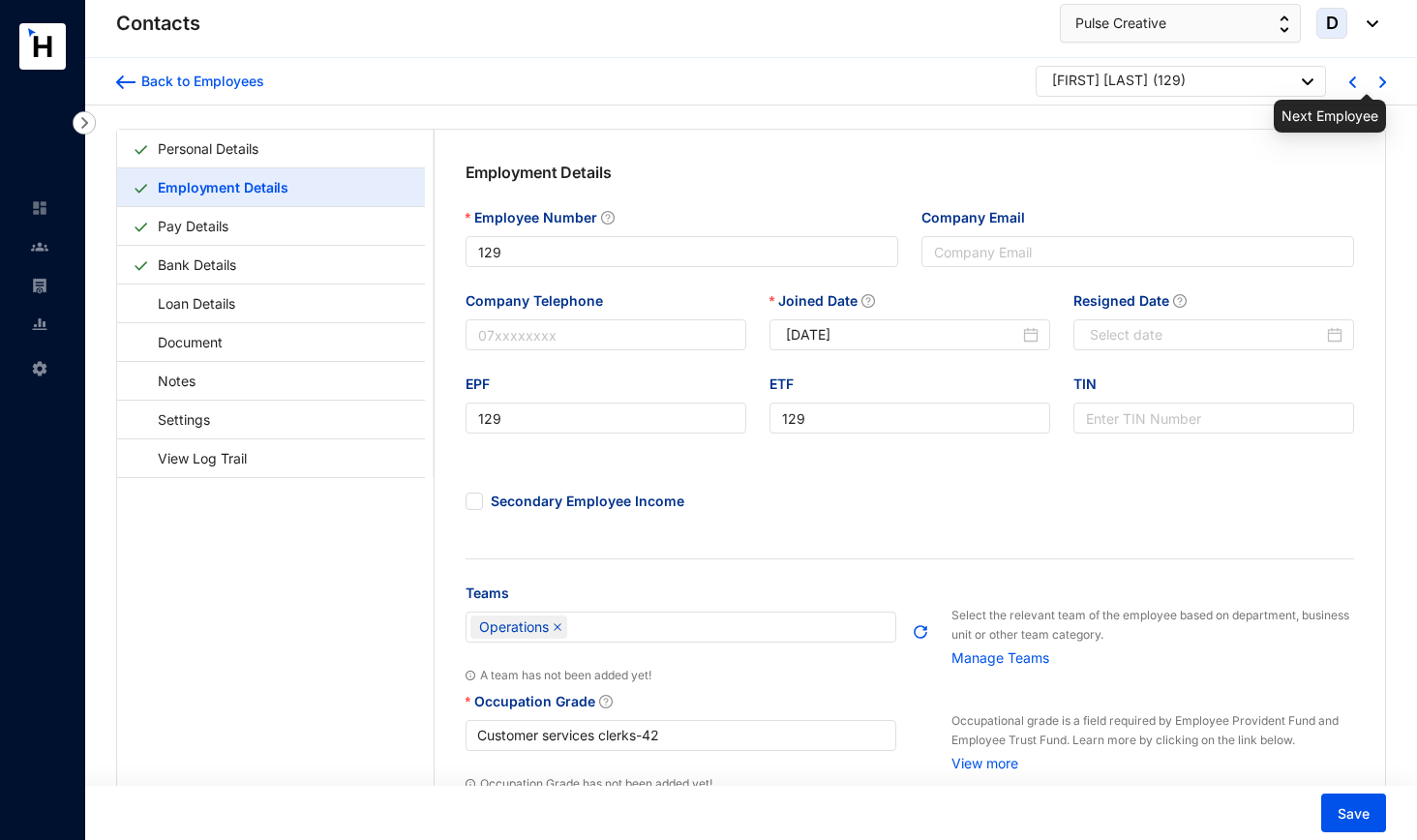 click at bounding box center (1382, 82) 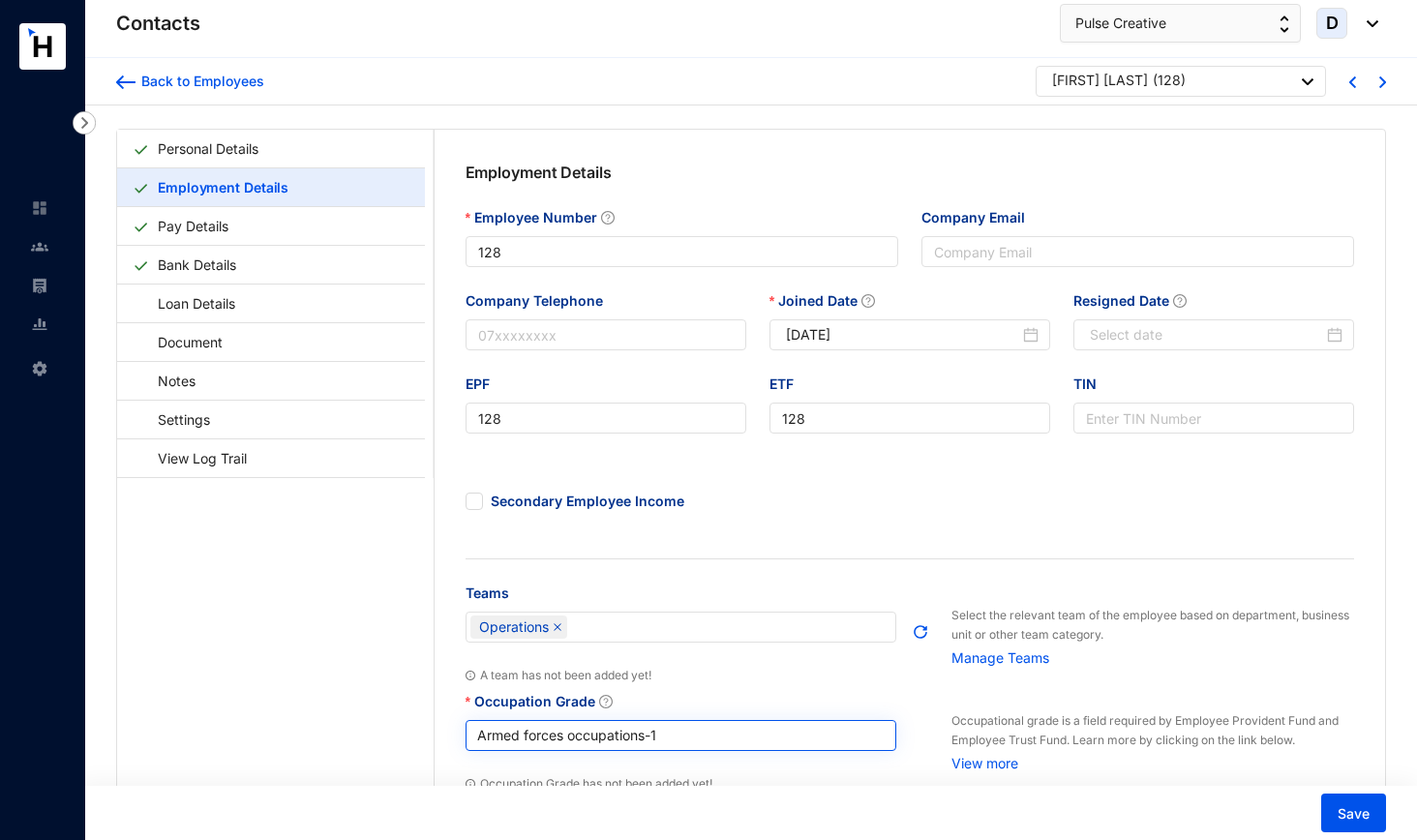 click on "Armed forces occupations  -  1" at bounding box center [681, 735] 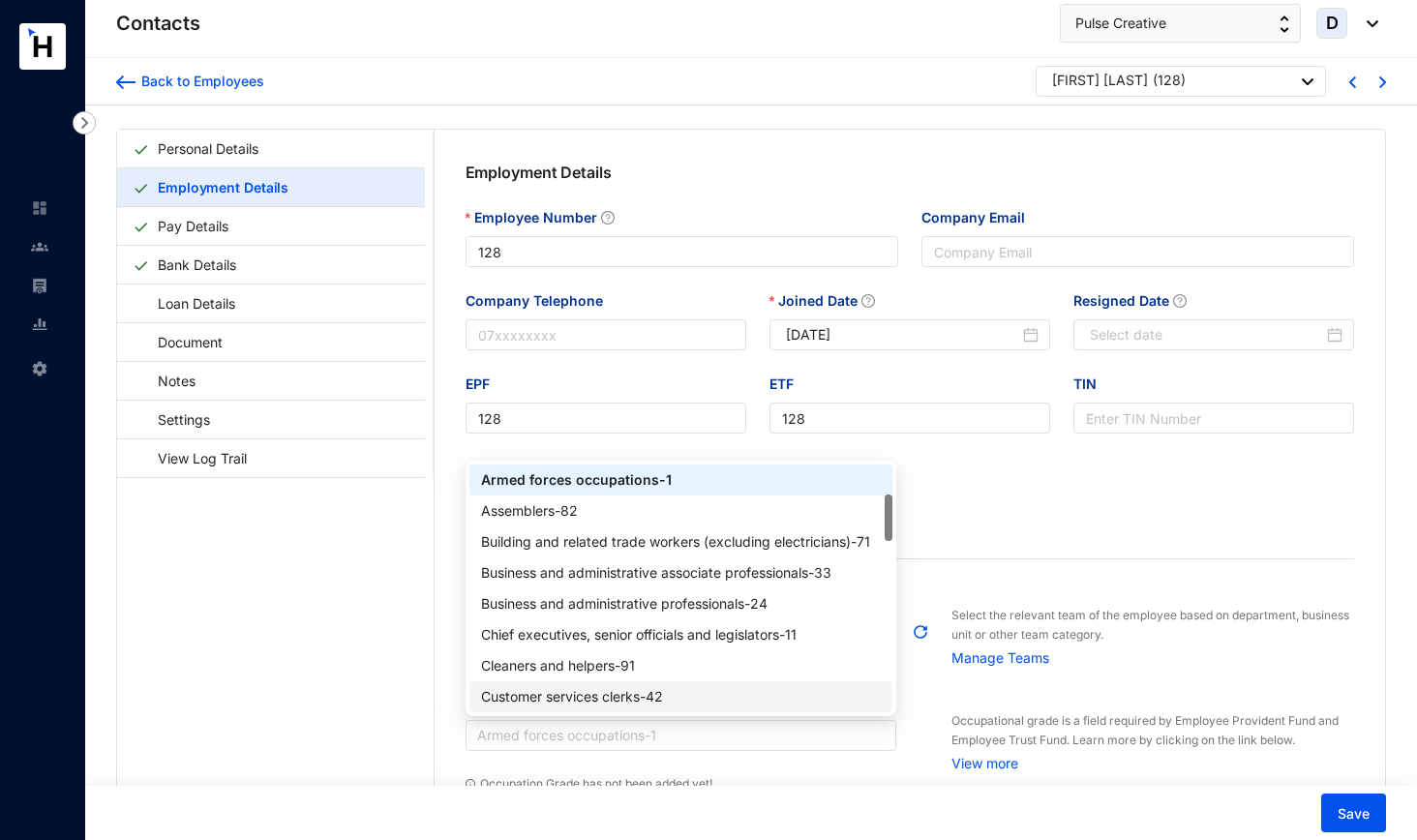 click on "Customer services clerks  -  42" at bounding box center (681, 697) 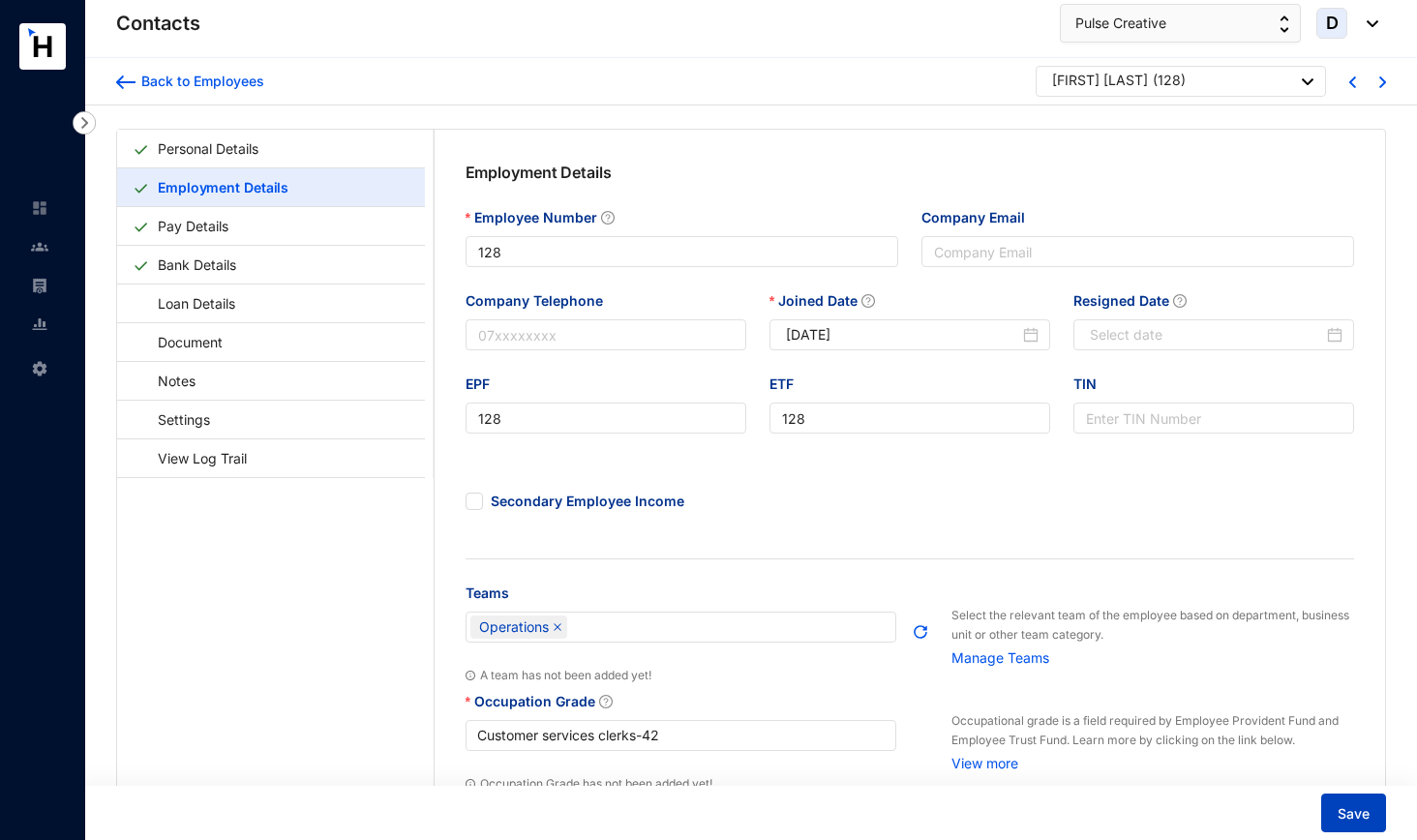 click on "Save" at bounding box center (1353, 813) 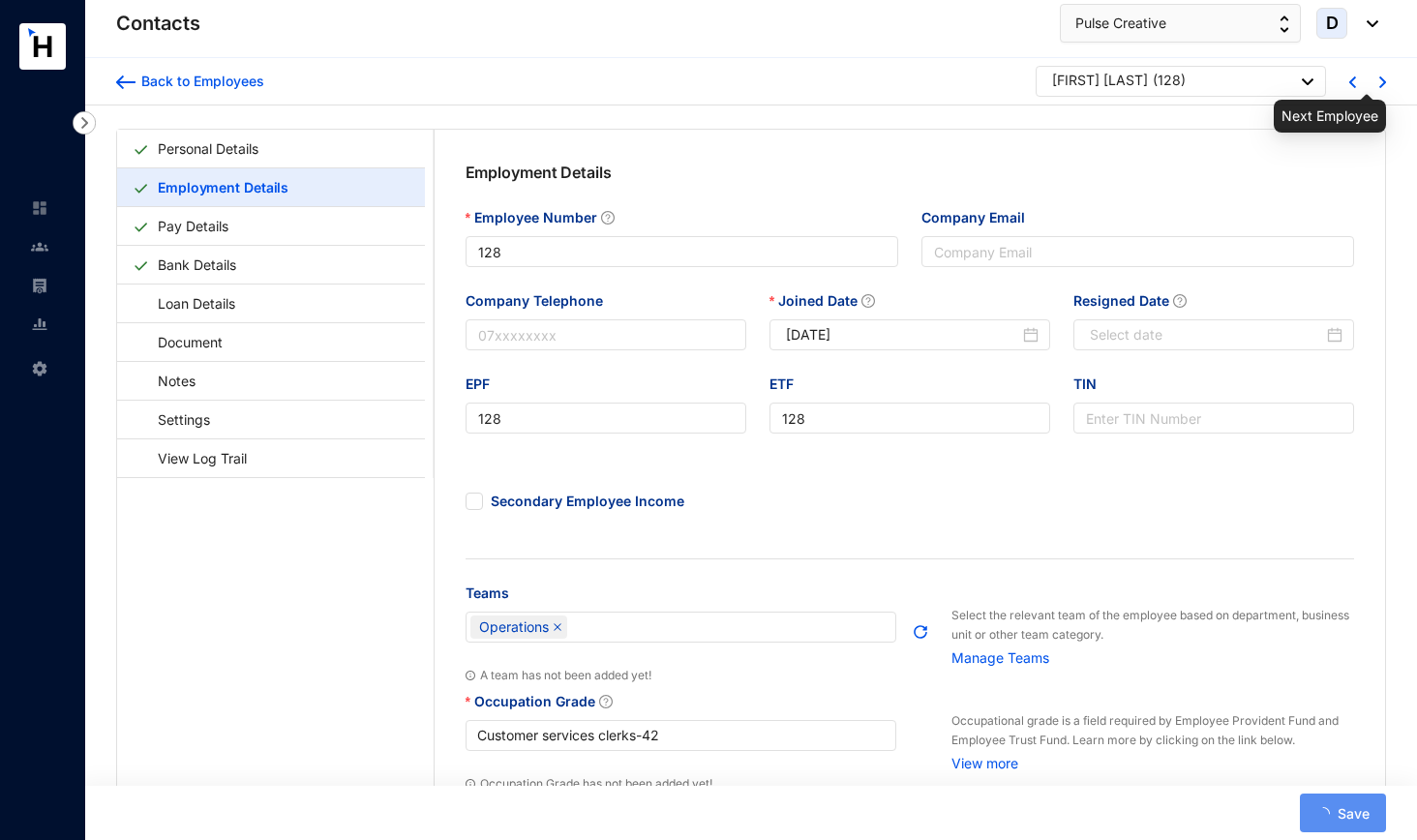 click at bounding box center (1382, 82) 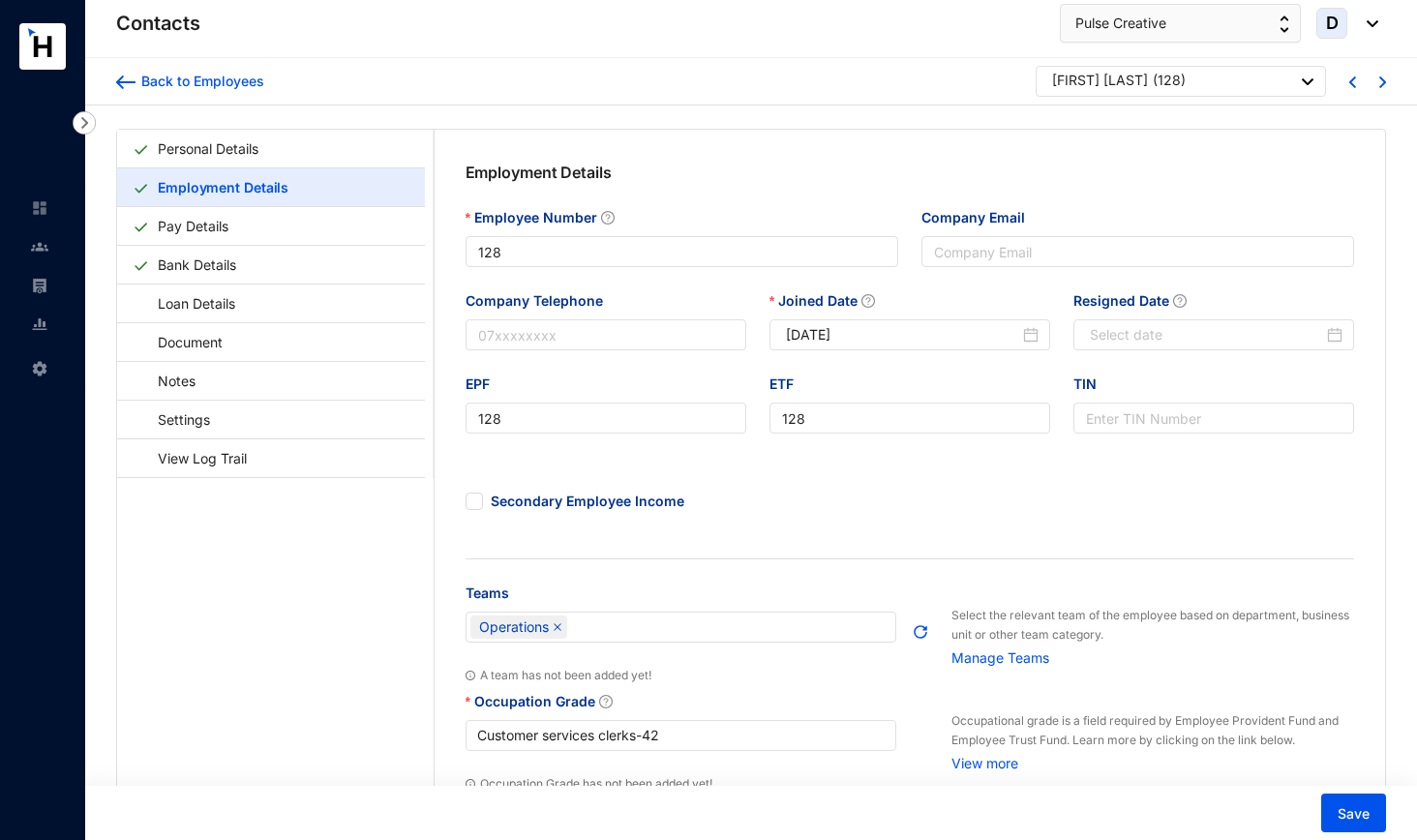 click at bounding box center [1356, 81] 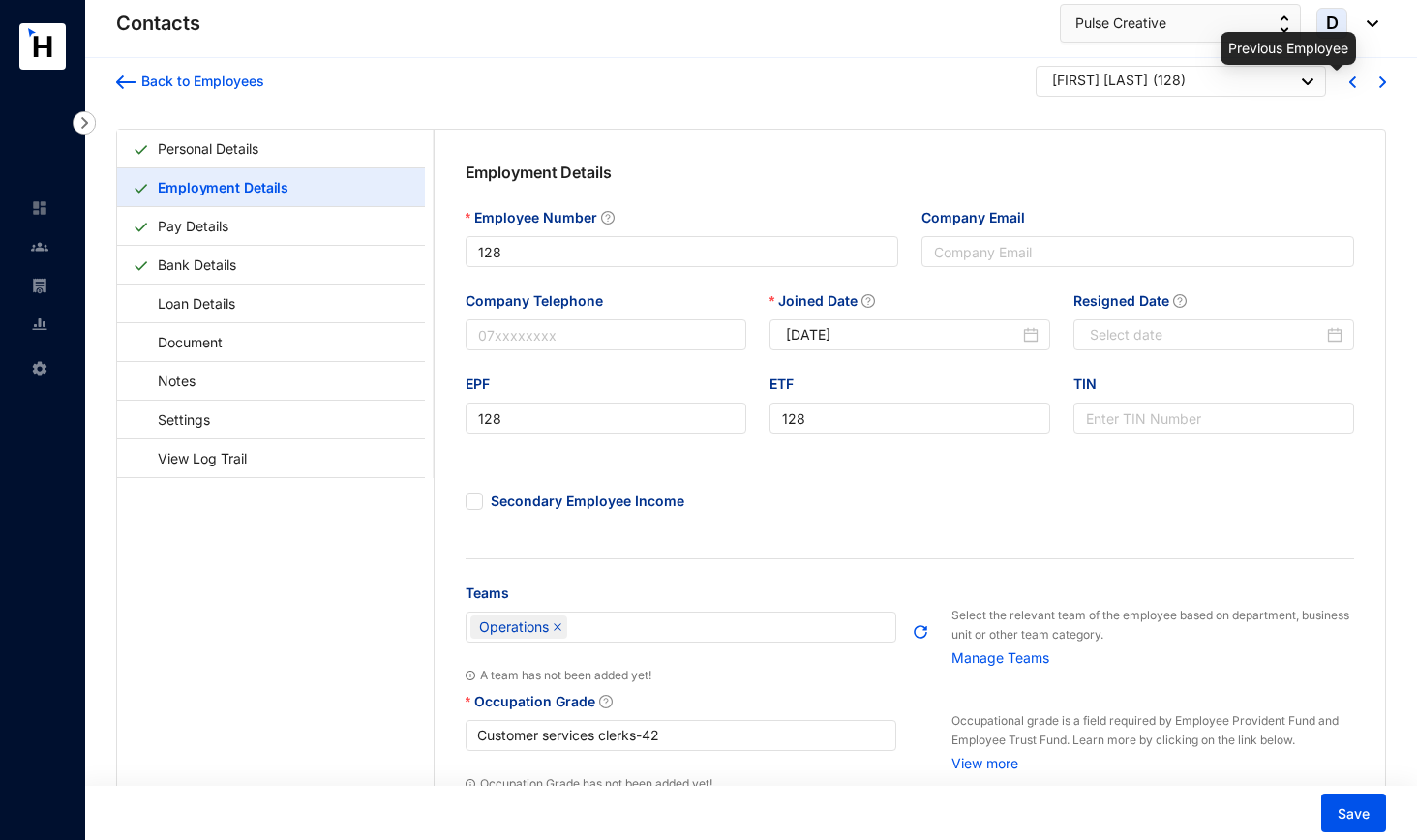 click at bounding box center (1352, 82) 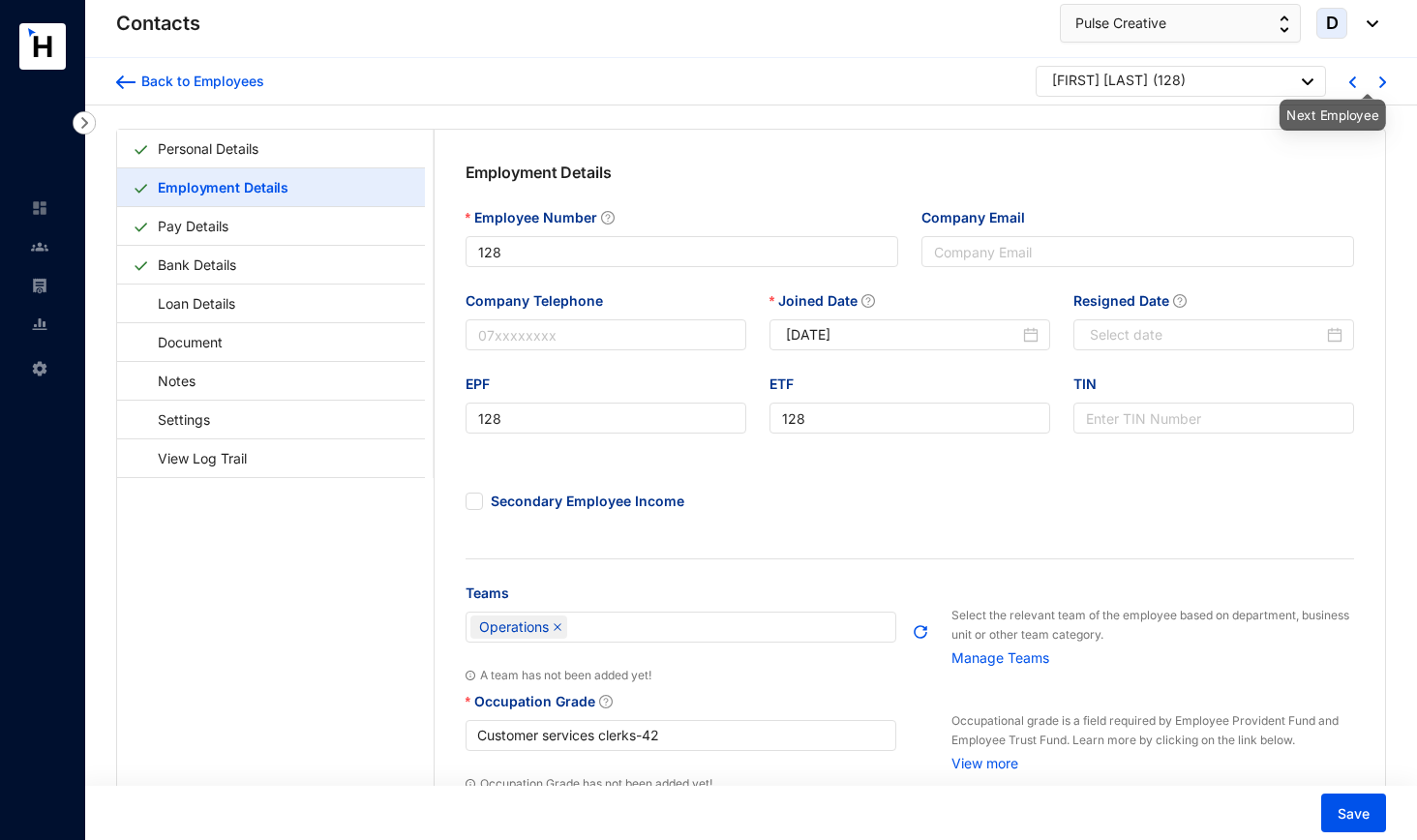 click at bounding box center [1382, 82] 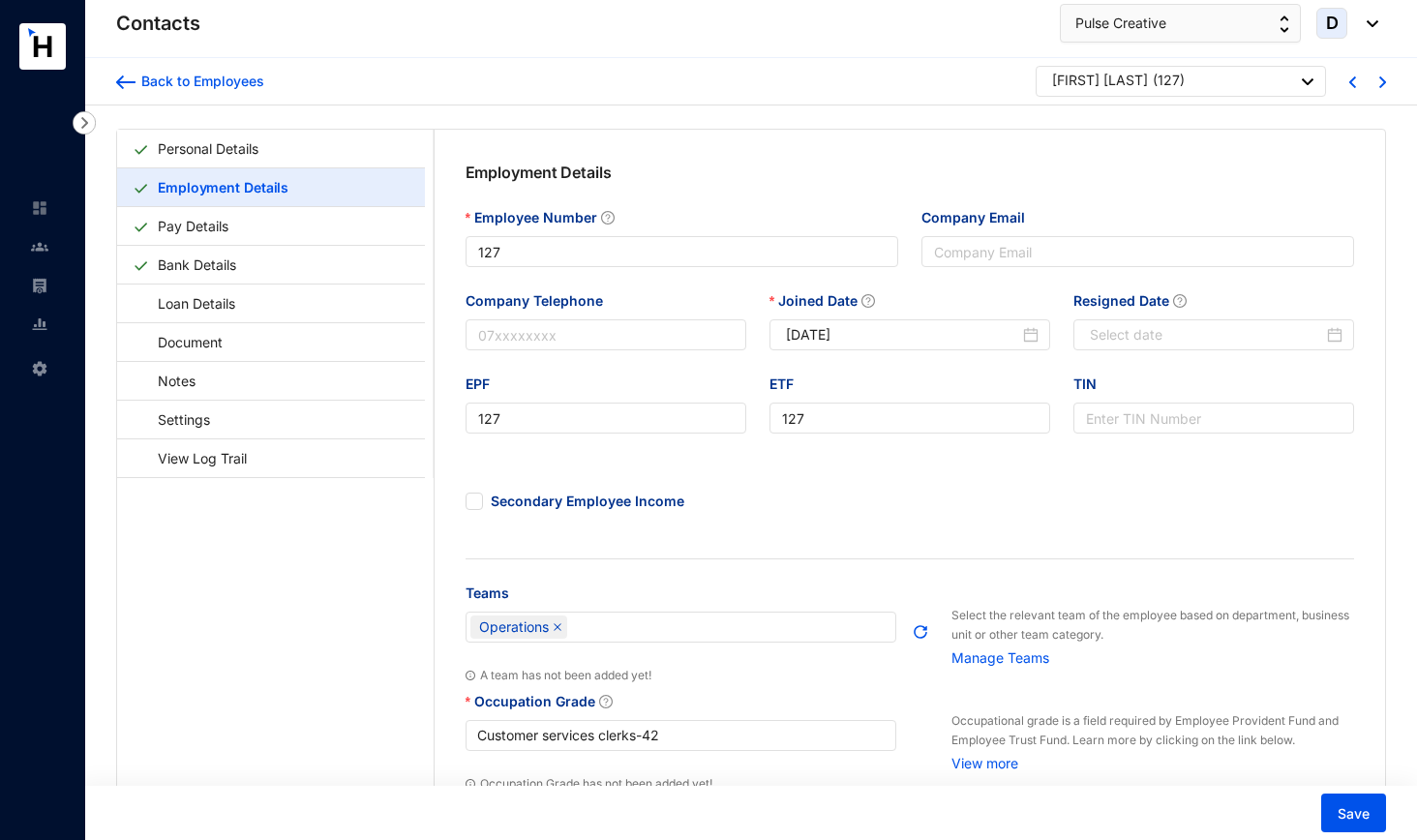 click at bounding box center [1382, 82] 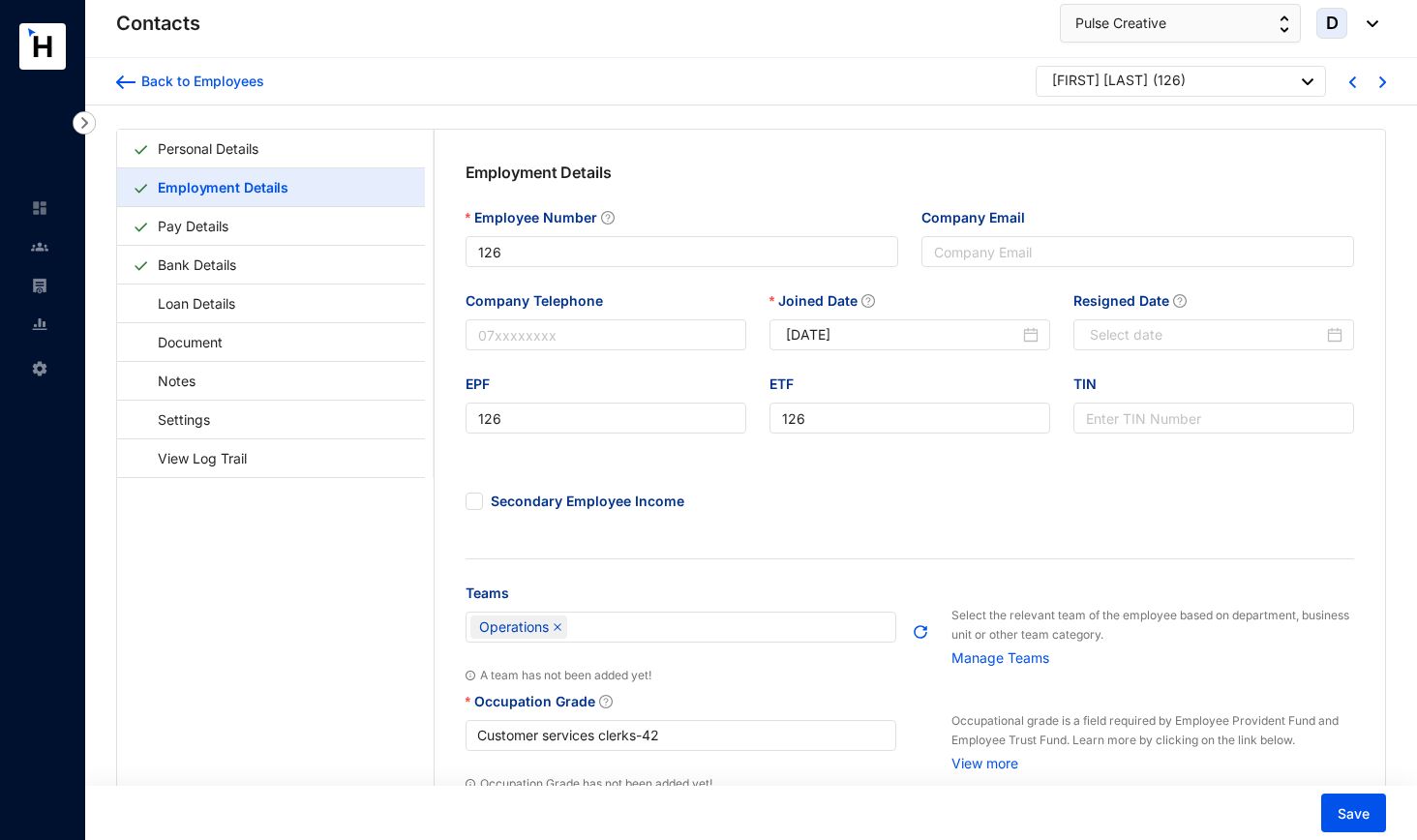 click at bounding box center [1382, 82] 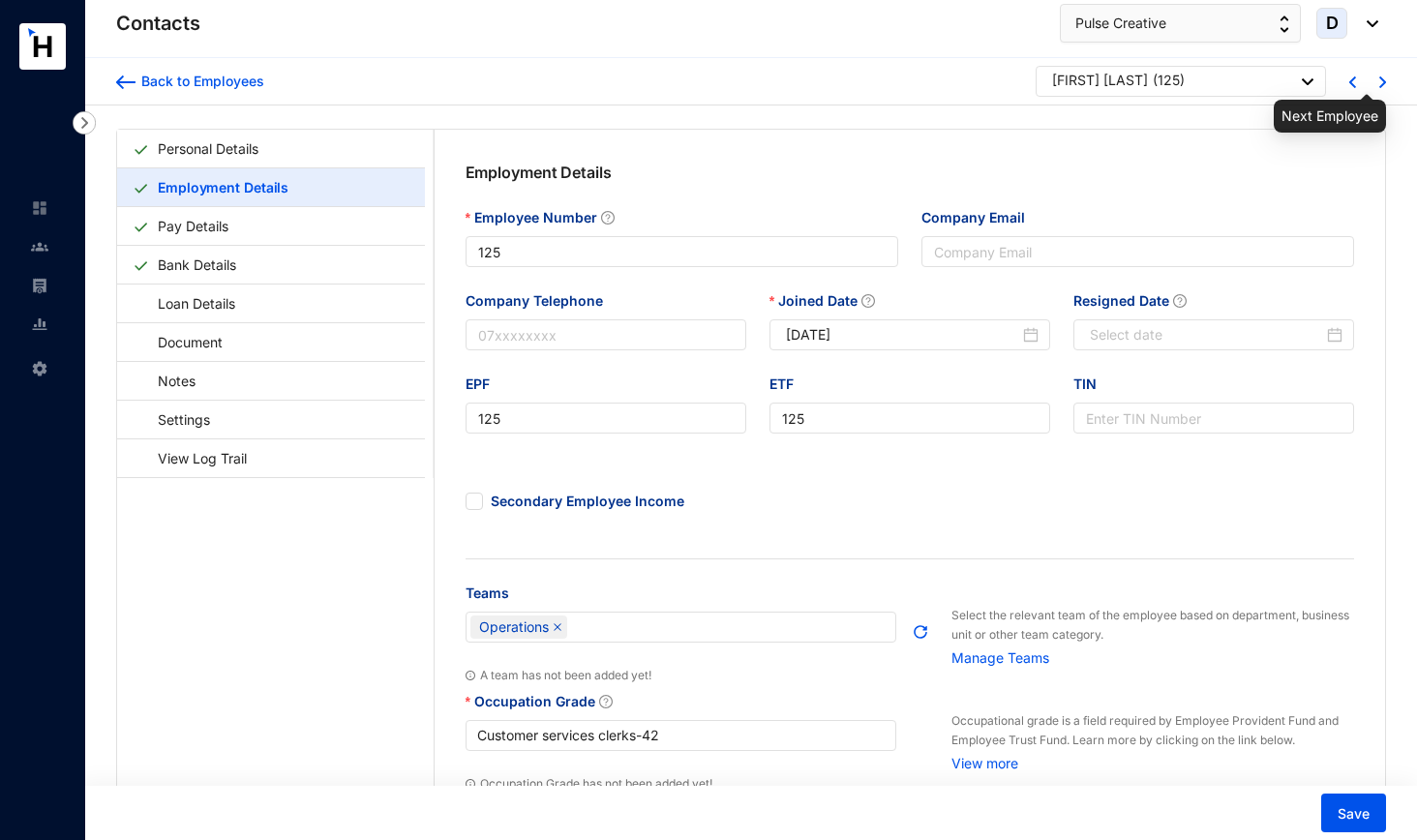 click at bounding box center (1382, 82) 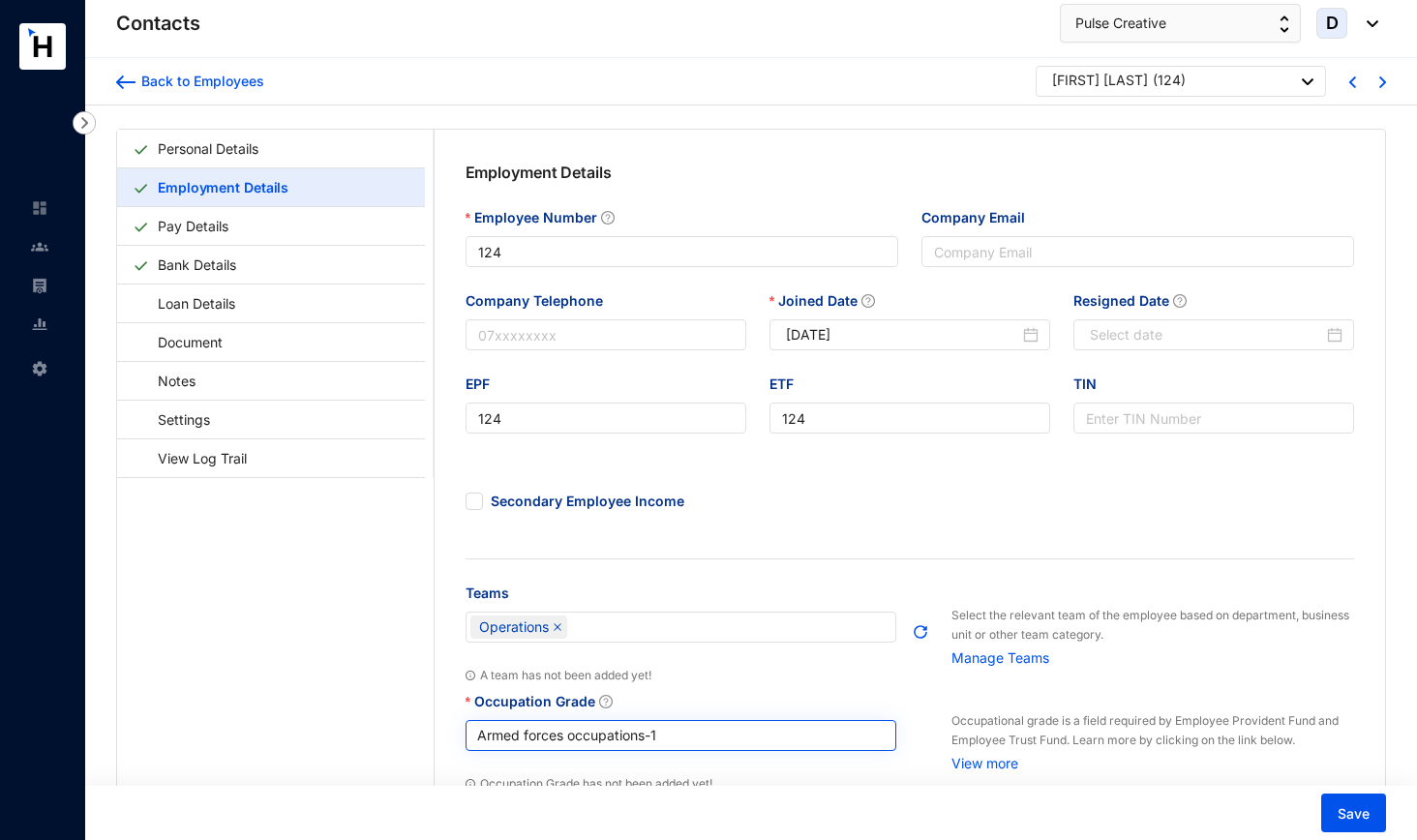 click on "Armed forces occupations  -  1" at bounding box center [681, 735] 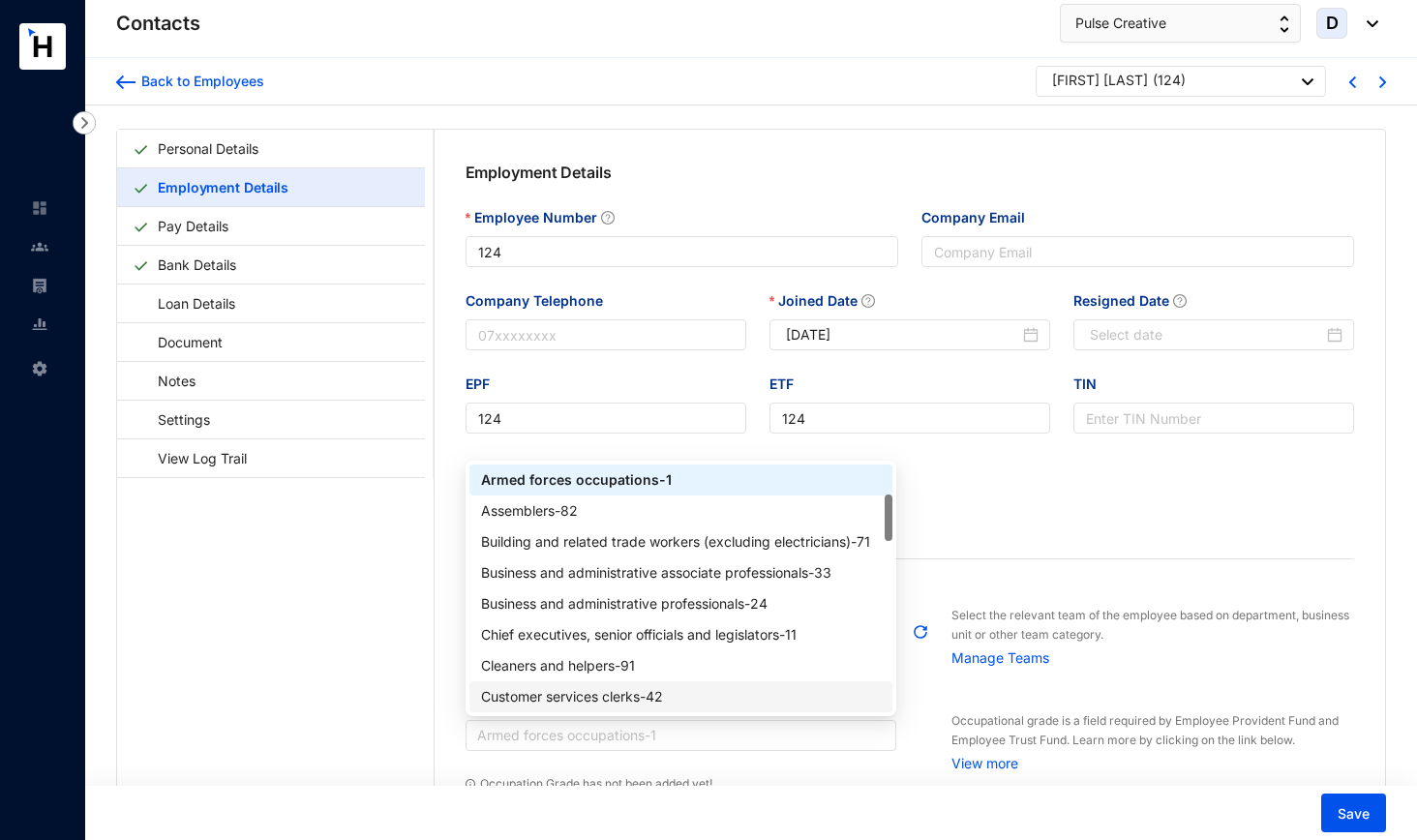 click on "Customer services clerks  -  42" at bounding box center (681, 697) 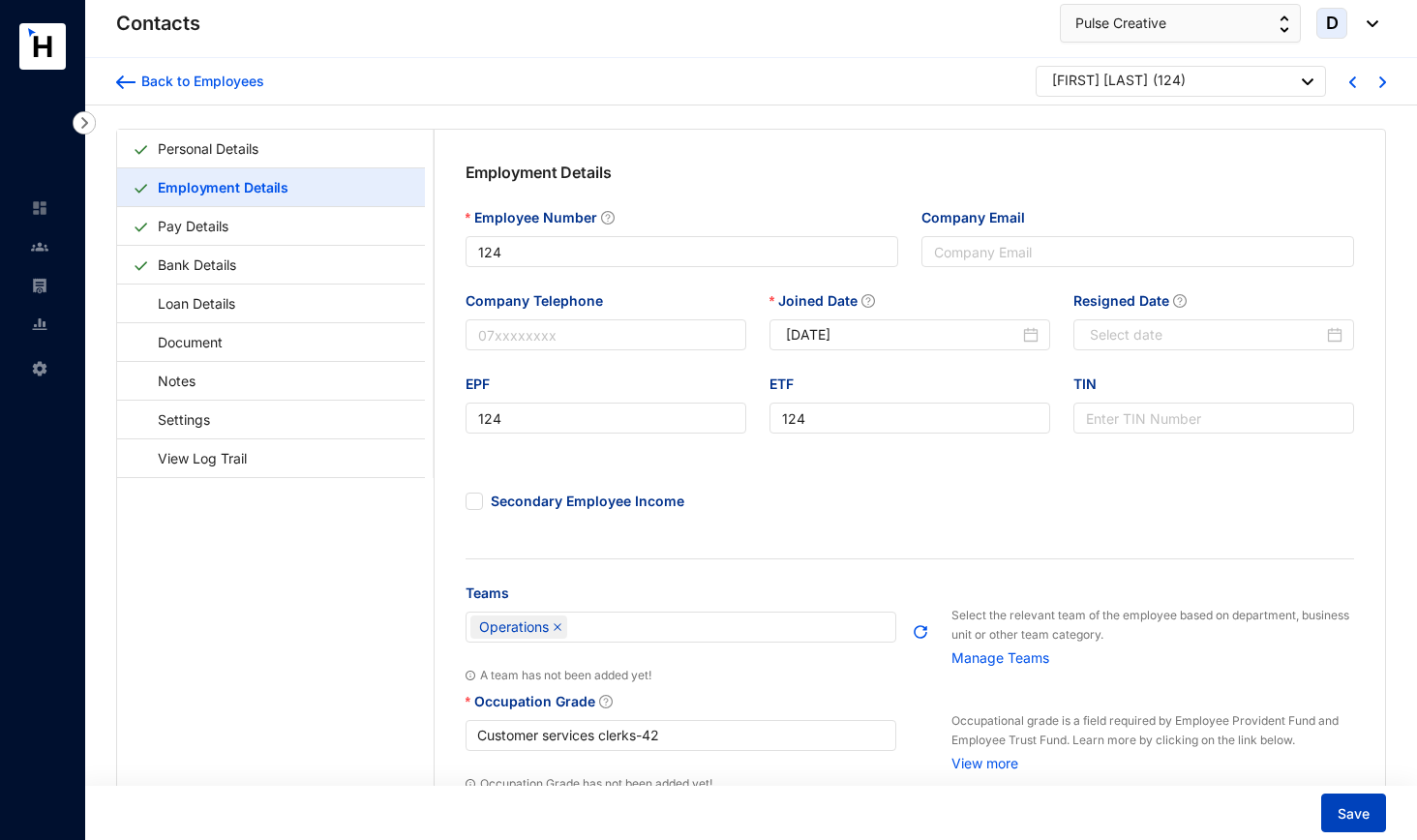 click on "Save" at bounding box center (1353, 814) 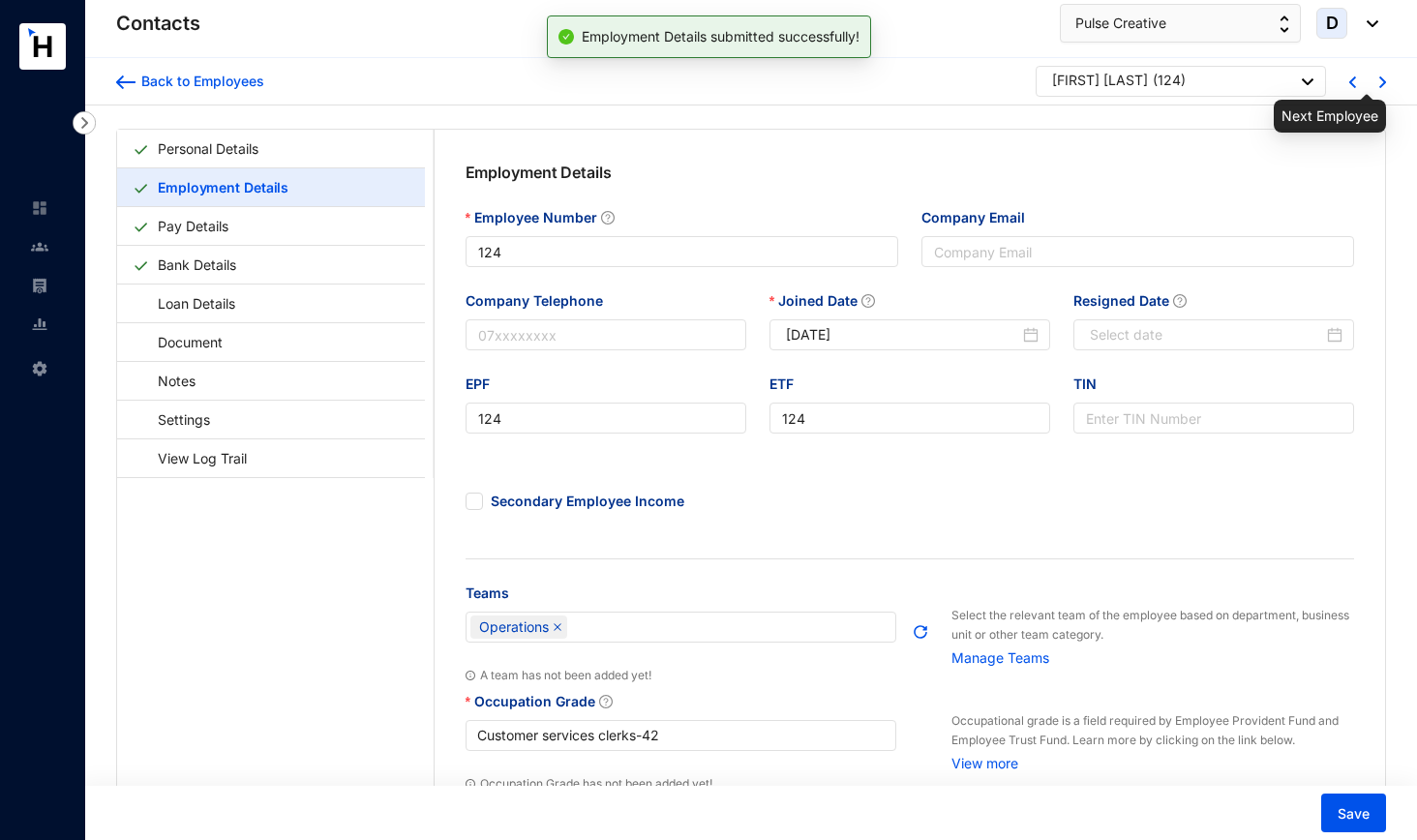 click at bounding box center [1382, 82] 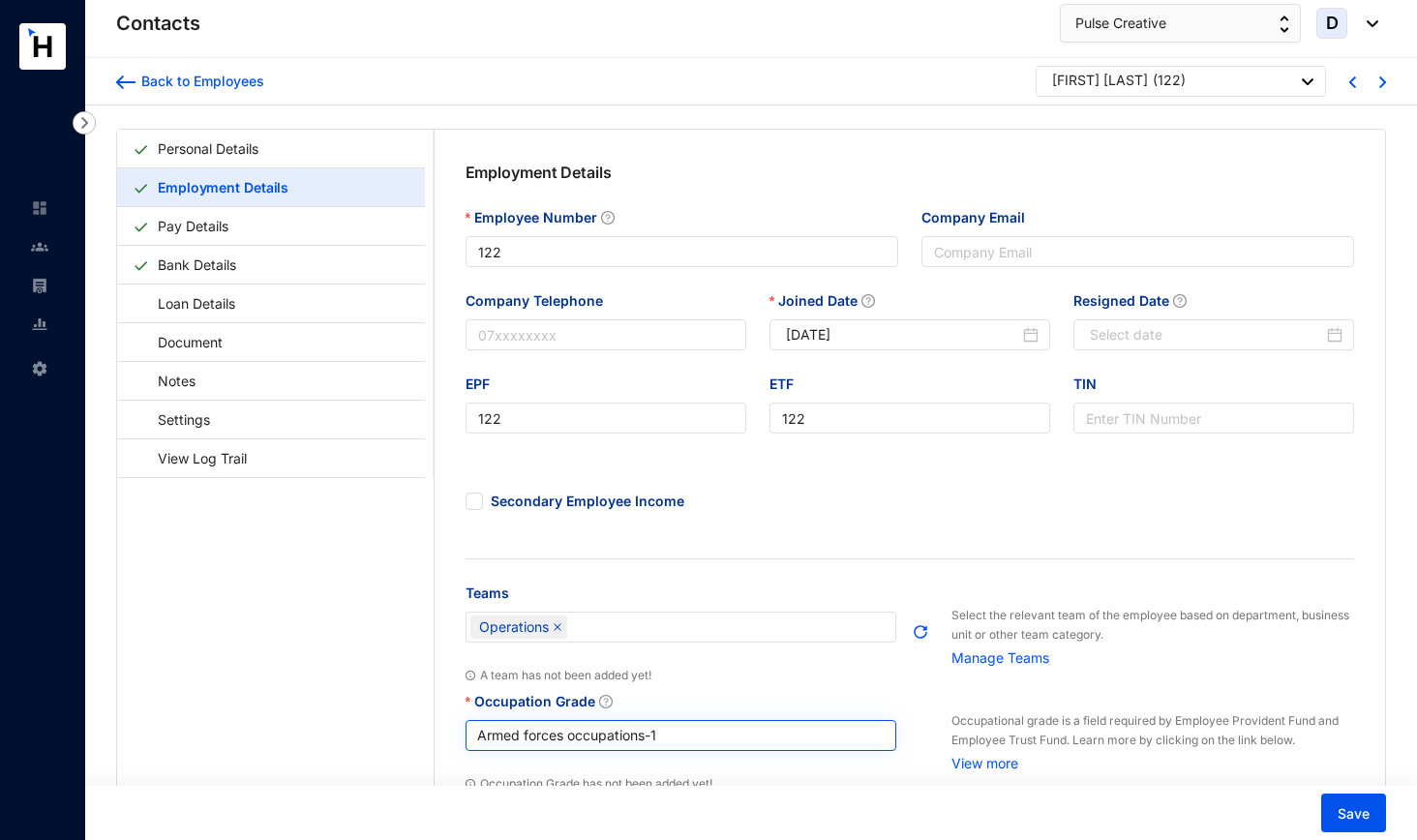 click on "Armed forces occupations  -  1" at bounding box center [681, 735] 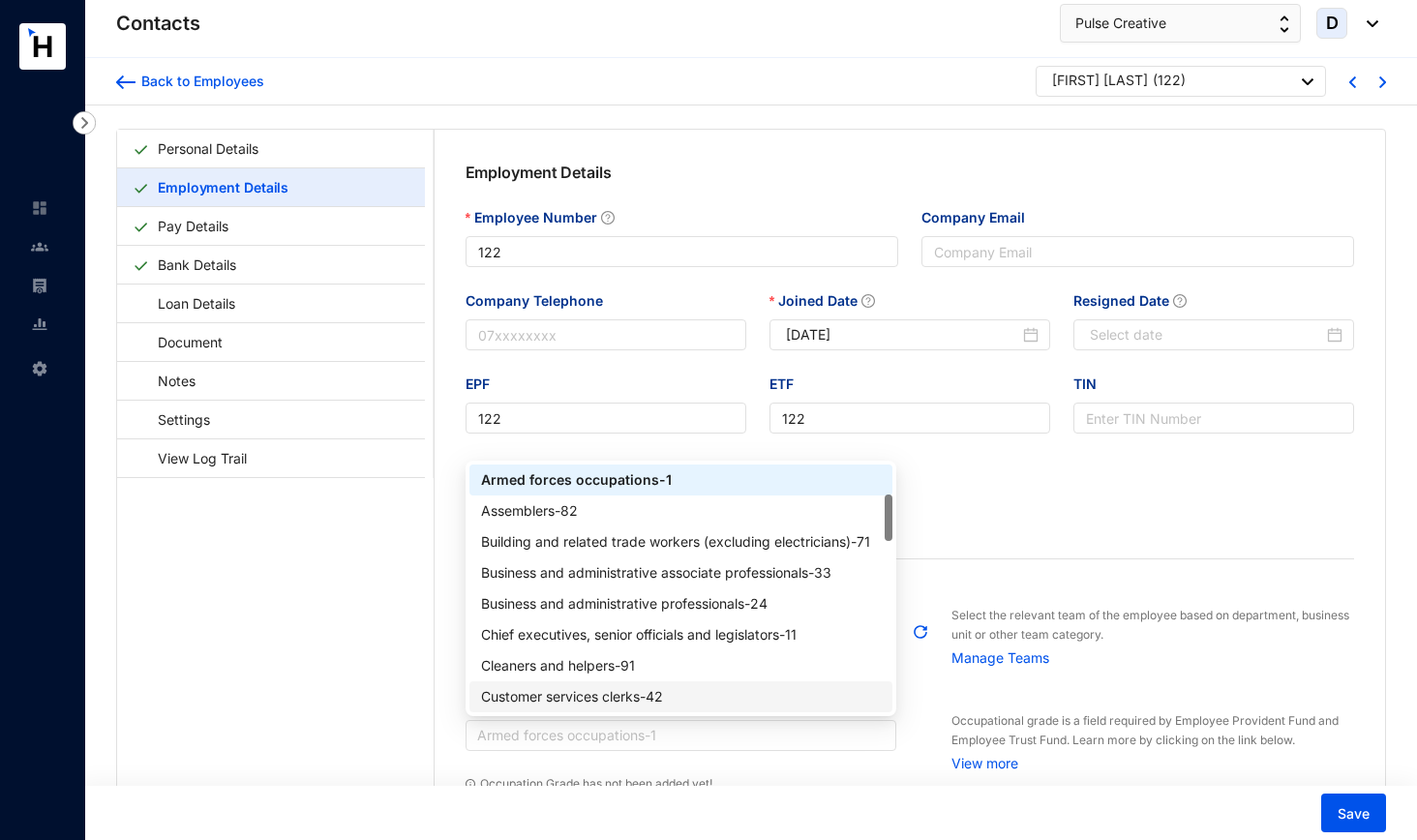 click on "Customer services clerks  -  42" at bounding box center [681, 697] 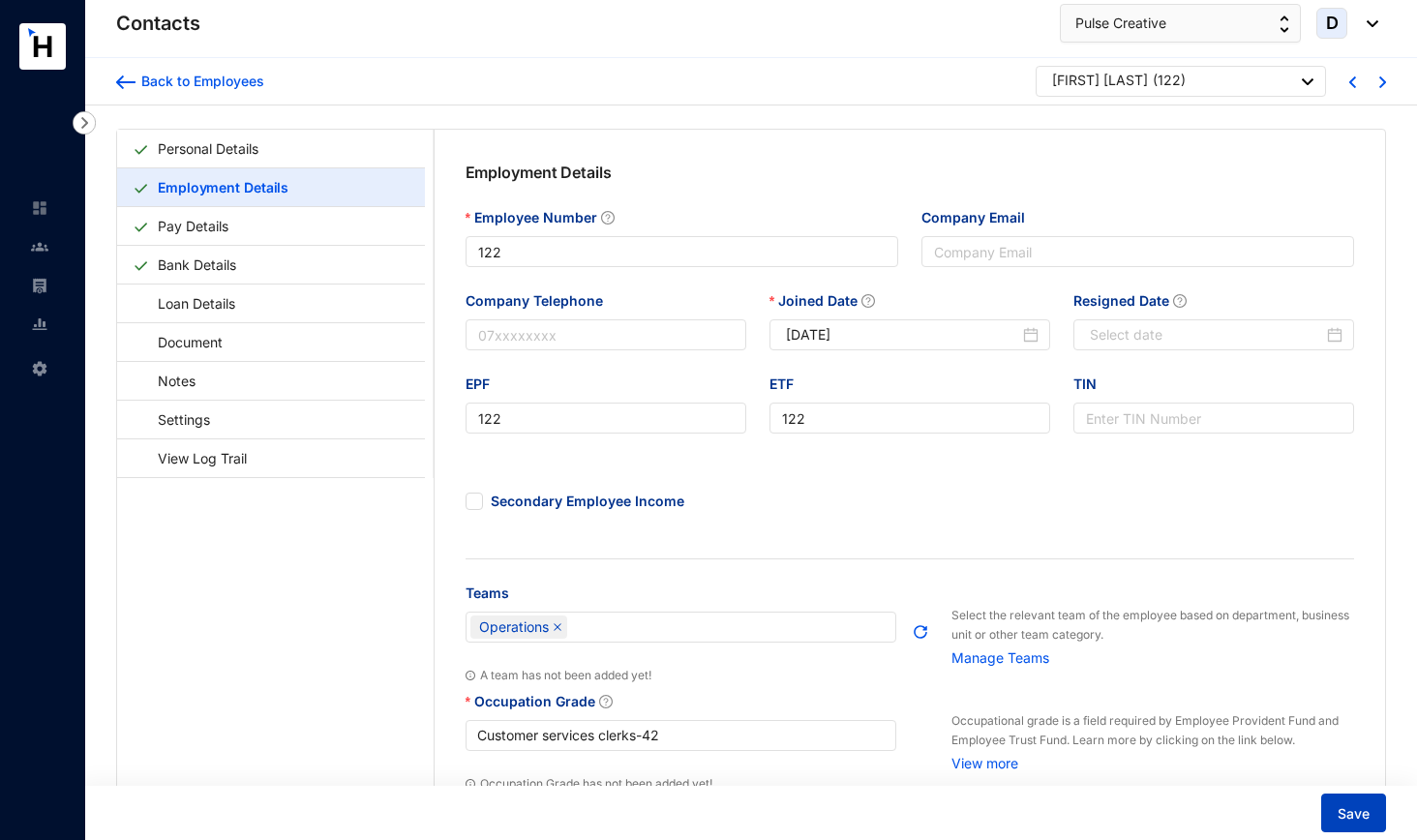 click on "Save" at bounding box center (1353, 813) 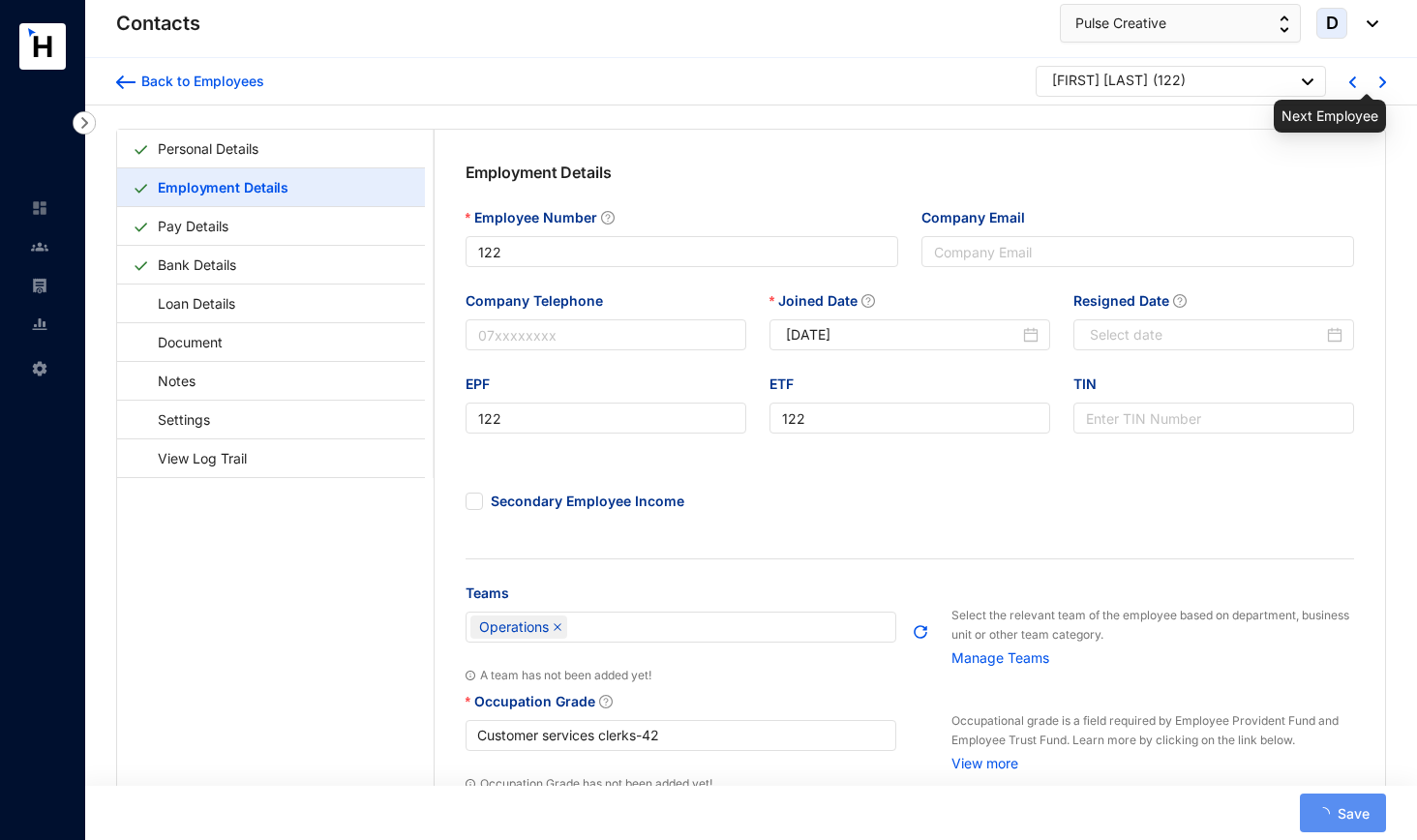 click at bounding box center (1382, 82) 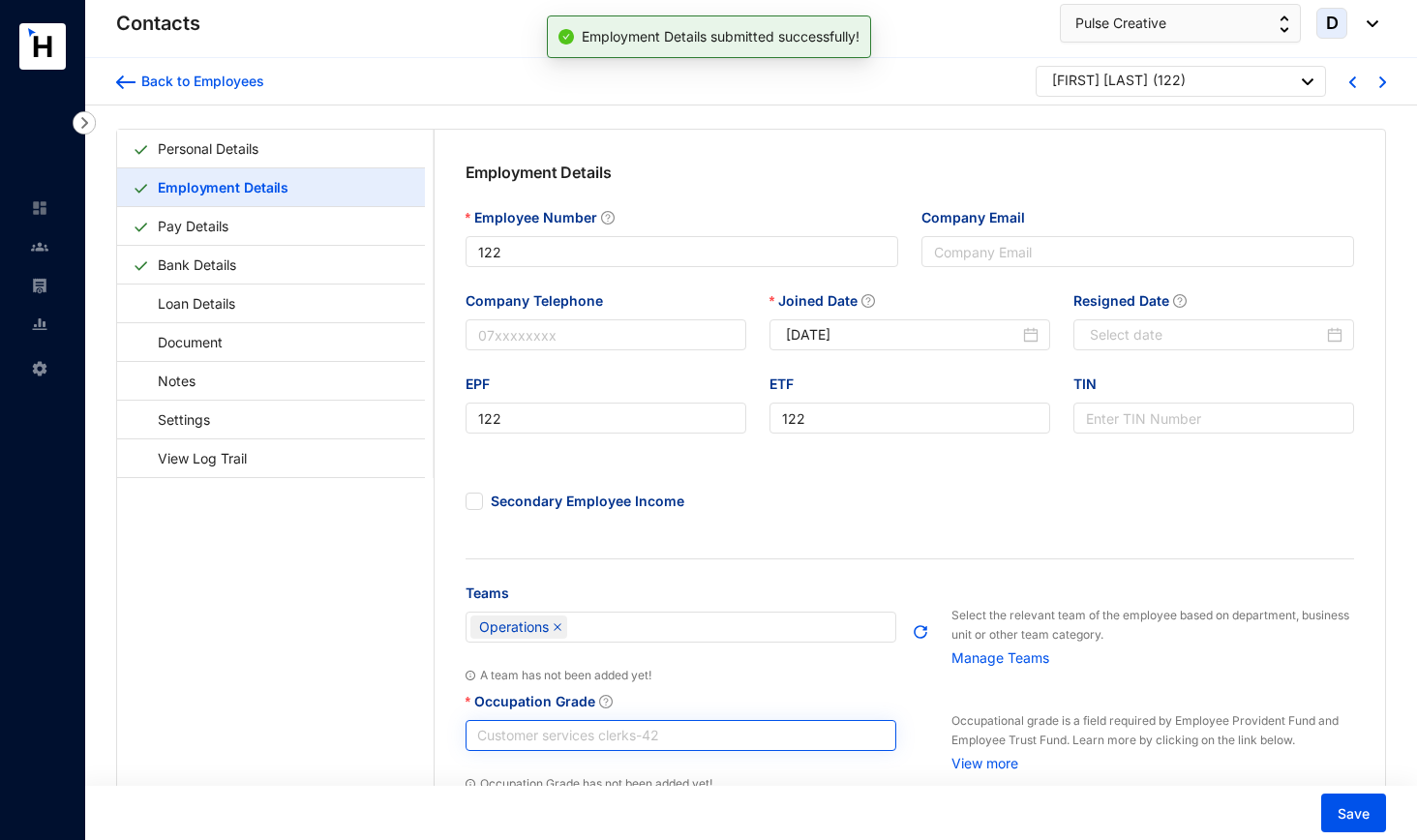 click on "Customer services clerks  -  42" at bounding box center [681, 735] 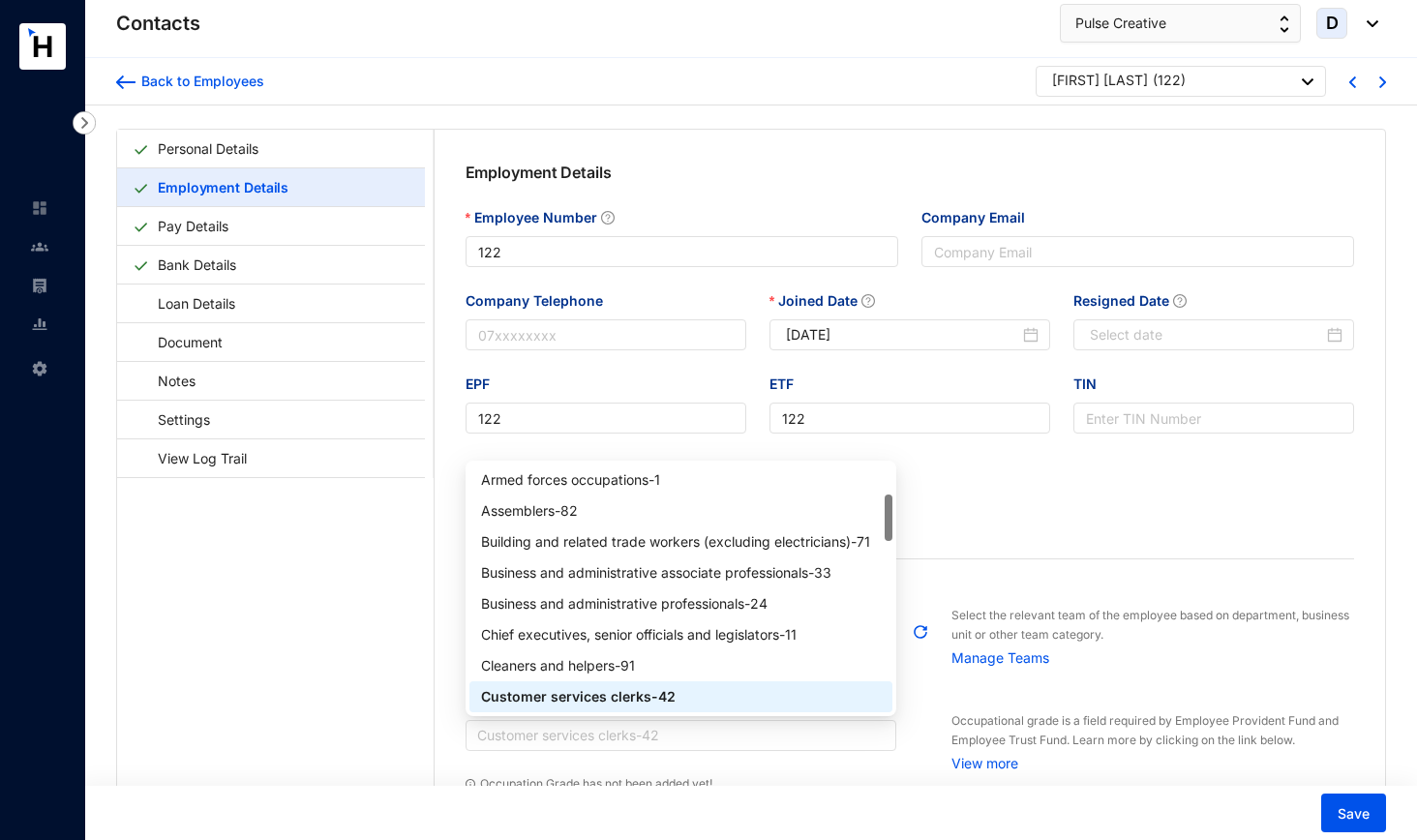click on "Customer services clerks  -  42" at bounding box center [681, 697] 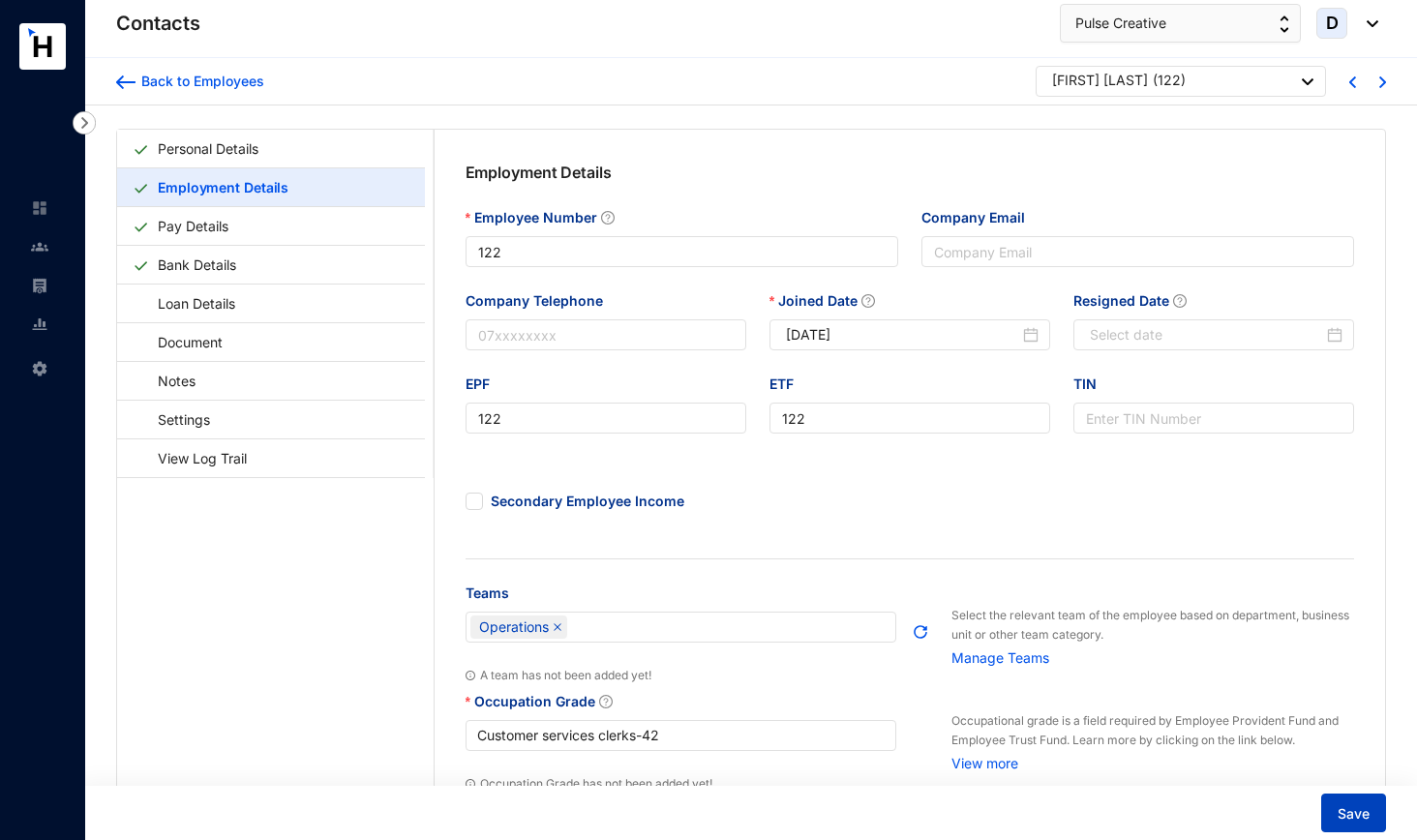 click on "Save" at bounding box center [1353, 813] 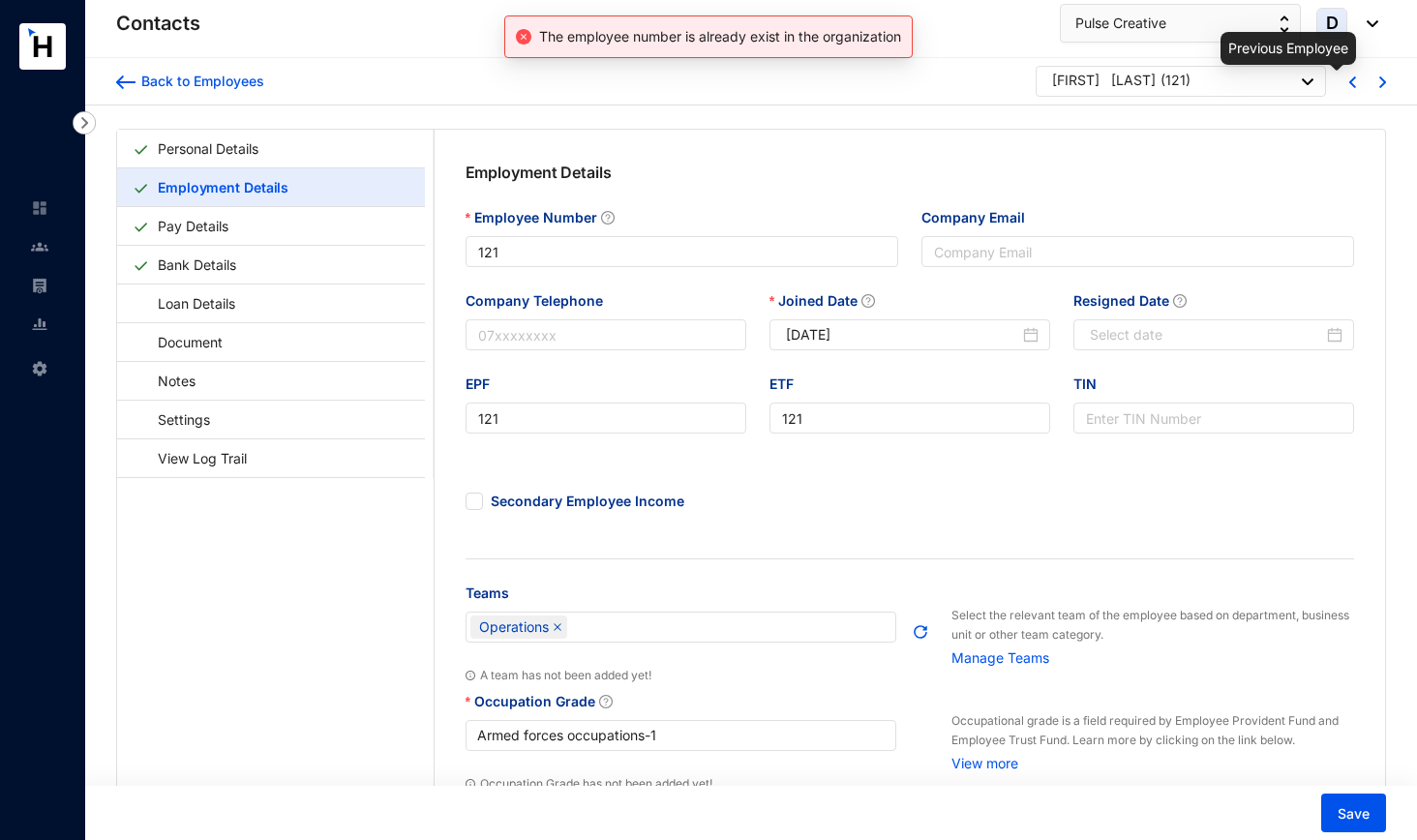 click at bounding box center (1352, 82) 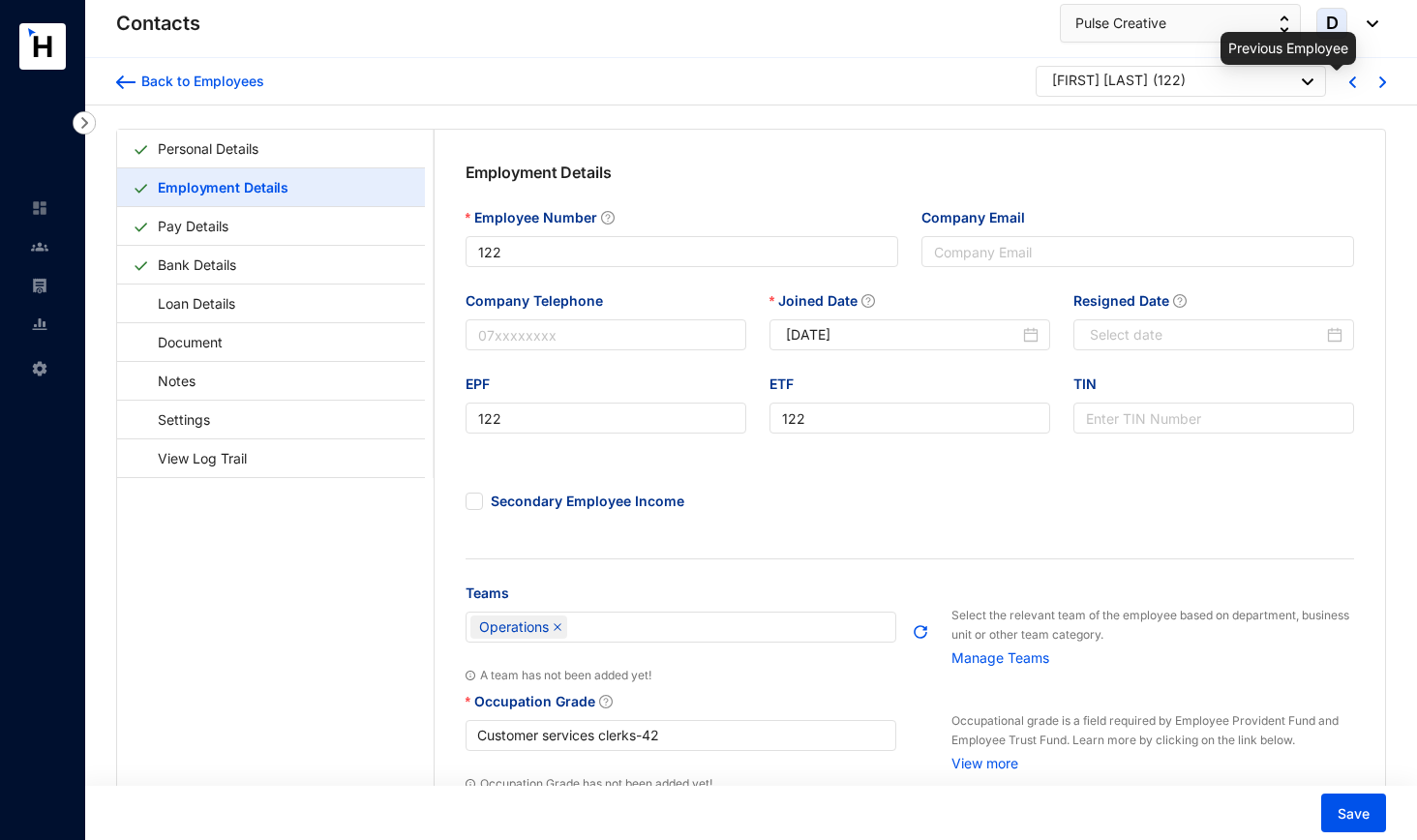click at bounding box center [1352, 82] 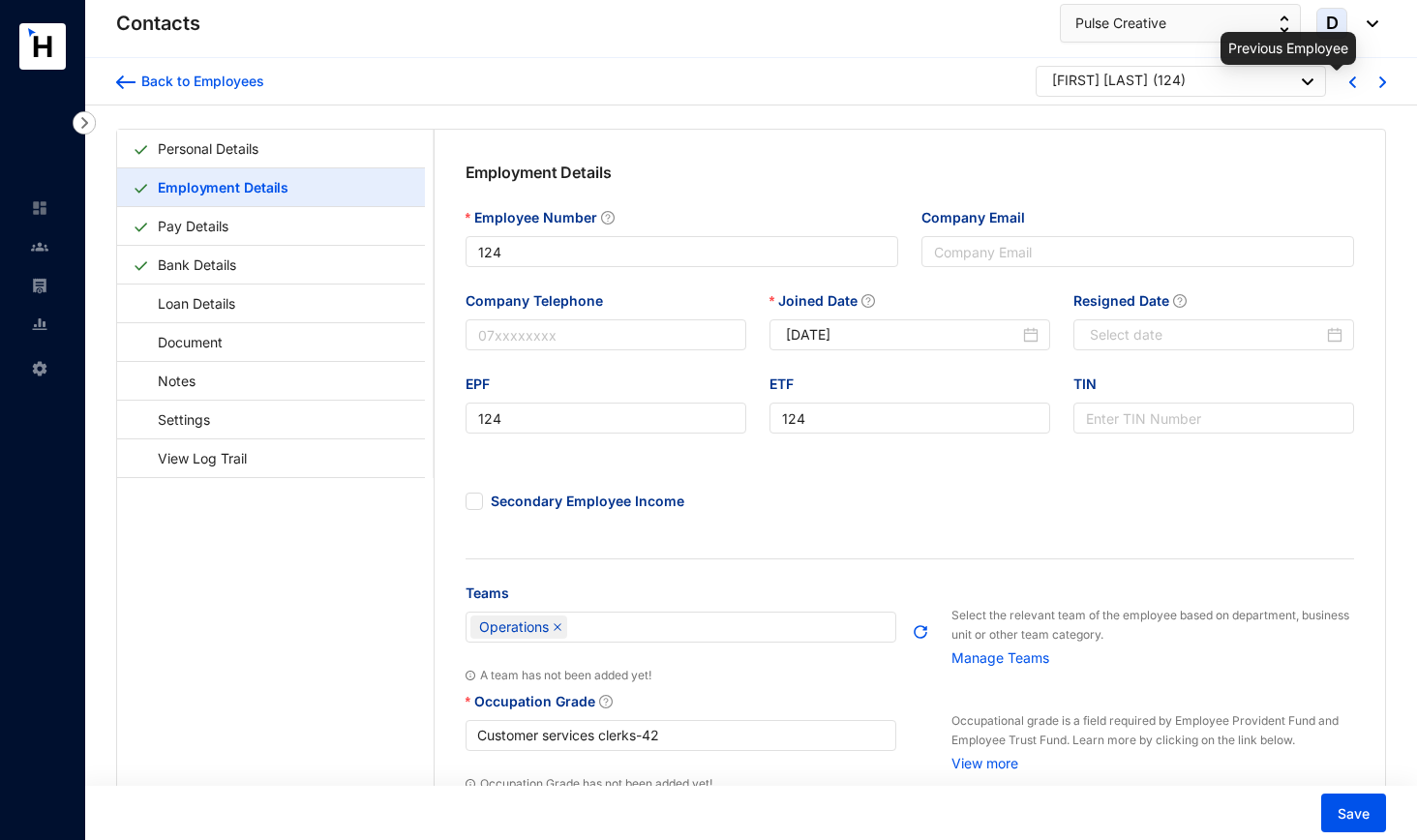 click at bounding box center [1352, 82] 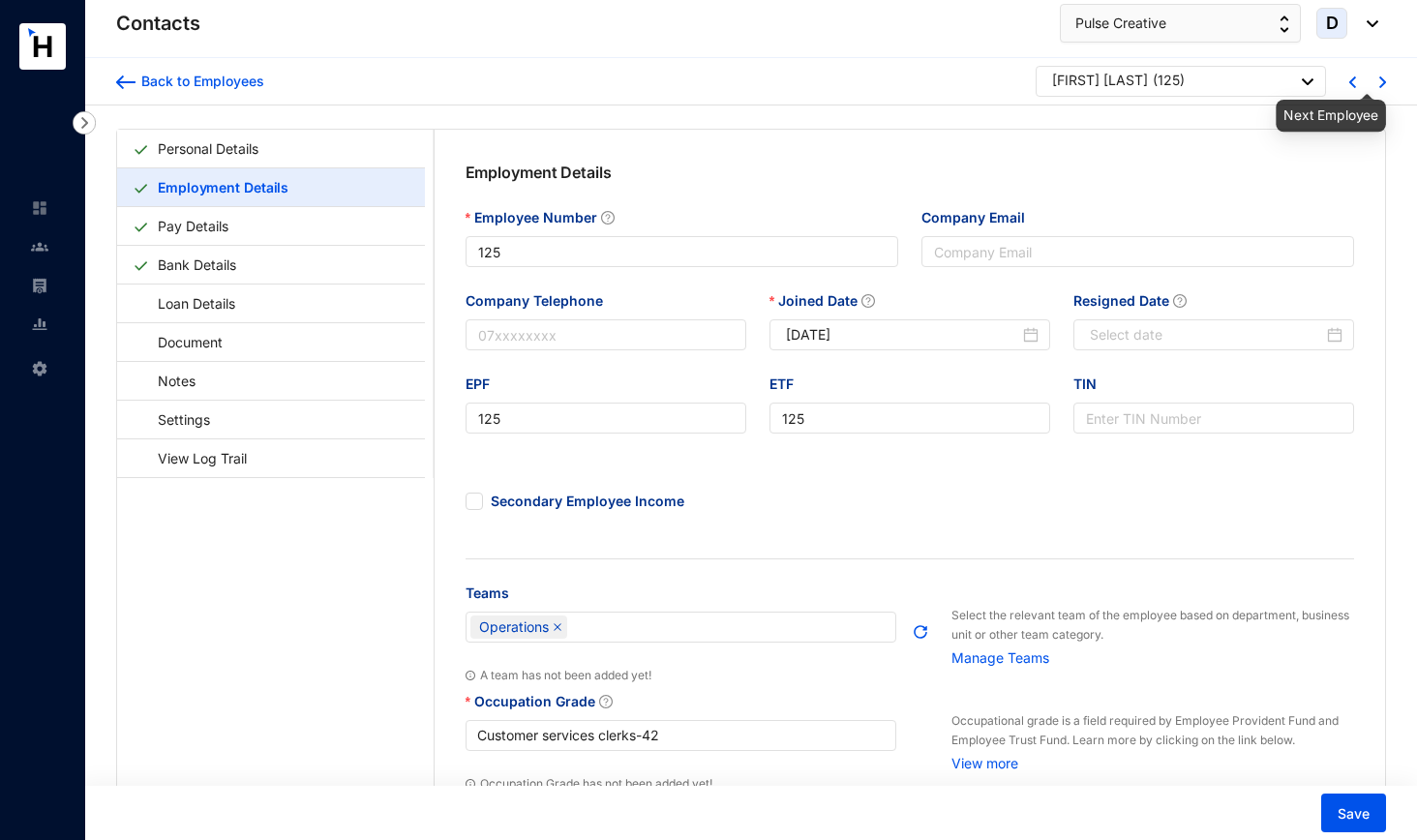 click at bounding box center [1382, 82] 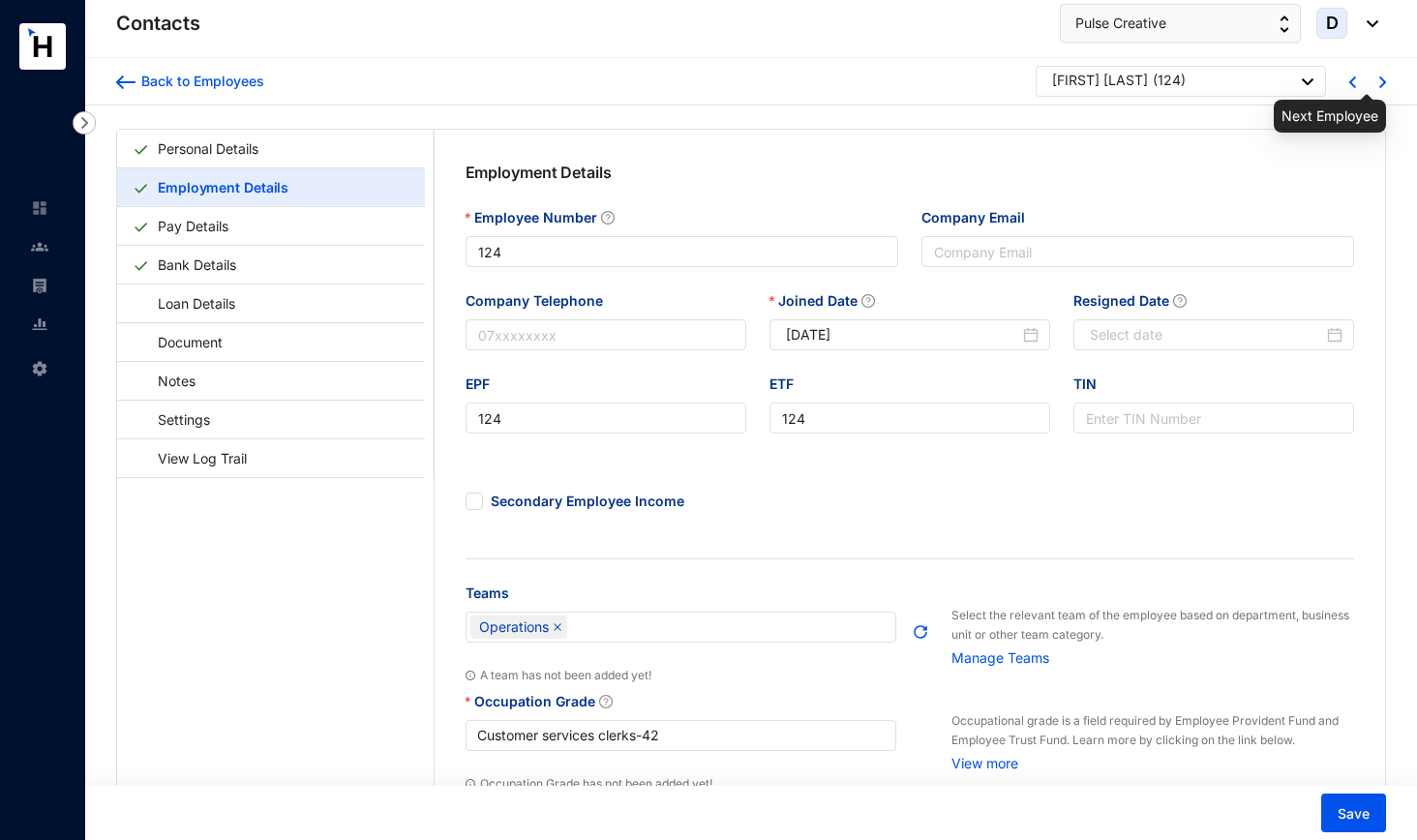 click at bounding box center (1382, 82) 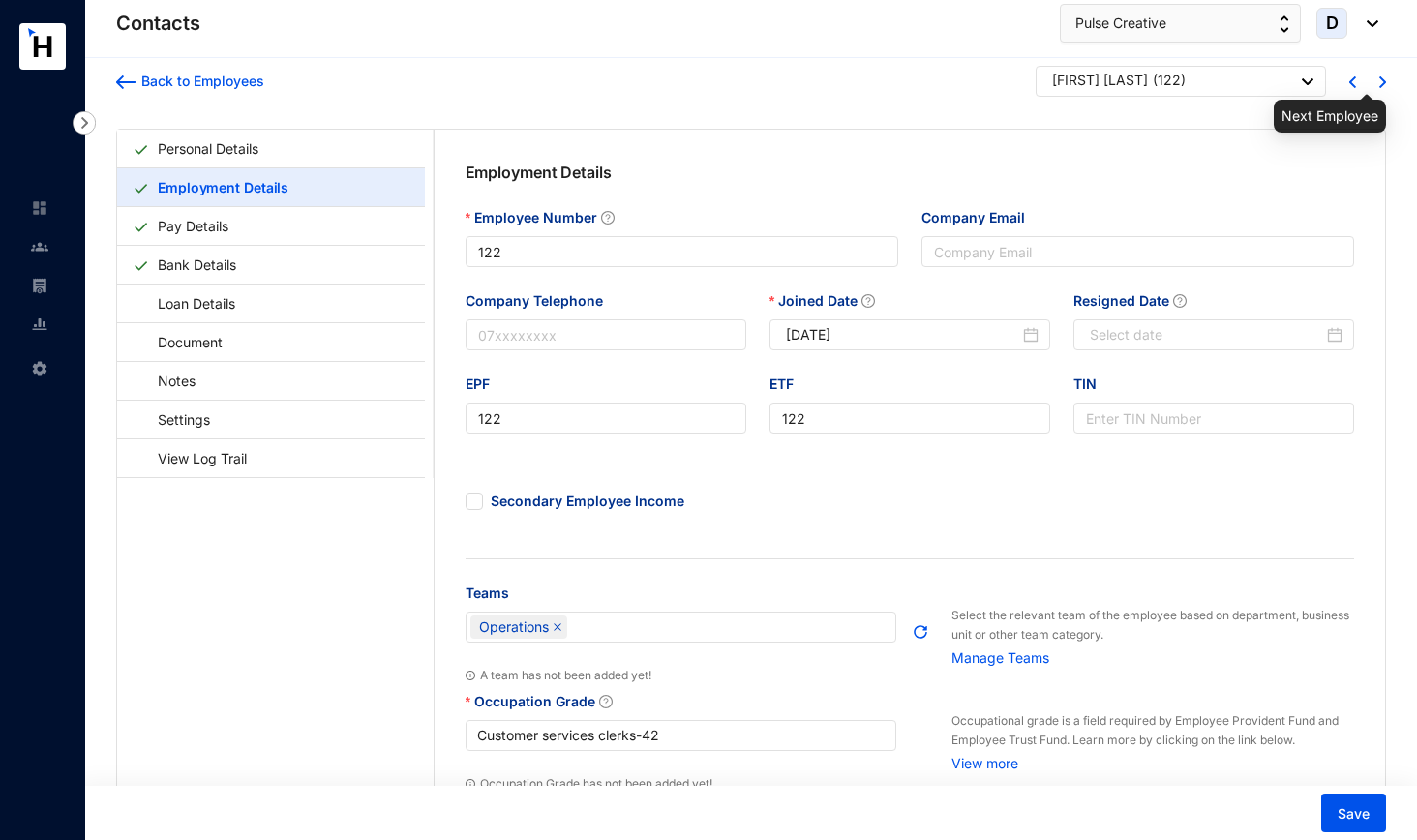 click at bounding box center (1382, 82) 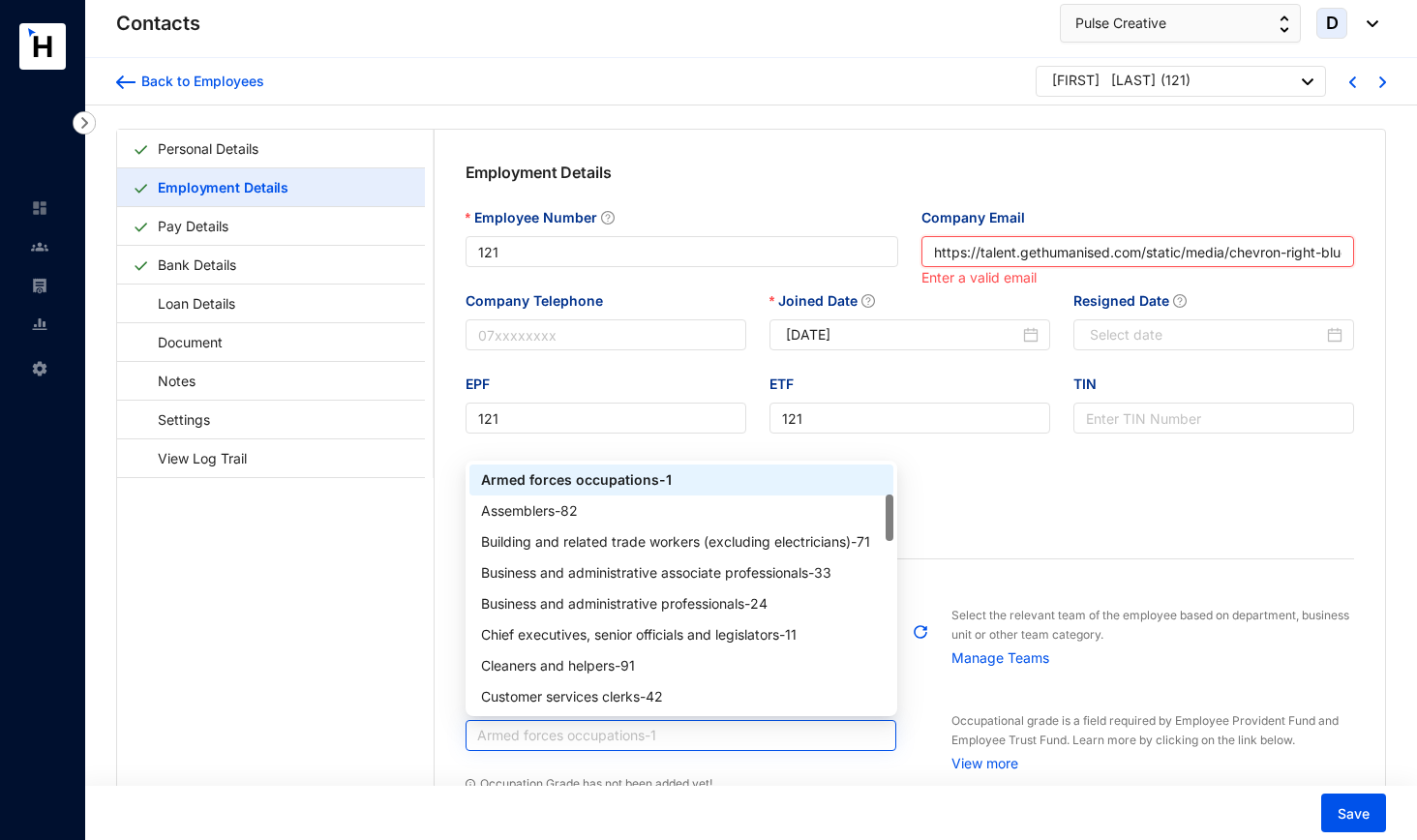 click on "Armed forces occupations  -  1" at bounding box center [681, 735] 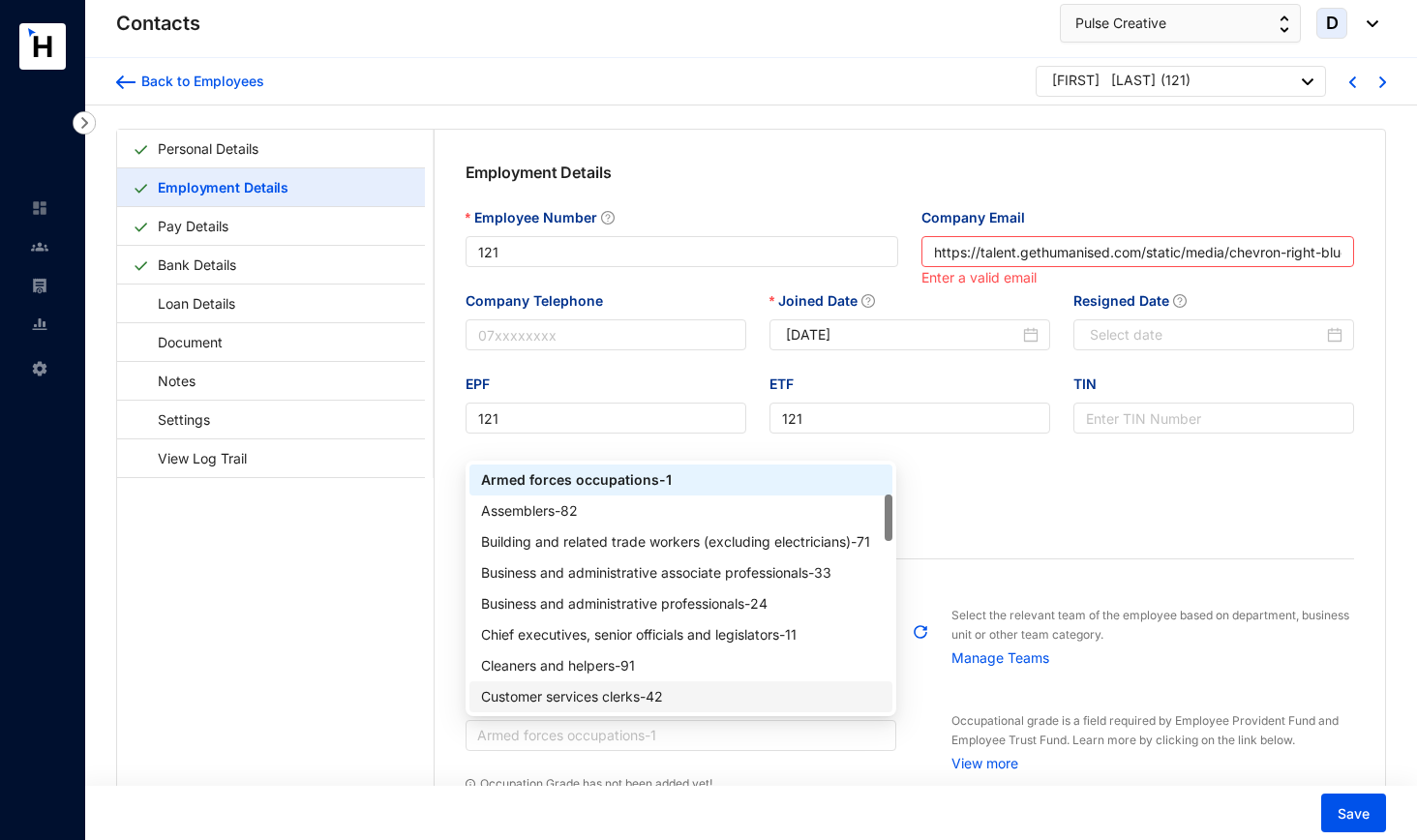 click on "Customer services clerks  -  42" at bounding box center [681, 697] 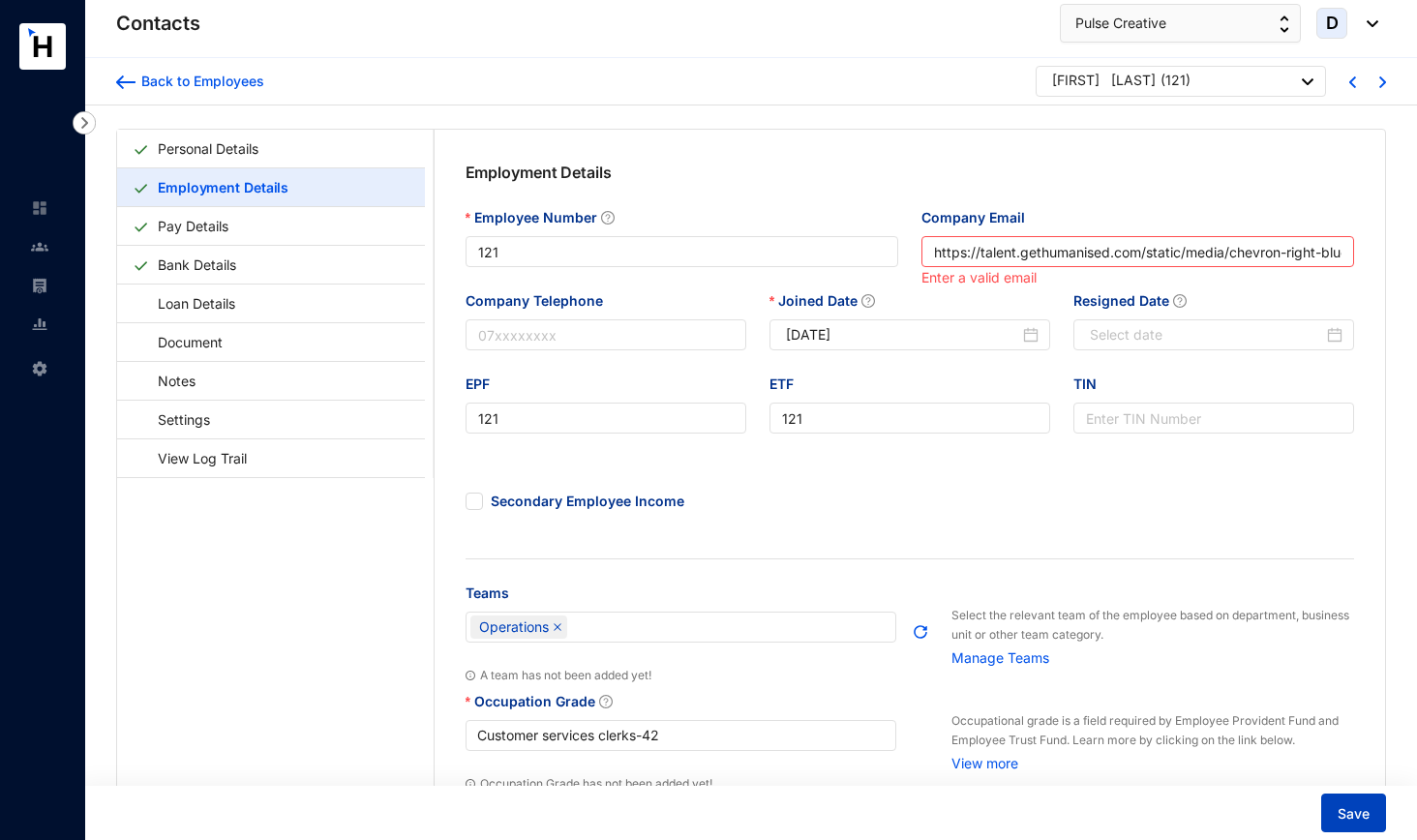 click on "Save" at bounding box center [1353, 814] 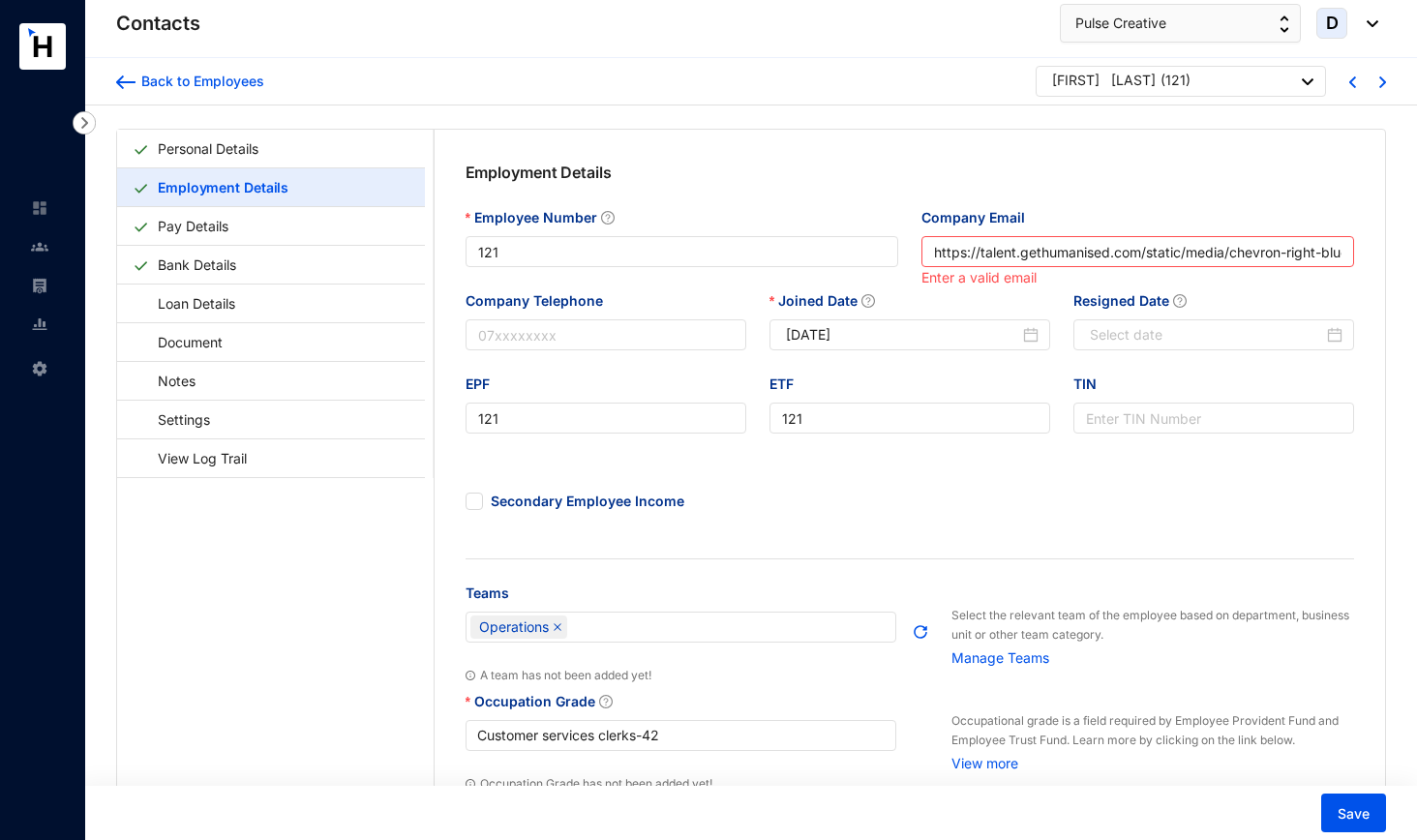 click on "Employment Details" at bounding box center [910, 184] 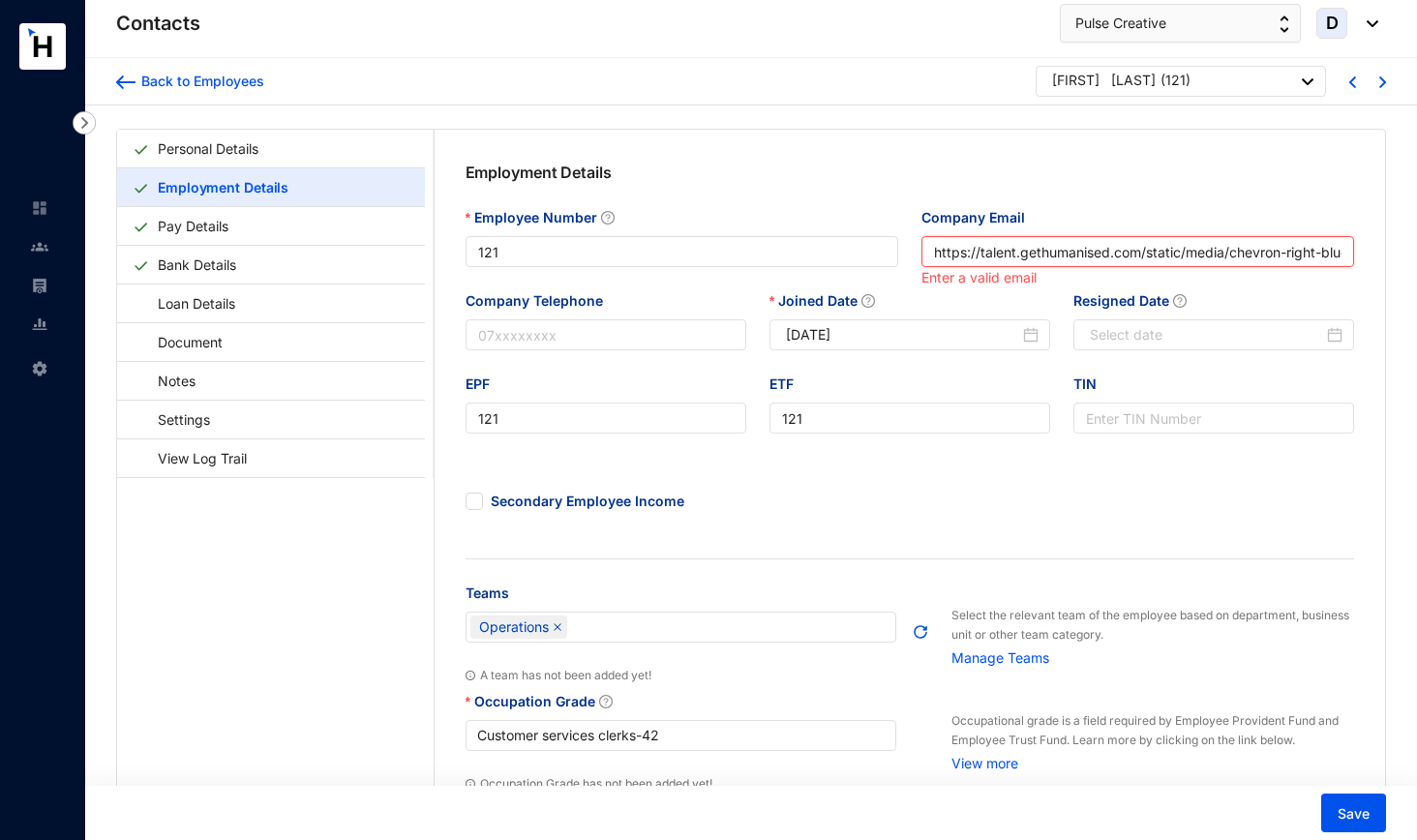 click on "https://talent.gethumanised.com/static/media/chevron-right-blue.16c49ba0fe93ddb13f341d83a2dbca89.svg" at bounding box center [1137, 252] 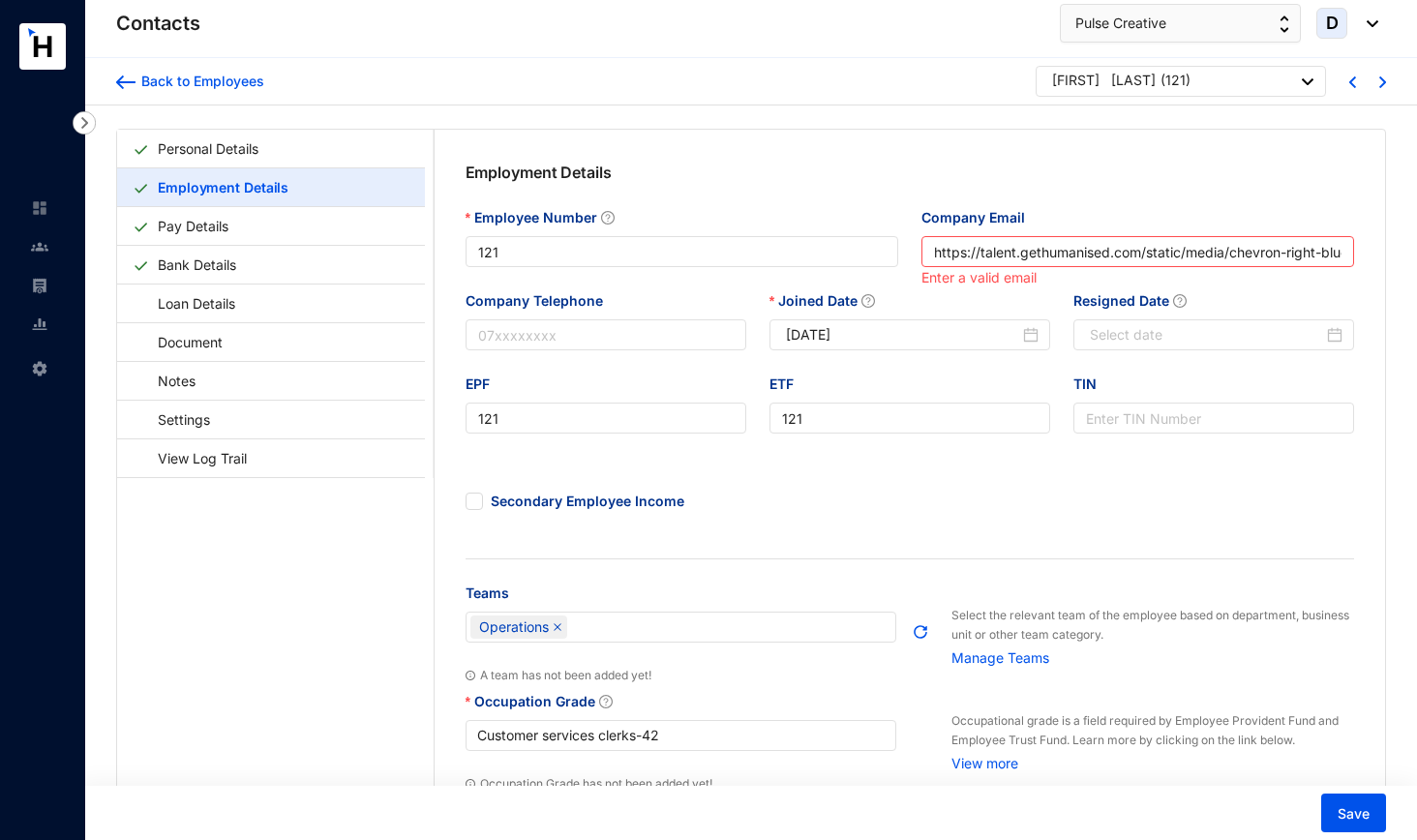 click on "Company Email" at bounding box center (1137, 222) 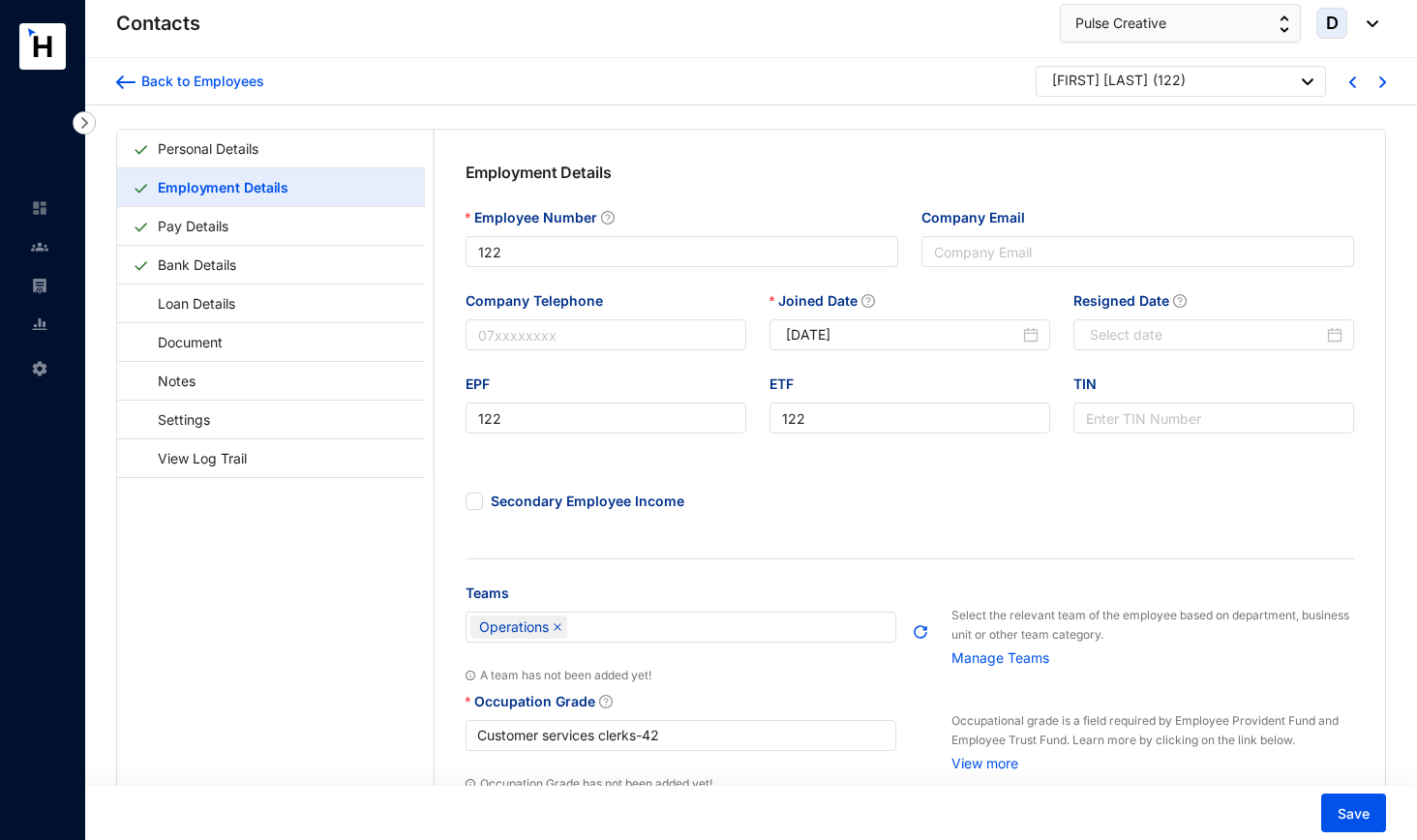 click on "Back to Employees [FIRST]   ( [NUMBER] )" at bounding box center [751, 81] 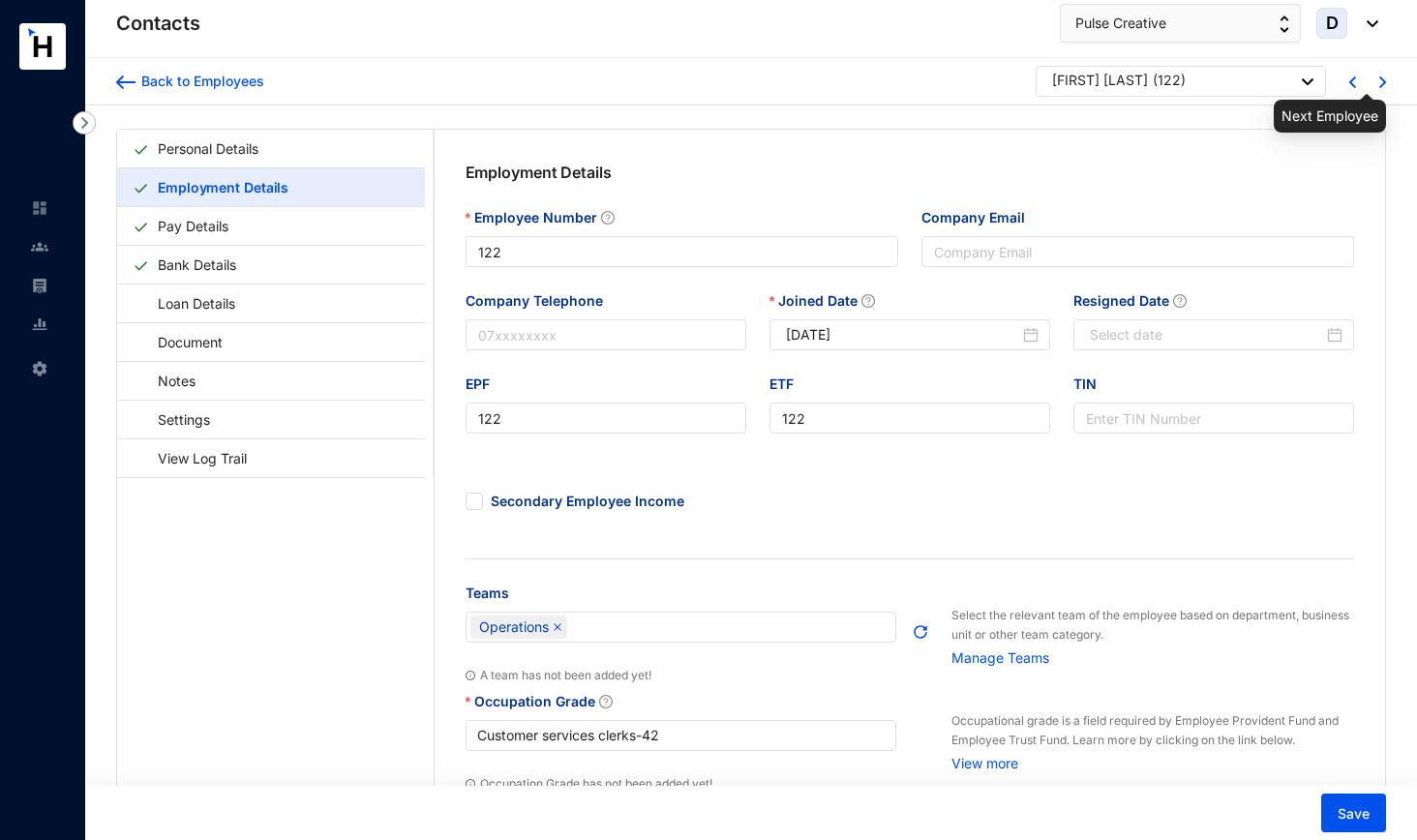 click at bounding box center (1382, 82) 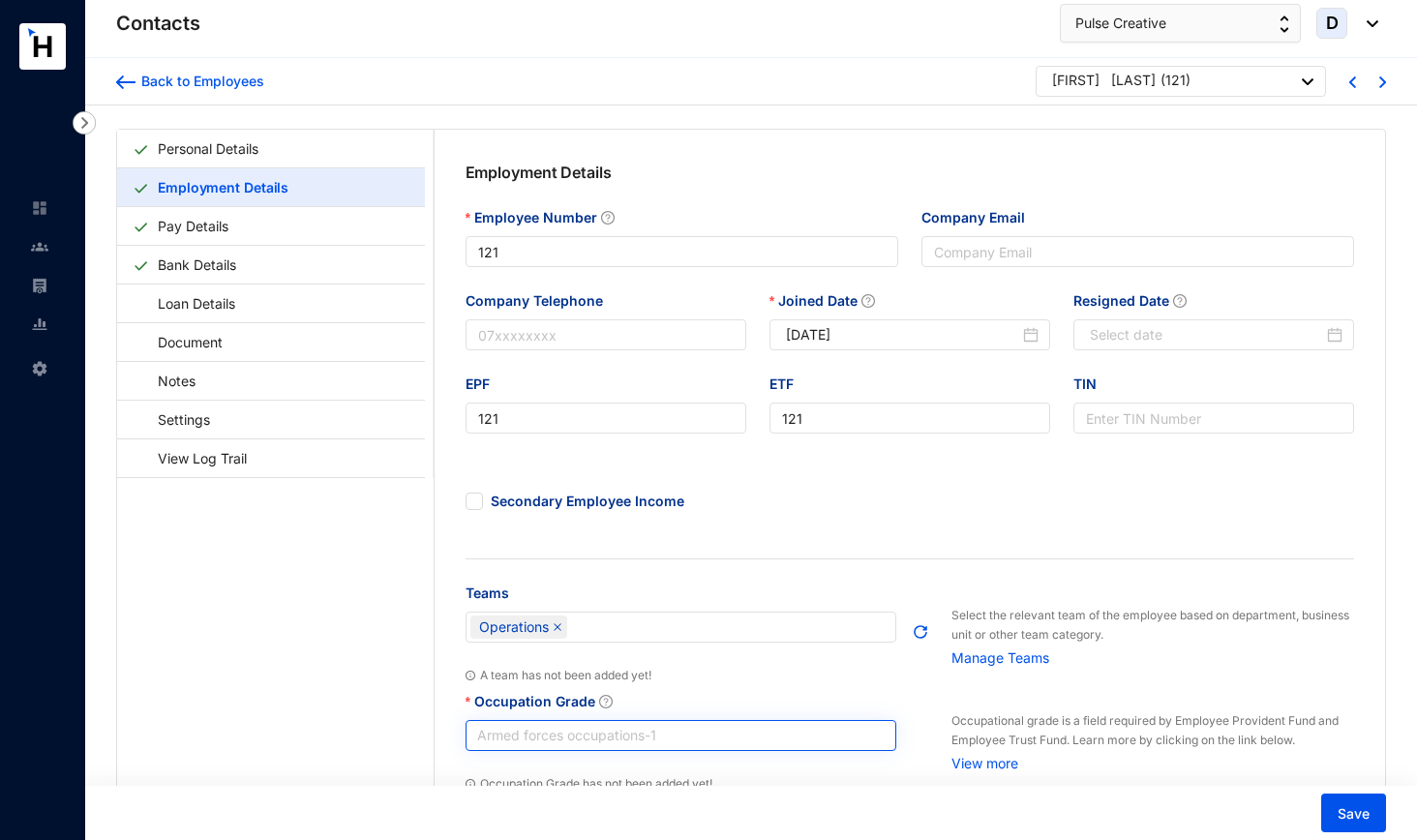 click on "Armed forces occupations  -  1" at bounding box center (681, 735) 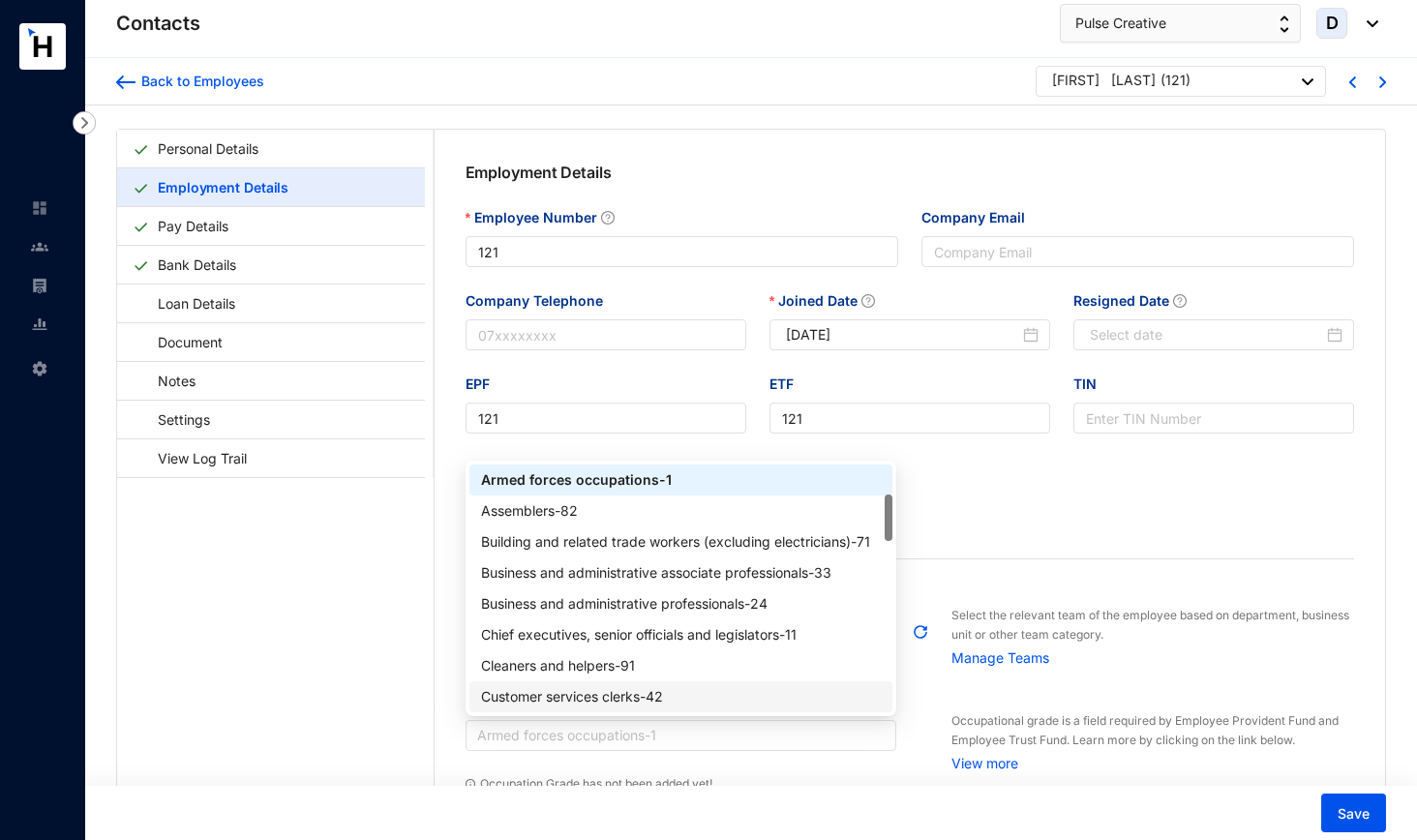click on "Customer services clerks  -  42" at bounding box center (681, 697) 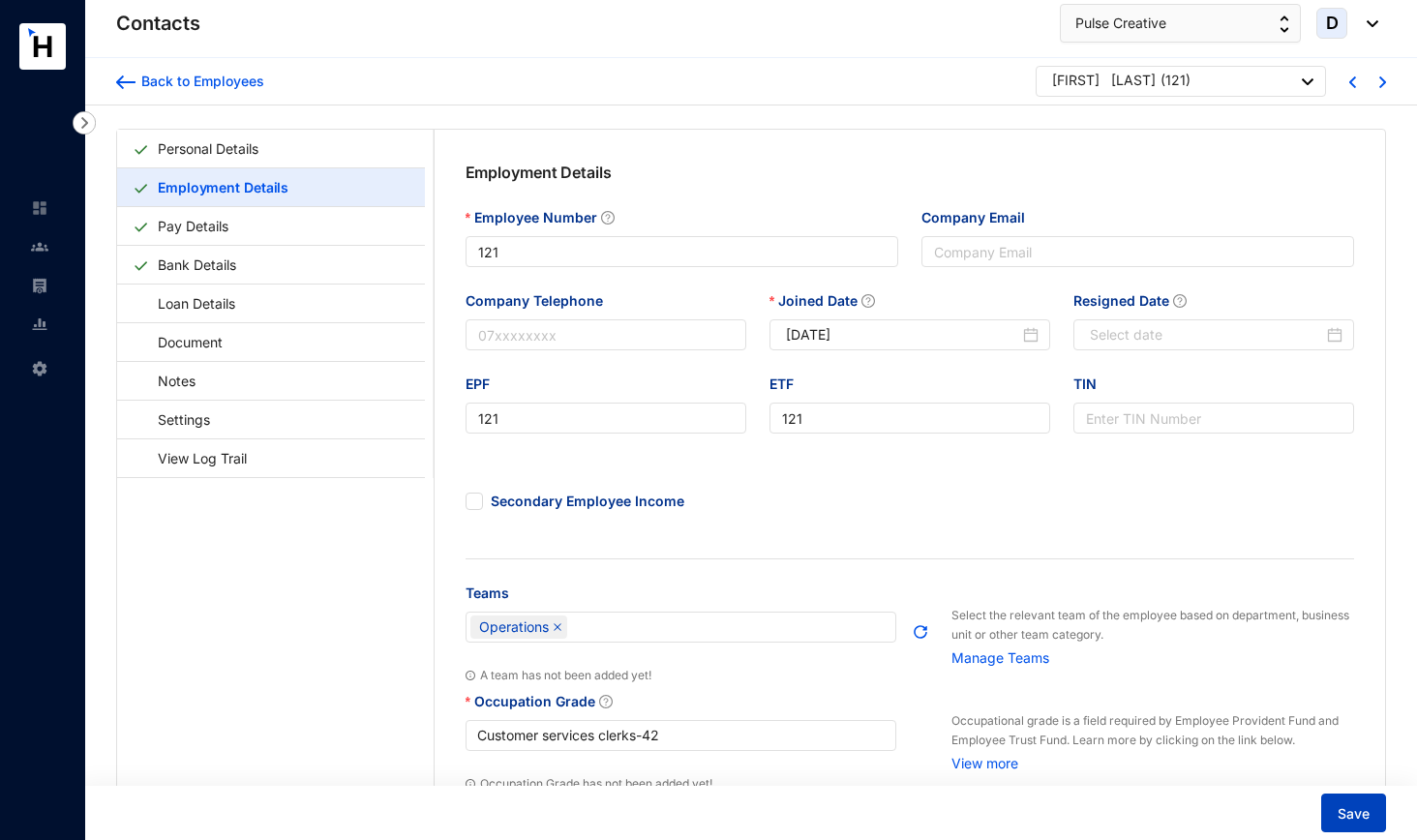 click on "Save" at bounding box center [1353, 813] 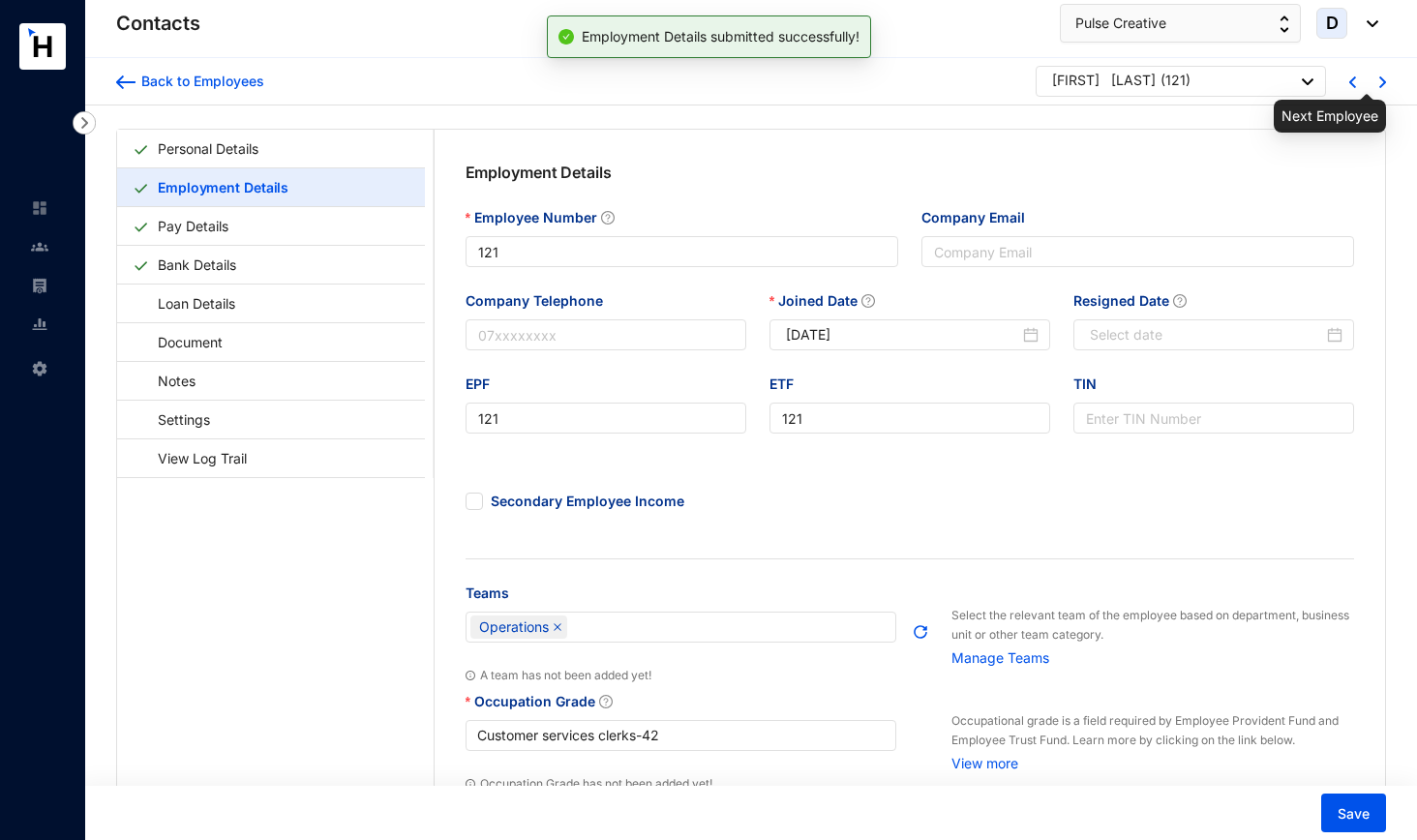 click at bounding box center (1382, 82) 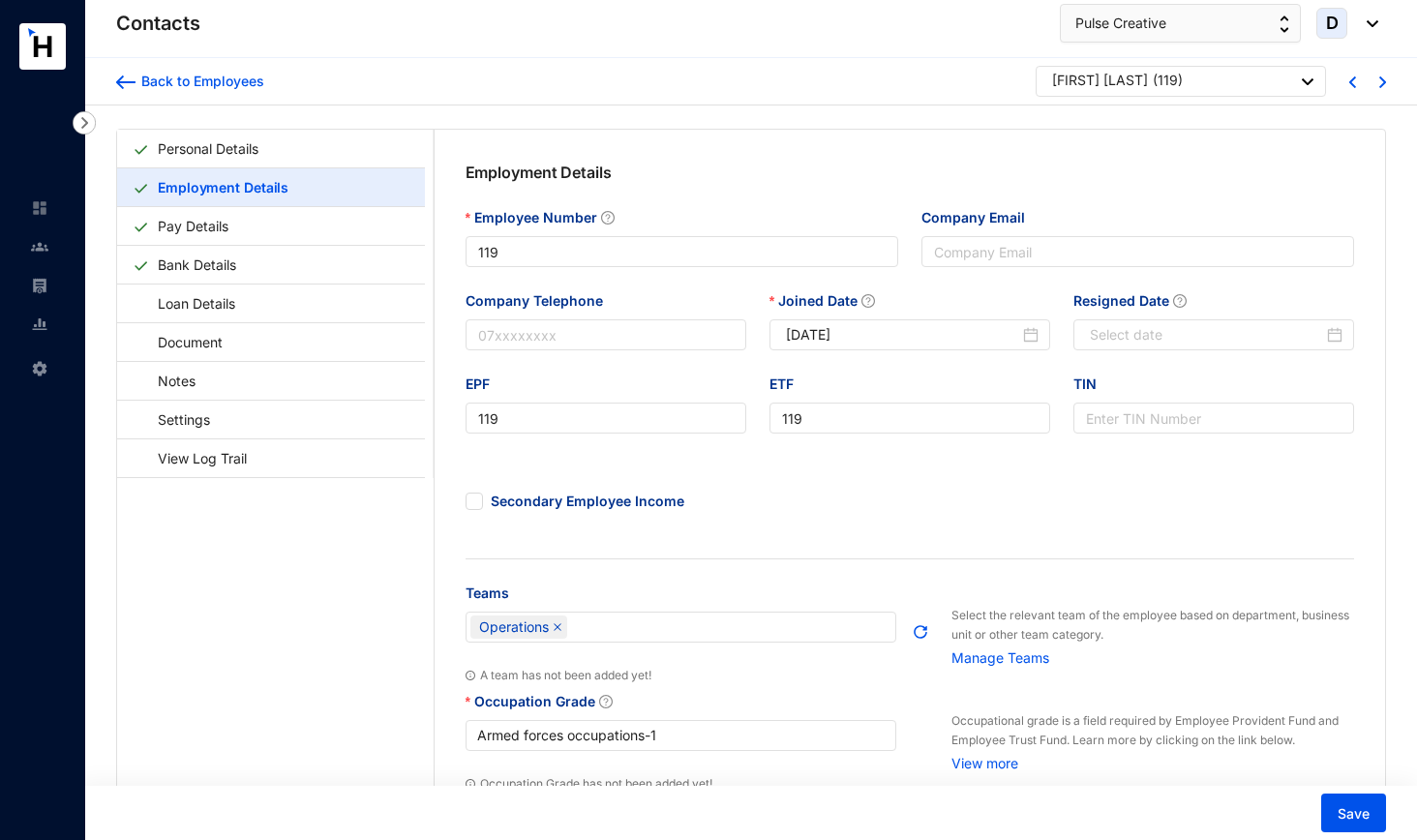 click on "Occupation Grade" at bounding box center [681, 705] 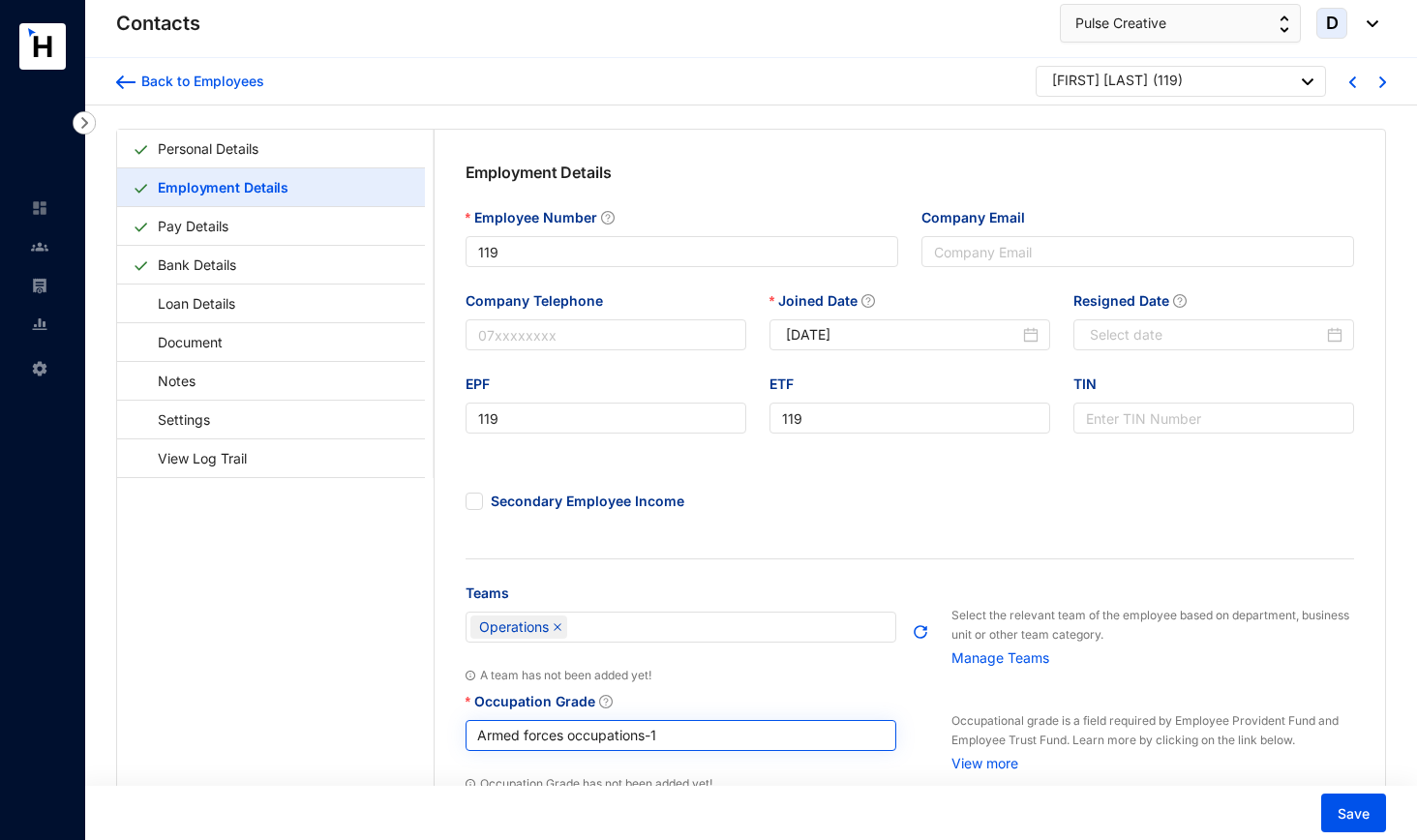 click on "Armed forces occupations  -  1" at bounding box center (681, 735) 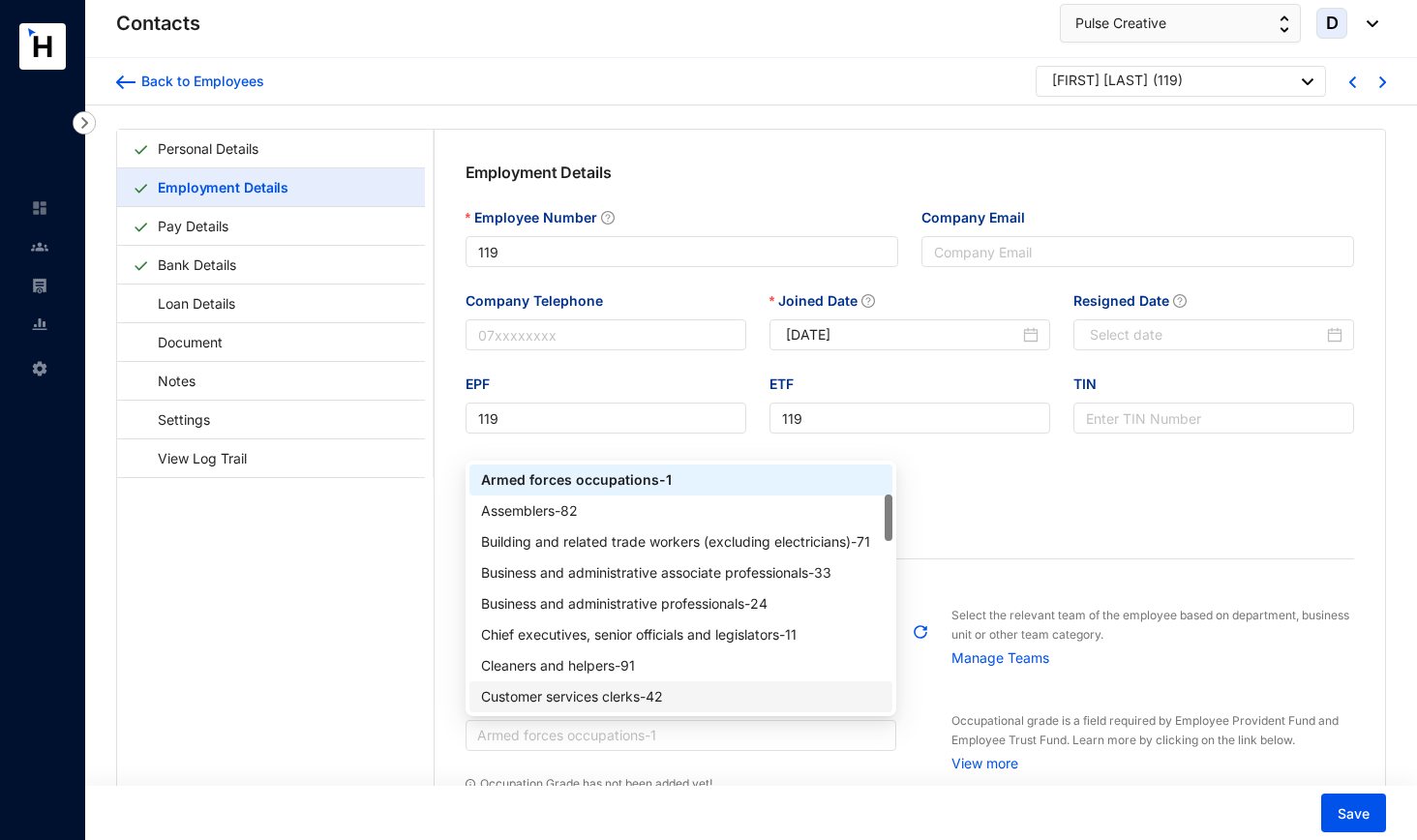 click on "Customer services clerks  -  42" at bounding box center (681, 697) 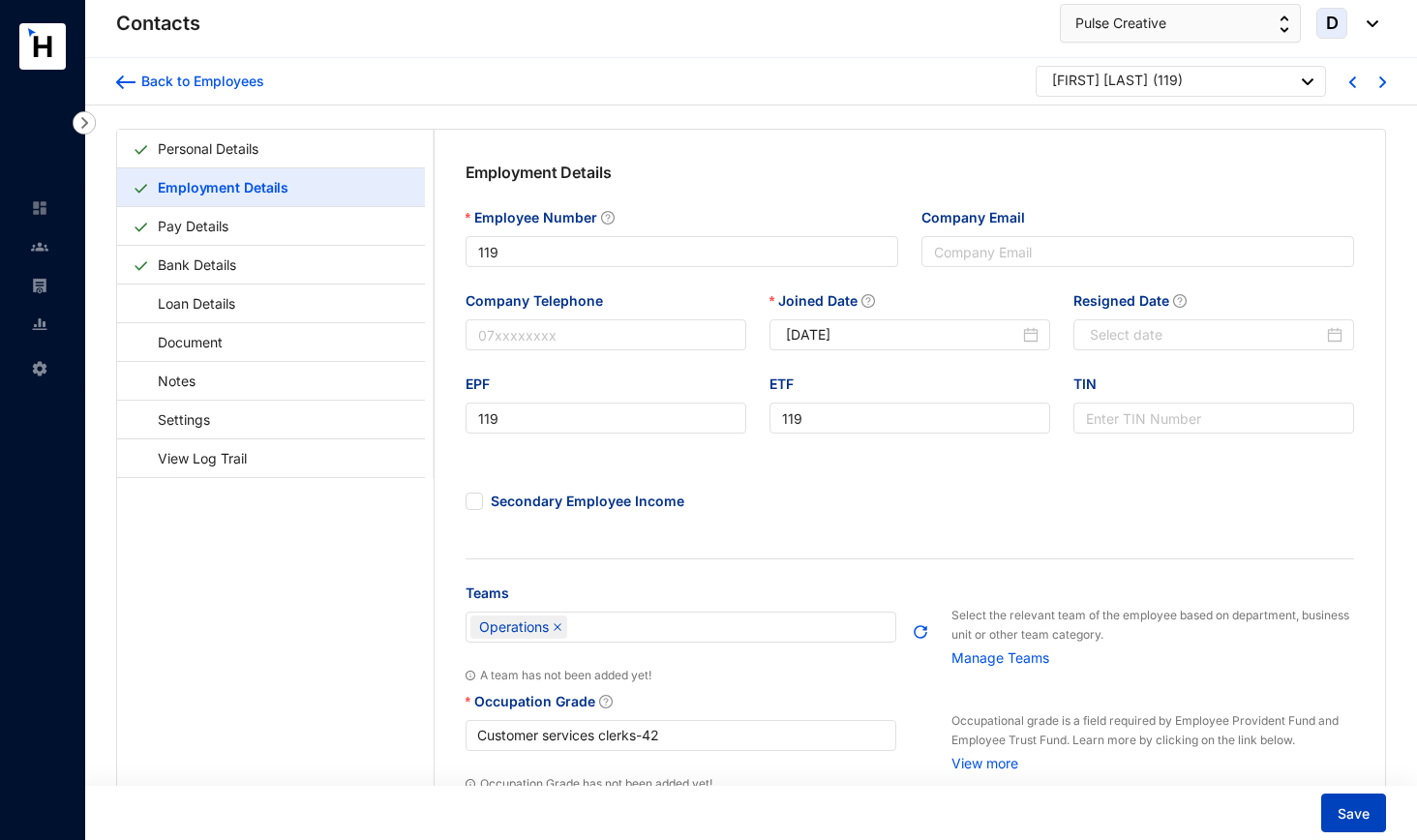 click on "Save" at bounding box center [1353, 814] 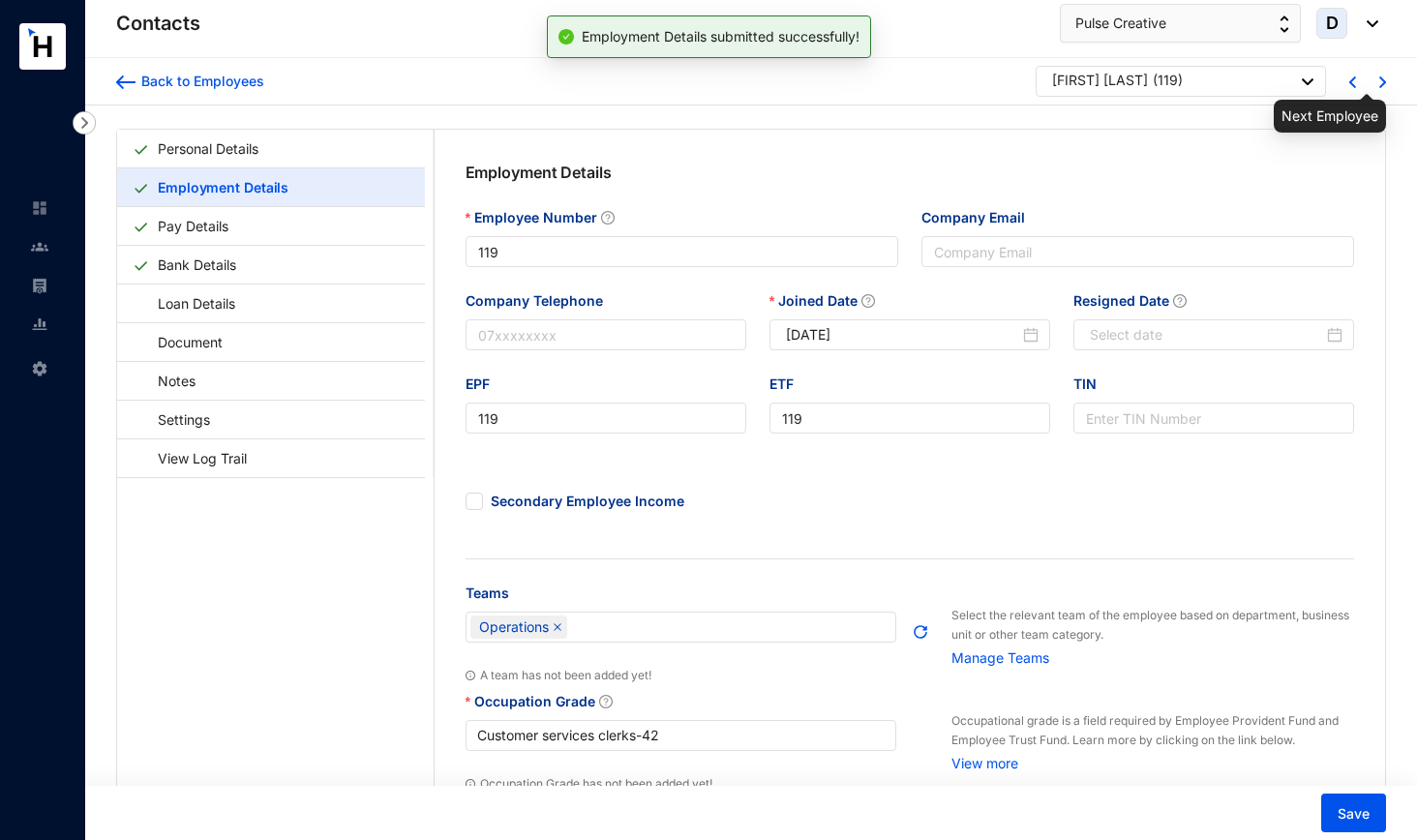 click at bounding box center [1382, 82] 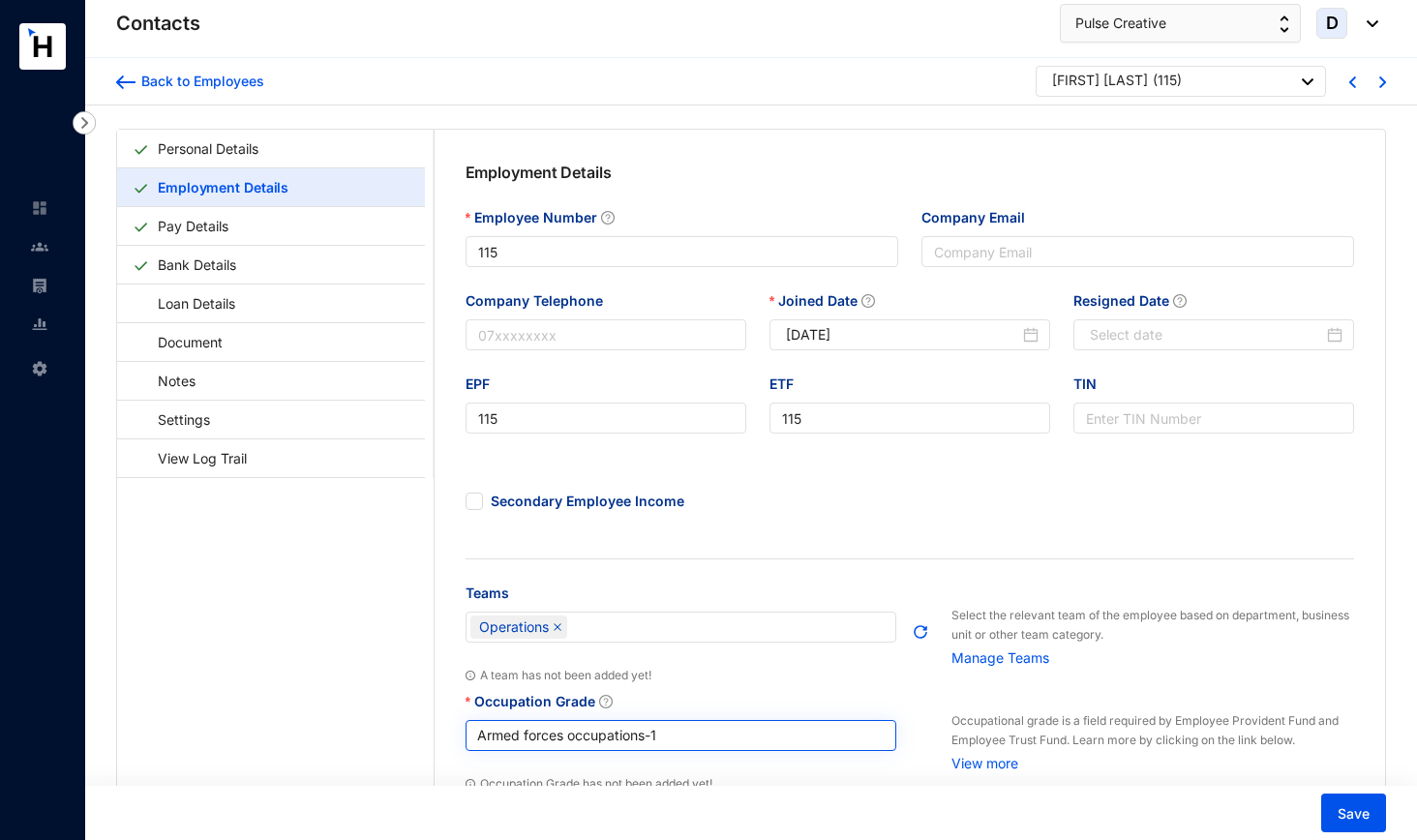 click on "Armed forces occupations  -  1" at bounding box center [681, 735] 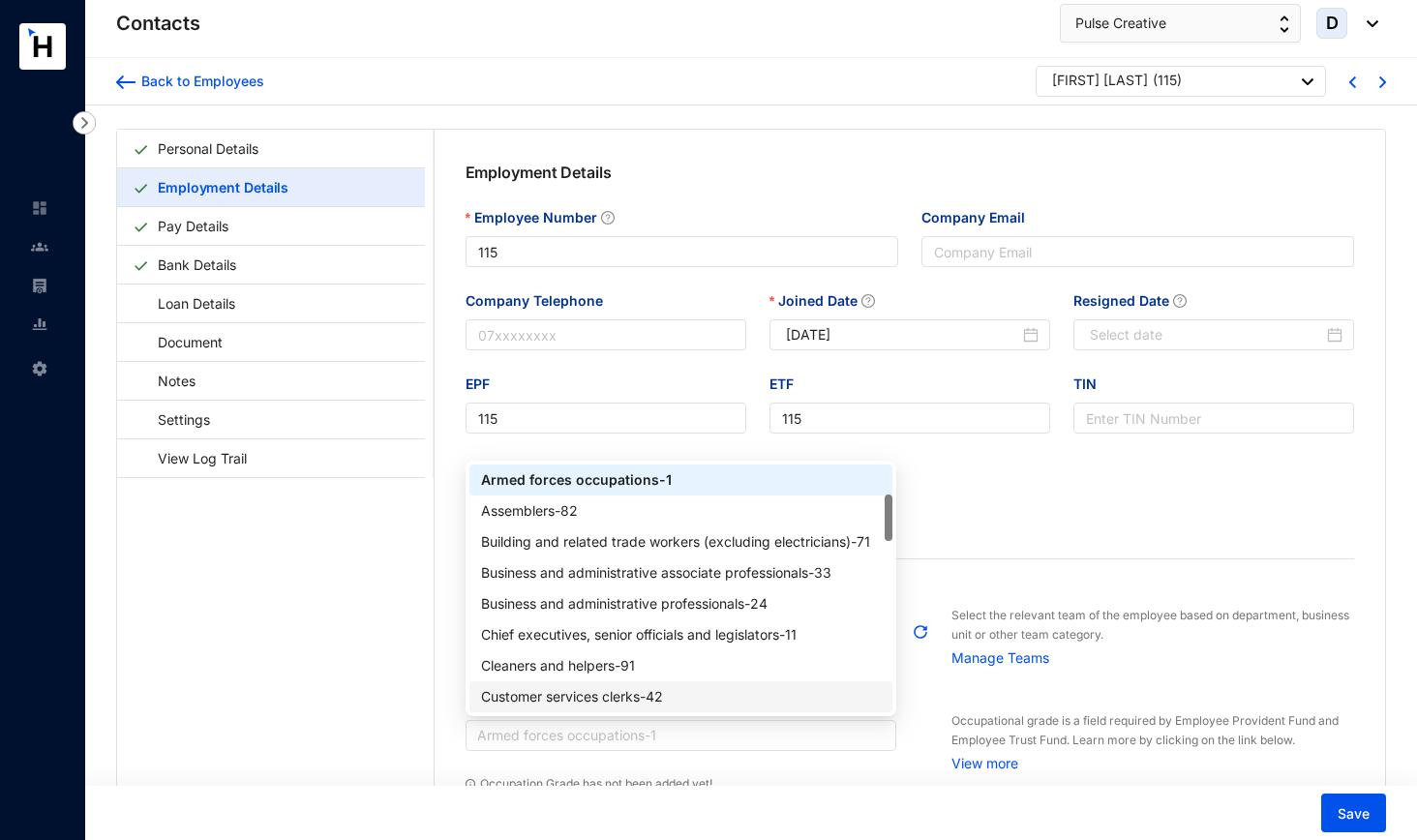 click on "Customer services clerks  -  42" at bounding box center (681, 697) 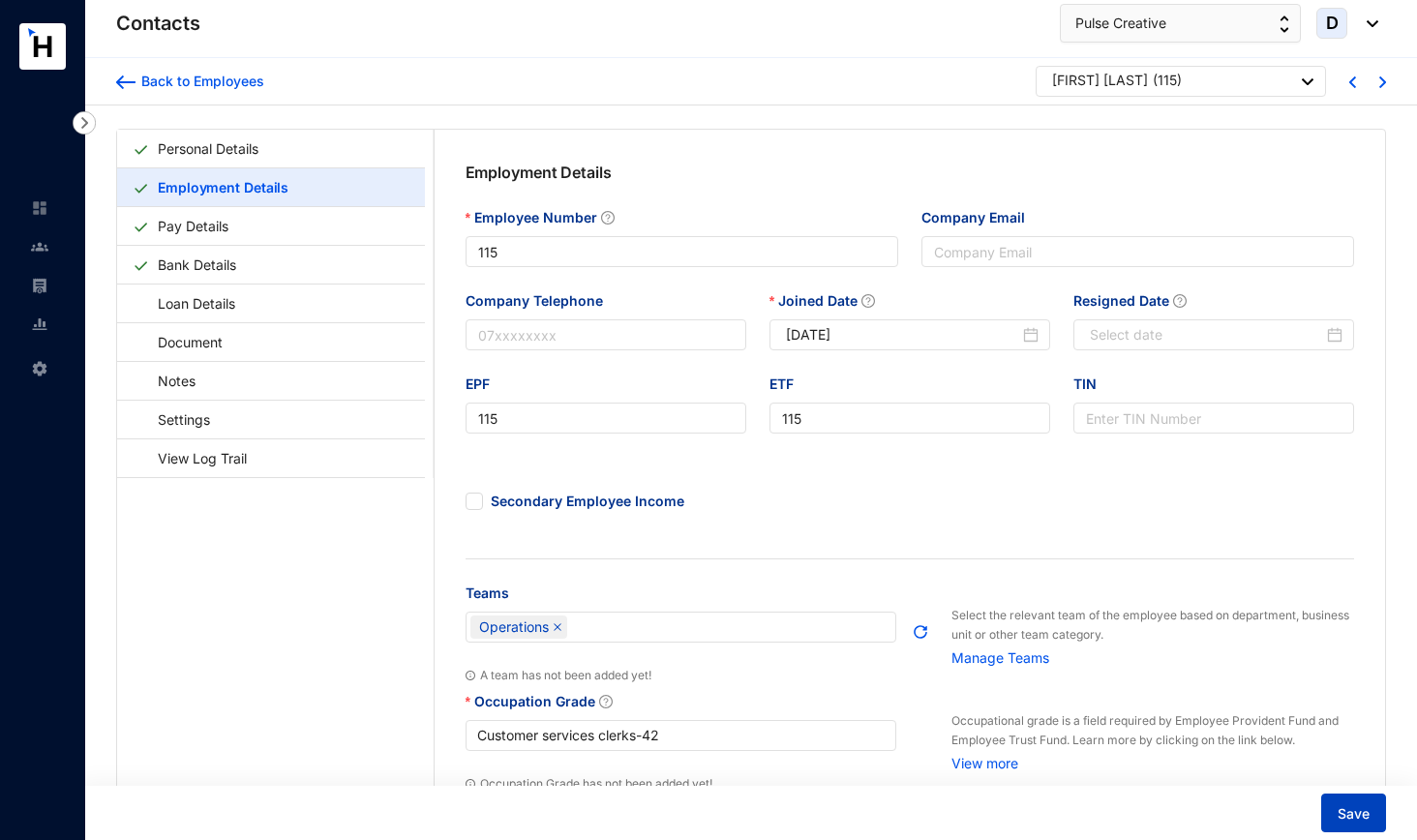 click on "Save" at bounding box center [1353, 813] 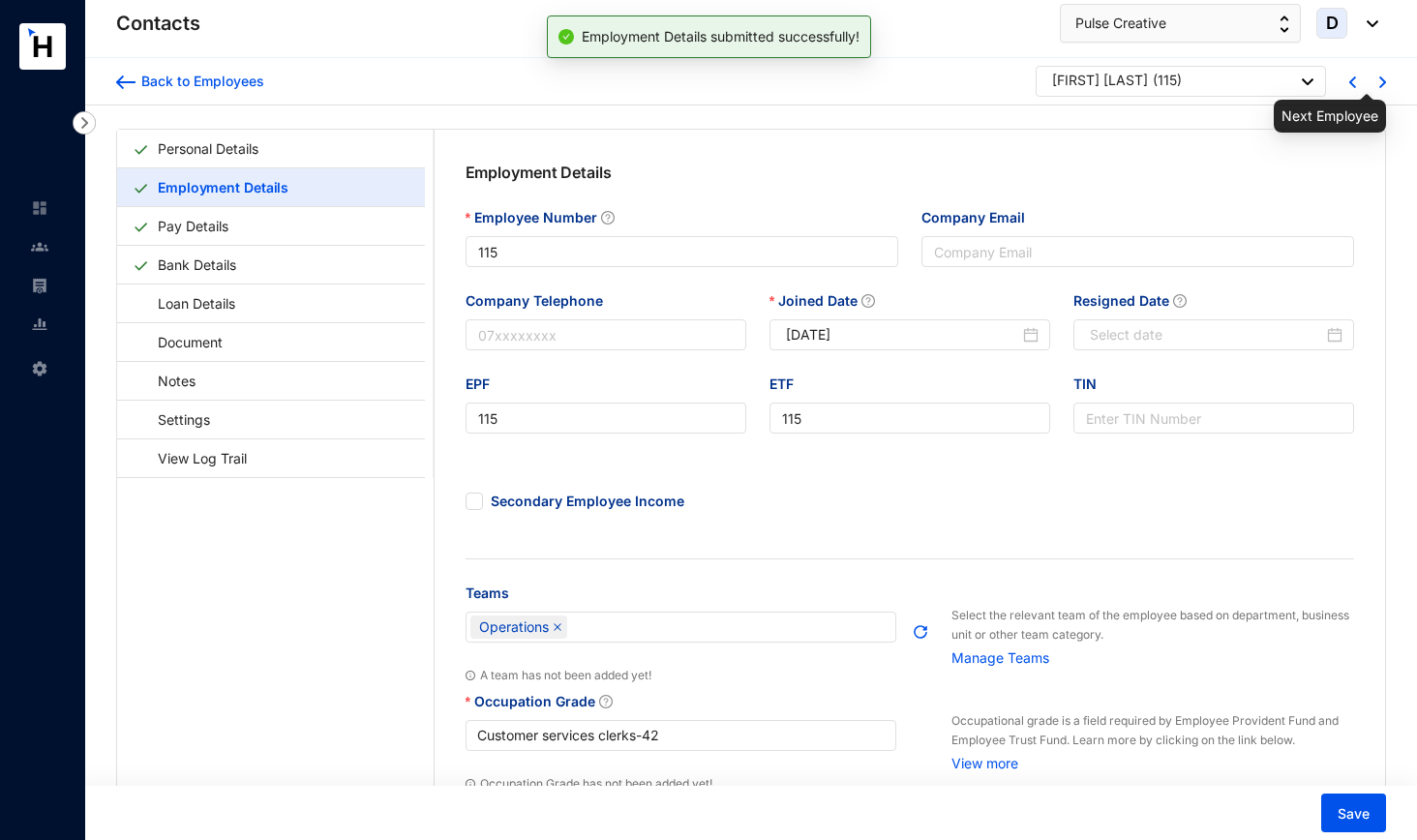 click at bounding box center [1382, 82] 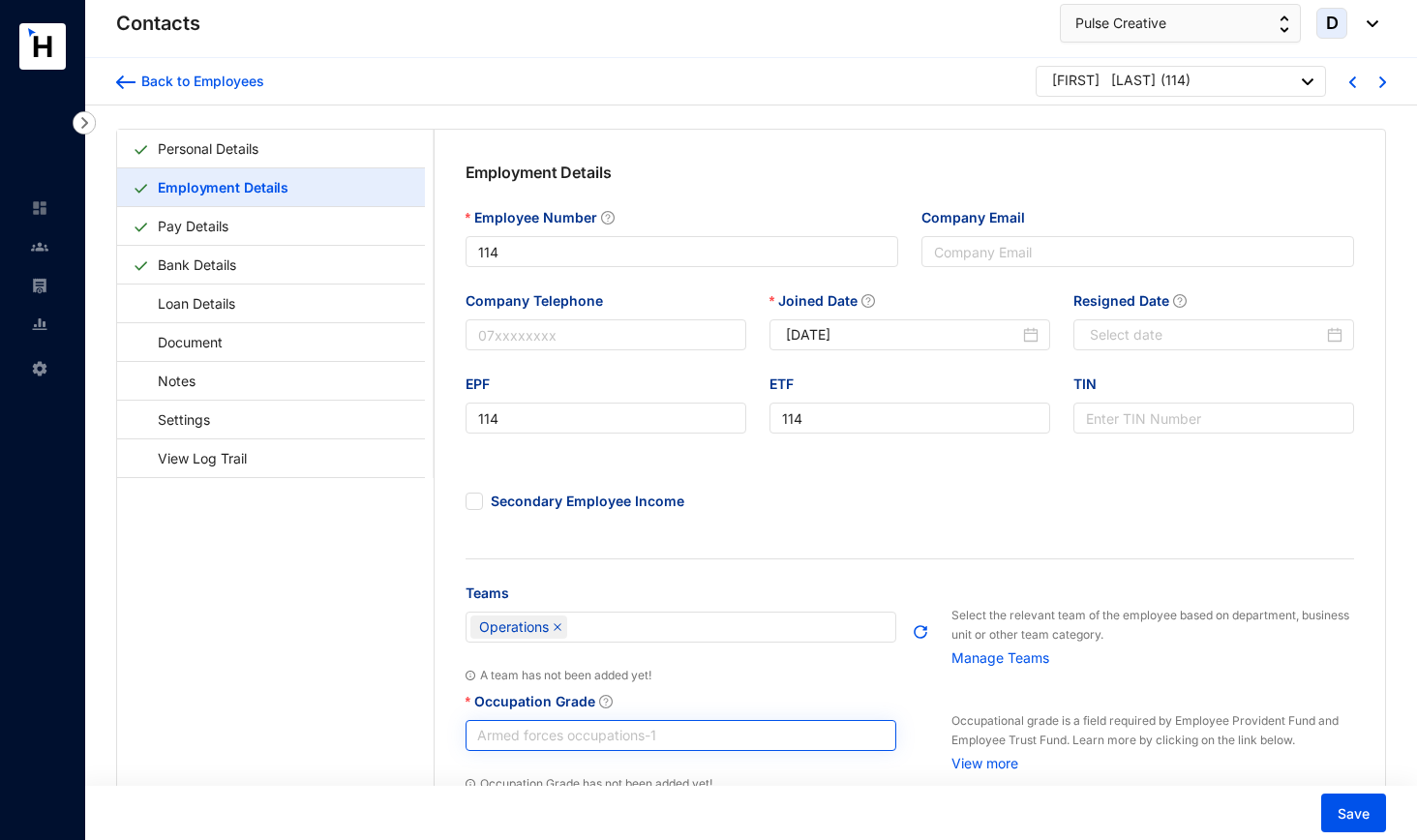 click on "Armed forces occupations  -  1" at bounding box center [681, 735] 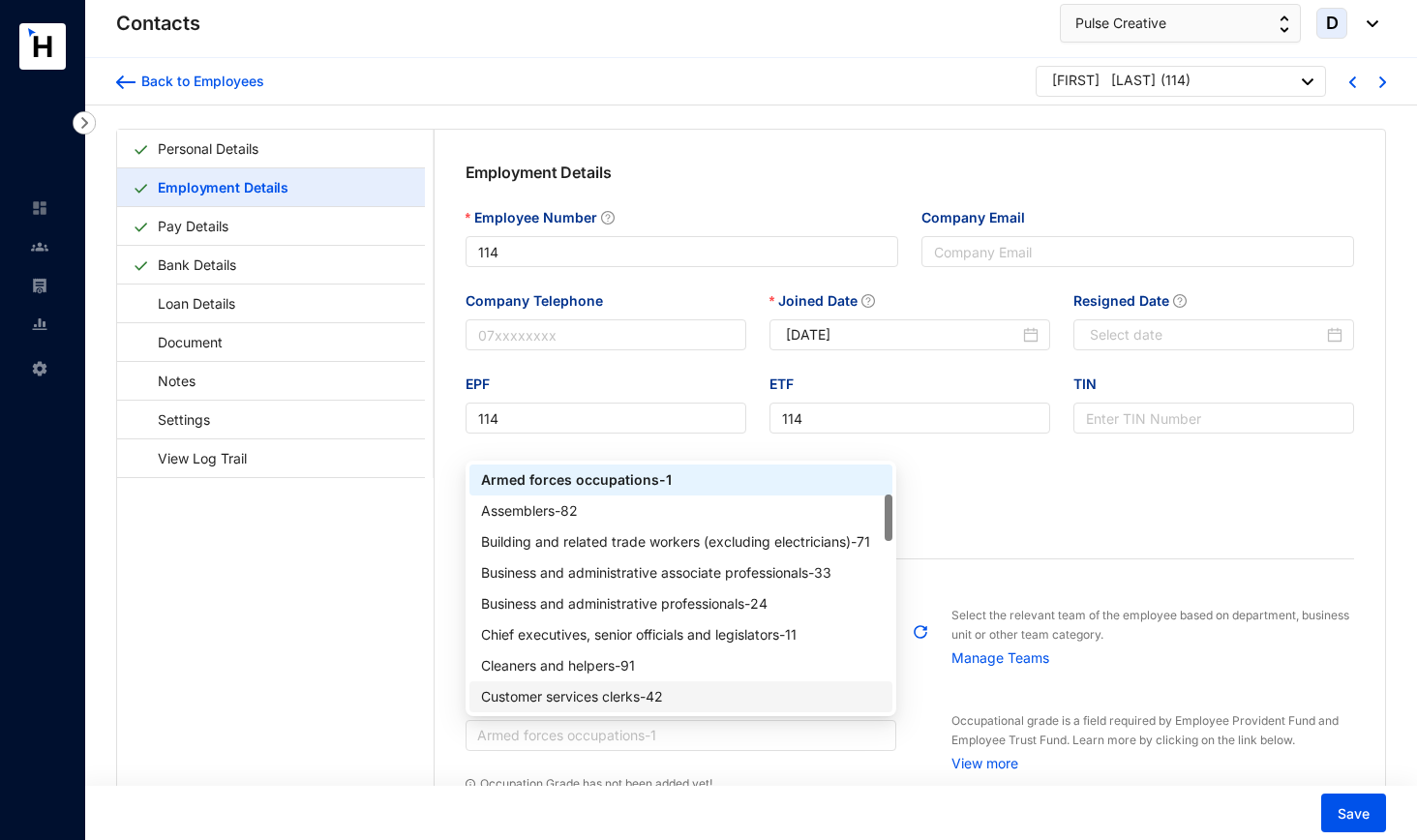 click on "Customer services clerks  -  42" at bounding box center (681, 697) 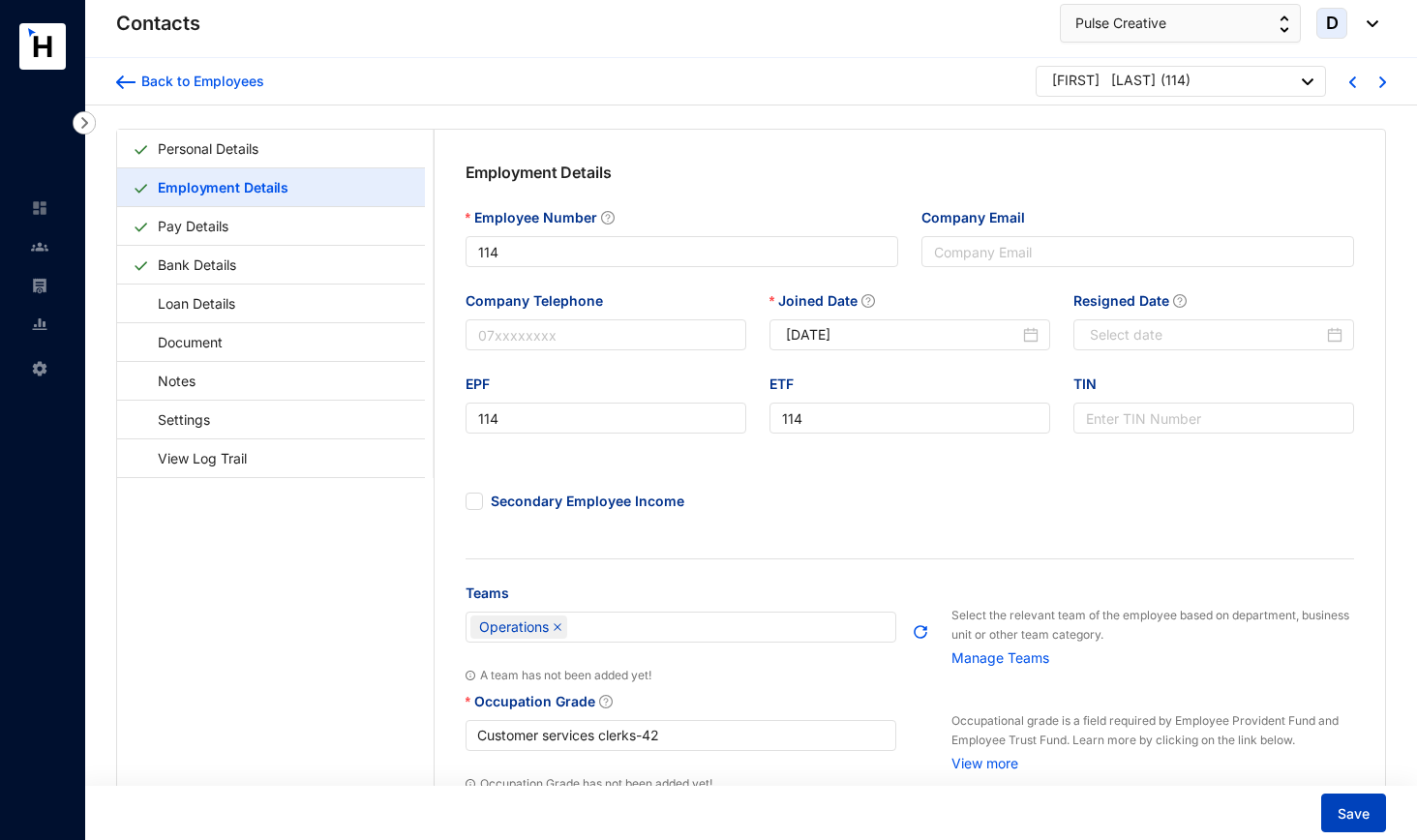 click on "Save" at bounding box center (1353, 813) 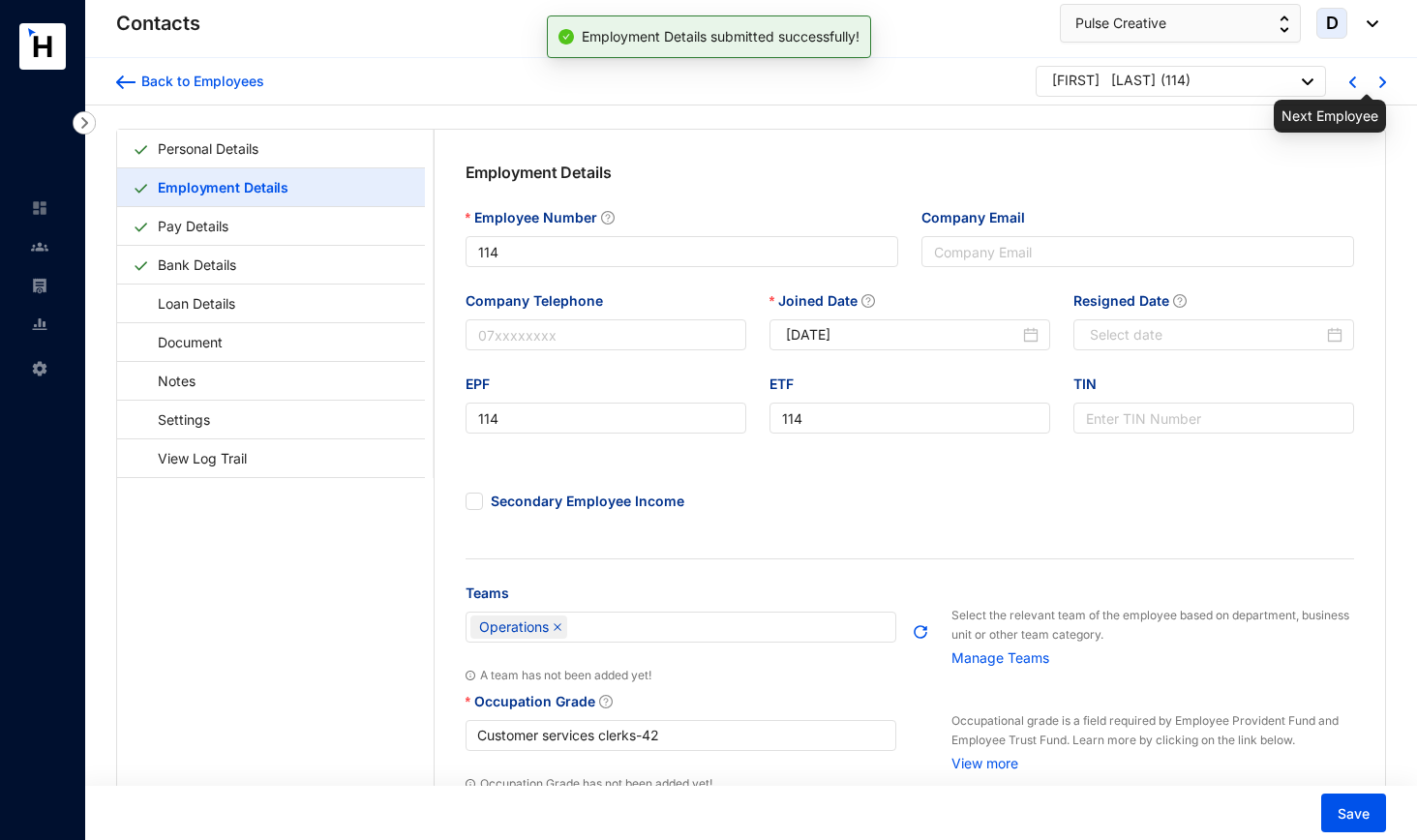 click at bounding box center (1382, 82) 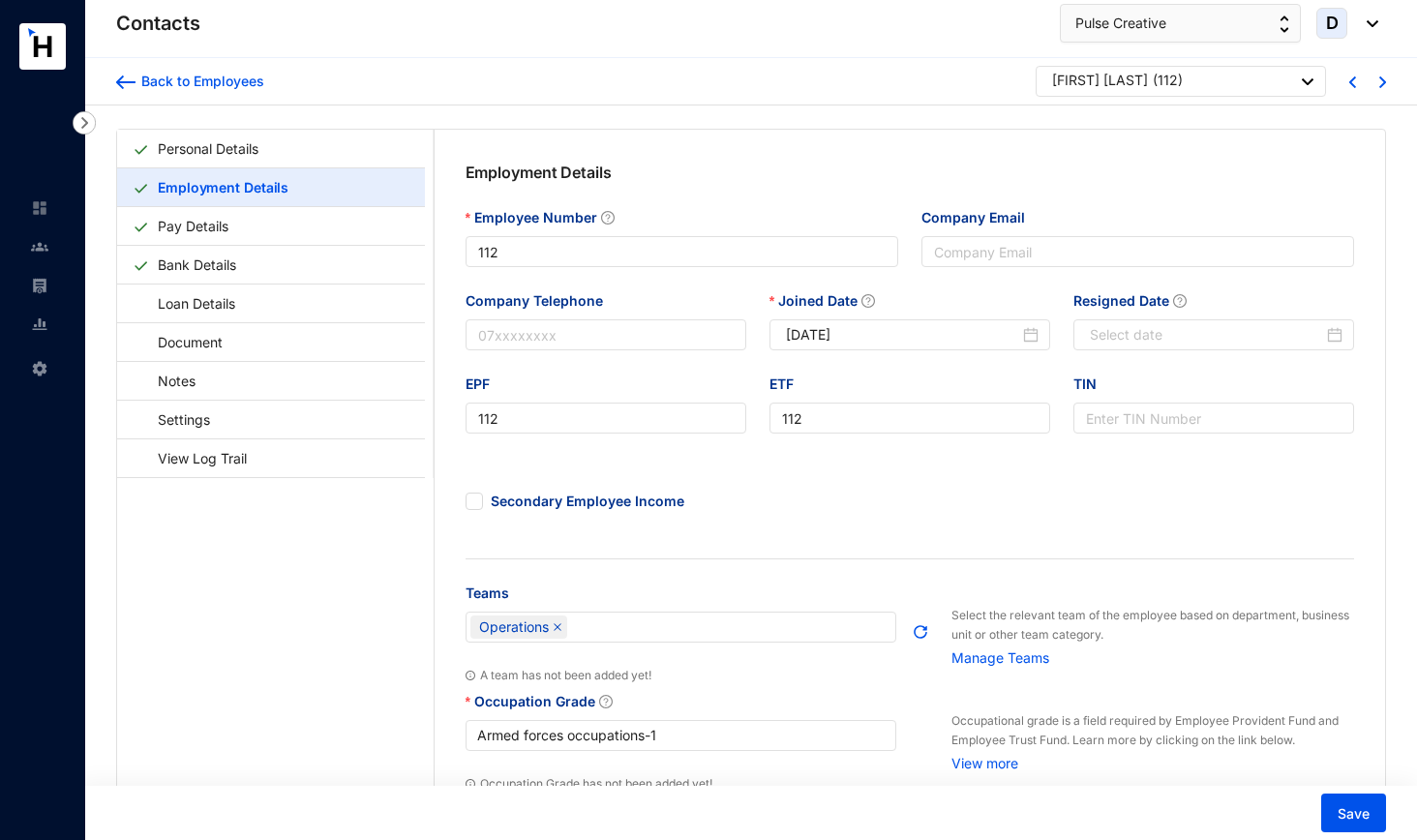 click on "Armed forces occupations  -  1" at bounding box center (681, 735) 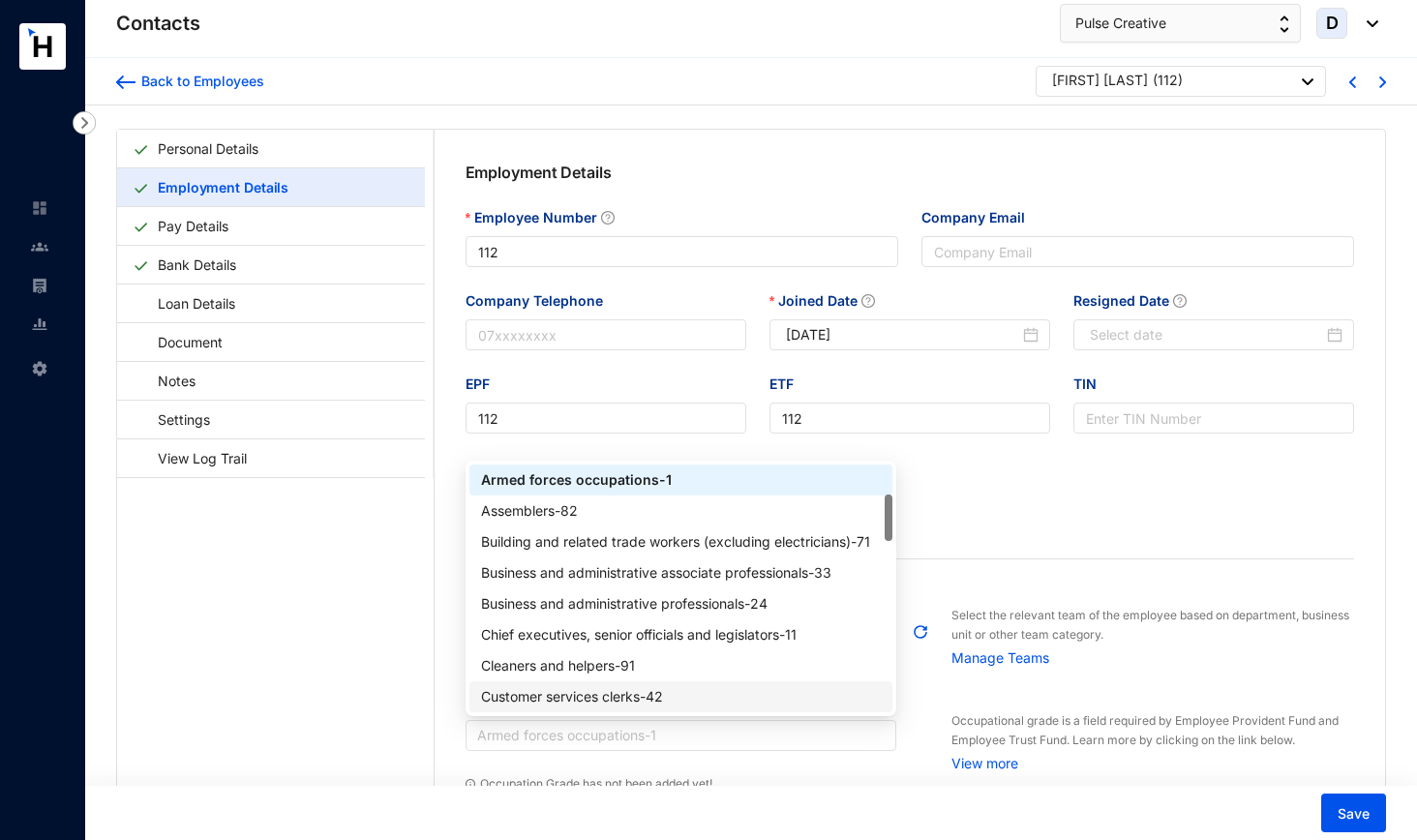 click on "Customer services clerks  -  42" at bounding box center [681, 697] 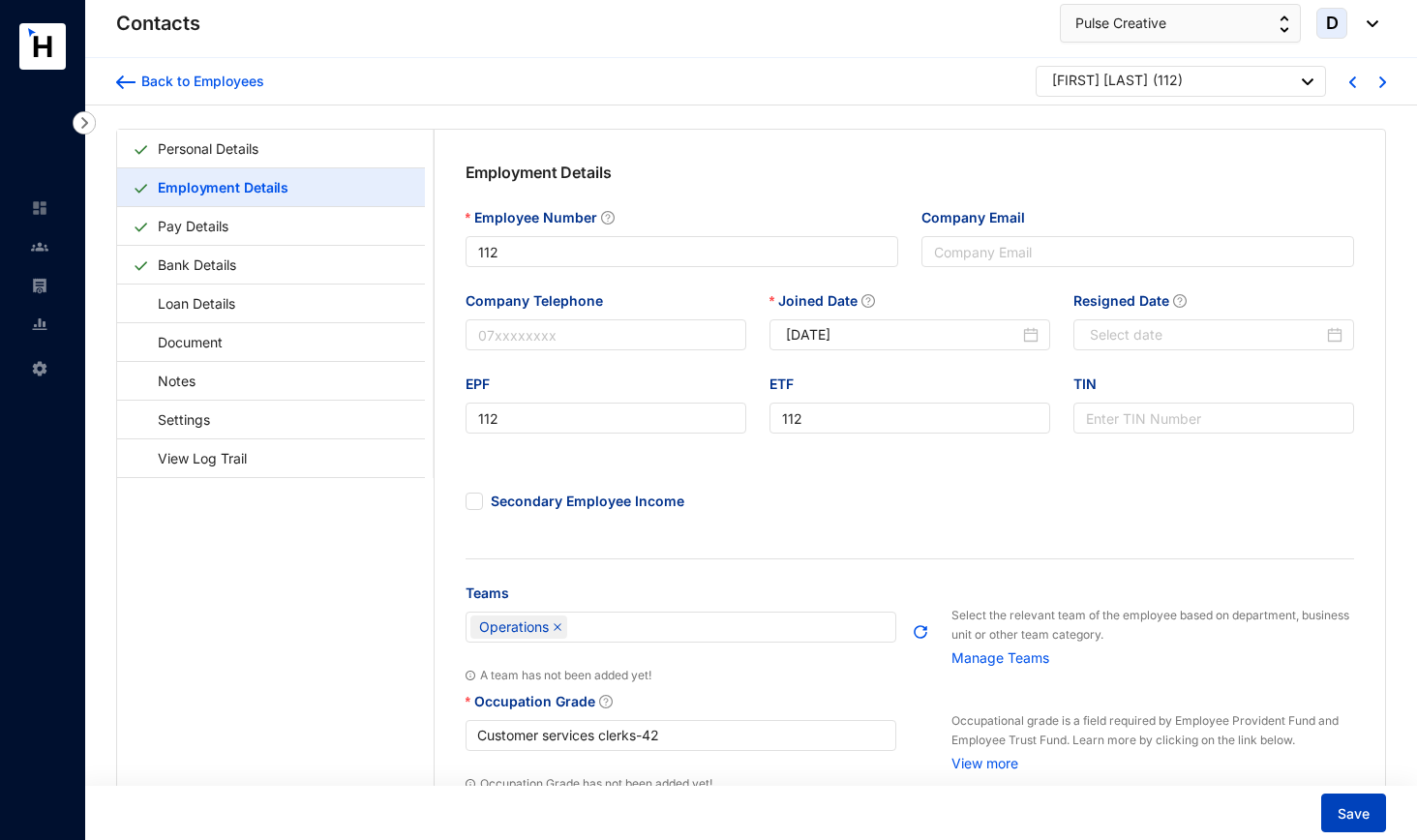click on "Save" at bounding box center [1353, 813] 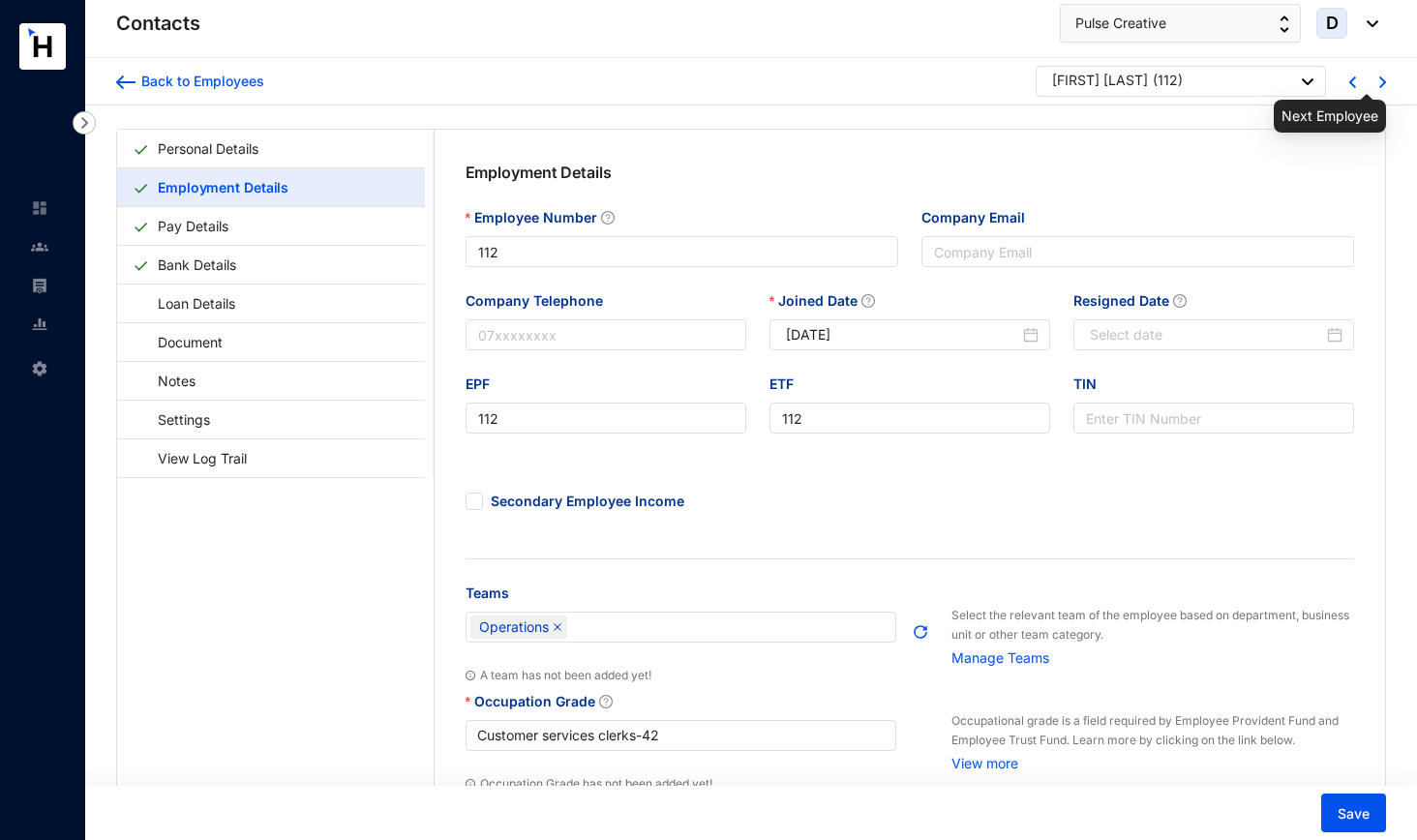 click at bounding box center (1382, 82) 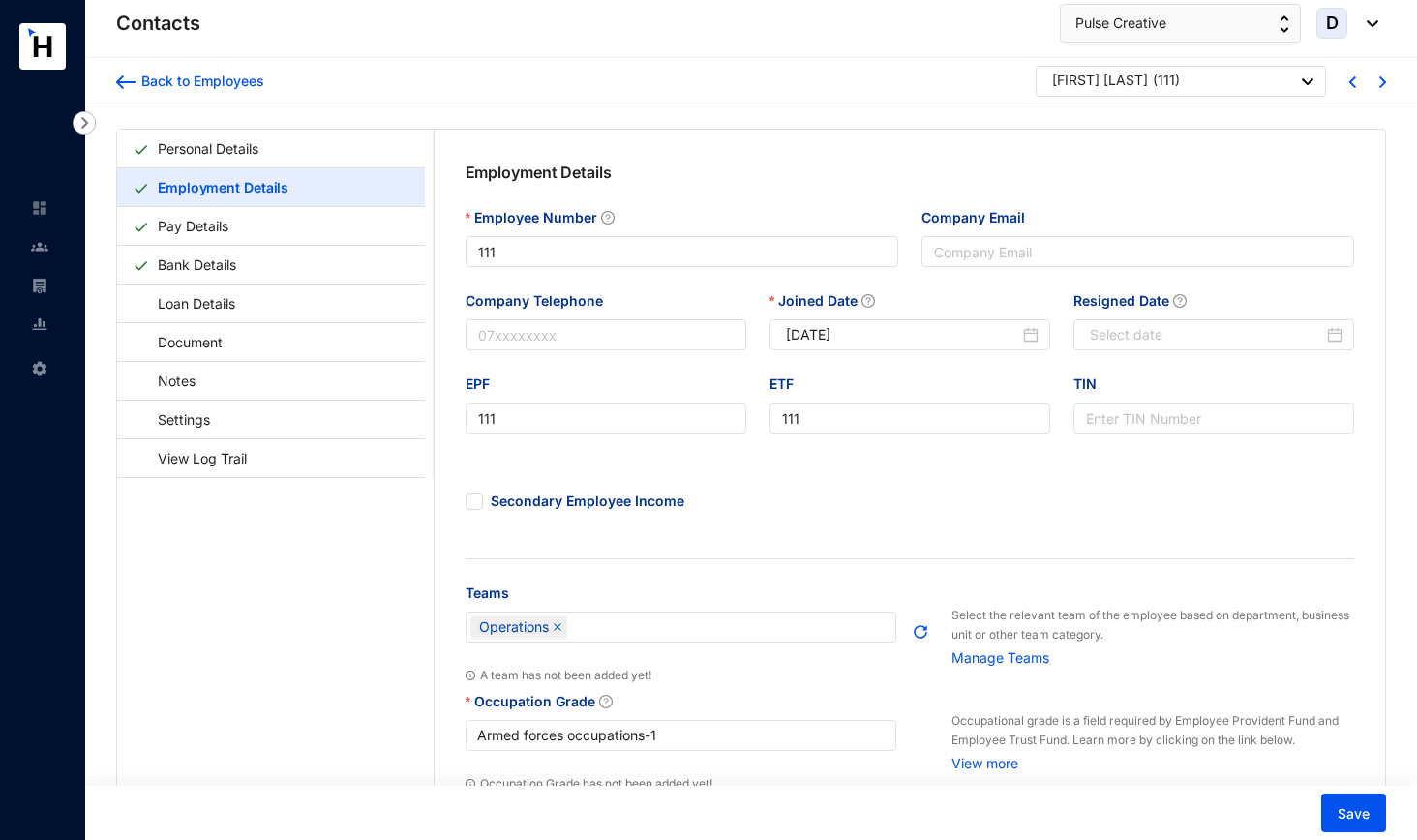 click on "Armed forces occupations  -  1" at bounding box center (681, 735) 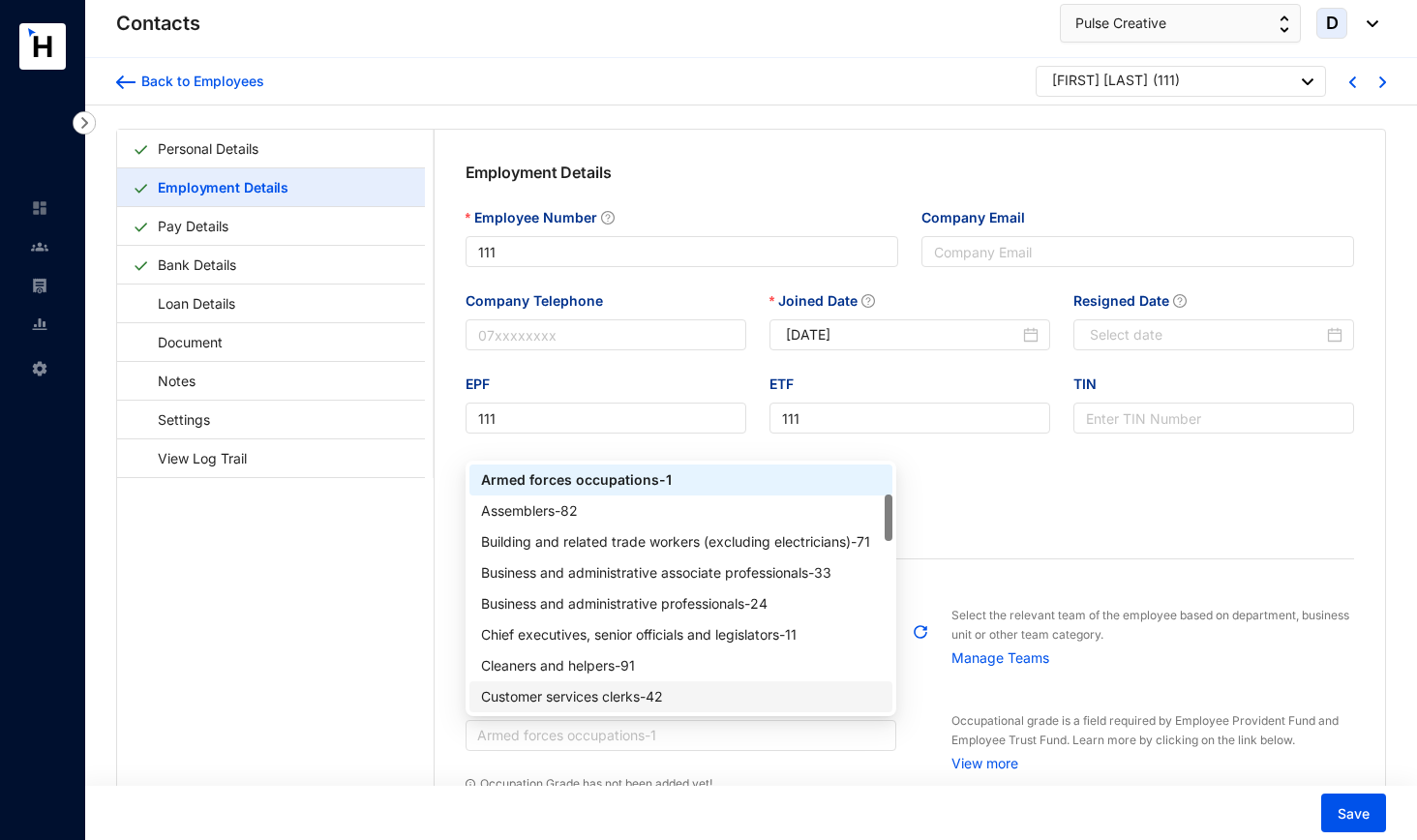 click on "Customer services clerks  -  42" at bounding box center (681, 697) 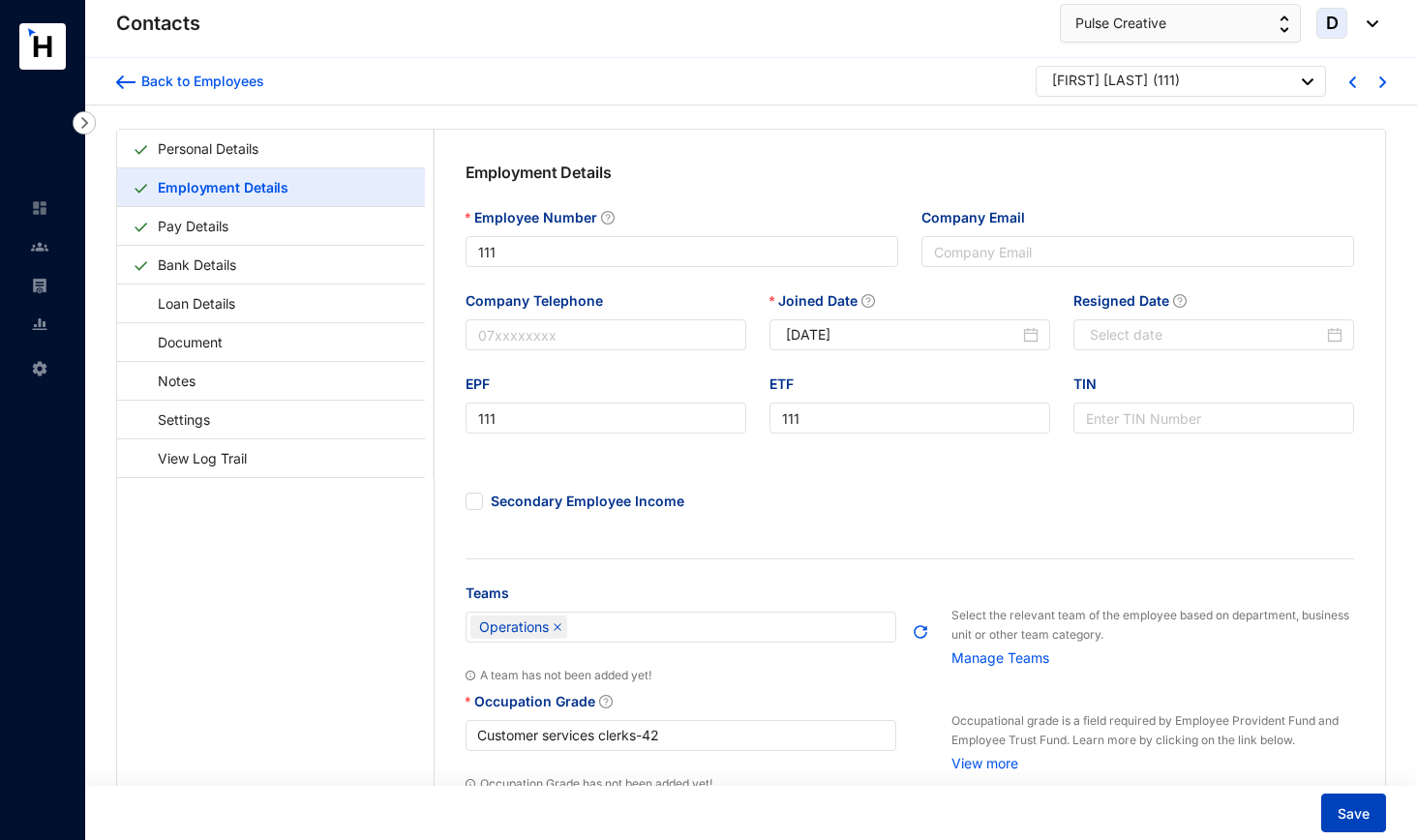 click on "Save" at bounding box center [1353, 814] 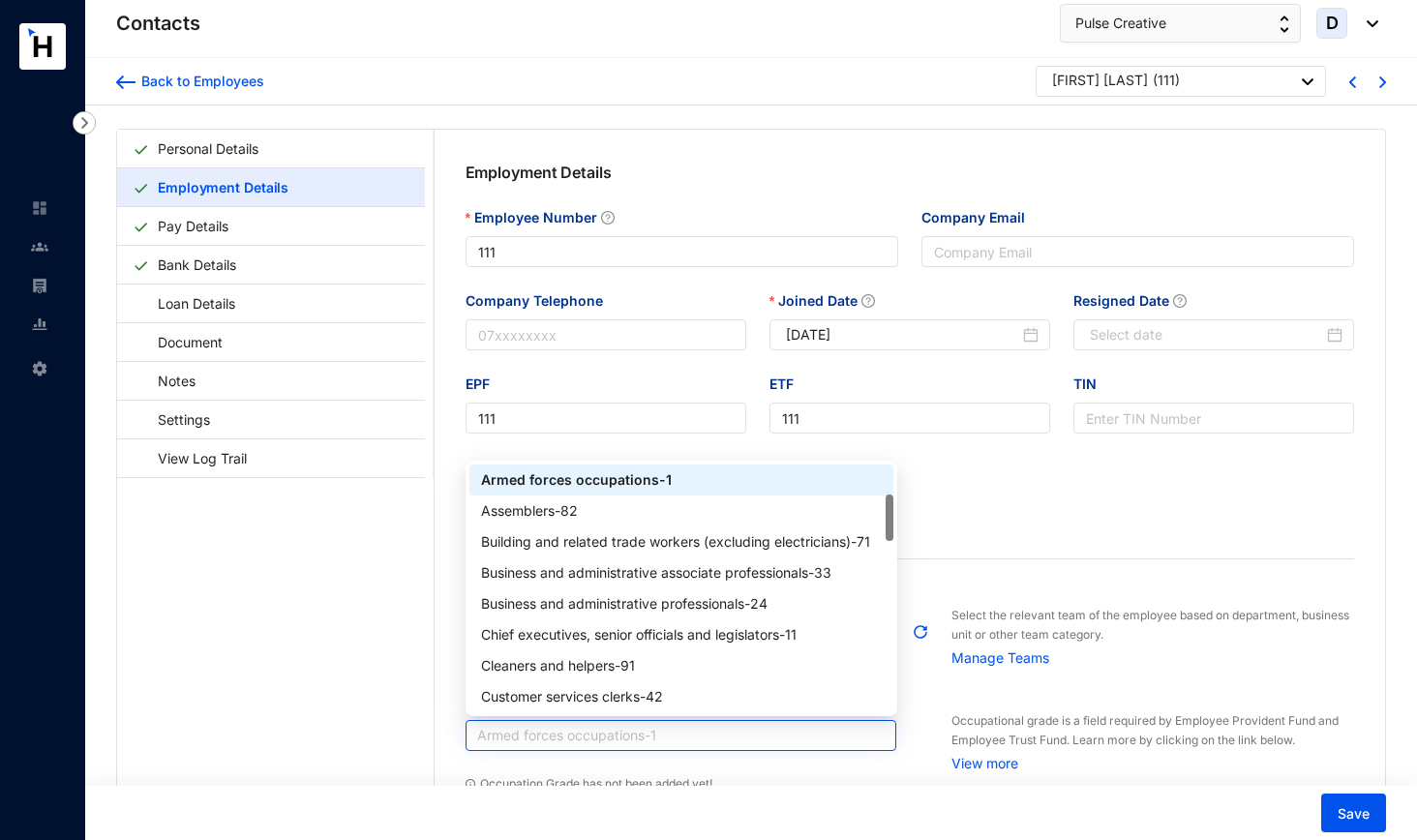 click on "Armed forces occupations  -  1" at bounding box center (681, 735) 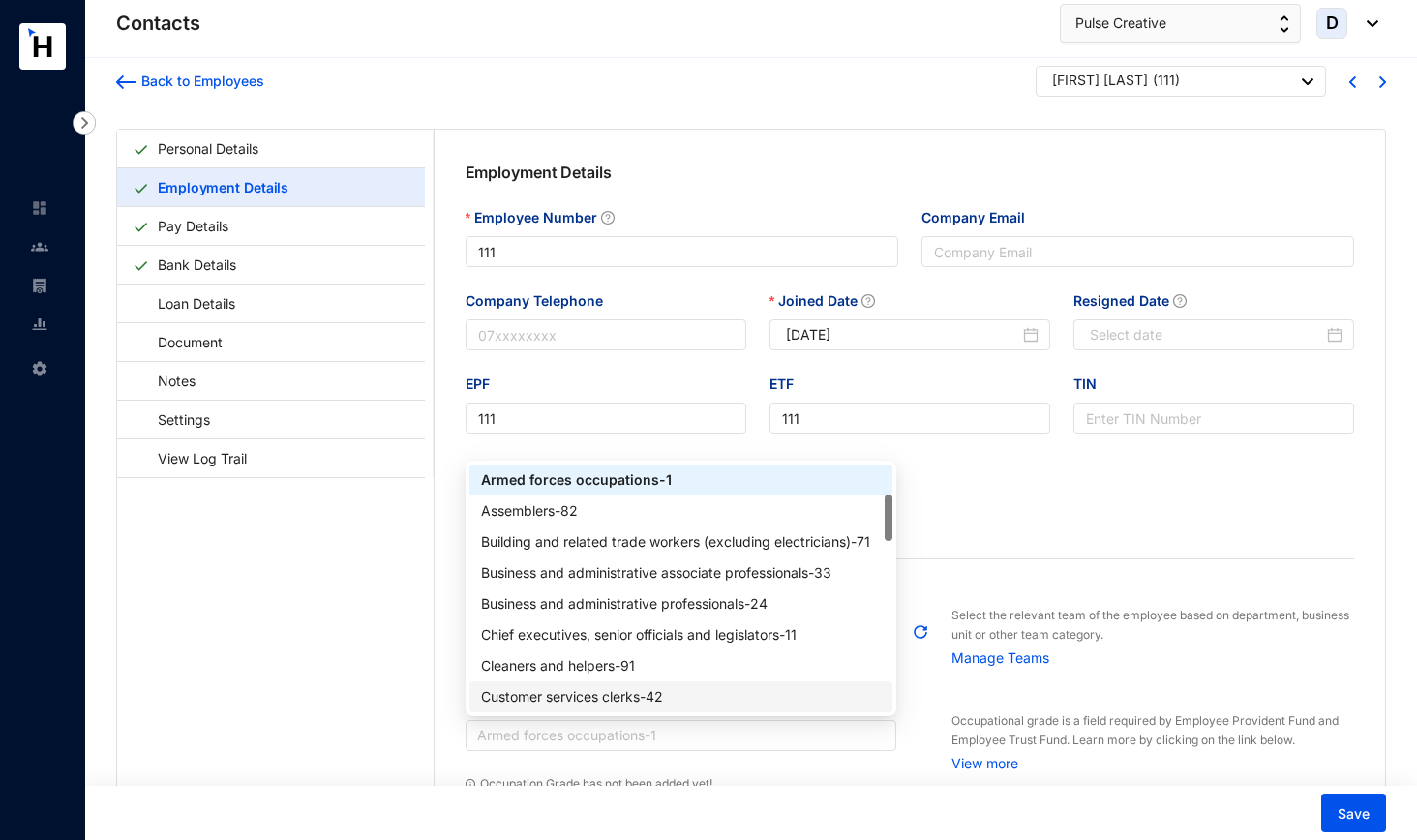 click on "Customer services clerks  -  42" at bounding box center [681, 697] 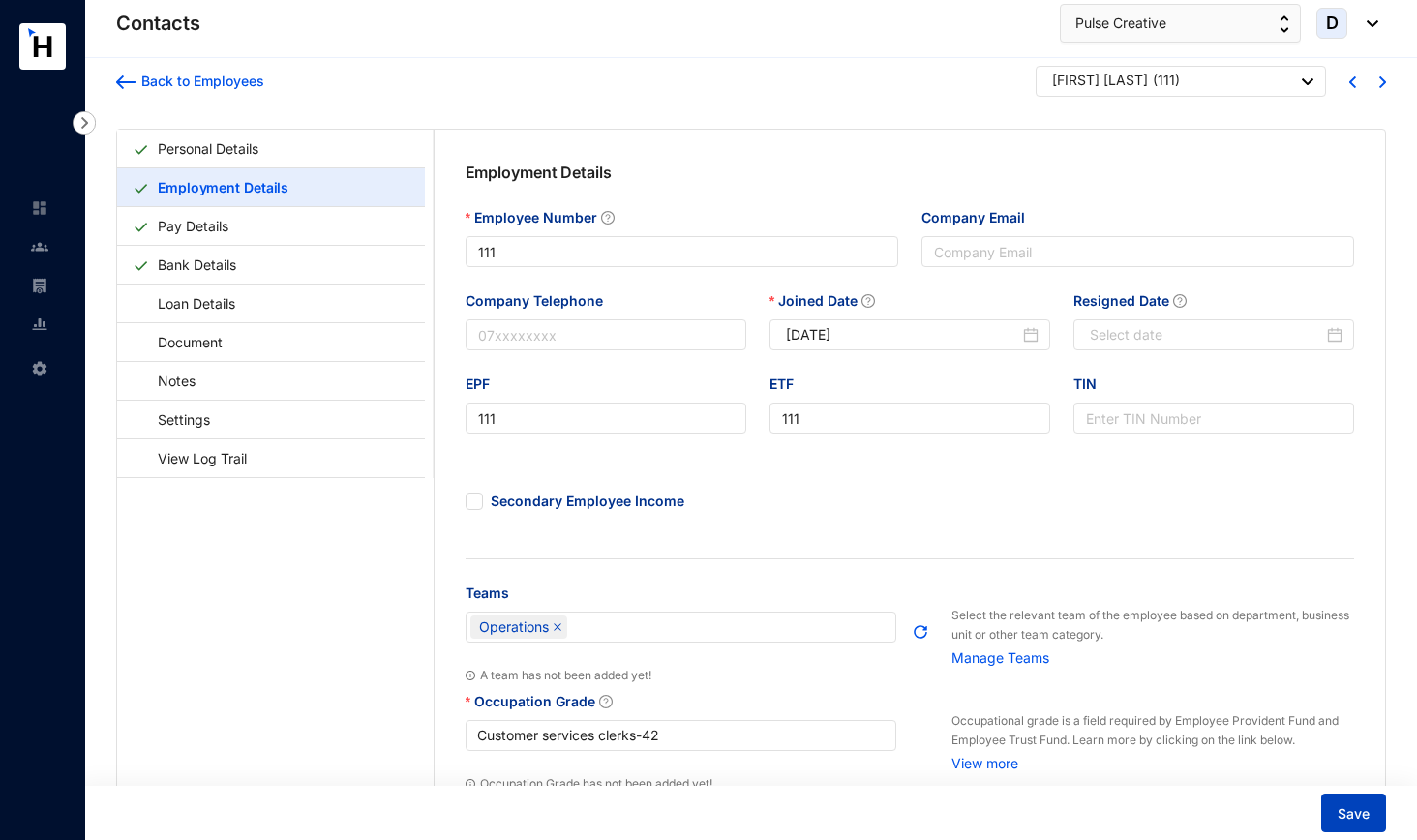 click on "Save" at bounding box center [1353, 814] 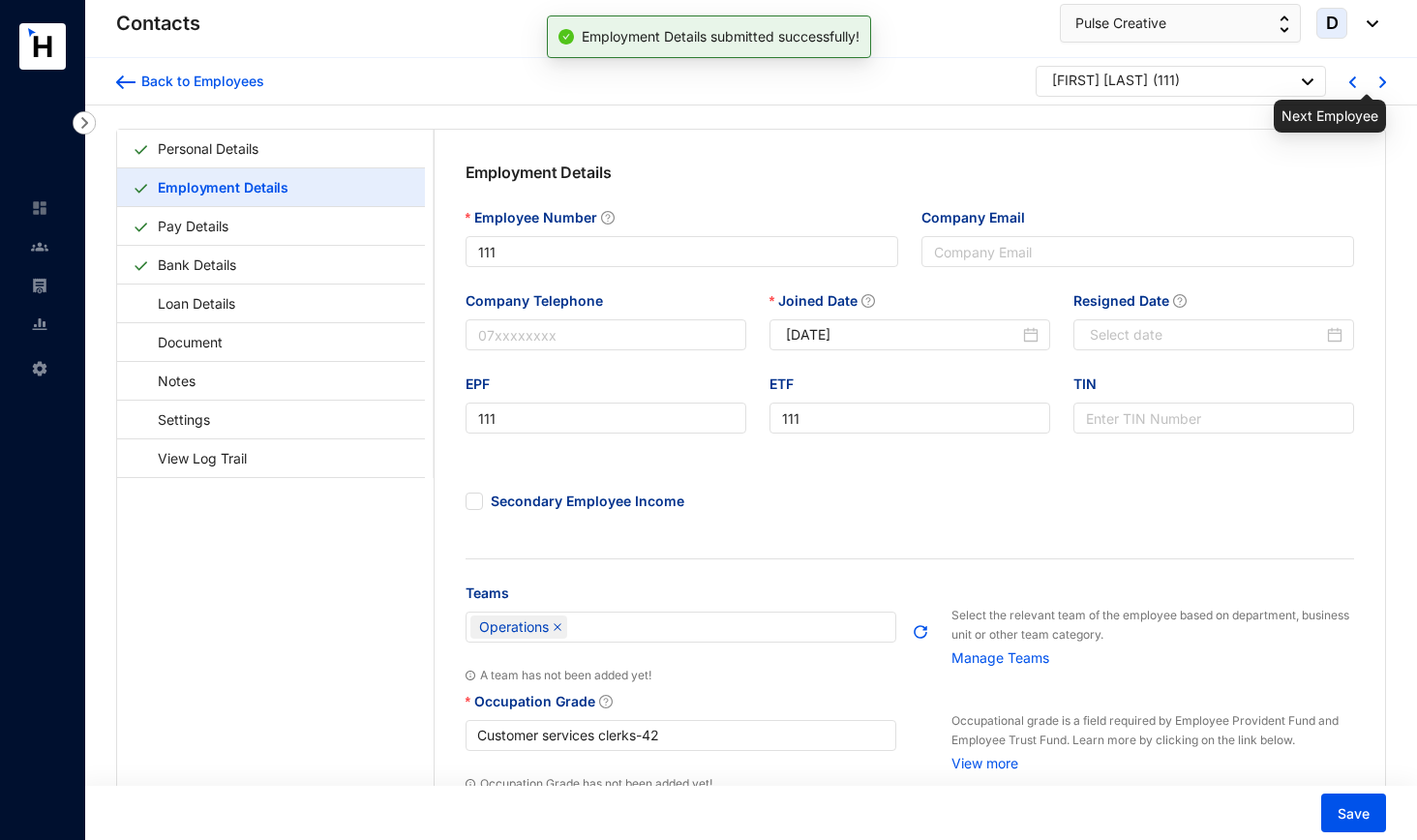 click at bounding box center (1382, 82) 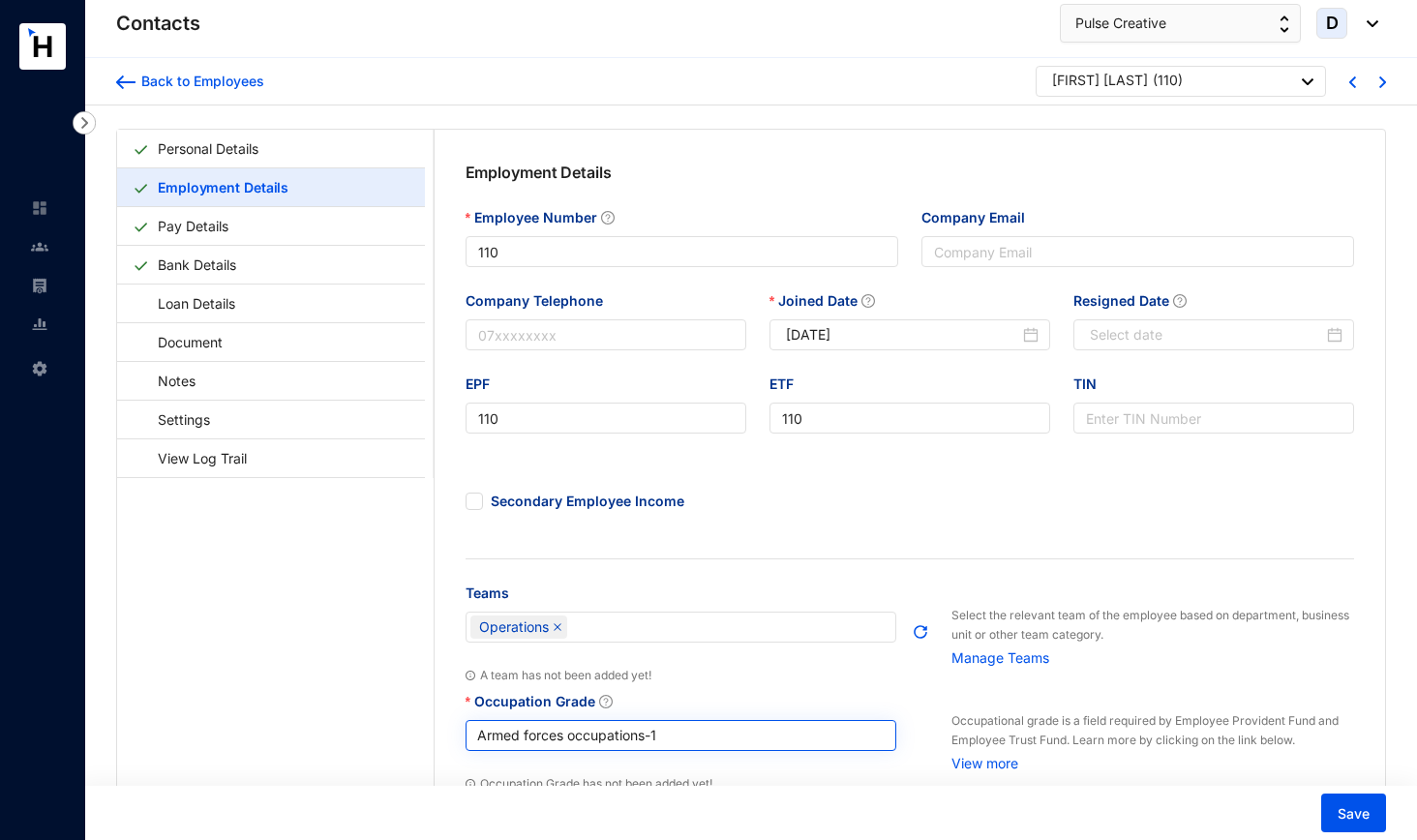 click on "Armed forces occupations  -  1" at bounding box center (681, 735) 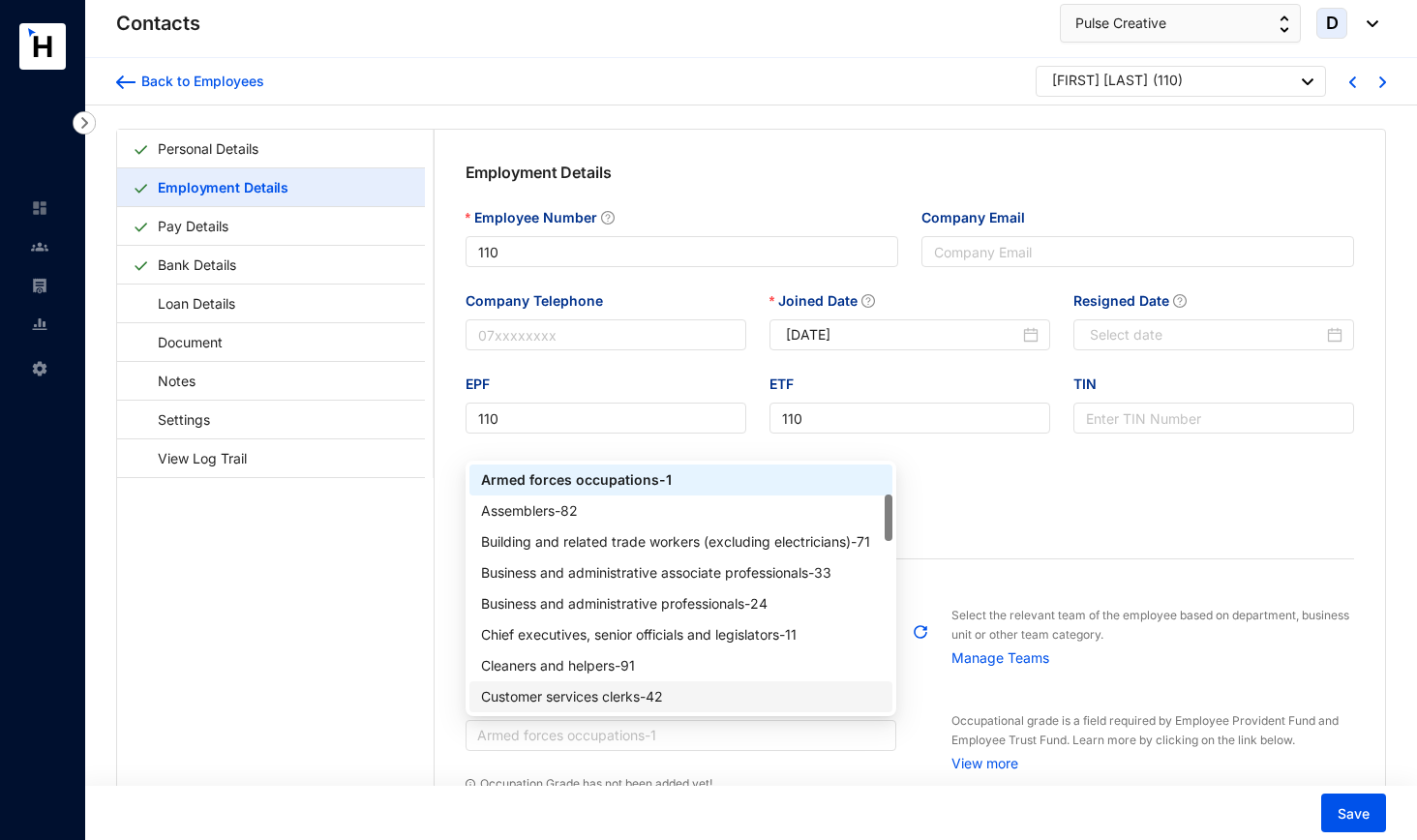 click on "Customer services clerks  -  42" at bounding box center [681, 697] 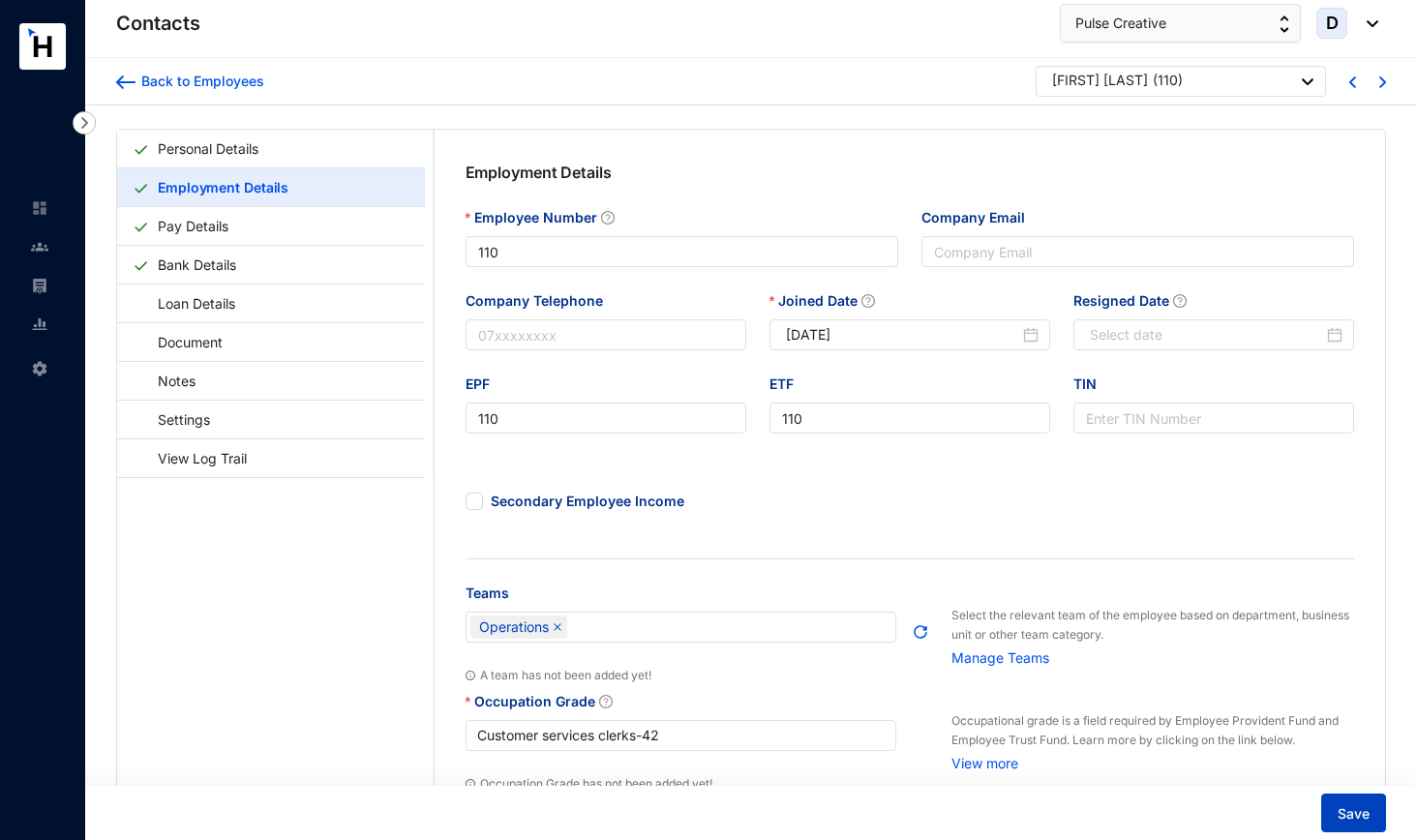 click on "Save" at bounding box center [1353, 814] 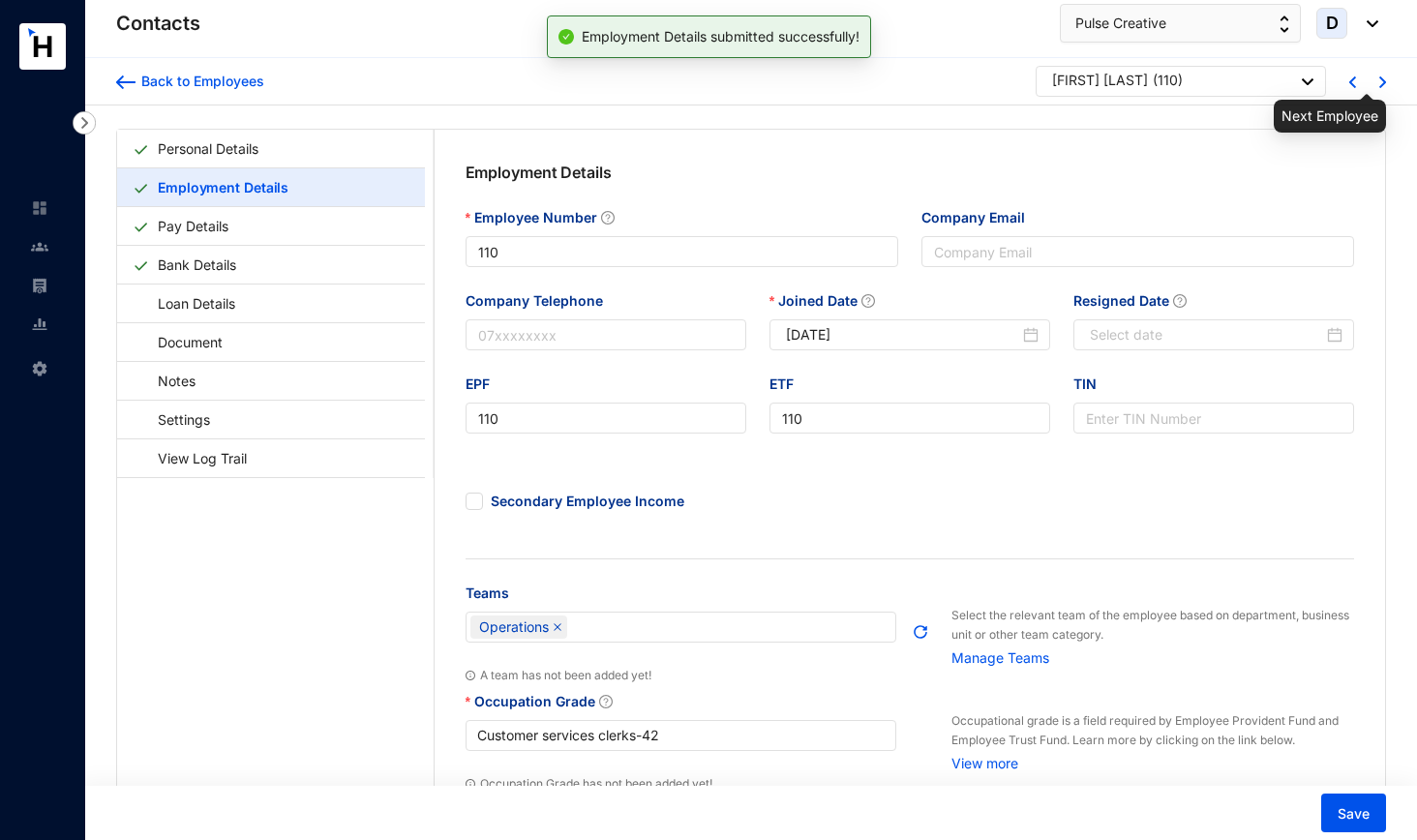 click at bounding box center [1382, 82] 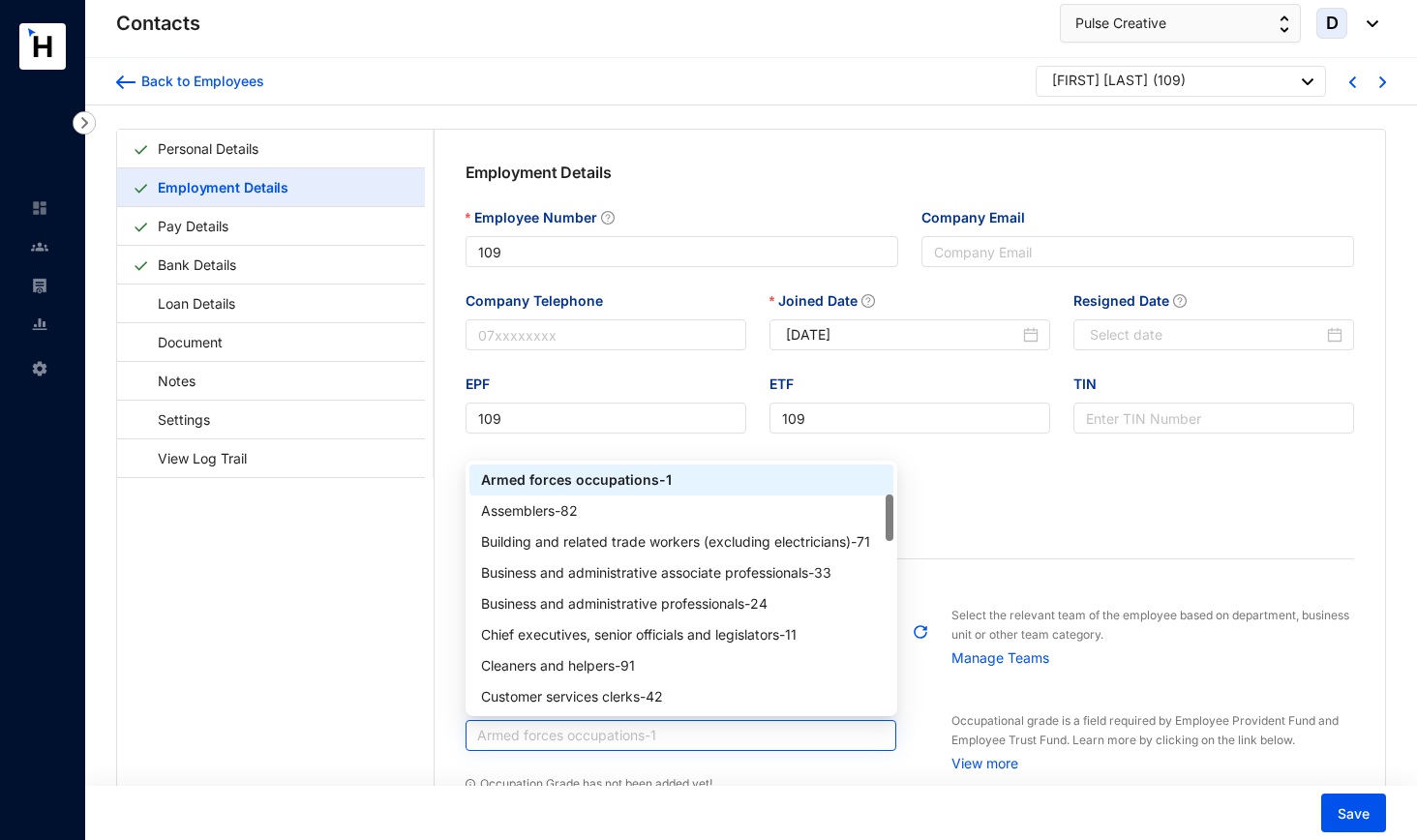 click on "Armed forces occupations  -  1" at bounding box center (681, 735) 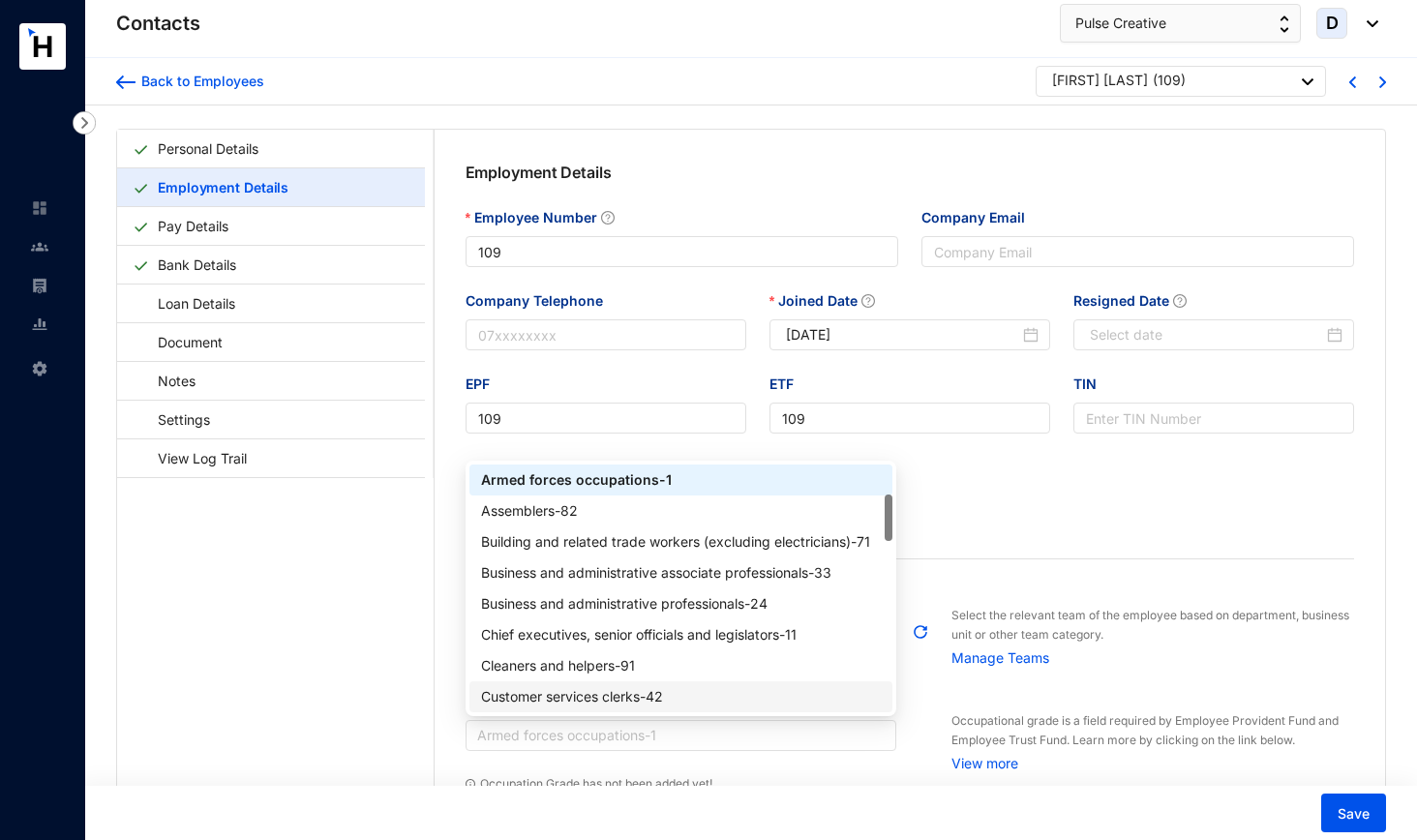 click on "Customer services clerks  -  42" at bounding box center [681, 697] 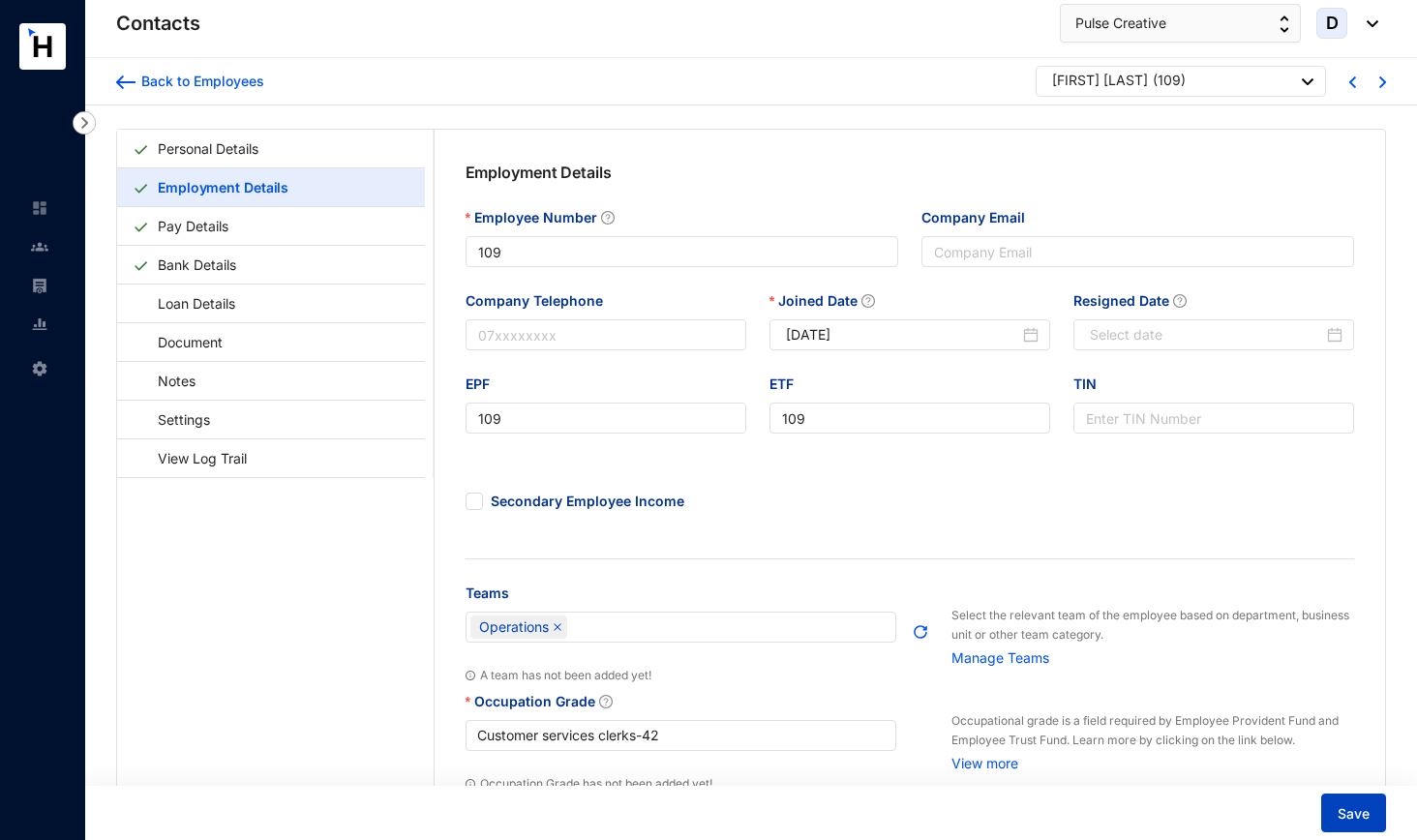 click on "Save" at bounding box center (1353, 814) 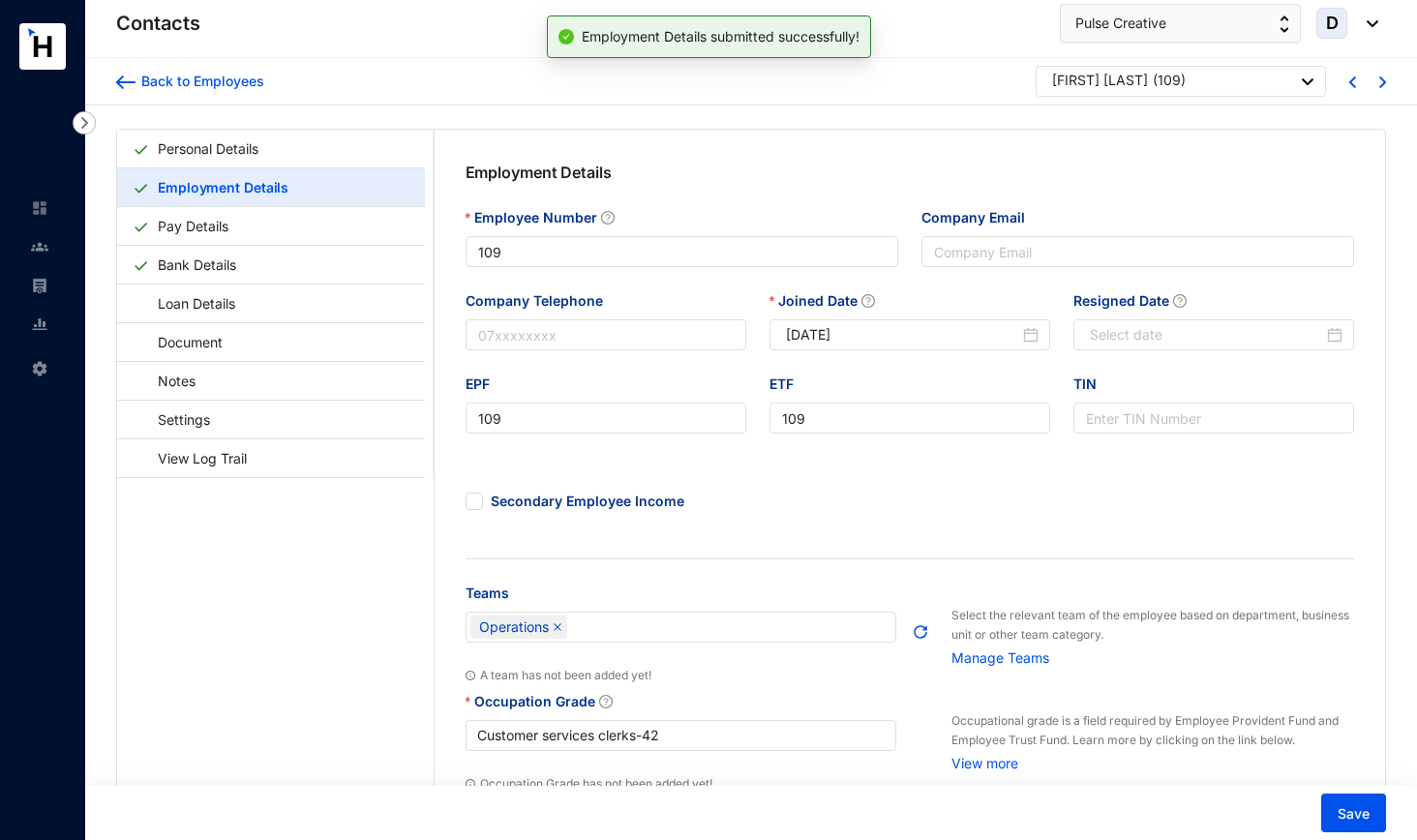 click at bounding box center [1382, 82] 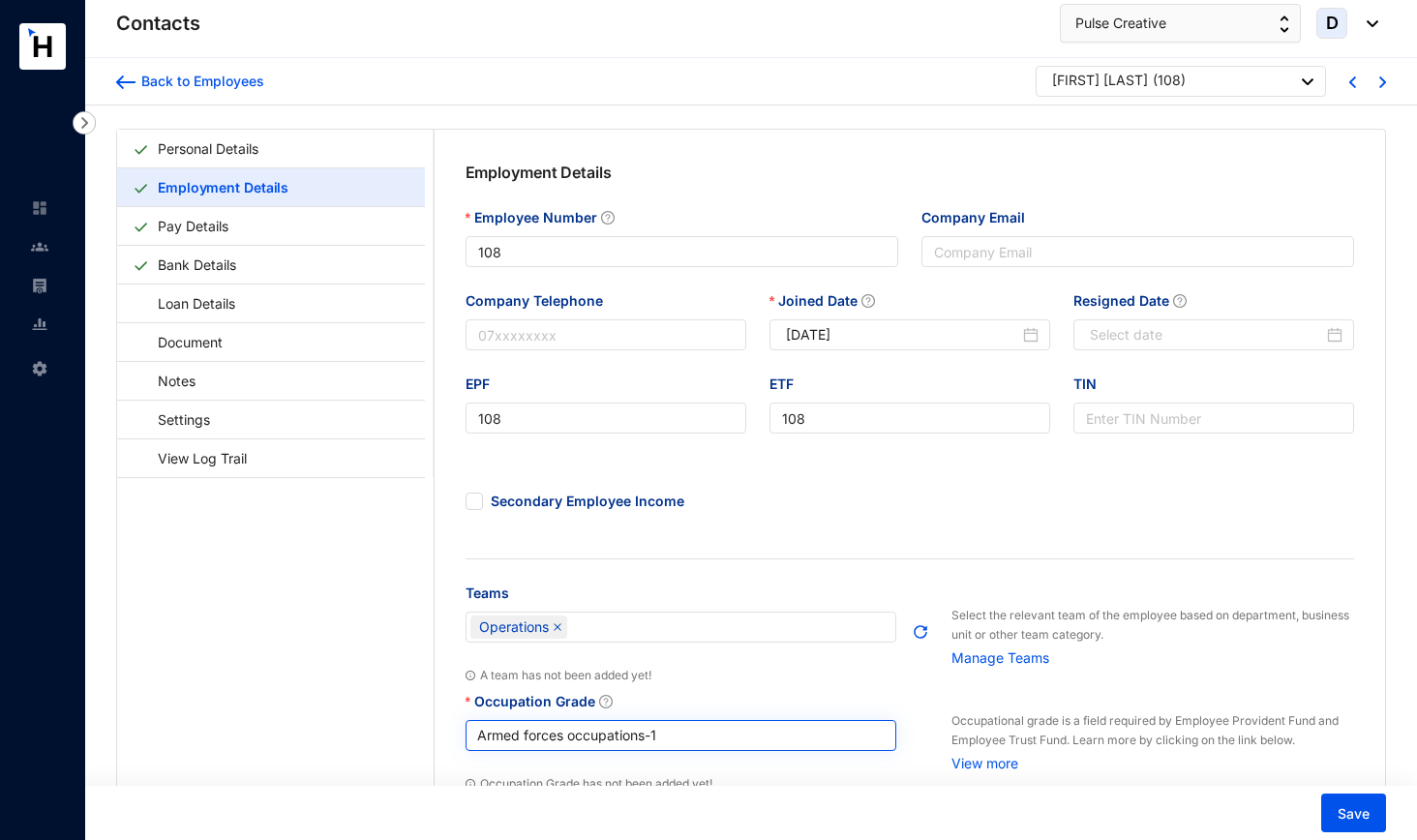 click on "Armed forces occupations  -  1" at bounding box center (681, 735) 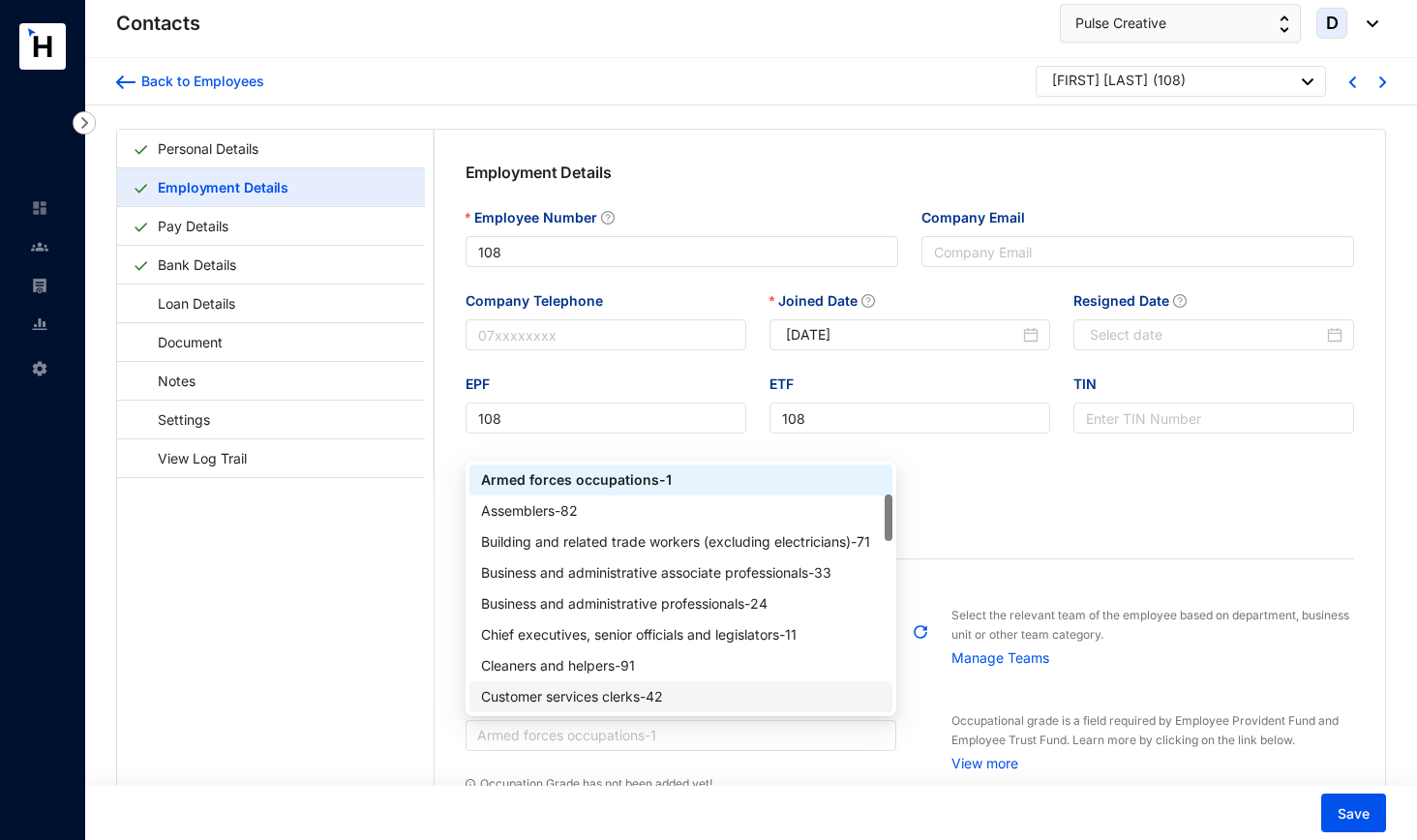 click on "Customer services clerks  -  42" at bounding box center [681, 697] 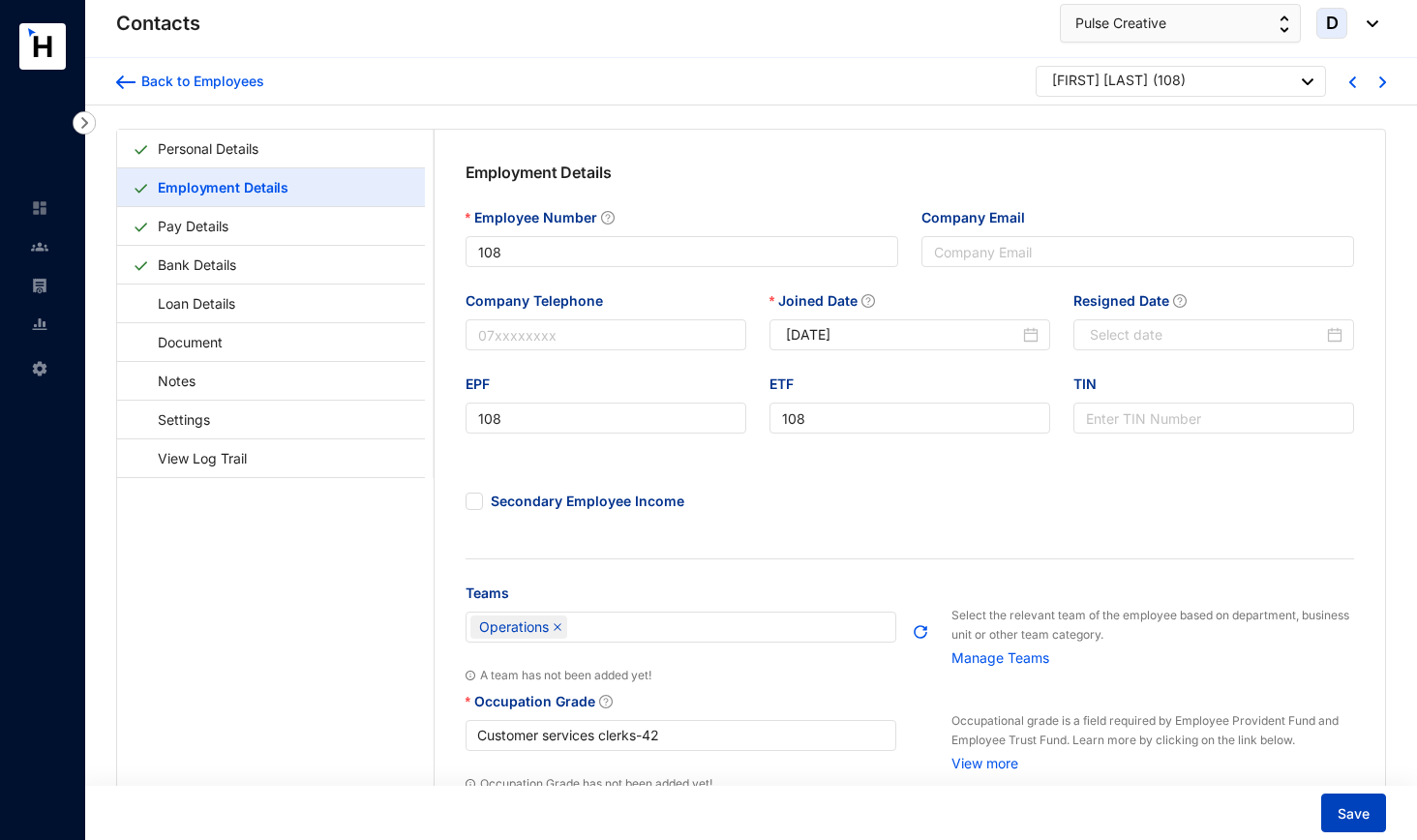 click on "Save" at bounding box center (1353, 814) 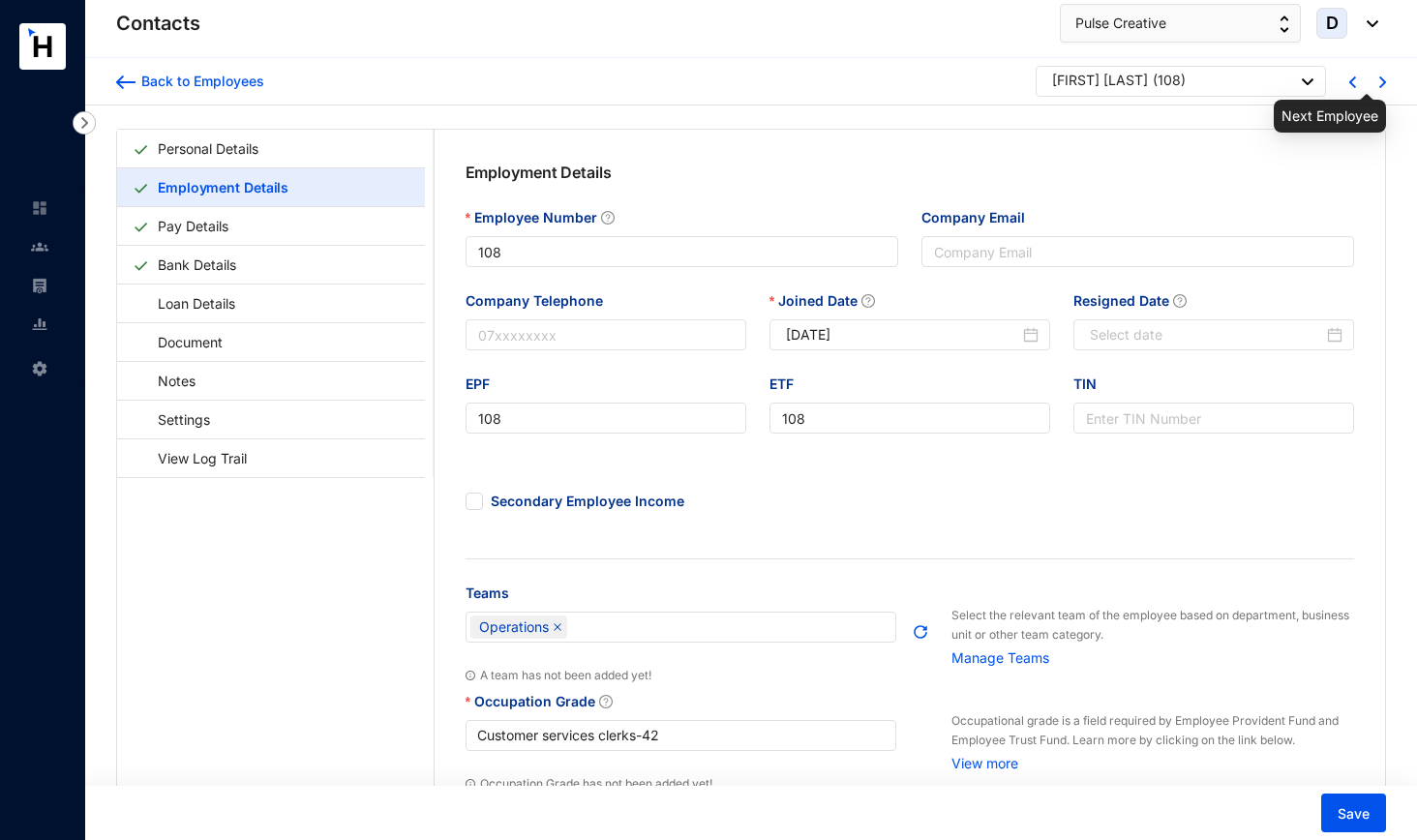 click at bounding box center (1382, 82) 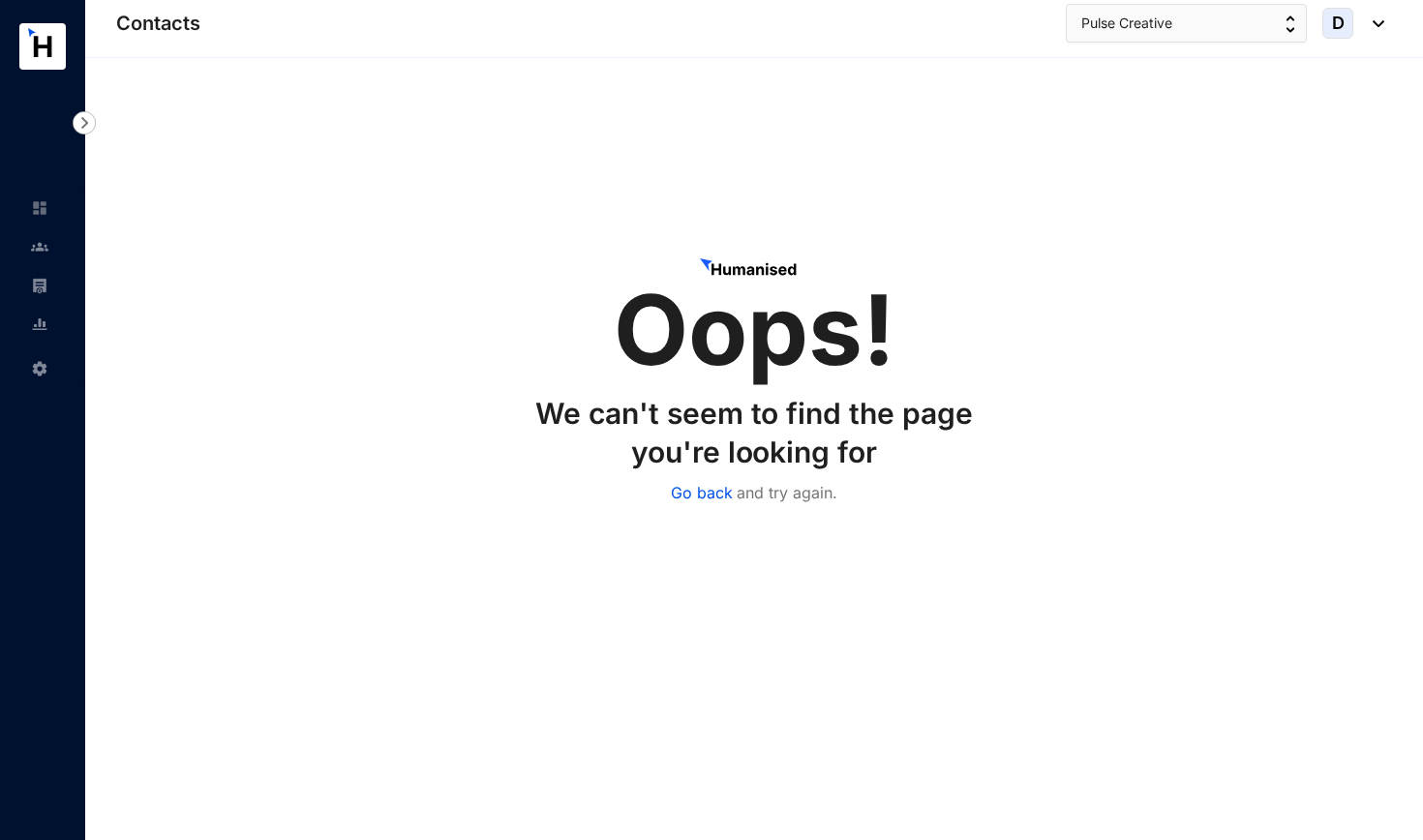 click on "Go back" at bounding box center (702, 493) 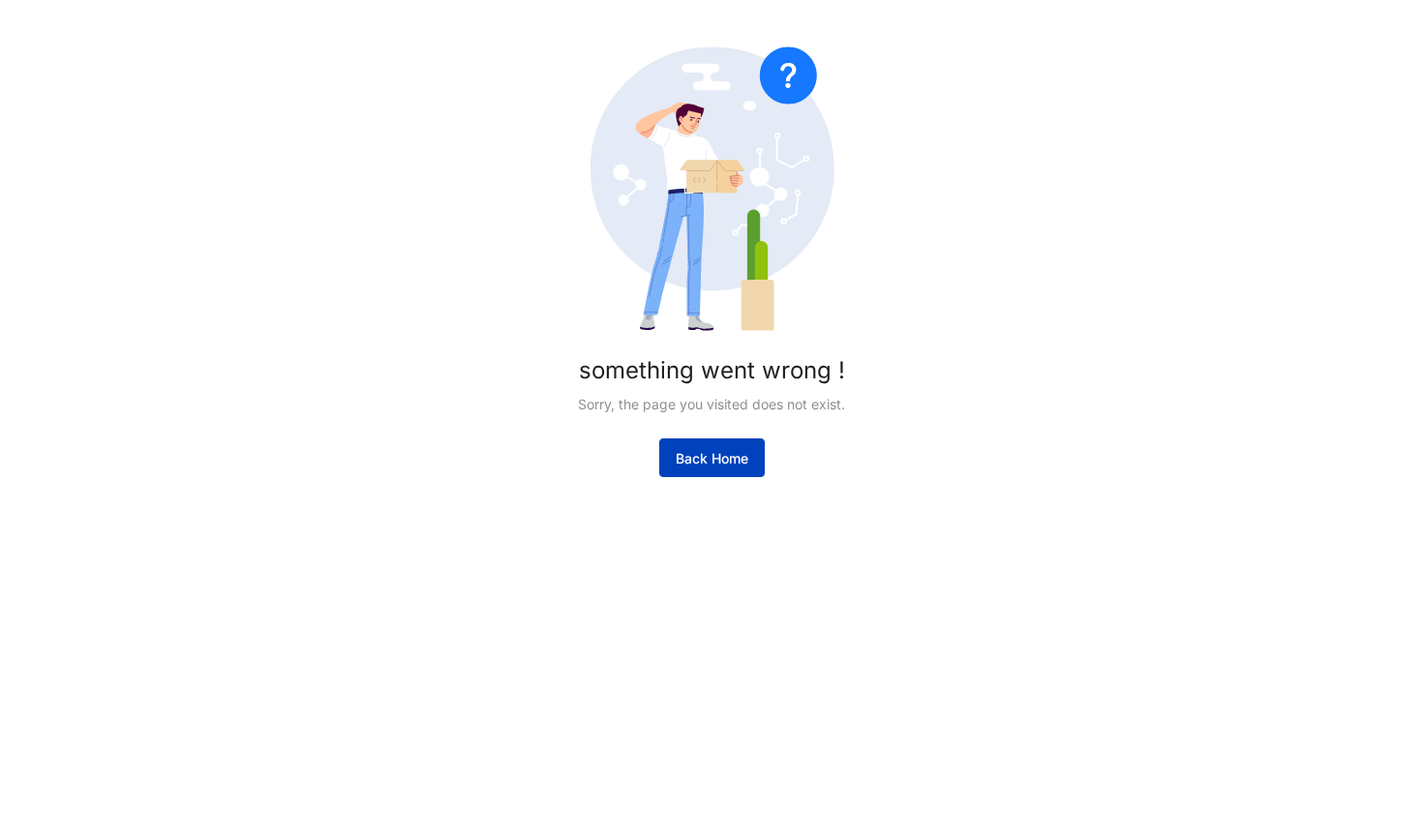 click on "Back Home" at bounding box center [712, 458] 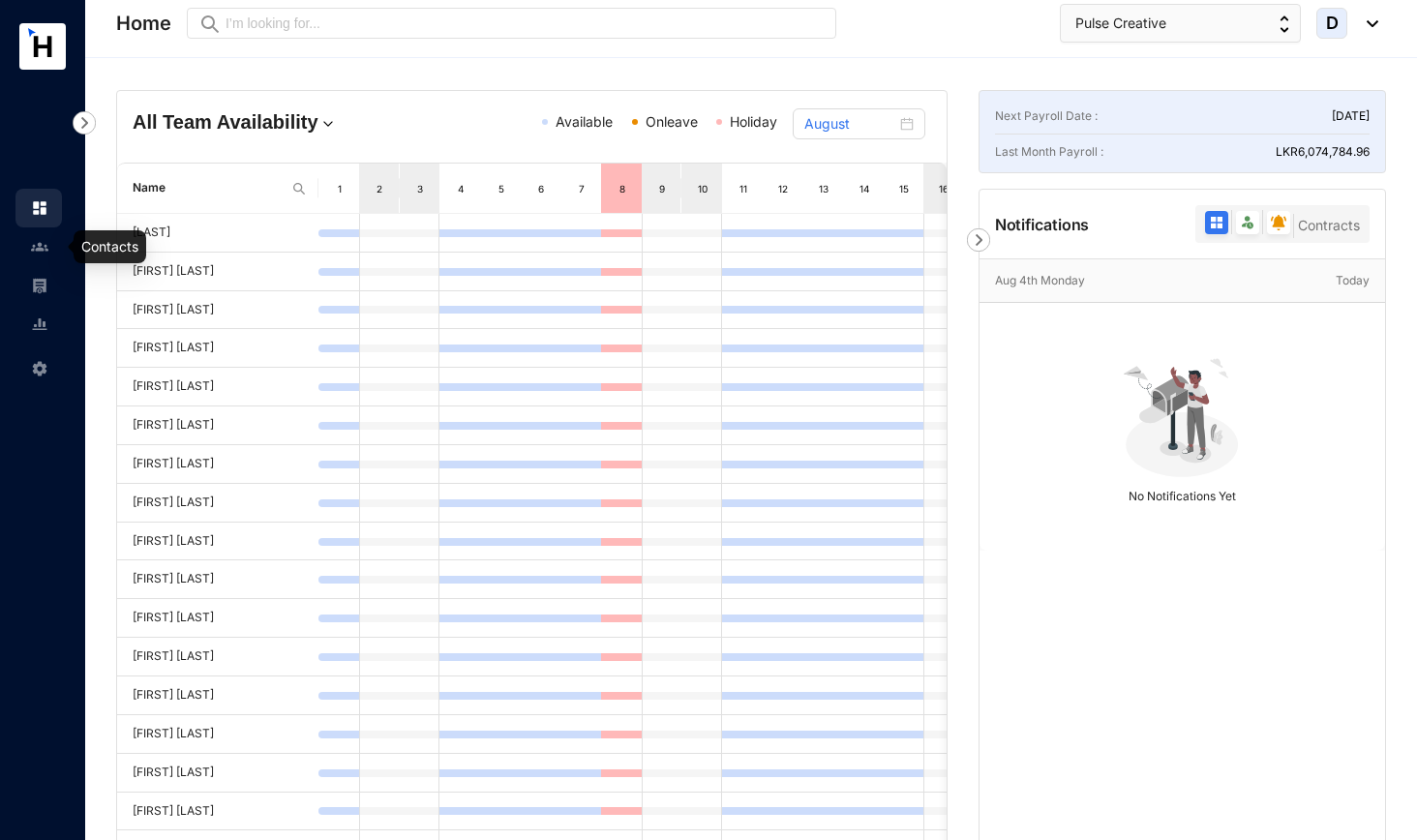 click at bounding box center (40, 247) 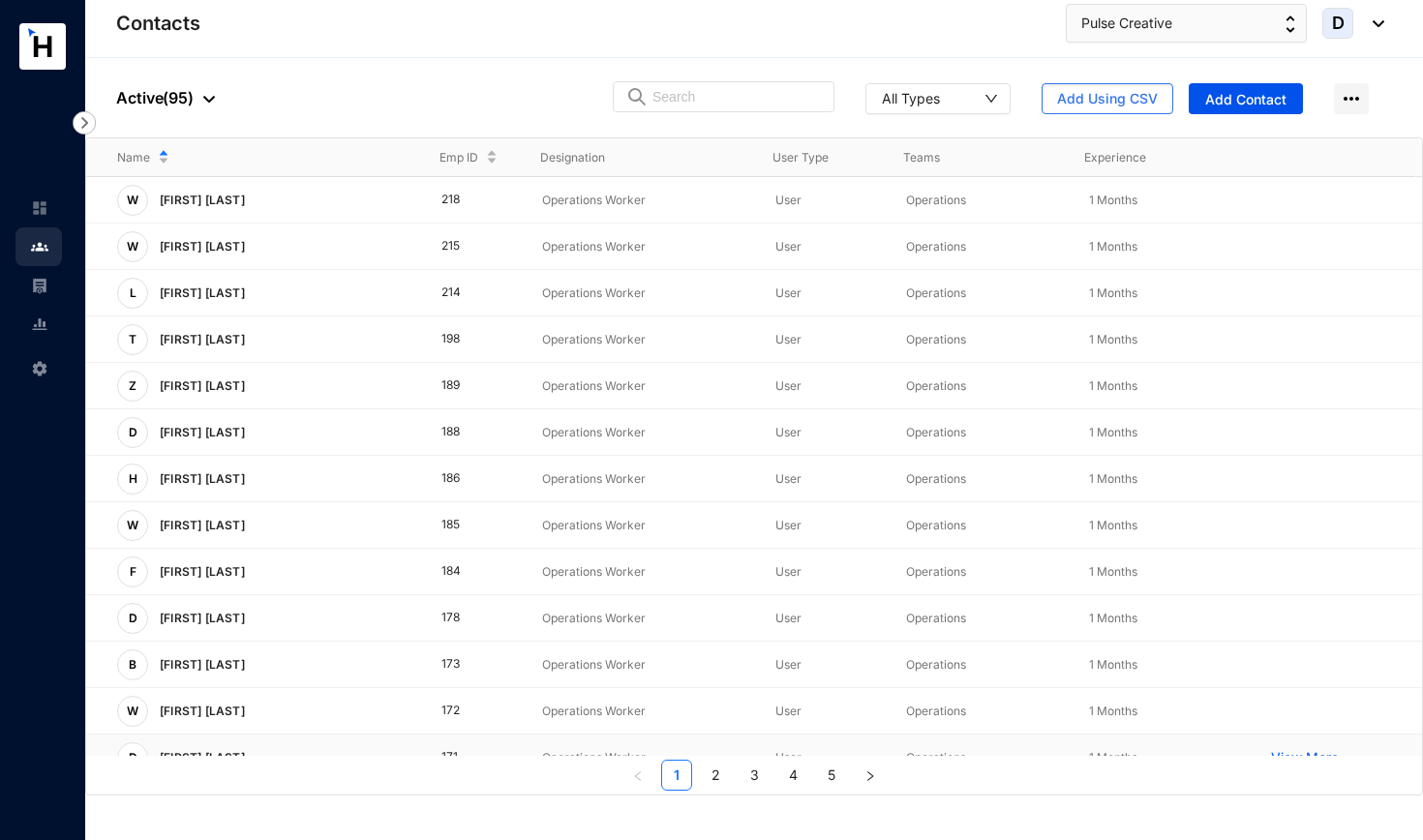 scroll, scrollTop: 0, scrollLeft: 0, axis: both 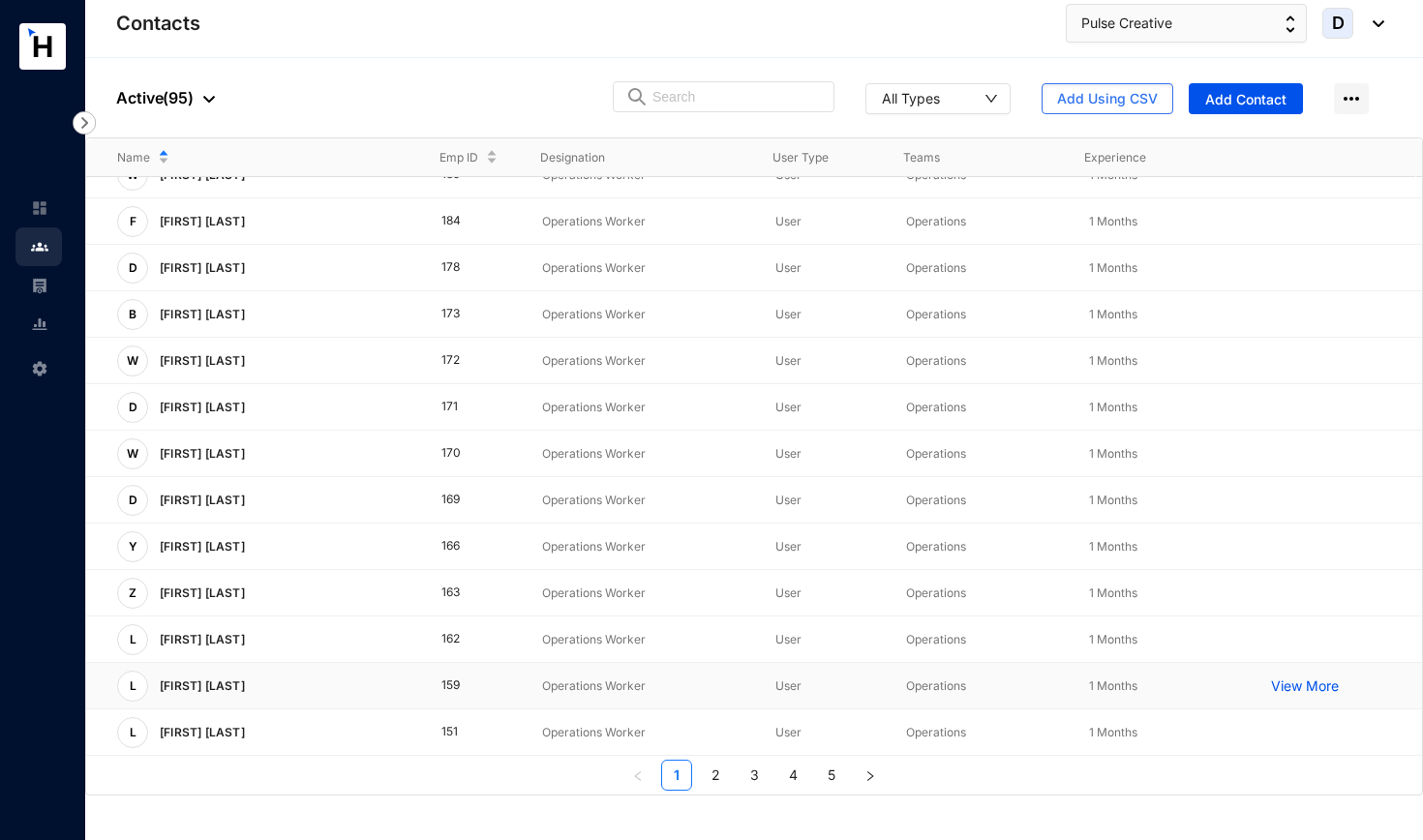 click on "View More" at bounding box center (1310, 686) 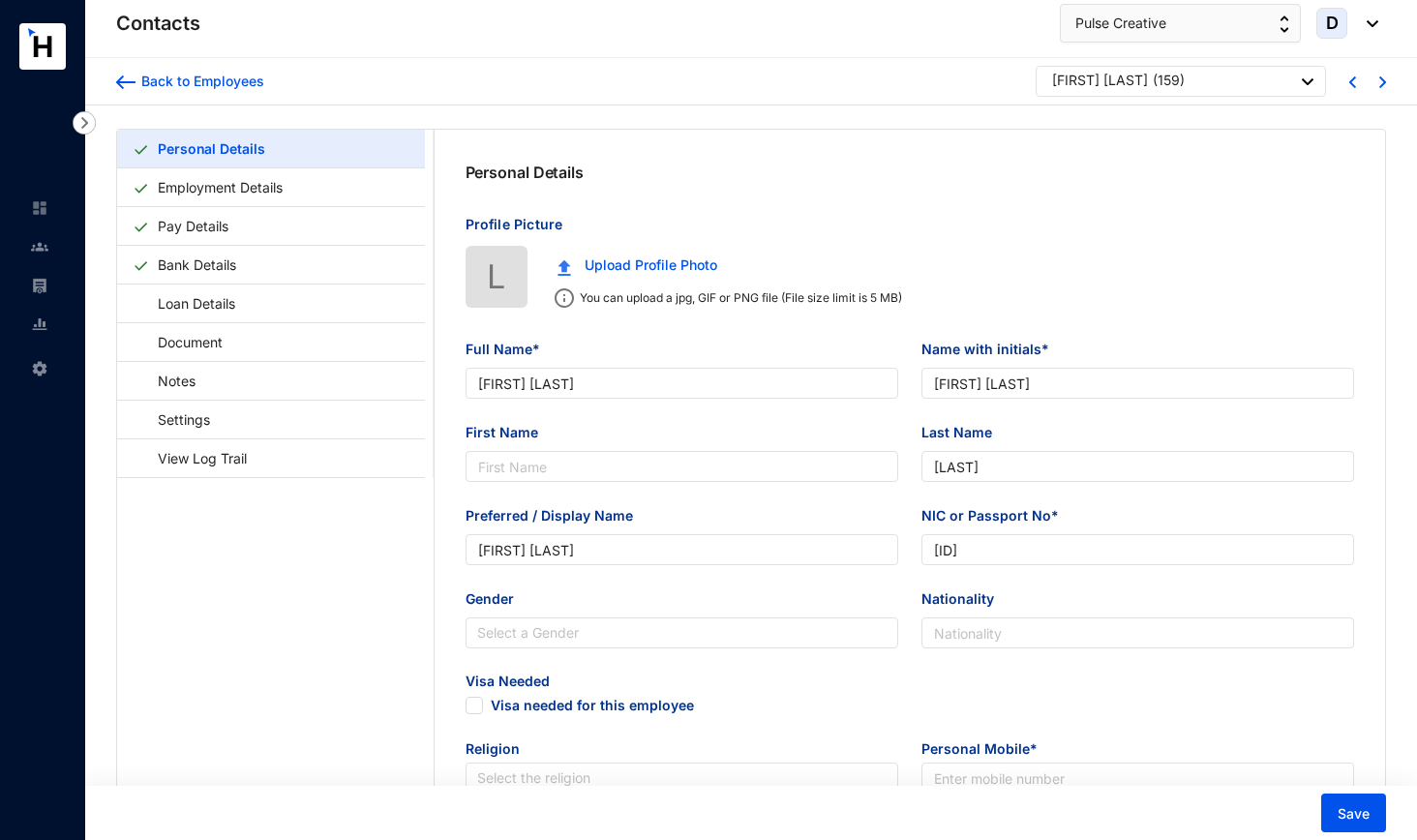 scroll, scrollTop: 0, scrollLeft: 0, axis: both 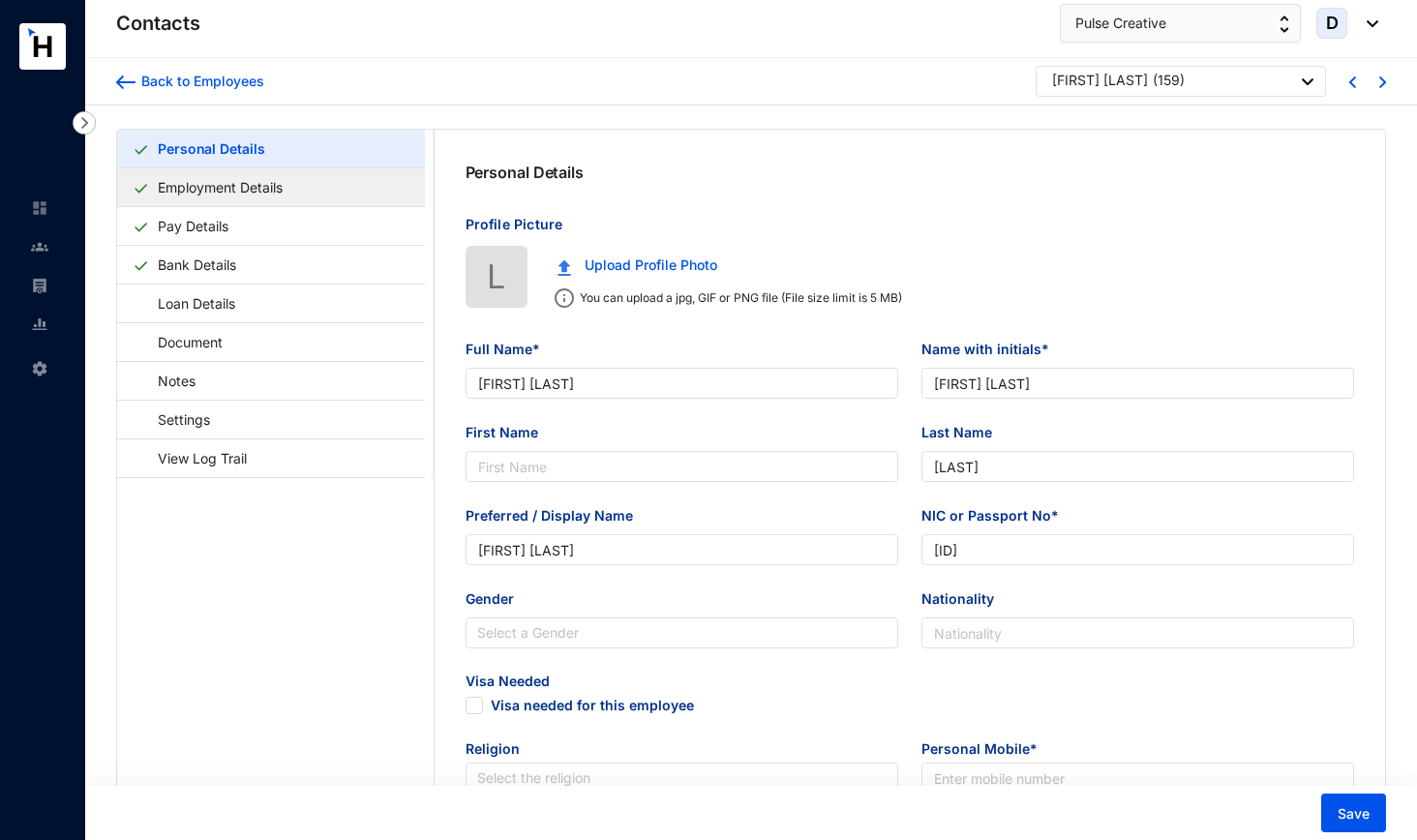 click on "Employment Details" at bounding box center (220, 187) 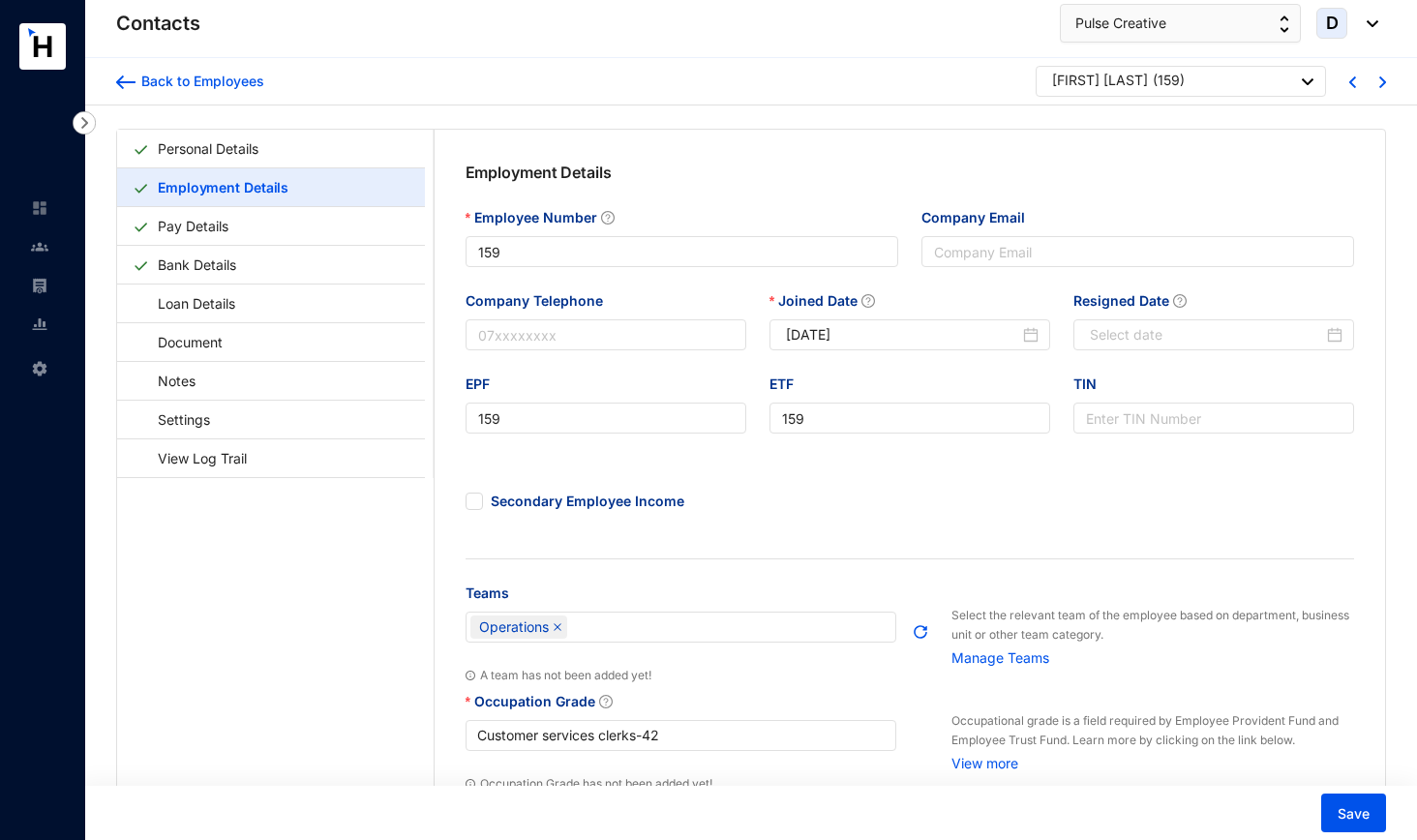 scroll, scrollTop: 0, scrollLeft: 0, axis: both 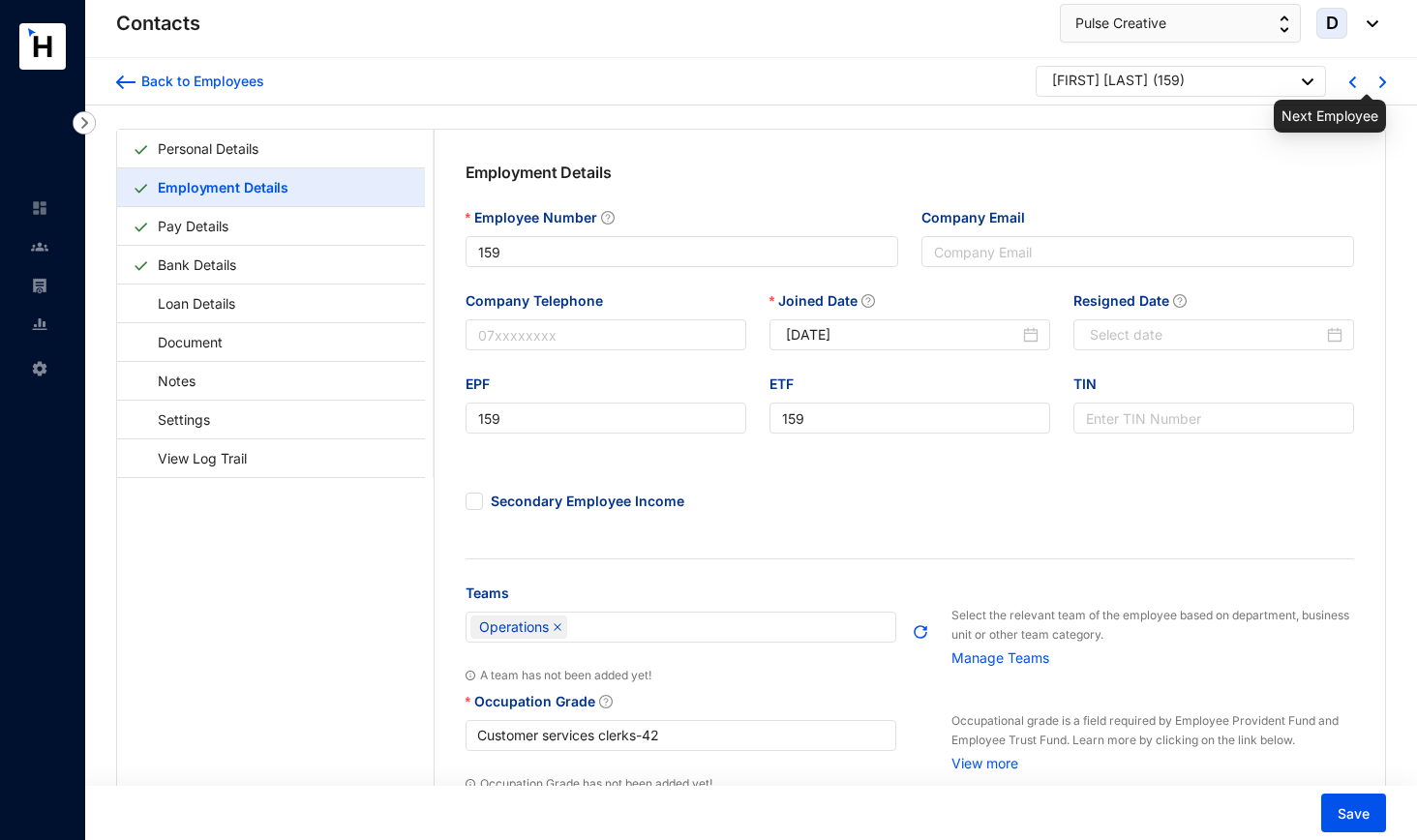 click at bounding box center [1382, 82] 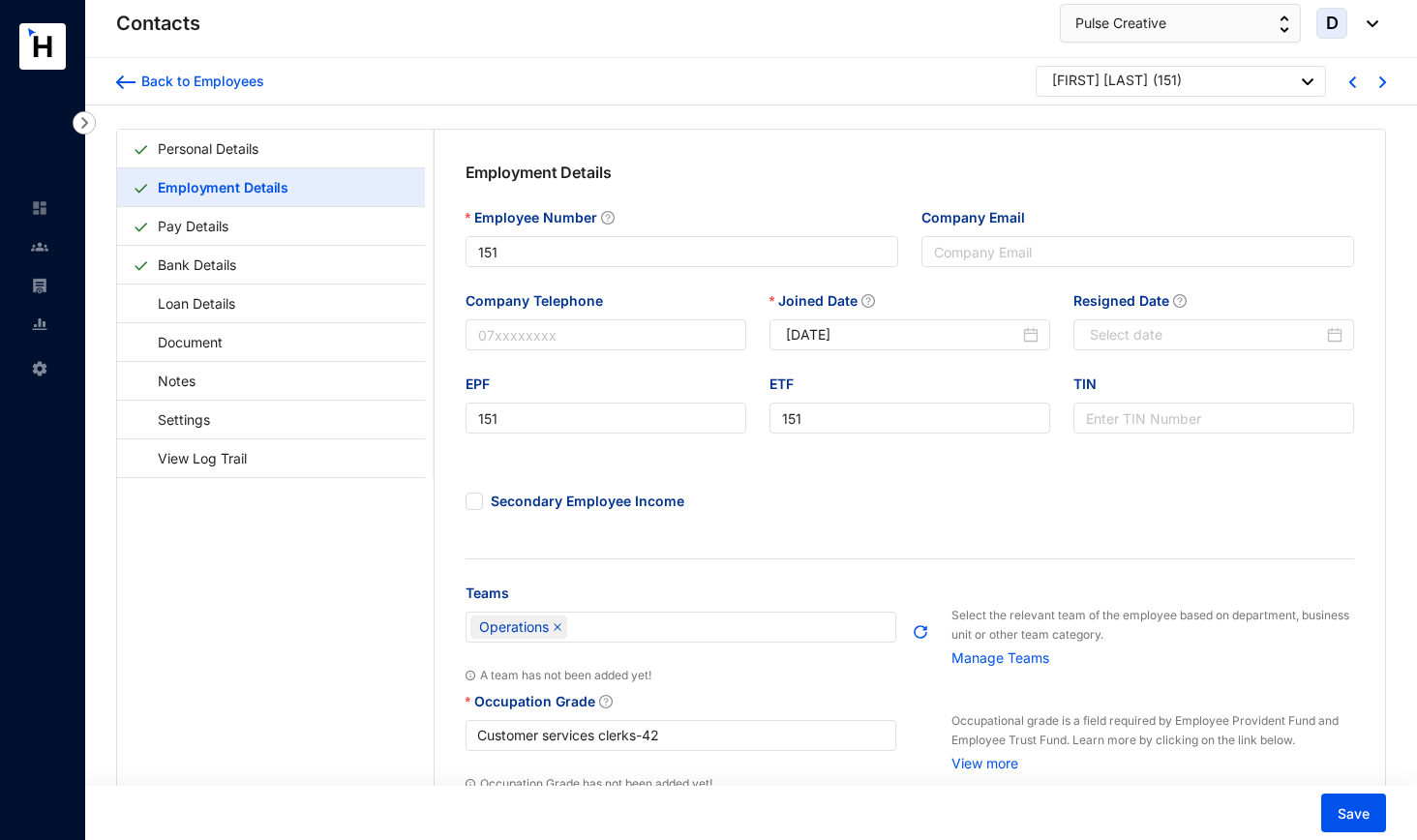 scroll, scrollTop: 0, scrollLeft: 0, axis: both 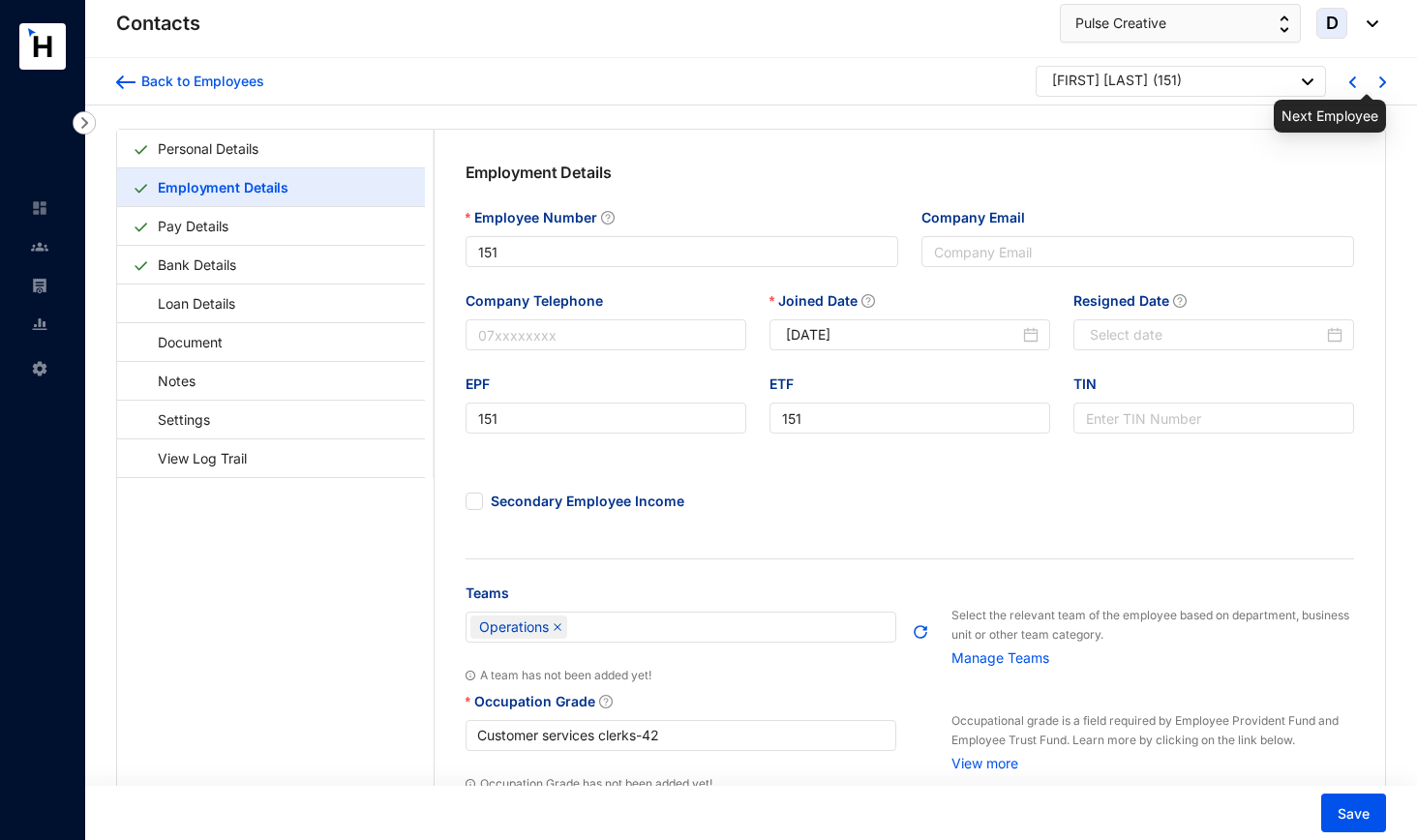 click at bounding box center (1382, 82) 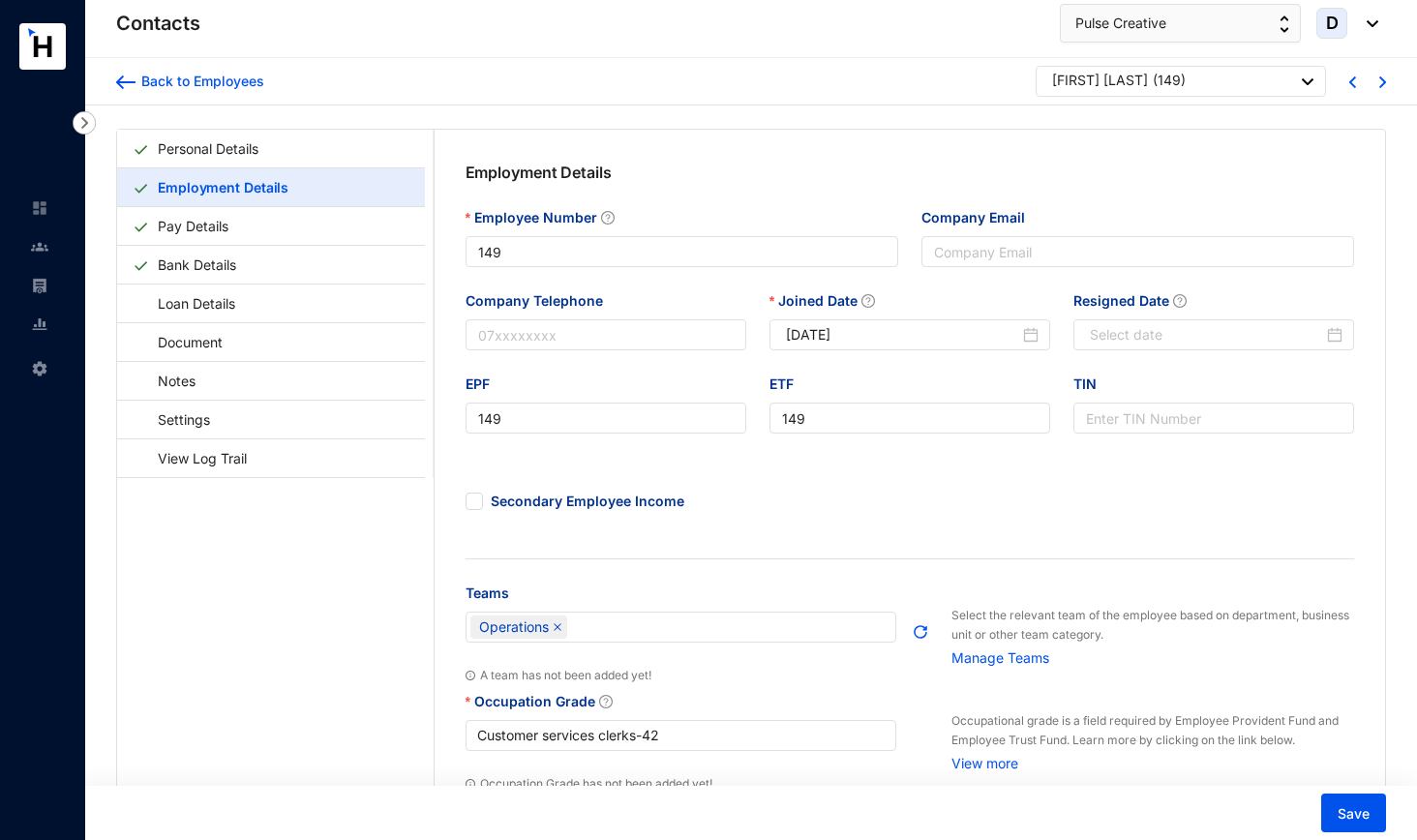 scroll, scrollTop: 0, scrollLeft: 0, axis: both 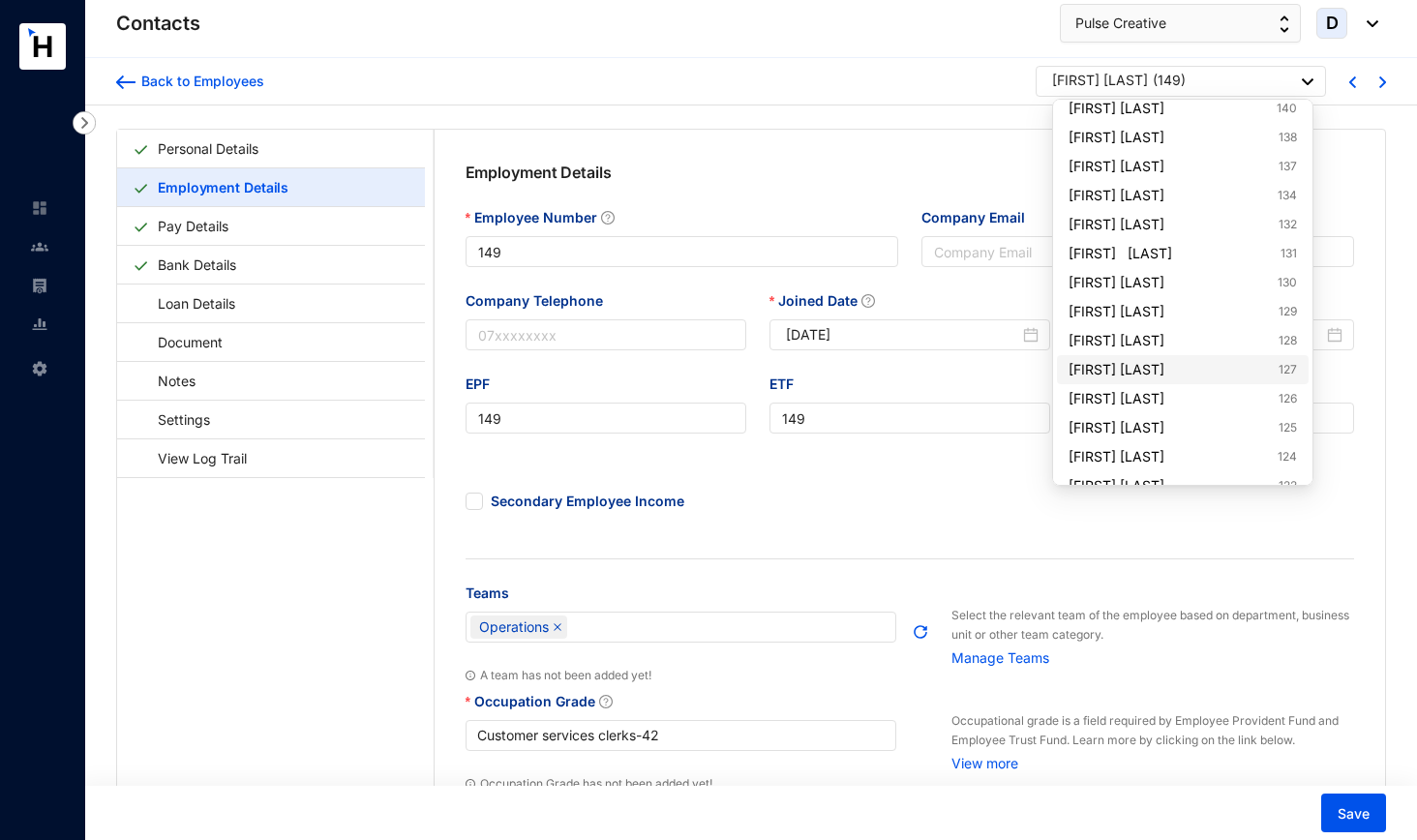 click on "[FIRST] [LAST] [NUMBER]" at bounding box center (1183, 370) 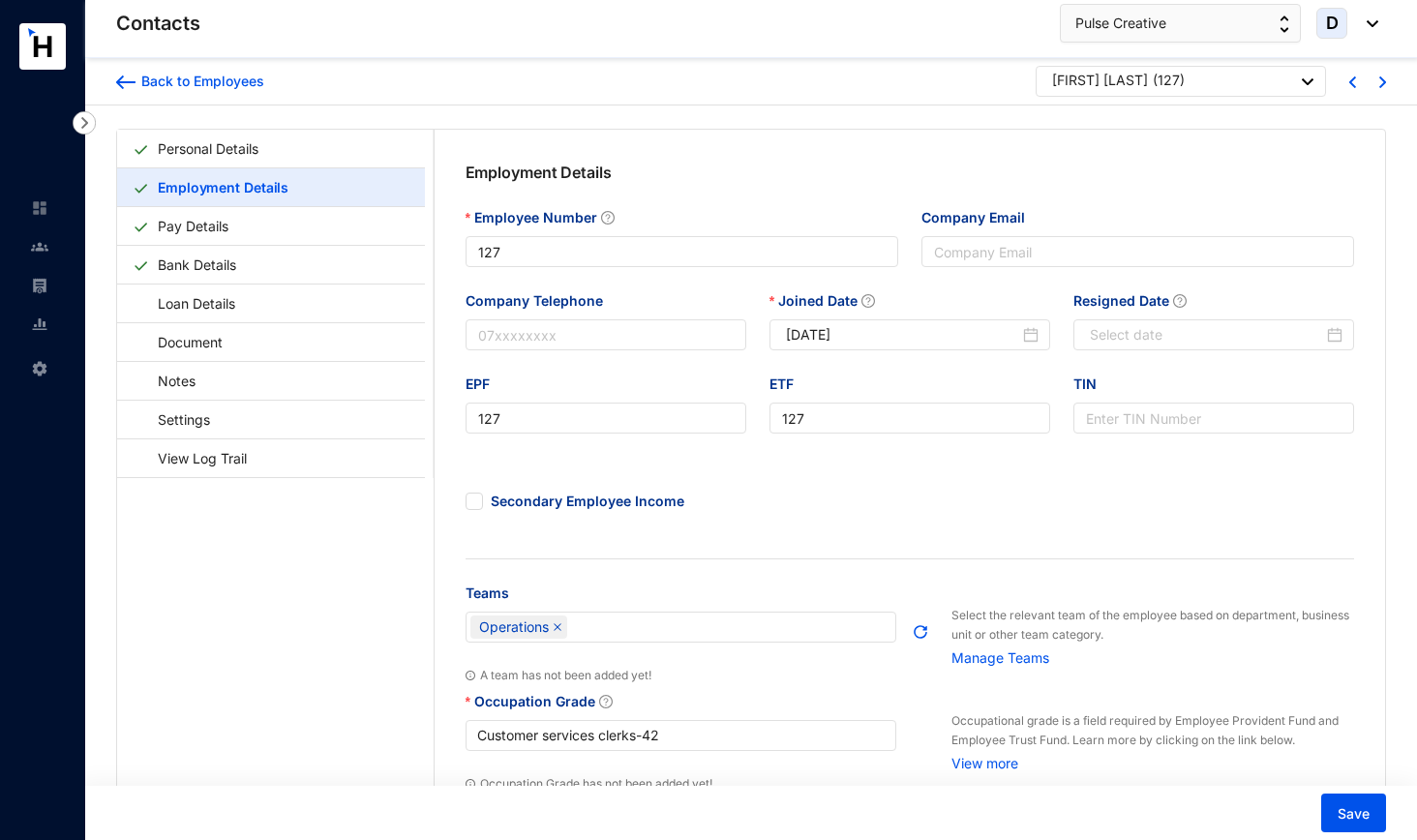 scroll, scrollTop: 17, scrollLeft: 0, axis: vertical 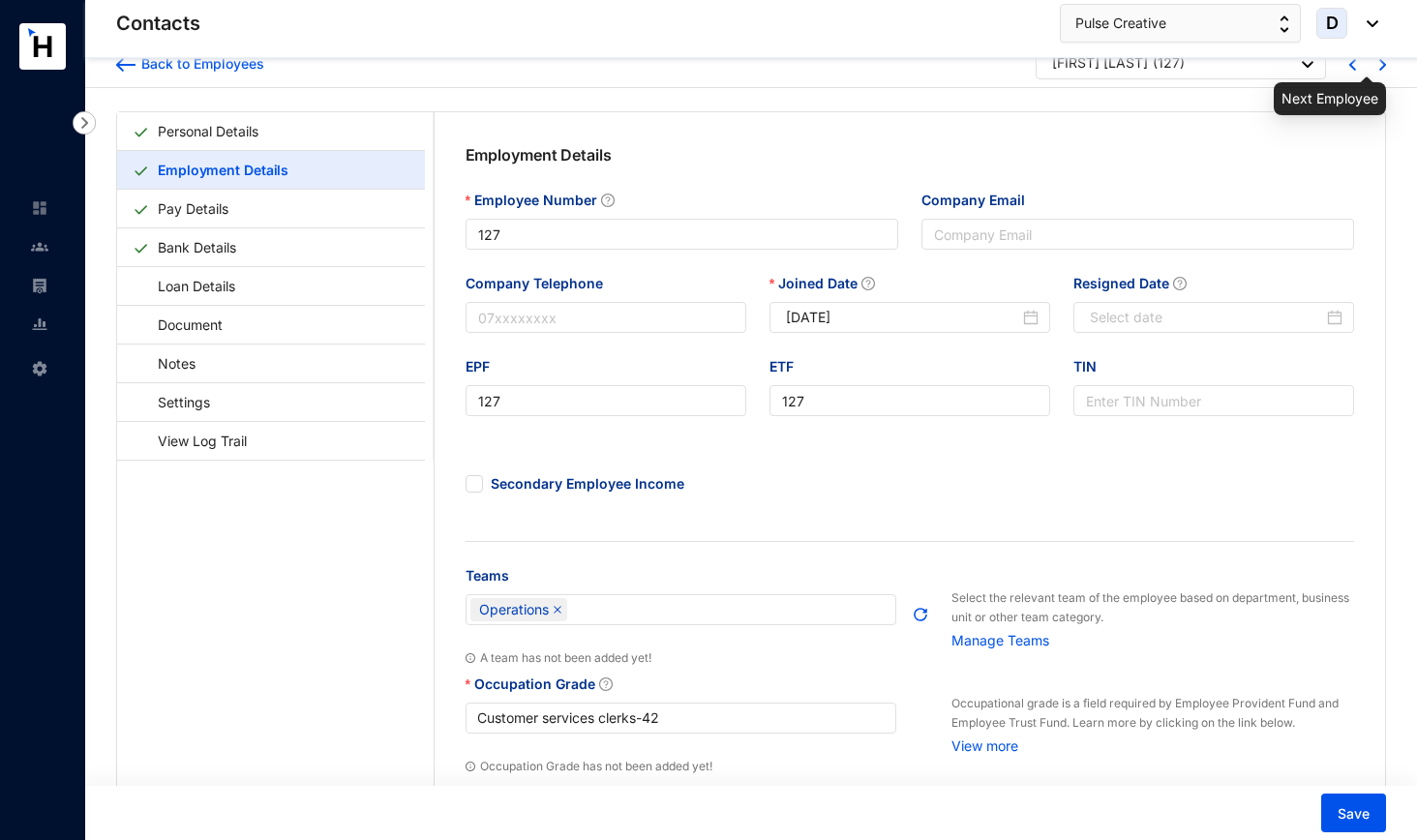 click at bounding box center (1382, 65) 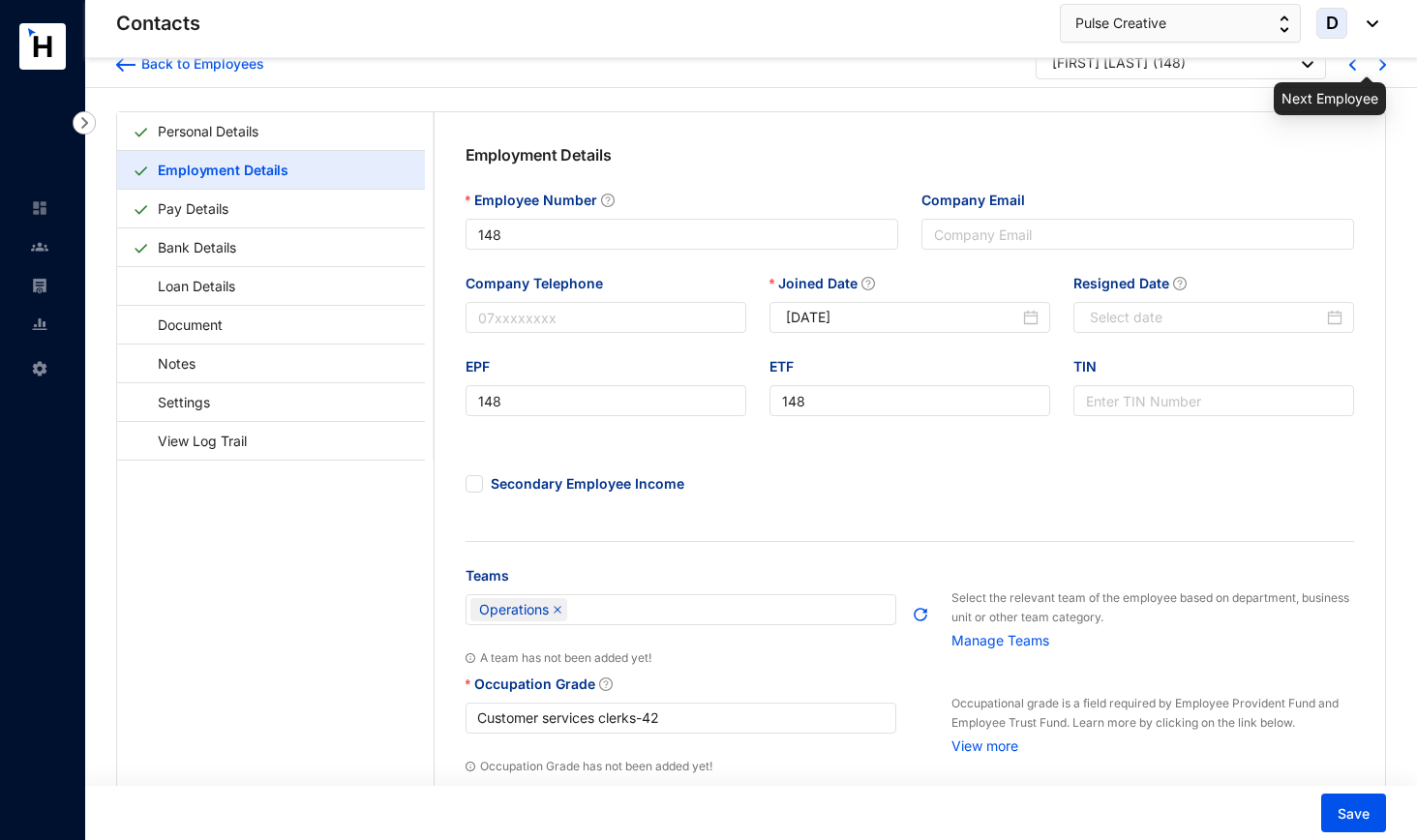click at bounding box center [1382, 65] 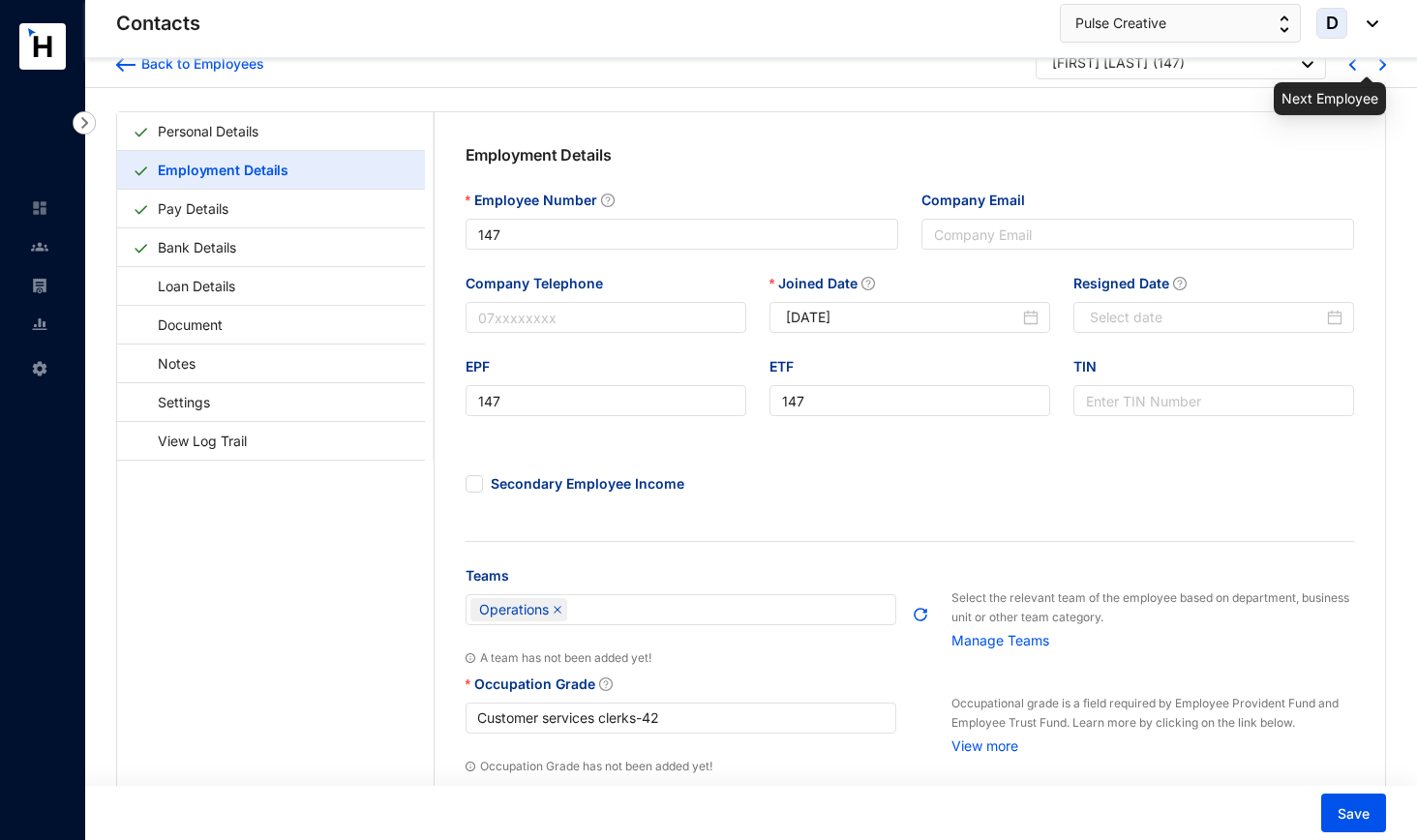 click at bounding box center (1382, 65) 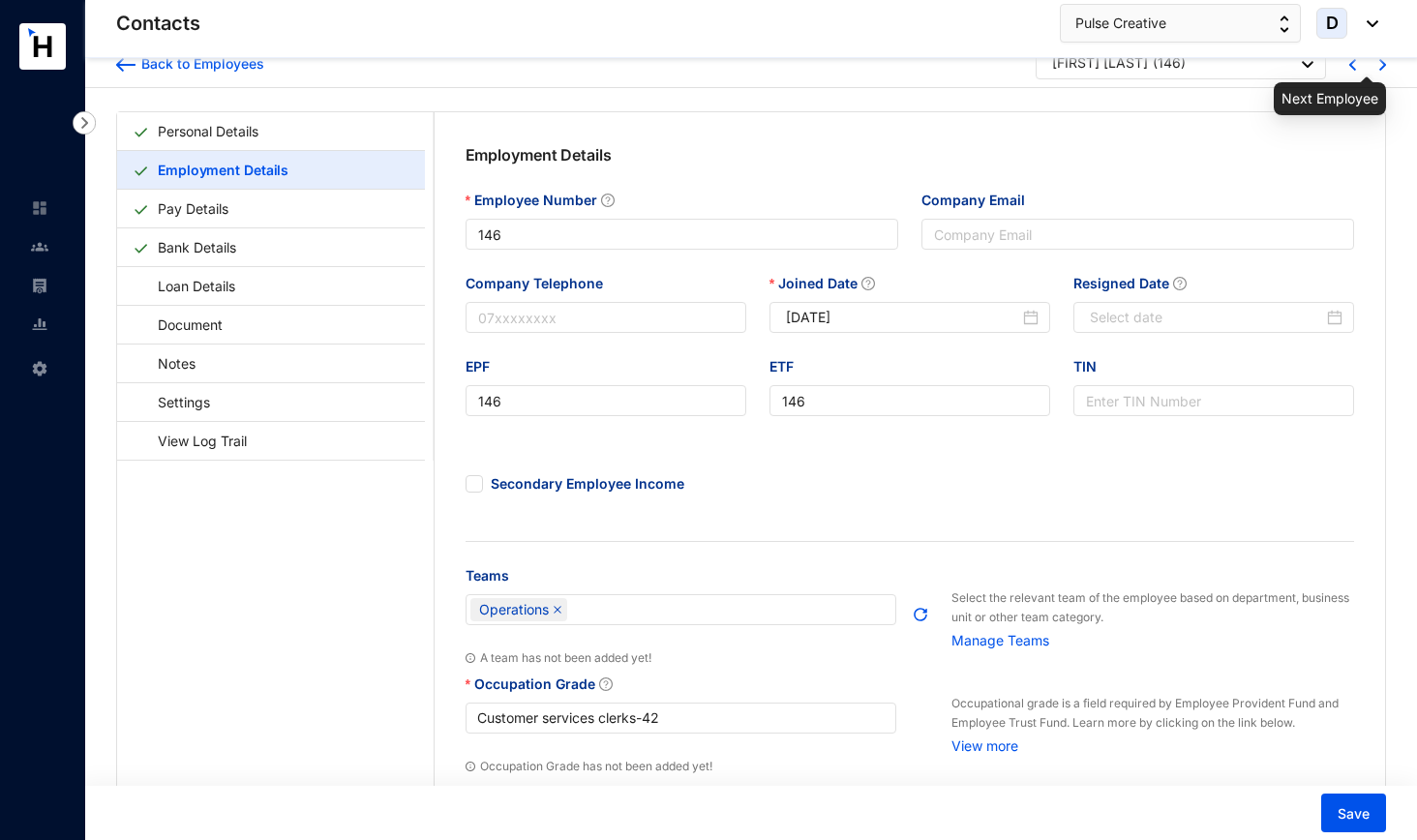 click at bounding box center (1382, 65) 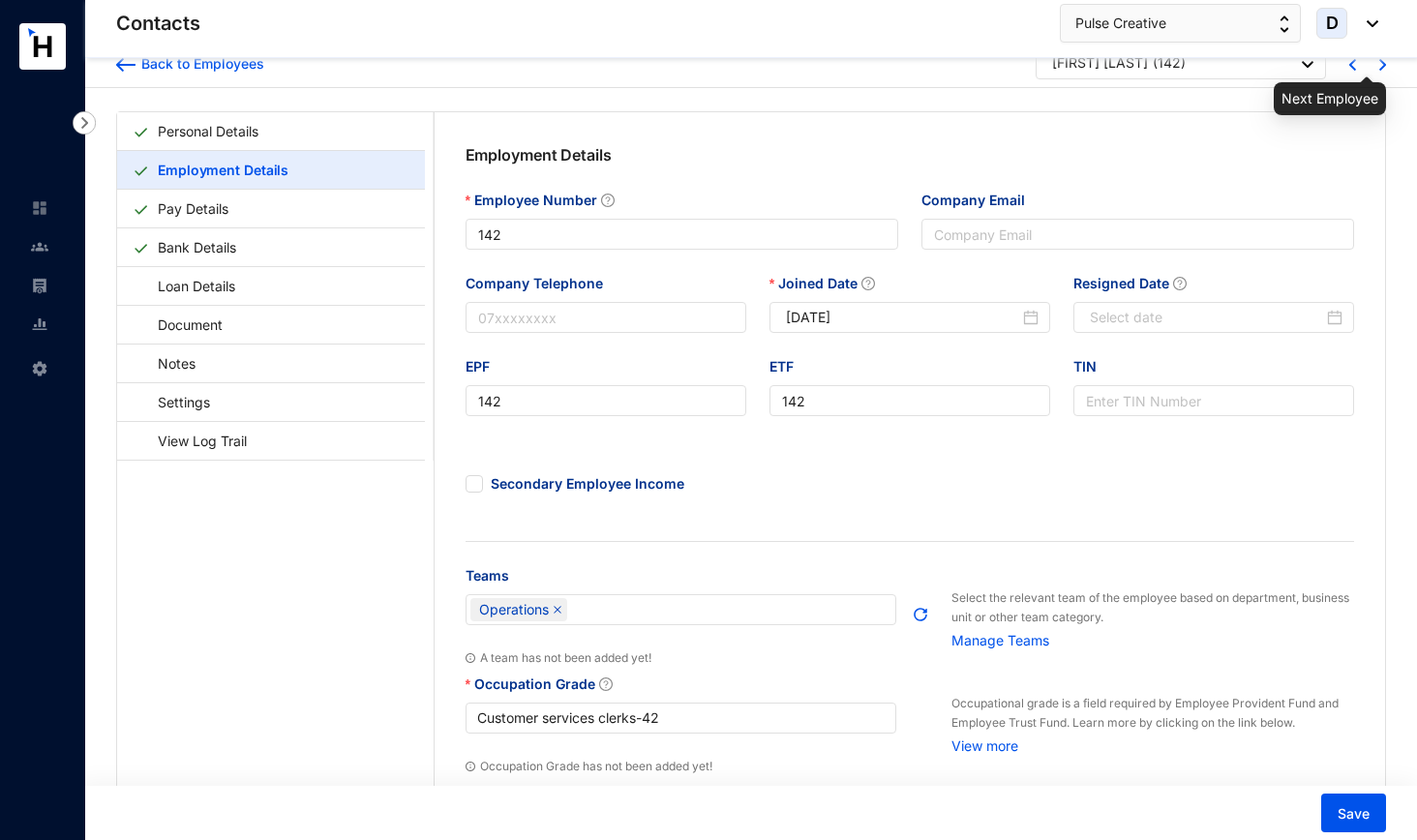 click at bounding box center (1382, 65) 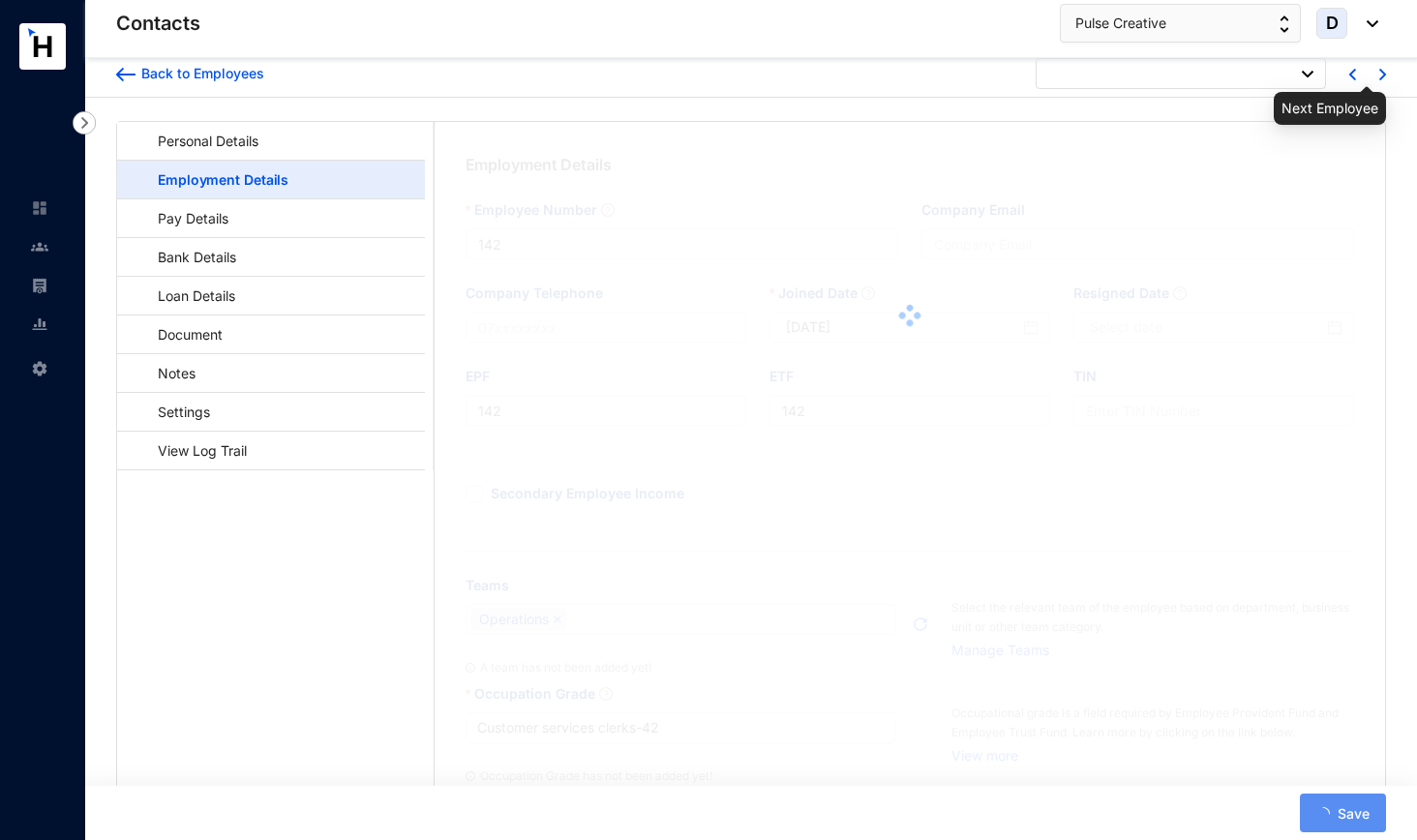 scroll, scrollTop: 0, scrollLeft: 0, axis: both 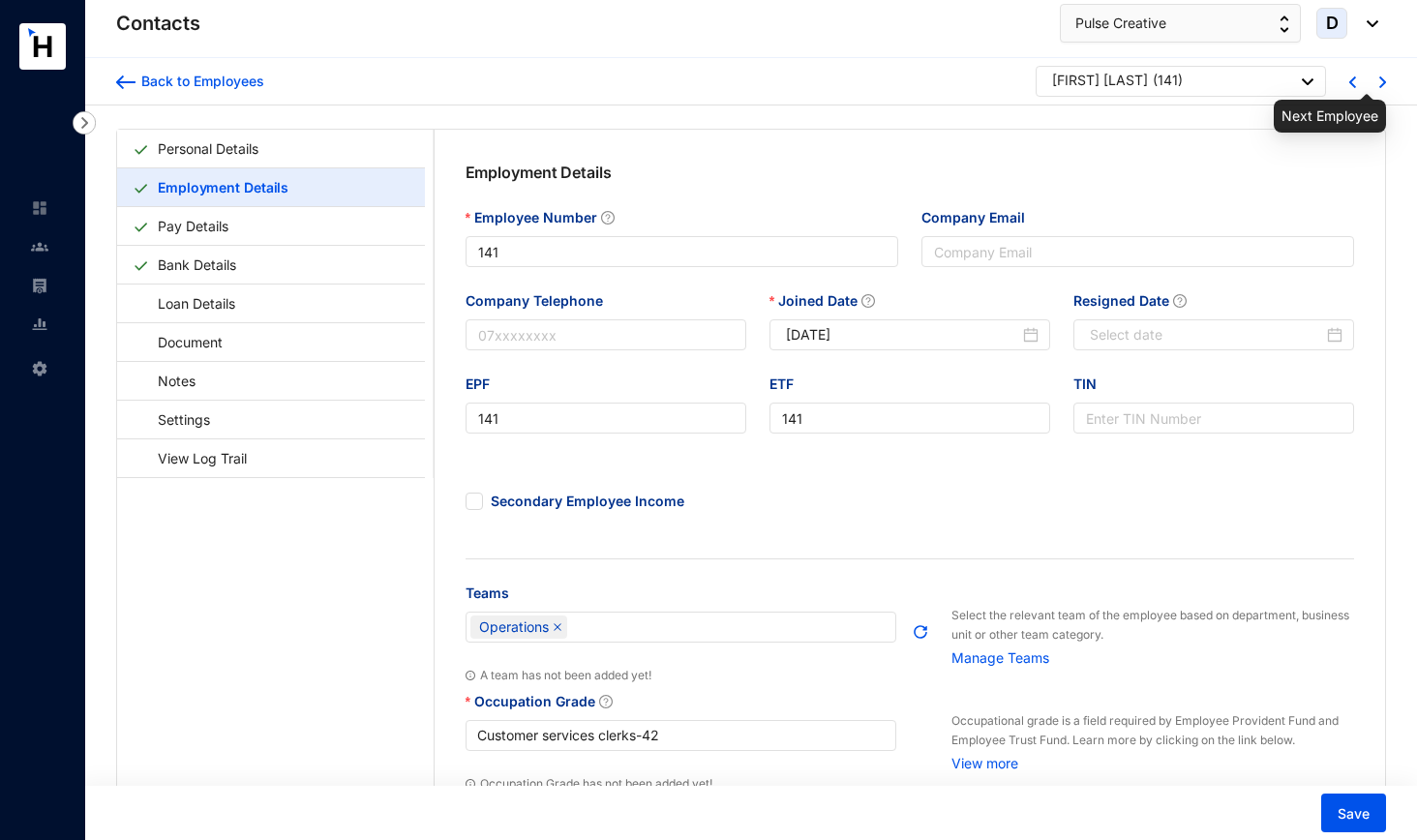 click at bounding box center [1382, 82] 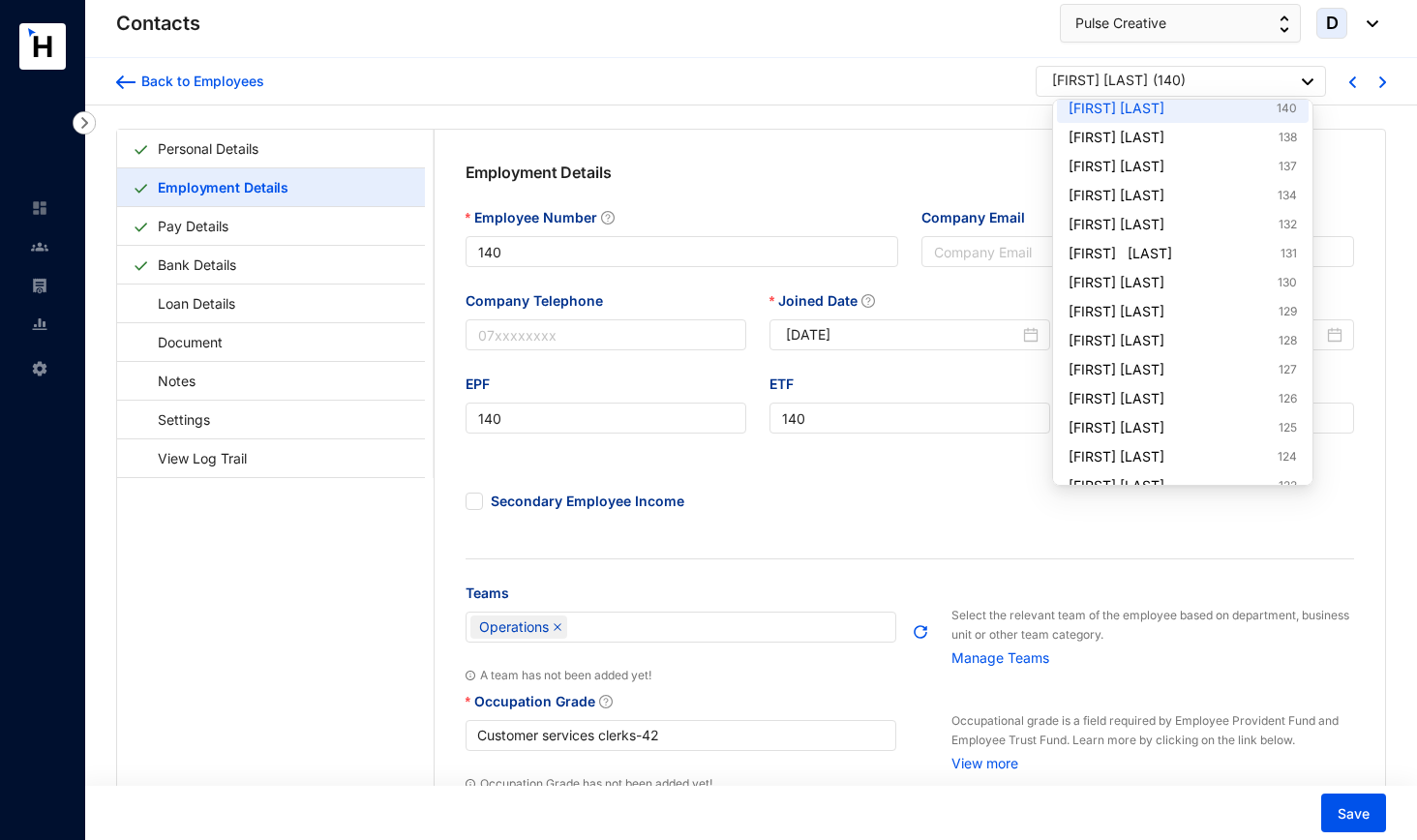 click at bounding box center [1308, 81] 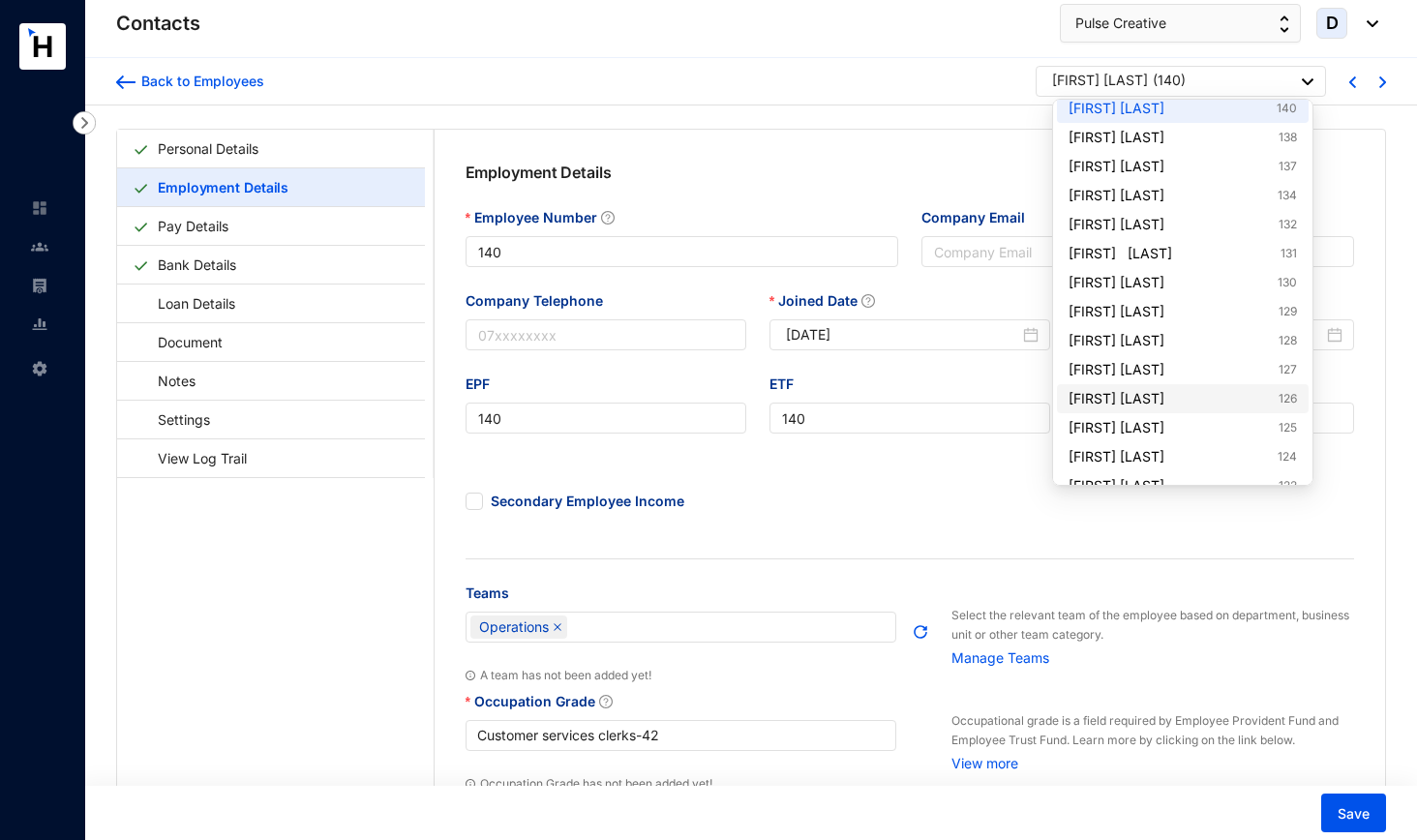 click on "[FIRST] [LAST] [NUMBER]" at bounding box center (1183, 399) 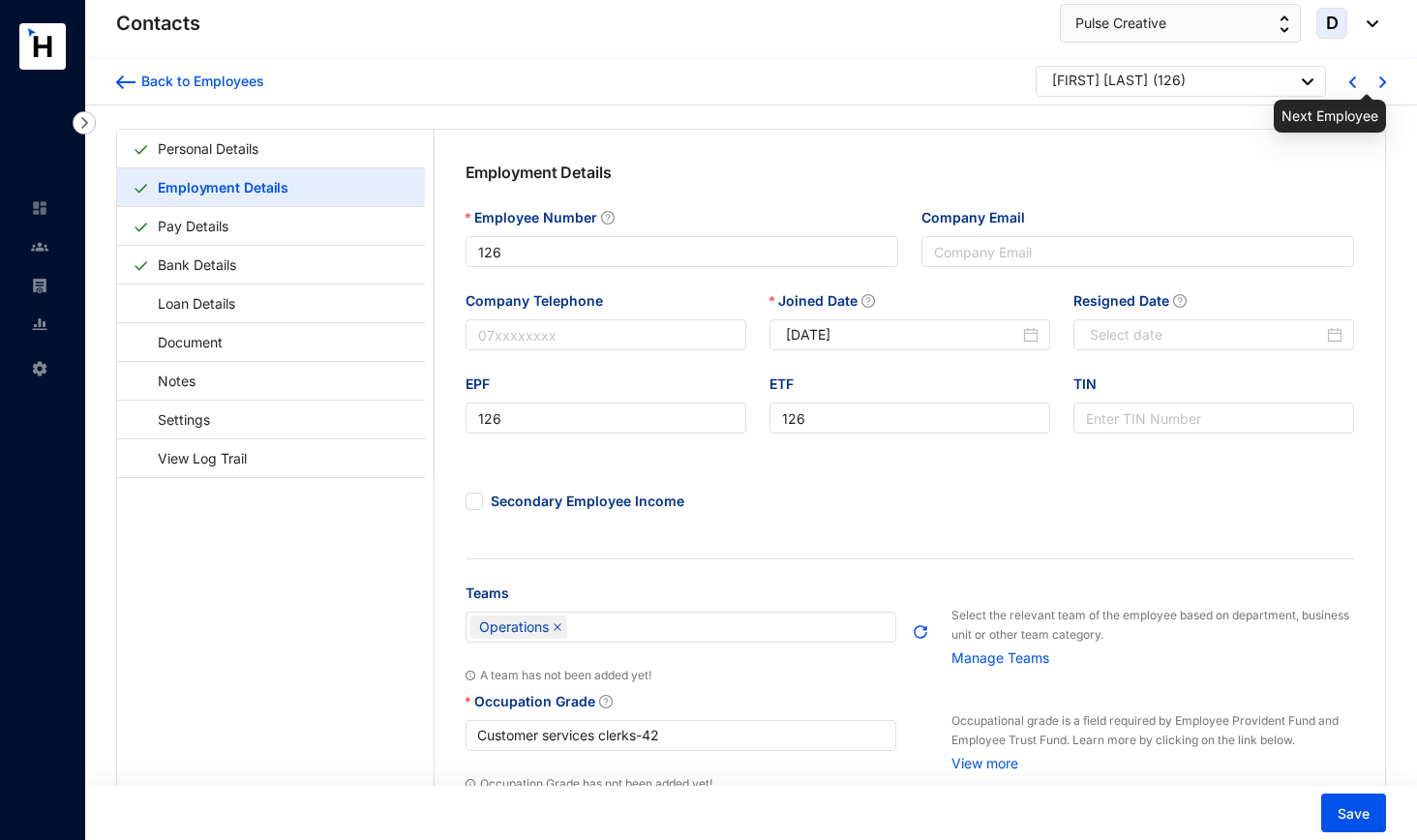 click at bounding box center (1382, 82) 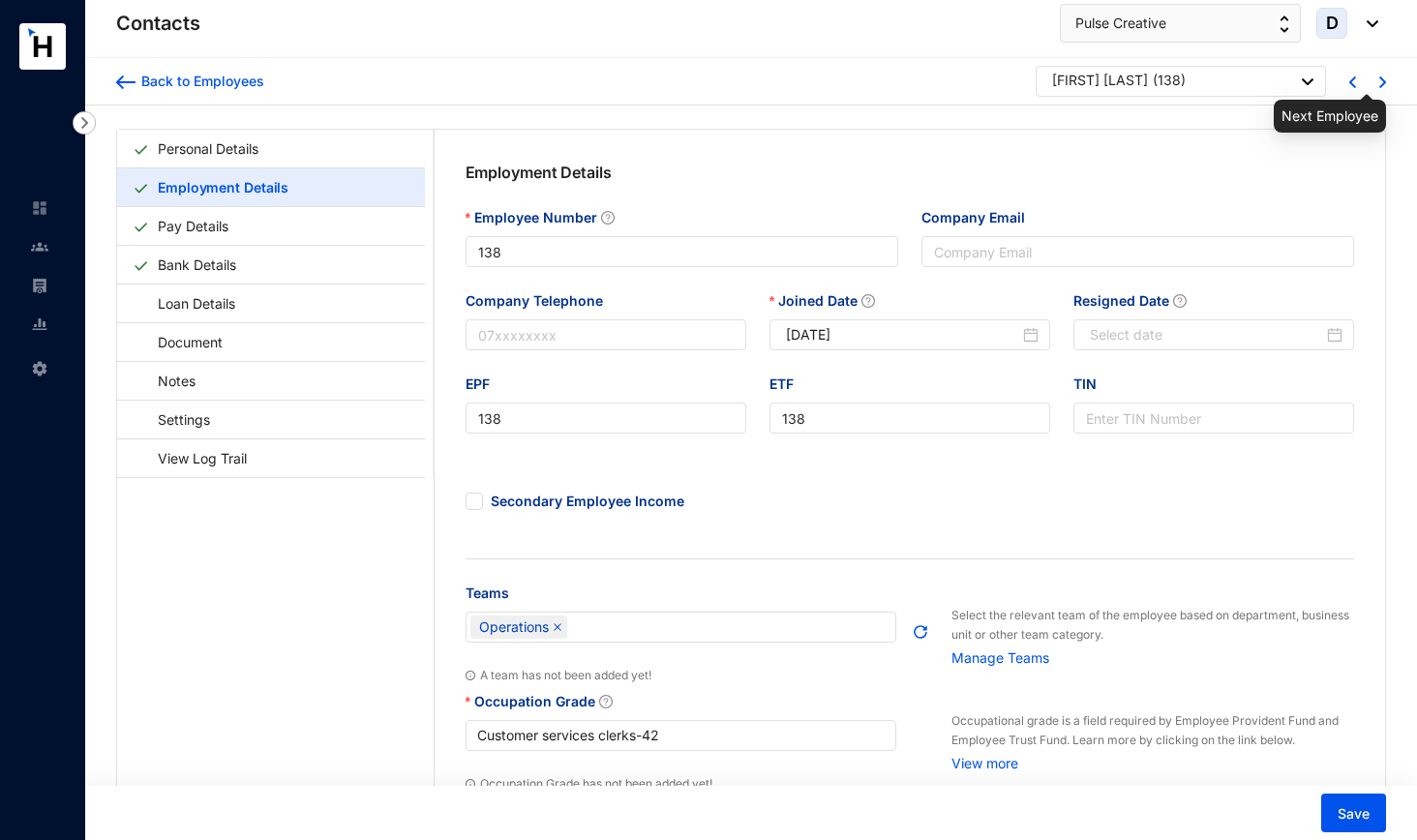 click at bounding box center [1382, 82] 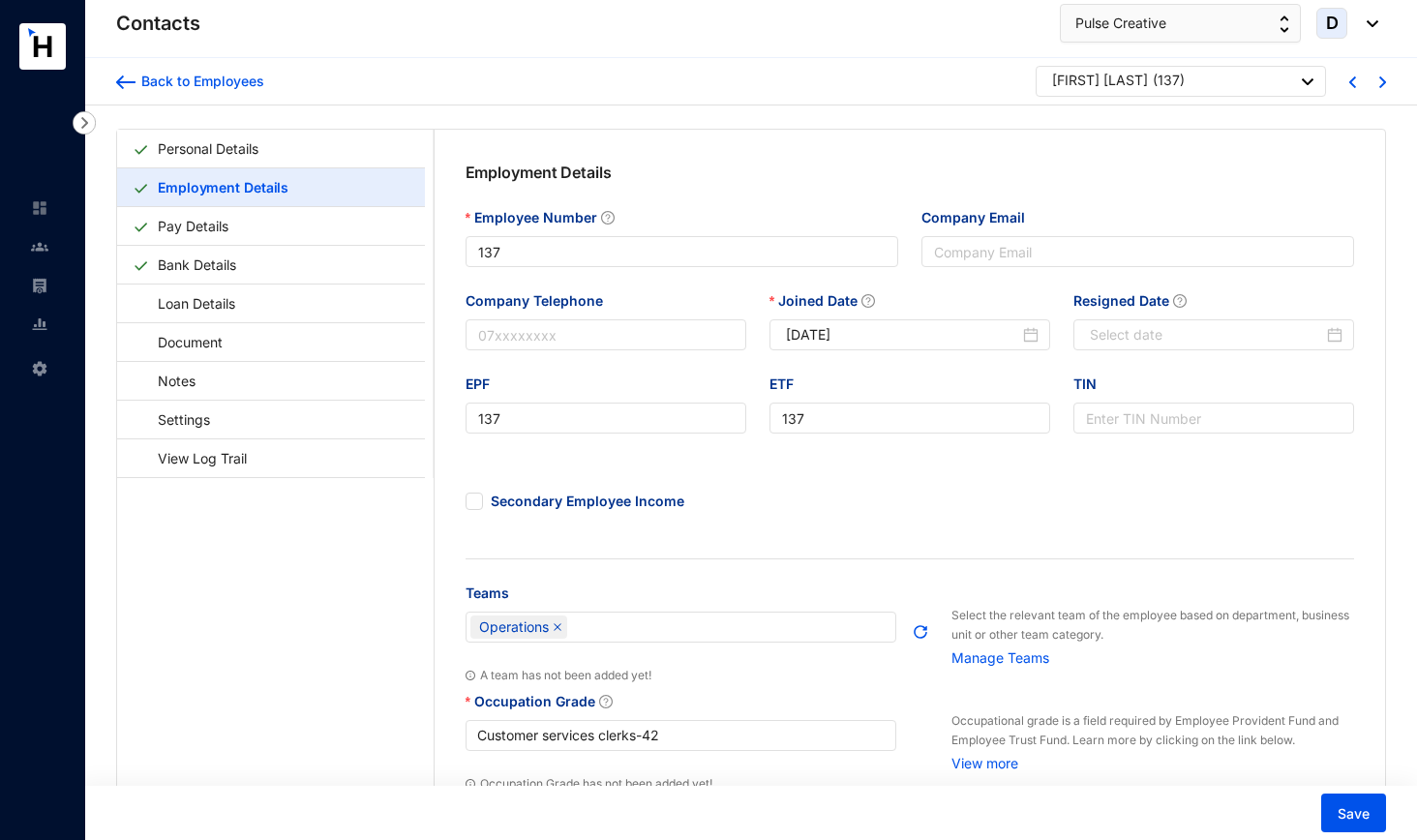 click on "Back to Employees [FIRST]   ( [NUMBER] )" at bounding box center (751, 81) 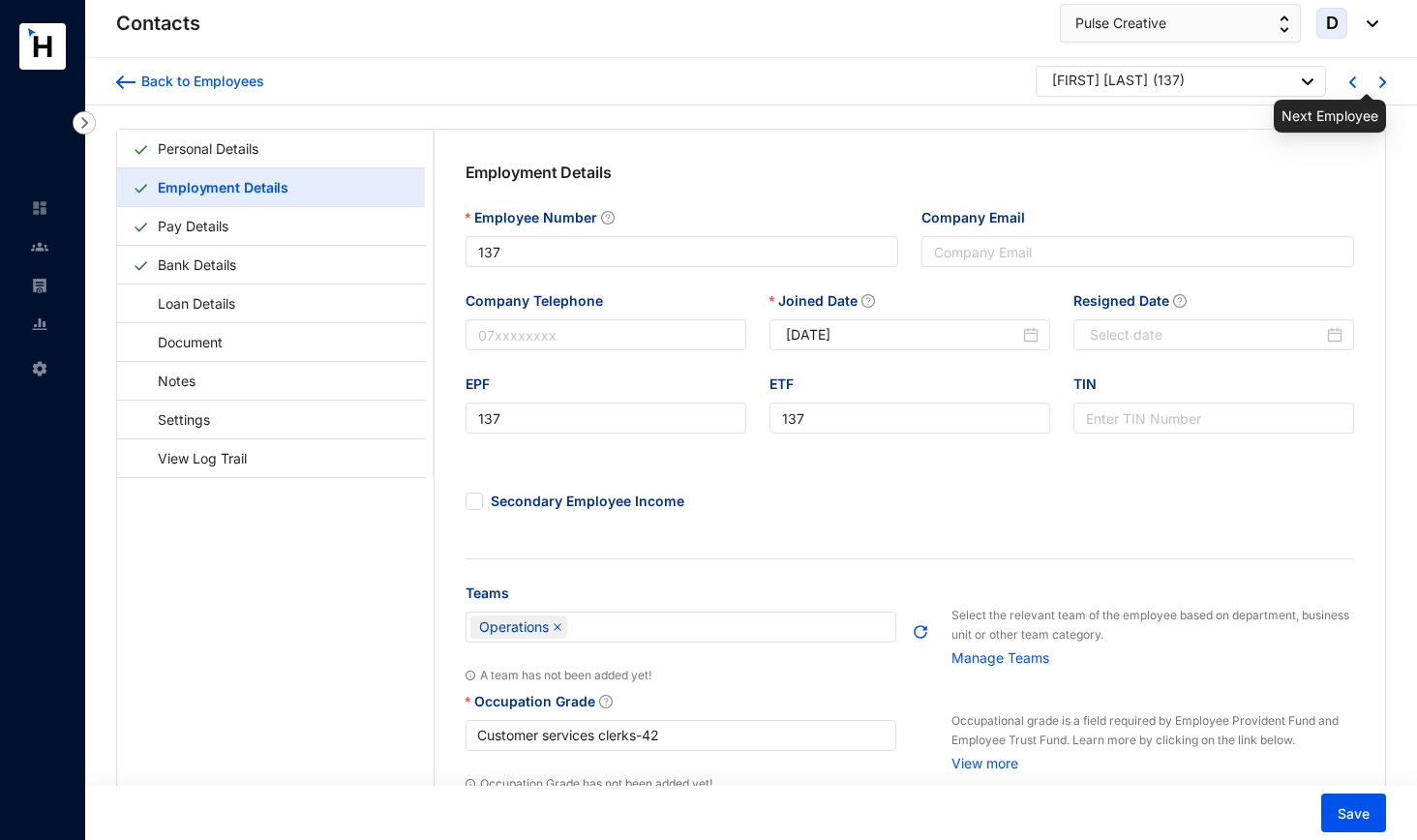click at bounding box center (1382, 82) 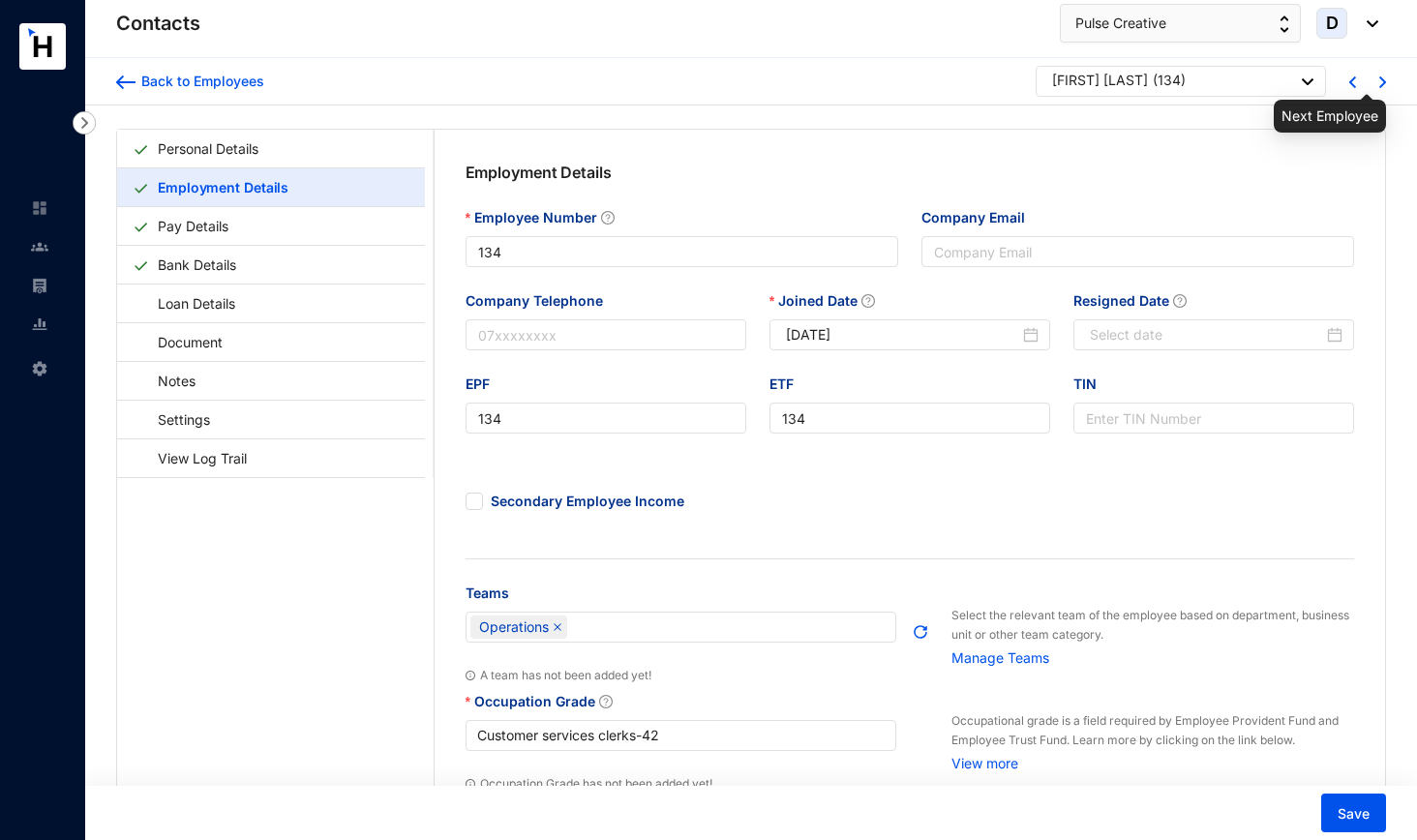 click at bounding box center (1382, 82) 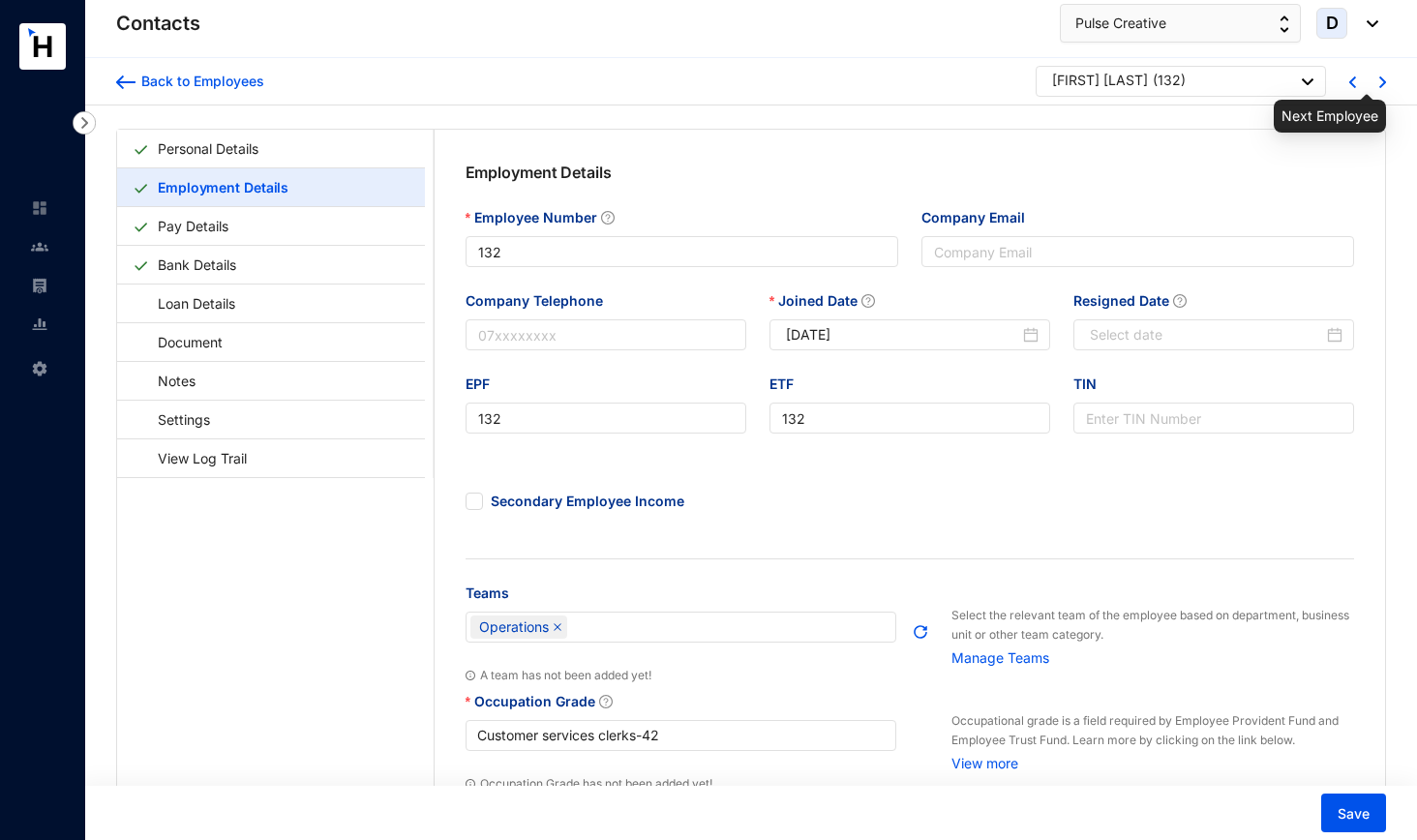 click at bounding box center [1382, 82] 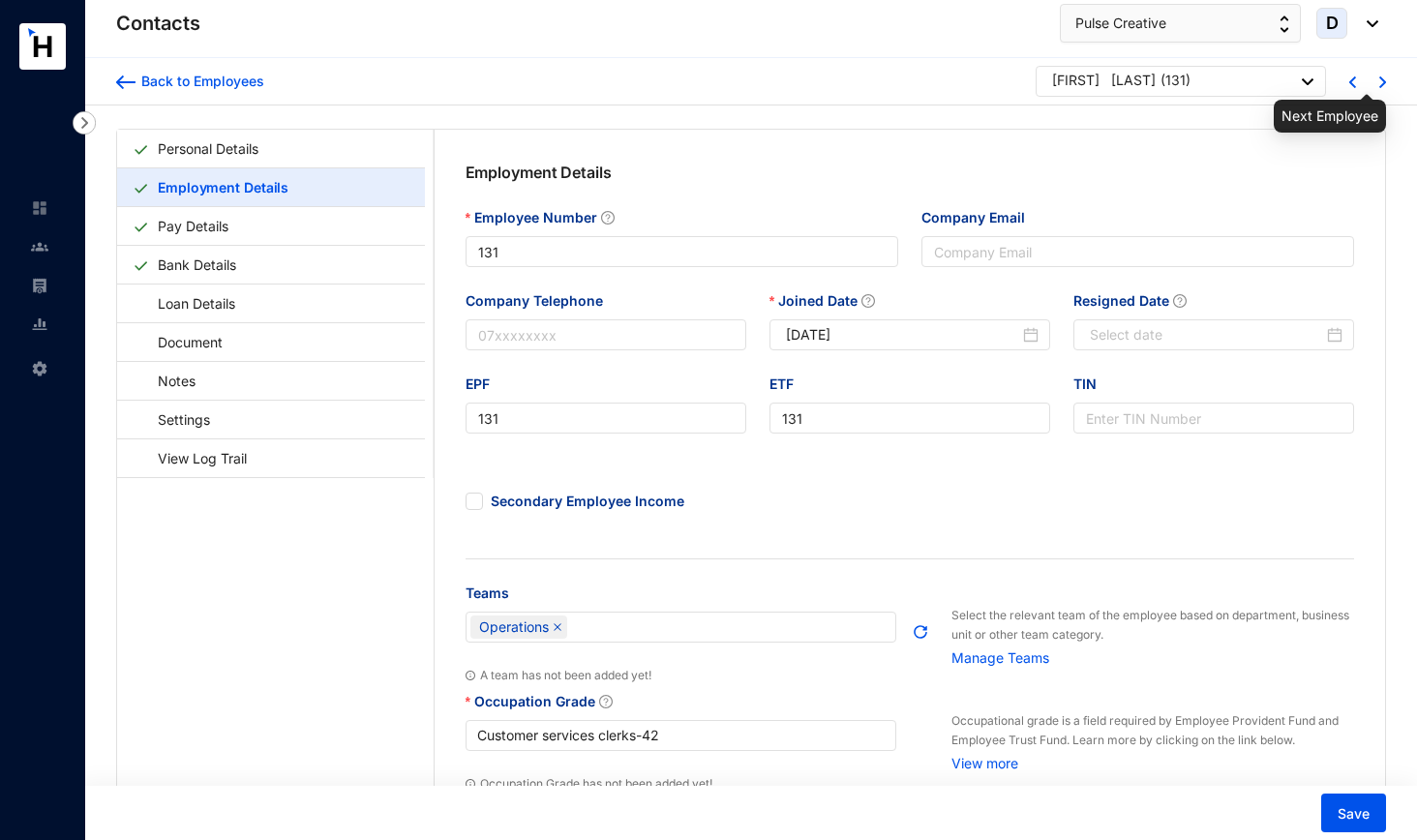 click at bounding box center (1382, 82) 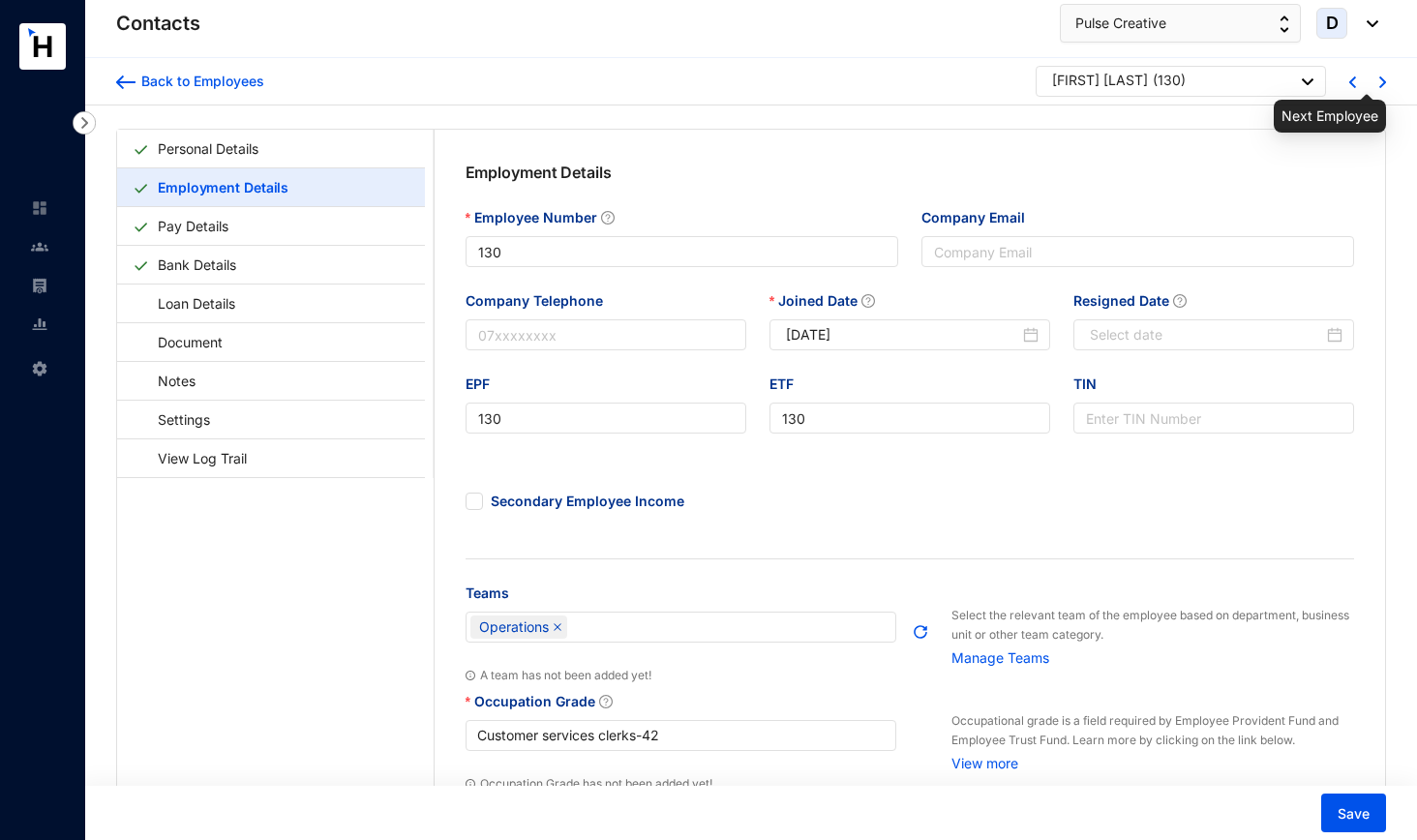 click at bounding box center [1382, 82] 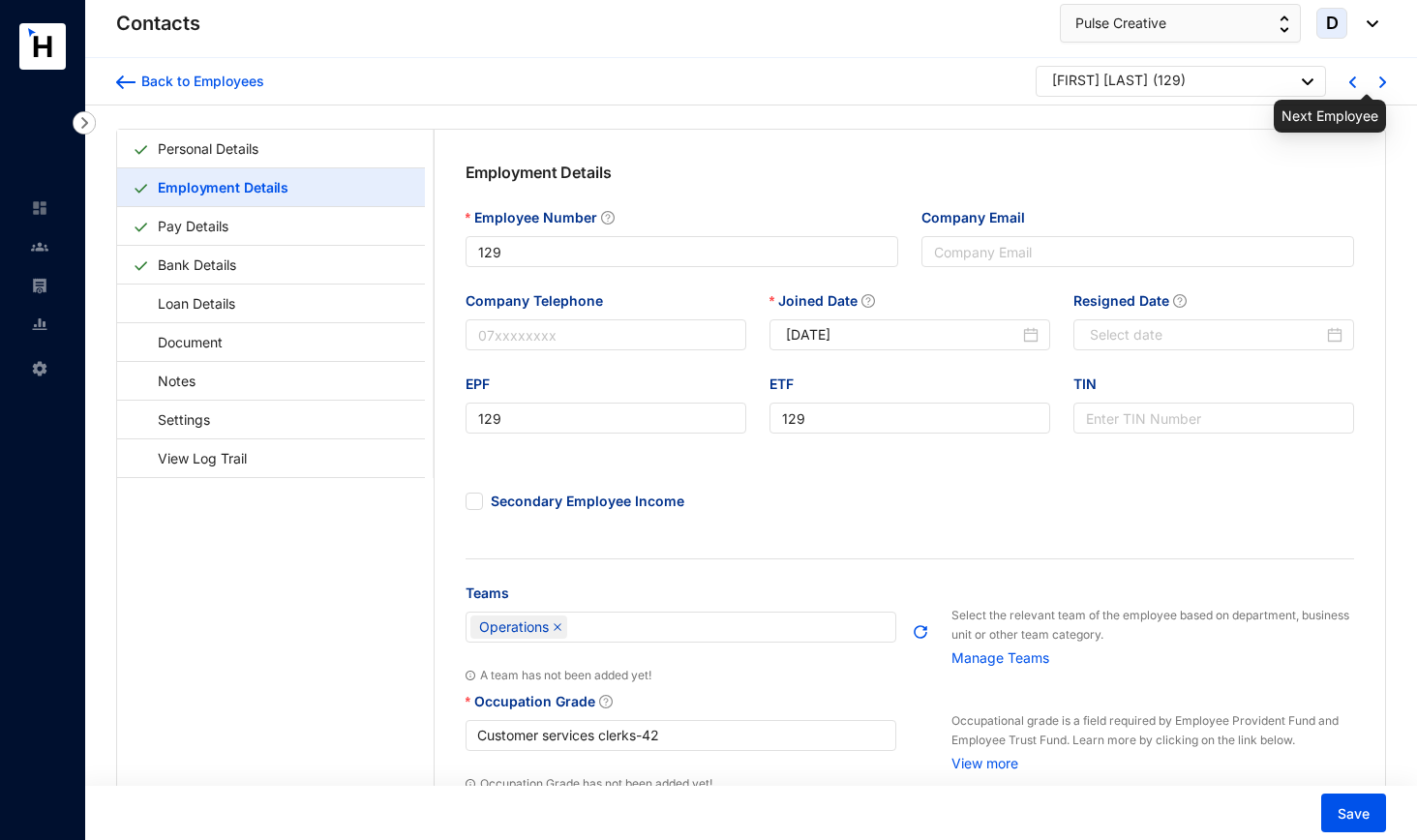 click at bounding box center [1382, 82] 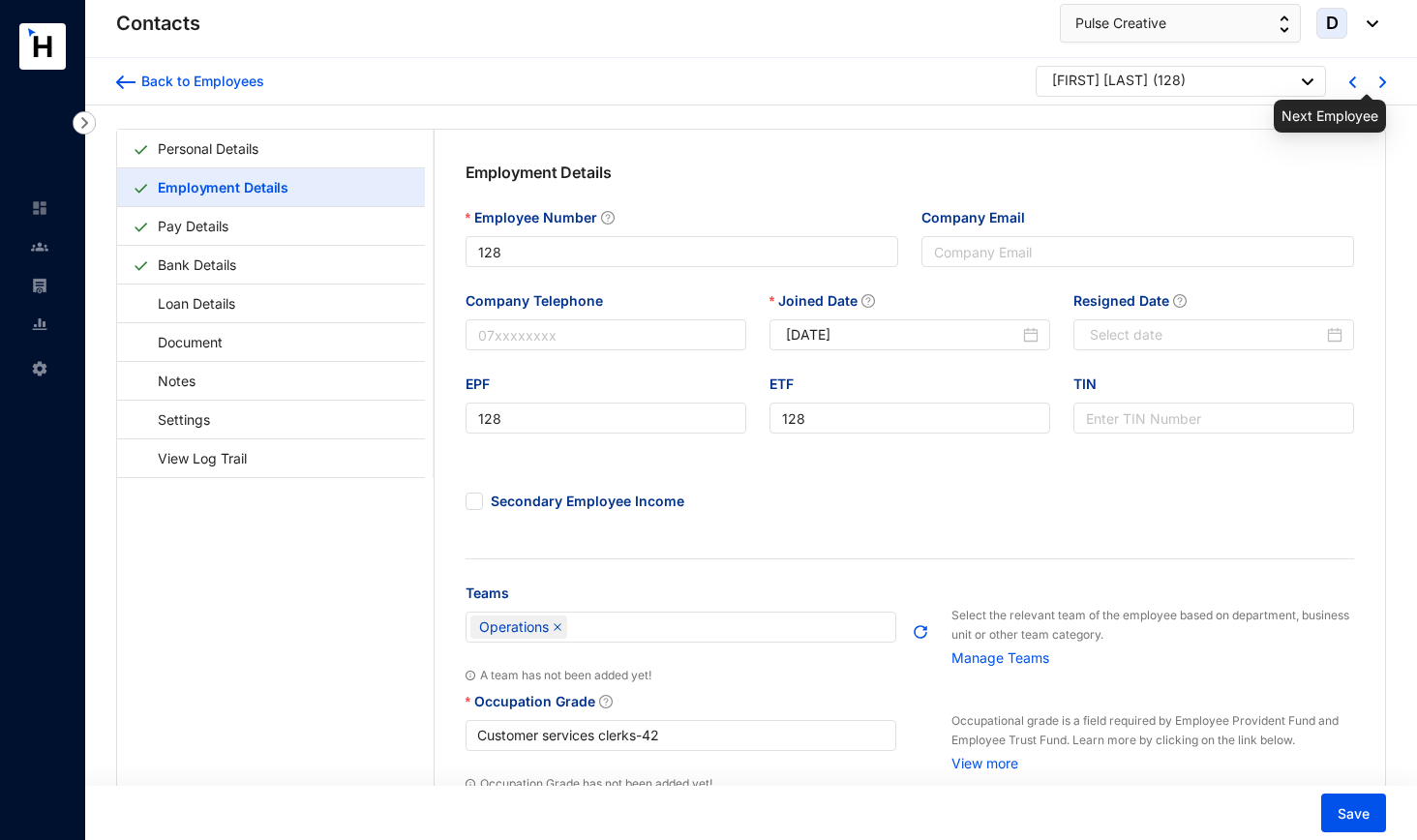 click at bounding box center (1382, 82) 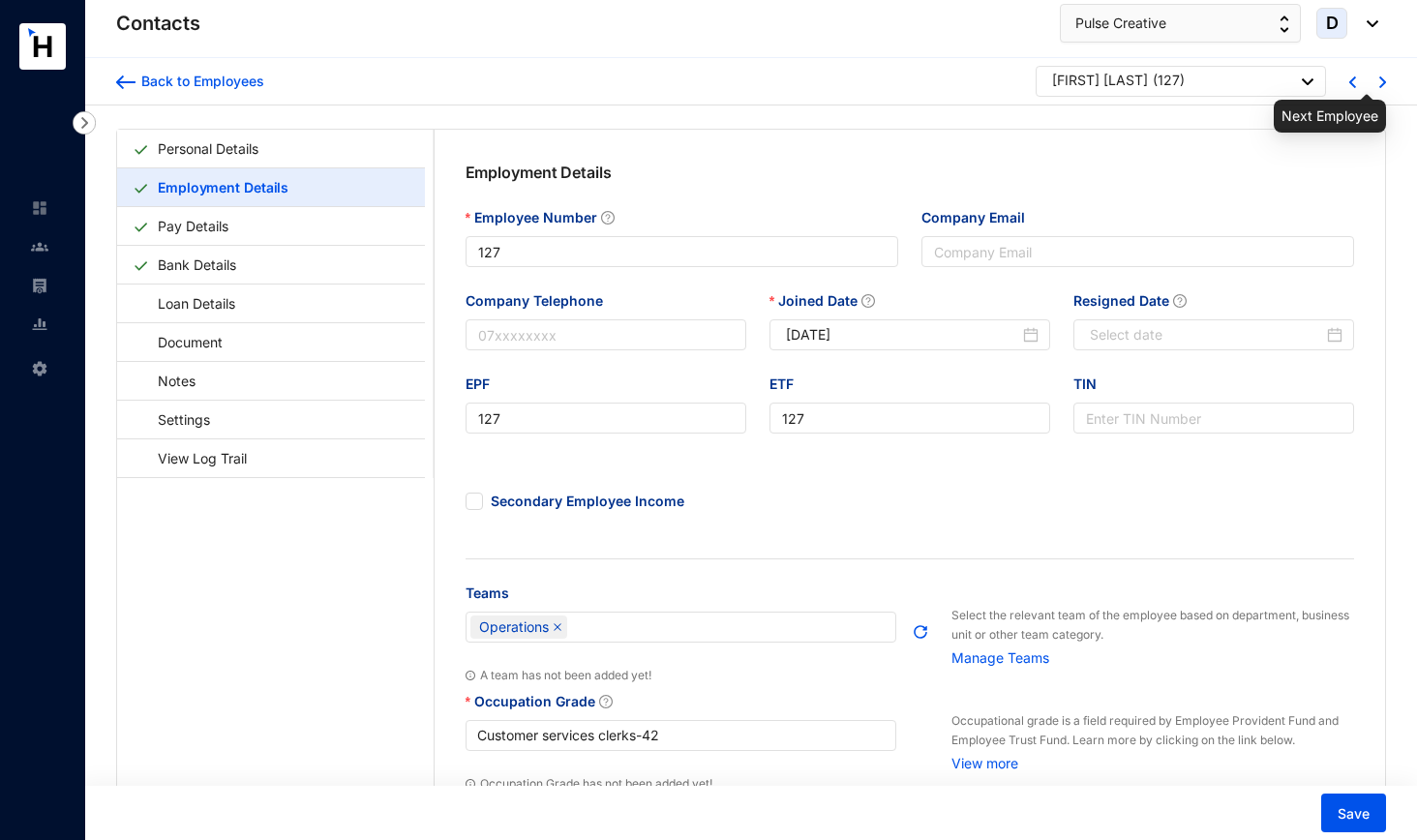 click at bounding box center (1382, 82) 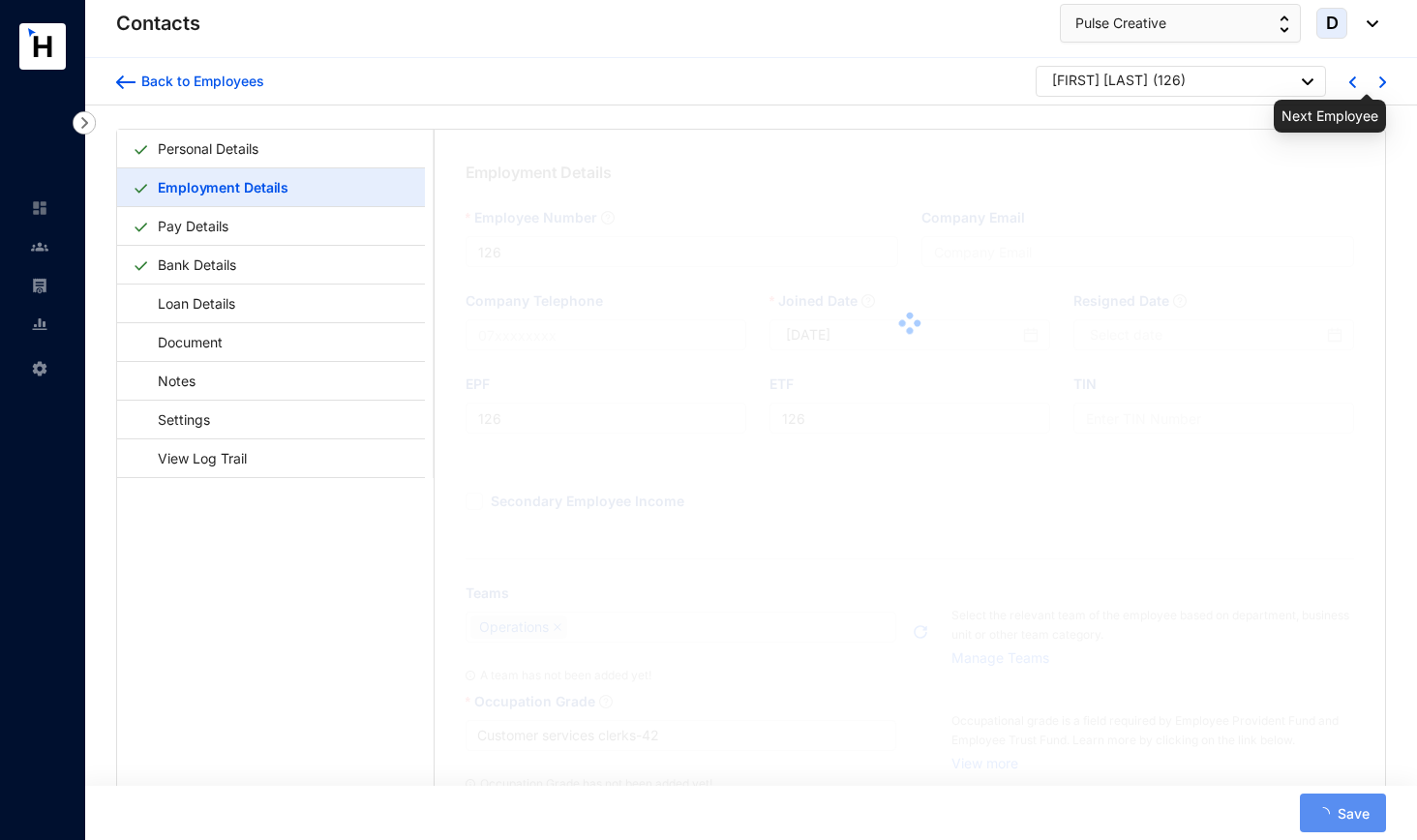 click at bounding box center (1382, 82) 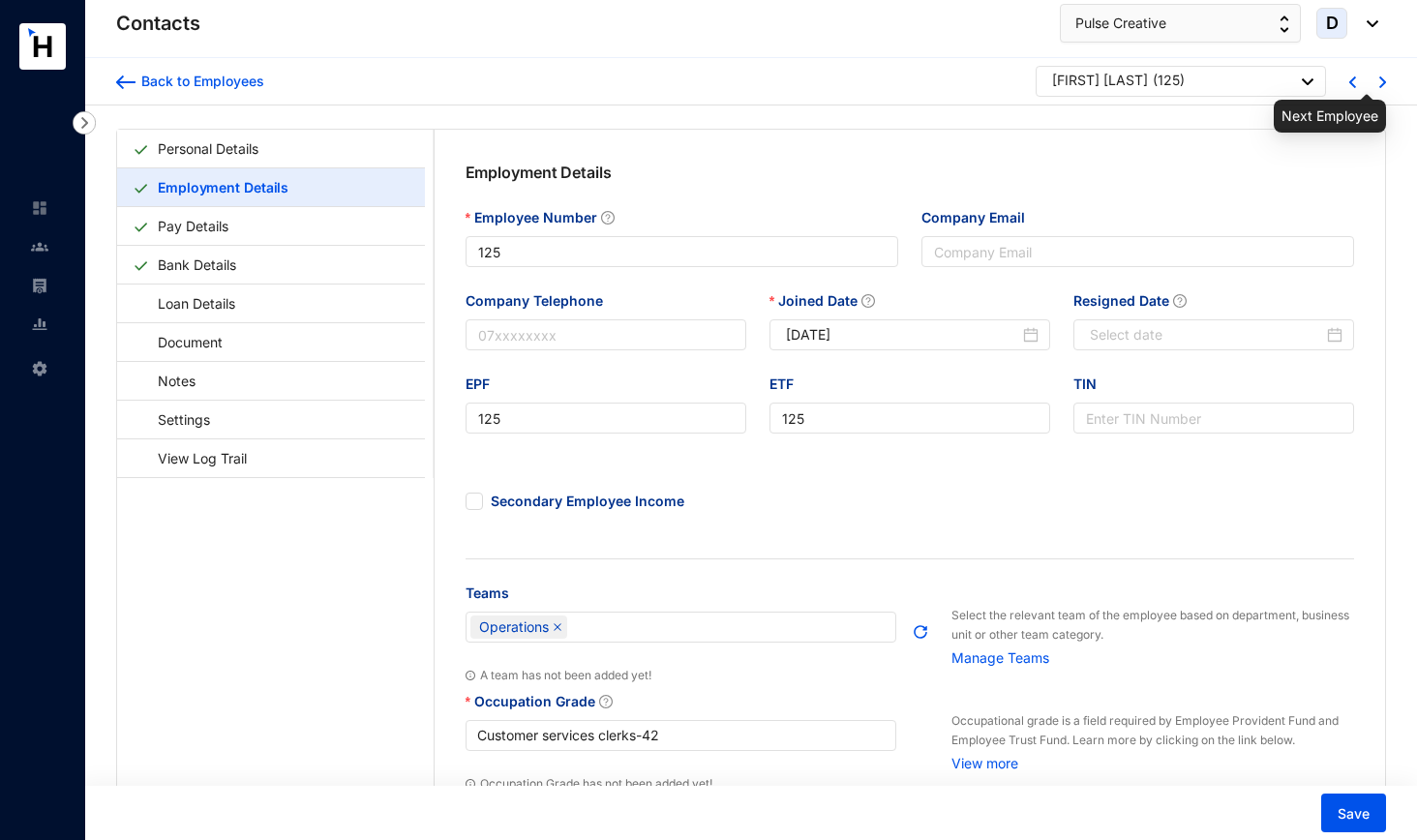 click at bounding box center (1382, 82) 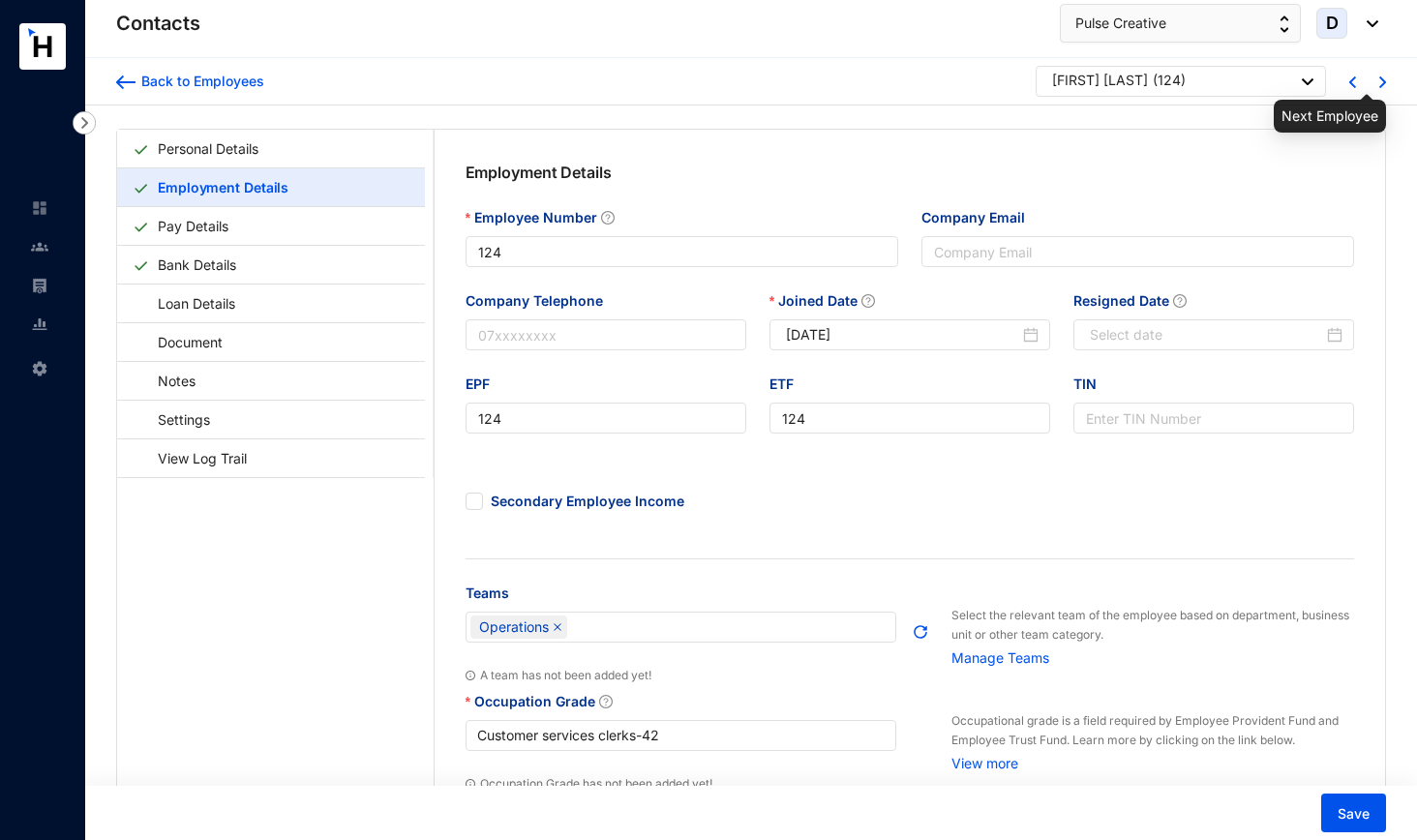 click at bounding box center [1382, 82] 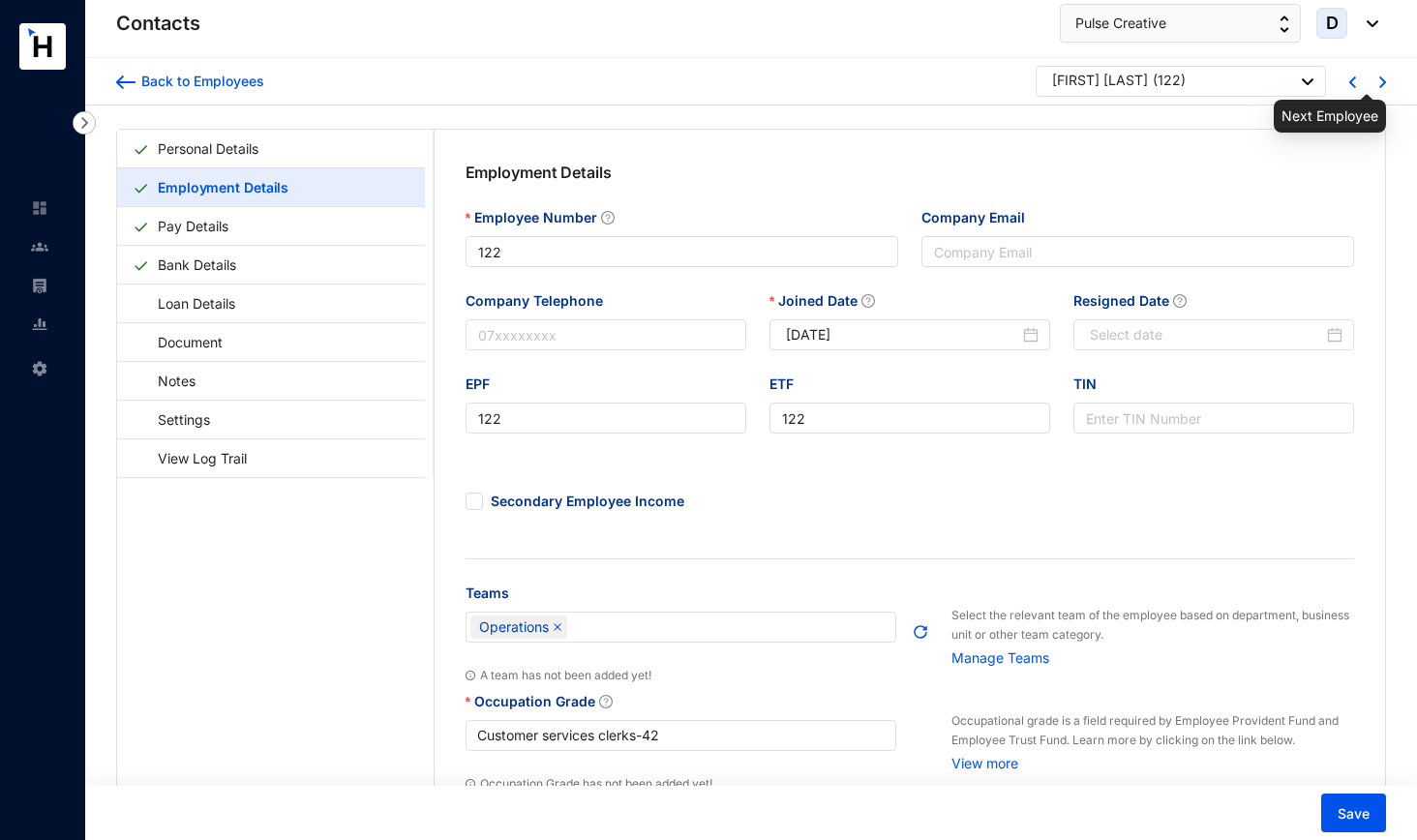 click at bounding box center [1382, 82] 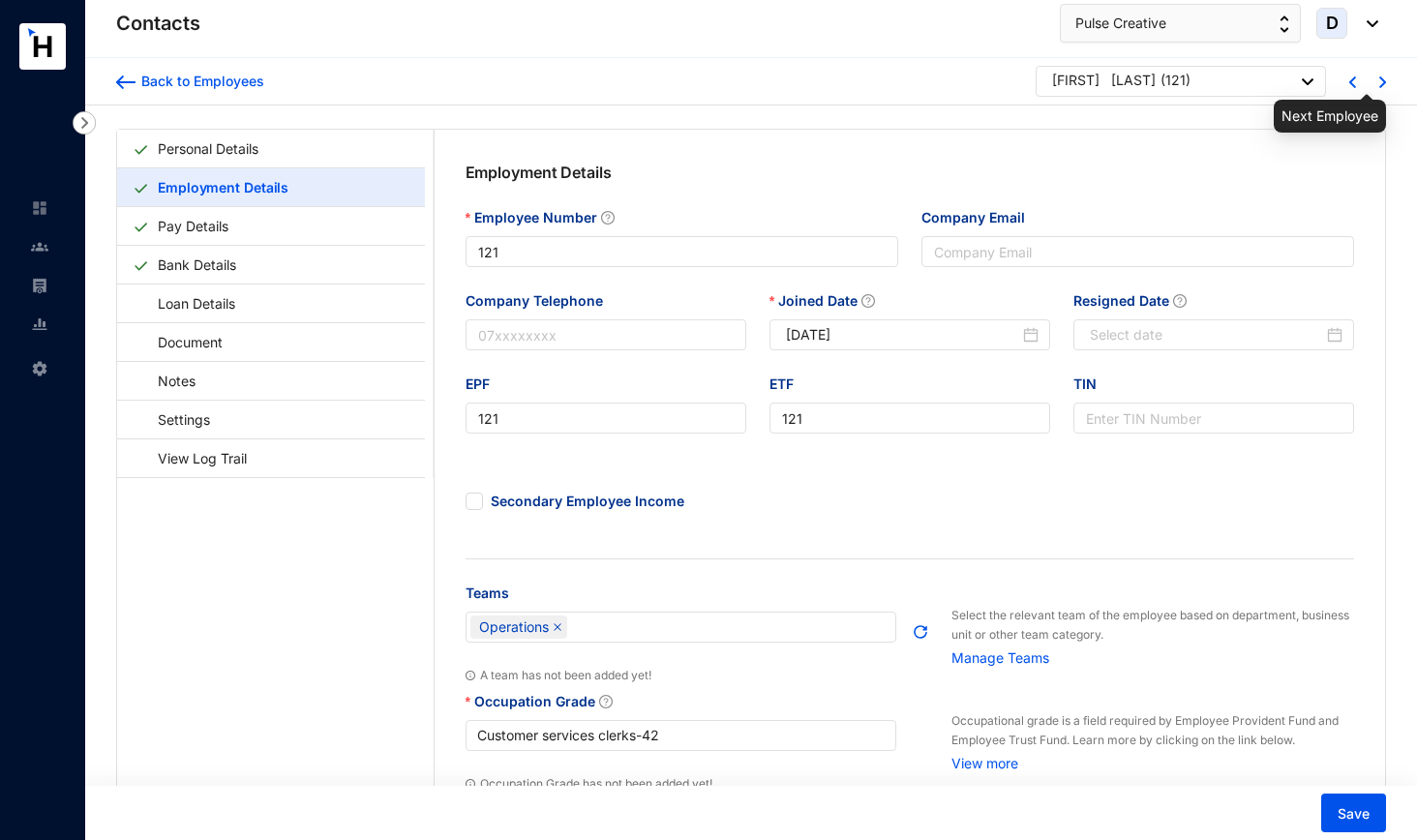 click at bounding box center (1382, 82) 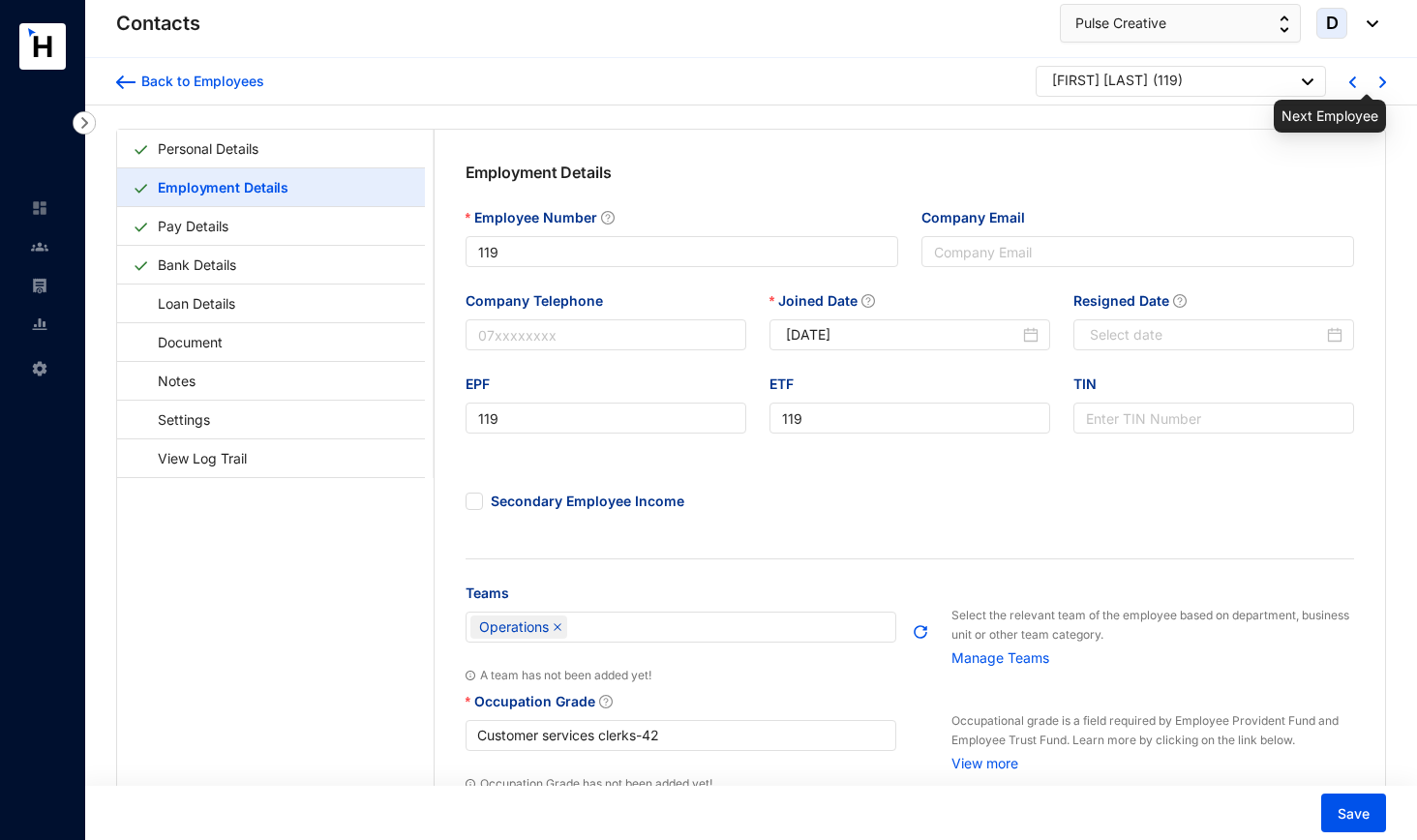 click at bounding box center (1382, 82) 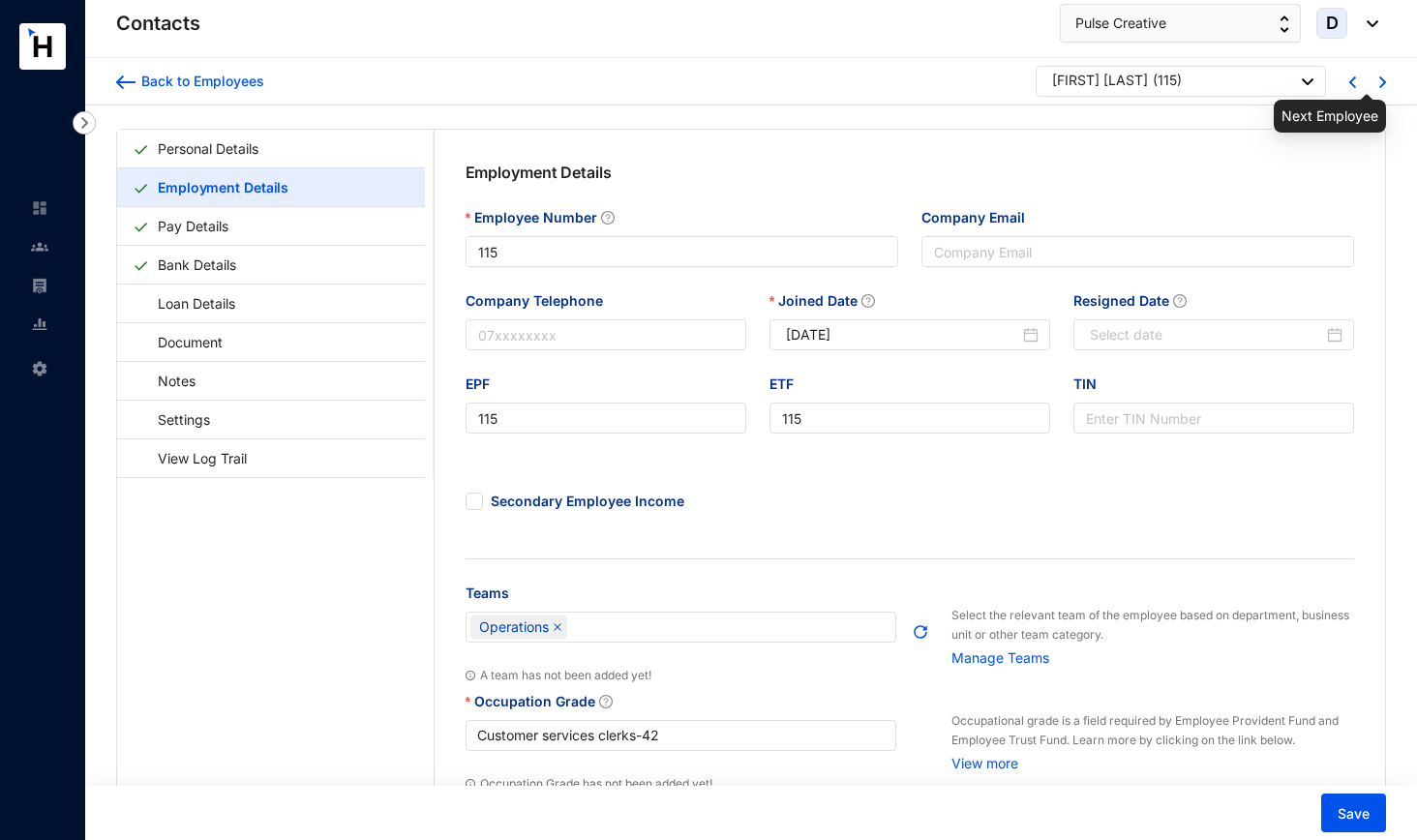 click at bounding box center (1382, 82) 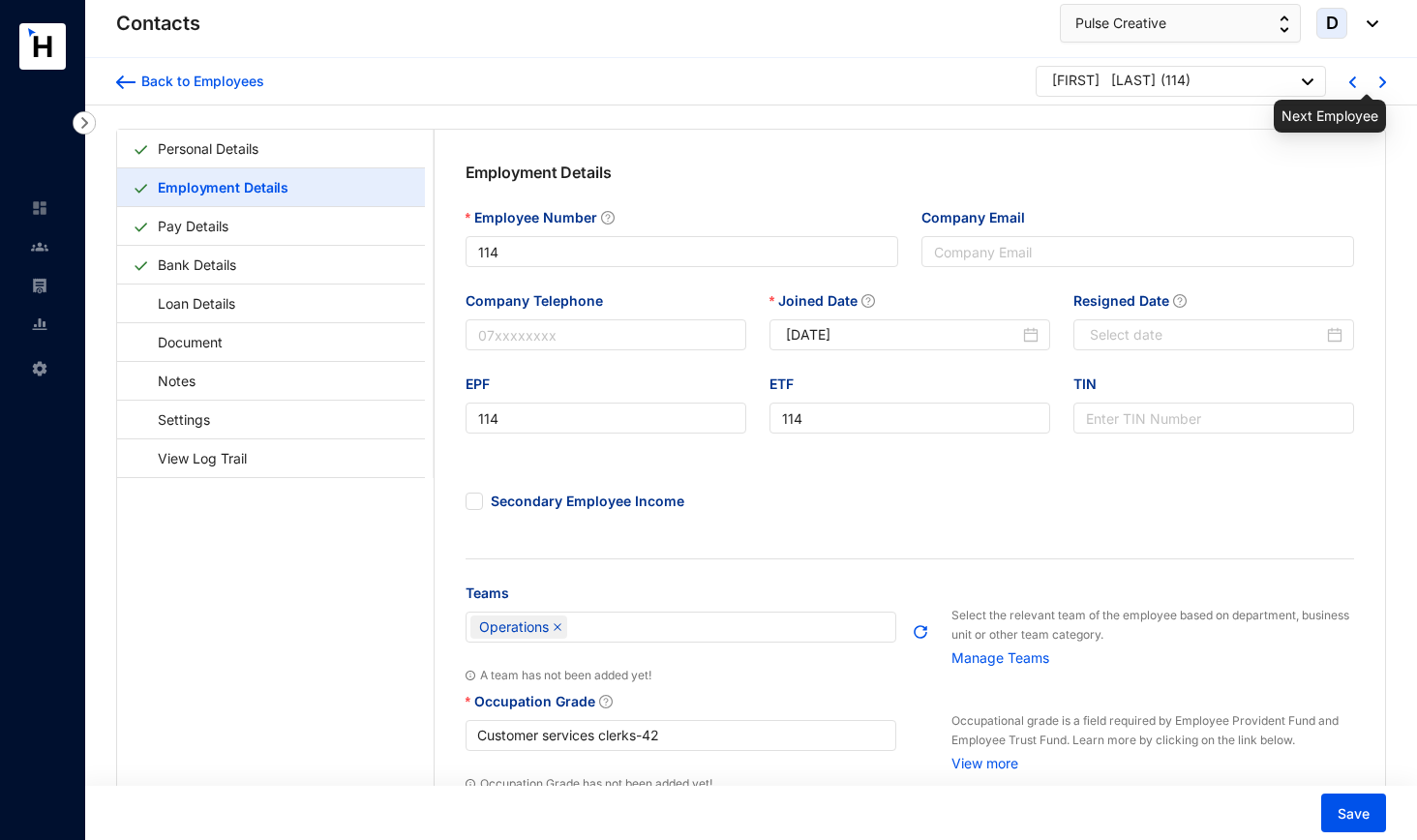 click at bounding box center [1382, 82] 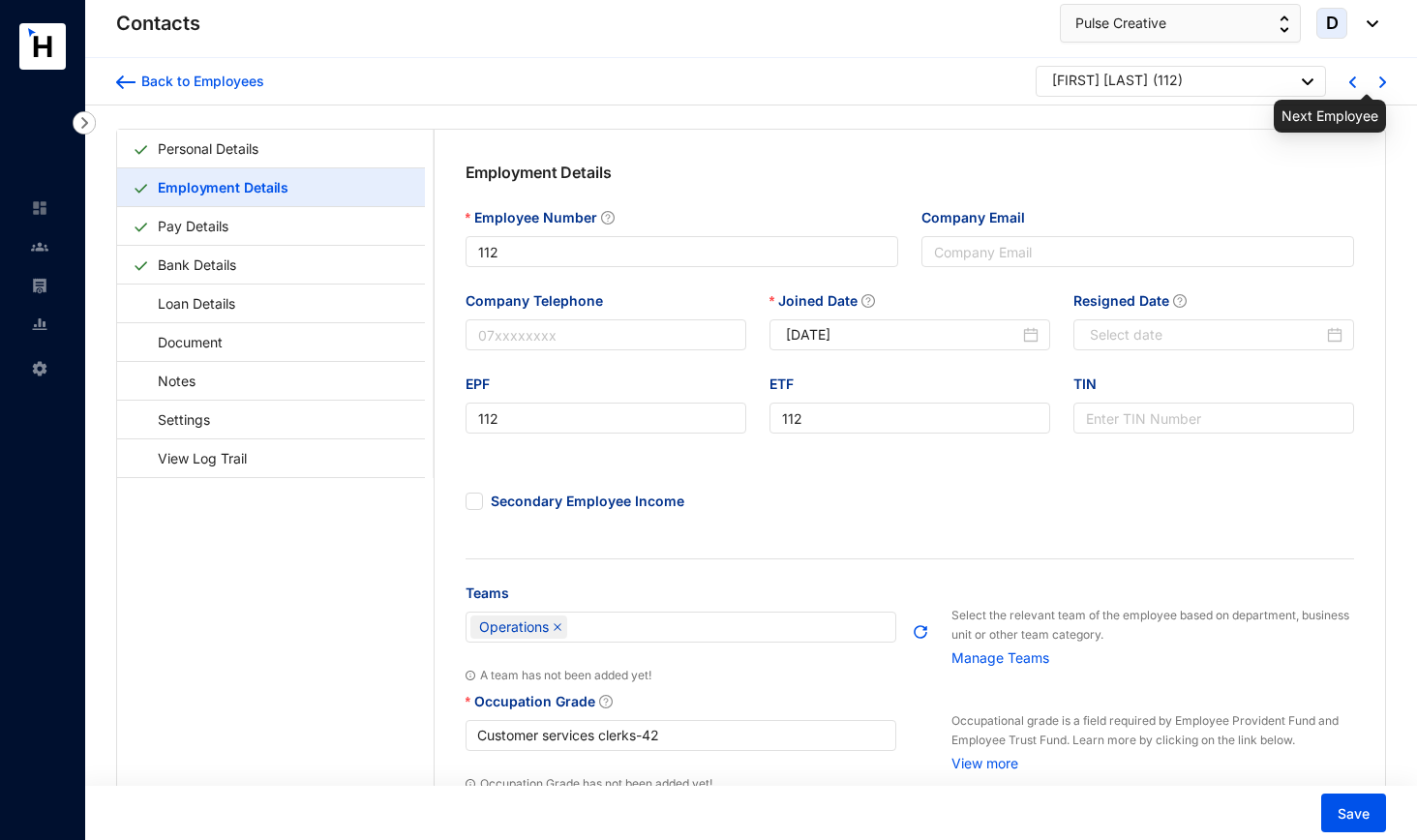 click at bounding box center [1382, 82] 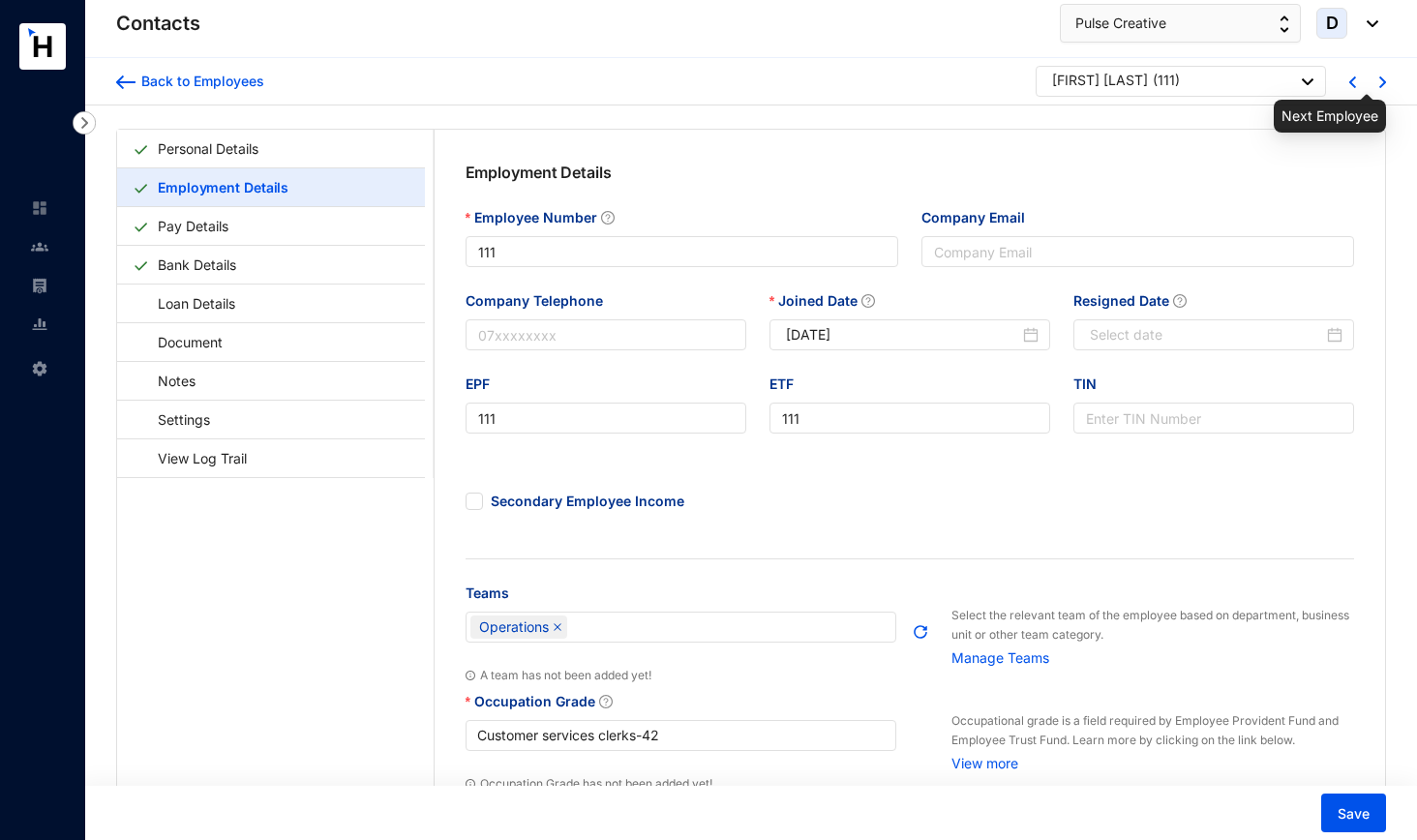 click at bounding box center (1382, 82) 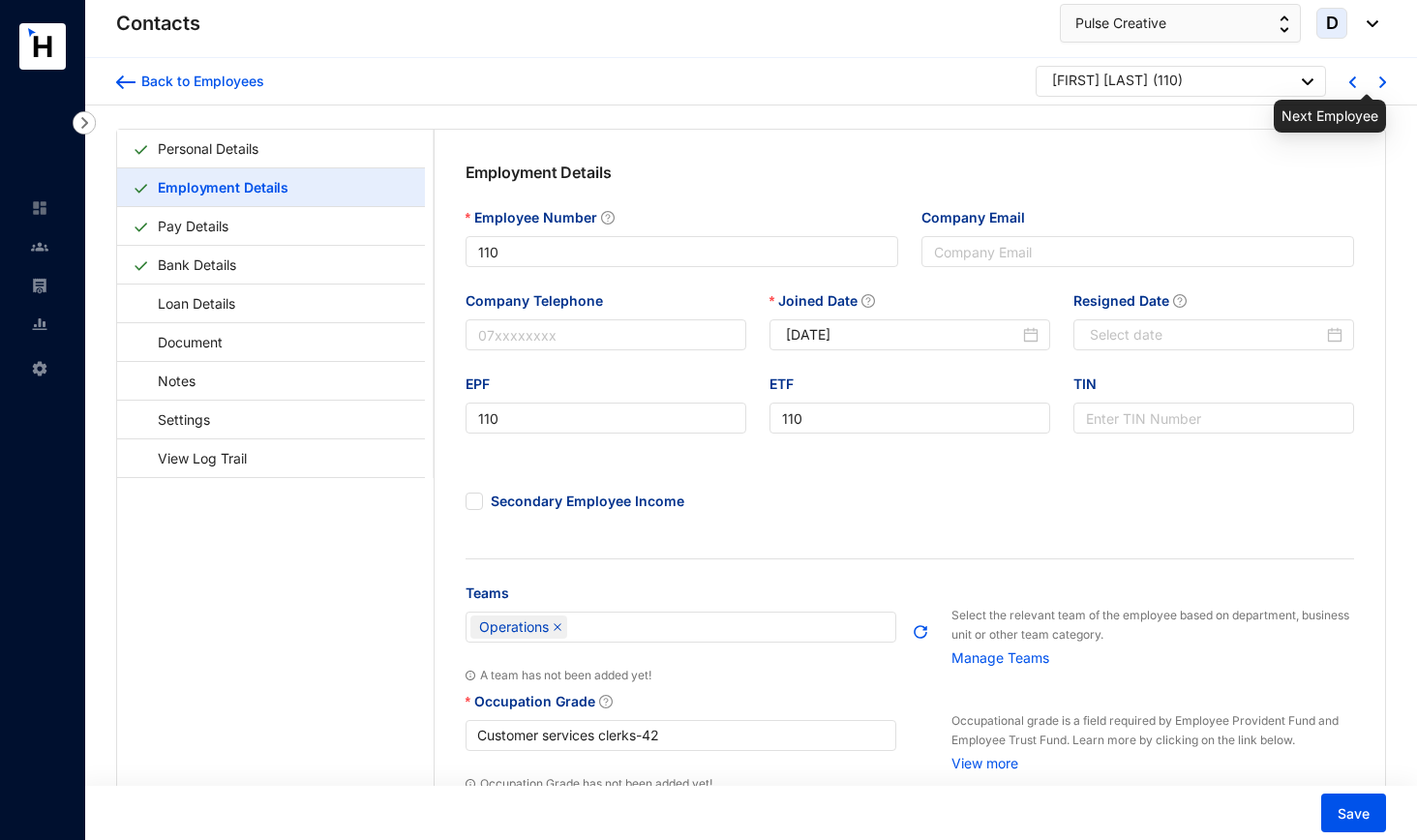 click at bounding box center [1382, 82] 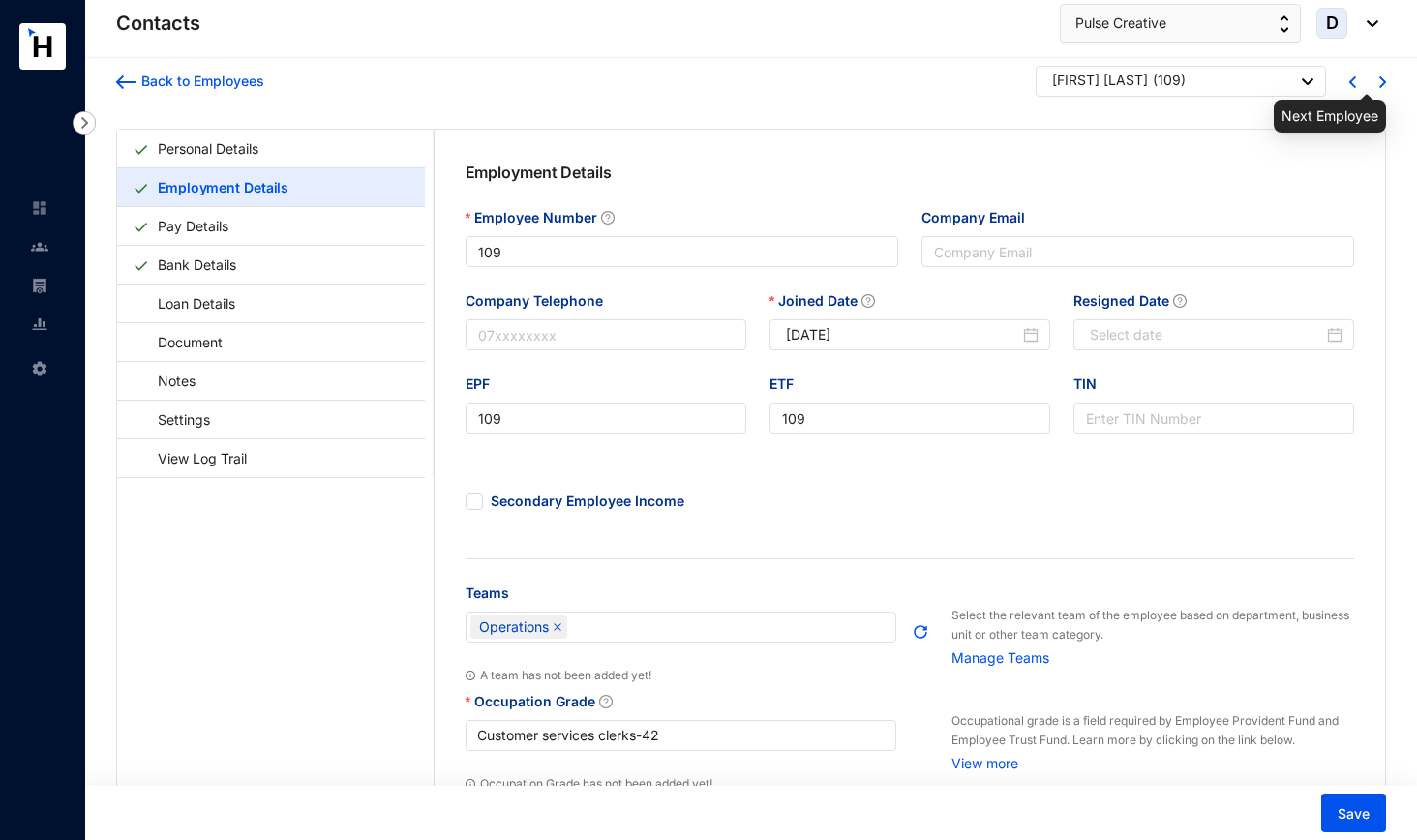 click at bounding box center [1382, 82] 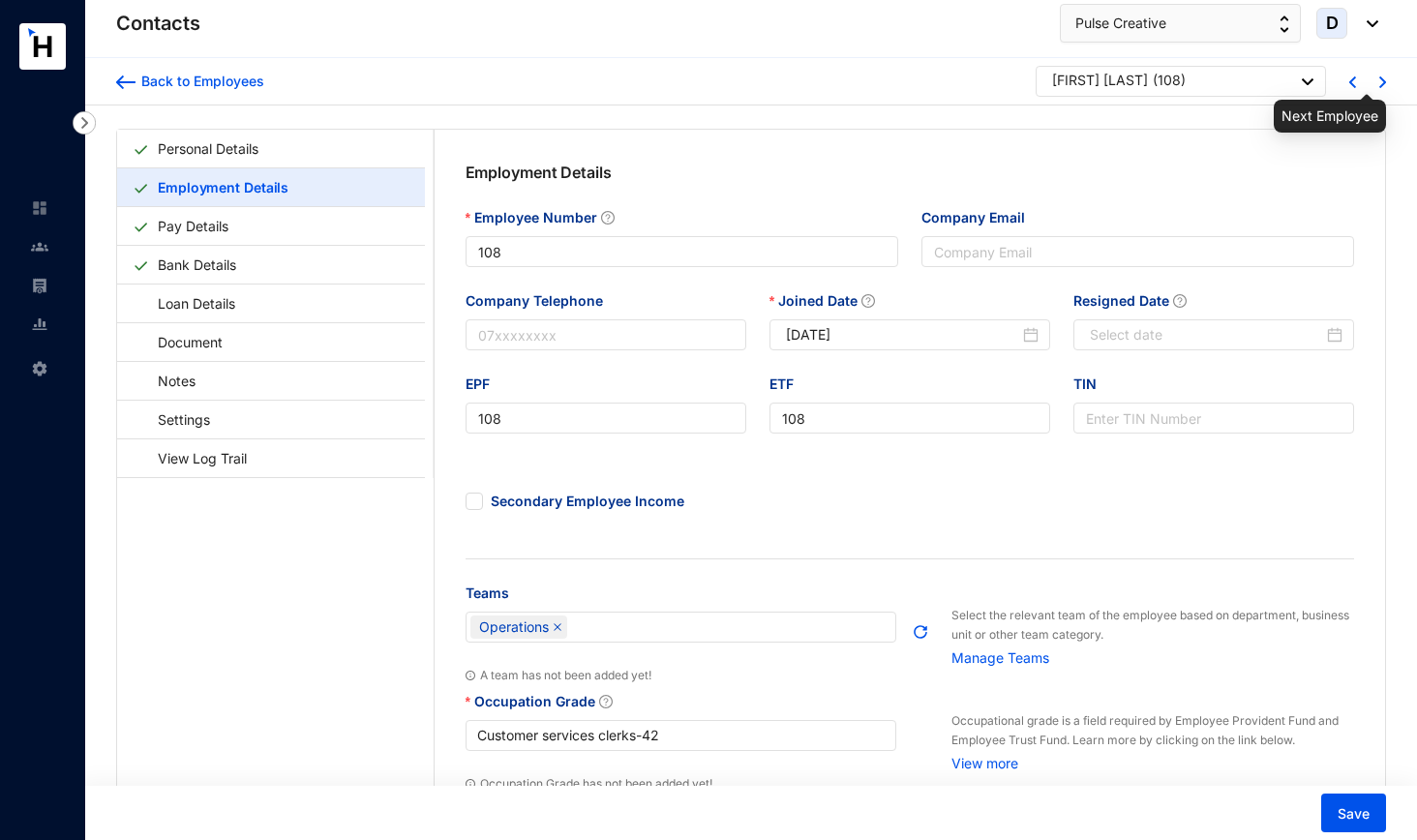 click at bounding box center (1382, 82) 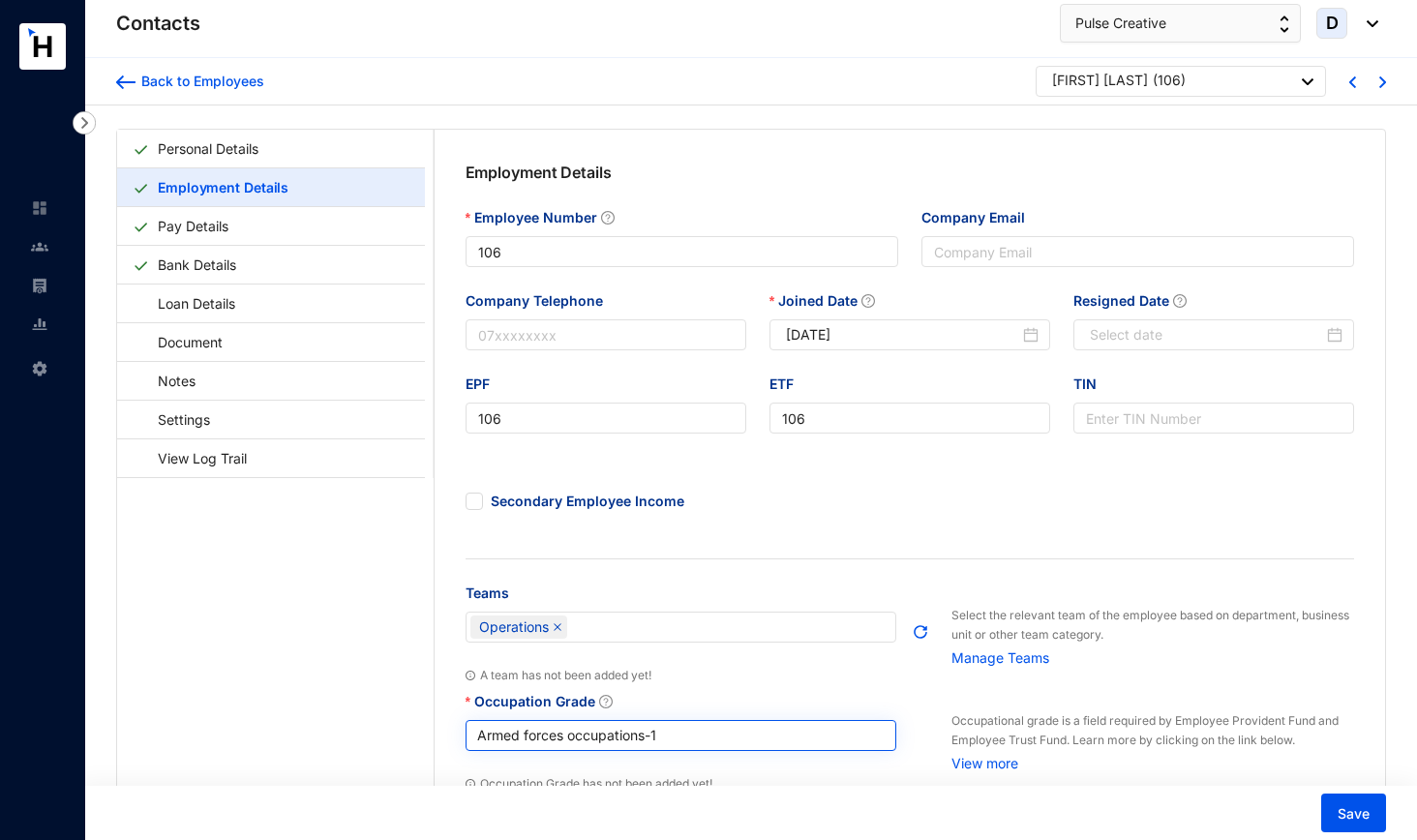 click on "Armed forces occupations  -  1" at bounding box center [681, 735] 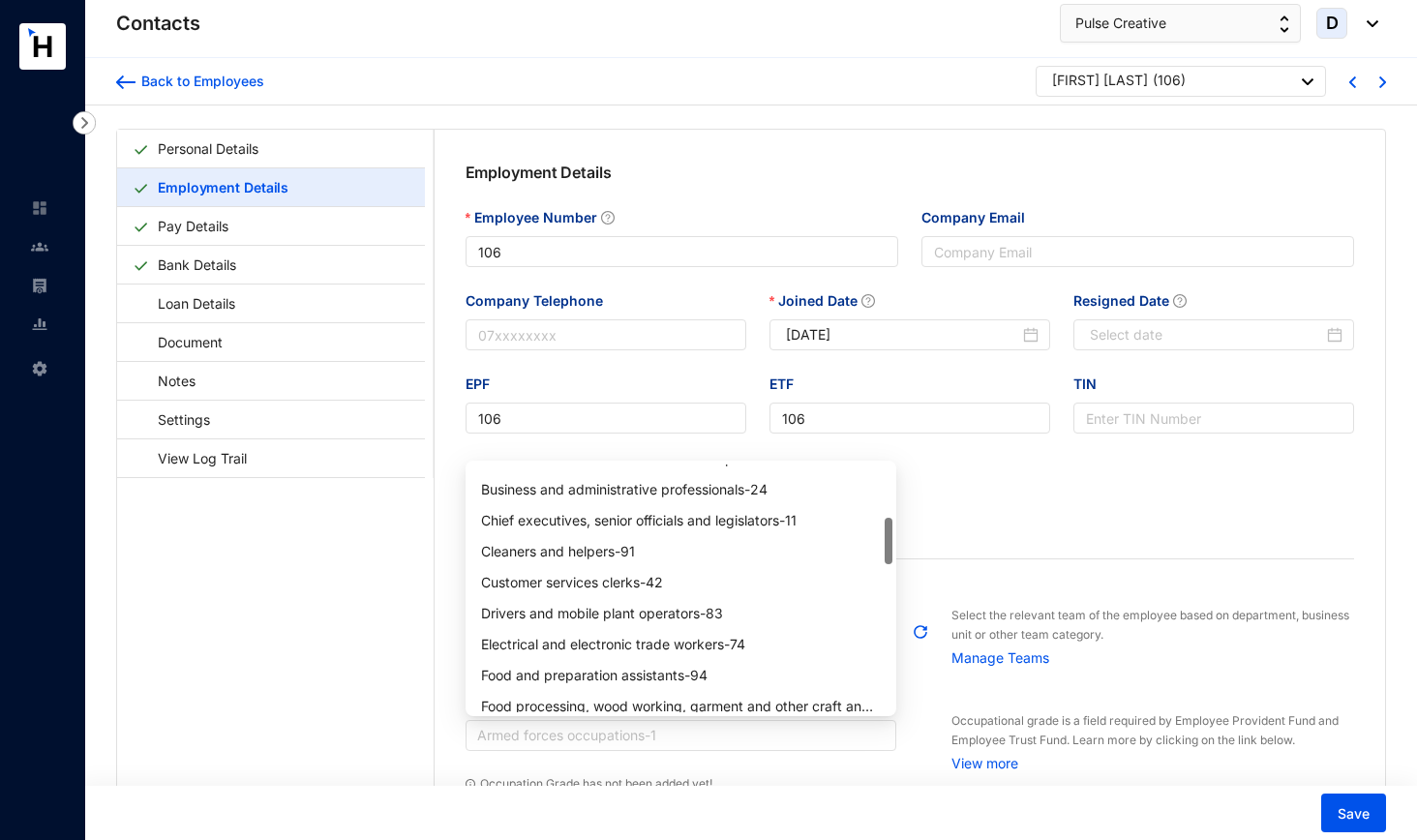 scroll, scrollTop: 277, scrollLeft: 0, axis: vertical 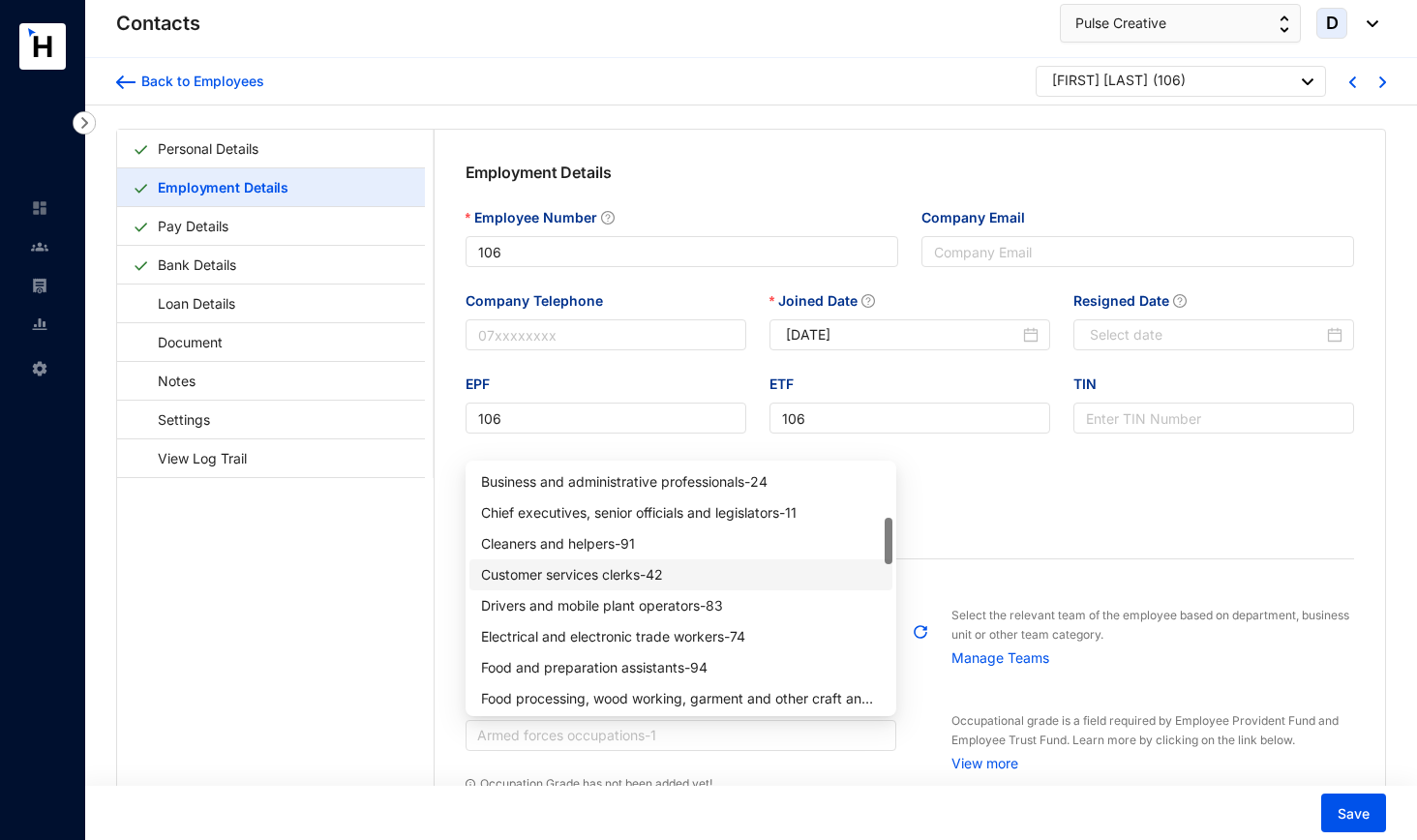 click on "Customer services clerks  -  42" at bounding box center [681, 575] 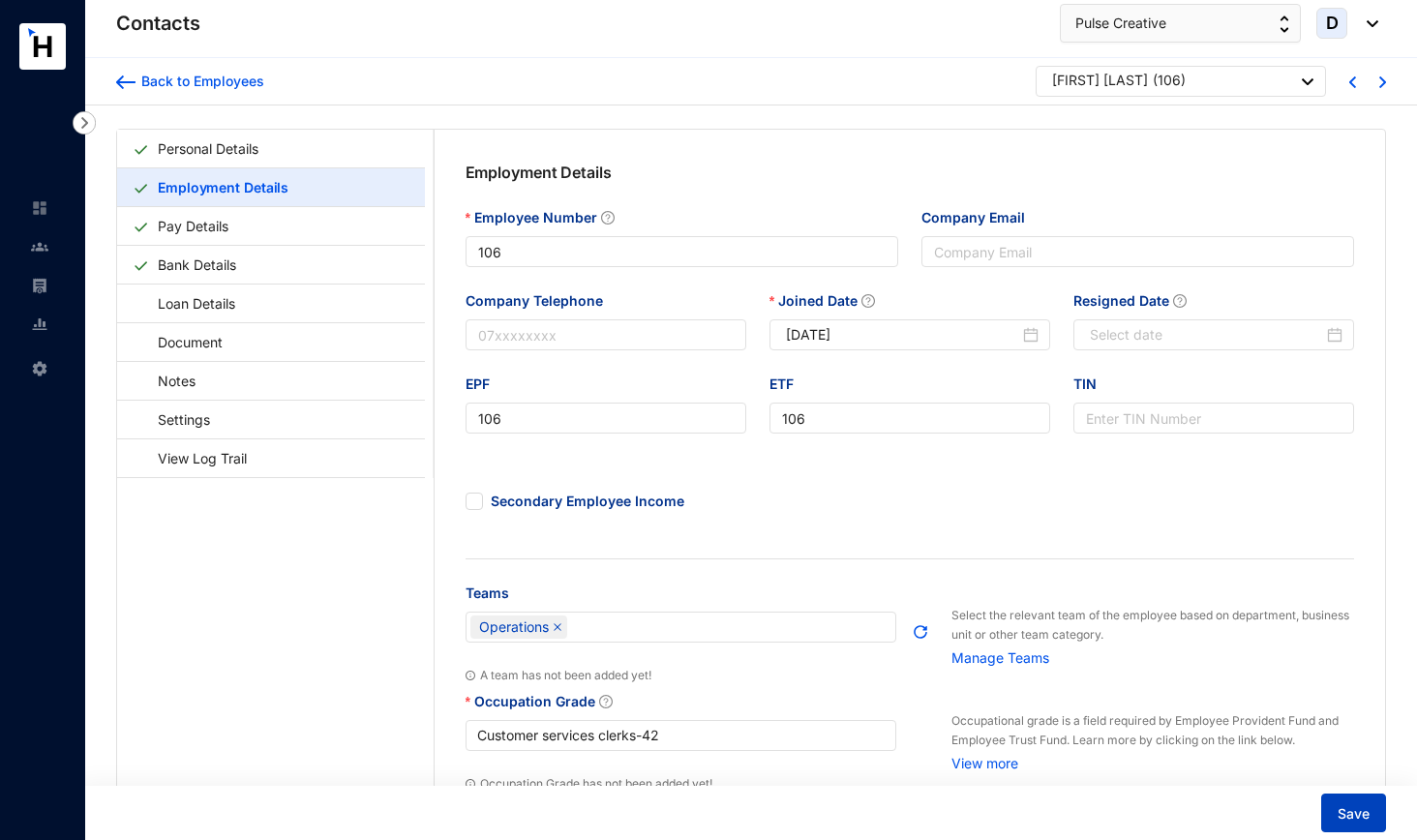 click on "Save" at bounding box center [1353, 813] 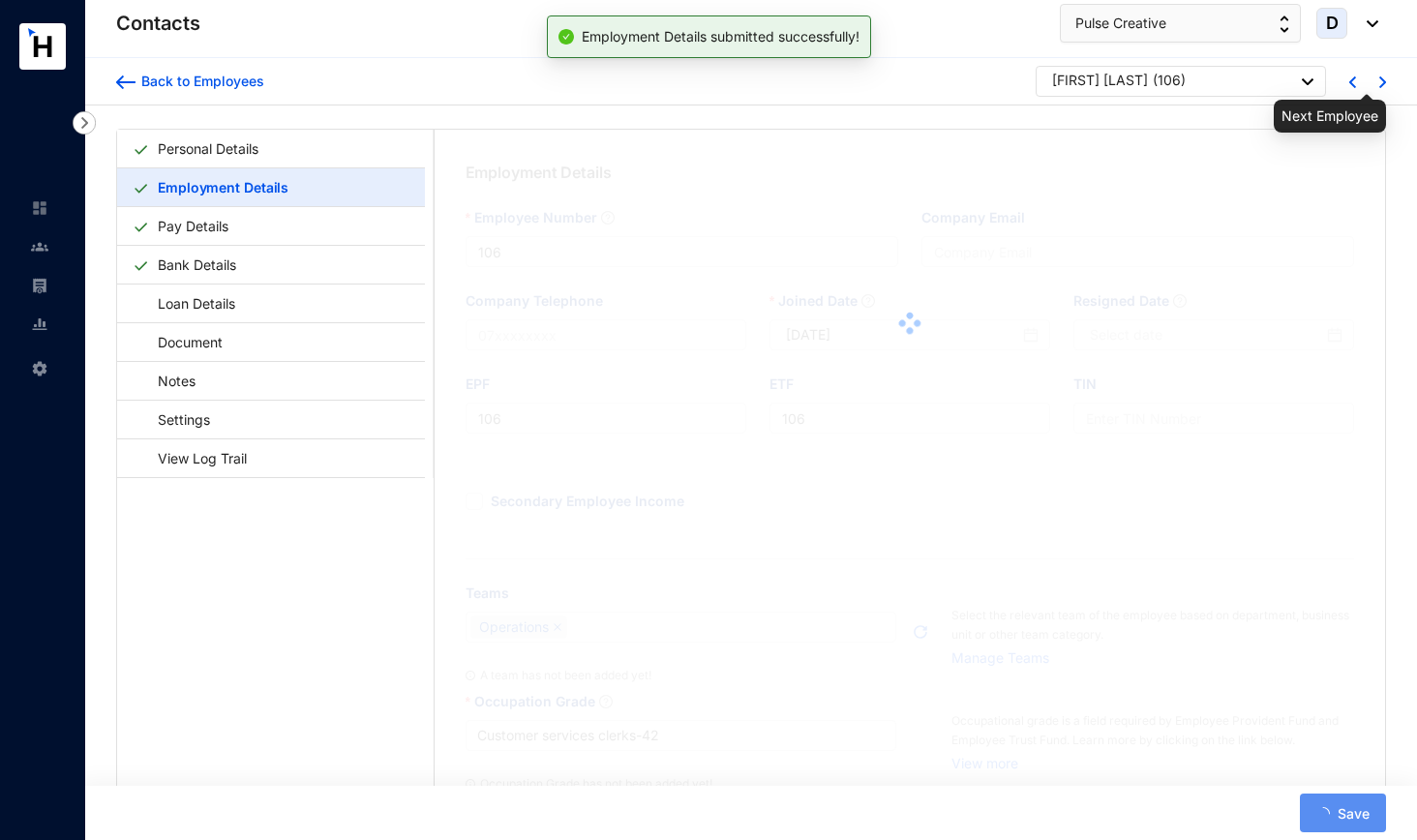 click at bounding box center [1382, 82] 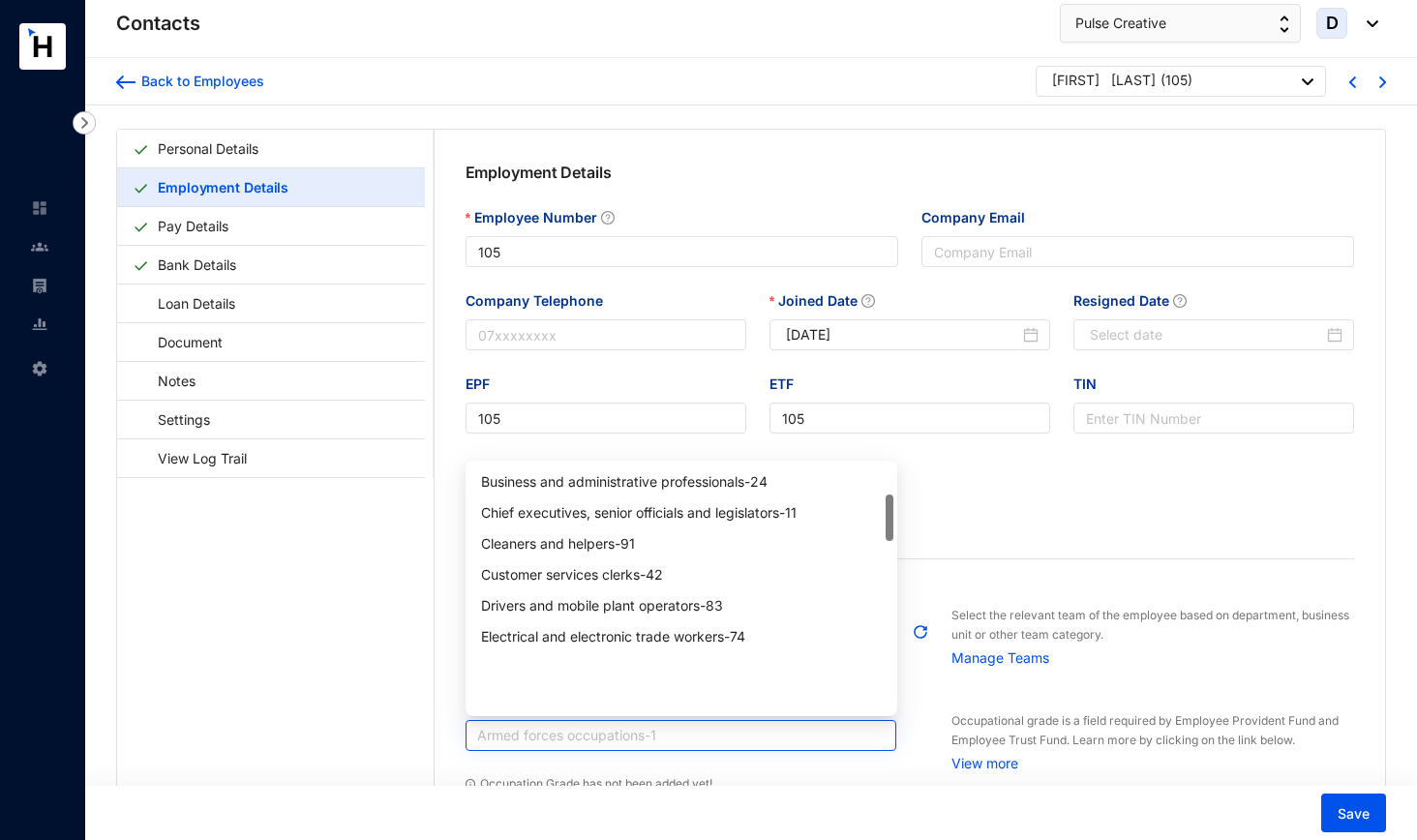 scroll, scrollTop: 155, scrollLeft: 0, axis: vertical 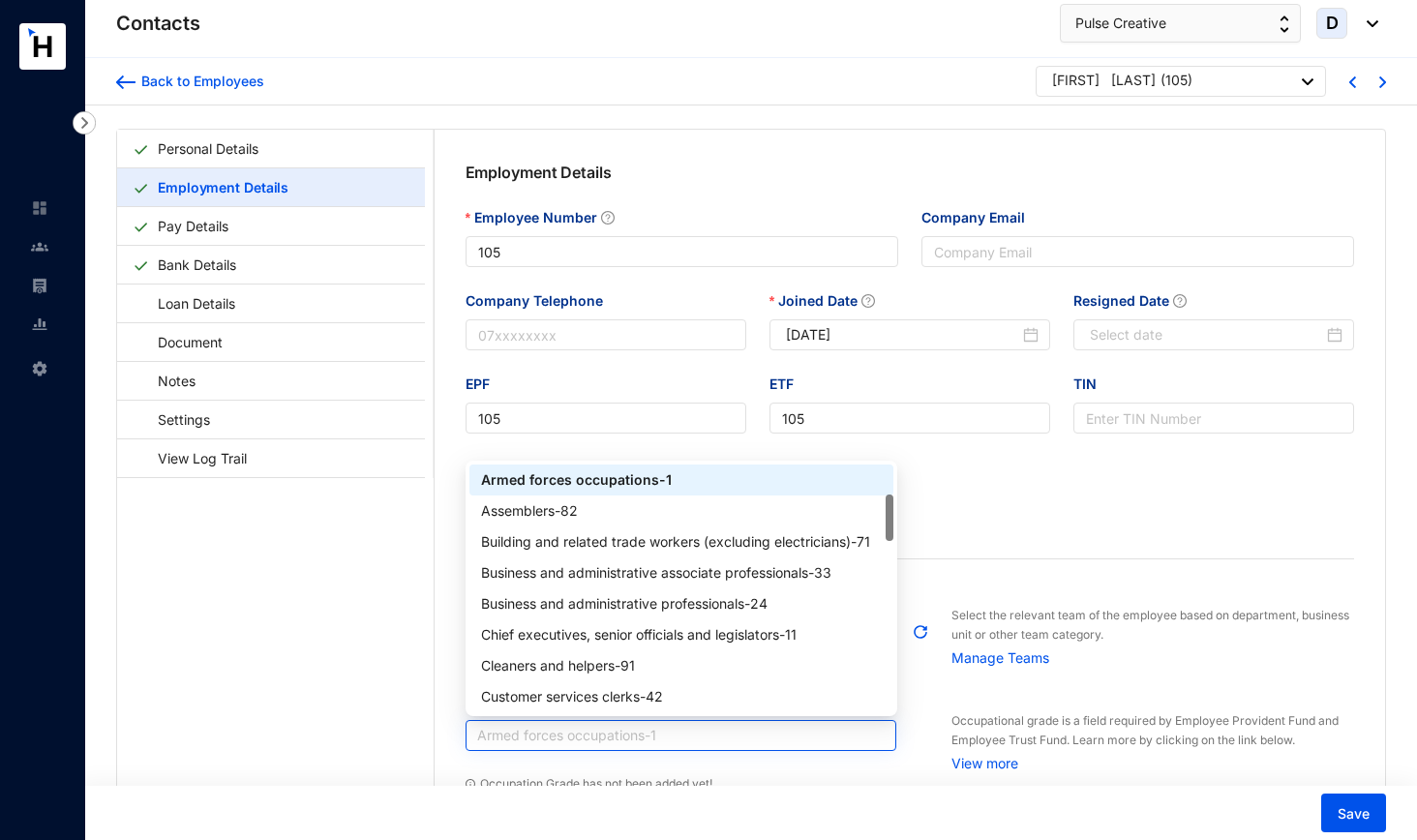 click on "Armed forces occupations  -  1" at bounding box center (681, 735) 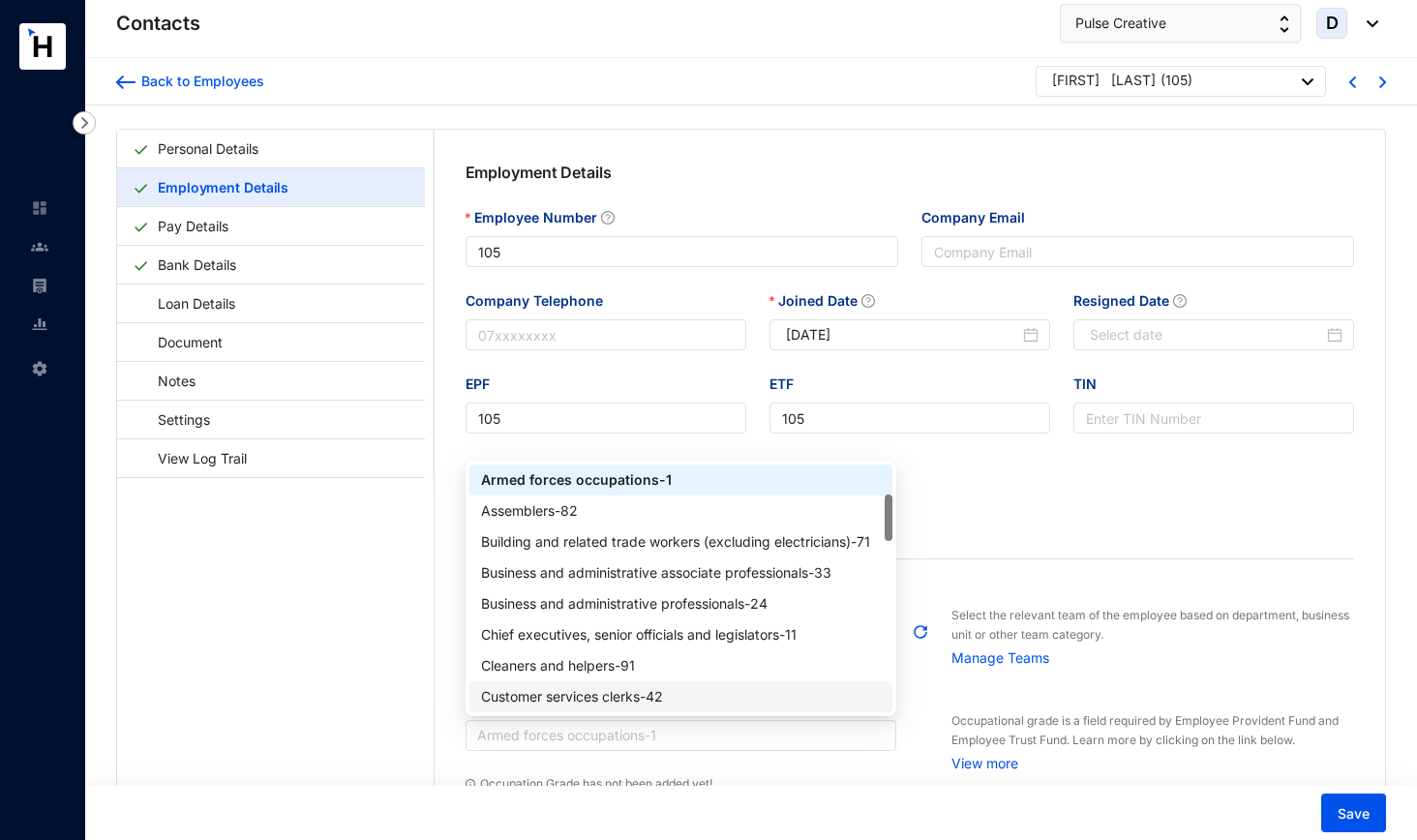 click on "Customer services clerks  -  42" at bounding box center [681, 697] 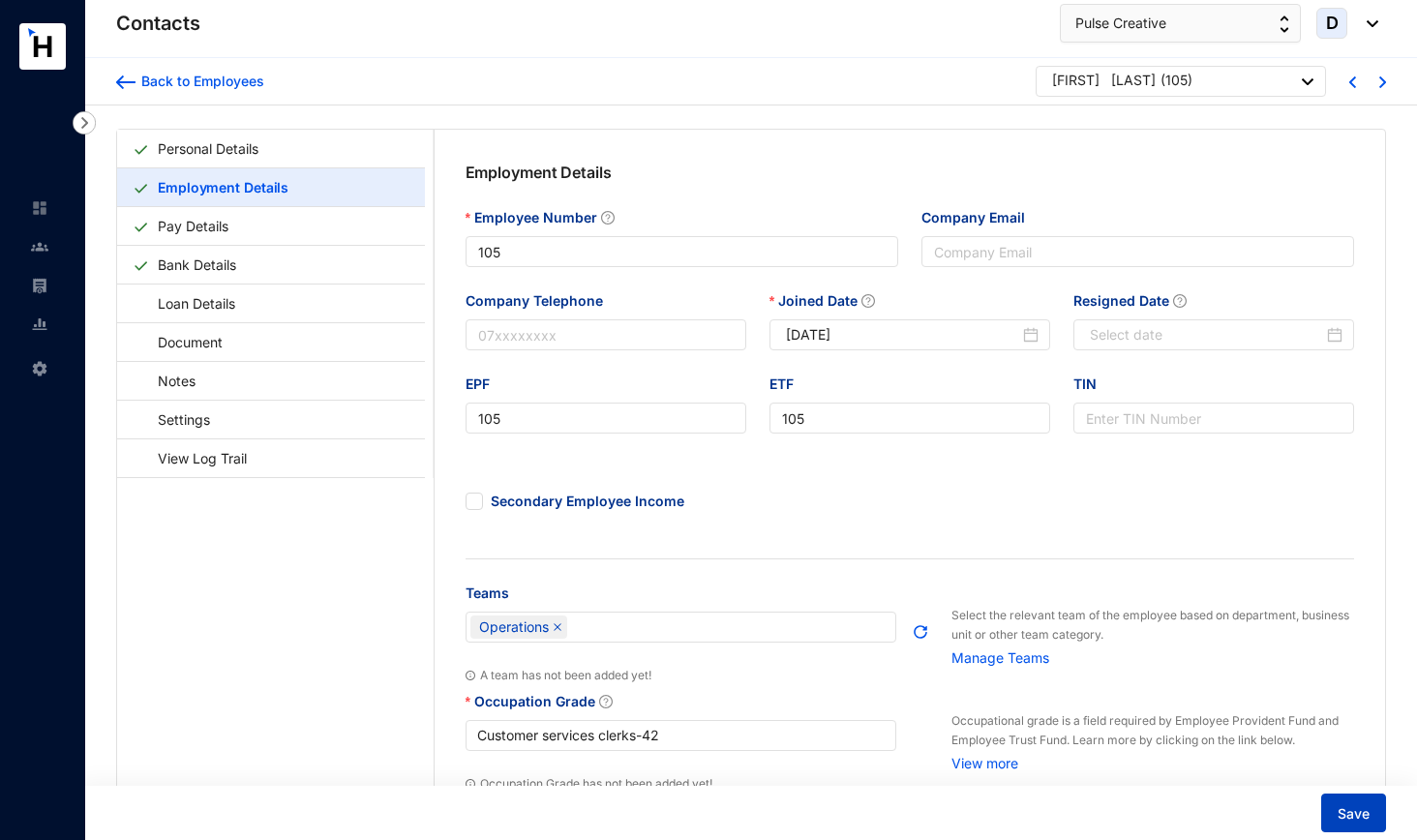 click on "Save" at bounding box center [1353, 814] 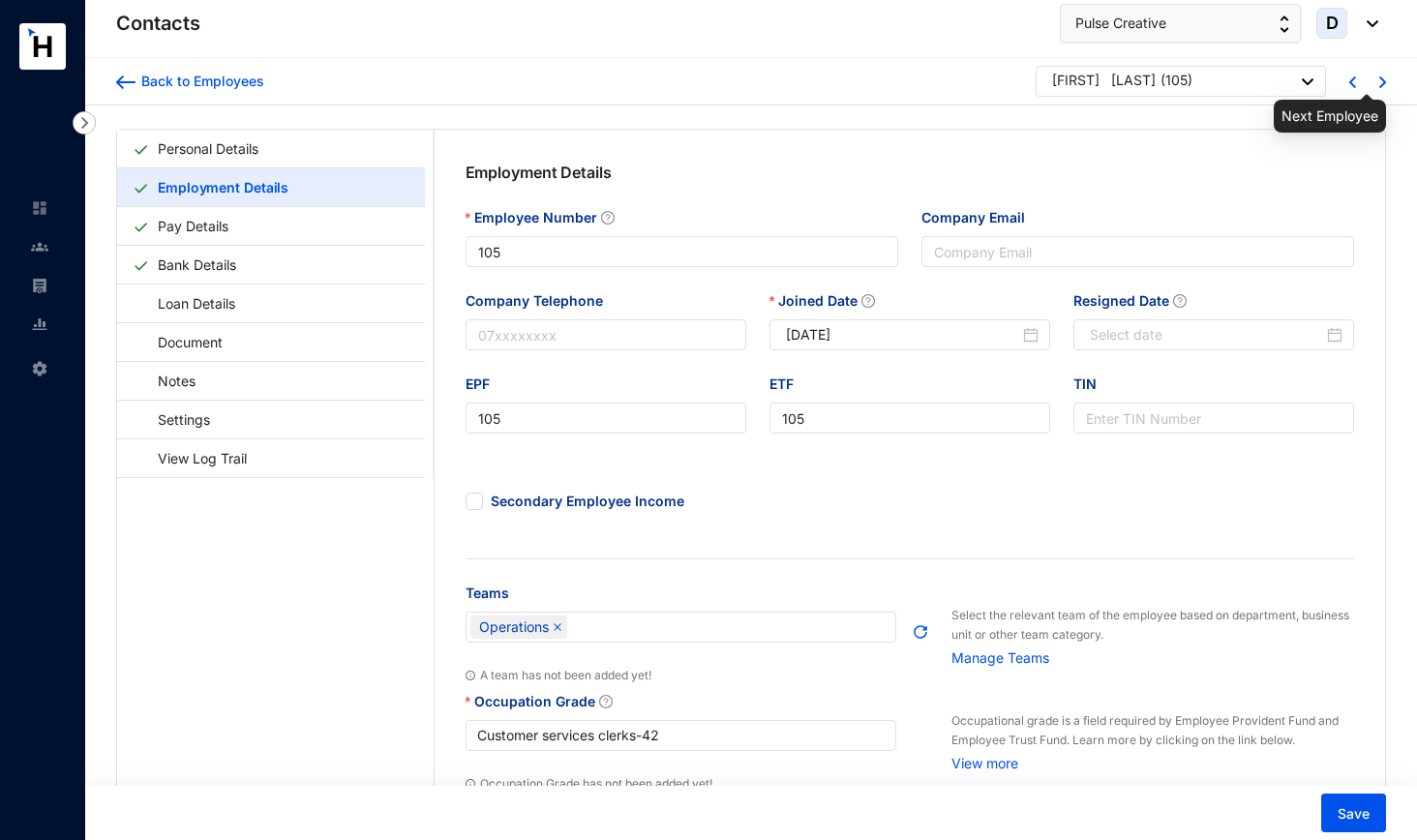 click at bounding box center (1382, 82) 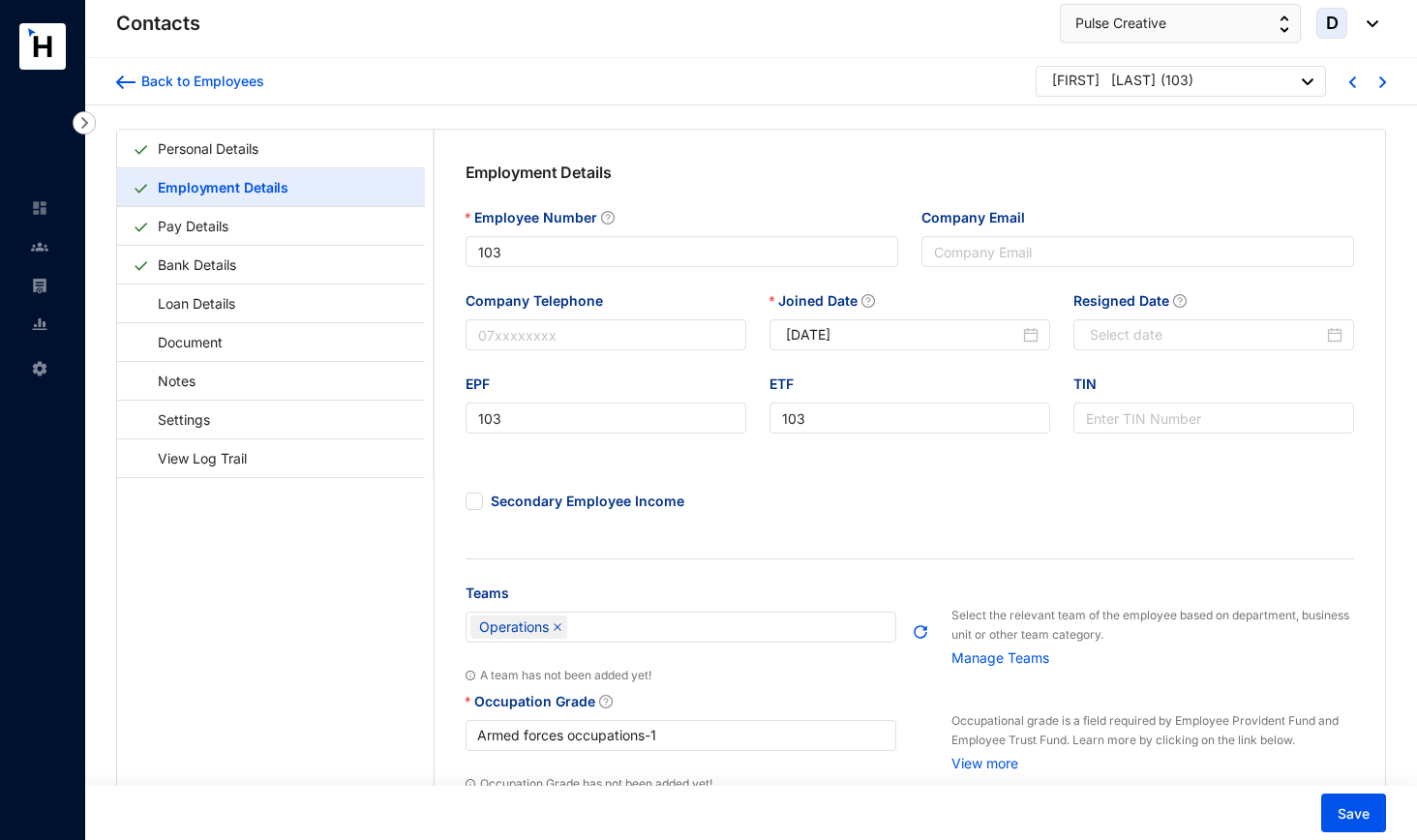 click on "Occupation Grade" at bounding box center (681, 705) 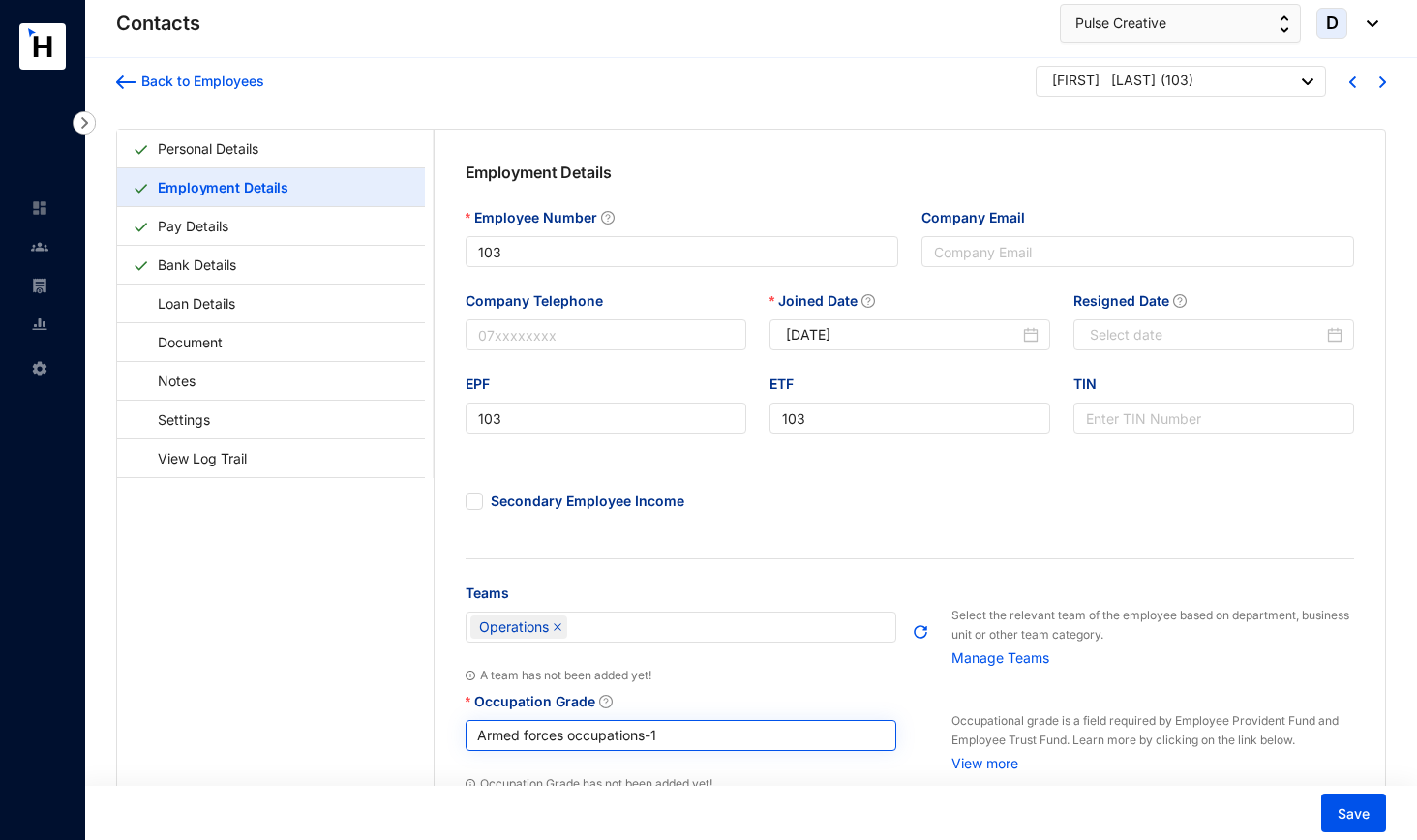 click on "Armed forces occupations  -  1" at bounding box center [681, 735] 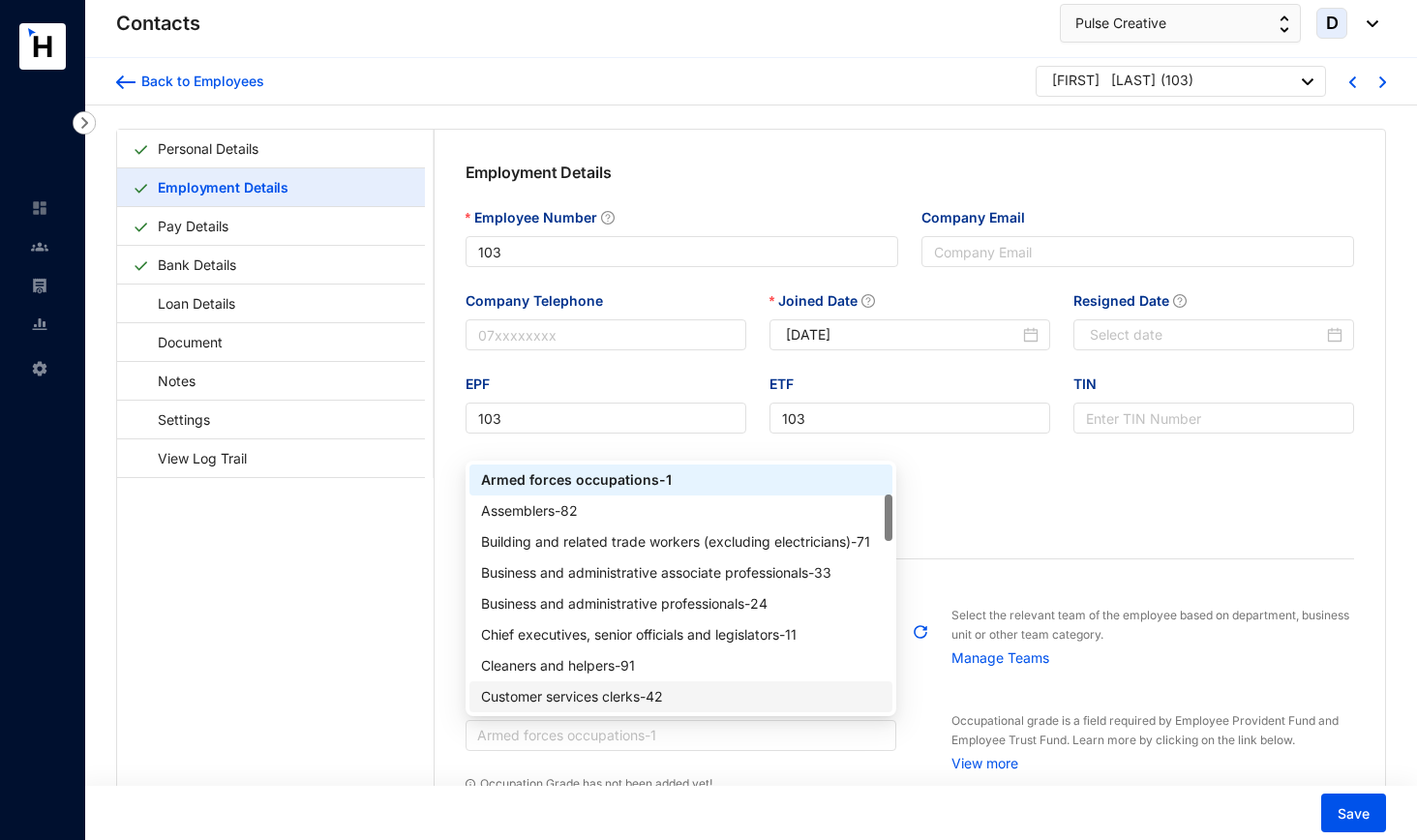 click on "Customer services clerks  -  42" at bounding box center [681, 697] 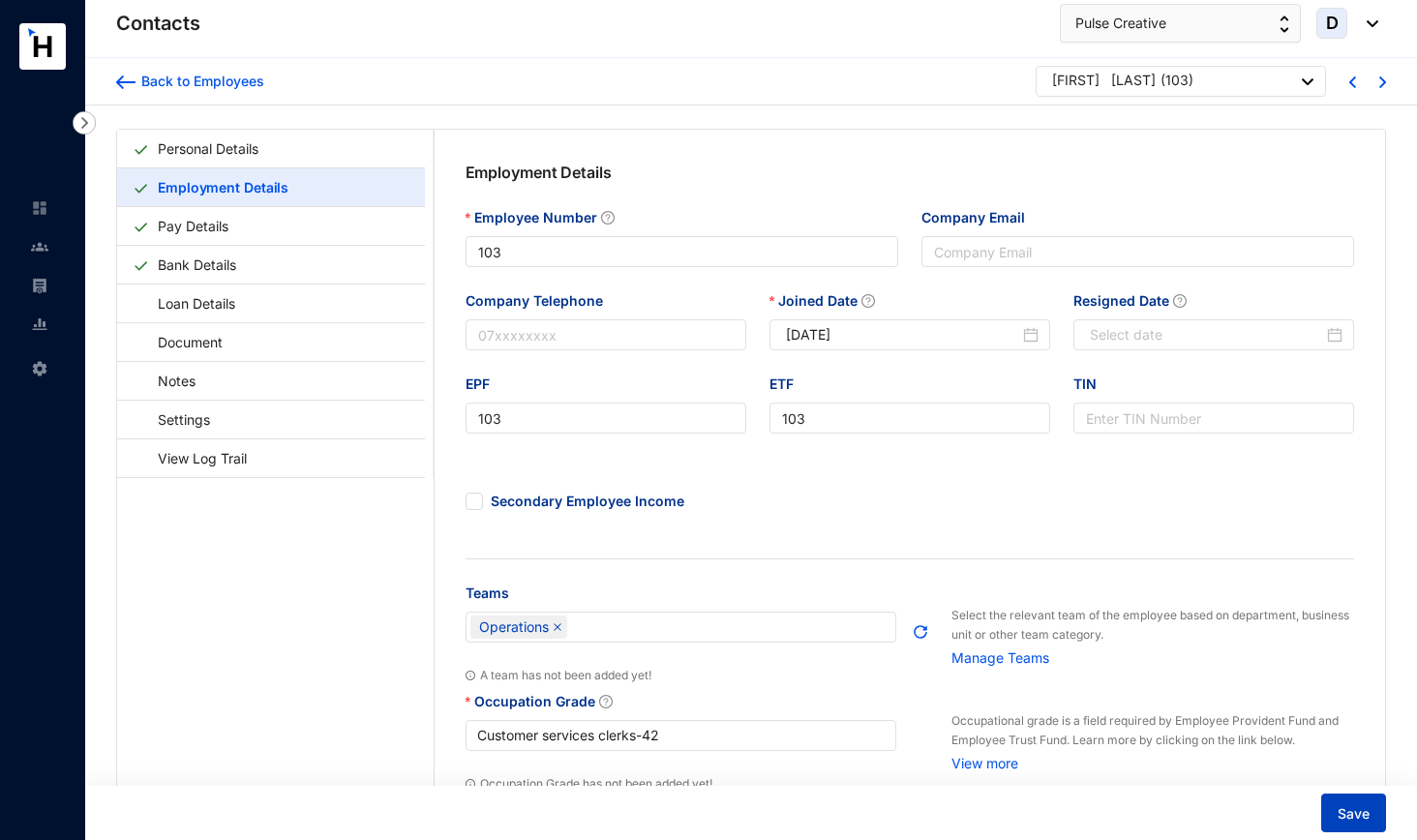 click on "Save" at bounding box center [1353, 813] 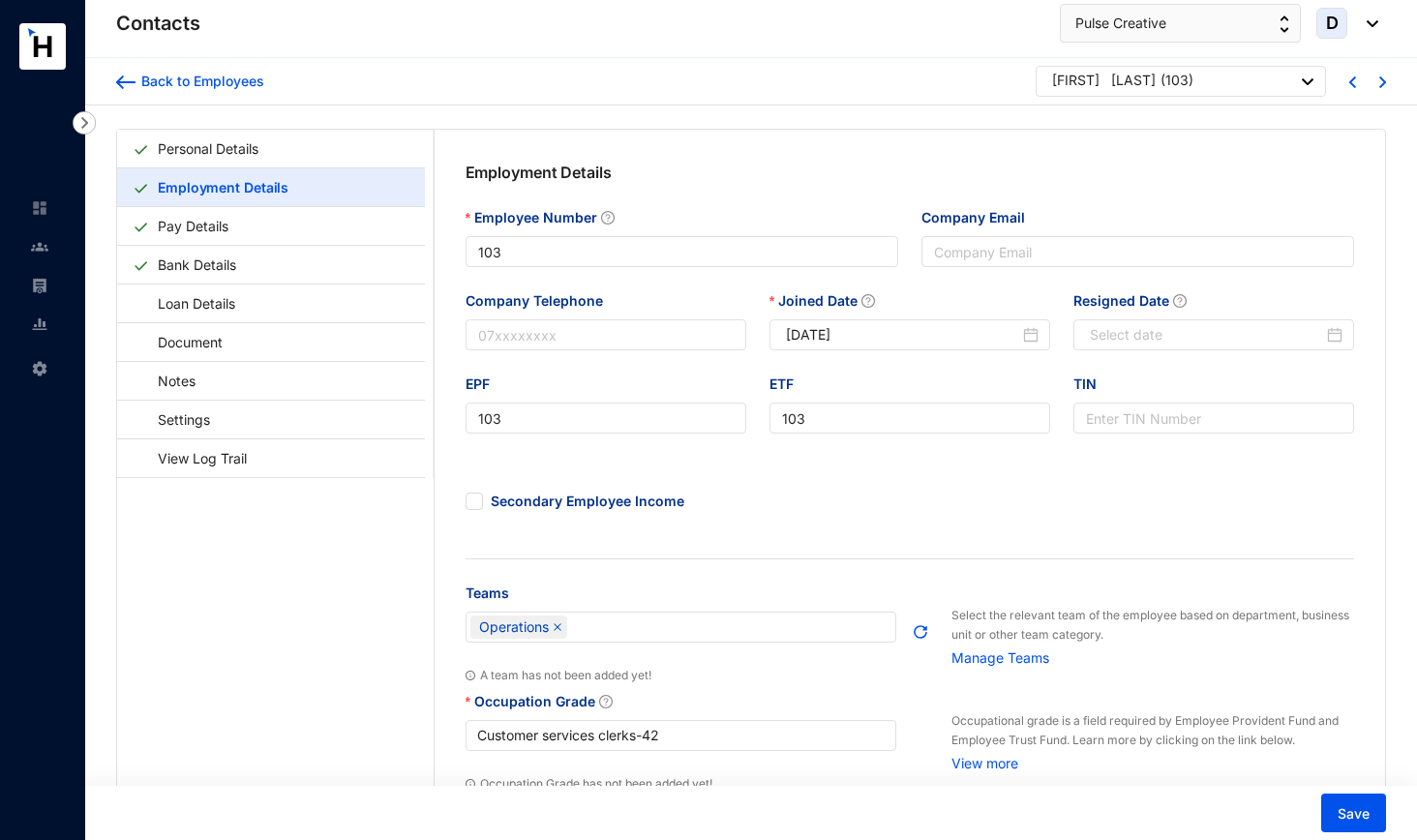 click at bounding box center [1364, 80] 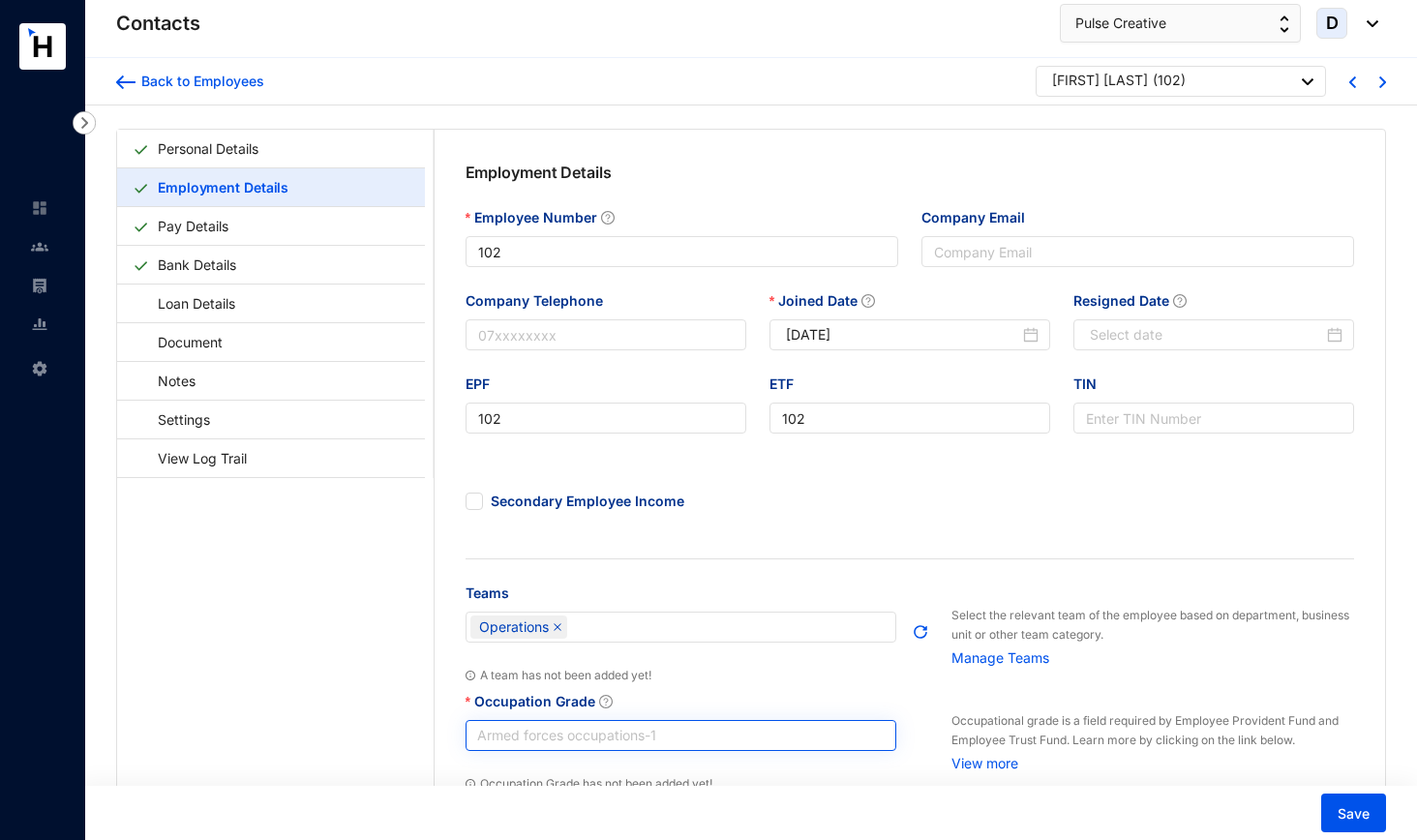click on "Armed forces occupations  -  1" at bounding box center [681, 735] 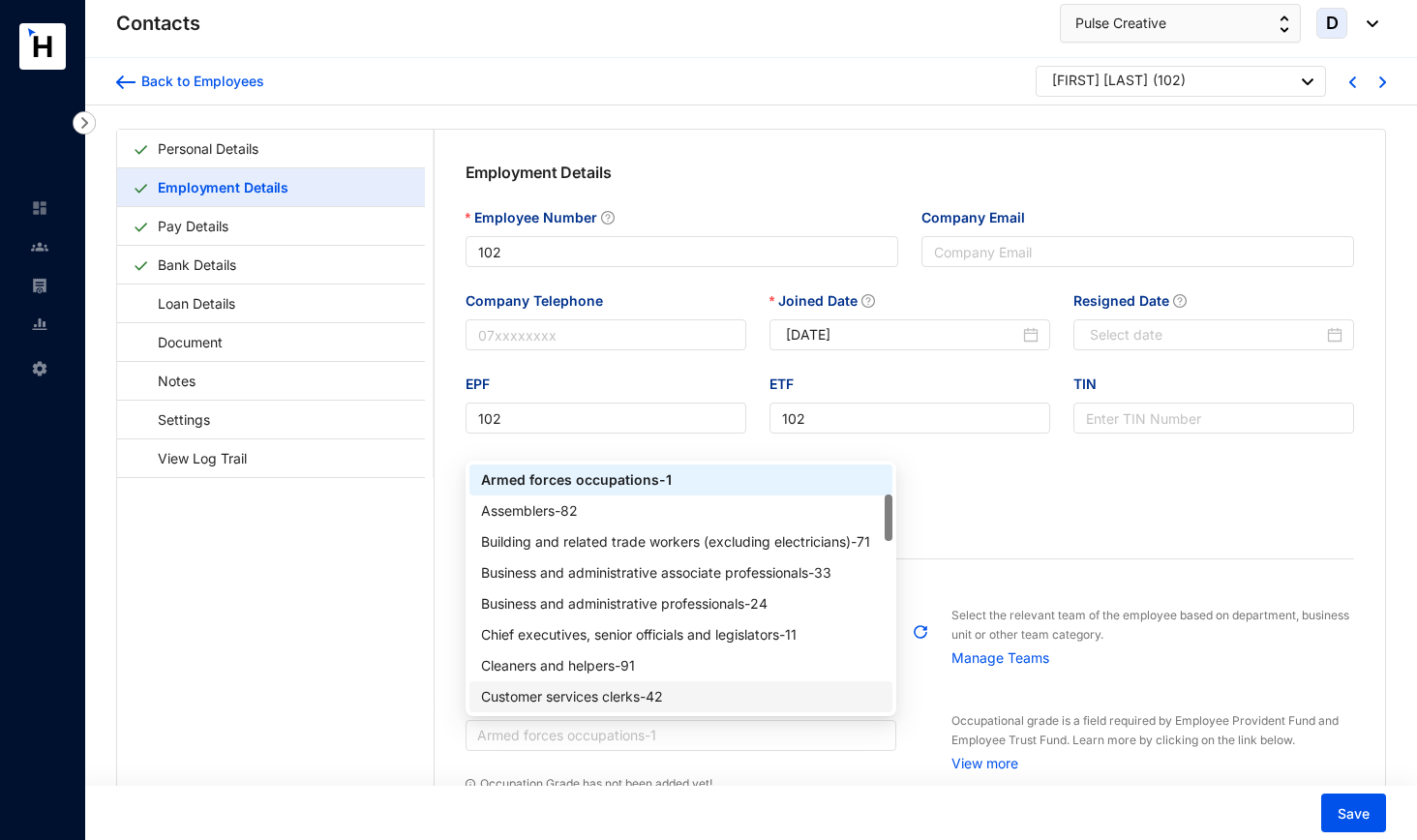 click on "Customer services clerks  -  42" at bounding box center [681, 697] 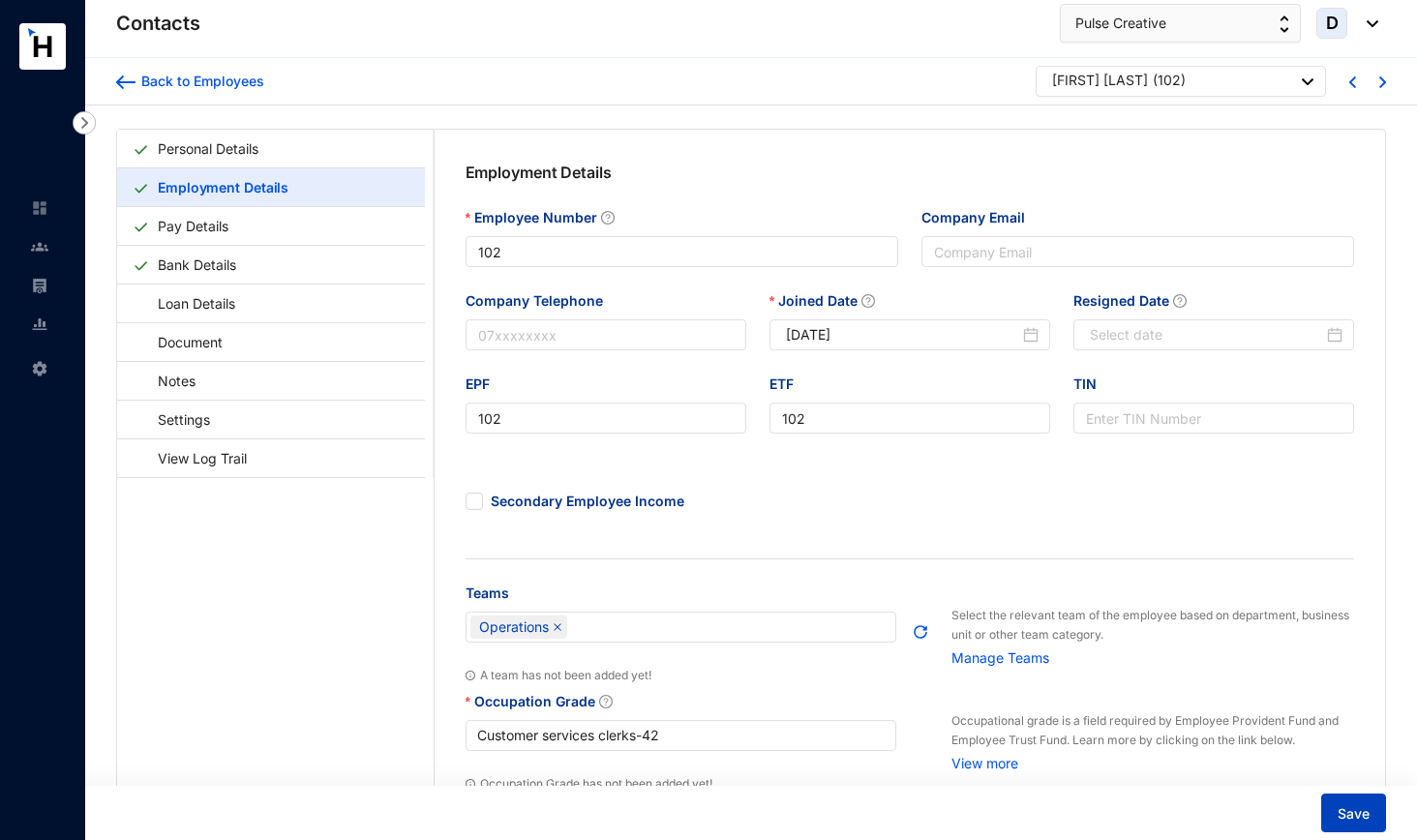 click on "Save" at bounding box center (1353, 814) 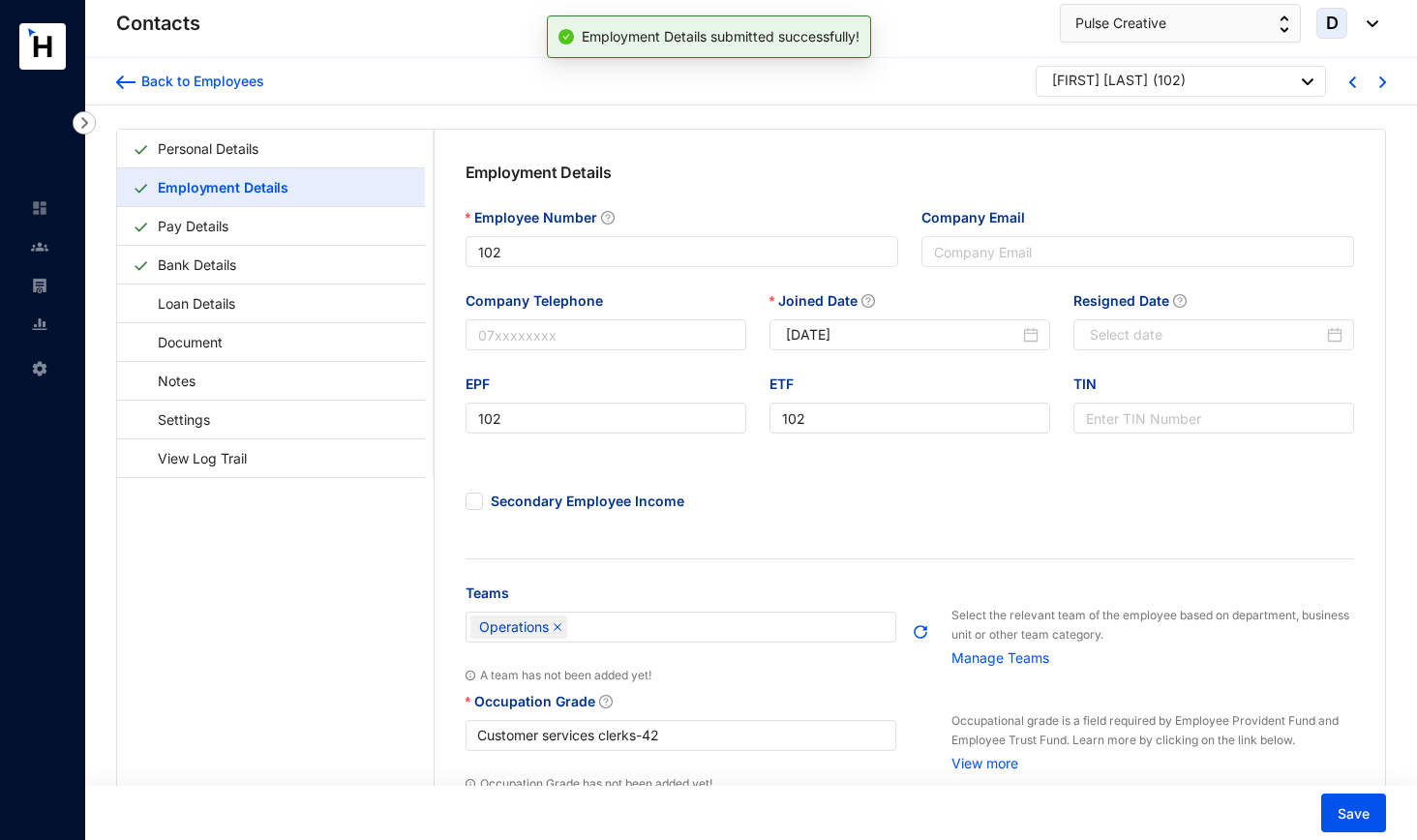 click at bounding box center [1364, 80] 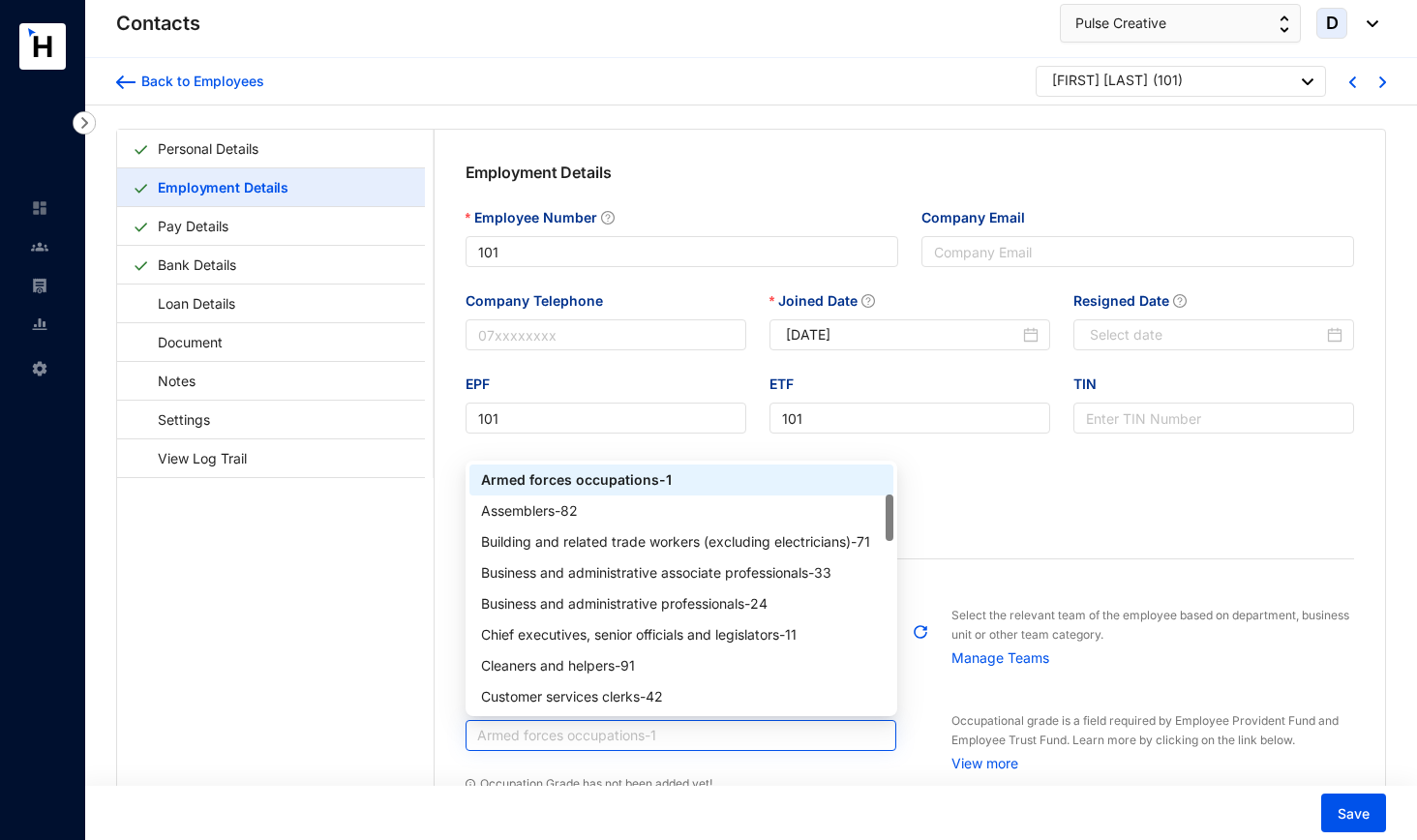 click on "Armed forces occupations  -  1" at bounding box center (681, 735) 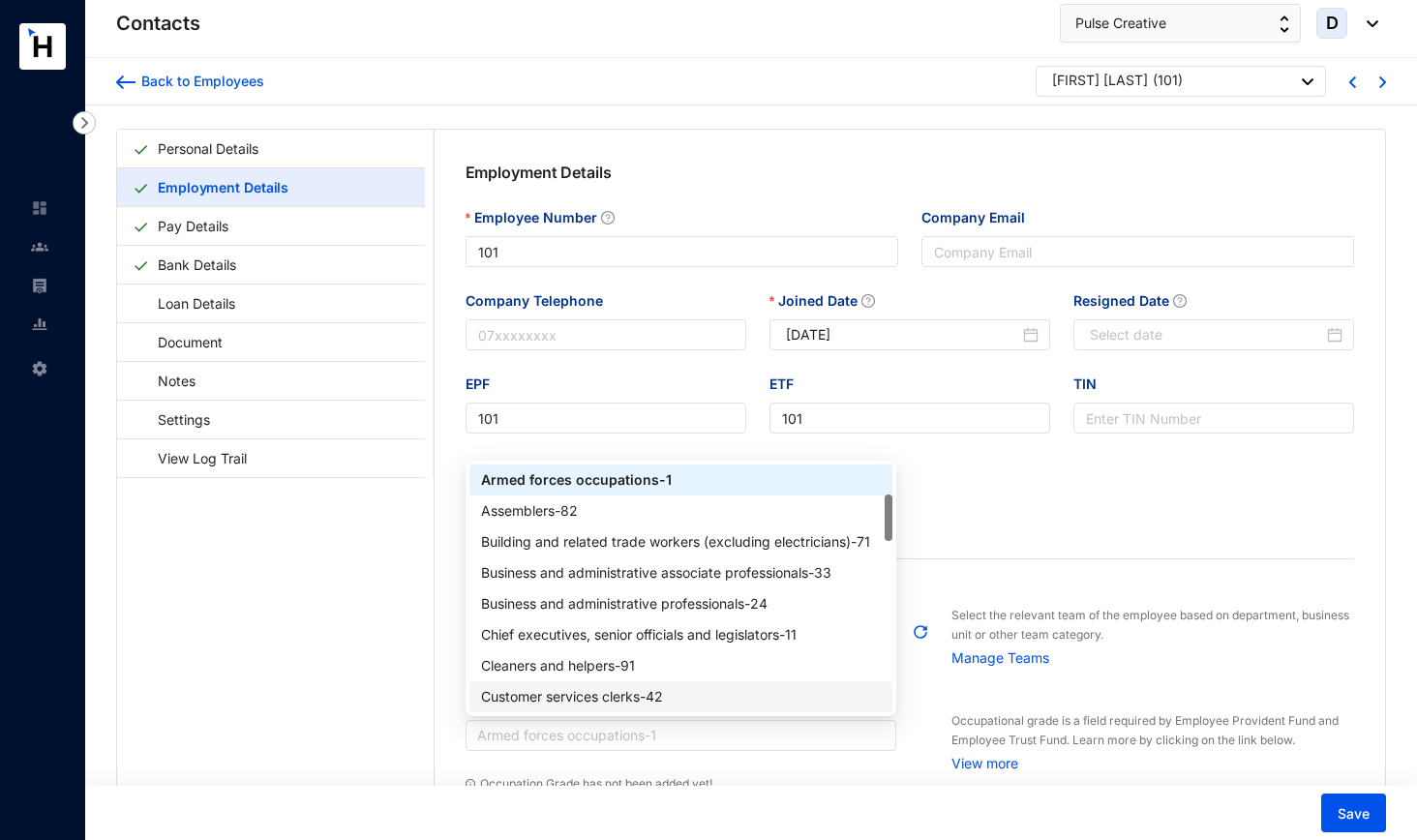 click on "Customer services clerks  -  42" at bounding box center [681, 697] 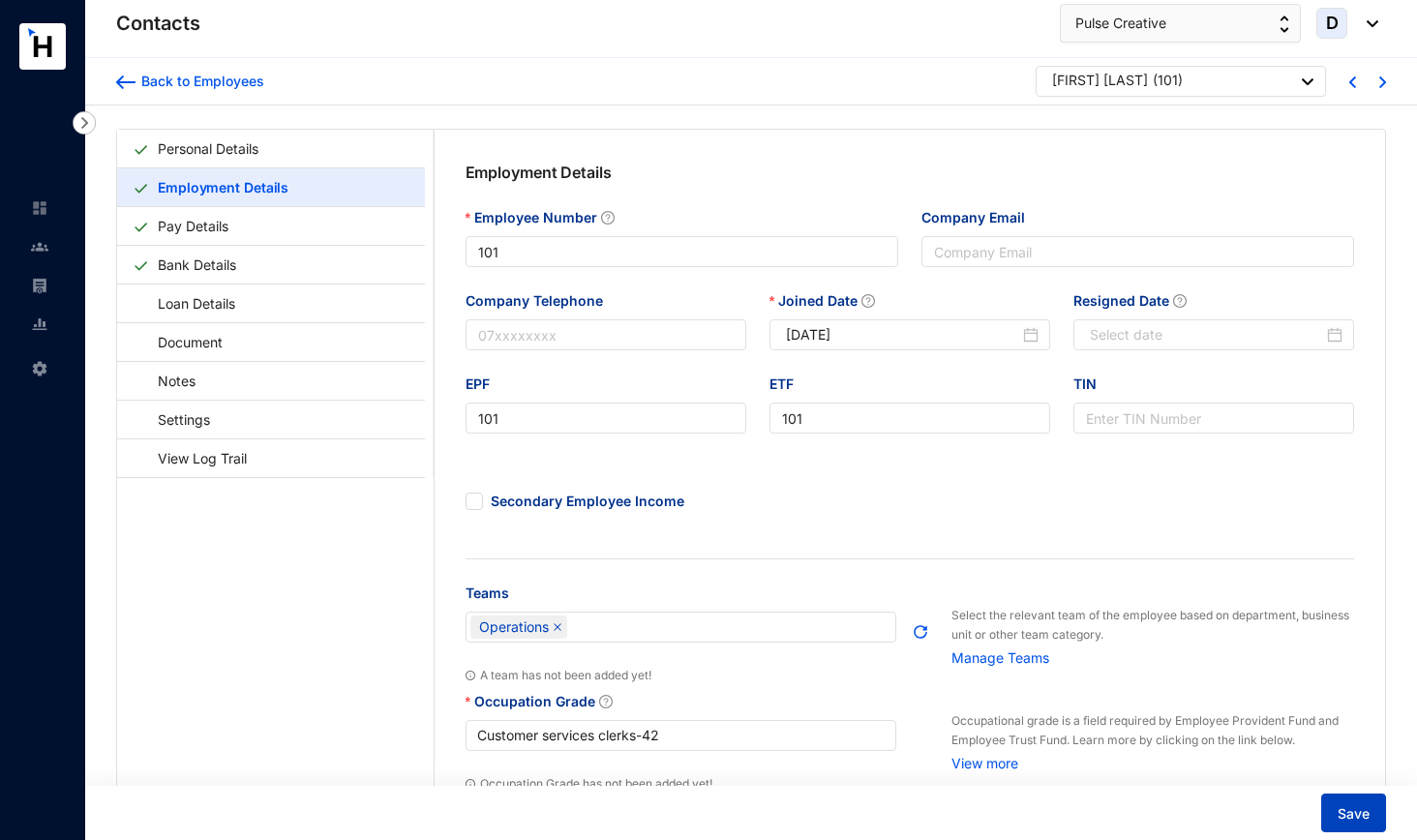 click on "Save" at bounding box center [1353, 813] 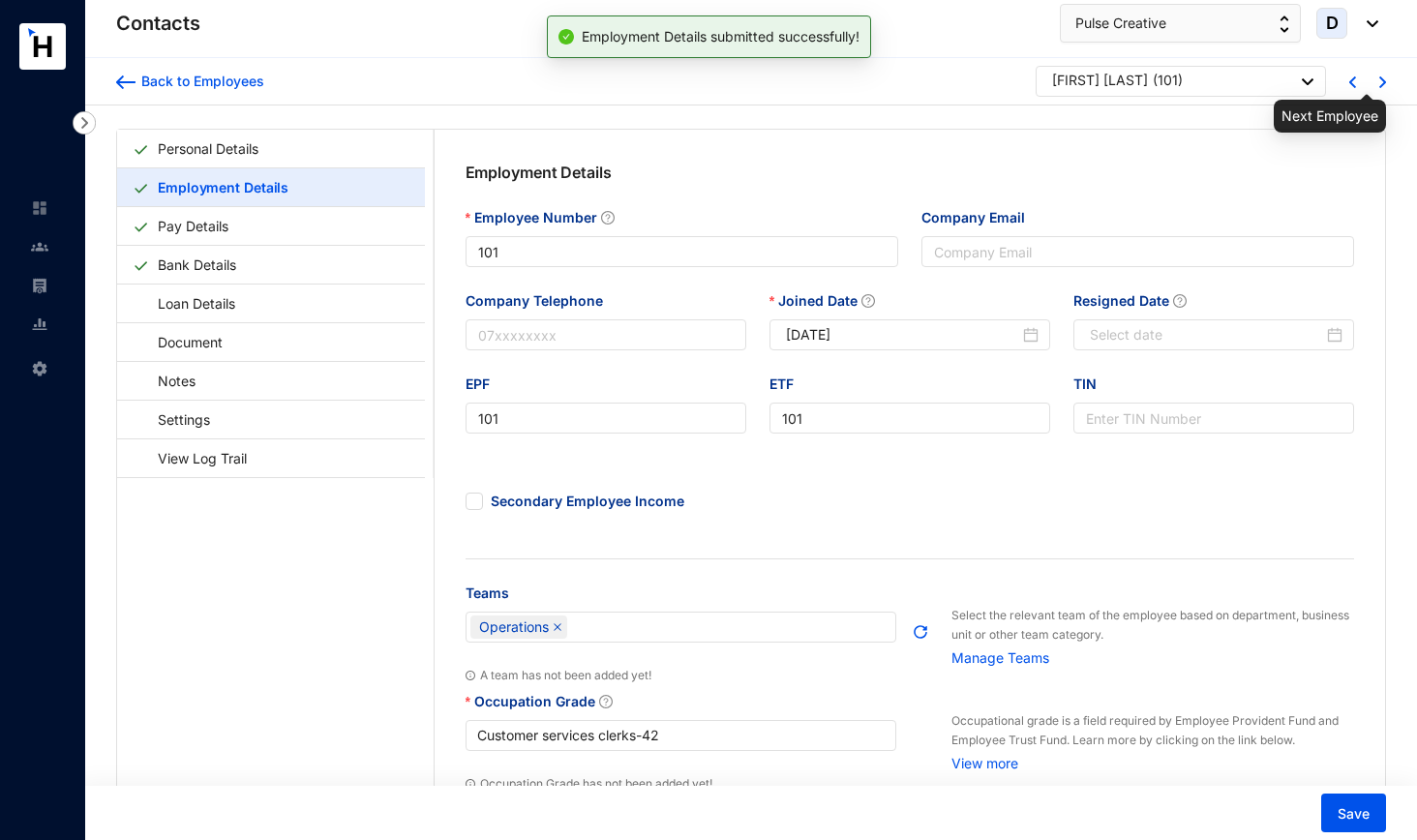 click at bounding box center [1382, 82] 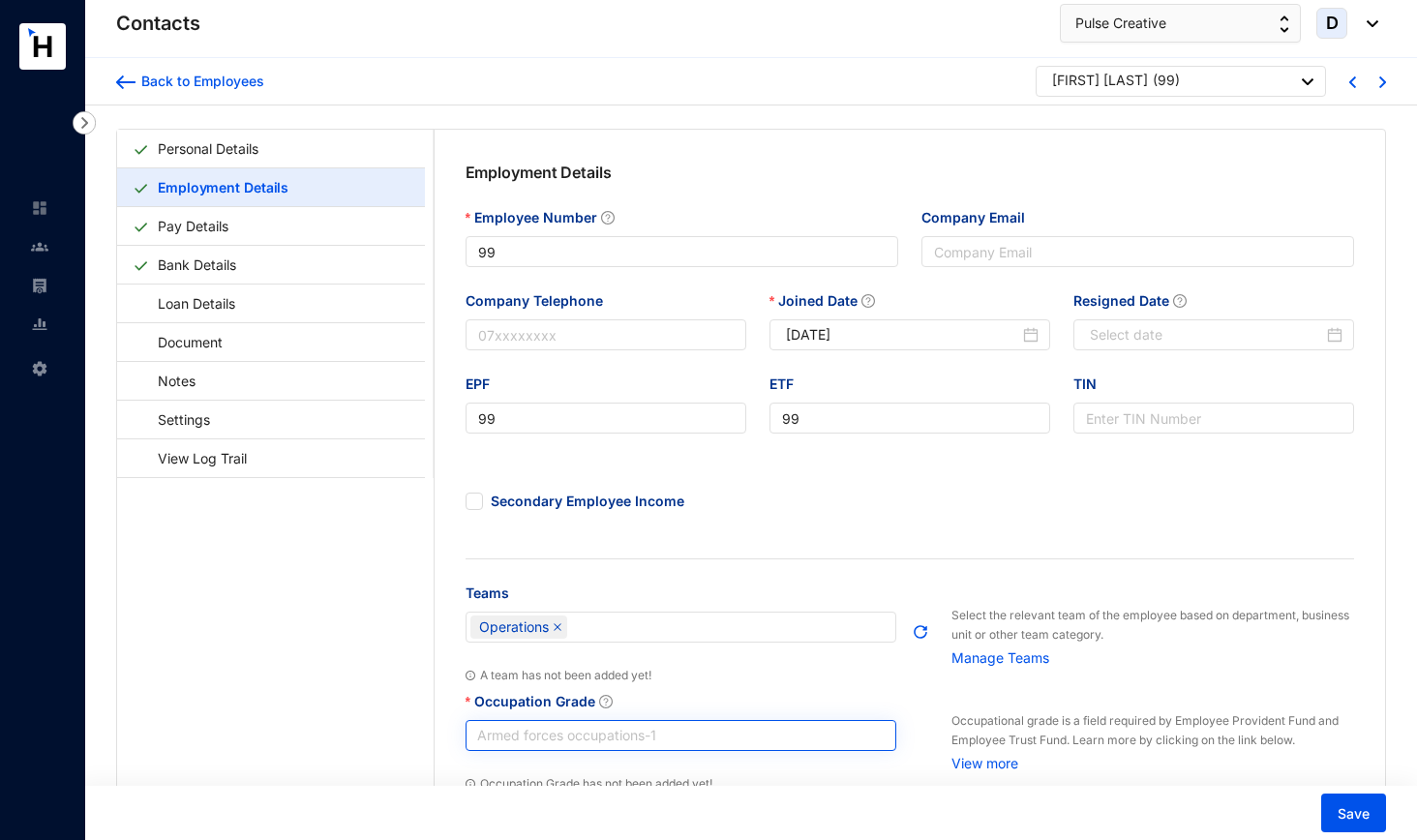 click on "Armed forces occupations  -  1" at bounding box center [681, 735] 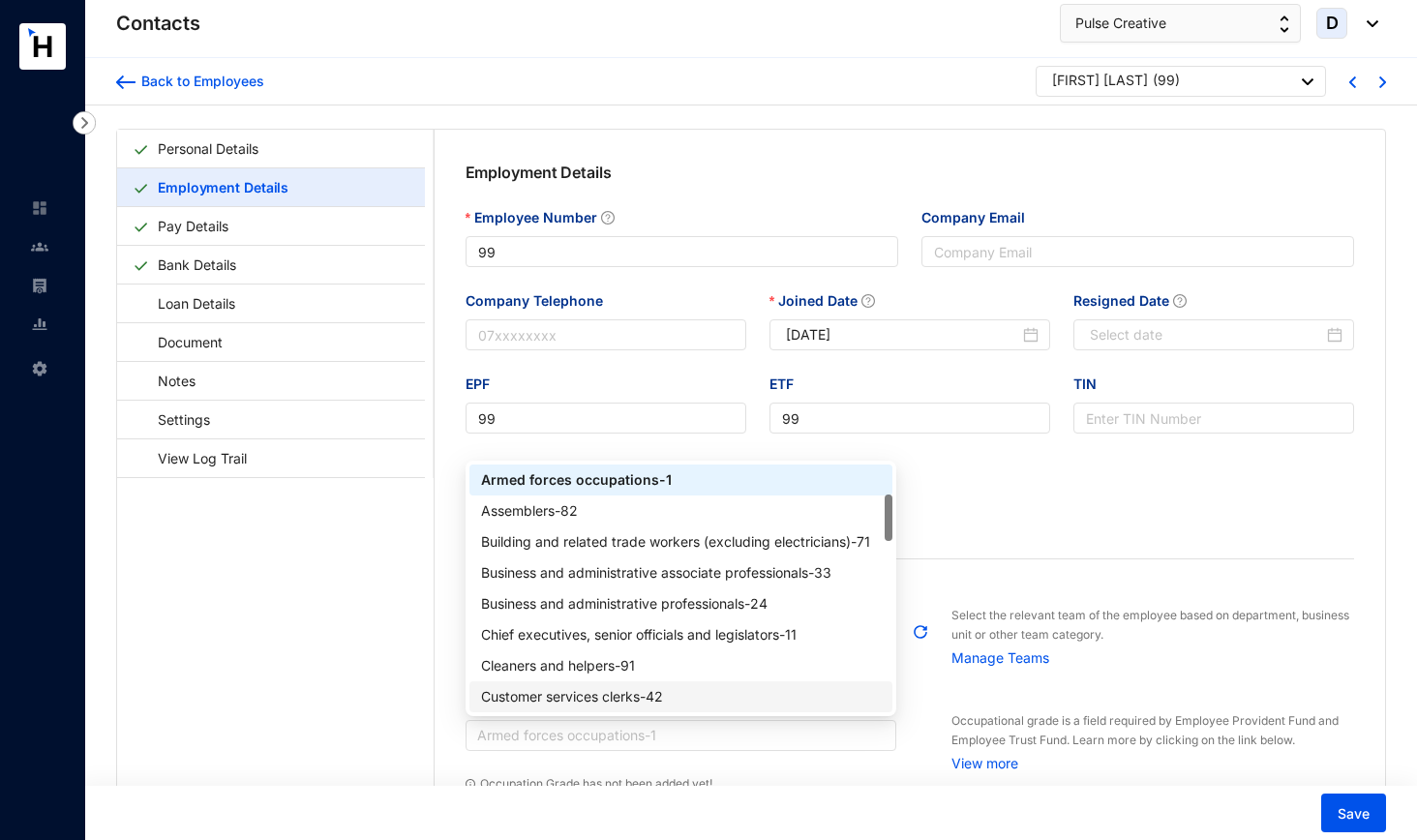 click on "Customer services clerks  -  42" at bounding box center (681, 697) 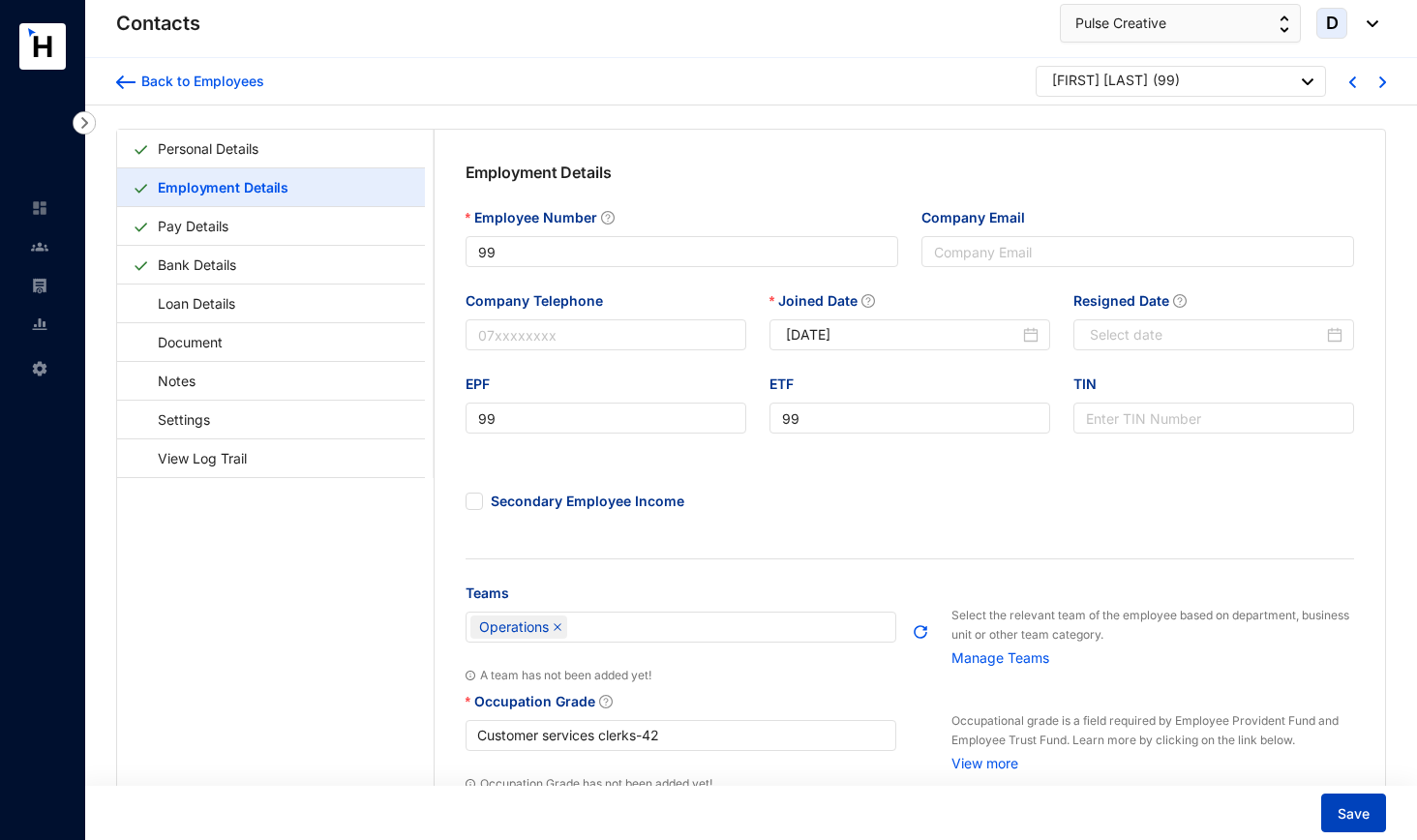 click on "Save" at bounding box center (1353, 814) 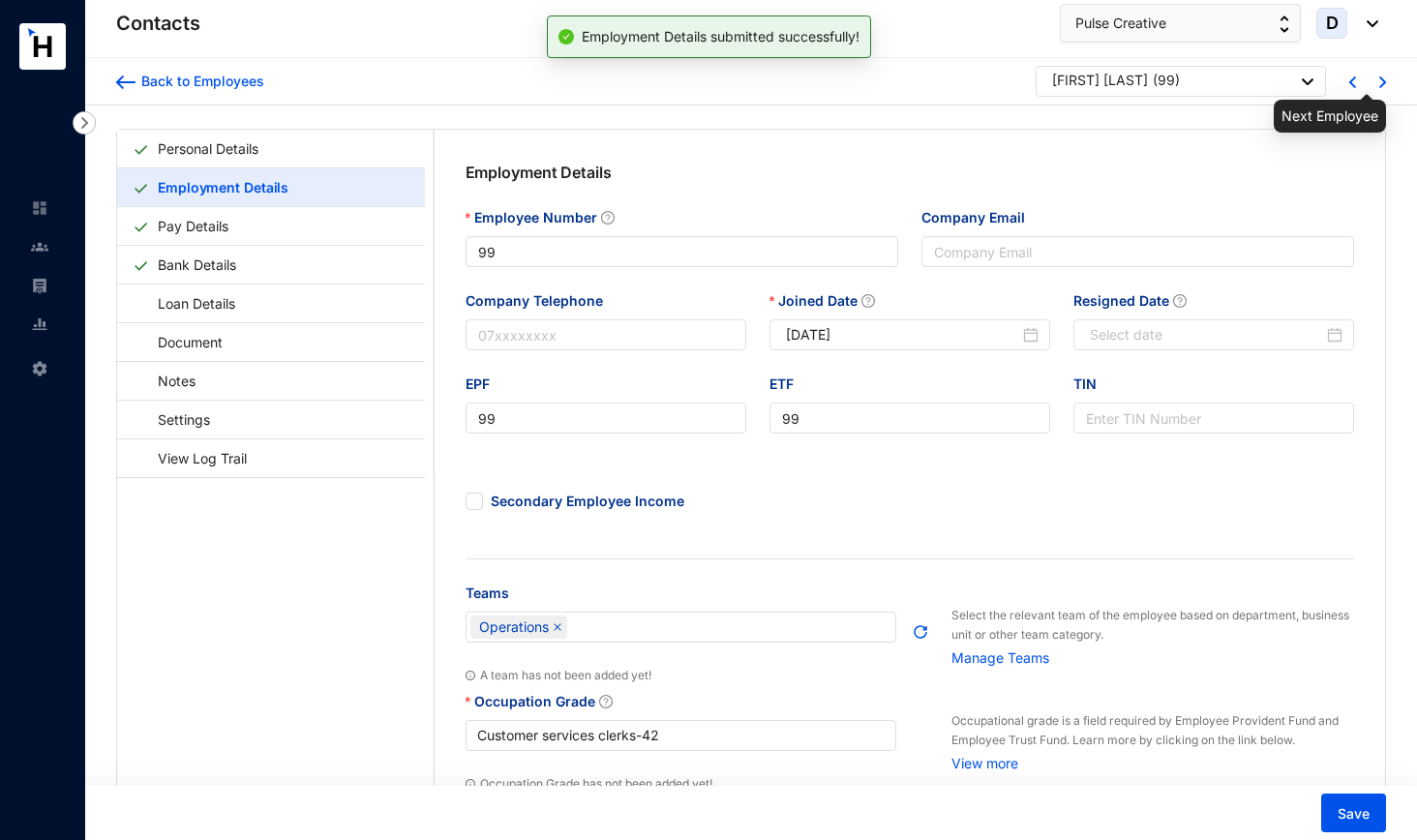 click at bounding box center [1382, 82] 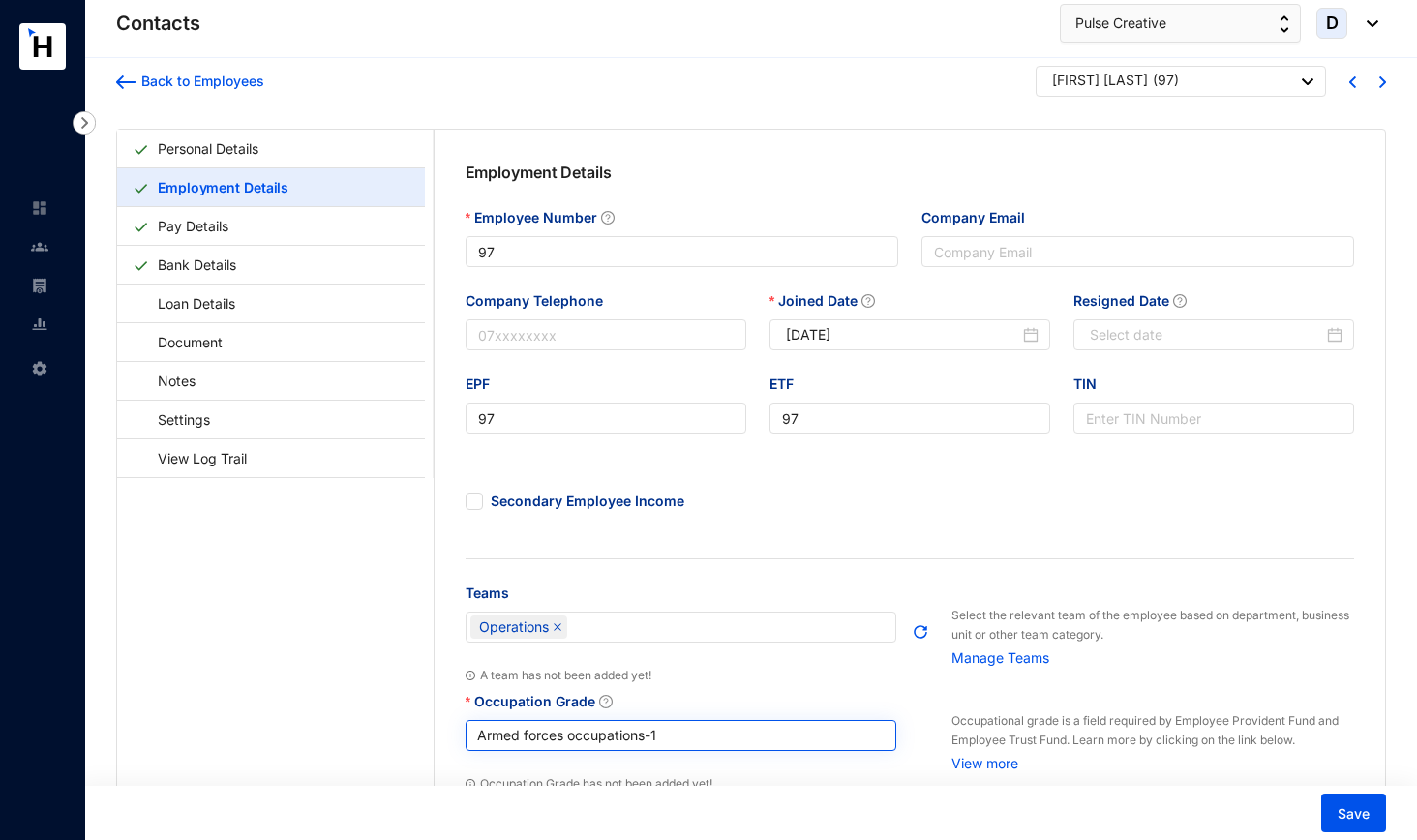 click on "Armed forces occupations  -  1" at bounding box center (681, 735) 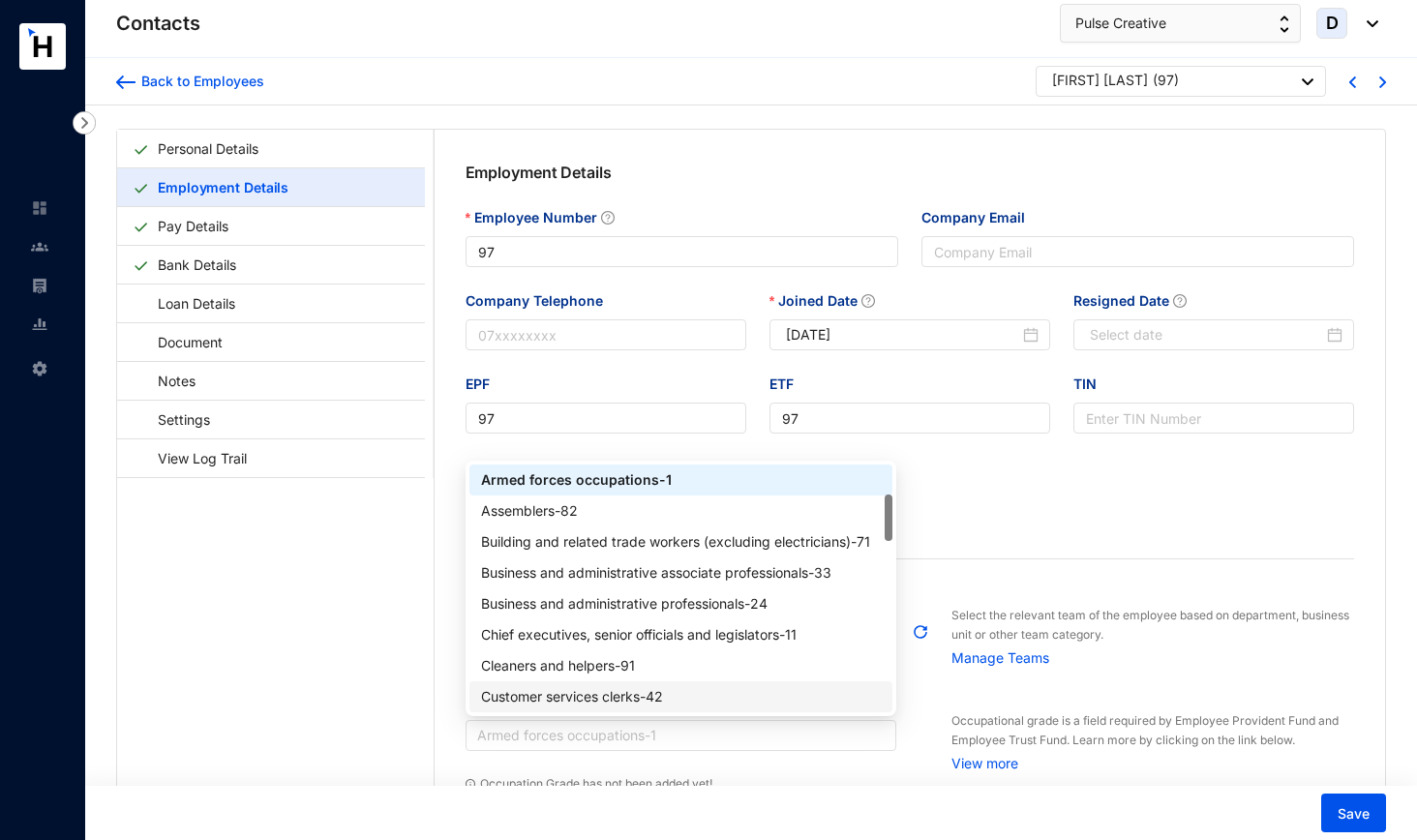 click on "Customer services clerks  -  42" at bounding box center (681, 697) 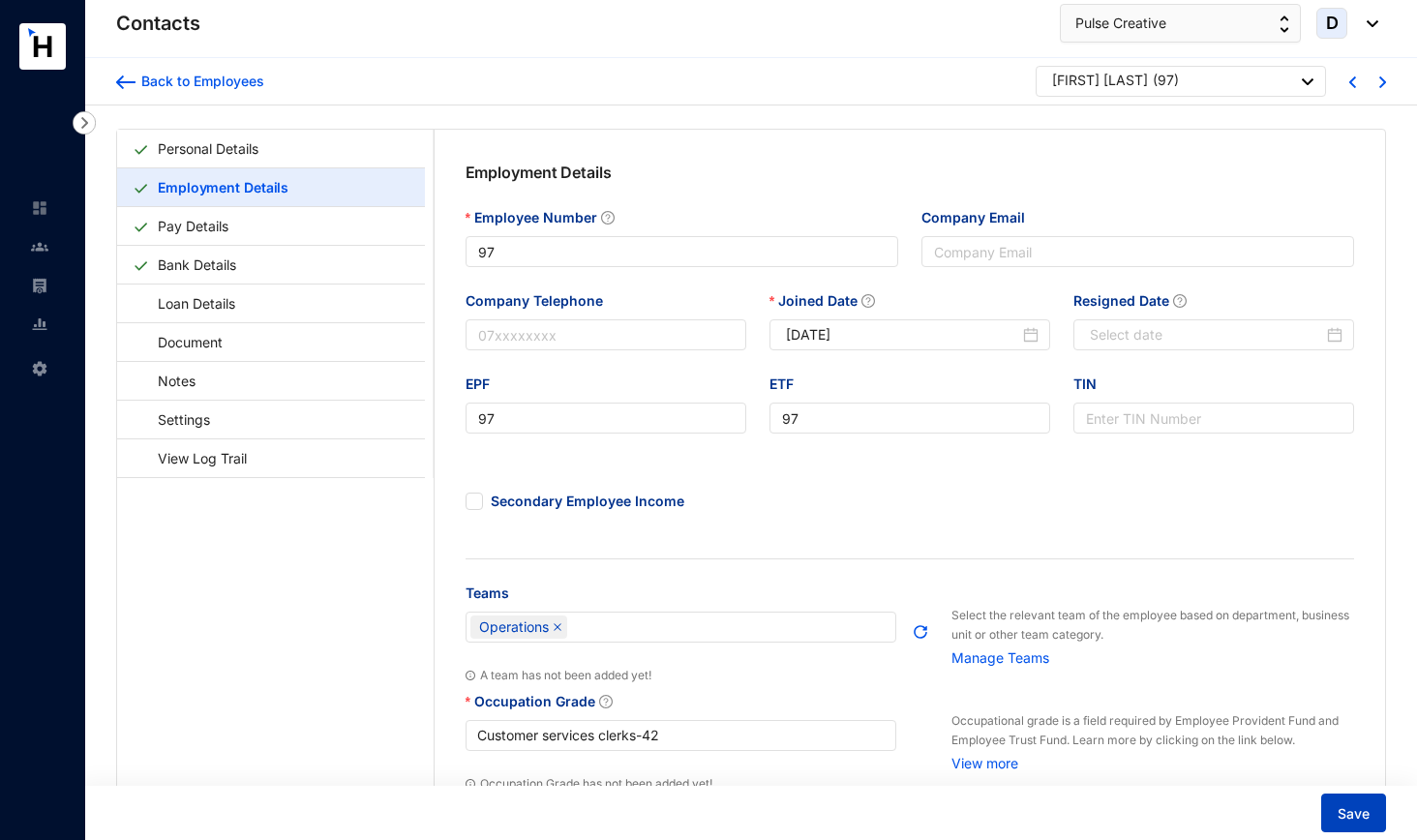 click on "Save" at bounding box center [1353, 814] 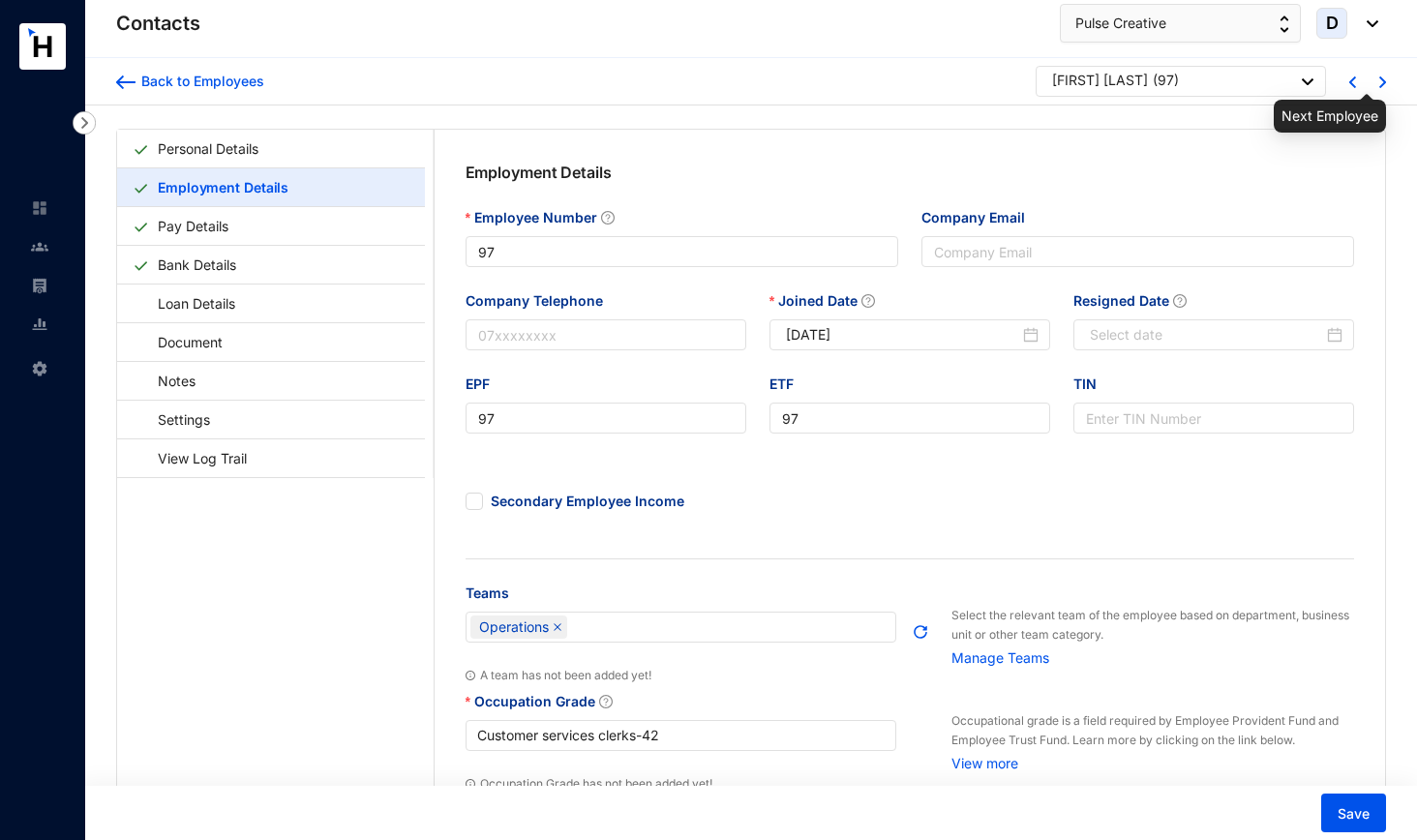 click at bounding box center (1382, 82) 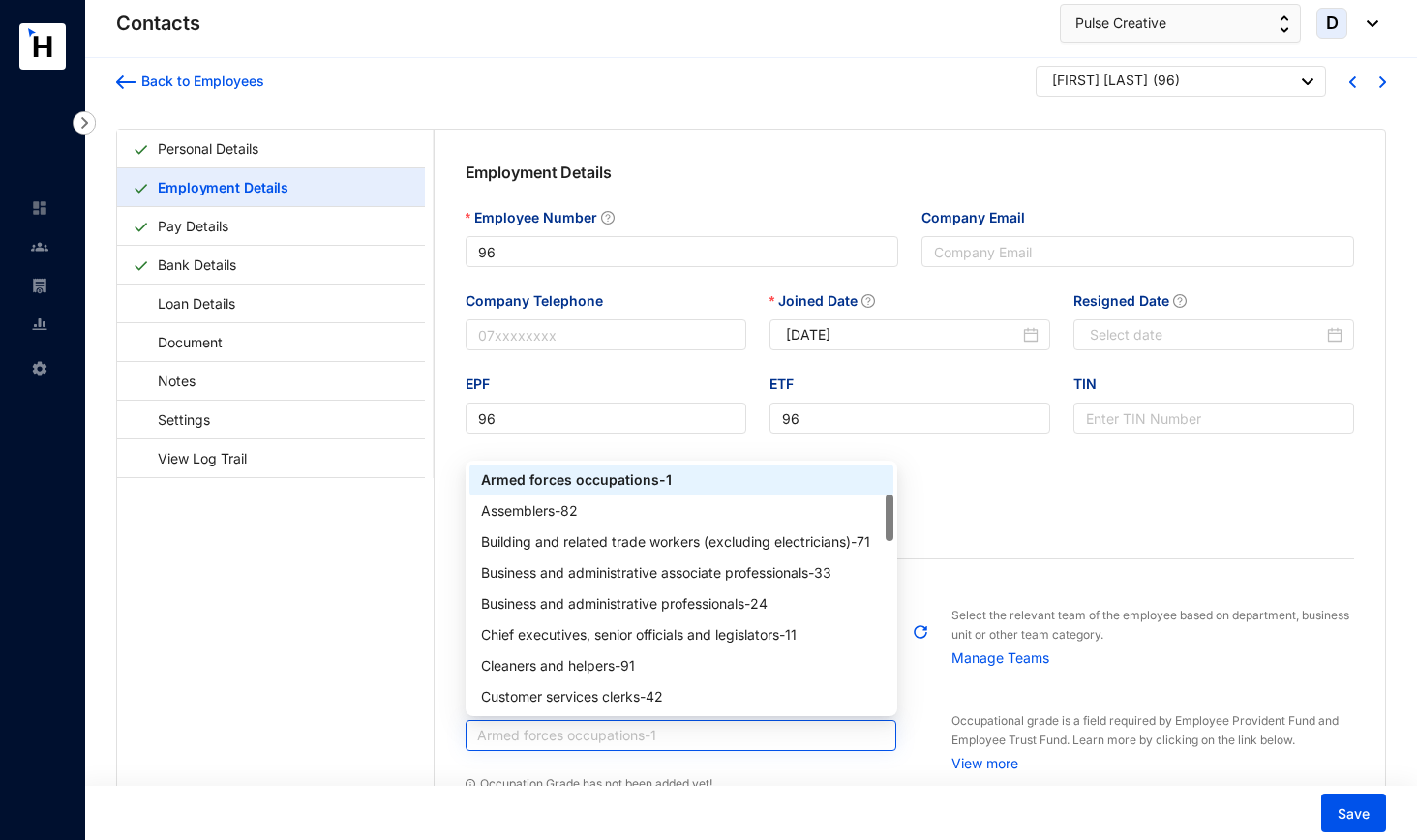 click on "Armed forces occupations  -  1" at bounding box center [681, 735] 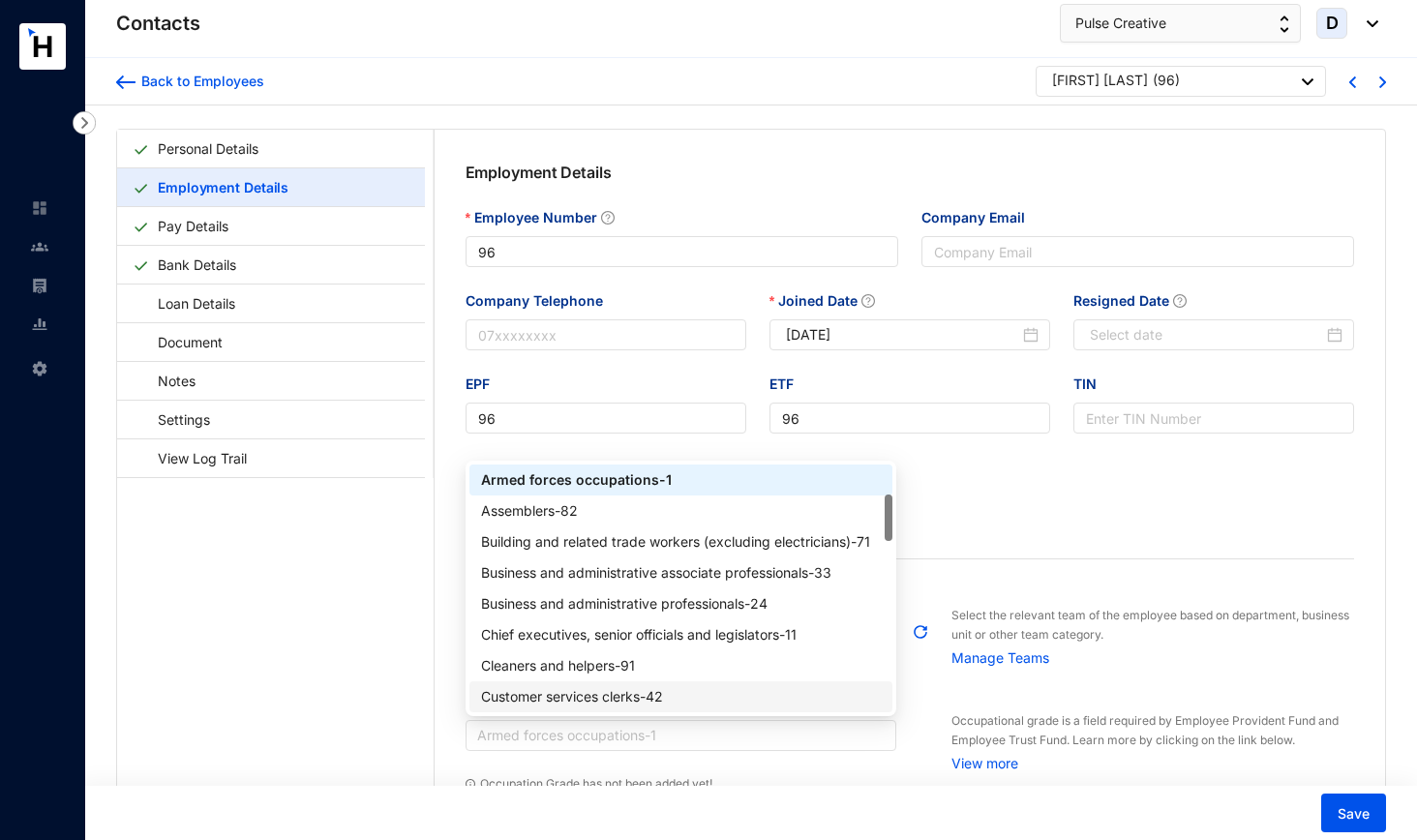 click on "Customer services clerks  -  42" at bounding box center (681, 697) 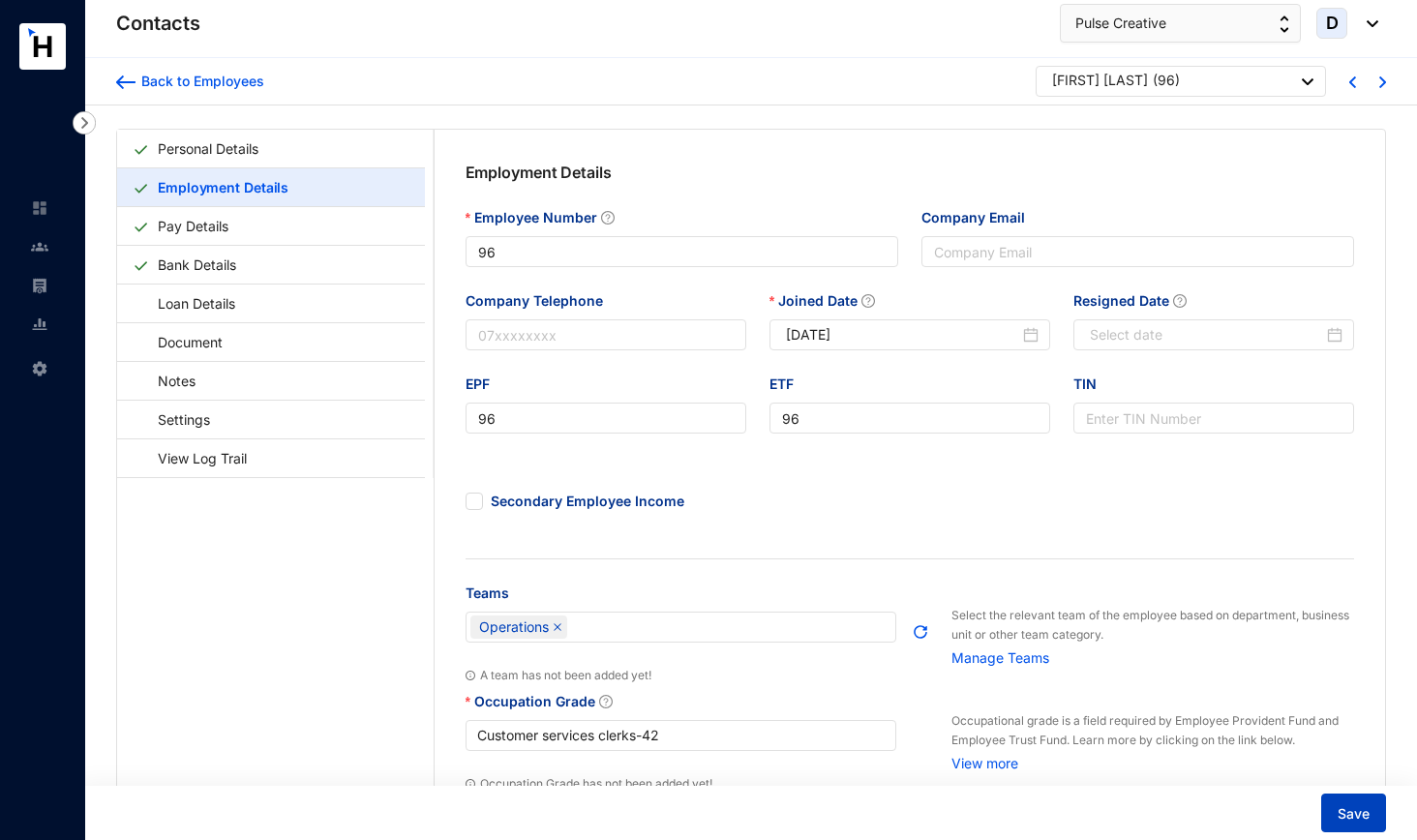 click on "Save" at bounding box center [1353, 813] 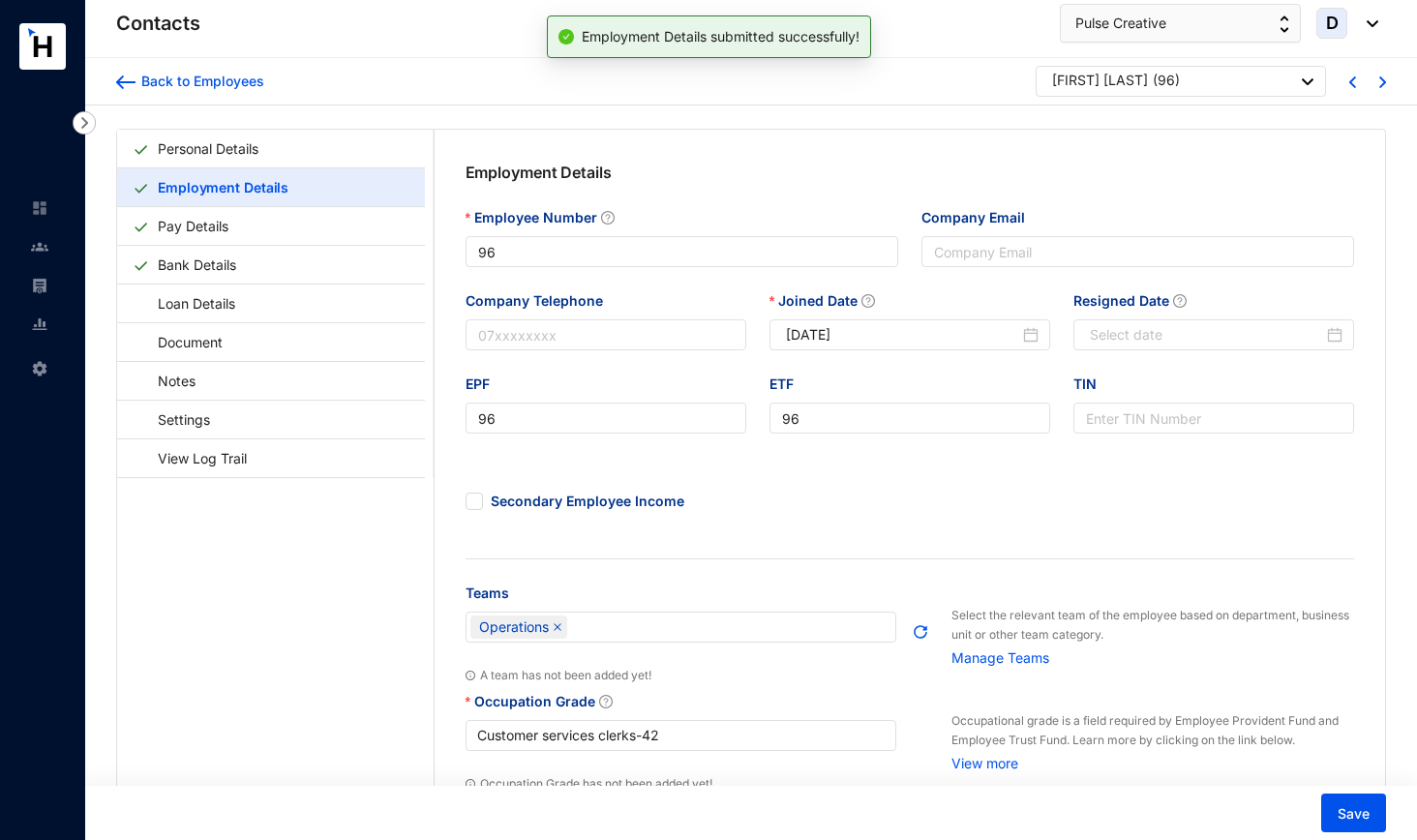 click at bounding box center [1382, 82] 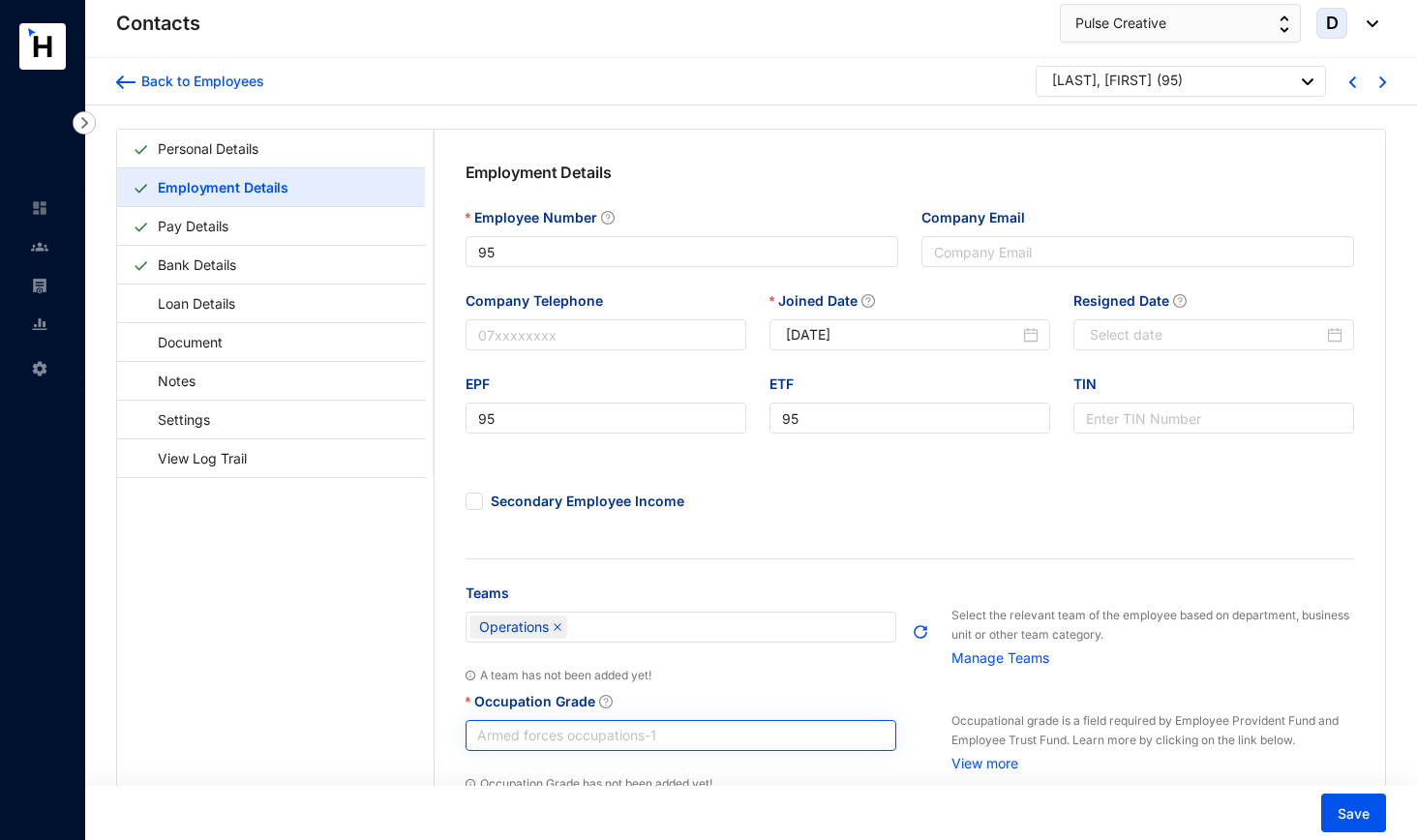 click on "Armed forces occupations  -  1" at bounding box center [681, 735] 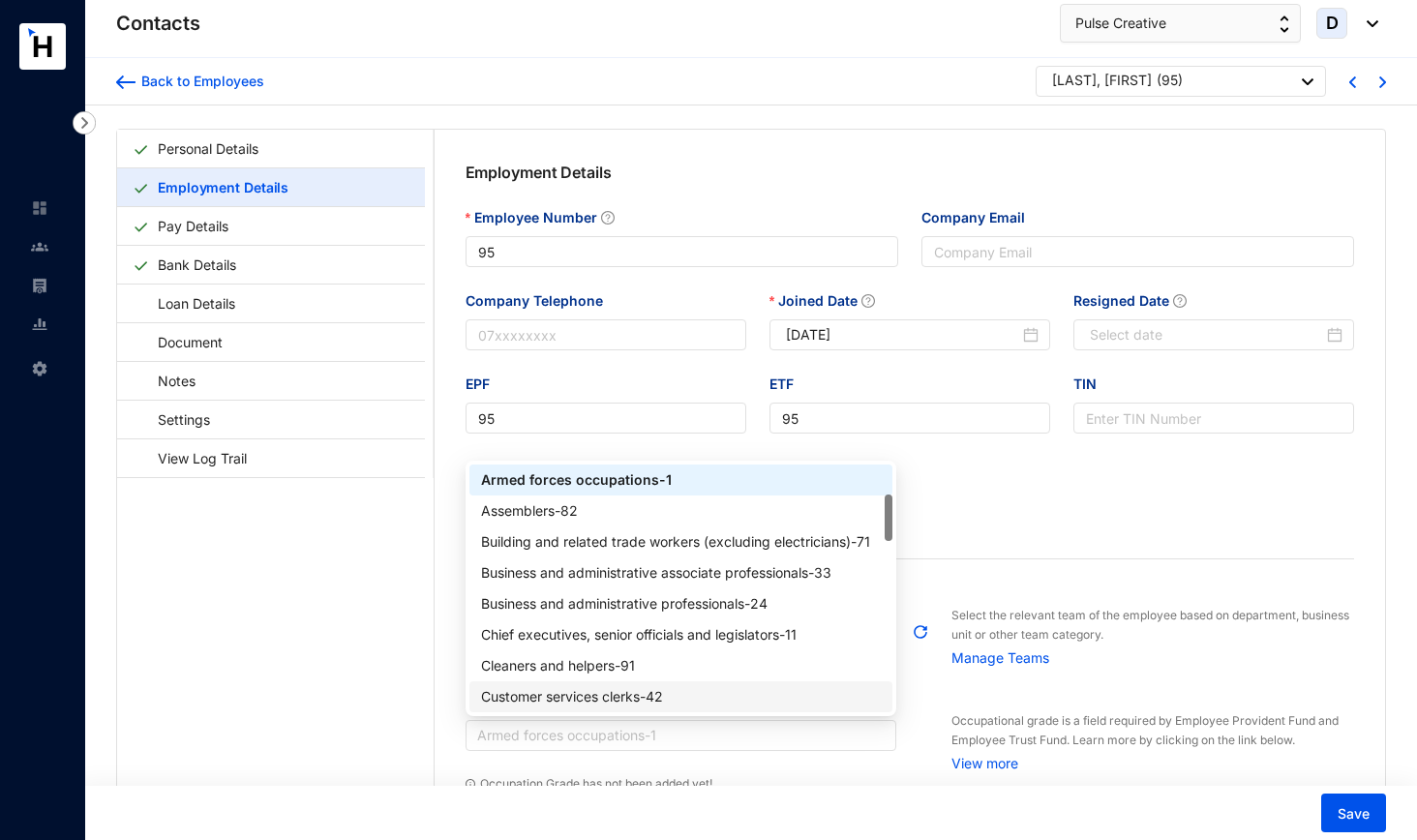 click on "Customer services clerks  -  42" at bounding box center (681, 697) 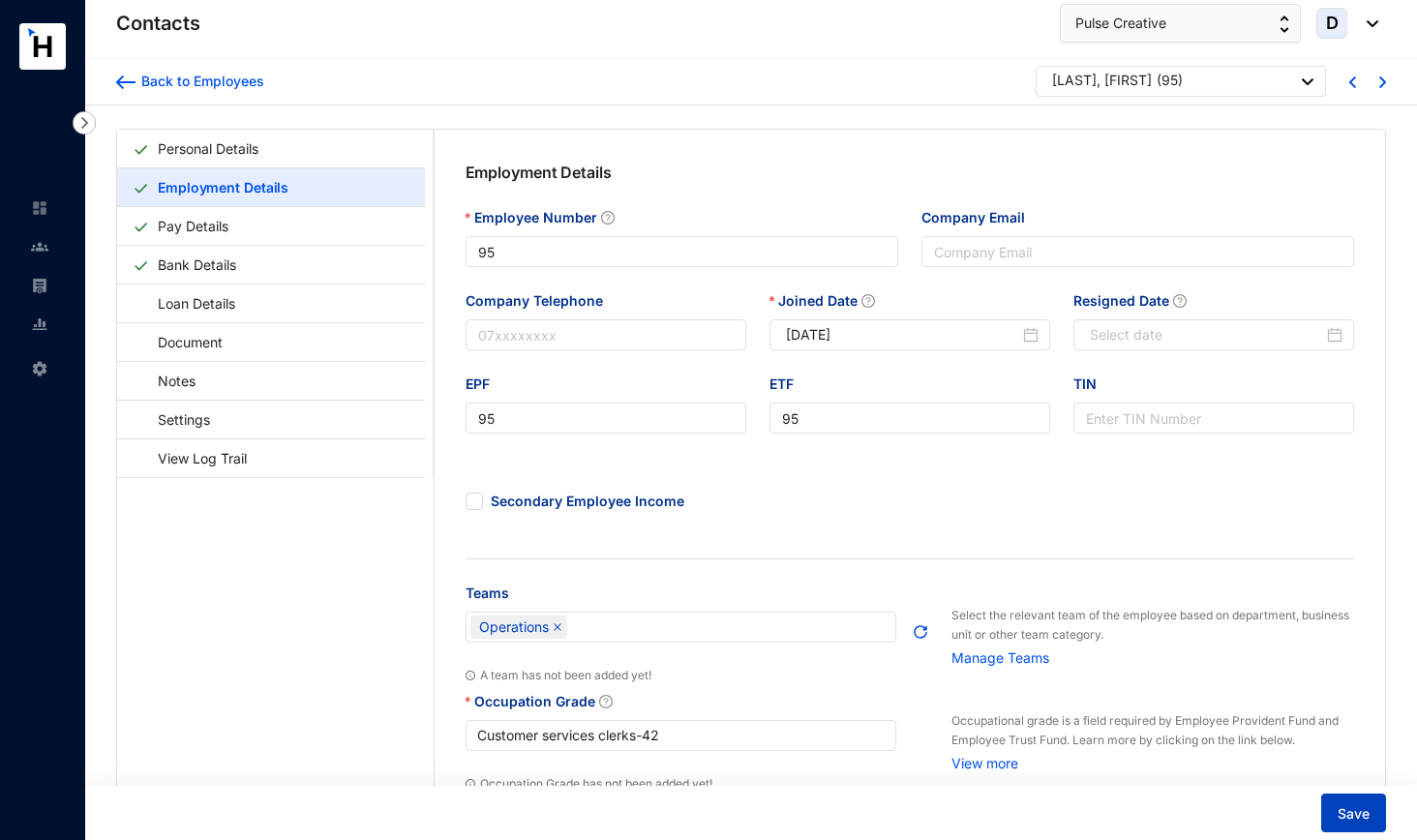 click on "Save" at bounding box center (1353, 813) 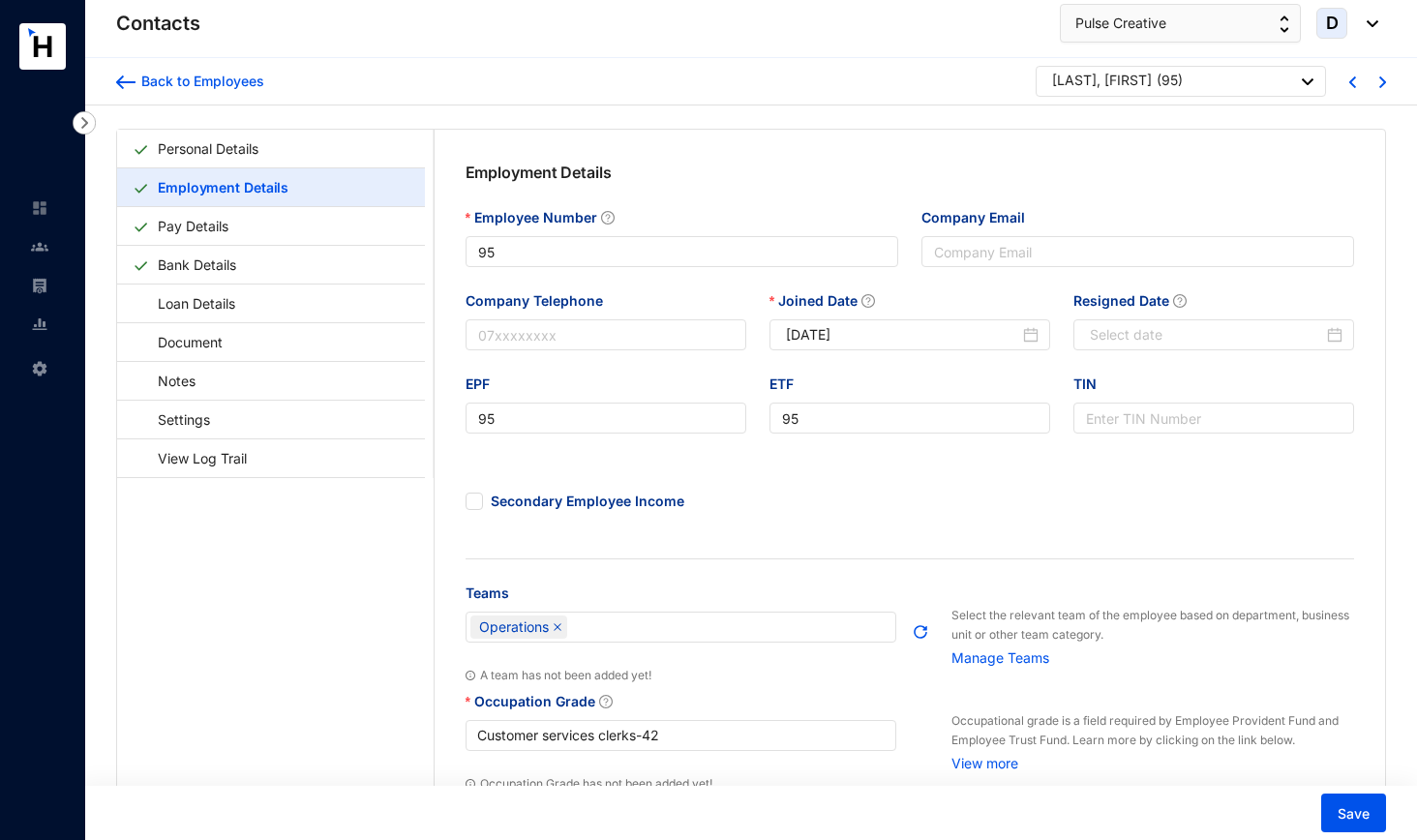 click at bounding box center [1382, 80] 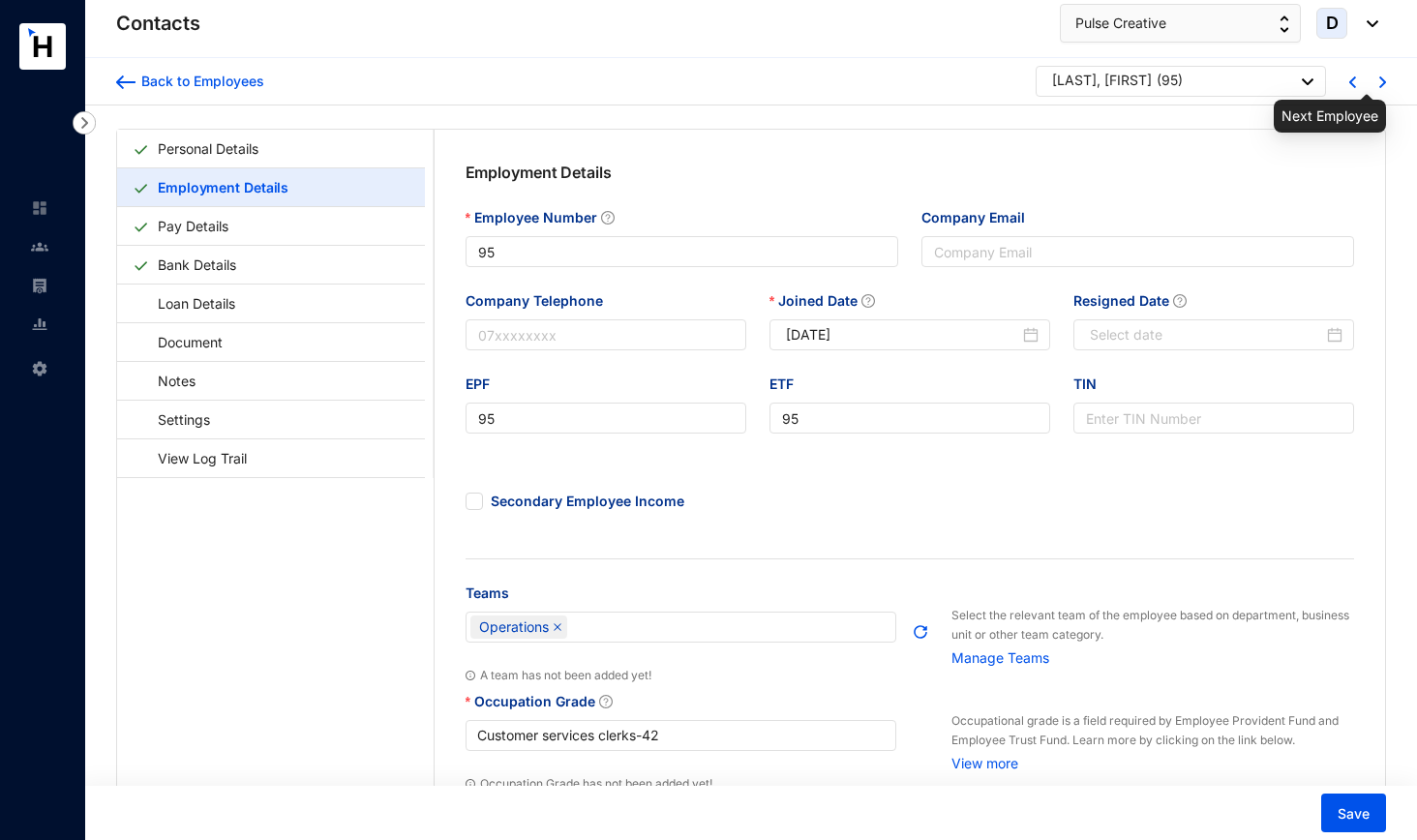click at bounding box center [1382, 82] 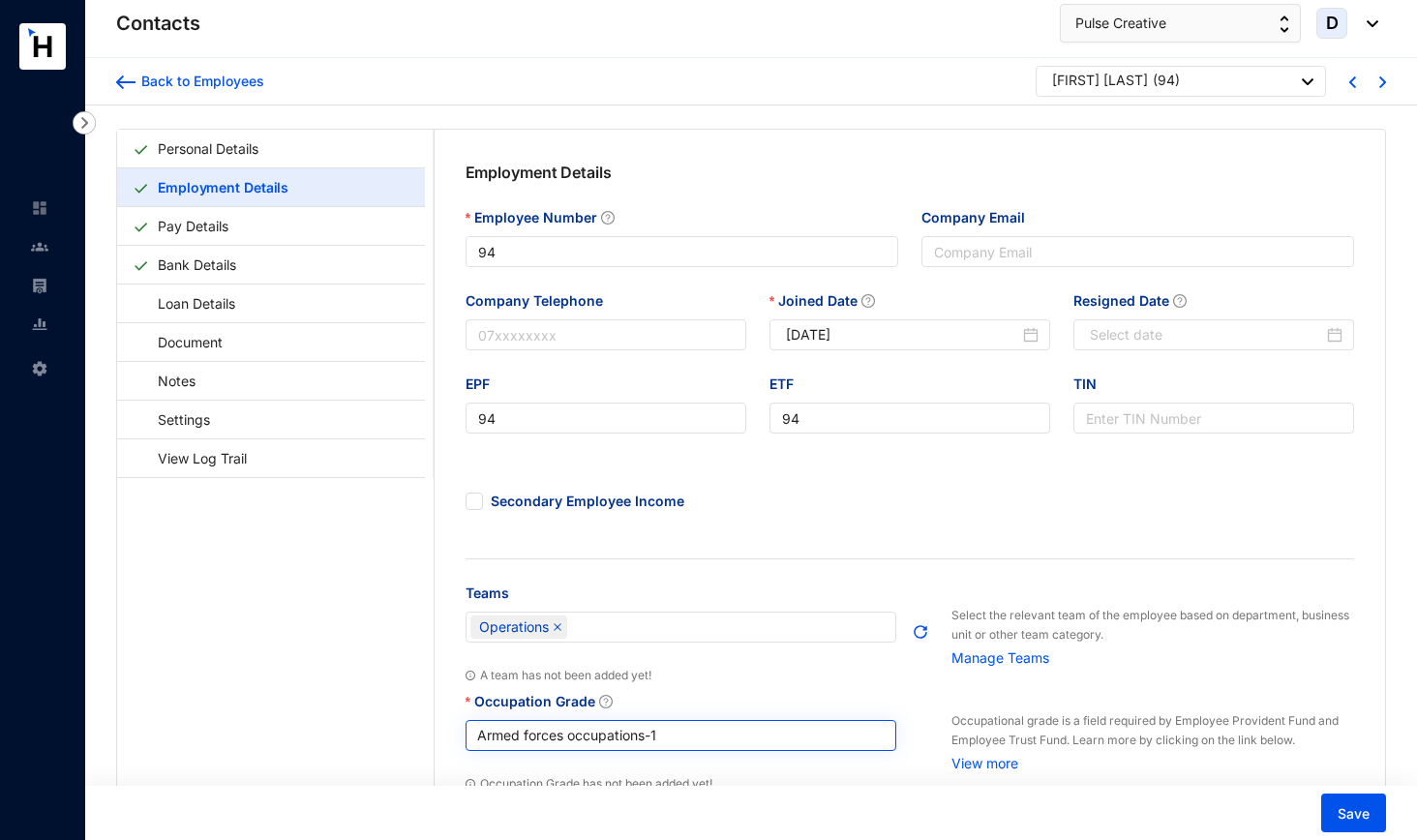 click on "Armed forces occupations  -  1" at bounding box center (681, 735) 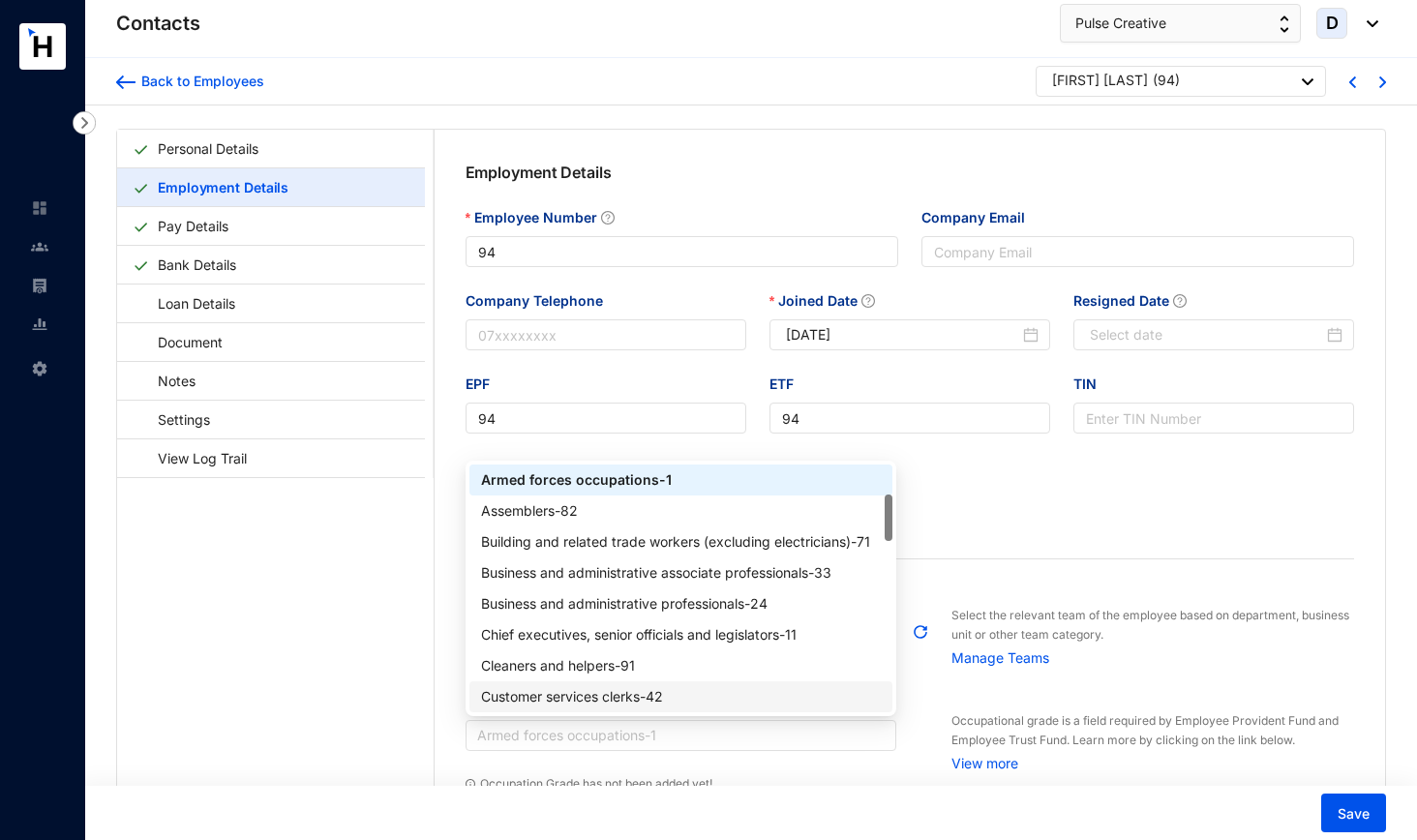 click on "Customer services clerks  -  42" at bounding box center (681, 697) 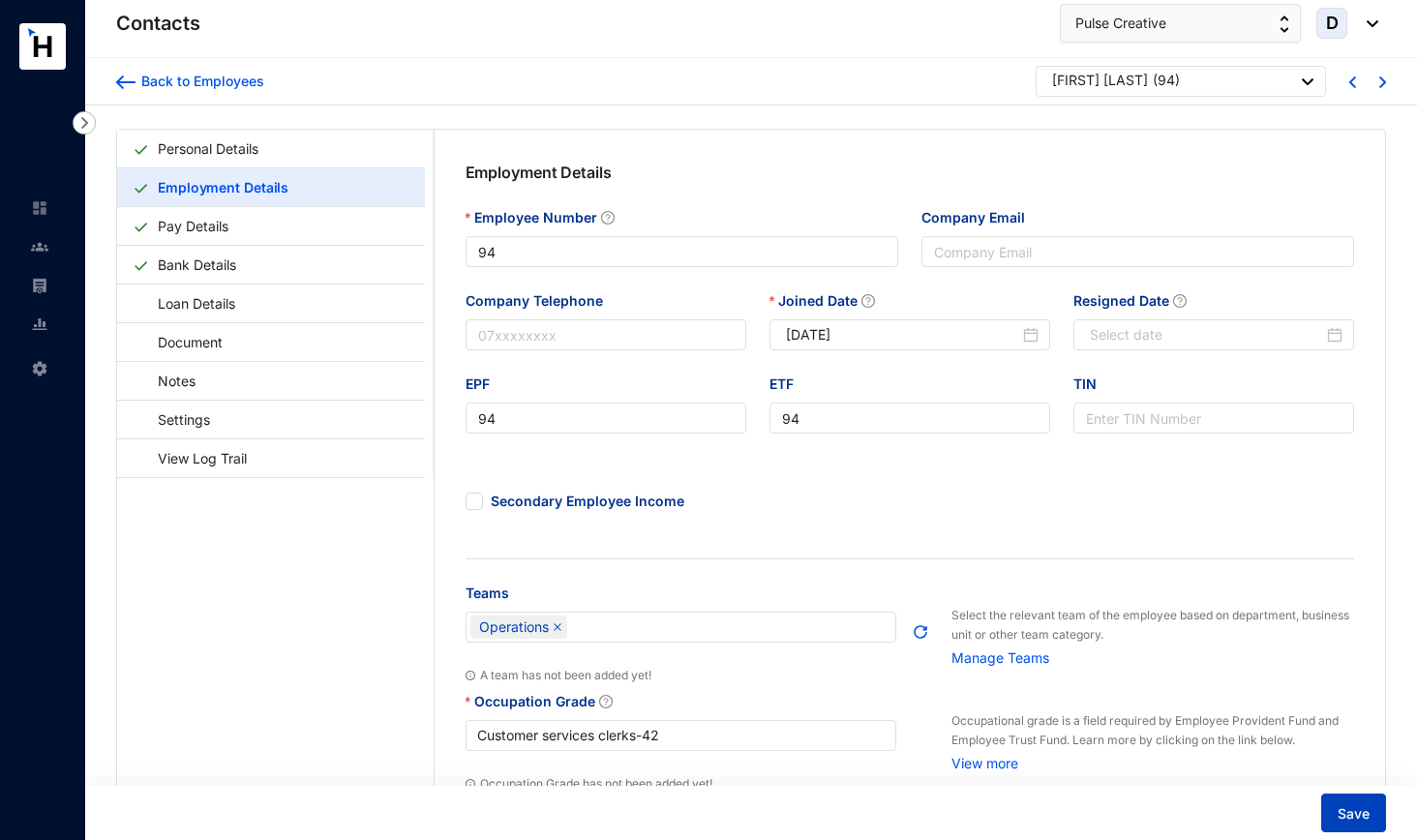 click on "Save" at bounding box center [1353, 814] 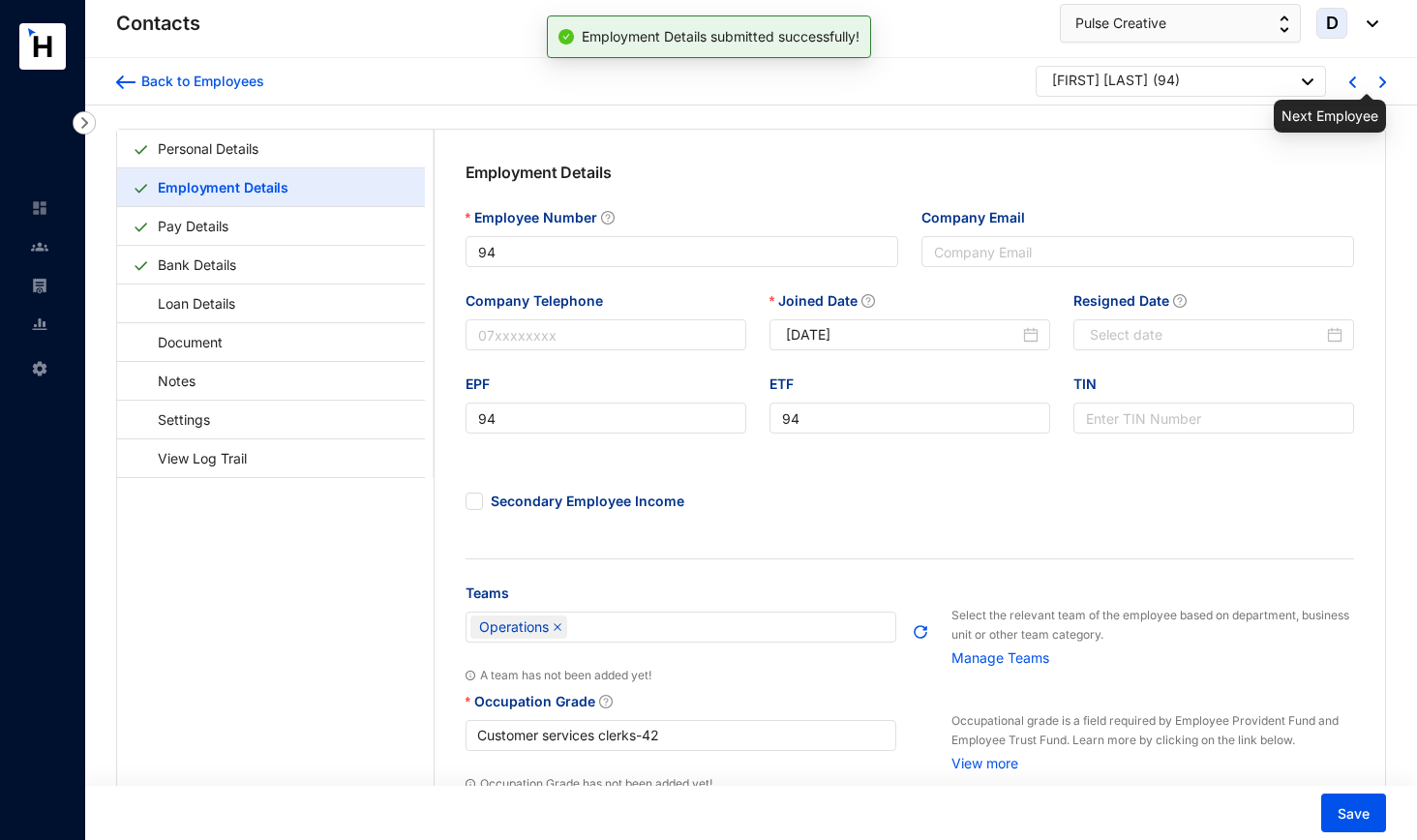 click at bounding box center [1382, 82] 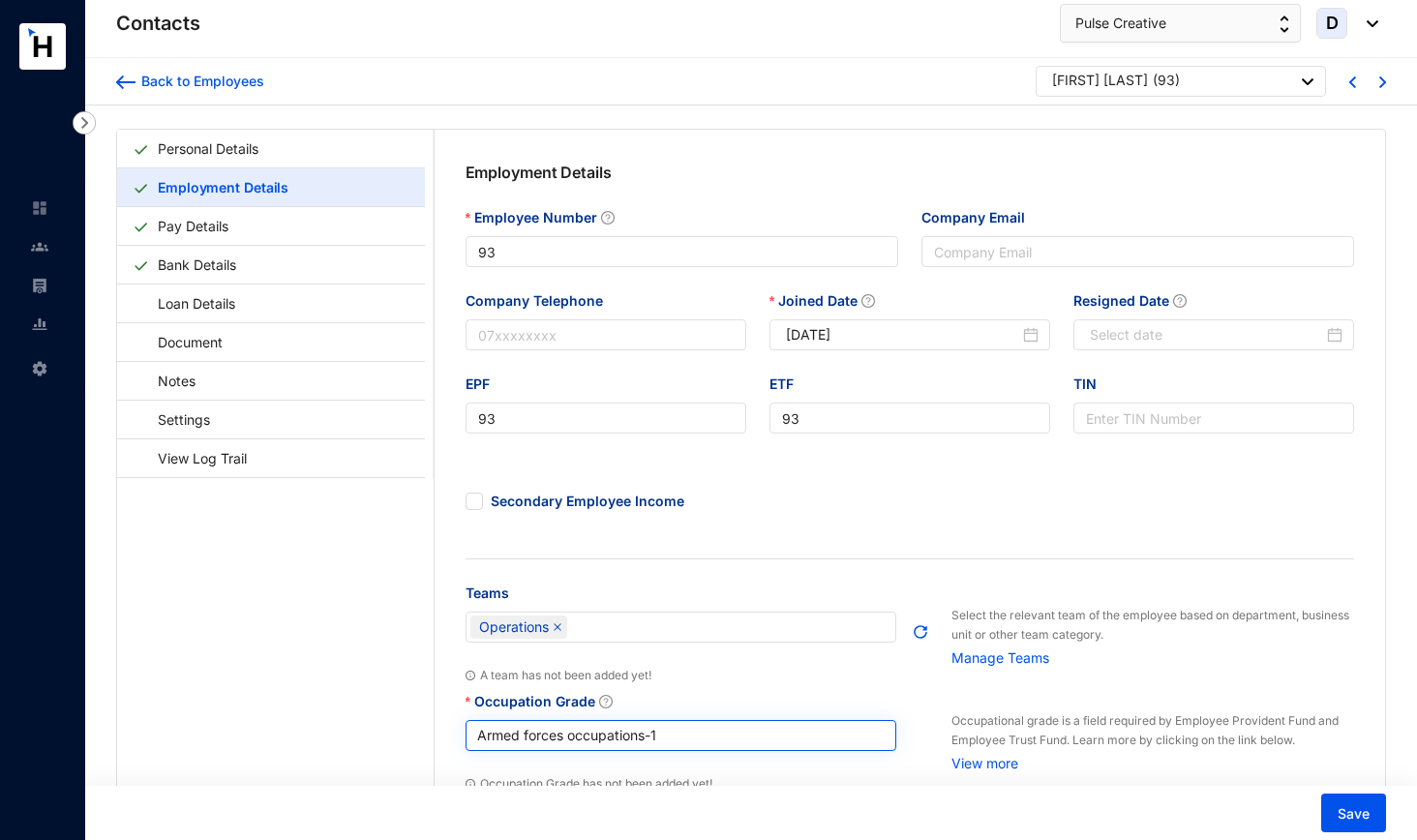 click on "Armed forces occupations  -  1" at bounding box center (681, 735) 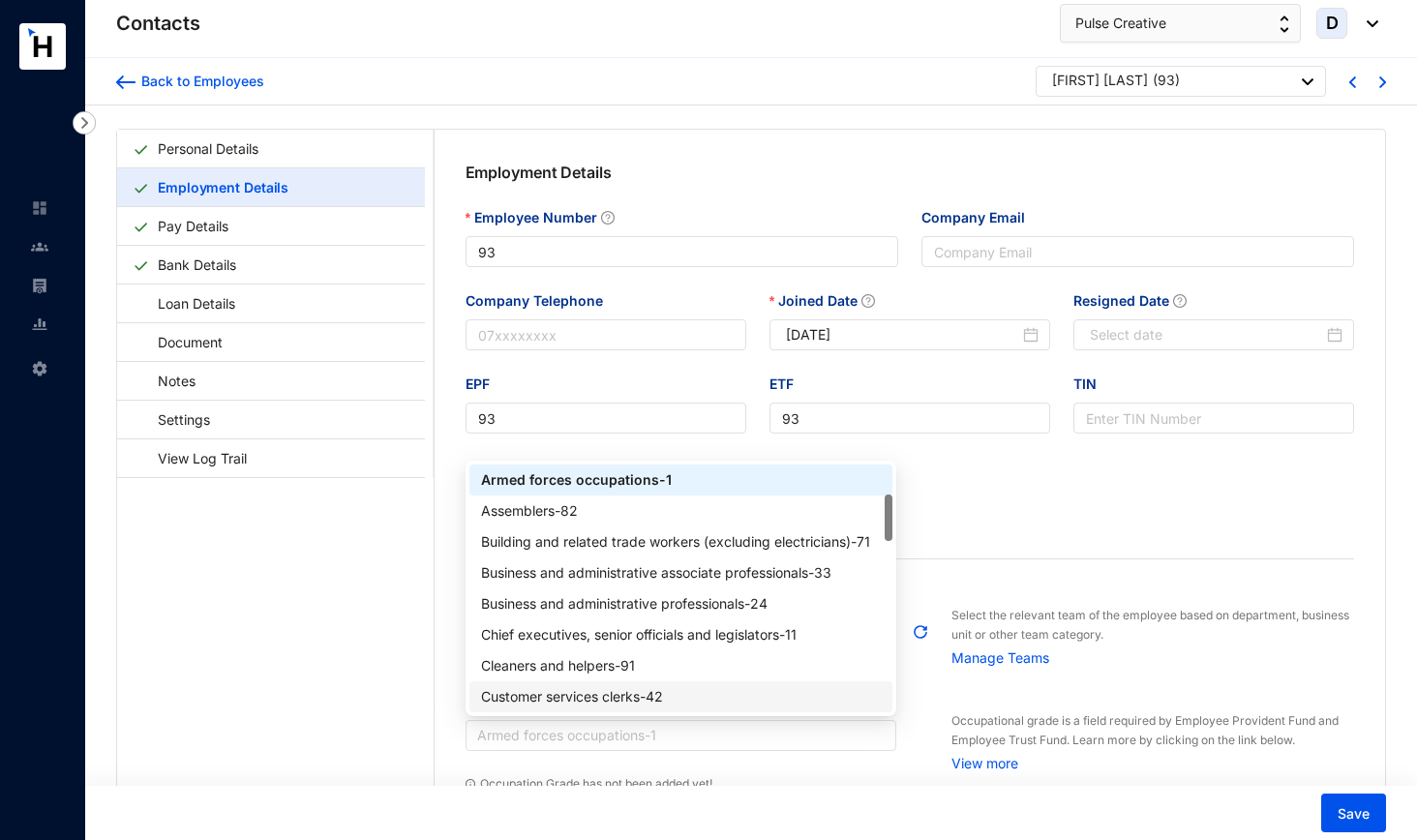 click on "Customer services clerks  -  42" at bounding box center [681, 697] 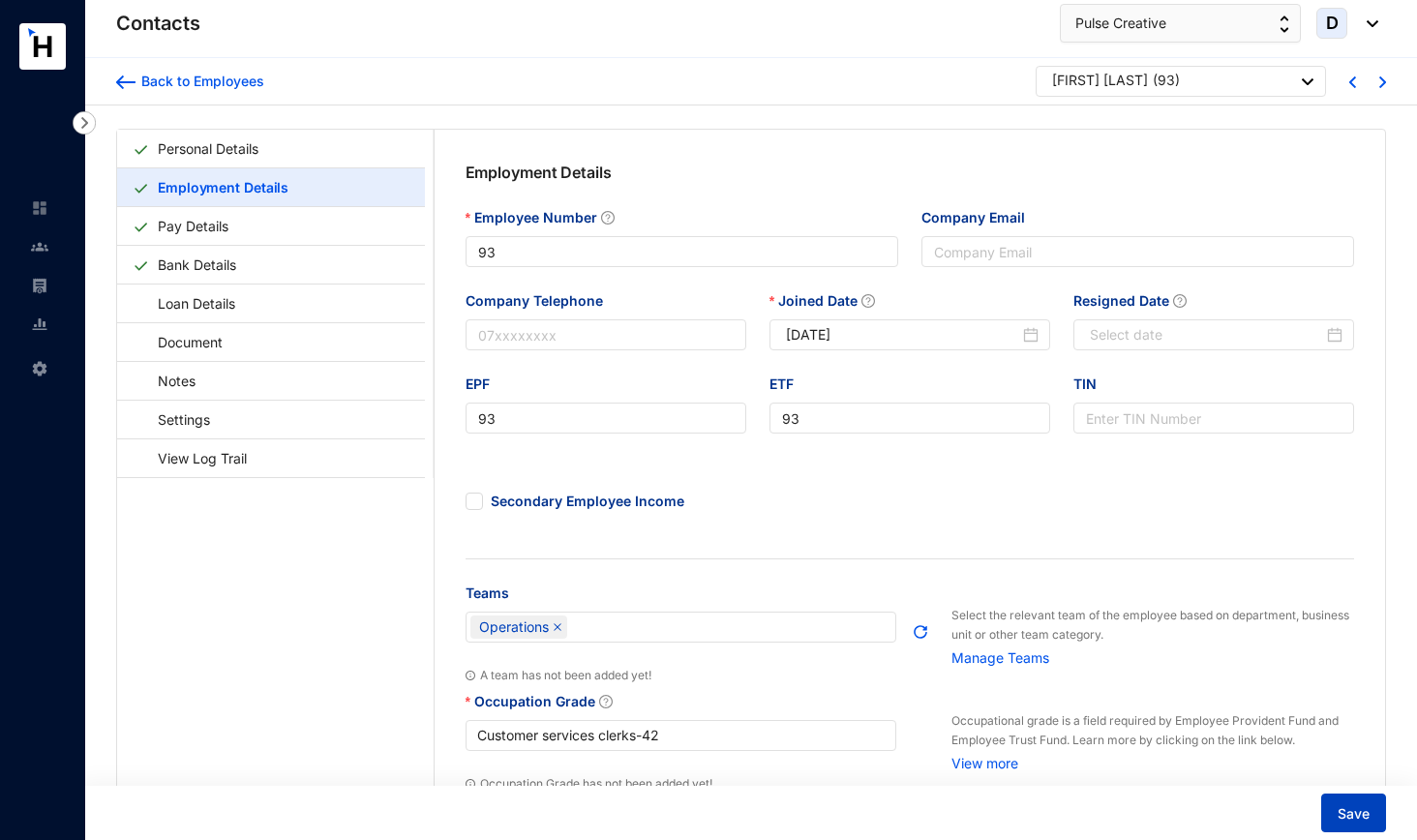 click on "Save" at bounding box center [1353, 813] 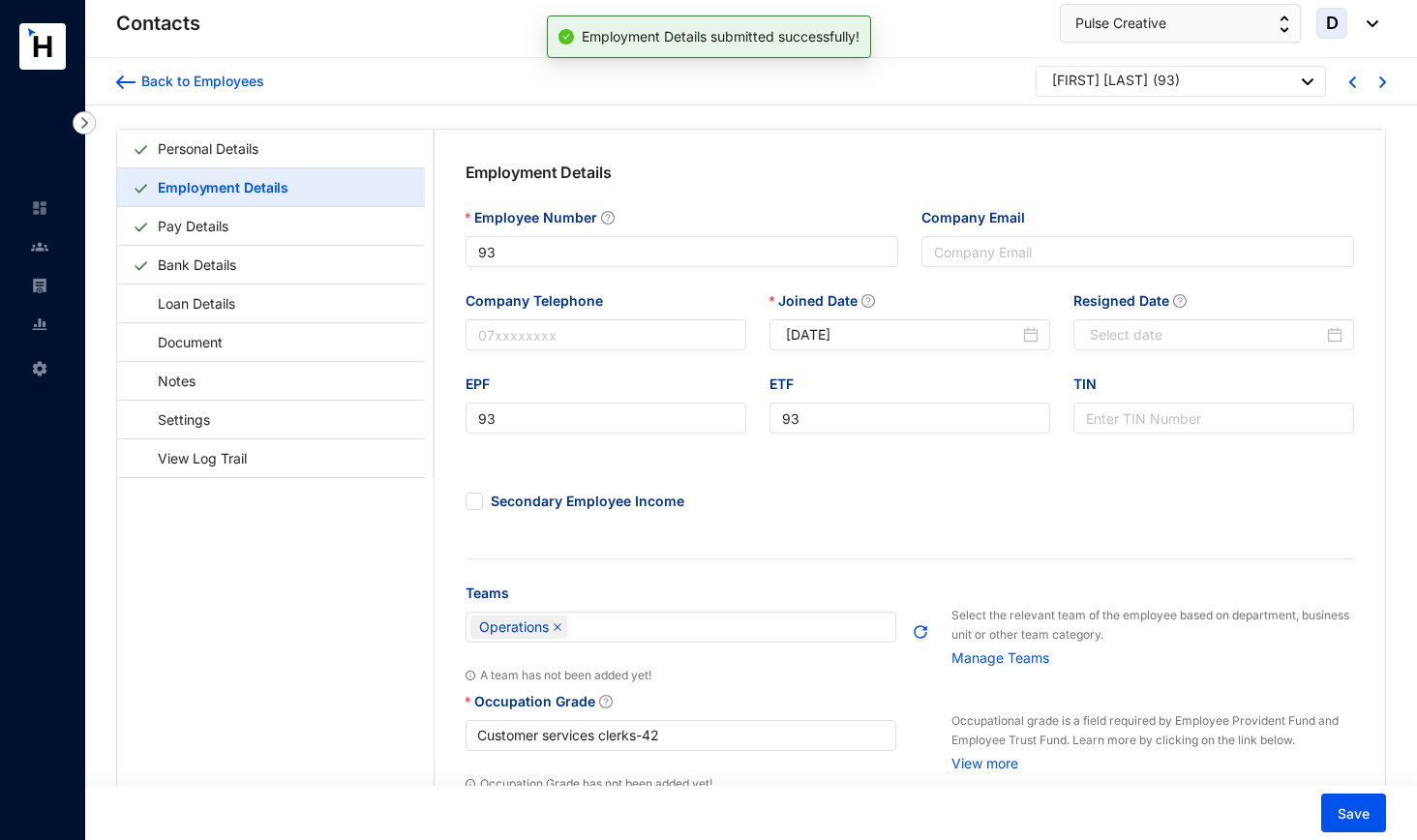 click on "Back to Employees [LAST]   ( [NUMBER] )" at bounding box center [751, 81] 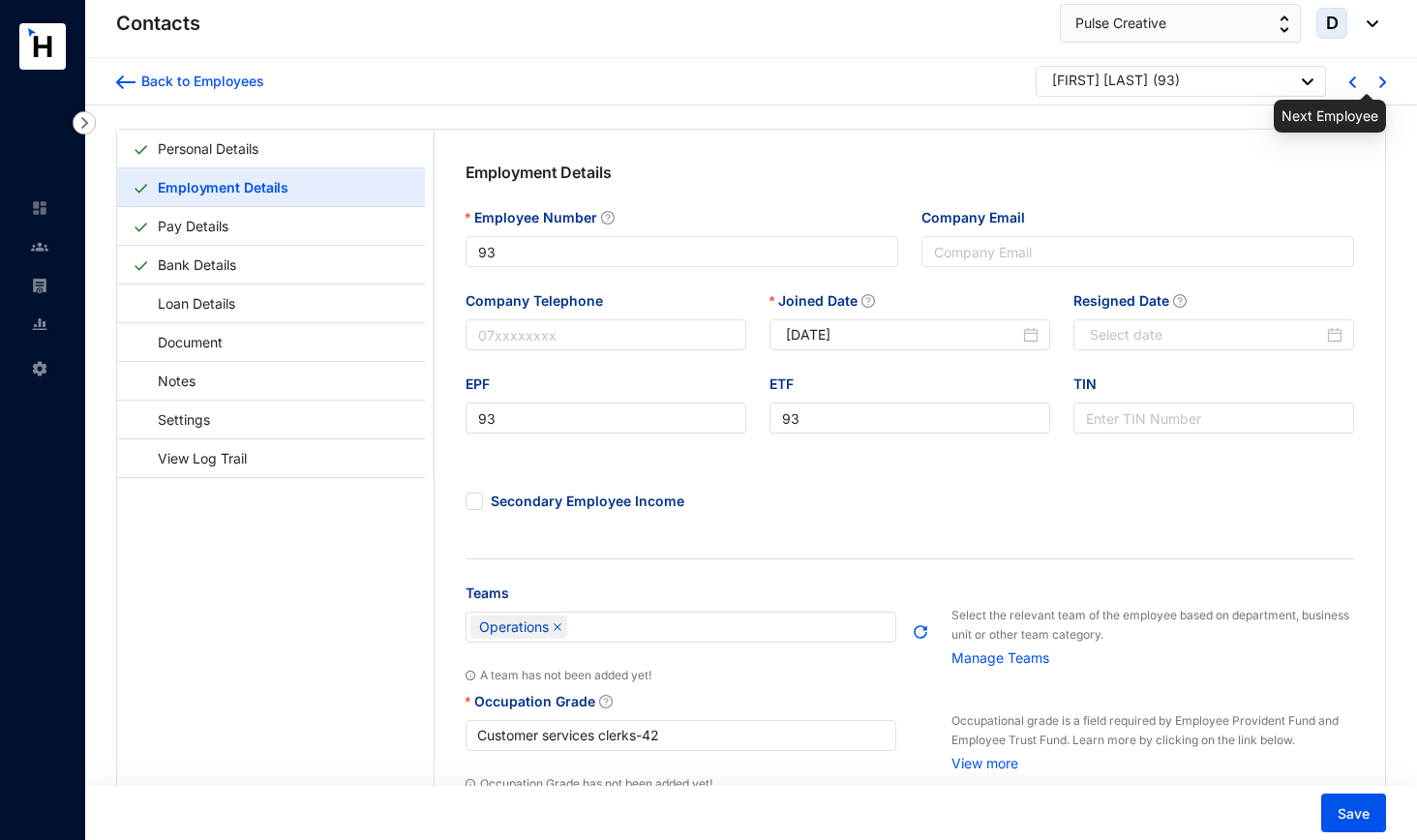 click at bounding box center (1382, 82) 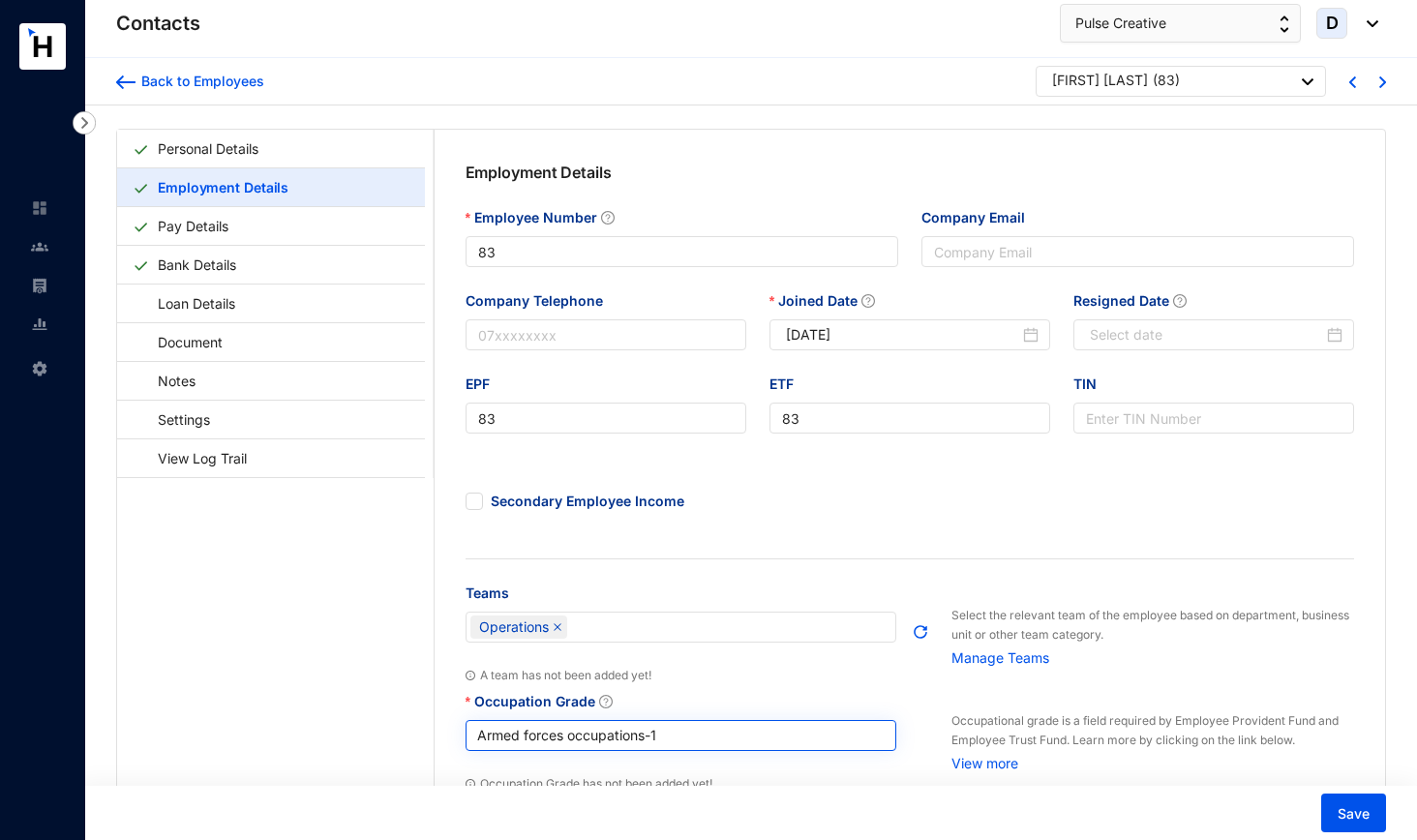 click on "Armed forces occupations  -  1" at bounding box center [681, 735] 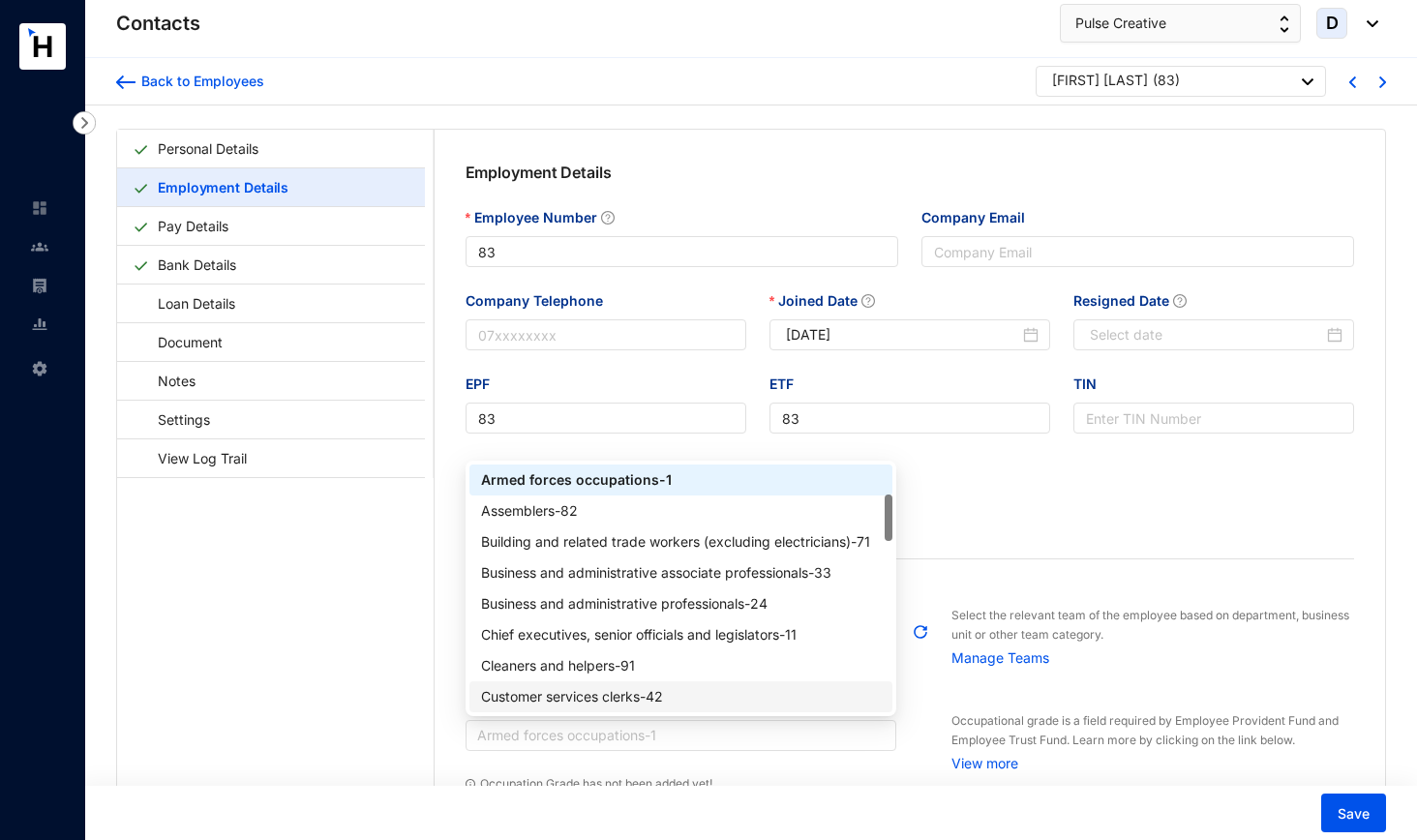 click on "Customer services clerks  -  42" at bounding box center [681, 697] 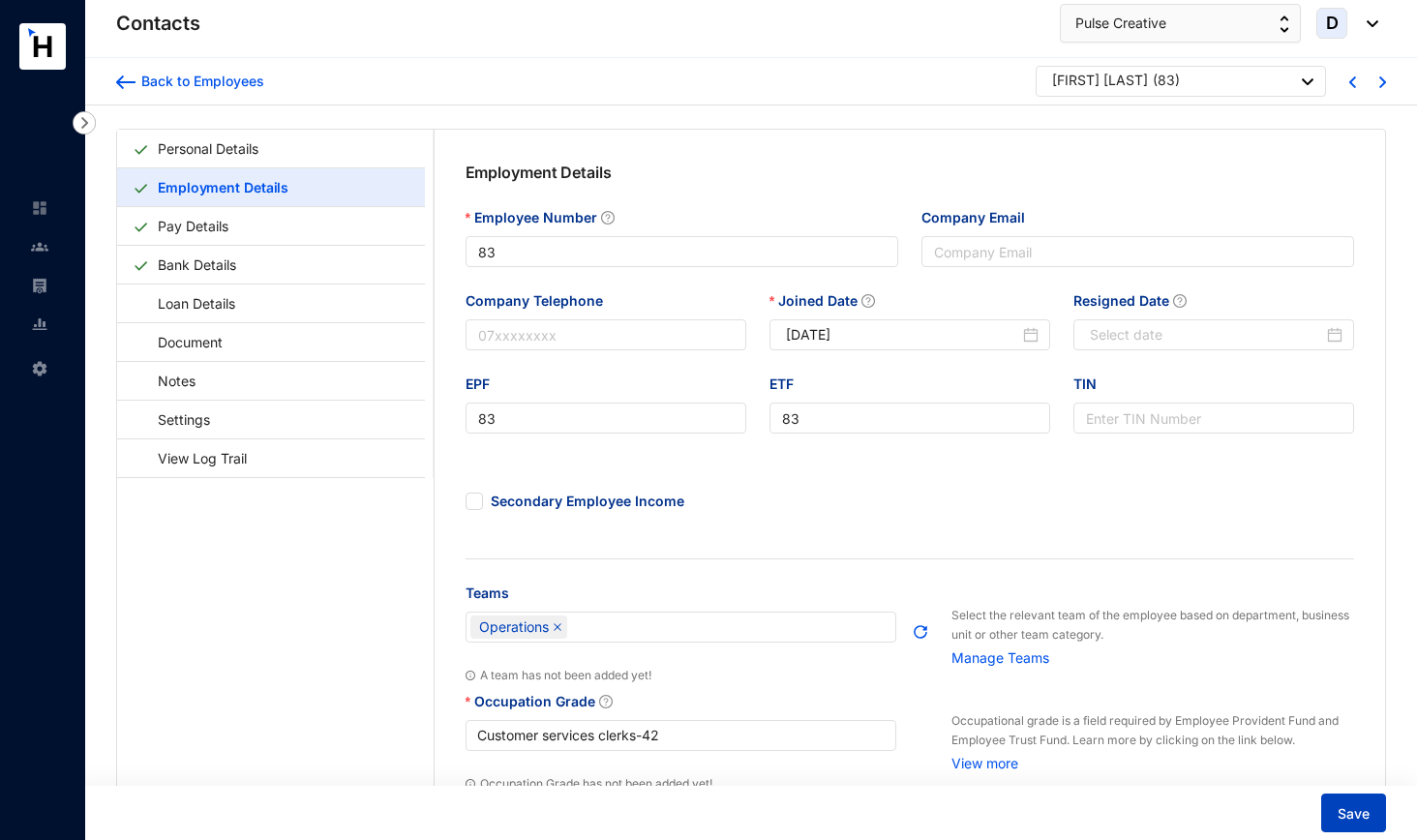 click on "Save" at bounding box center [1353, 813] 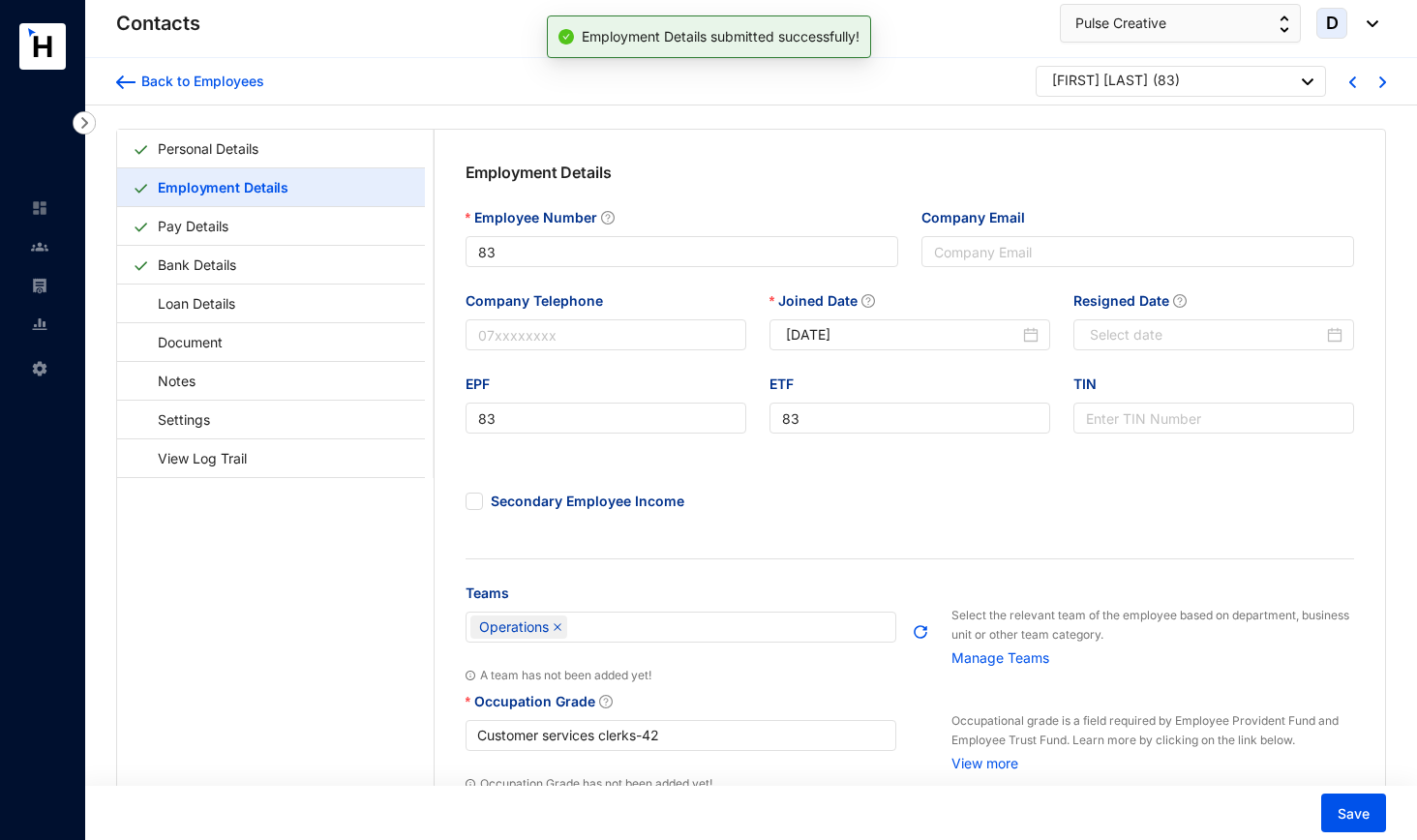 click at bounding box center (1382, 82) 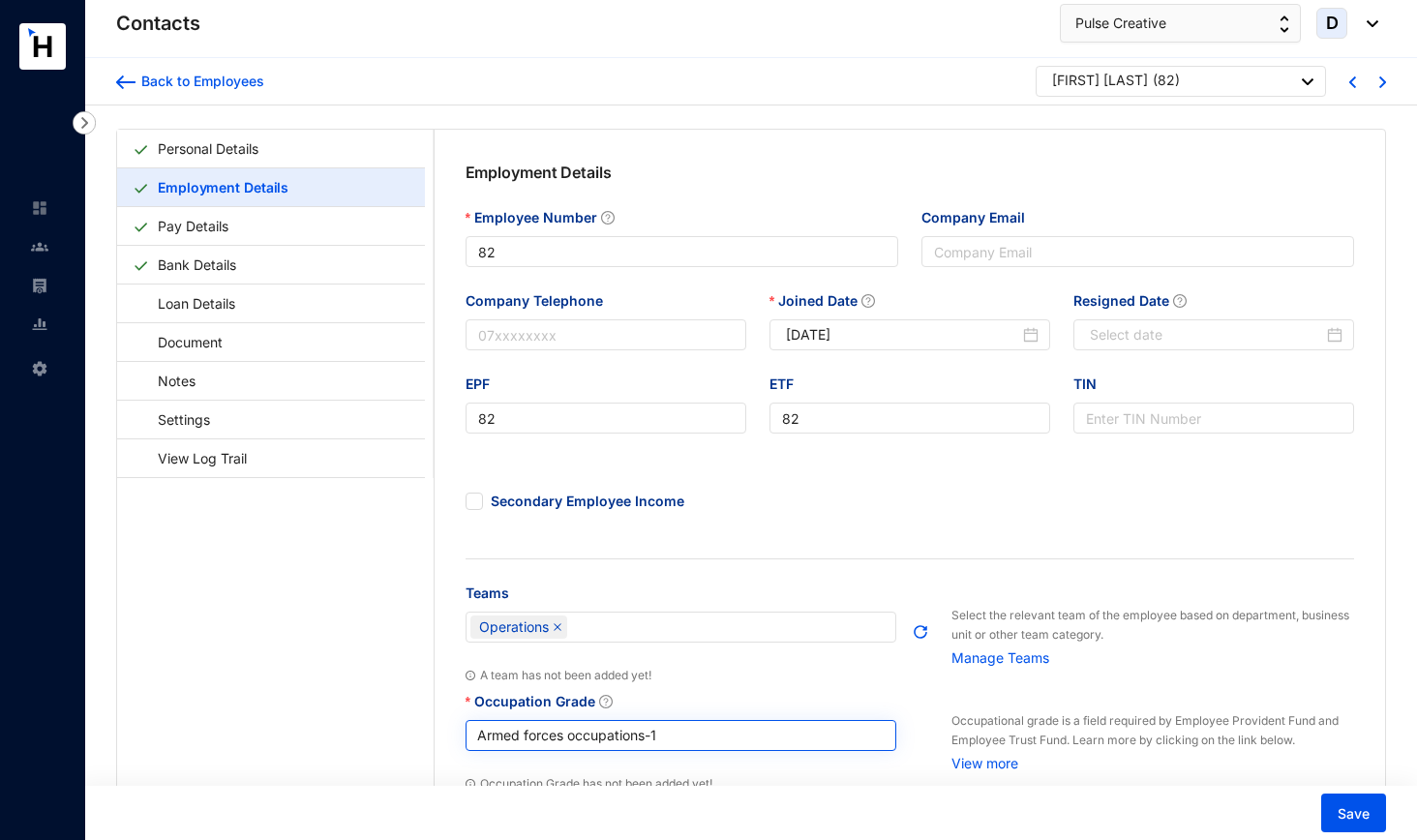 click on "Armed forces occupations  -  1" at bounding box center (681, 735) 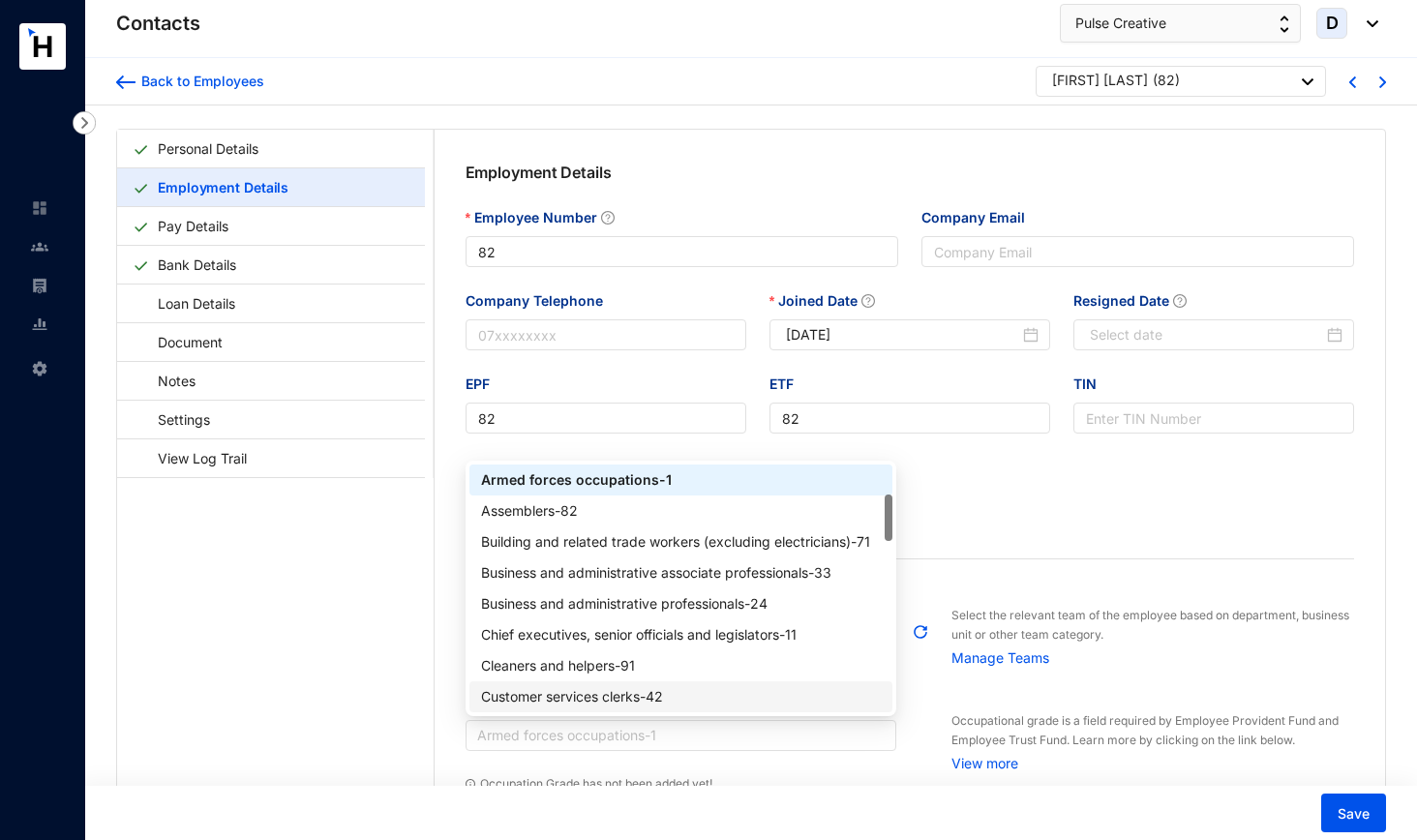 click on "Customer services clerks  -  42" at bounding box center (681, 697) 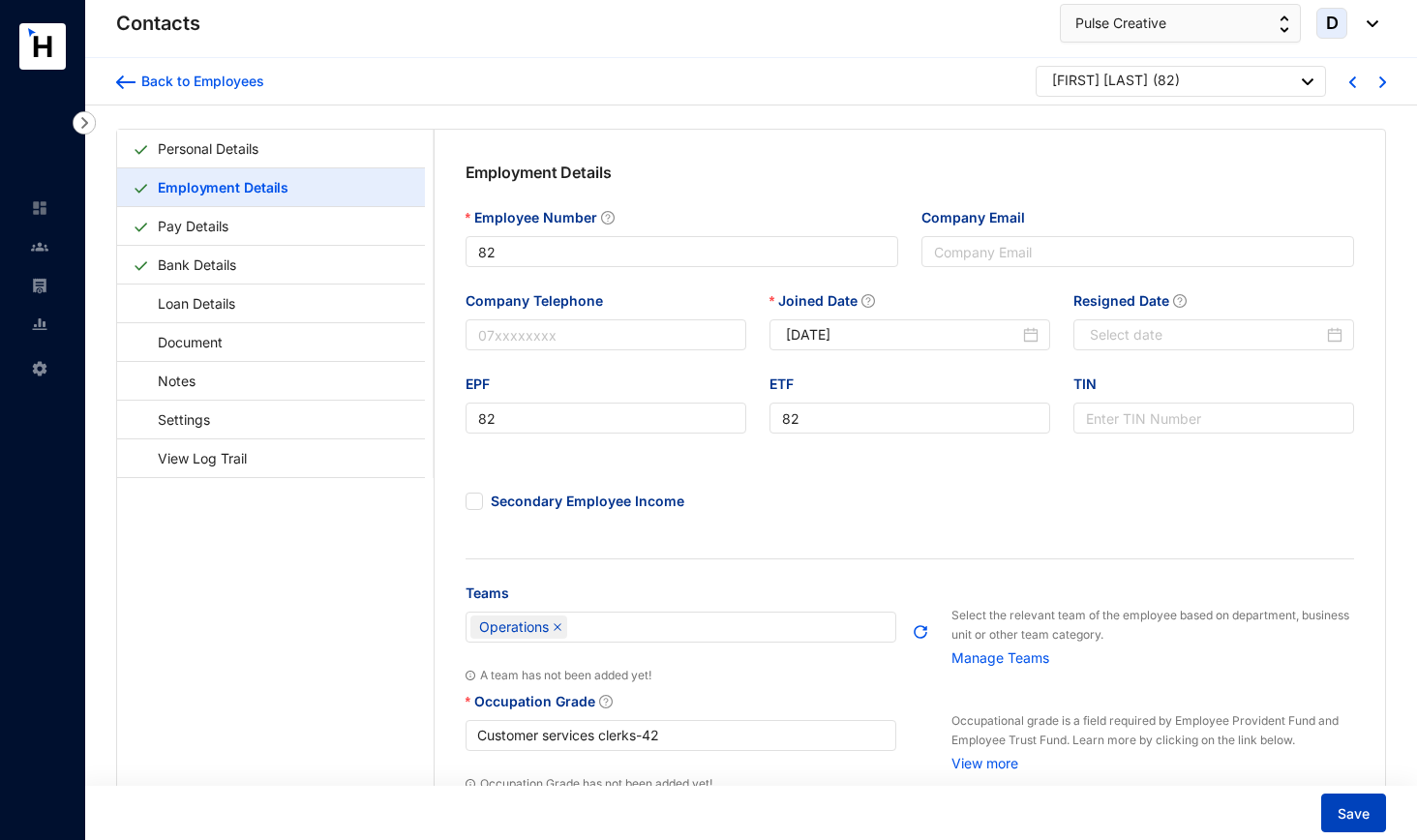 click on "Save" at bounding box center [1353, 814] 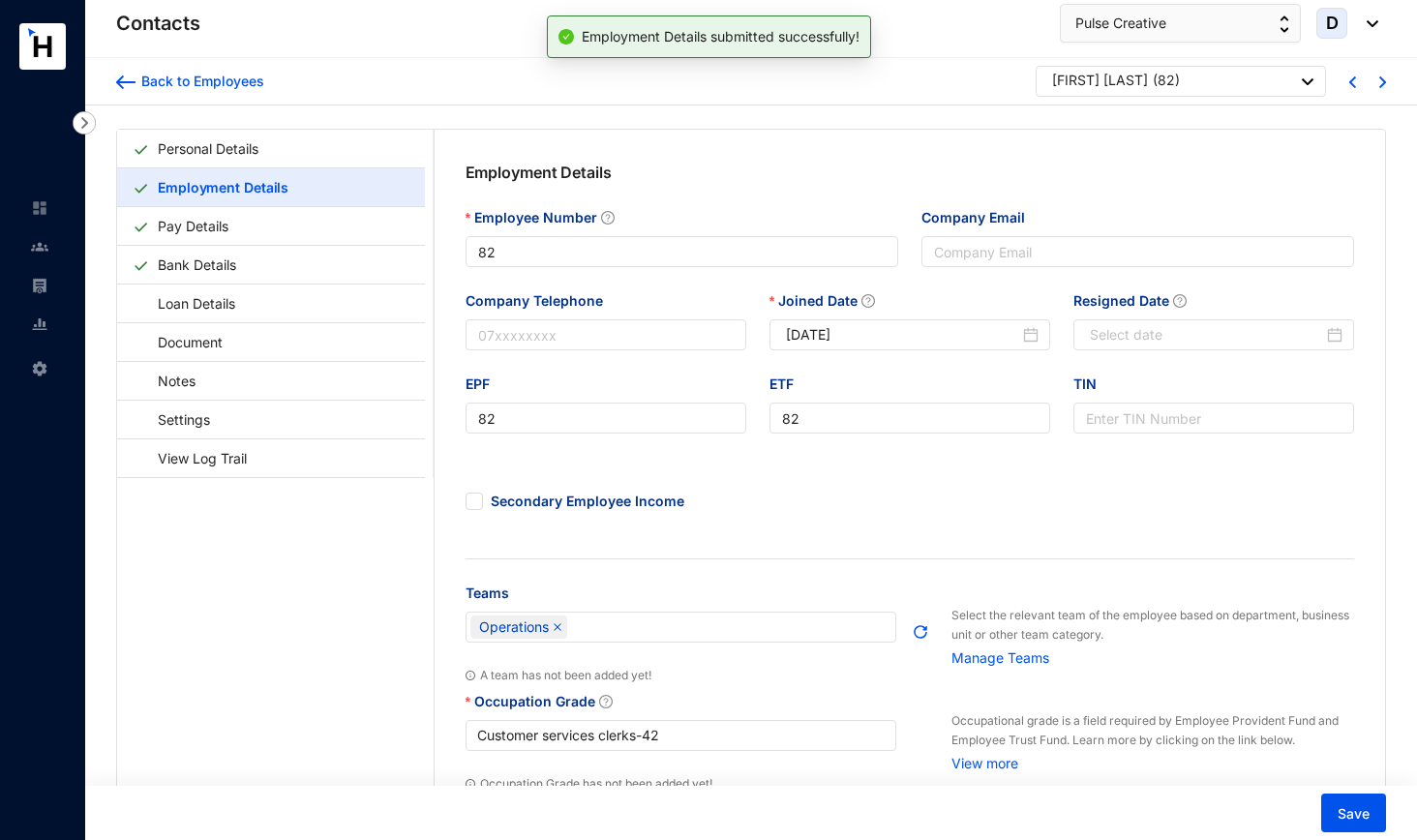 click at bounding box center (1382, 82) 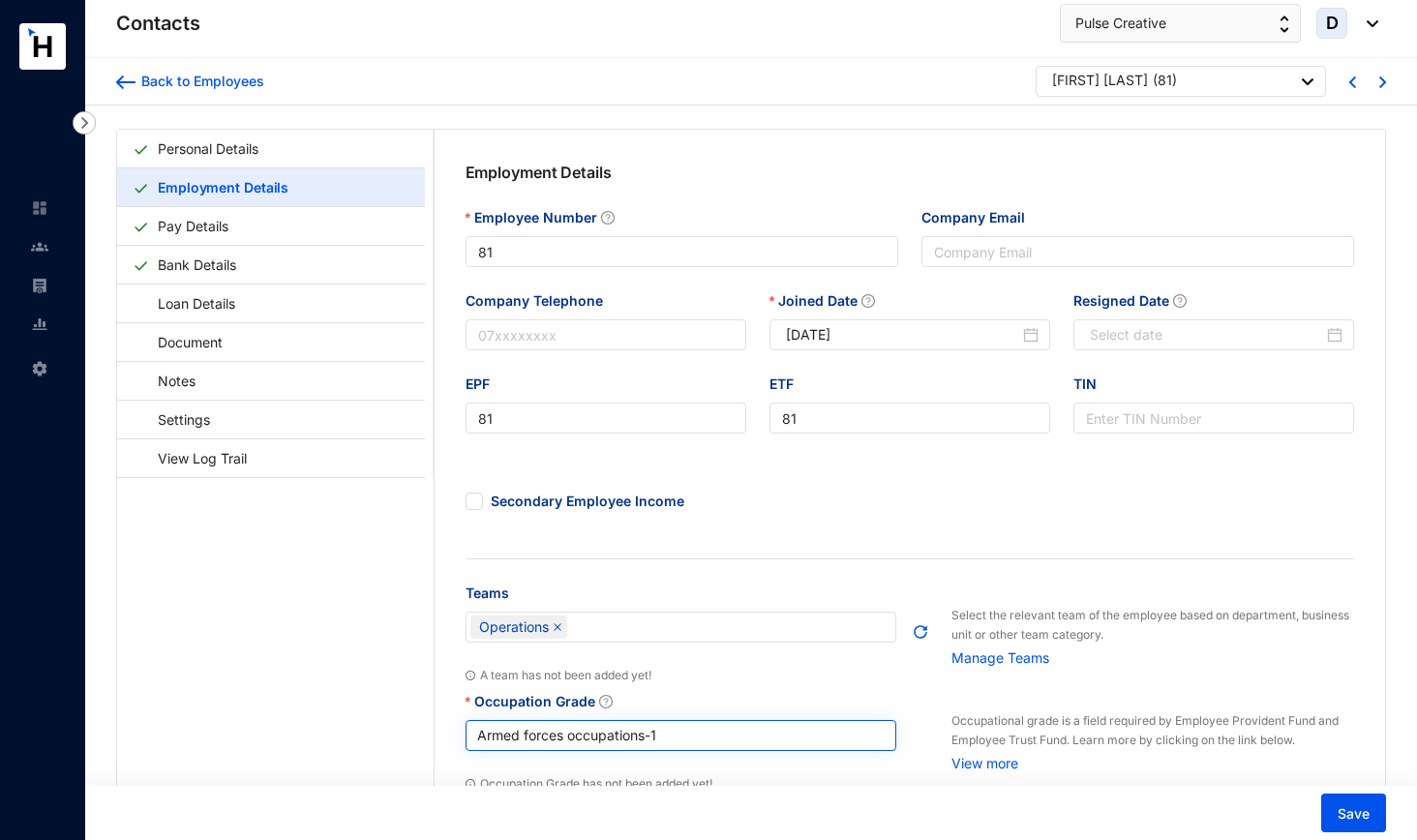 click on "Armed forces occupations  -  1" at bounding box center [681, 735] 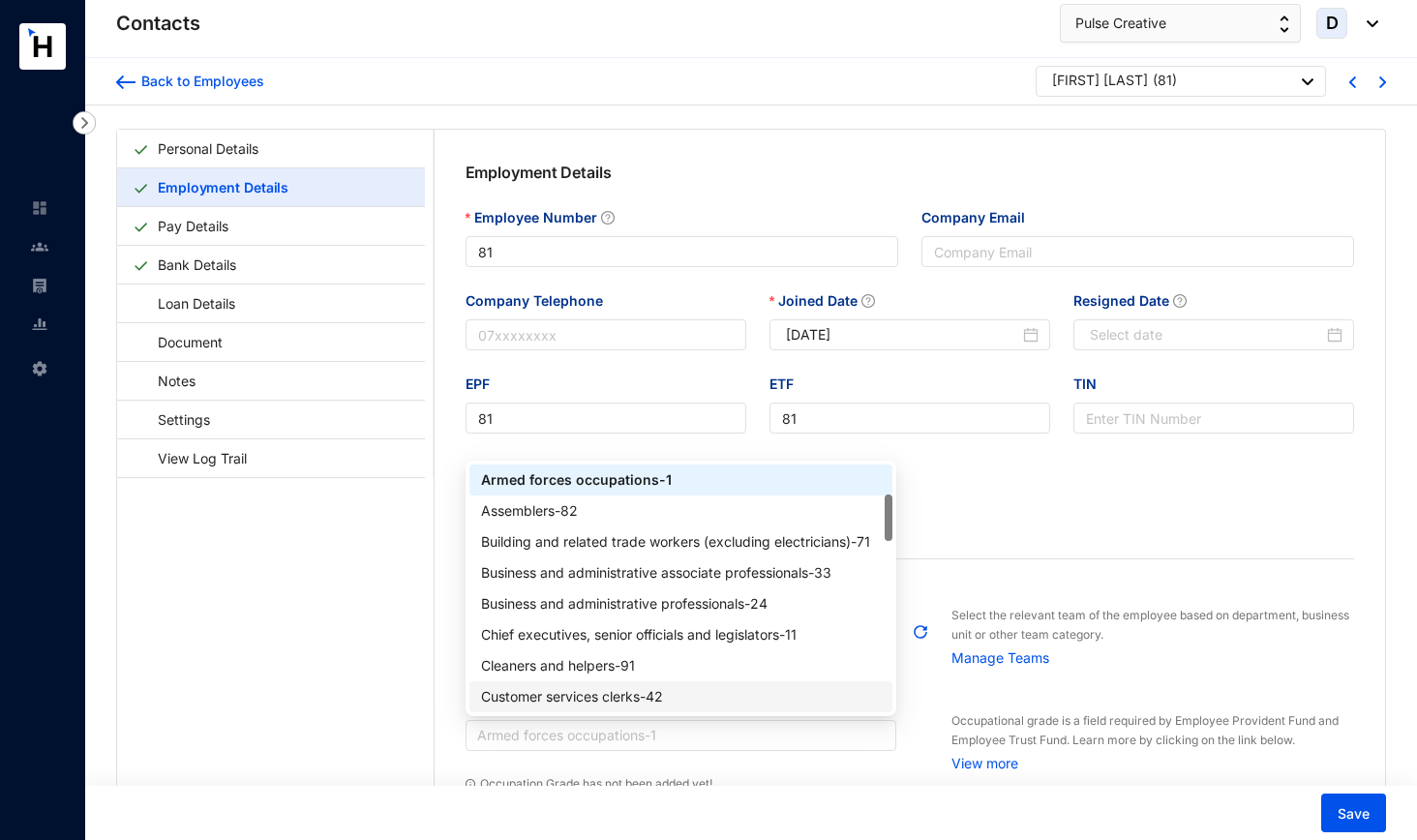 click on "Customer services clerks  -  42" at bounding box center (681, 697) 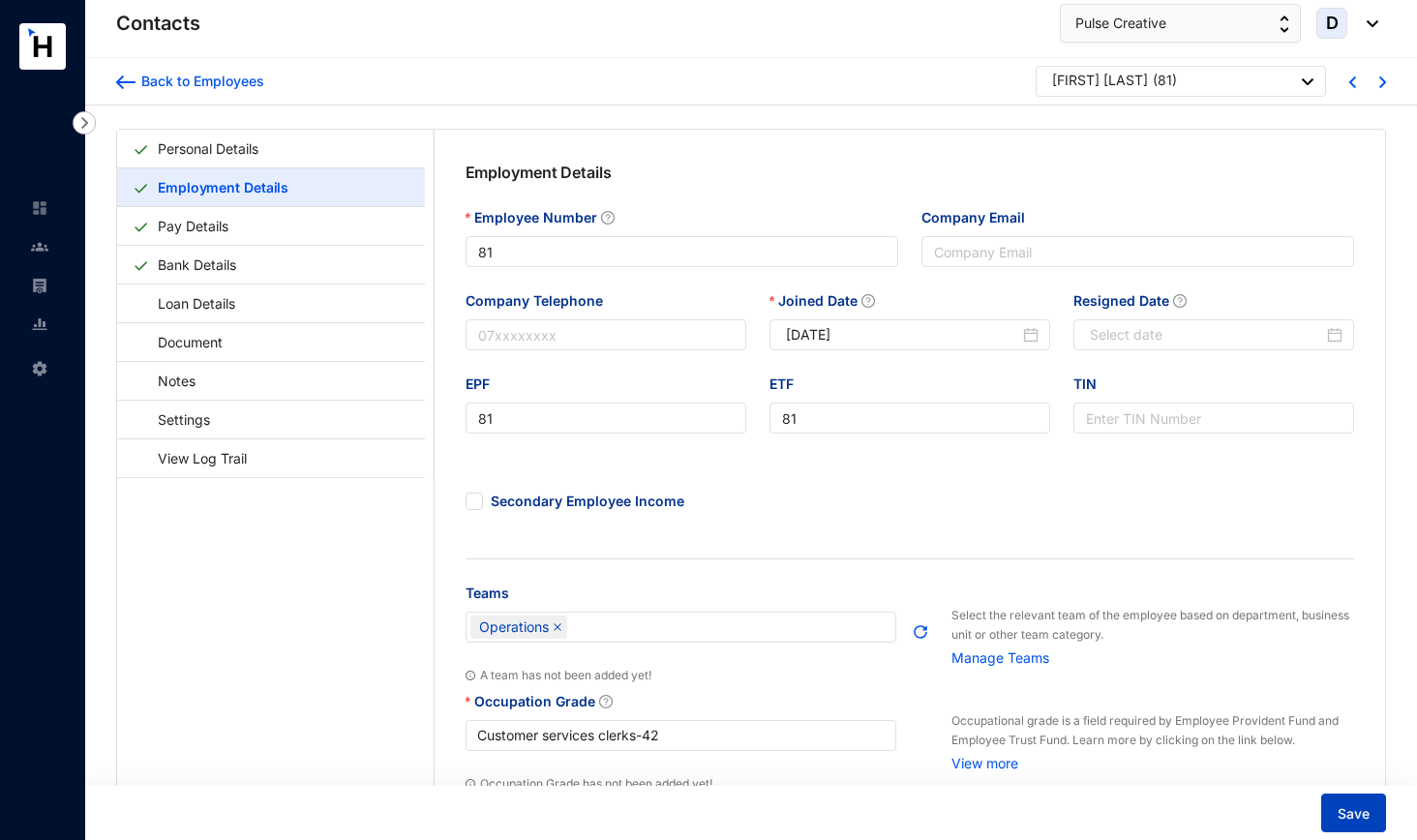click on "Save" at bounding box center (1353, 813) 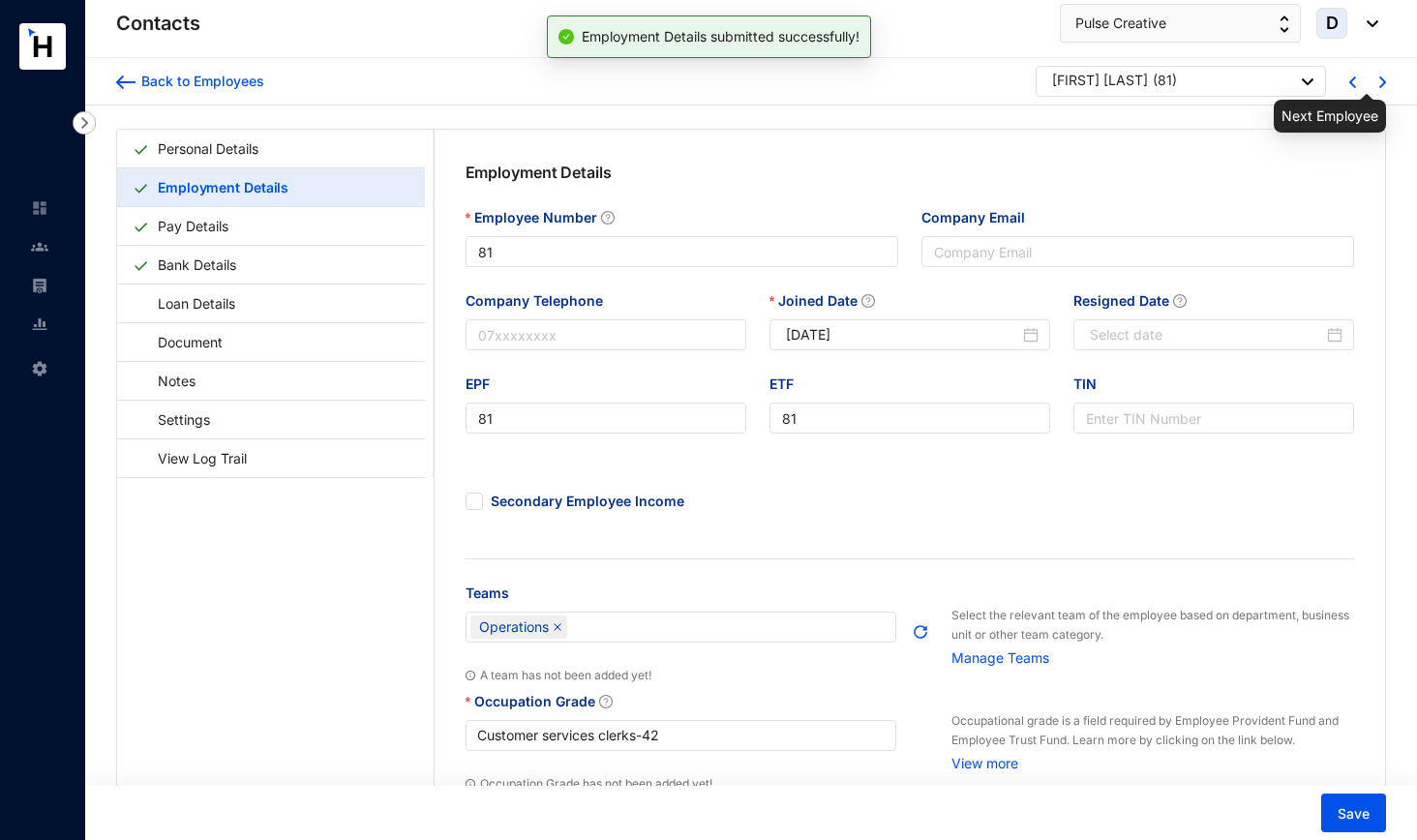 click at bounding box center (1382, 82) 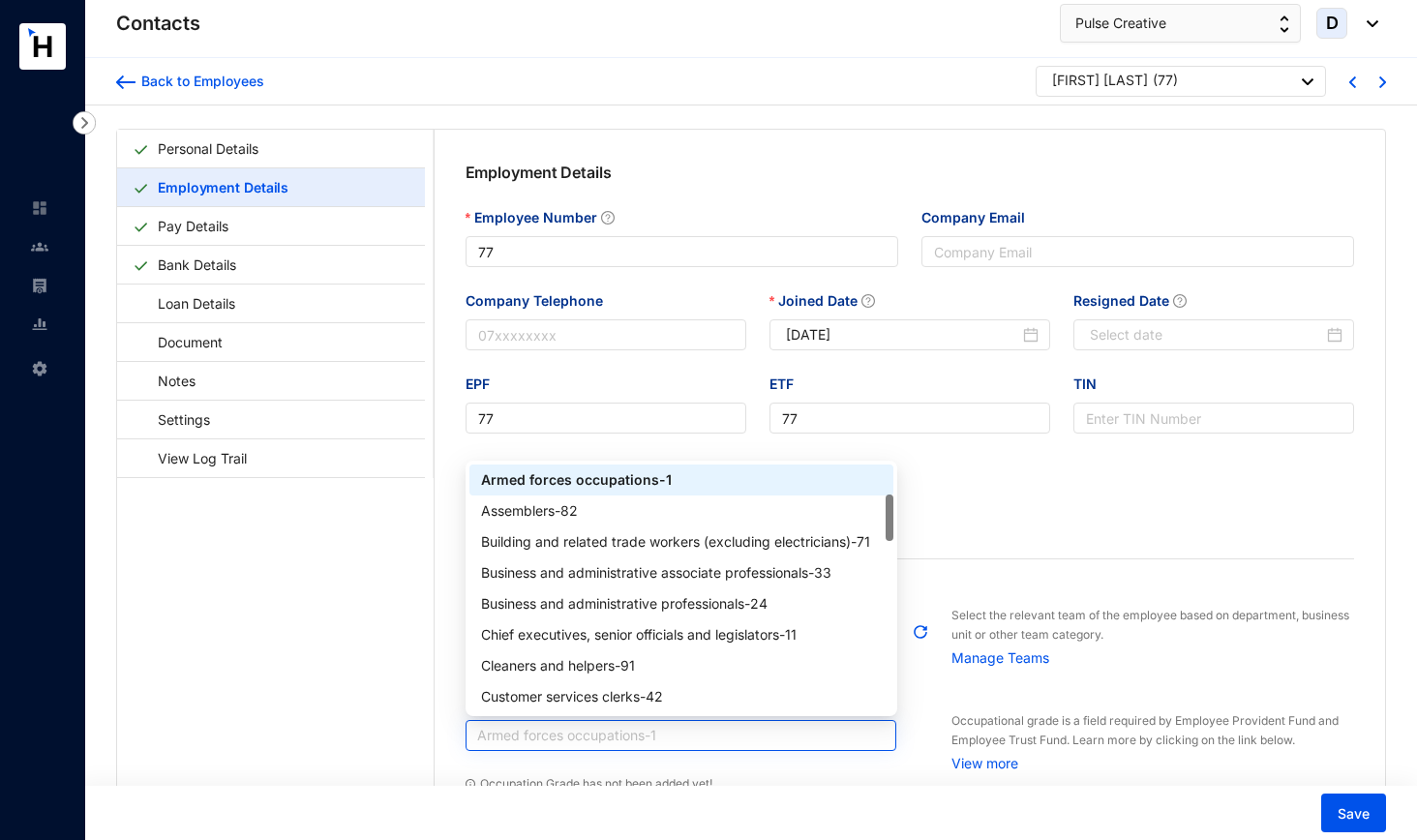 click on "Armed forces occupations  -  1" at bounding box center (681, 735) 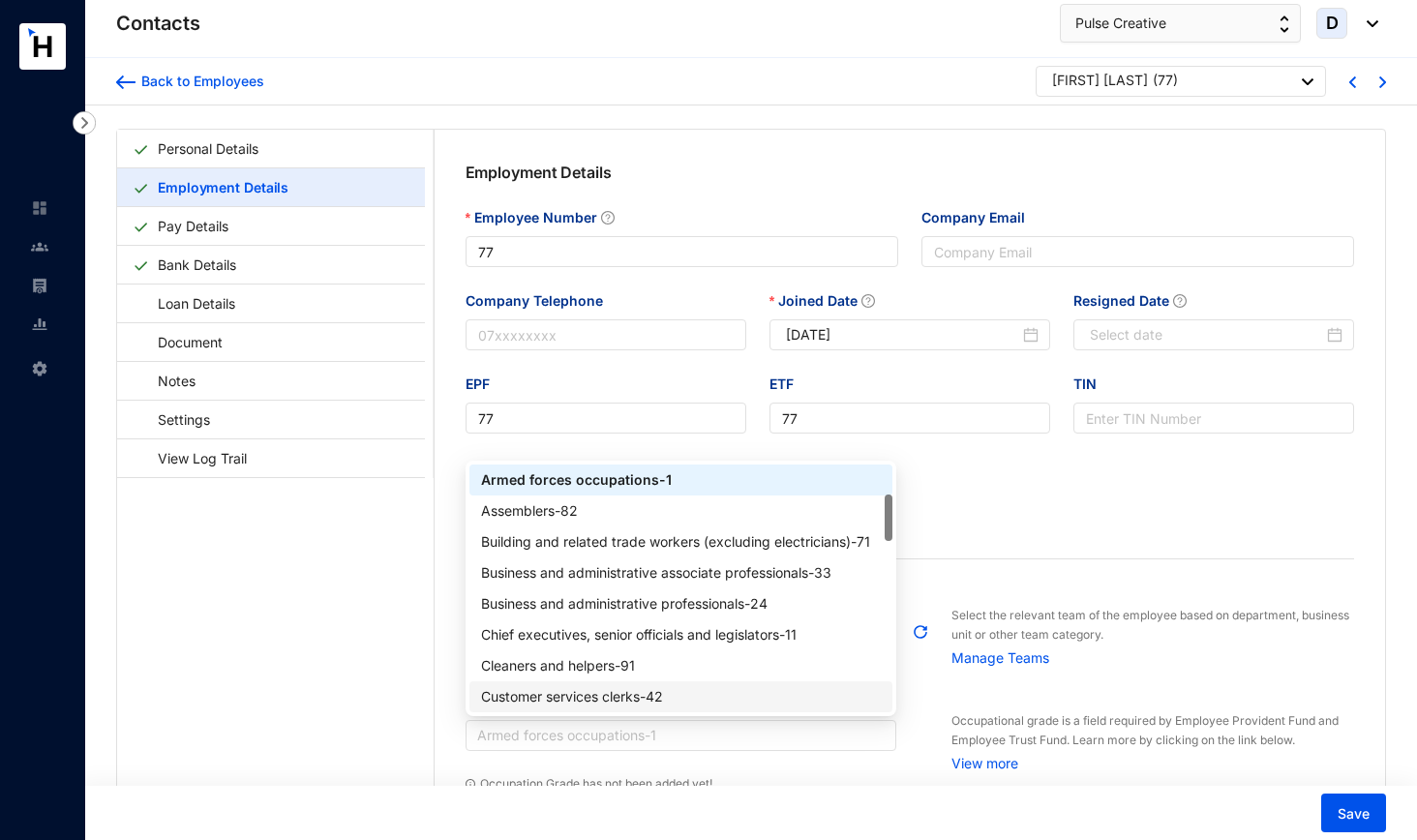 click on "Customer services clerks  -  42" at bounding box center (681, 697) 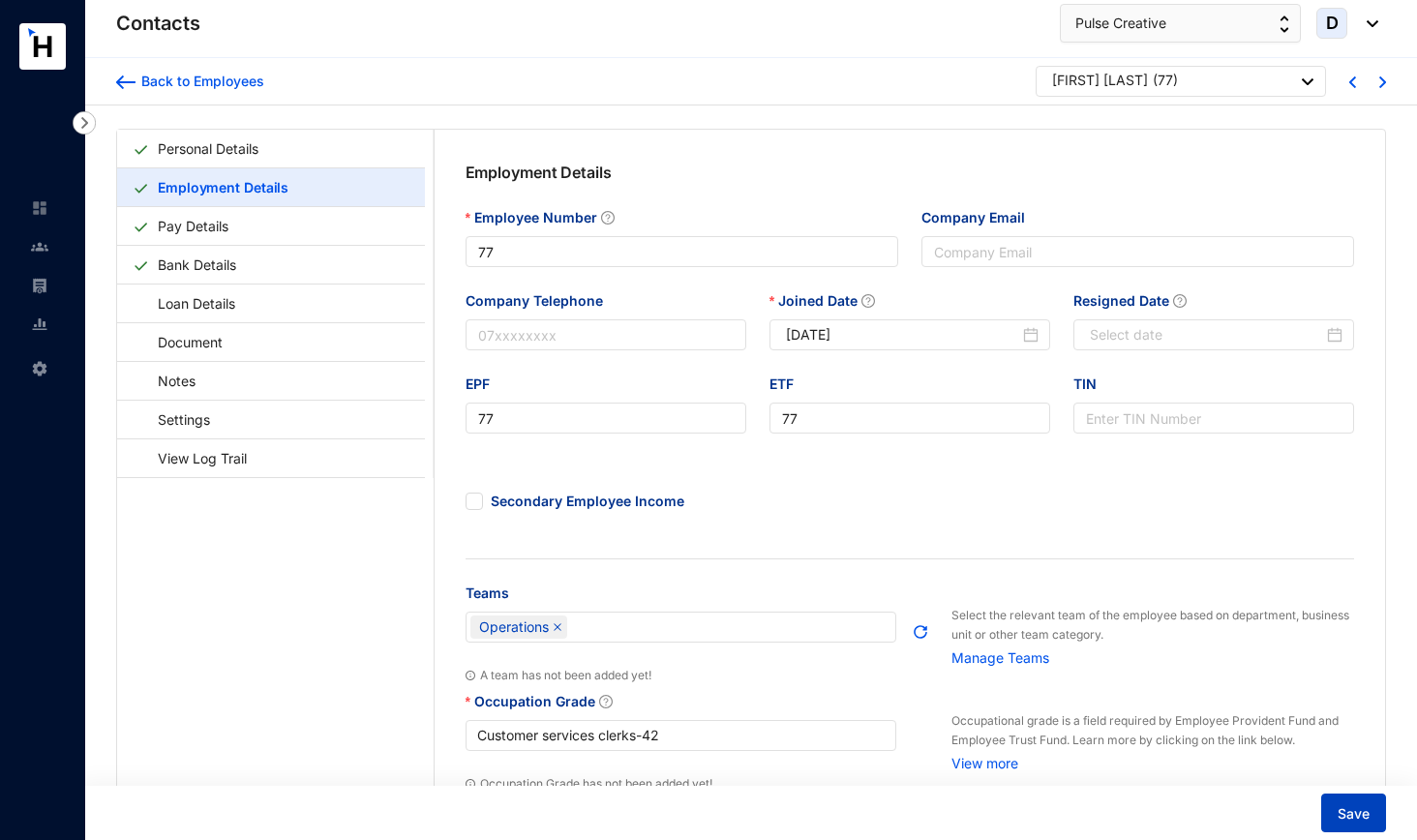 click on "Save" at bounding box center [1353, 813] 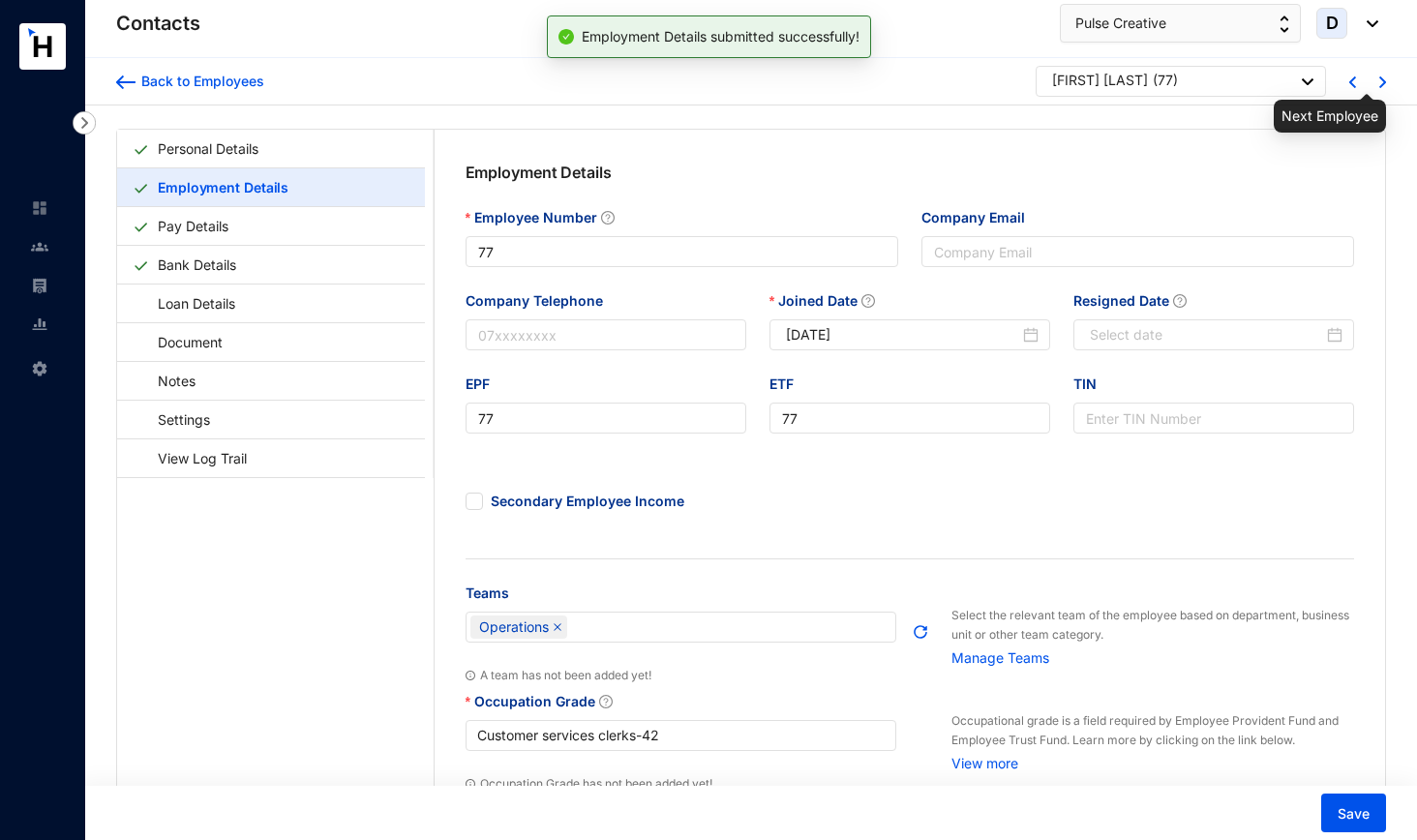 click at bounding box center [1382, 82] 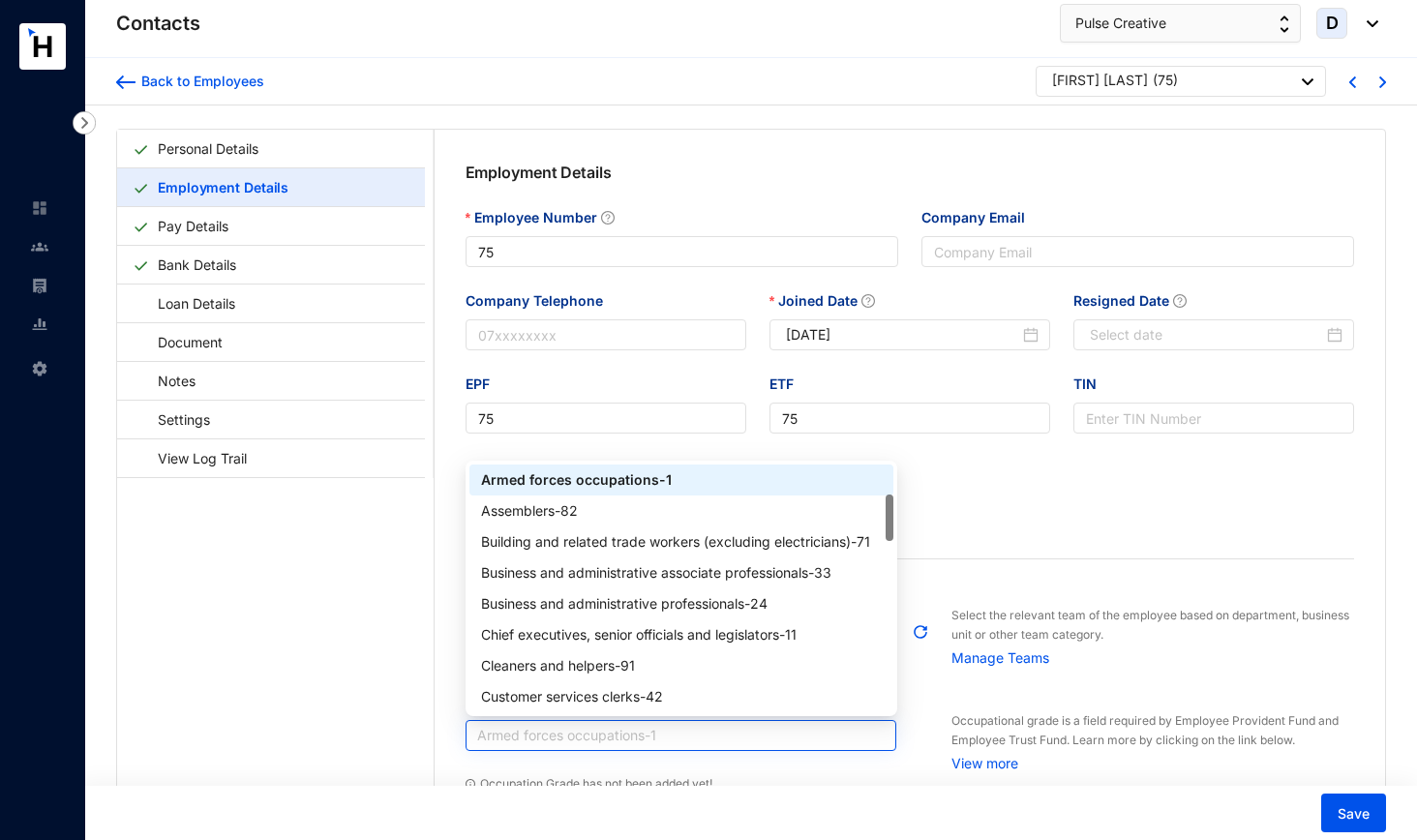 click on "Armed forces occupations  -  1" at bounding box center (681, 735) 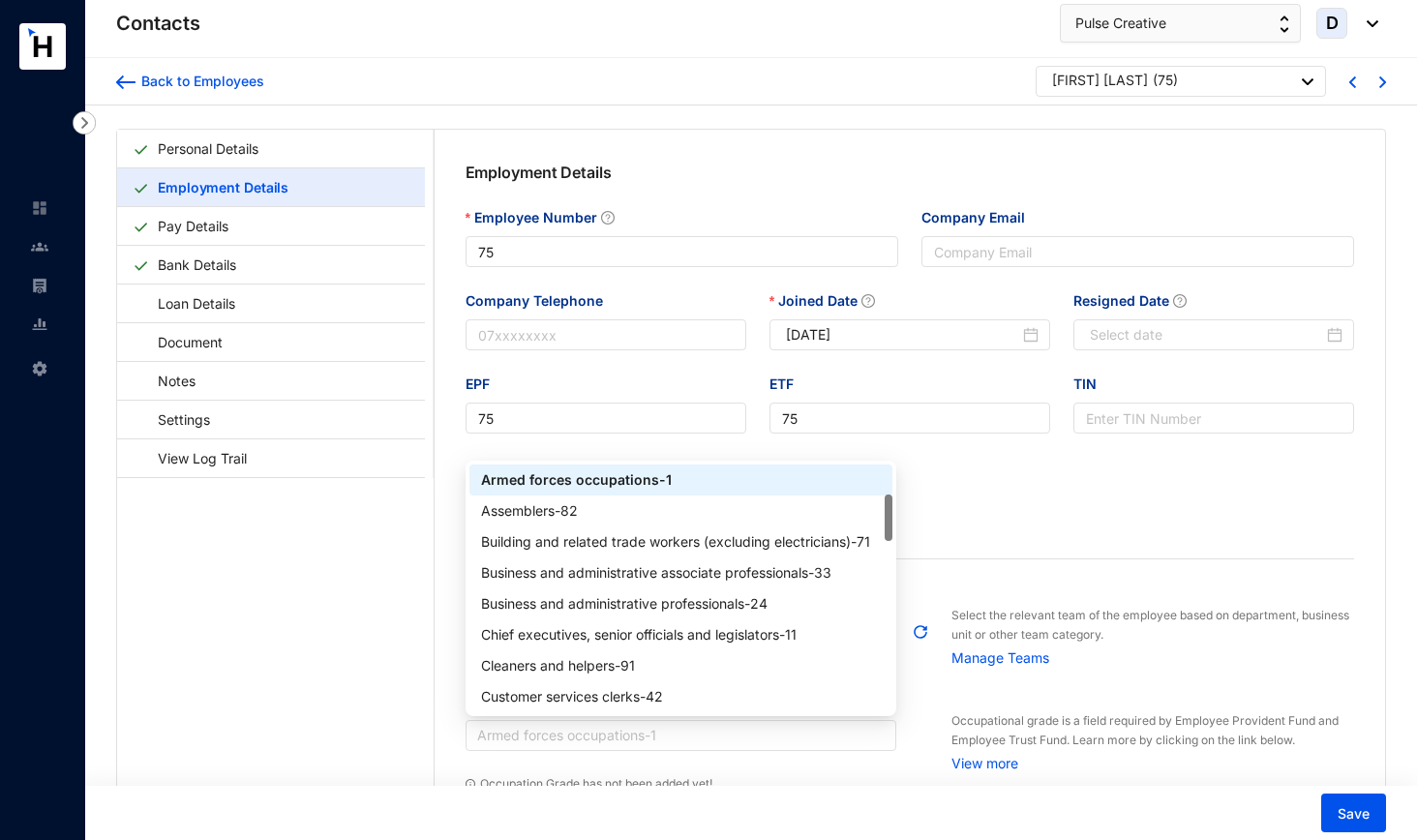 click on "Customer services clerks  -  42" at bounding box center (681, 697) 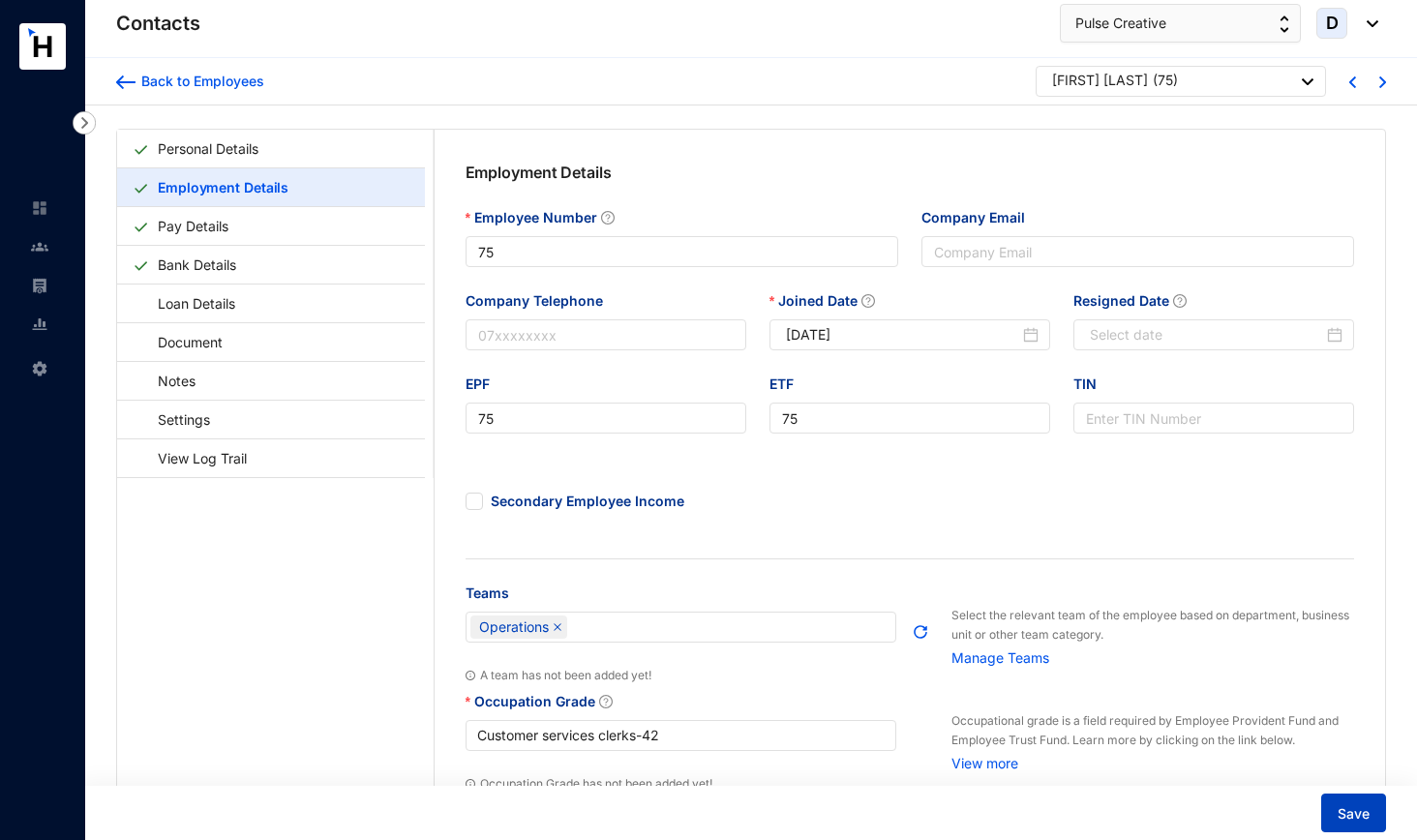 click on "Save" at bounding box center [1353, 814] 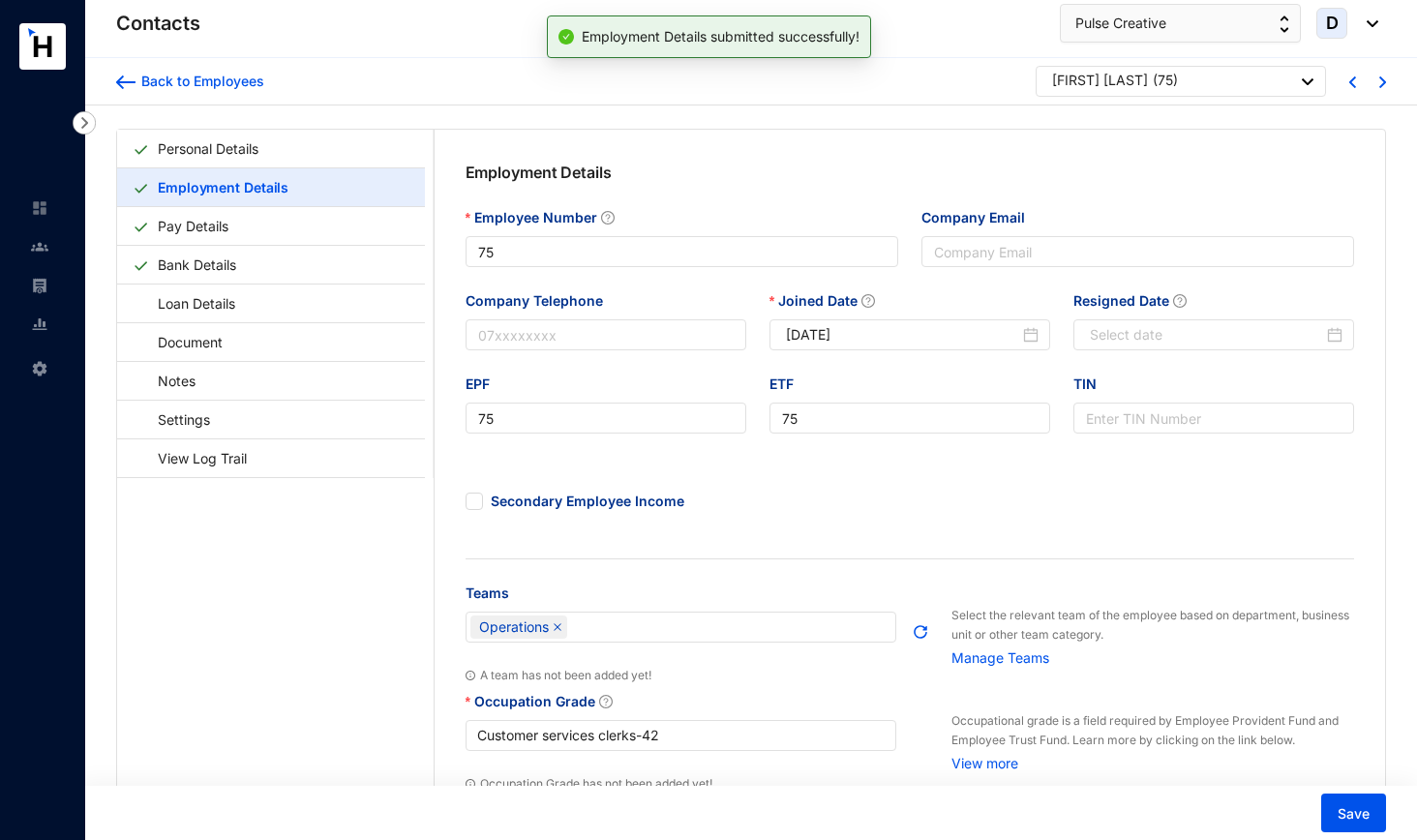 click at bounding box center (1364, 80) 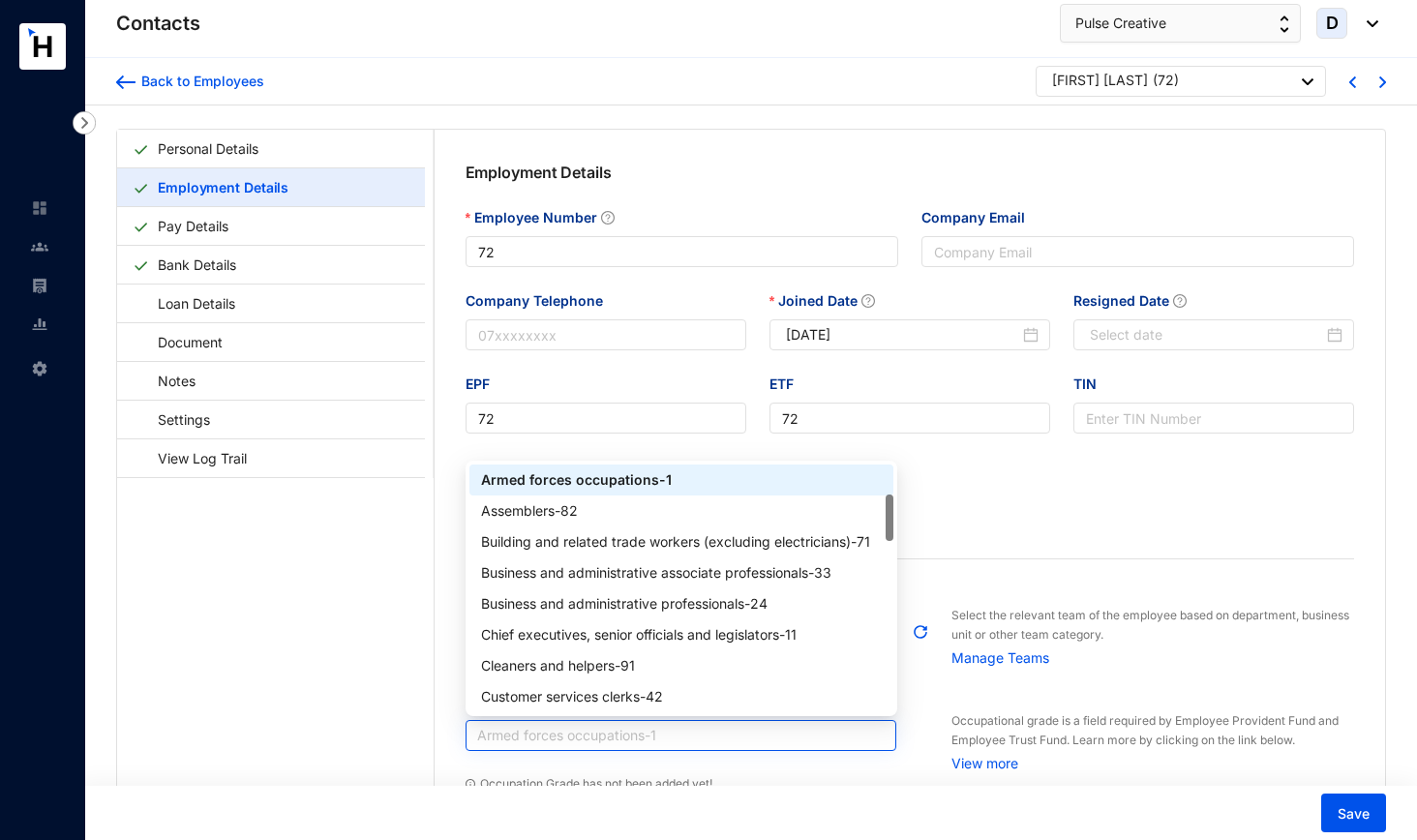 click on "Armed forces occupations  -  1" at bounding box center [681, 735] 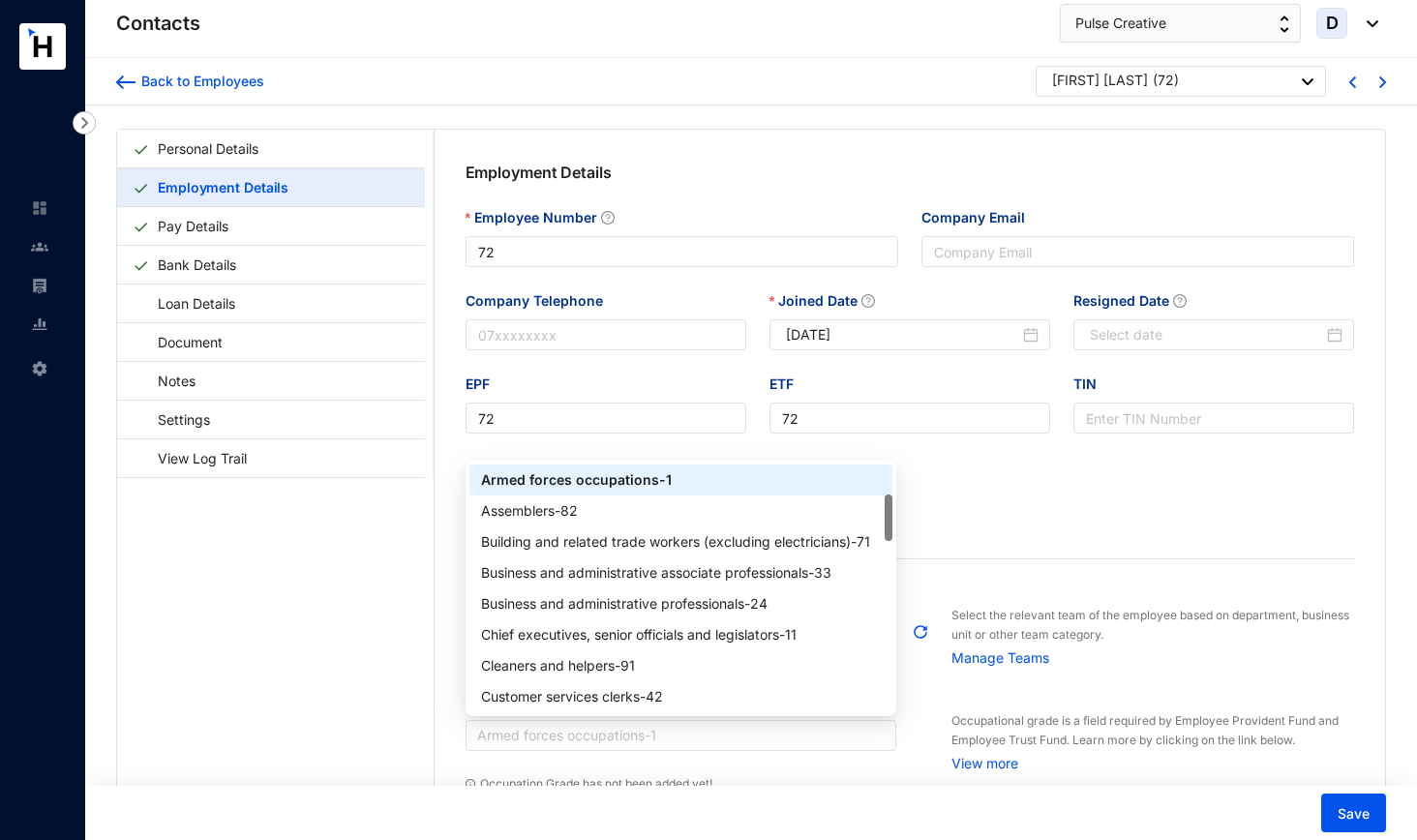 click on "Customer services clerks  -  42" at bounding box center (681, 697) 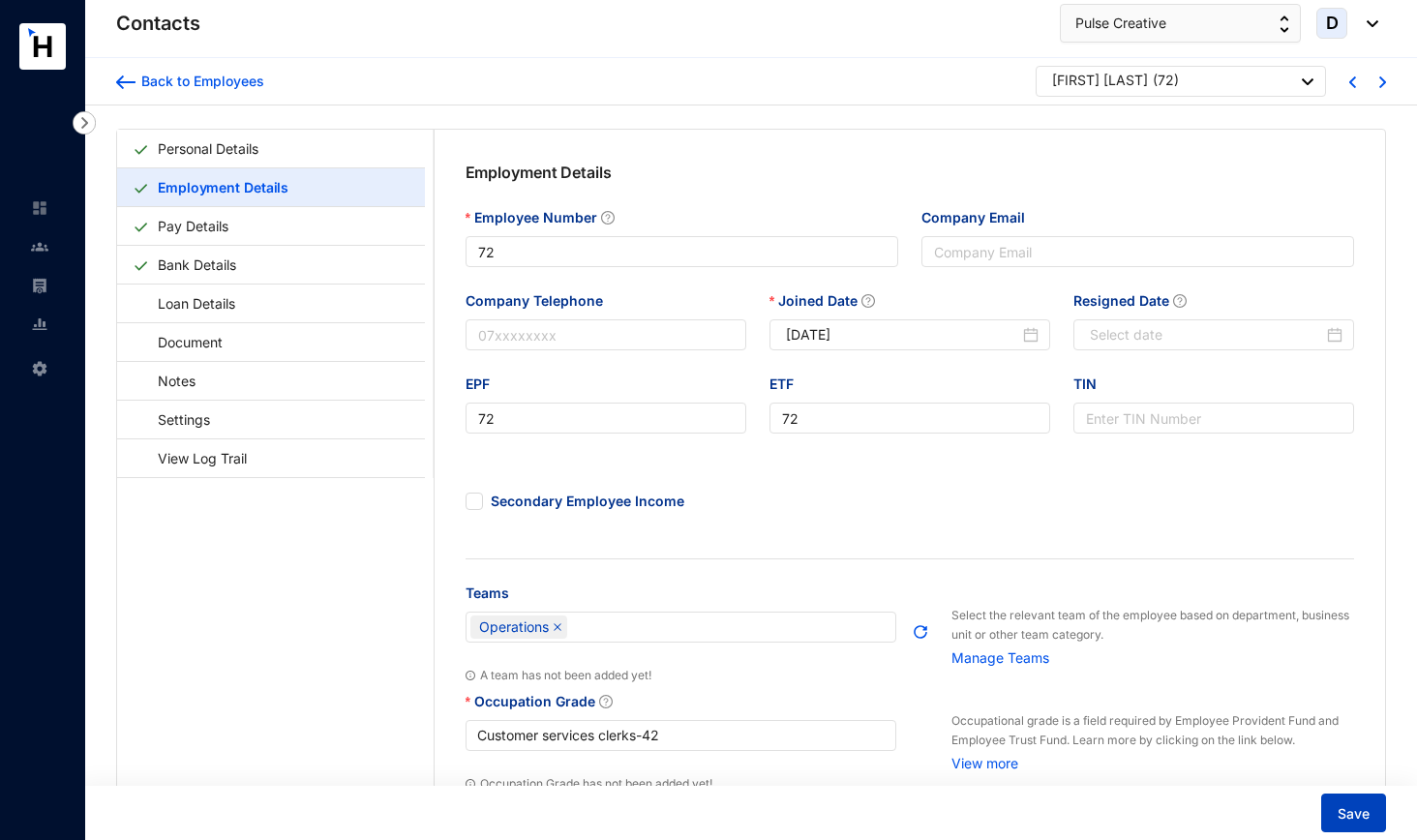 click on "Save" at bounding box center (1353, 814) 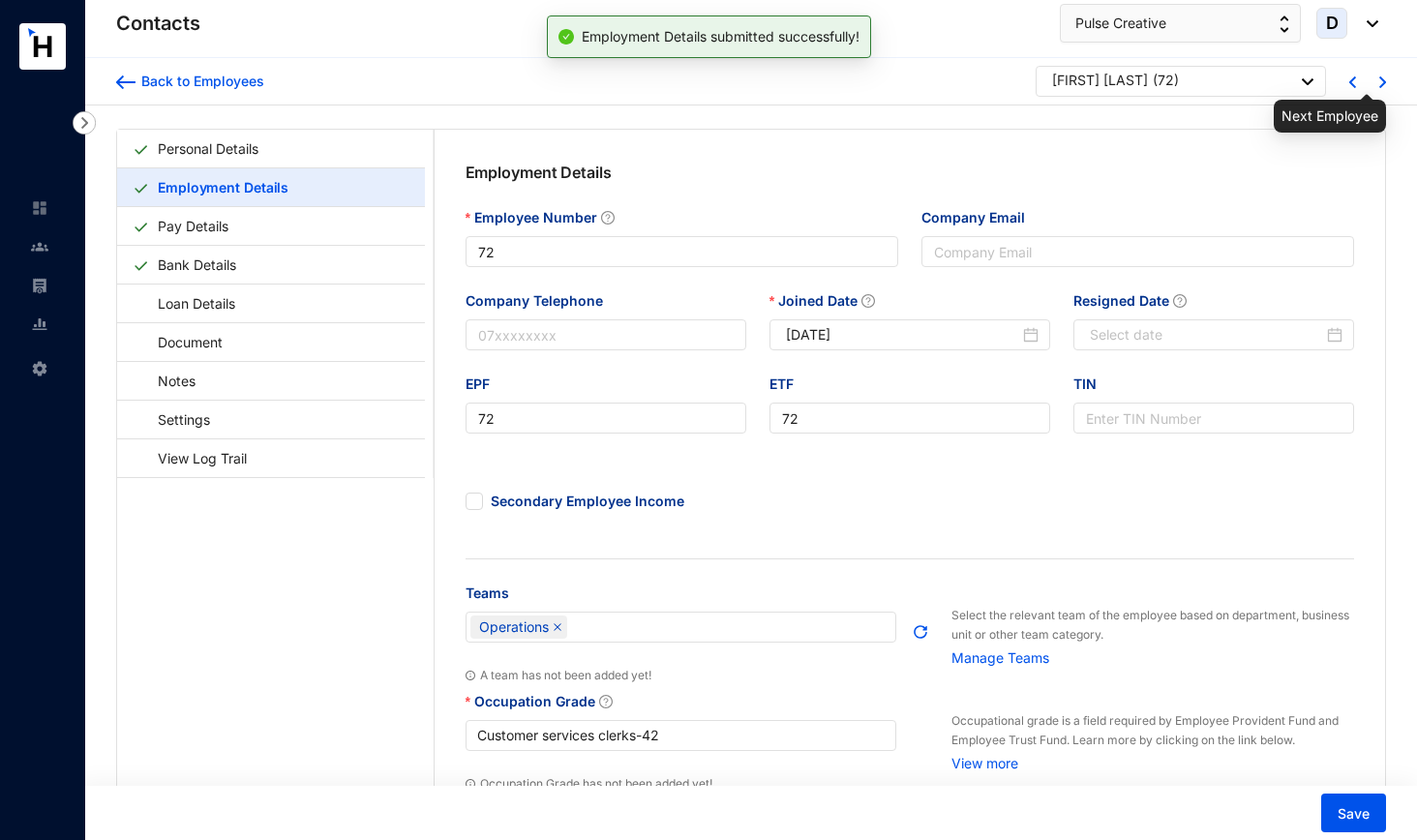 click at bounding box center (1382, 82) 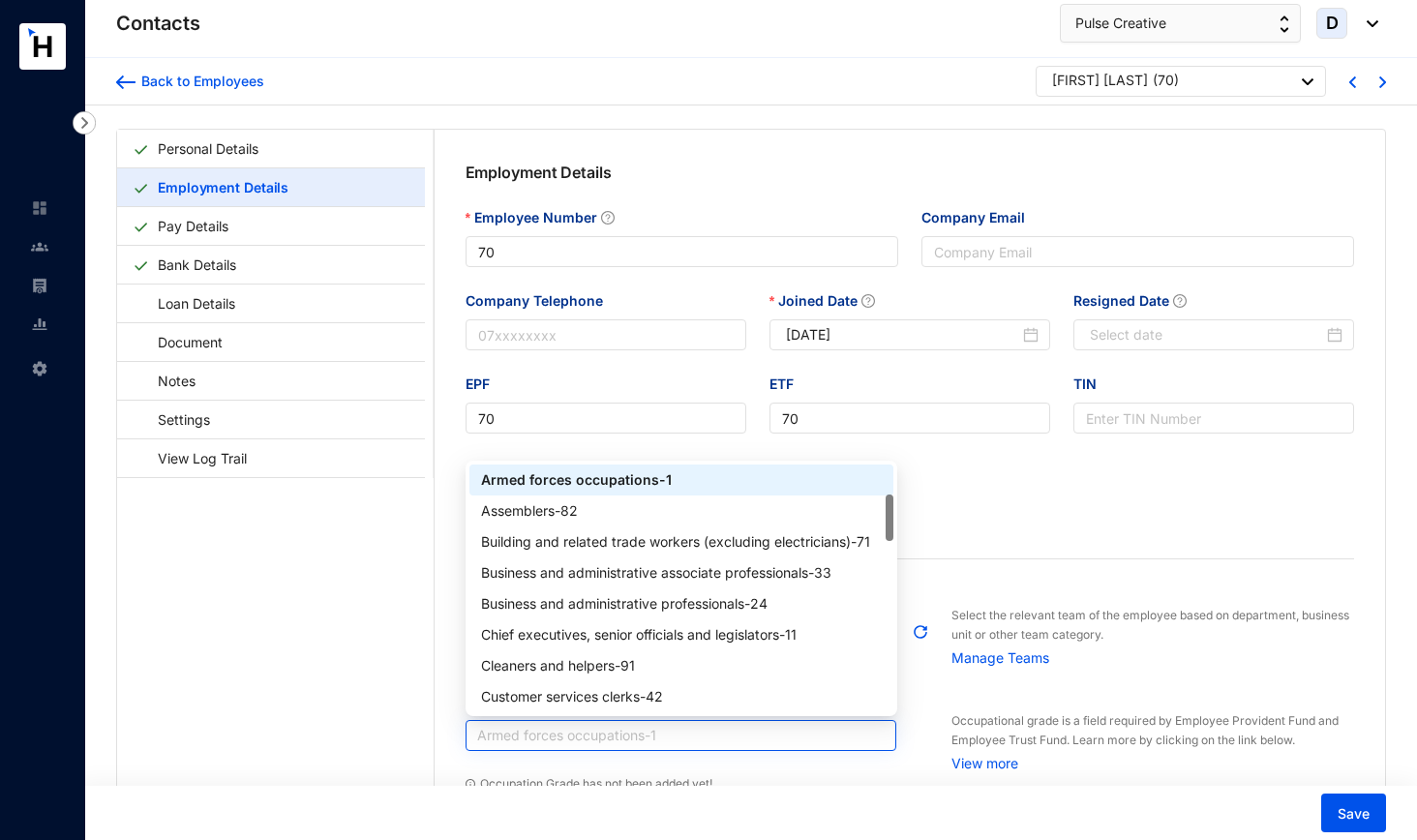 click on "Armed forces occupations  -  1" at bounding box center (681, 735) 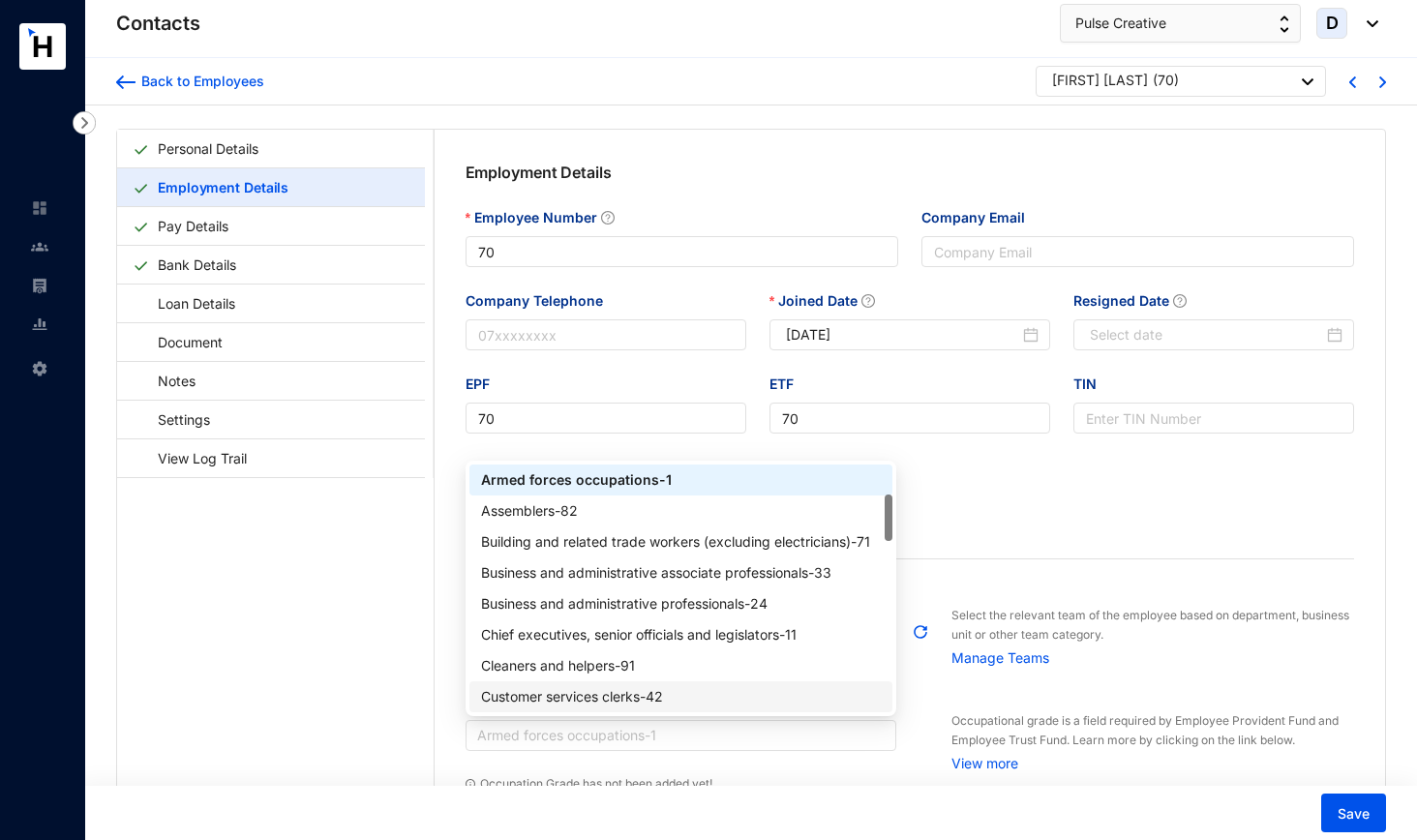 click on "Customer services clerks  -  42" at bounding box center (681, 697) 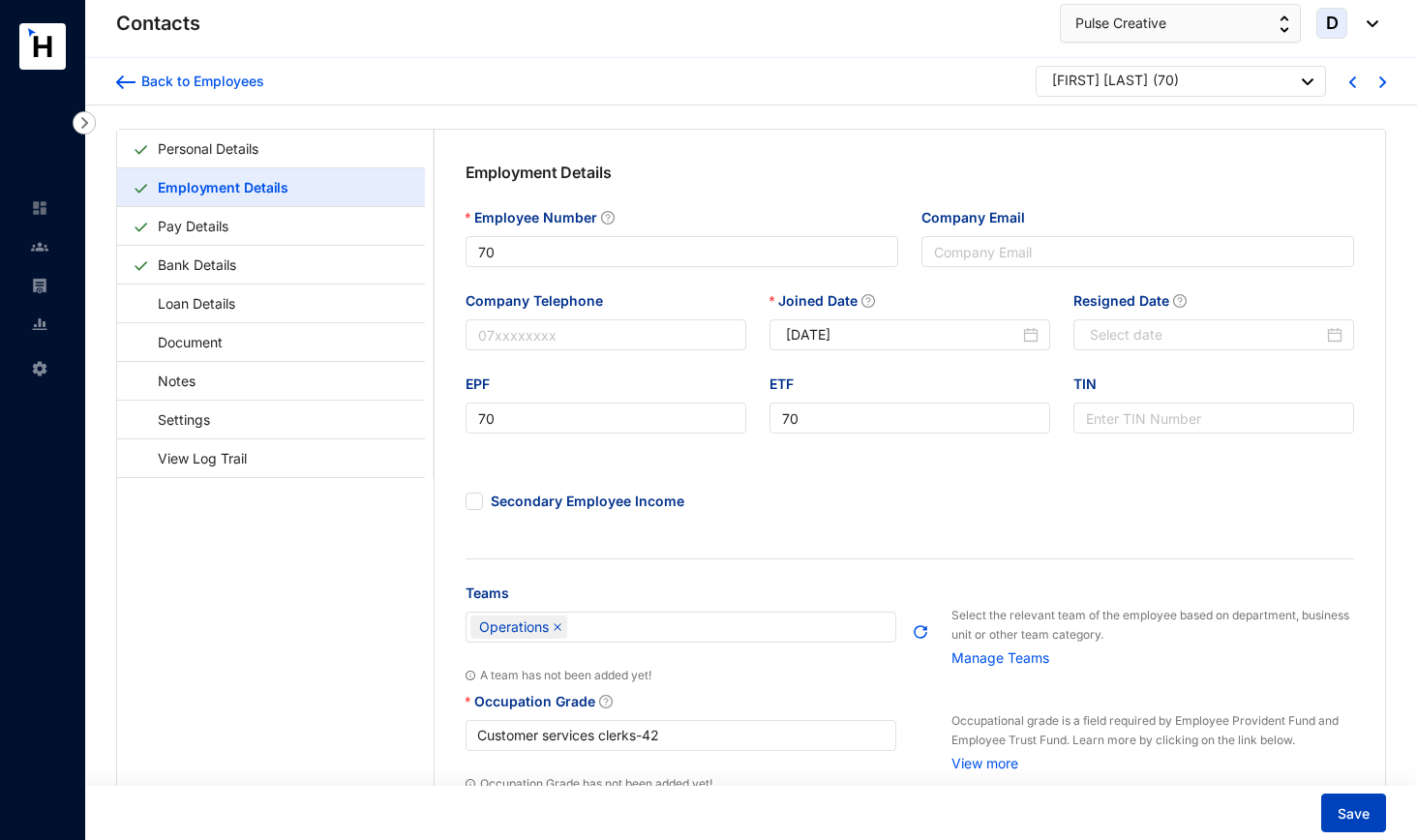 click on "Save" at bounding box center [1353, 814] 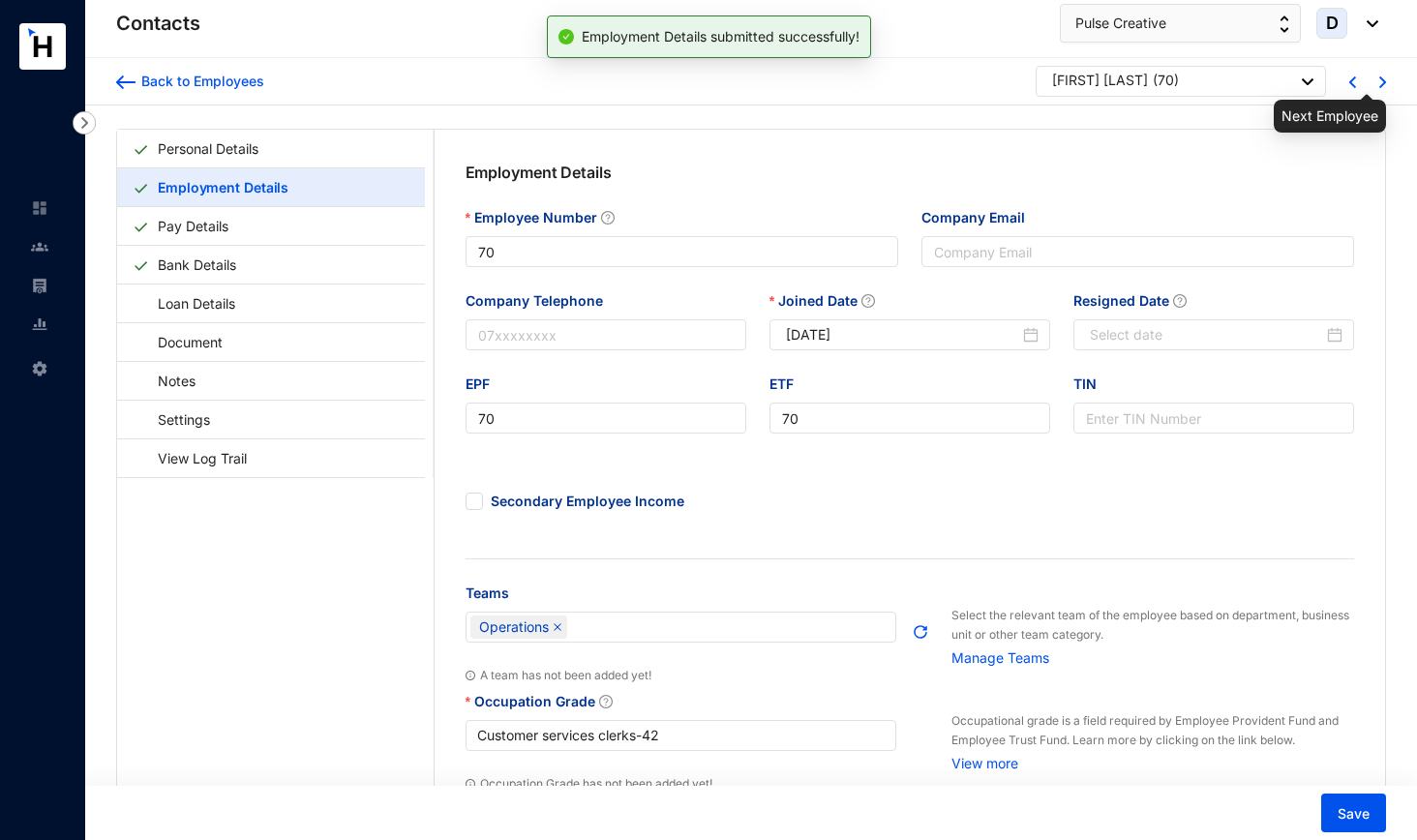 click at bounding box center [1382, 82] 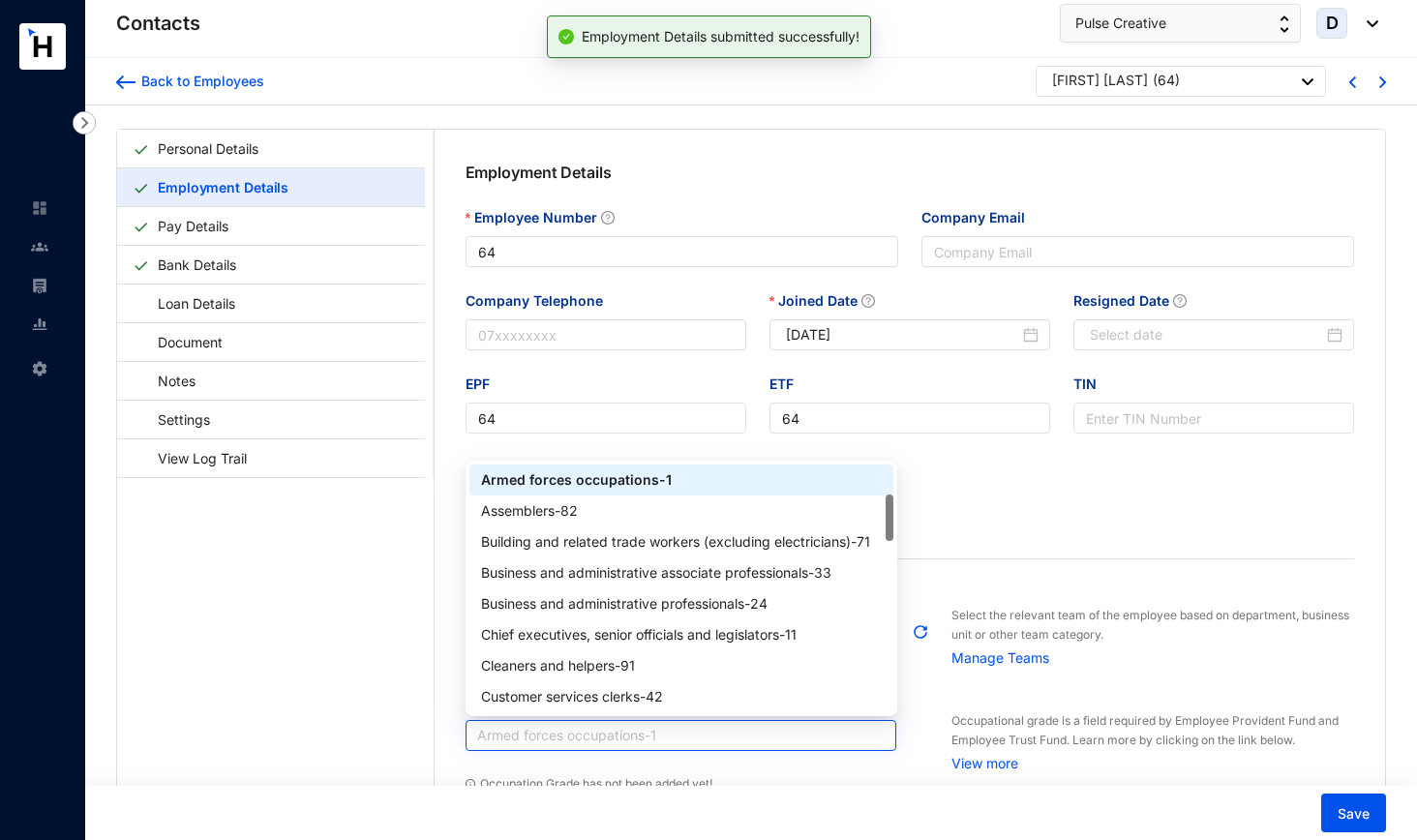 click on "Armed forces occupations  -  1" at bounding box center [681, 735] 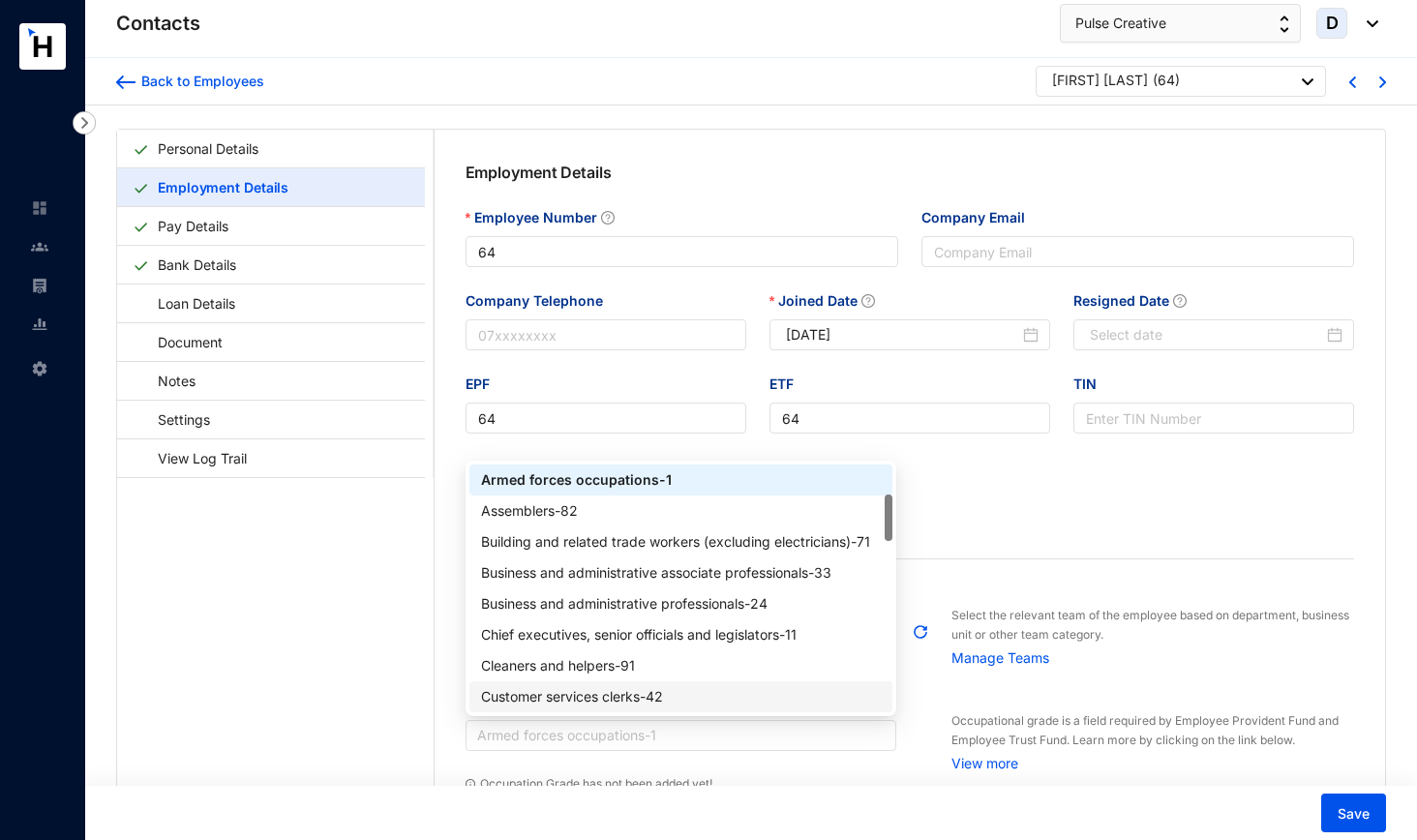 click on "Customer services clerks  -  42" at bounding box center (681, 697) 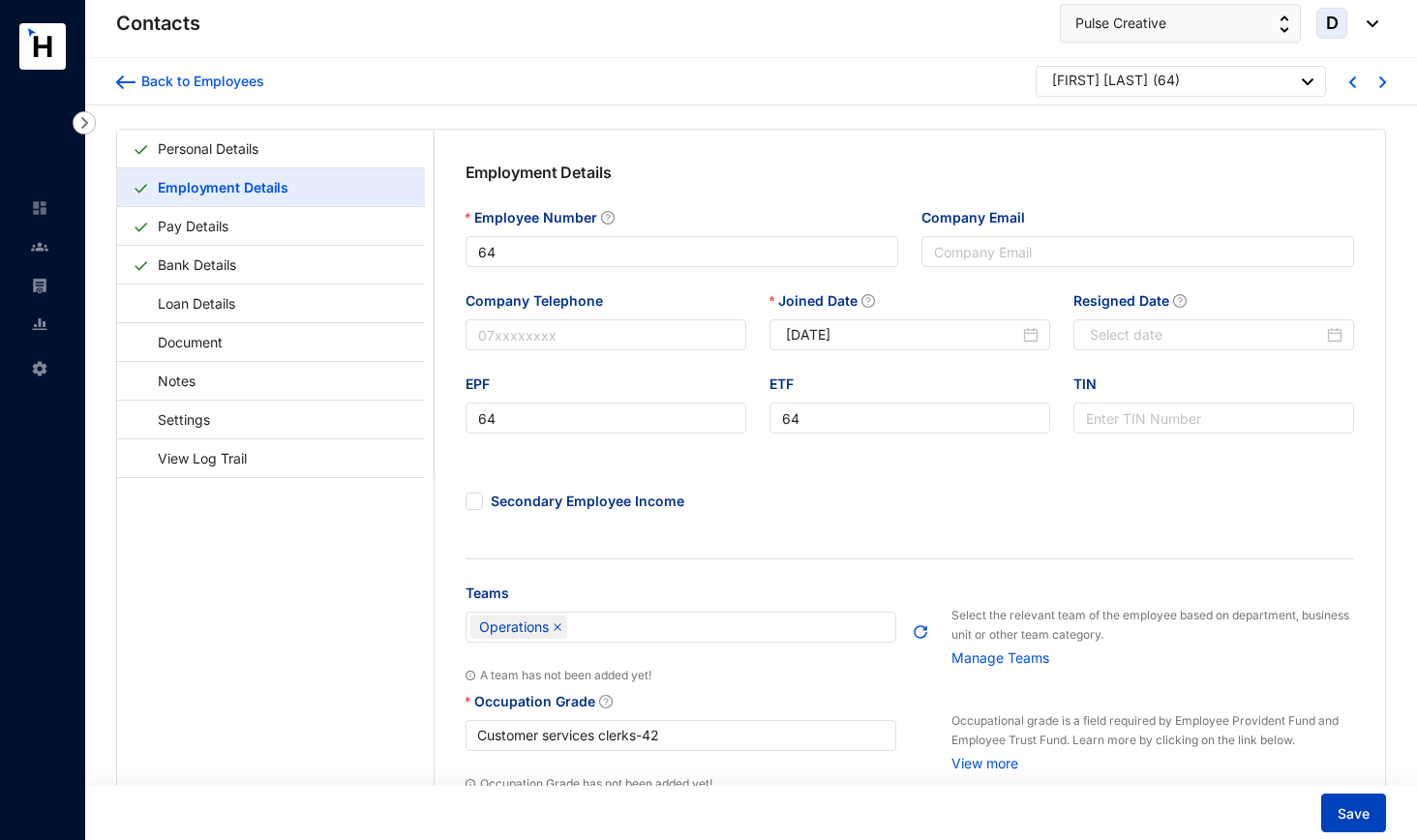 click on "Save" at bounding box center [1353, 813] 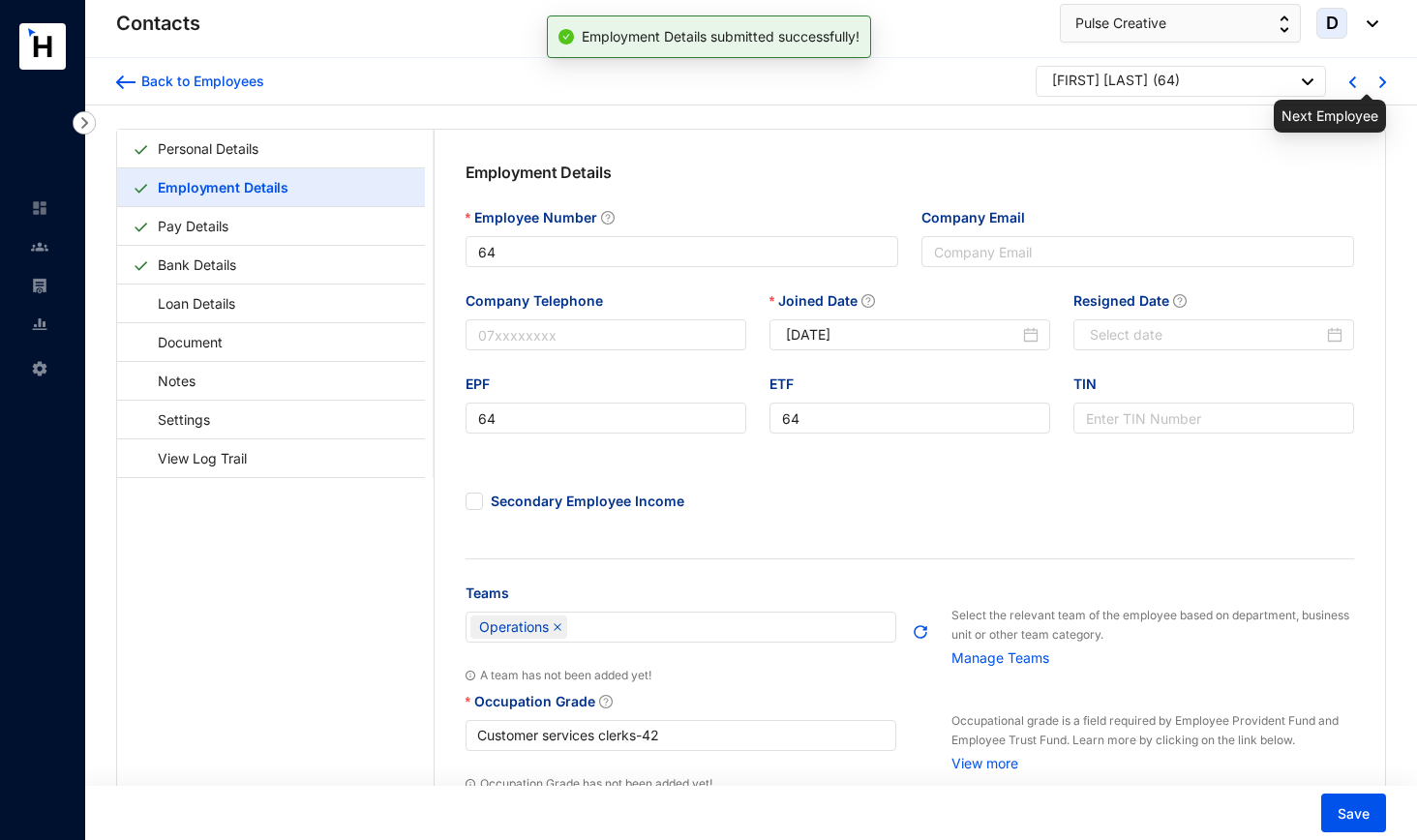 click at bounding box center (1382, 82) 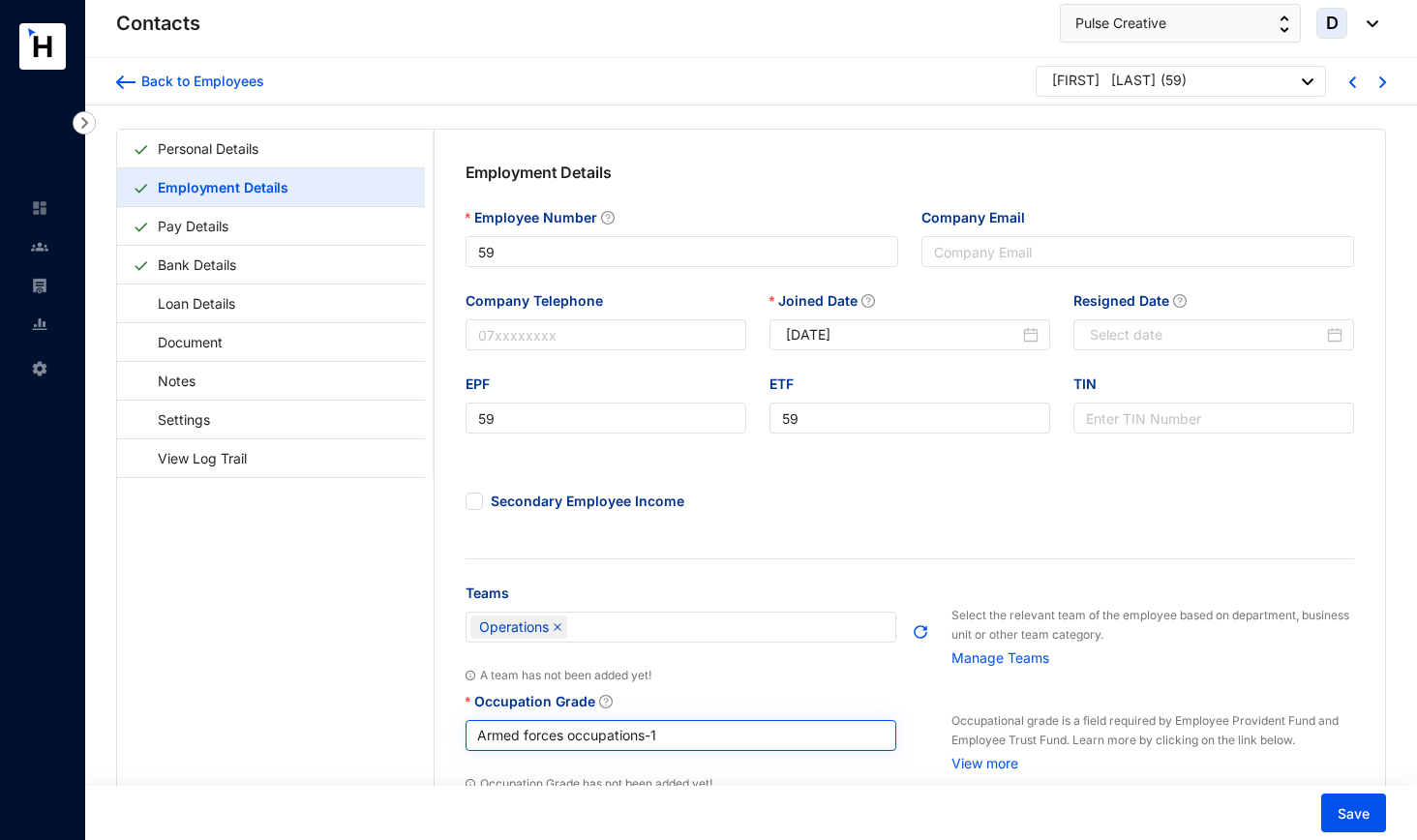 click on "Armed forces occupations  -  1" at bounding box center [681, 735] 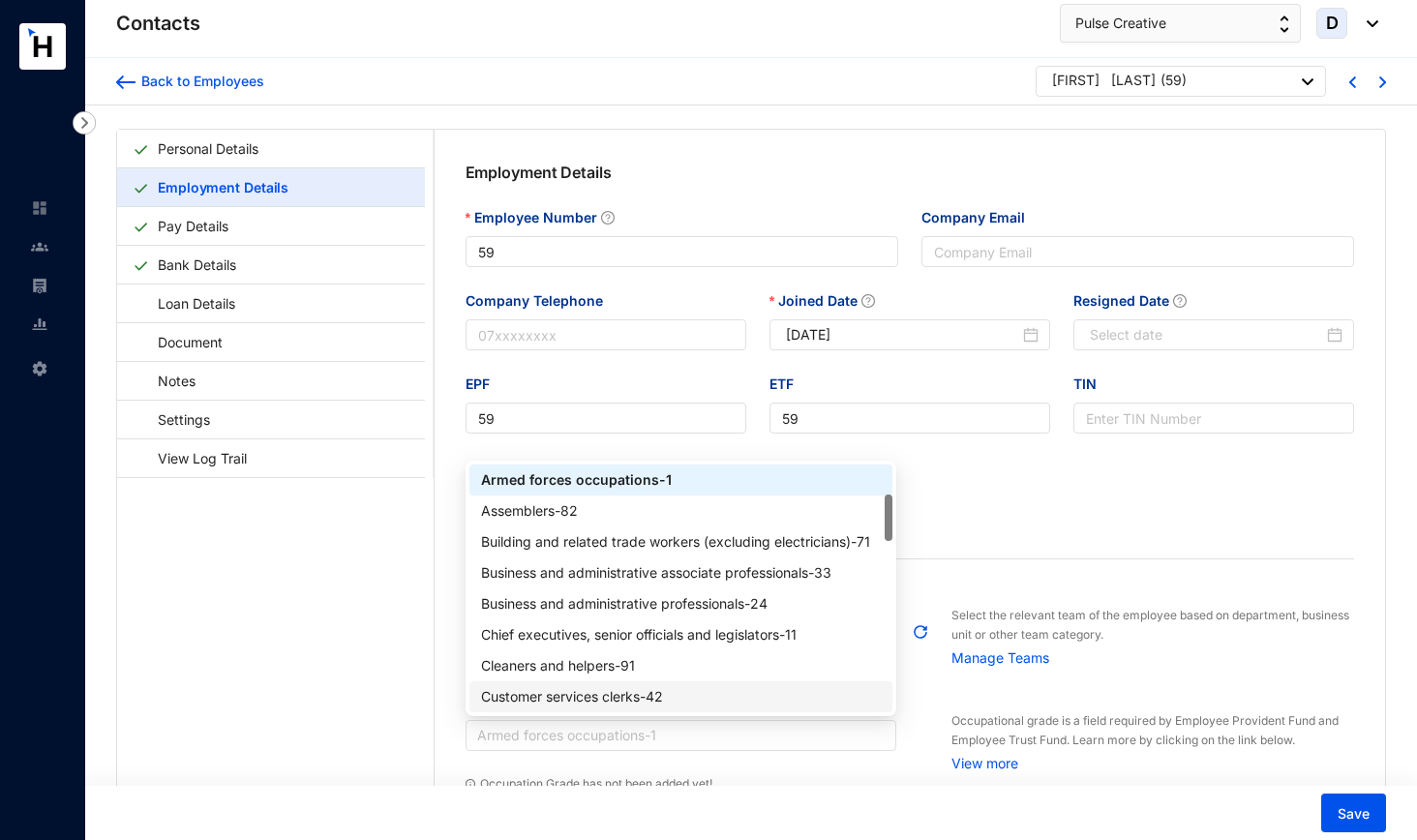 click on "Customer services clerks  -  42" at bounding box center [681, 697] 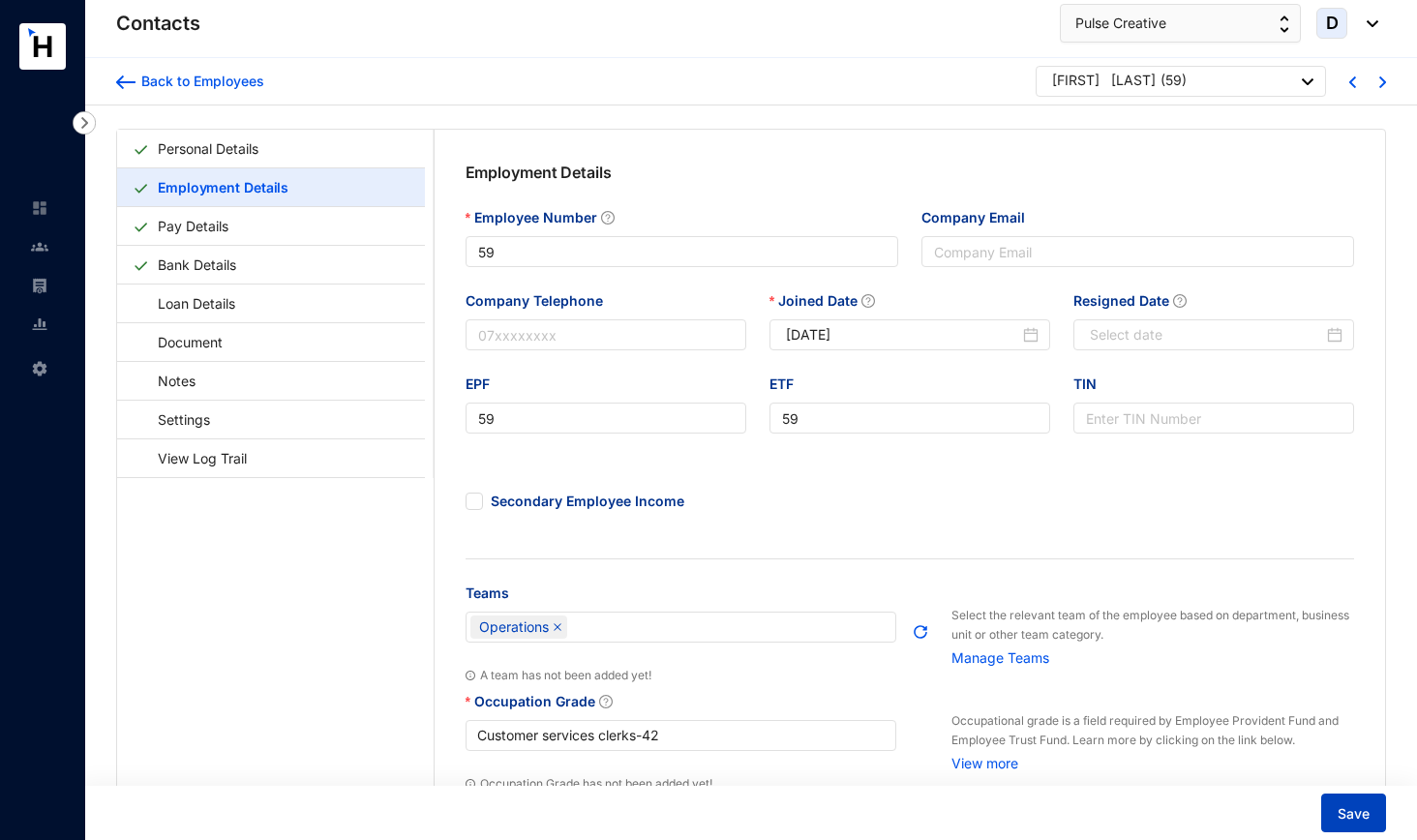 click on "Save" at bounding box center (1353, 813) 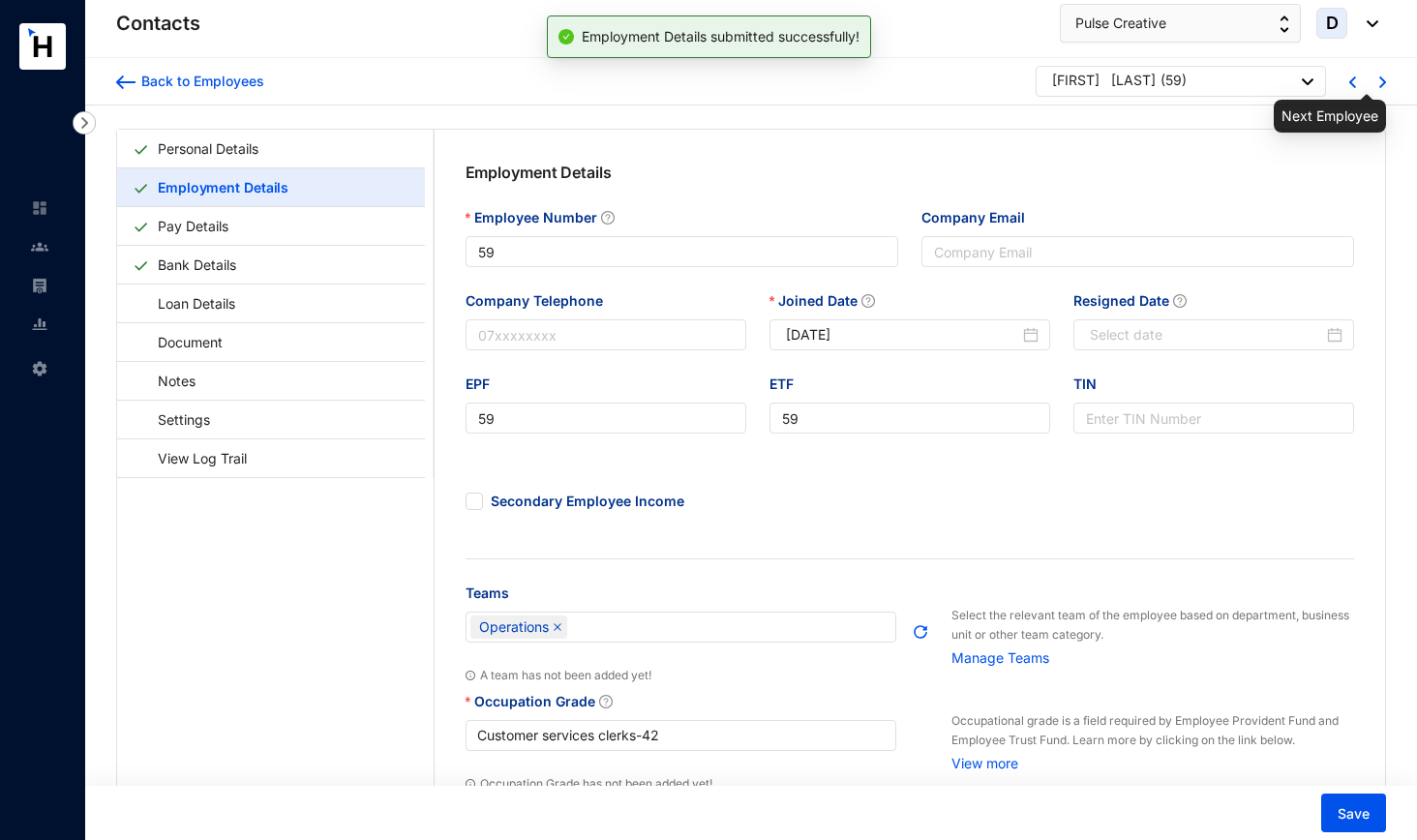 click at bounding box center (1382, 82) 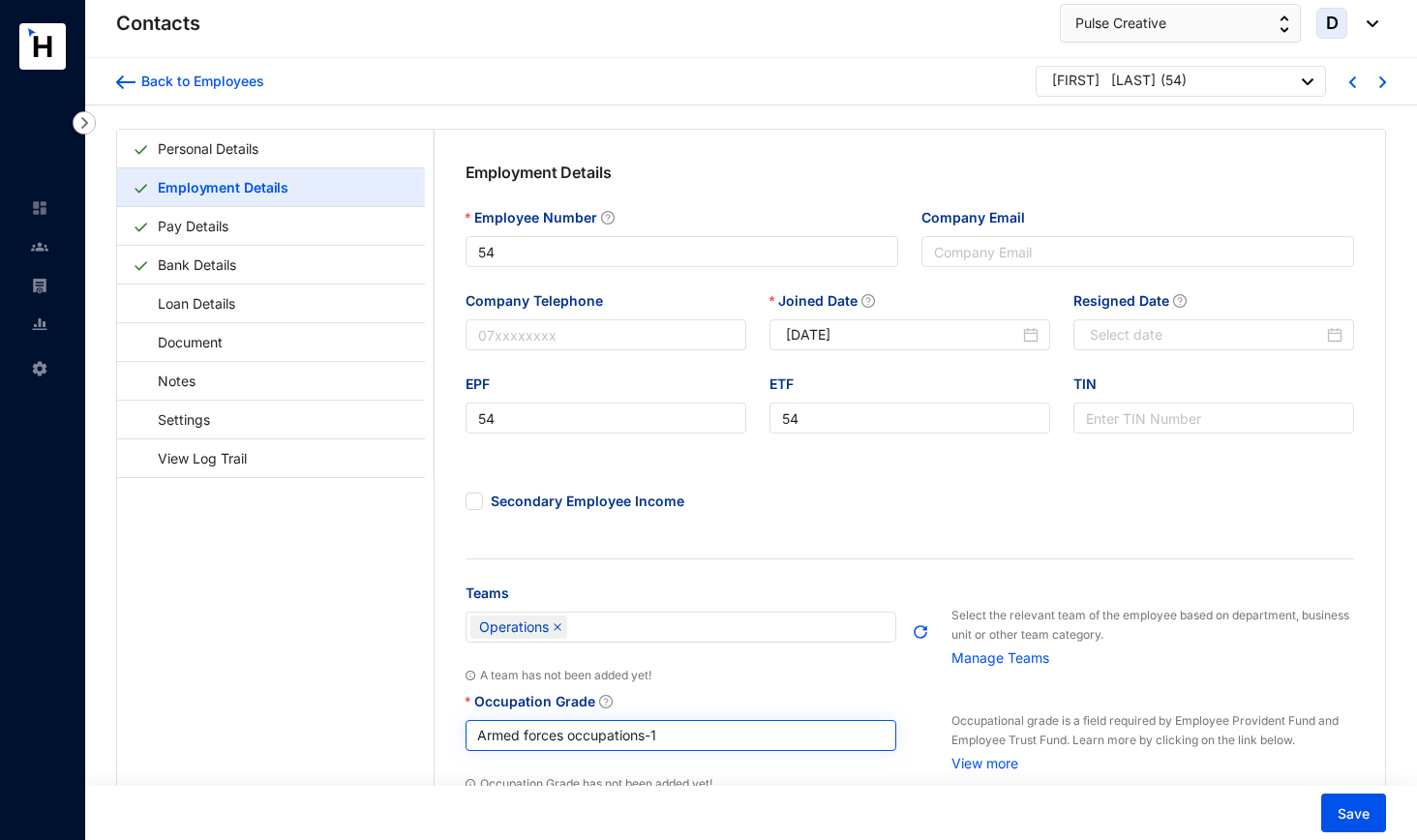 click on "Armed forces occupations  -  1" at bounding box center (681, 735) 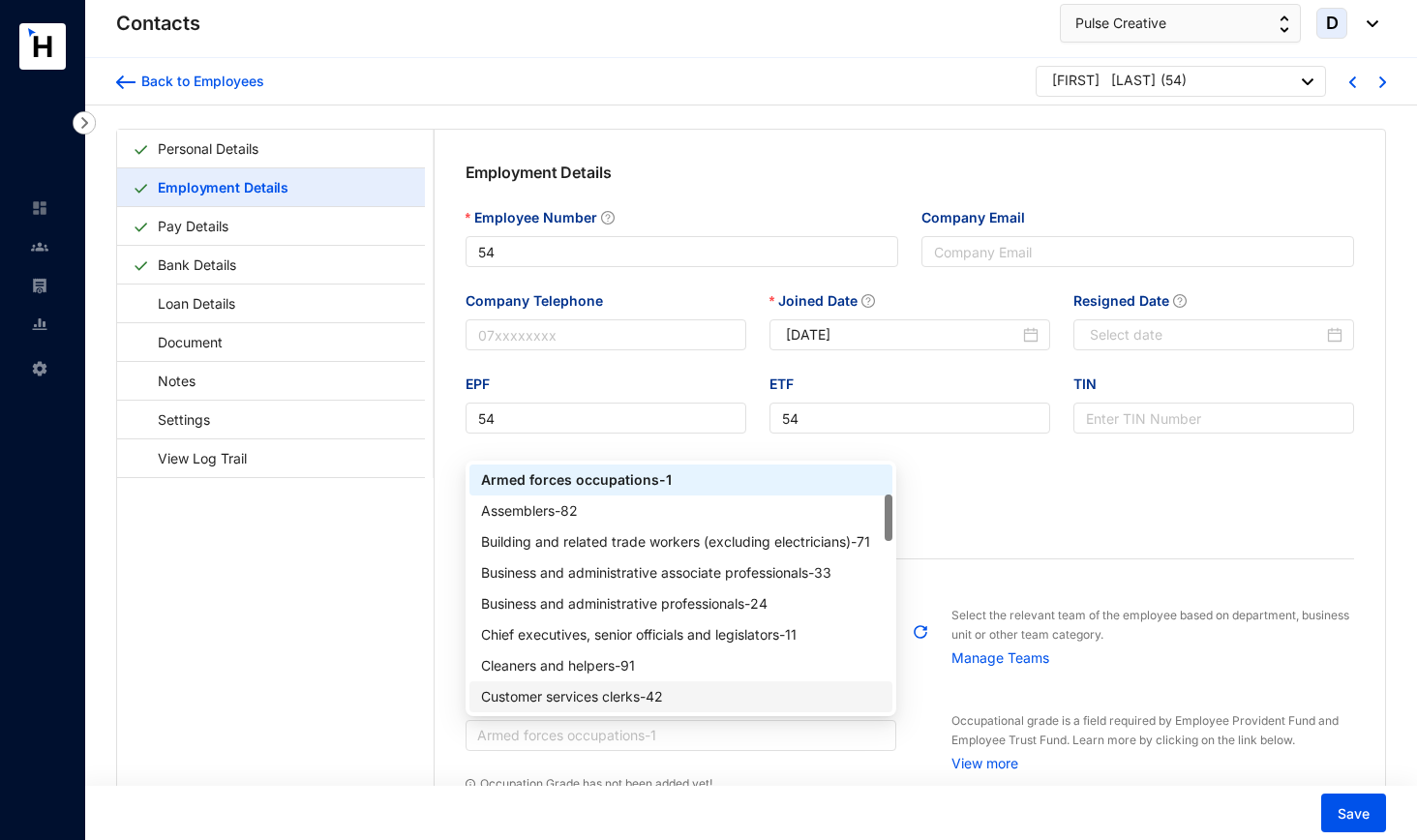 click on "Customer services clerks  -  42" at bounding box center (681, 697) 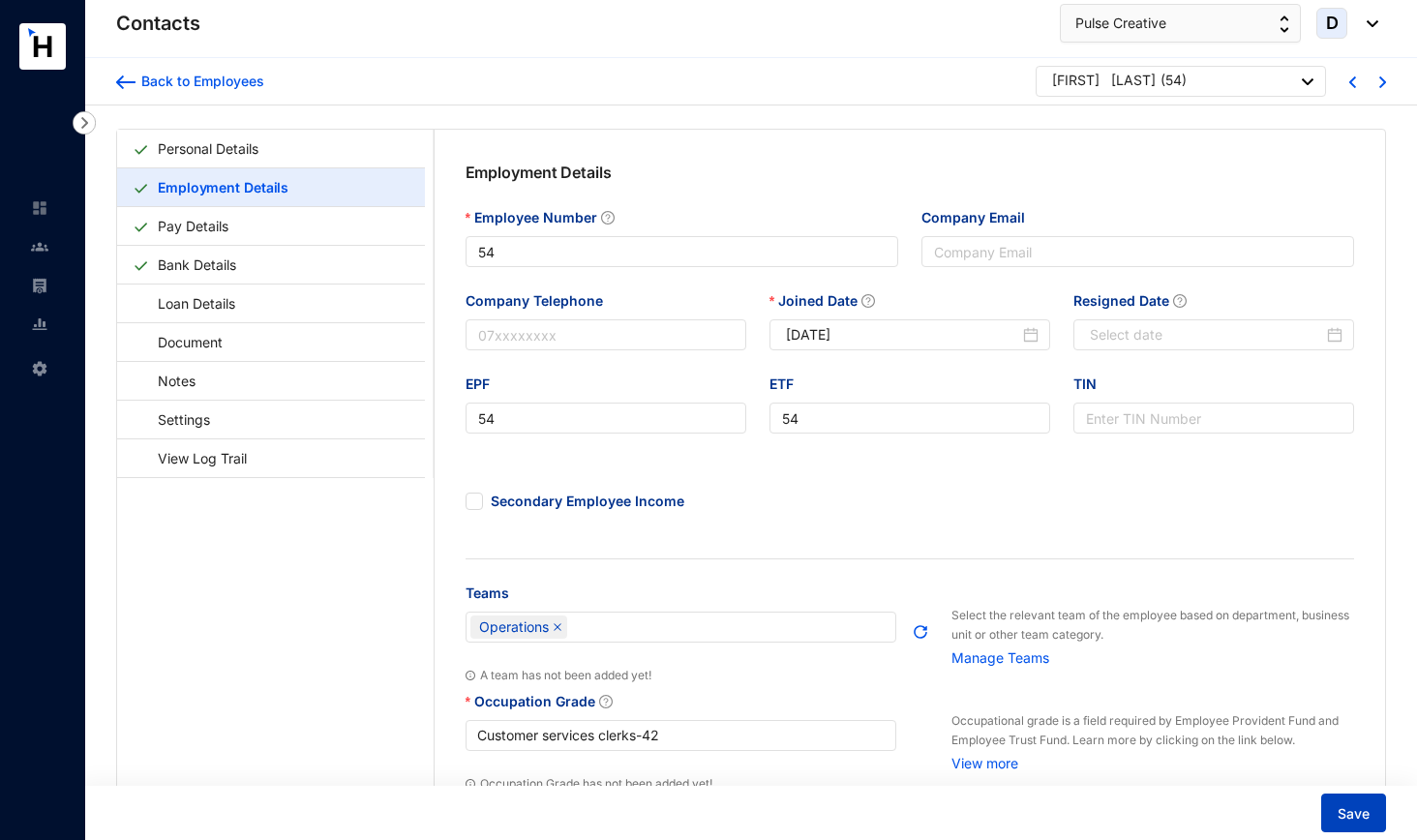 click on "Save" at bounding box center (1353, 814) 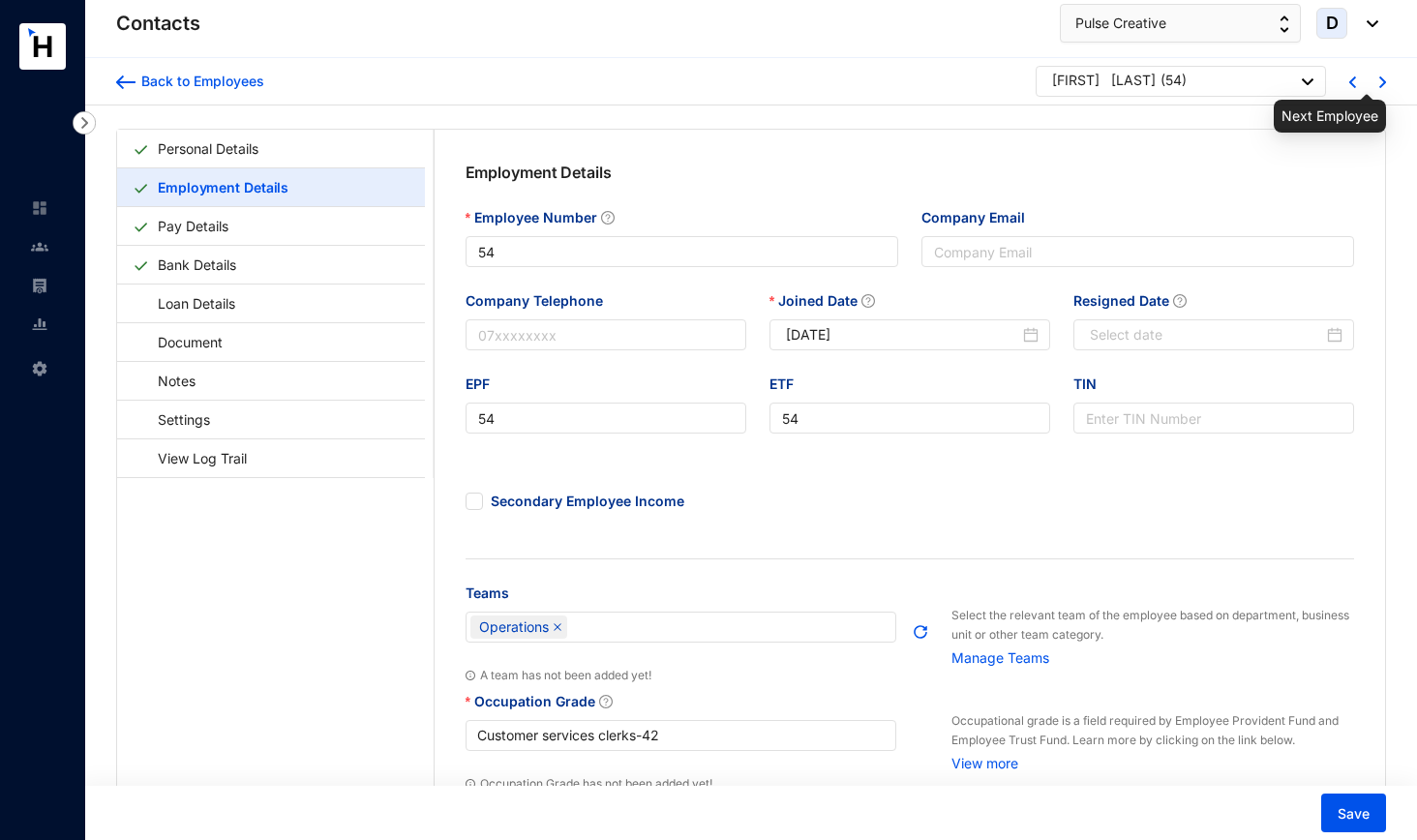 click at bounding box center [1382, 82] 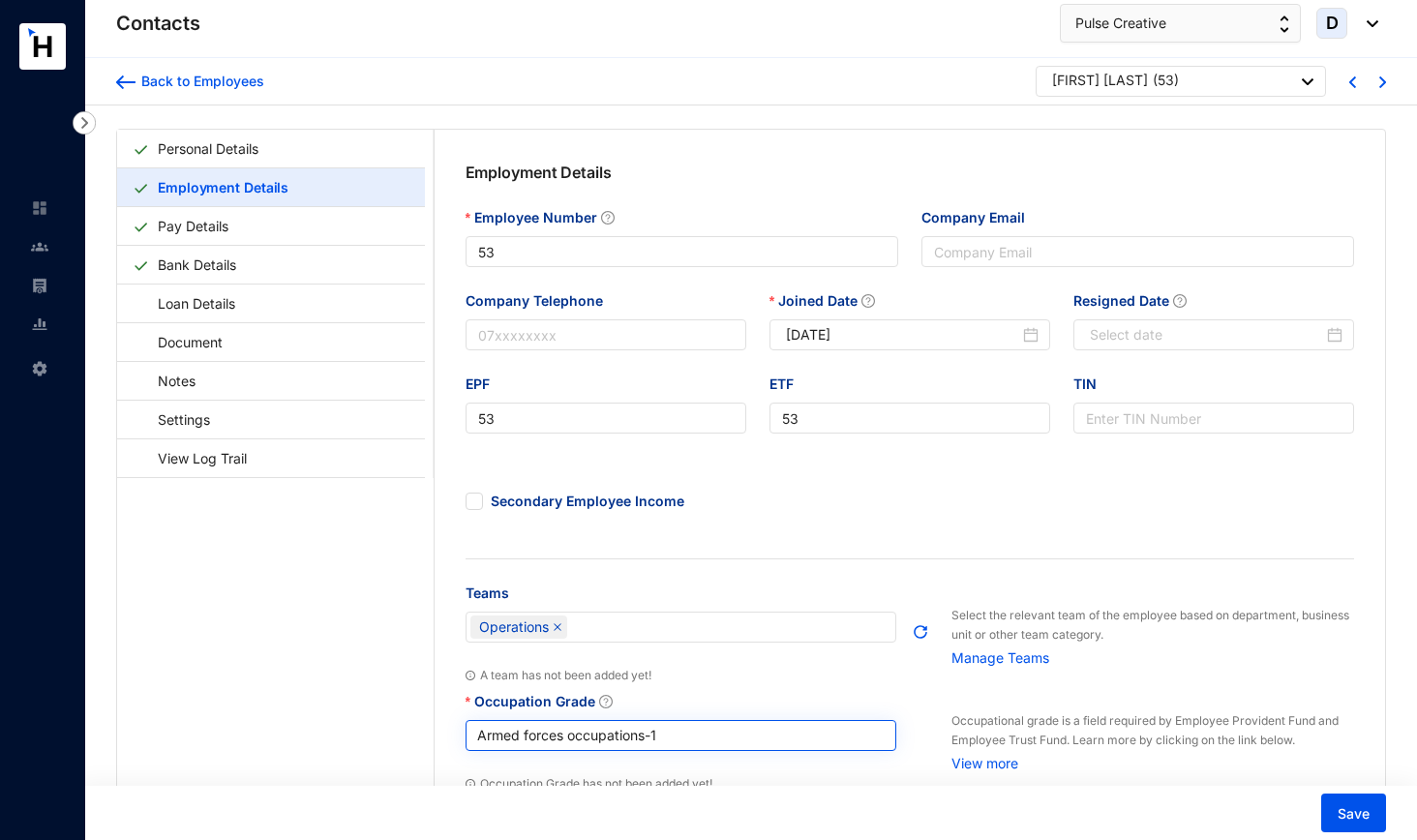 click on "Armed forces occupations  -  1" at bounding box center [681, 735] 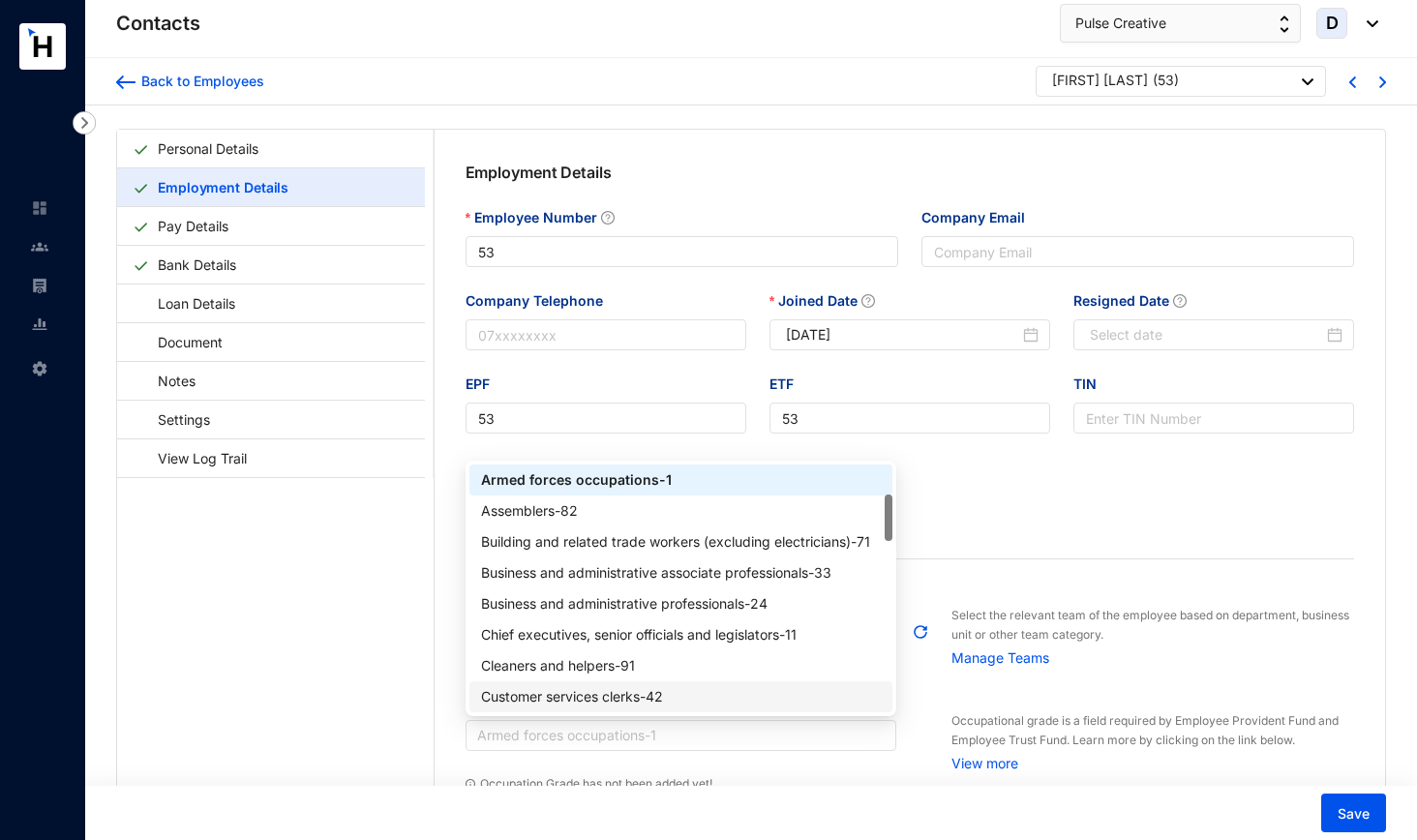 click on "Customer services clerks  -  42" at bounding box center (681, 697) 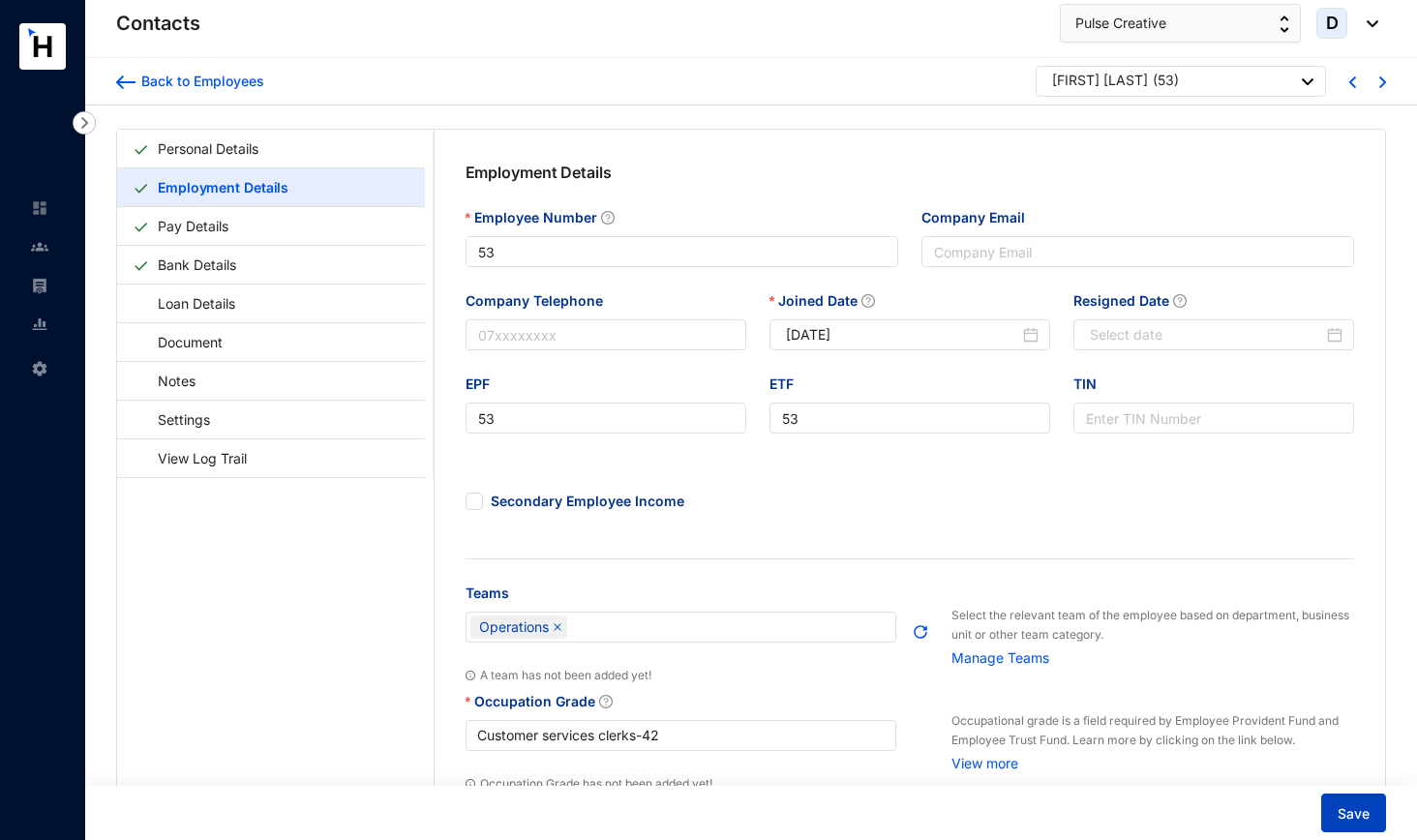 click on "Save" at bounding box center [1353, 813] 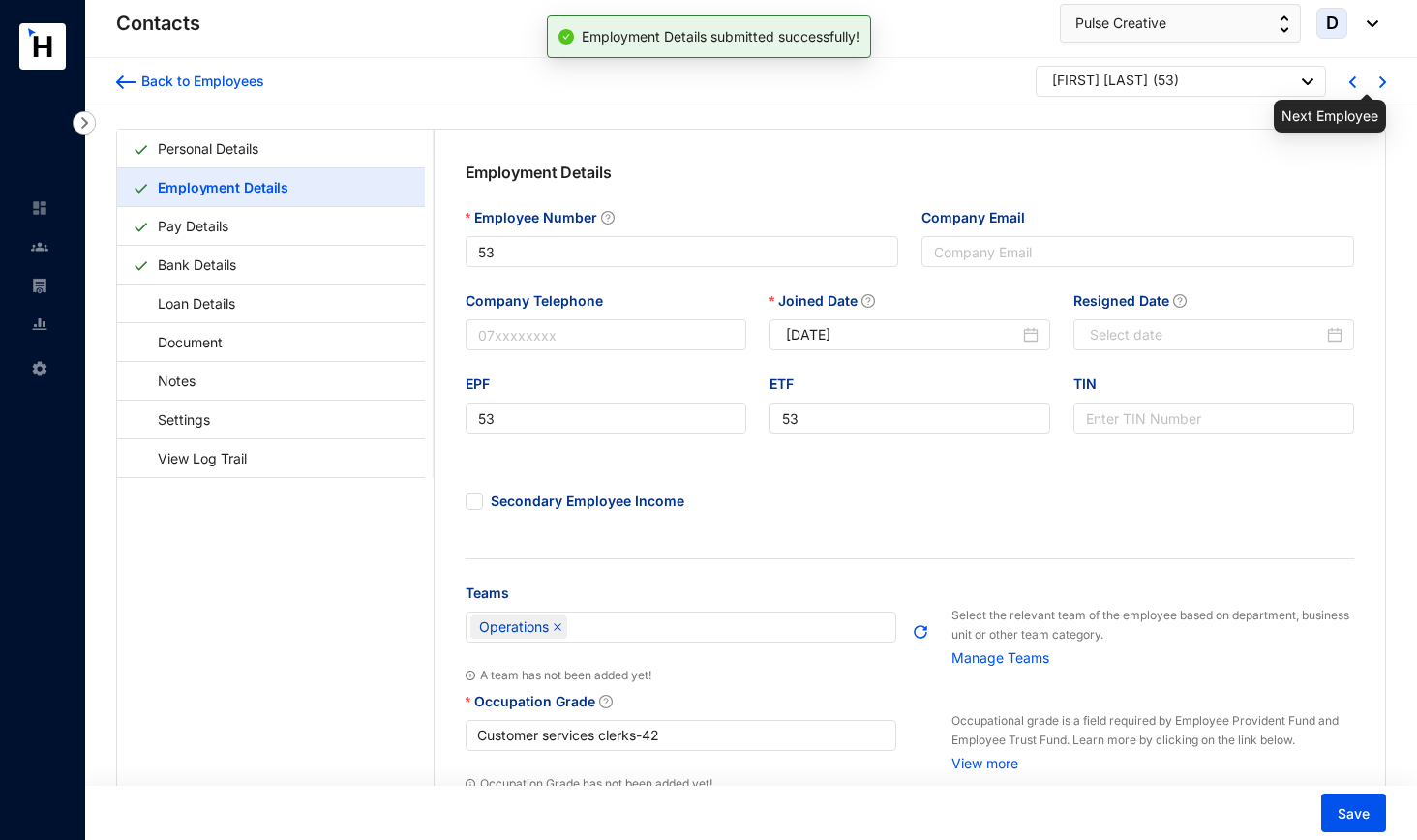 click at bounding box center (1382, 82) 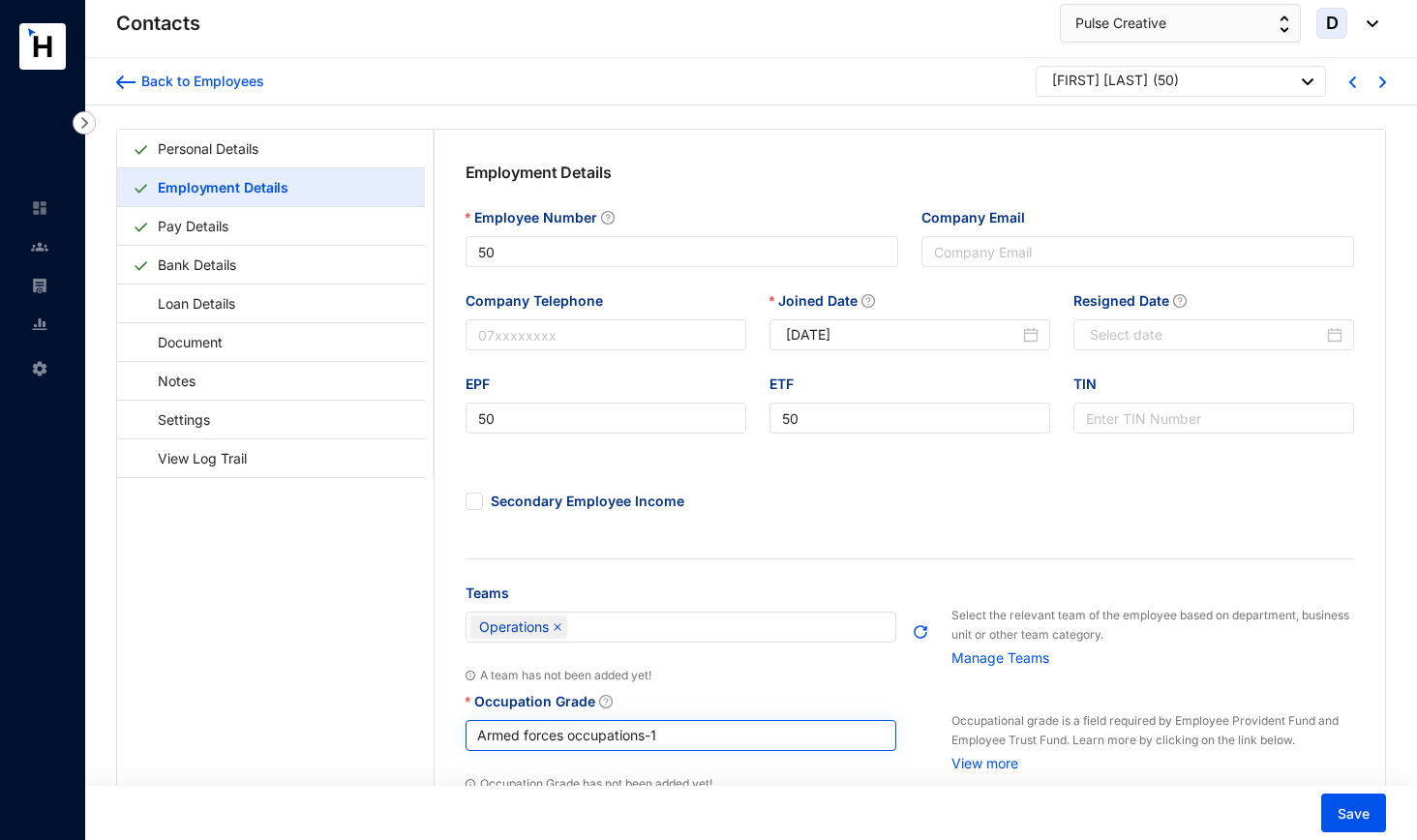 click on "Armed forces occupations  -  1" at bounding box center (681, 735) 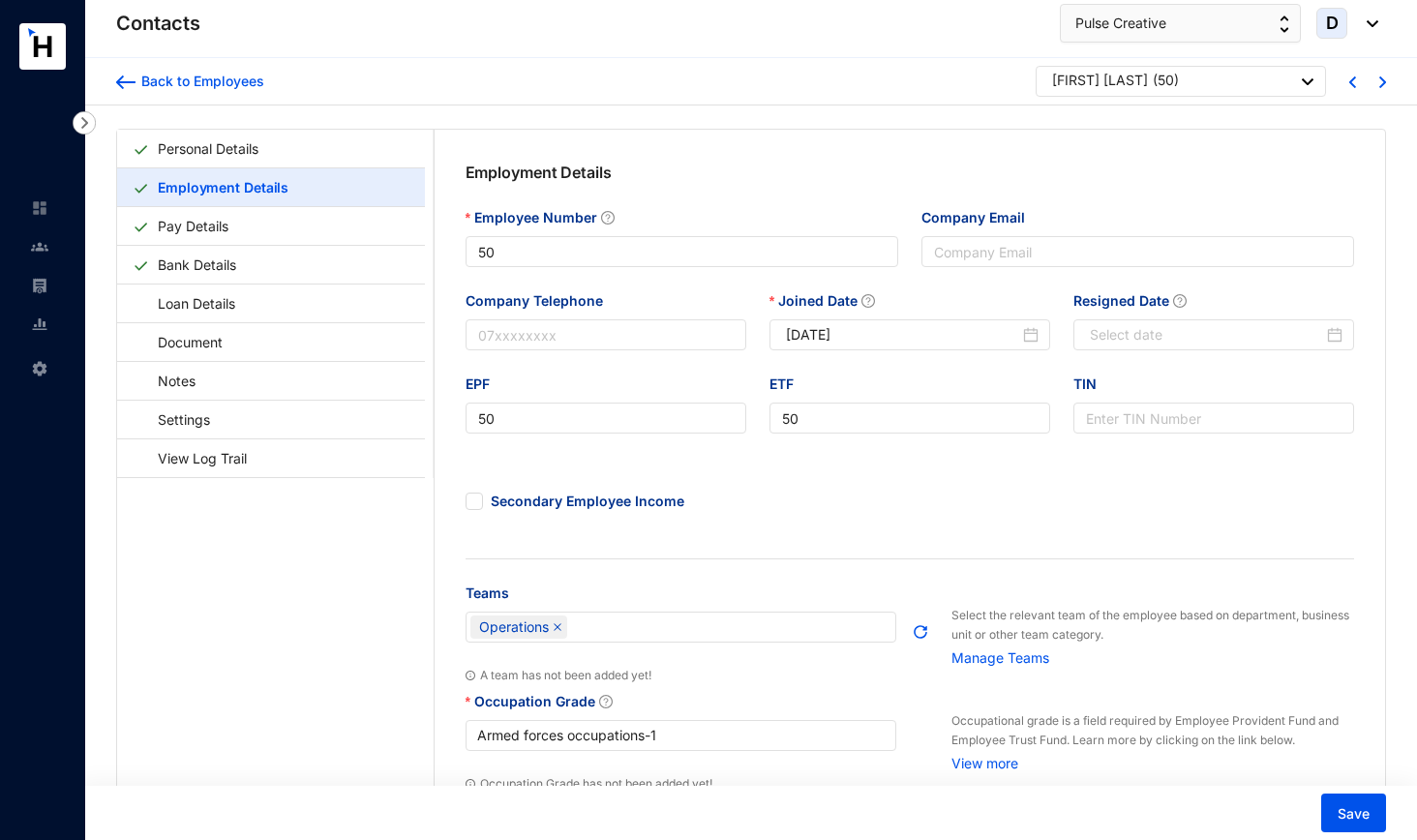 click on "Contacts Settings Contacts Pulse Creative D Back to Employees [LAST]   ( [NUMBER] ) Personal Details Employment Details Pay Details Bank Details Loan Details Document Notes Settings View Log Trail Employment Details Employee Number [NUMBER] Company Email Company Telephone Joined Date [DATE] Resigned Date EPF [NUMBER] ETF [NUMBER] TIN Secondary Employee Income Teams Operations   A team has not been added yet! Select the relevant team of the employee based on department, business unit or other team category. Manage Teams Occupation Grade Armed forces occupations  -  [NUMBER] Occupation Grade has not been added yet! Occupational grade is a field required by Employee Provident Fund and Employee Trust Fund. Learn more by clicking on the link below. View more Experience Add experience Operations Worker Current Edit [CITY] Full time [DATE]  -  Present ( [NUMBER] Months ) Manager : - Save Contacts Next Employee [FIRST] [LAST] [NUMBER] [FIRST] [LAST] [NUMBER] [FIRST] [LAST] [NUMBER] [FIRST] [LAST] [NUMBER] [FIRST] [LAST] [NUMBER] [FIRST] [LAST] [NUMBER] [FIRST] [LAST] [NUMBER]" at bounding box center [708, 420] 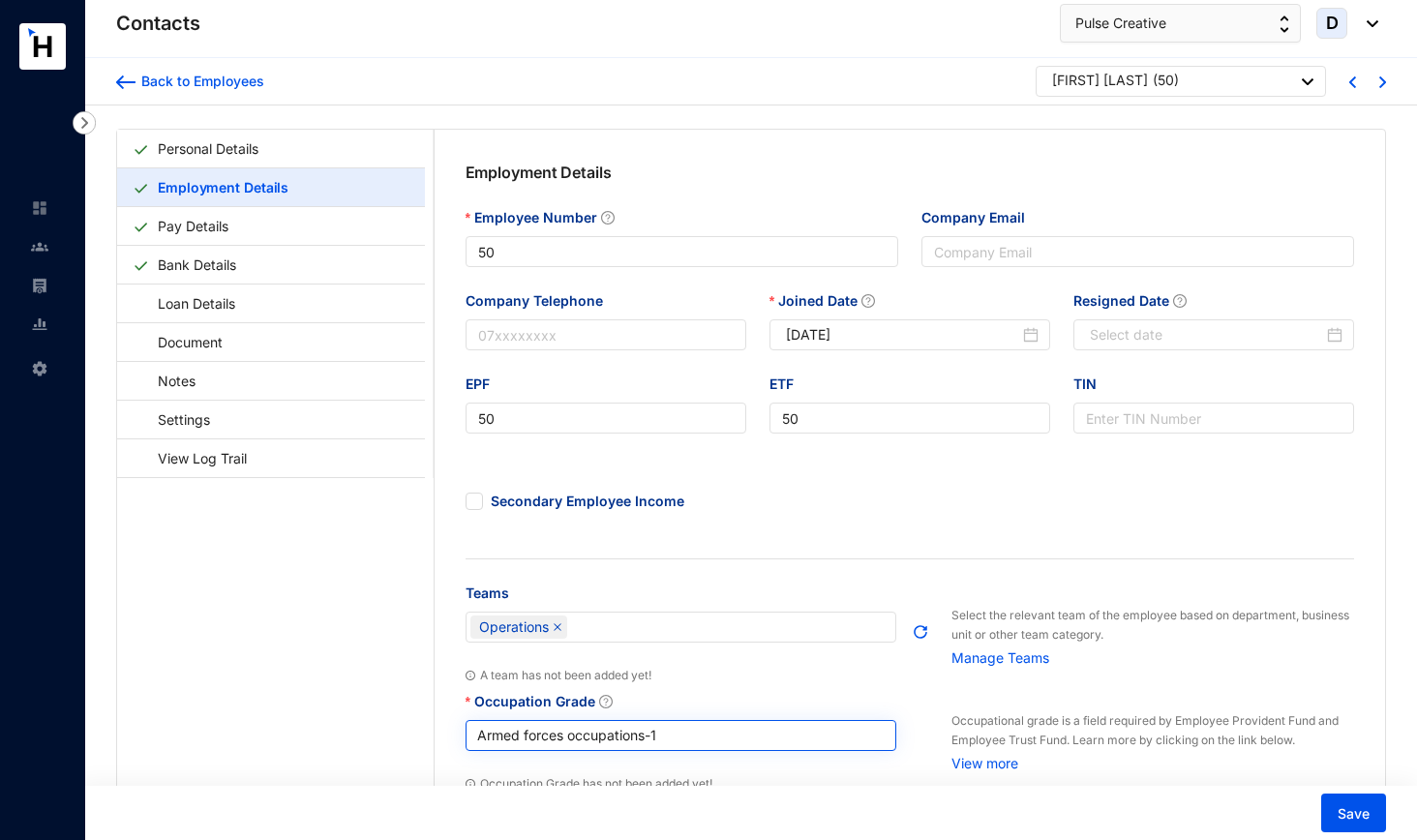 click on "Armed forces occupations  -  1" at bounding box center (681, 735) 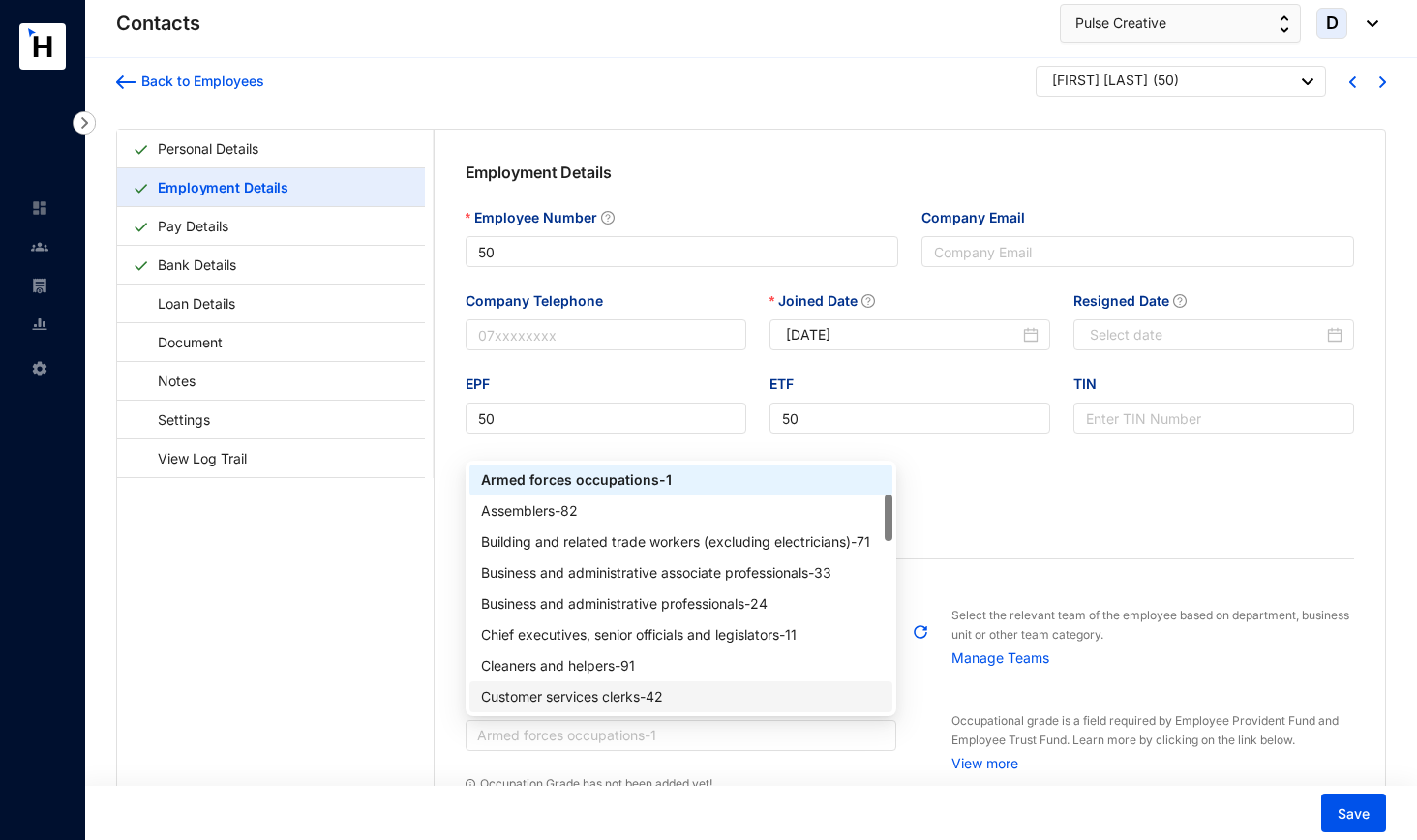 click on "Customer services clerks  -  42" at bounding box center (681, 697) 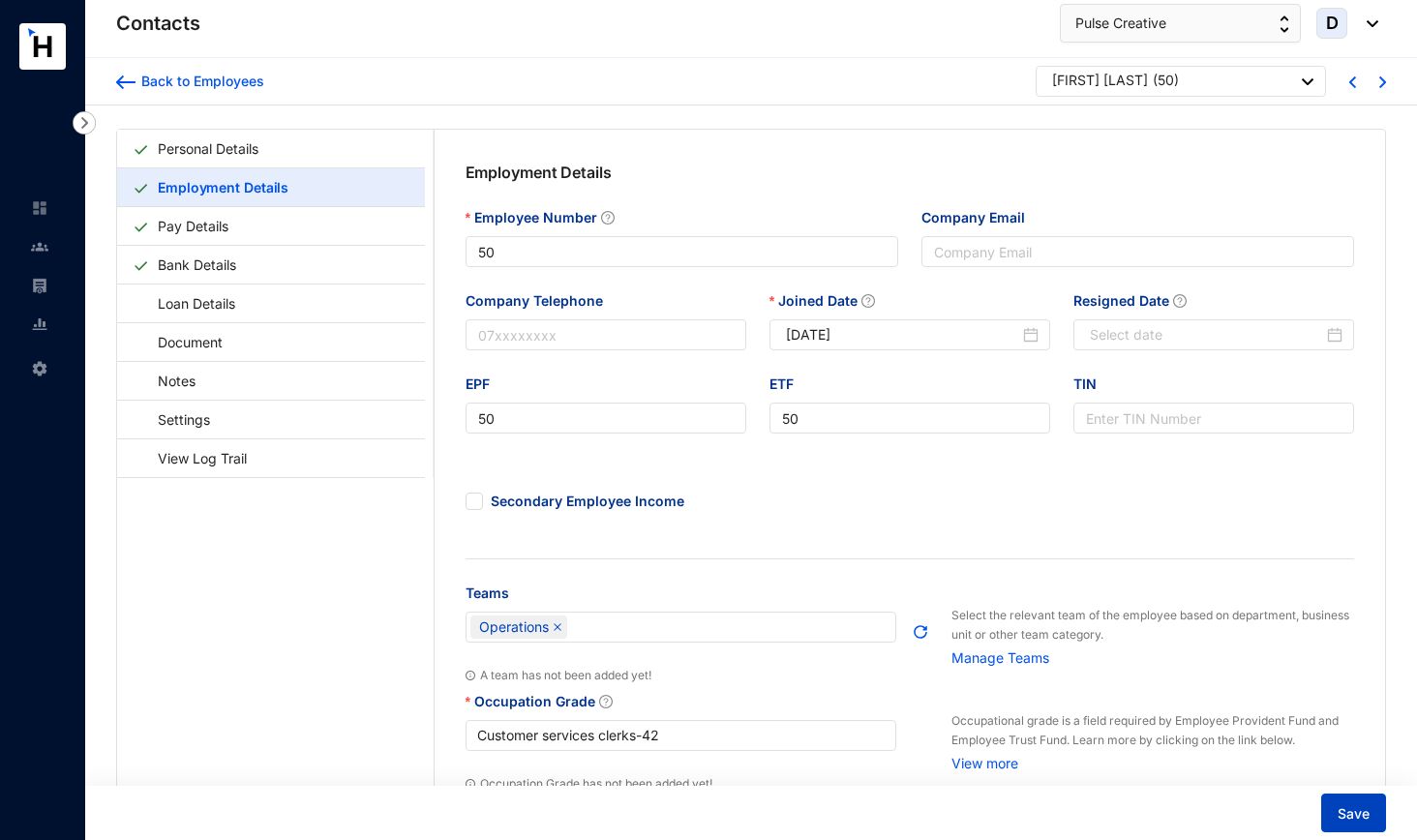 click on "Save" at bounding box center [1353, 814] 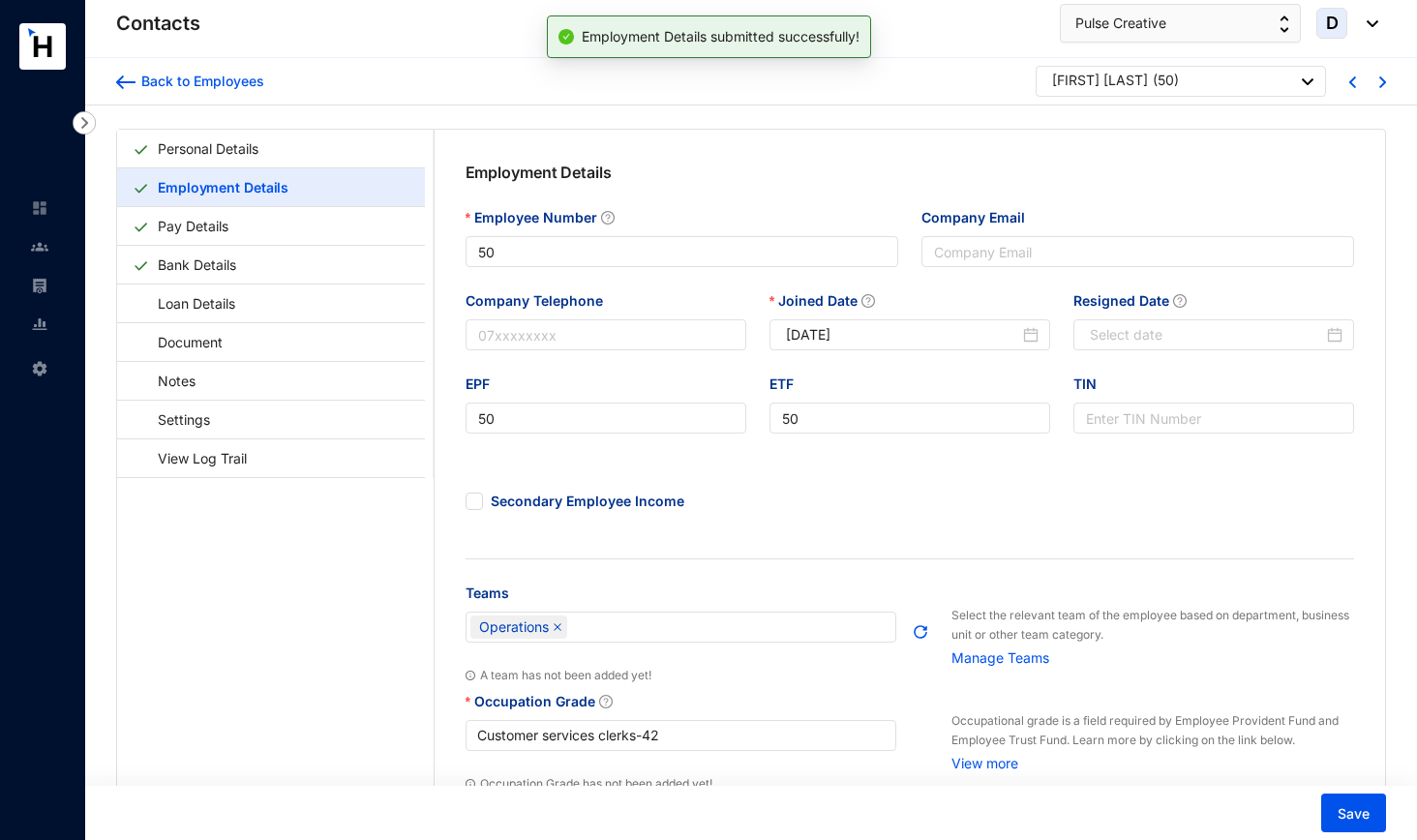 click at bounding box center (1382, 80) 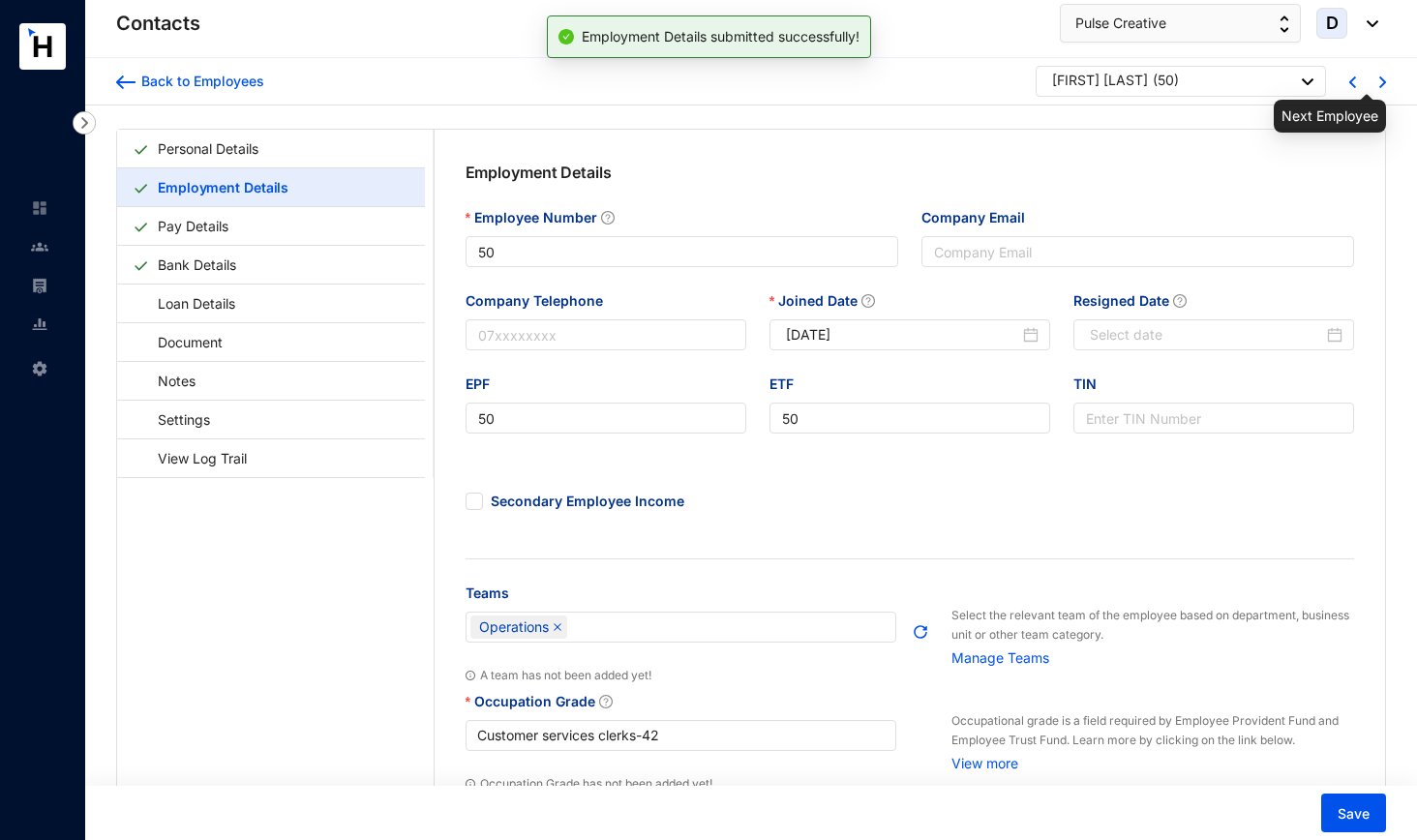 click at bounding box center [1382, 82] 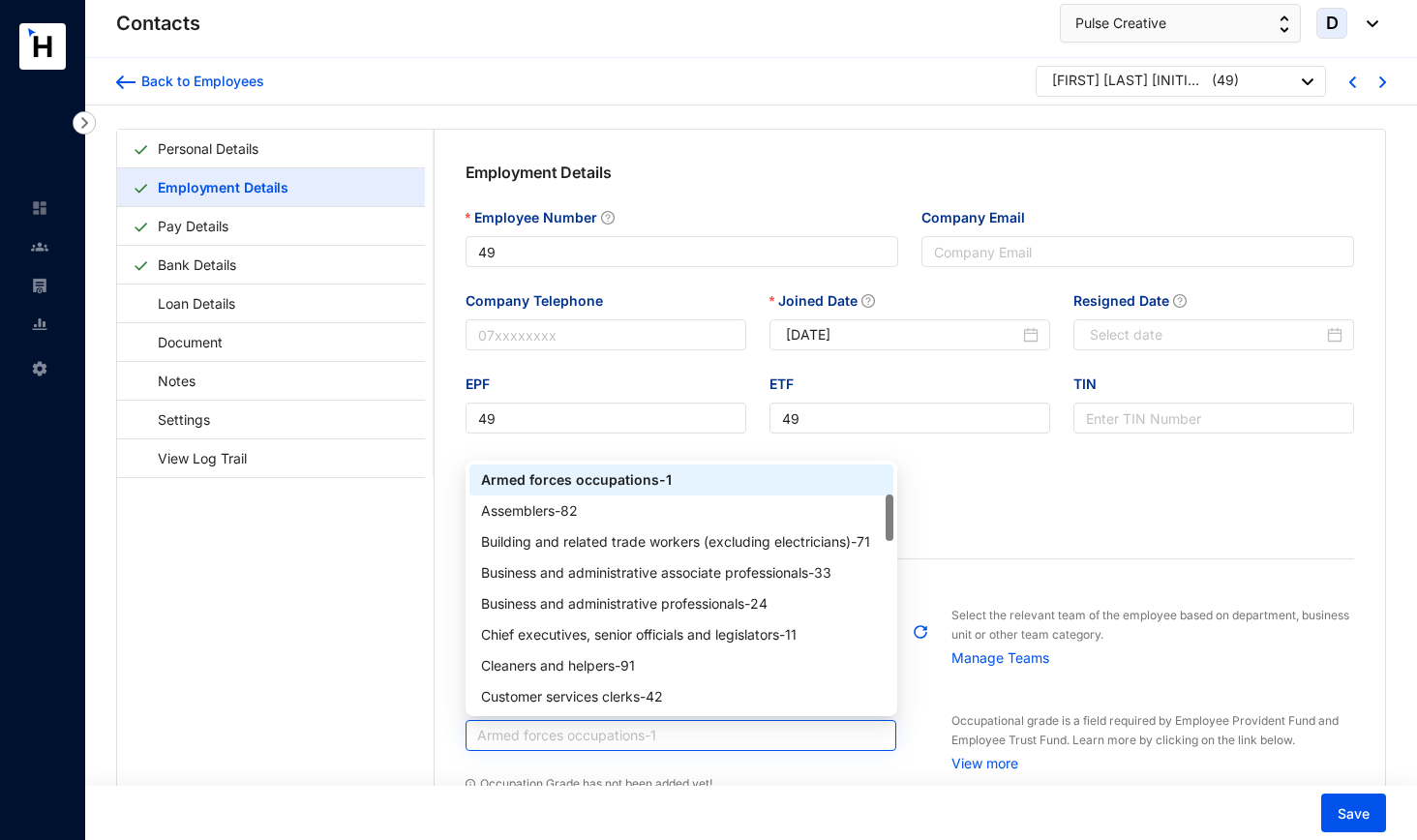 click on "Armed forces occupations  -  1" at bounding box center (681, 735) 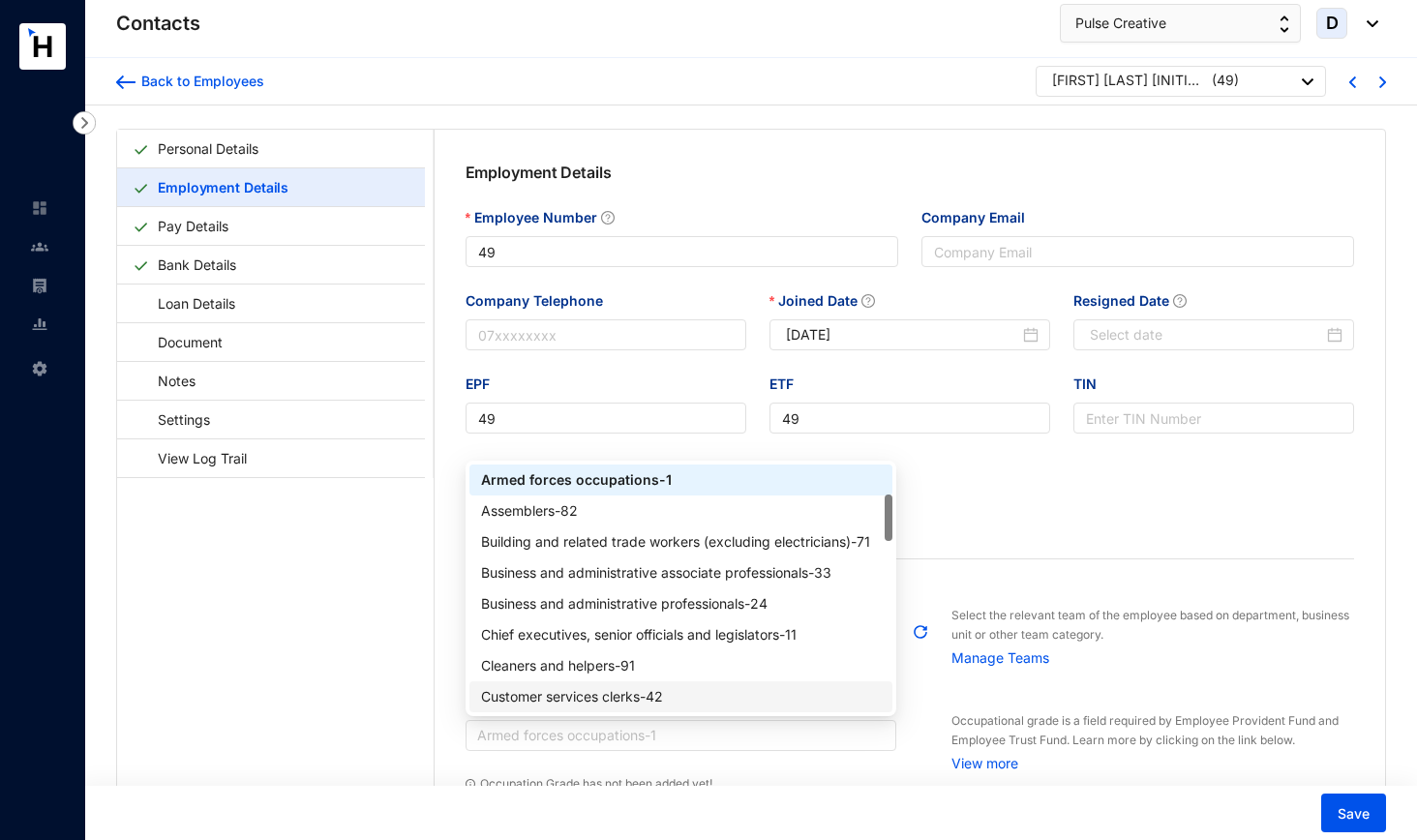 click on "Customer services clerks  -  42" at bounding box center [681, 697] 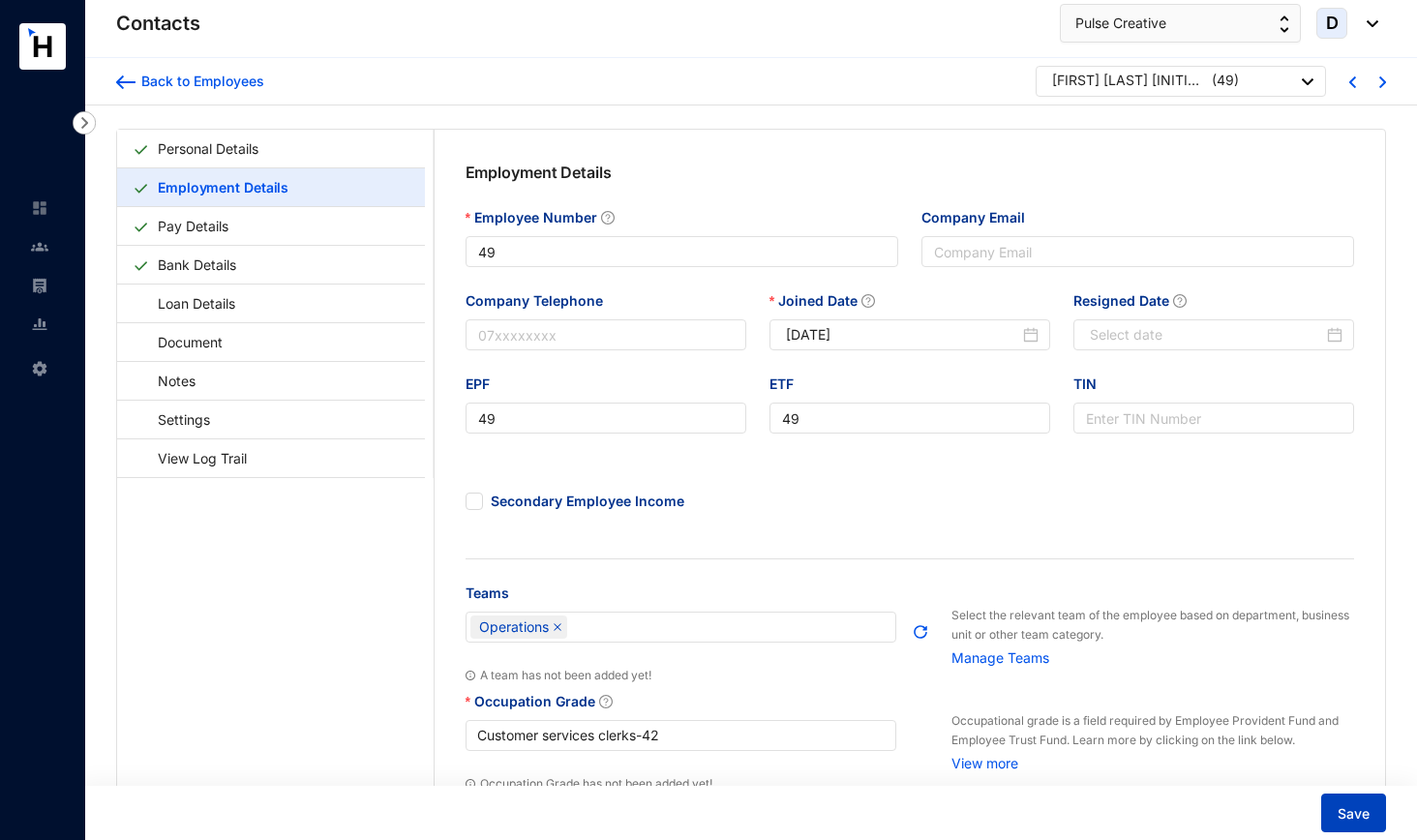 click on "Save" at bounding box center [1353, 814] 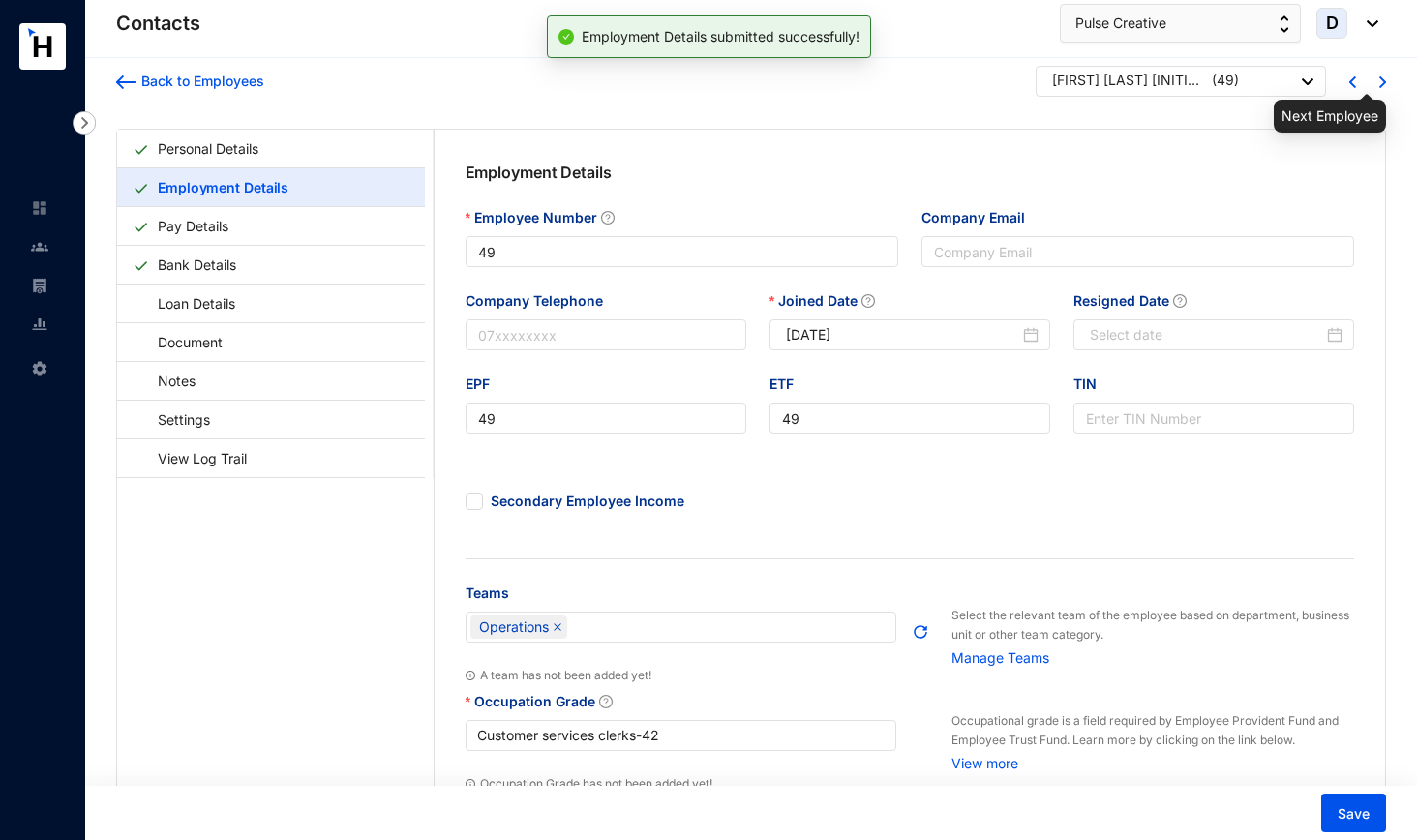 click at bounding box center (1382, 82) 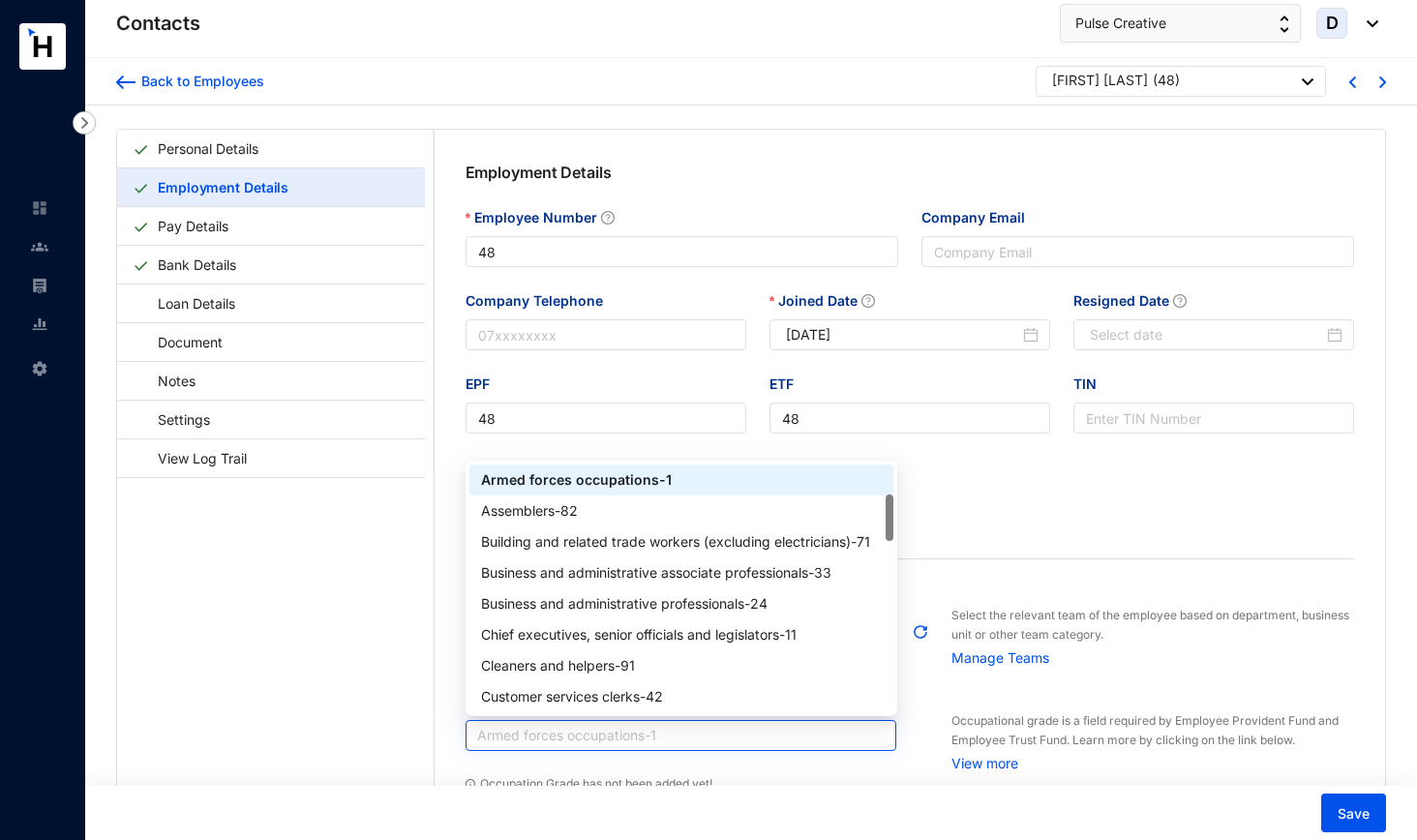 click on "Armed forces occupations  -  1" at bounding box center (681, 735) 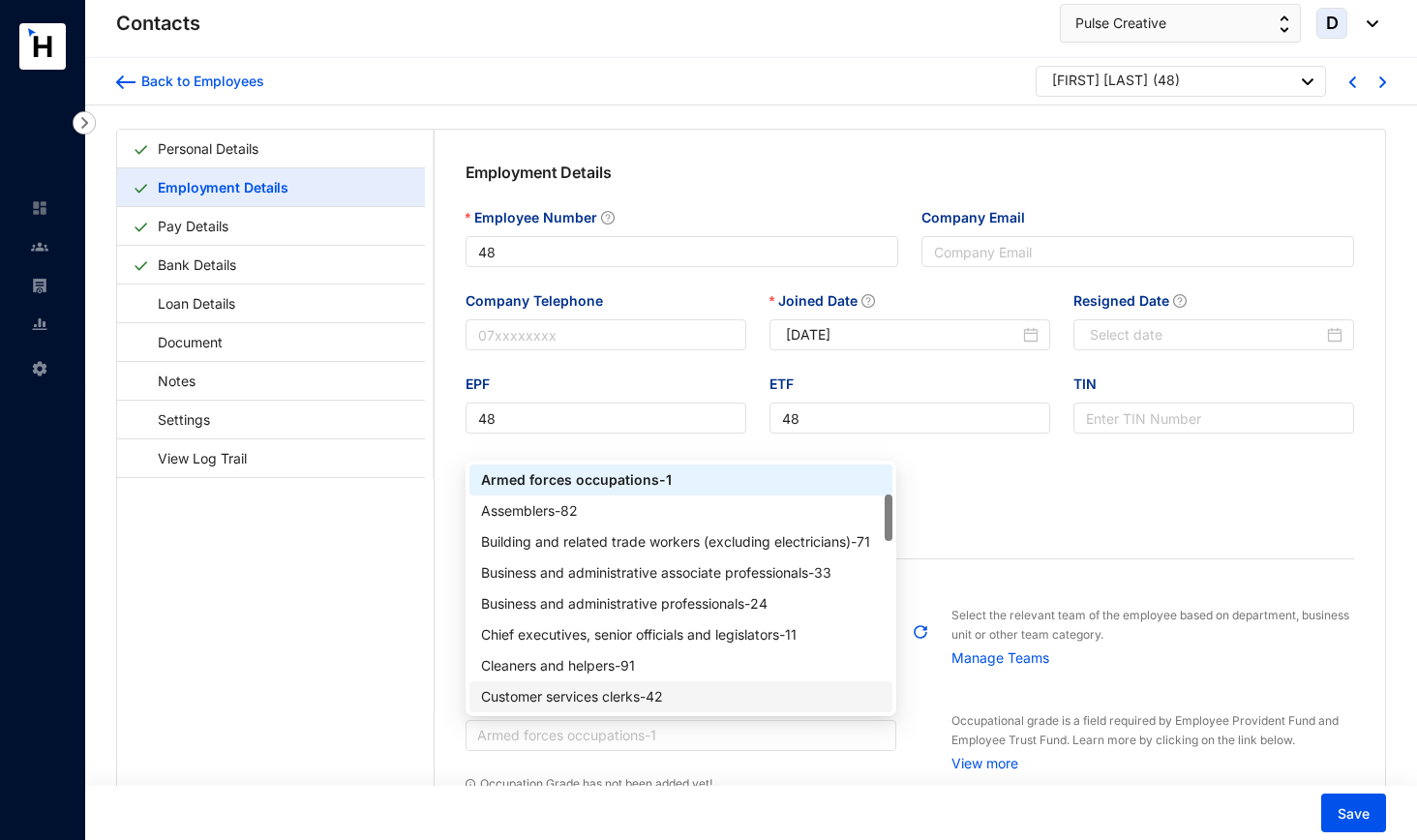click on "Customer services clerks  -  42" at bounding box center [681, 697] 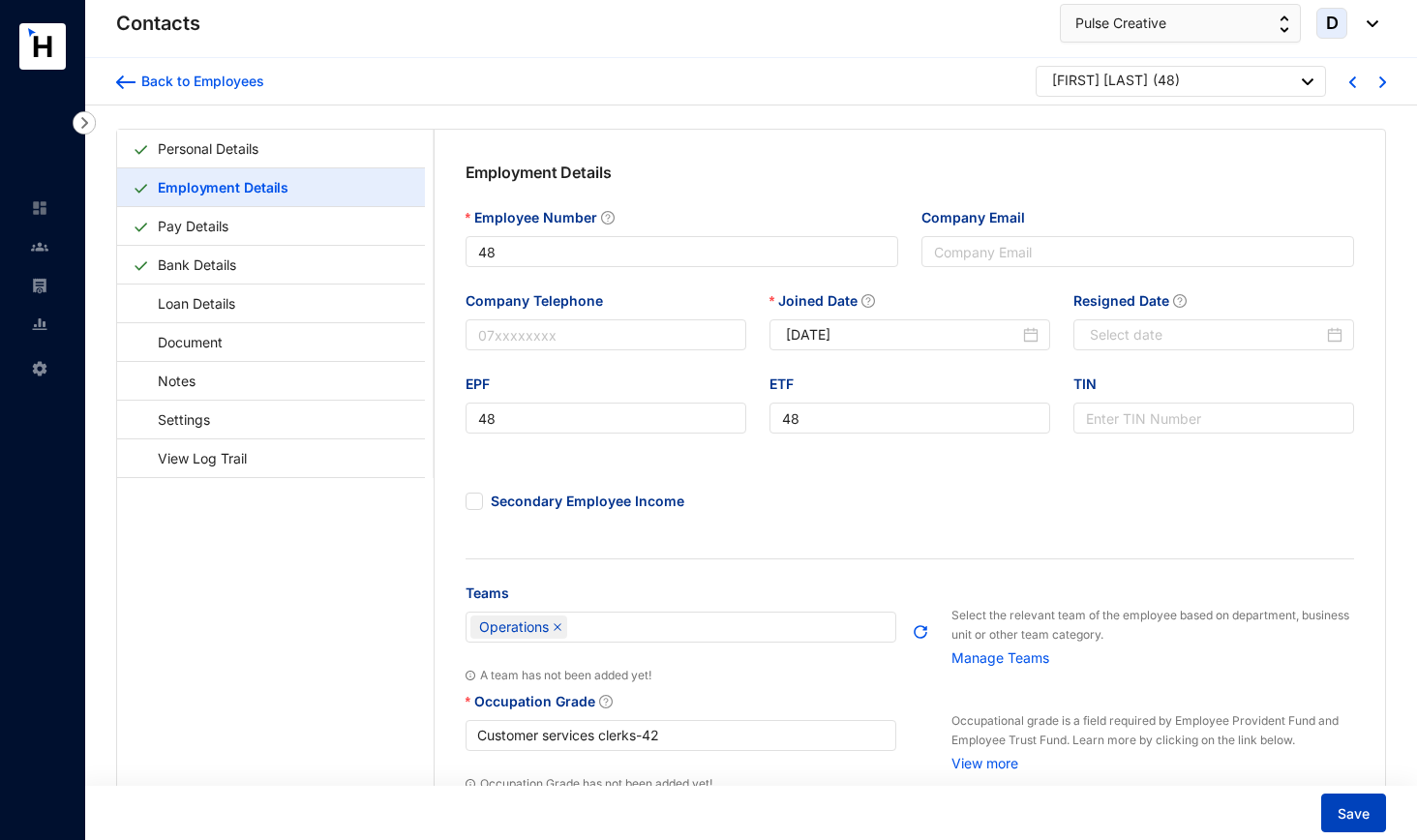 click on "Save" at bounding box center [1353, 813] 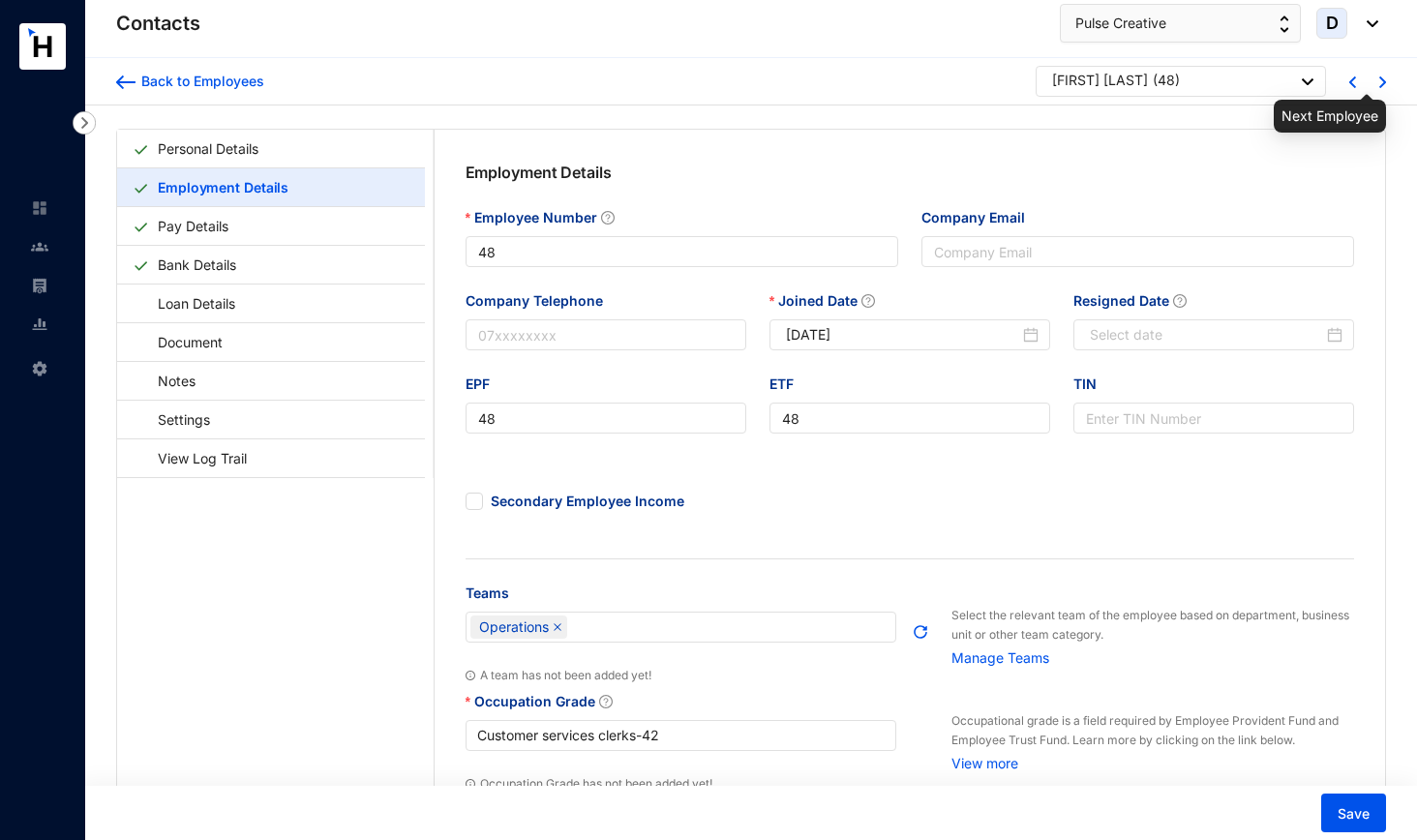 click at bounding box center [1382, 82] 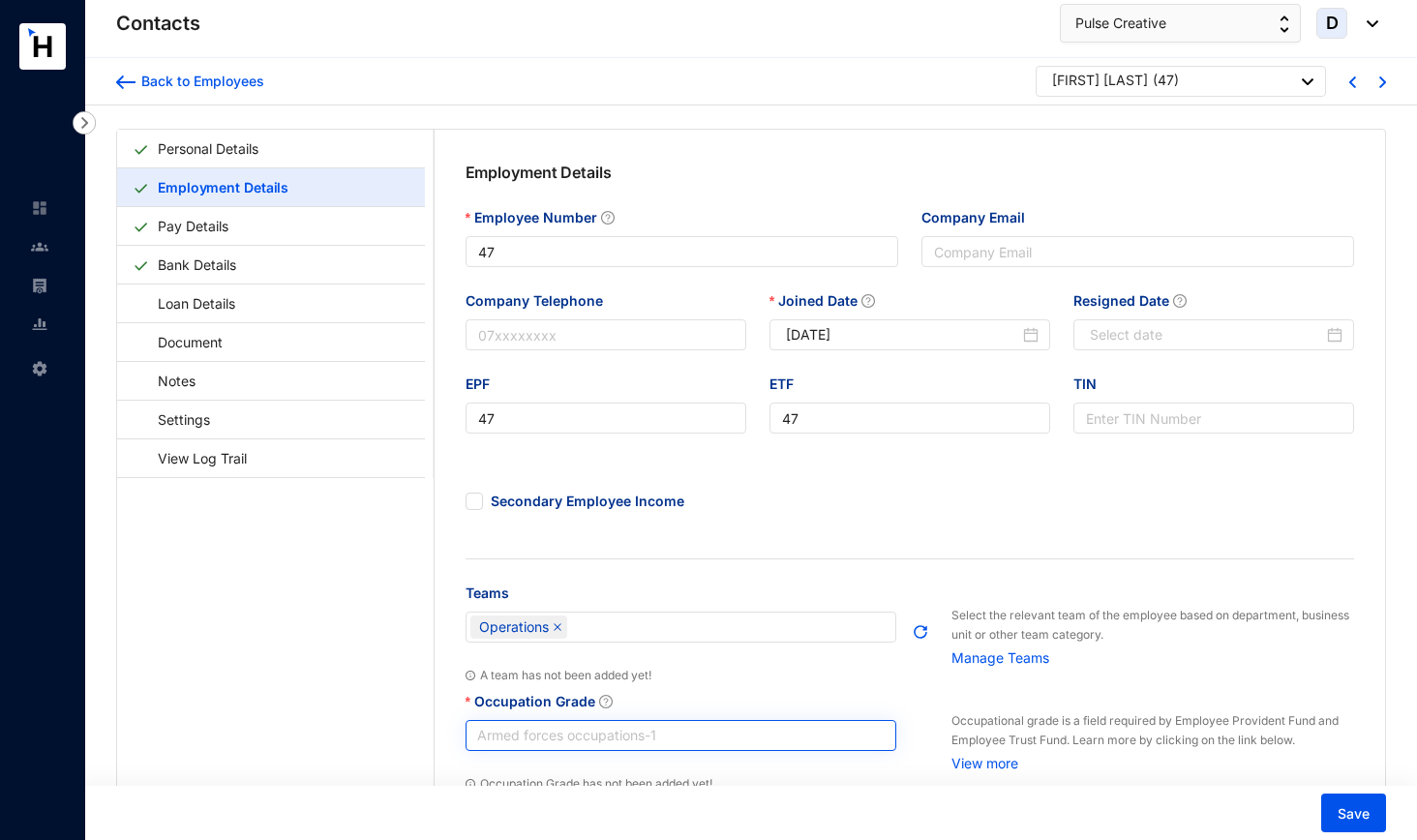 click on "Armed forces occupations  -  1" at bounding box center [681, 735] 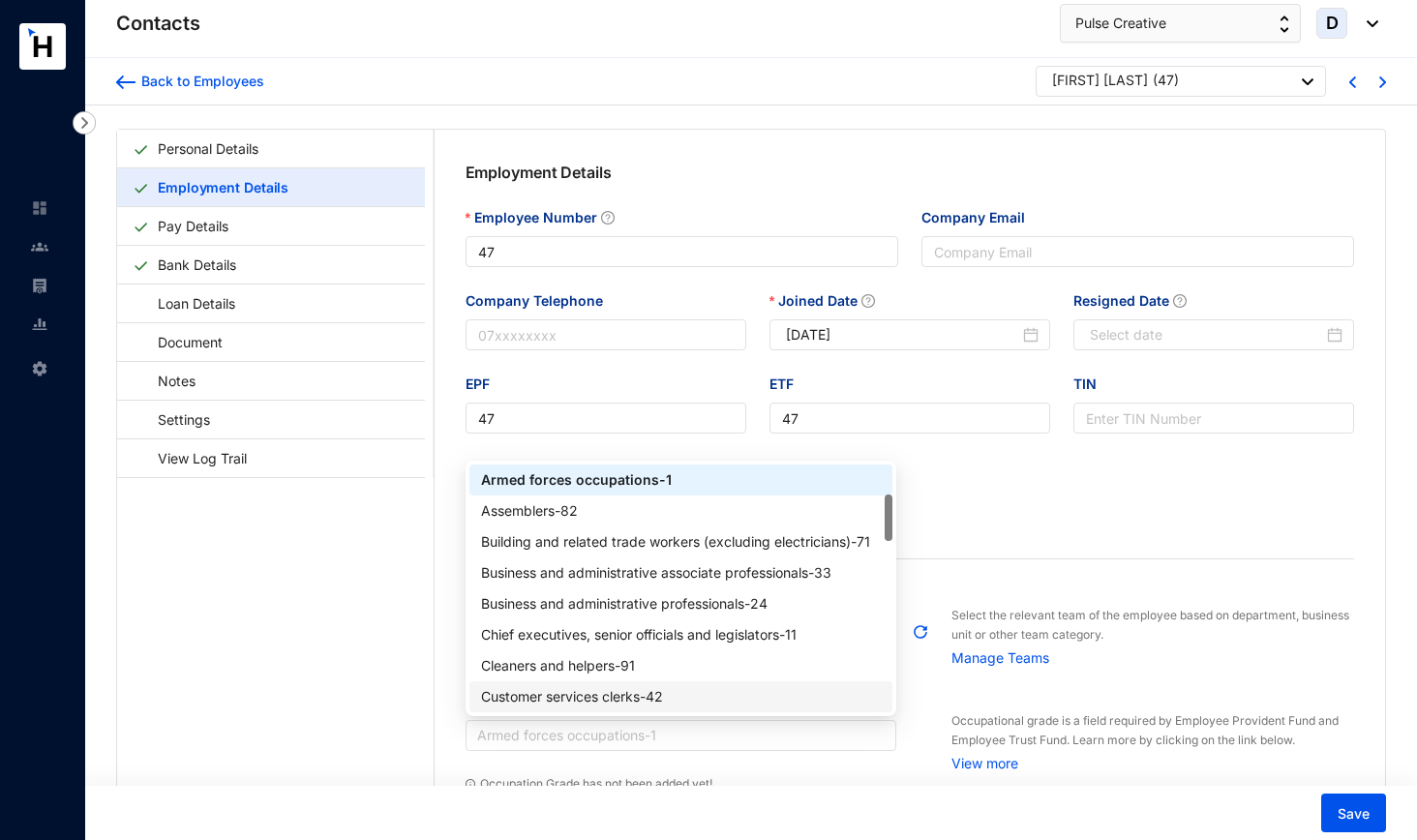 click on "Customer services clerks  -  42" at bounding box center [681, 697] 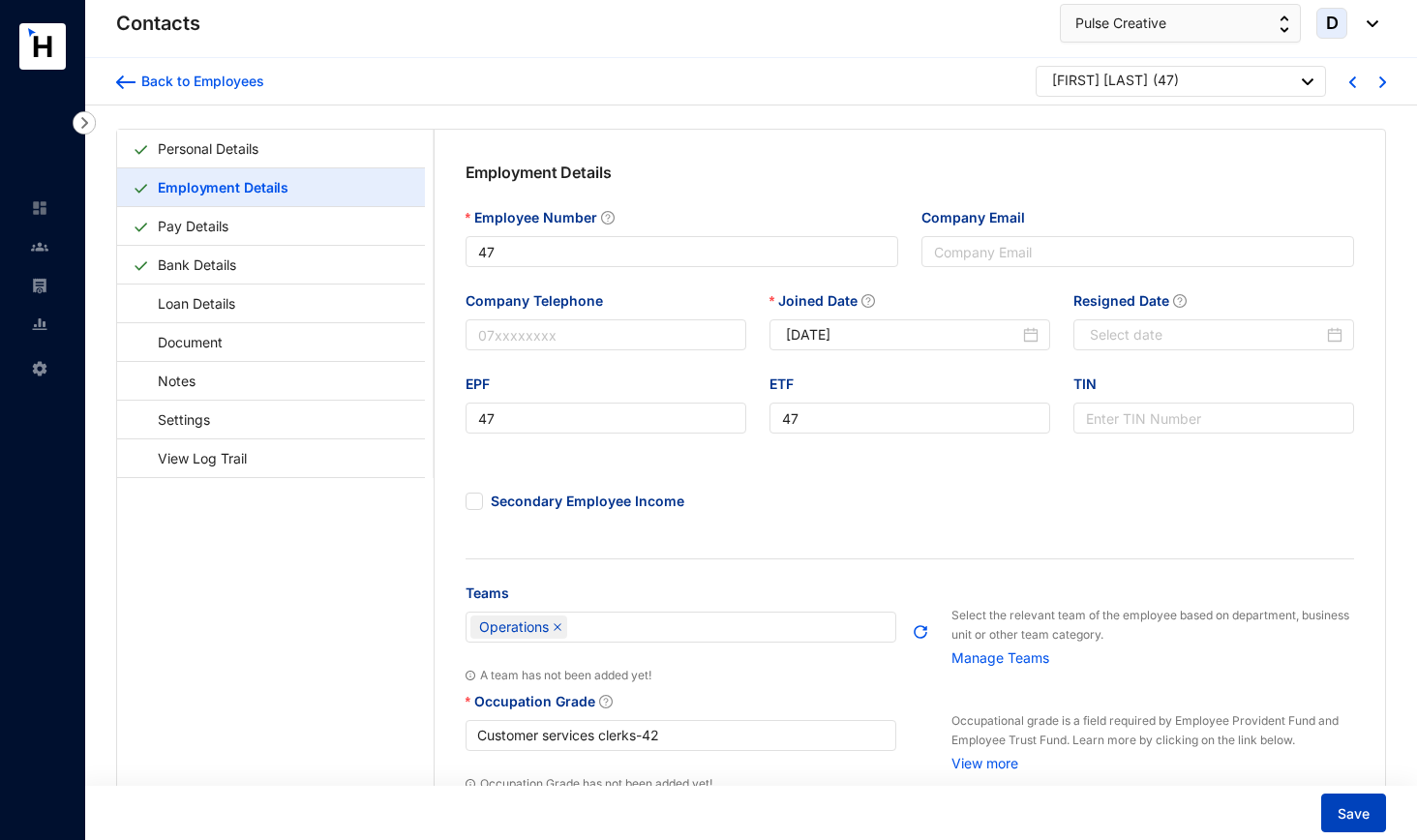 click on "Save" at bounding box center [1353, 813] 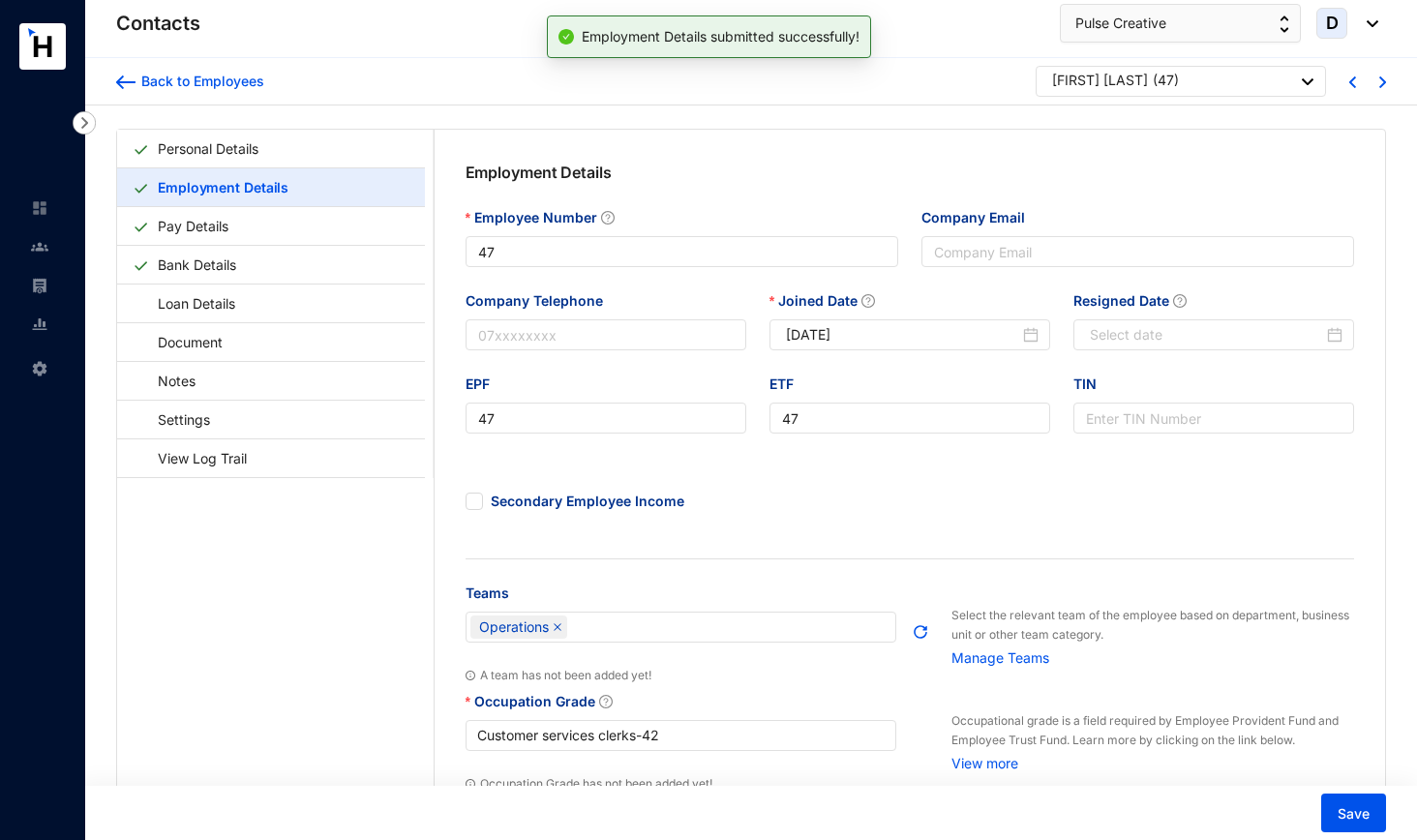click at bounding box center (1382, 82) 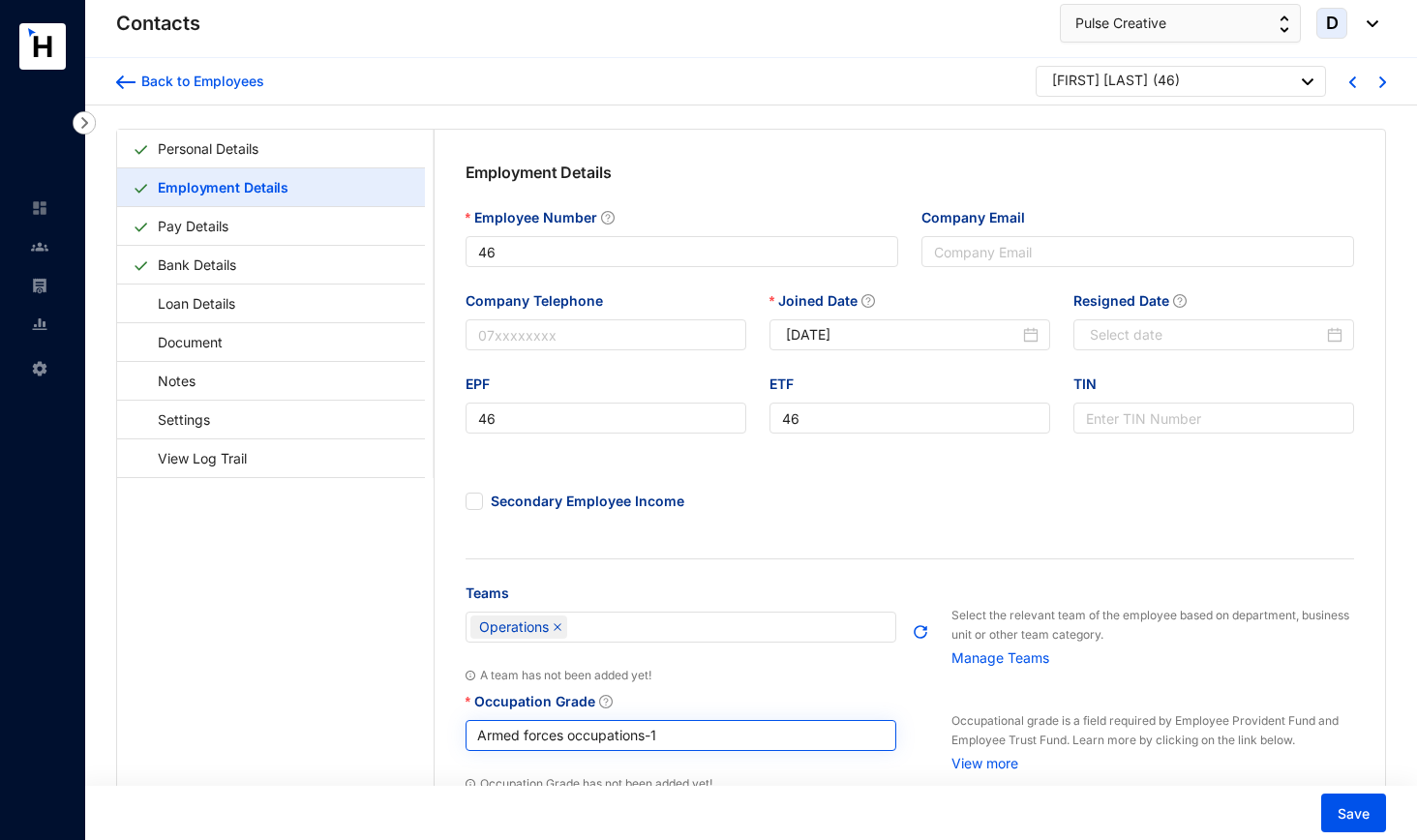 click on "Armed forces occupations  -  1" at bounding box center [681, 735] 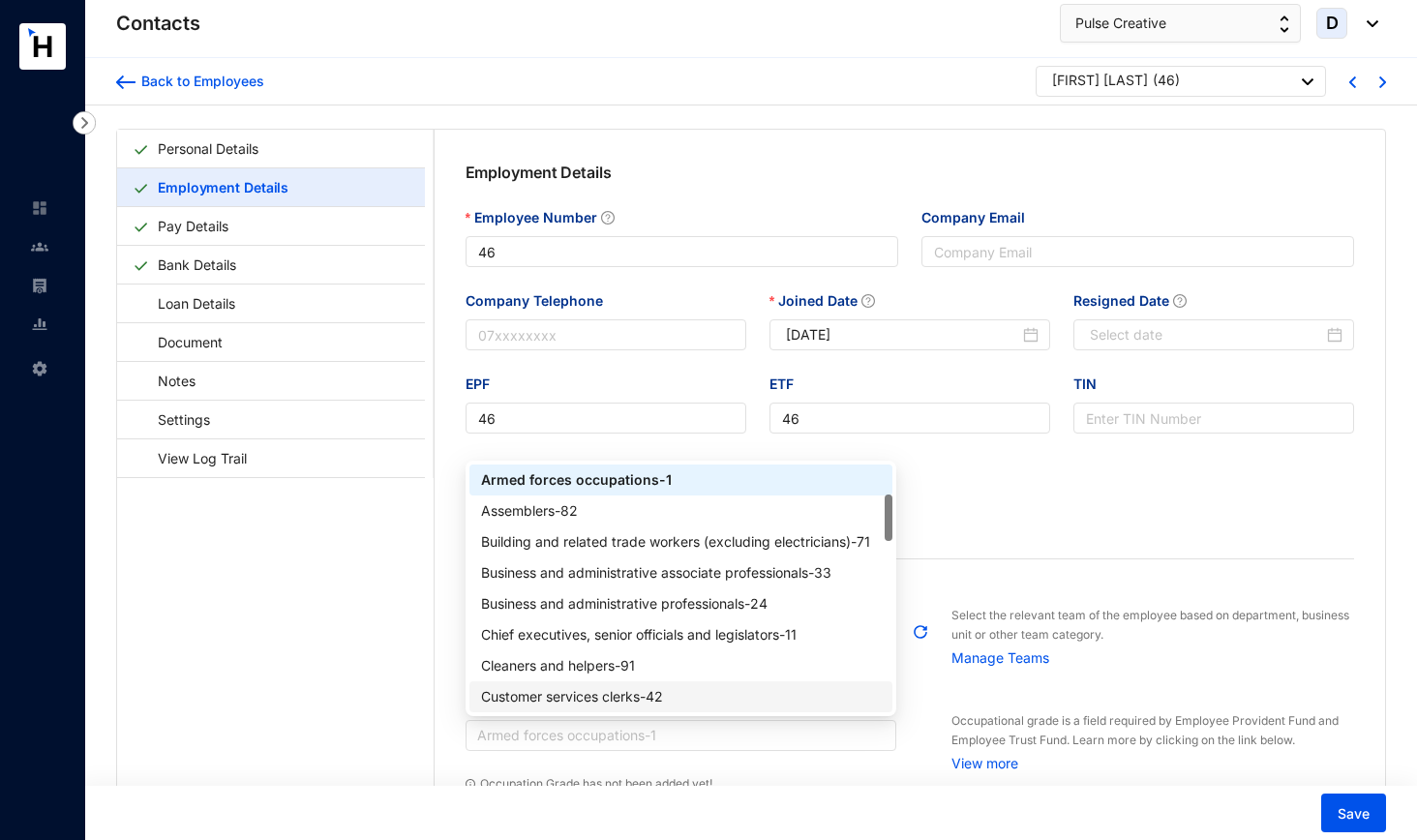 click on "Customer services clerks  -  42" at bounding box center [681, 697] 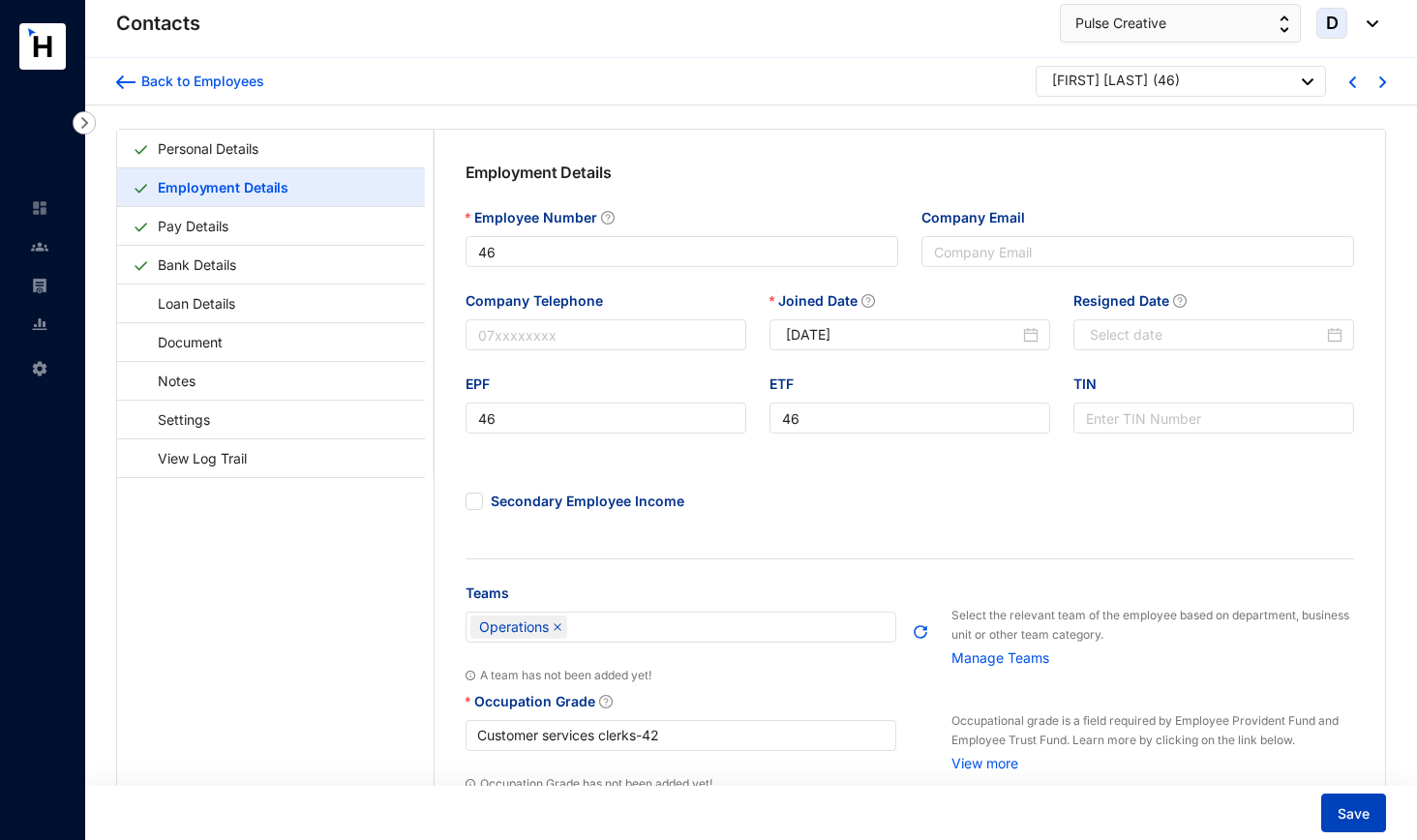 click on "Save" at bounding box center (1353, 814) 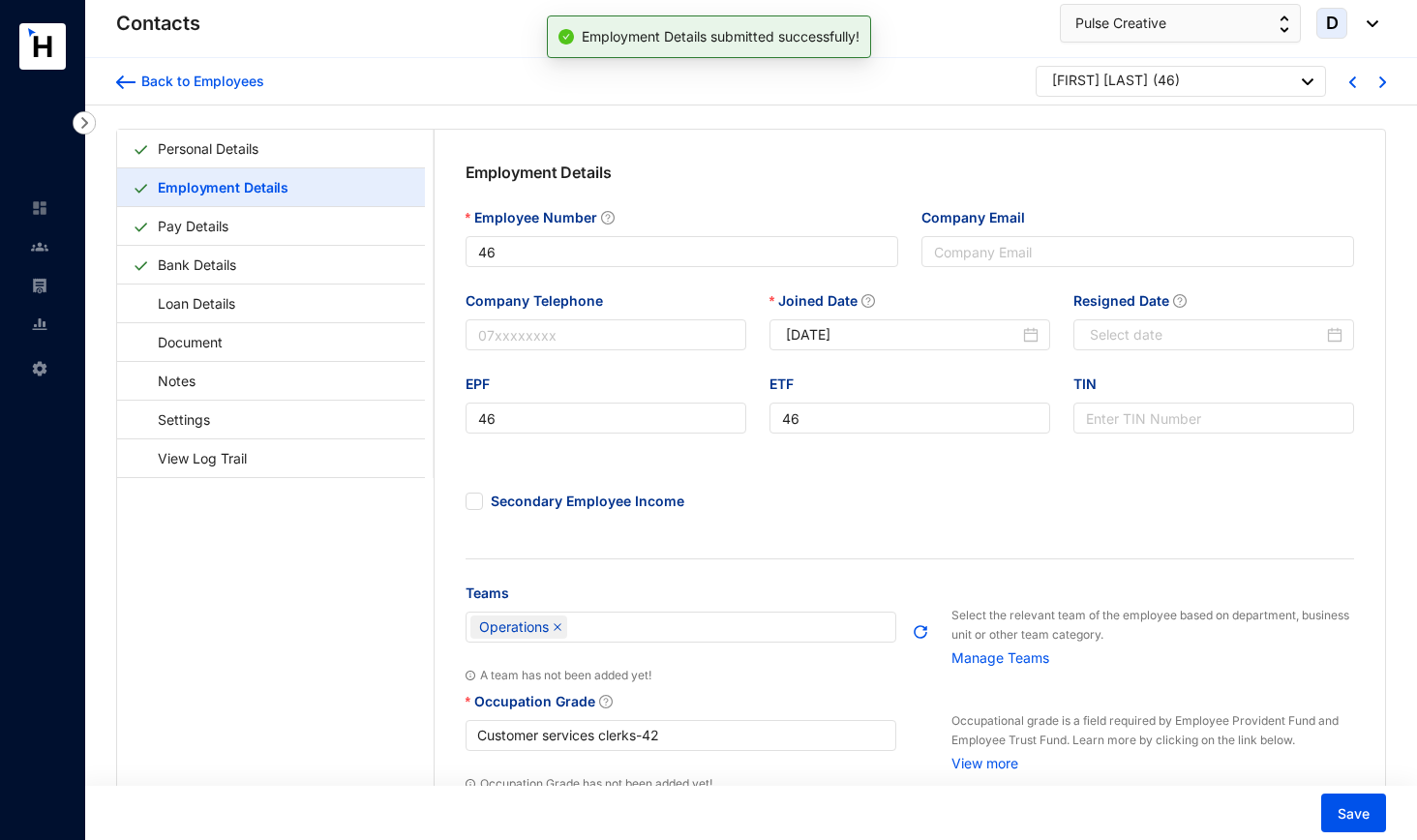 click at bounding box center [1382, 82] 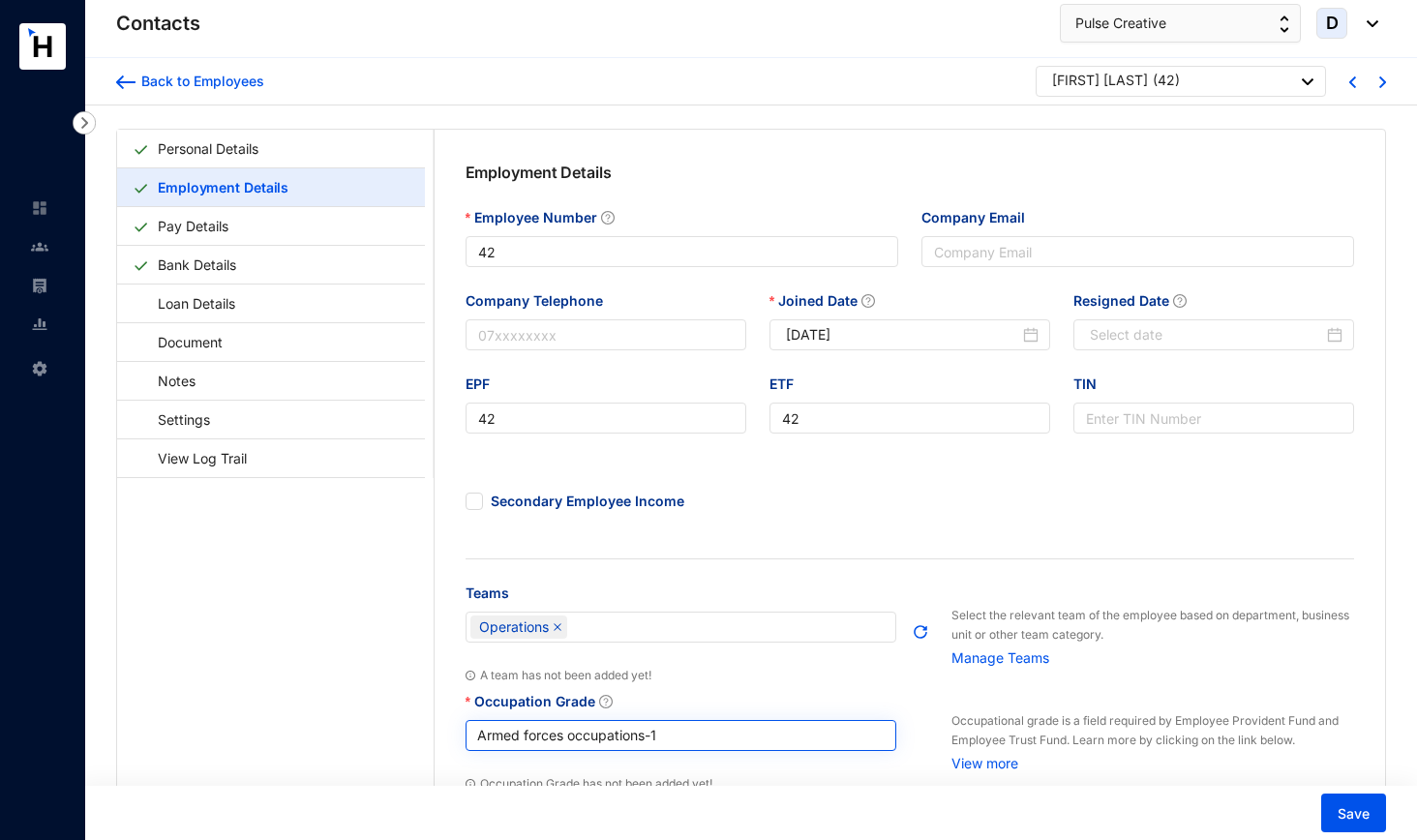 click on "Armed forces occupations  -  1" at bounding box center (681, 735) 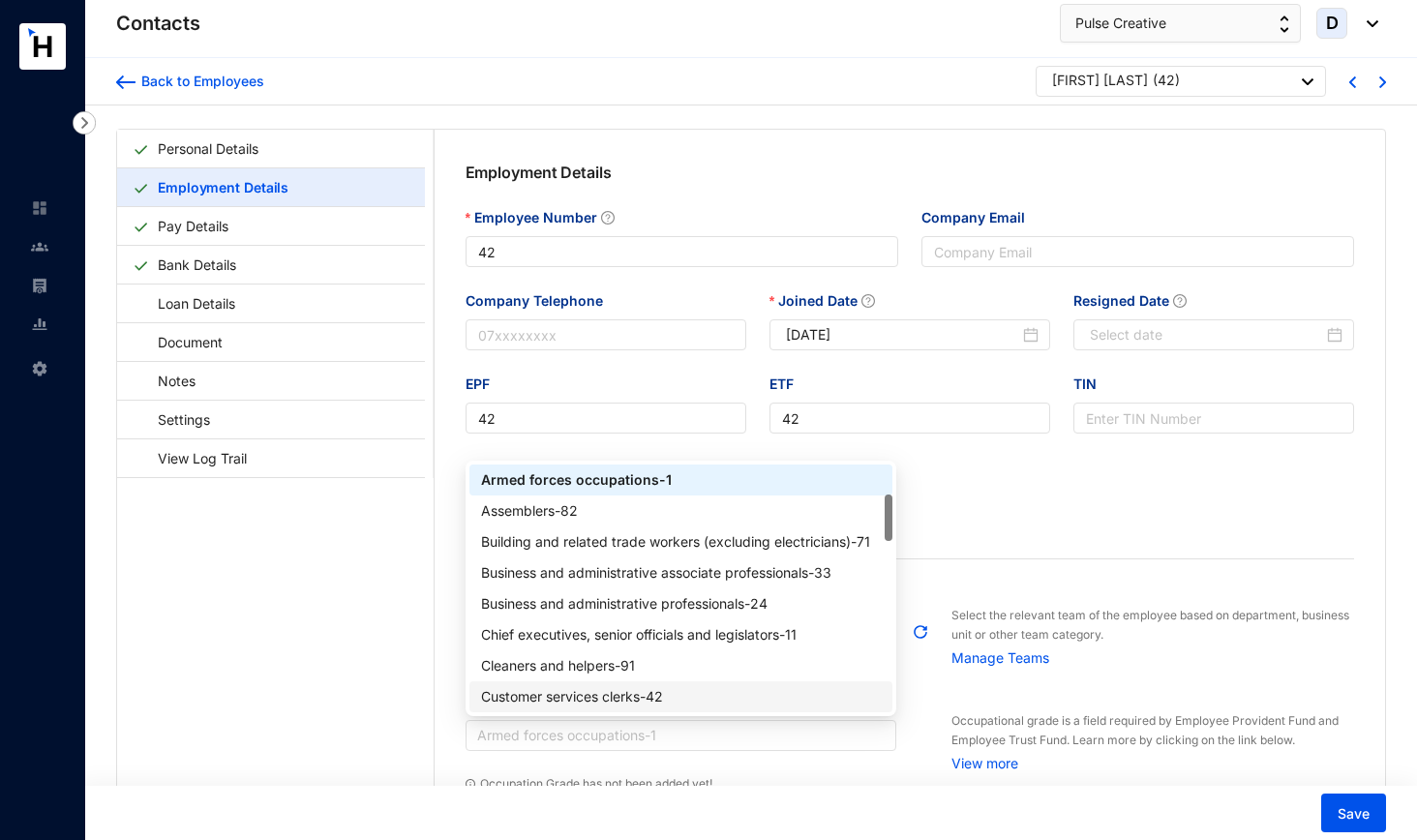 click on "Customer services clerks  -  42" at bounding box center (681, 697) 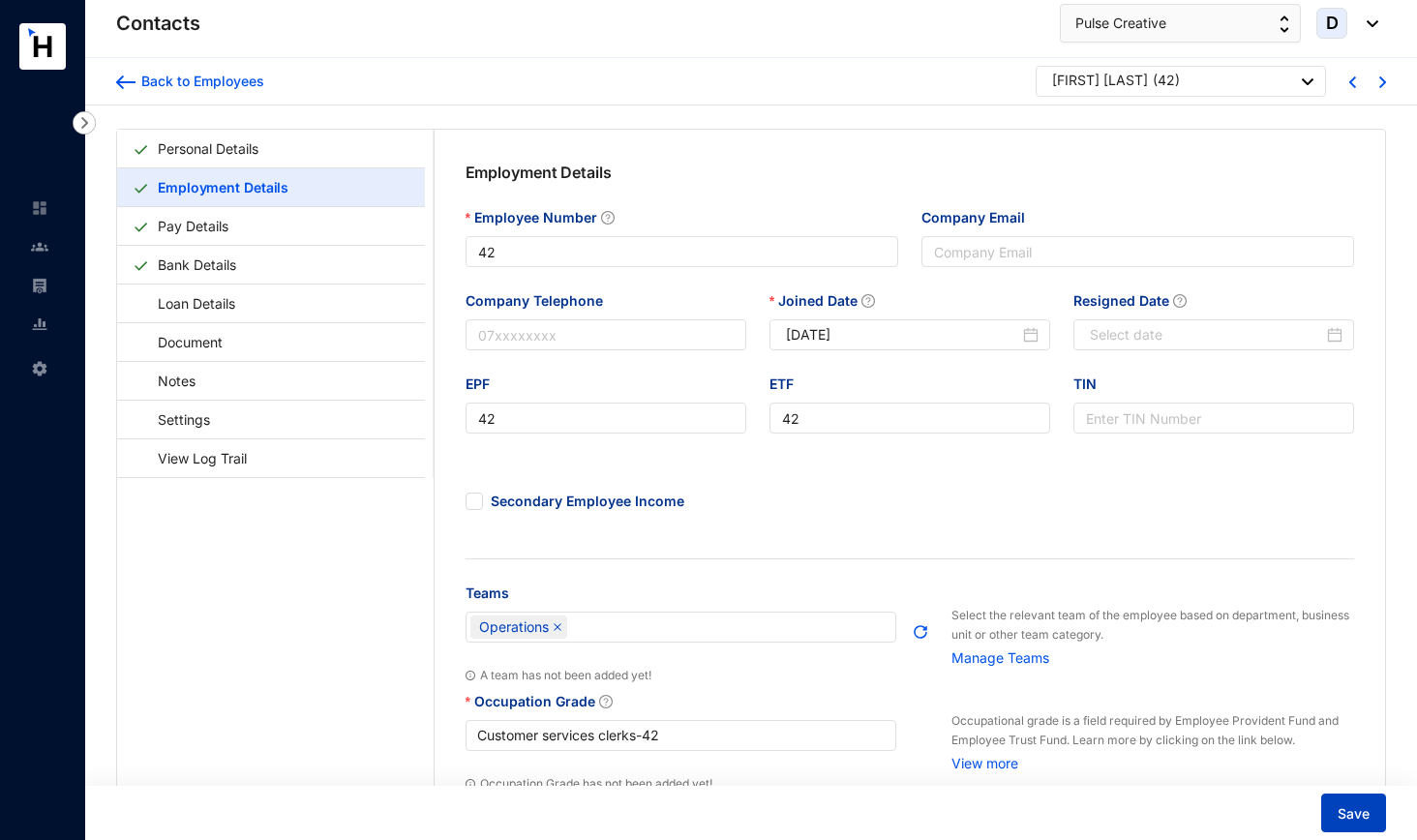 click on "Save" at bounding box center (1353, 813) 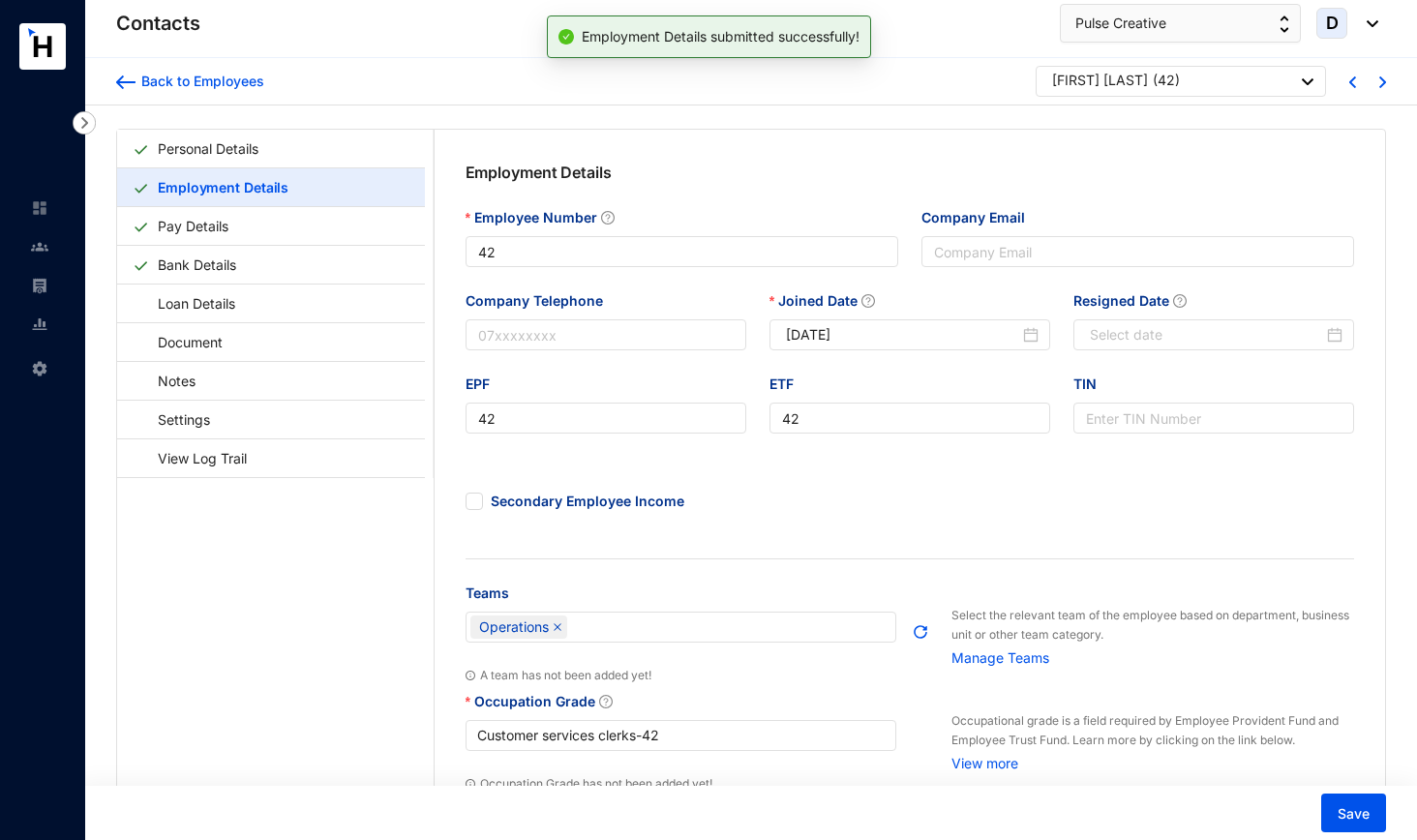 click at bounding box center (1382, 82) 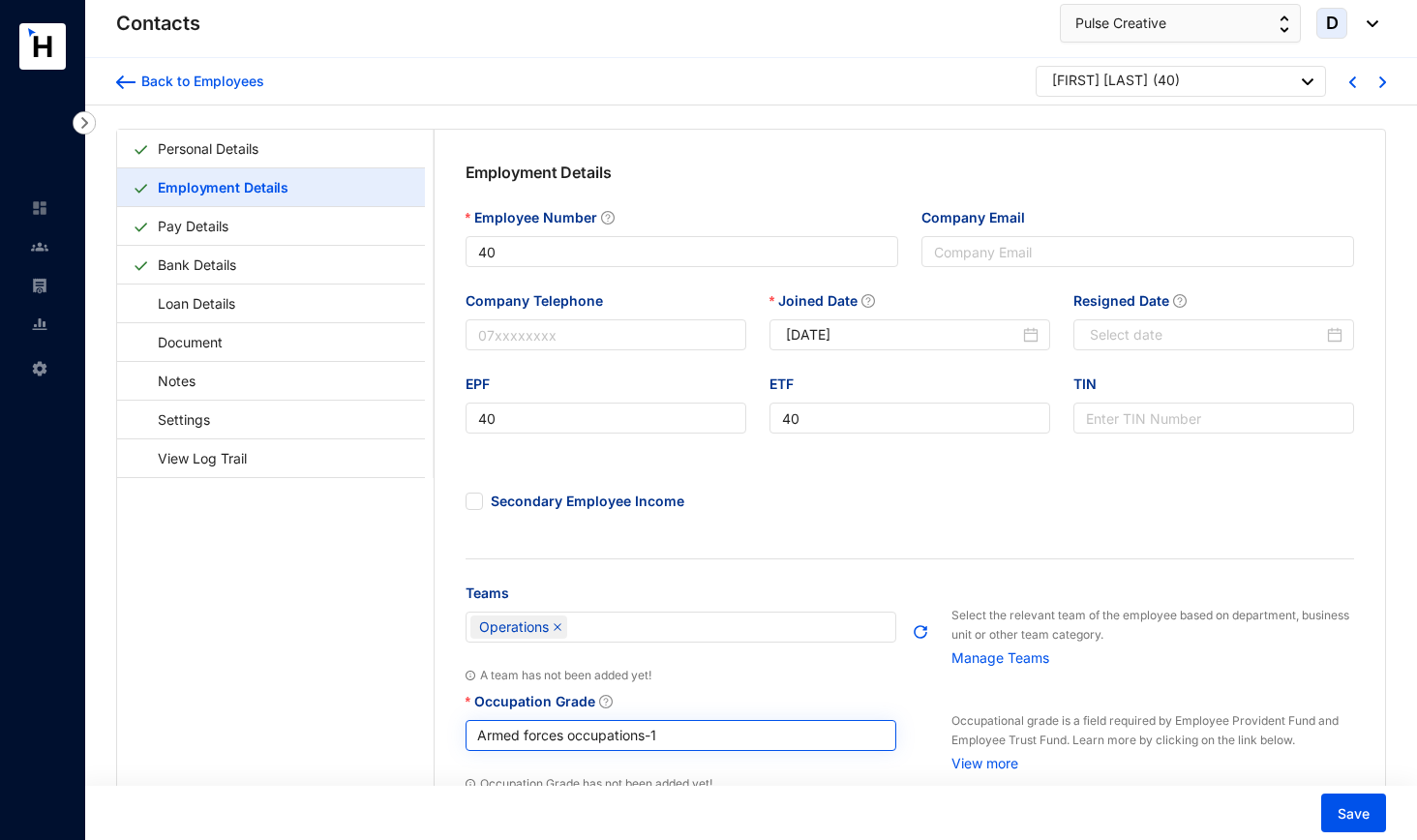 click on "Armed forces occupations  -  1" at bounding box center (681, 735) 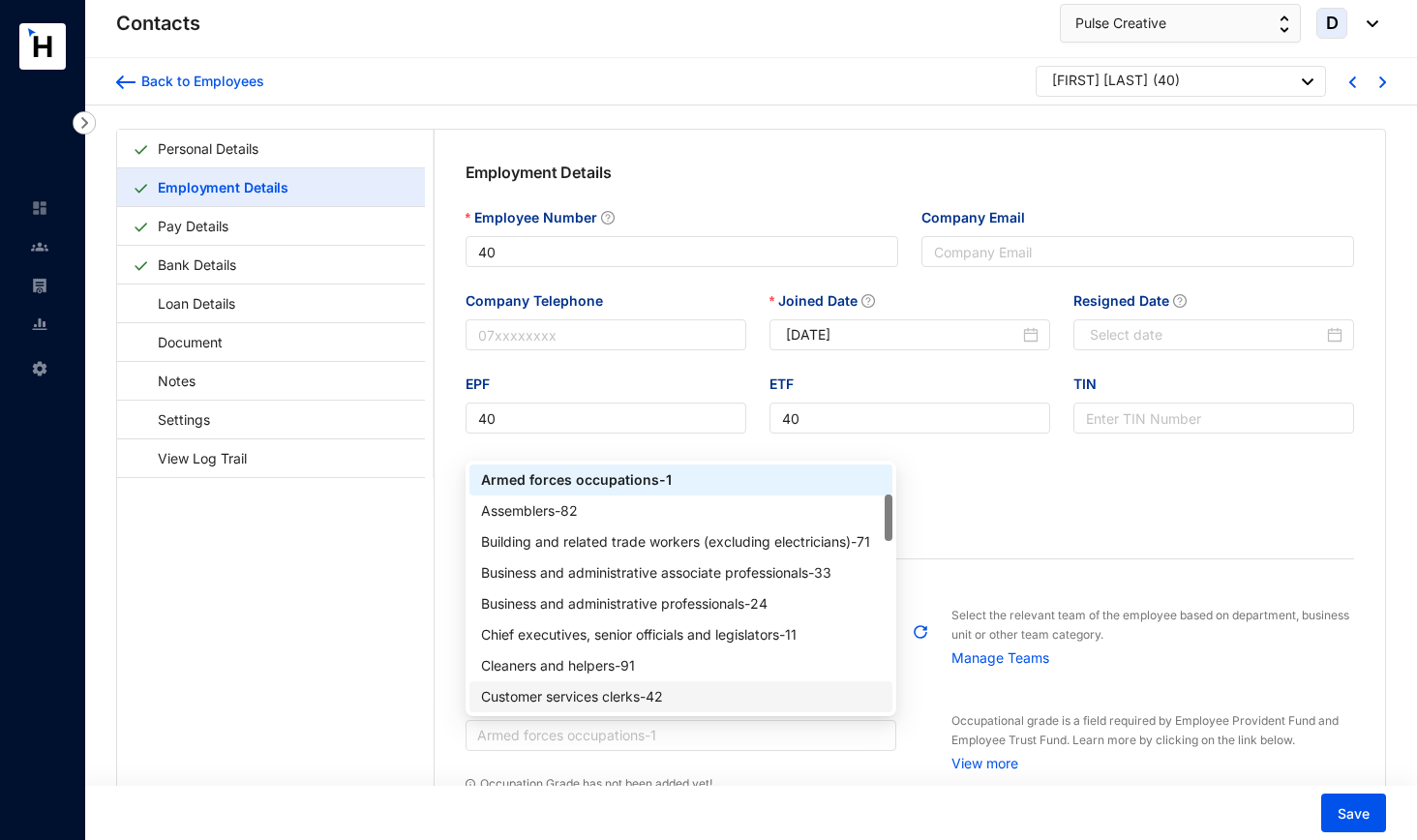 click on "Customer services clerks  -  42" at bounding box center [681, 697] 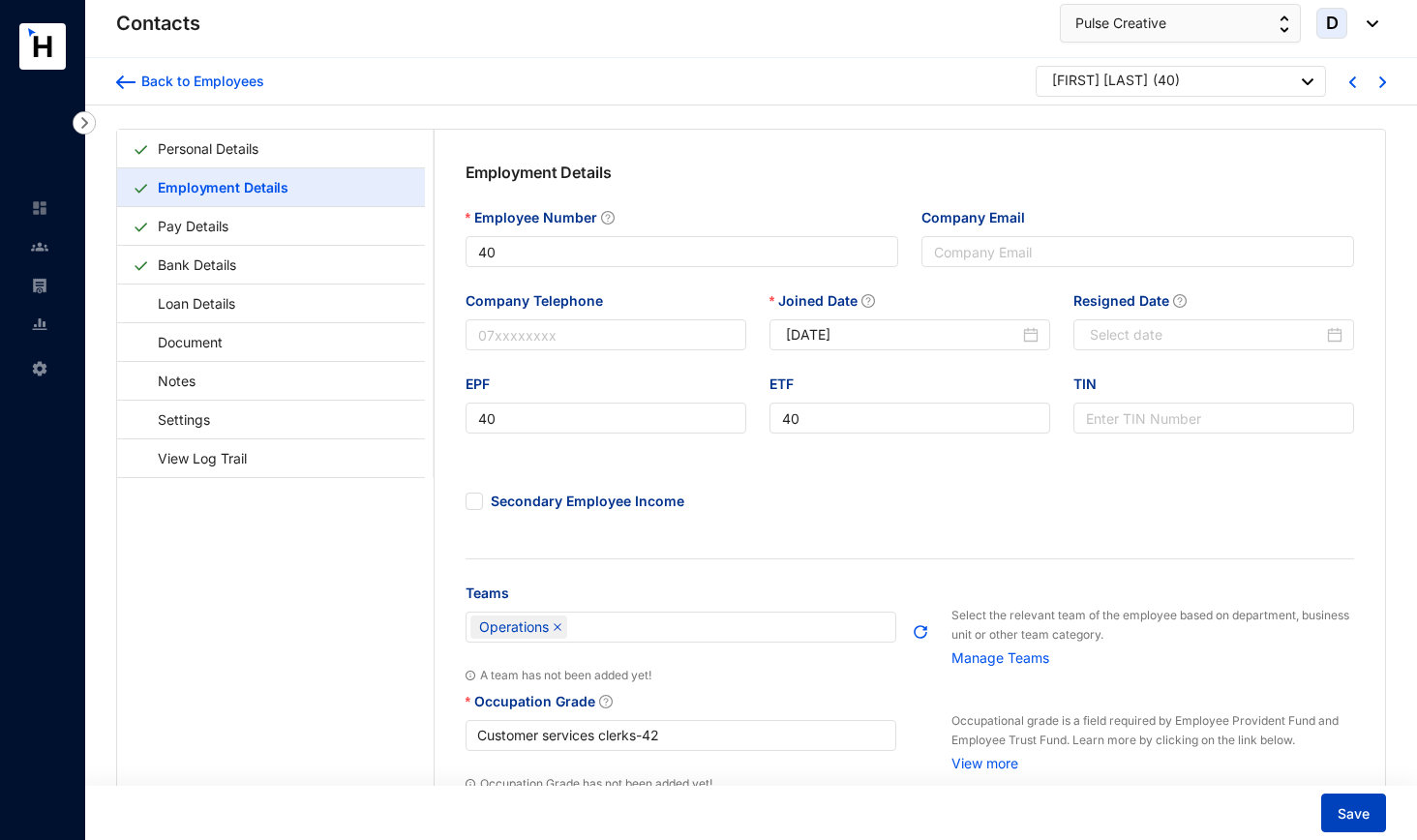click on "Save" at bounding box center [1353, 813] 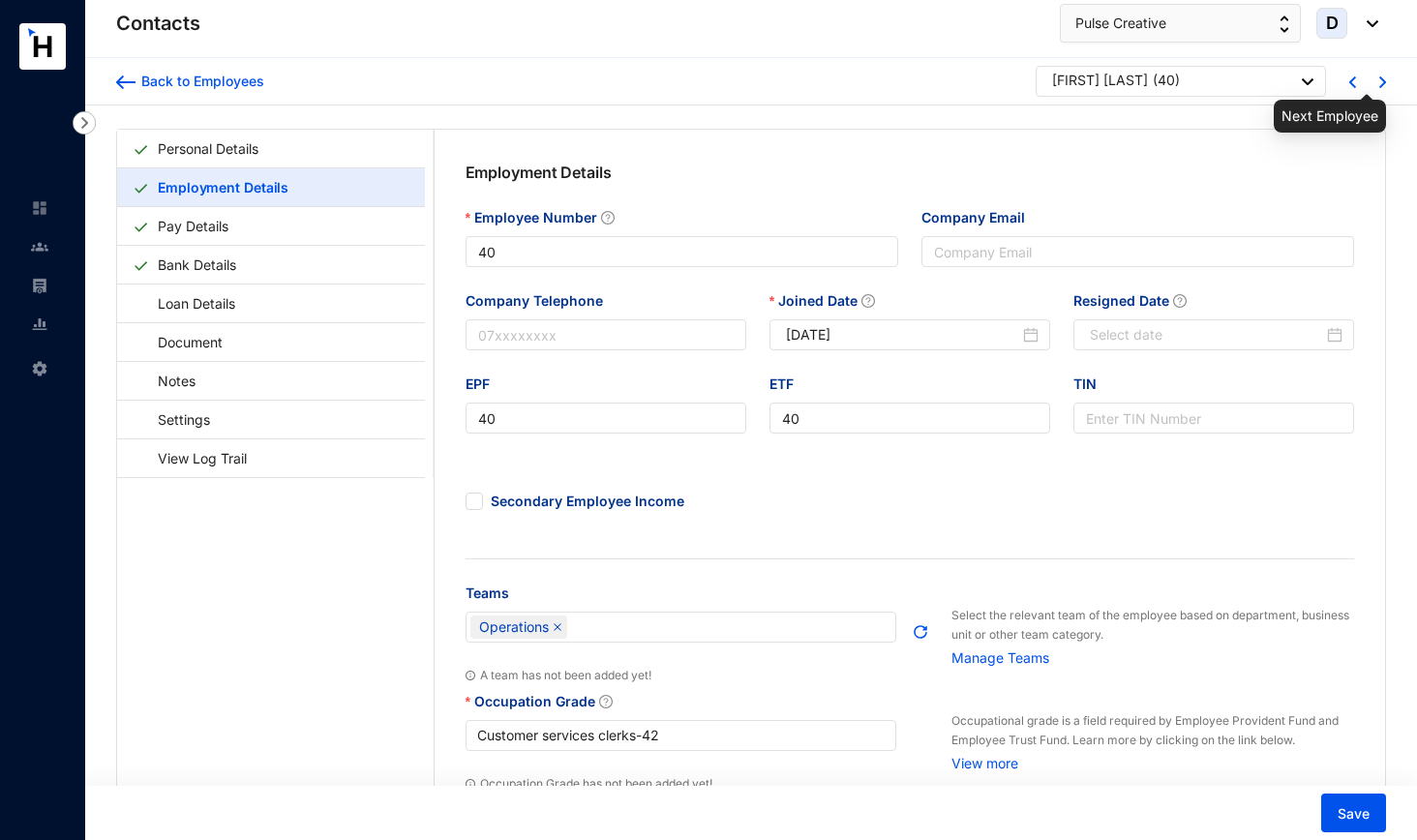 click at bounding box center (1382, 82) 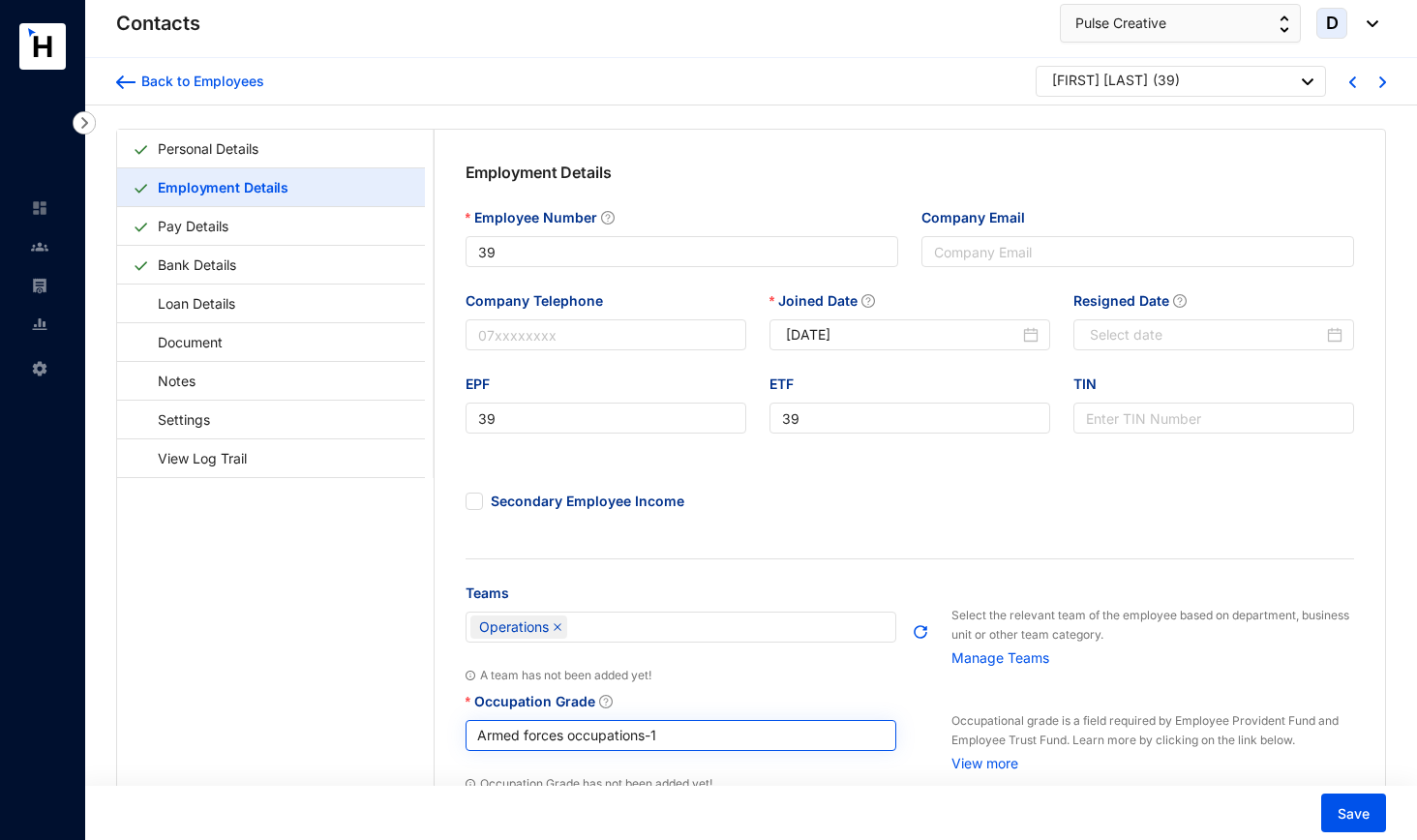 click on "Armed forces occupations  -  1" at bounding box center [681, 735] 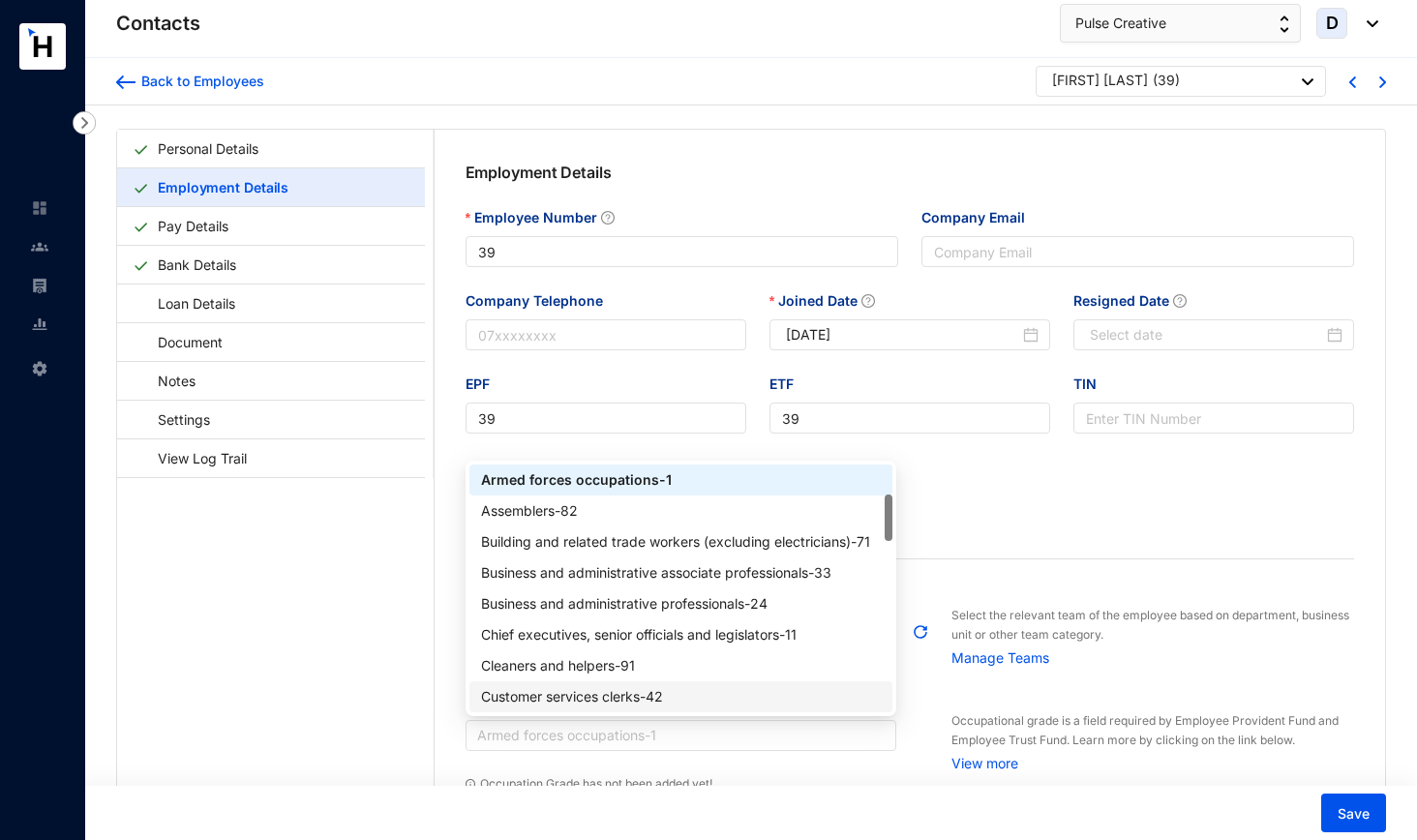click on "Customer services clerks  -  42" at bounding box center [681, 697] 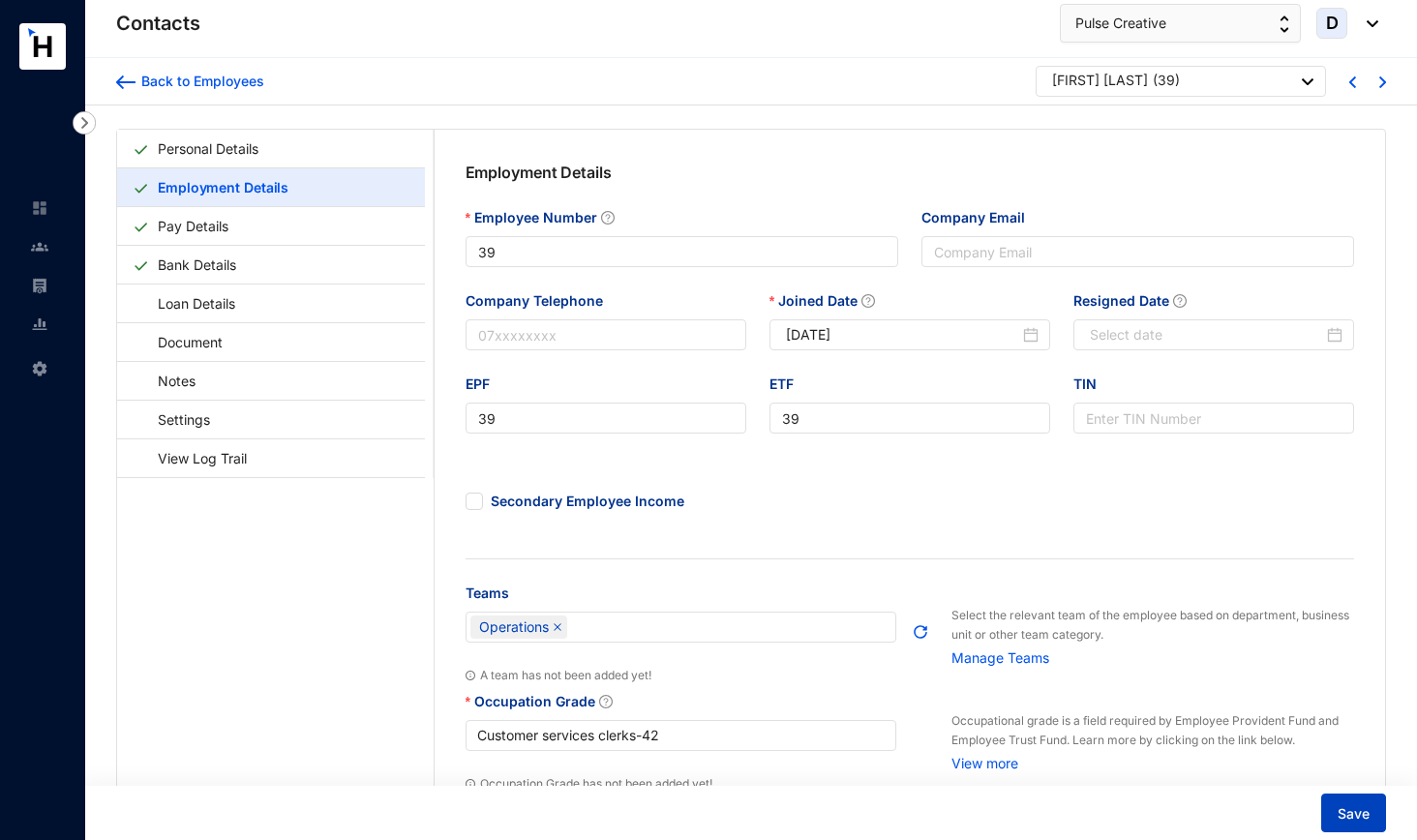 click on "Save" at bounding box center (1353, 813) 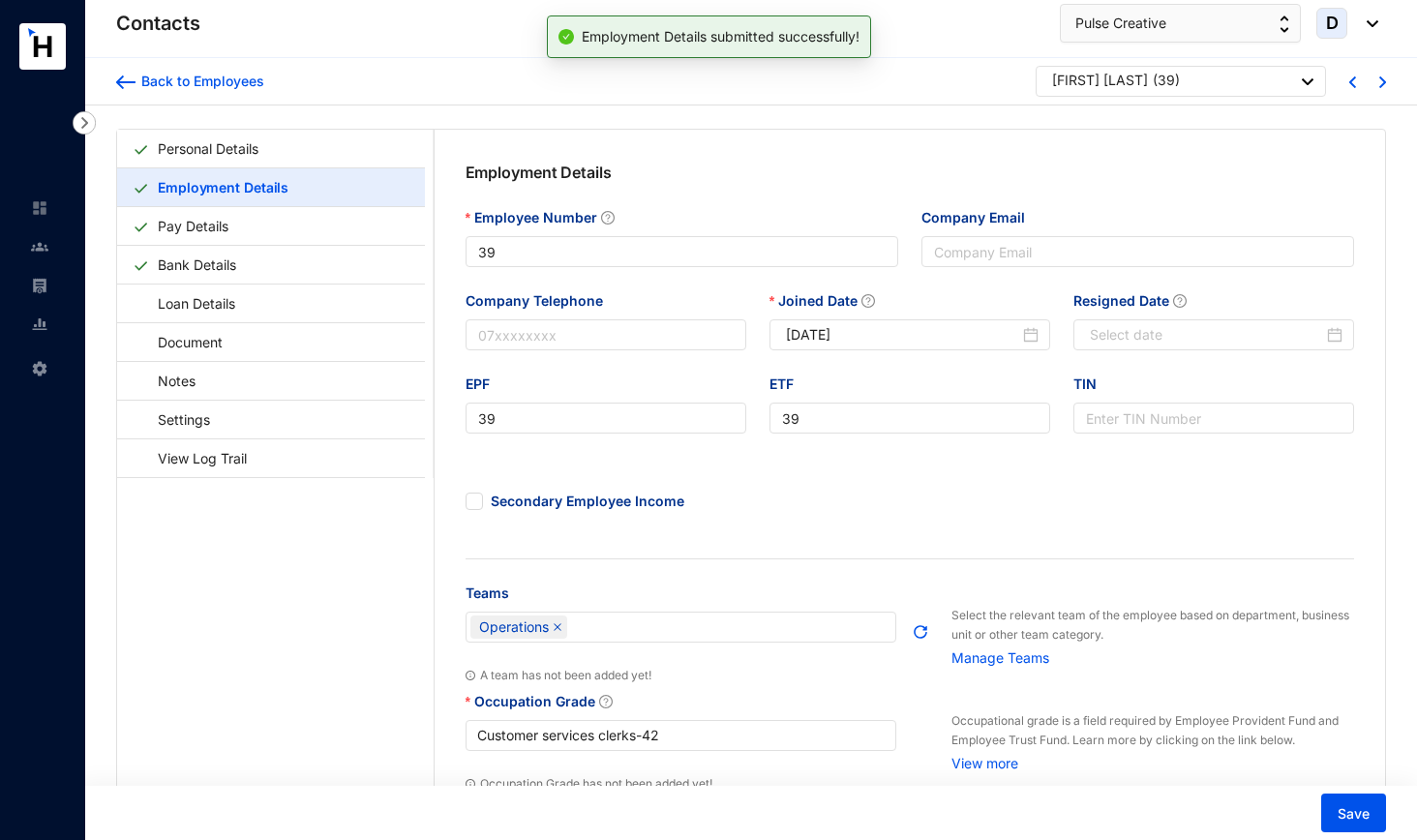 click at bounding box center (1364, 80) 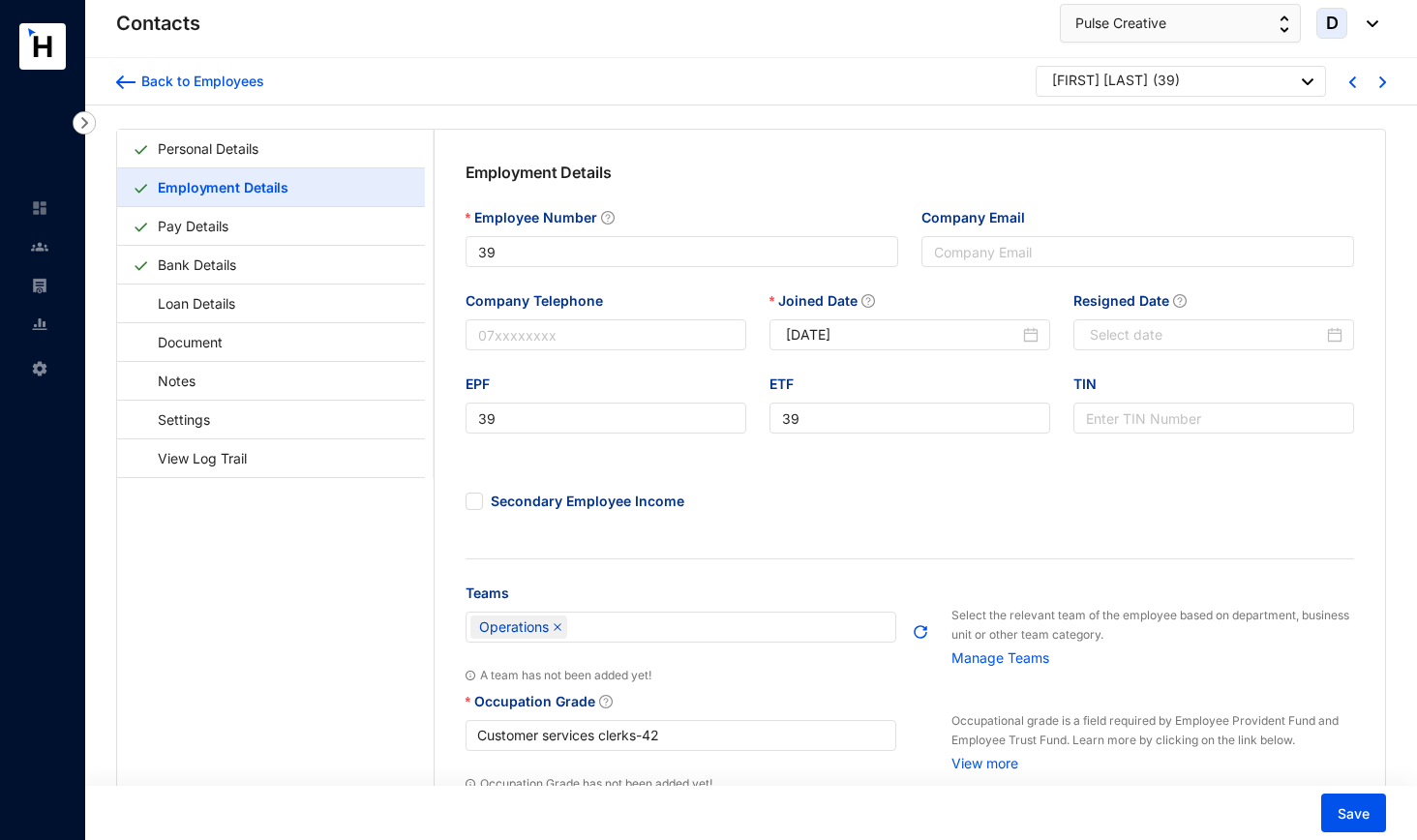 click at bounding box center (1364, 80) 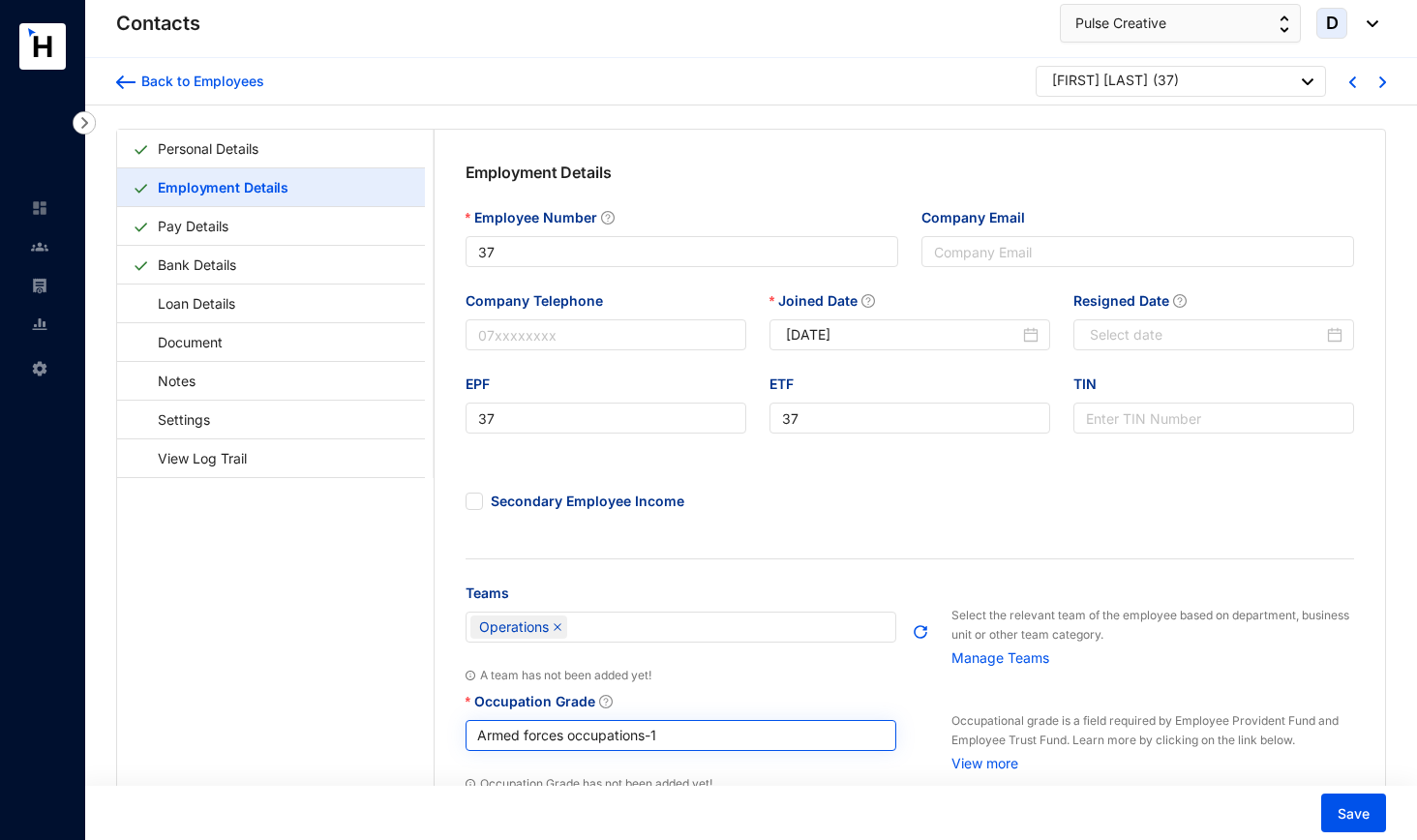 click on "Armed forces occupations  -  1" at bounding box center (681, 735) 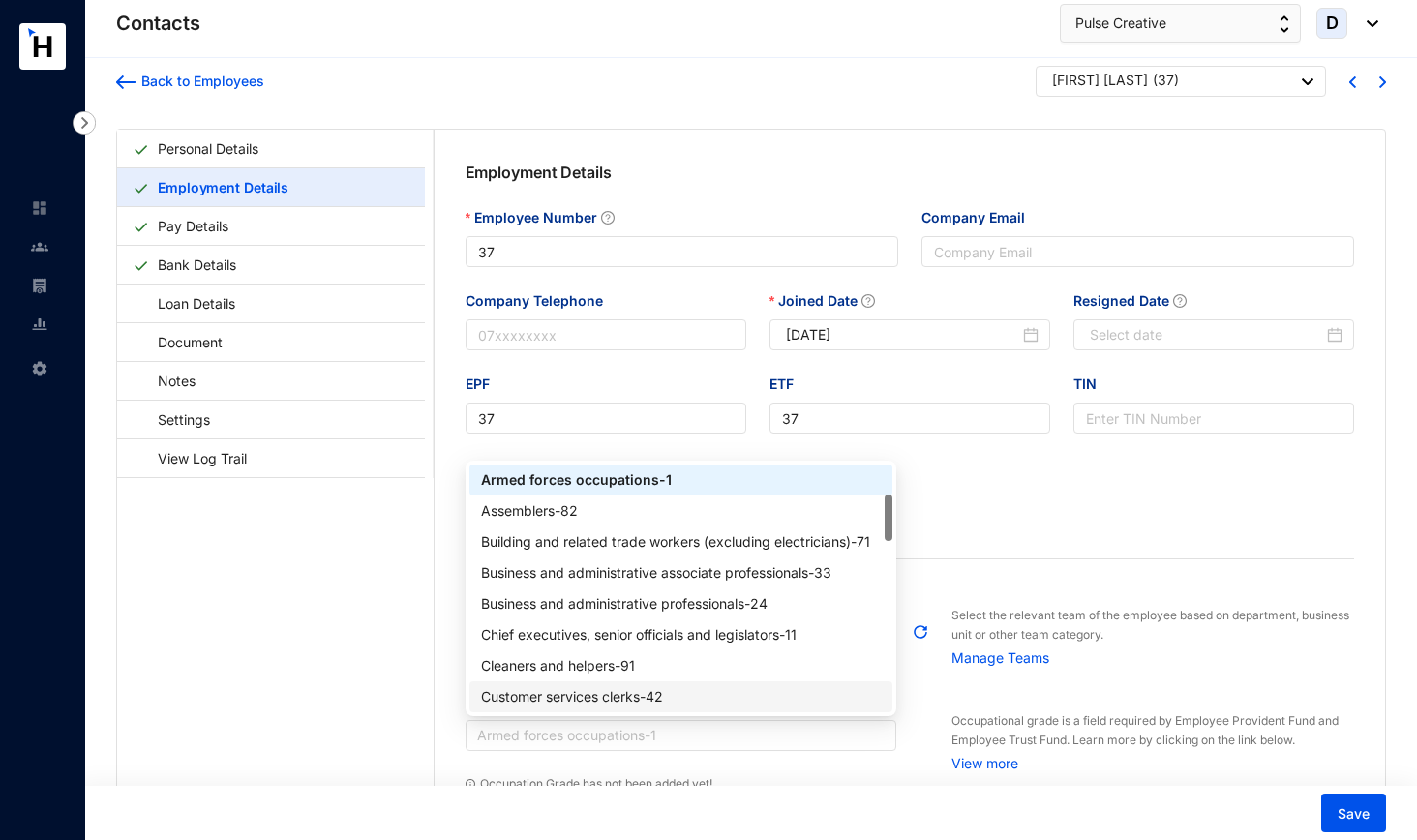 click on "Customer services clerks  -  42" at bounding box center [681, 697] 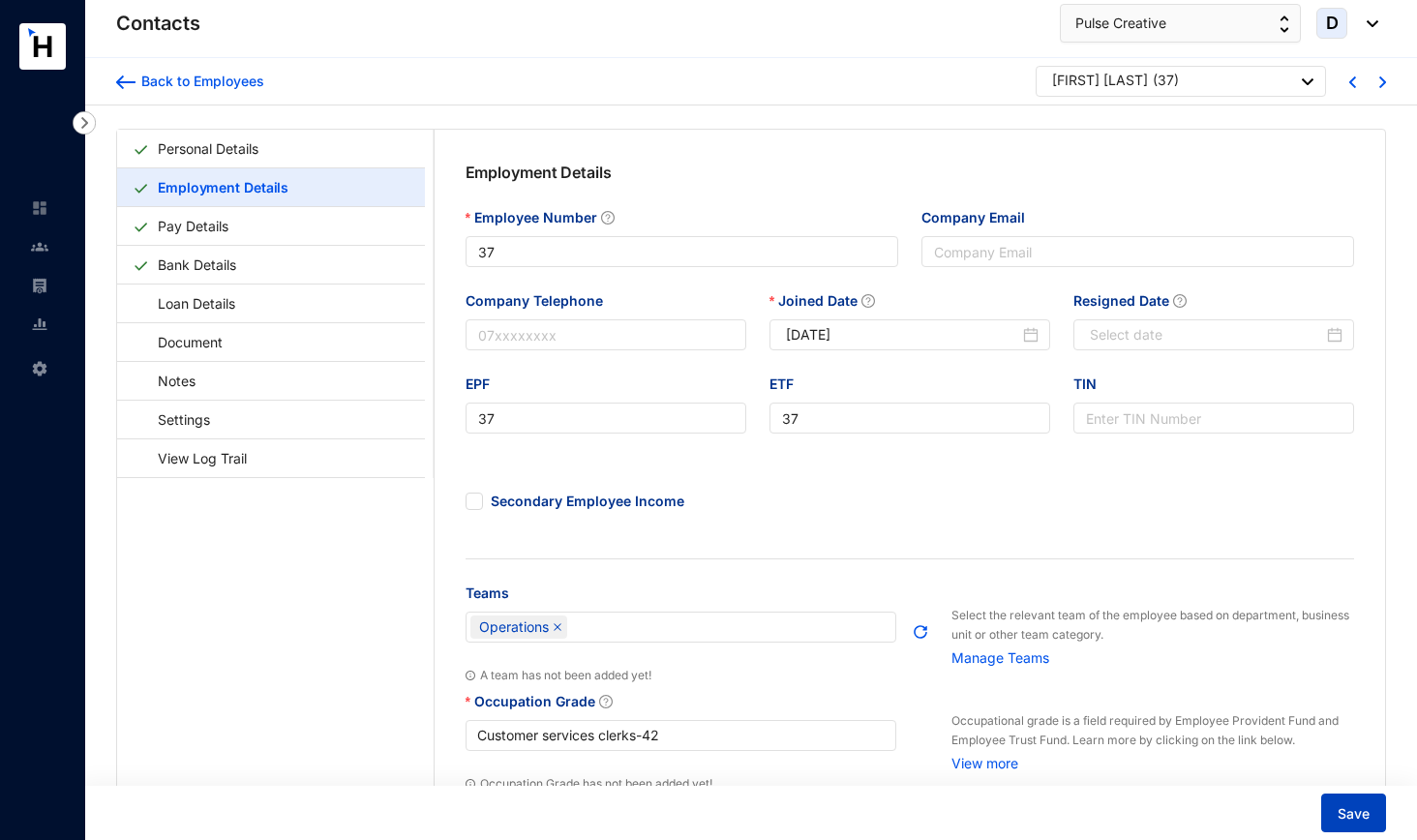 click on "Save" at bounding box center [1353, 814] 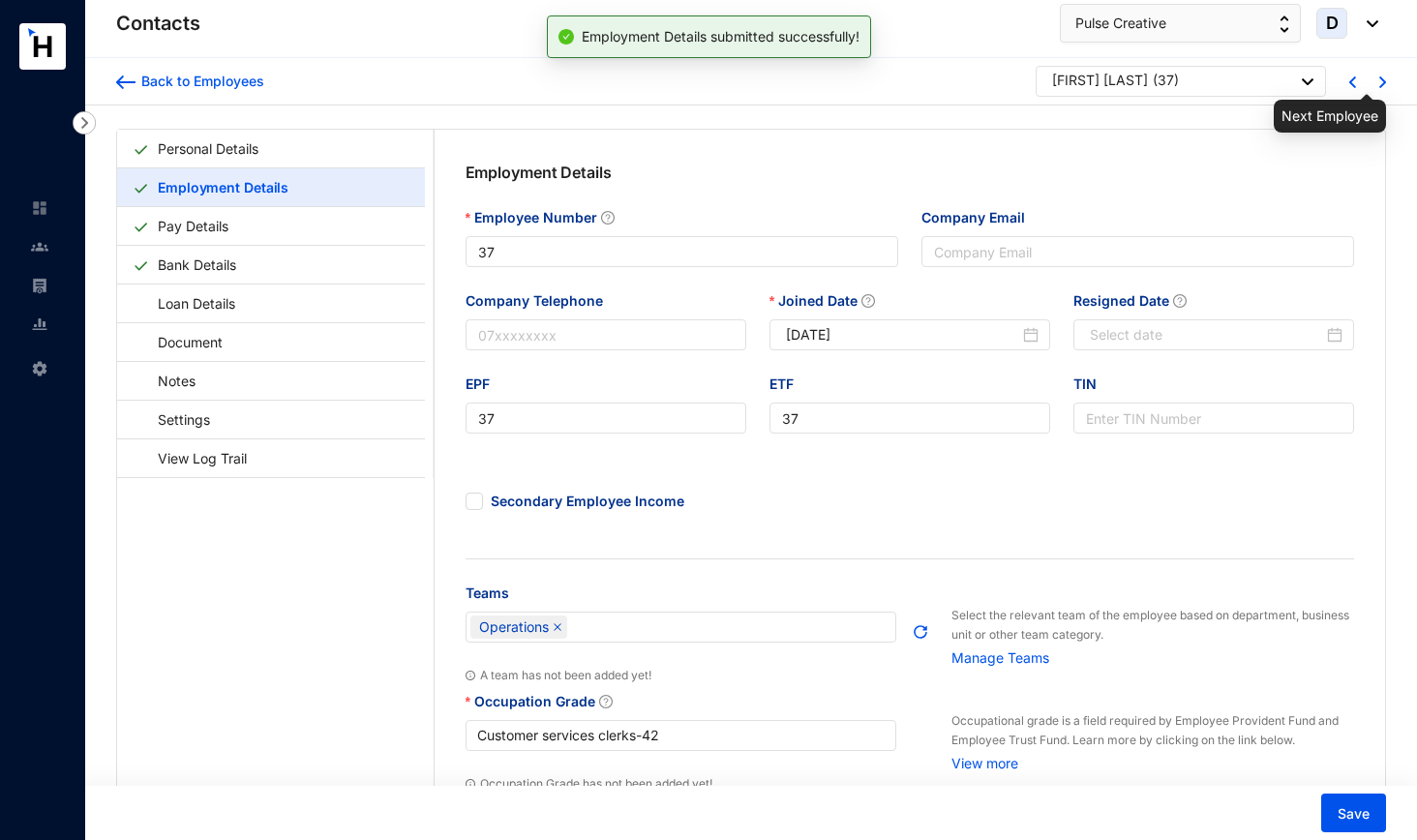 click at bounding box center [1382, 82] 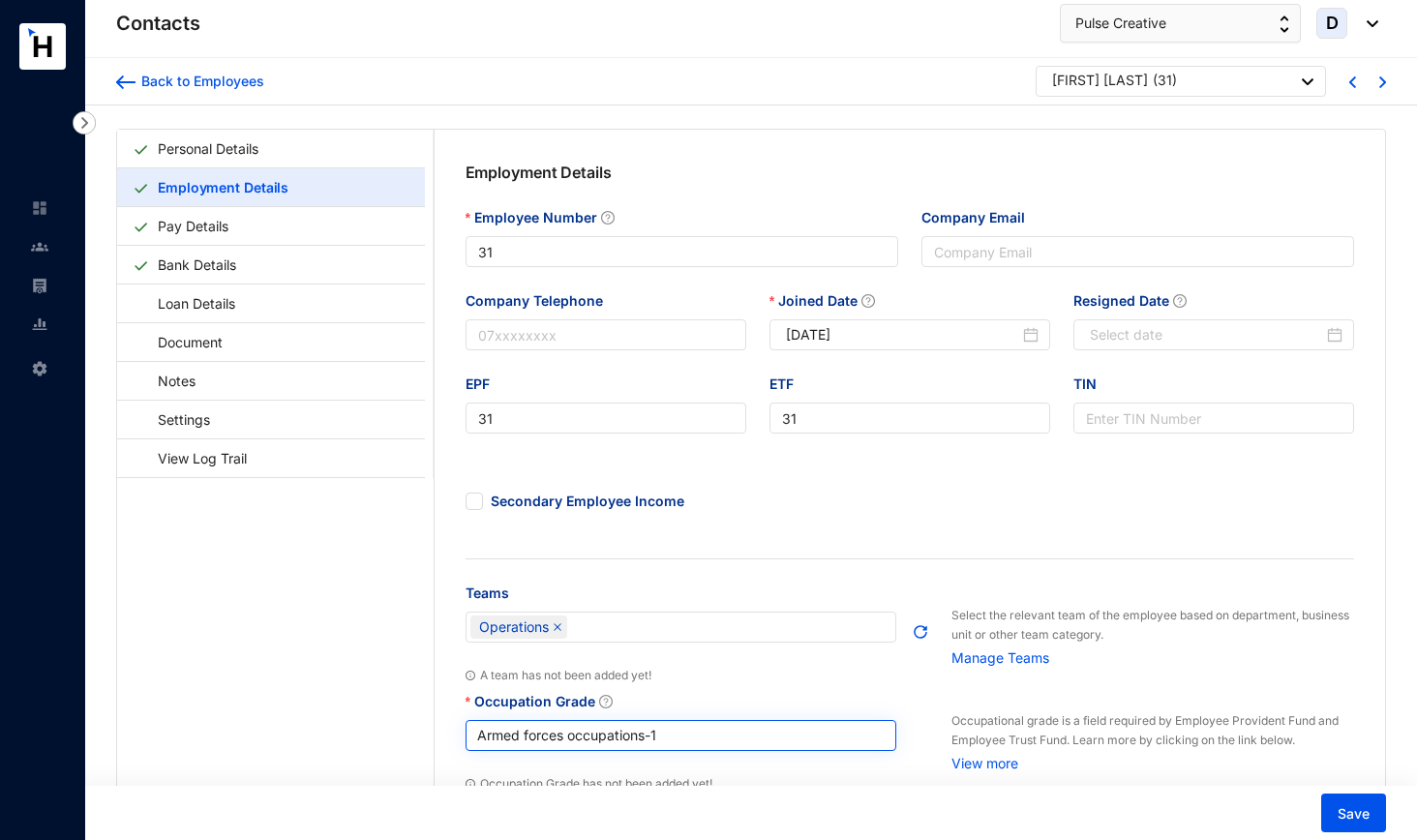 click on "Armed forces occupations  -  1" at bounding box center (681, 735) 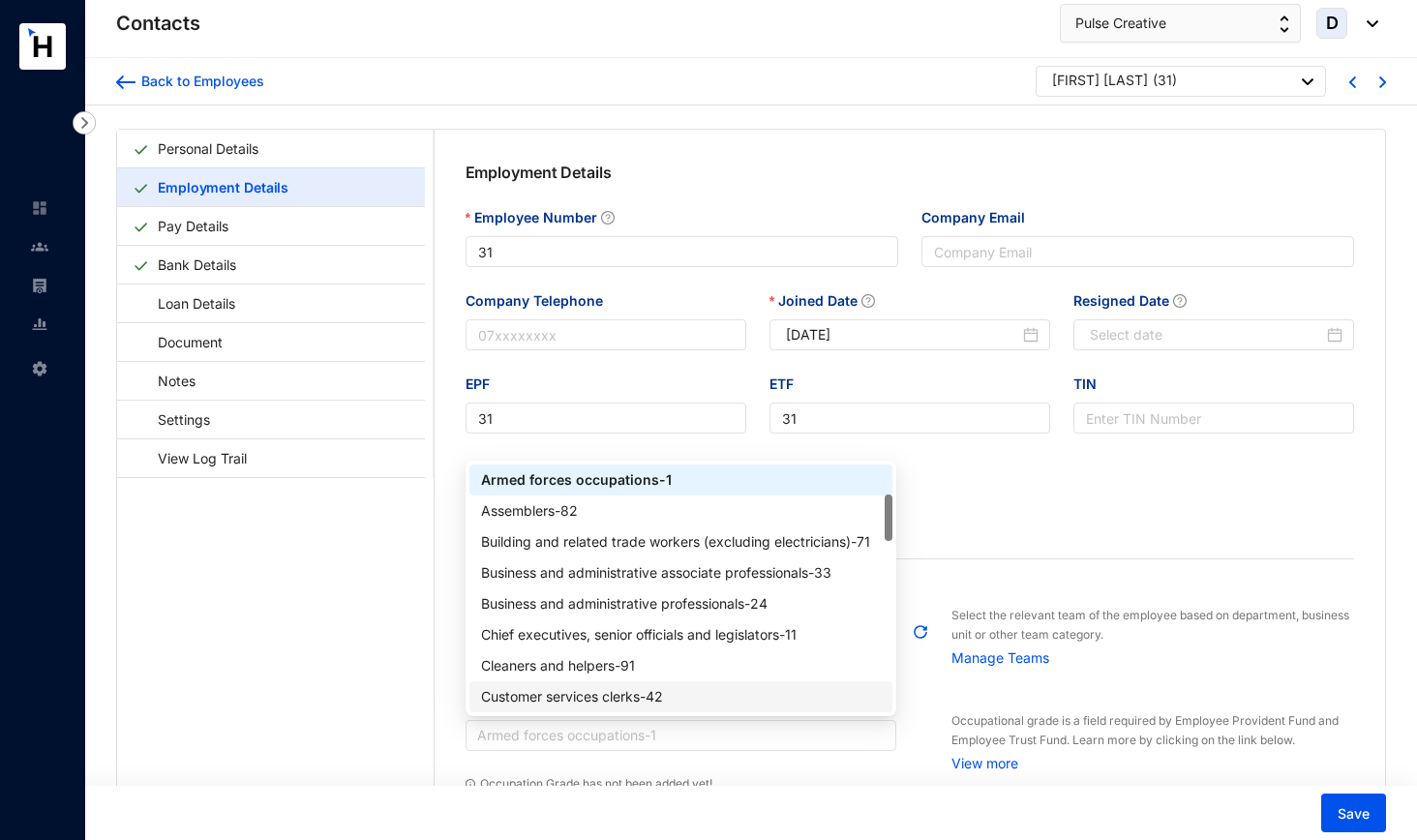 click on "Customer services clerks  -  42" at bounding box center (681, 697) 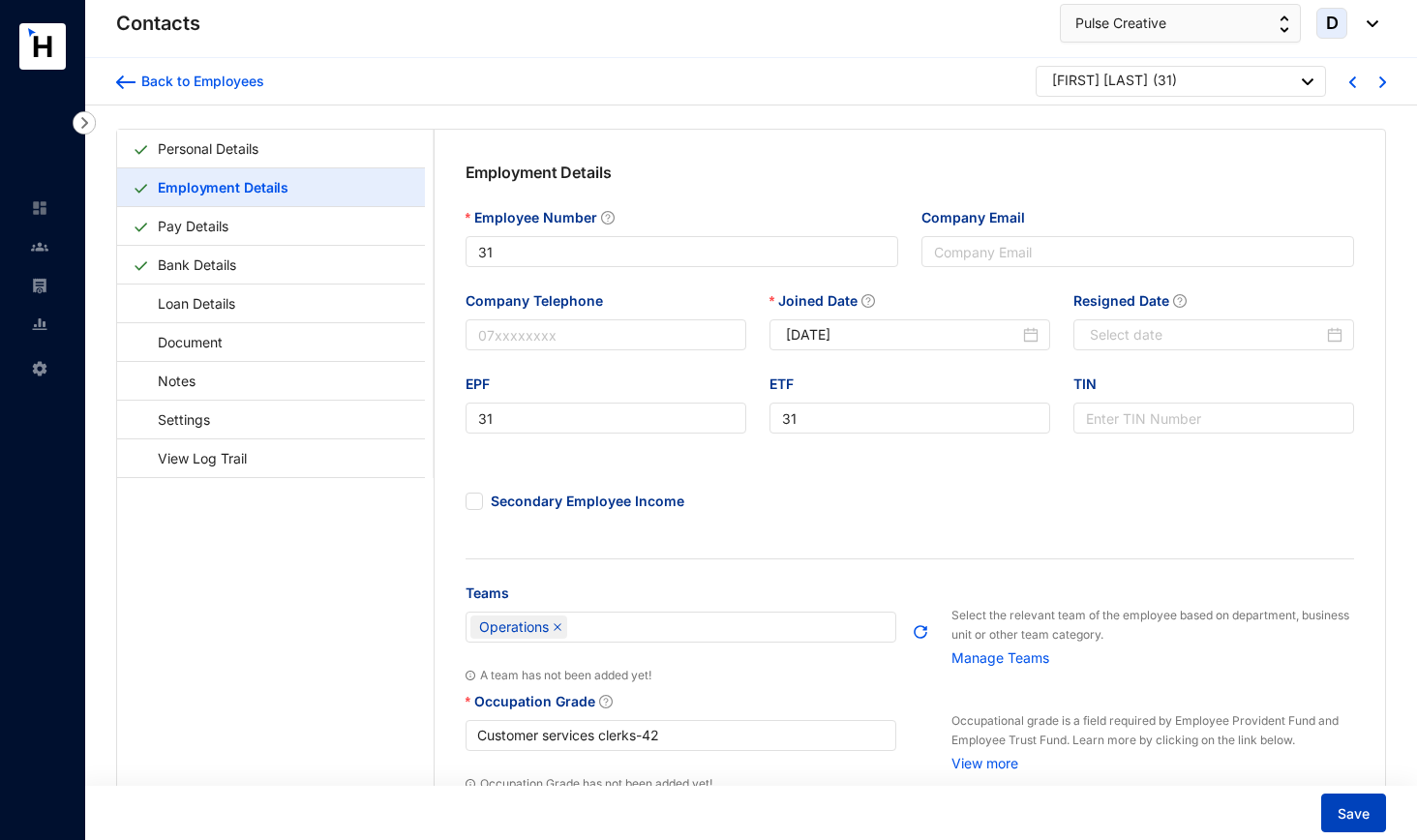click on "Save" at bounding box center [1353, 814] 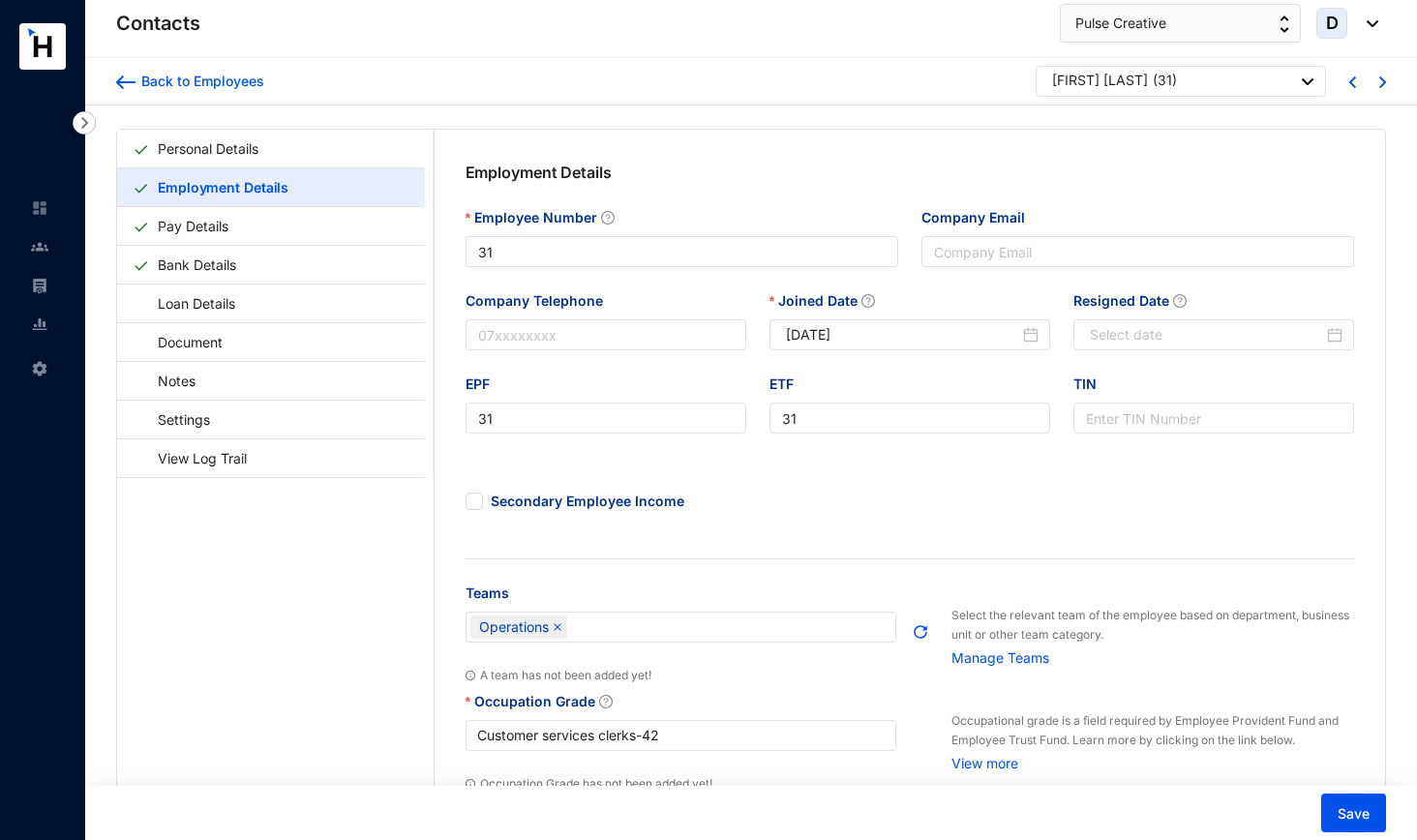 click at bounding box center [1382, 82] 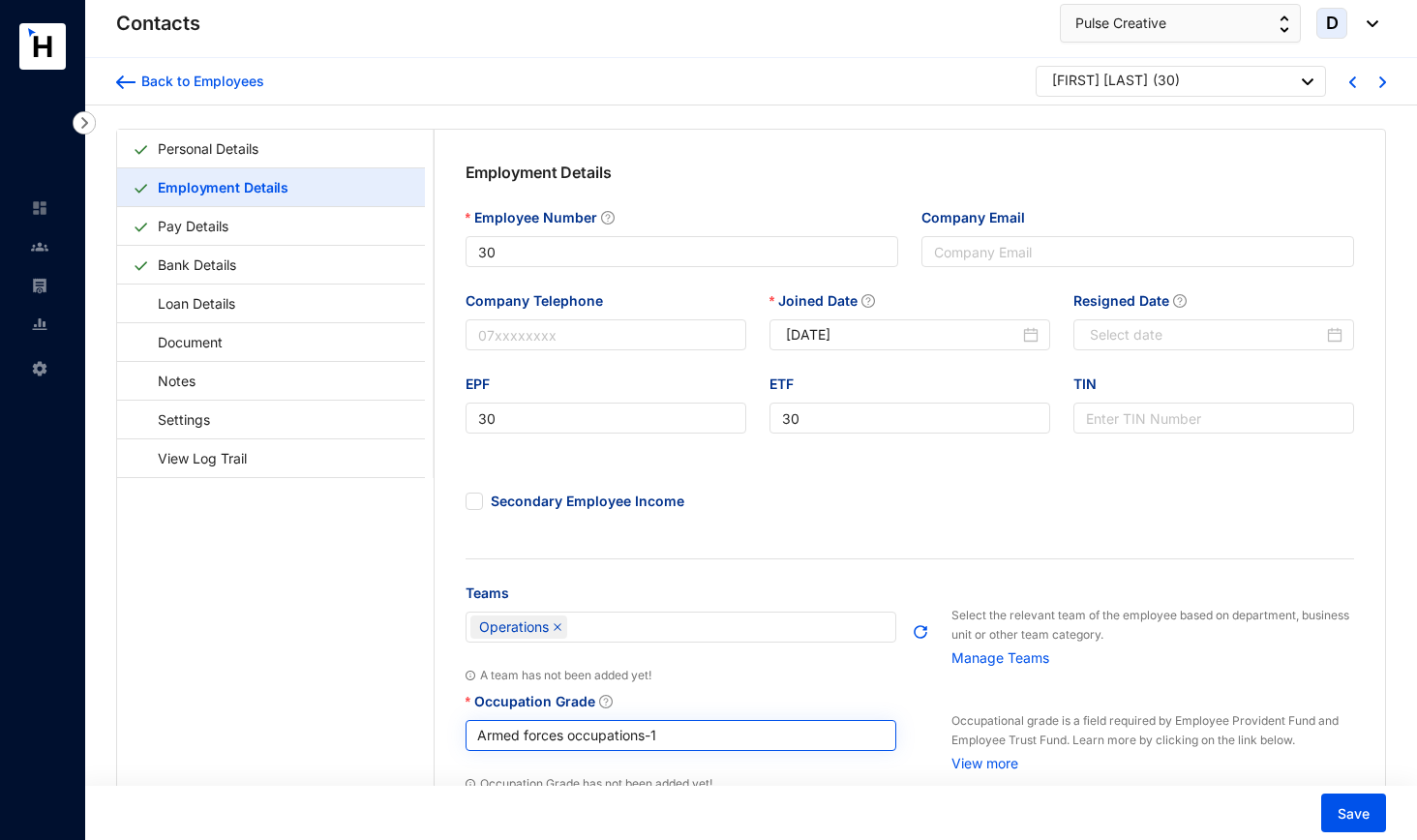 click on "Armed forces occupations  -  1" at bounding box center [681, 735] 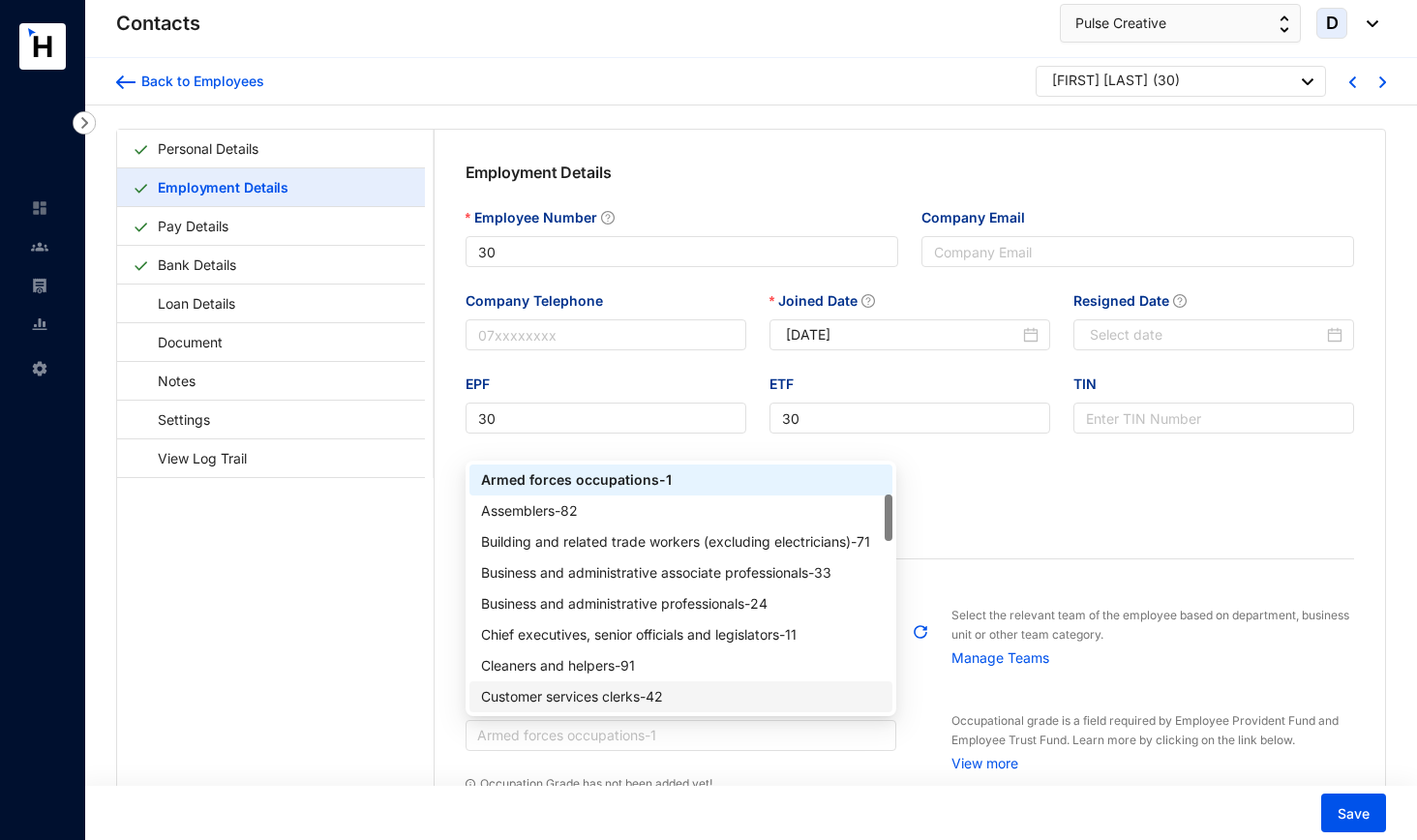 click on "Customer services clerks  -  42" at bounding box center (681, 697) 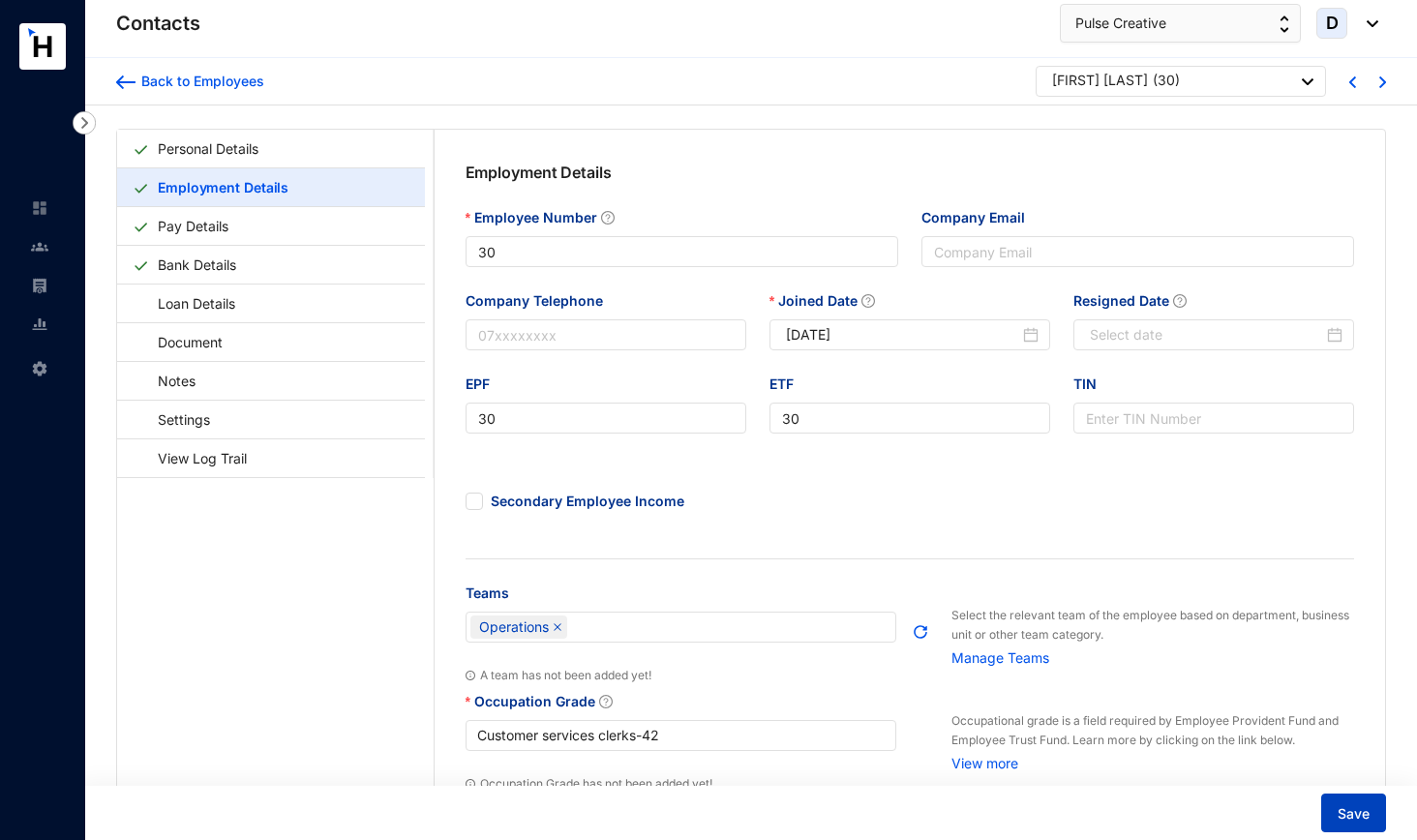 click on "Save" at bounding box center (1353, 813) 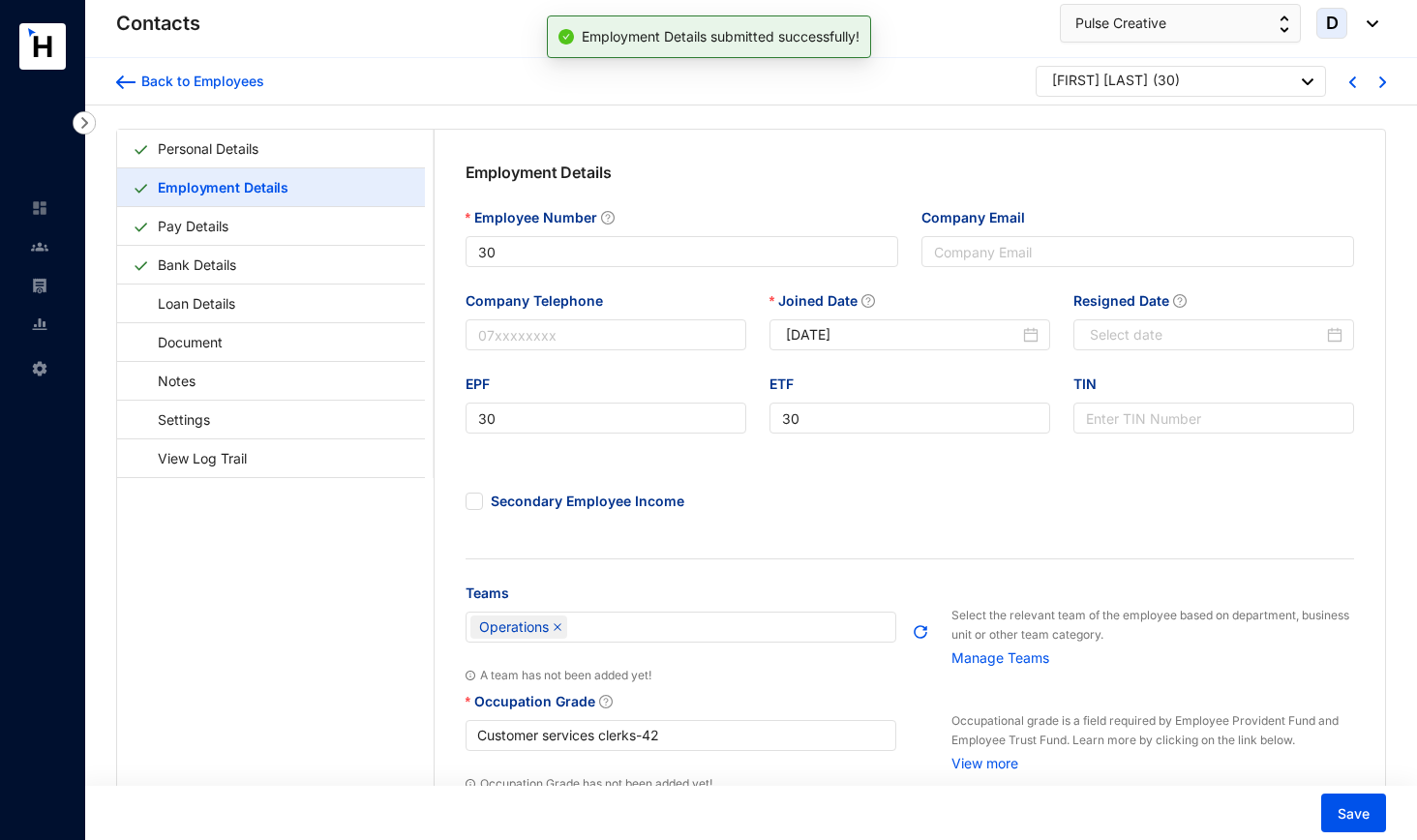 click at bounding box center (1382, 82) 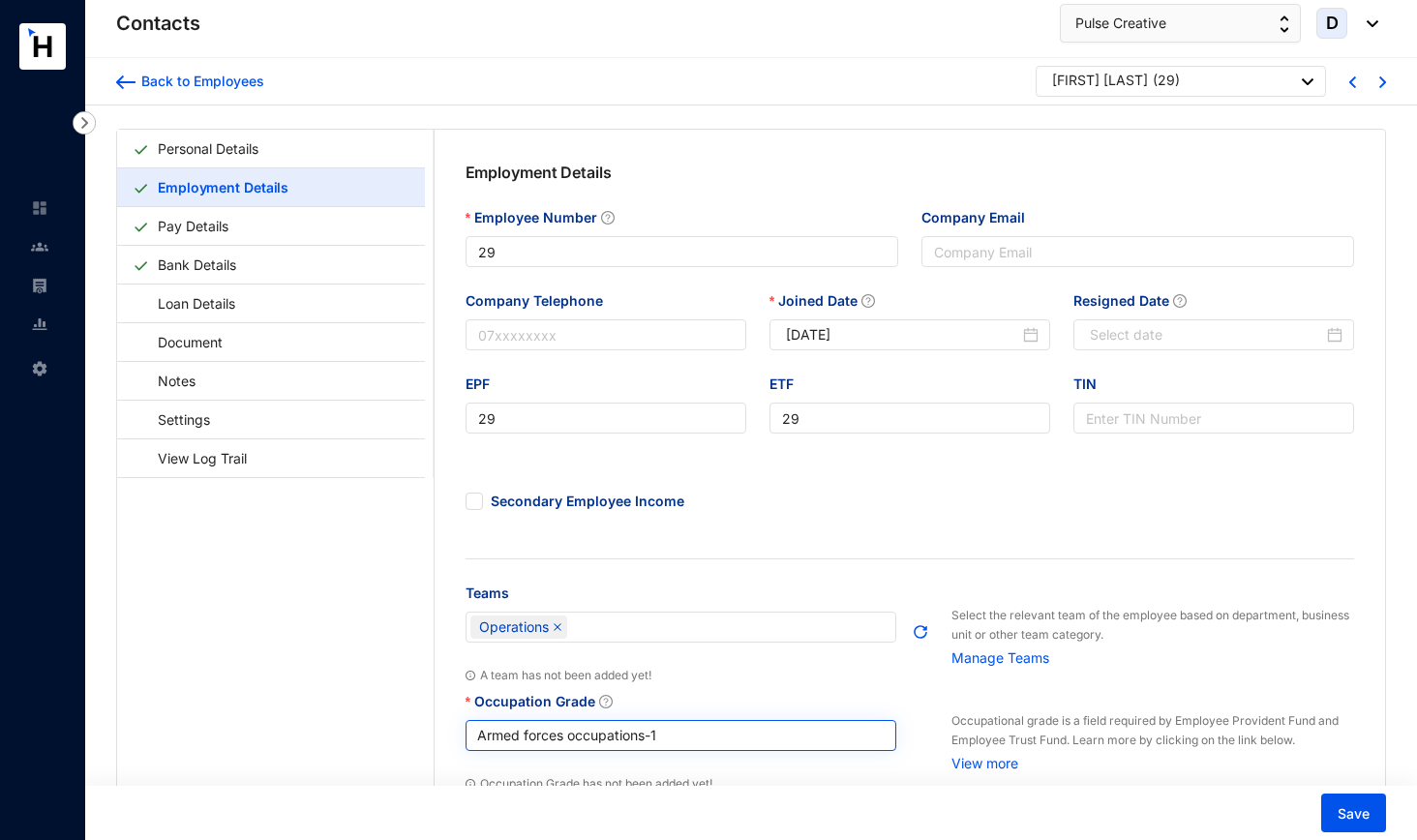 click on "Armed forces occupations  -  1" at bounding box center (681, 735) 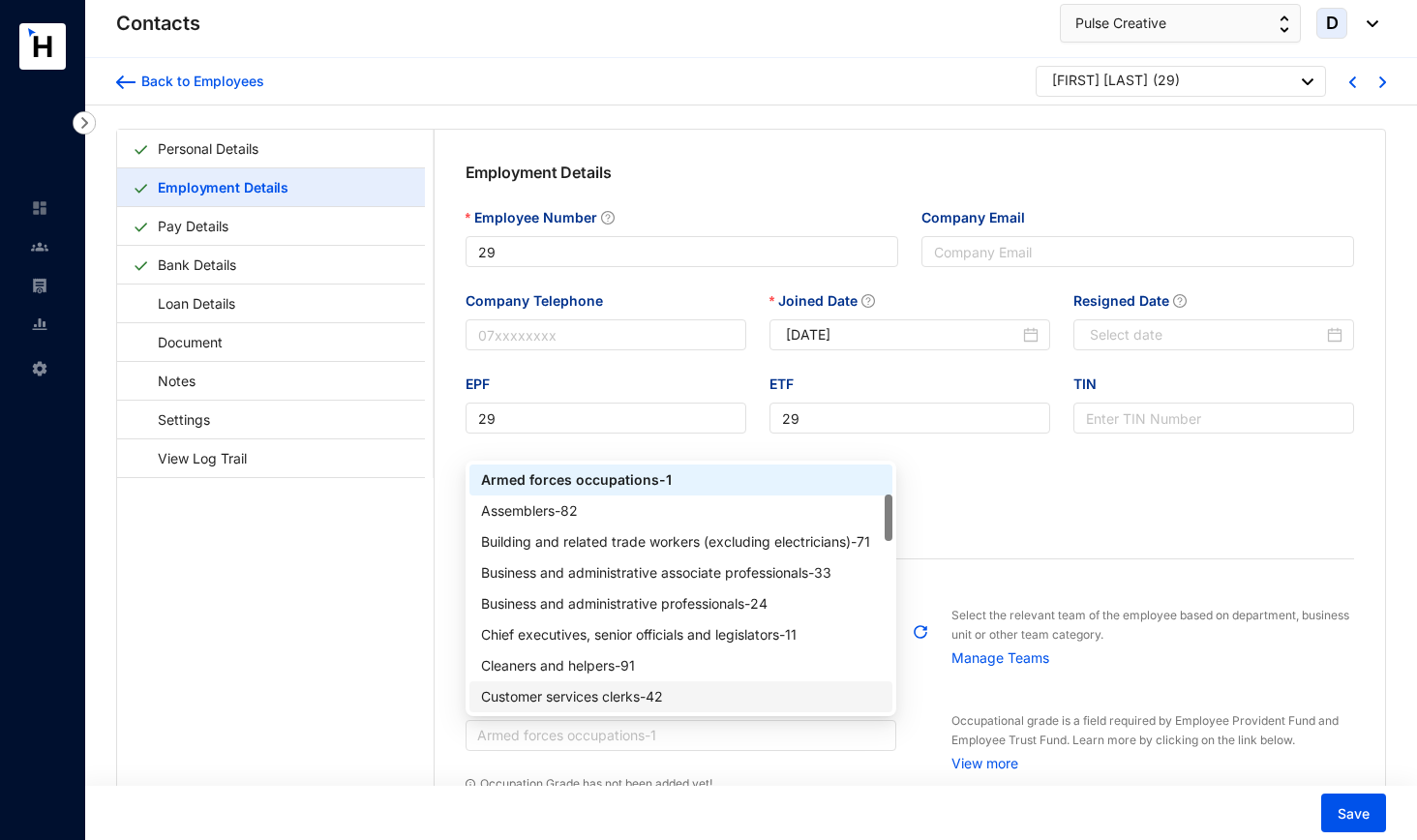 click on "Customer services clerks  -  42" at bounding box center [681, 697] 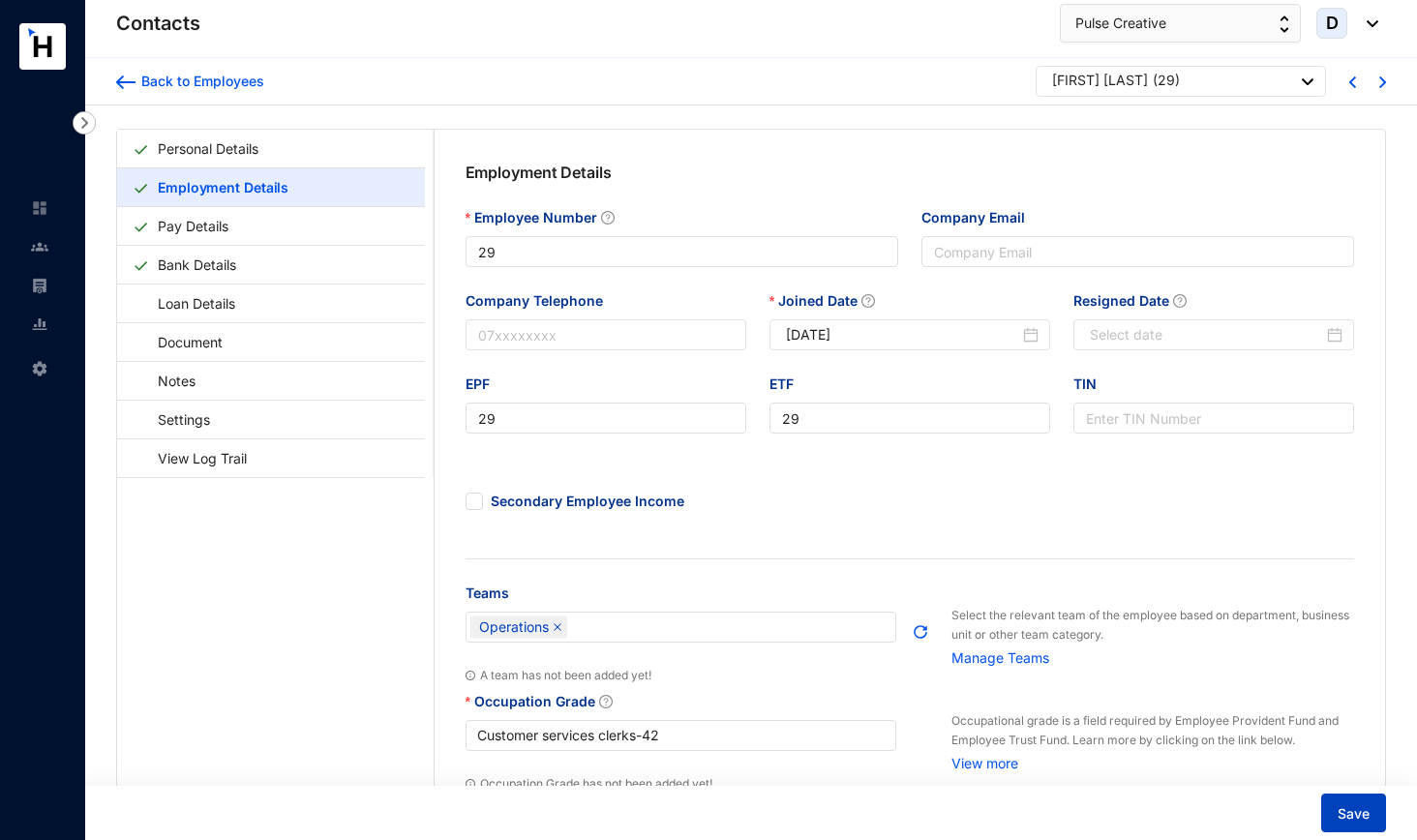 click on "Save" at bounding box center [1353, 813] 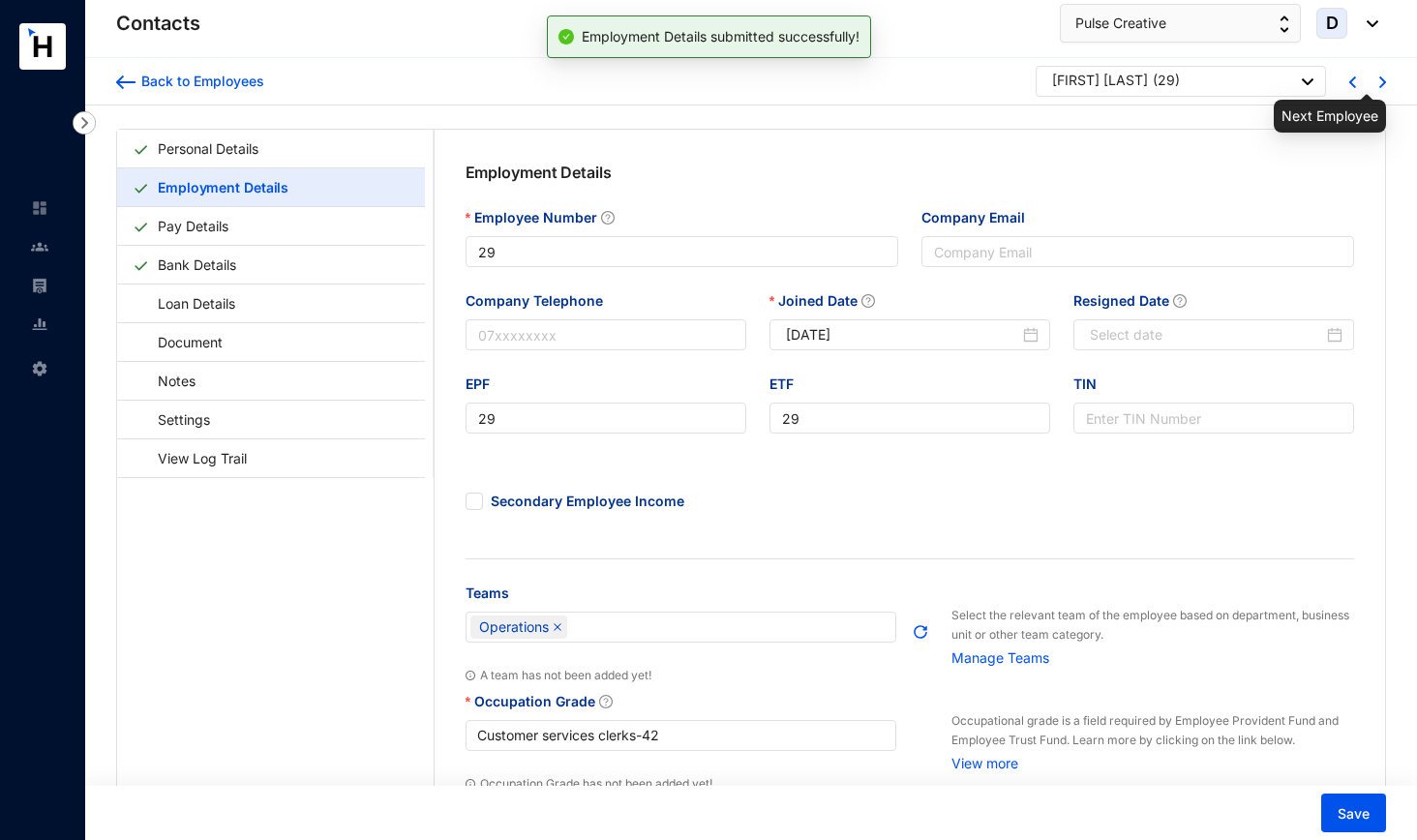 click at bounding box center (1382, 82) 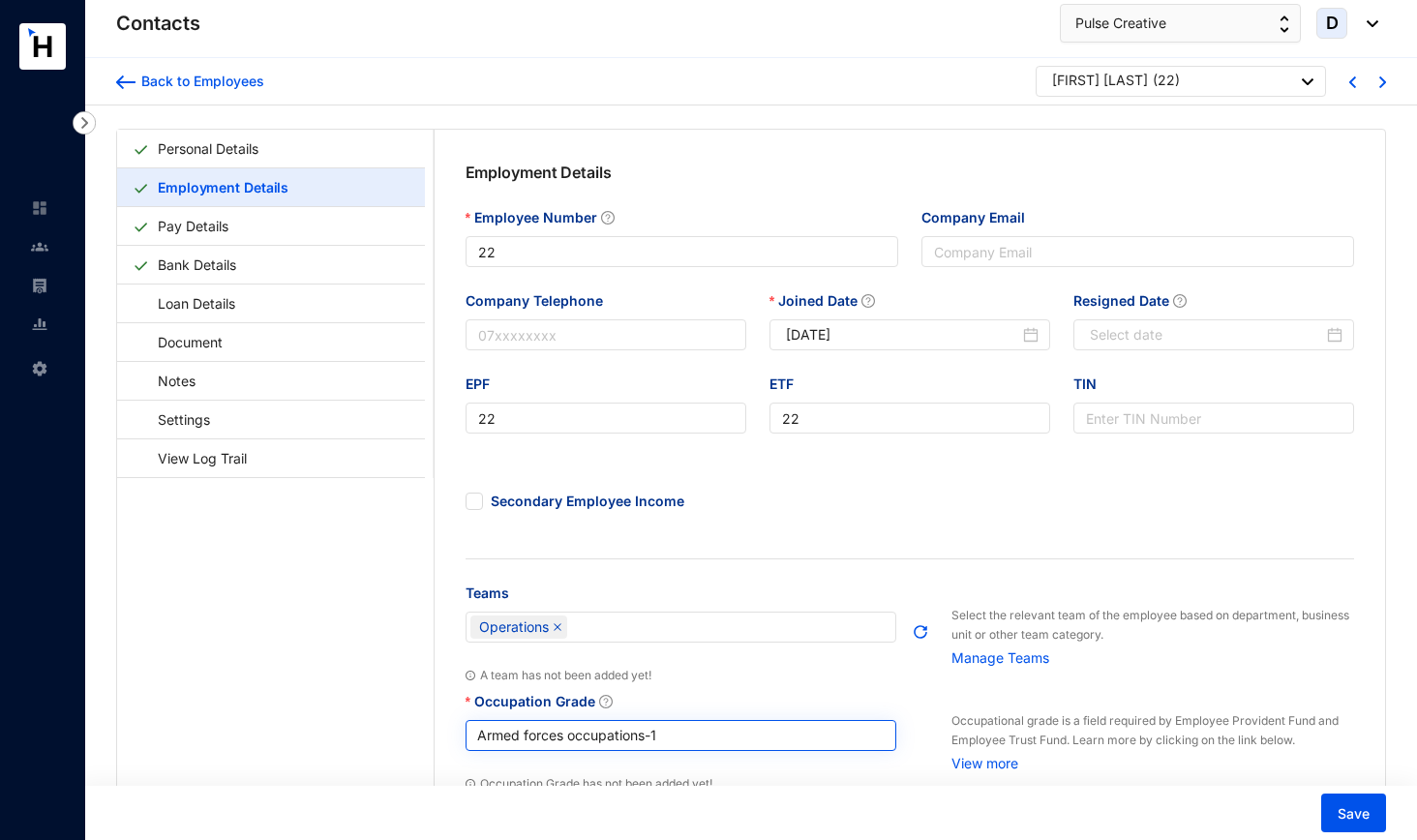 click on "Armed forces occupations  -  1" at bounding box center (681, 735) 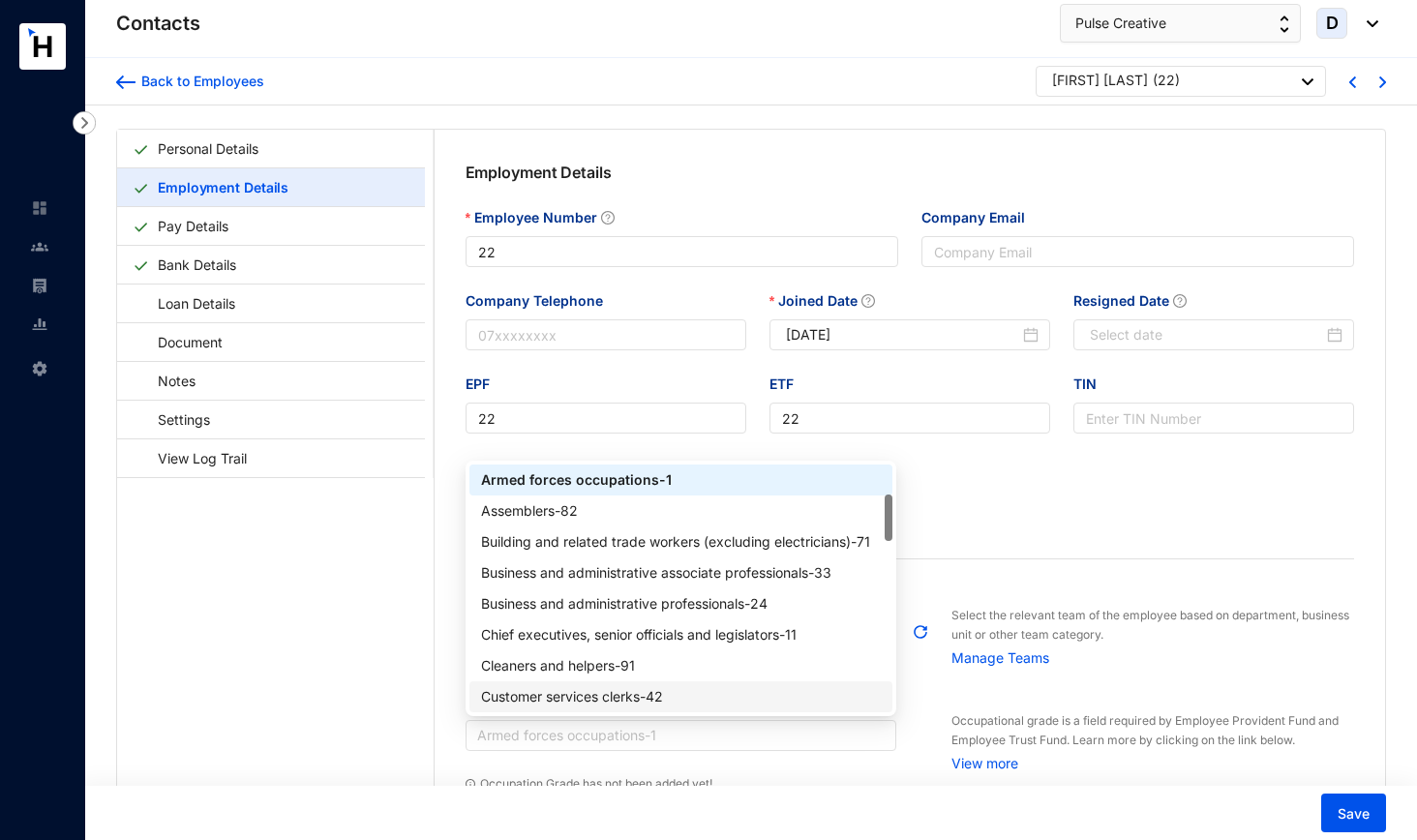 click on "Customer services clerks  -  42" at bounding box center (681, 697) 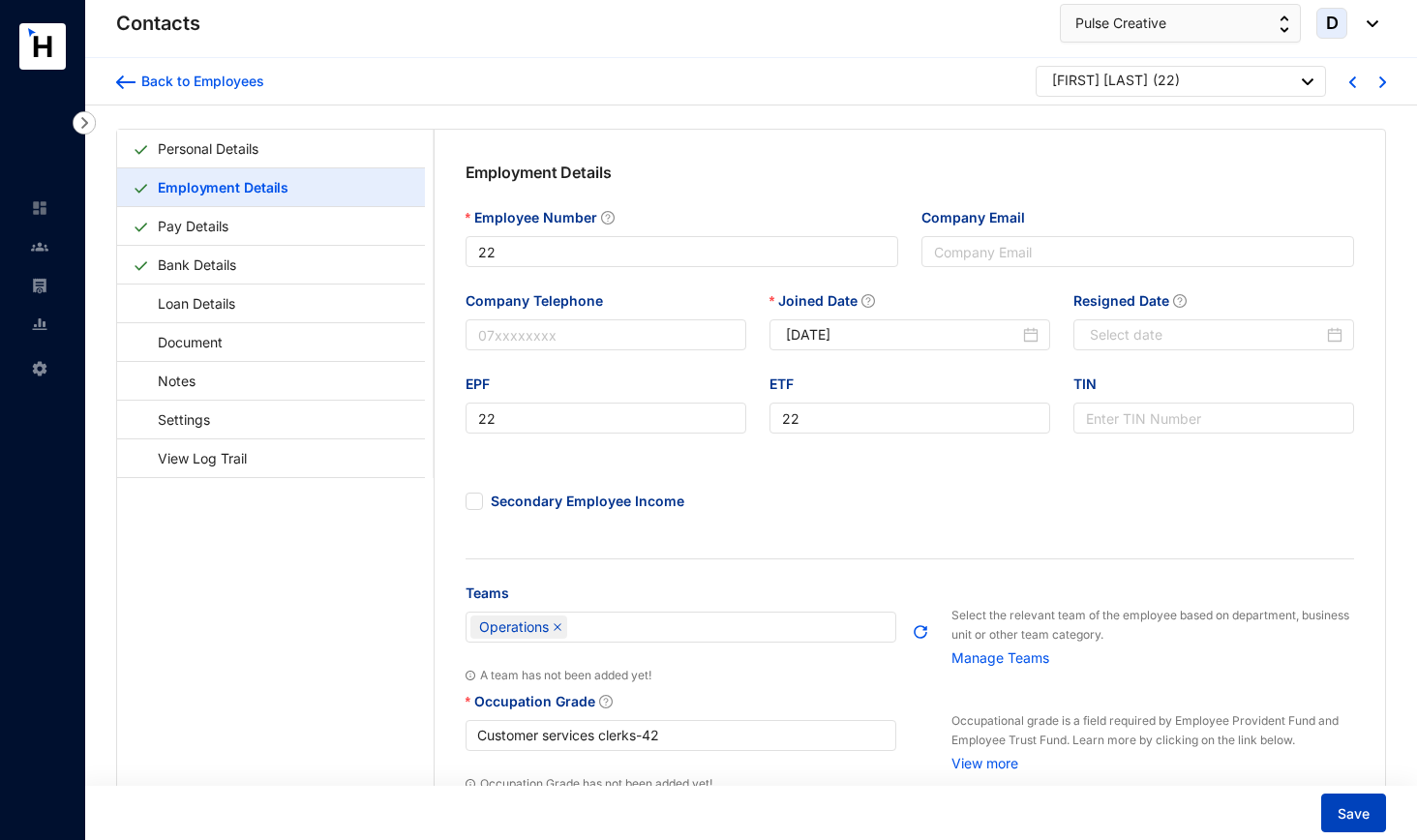 click on "Save" at bounding box center (1353, 813) 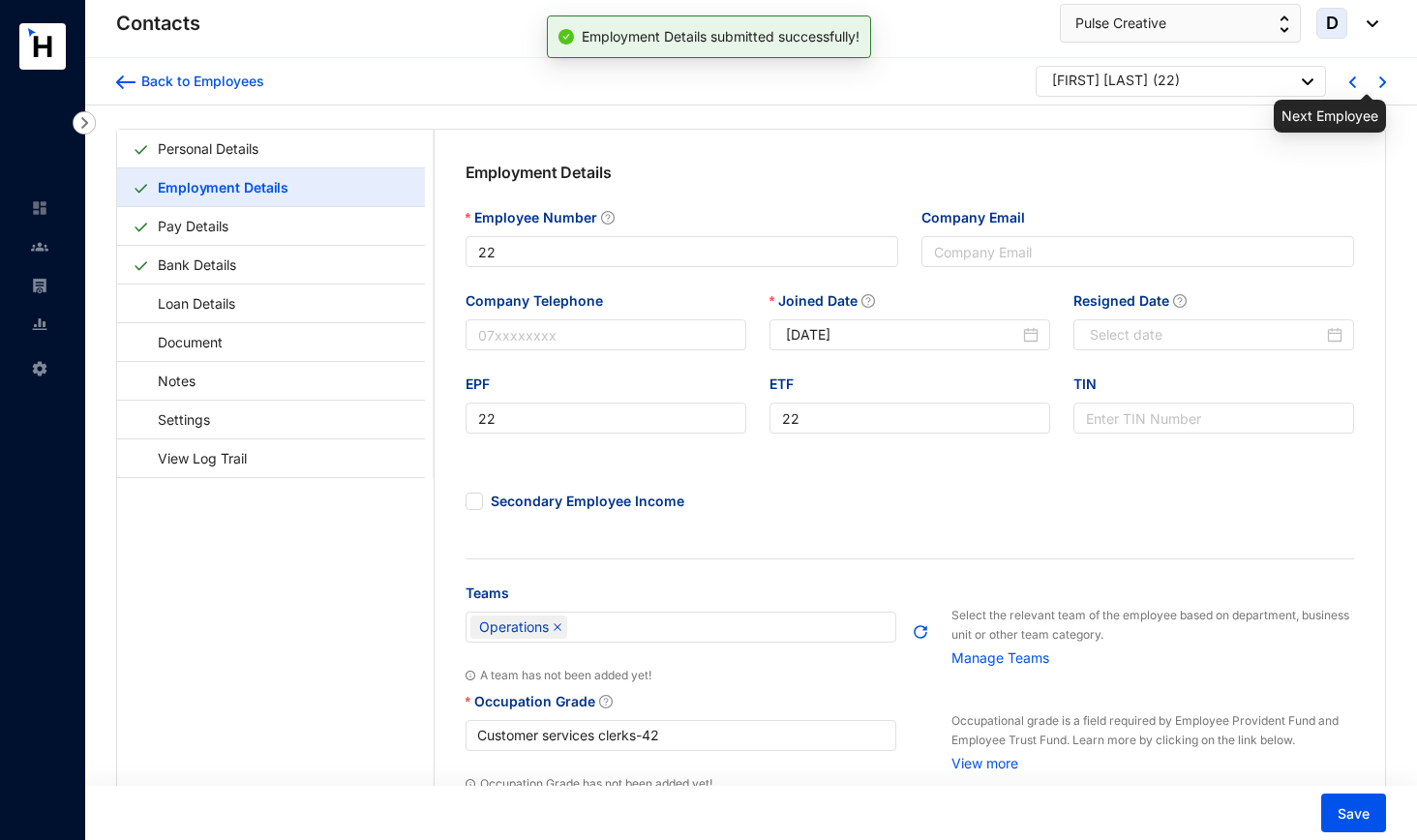 click at bounding box center [1382, 82] 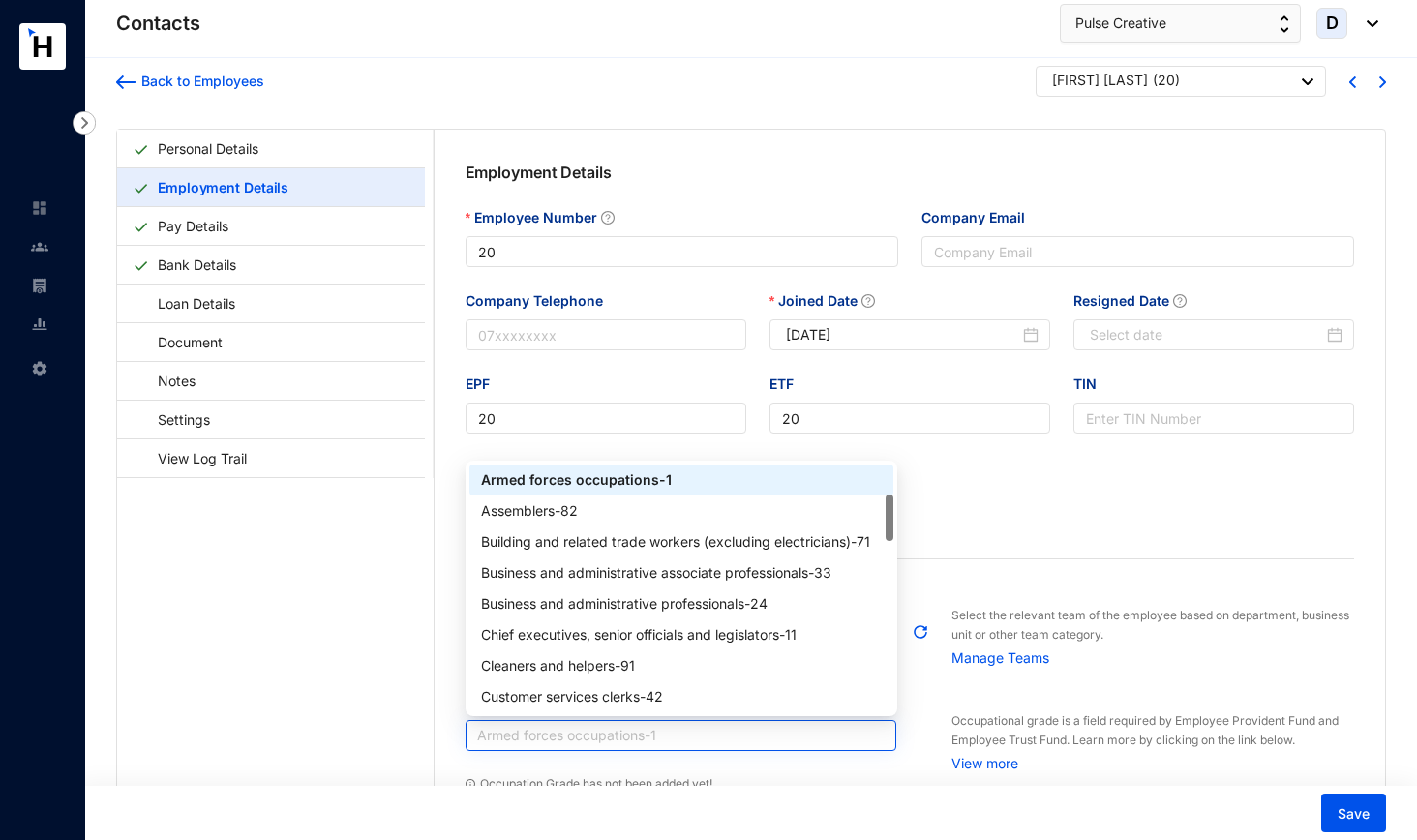 click on "Armed forces occupations  -  1" at bounding box center (681, 735) 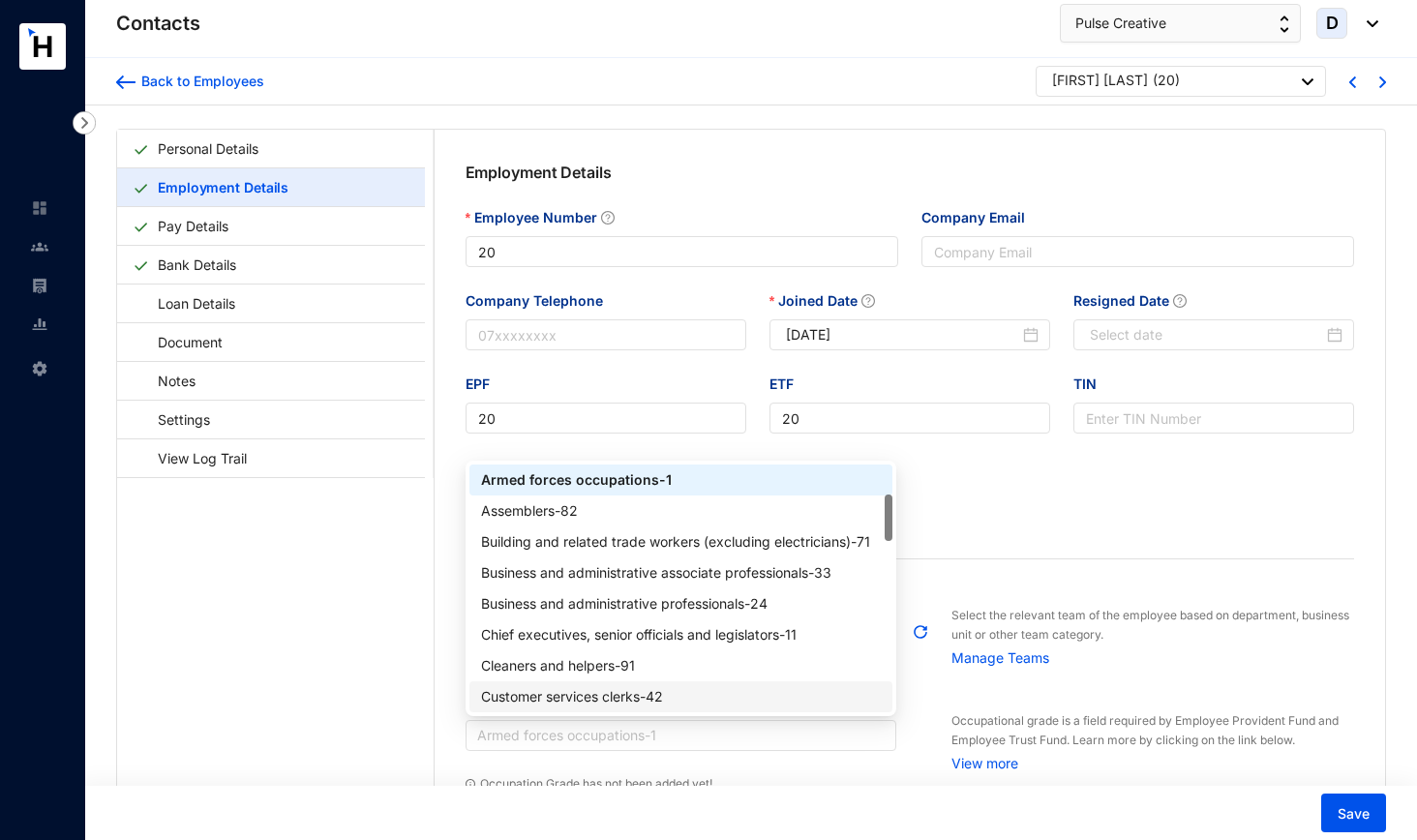click on "Customer services clerks  -  42" at bounding box center [681, 697] 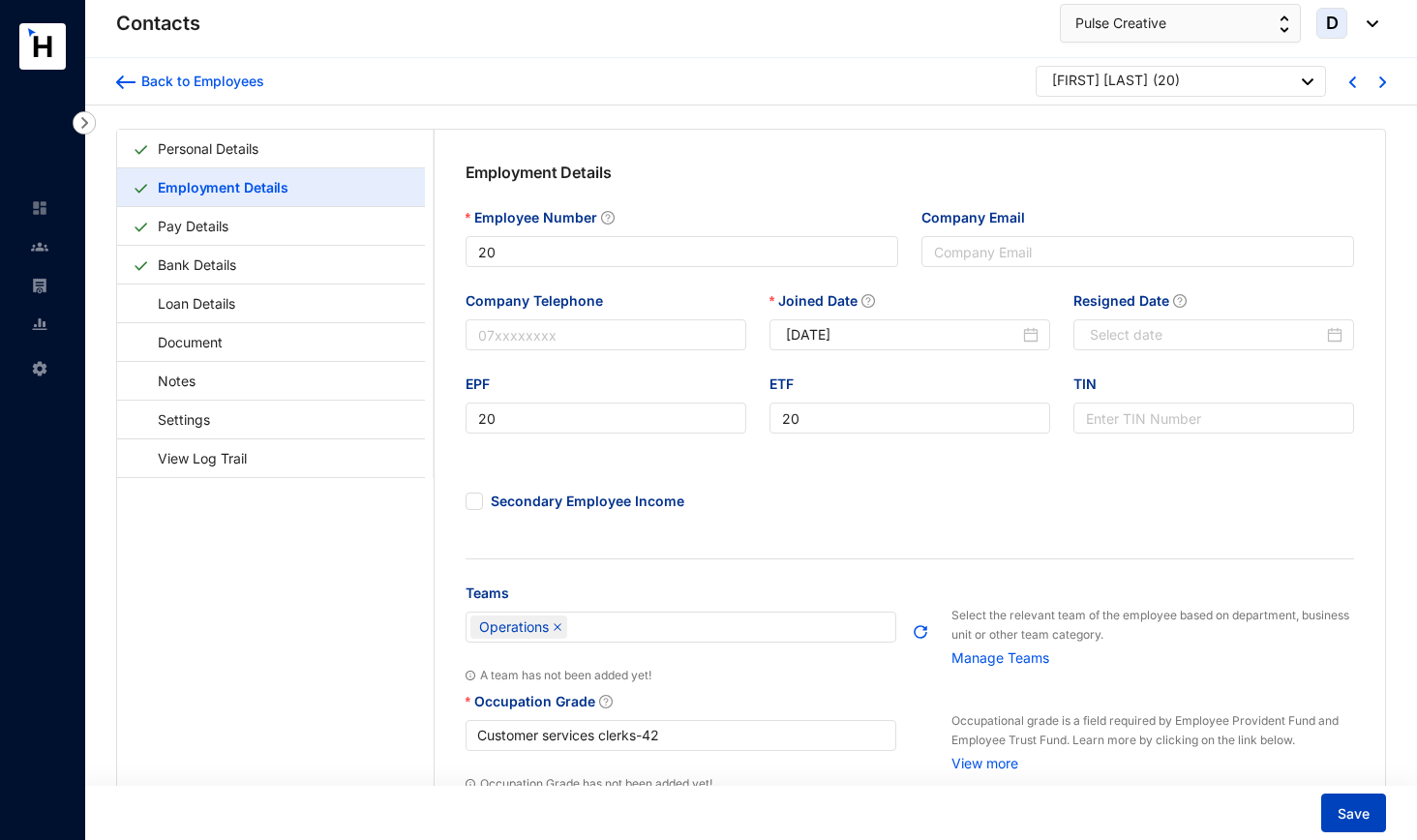 click on "Save" at bounding box center [1353, 814] 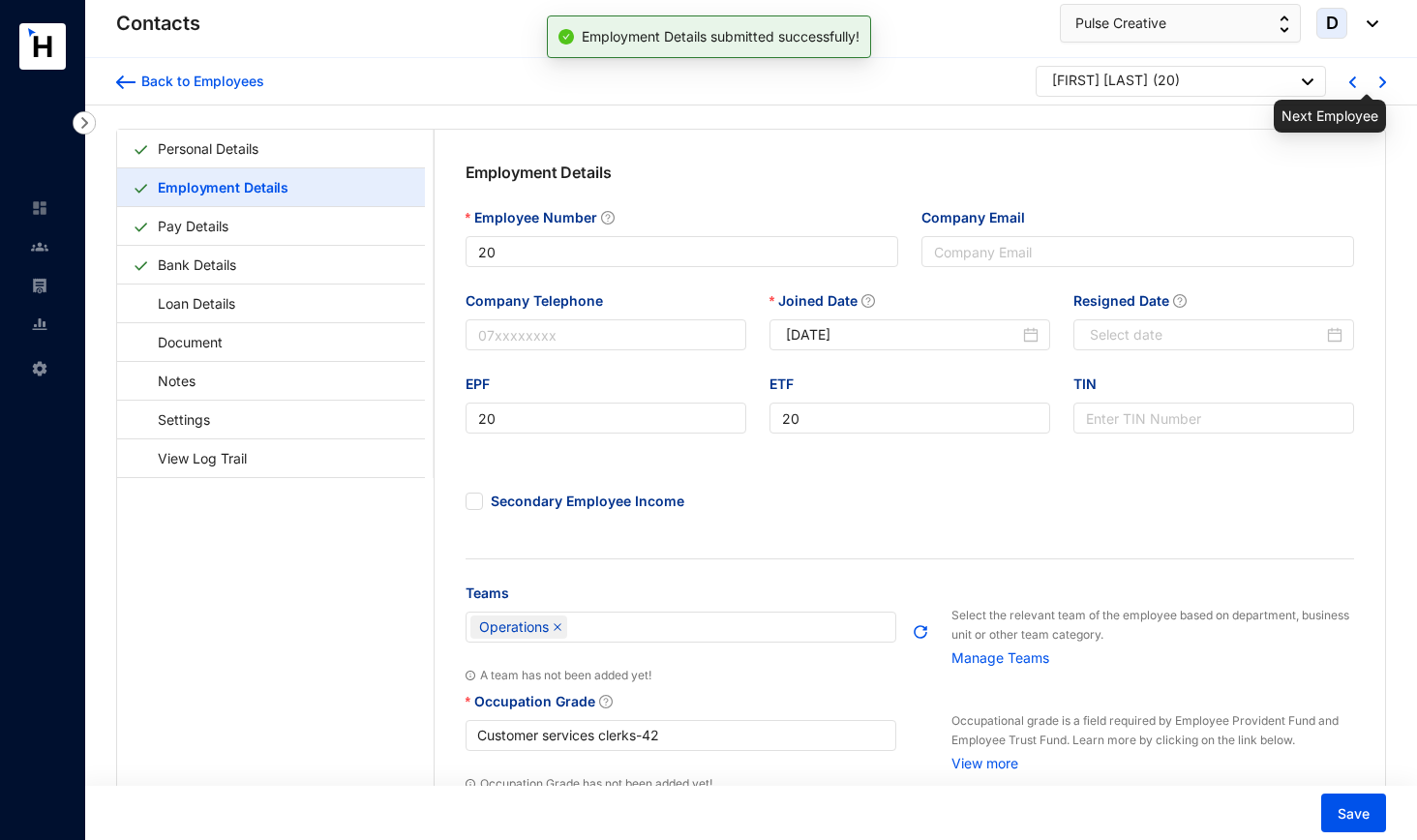 click at bounding box center [1382, 82] 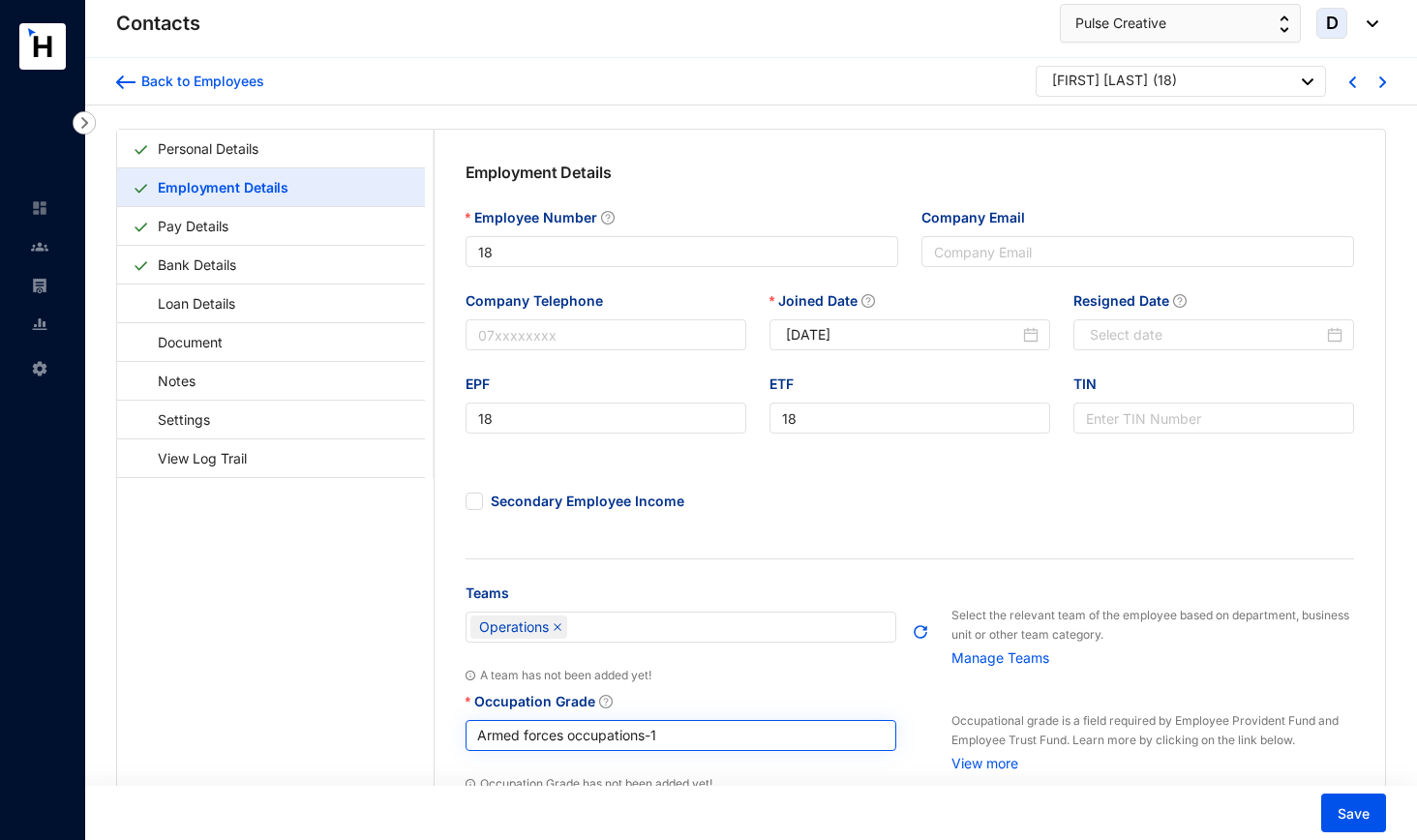 click on "Armed forces occupations  -  1" at bounding box center (681, 735) 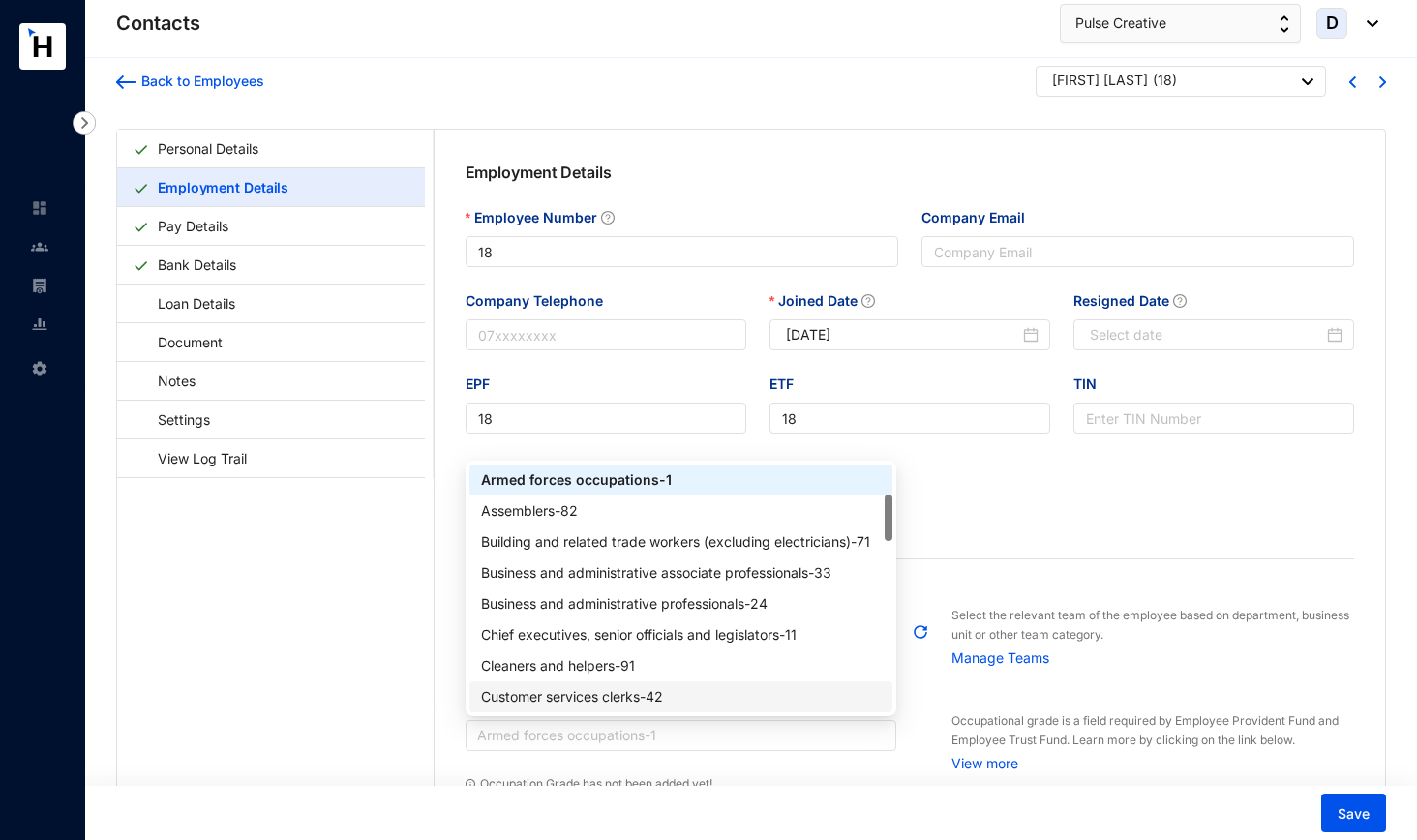click on "Customer services clerks  -  42" at bounding box center [681, 697] 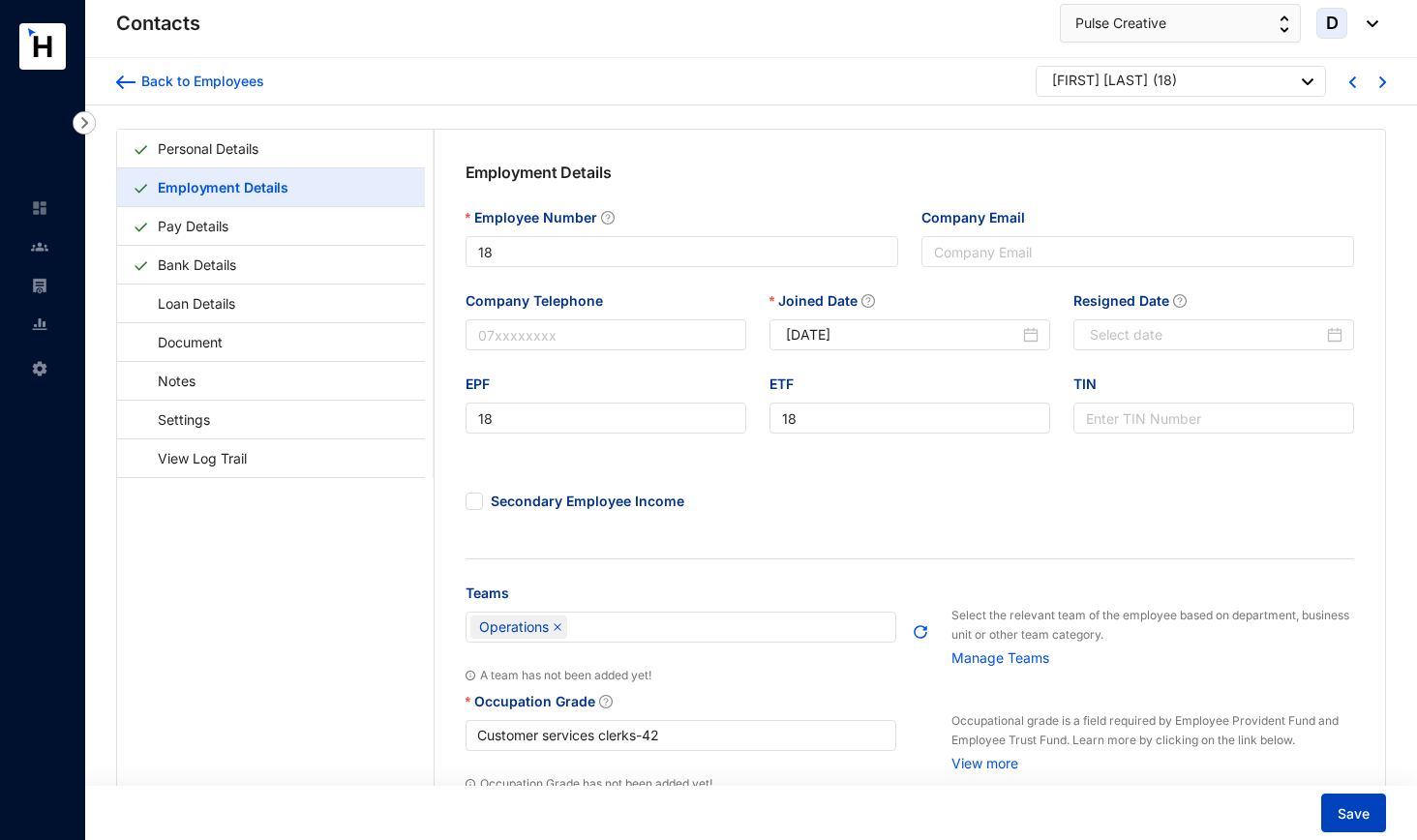 click on "Save" at bounding box center (1353, 813) 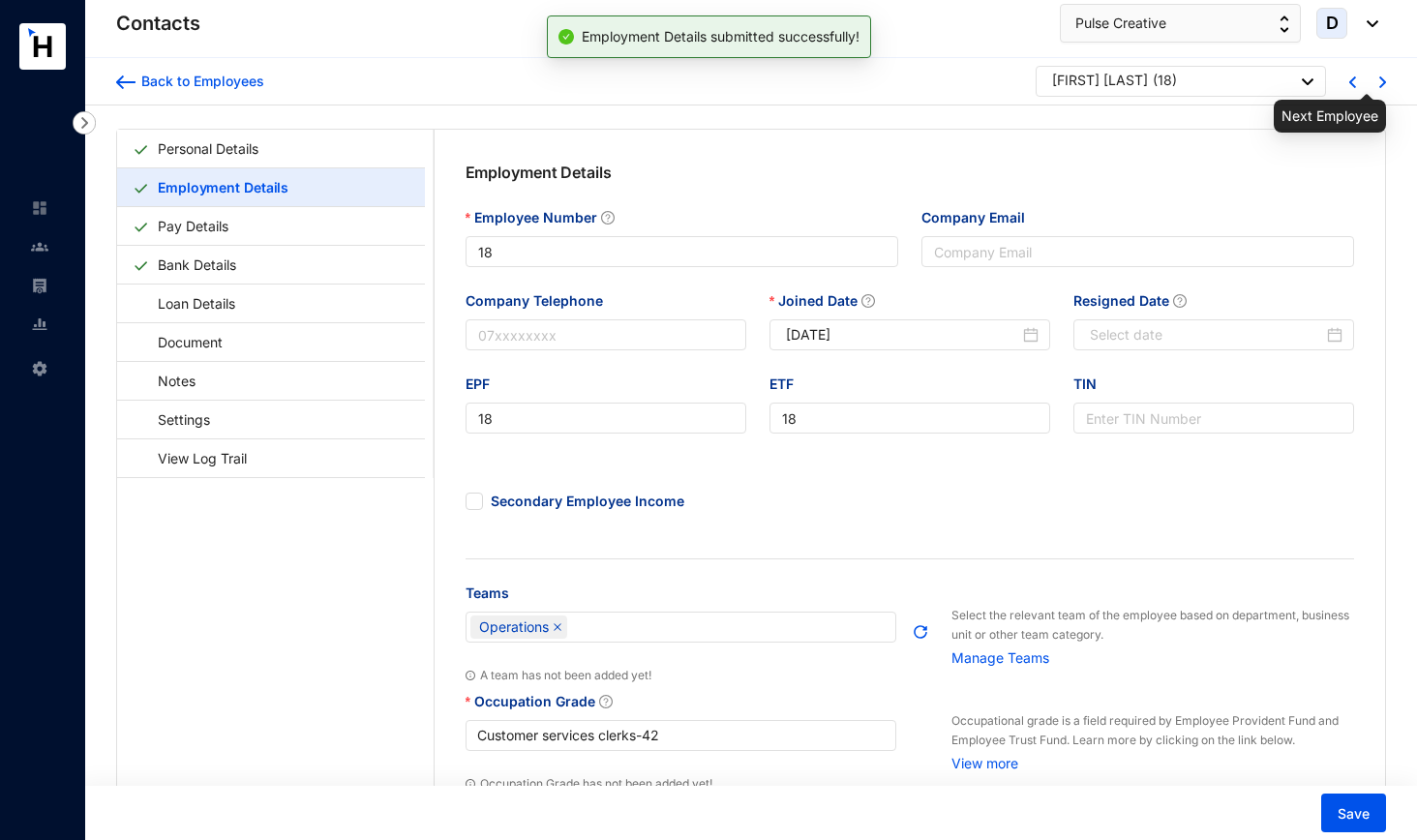 click at bounding box center [1382, 82] 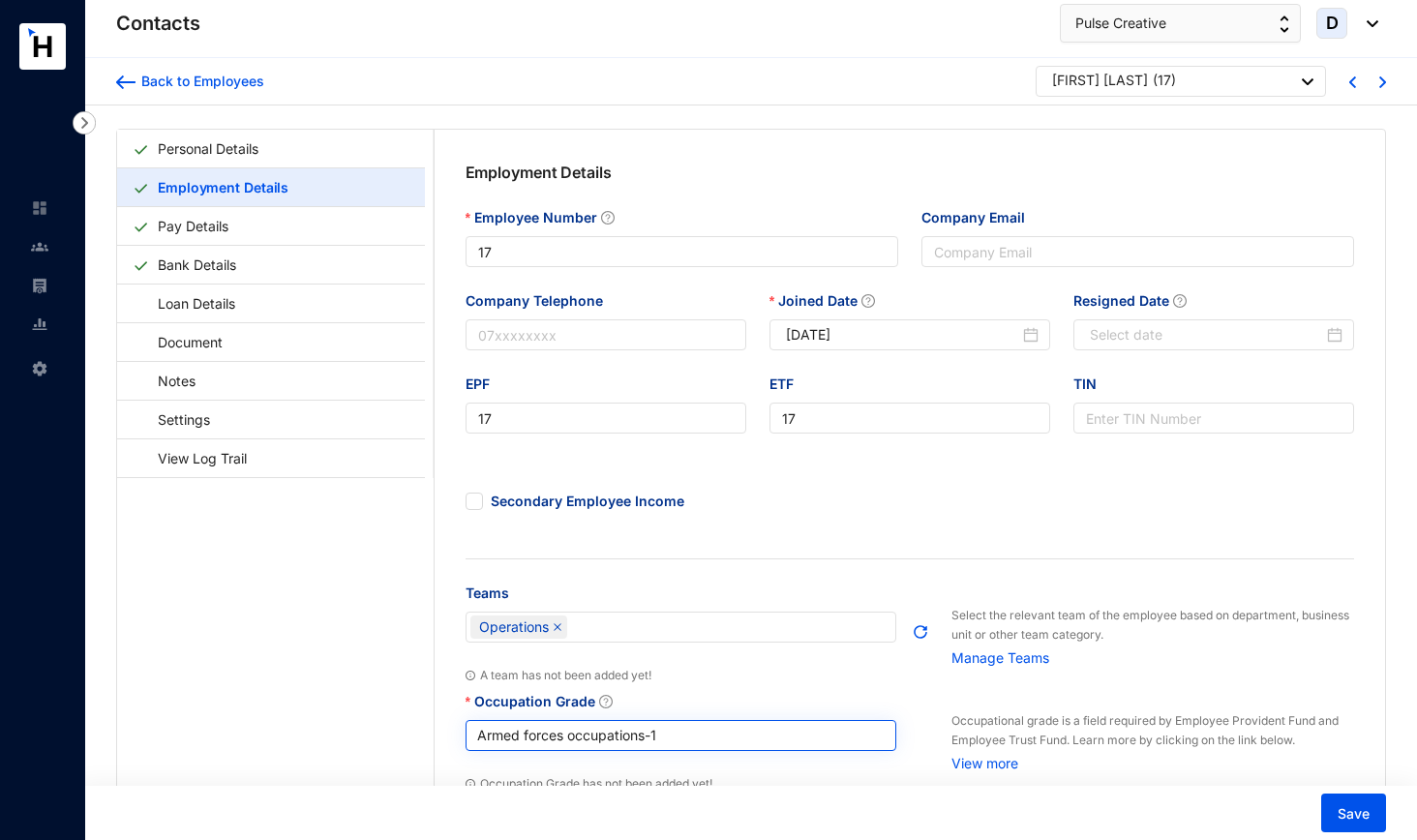 click on "Armed forces occupations  -  1" at bounding box center (681, 735) 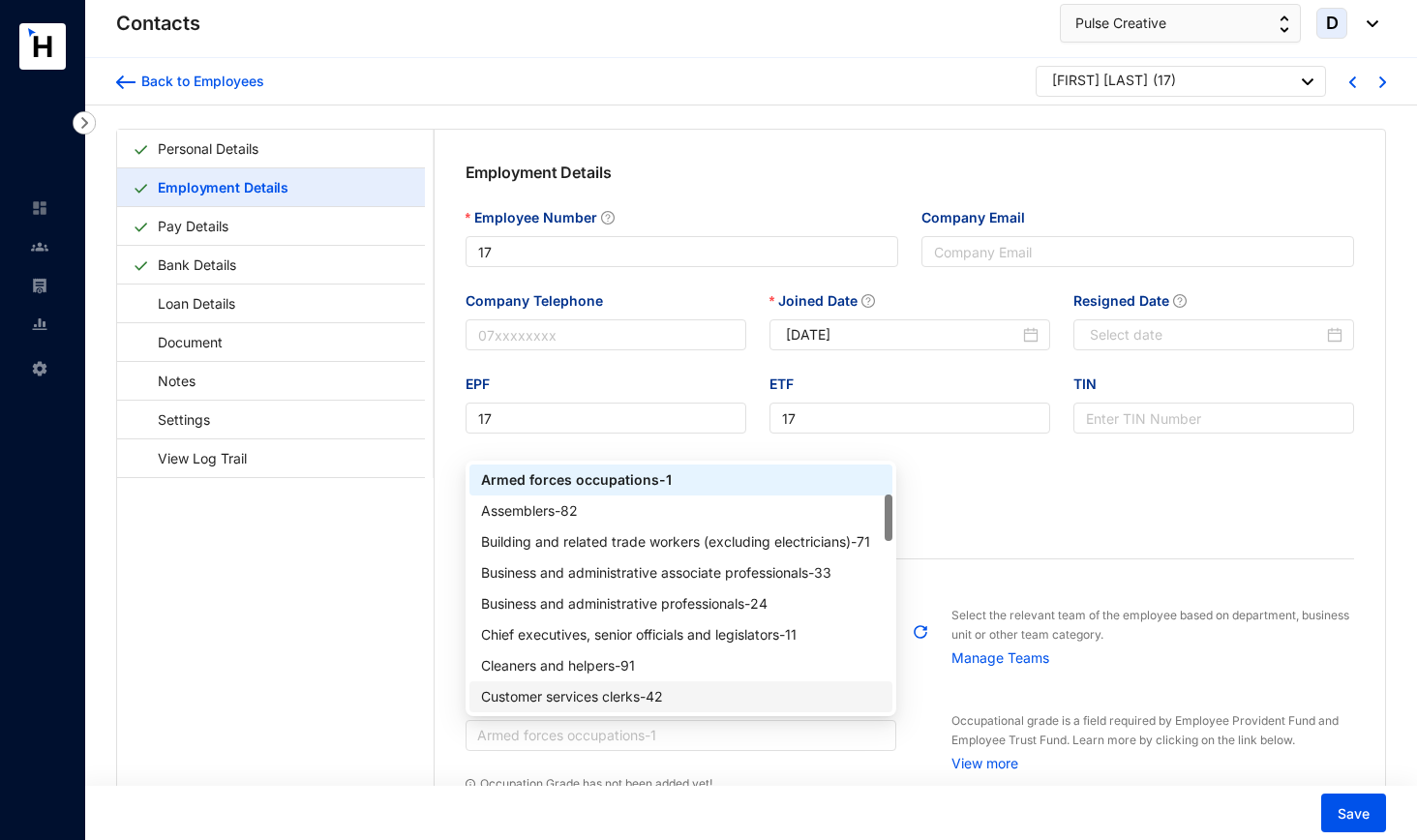 click on "Customer services clerks  -  42" at bounding box center (681, 697) 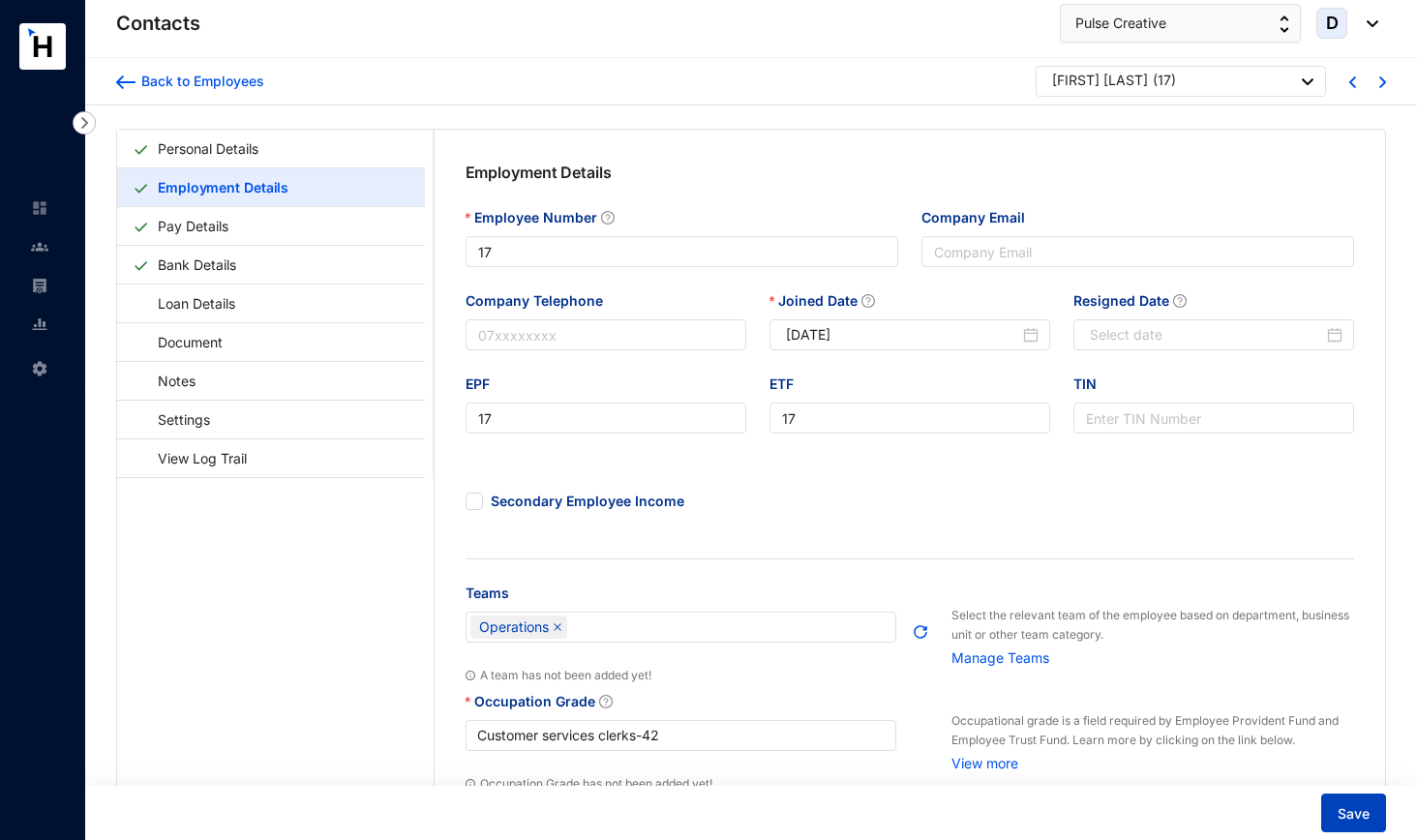 click on "Save" at bounding box center (1353, 814) 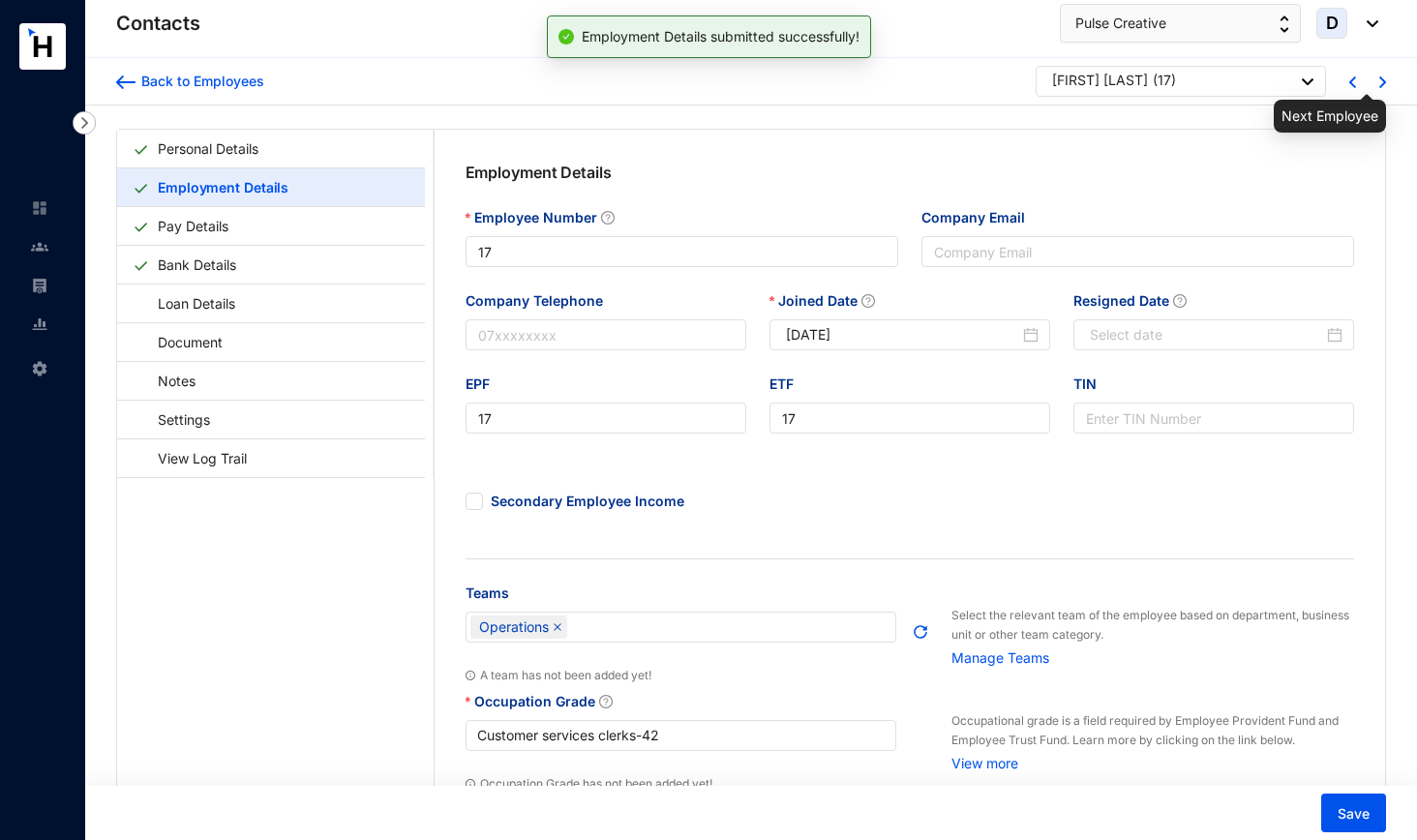 click at bounding box center [1382, 82] 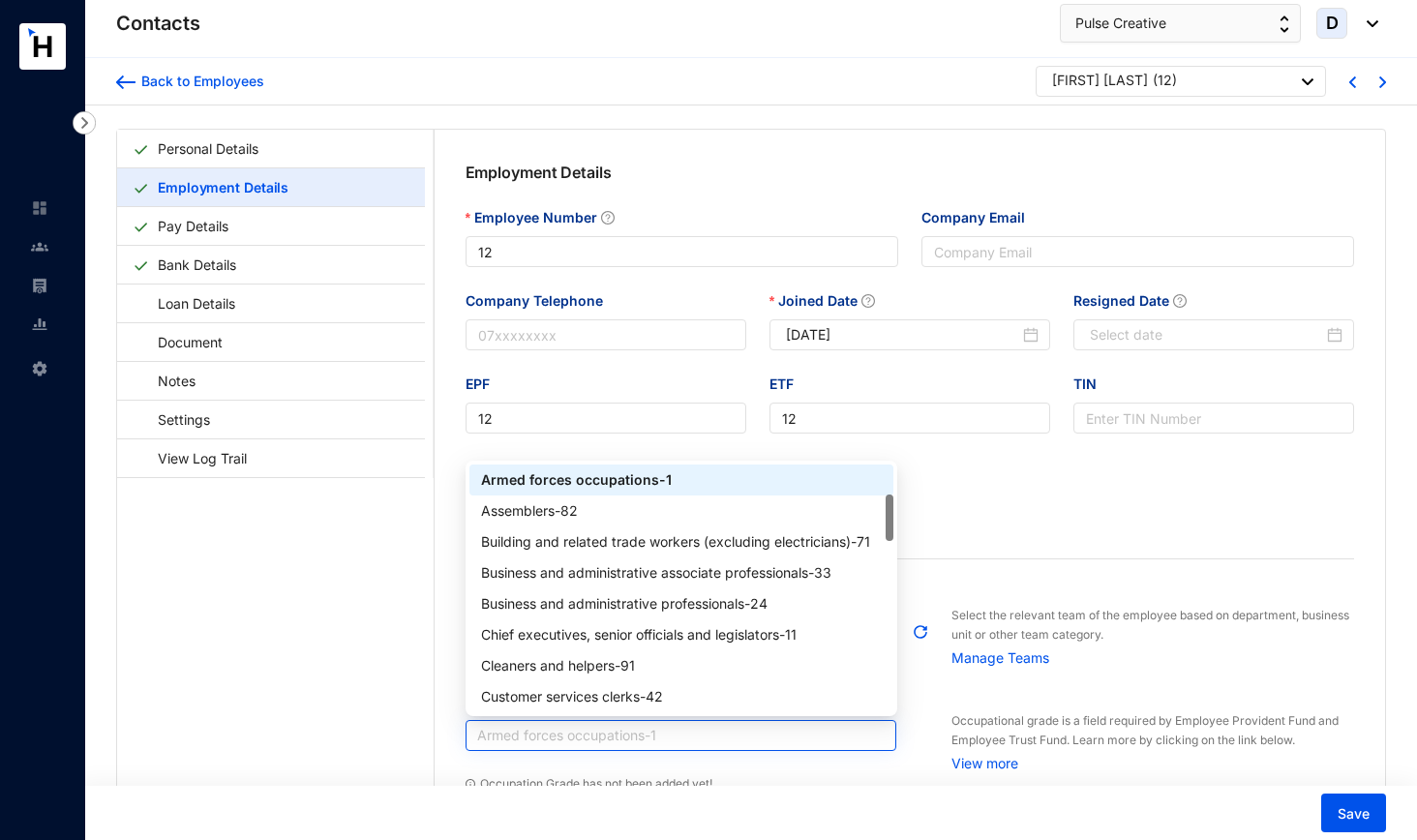 click on "Armed forces occupations  -  1" at bounding box center [681, 735] 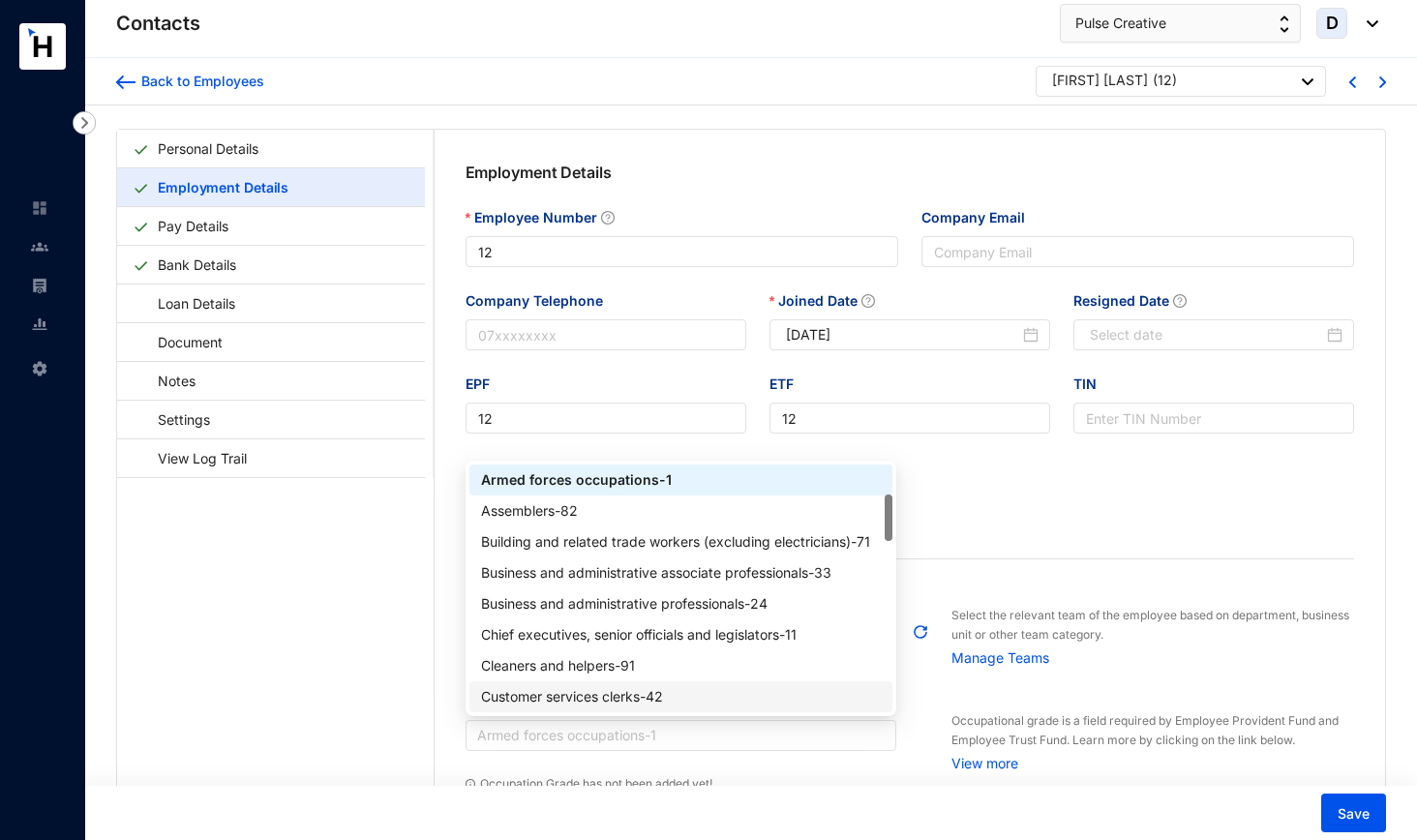 click on "Customer services clerks  -  42" at bounding box center (681, 697) 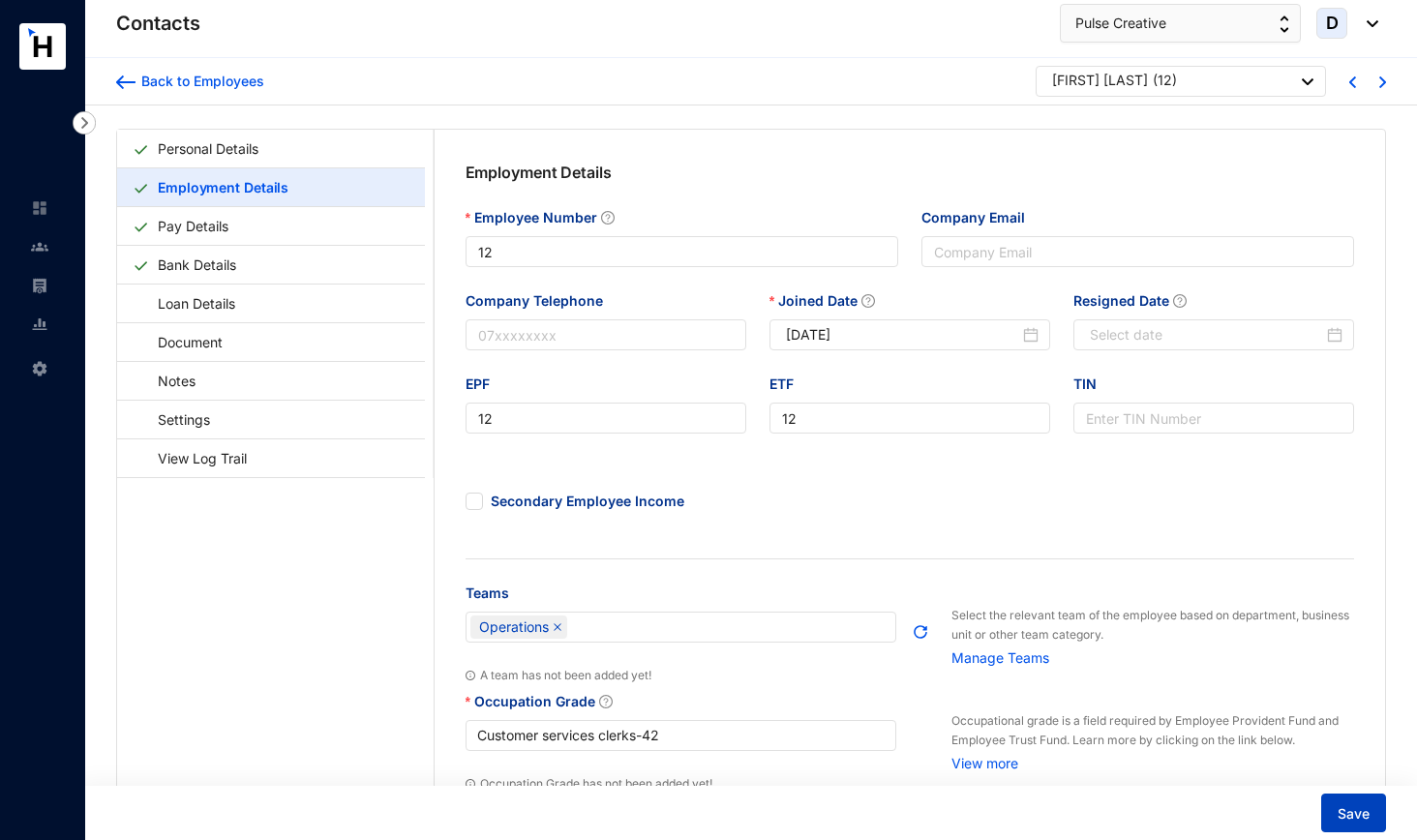 click on "Save" at bounding box center (1353, 813) 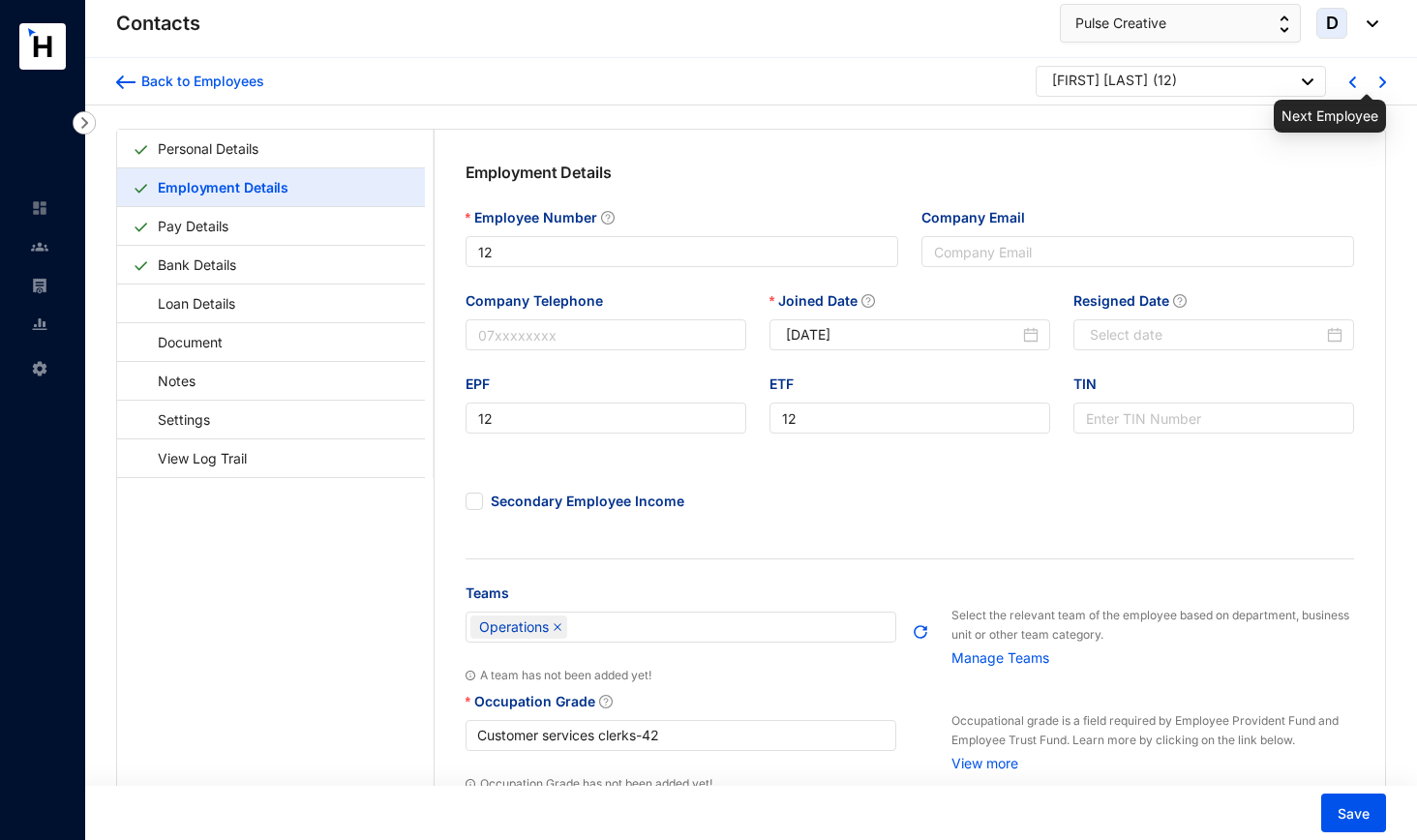 click at bounding box center [1382, 82] 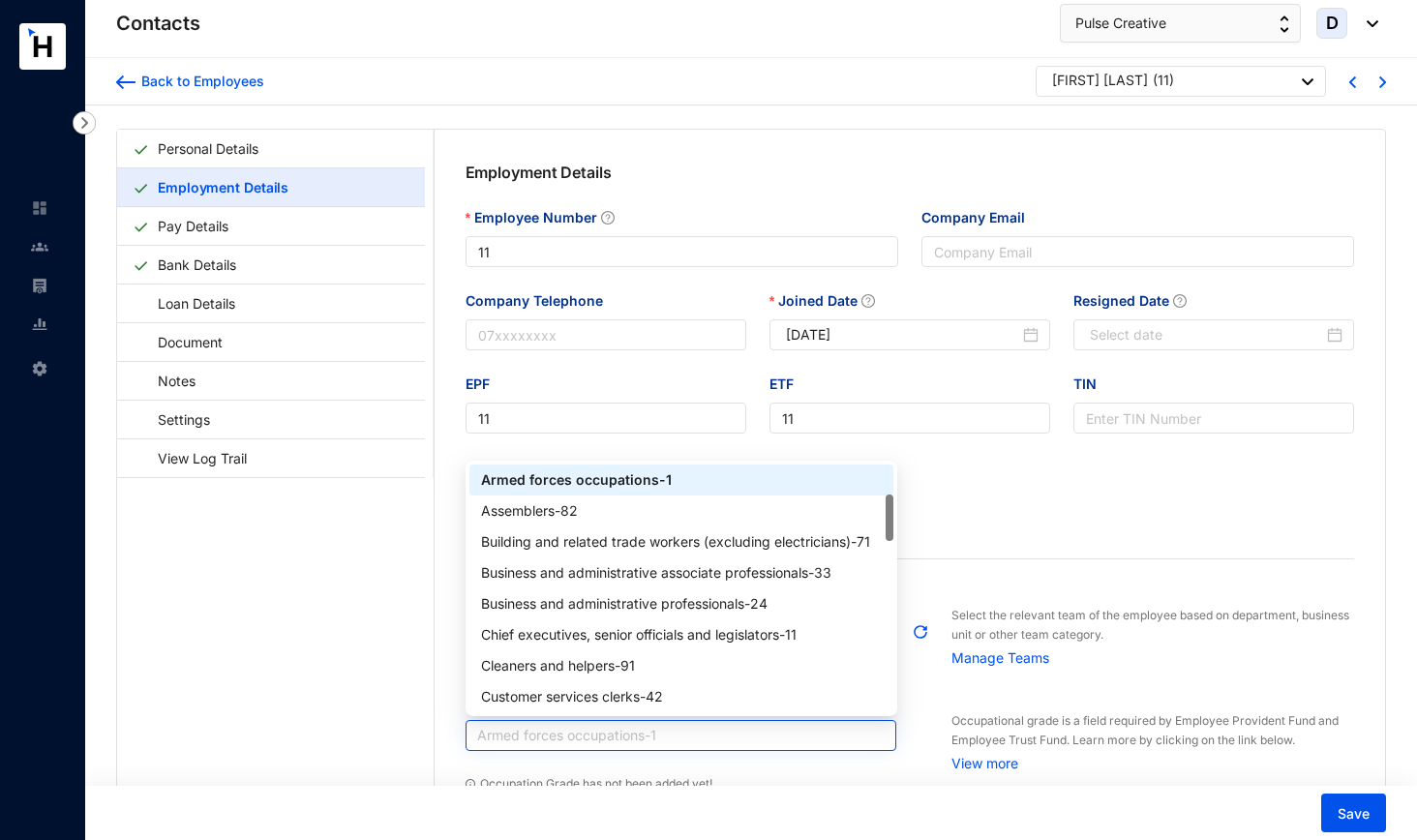 click on "Armed forces occupations  -  1" at bounding box center (681, 735) 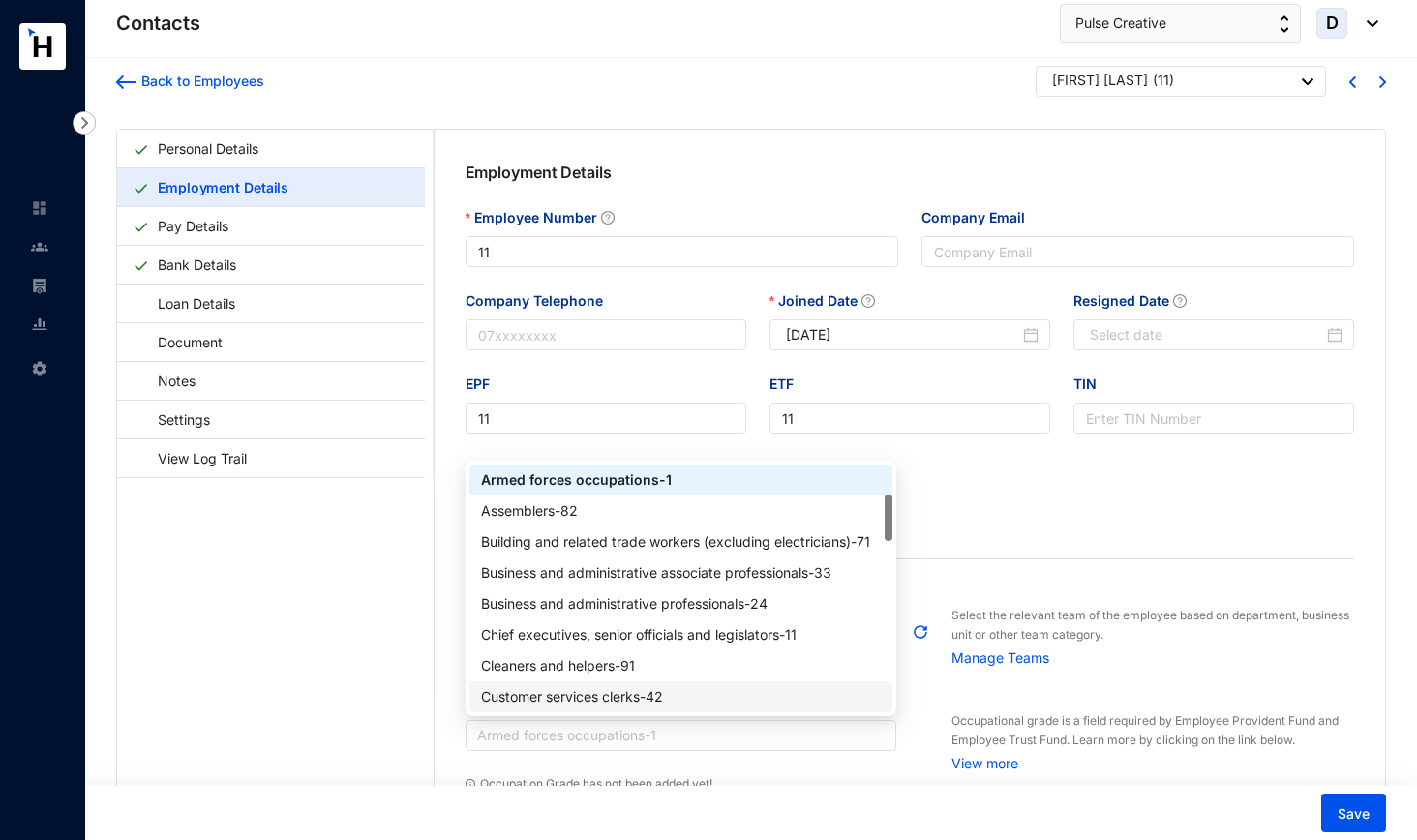 click on "Customer services clerks  -  42" at bounding box center (681, 697) 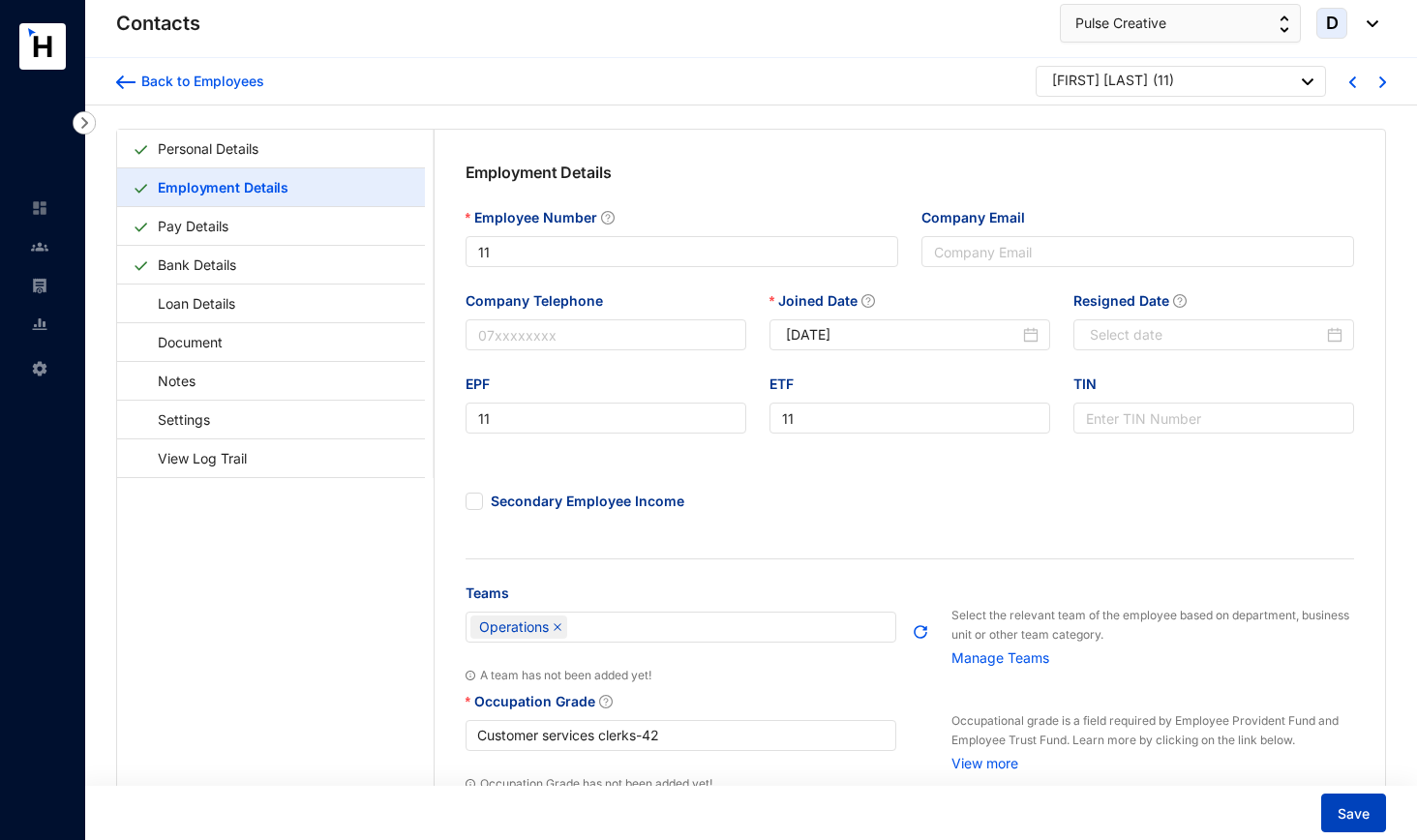 click on "Save" at bounding box center [1353, 813] 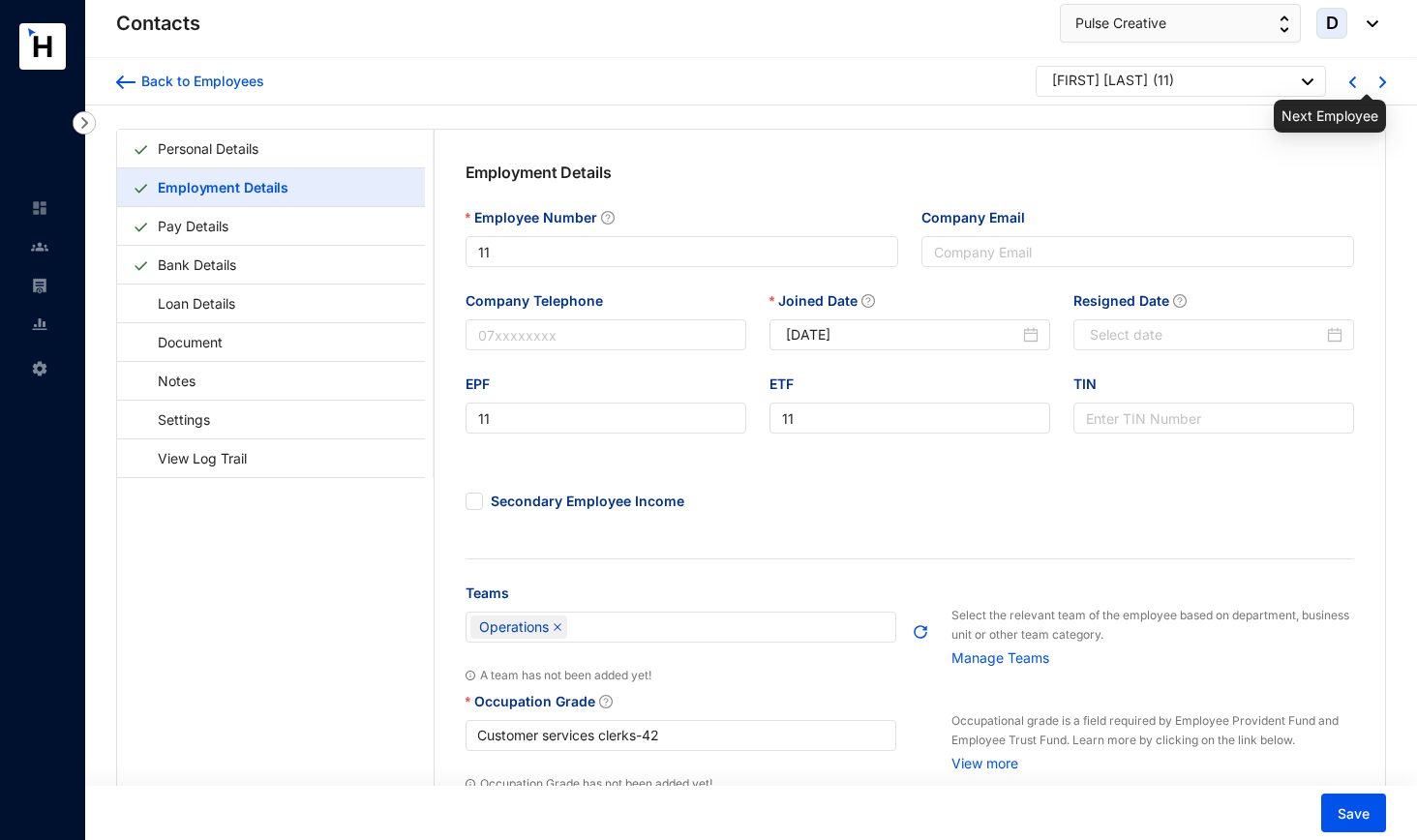 click at bounding box center (1382, 82) 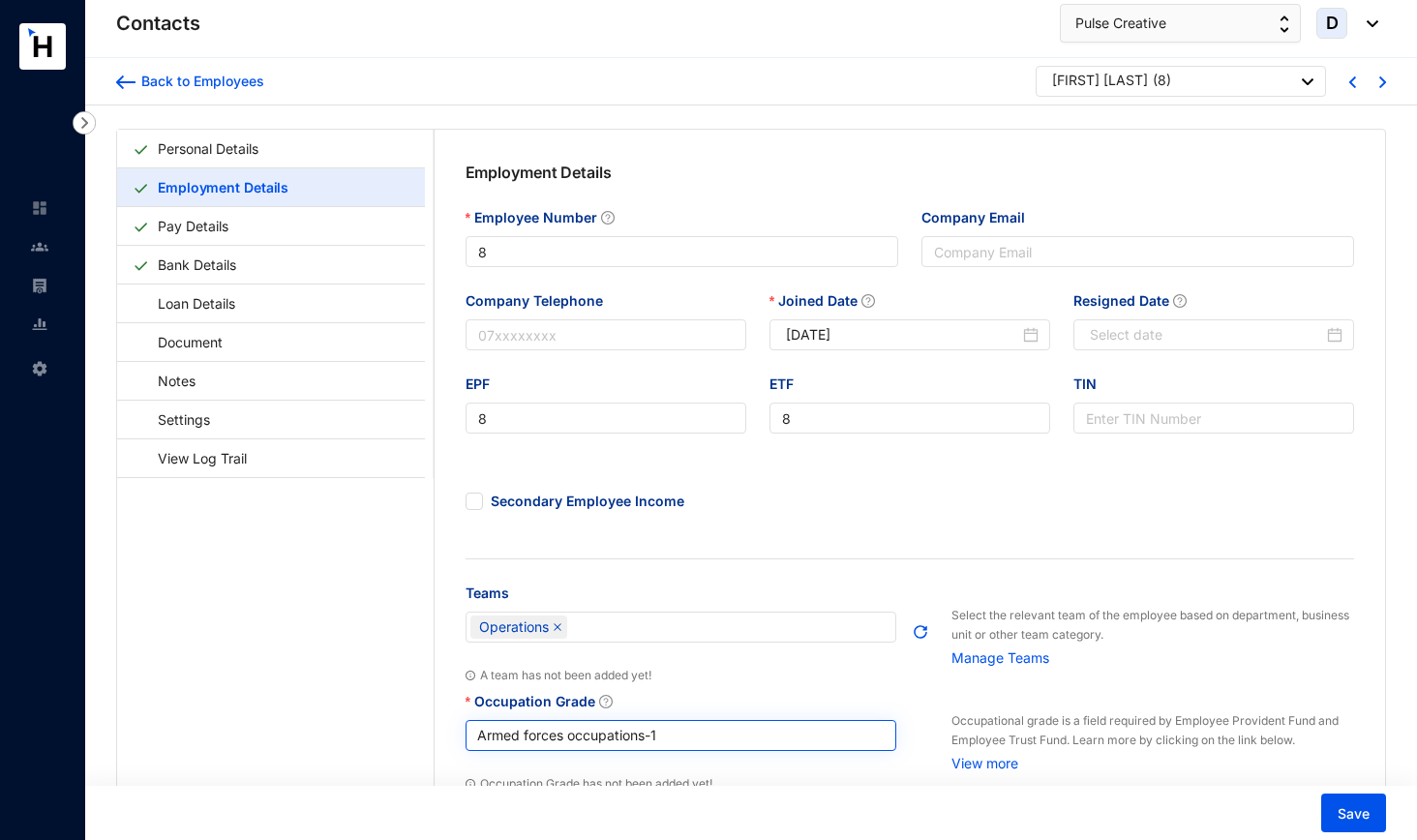 click on "Armed forces occupations  -  1" at bounding box center [681, 735] 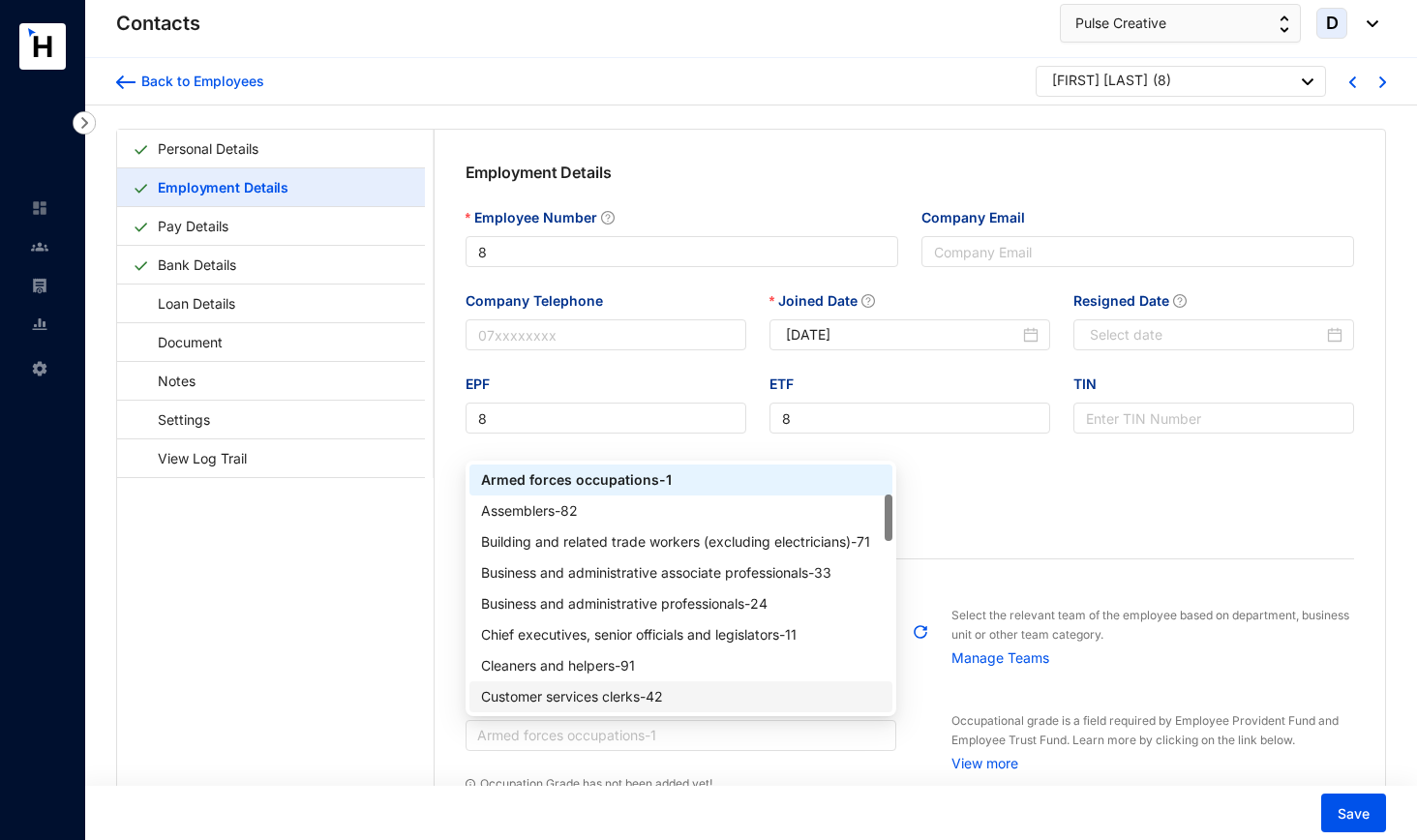 click on "Customer services clerks  -  42" at bounding box center (681, 697) 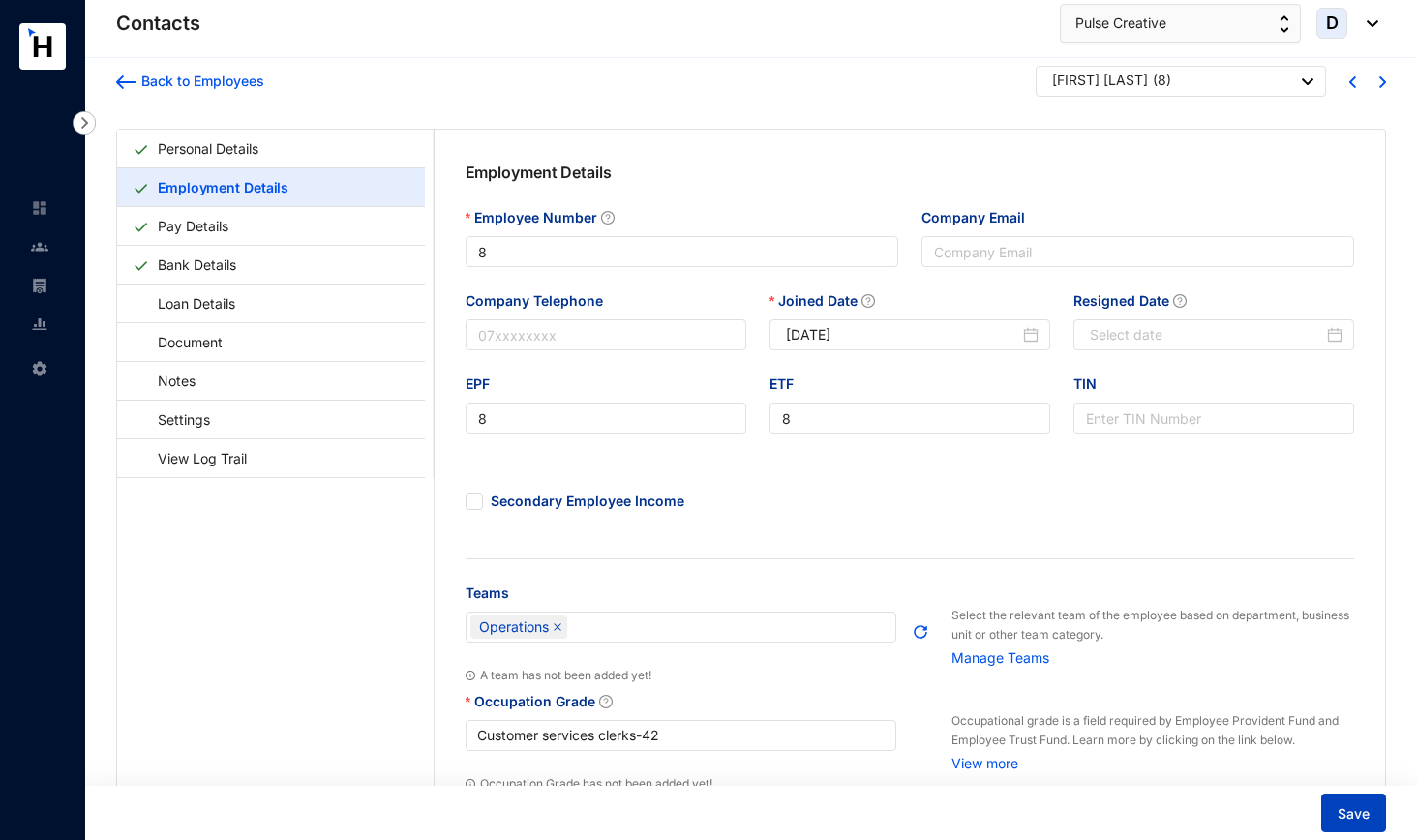 click on "Save" at bounding box center (1353, 813) 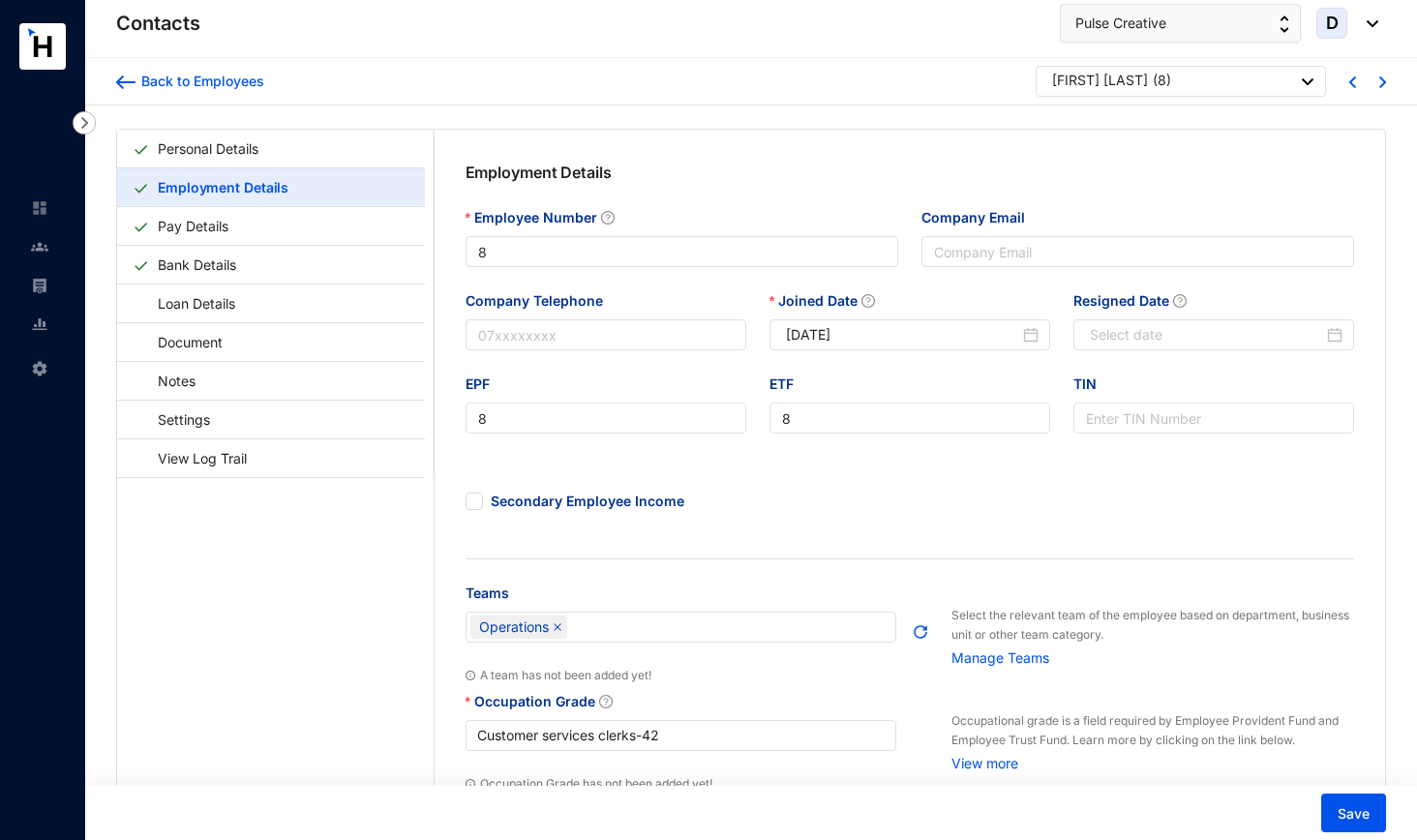 click at bounding box center [1382, 82] 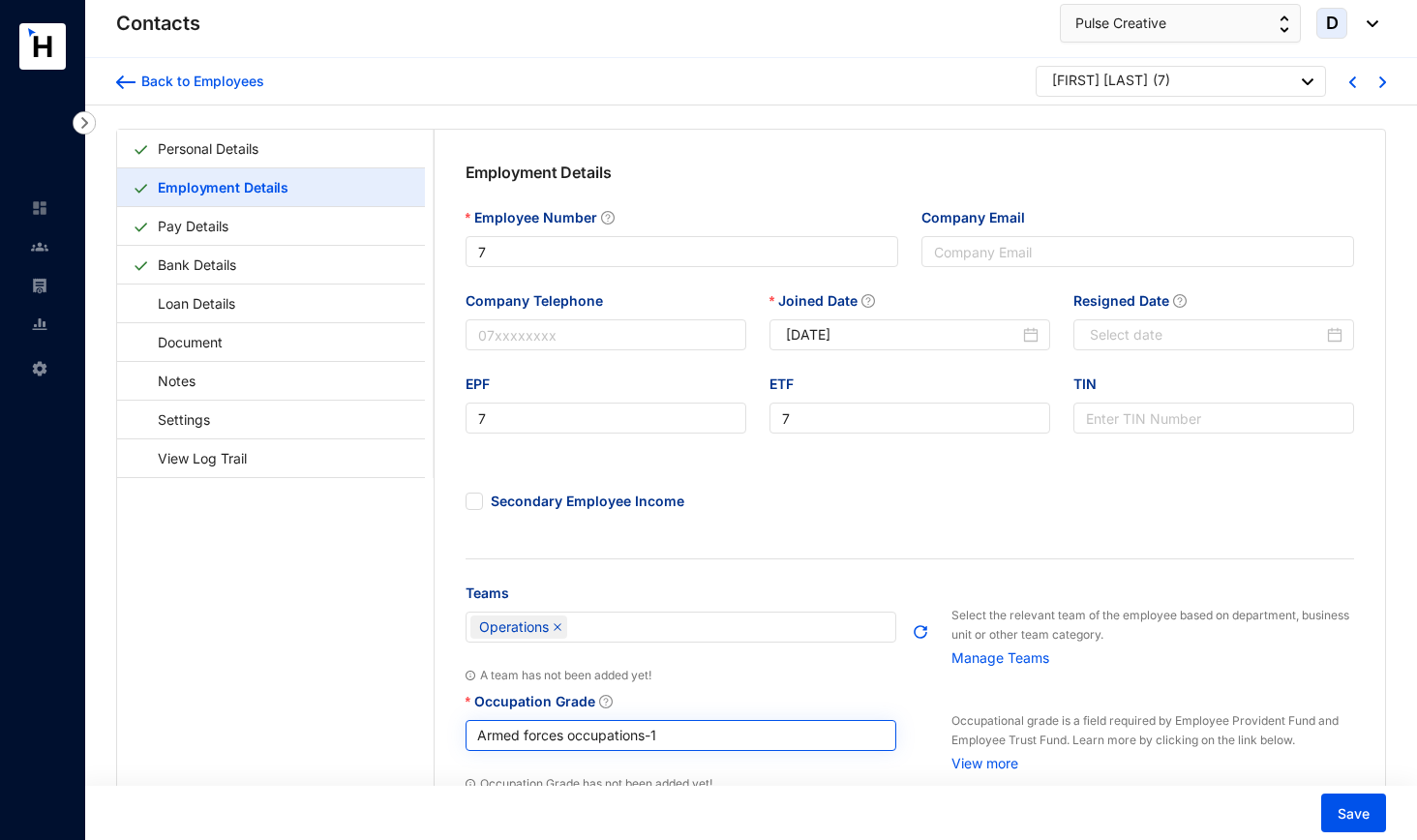 click on "Armed forces occupations  -  1" at bounding box center [681, 735] 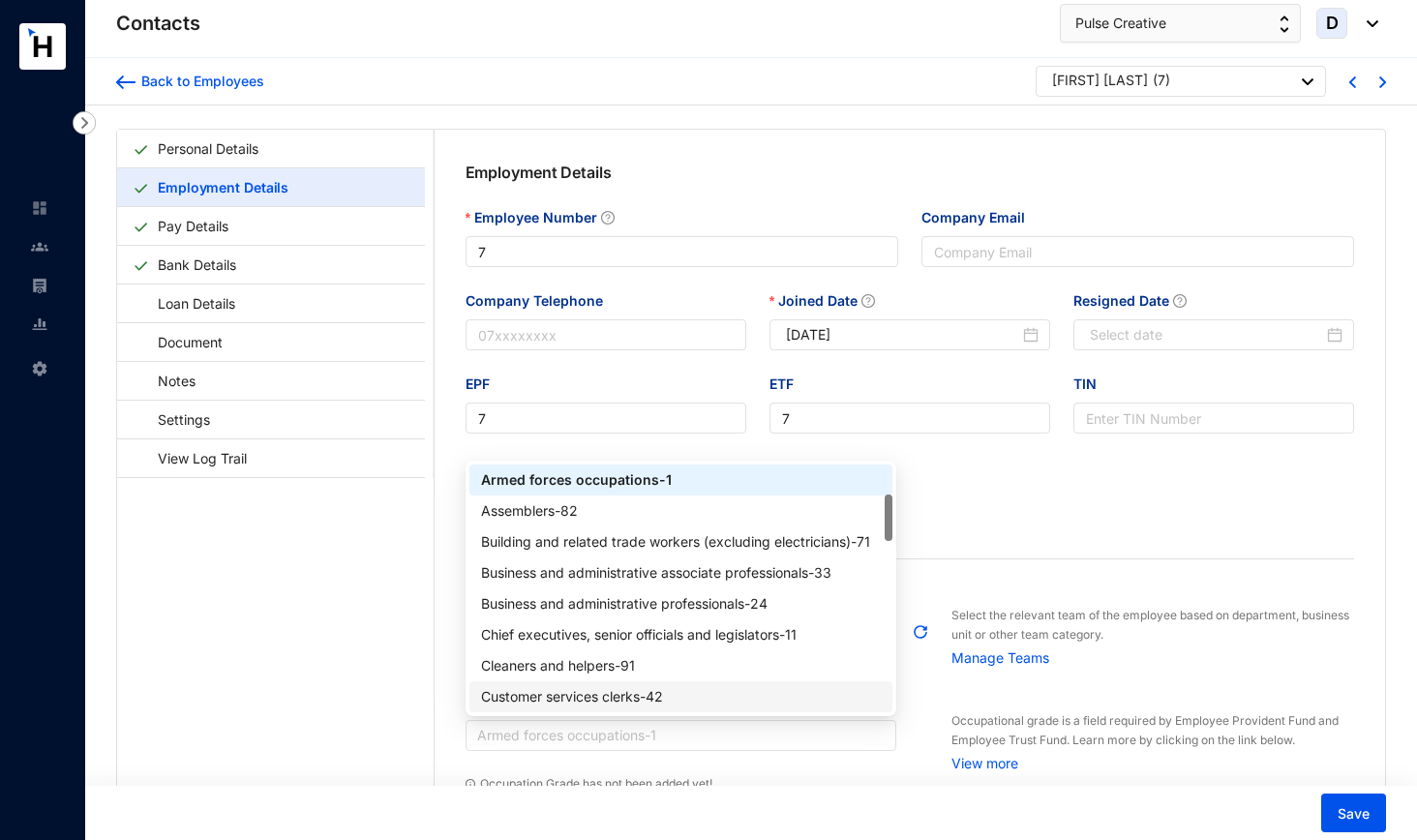 click on "Customer services clerks  -  42" at bounding box center [681, 697] 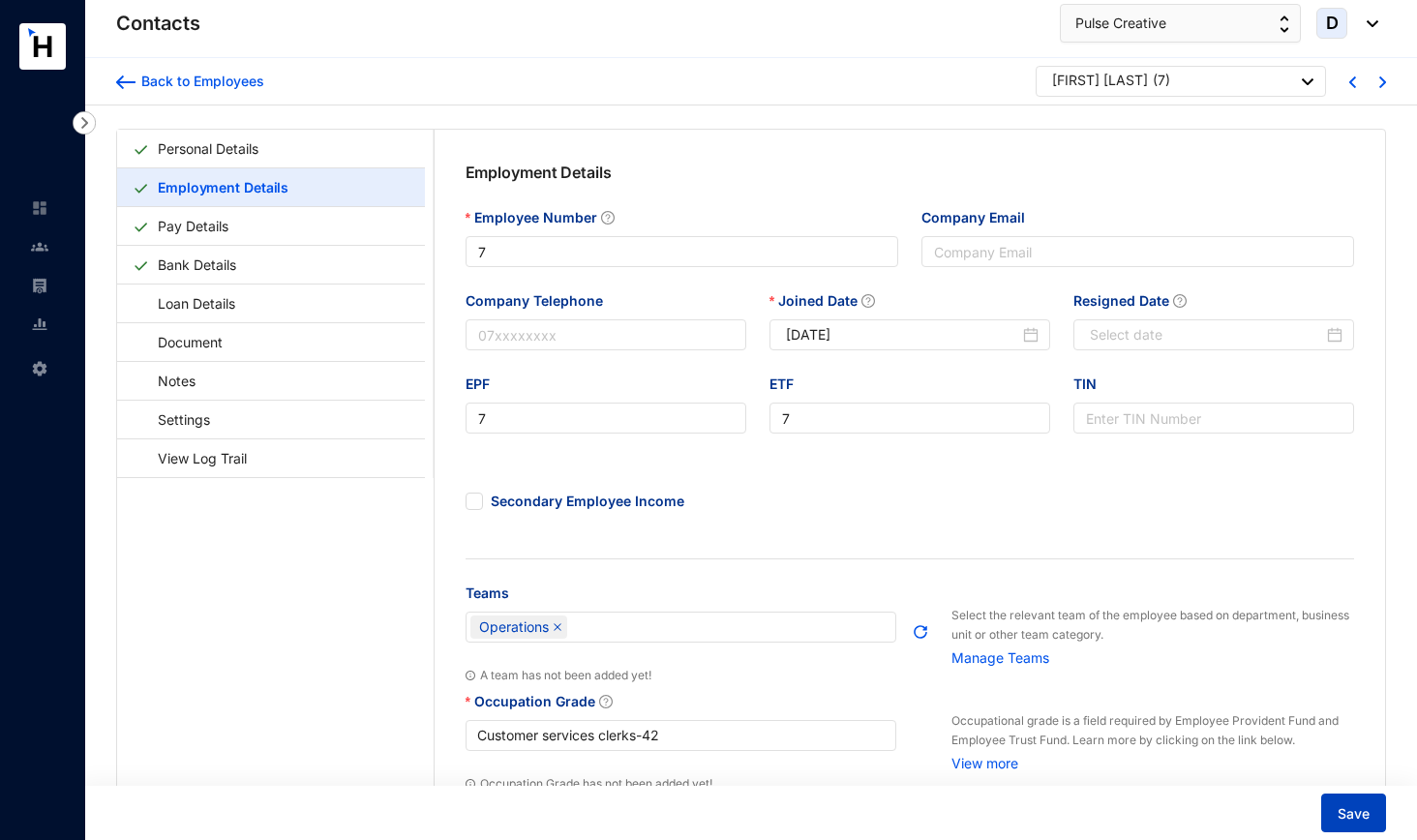 click on "Save" at bounding box center (1353, 814) 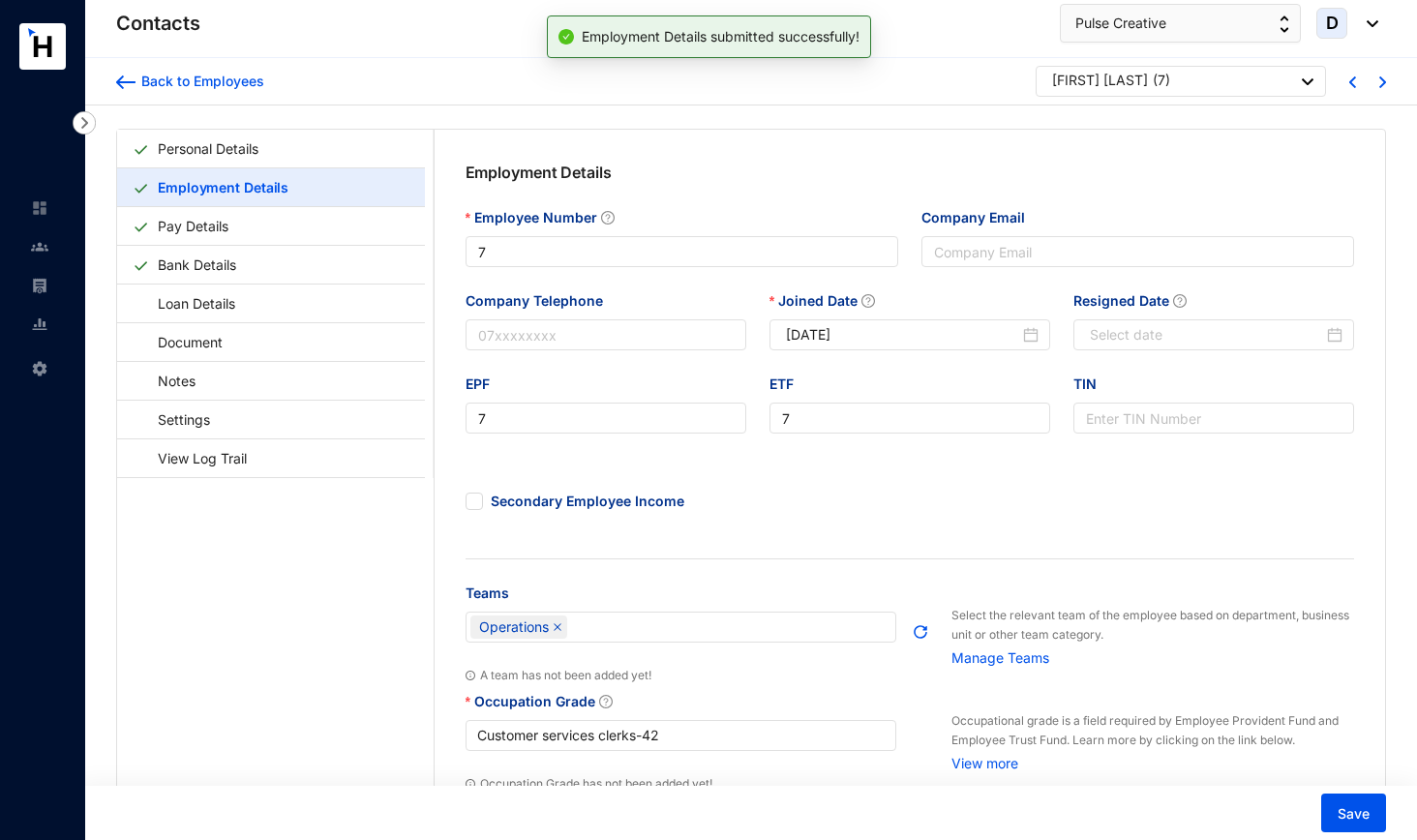 click on "Back to Employees [FIRST]   ( [NUMBER] )" at bounding box center (751, 81) 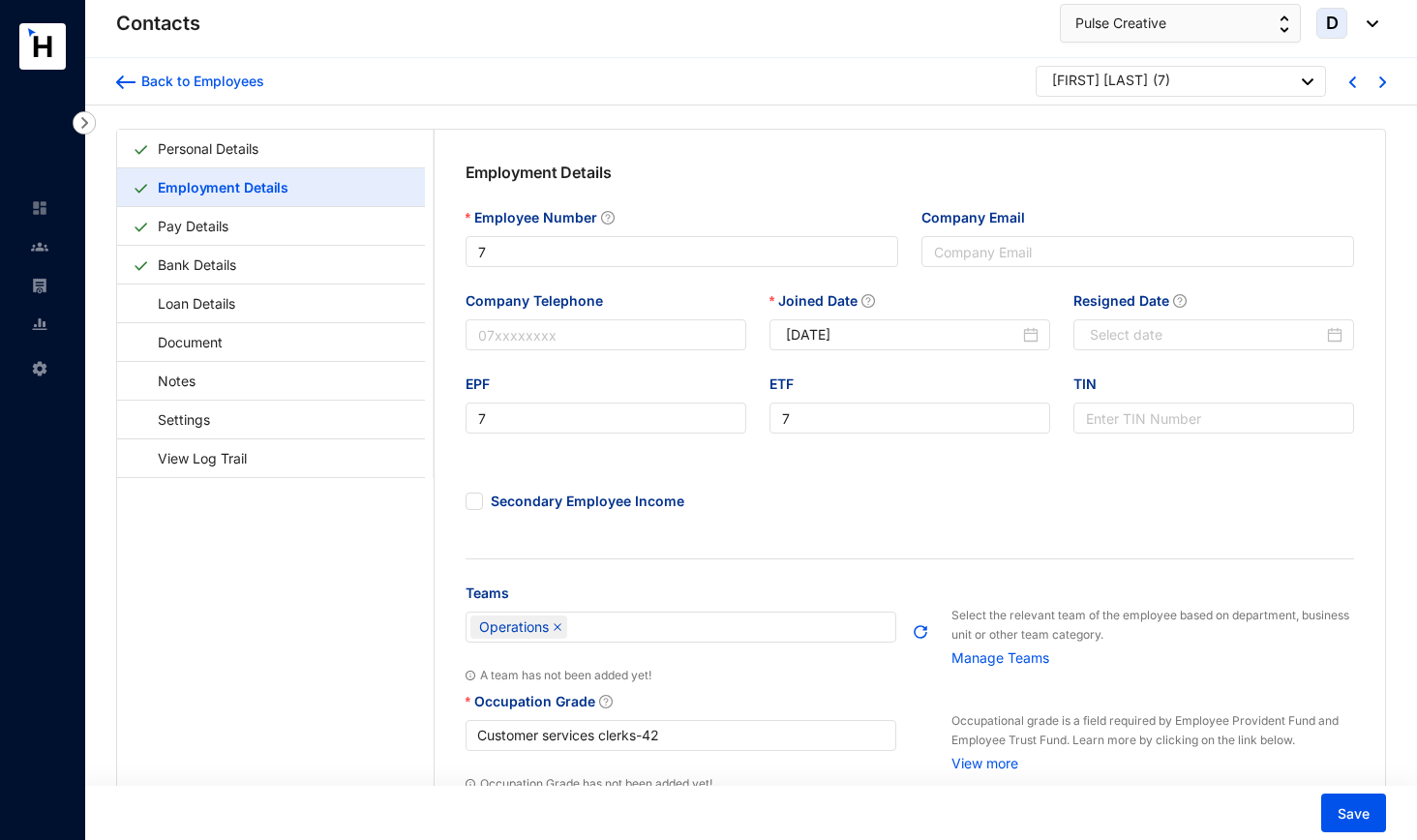click at bounding box center [1382, 82] 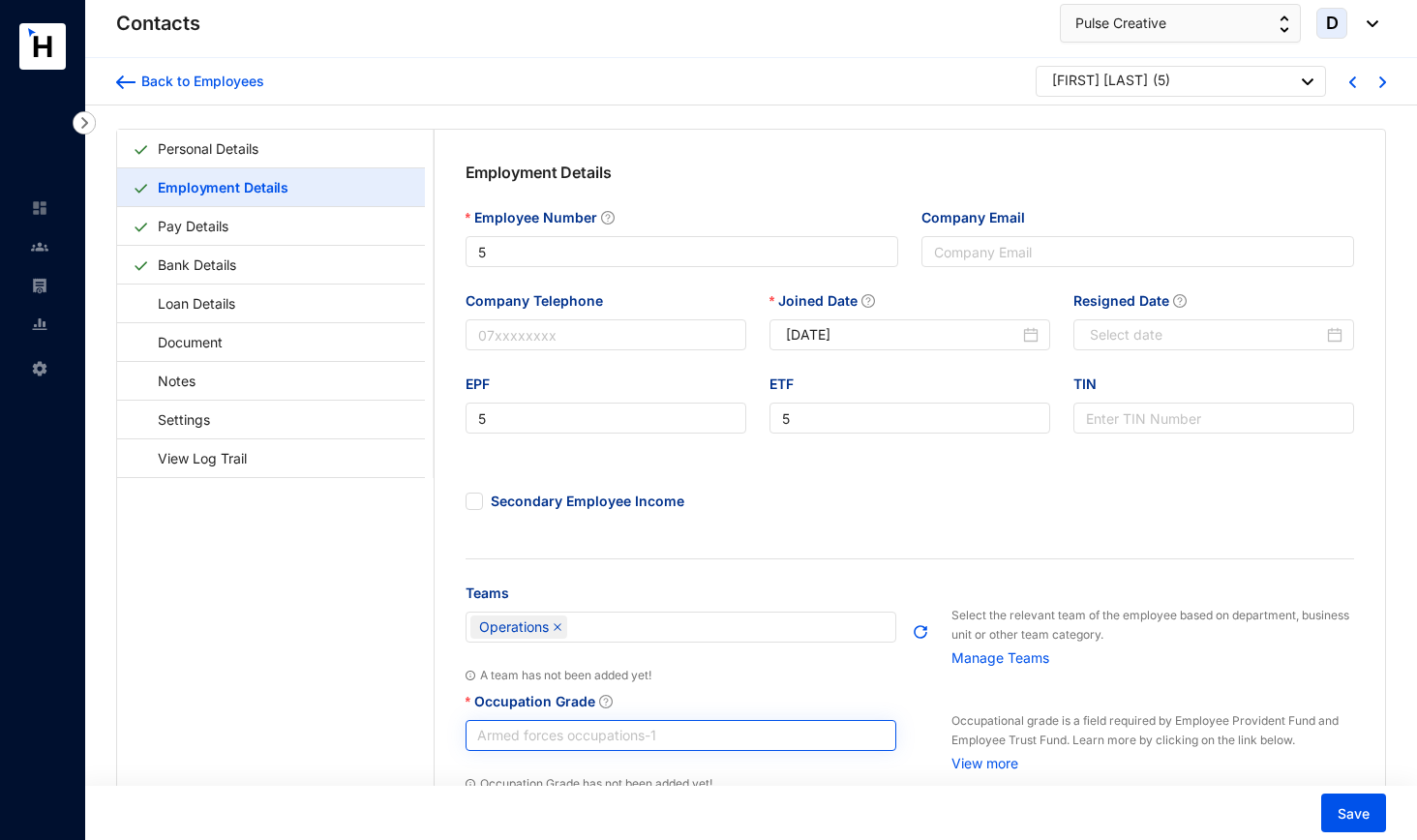 click on "Armed forces occupations  -  1" at bounding box center [681, 735] 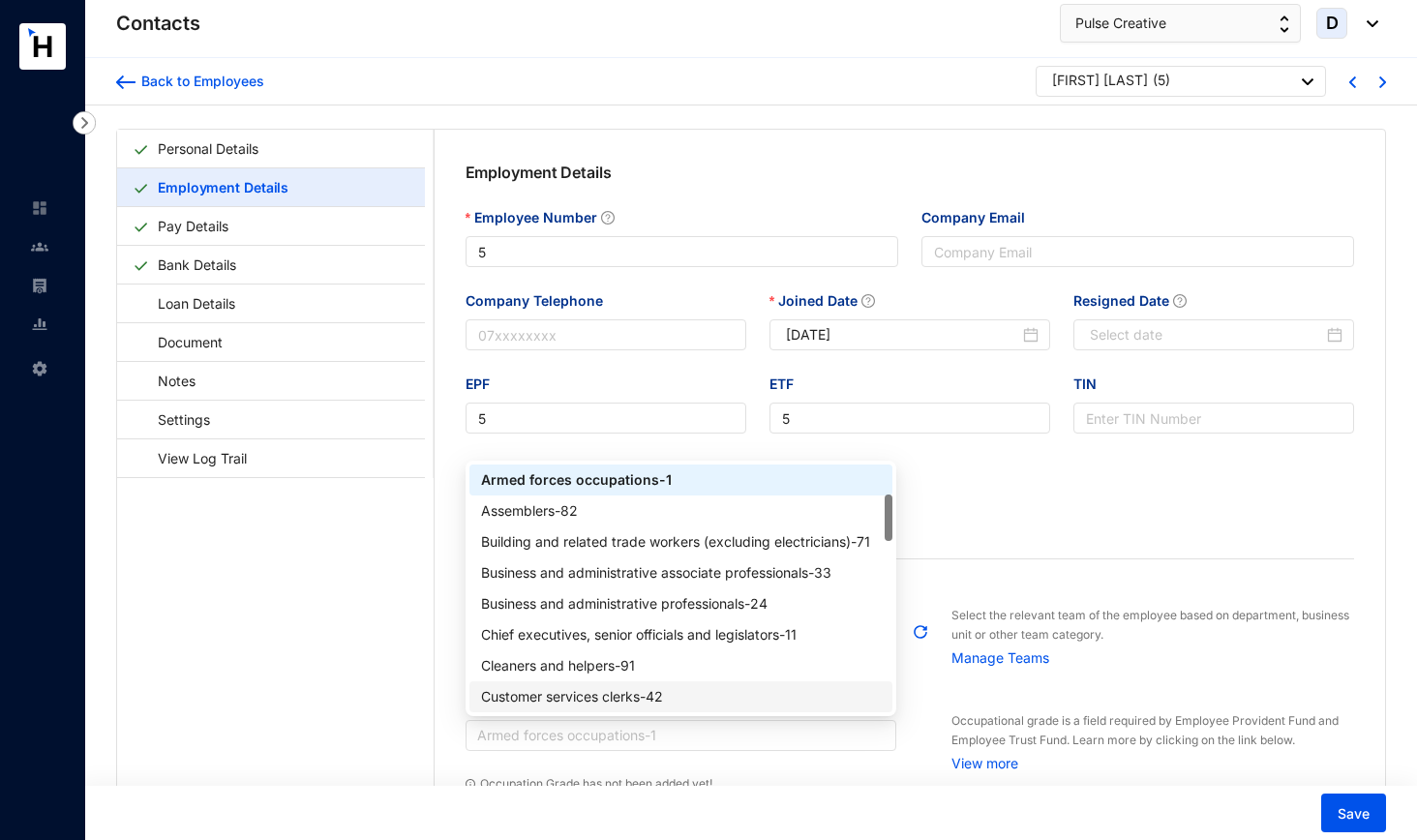 click on "Customer services clerks  -  42" at bounding box center (681, 697) 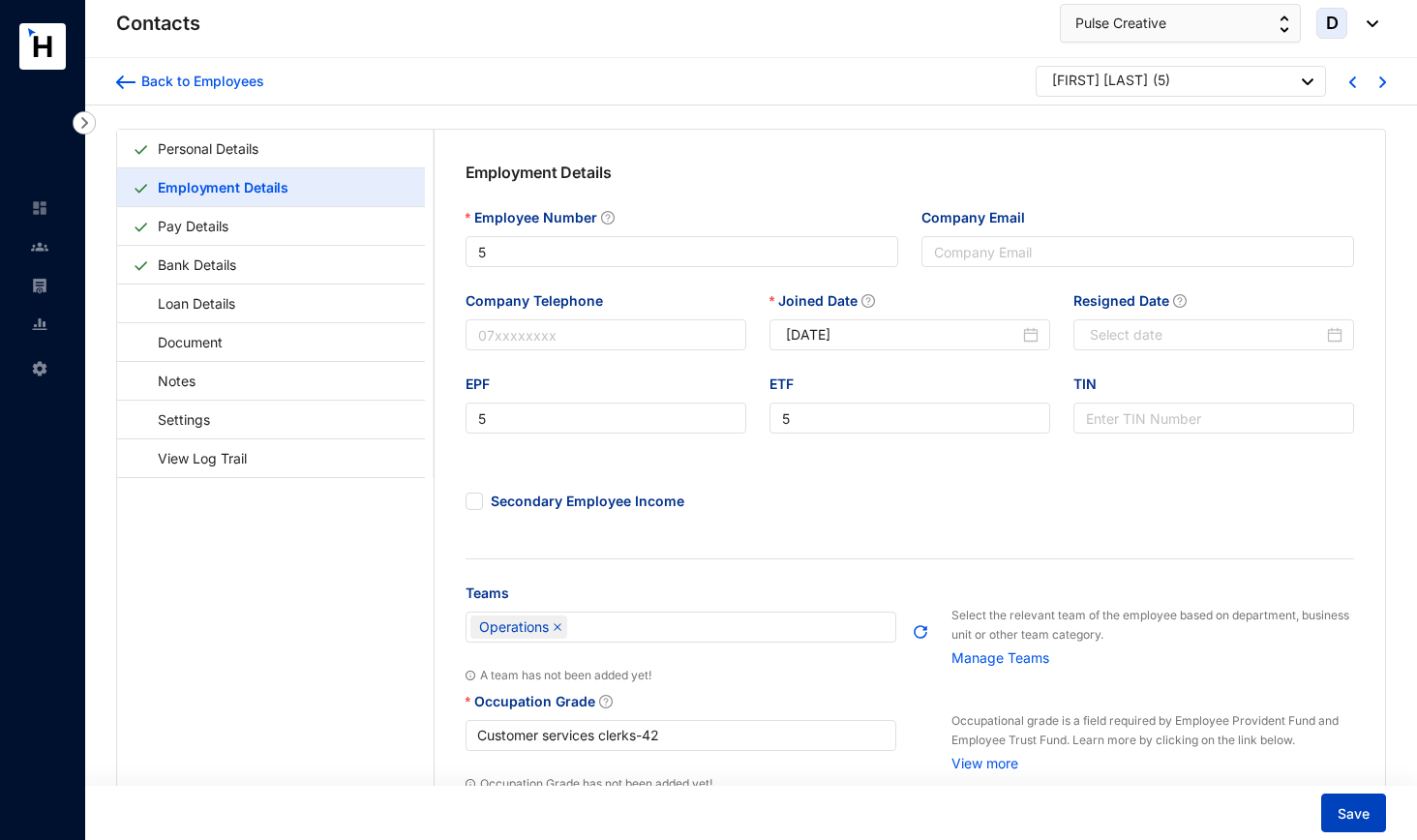 click on "Save" at bounding box center (1353, 814) 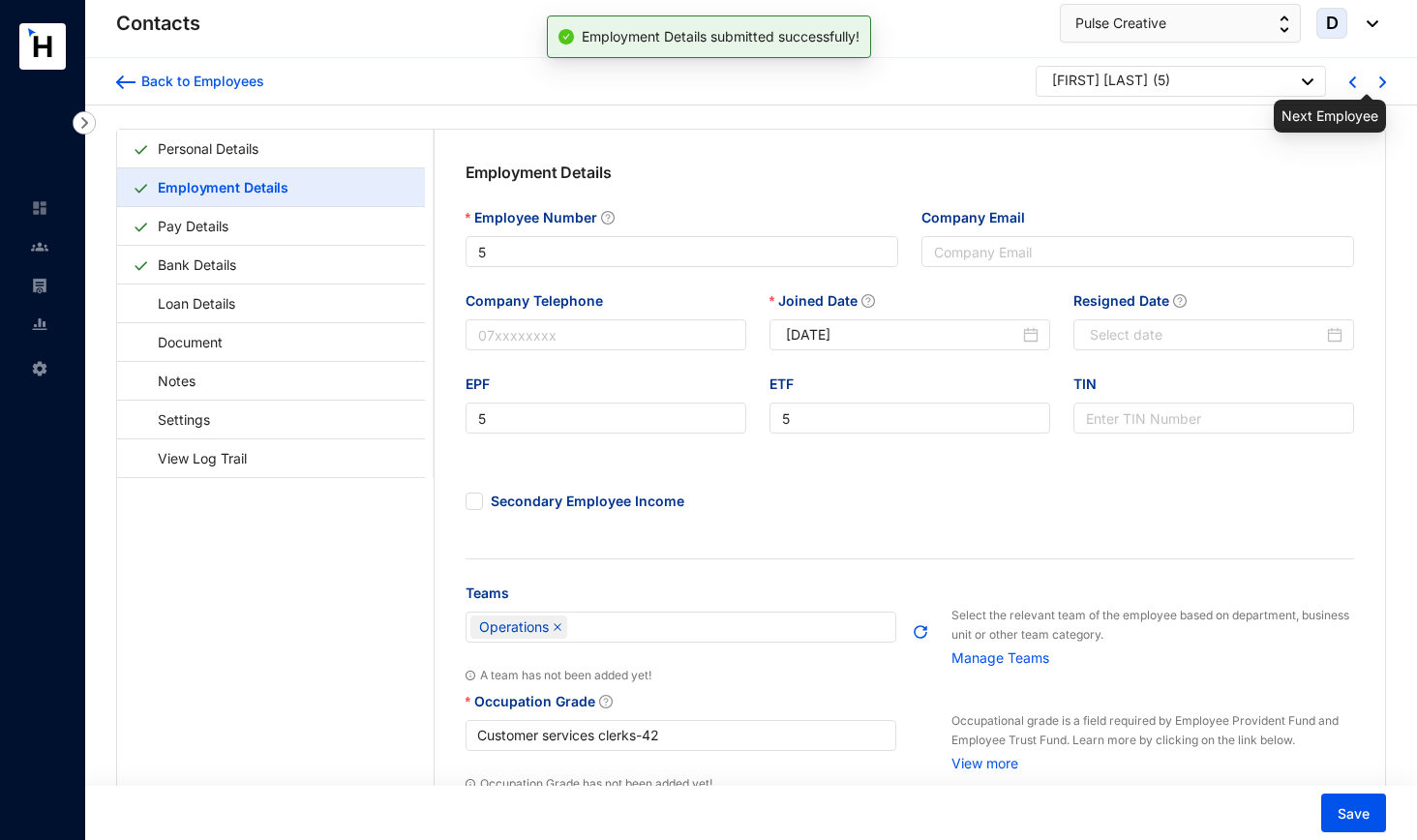 click at bounding box center [1382, 82] 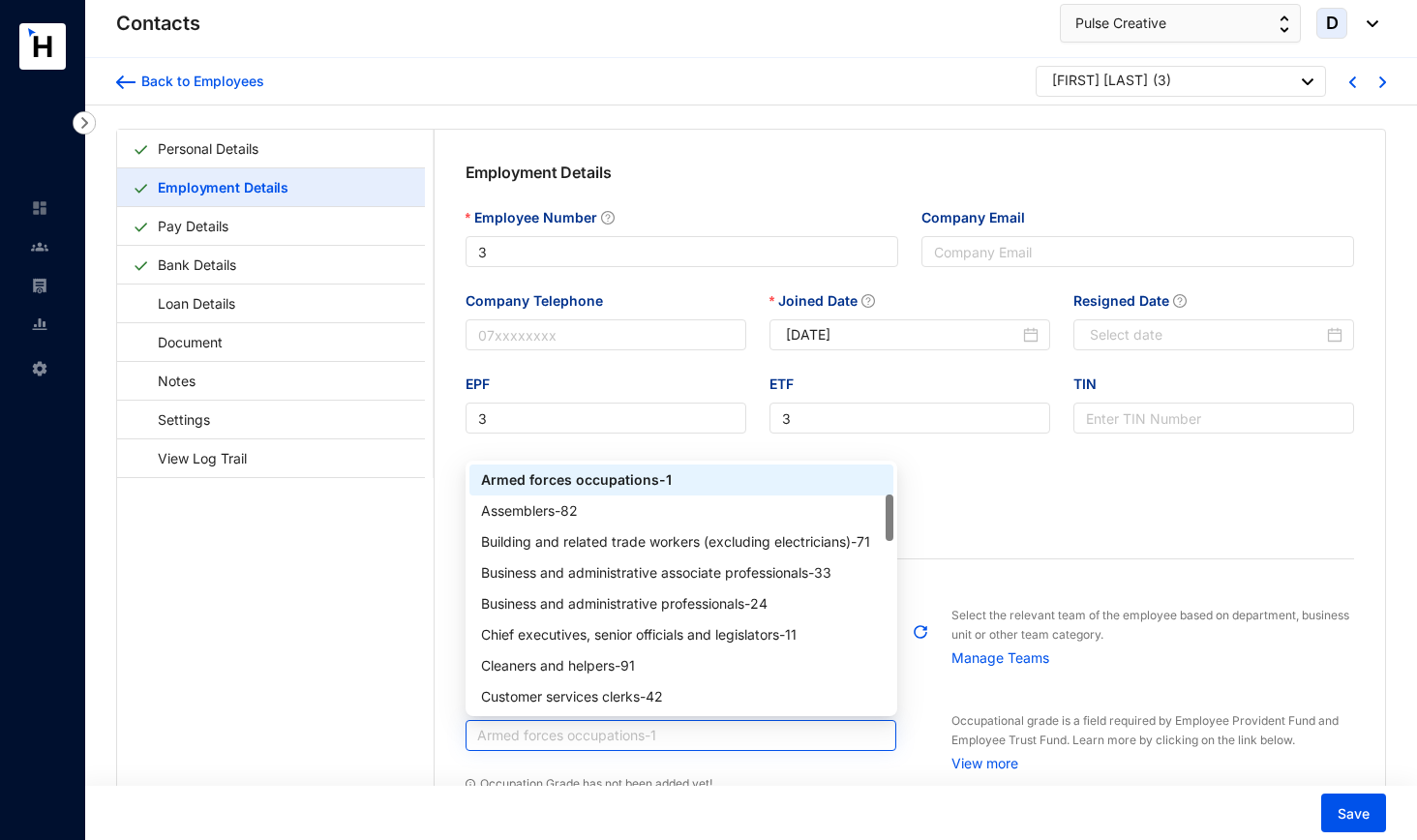 click on "Armed forces occupations  -  1" at bounding box center (681, 735) 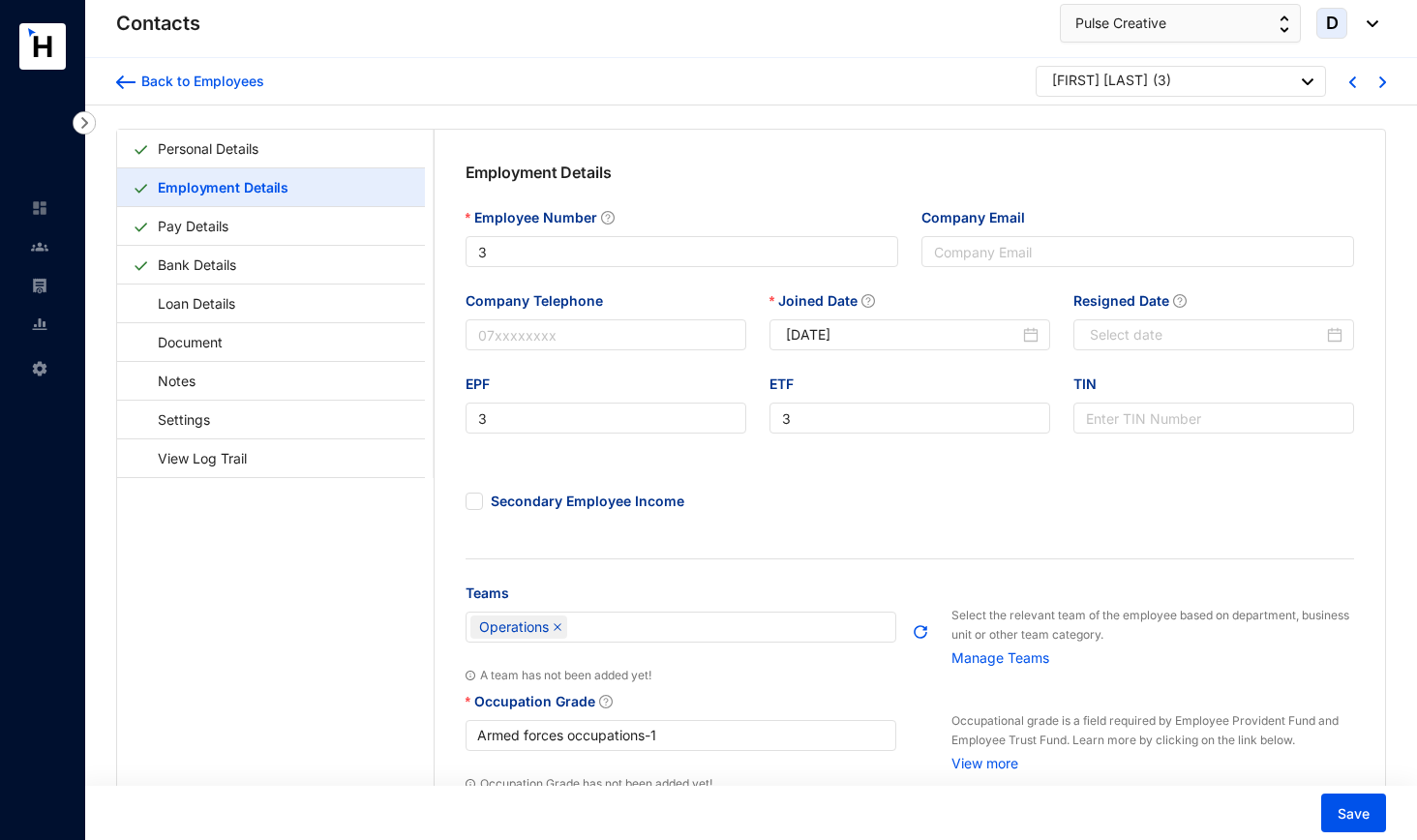 click on "Contacts Settings Contacts Pulse Creative D Back to Employees [FIRST]   ( [NUMBER] ) Personal Details Employment Details Pay Details Bank Details Loan Details Document Notes Settings View Log Trail Employment Details Employee Number [NUMBER] Company Email Company Telephone Joined Date [DATE] Resigned Date EPF [NUMBER] ETF [NUMBER] TIN Secondary Employee Income Teams Operations   A team has not been added yet! Select the relevant team of the employee based on department, business unit or other team category. Manage Teams Occupation Grade Armed forces occupations  -  [NUMBER] Occupation Grade has not been added yet! Occupational grade is a field required by Employee Provident Fund and Employee Trust Fund. Learn more by clicking on the link below. View more Experience Add experience Operations Worker Current Edit [CITY] Full time [DATE]  -  Present ( [NUMBER] Months ) Manager : - Save Contacts Next Employee [FIRST] [LAST] [NUMBER] [FIRST] [LAST] [NUMBER] [FIRST] [LAST] [NUMBER] [FIRST] [LAST] [NUMBER] [FIRST] [LAST] [NUMBER] [FIRST] [LAST] [NUMBER] [NUMBER] [NUMBER]" at bounding box center [708, 420] 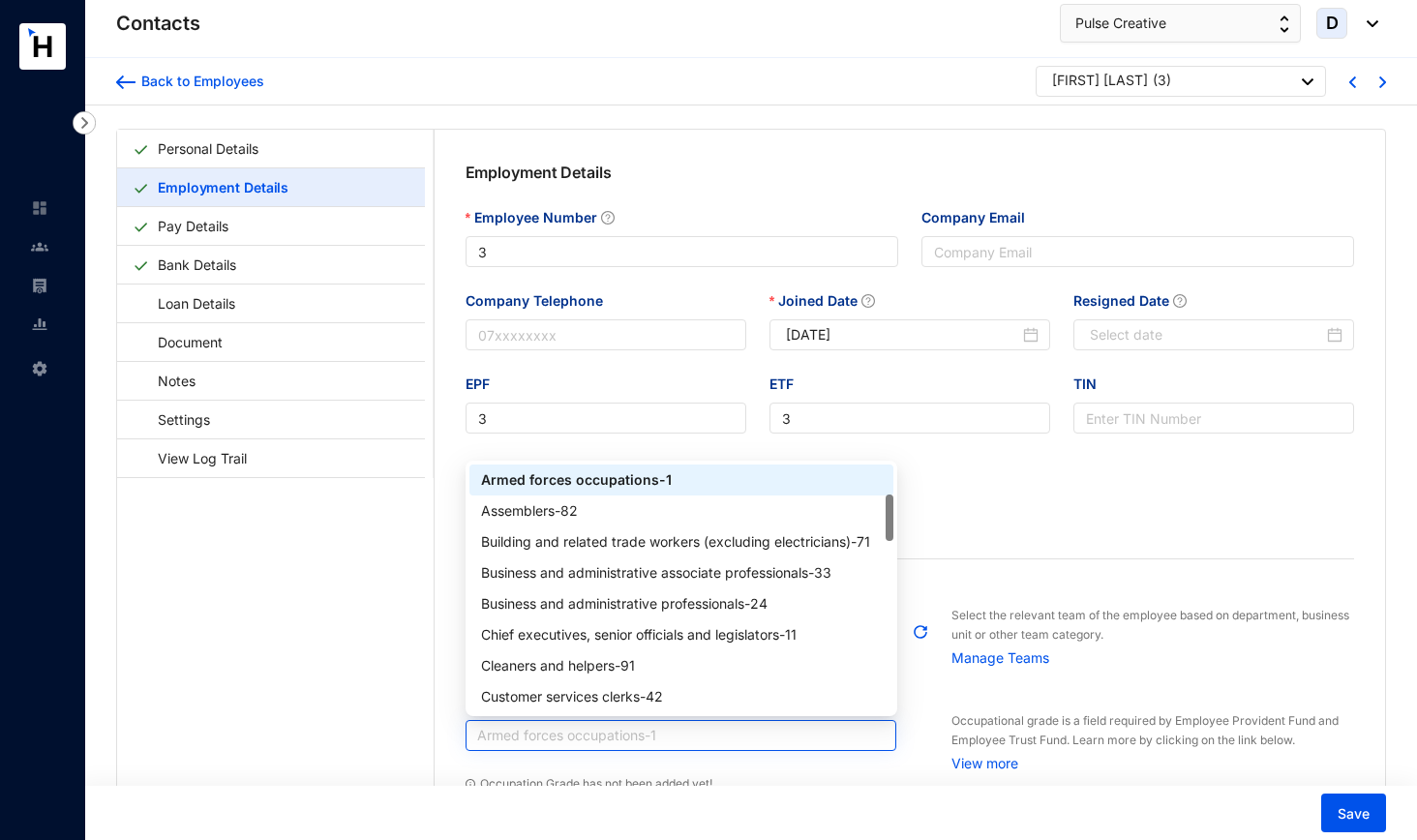 click on "Armed forces occupations  -  1" at bounding box center (681, 735) 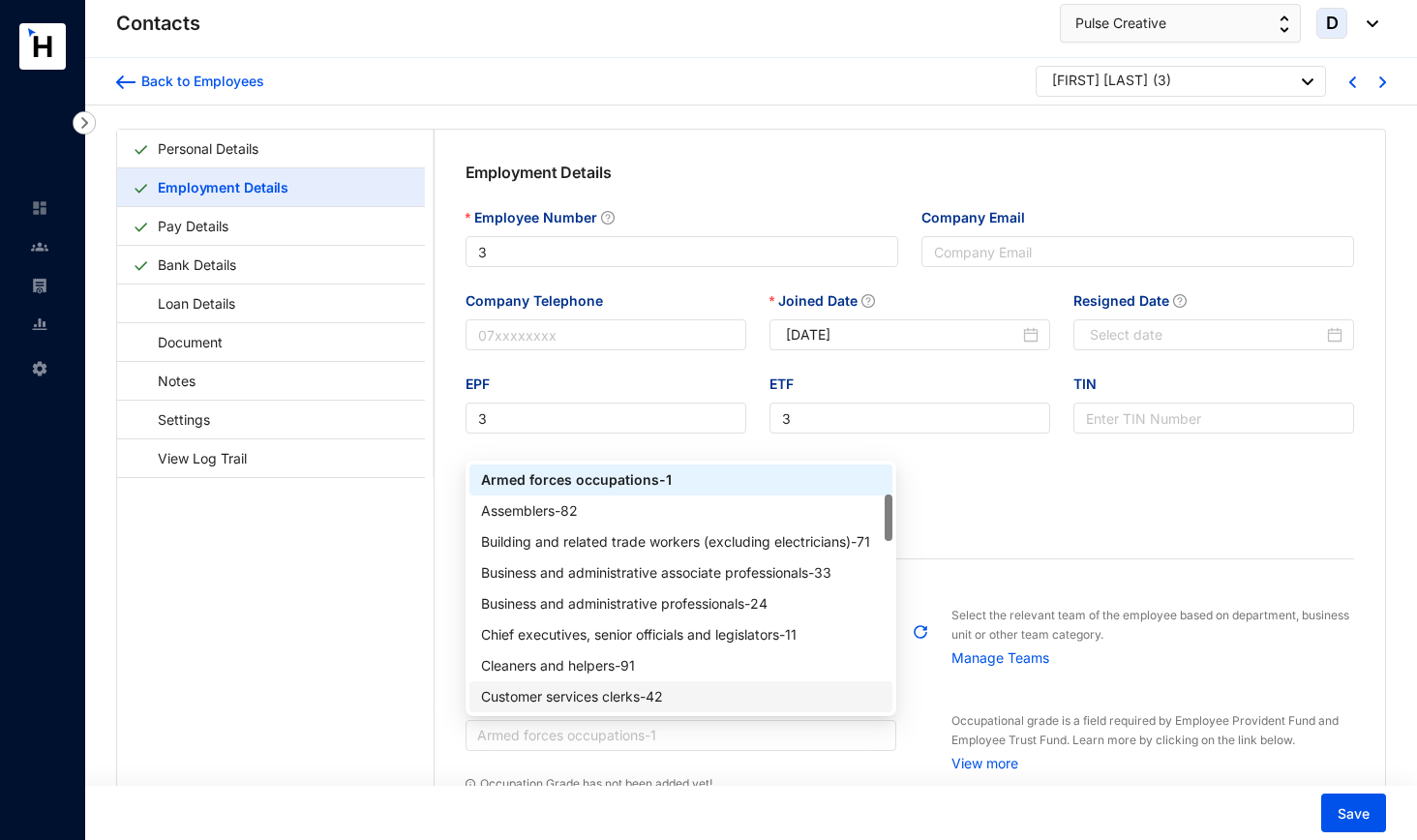 click on "Customer services clerks  -  42" at bounding box center [681, 697] 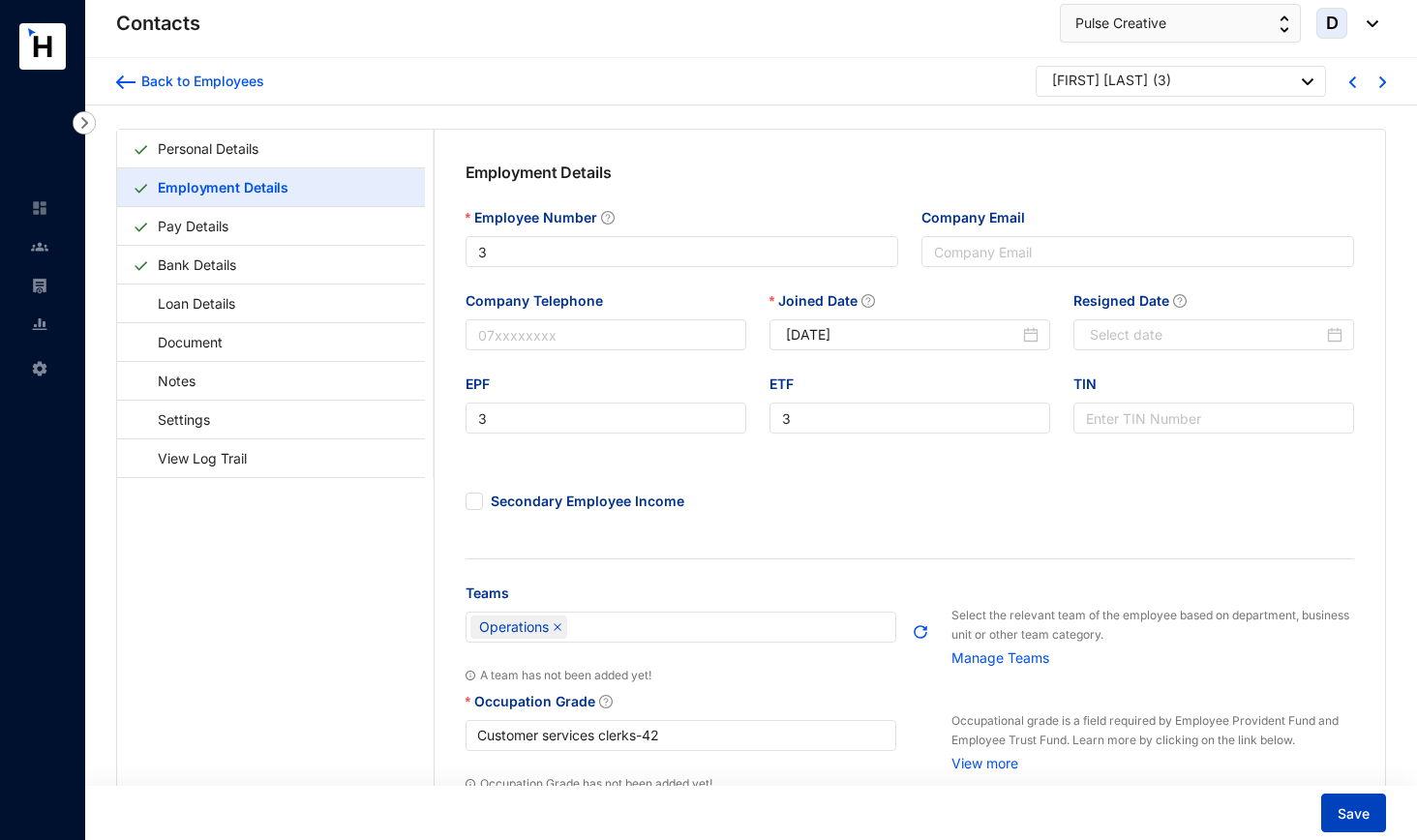 click on "Save" at bounding box center [1353, 813] 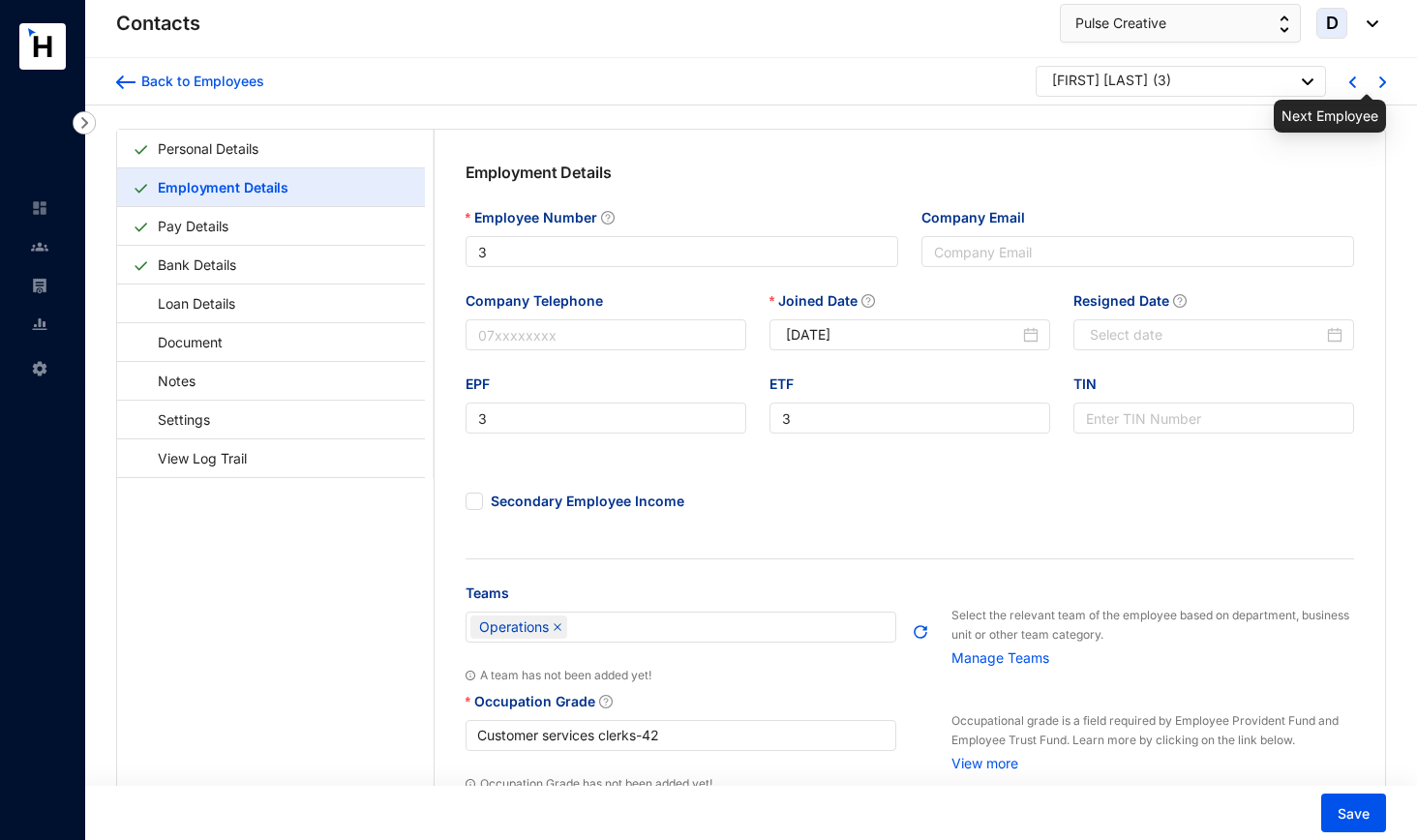 click at bounding box center (1382, 82) 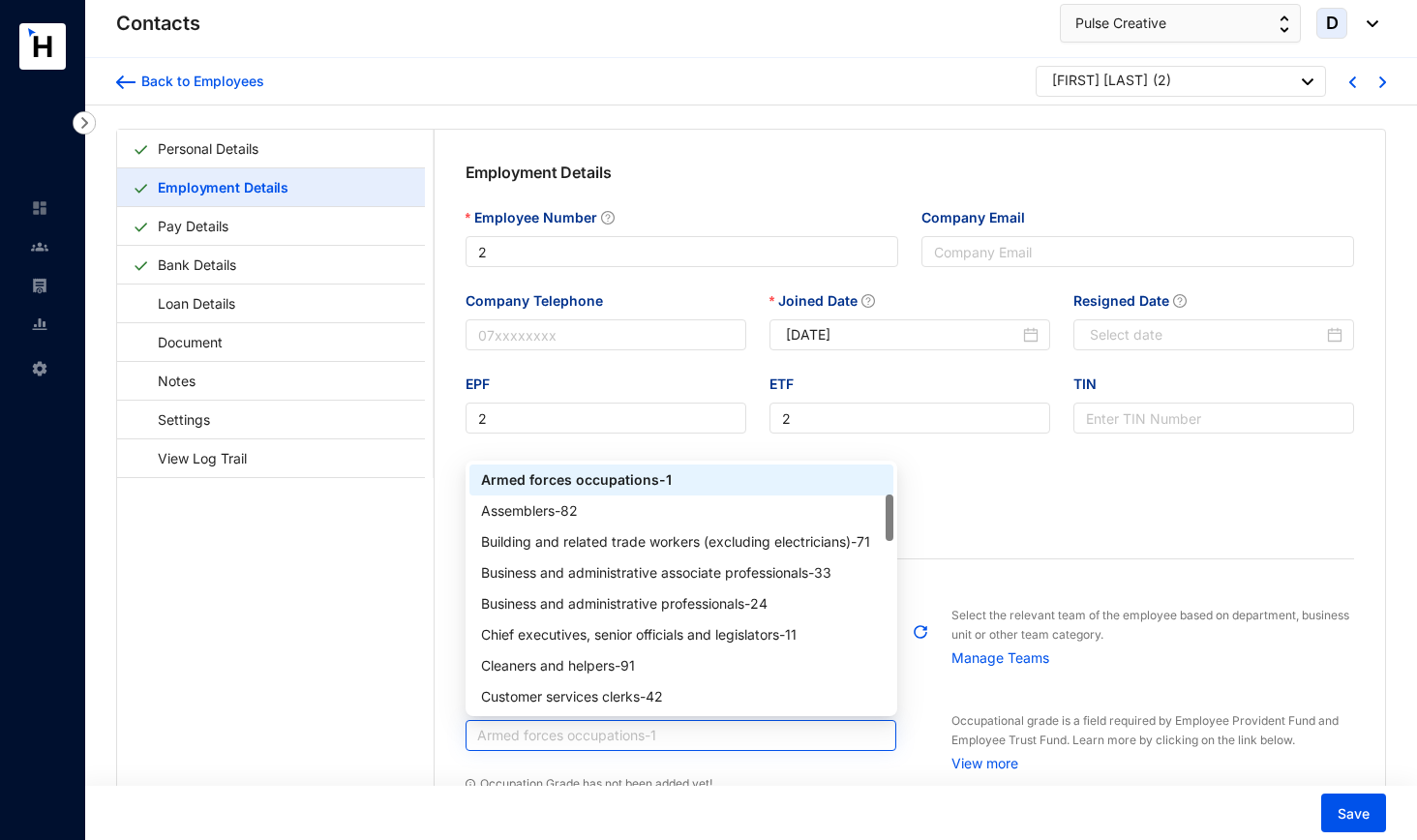 click on "Armed forces occupations  -  1" at bounding box center (681, 735) 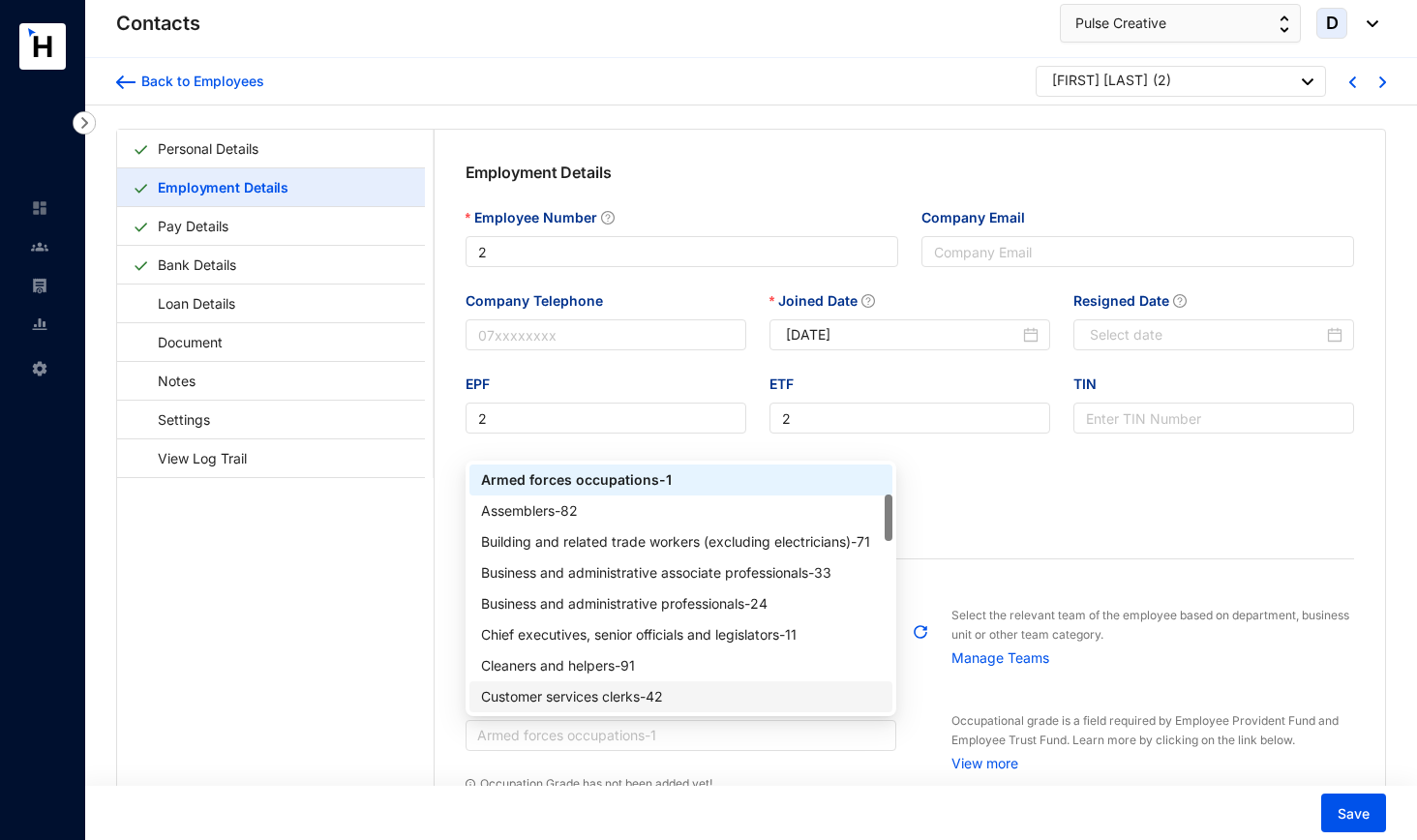 click on "Customer services clerks  -  42" at bounding box center [681, 697] 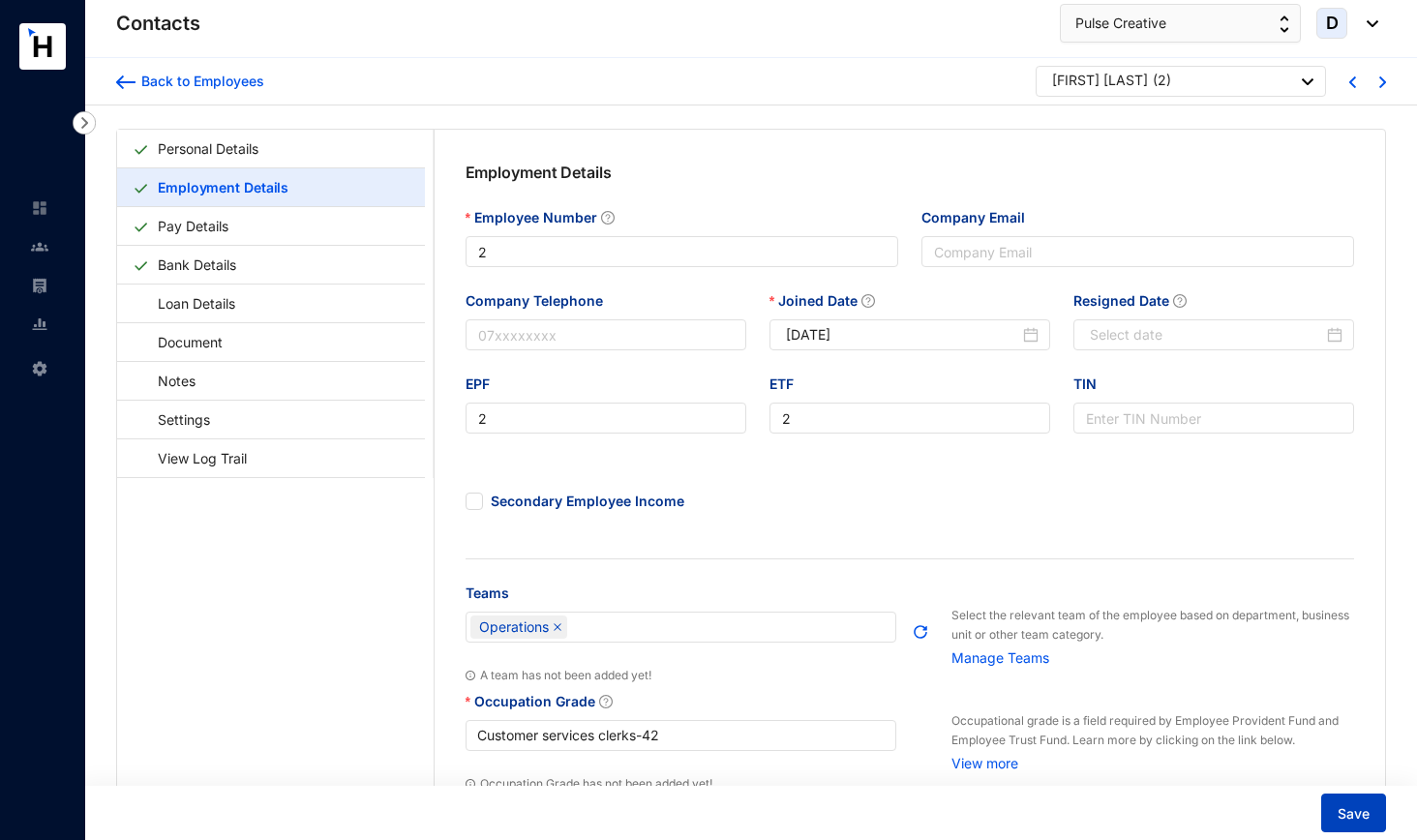 click on "Save" at bounding box center (1353, 813) 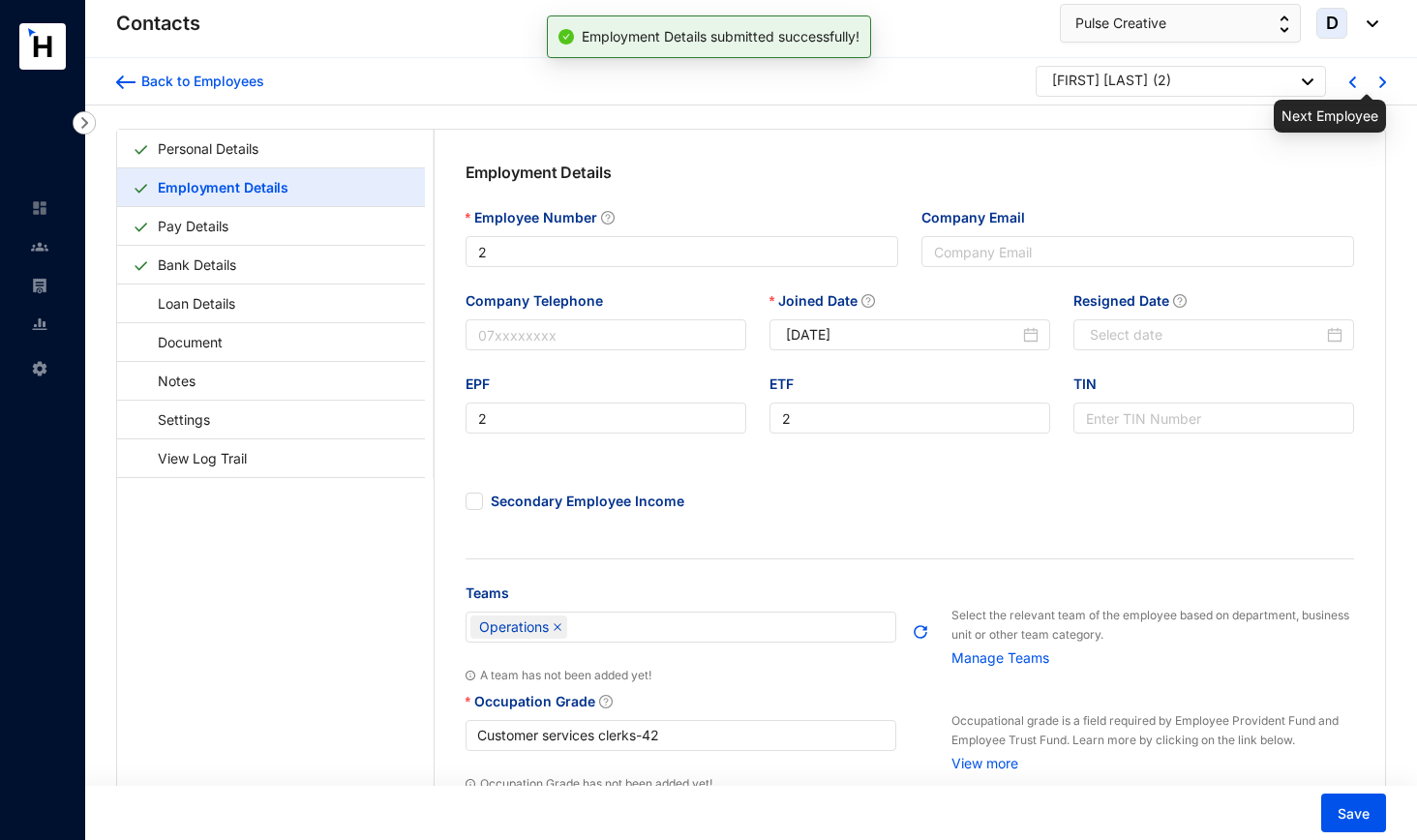 click at bounding box center [1382, 82] 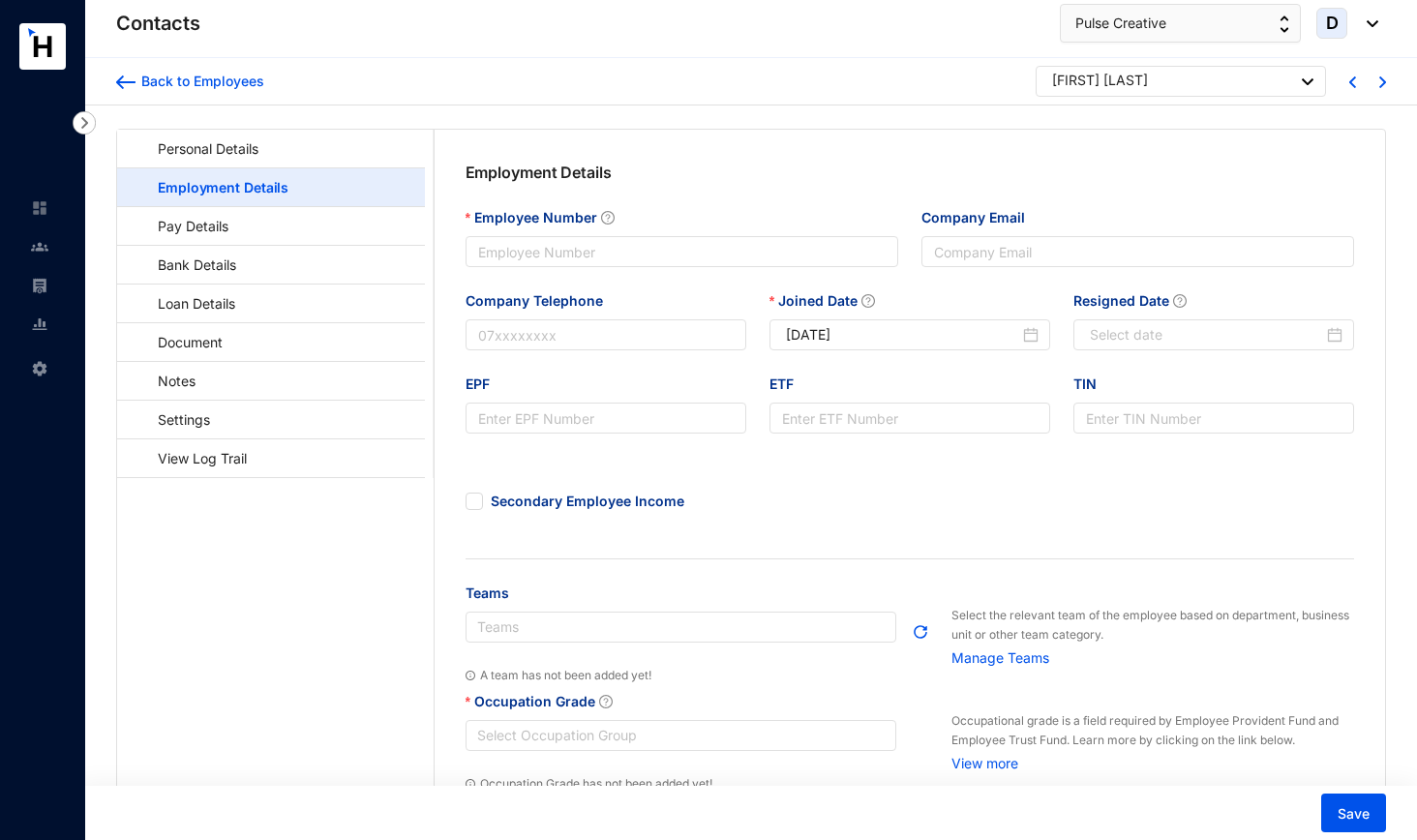 click at bounding box center (1382, 82) 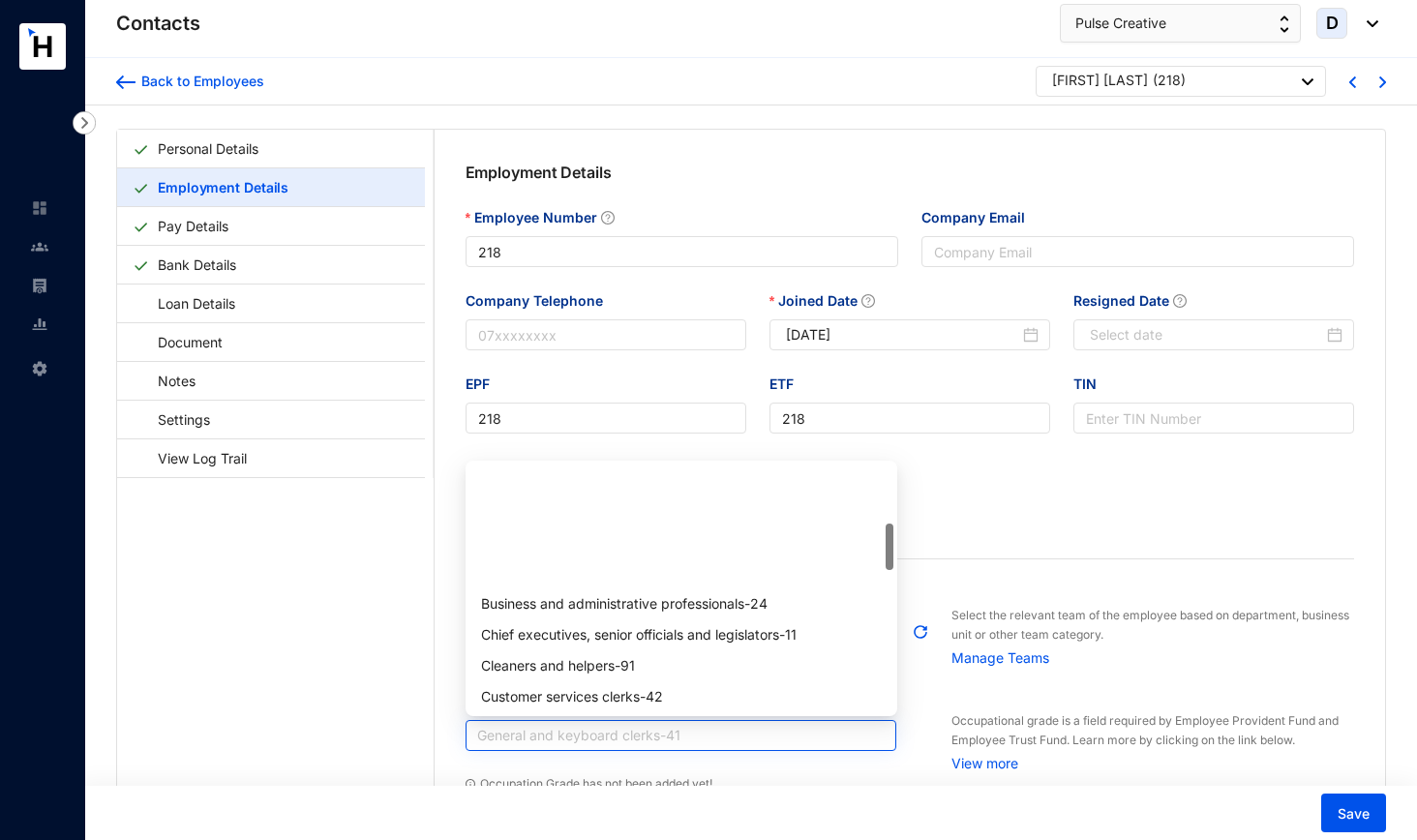 click on "General and keyboard clerks  -  41" at bounding box center (681, 735) 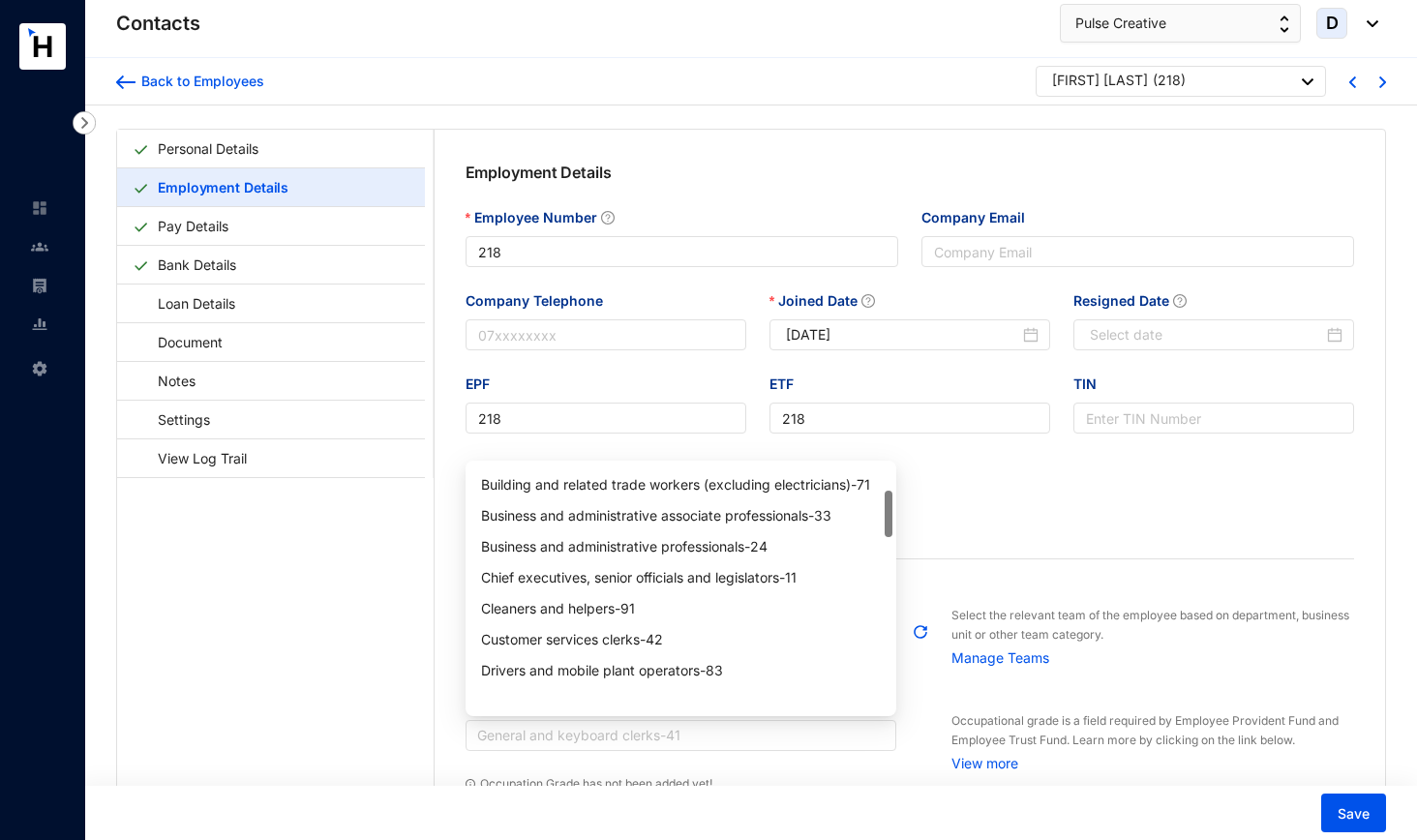 scroll, scrollTop: 0, scrollLeft: 0, axis: both 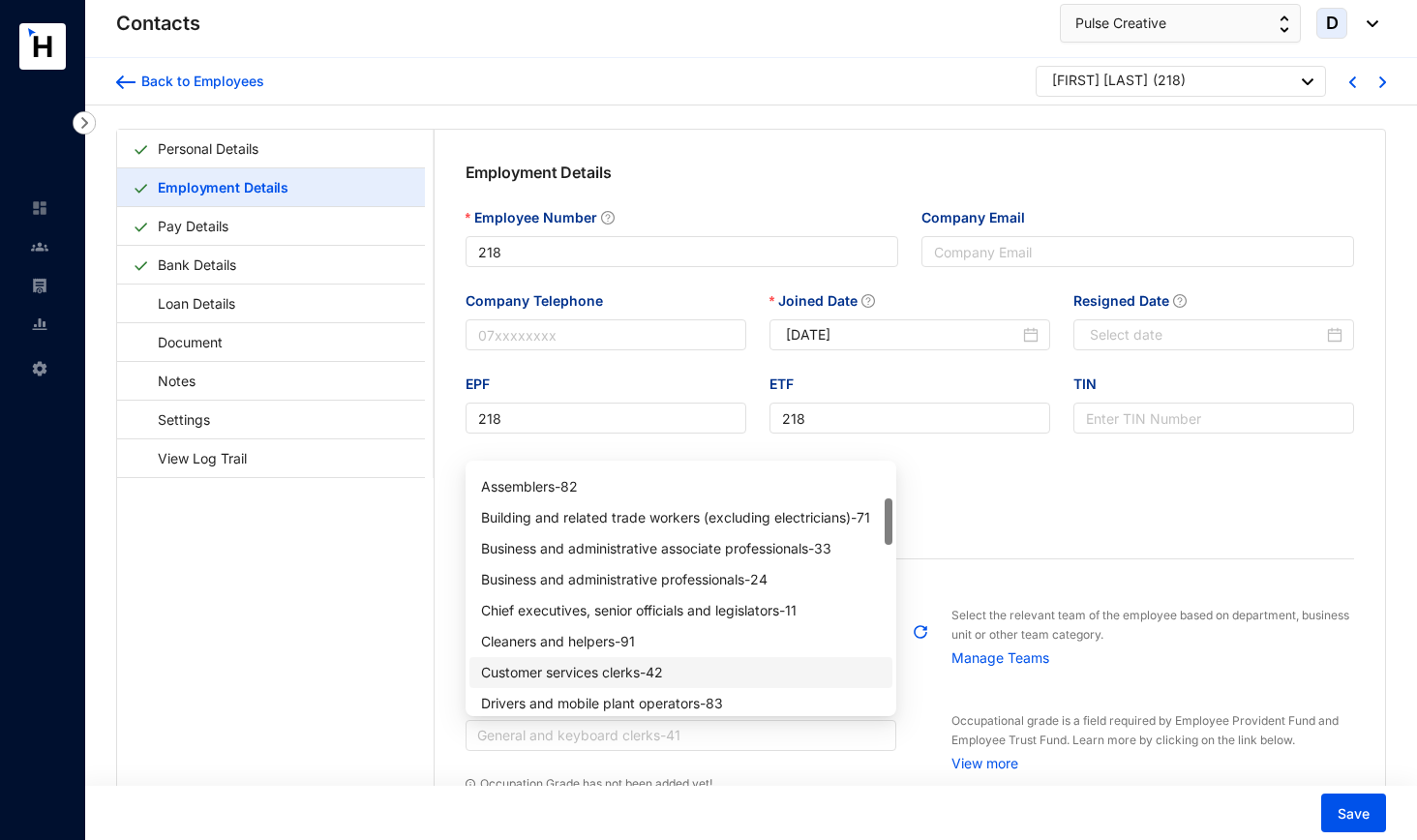 click on "Customer services clerks  -  42" at bounding box center [681, 673] 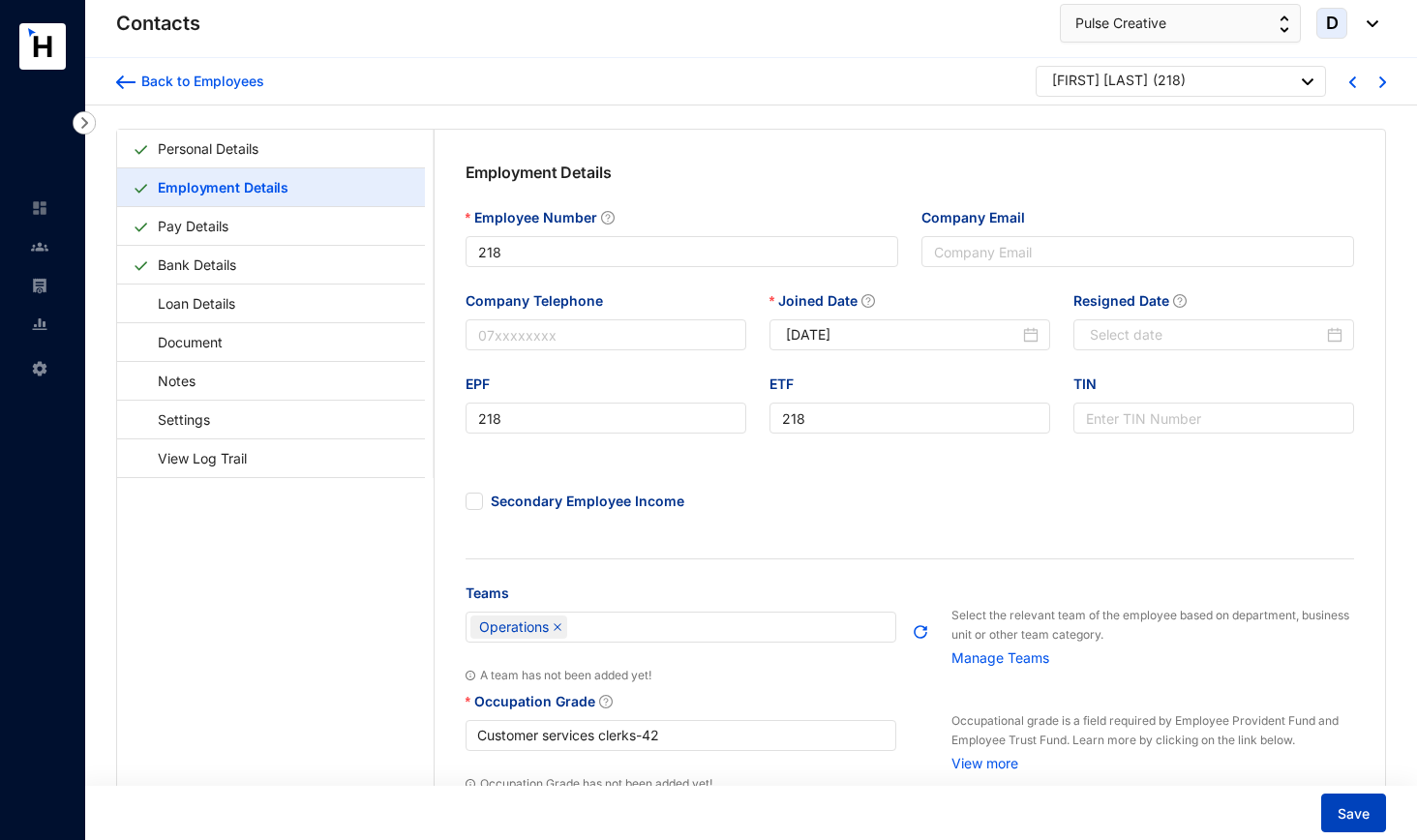 click on "Save" at bounding box center [1353, 814] 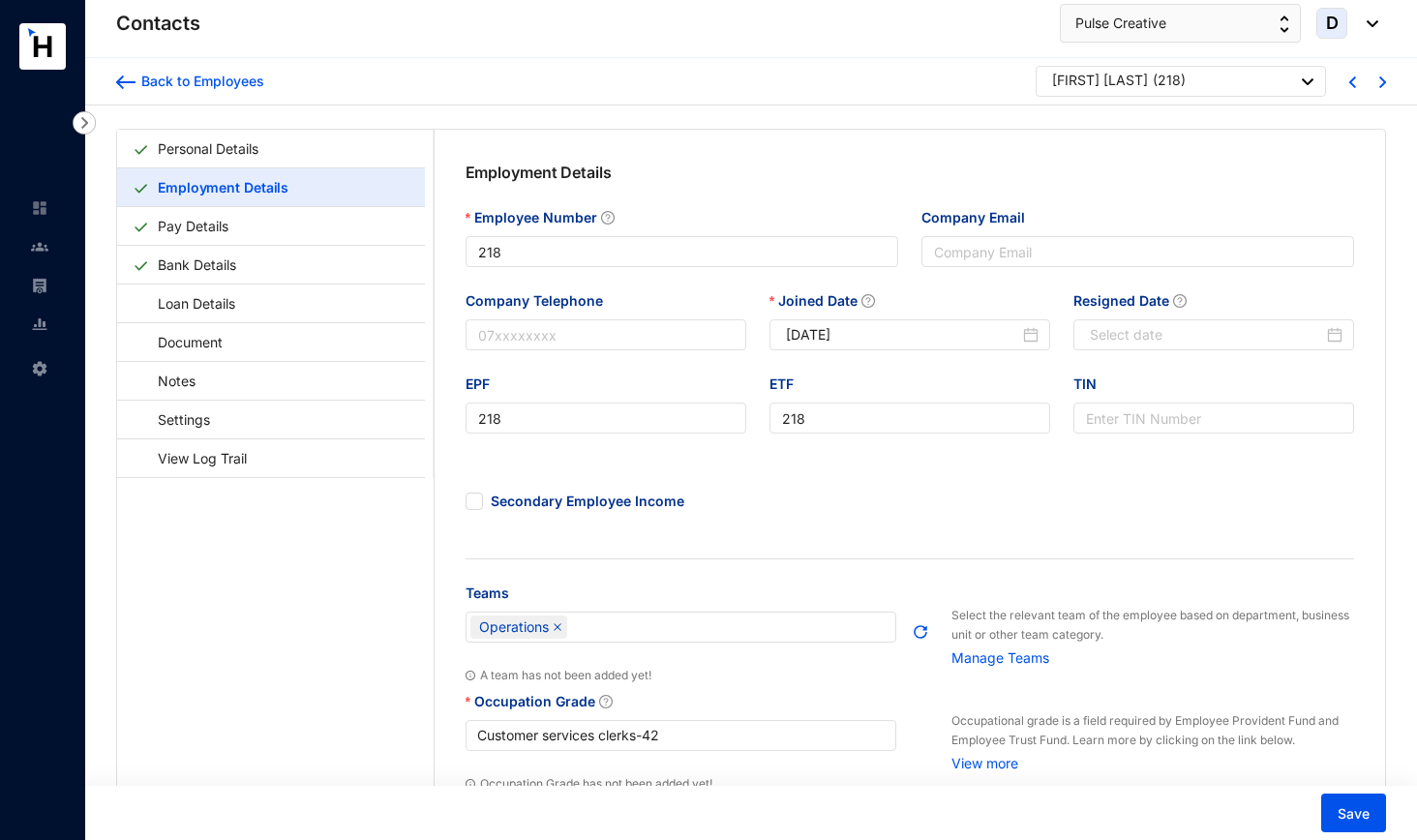 click at bounding box center (1364, 80) 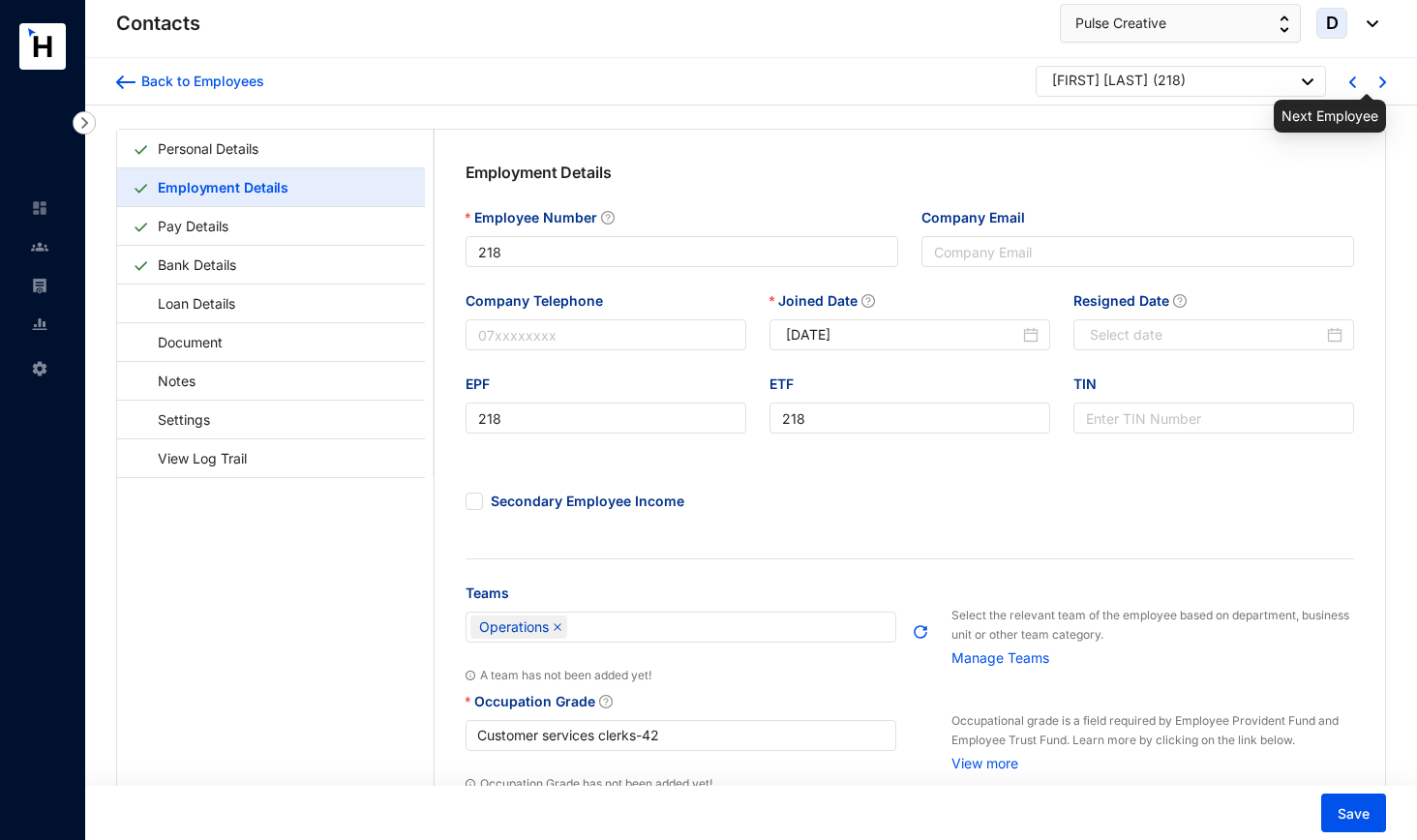 click at bounding box center [1382, 82] 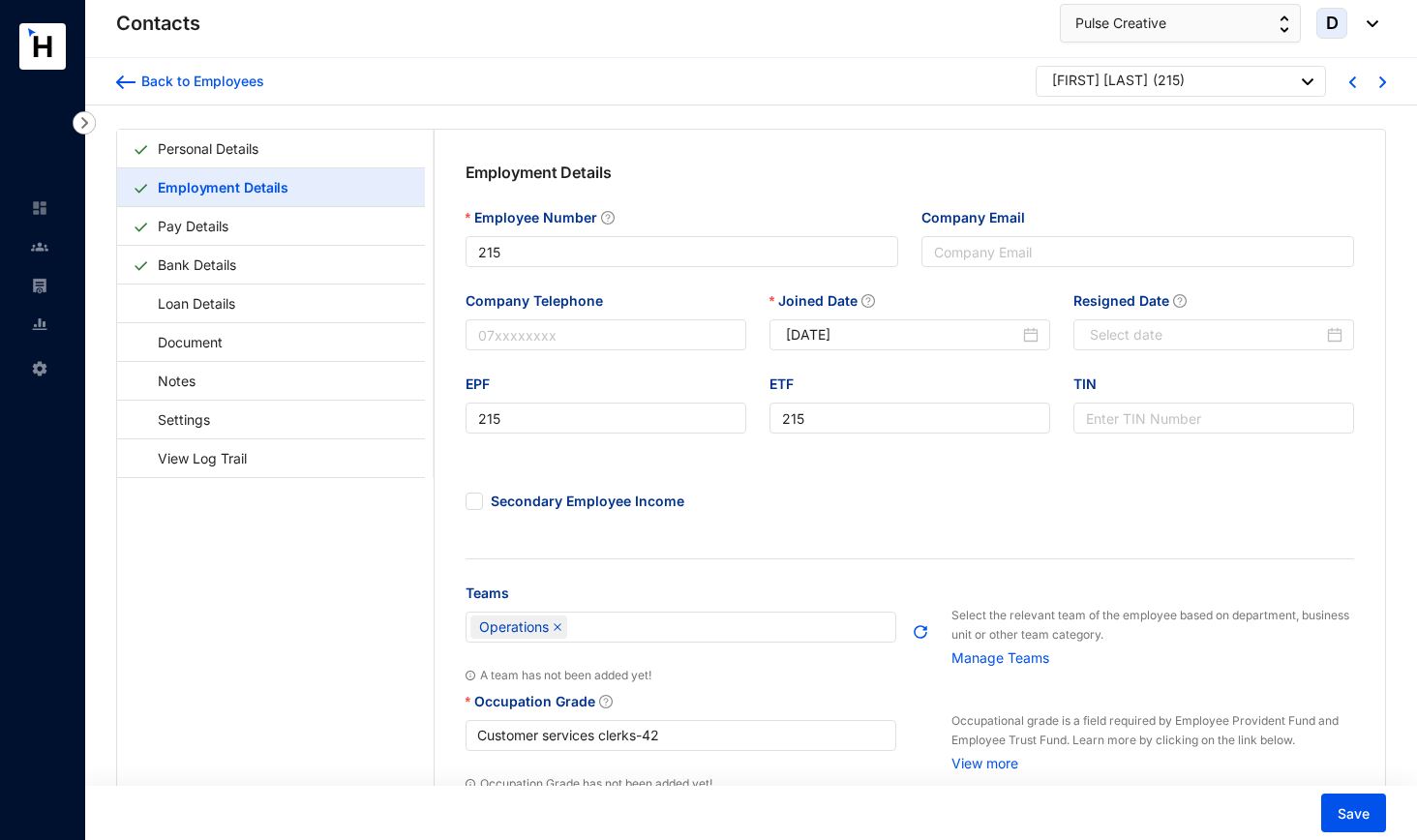 click at bounding box center [1356, 81] 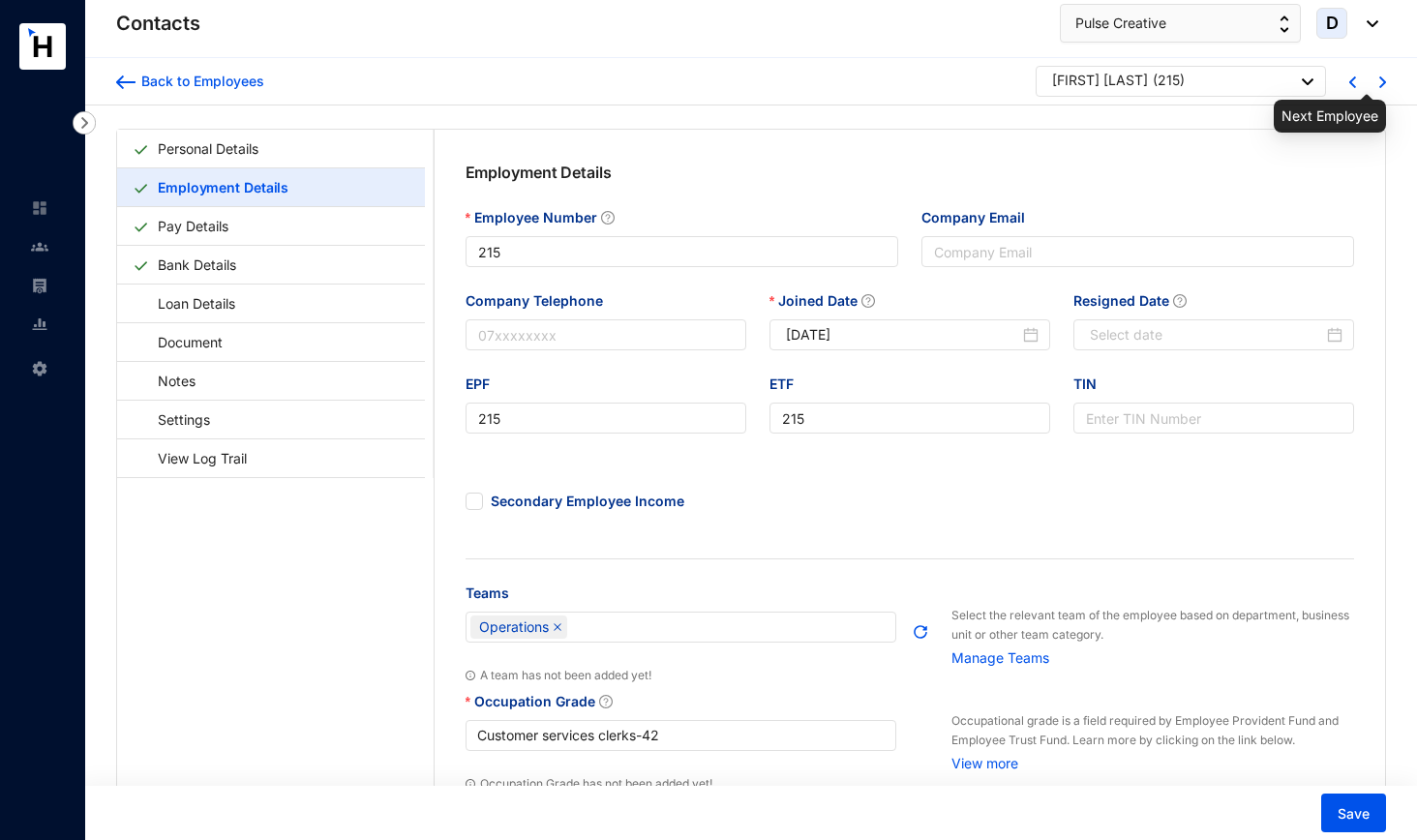 click at bounding box center (1382, 82) 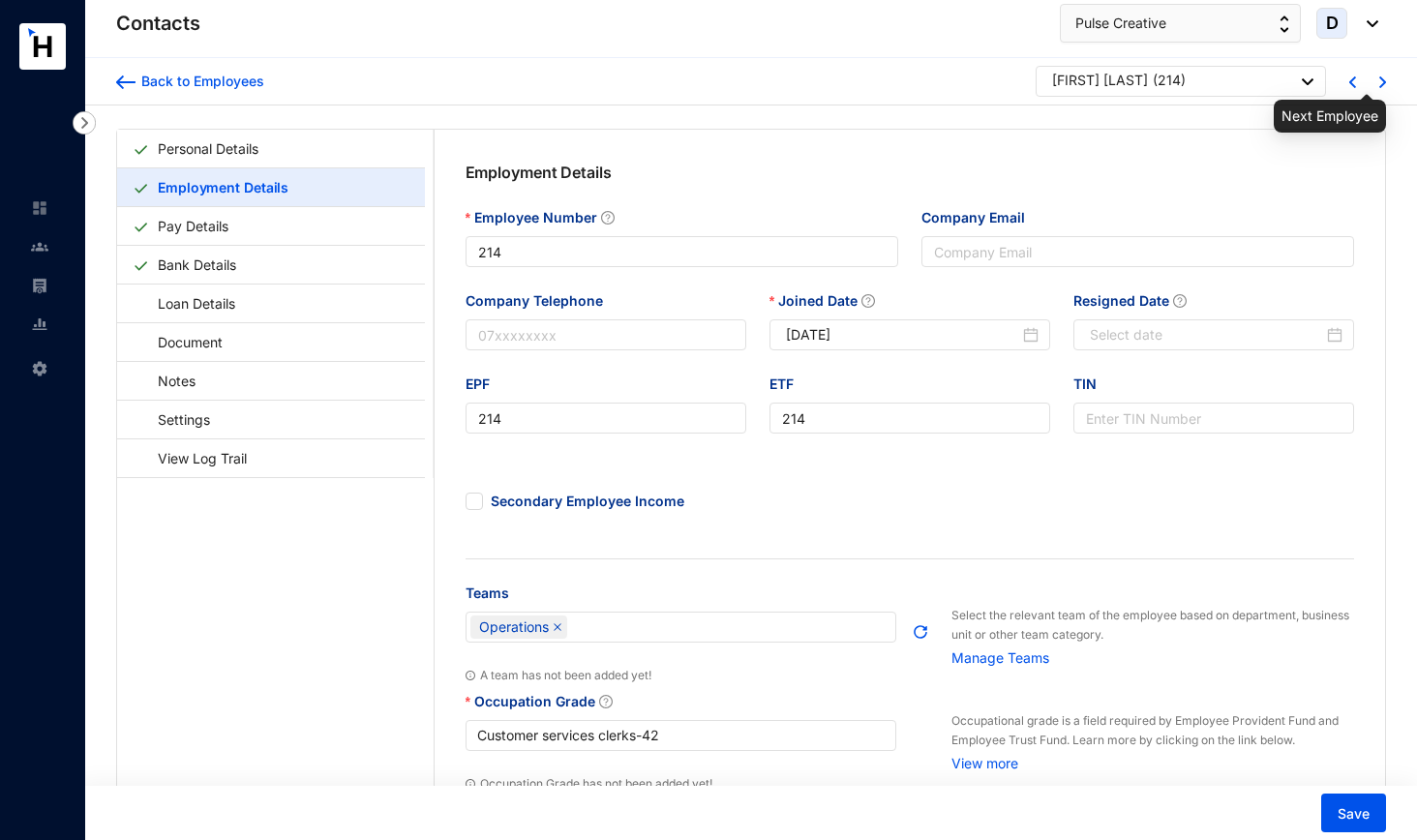 click at bounding box center (1382, 82) 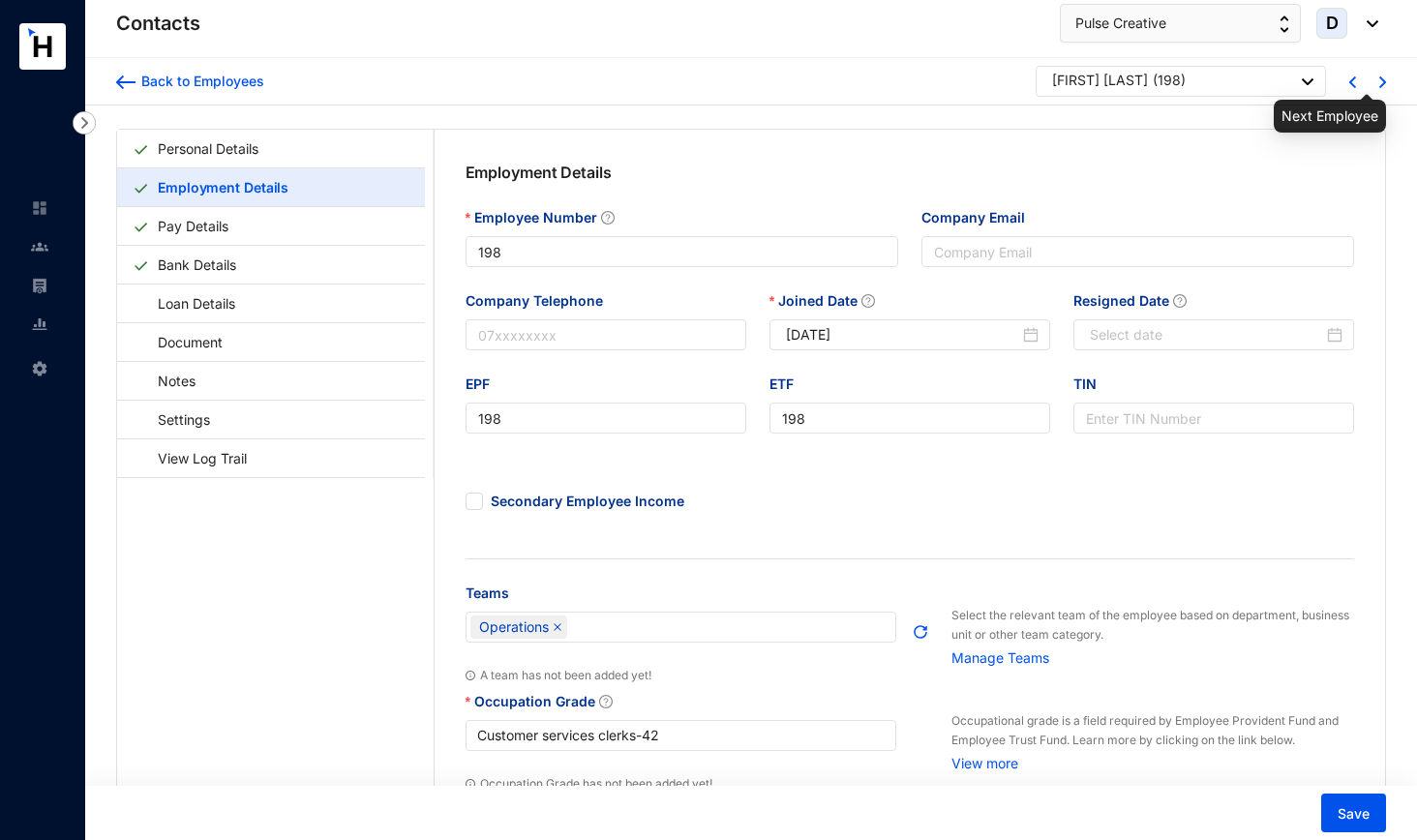 click at bounding box center [1382, 82] 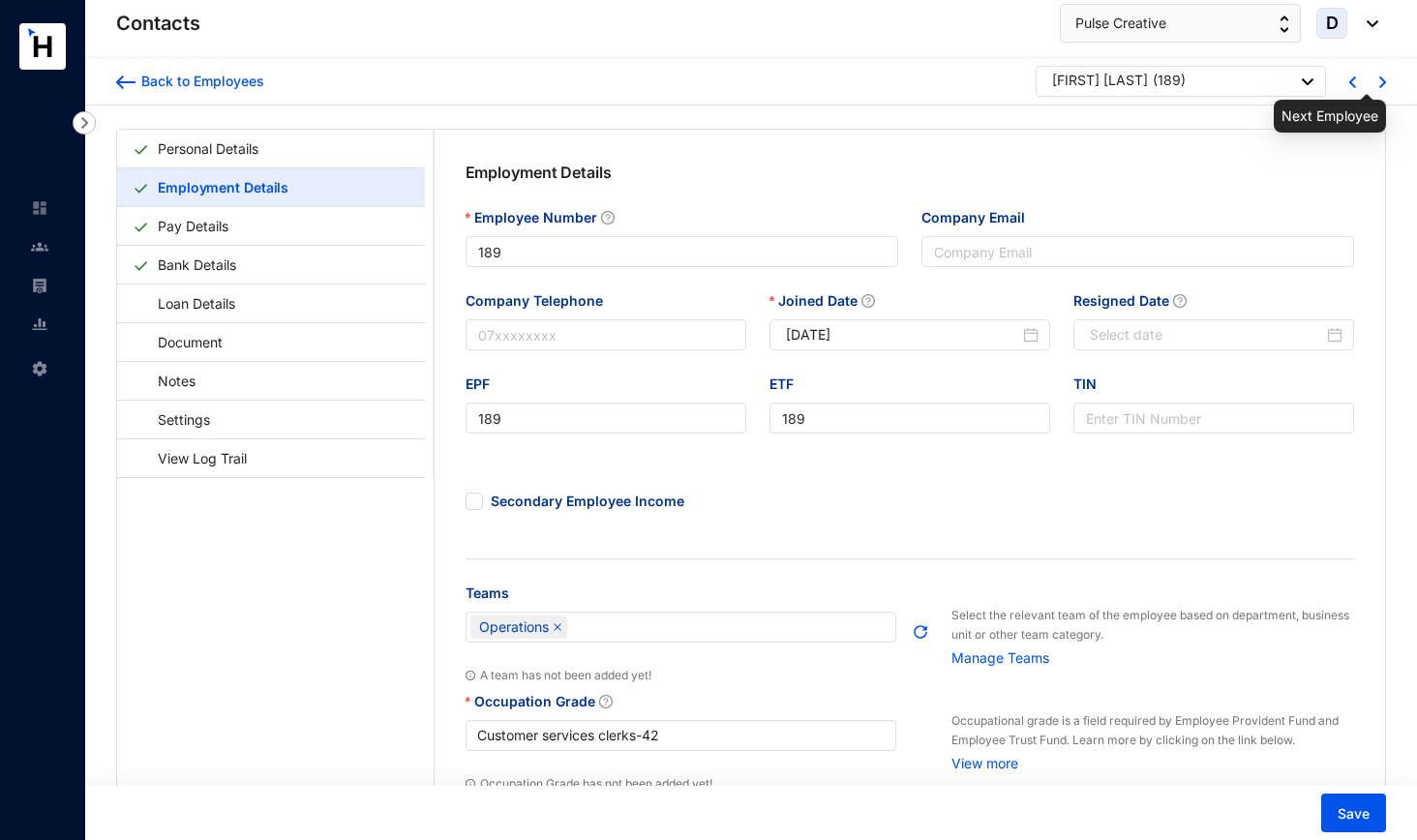 click at bounding box center (1382, 82) 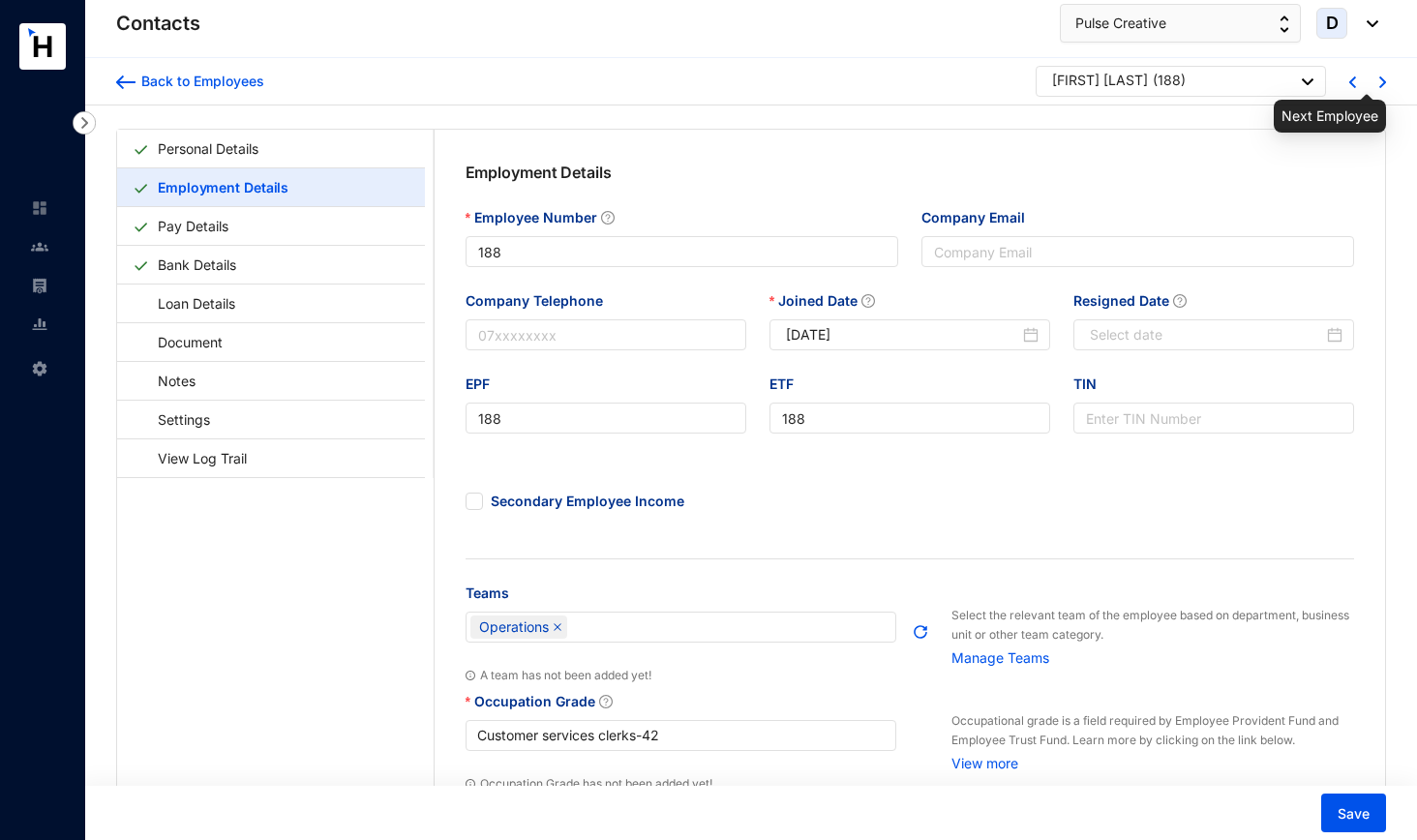 click at bounding box center [1382, 82] 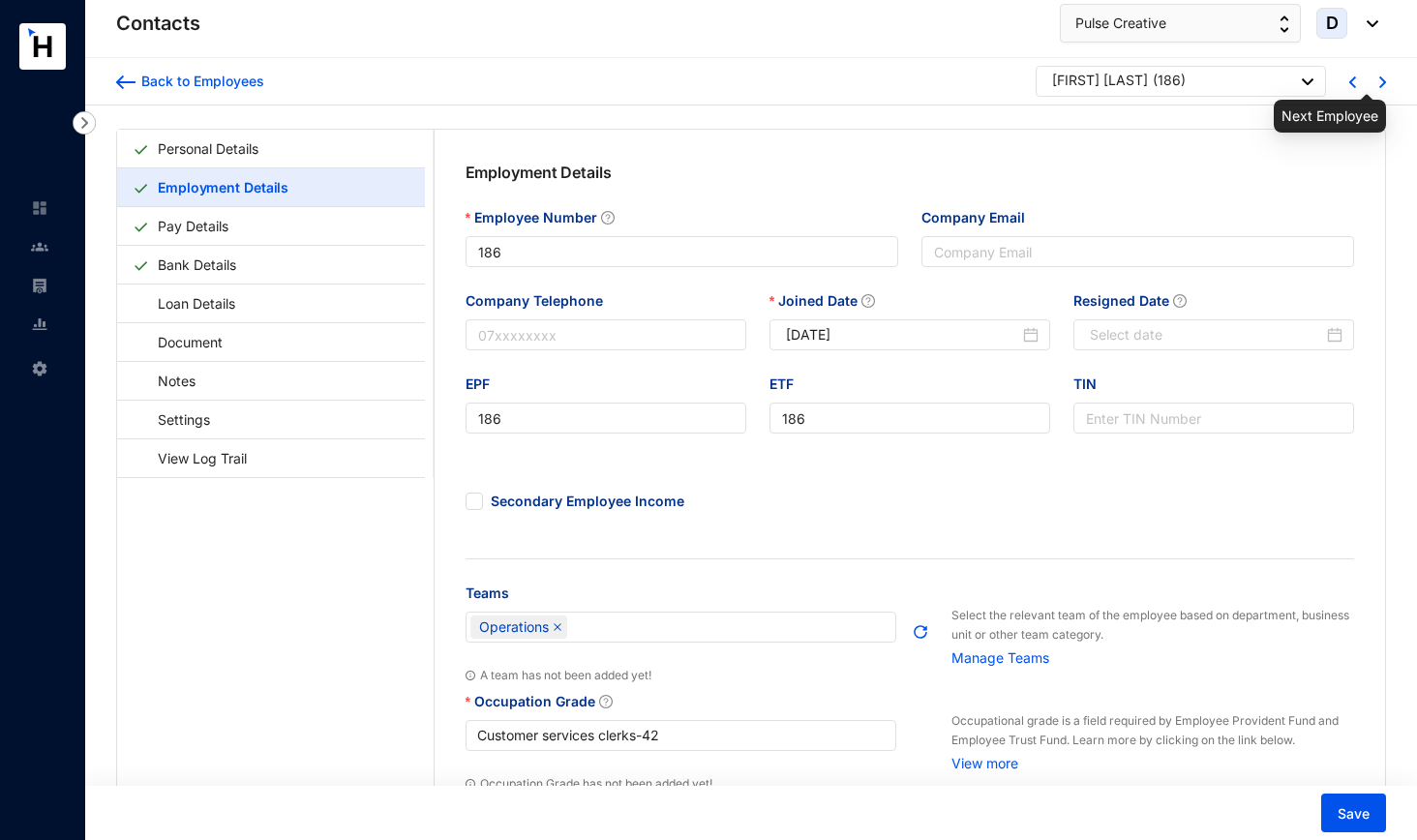 click at bounding box center (1382, 82) 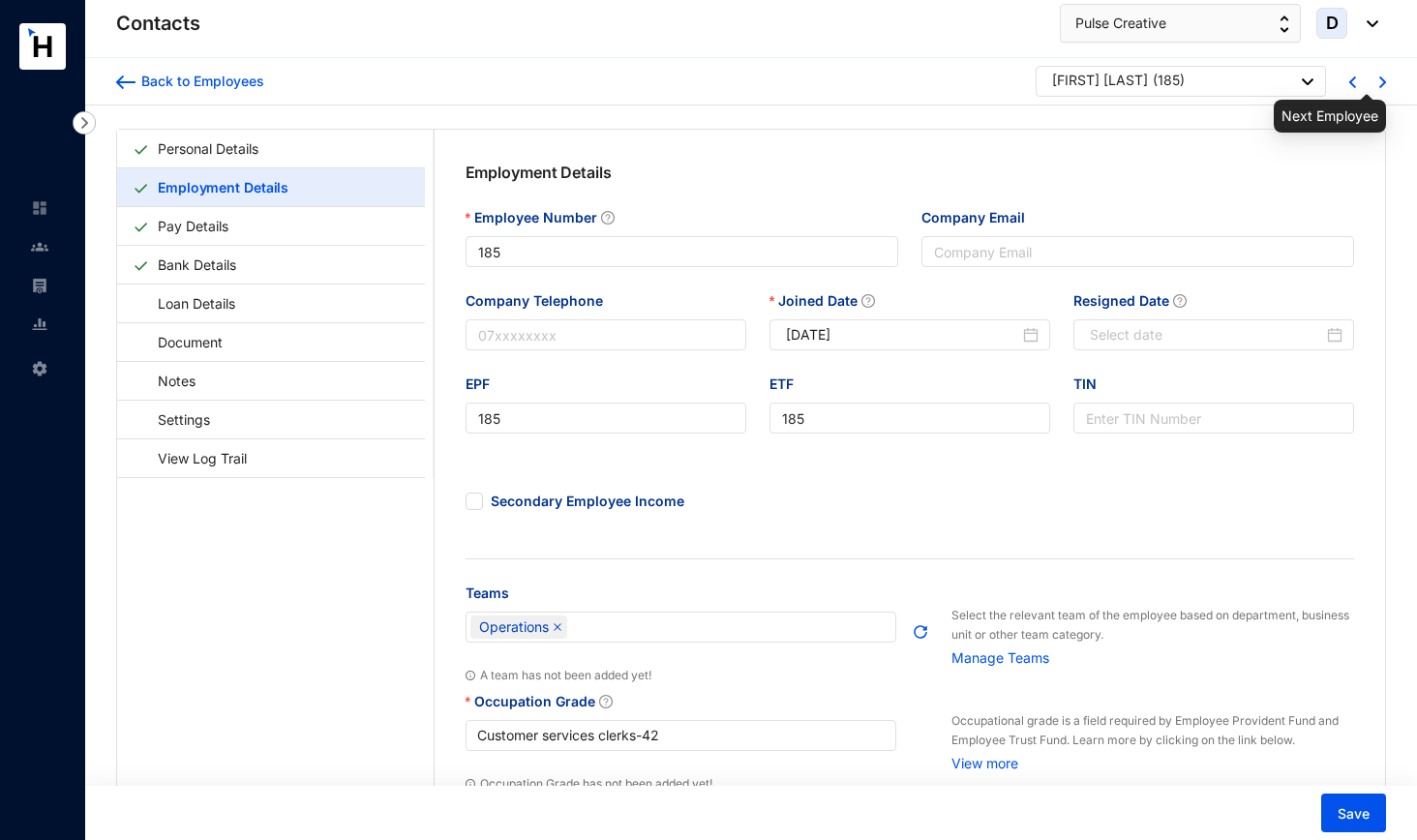 click at bounding box center (1382, 82) 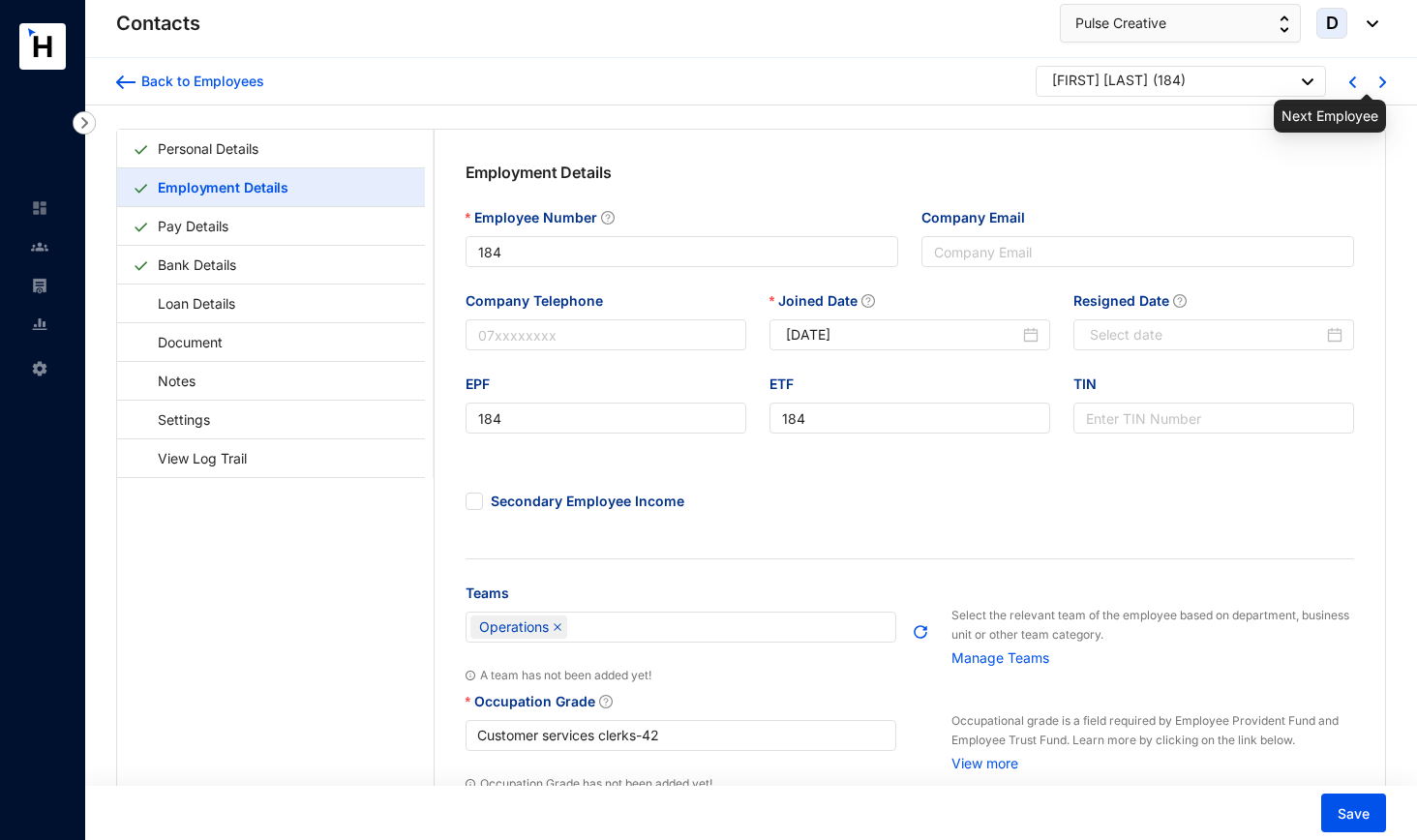 click at bounding box center [1382, 82] 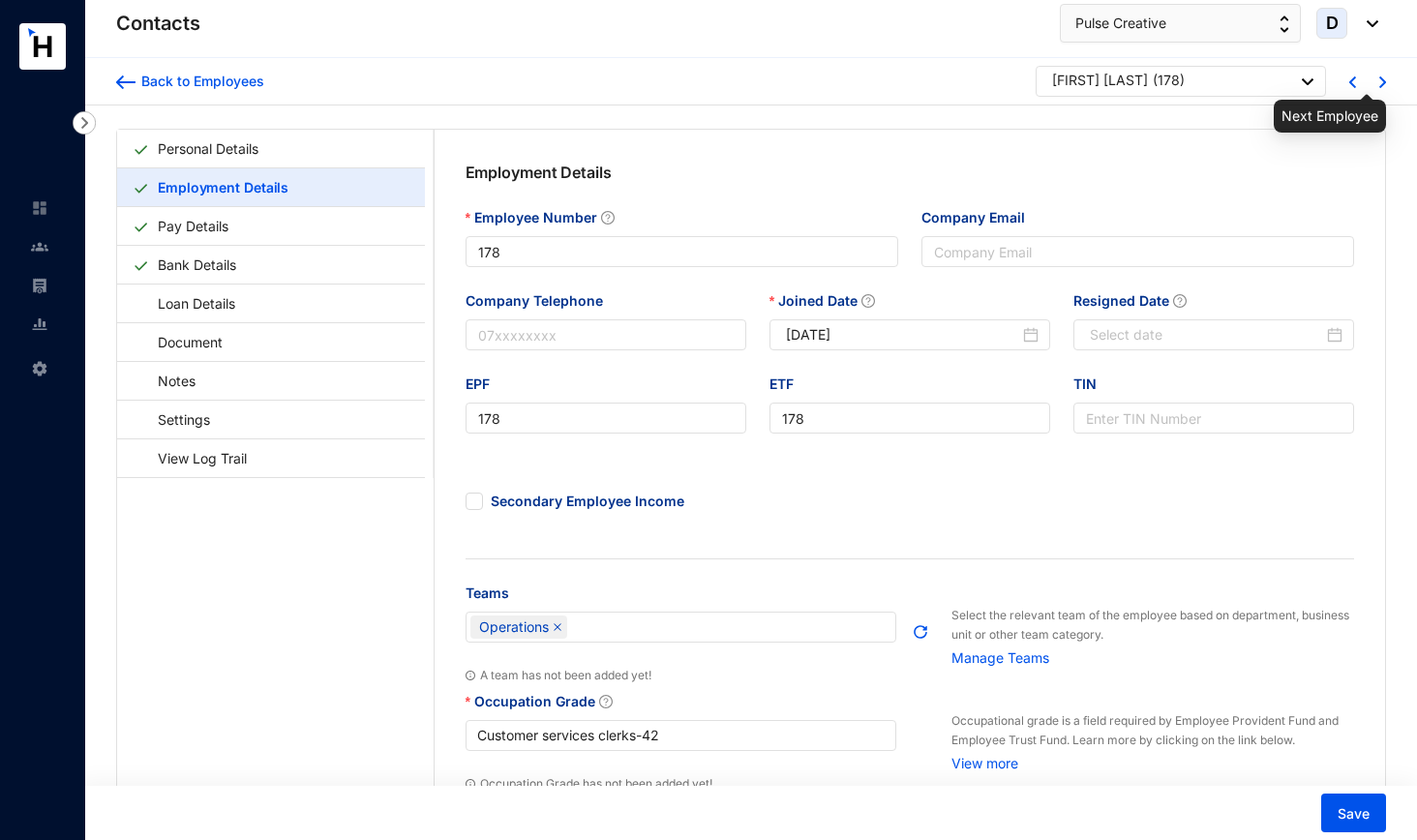 click at bounding box center [1382, 82] 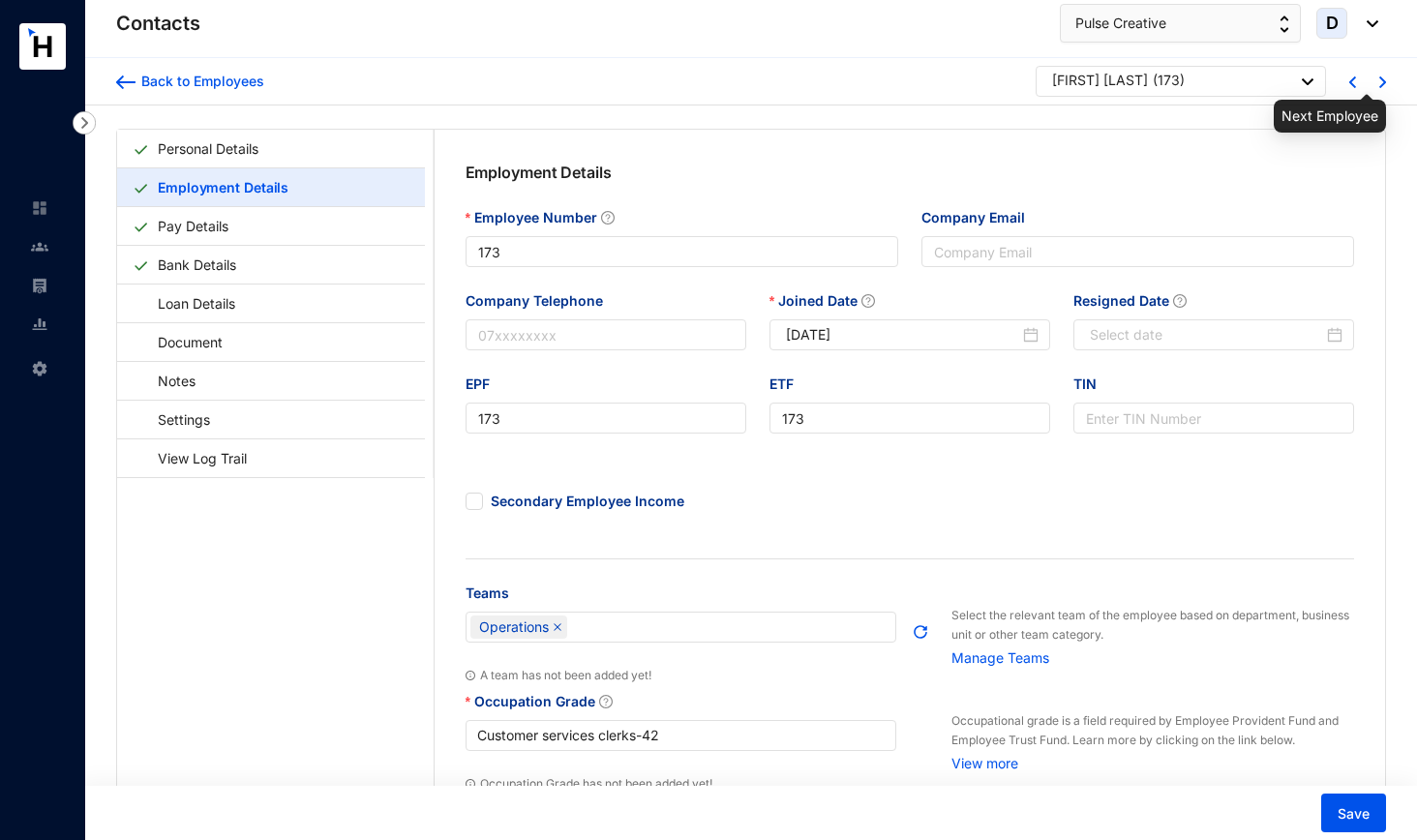 click at bounding box center (1382, 82) 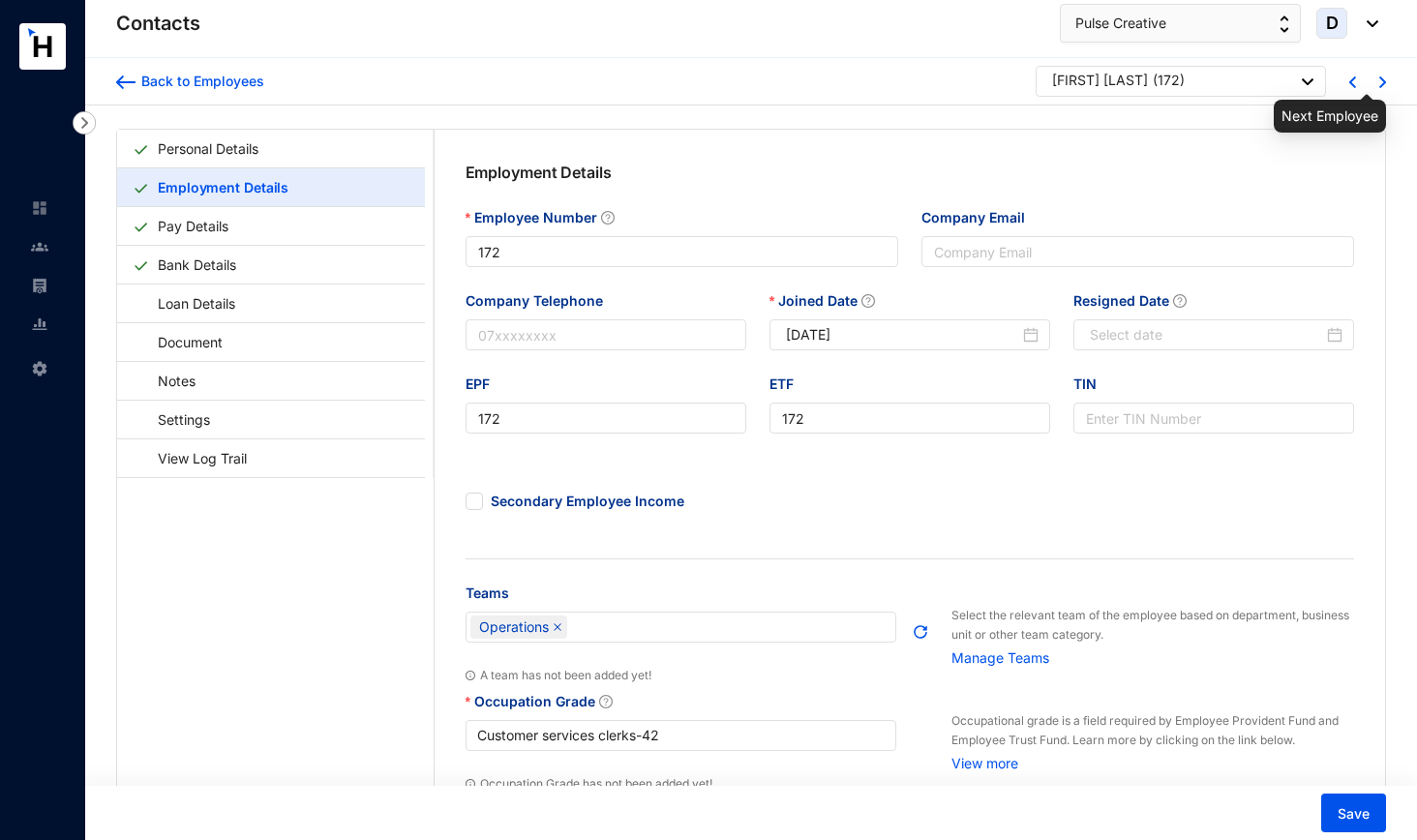 click at bounding box center (1382, 82) 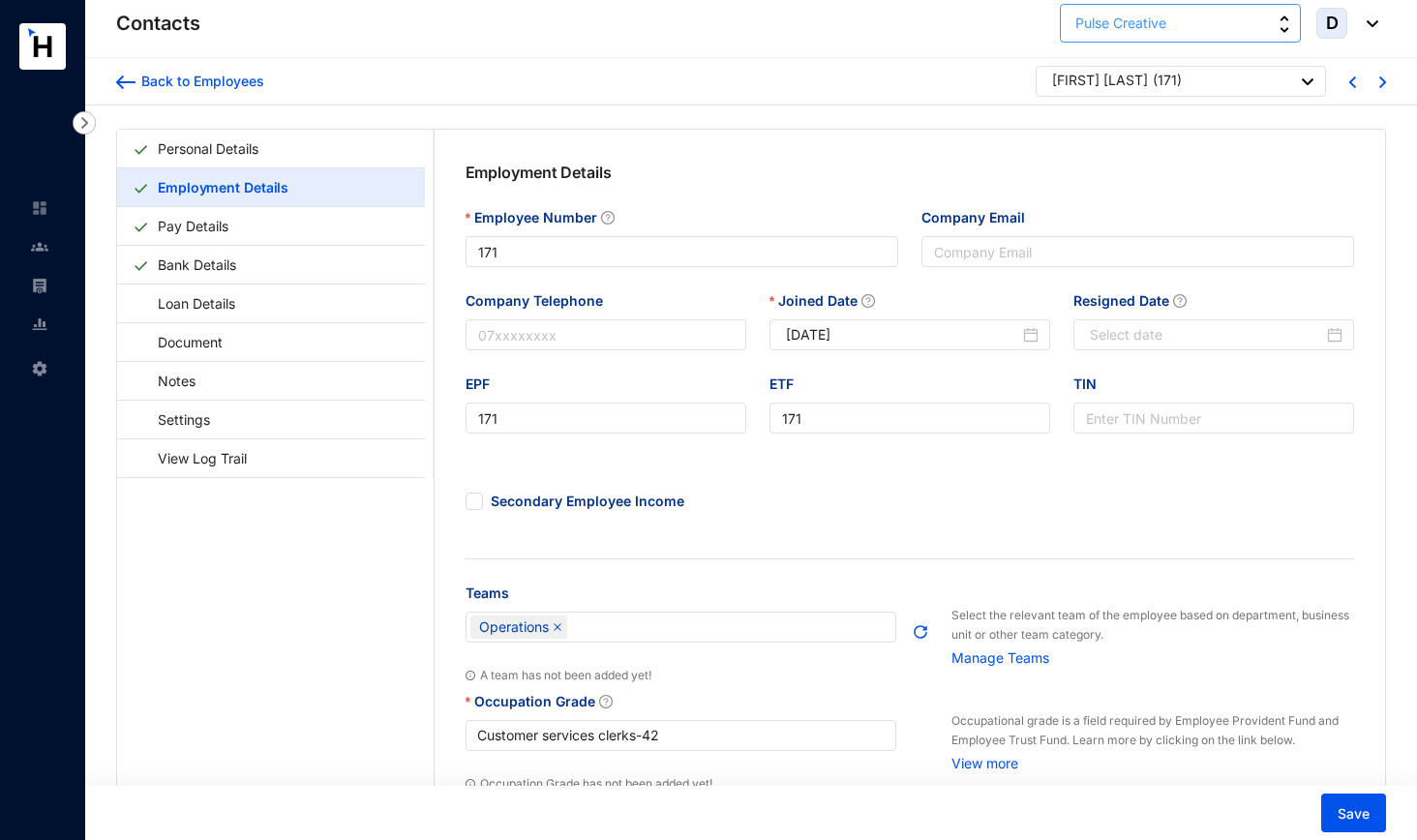 click on "Pulse Creative" at bounding box center (1180, 23) 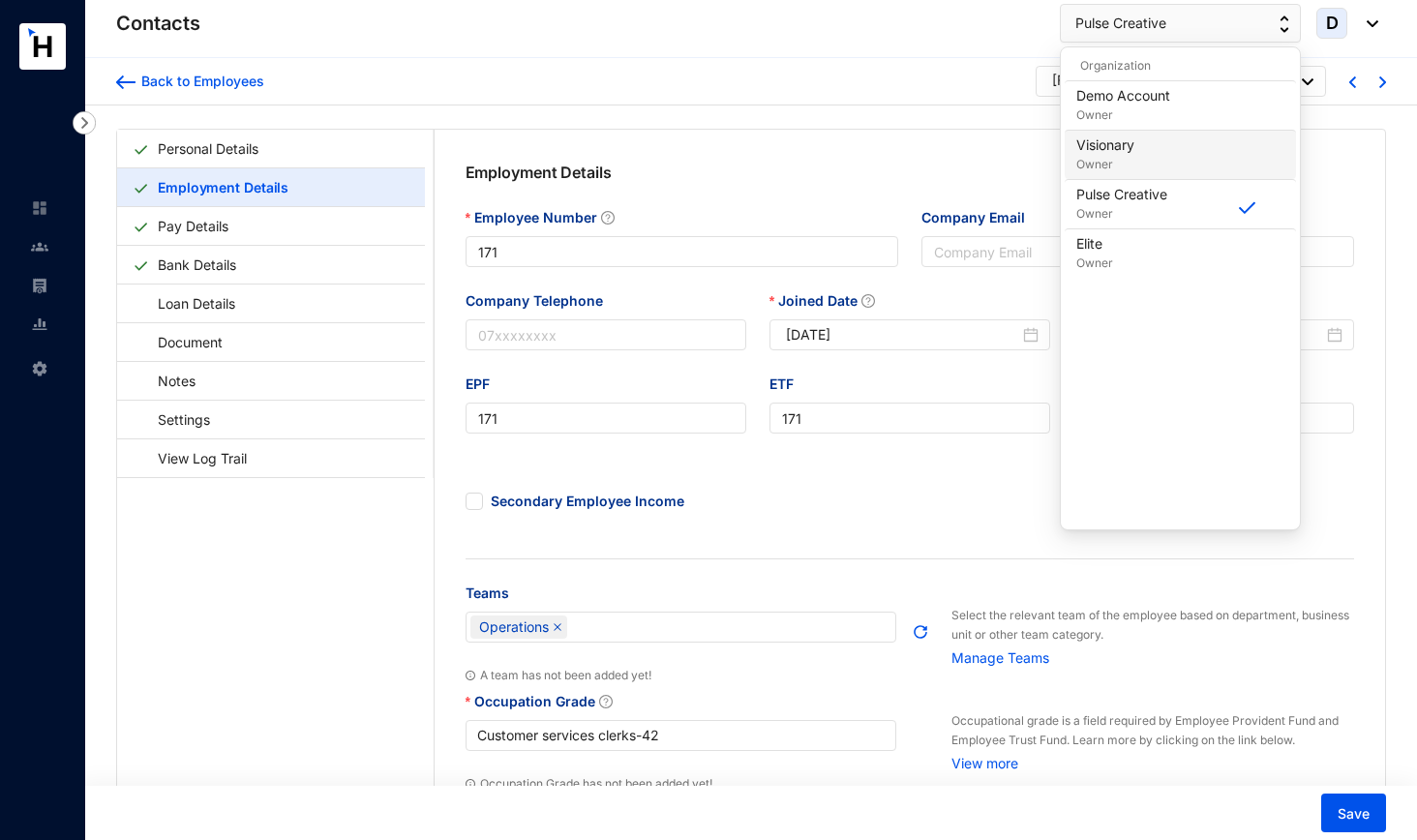 click on "Visionary Owner" at bounding box center [1180, 155] 